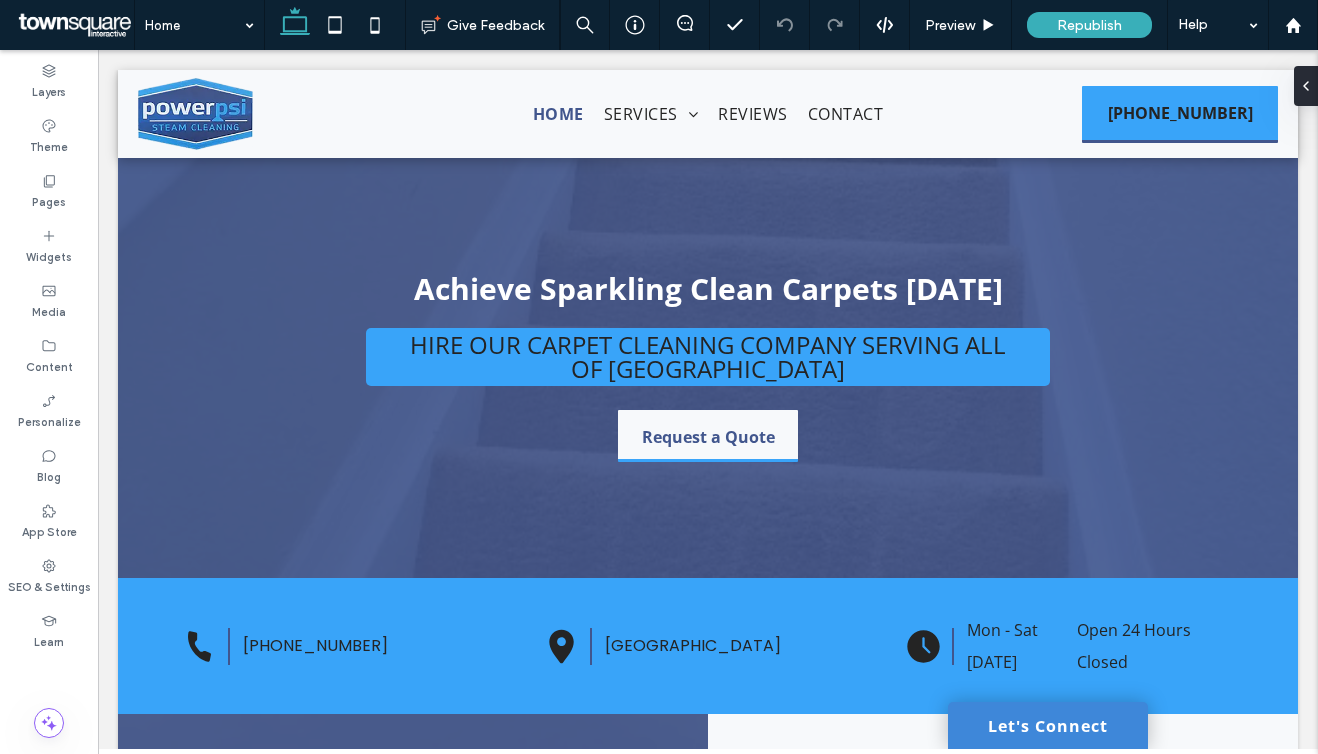 scroll, scrollTop: 0, scrollLeft: 0, axis: both 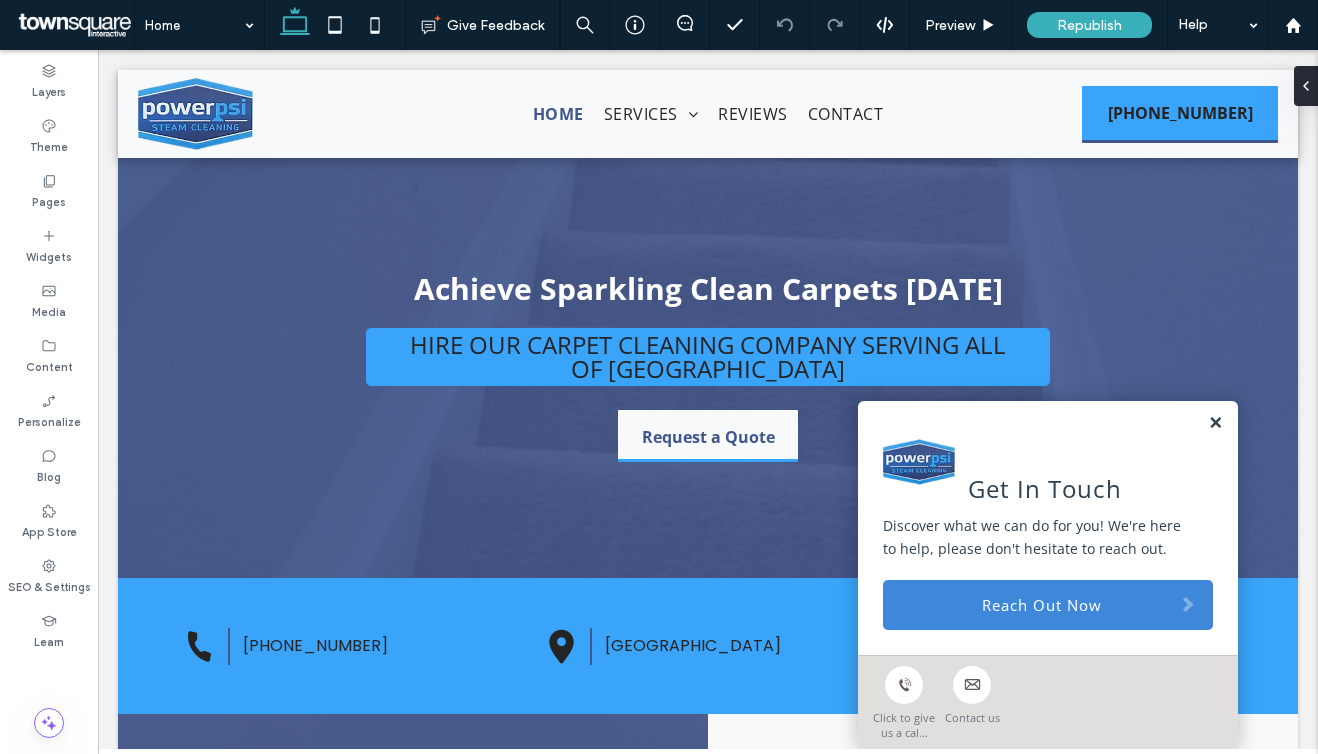 click at bounding box center (1215, 423) 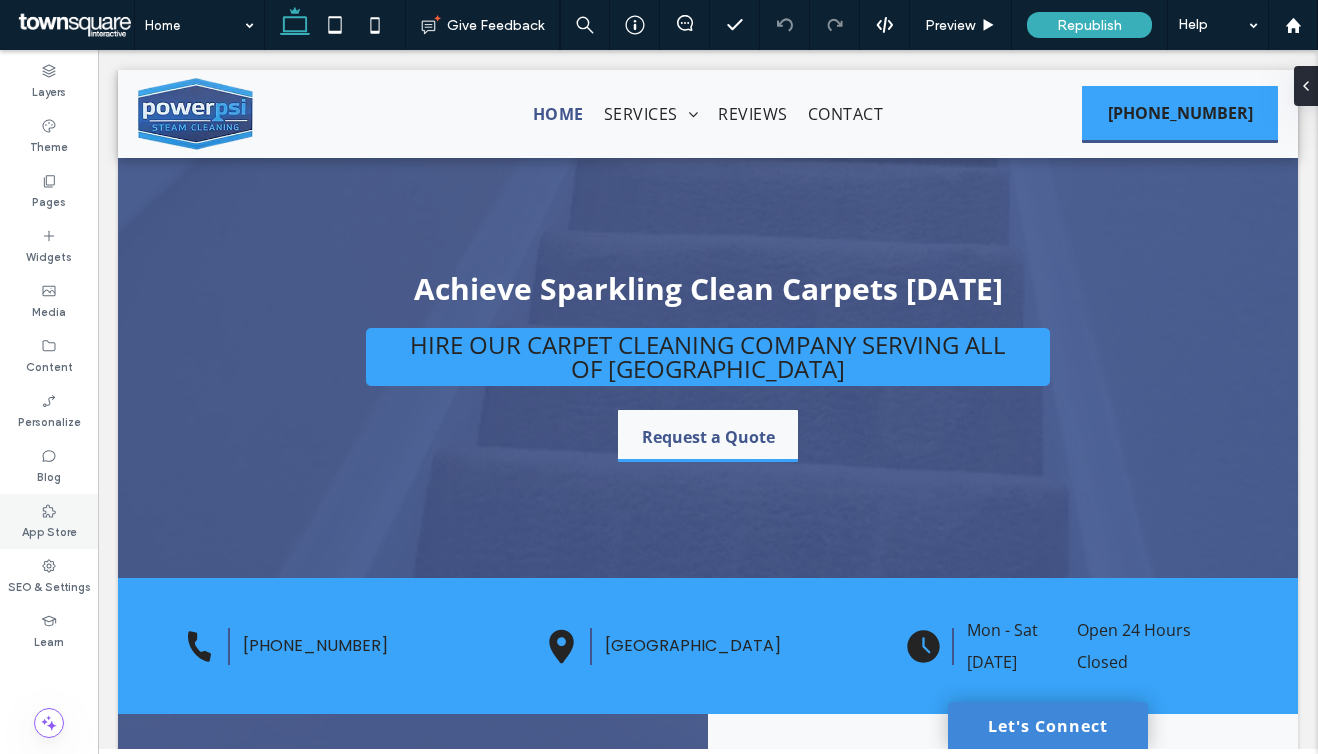 click 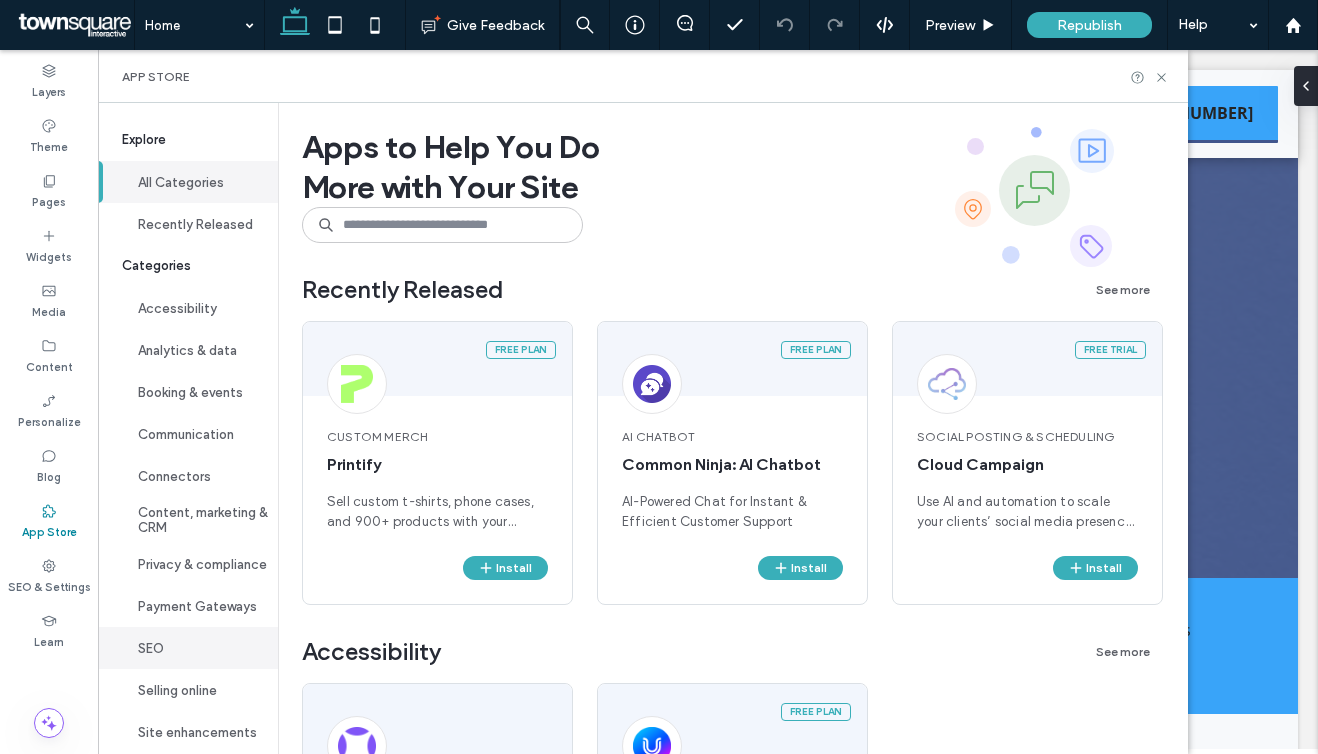 click on "SEO" at bounding box center [188, 648] 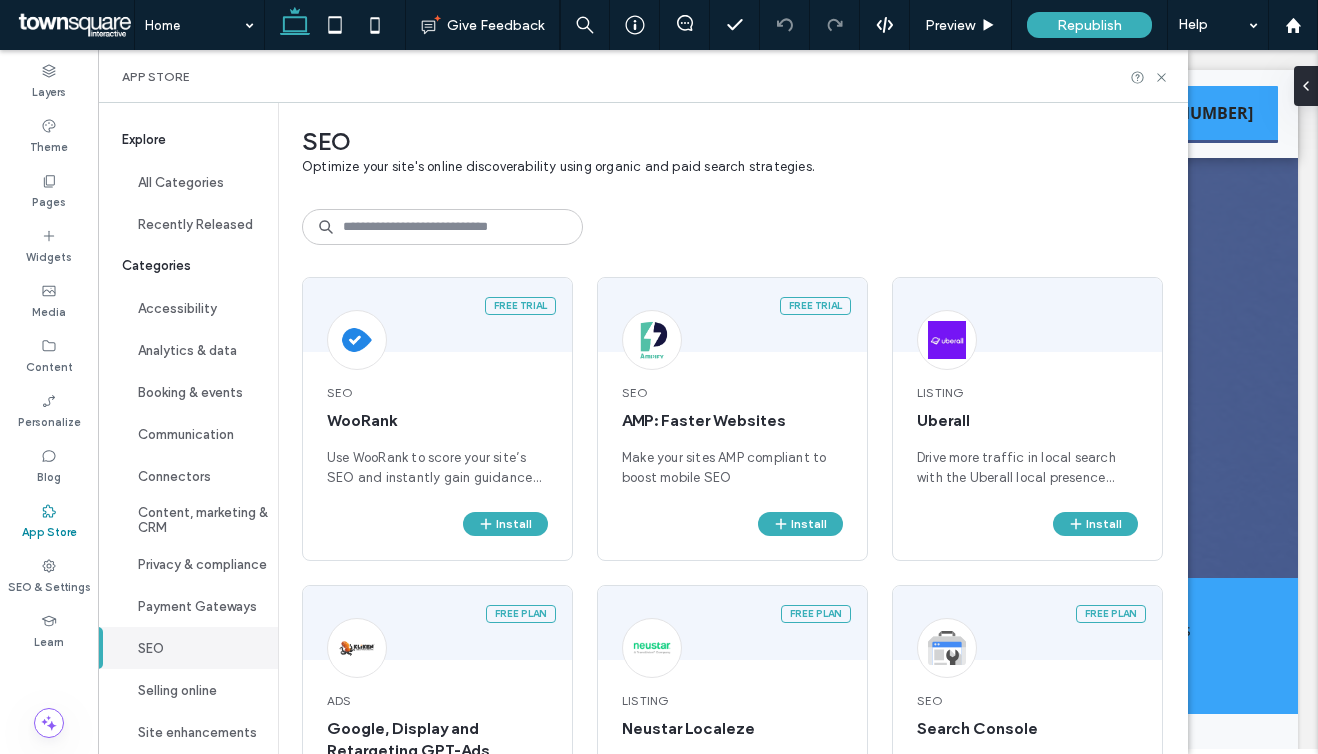 click on "SEO Optimize your site's online discoverability using organic and paid search strategies. Free trial SEO WooRank Use WooRank to score your site’s SEO and instantly gain guidance and actionable insights from key analytics. Install Free trial SEO AMP: Faster Websites Make your sites AMP compliant to boost mobile SEO Install Listing Uberall Drive more traffic in local search with the Uberall local presence management platform. Install Free plan Ads Google, Display and Retargeting GPT-Ads Create stunning marketing campaigns with our GPT copilot and grow bookings and sales in 5 minutes on Google and display. Install Free plan Listing Neustar Localeze Site integrated business listing management. Get your business found online [DATE]! Install Free plan SEO Search Console Connect your website to Google Search Console. Install Free trial CRM vcita Online scheduling, payments, CRM and marketing app. Install Free plan SEO SEO Opportunities Install Free plan Product Reviews [DOMAIN_NAME] Product Reviews Install" at bounding box center [733, 428] 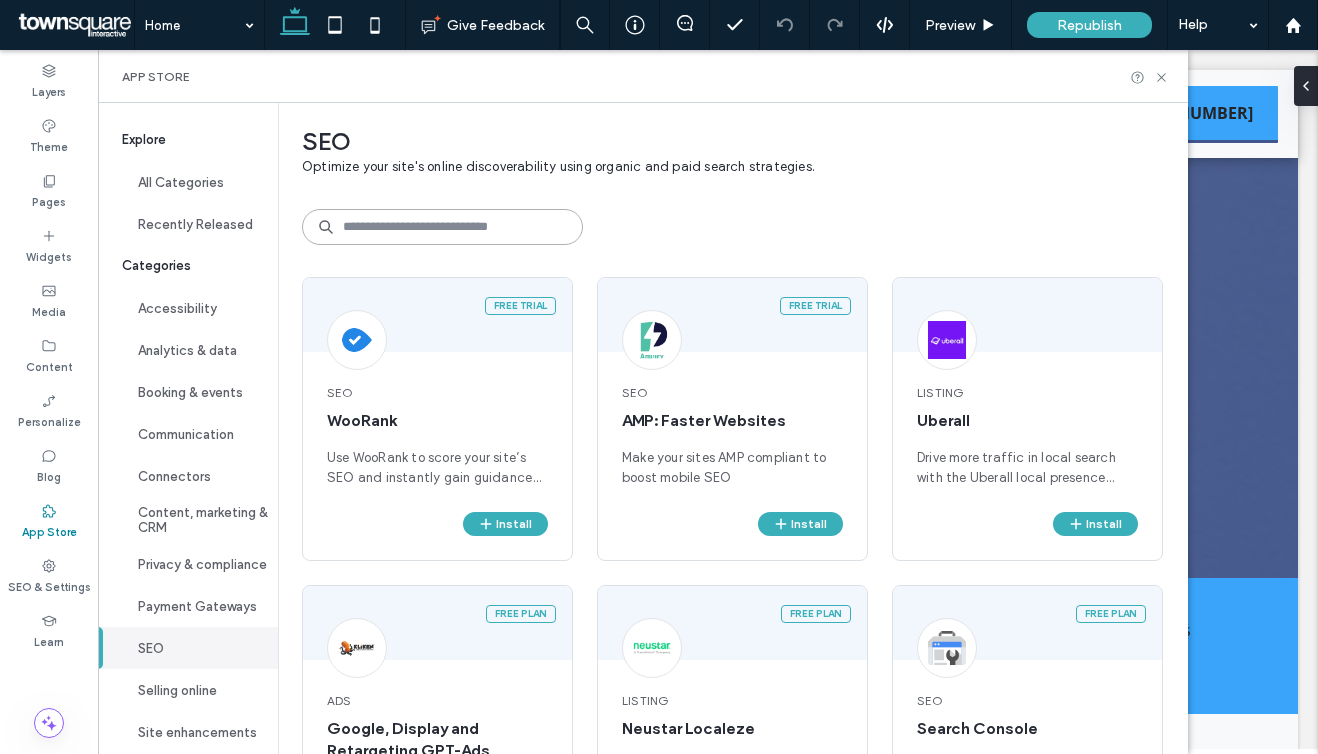 click at bounding box center [442, 227] 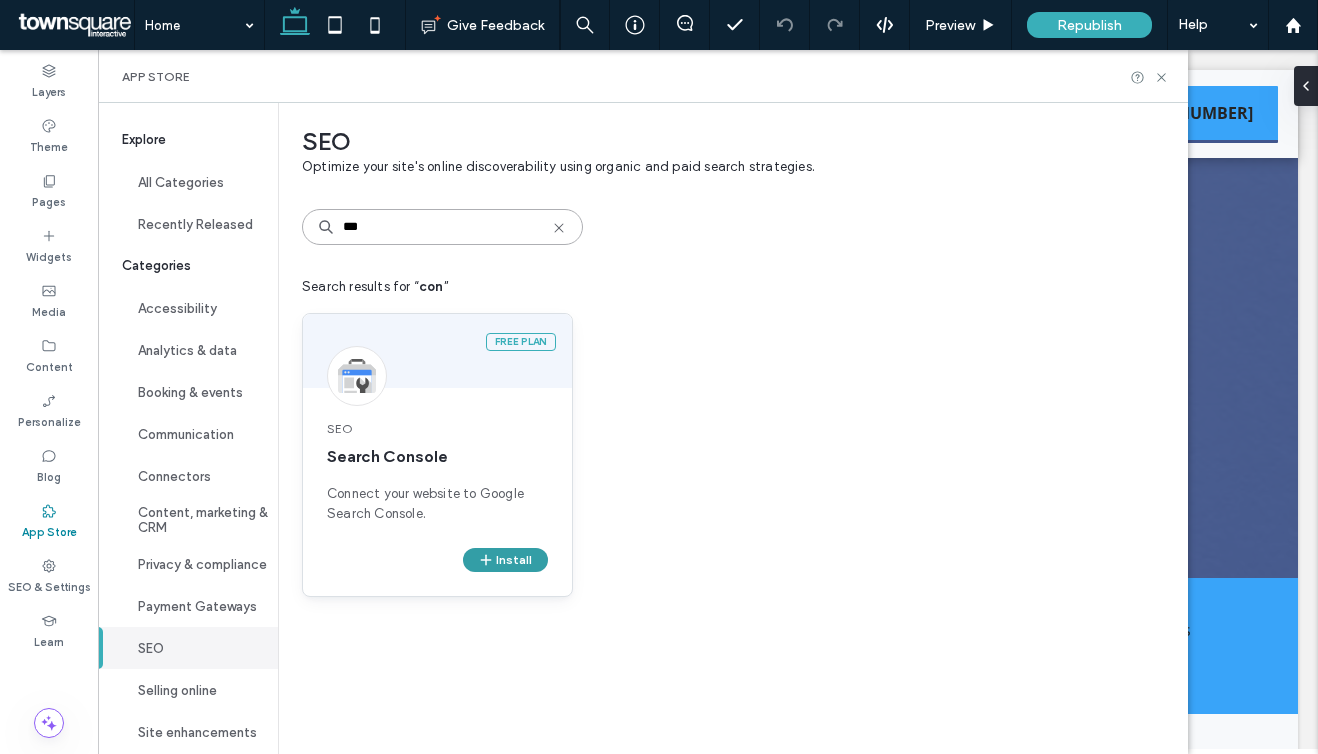 type on "***" 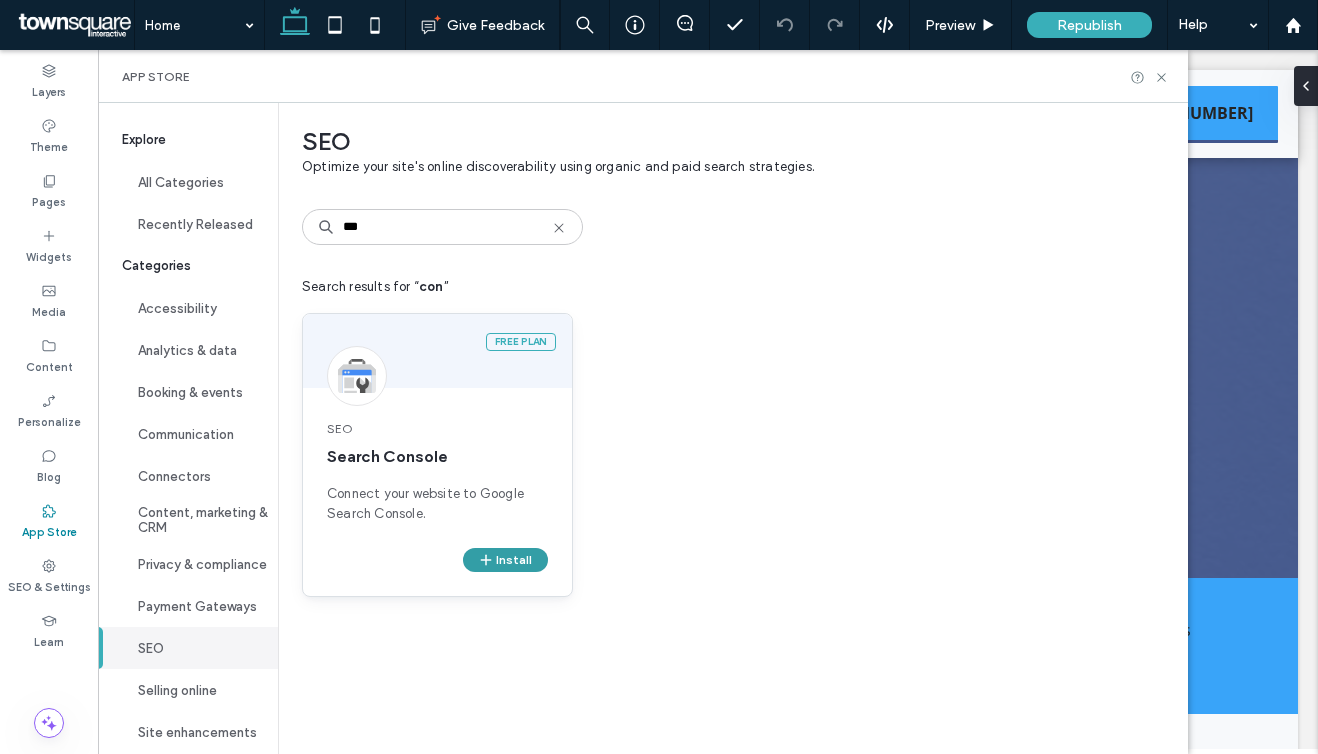 click on "Install" at bounding box center [505, 560] 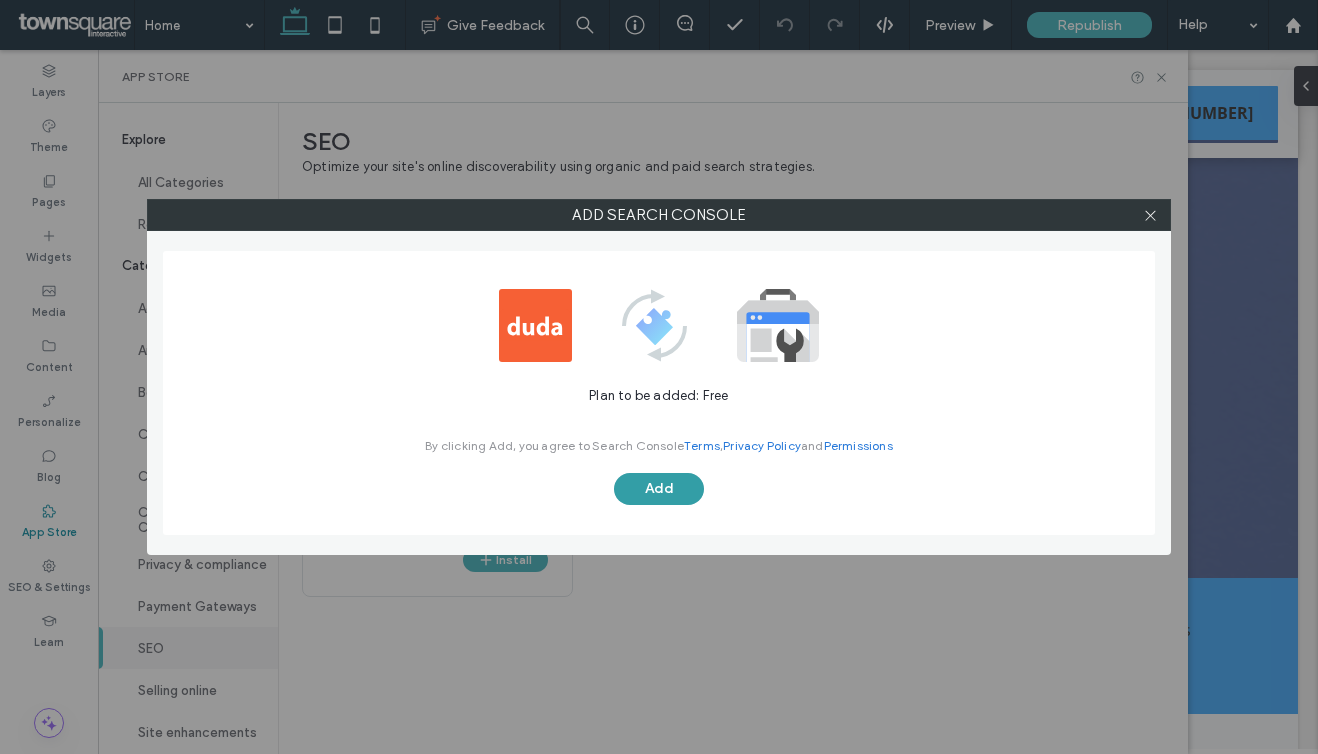 click on "Add" at bounding box center [659, 489] 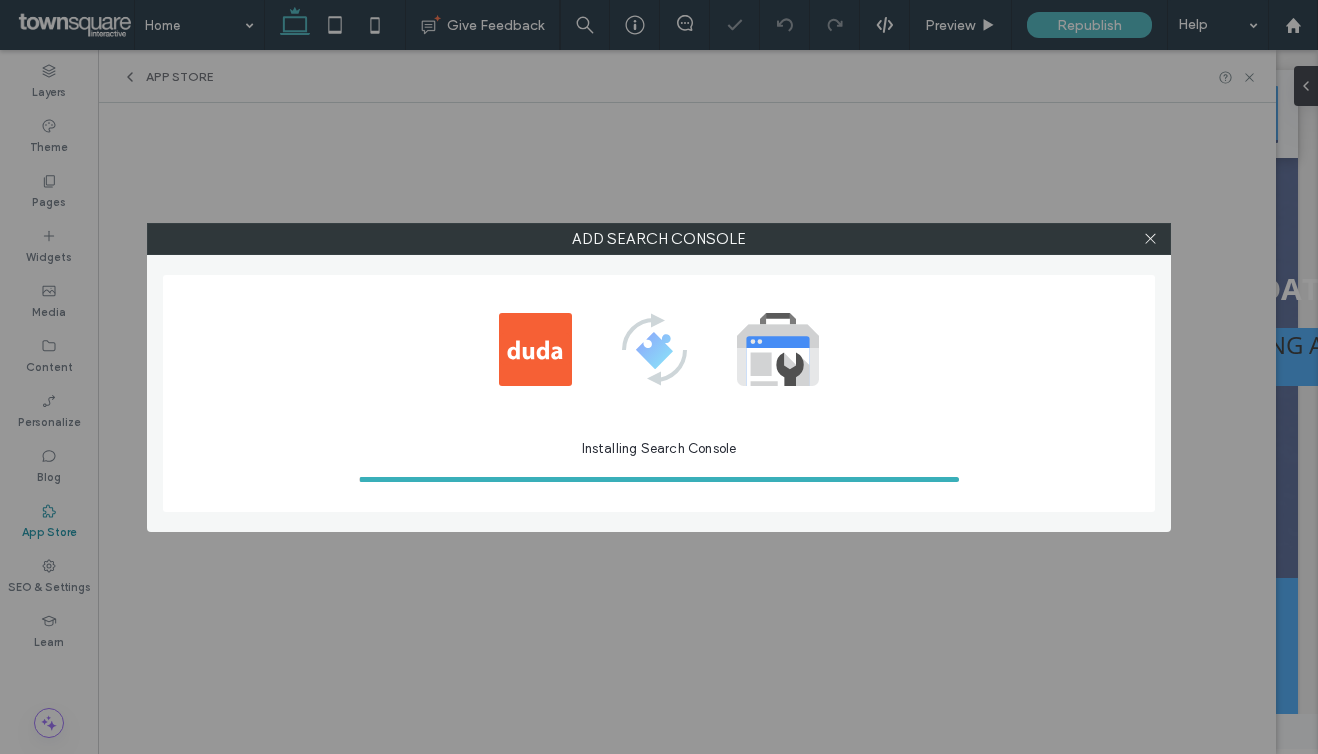 scroll, scrollTop: 0, scrollLeft: 0, axis: both 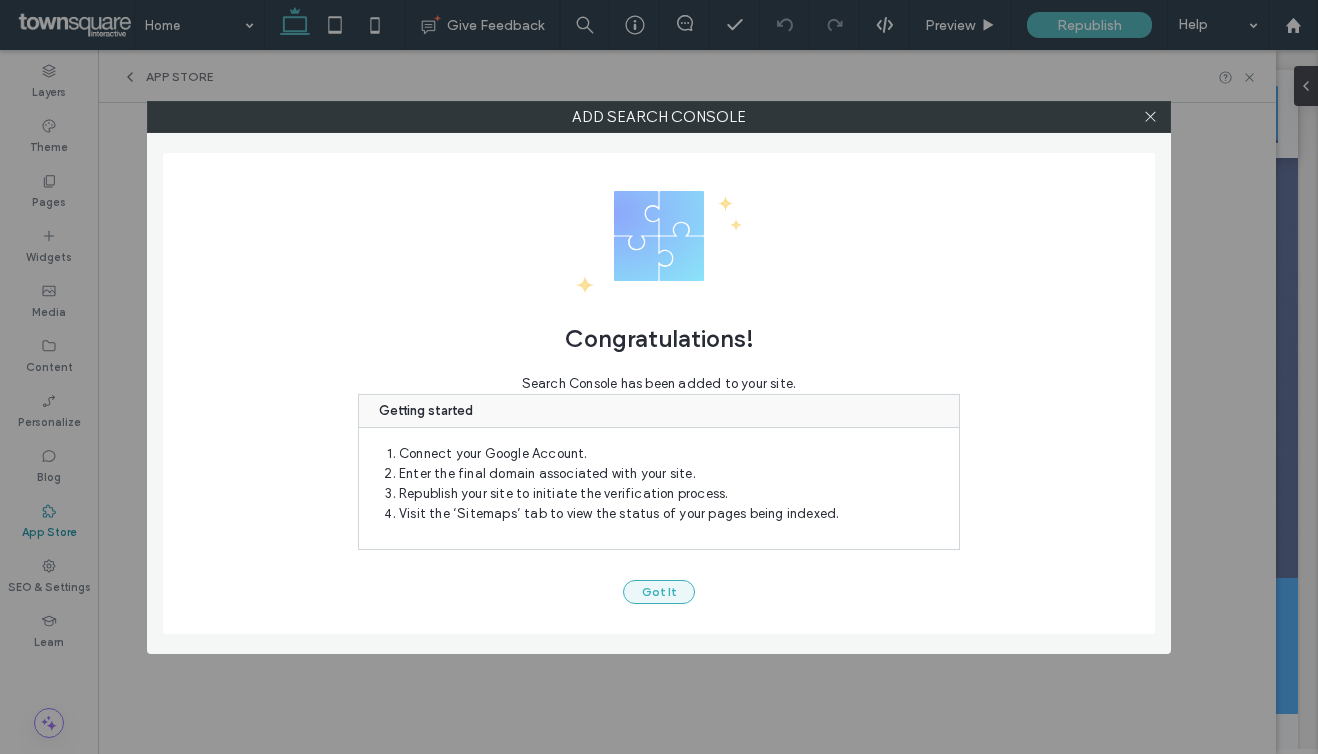 click on "Got It" at bounding box center [659, 592] 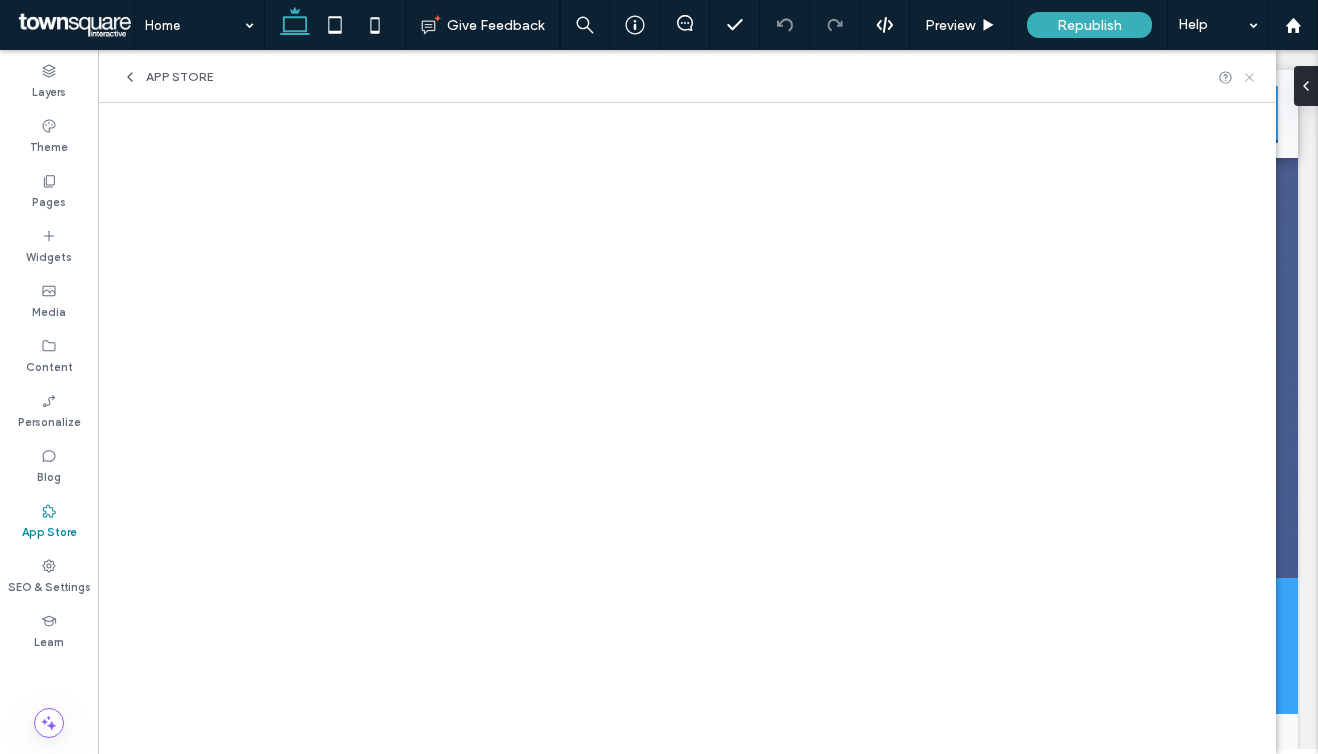 click 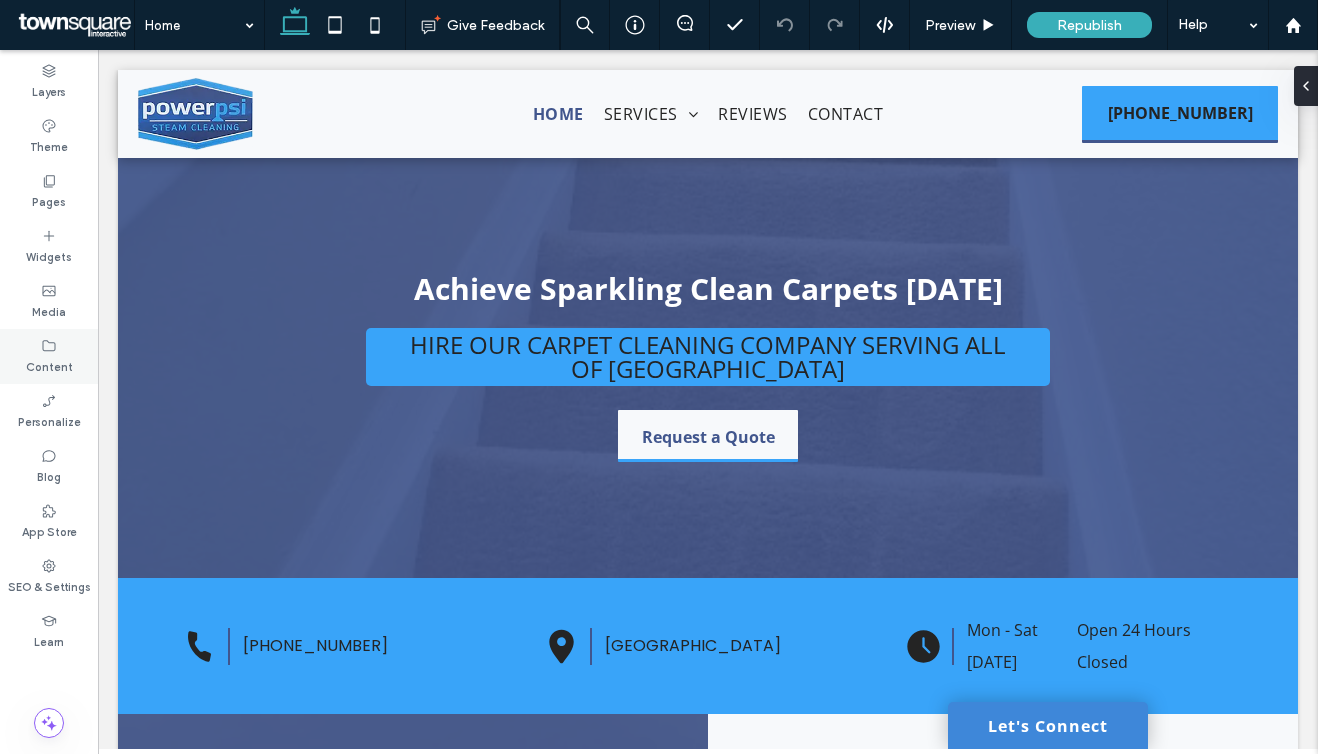 click on "Content" at bounding box center (49, 365) 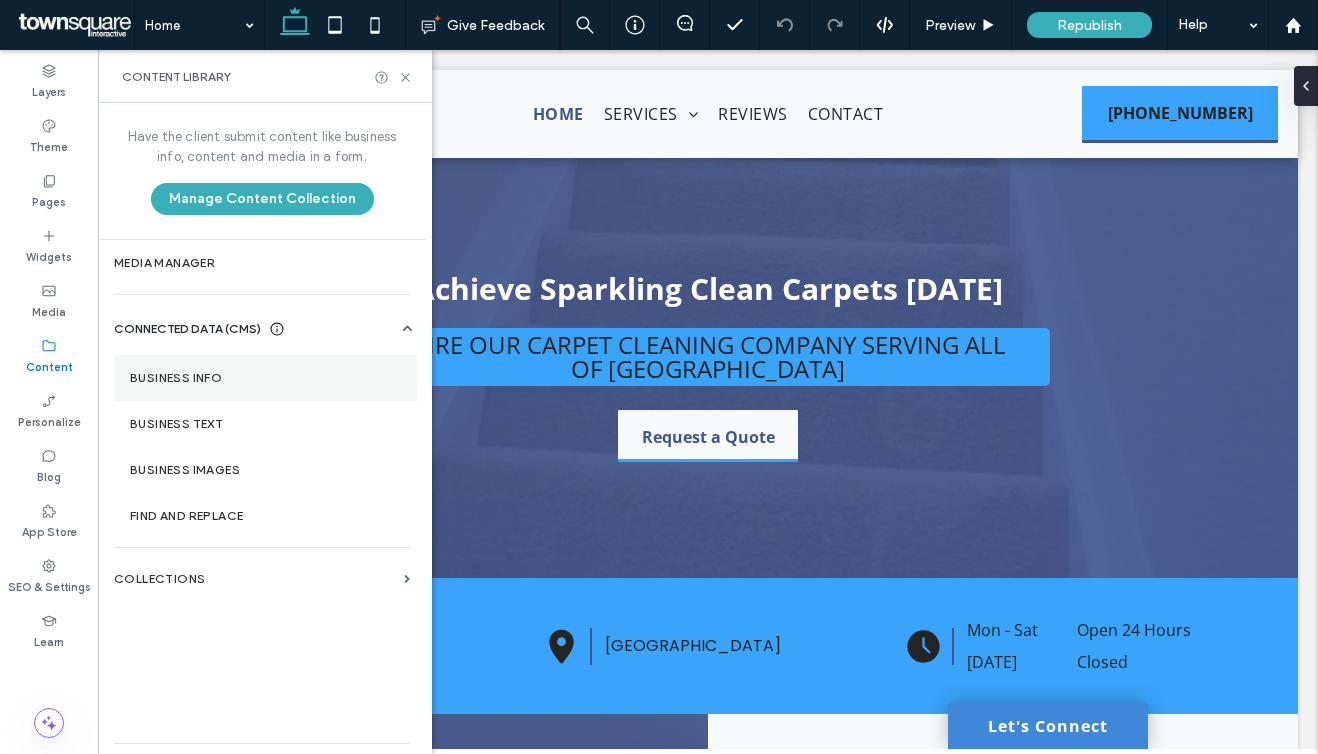click on "Business Info" at bounding box center (266, 378) 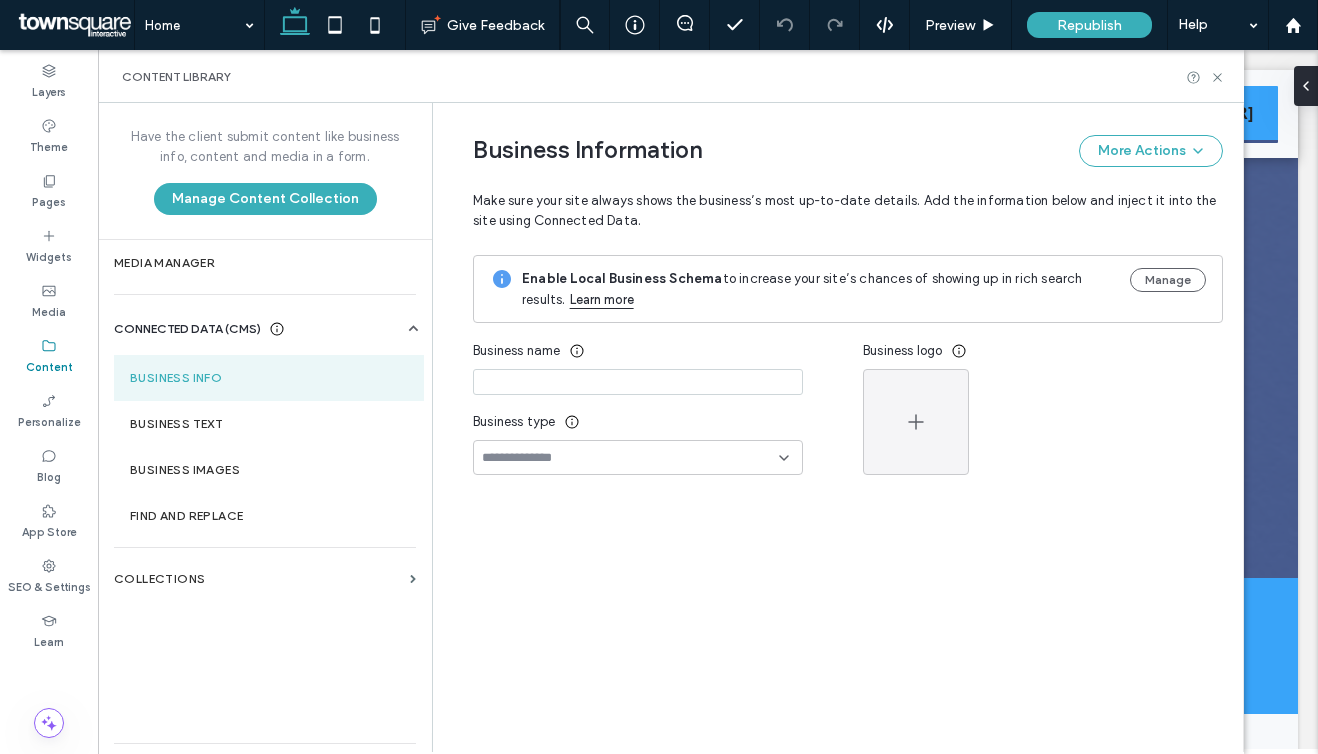 type on "*********" 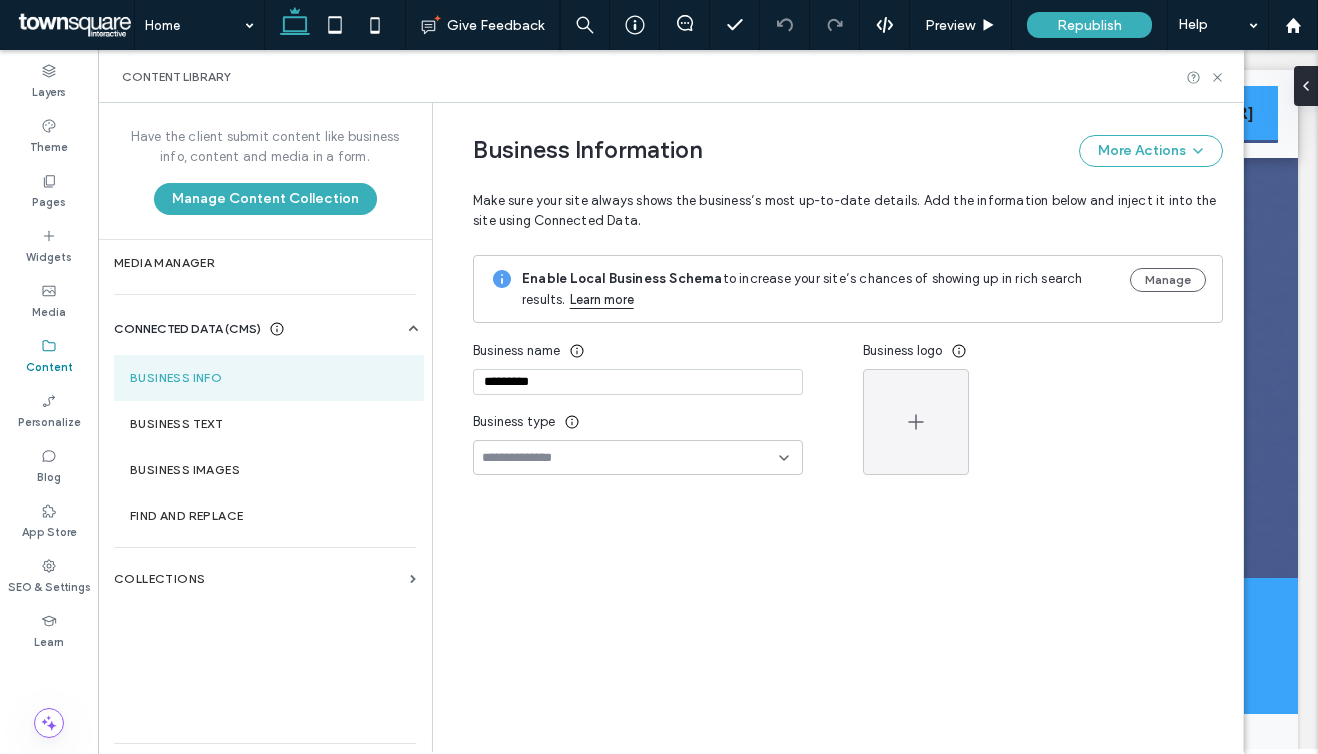 scroll, scrollTop: 51, scrollLeft: 0, axis: vertical 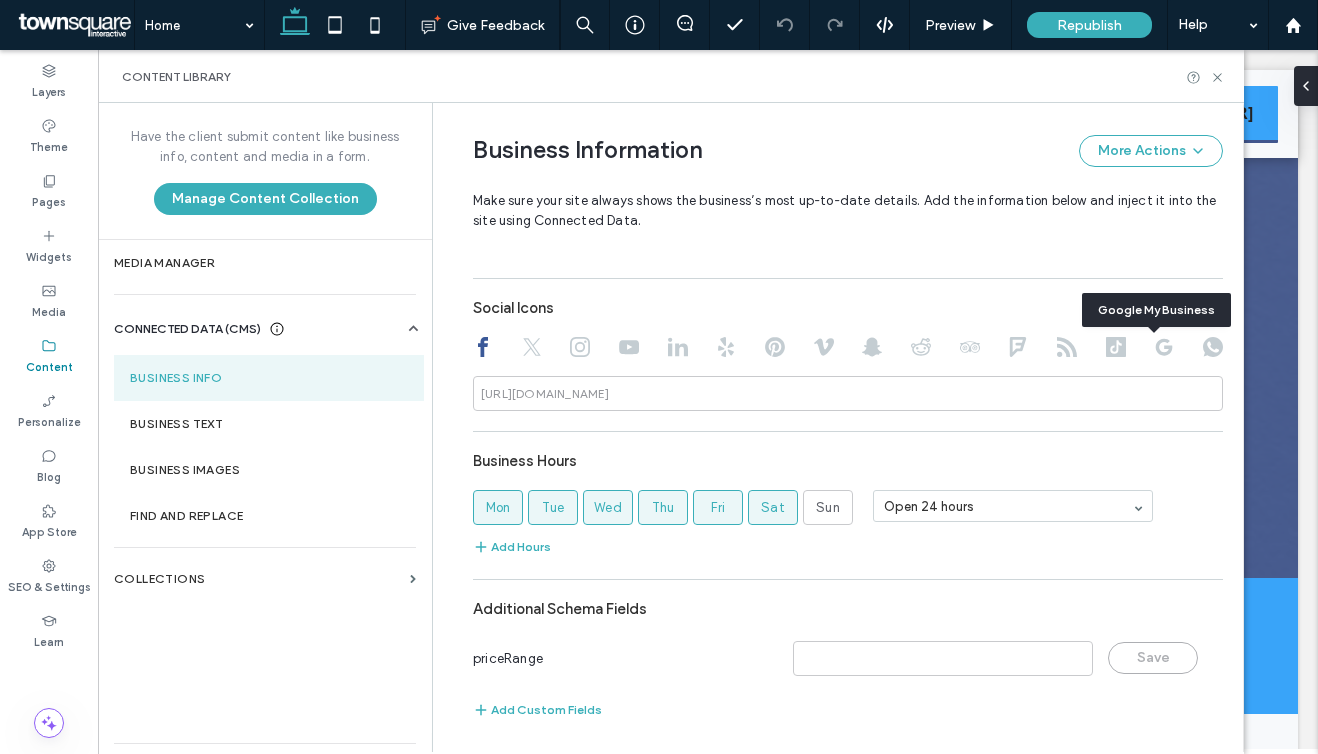 click 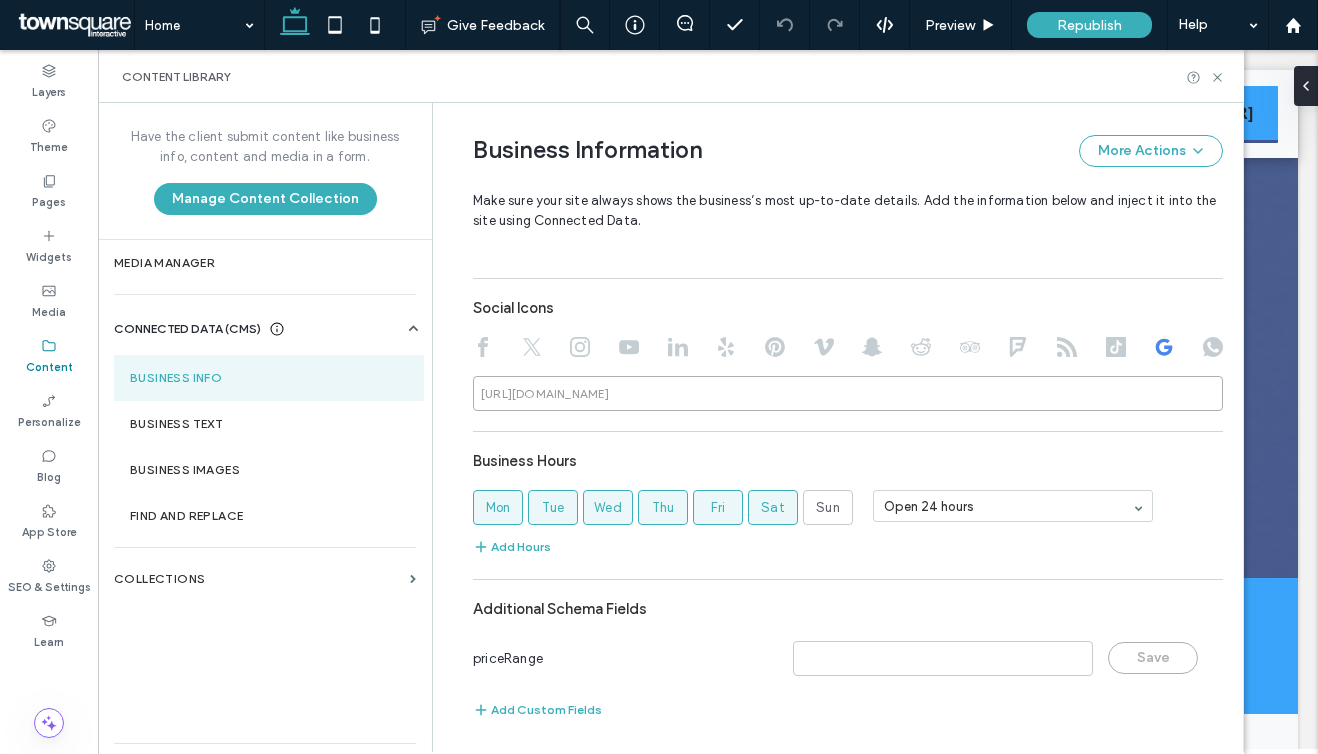 click at bounding box center (848, 393) 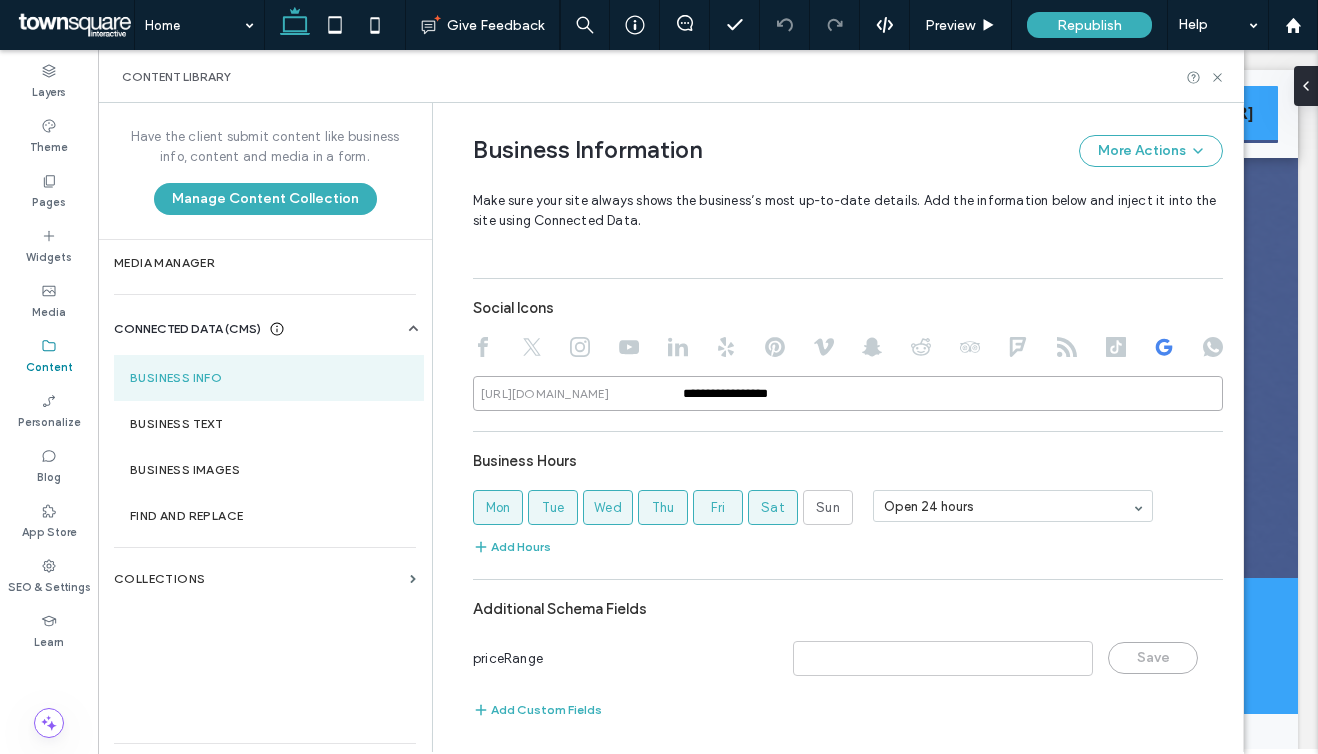 type on "**********" 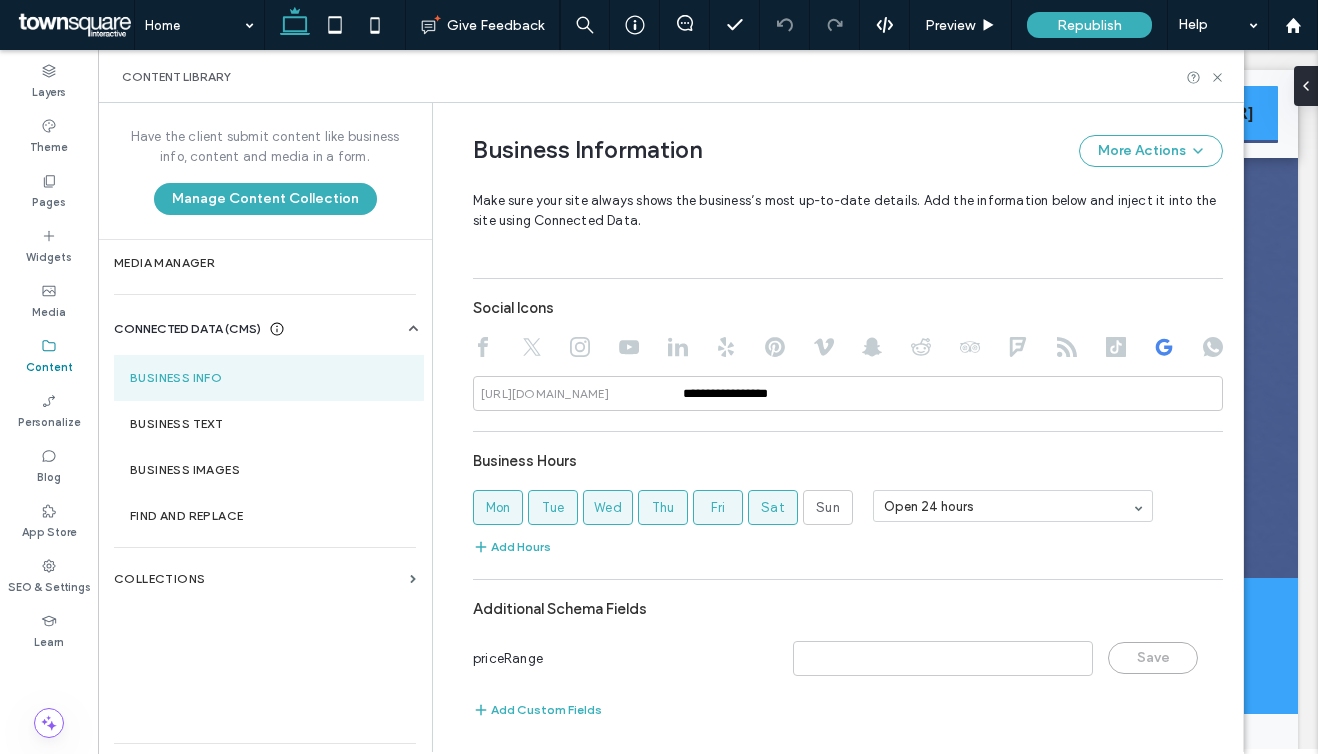 click on "**********" at bounding box center (848, 219) 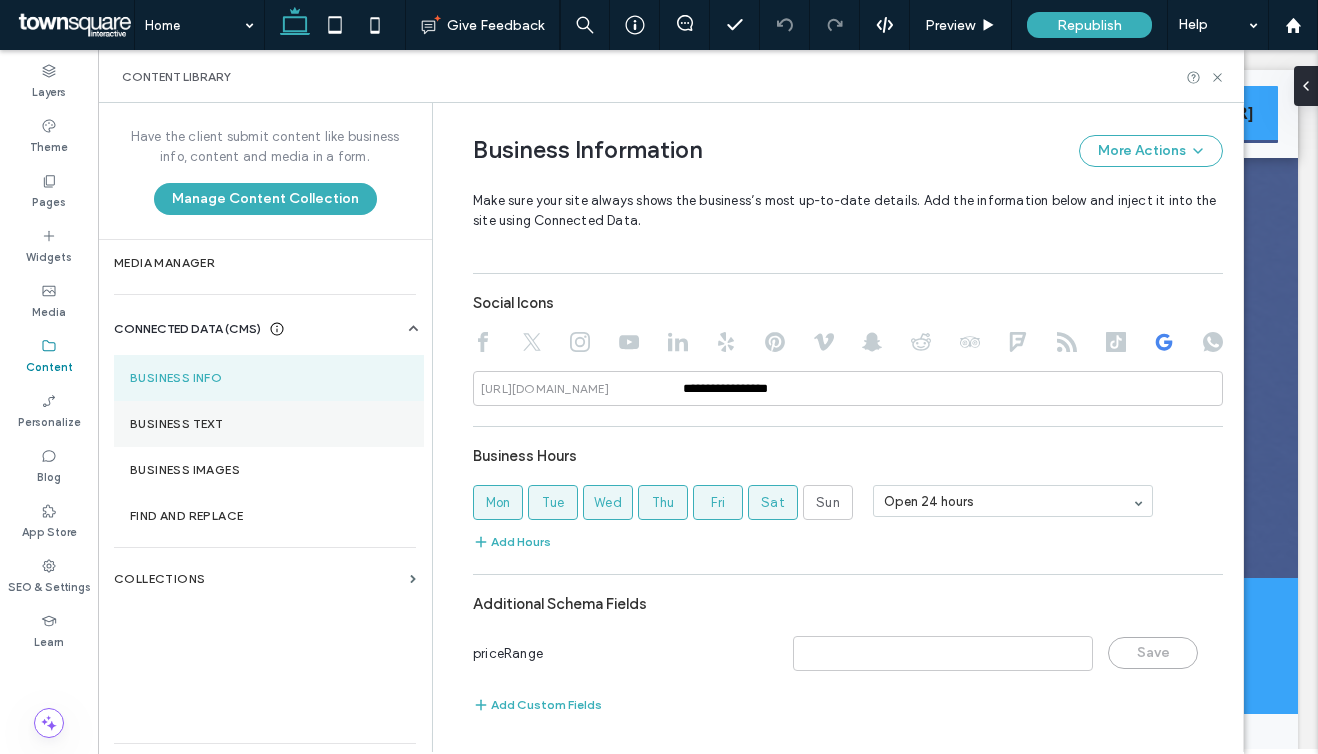 click on "Business Text" at bounding box center (269, 424) 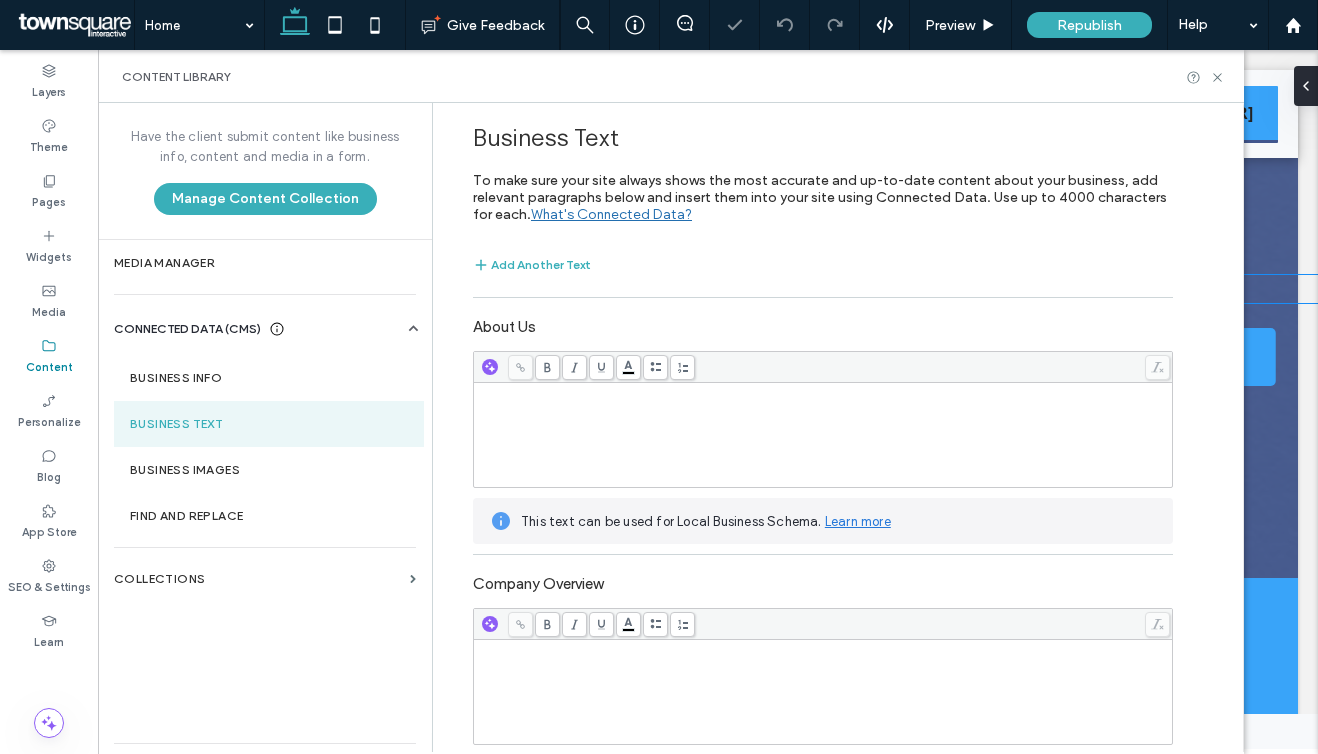 scroll, scrollTop: 0, scrollLeft: 0, axis: both 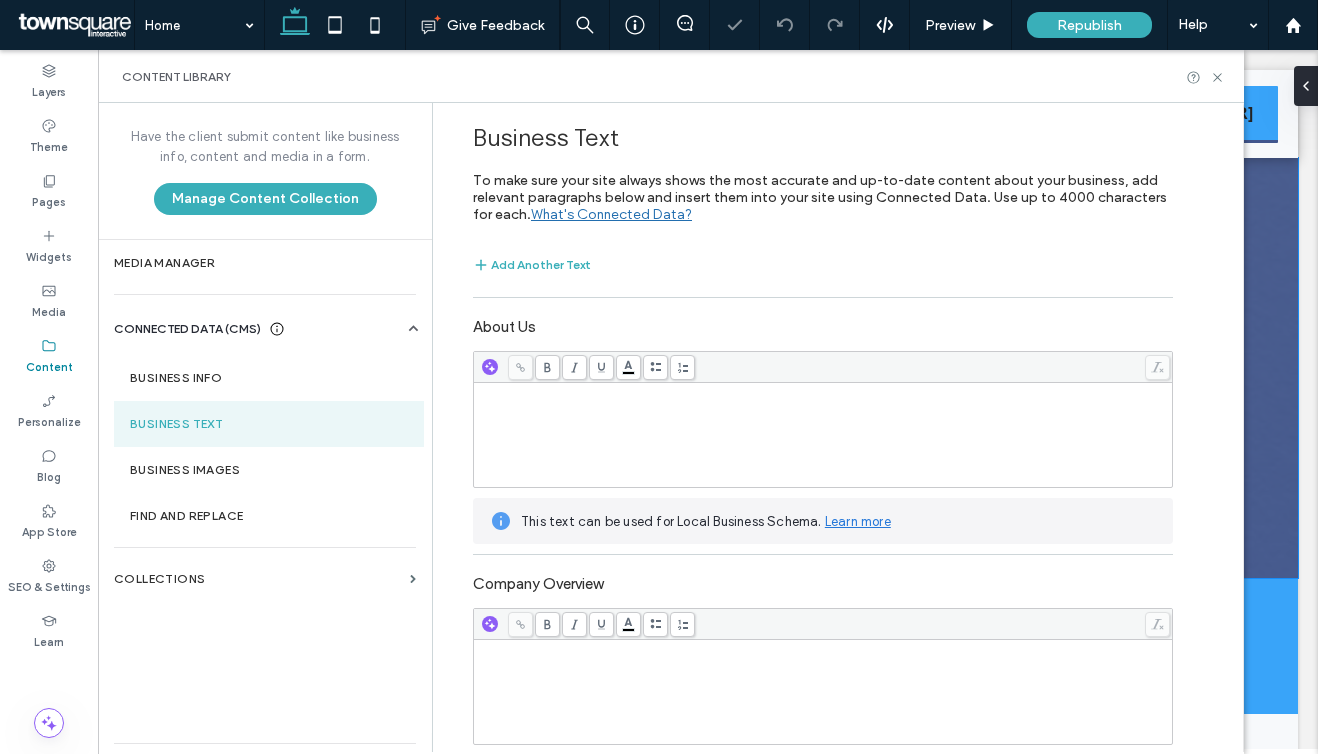 click on "Achieve Sparkling Clean Carpets Today
Hire our carpet cleaning company serving all of Palm Beach county
Request a Quote" at bounding box center (708, 368) 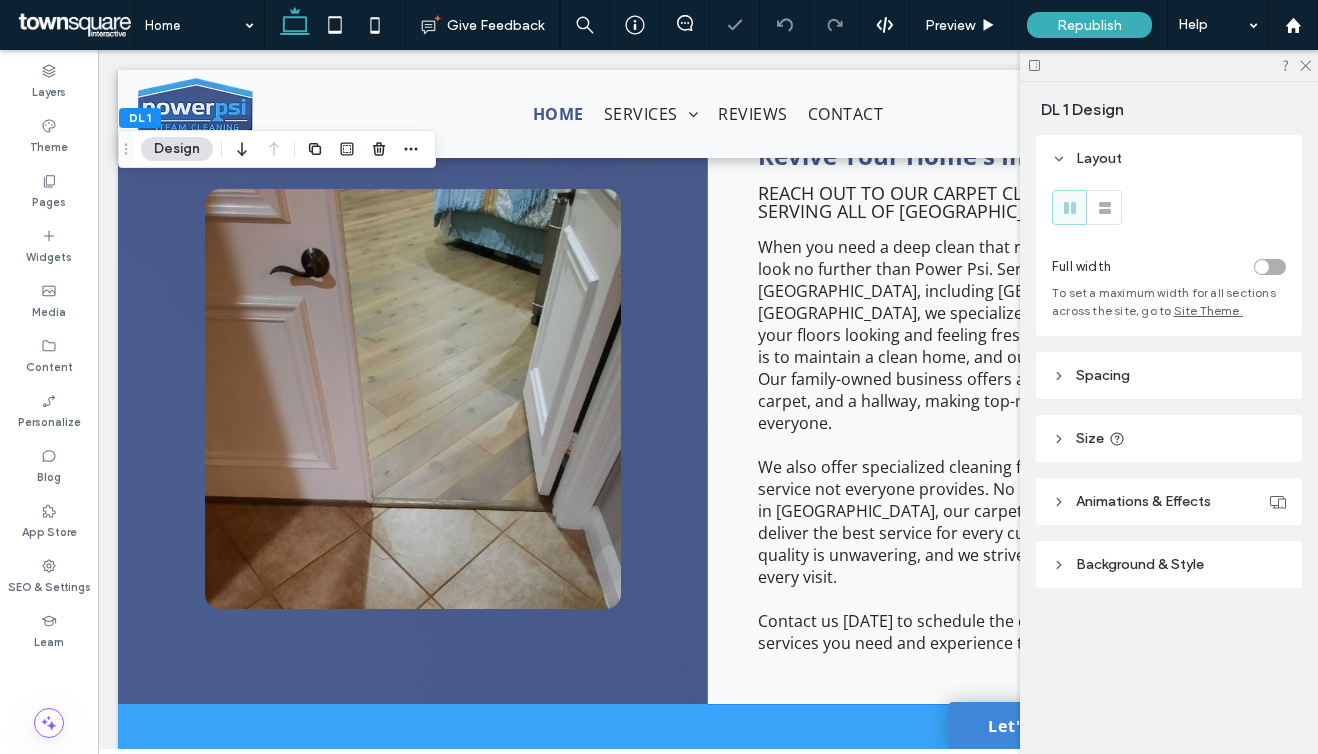 scroll, scrollTop: 625, scrollLeft: 0, axis: vertical 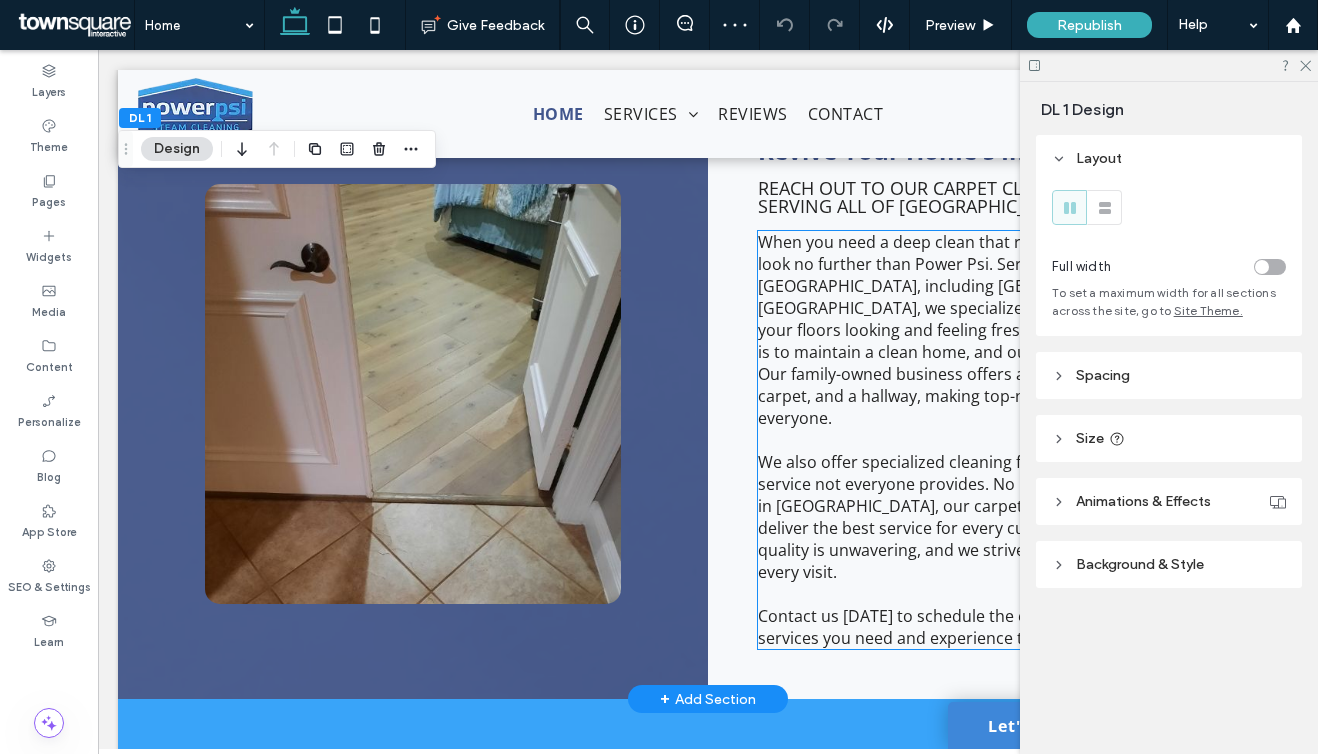 click on "We also offer specialized cleaning for marble and stone, a service not everyone provides. No matter where you're located in Palm Beach County, our carpet cleaning company is ready to deliver the best service for every customer. Our commitment to quality is unwavering, and we strive to exceed expectations with every visit." at bounding box center [1002, 517] 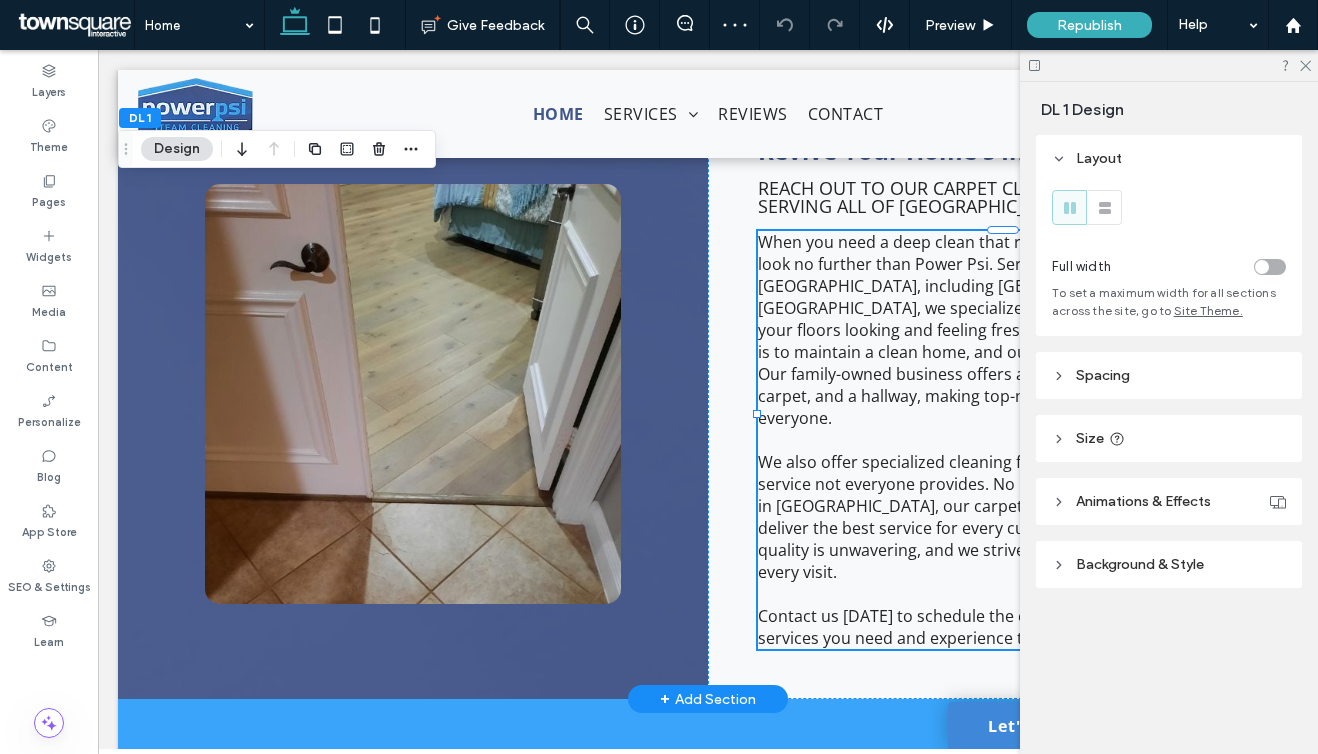 click on "When you need a deep clean that revitalizes your living space, look no further than Power Psi. Serving all of Palm Beach County, including Boynton Beach and Jupiter, we specialize in carpet cleaning that leaves your floors looking and feeling fresh. You know how important it is to maintain a clean home, and our services ensure just that. Our family-owned business offers a $99 special for two rooms, carpet, and a hallway, making top-notch service accessible to everyone. We also offer specialized cleaning for marble and stone, a service not everyone provides. No matter where you're located in Palm Beach County, our carpet cleaning company is ready to deliver the best service for every customer. Our commitment to quality is unwavering, and we strive to exceed expectations with every visit. Contact us today to schedule the carpet or upholstery cleaning services you need and experience the difference." at bounding box center [1003, 440] 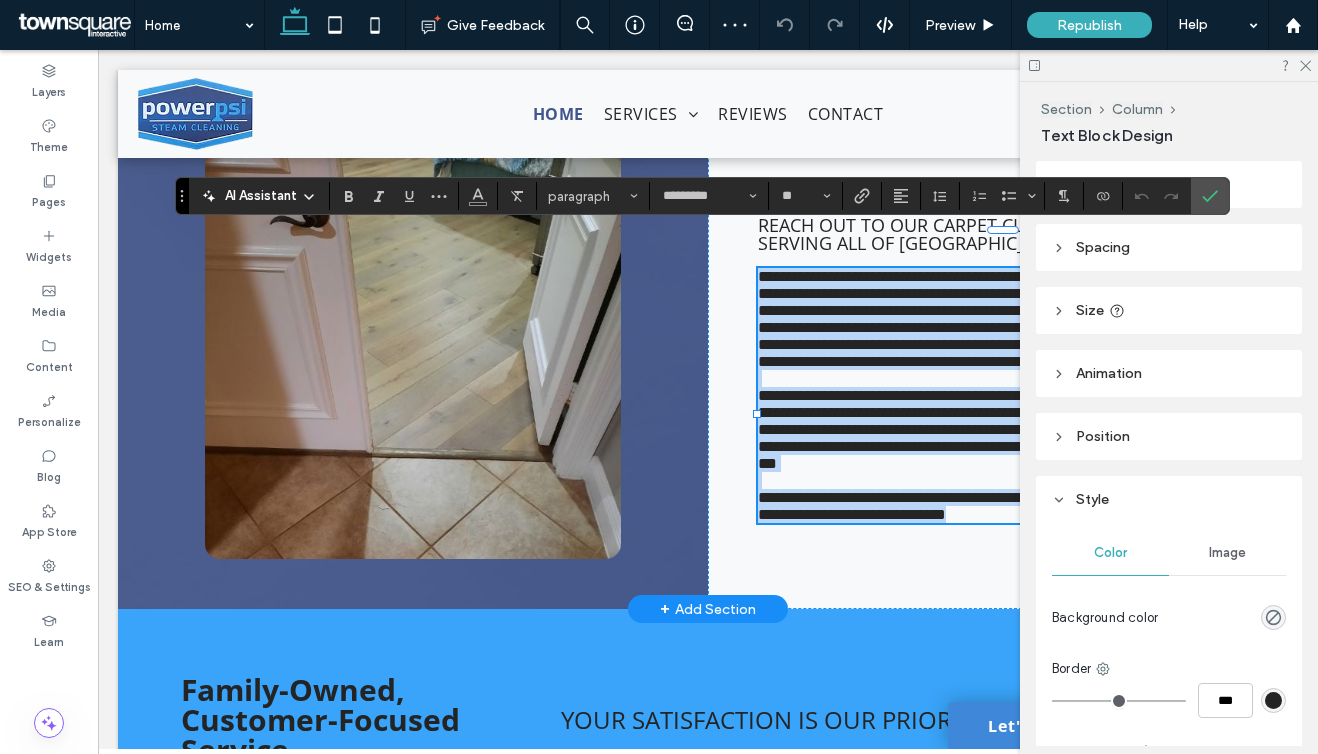 copy on "**********" 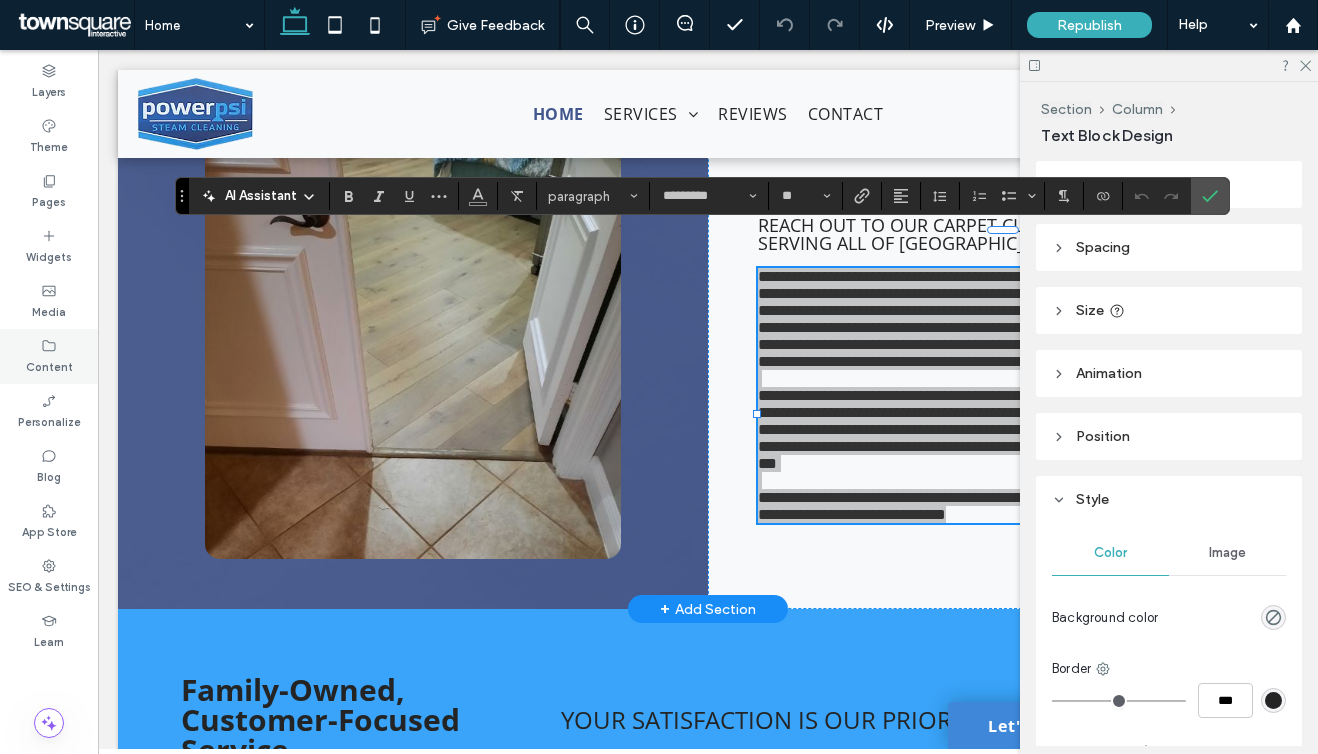 click on "Content" at bounding box center [49, 365] 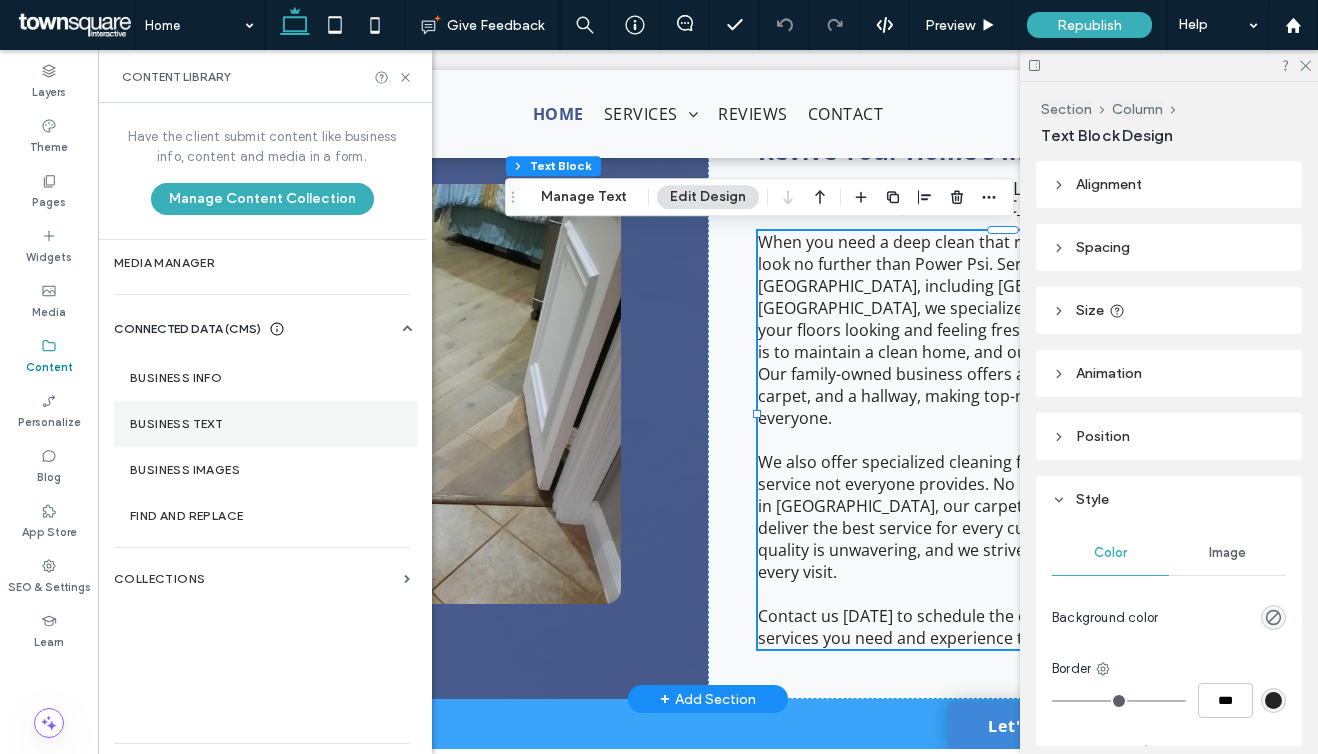 click on "Business Text" at bounding box center (266, 424) 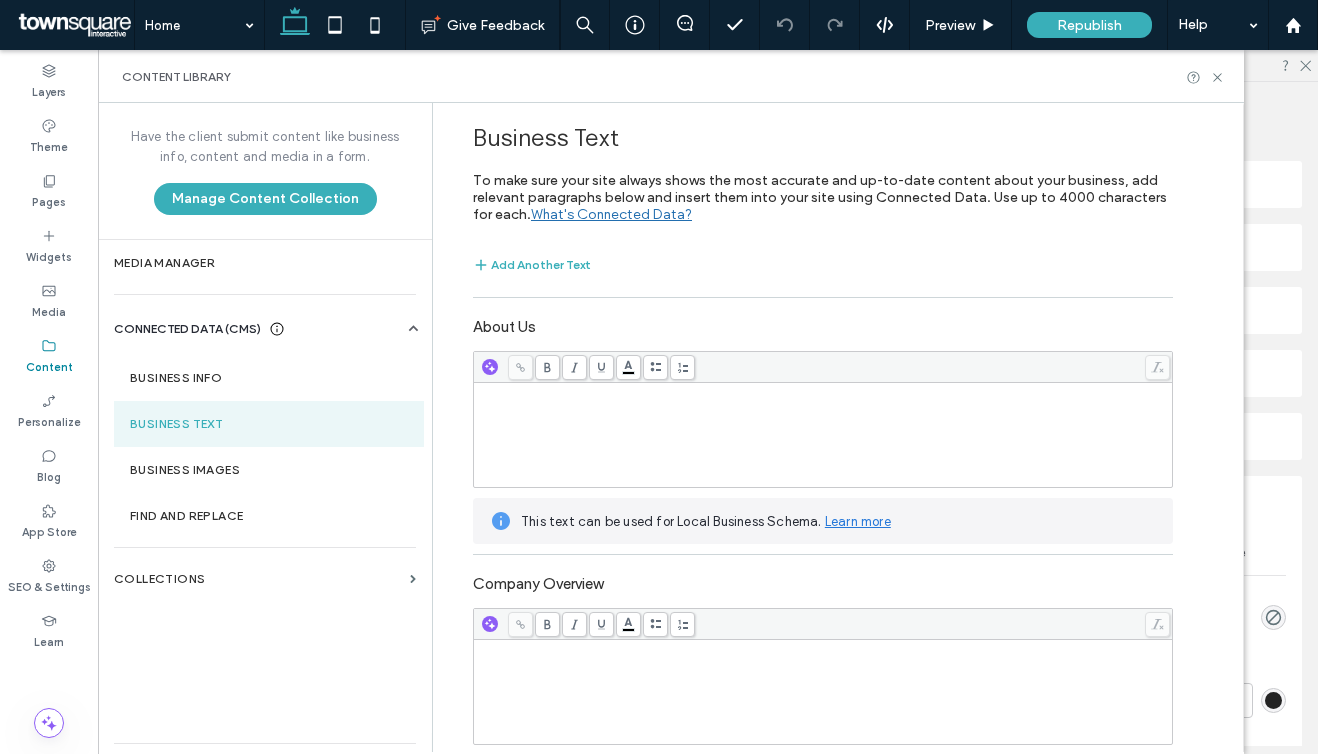 click at bounding box center [823, 435] 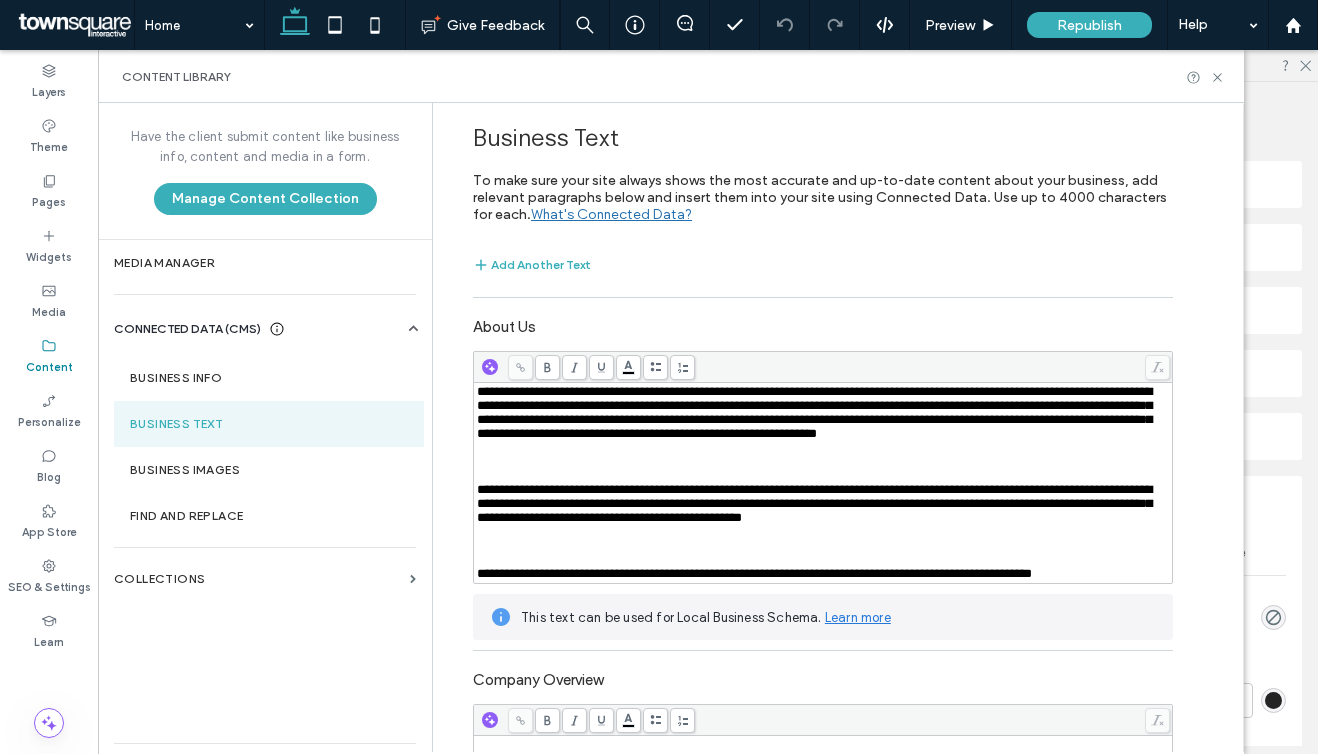 click at bounding box center (823, 462) 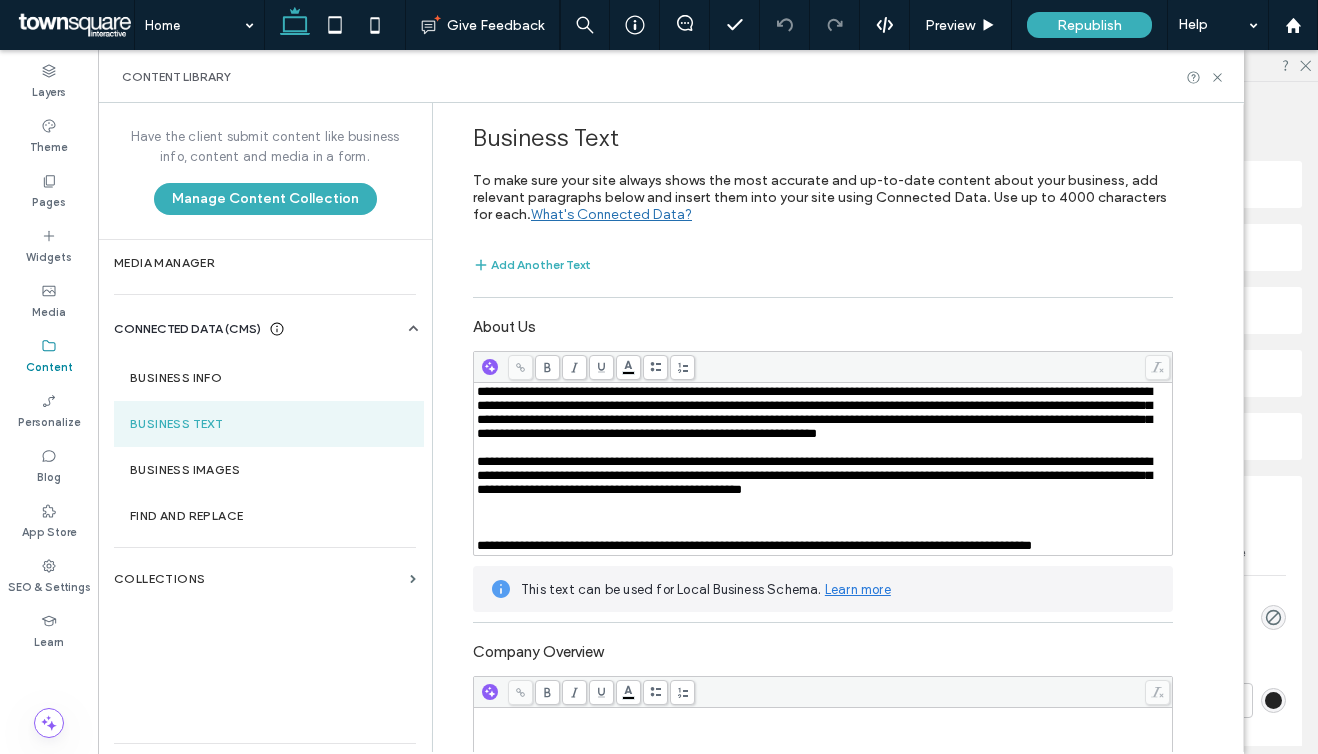 click at bounding box center (823, 518) 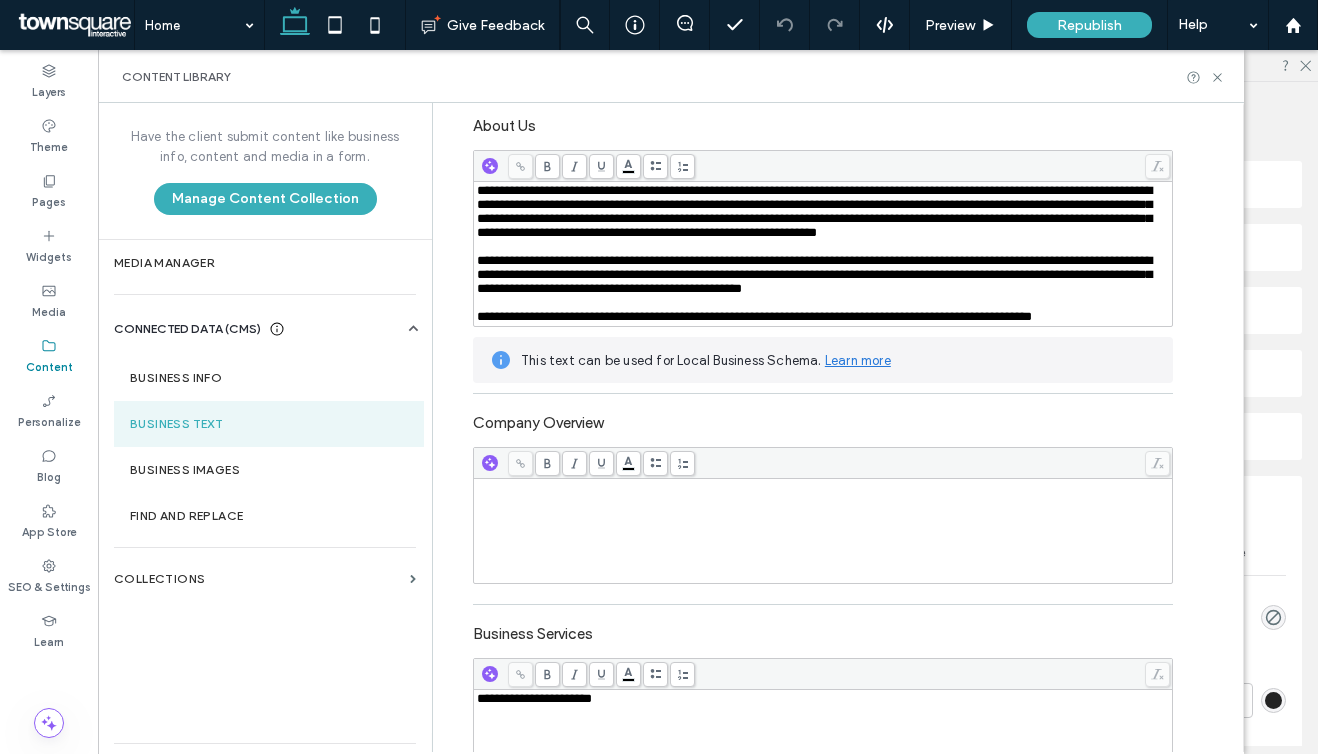 scroll, scrollTop: 210, scrollLeft: 0, axis: vertical 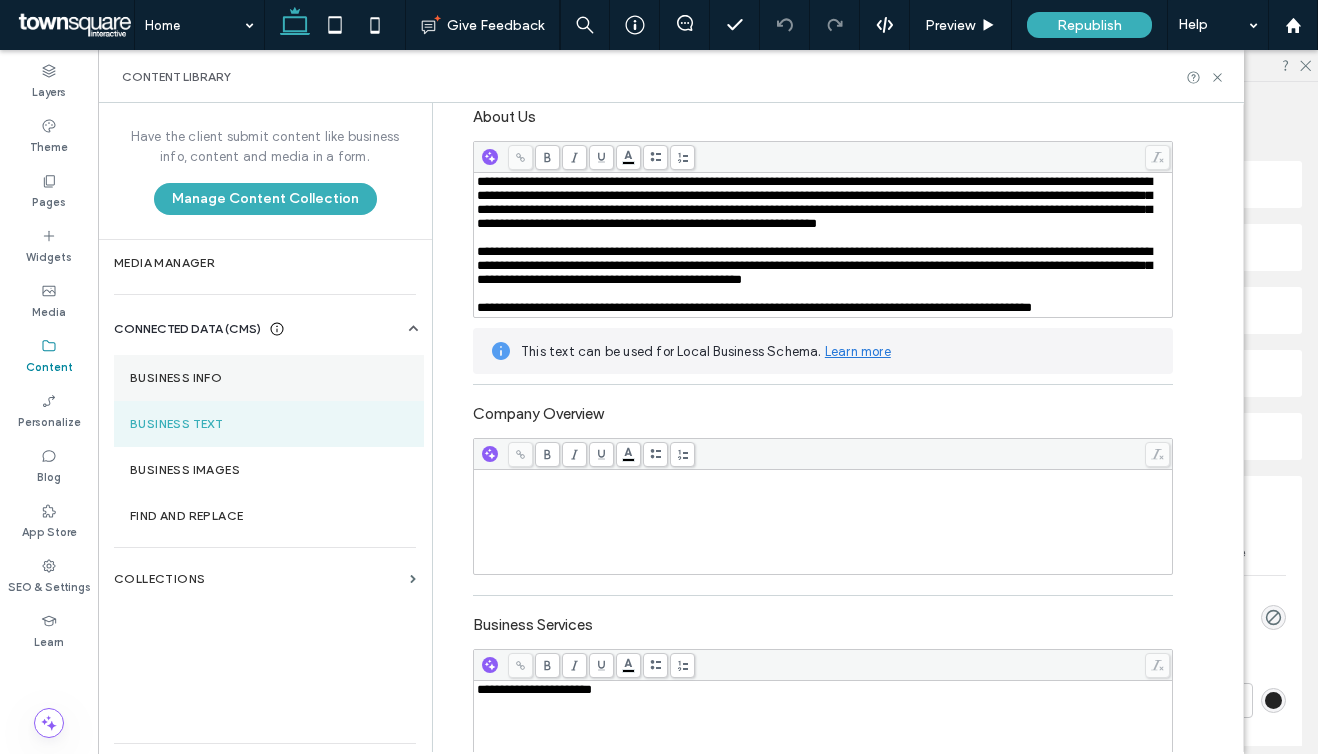 click on "Business Info" at bounding box center [269, 378] 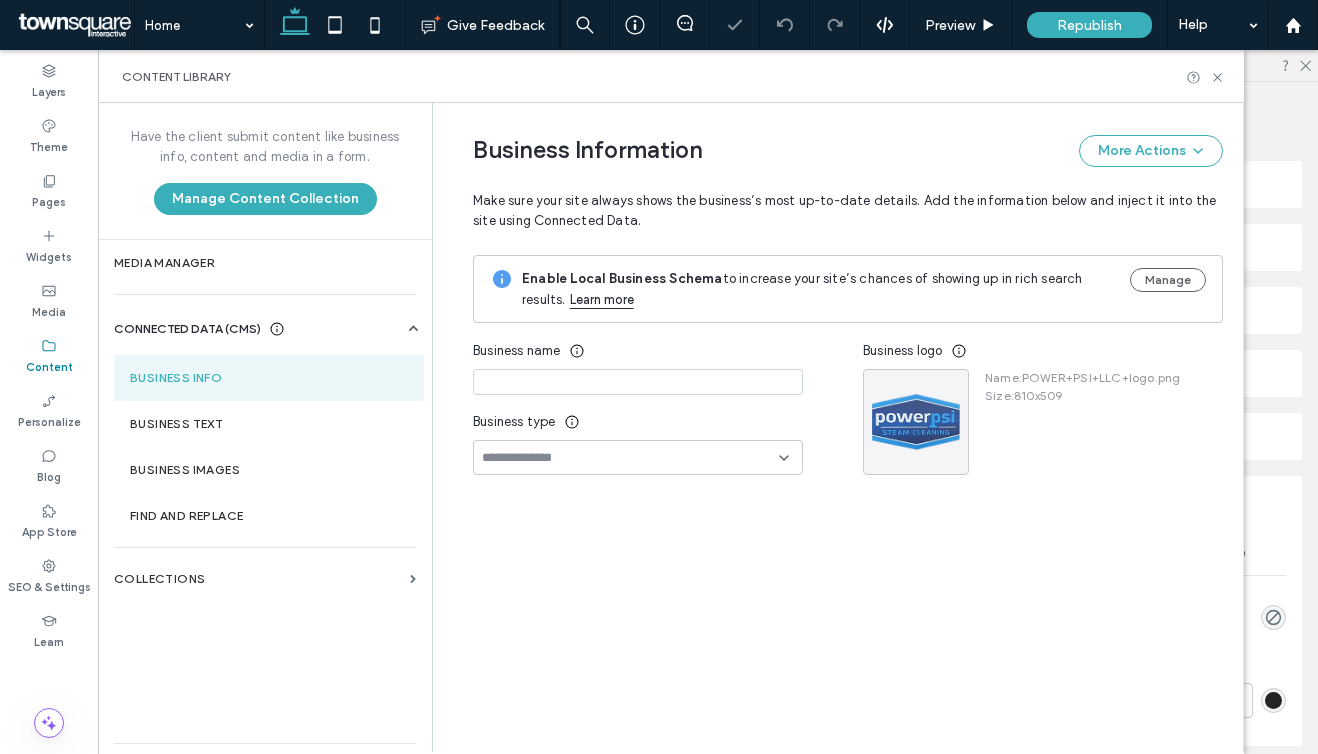 type on "*********" 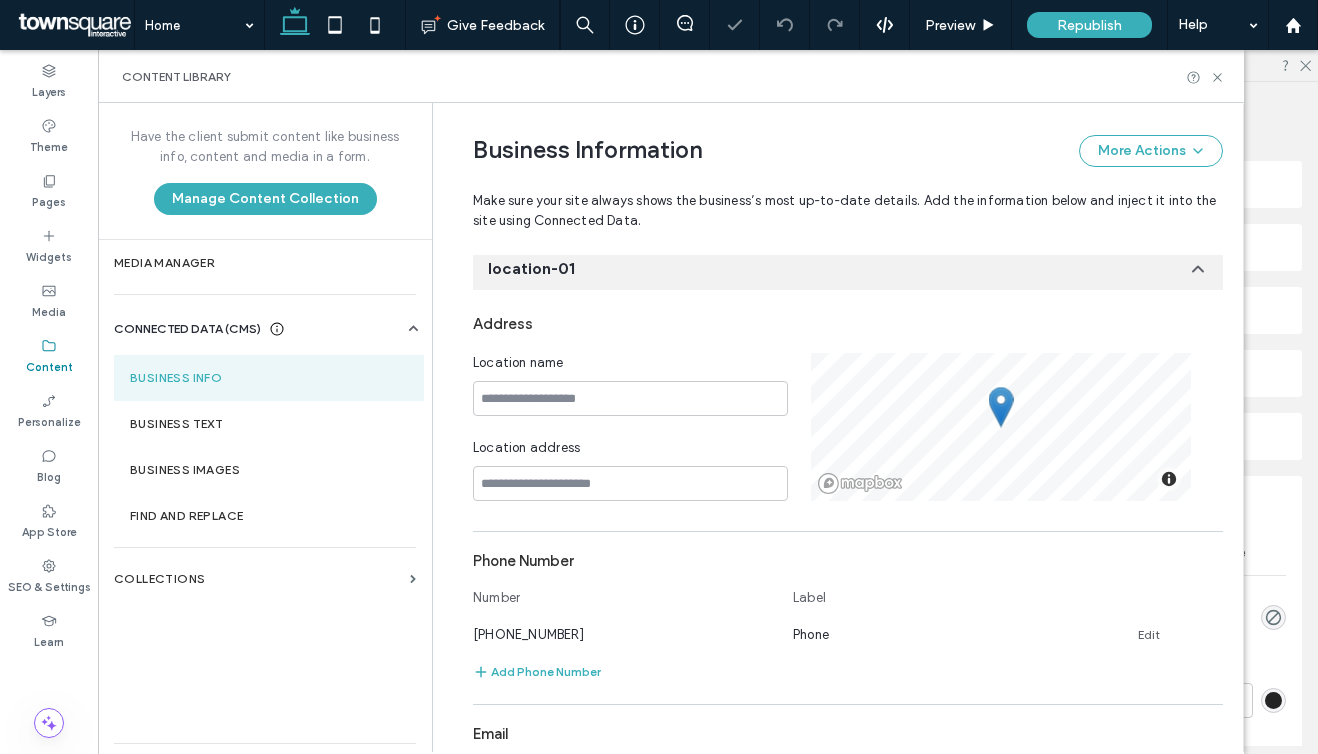 scroll, scrollTop: 261, scrollLeft: 0, axis: vertical 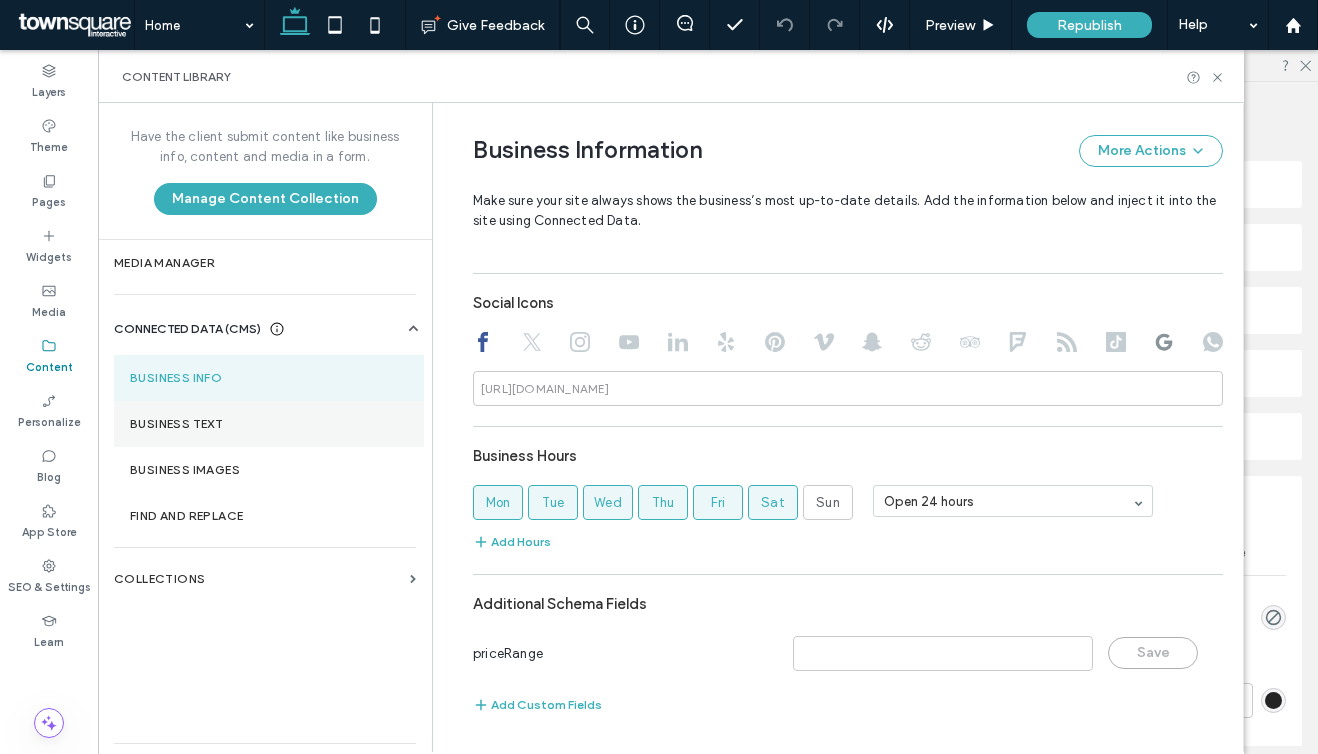 click on "Business Text" at bounding box center [269, 424] 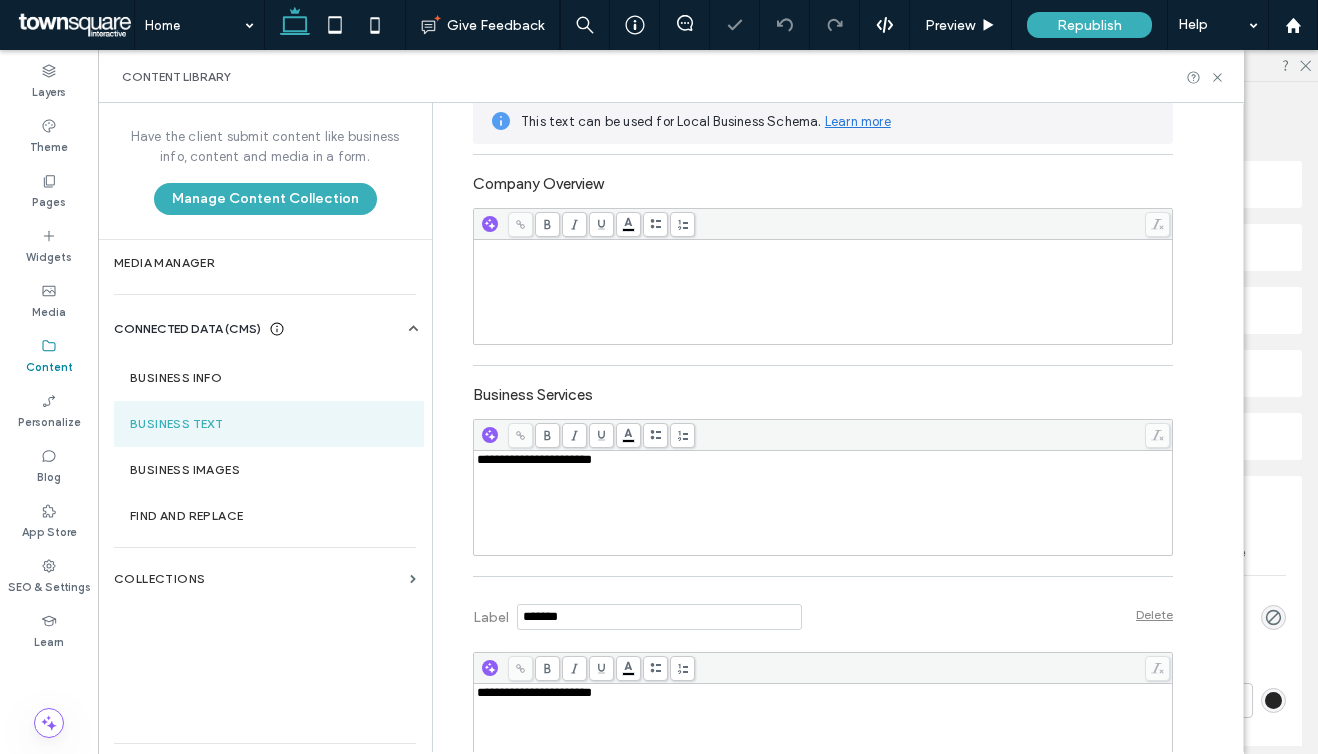 scroll, scrollTop: 830, scrollLeft: 0, axis: vertical 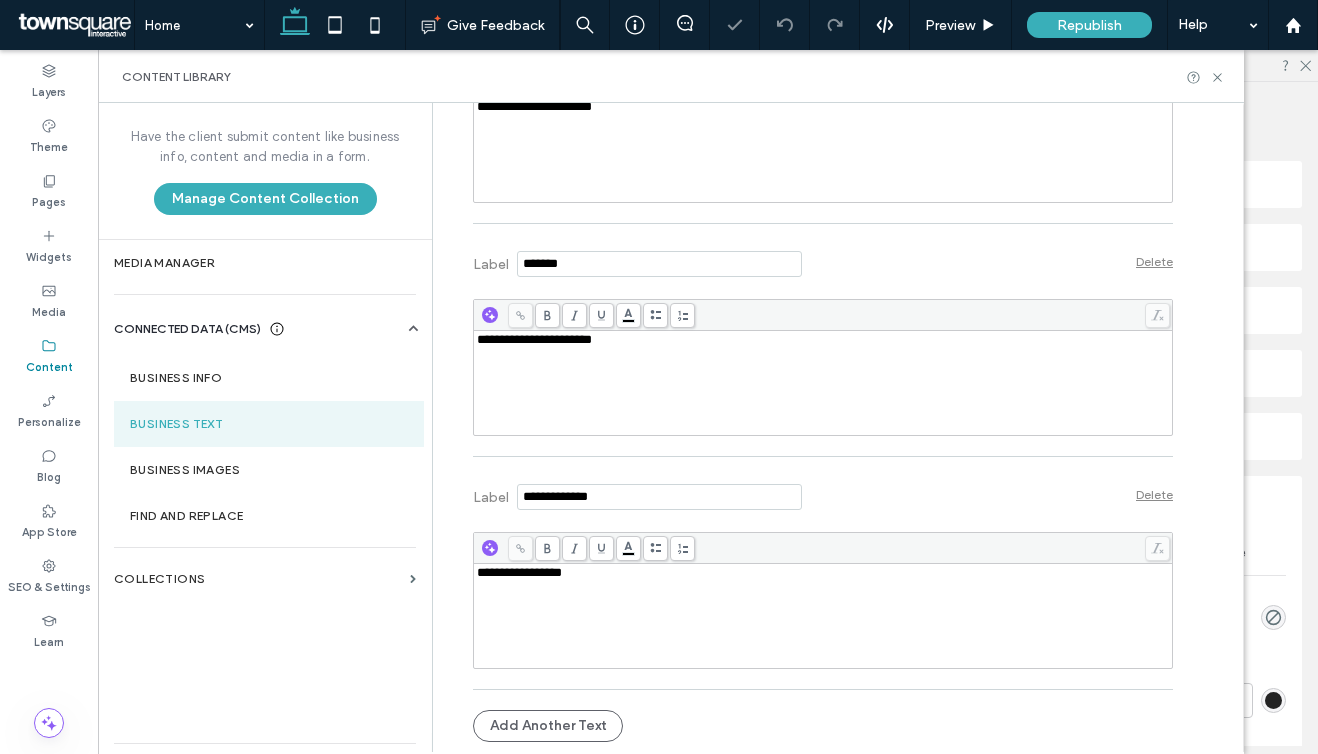 click on "**********" at bounding box center [823, 616] 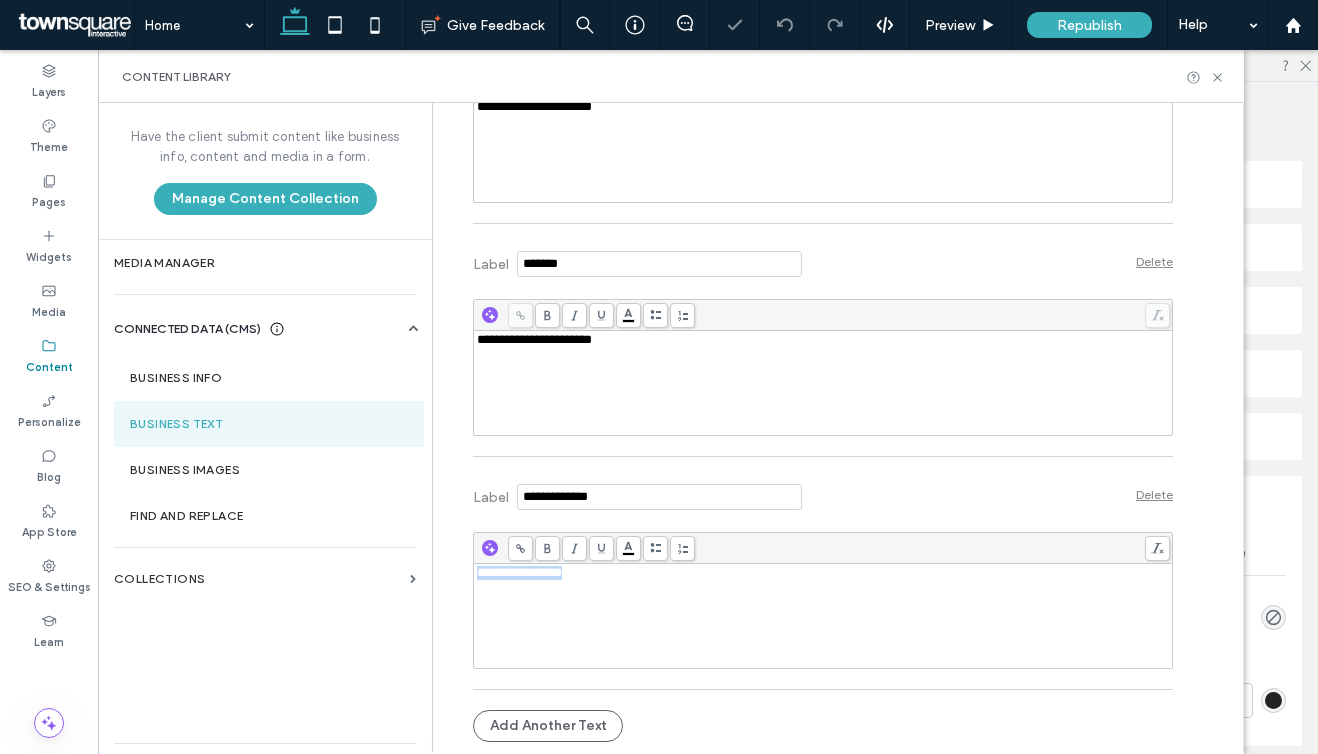 scroll, scrollTop: 638, scrollLeft: 0, axis: vertical 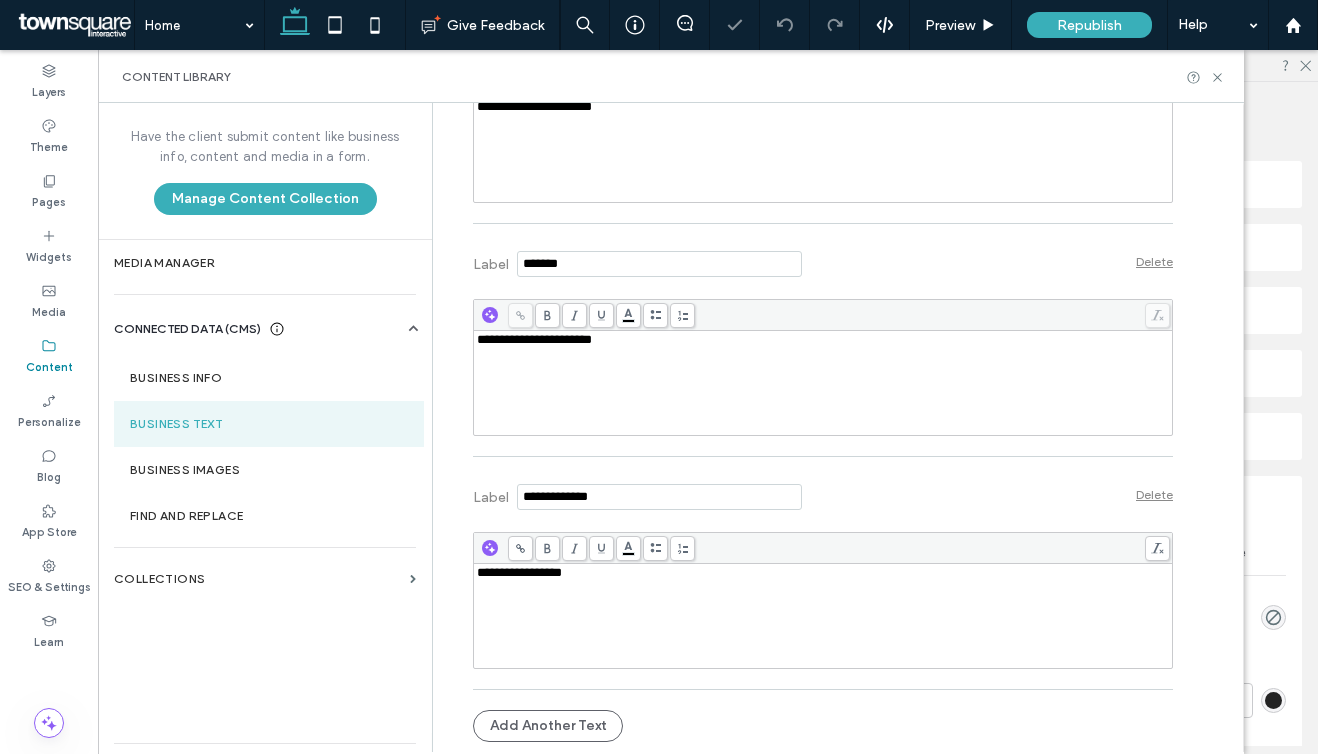 click on "**********" at bounding box center [823, 340] 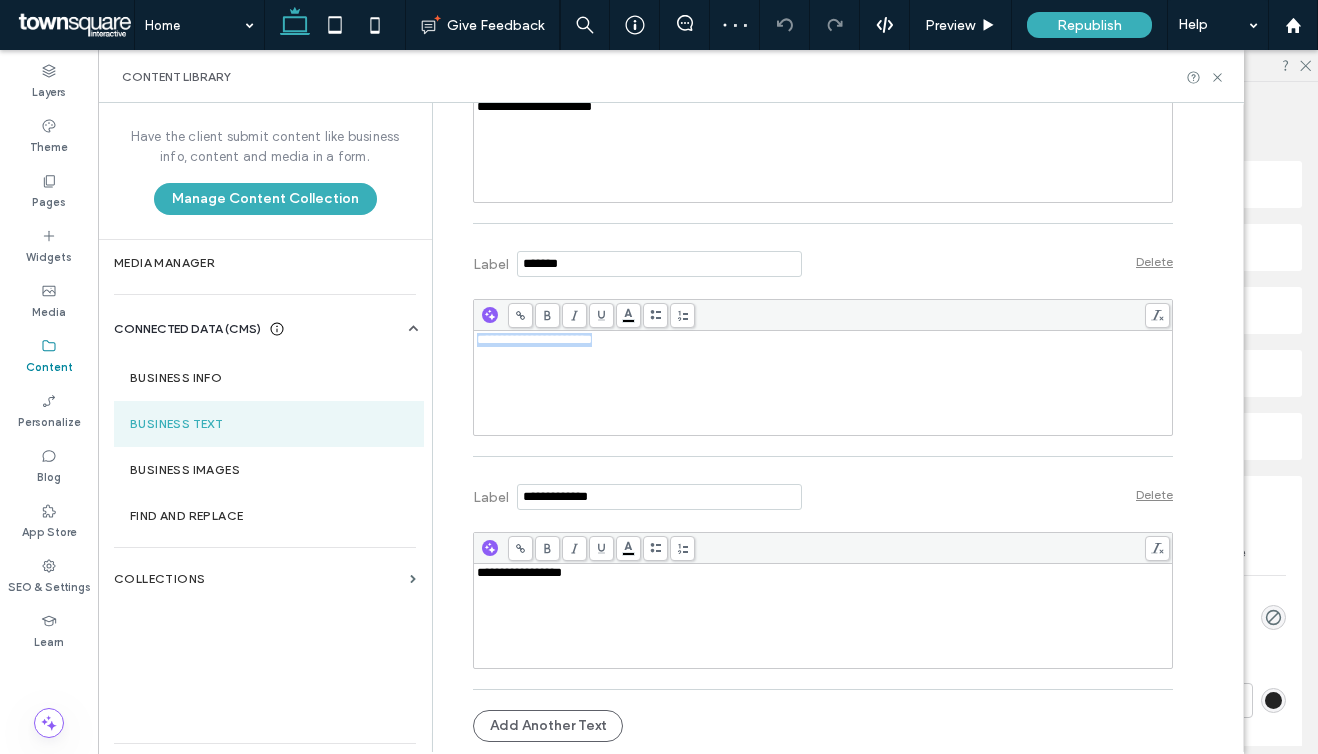 copy on "**********" 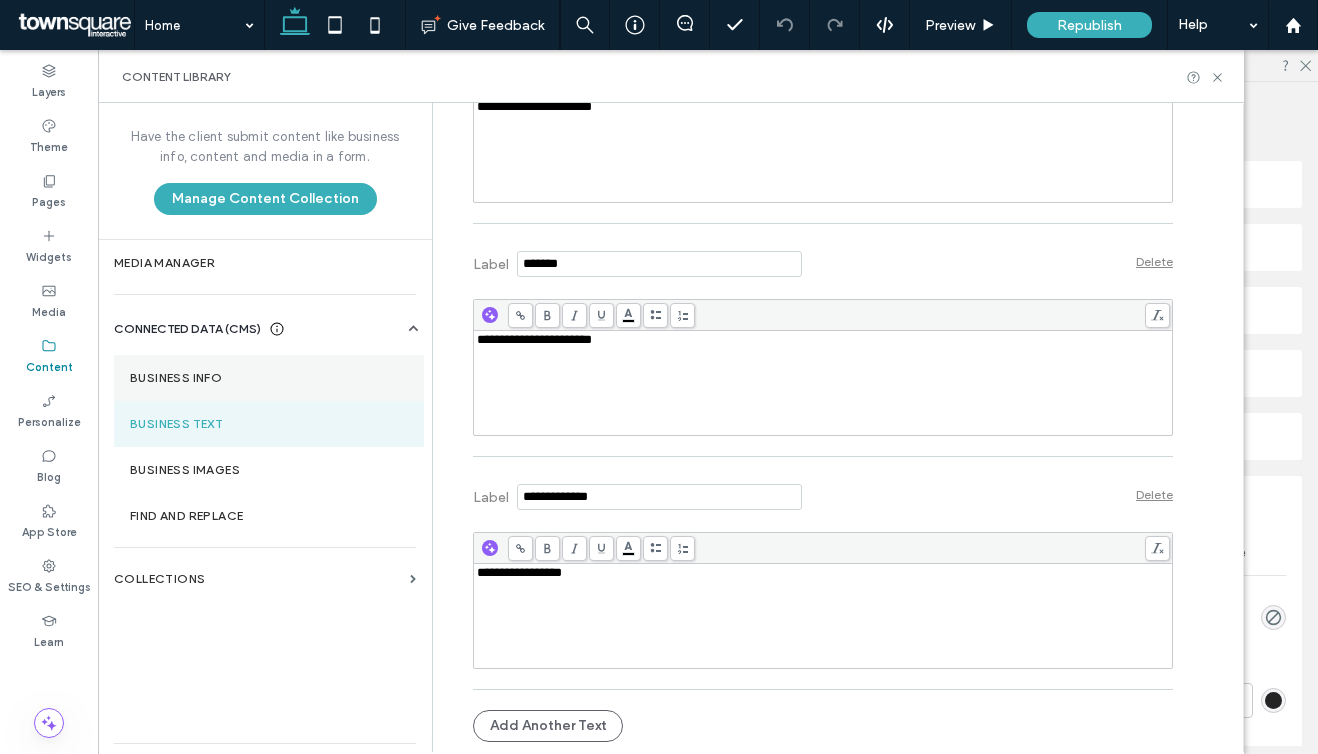 click on "Business Info" at bounding box center [269, 378] 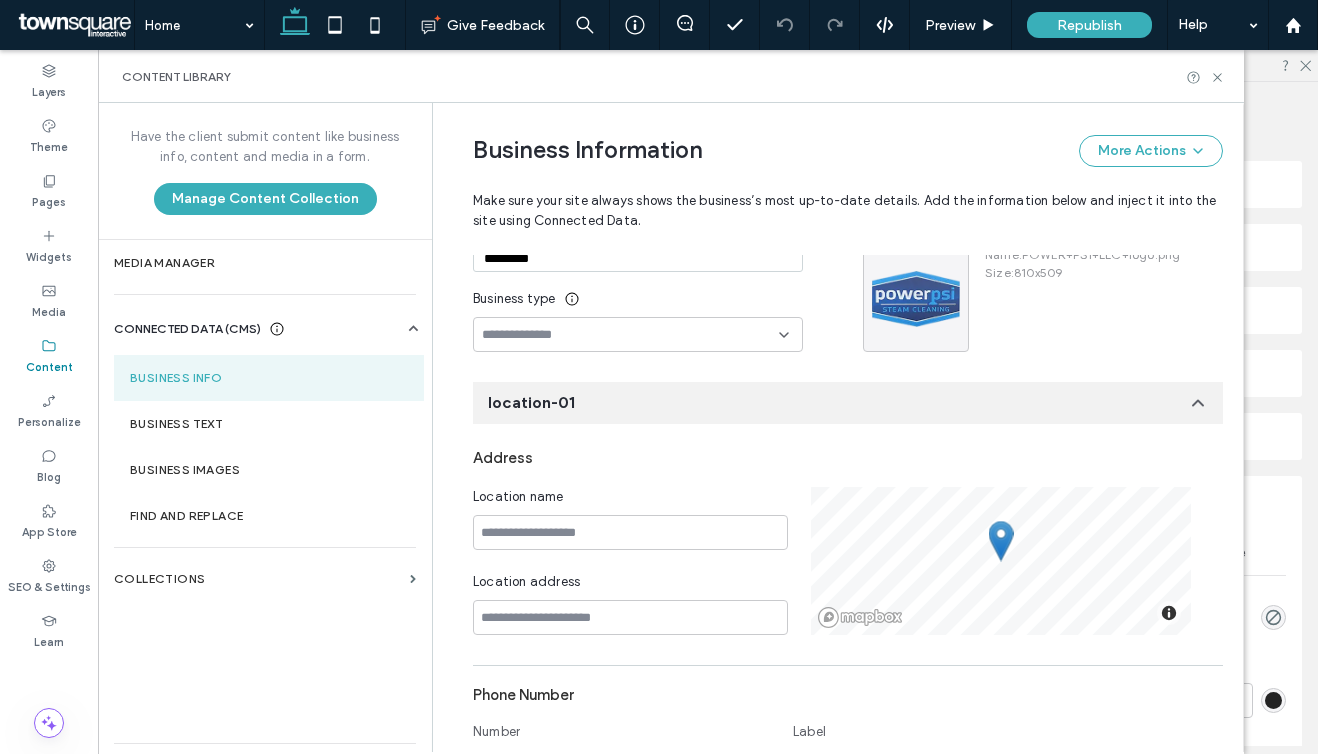 scroll, scrollTop: 0, scrollLeft: 0, axis: both 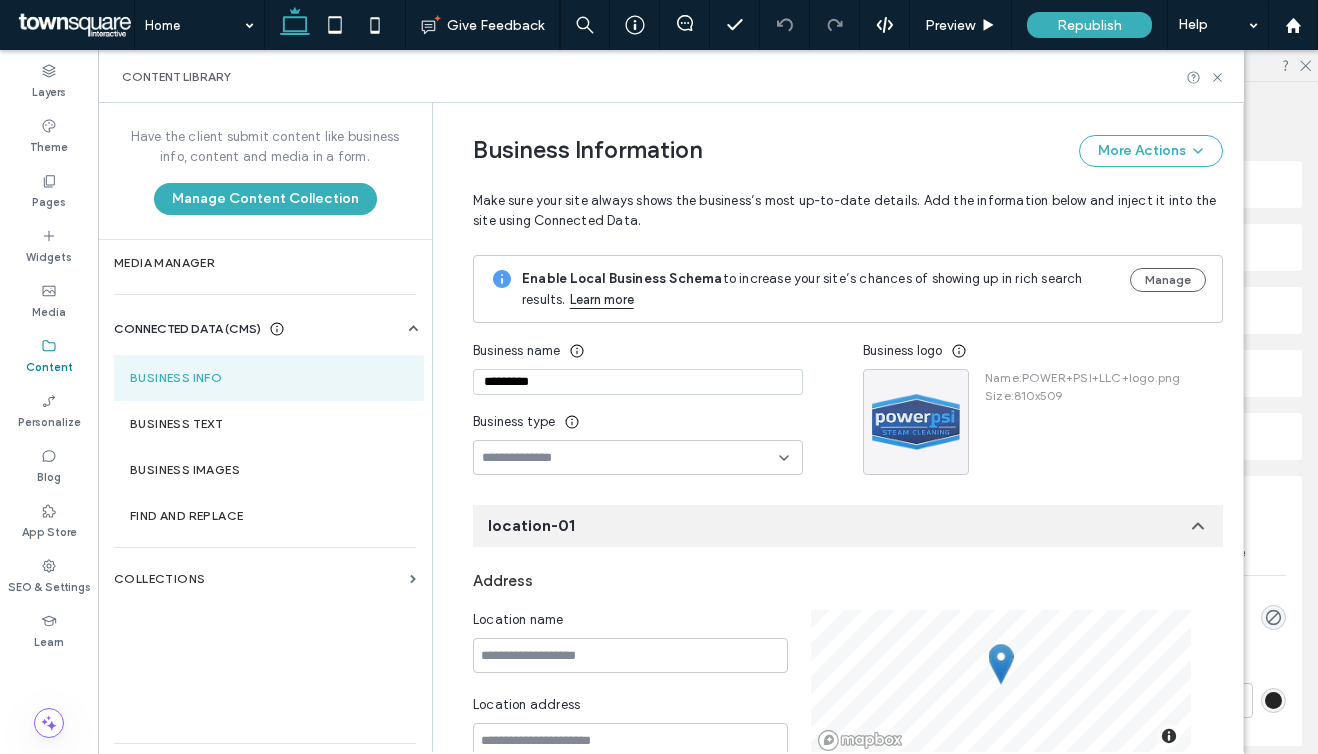 click at bounding box center (630, 458) 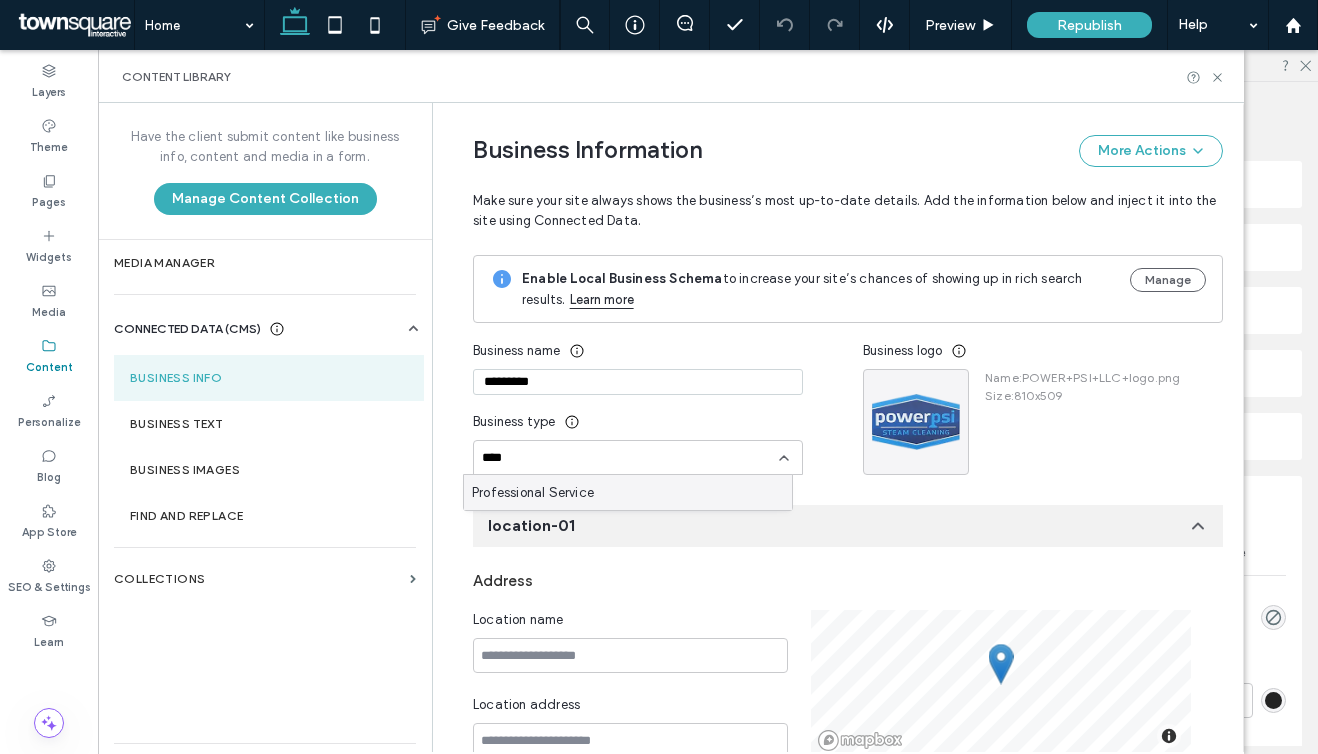 type on "****" 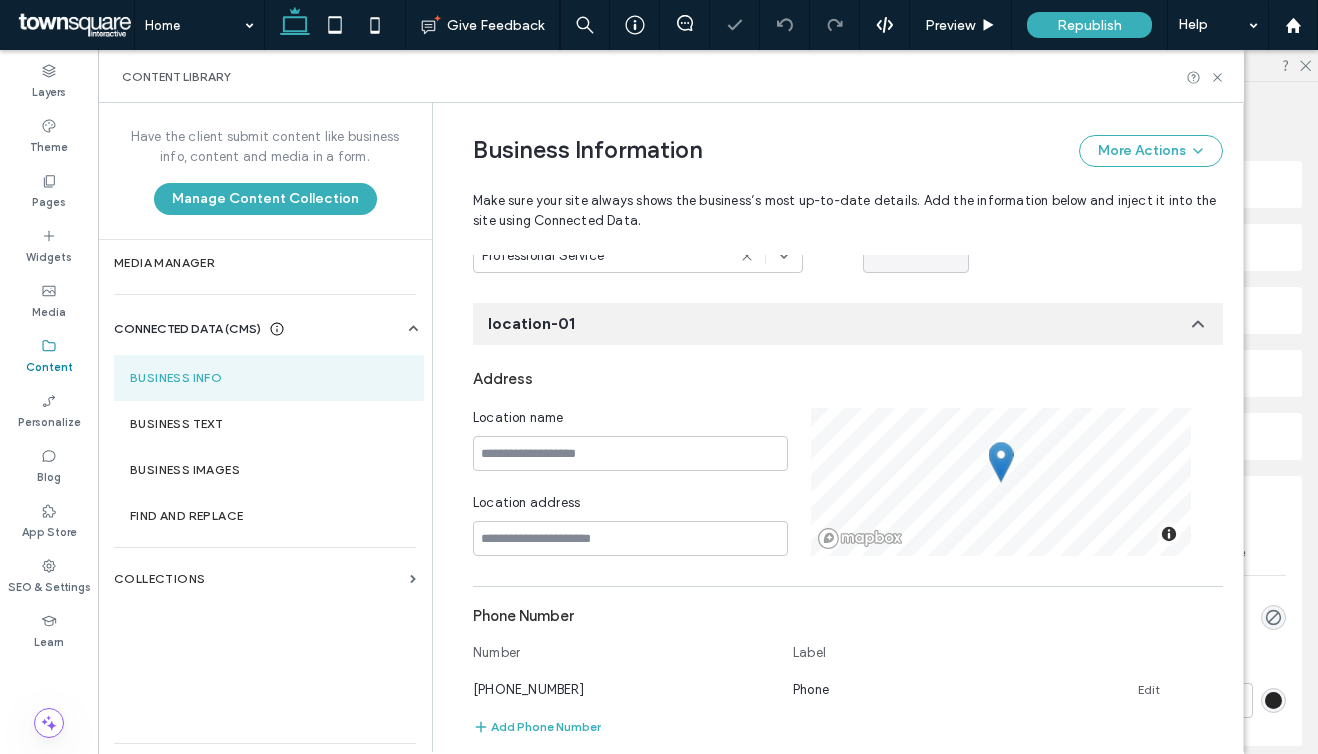 scroll, scrollTop: 237, scrollLeft: 0, axis: vertical 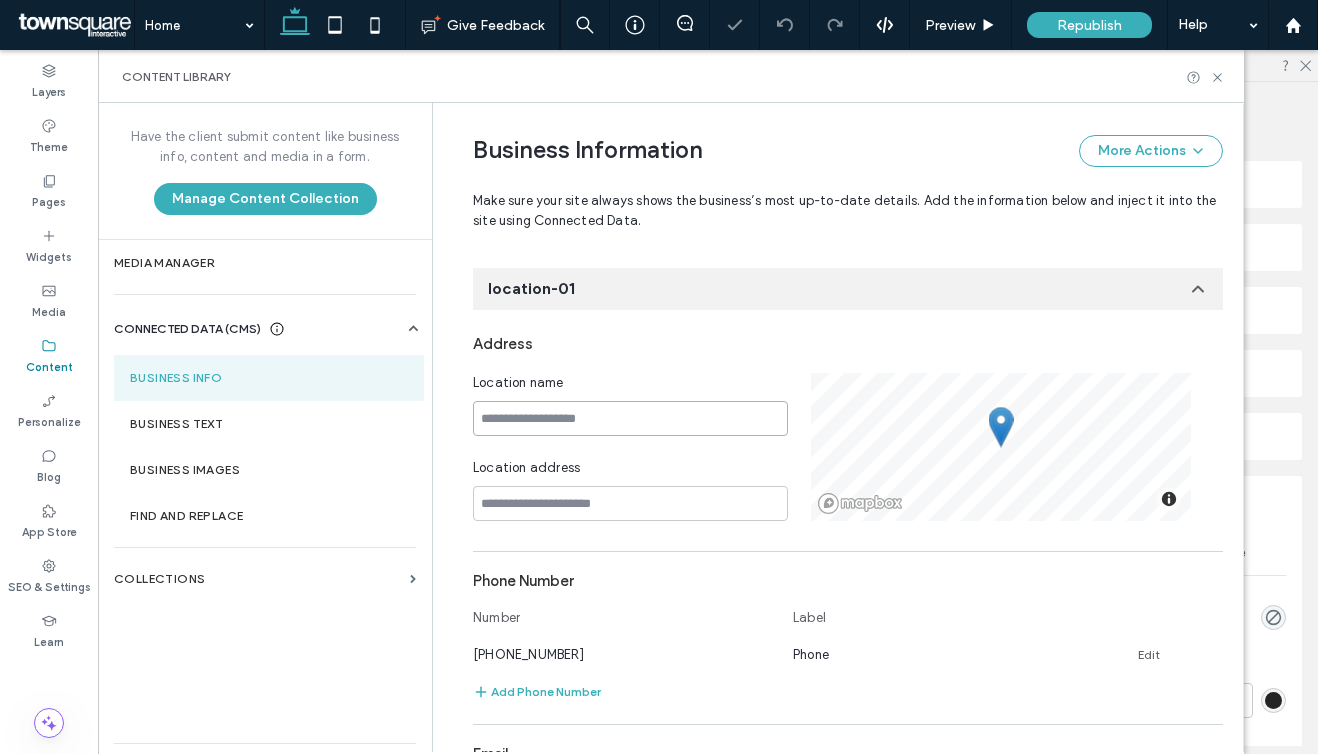 click at bounding box center [630, 418] 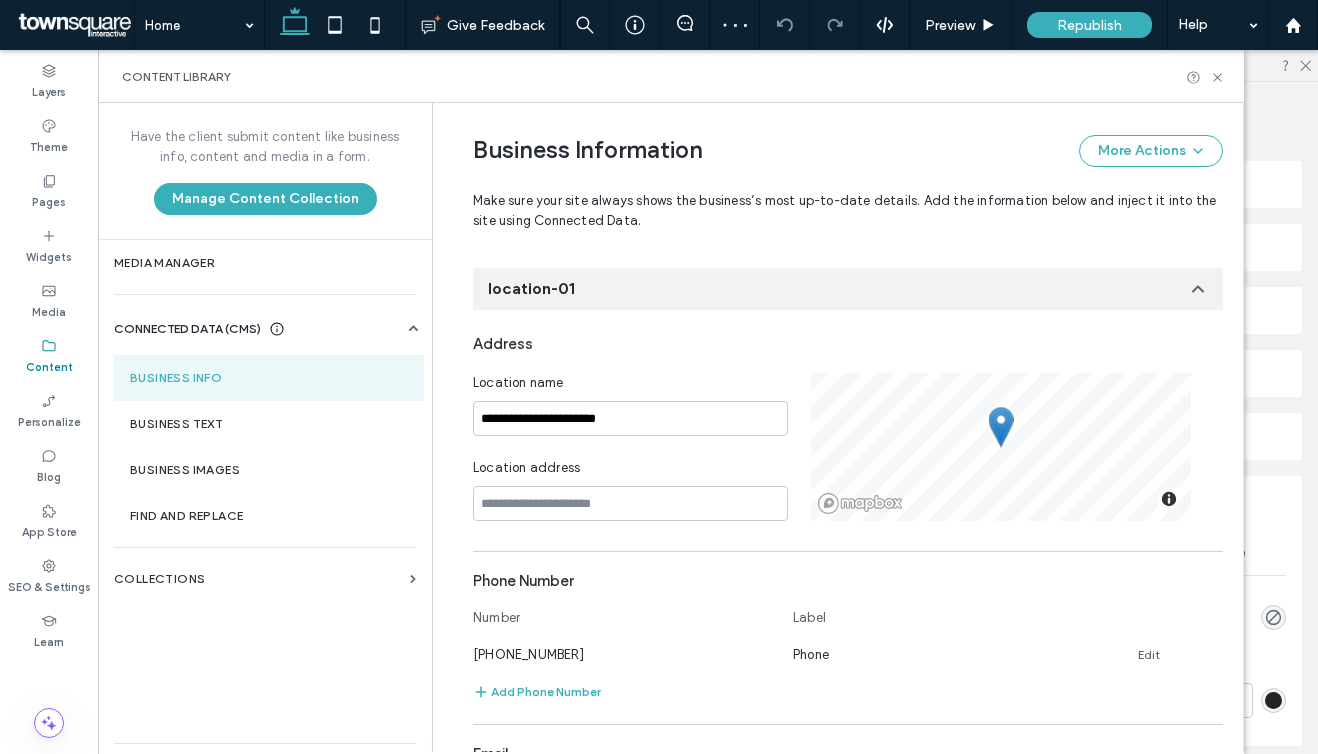 scroll, scrollTop: 261, scrollLeft: 0, axis: vertical 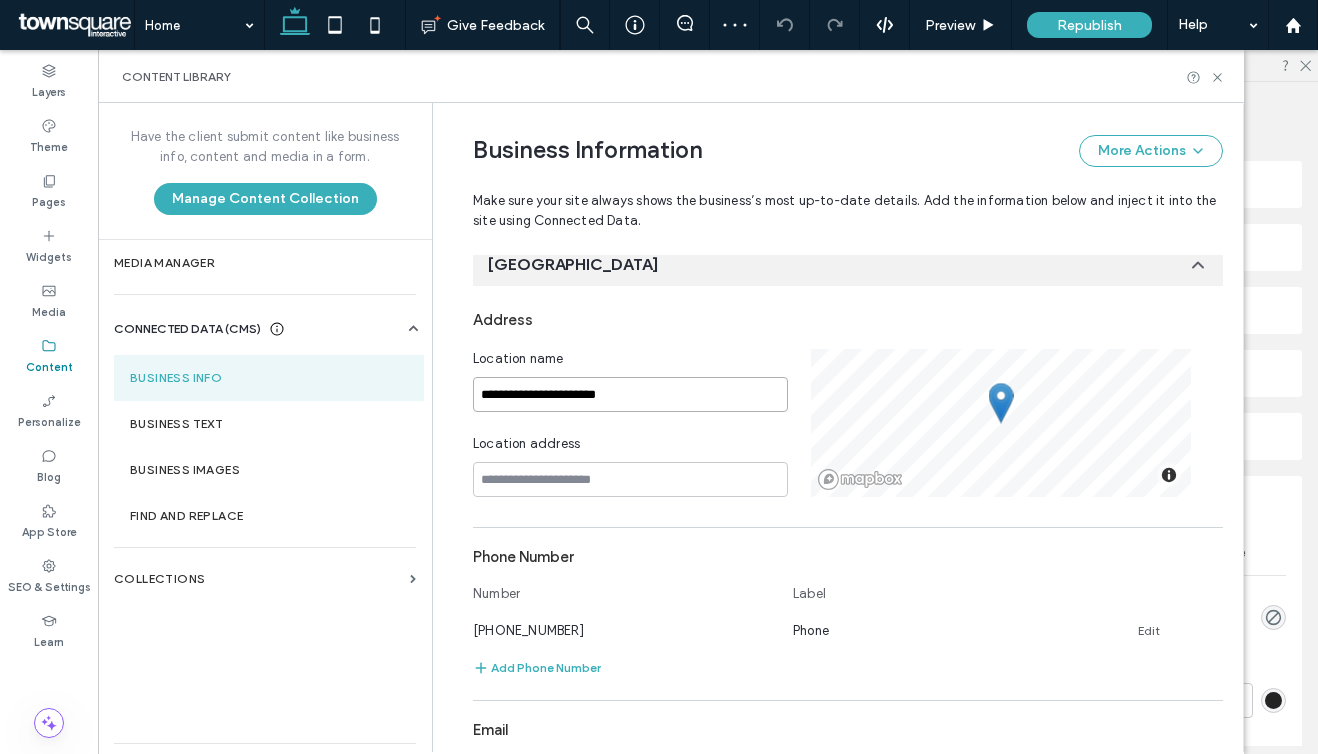 click on "**********" at bounding box center [630, 394] 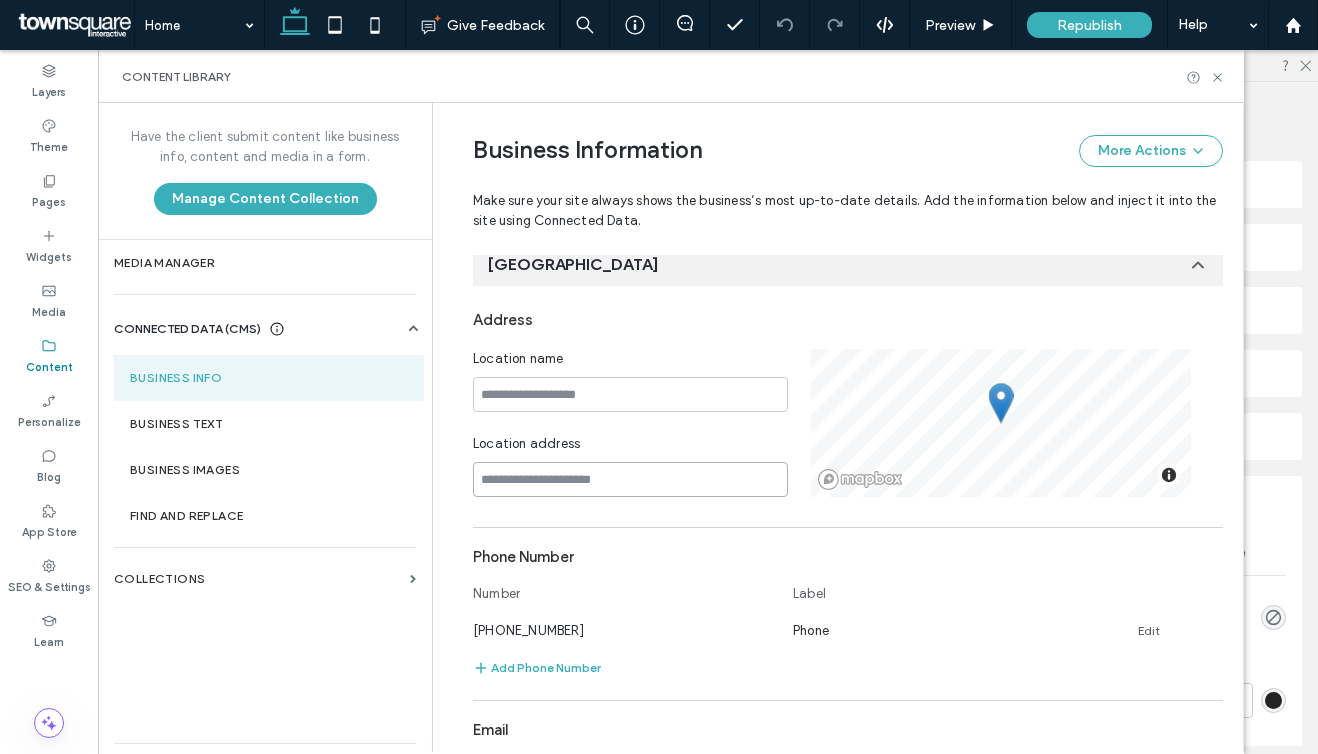 click at bounding box center (630, 479) 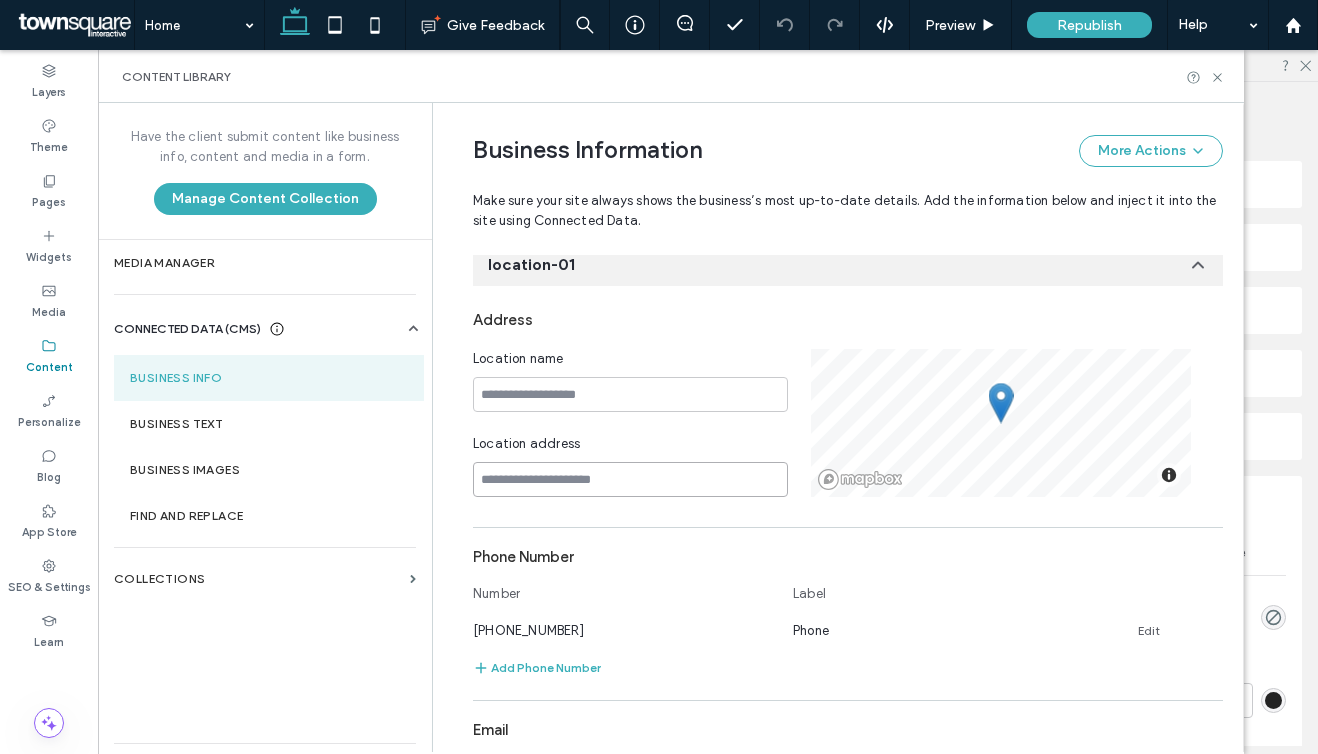 click at bounding box center (630, 479) 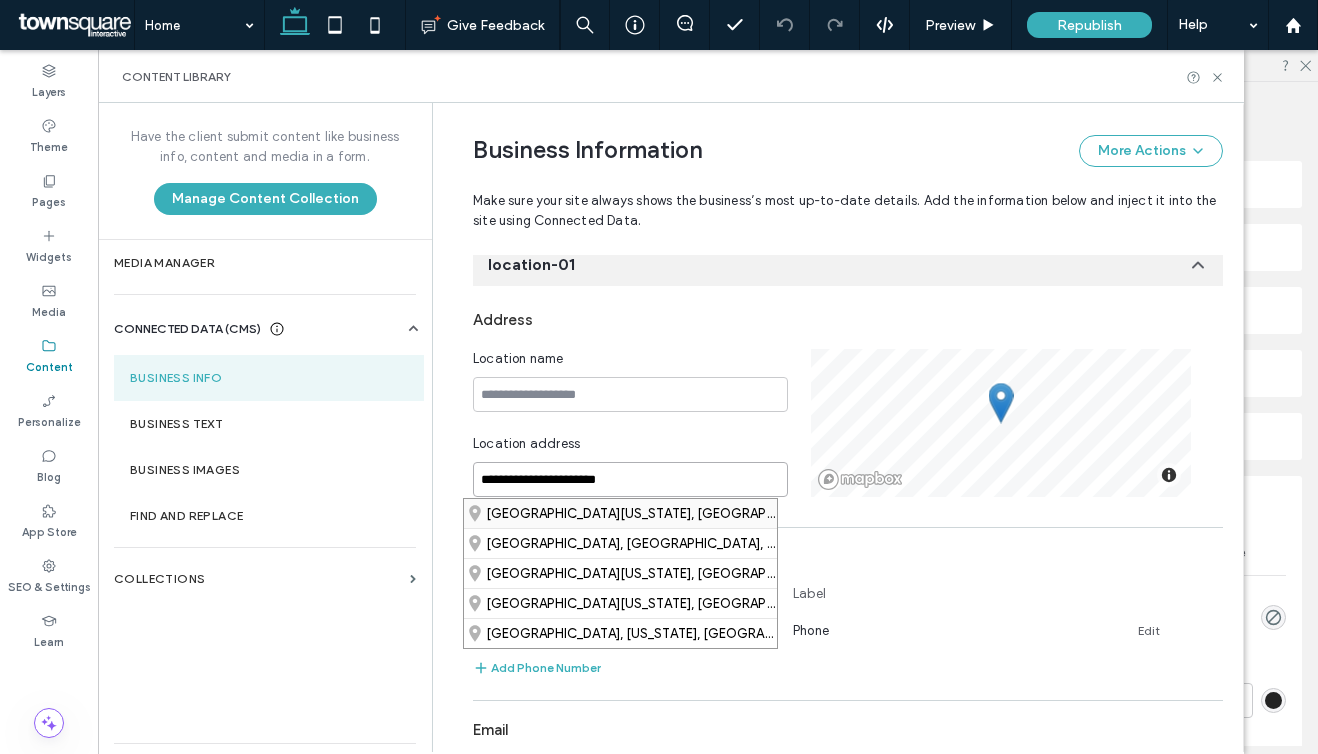 type on "**********" 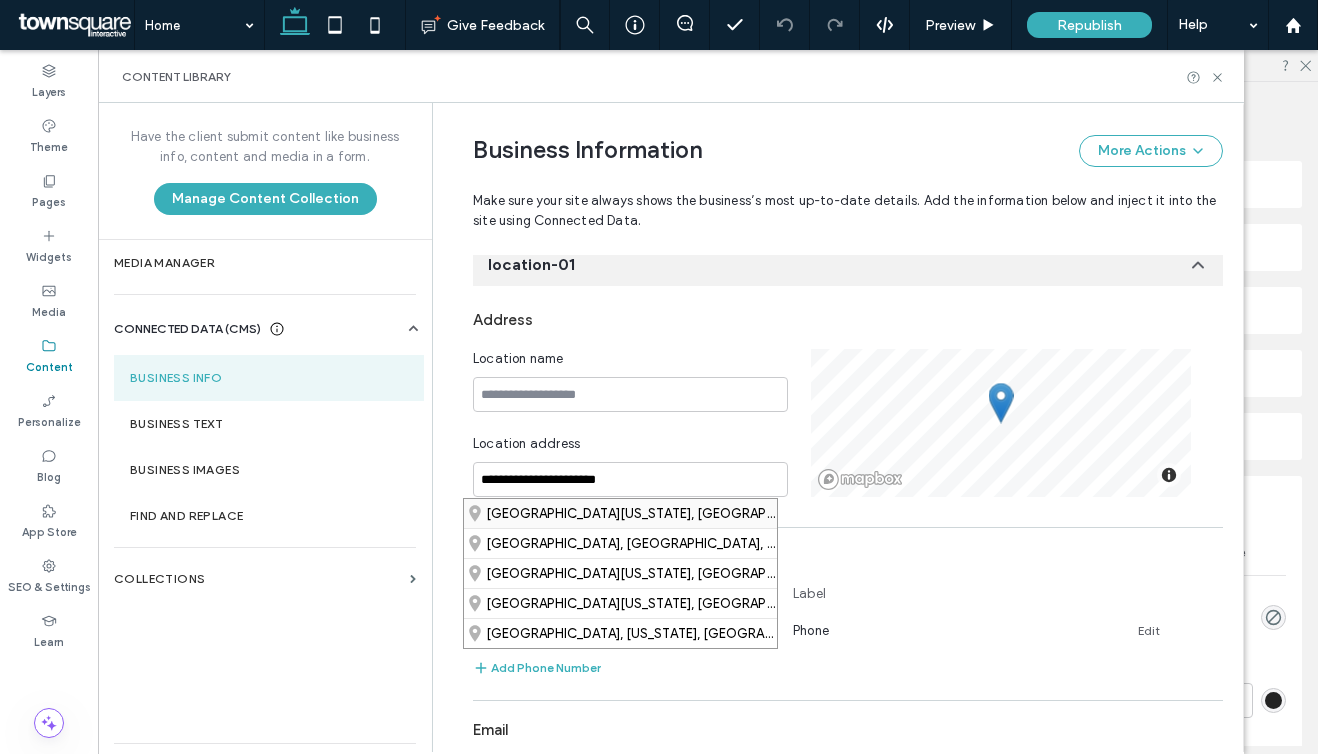 click on "Boynton Beach, Florida 33435, United States" at bounding box center [620, 513] 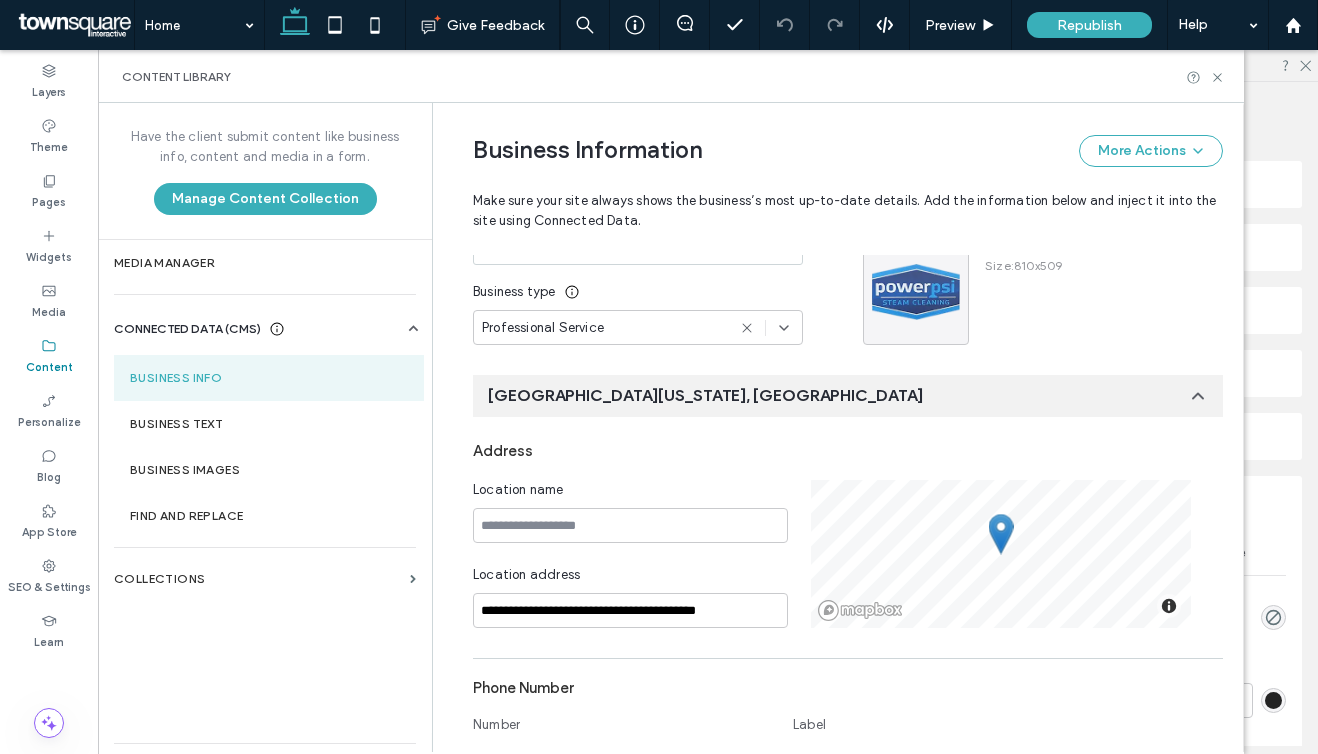 scroll, scrollTop: 88, scrollLeft: 0, axis: vertical 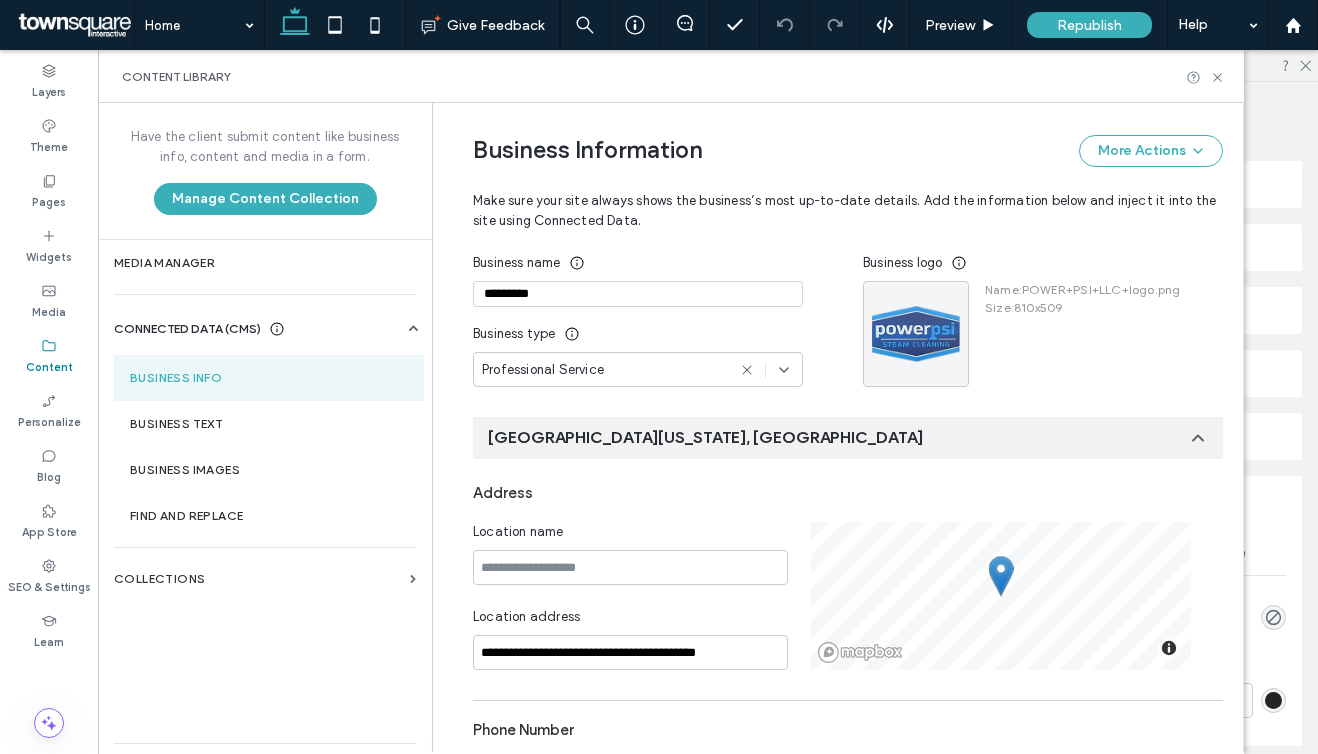 click on "*********" at bounding box center [638, 298] 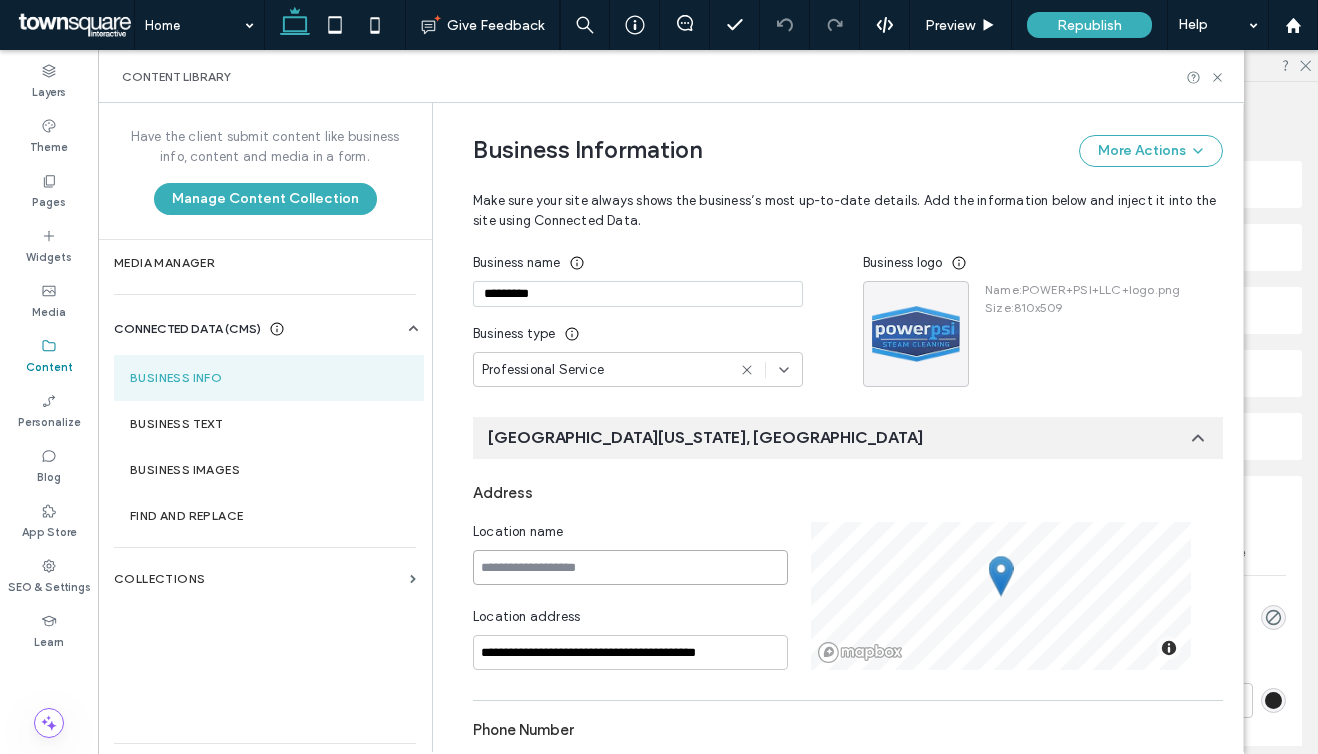 click at bounding box center (630, 567) 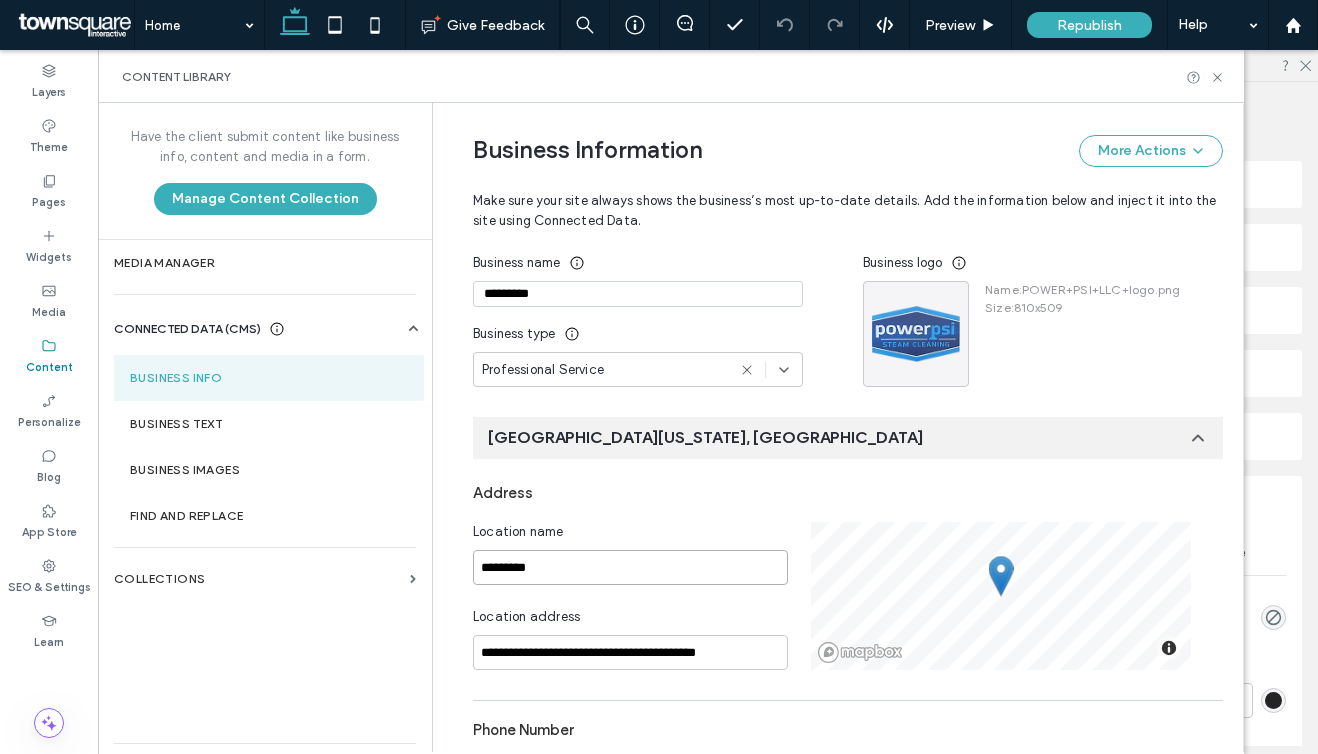 type on "*********" 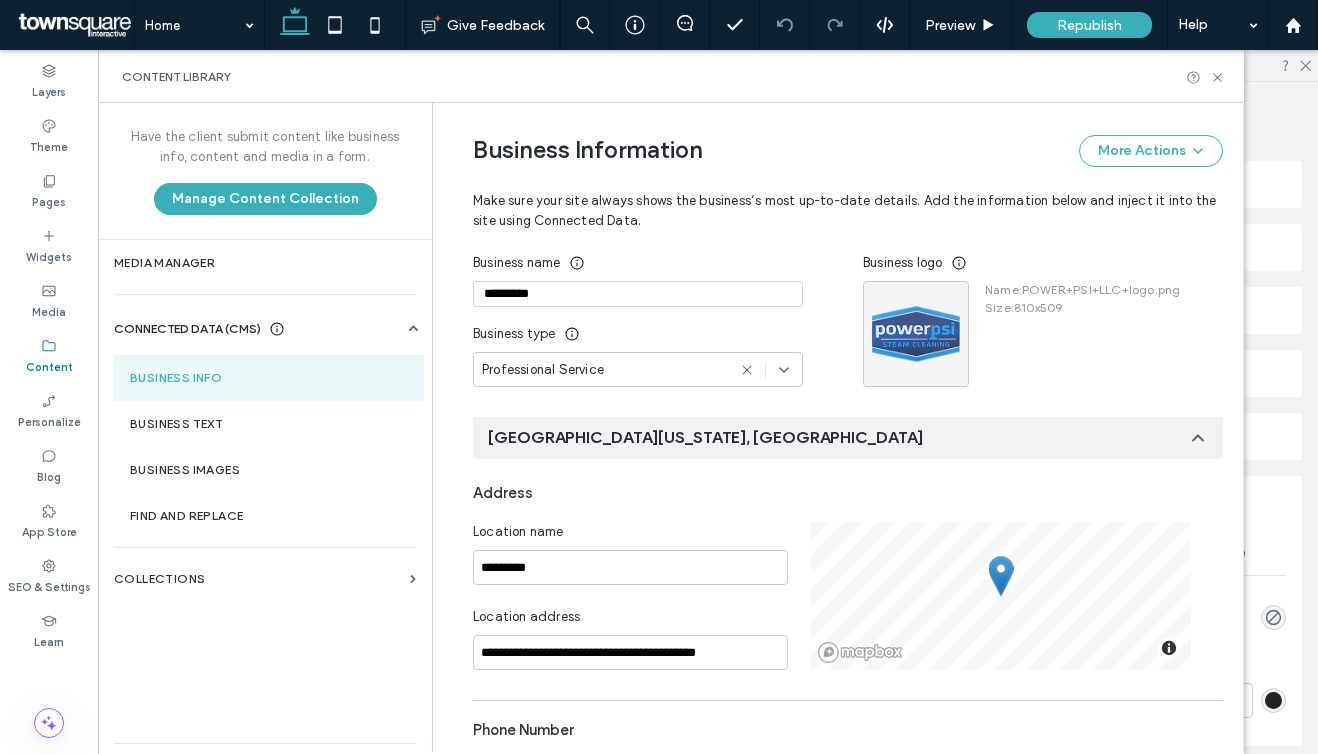 click on "**********" at bounding box center [848, 572] 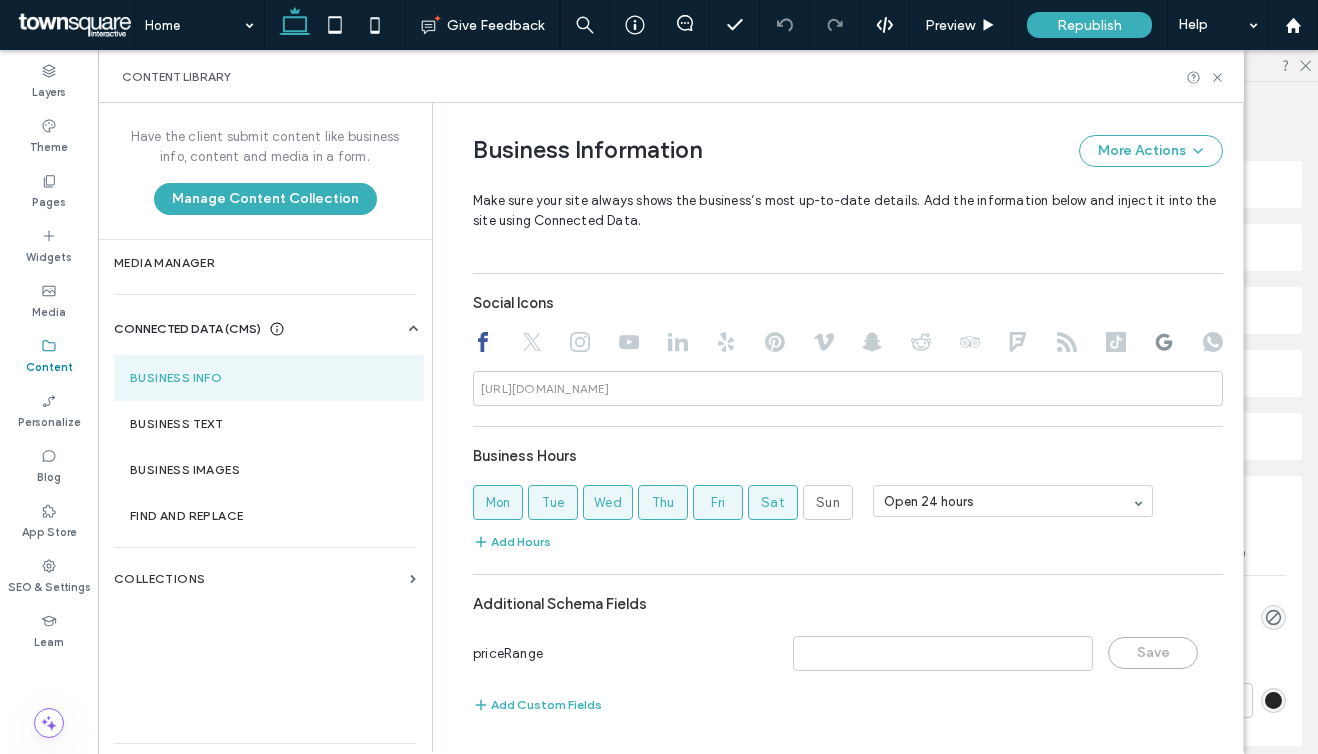 scroll, scrollTop: 0, scrollLeft: 0, axis: both 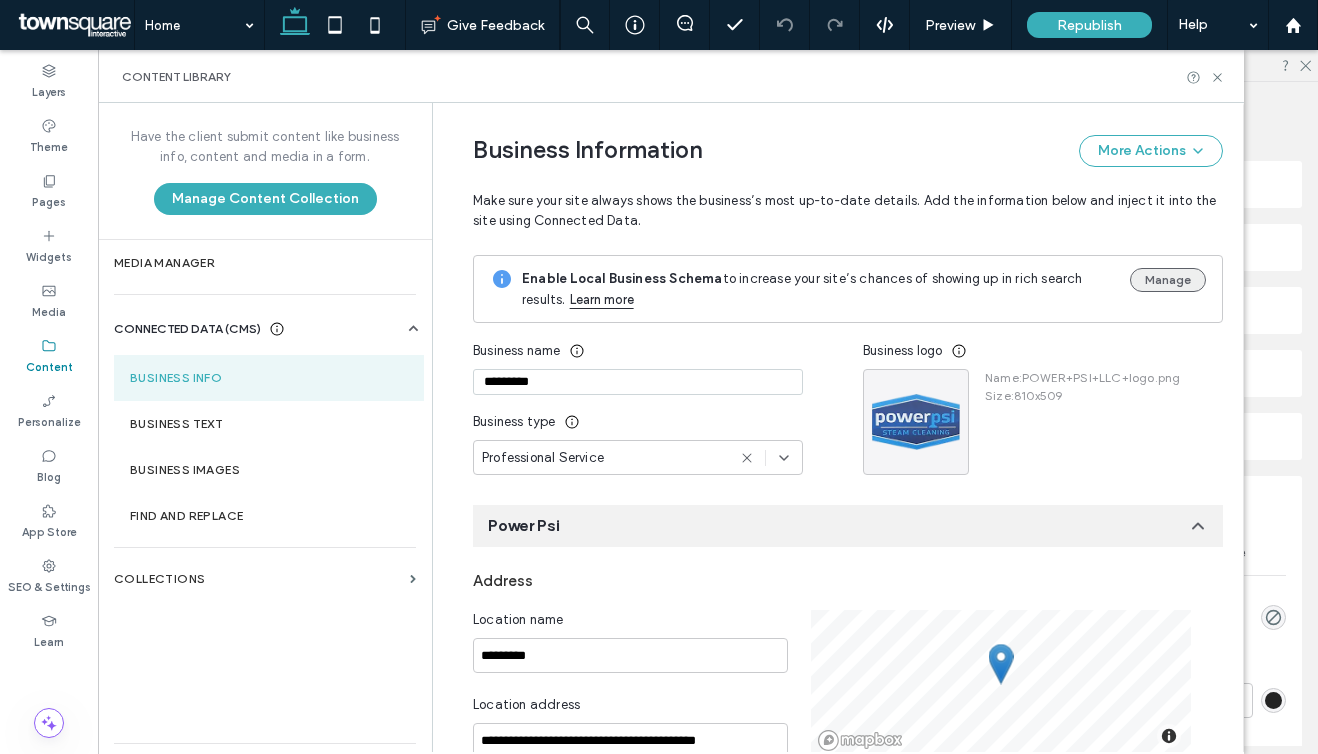 click on "Manage" at bounding box center (1168, 280) 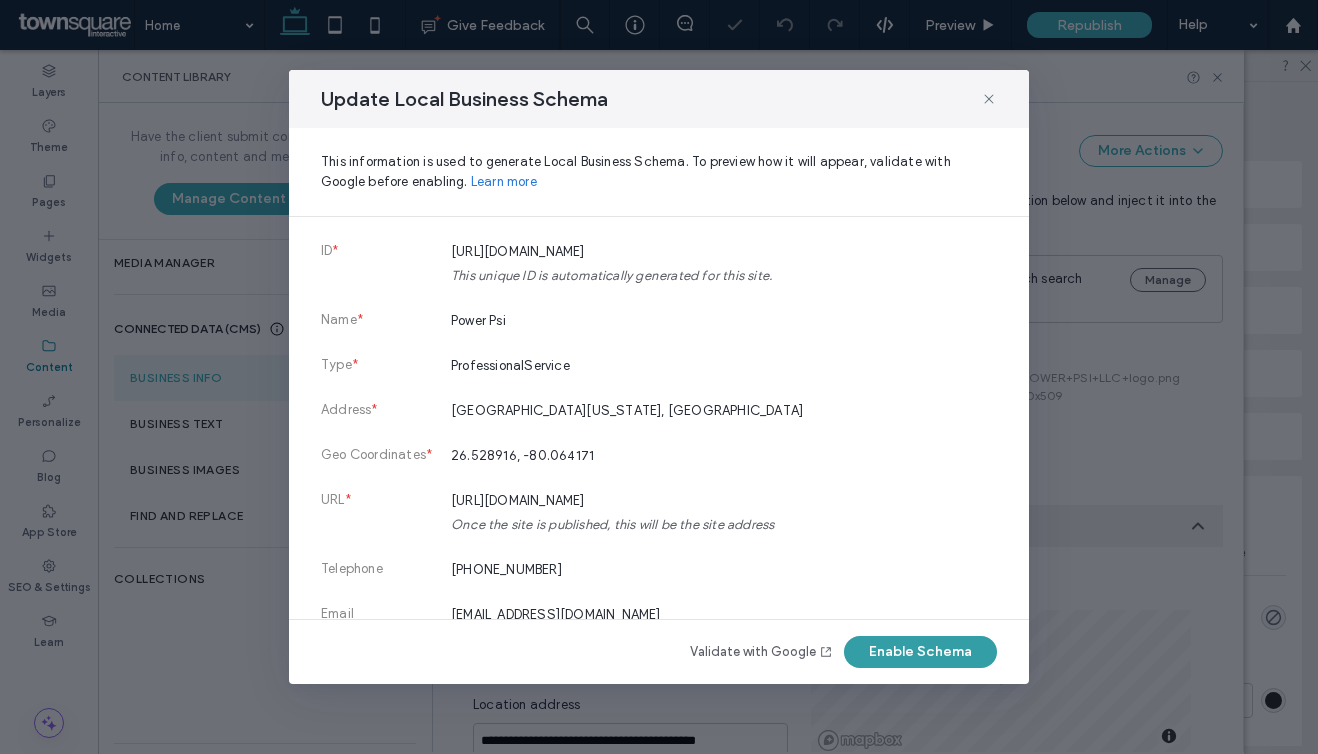 click on "Enable Schema" at bounding box center (920, 652) 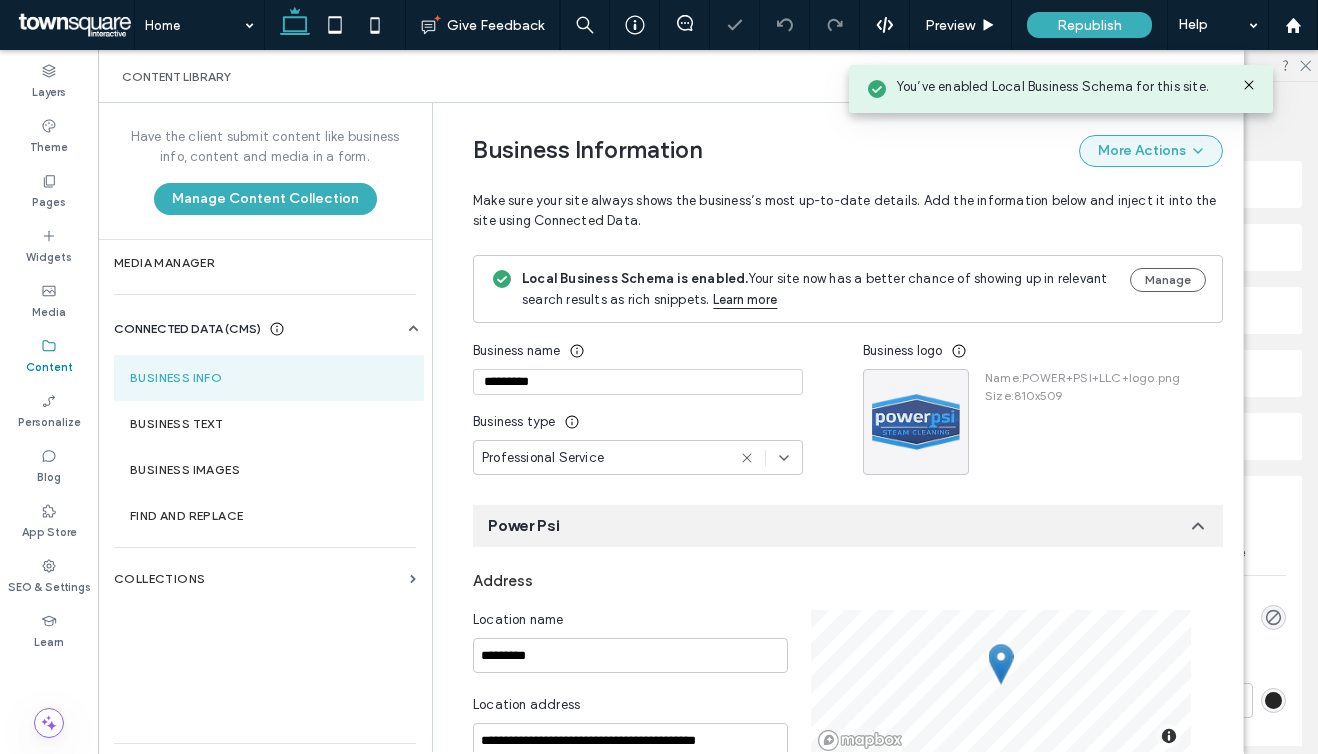 click on "More Actions" at bounding box center (1151, 151) 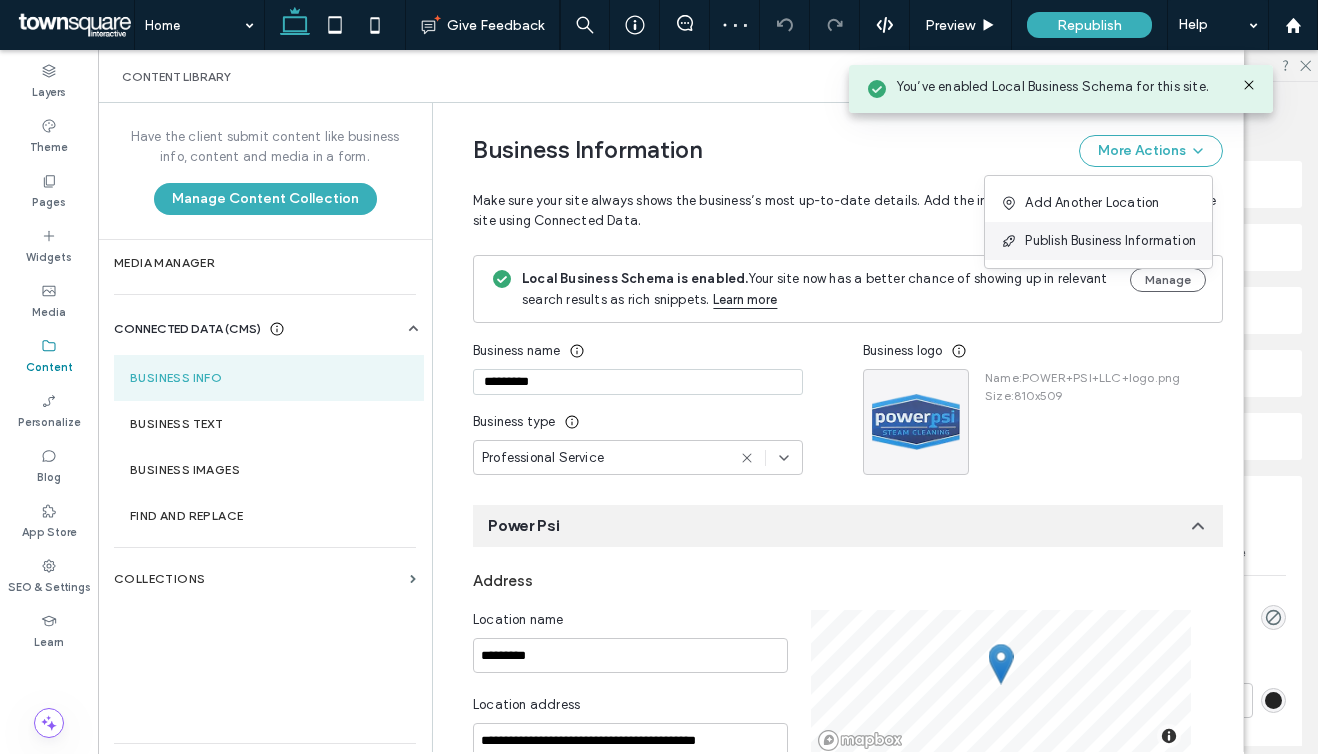 click on "Publish Business Information" at bounding box center [1110, 241] 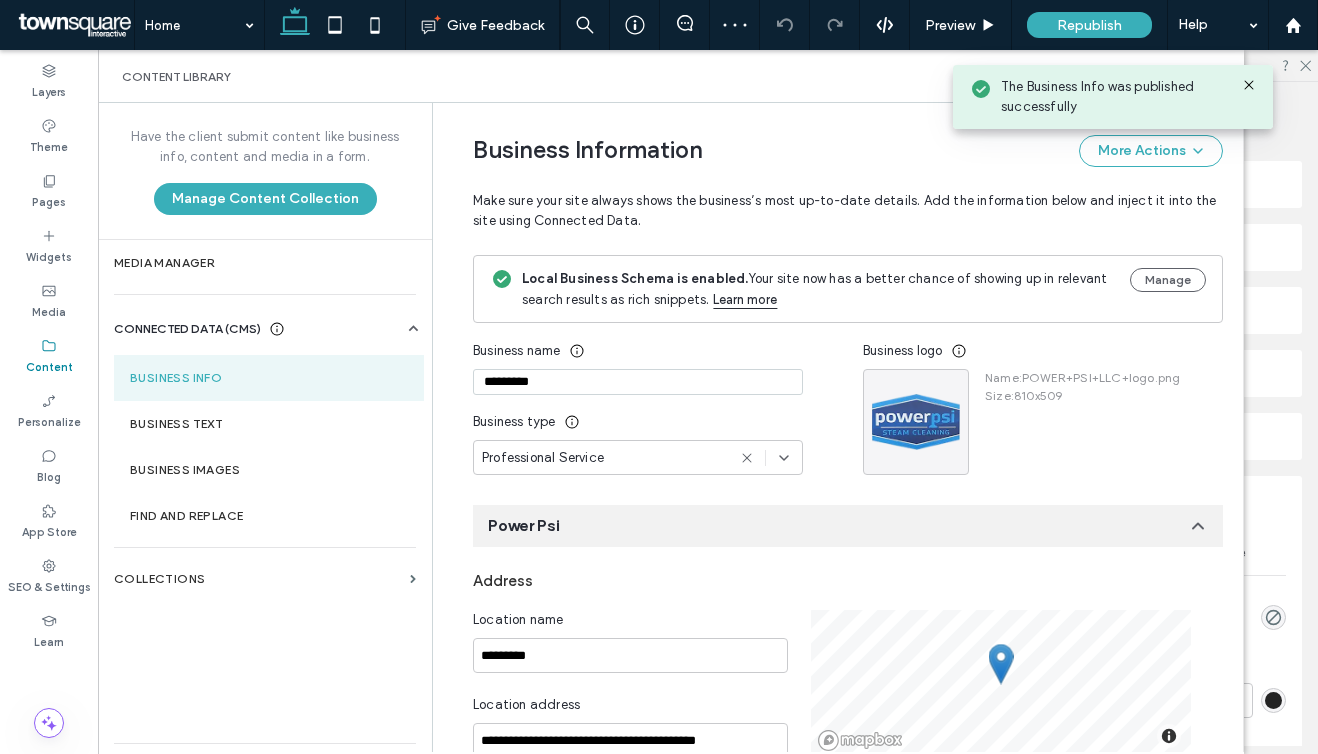 click 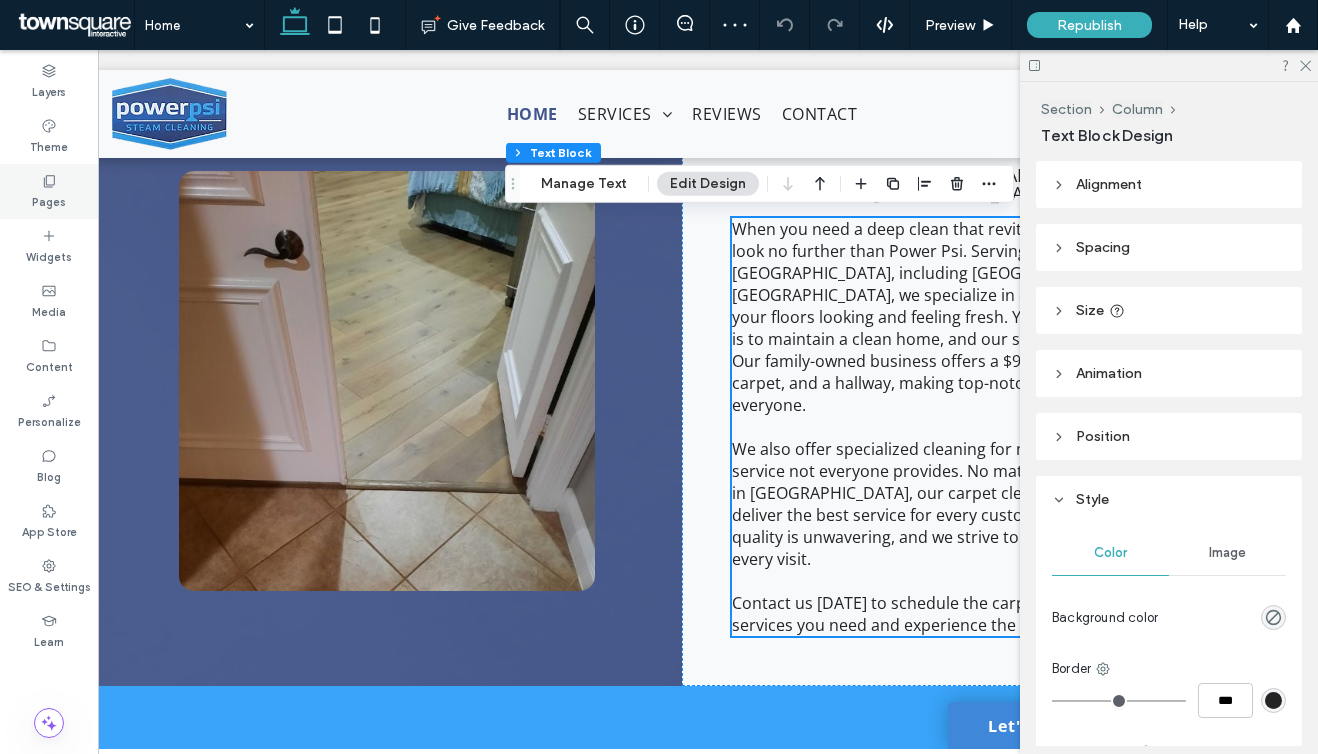 scroll, scrollTop: 638, scrollLeft: 0, axis: vertical 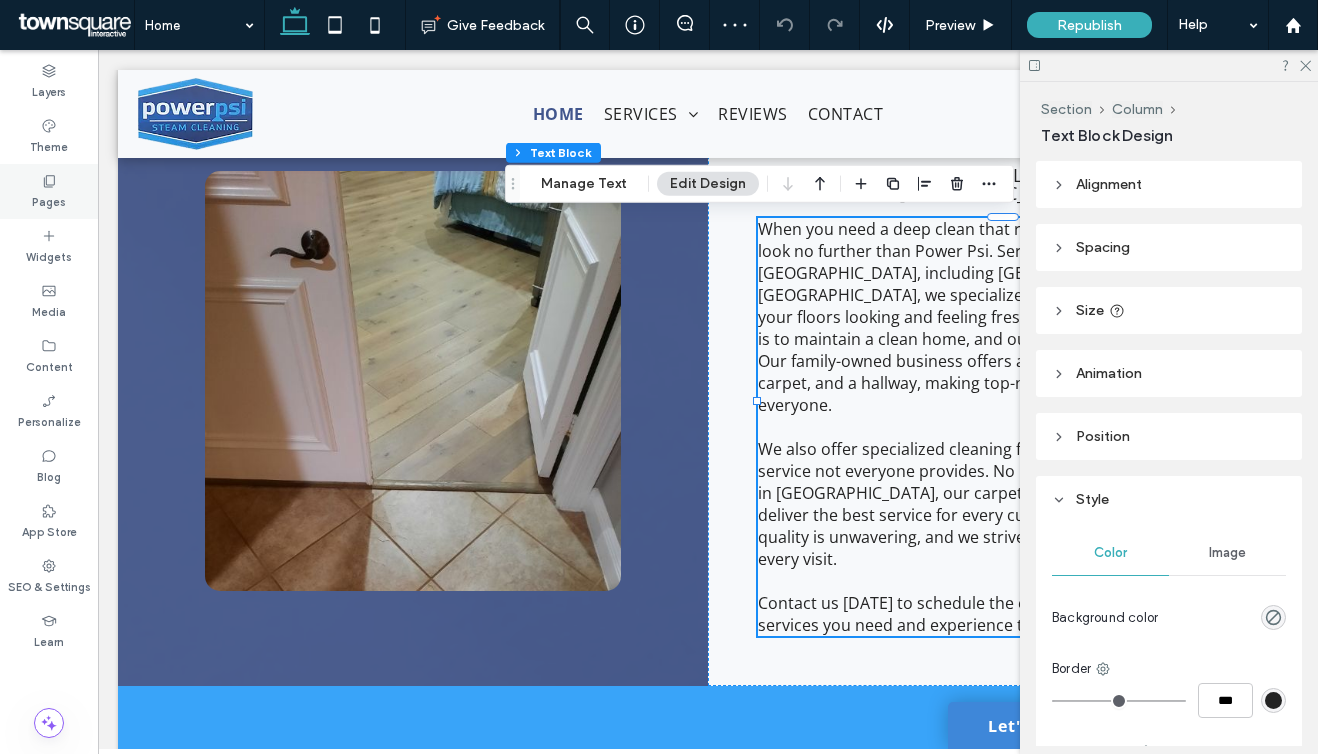 click on "Pages" at bounding box center [49, 191] 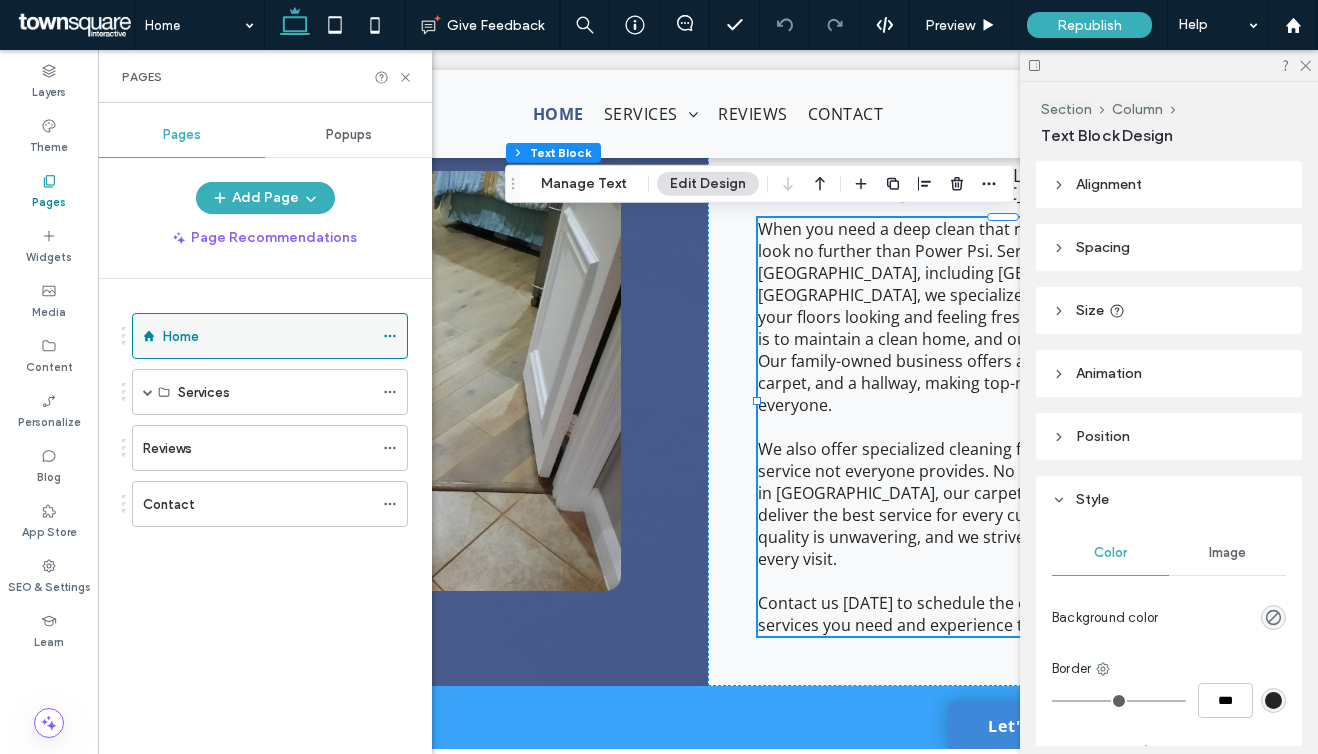 click at bounding box center [390, 336] 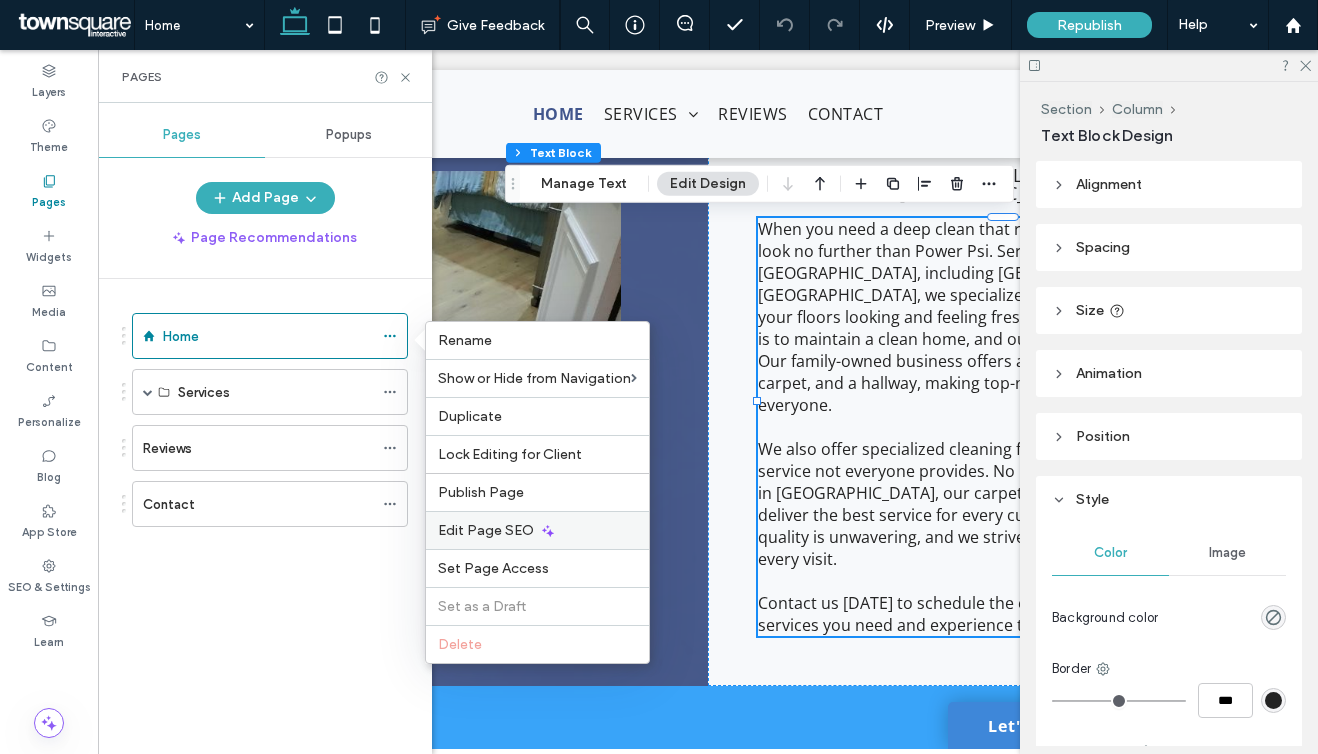 click on "Edit Page SEO" at bounding box center (537, 530) 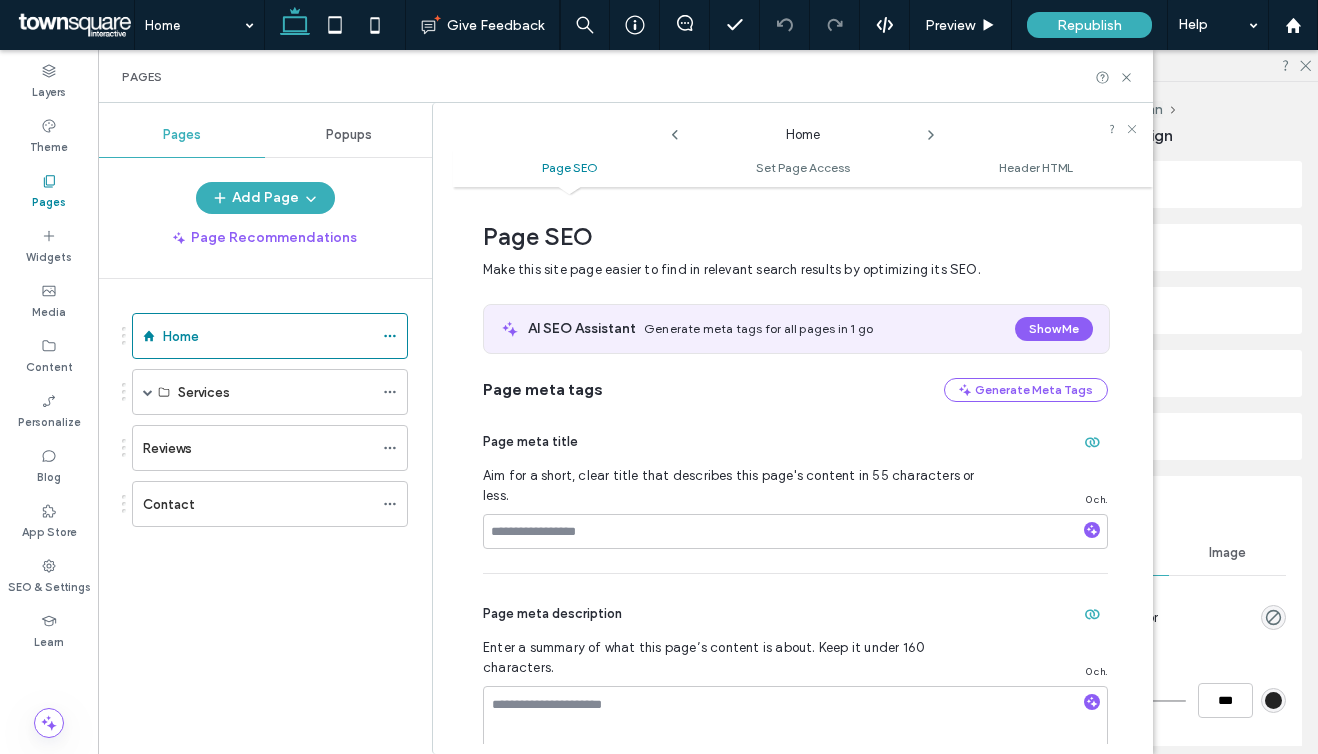 scroll, scrollTop: 10, scrollLeft: 0, axis: vertical 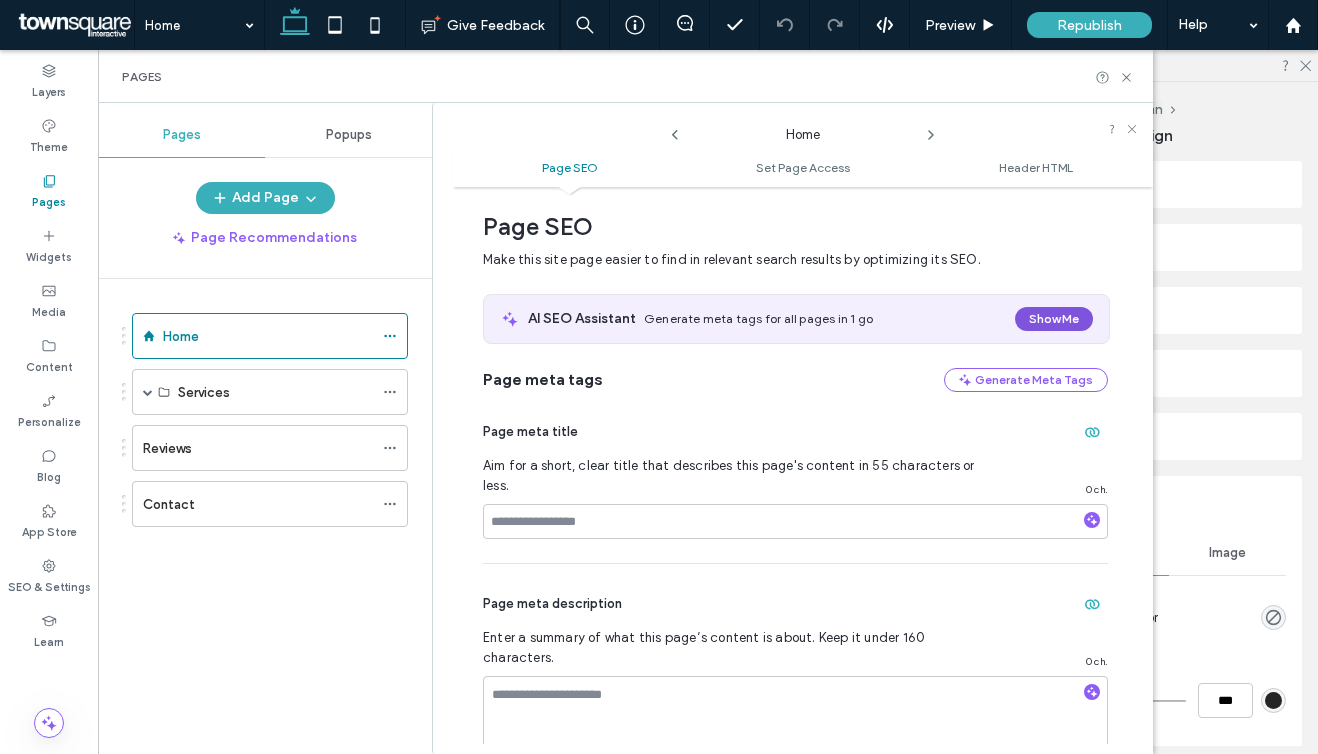 click on "Show Me" at bounding box center [1054, 319] 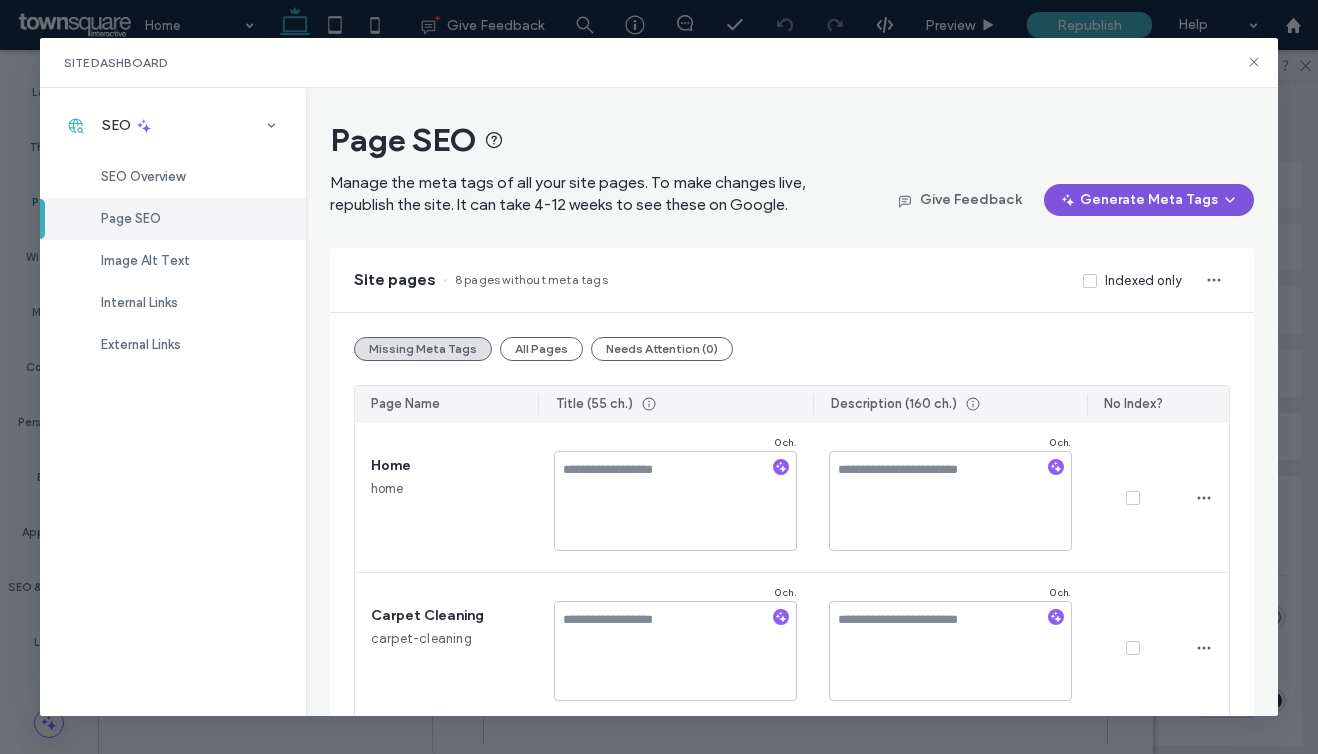 click on "Generate Meta Tags" at bounding box center (1149, 200) 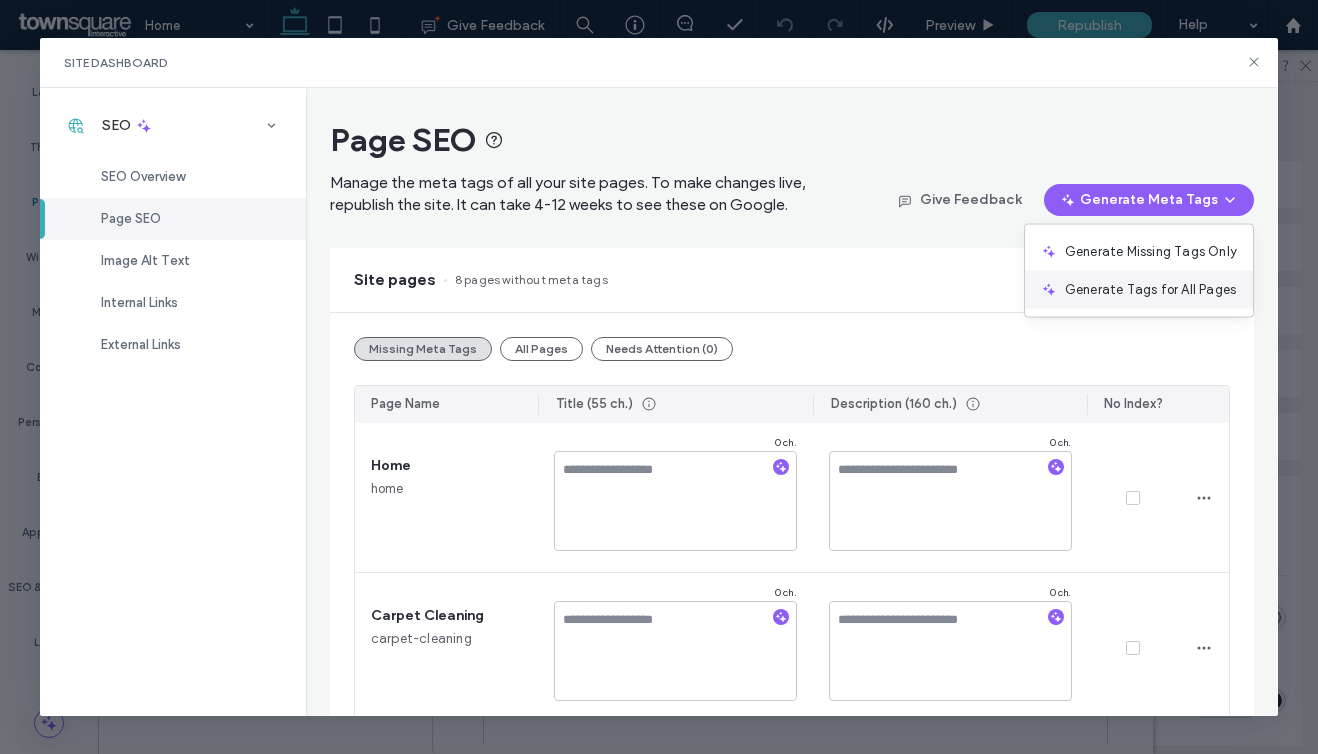 click on "Generate Tags for All Pages" at bounding box center (1150, 290) 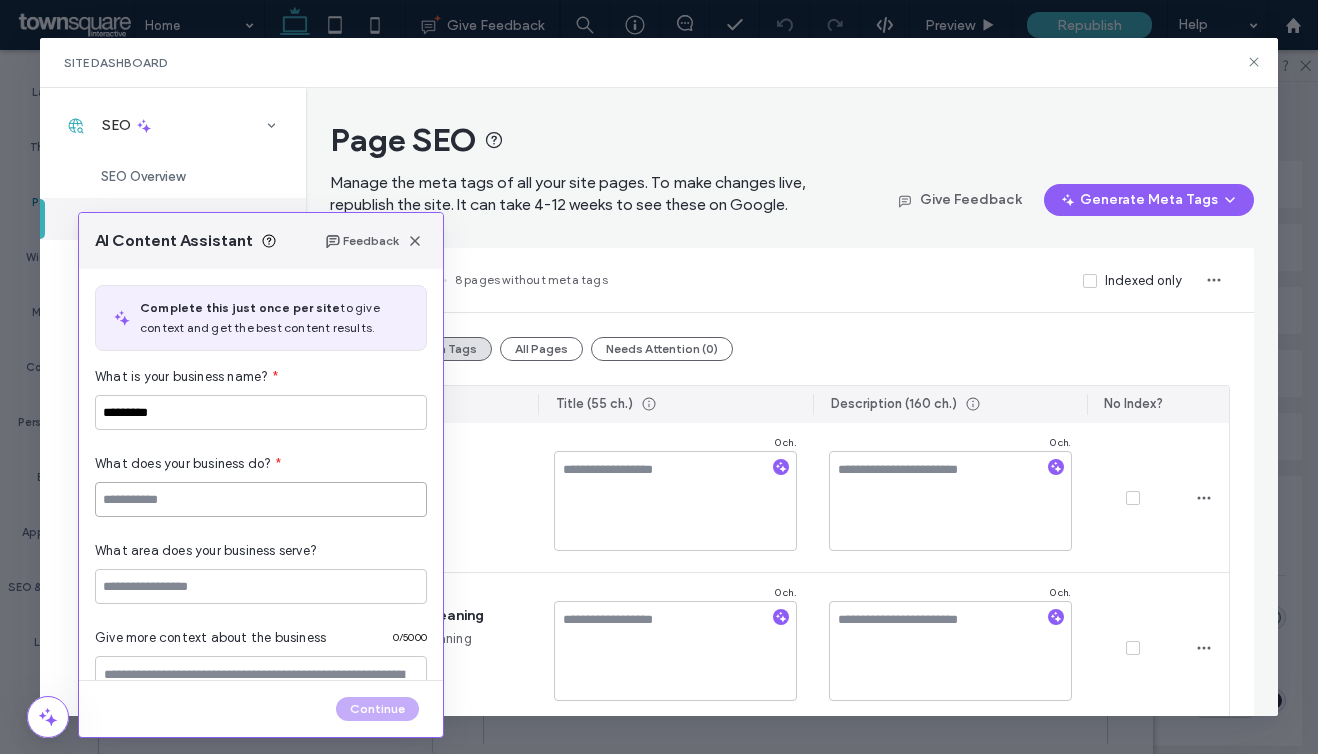 click at bounding box center [261, 499] 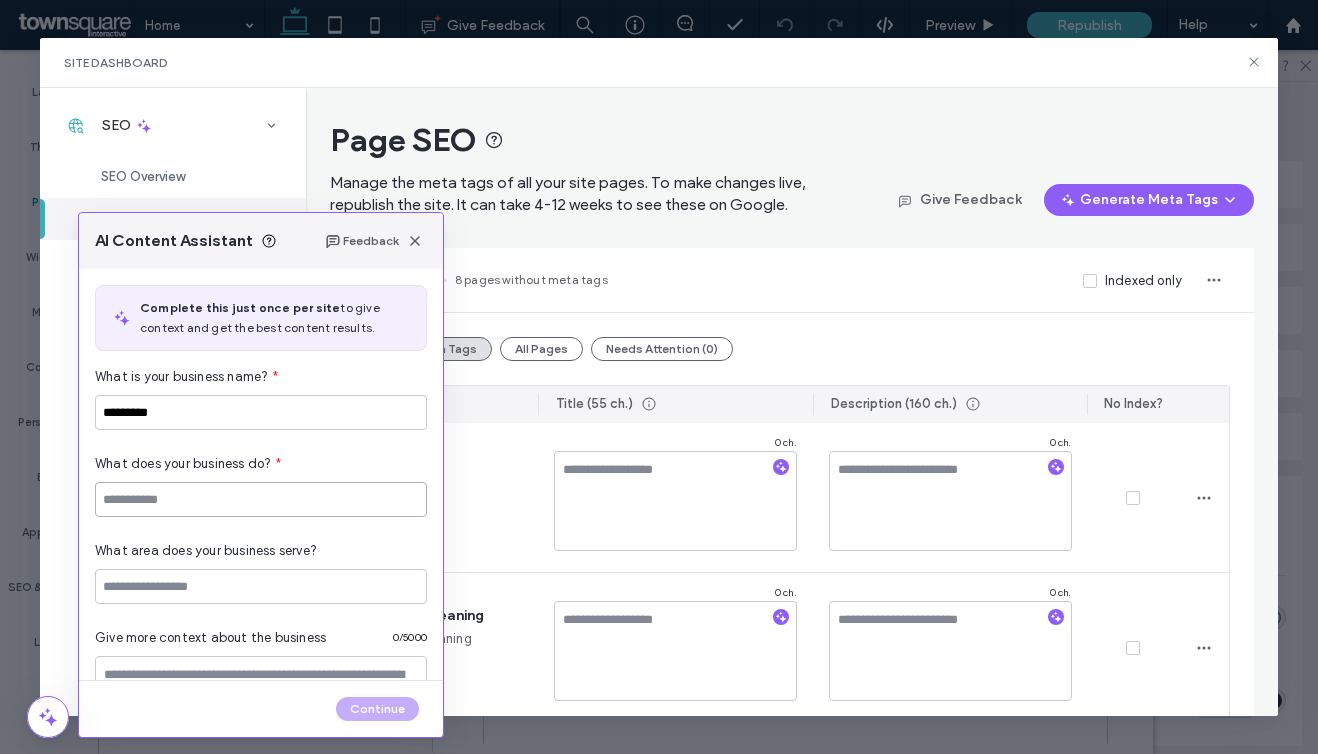 paste on "**********" 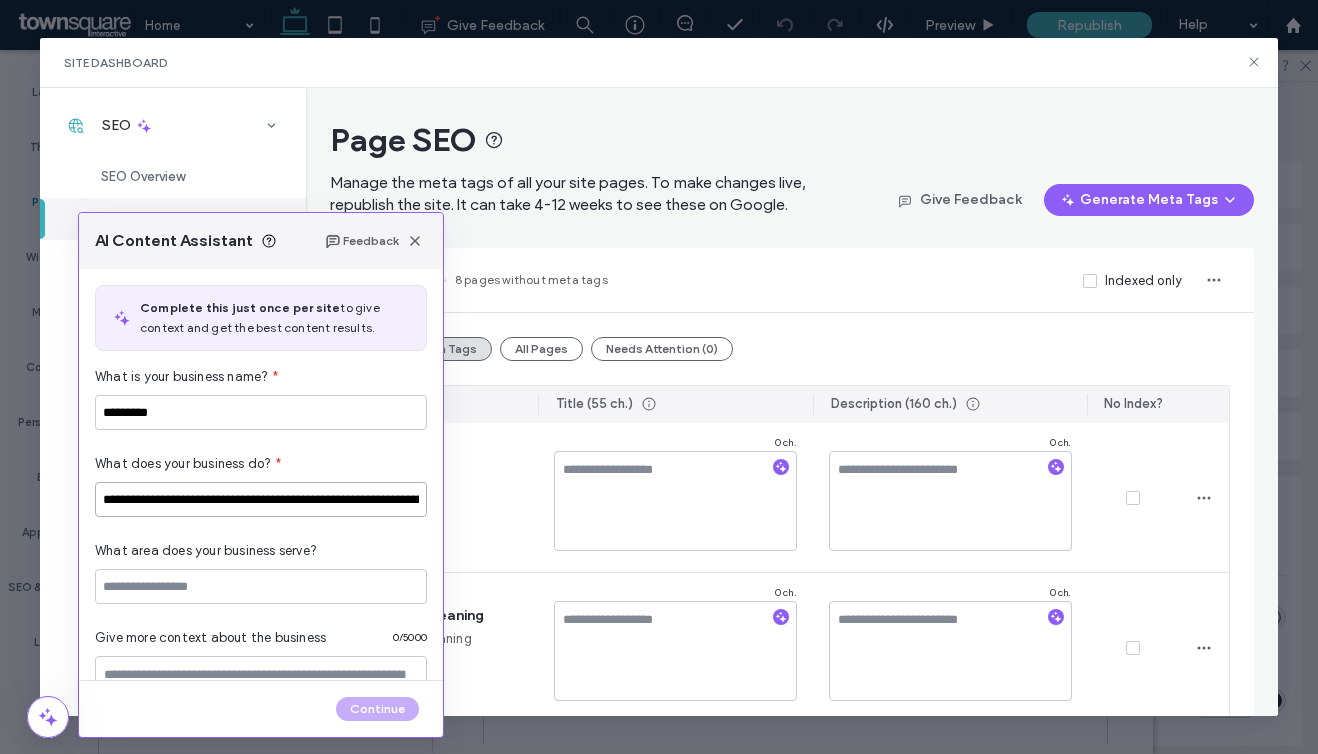 scroll, scrollTop: 0, scrollLeft: 675, axis: horizontal 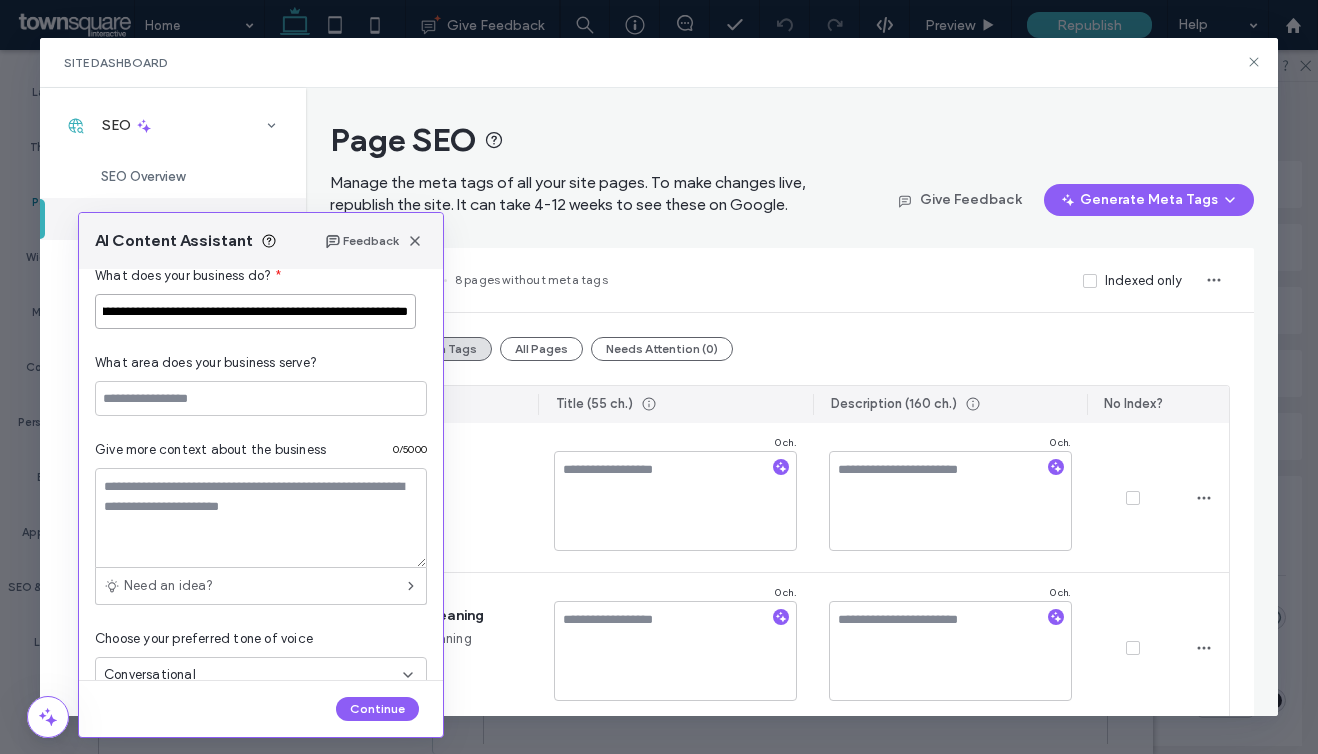 type on "**********" 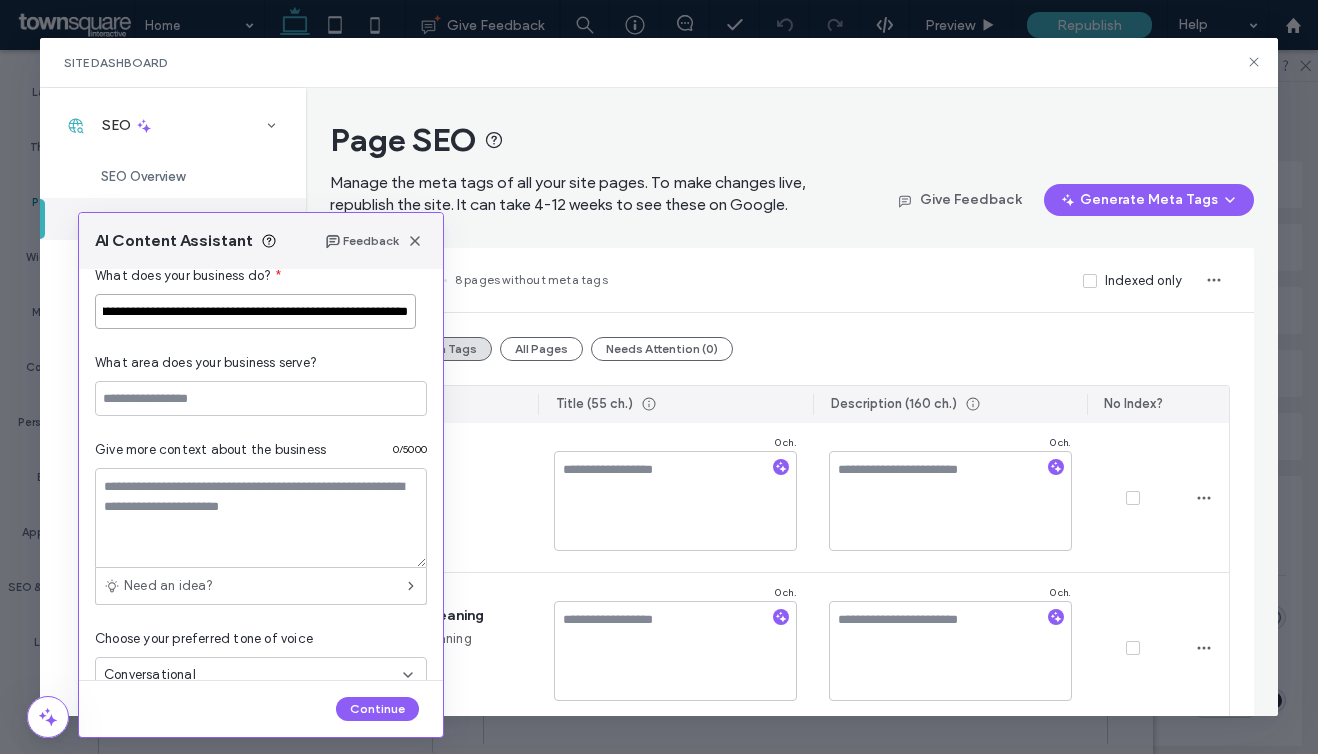scroll, scrollTop: 0, scrollLeft: 0, axis: both 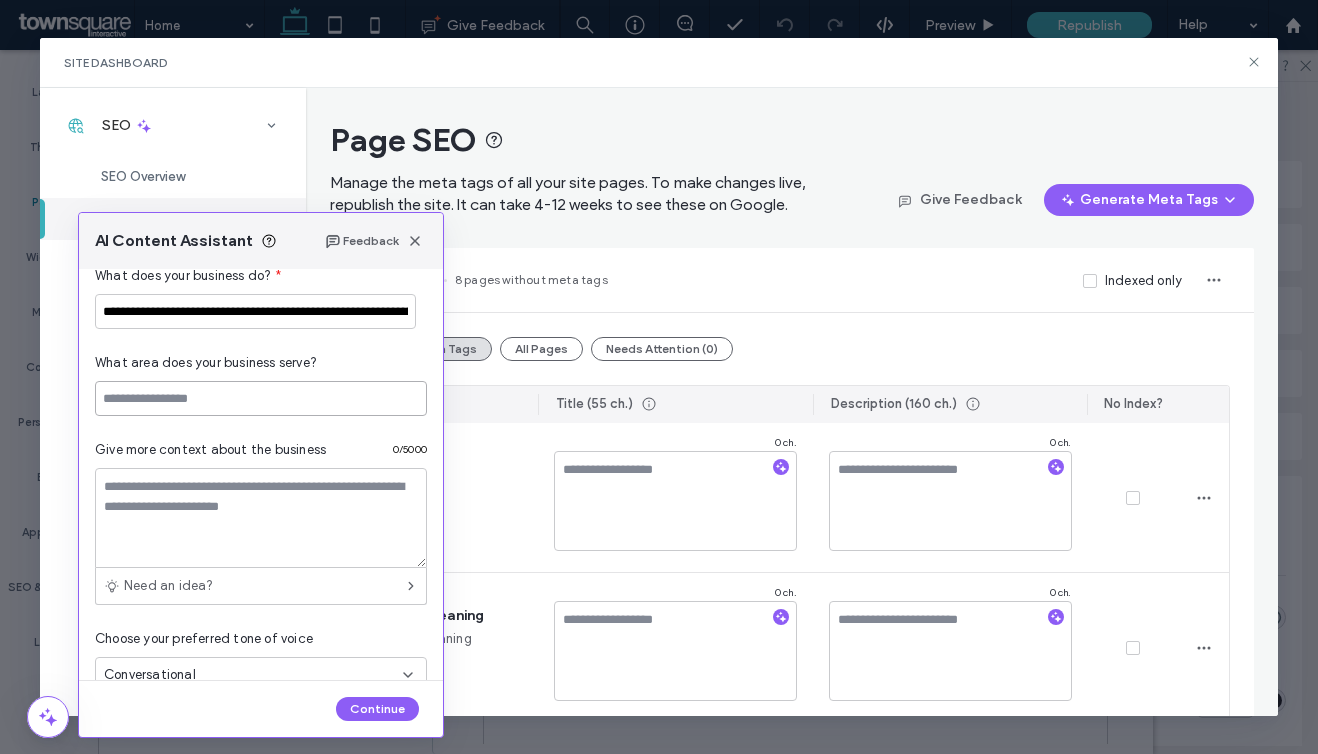 click at bounding box center (261, 398) 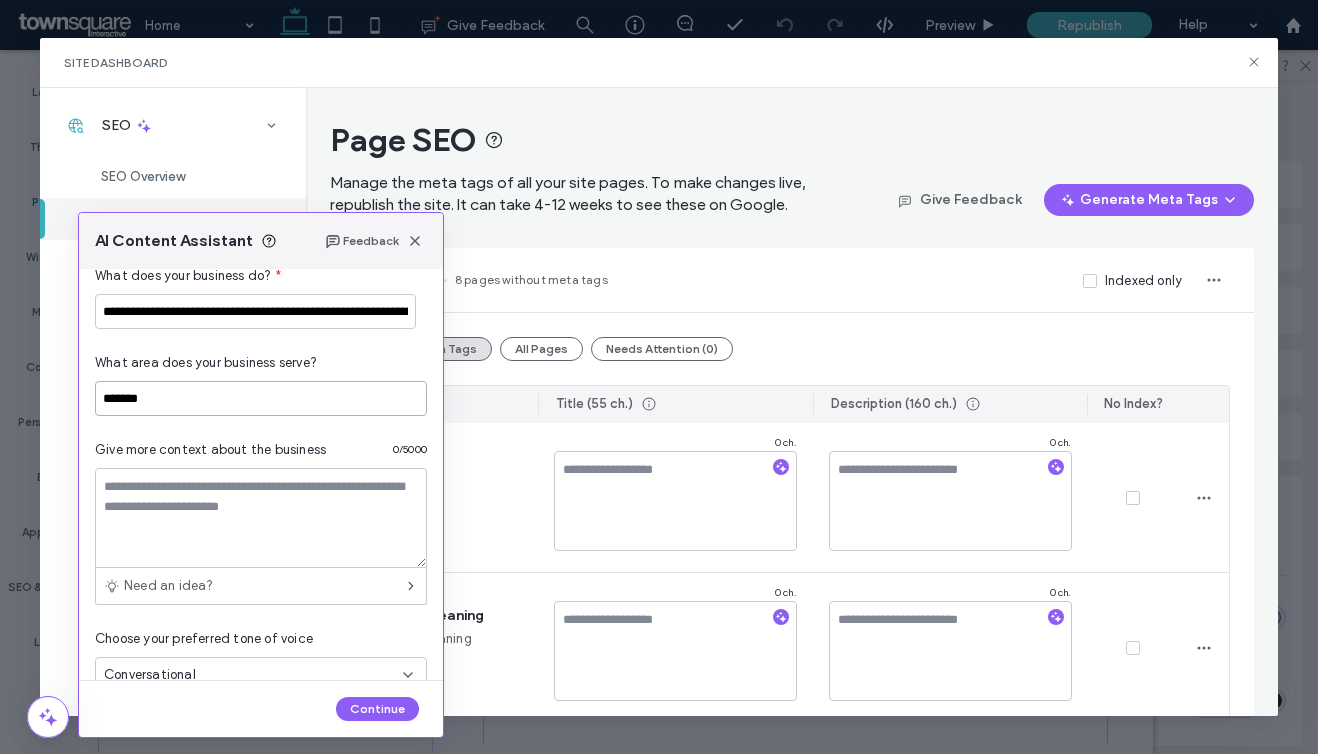 drag, startPoint x: 177, startPoint y: 401, endPoint x: 112, endPoint y: 402, distance: 65.00769 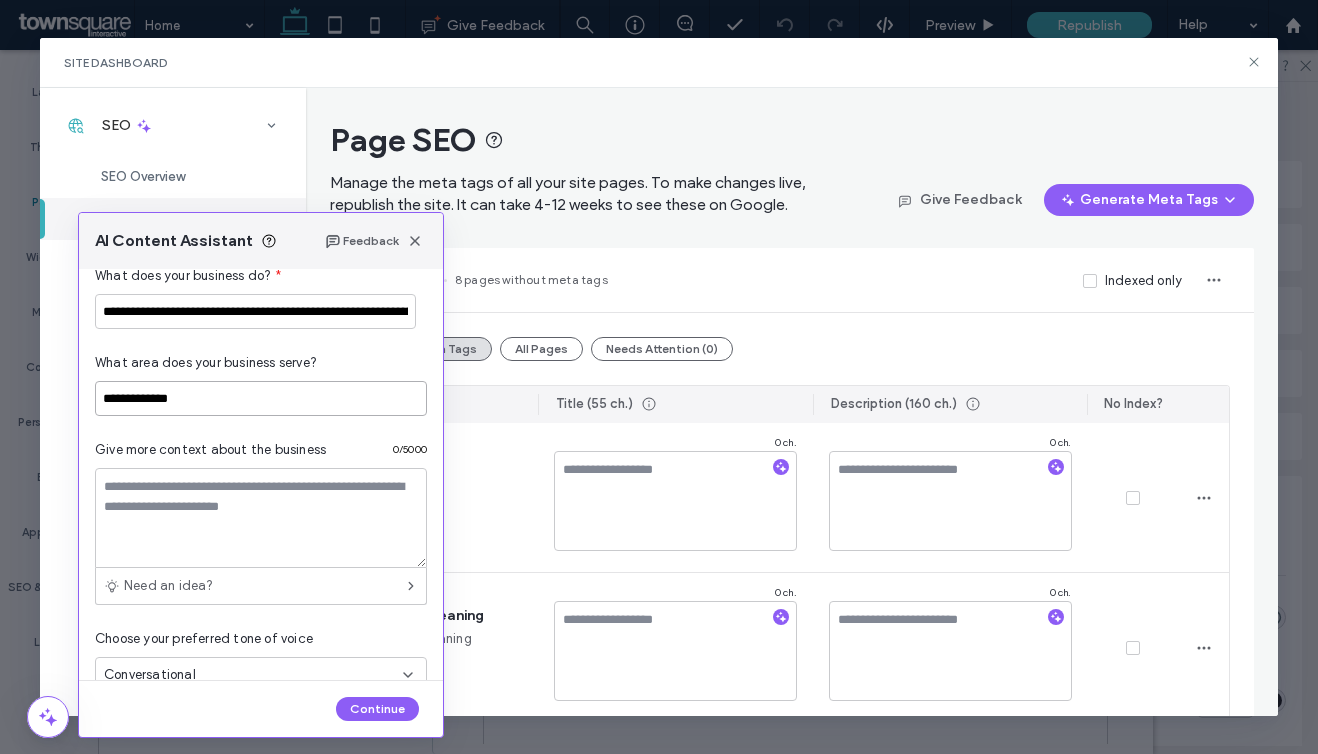 click on "**********" at bounding box center [261, 398] 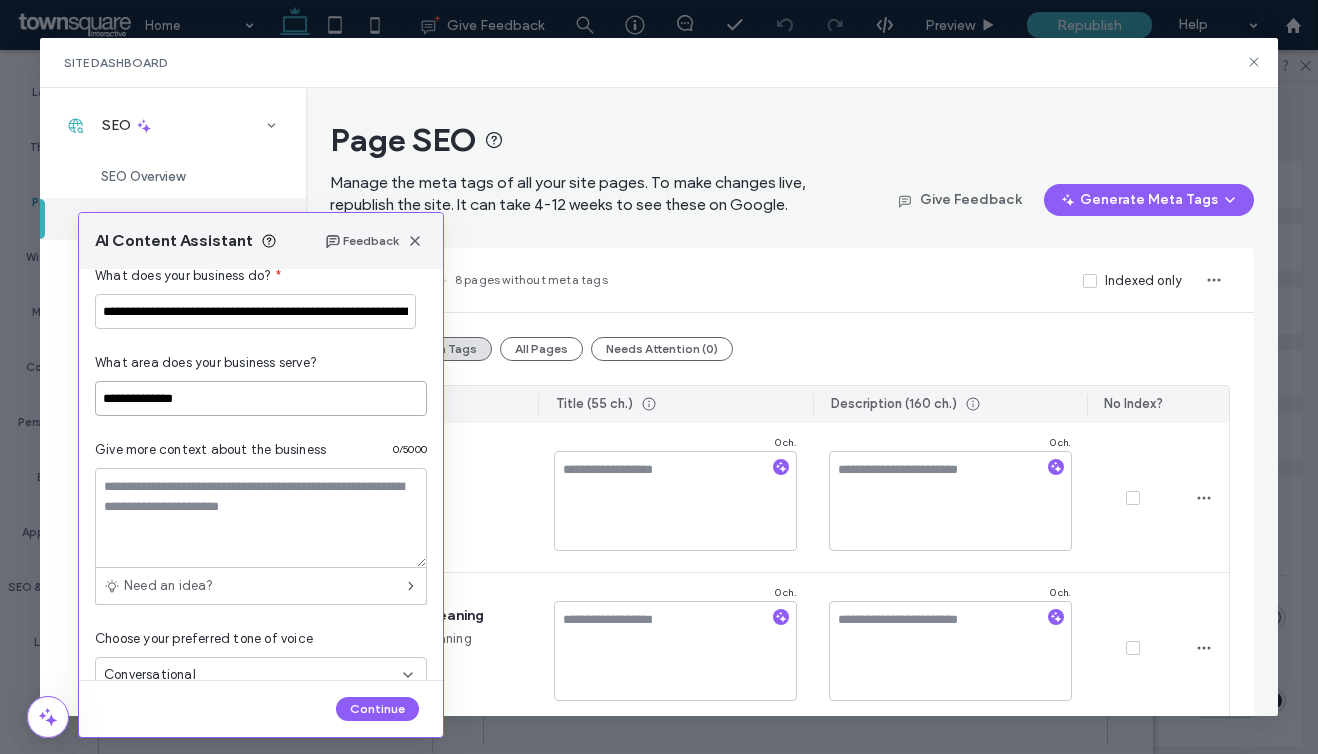 click on "**********" at bounding box center (261, 398) 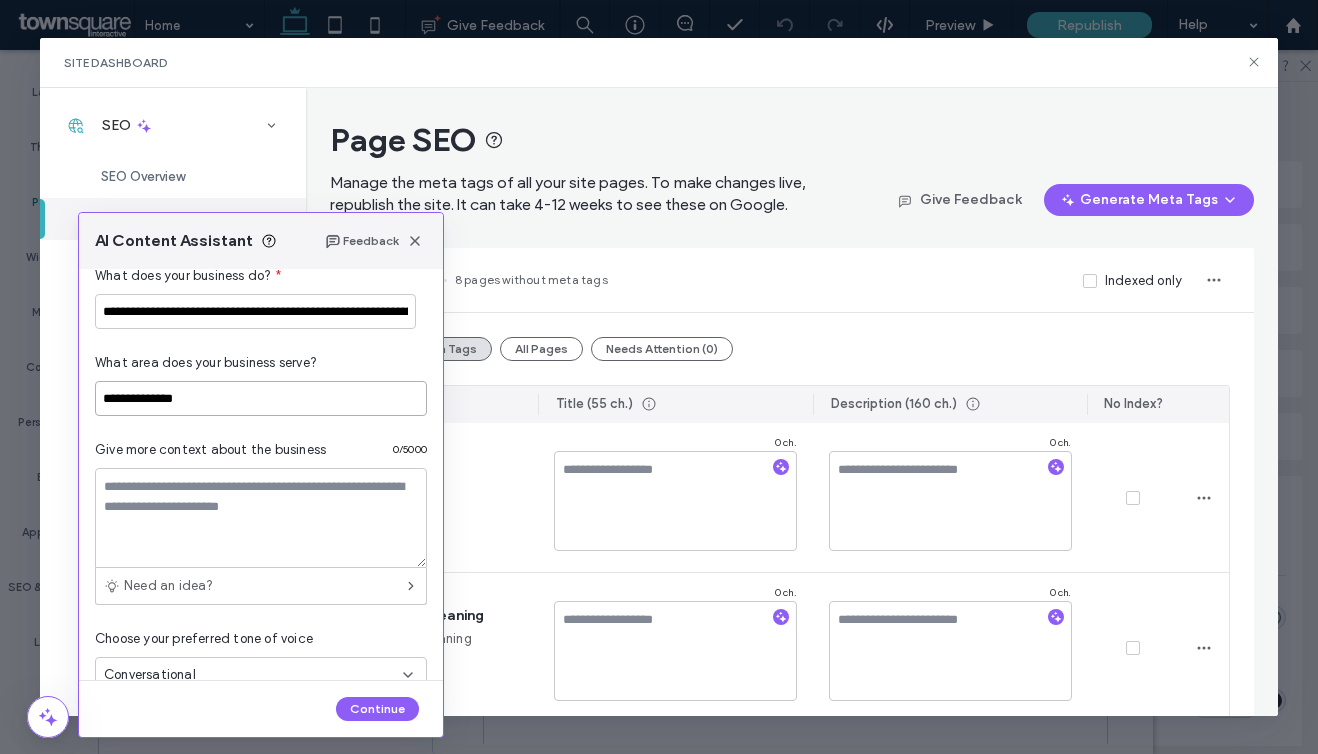 click on "**********" at bounding box center (261, 398) 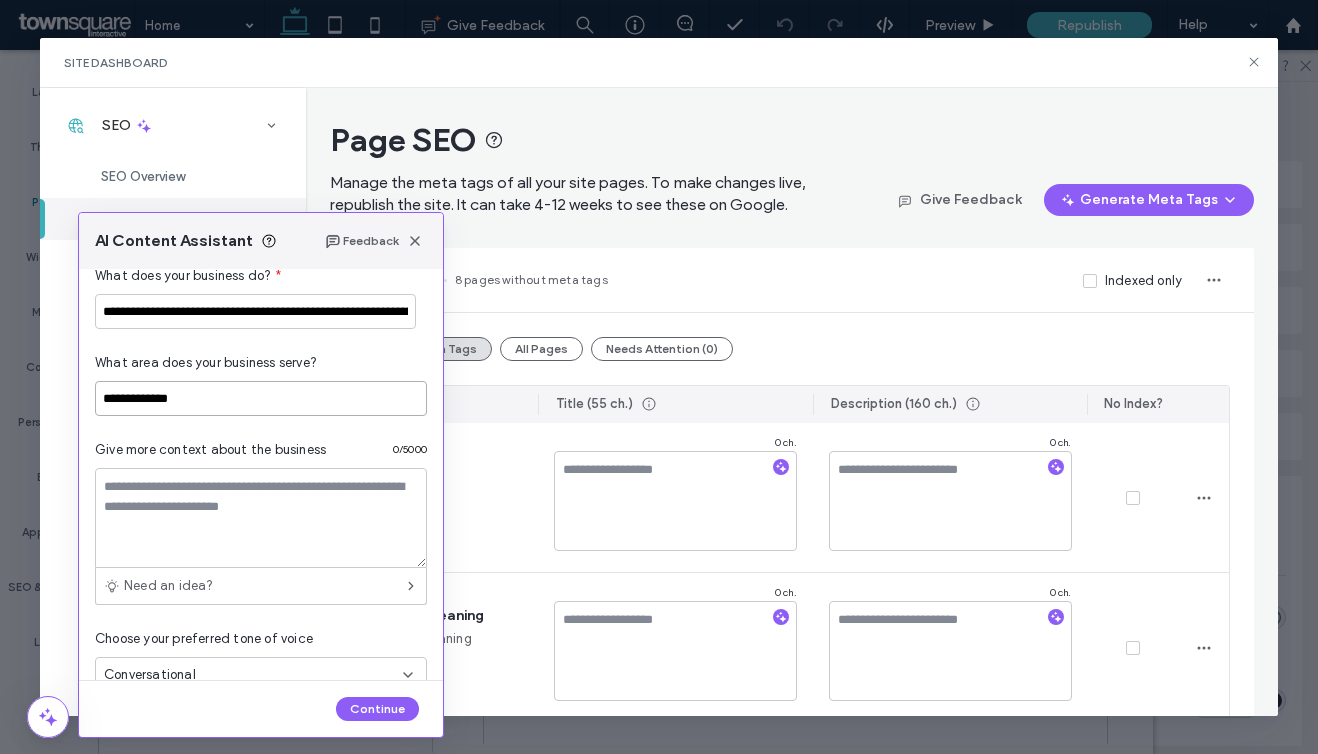 click on "**********" at bounding box center [261, 398] 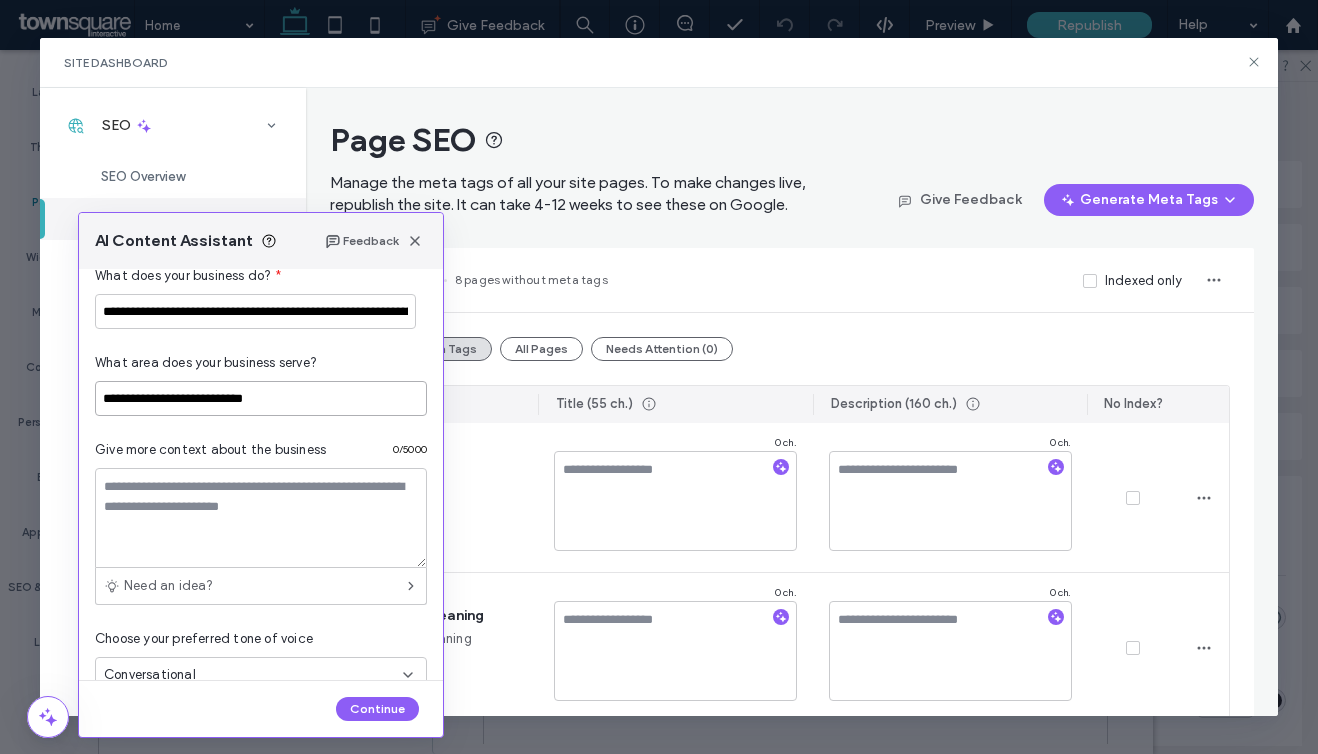 type on "**********" 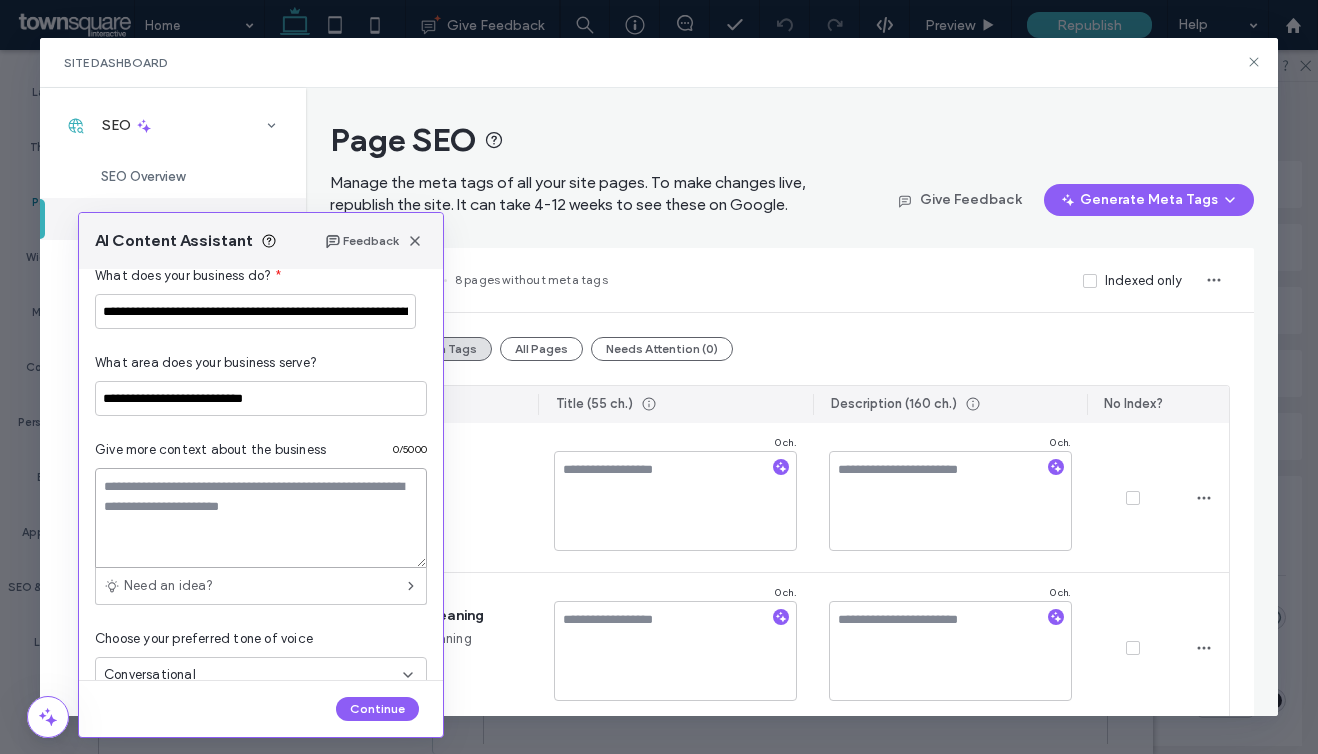 click at bounding box center [261, 518] 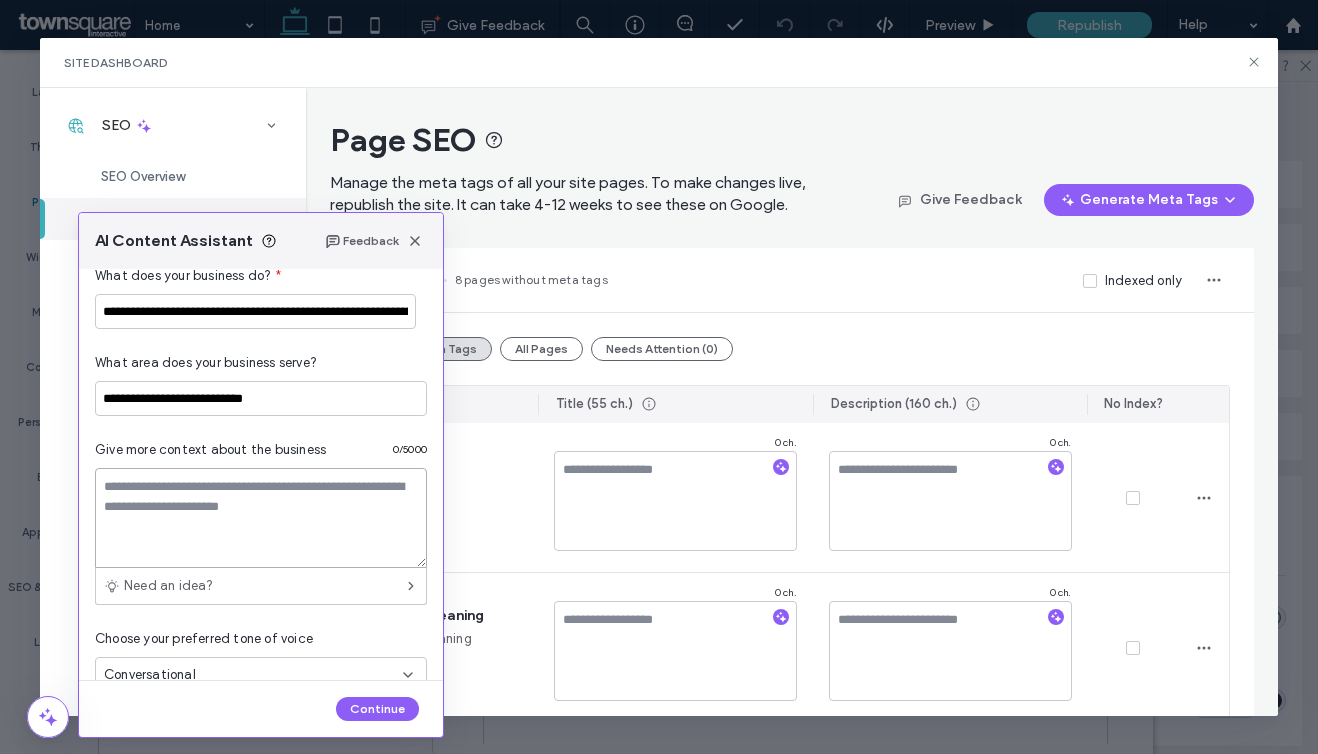 click at bounding box center (261, 518) 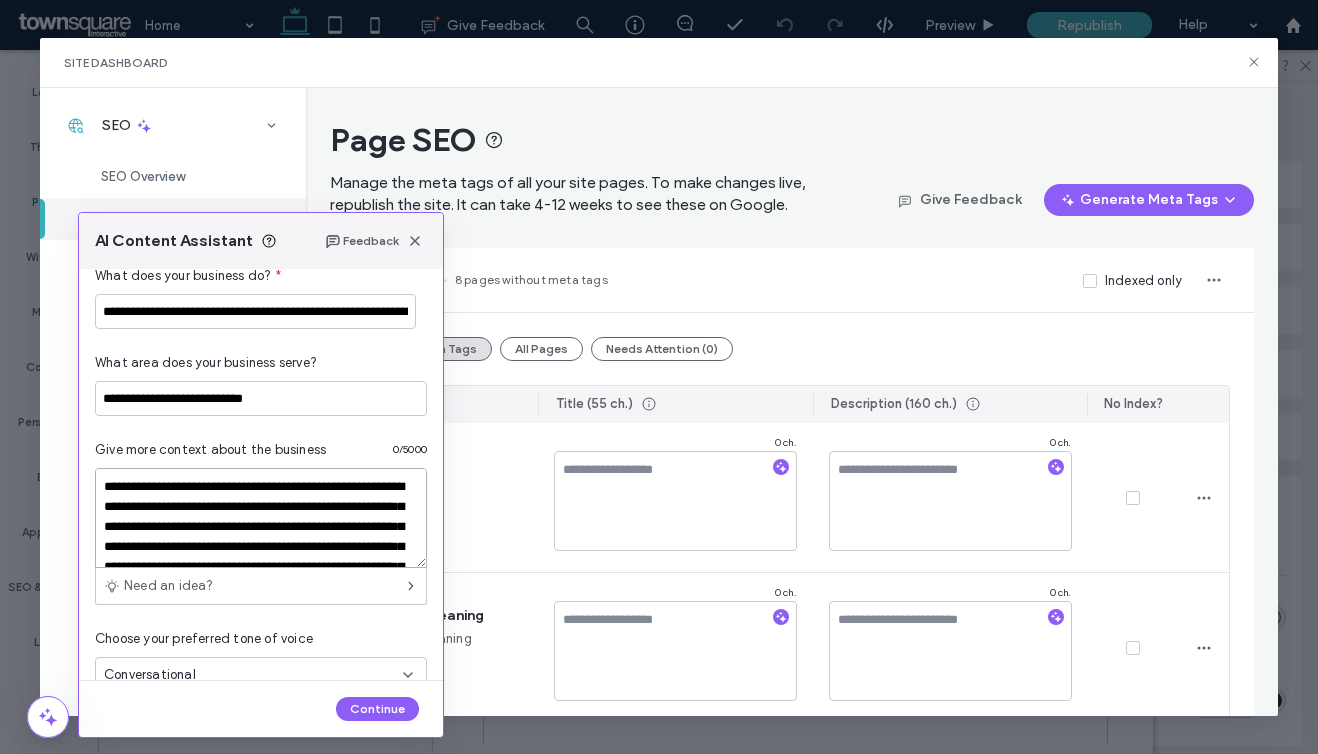 scroll, scrollTop: 428, scrollLeft: 0, axis: vertical 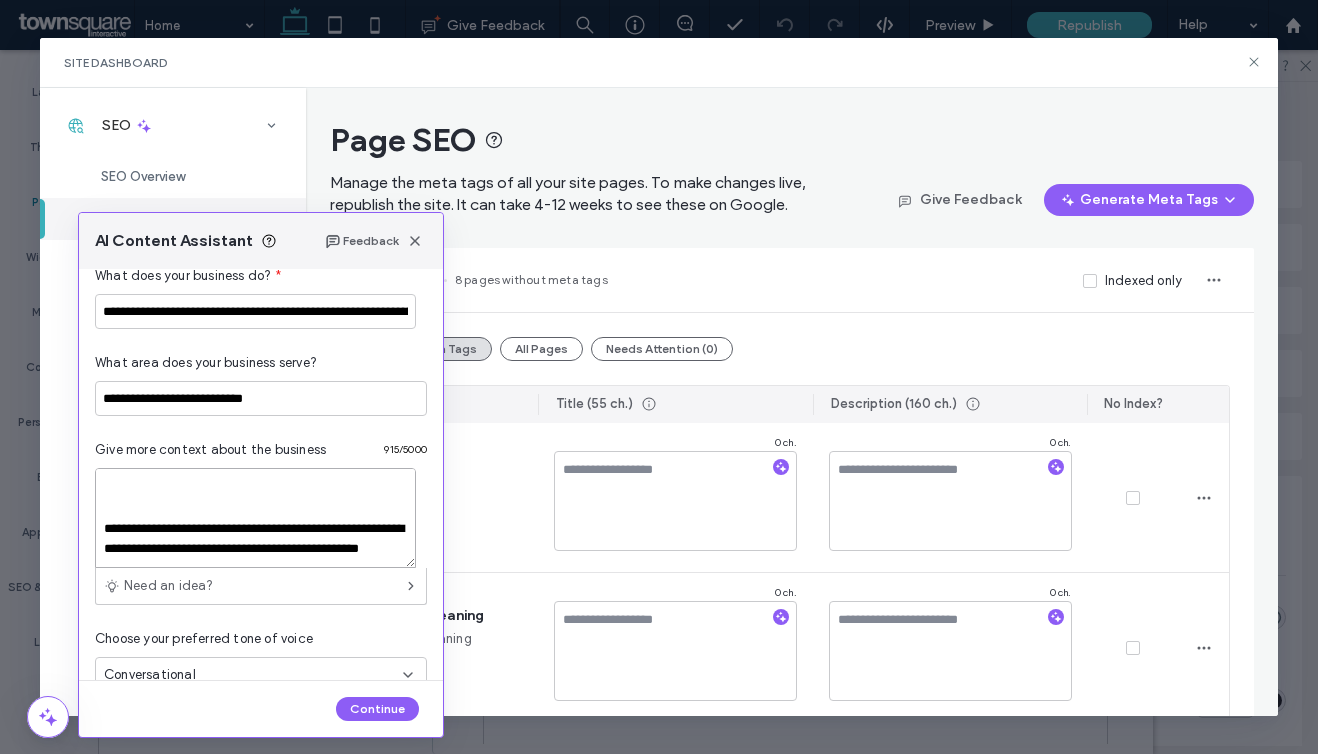 click on "**********" at bounding box center [255, 518] 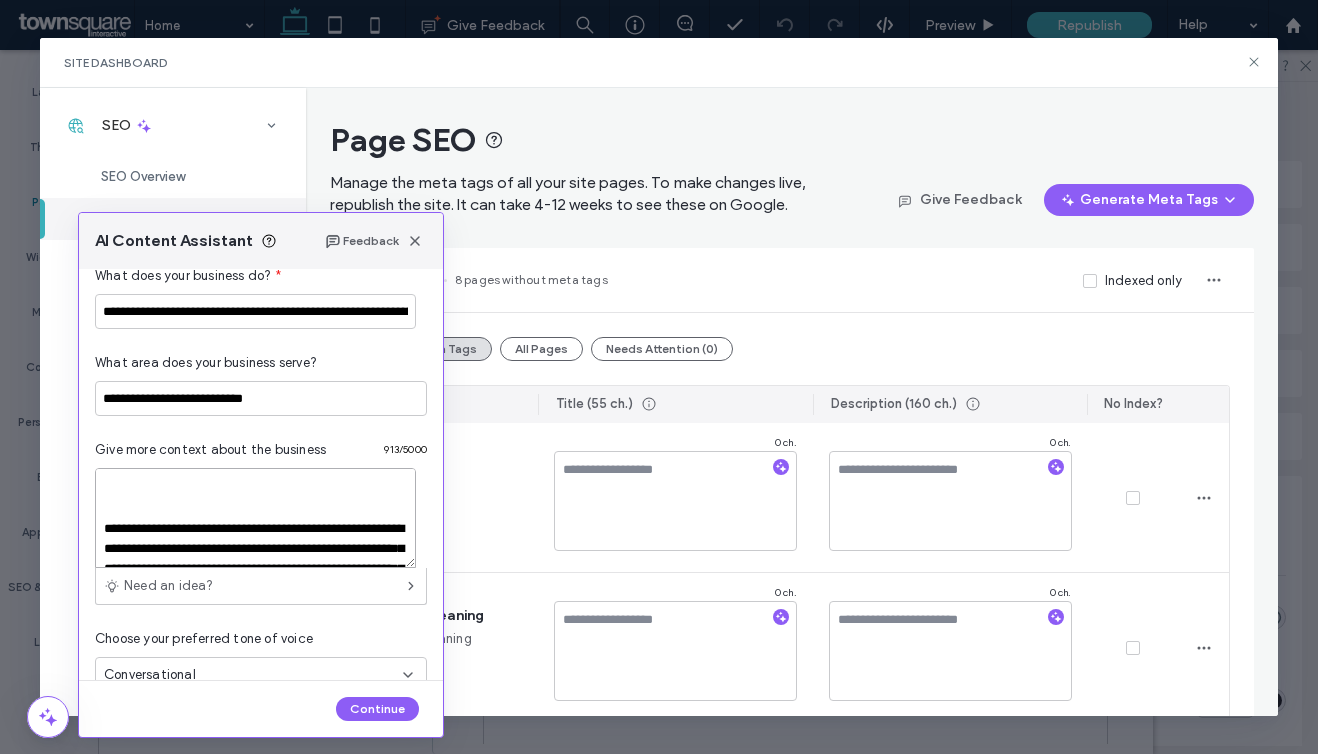 scroll, scrollTop: 205, scrollLeft: 0, axis: vertical 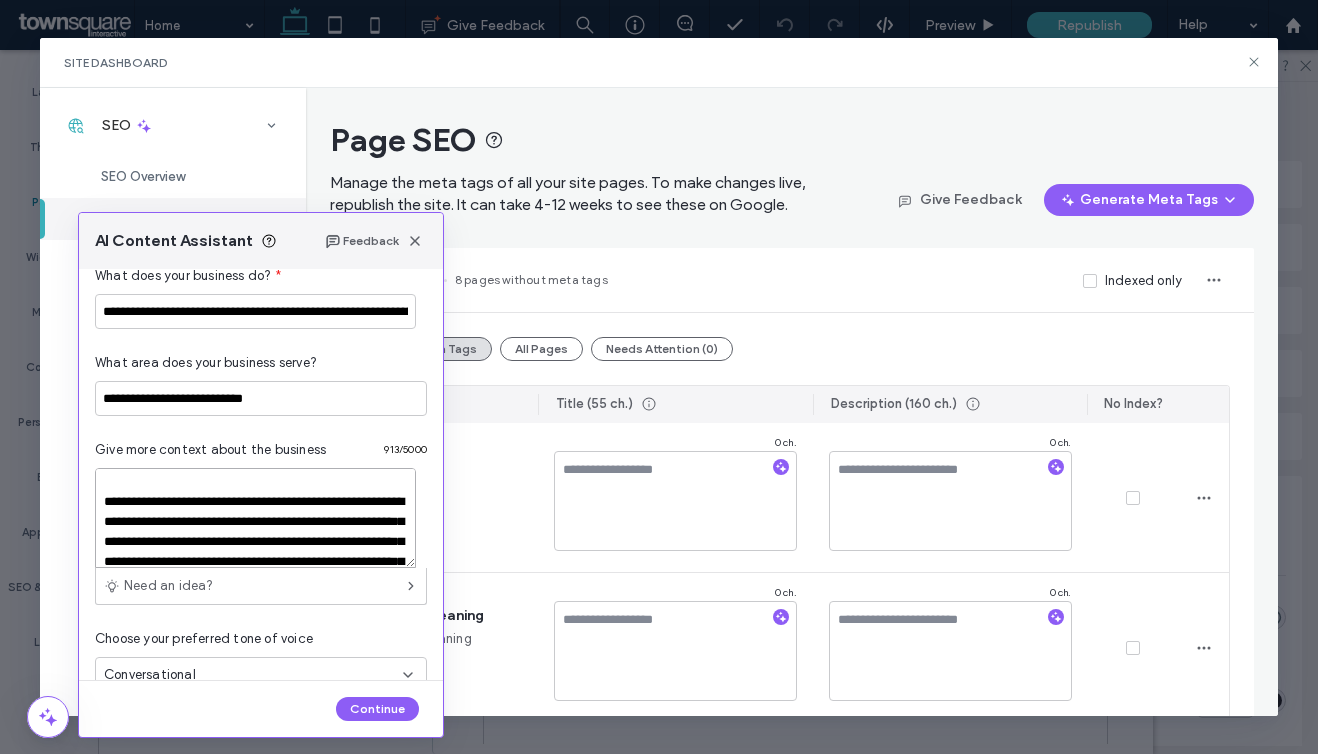 click on "**********" at bounding box center (255, 518) 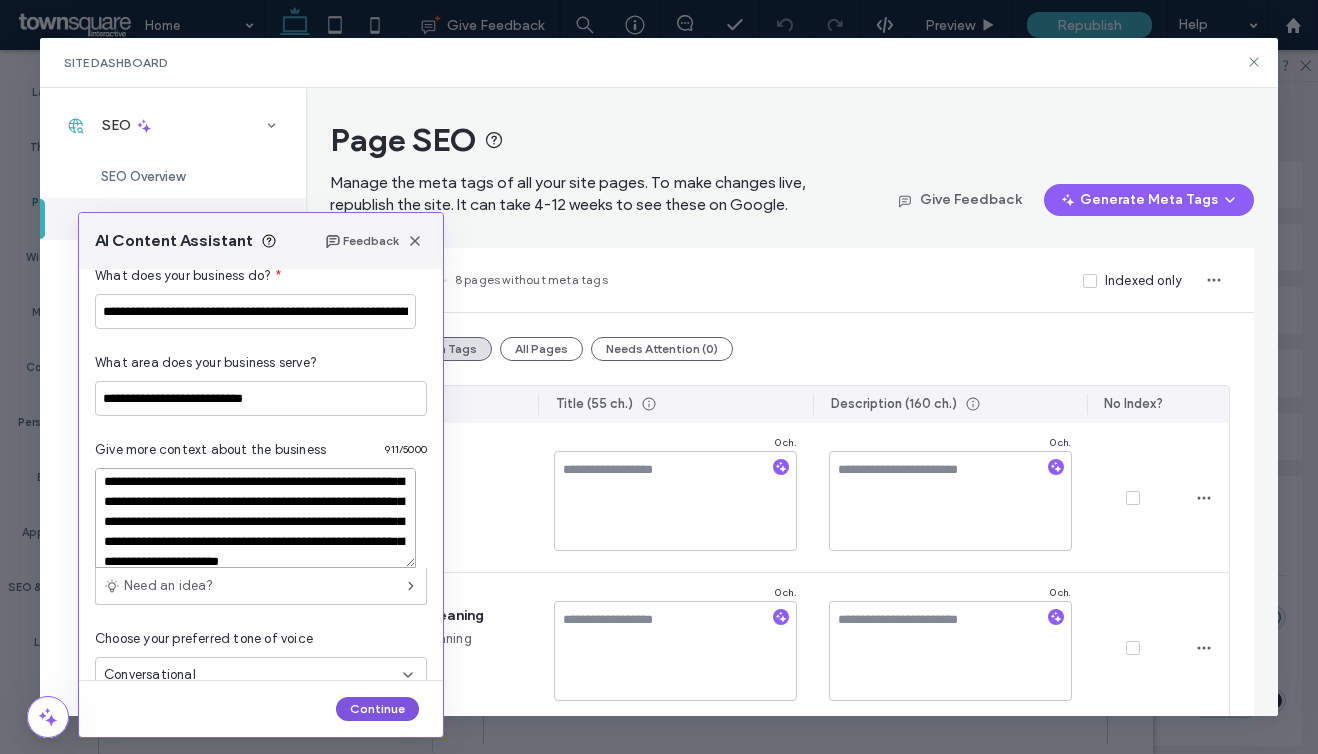 type on "**********" 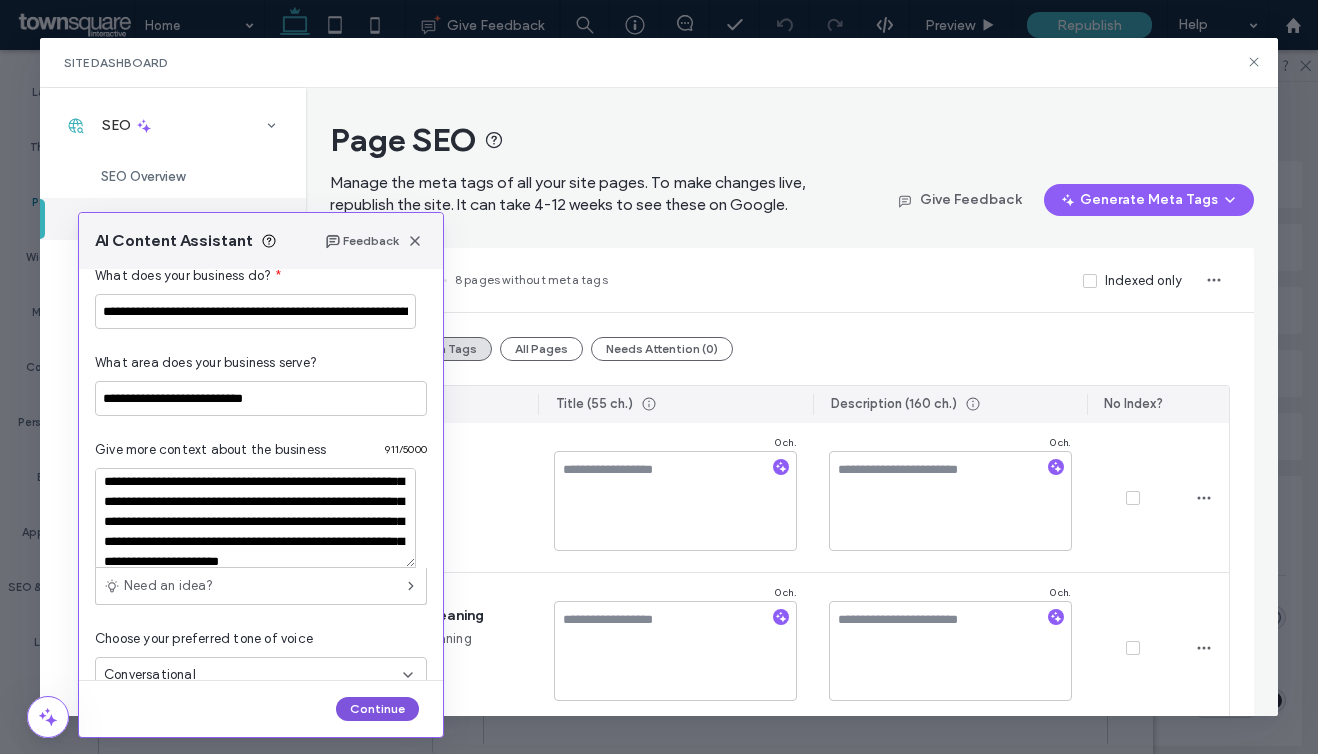 click on "Continue" at bounding box center (377, 709) 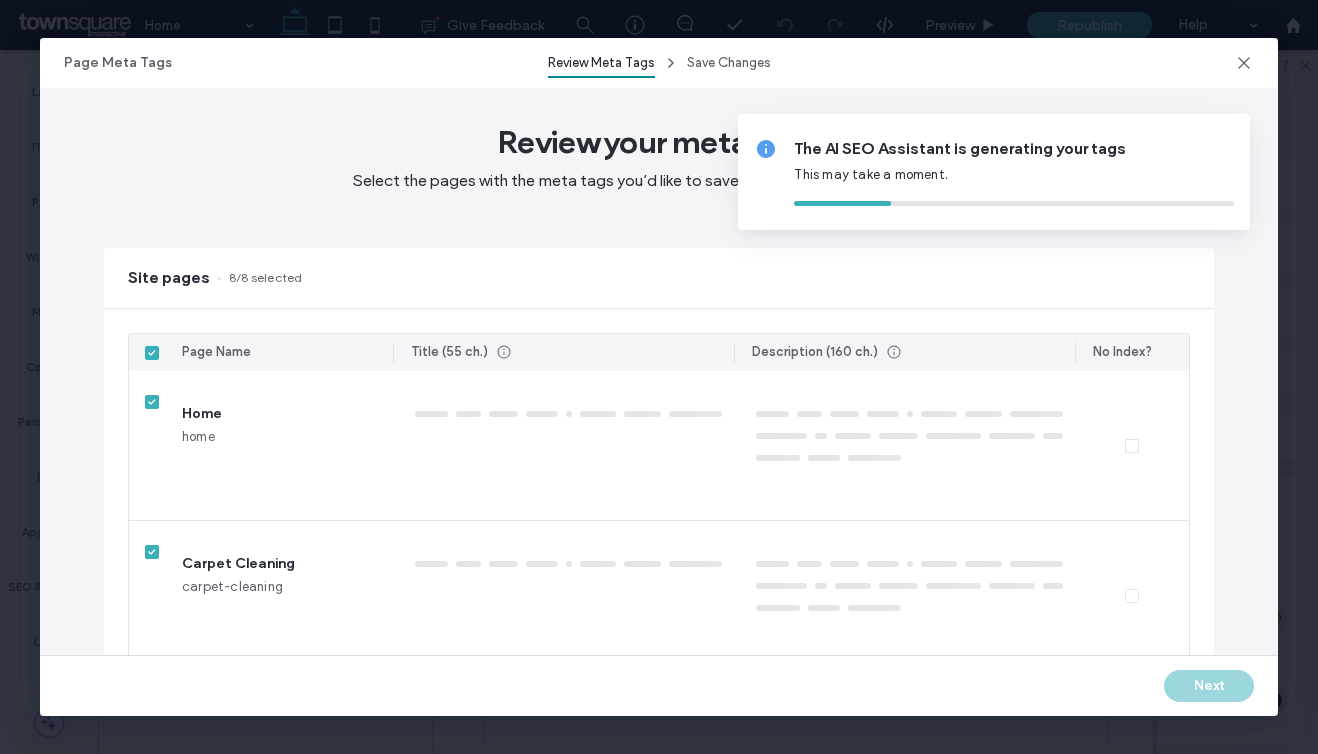 type on "*" 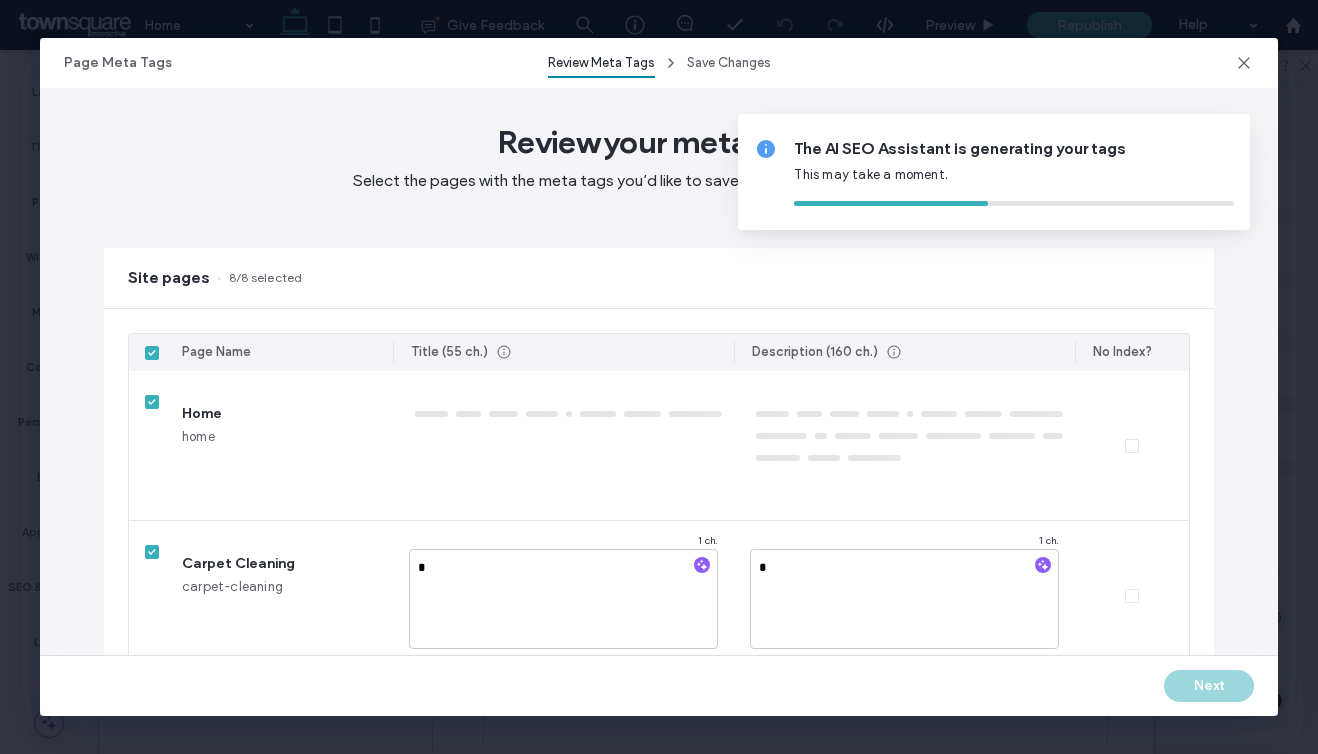 type on "**" 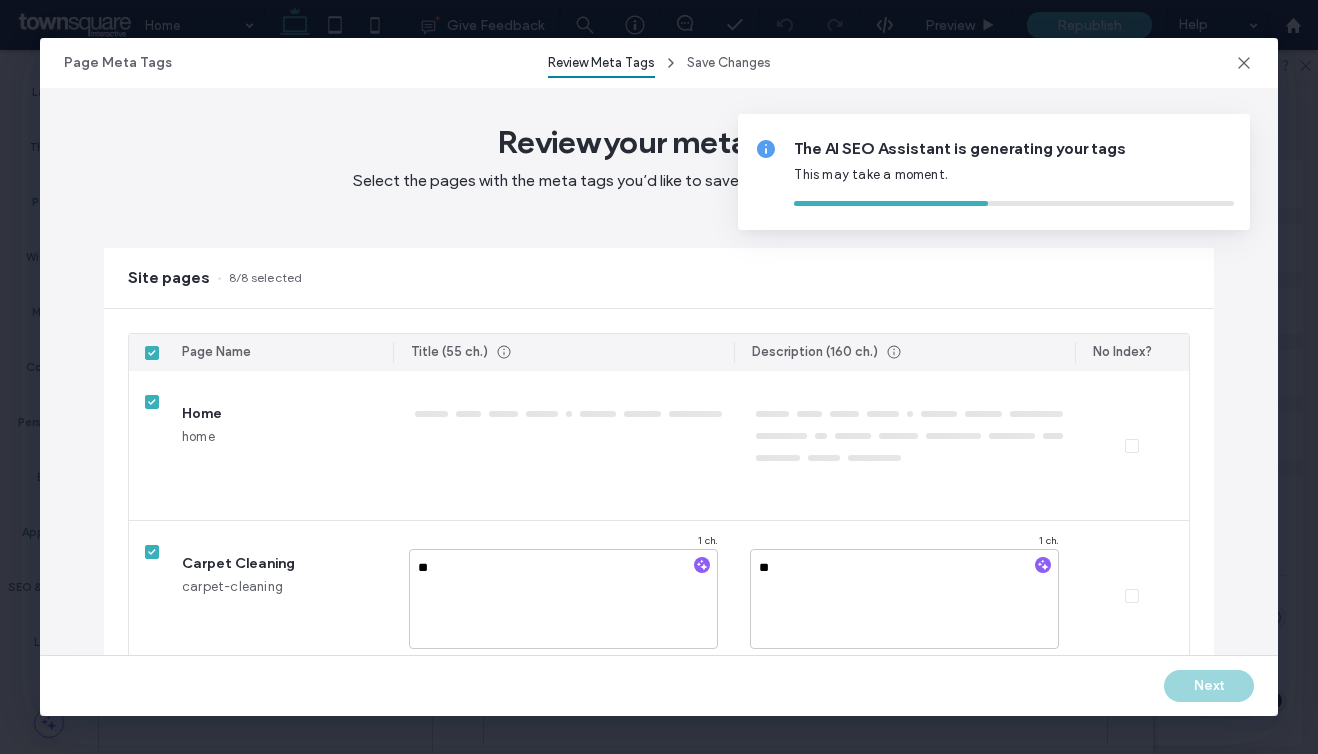 type on "********" 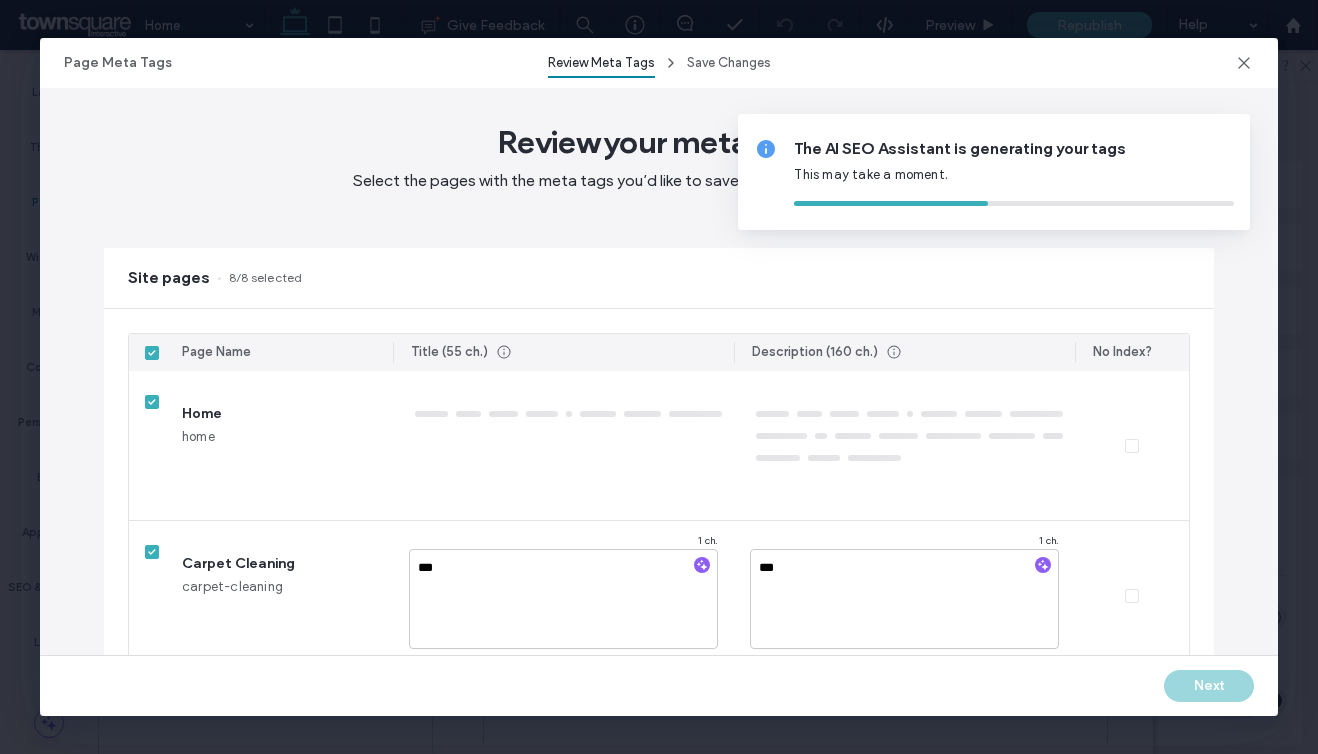 type on "**********" 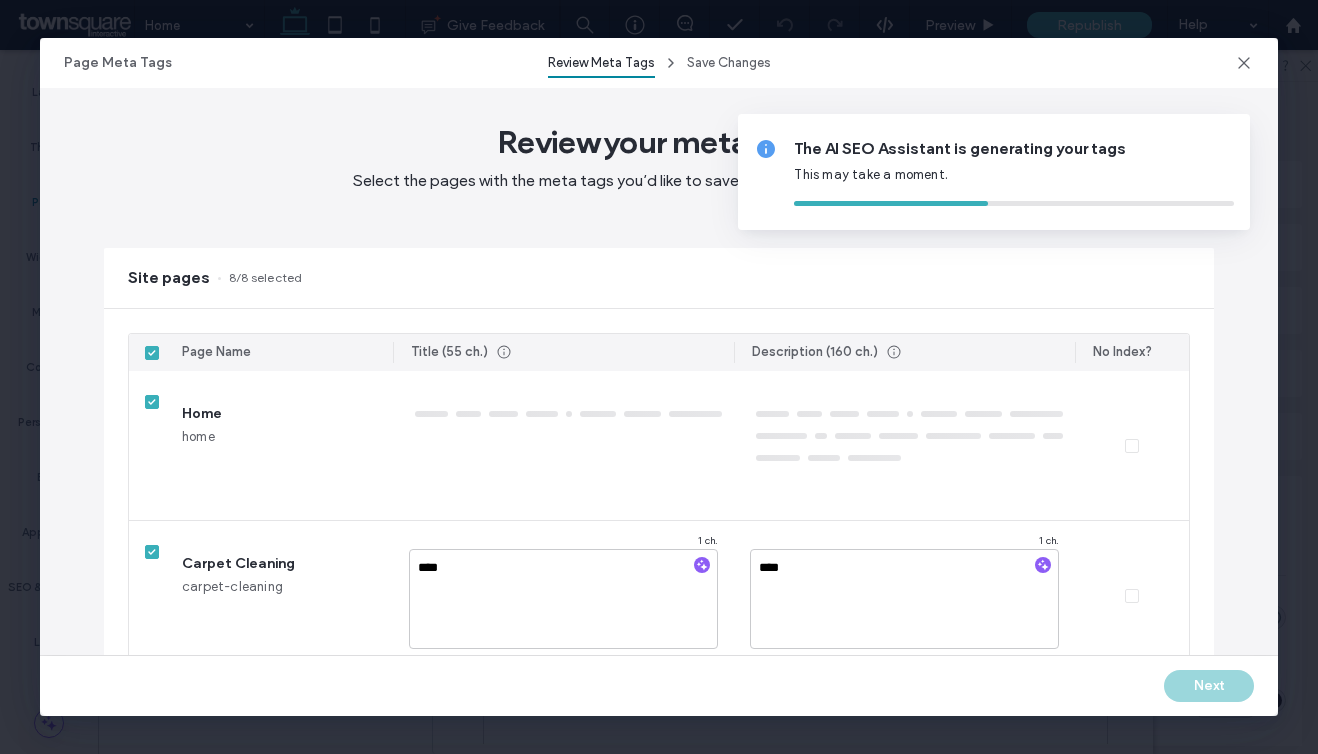 type on "**********" 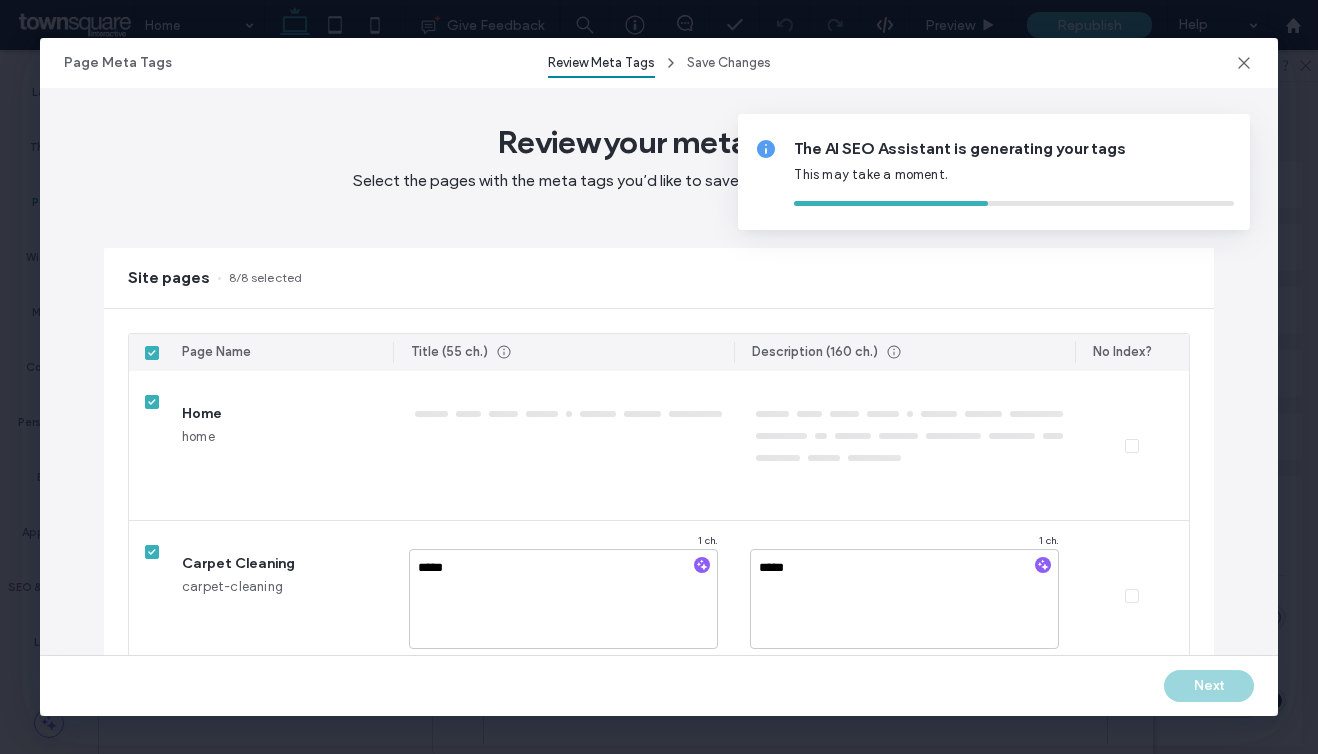 type on "**********" 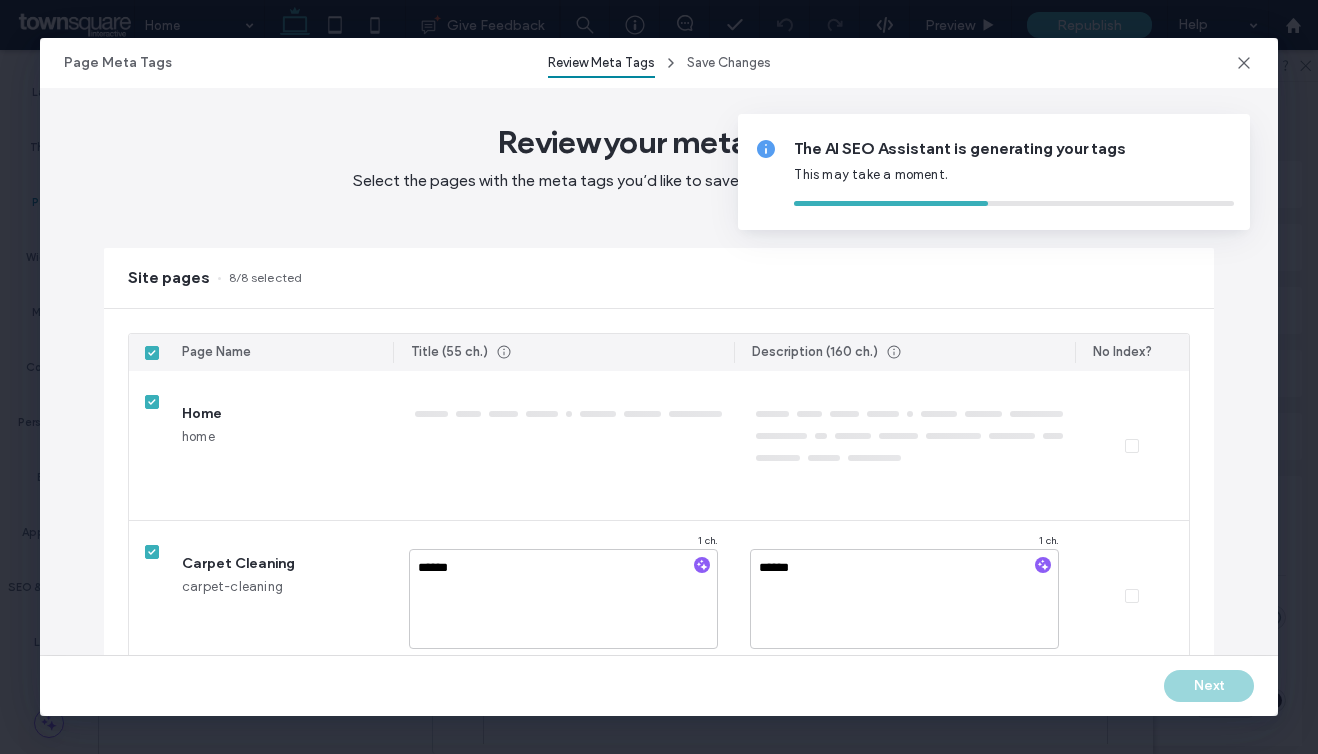 type on "******" 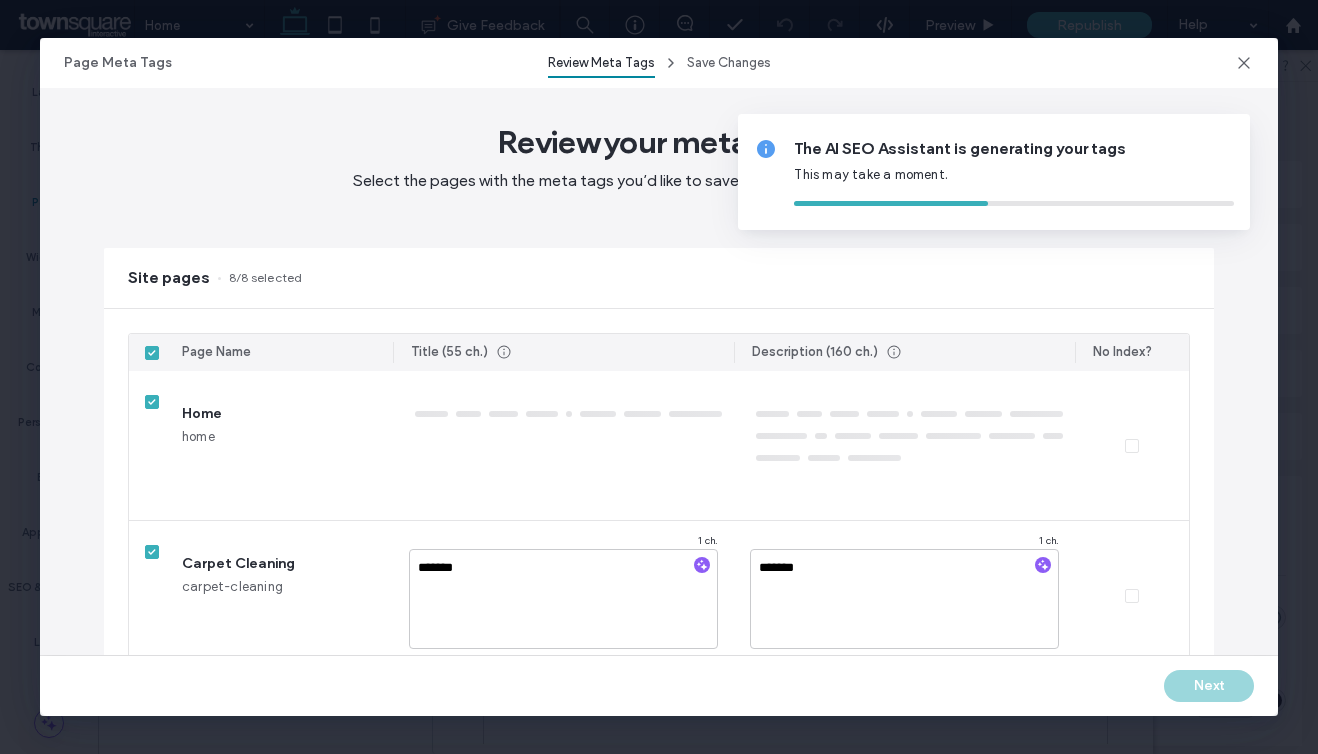 type on "**********" 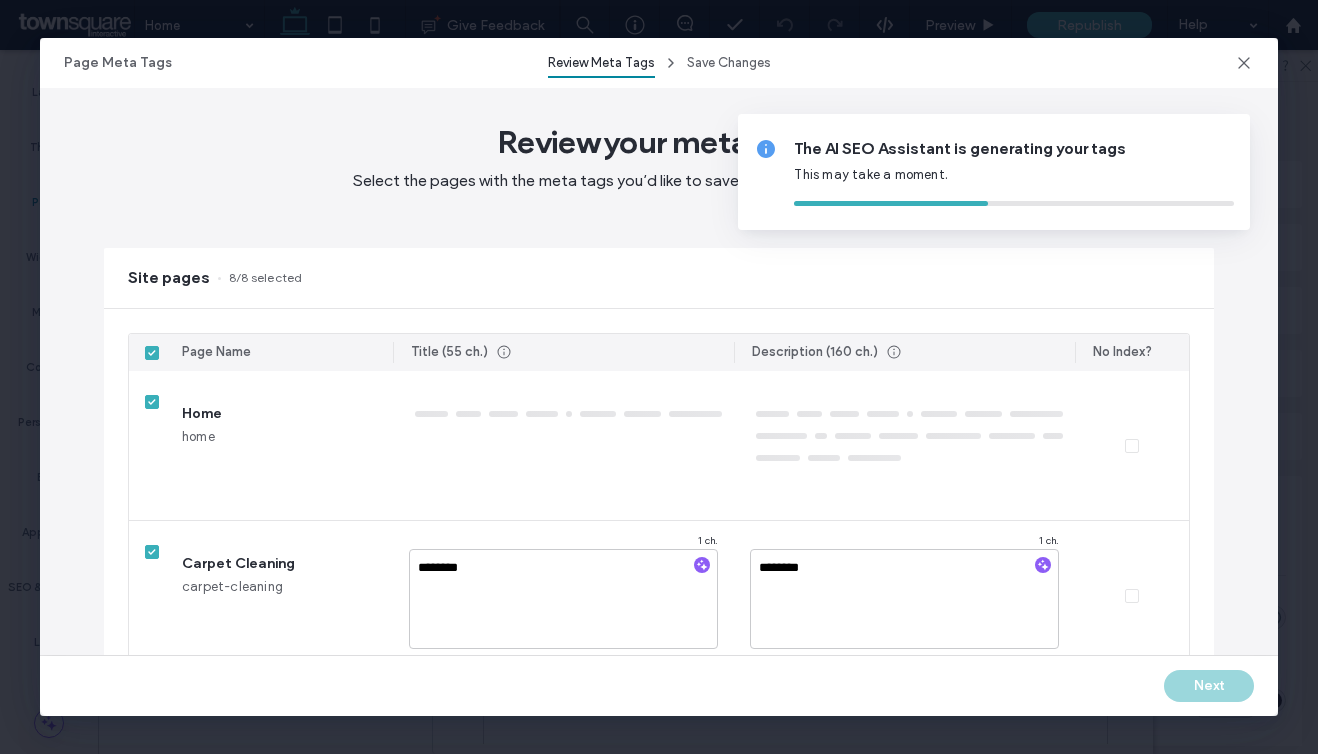 type on "**********" 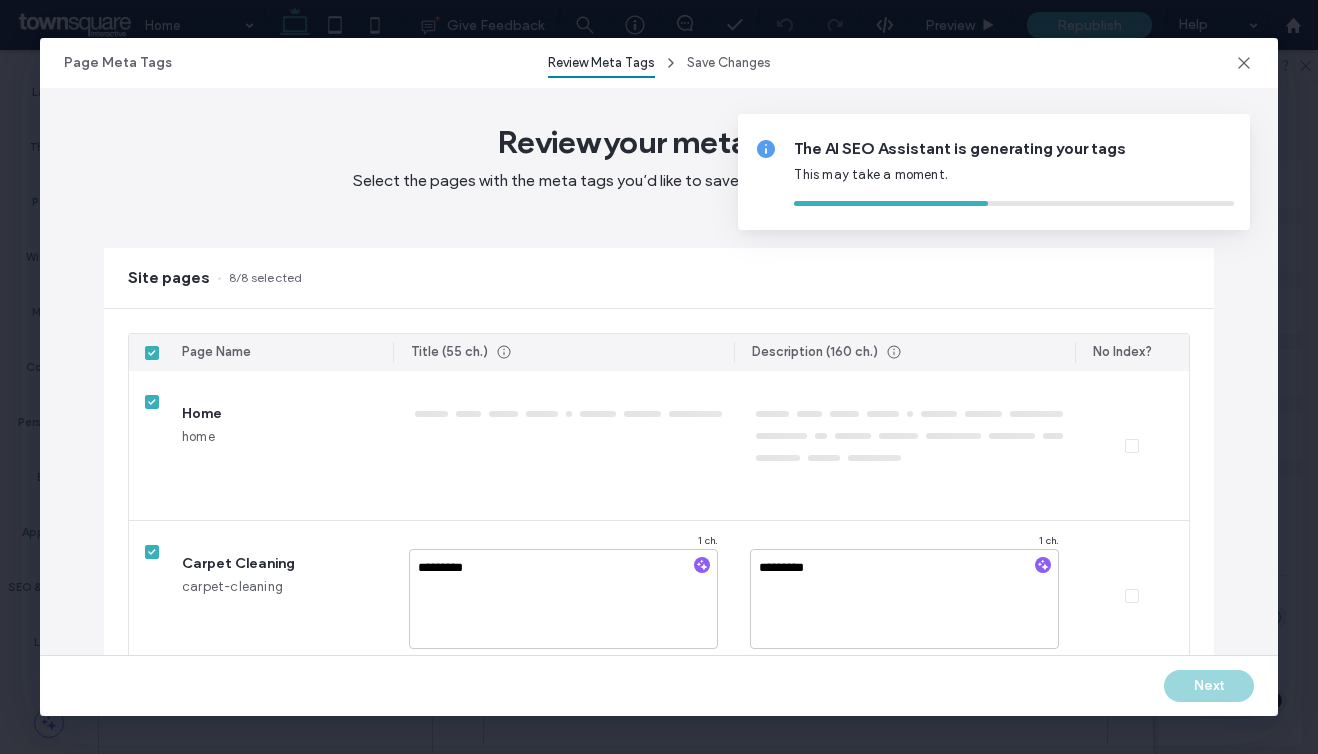 type on "**********" 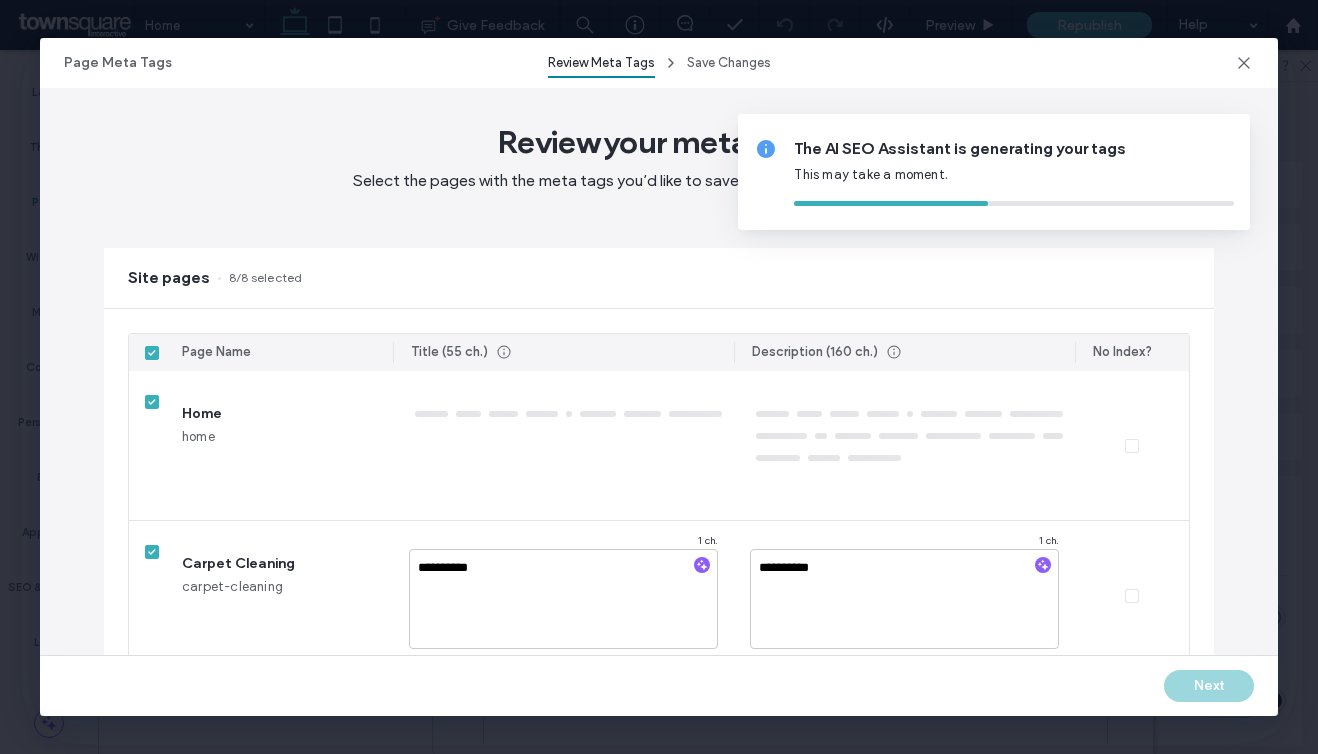 type on "**********" 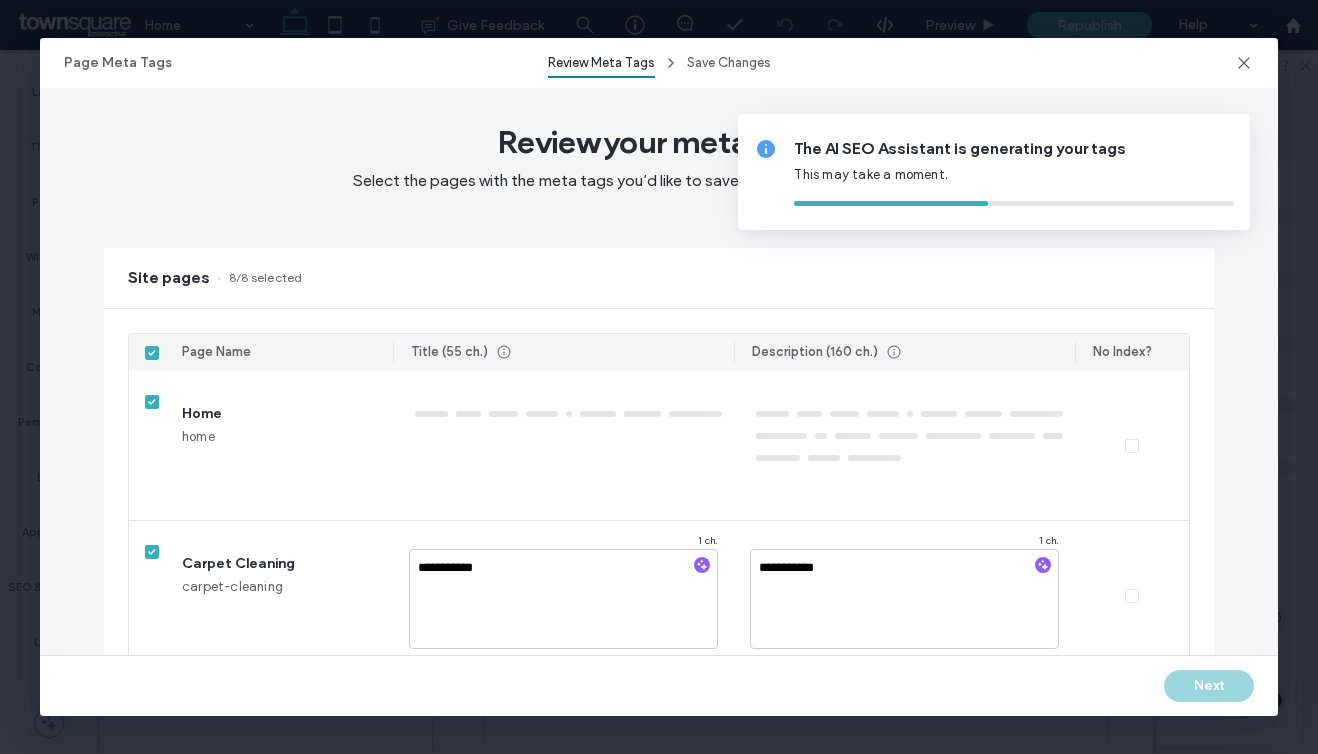 type on "**********" 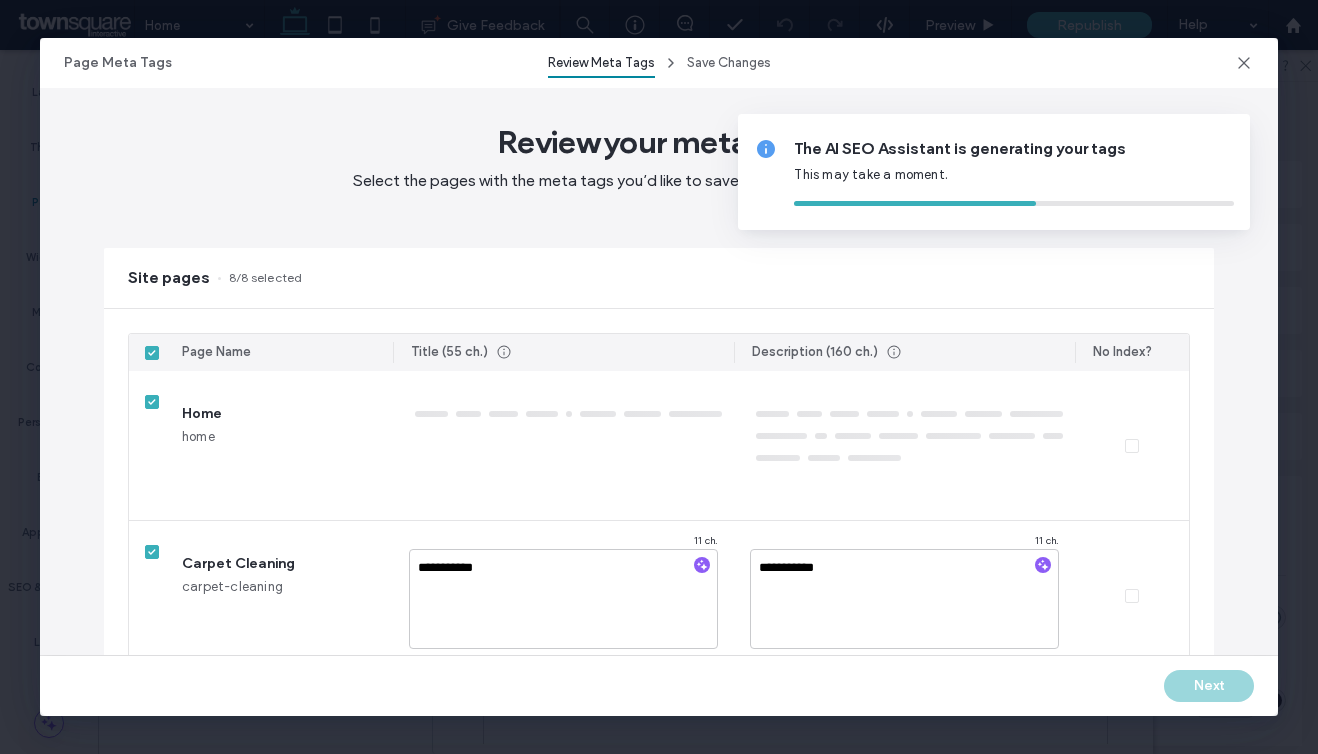 type on "*******" 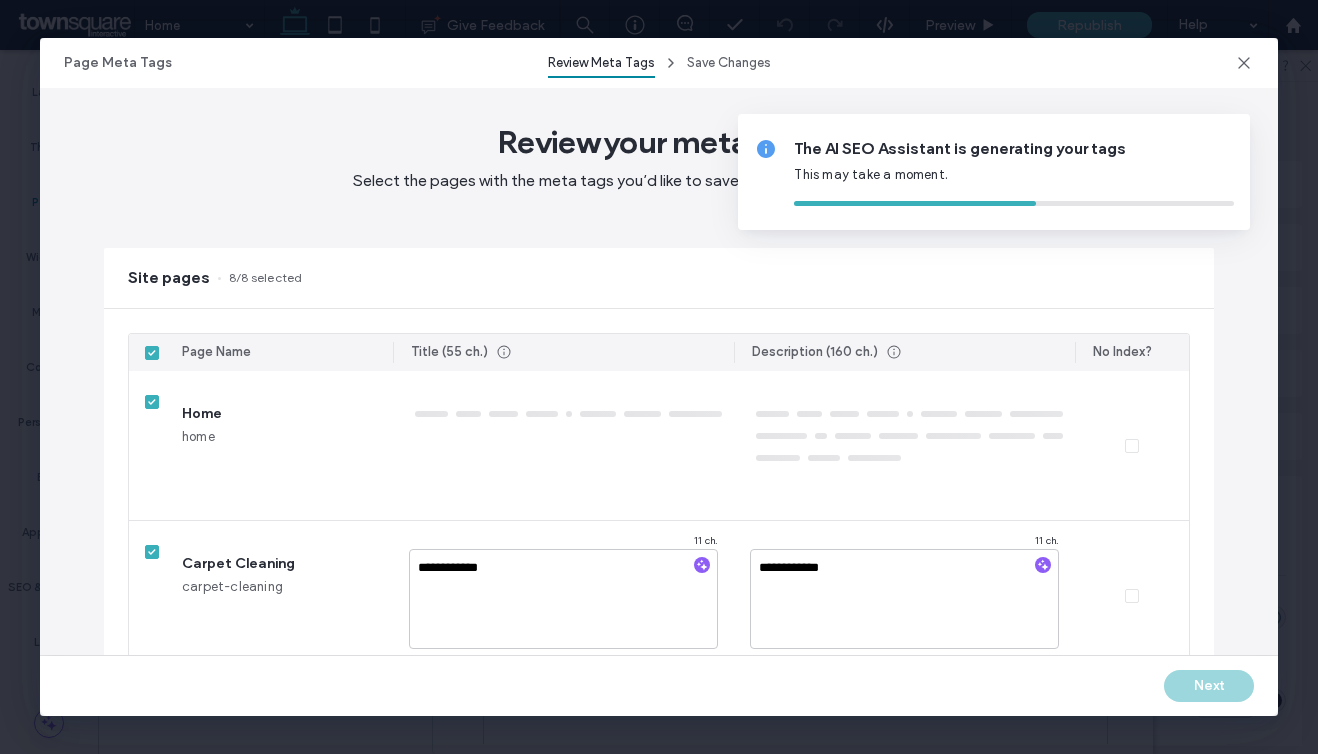 type on "**********" 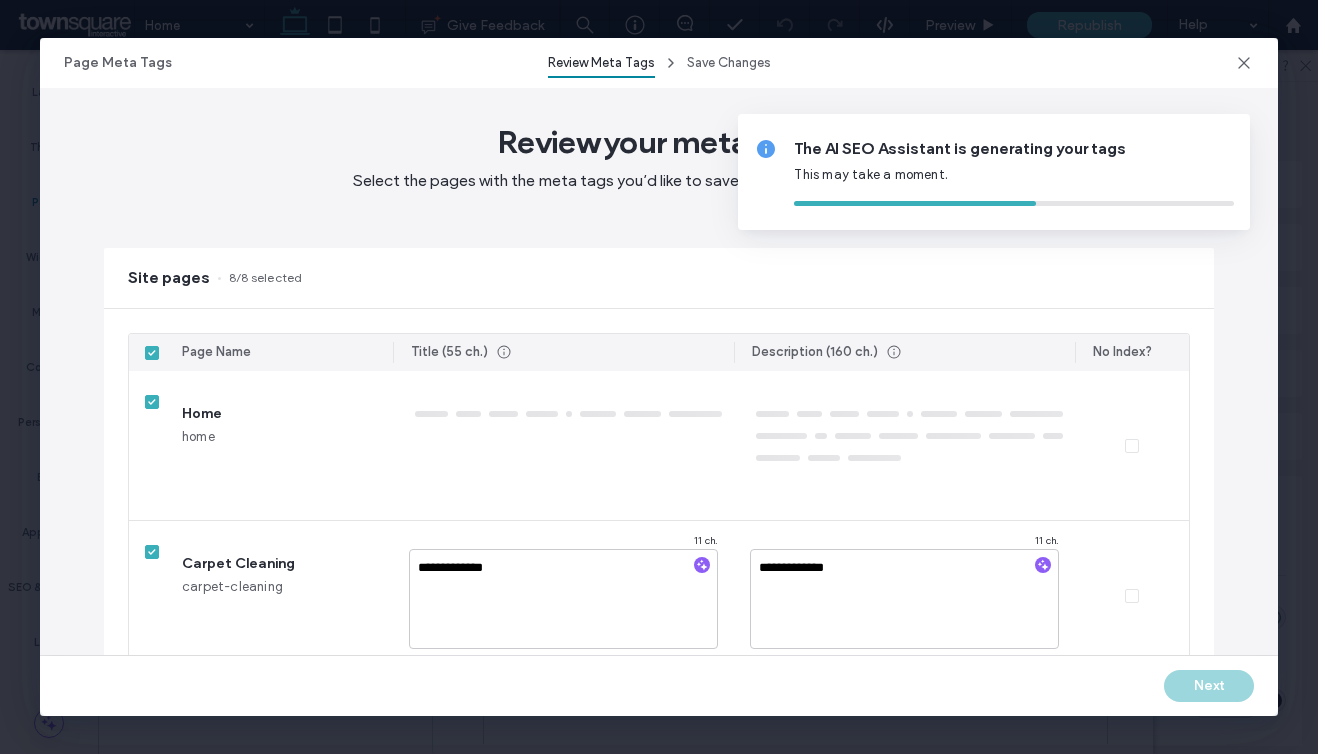 type on "**********" 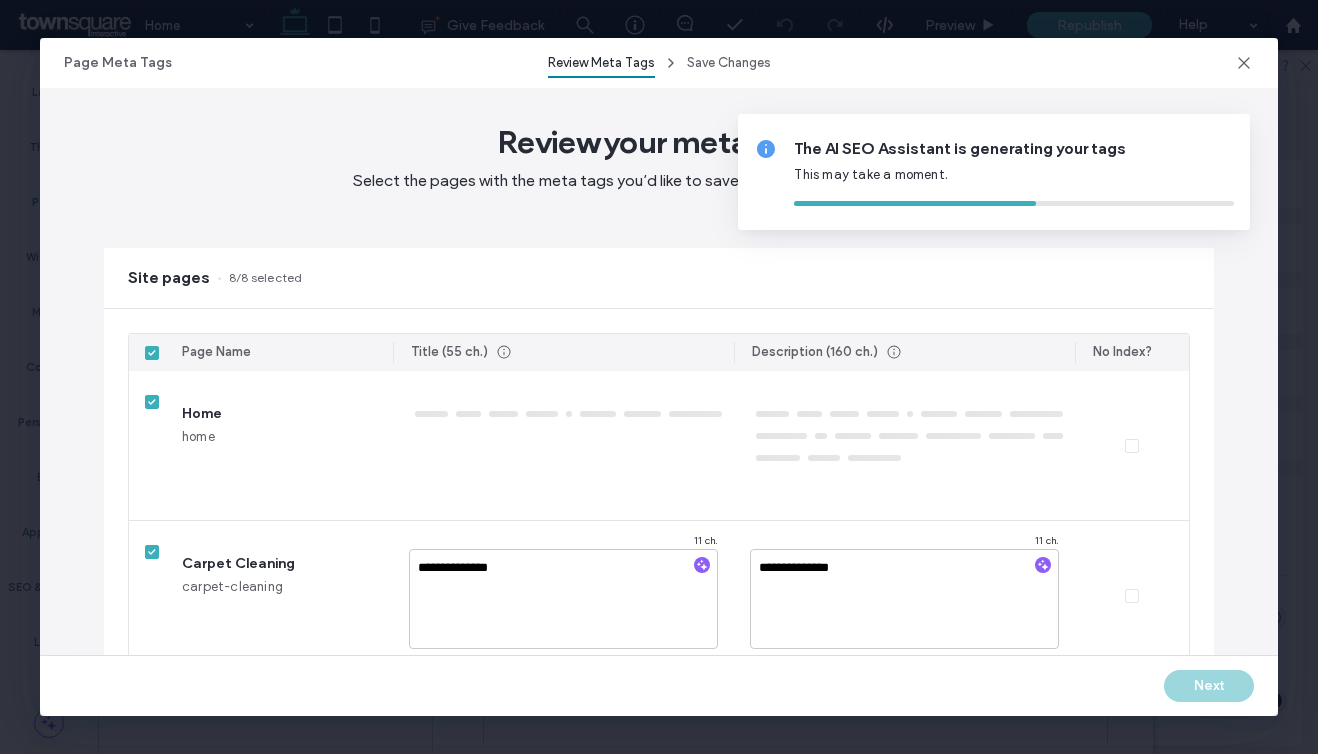type on "**********" 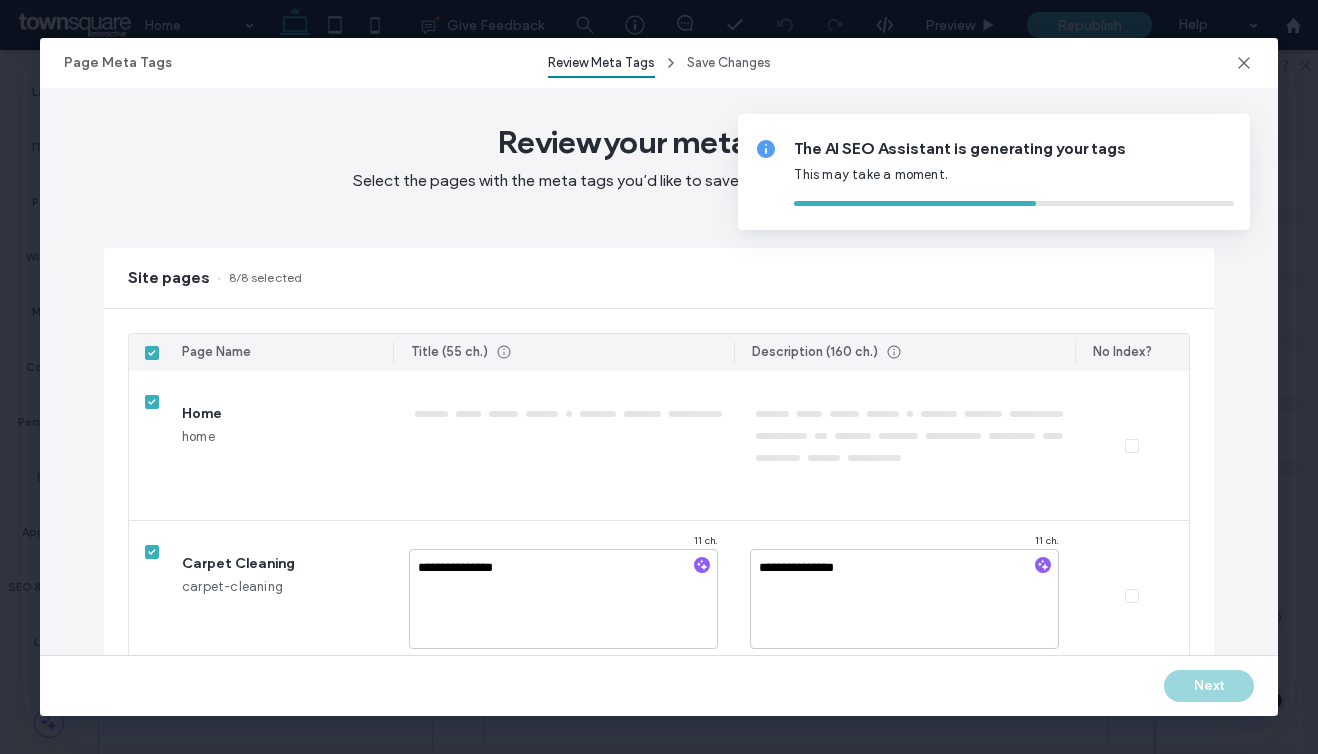 type on "**********" 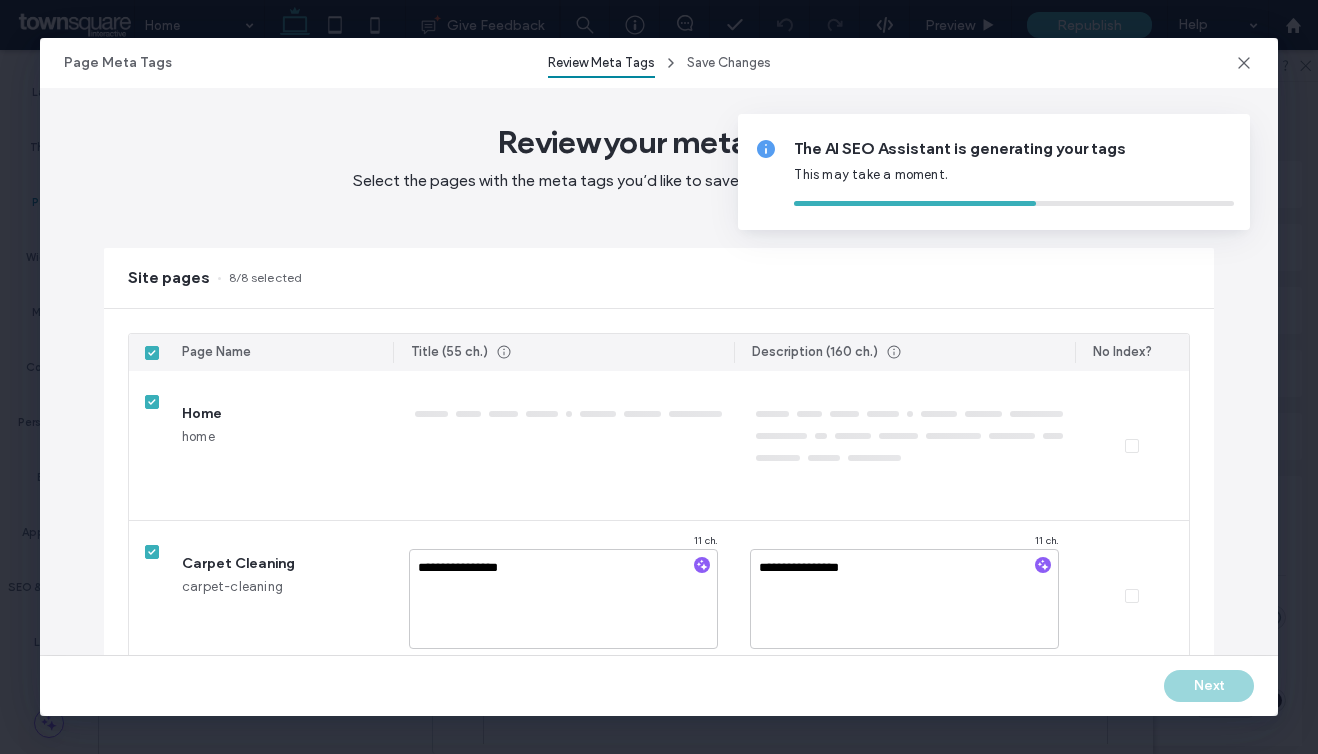 type on "**********" 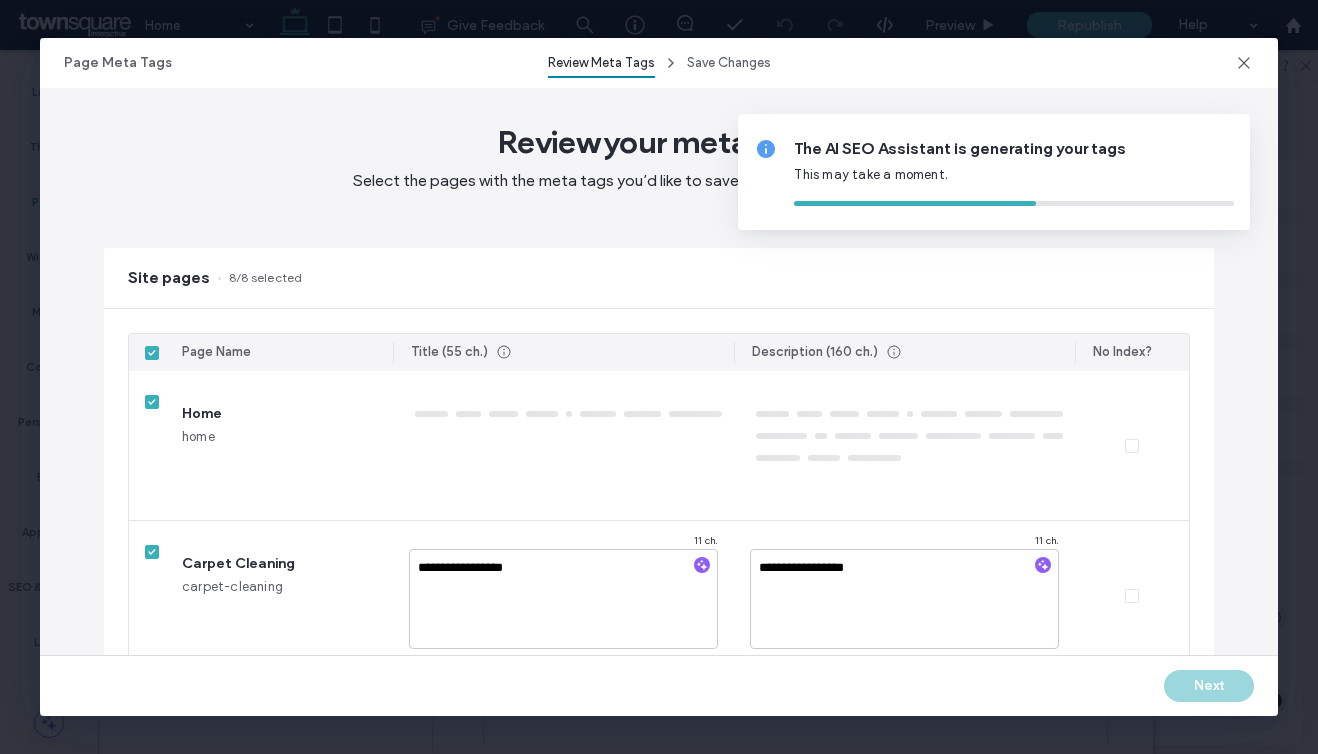 type on "**********" 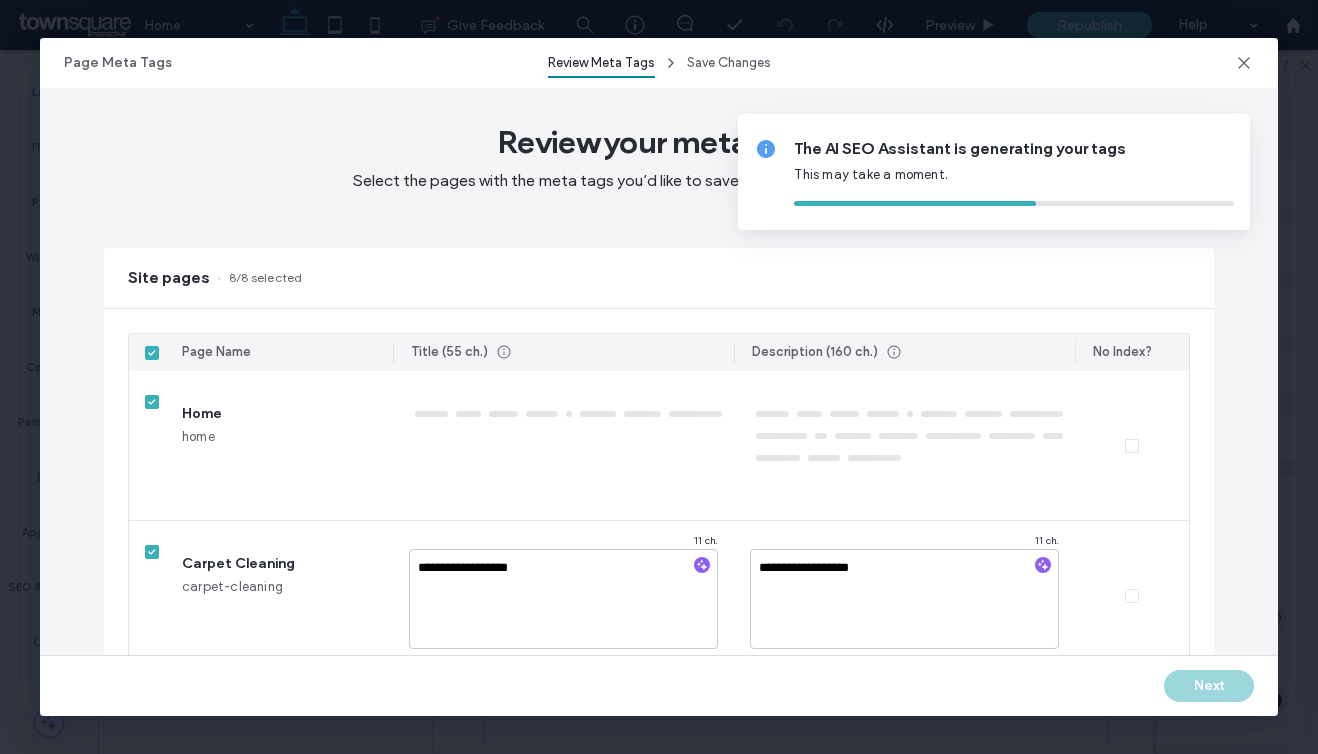 type on "**********" 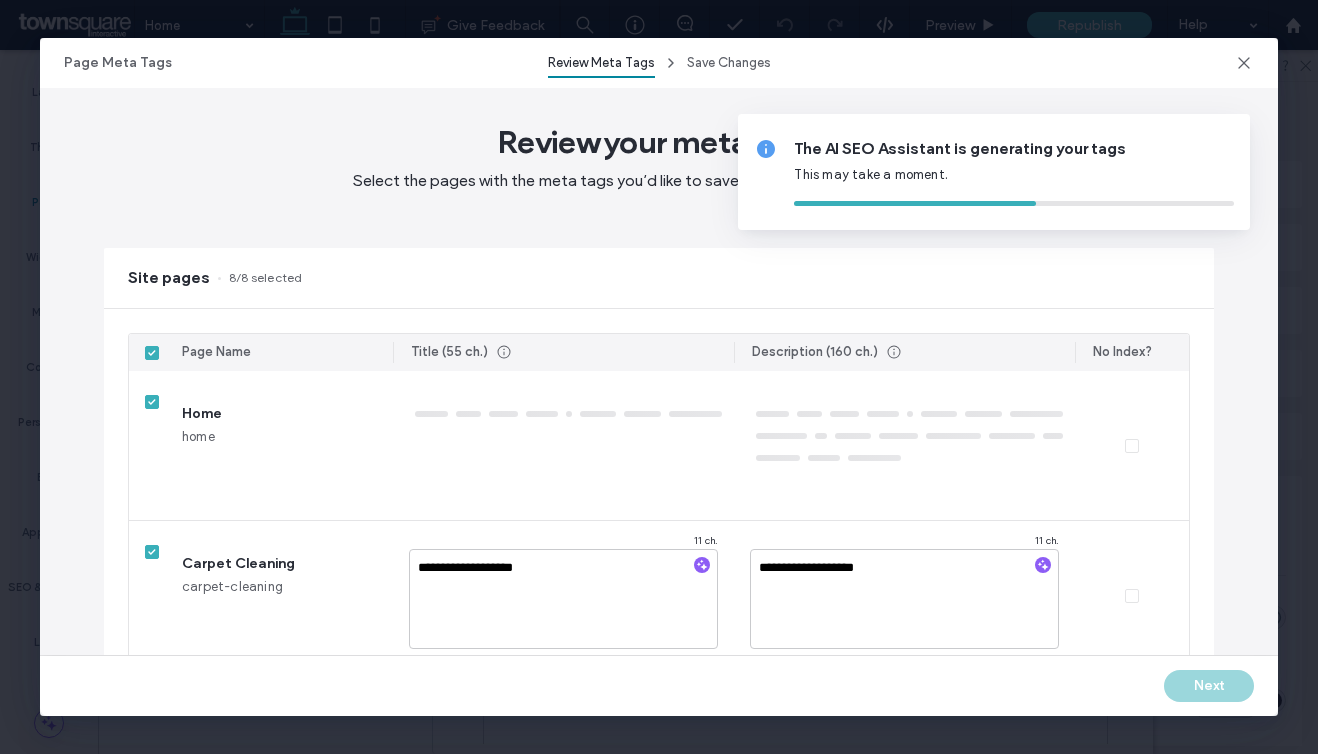 type on "**********" 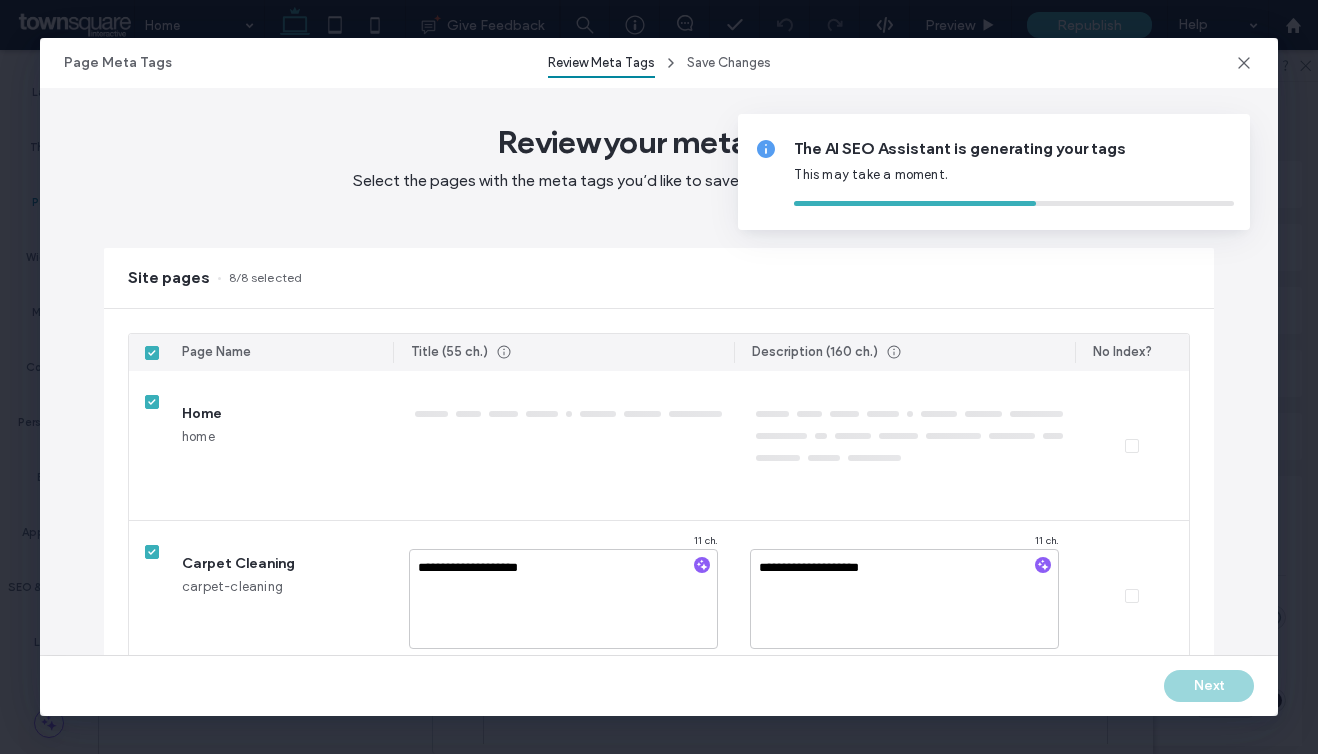type on "**********" 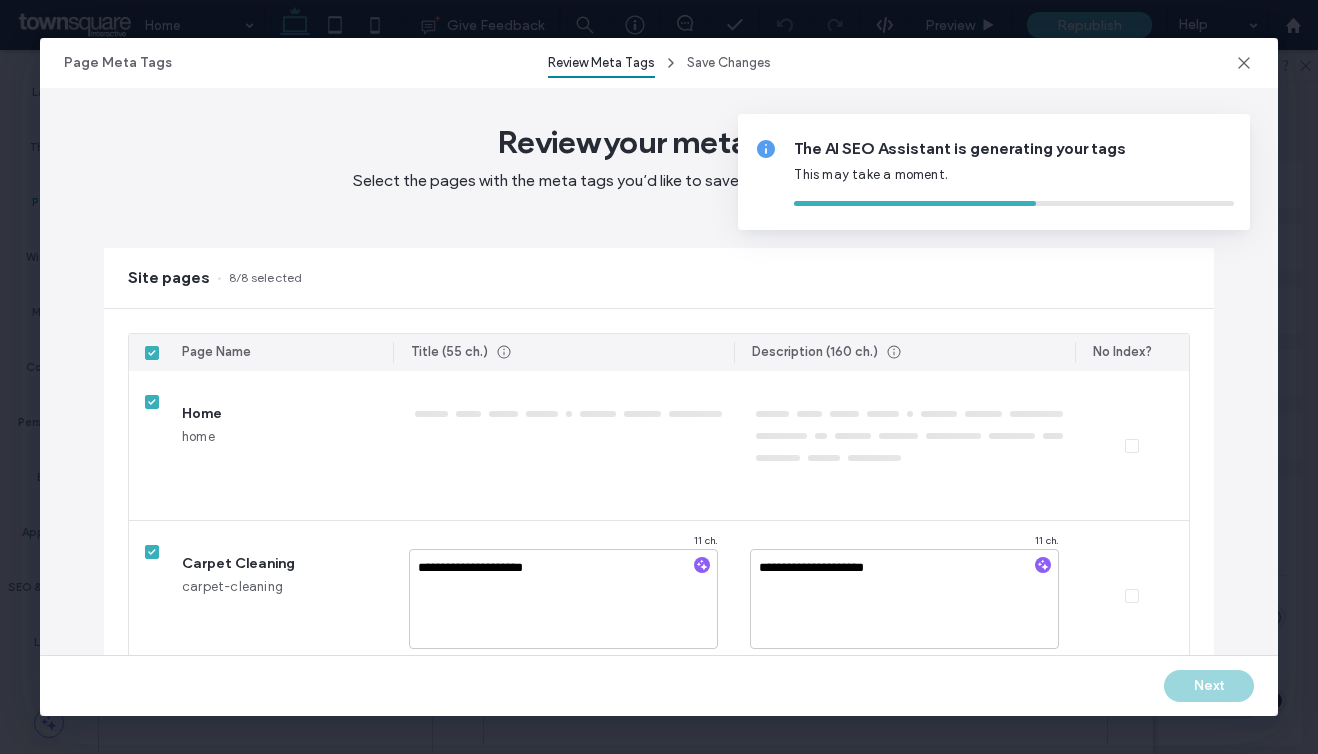 type on "**********" 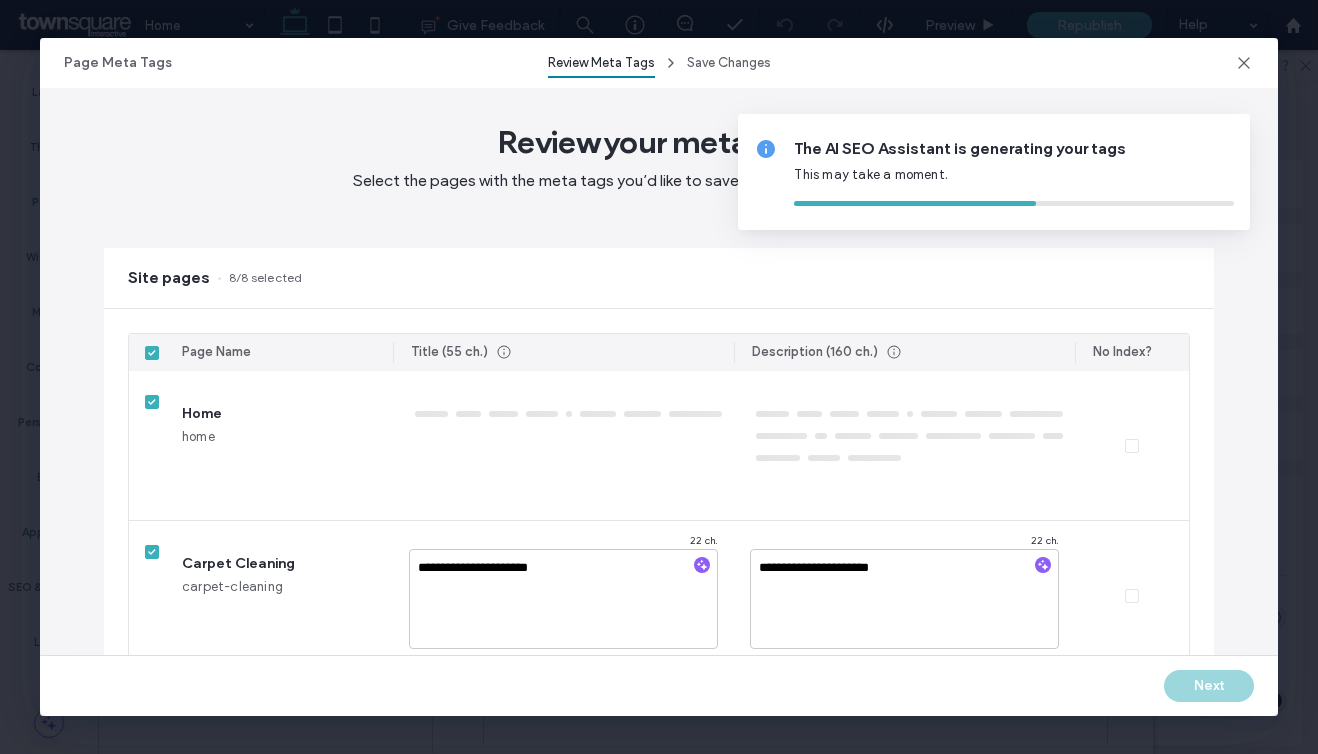 type on "**********" 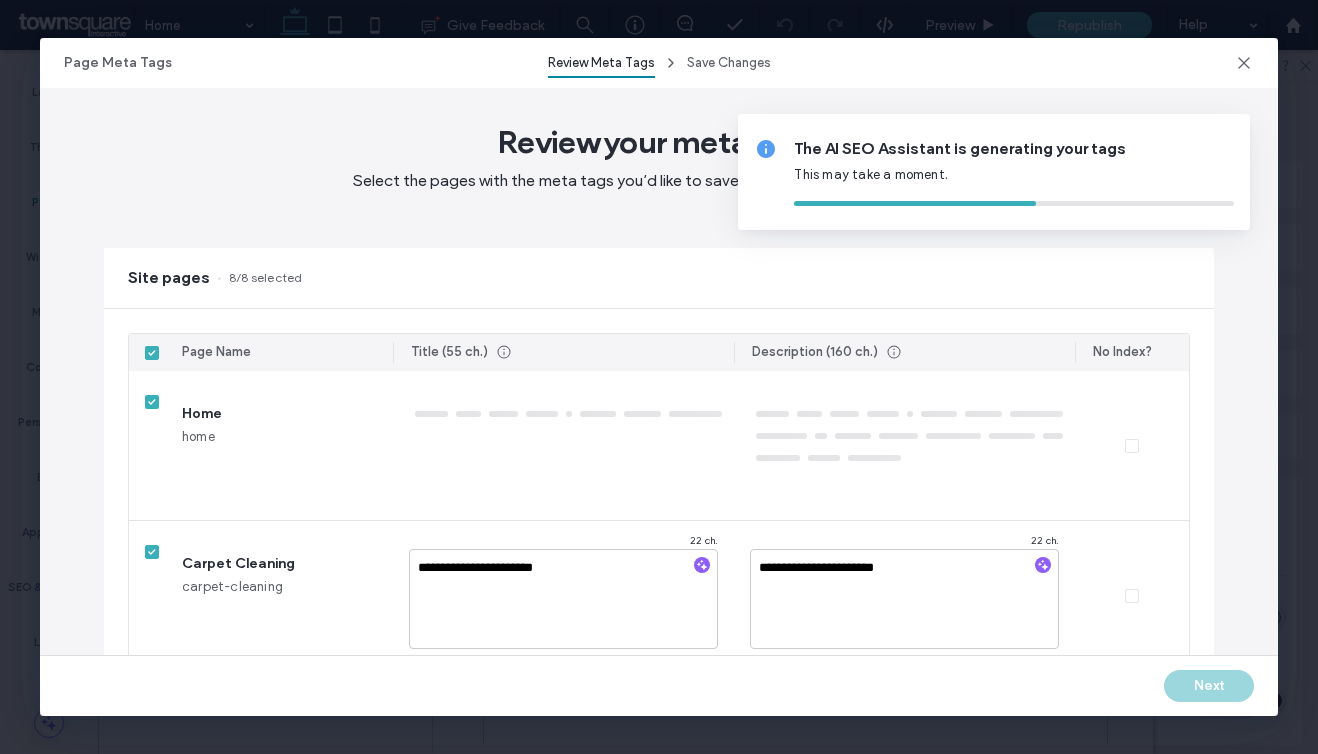 type on "**********" 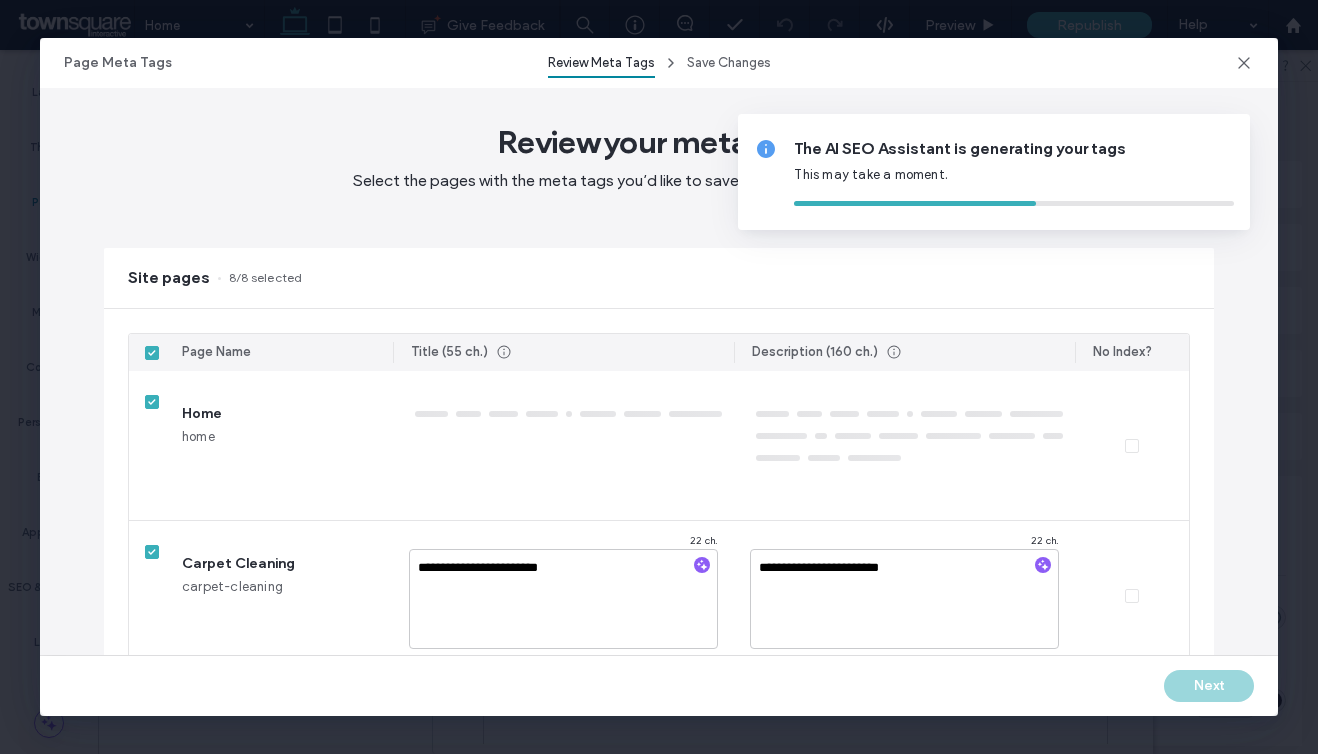 type on "**********" 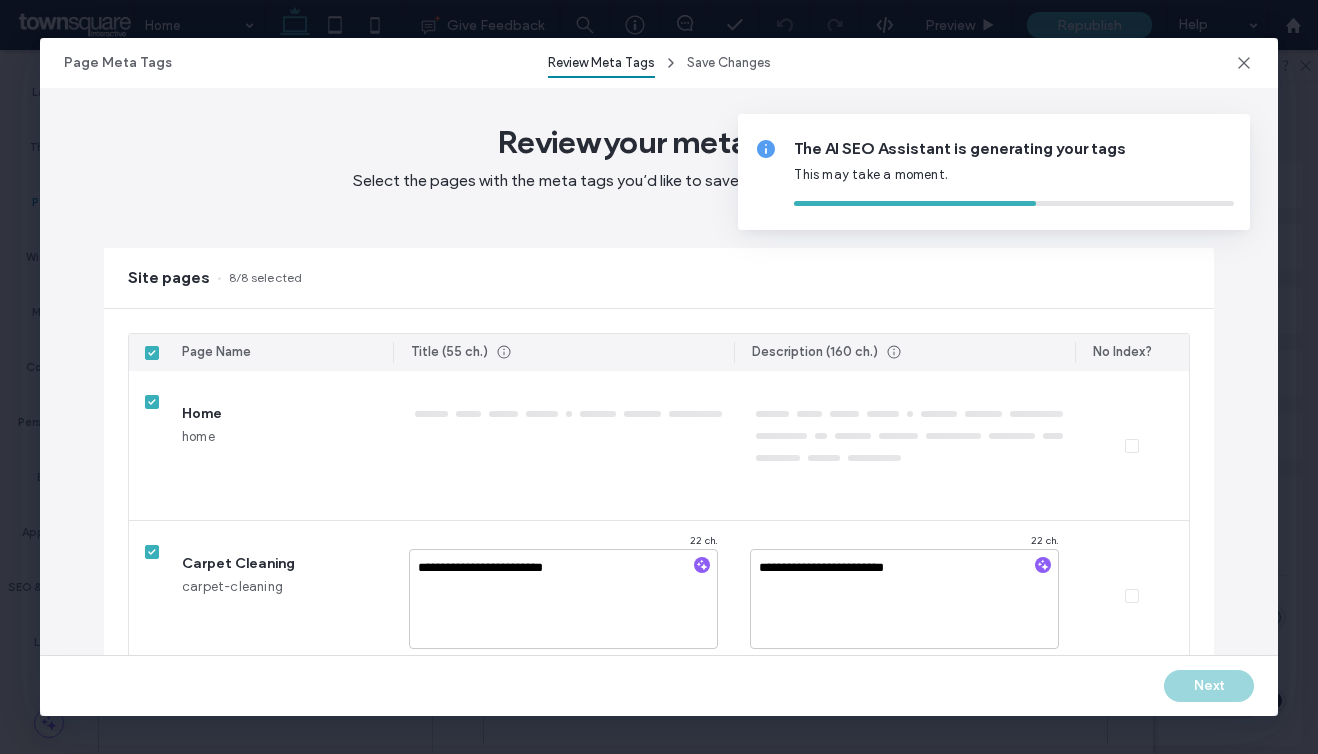 type on "**********" 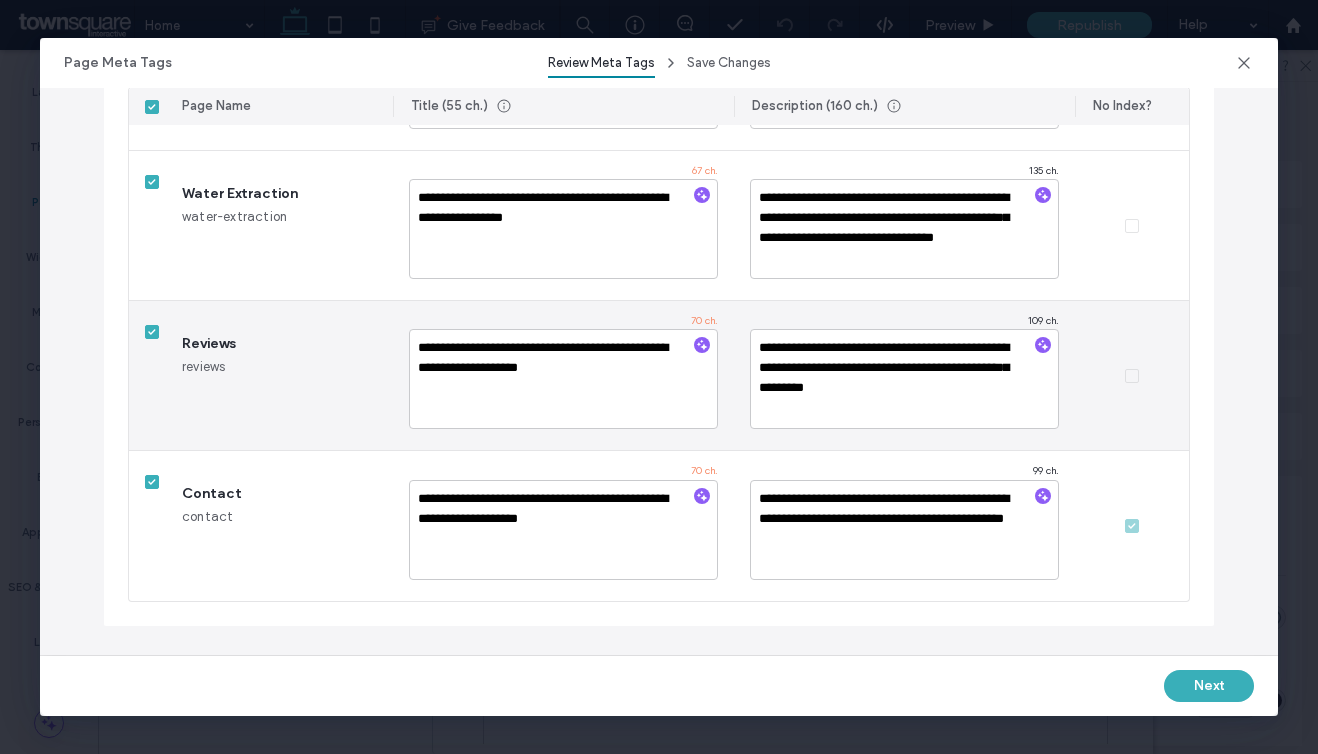 scroll, scrollTop: 972, scrollLeft: 0, axis: vertical 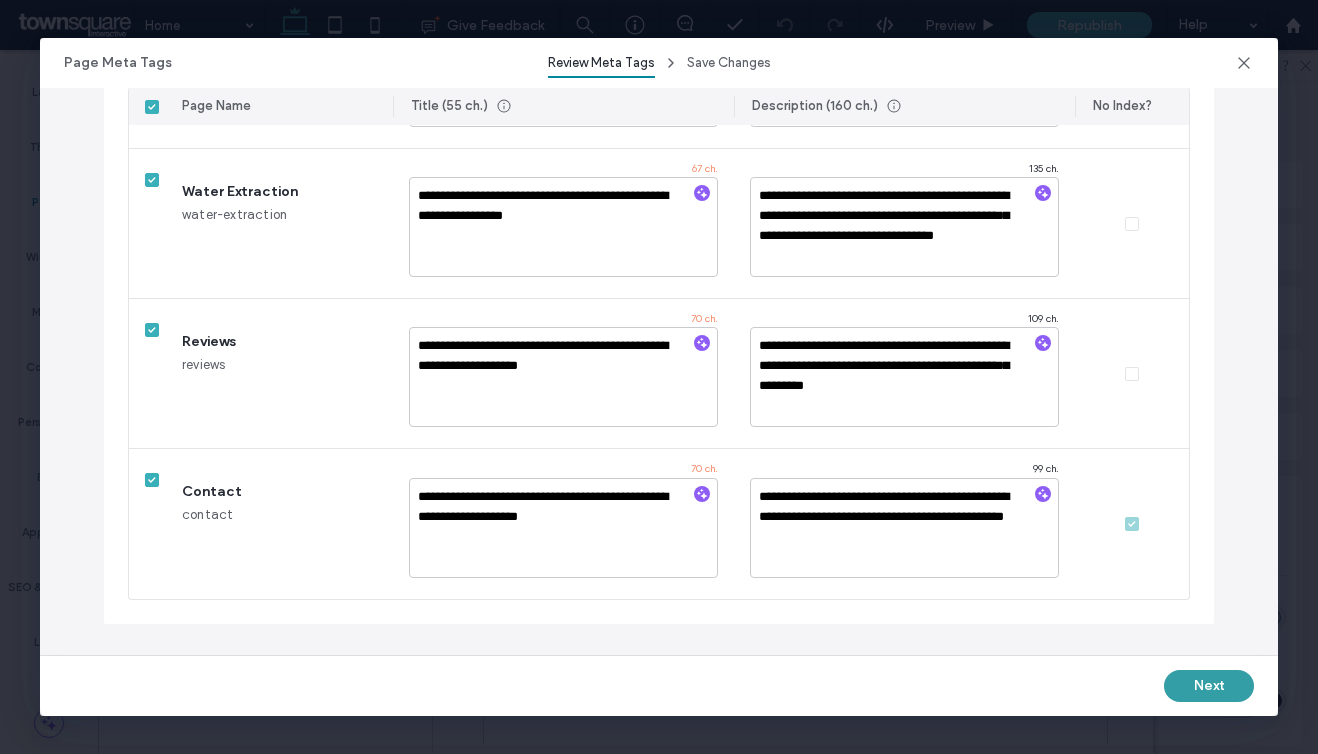 click on "Next" at bounding box center (1209, 686) 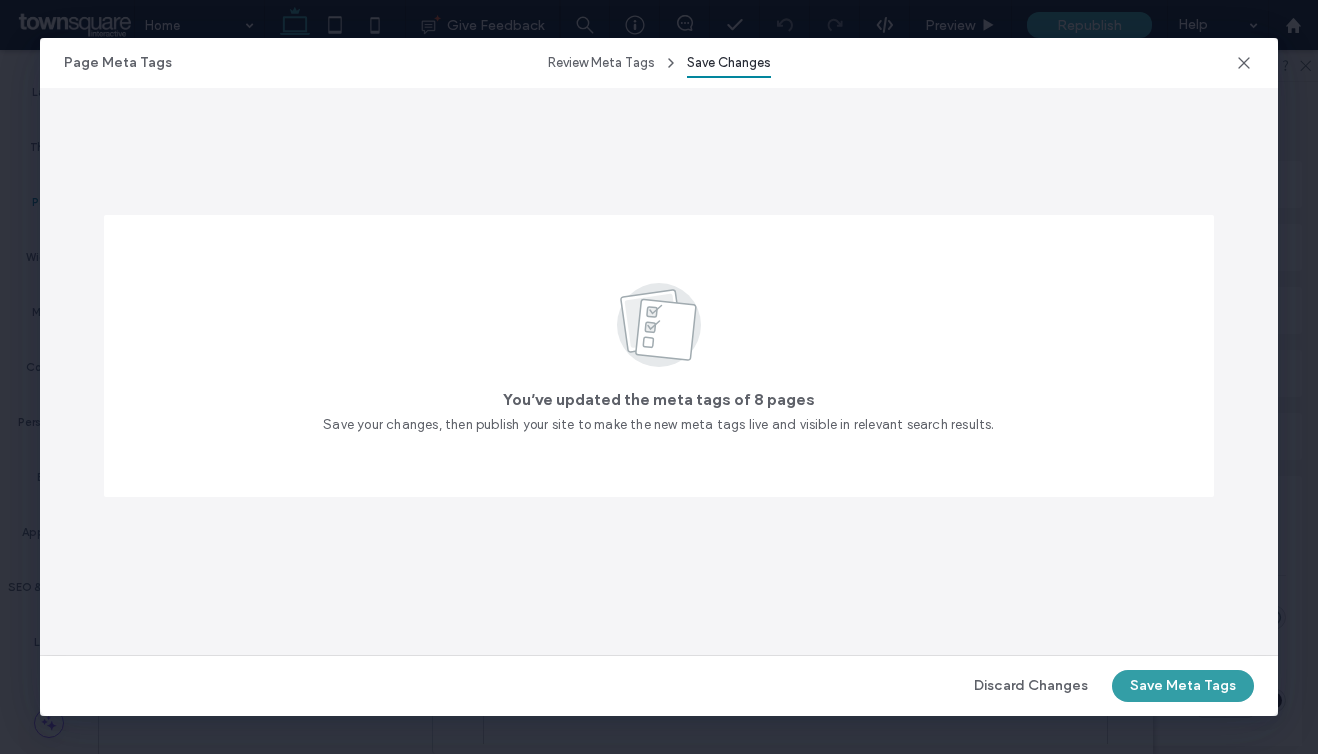 scroll, scrollTop: 0, scrollLeft: 0, axis: both 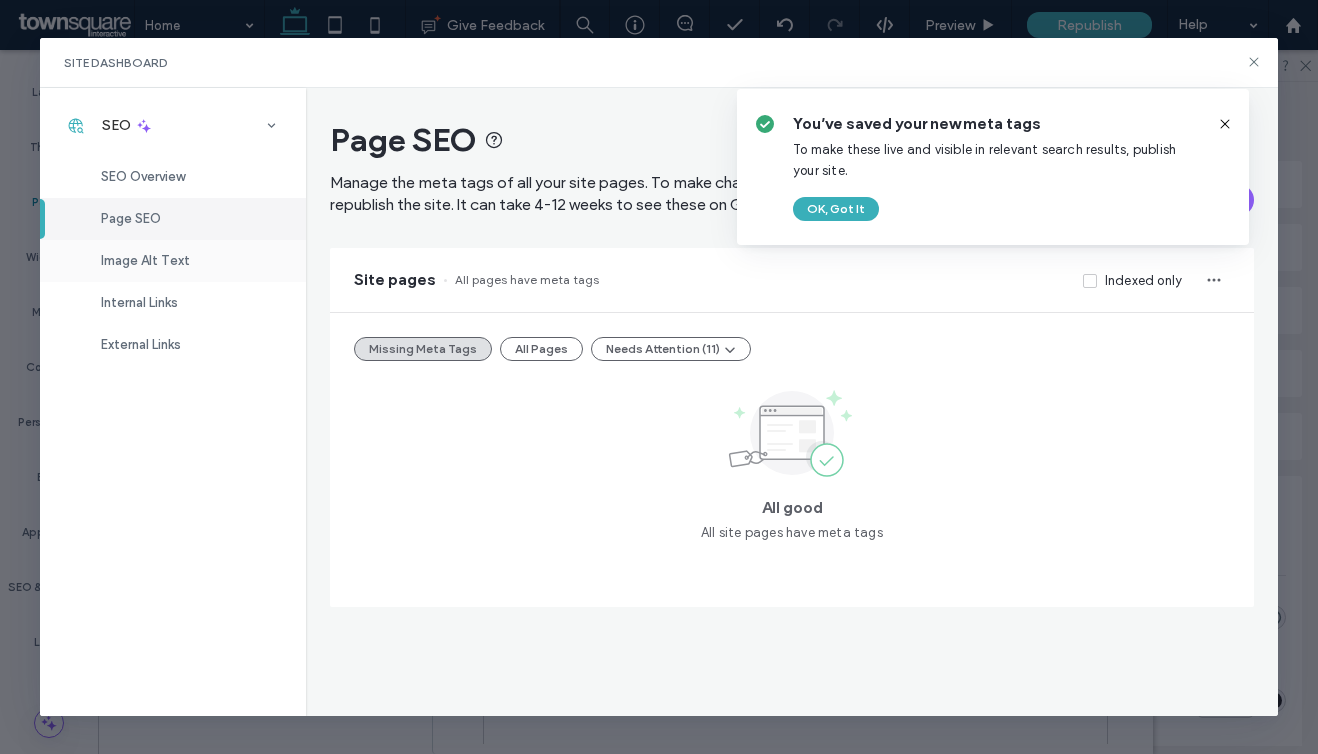 click on "Image Alt Text" at bounding box center [145, 260] 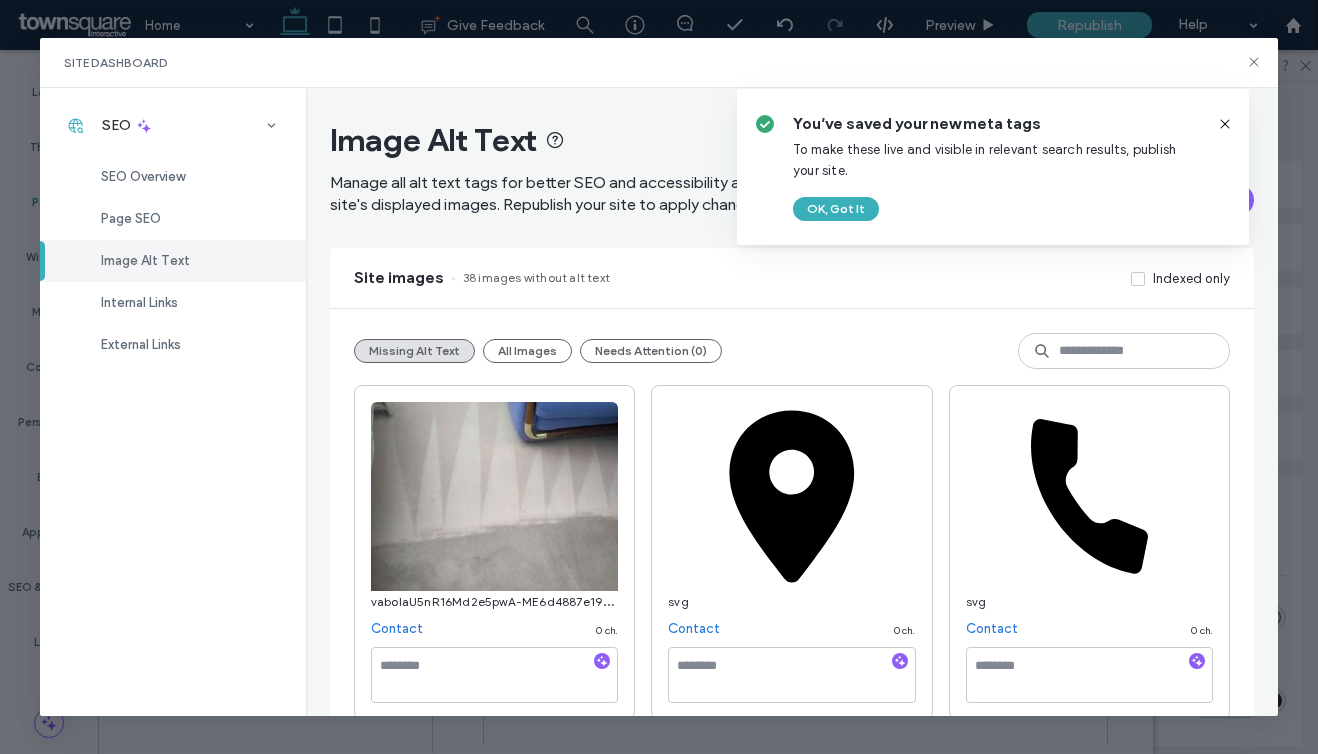 click 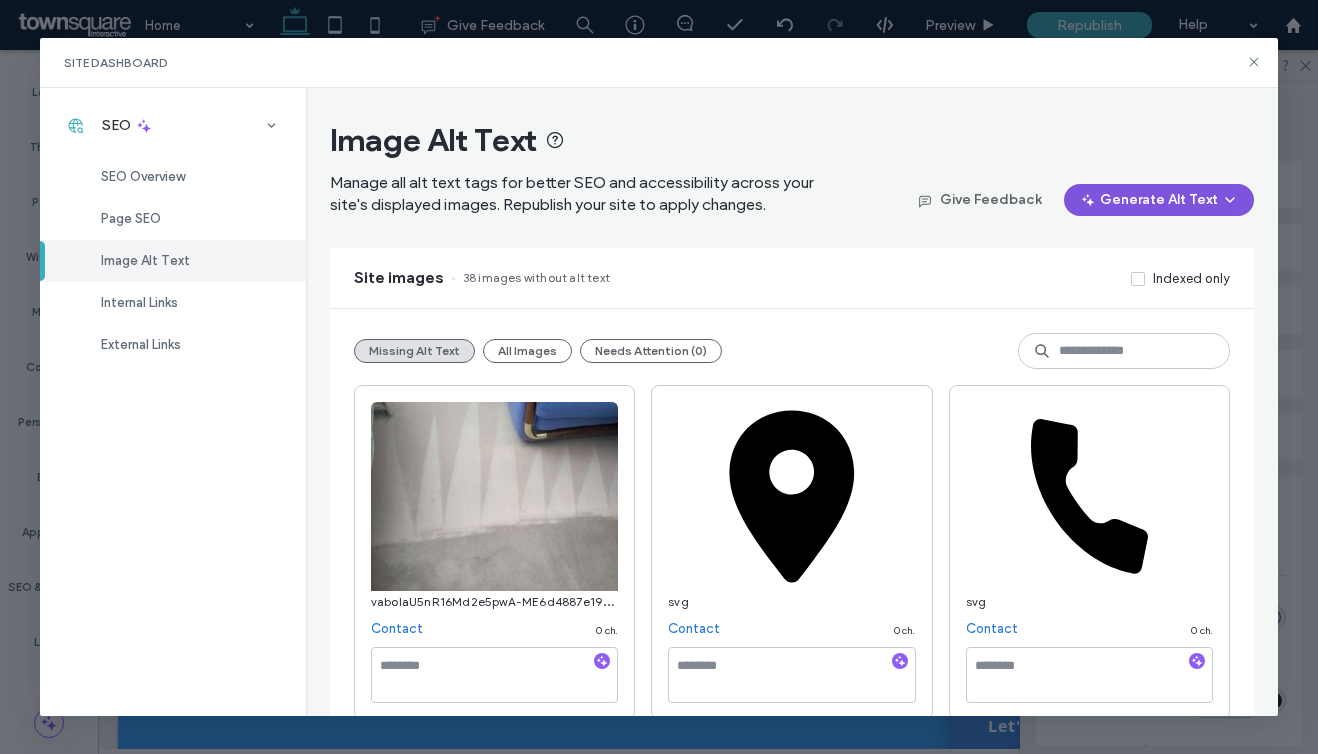 click on "Generate Alt Text" at bounding box center (1159, 200) 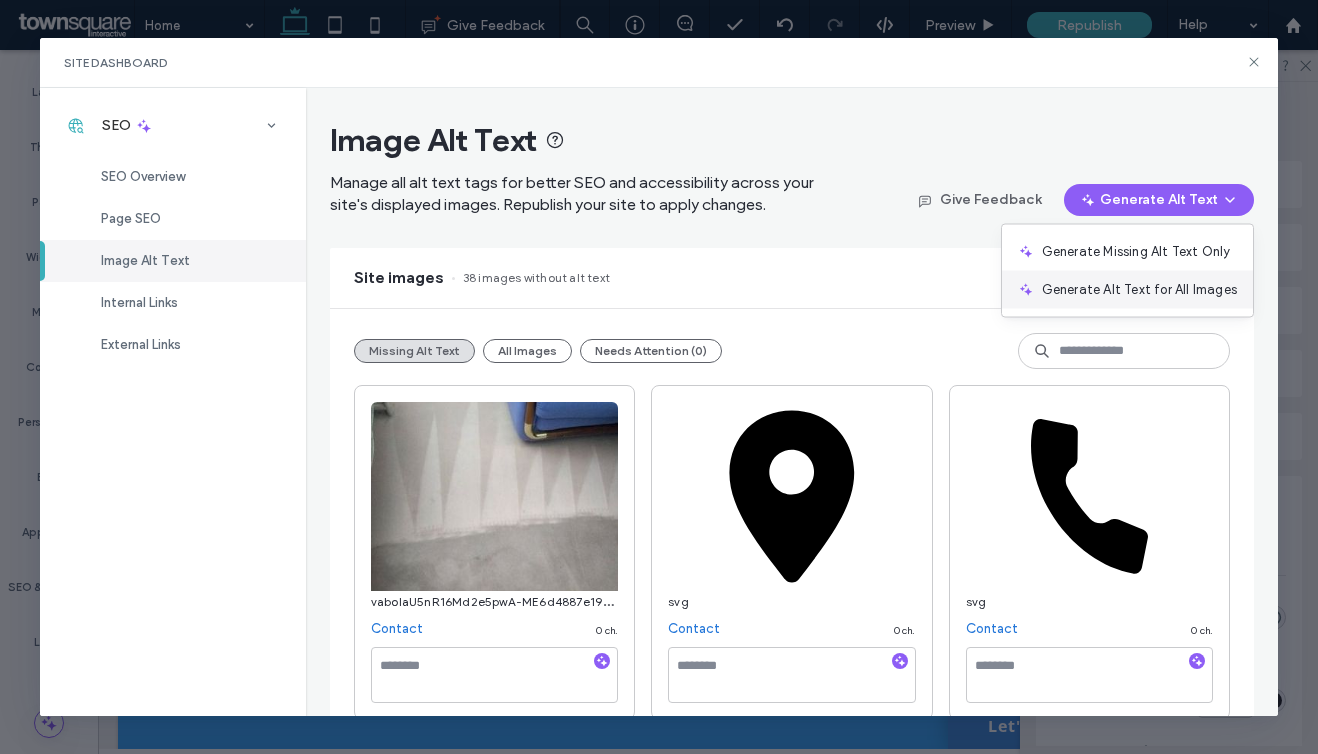 click on "Generate Alt Text for All Images" at bounding box center [1139, 290] 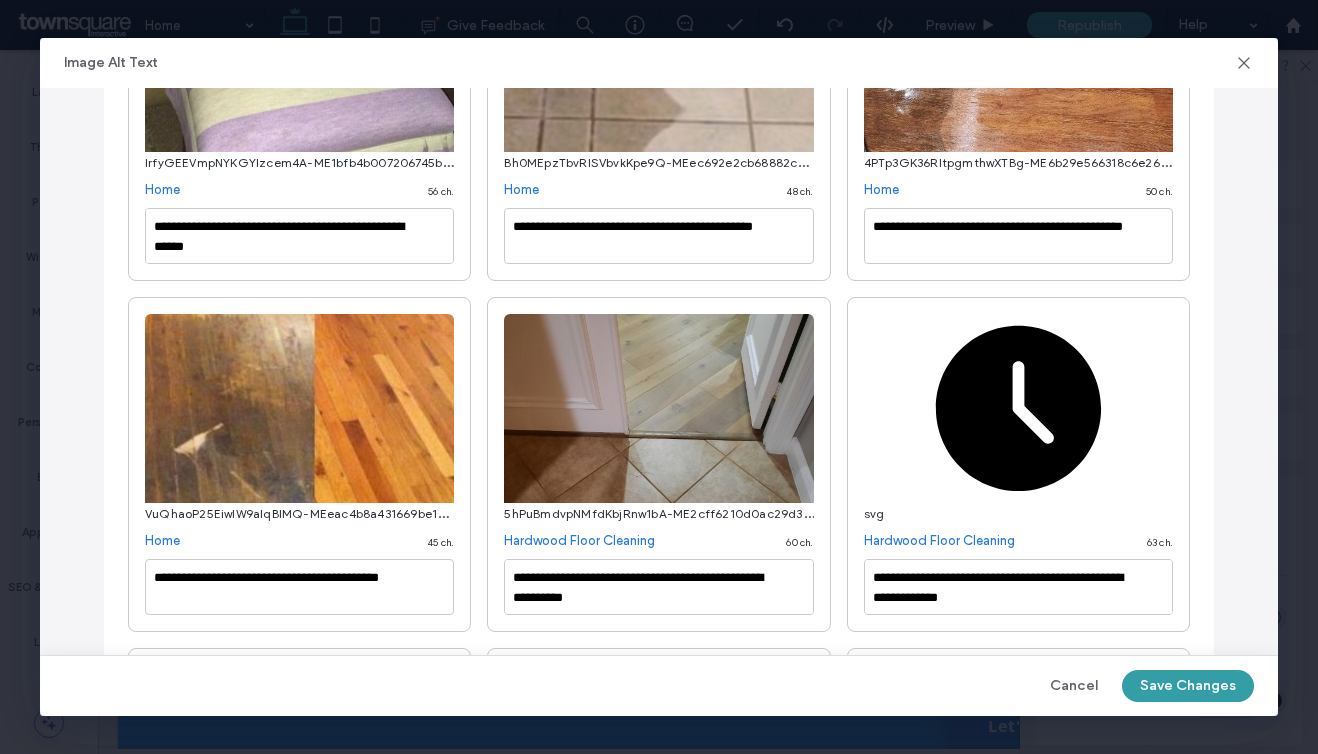 scroll, scrollTop: 1432, scrollLeft: 0, axis: vertical 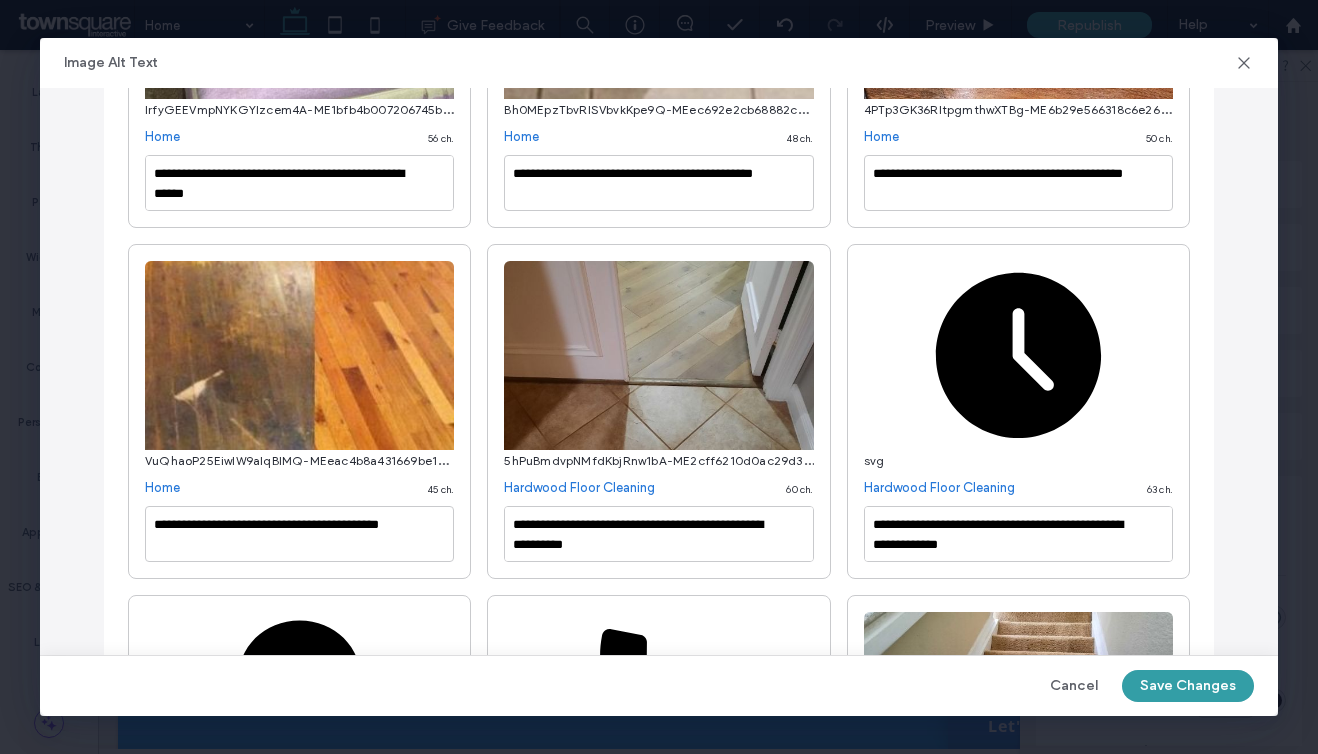 click on "Save Changes" at bounding box center [1188, 686] 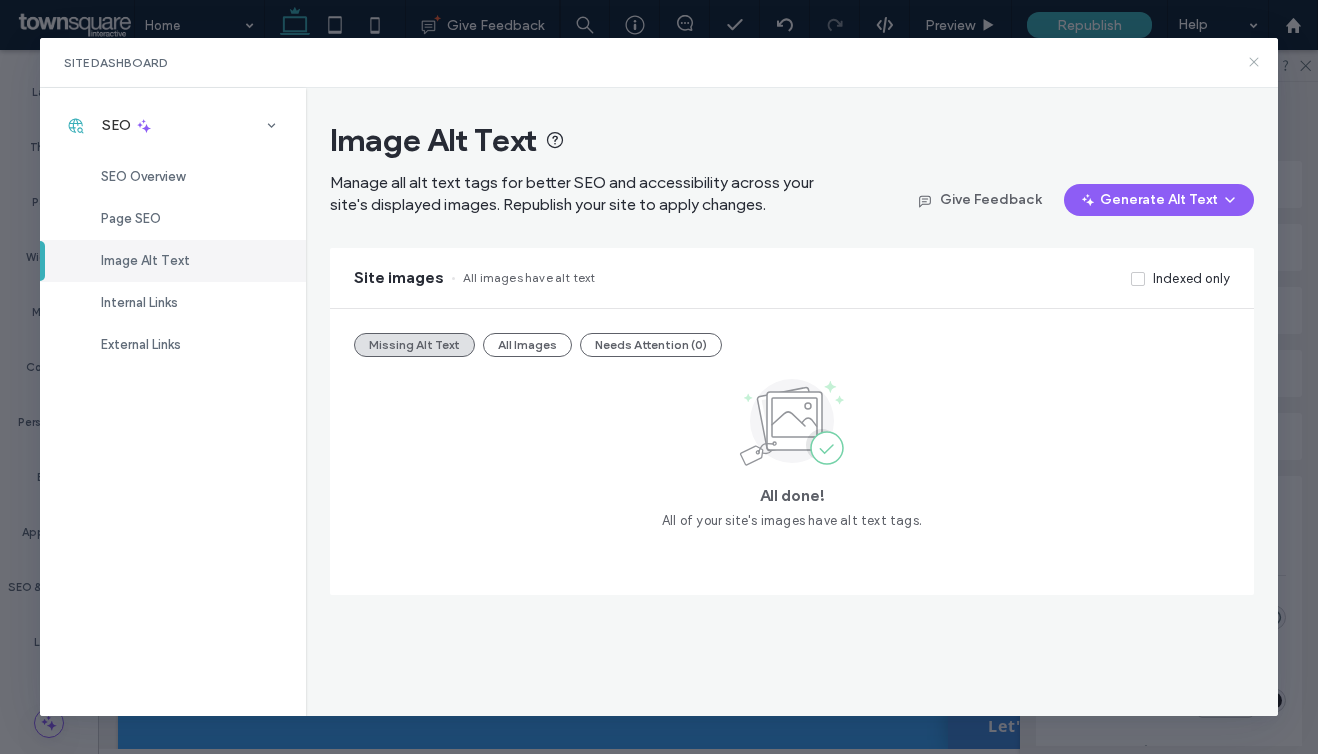 click 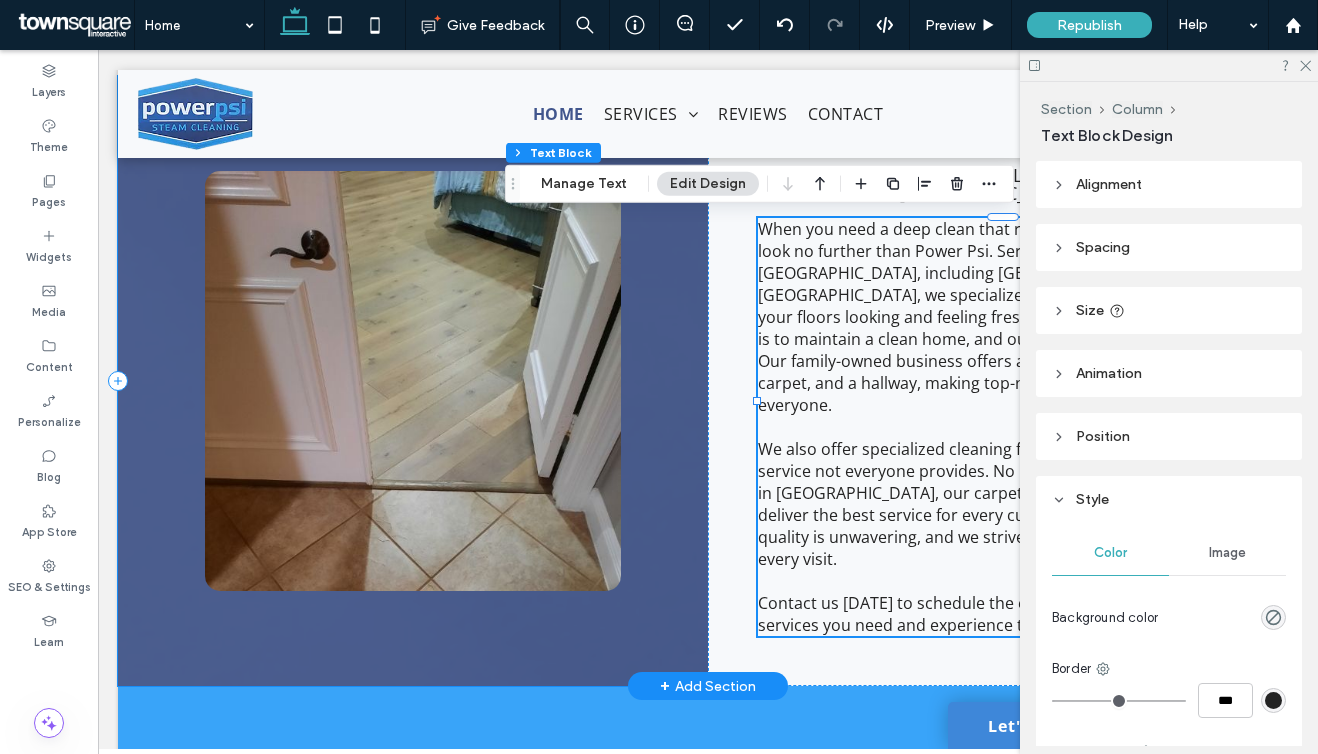 scroll, scrollTop: 0, scrollLeft: 0, axis: both 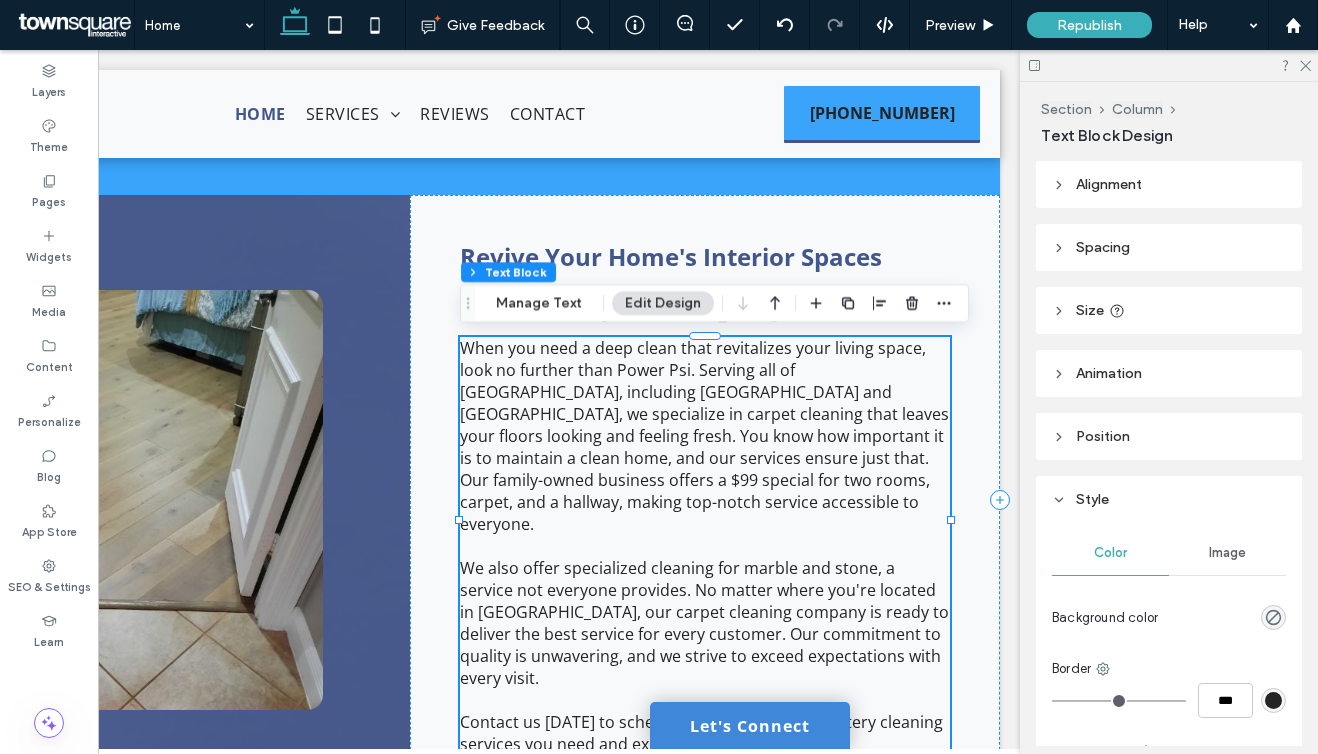 click on "When you need a deep clean that revitalizes your living space, look no further than Power Psi. Serving all of Palm Beach County, including Boynton Beach and Jupiter, we specialize in carpet cleaning that leaves your floors looking and feeling fresh. You know how important it is to maintain a clean home, and our services ensure just that. Our family-owned business offers a $99 special for two rooms, carpet, and a hallway, making top-notch service accessible to everyone." at bounding box center [704, 436] 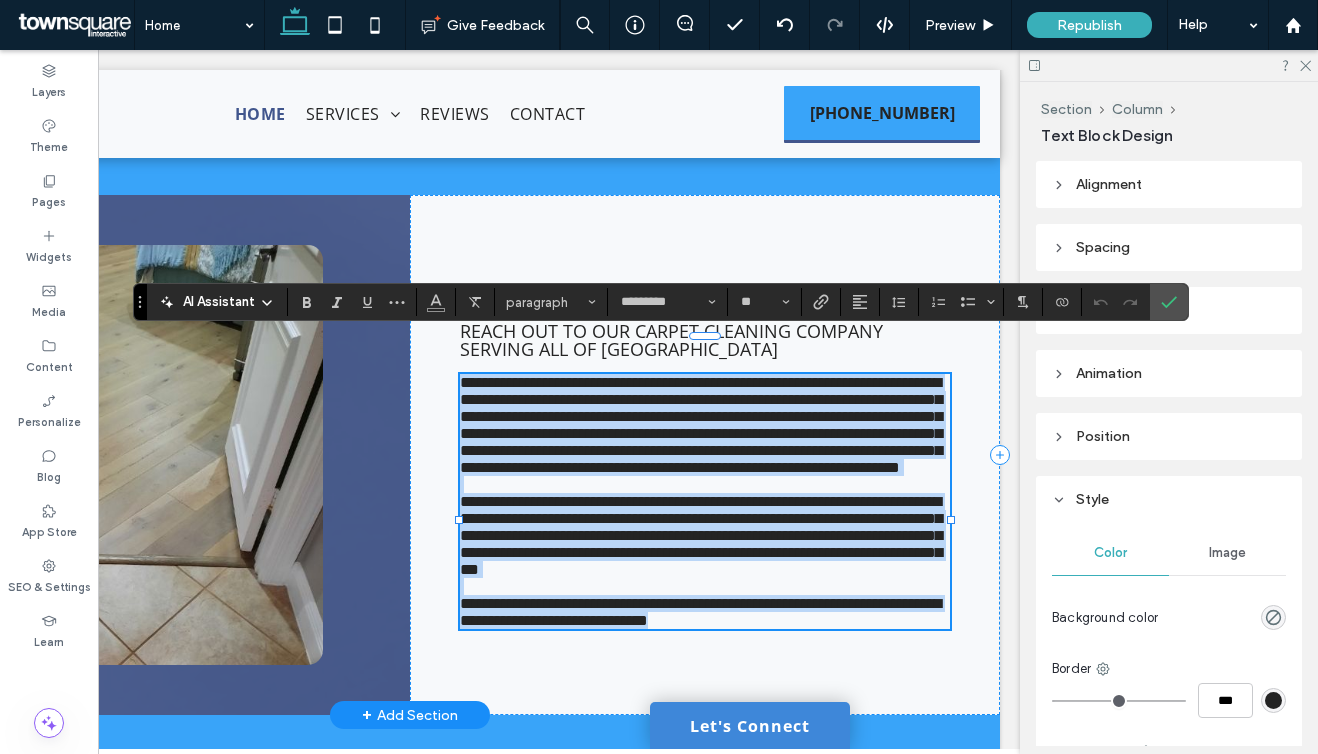 click on "**********" at bounding box center [701, 425] 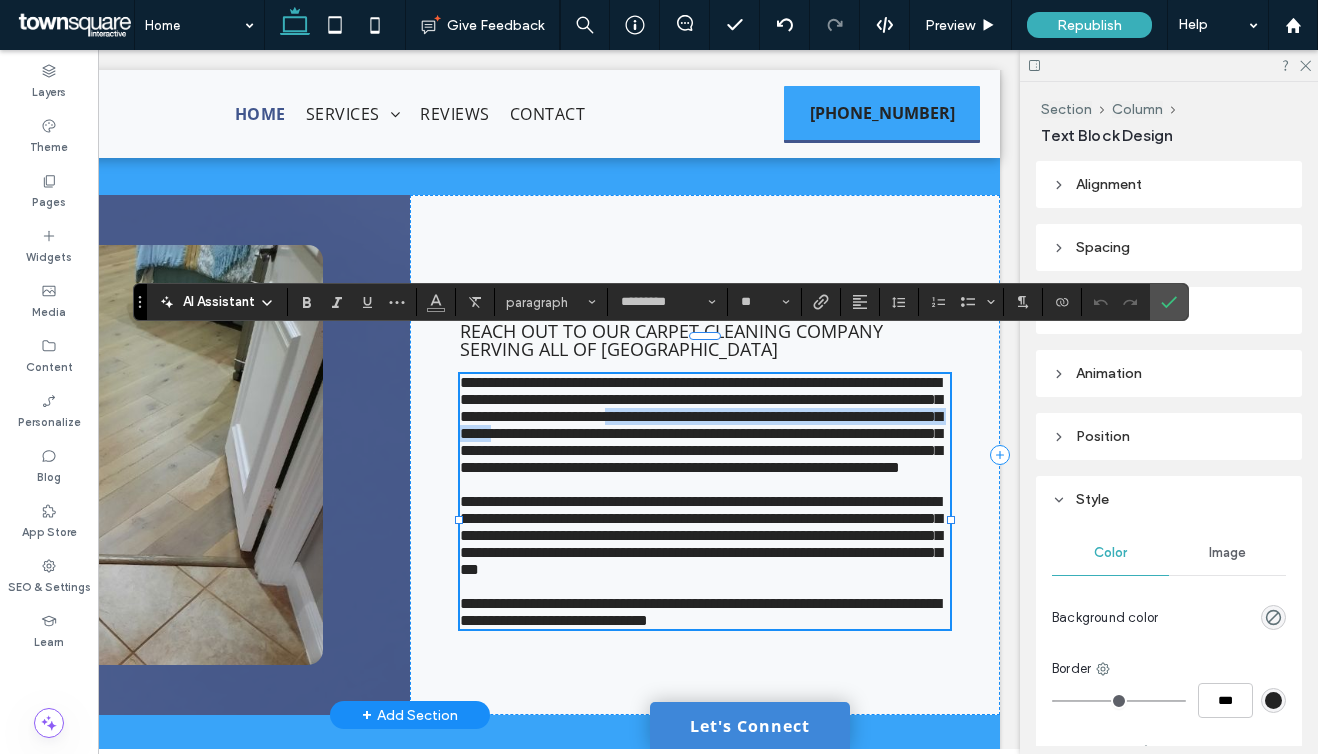 drag, startPoint x: 862, startPoint y: 391, endPoint x: 854, endPoint y: 412, distance: 22.472204 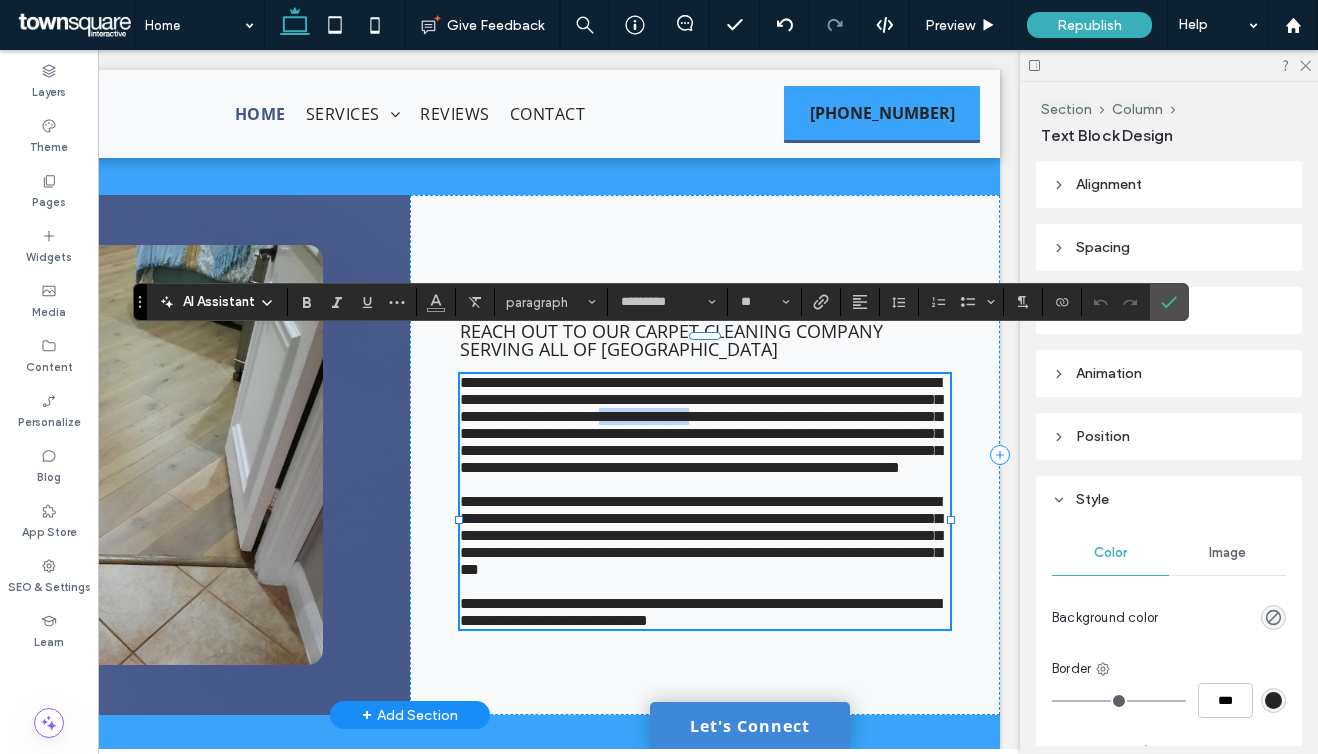 drag, startPoint x: 857, startPoint y: 394, endPoint x: 523, endPoint y: 418, distance: 334.86118 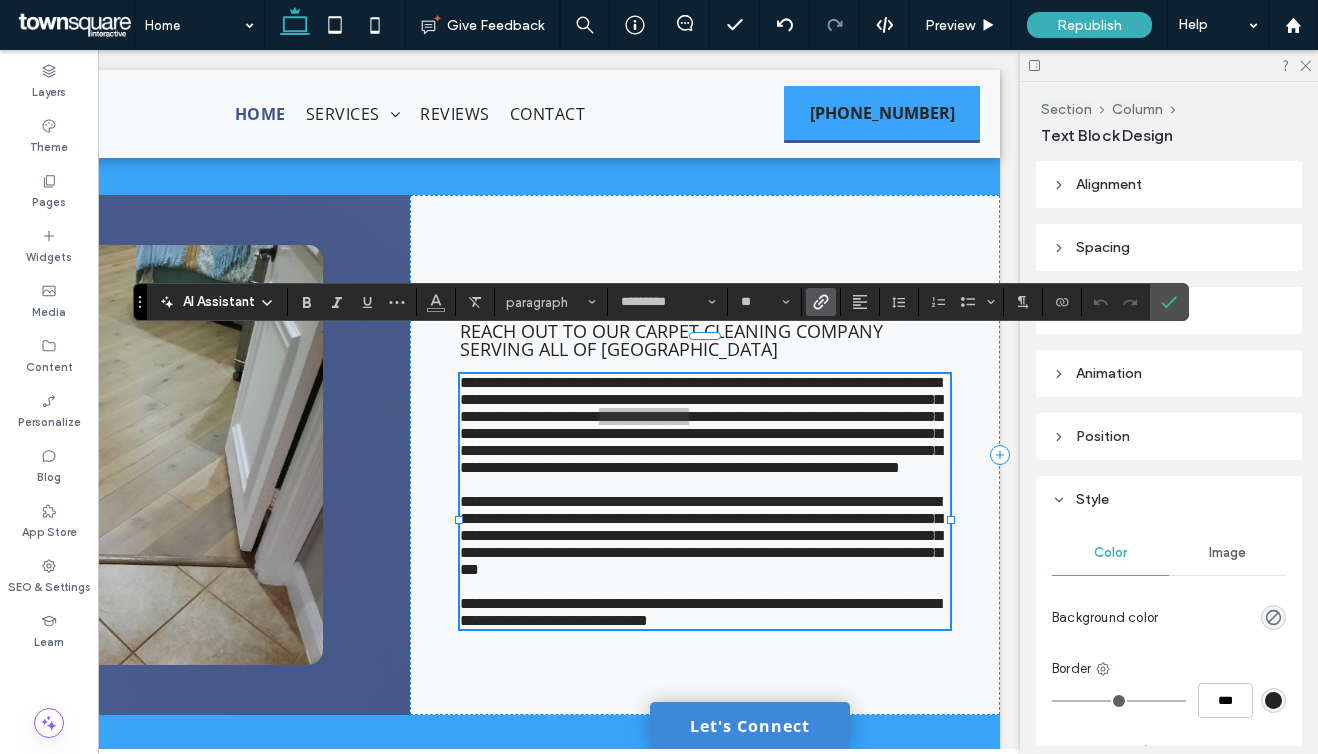 click 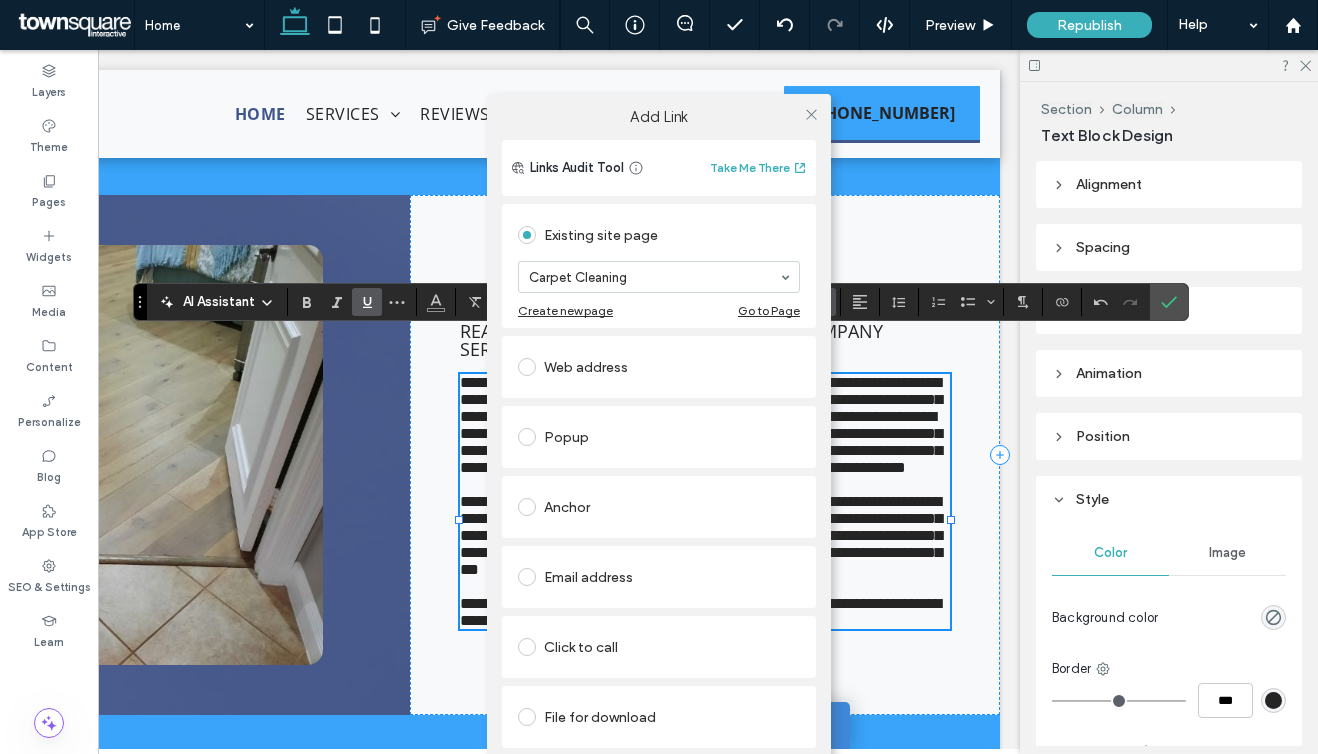 click on "Add Link Links Audit Tool Take Me There Existing site page Carpet Cleaning Create new page Go to Page Web address Popup Anchor Email address Click to call File for download Remove link" at bounding box center [659, 449] 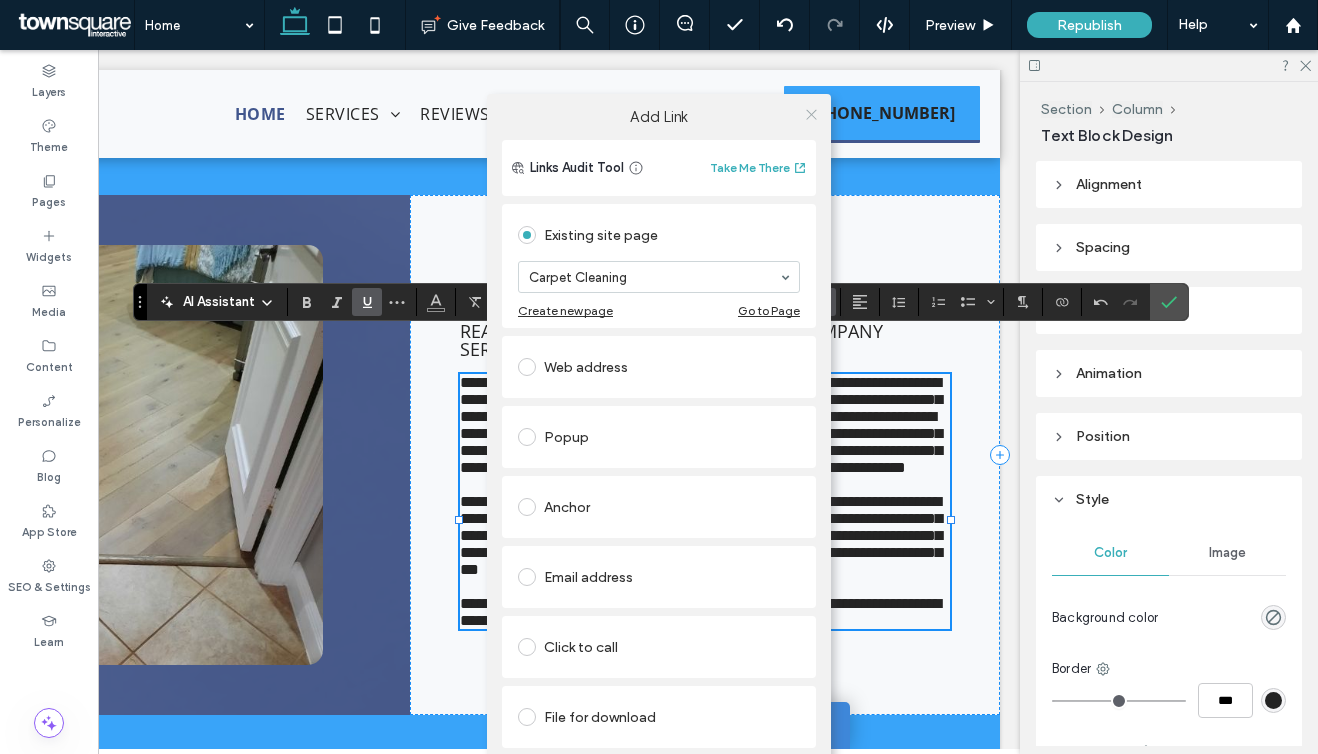 click 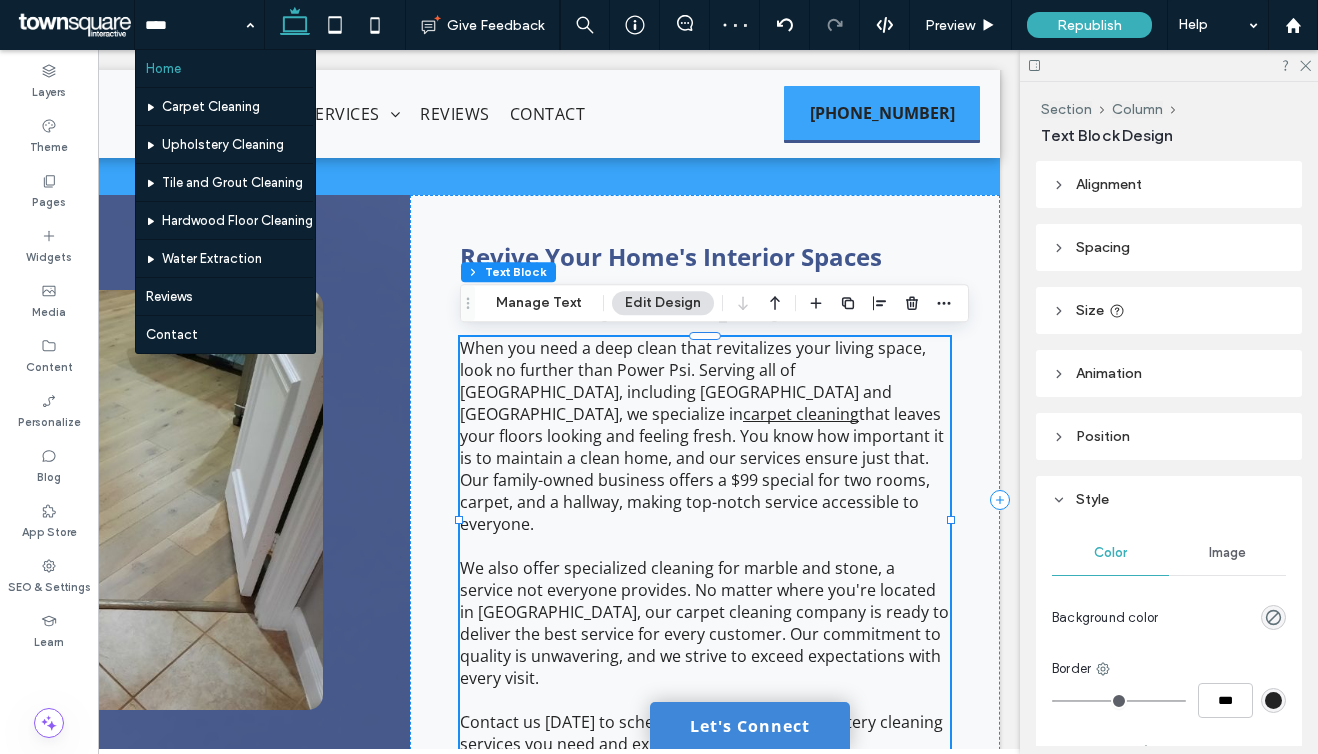 click at bounding box center [705, 546] 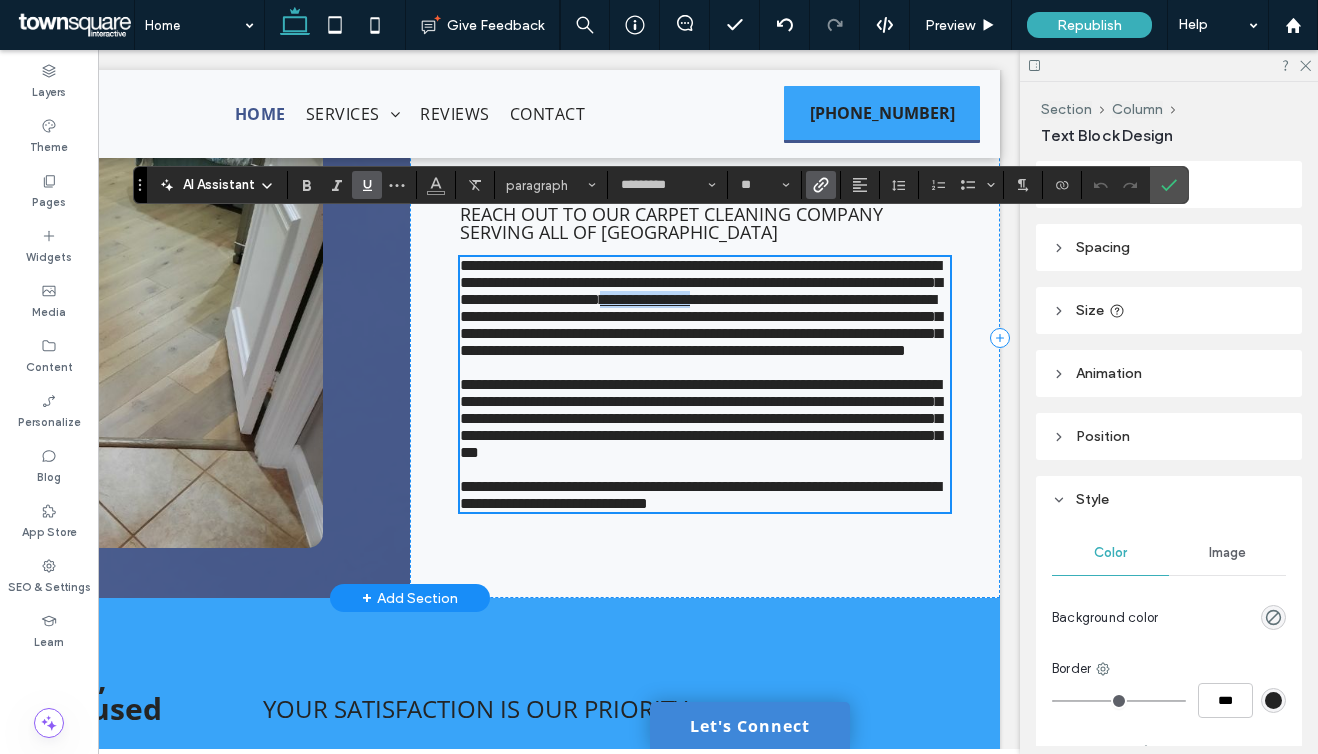 scroll, scrollTop: 642, scrollLeft: 0, axis: vertical 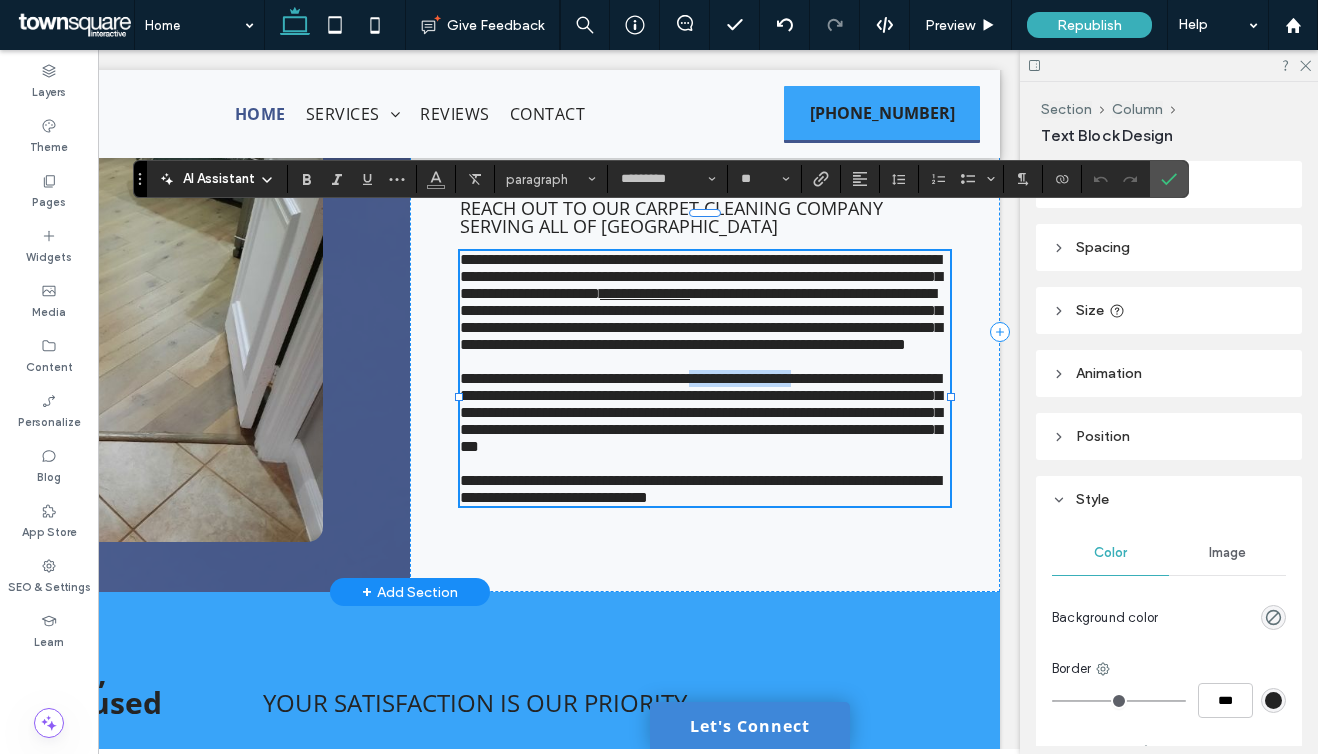 drag, startPoint x: 737, startPoint y: 417, endPoint x: 873, endPoint y: 415, distance: 136.01471 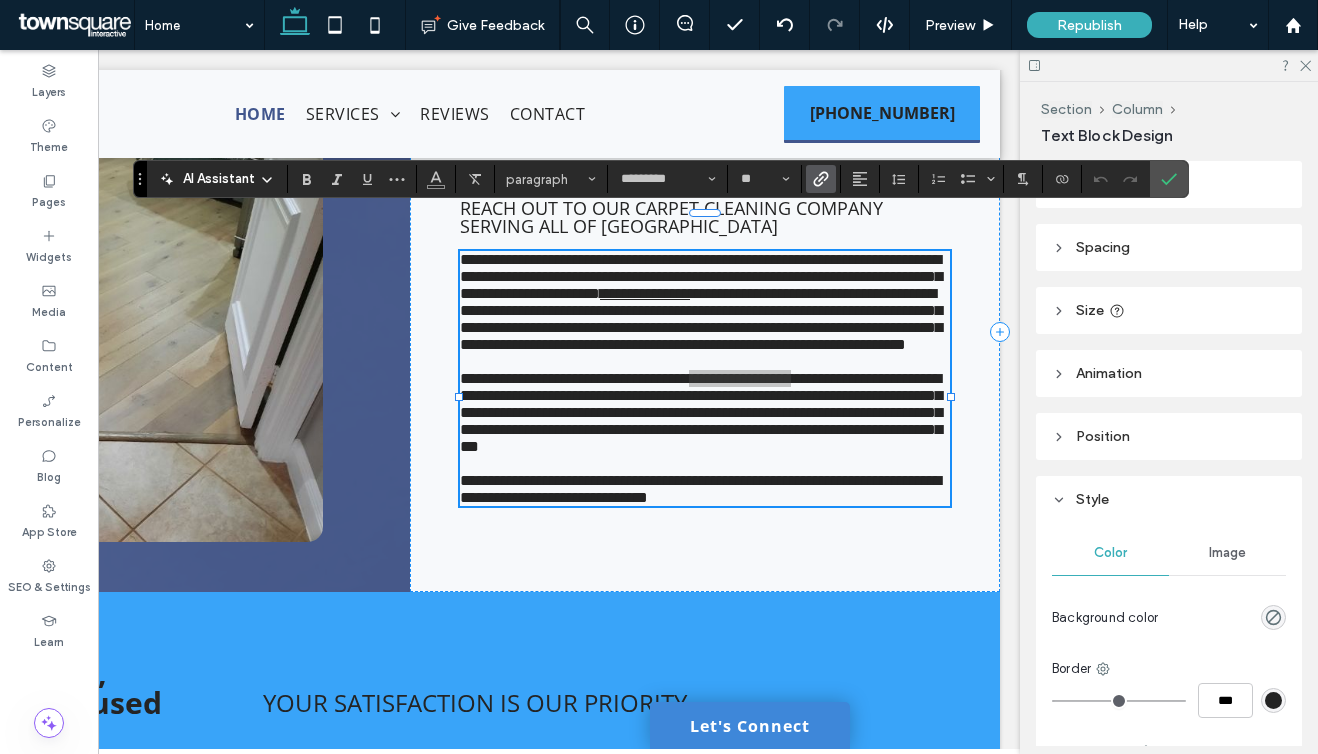 click 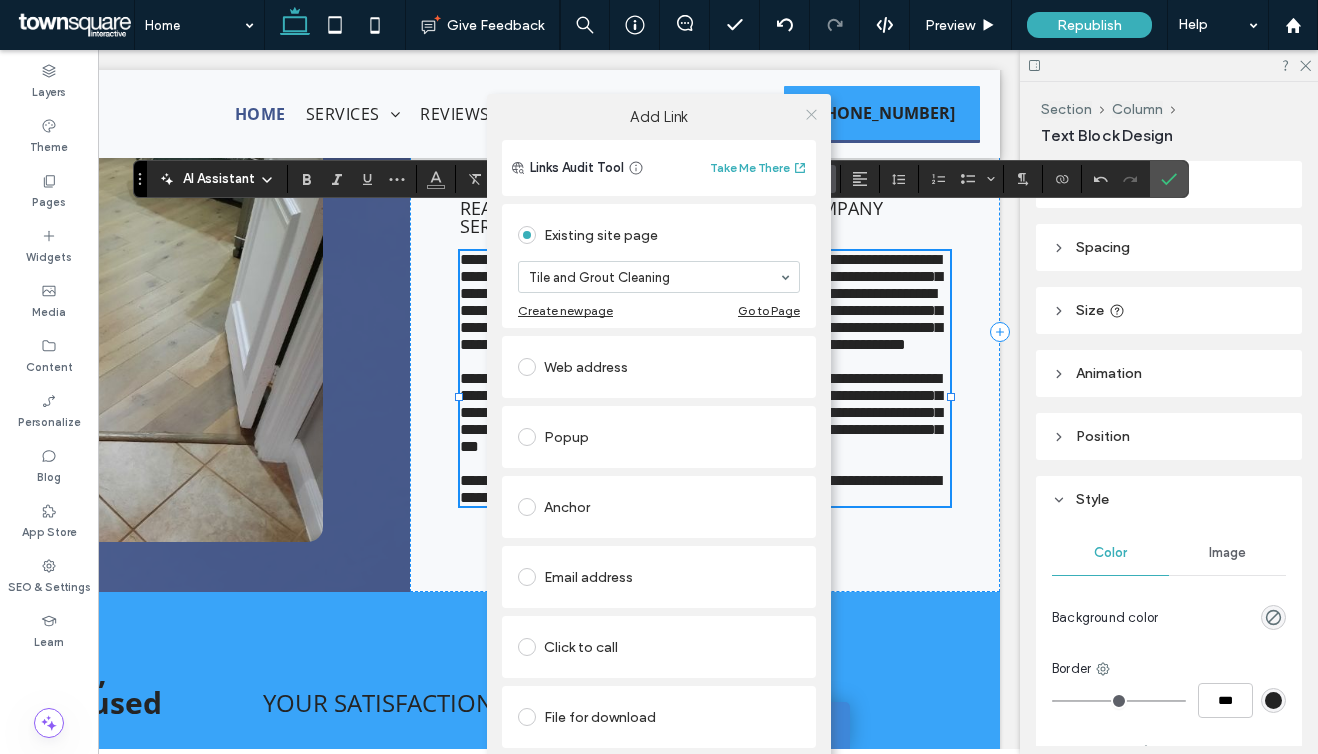 click 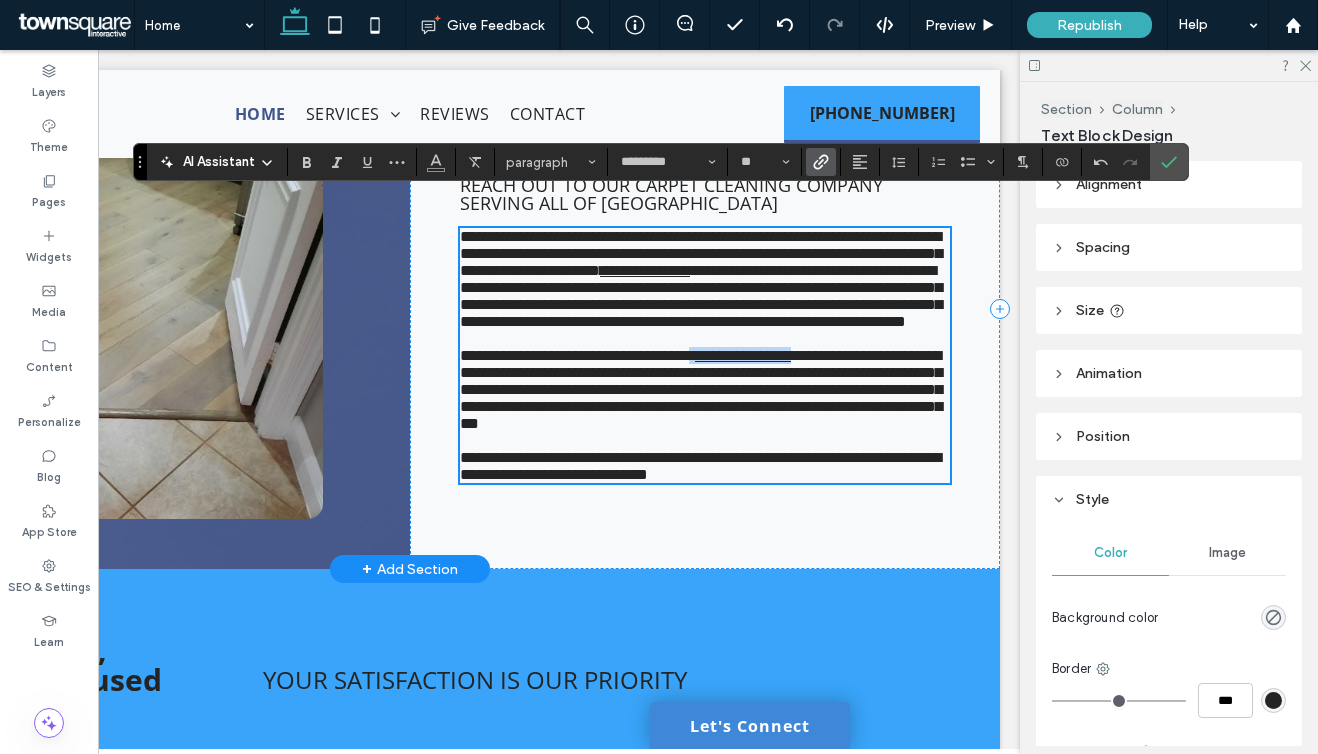 scroll, scrollTop: 668, scrollLeft: 0, axis: vertical 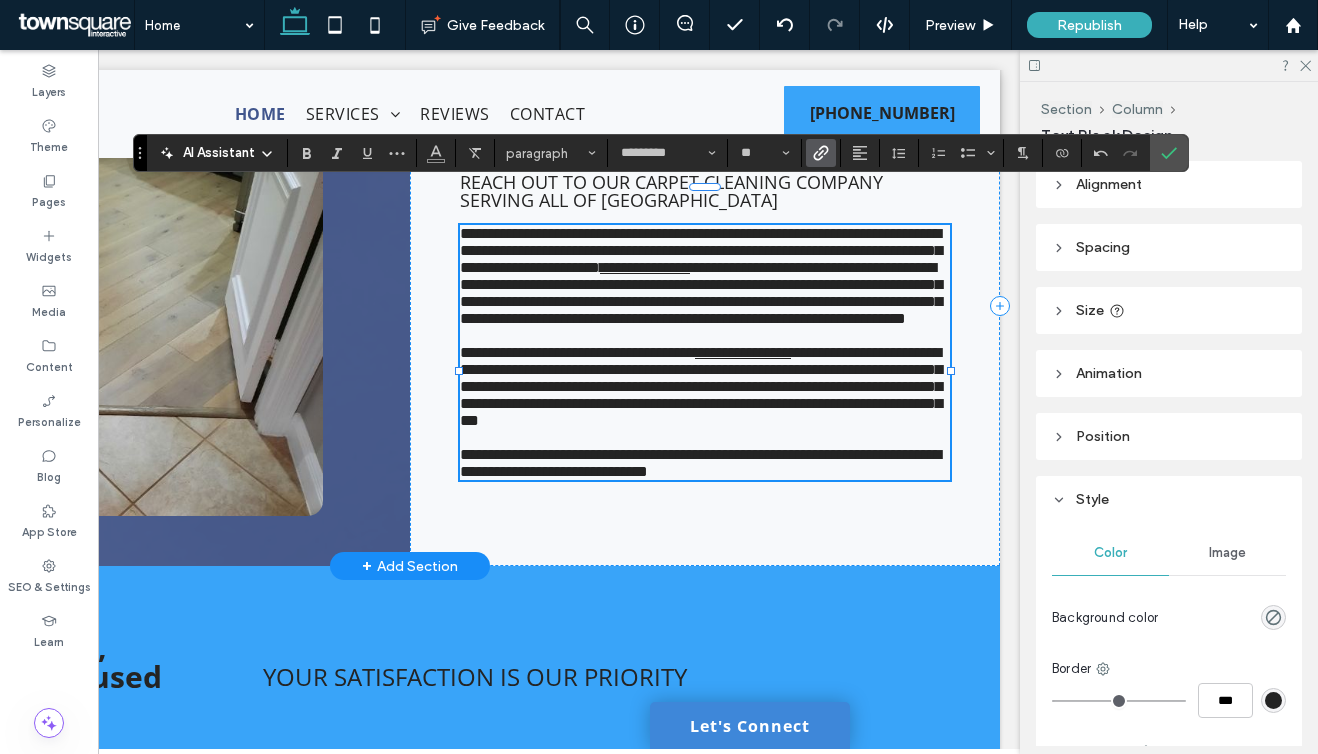 click on "**********" at bounding box center [700, 463] 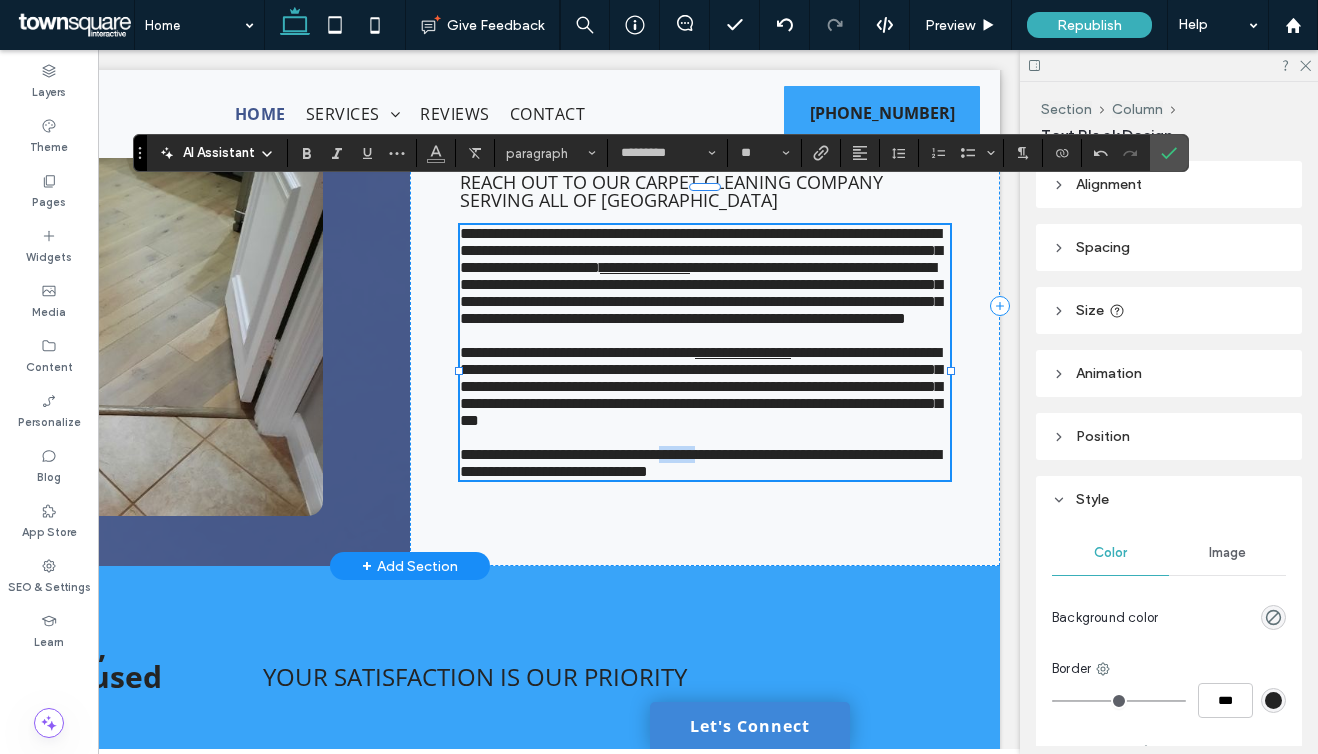 click on "**********" at bounding box center [700, 463] 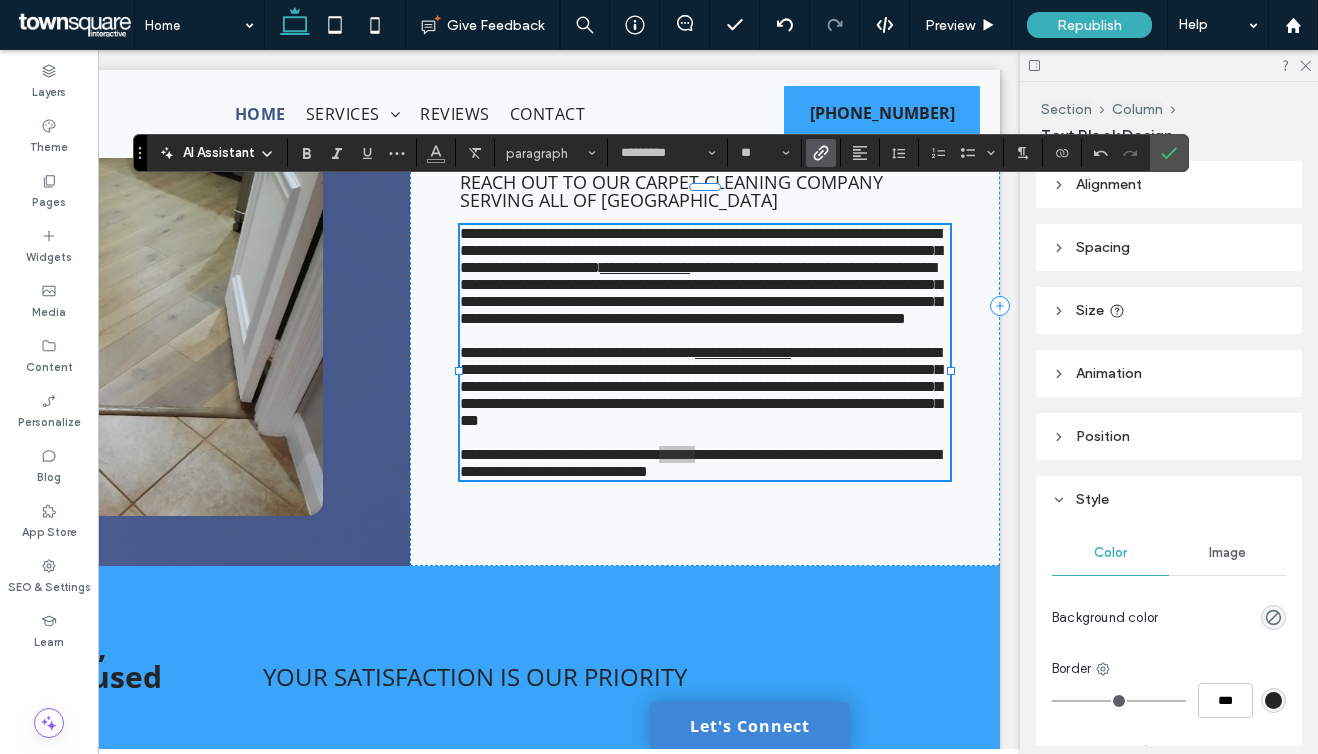 click 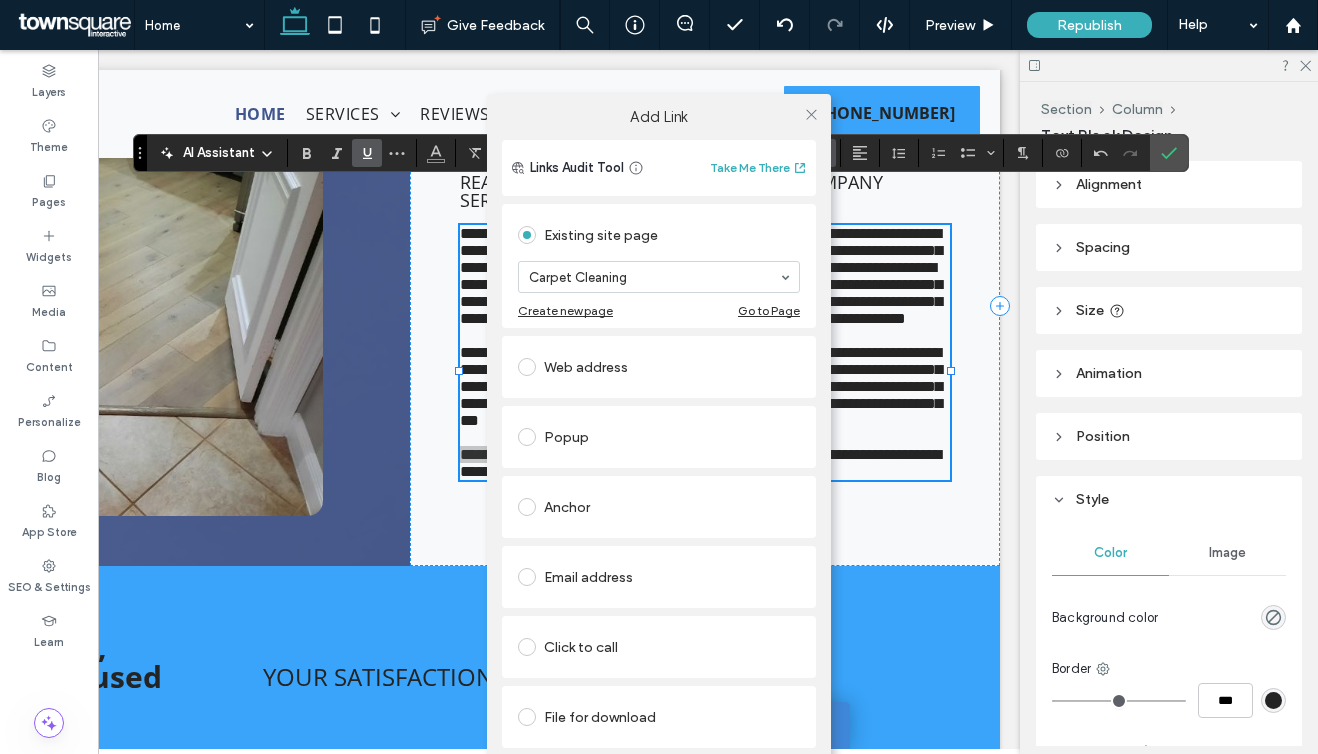 click on "Add Link Links Audit Tool Take Me There Existing site page Carpet Cleaning Create new page Go to Page Web address Popup Anchor Email address Click to call File for download Remove link" at bounding box center (659, 449) 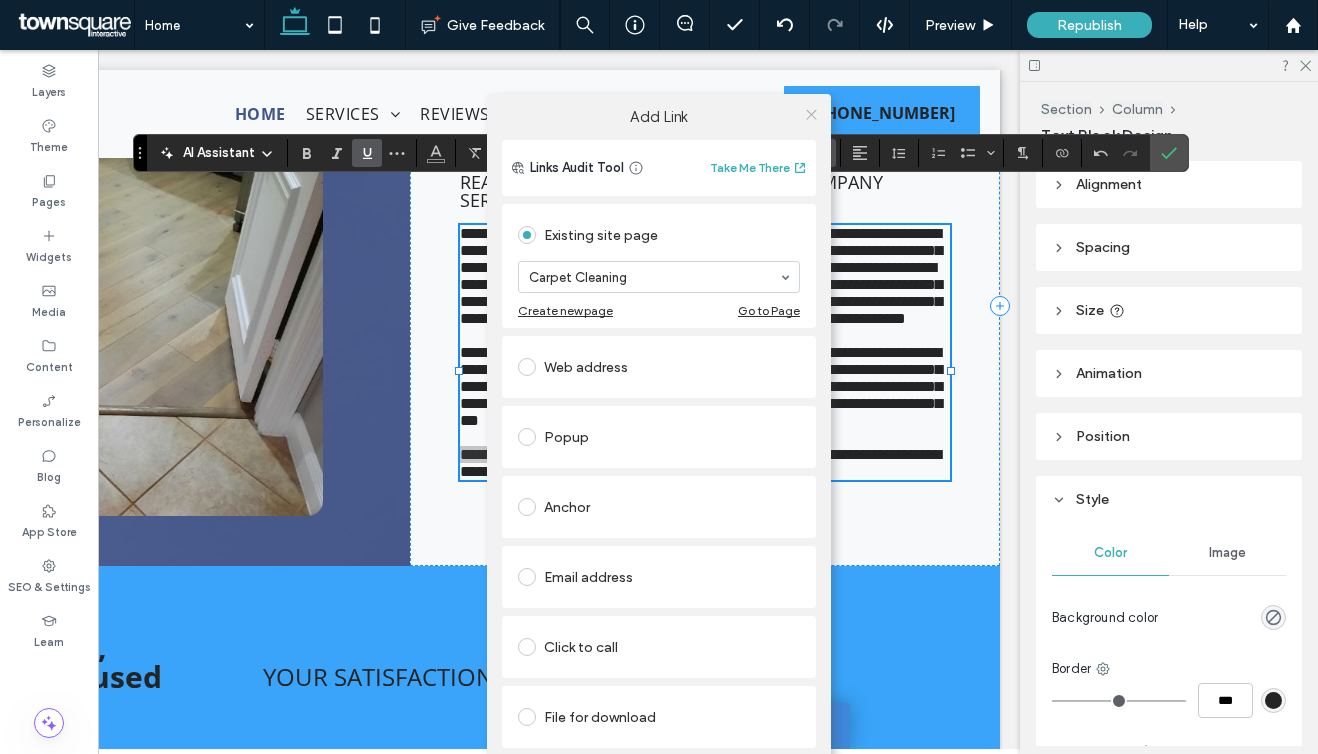click at bounding box center [811, 114] 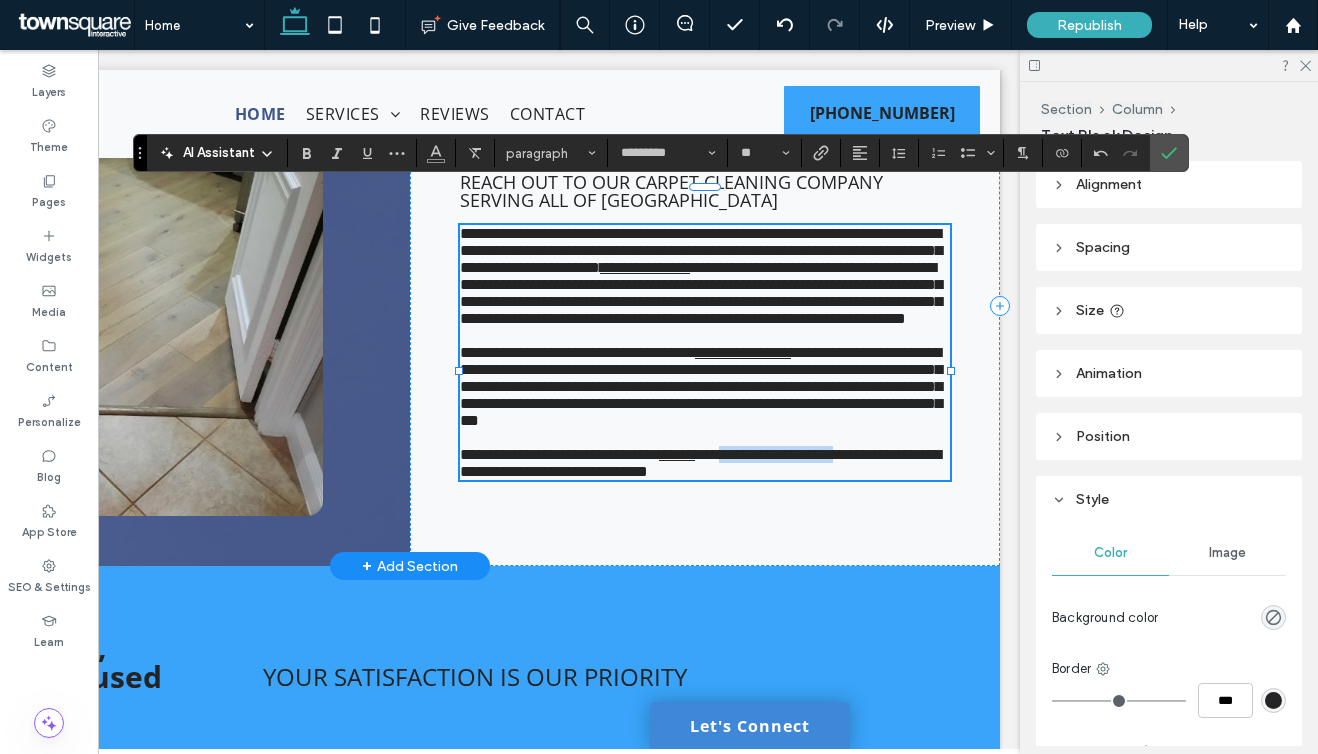 drag, startPoint x: 783, startPoint y: 519, endPoint x: 926, endPoint y: 523, distance: 143.05594 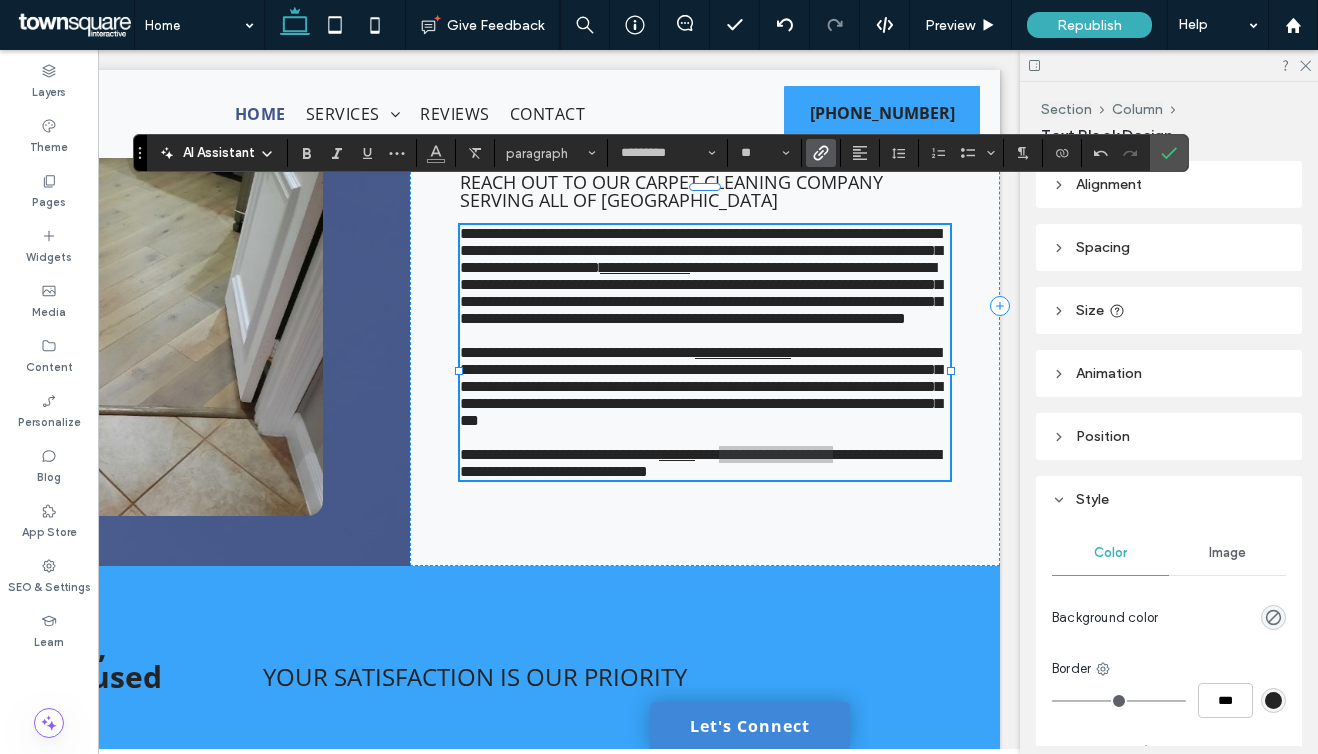 click at bounding box center (821, 153) 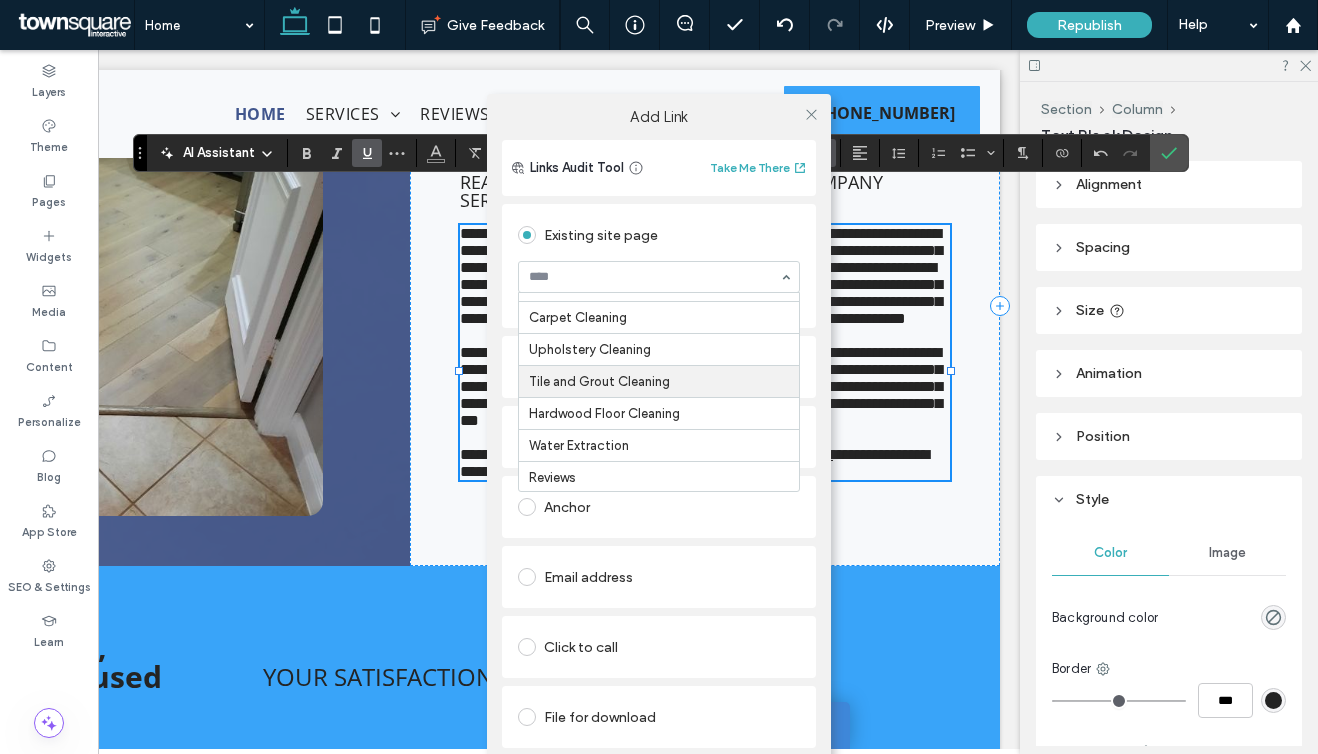 scroll, scrollTop: 24, scrollLeft: 0, axis: vertical 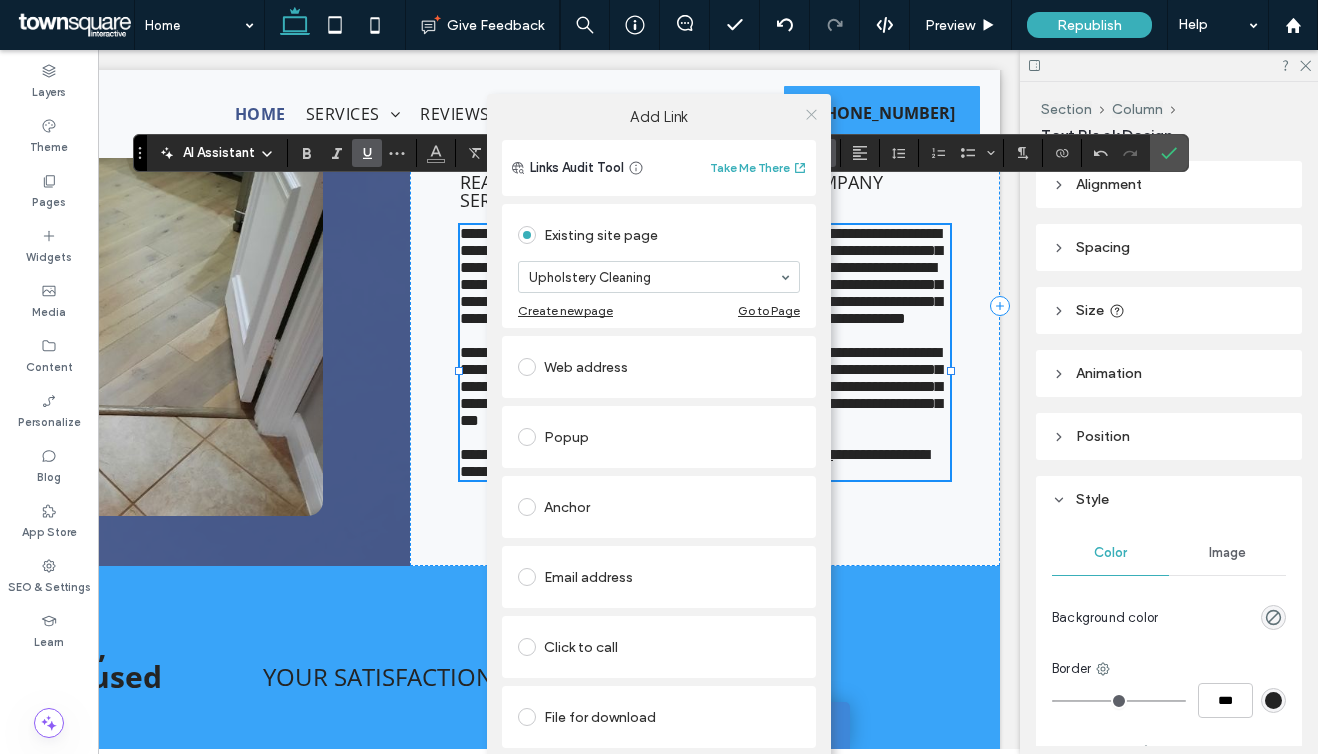 click 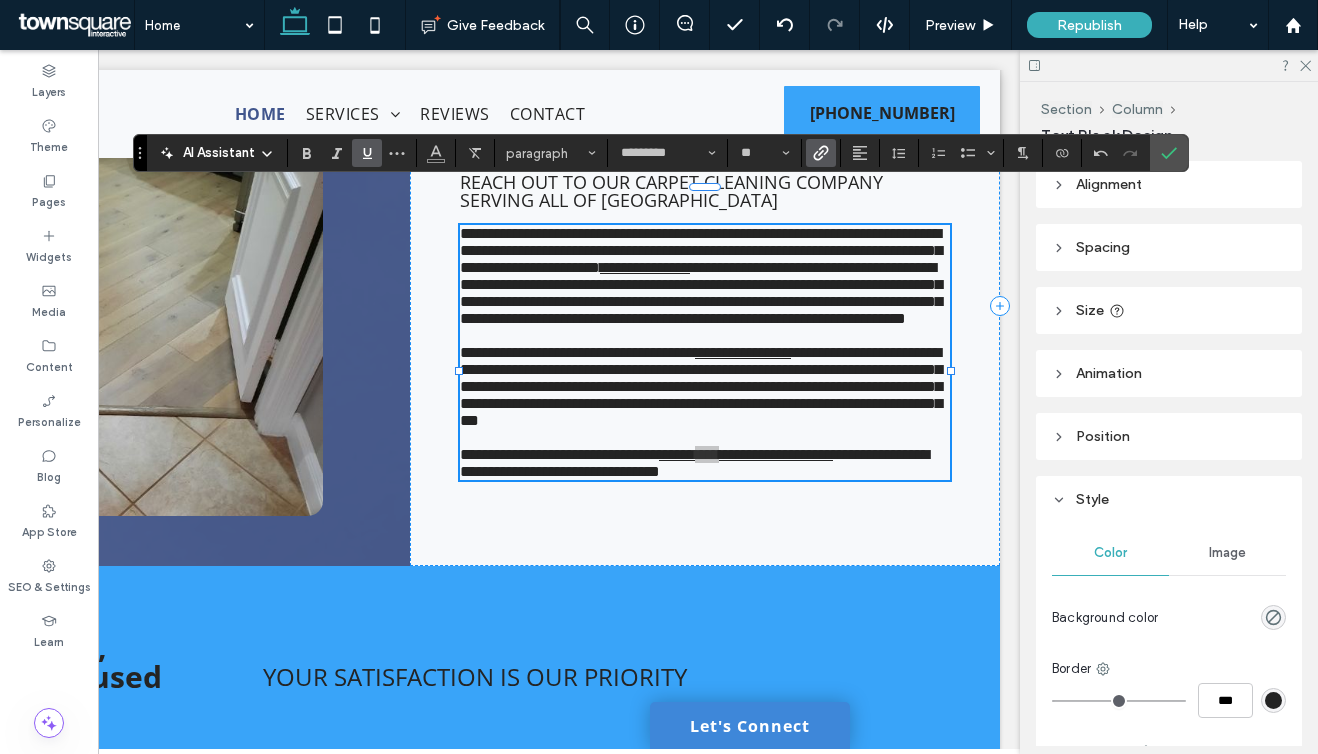 click 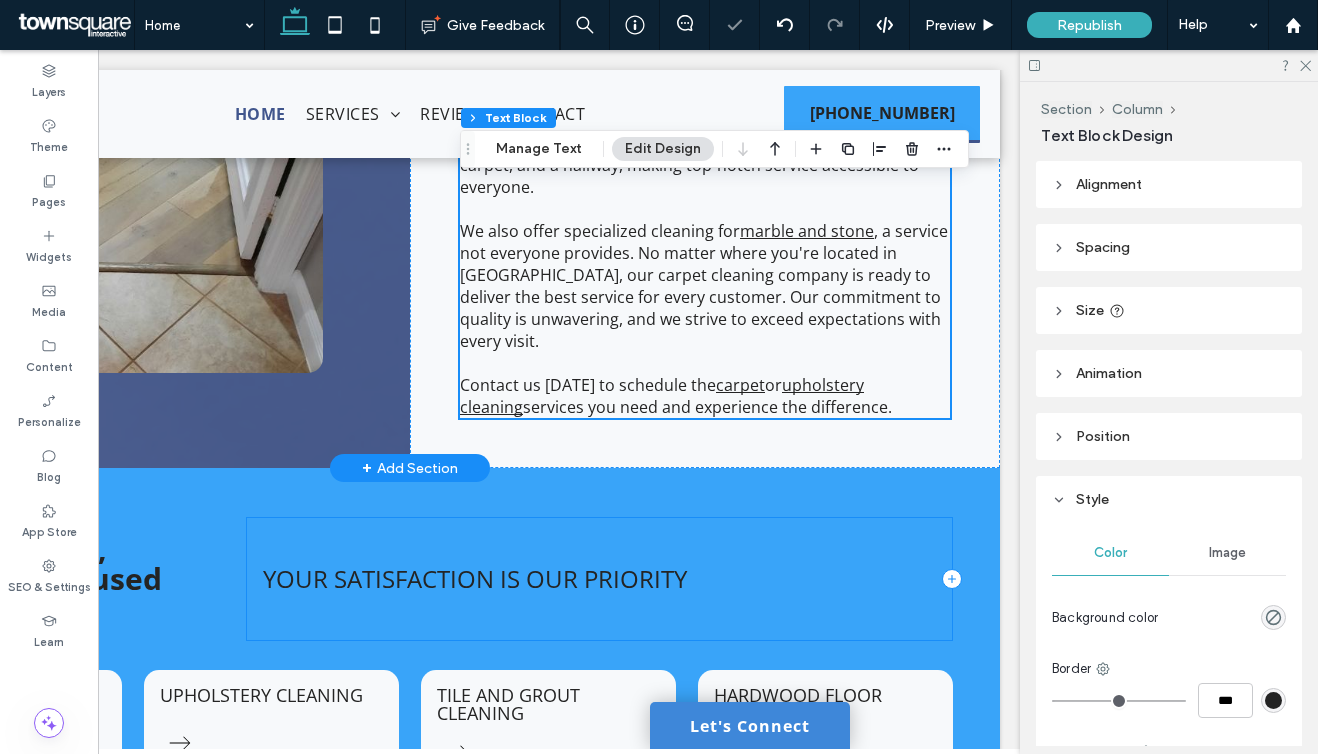 scroll, scrollTop: 941, scrollLeft: 0, axis: vertical 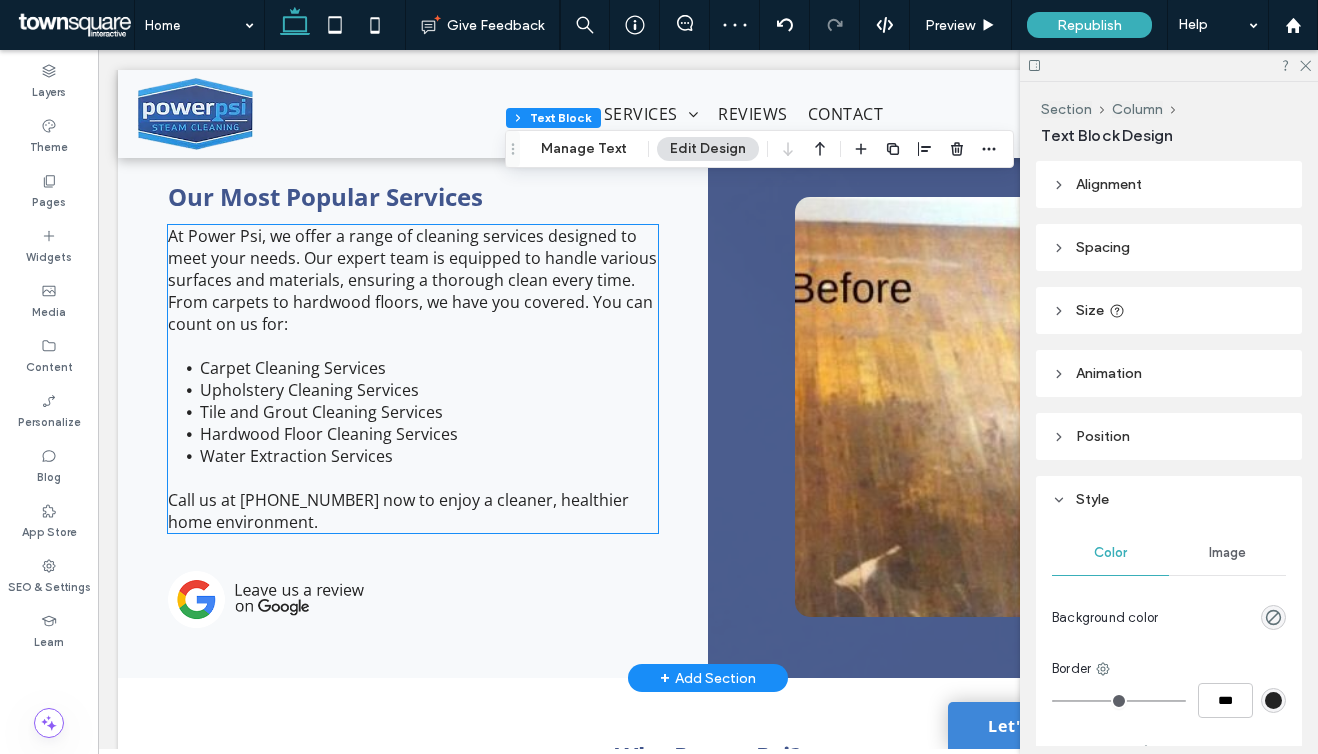 click on "Hardwood Floor Cleaning Services" at bounding box center [329, 434] 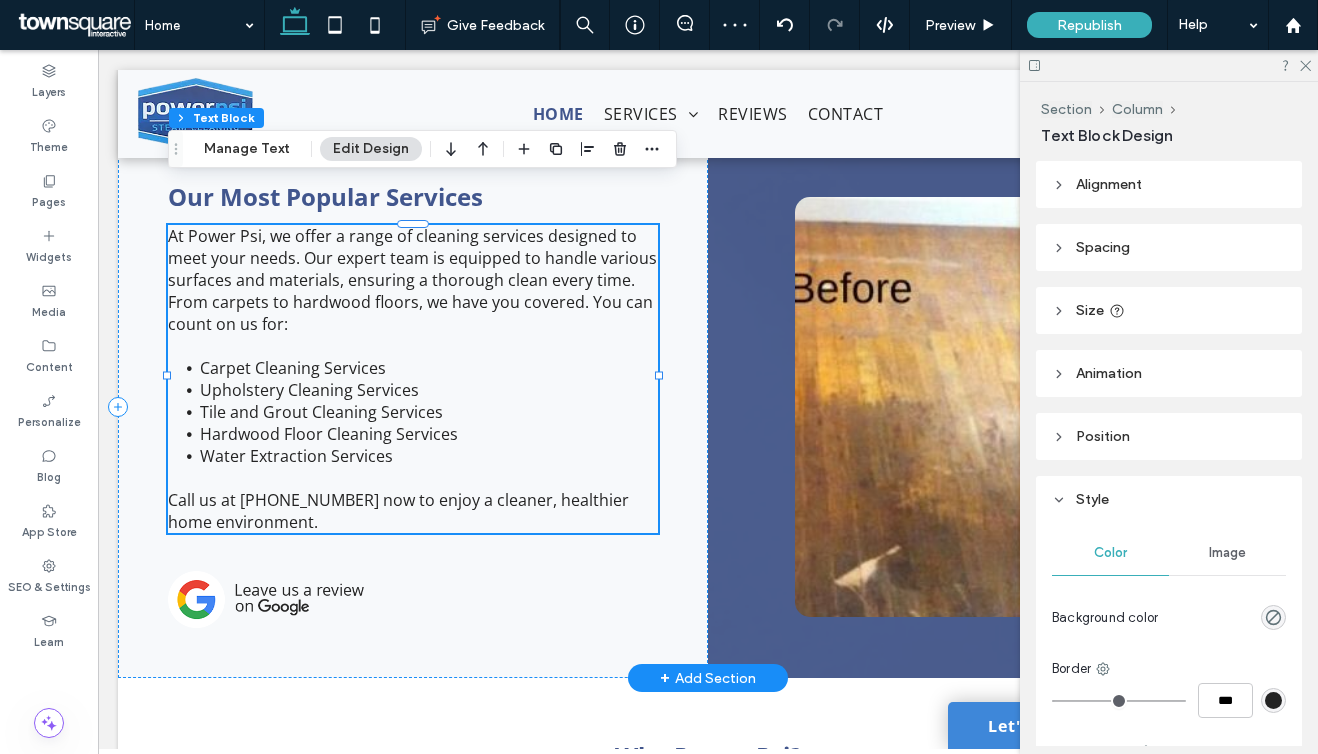 click on "Water Extraction Services" at bounding box center [296, 456] 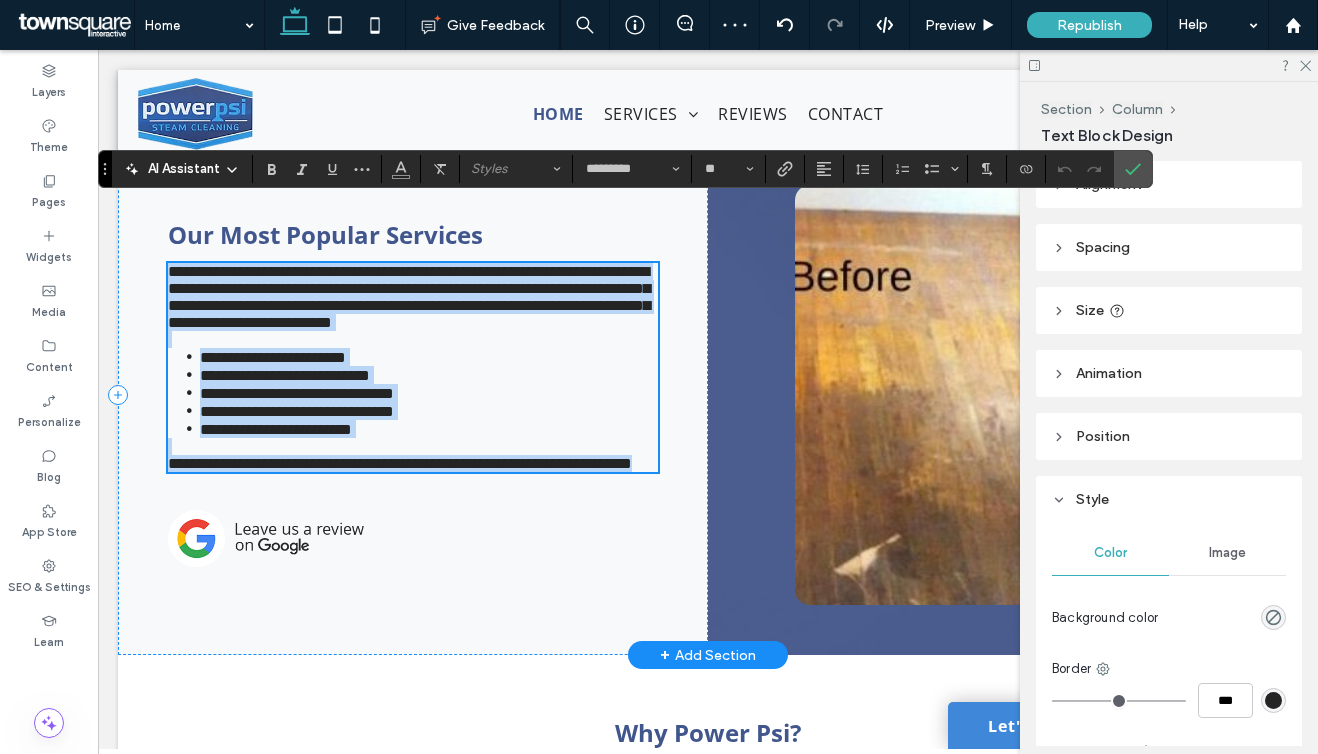 scroll, scrollTop: 1695, scrollLeft: 0, axis: vertical 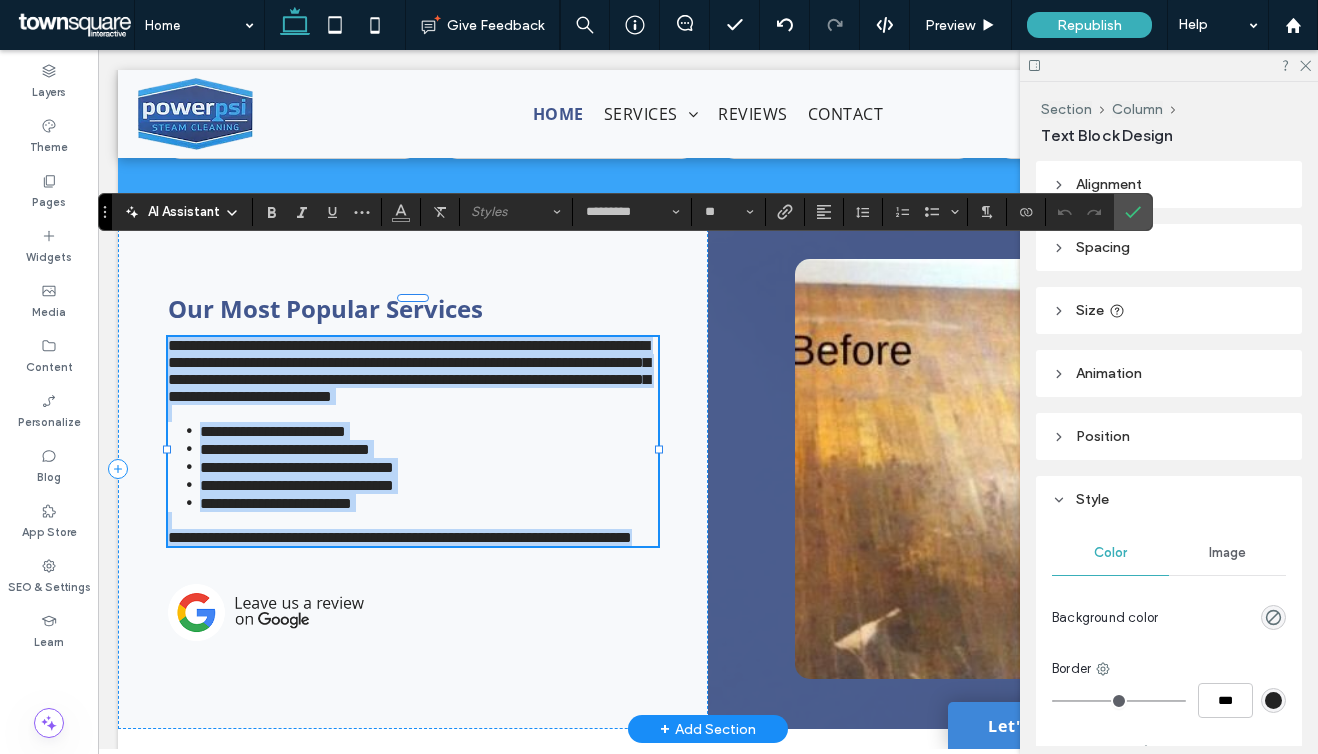 click at bounding box center (413, 413) 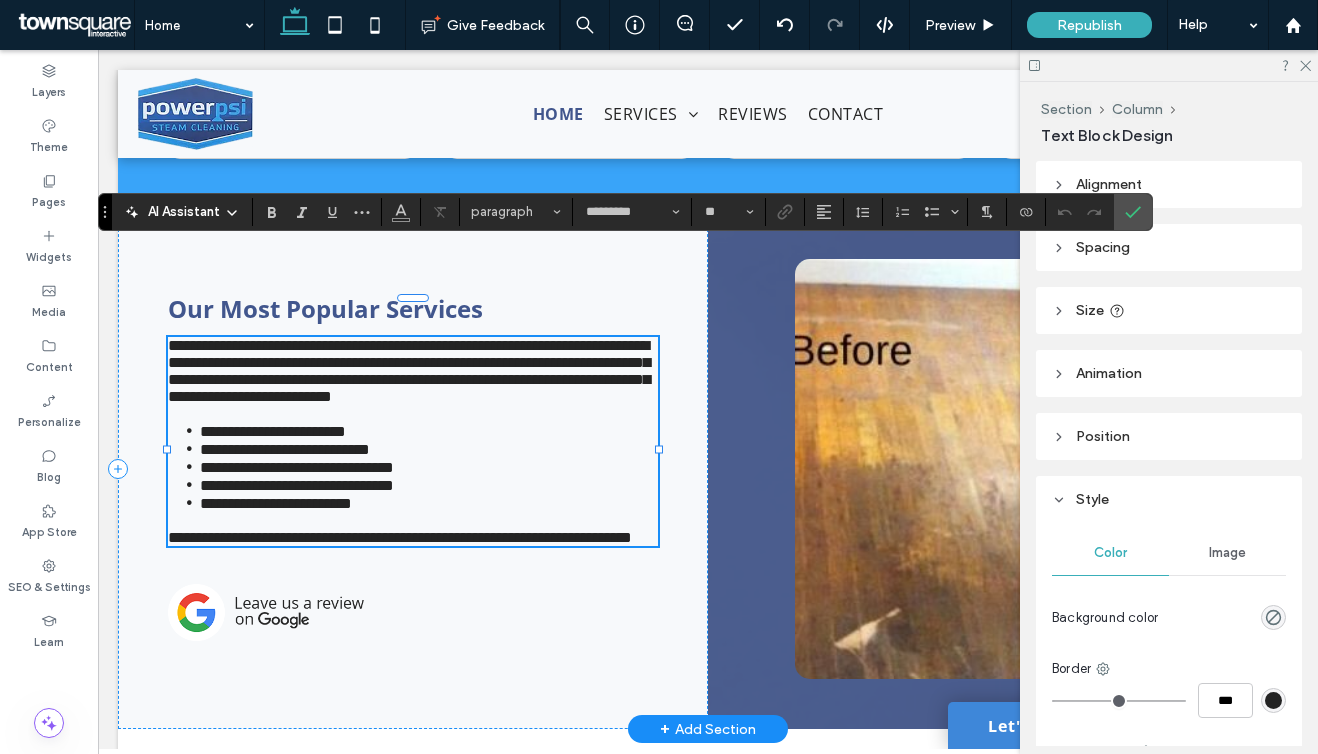 click on "**********" at bounding box center [273, 431] 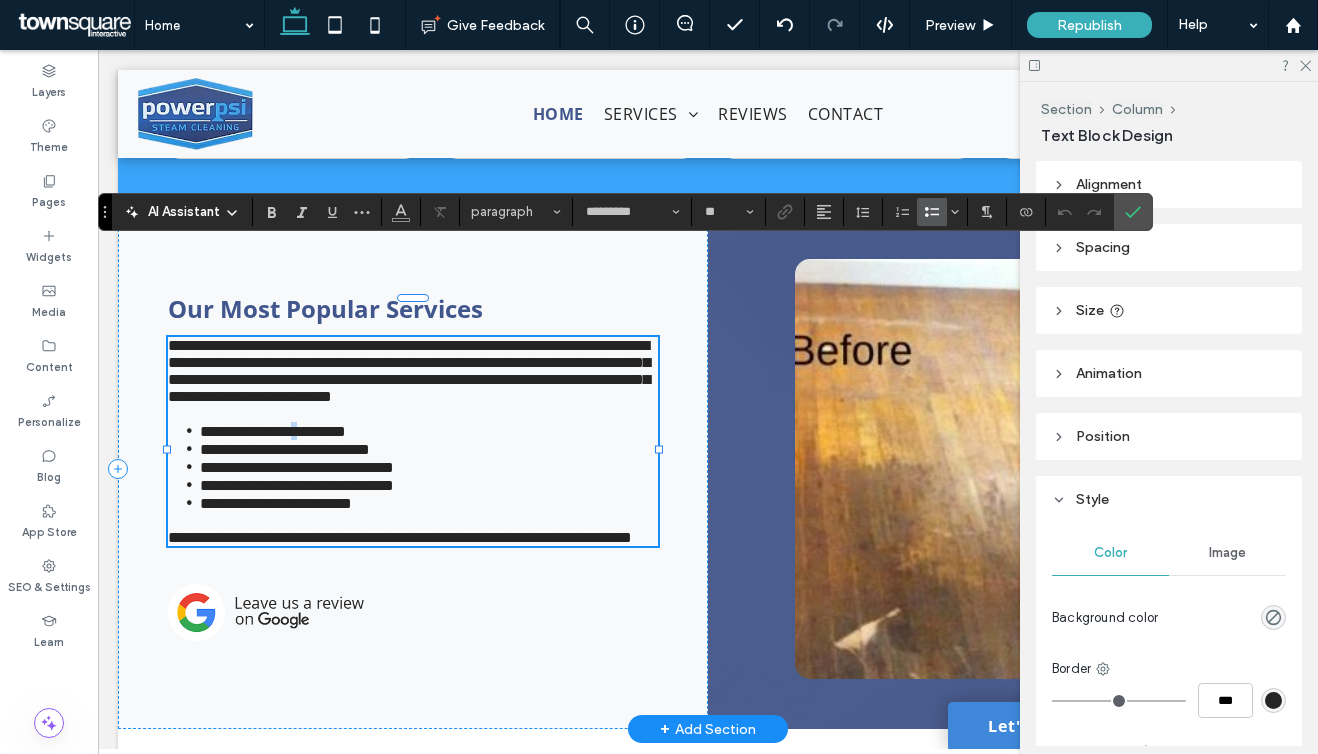 click on "**********" at bounding box center (273, 431) 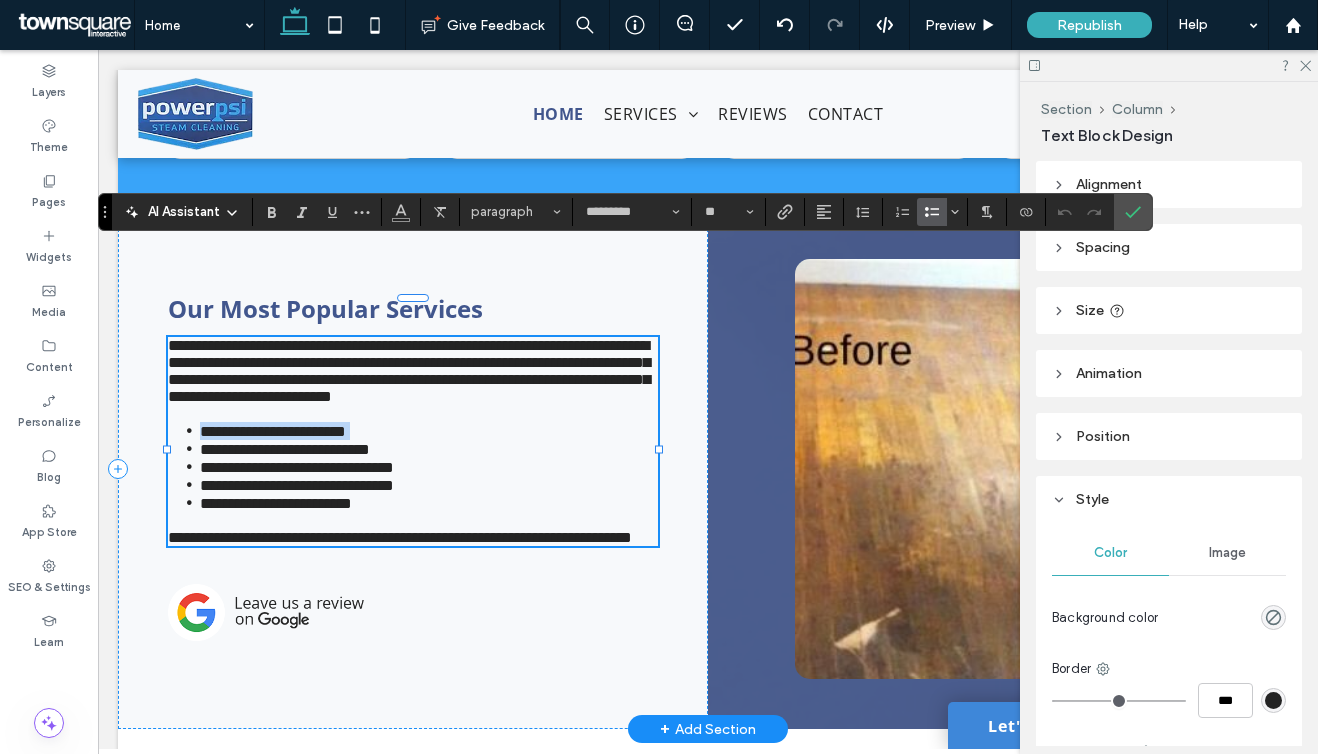 click on "**********" at bounding box center (273, 431) 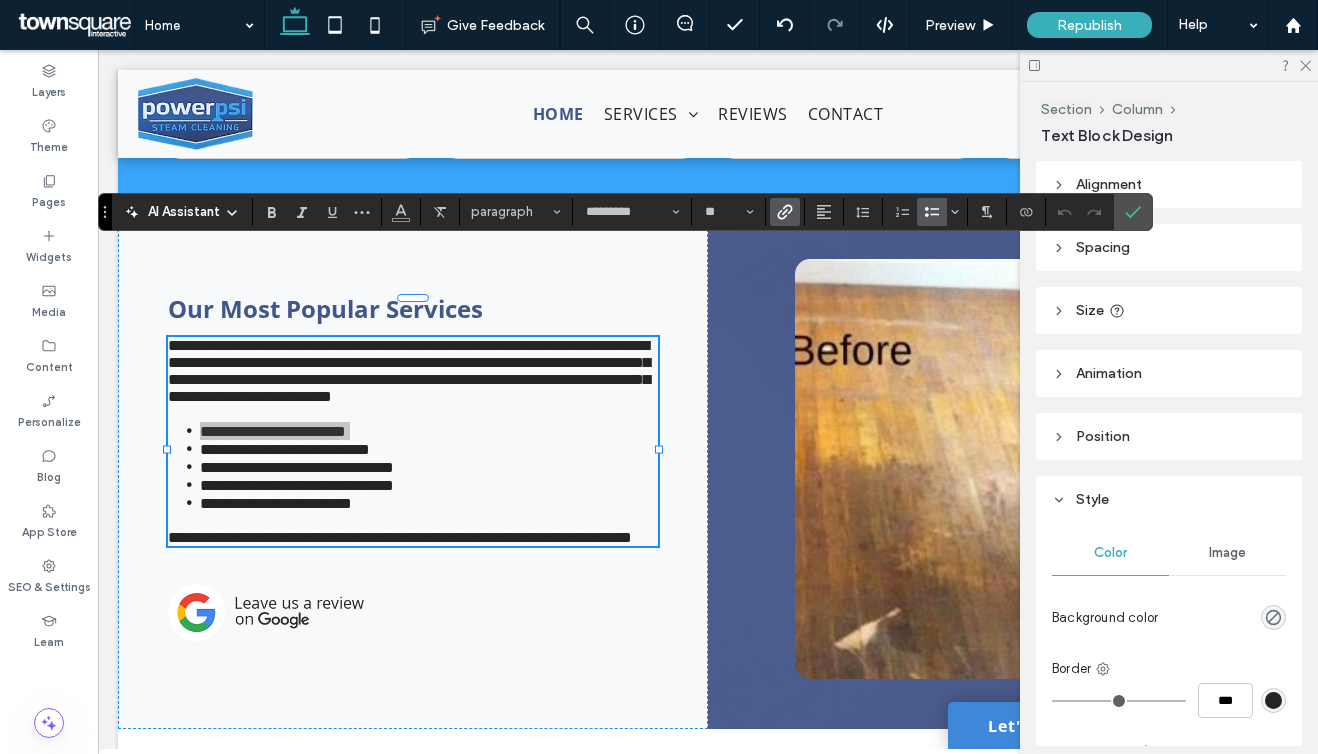 click 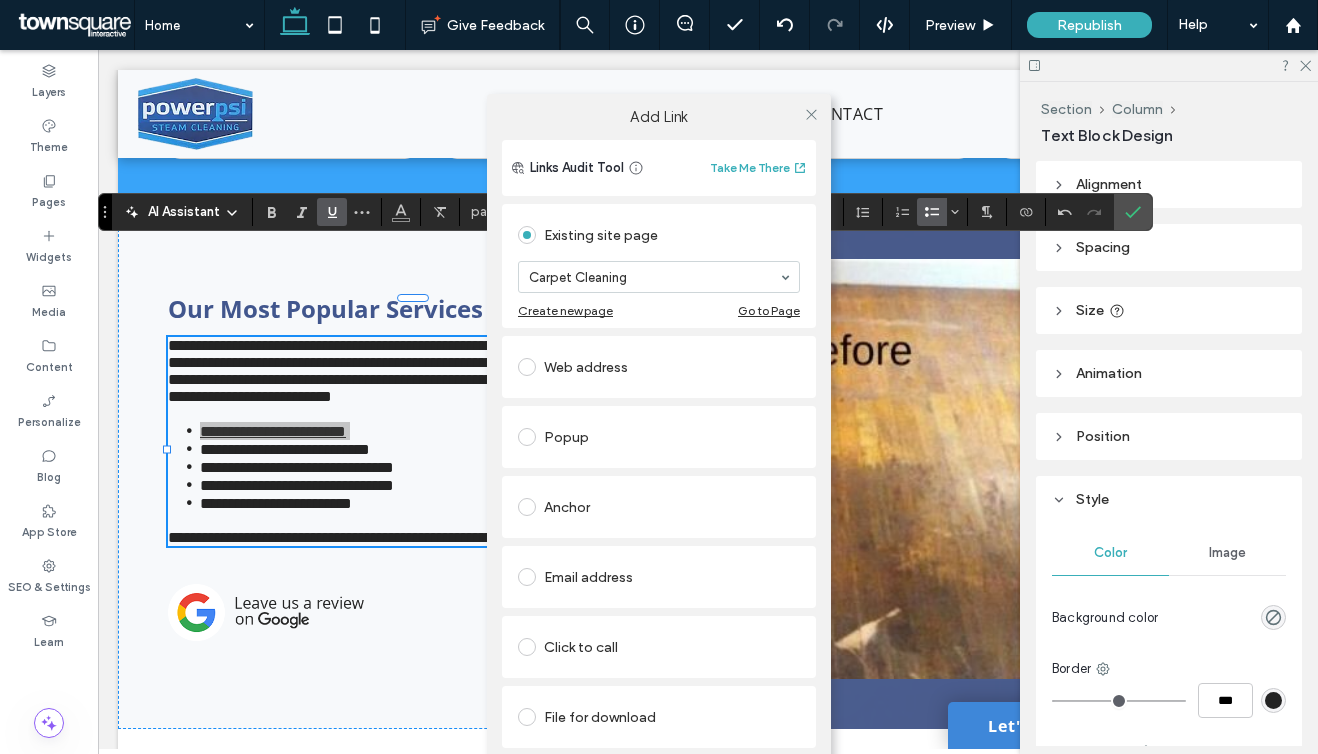 click on "Add Link Links Audit Tool Take Me There Existing site page Carpet Cleaning Create new page Go to Page Web address Popup Anchor Email address Click to call File for download Remove link" at bounding box center (659, 449) 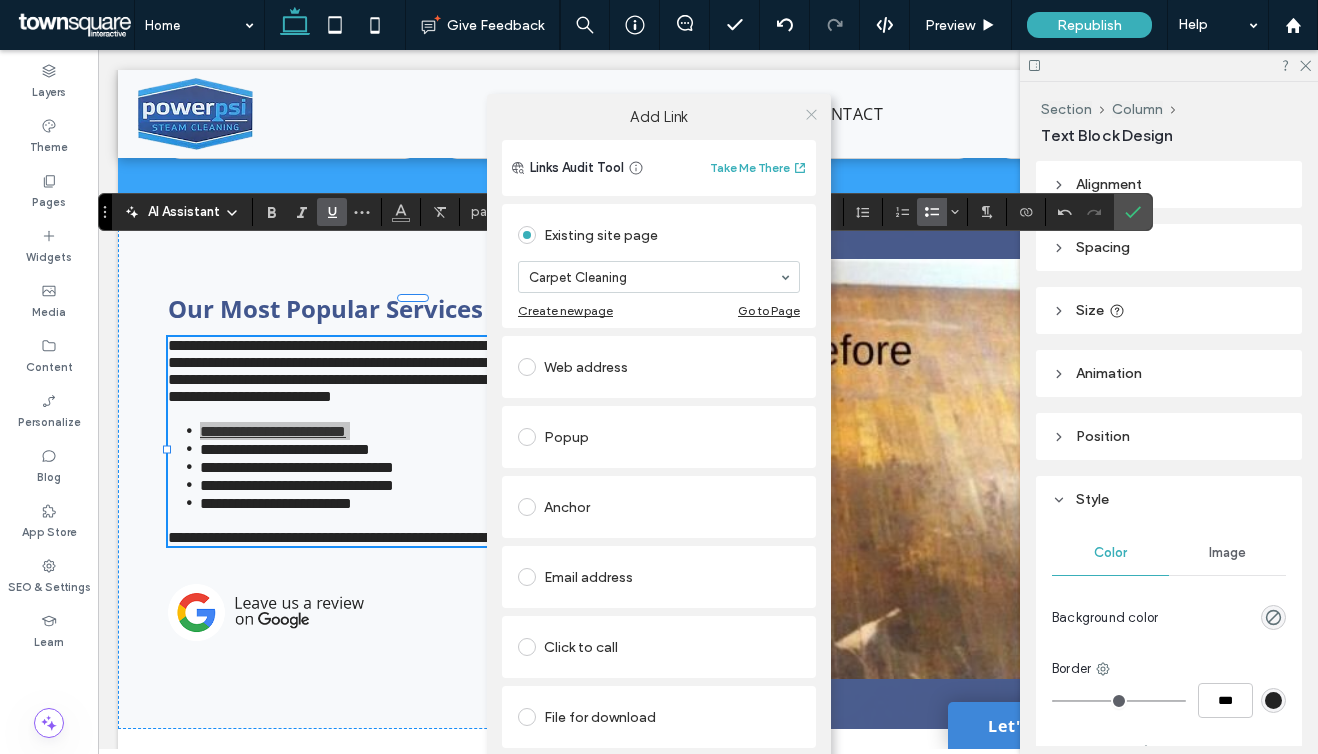 click 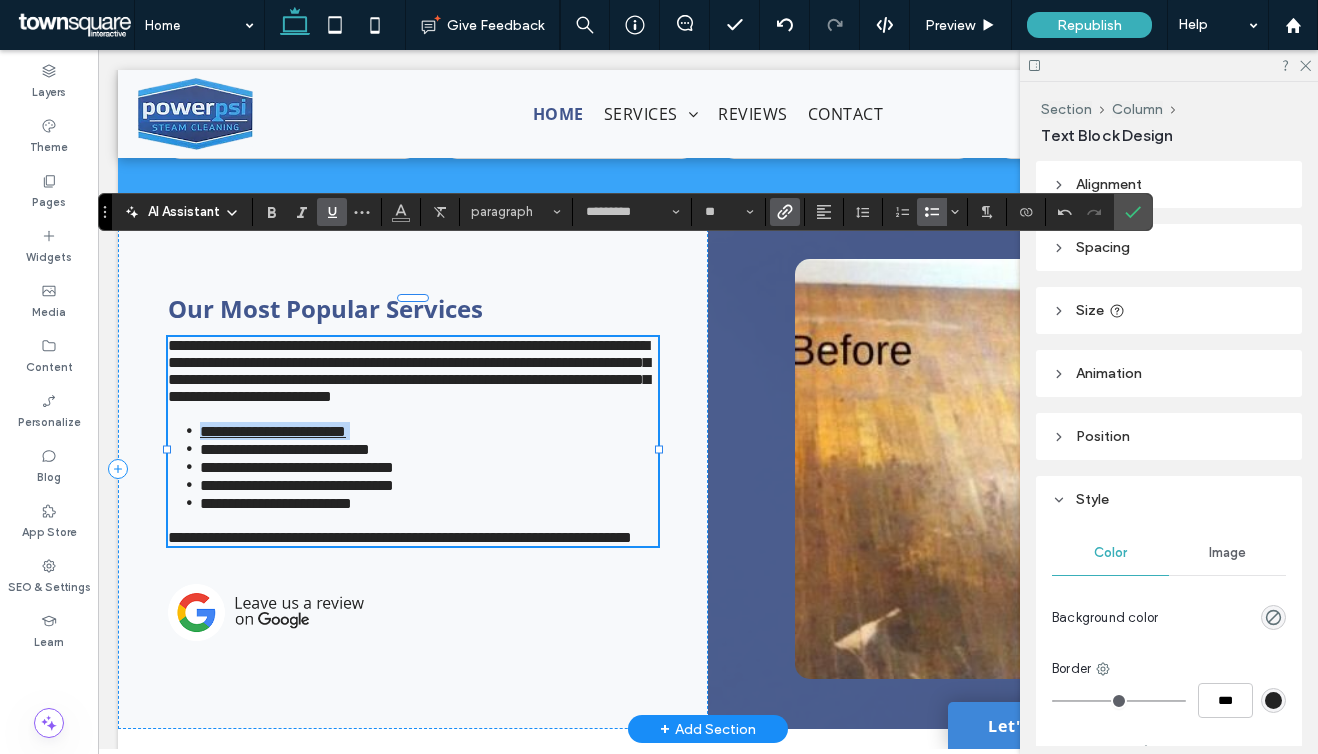 click on "**********" at bounding box center [285, 449] 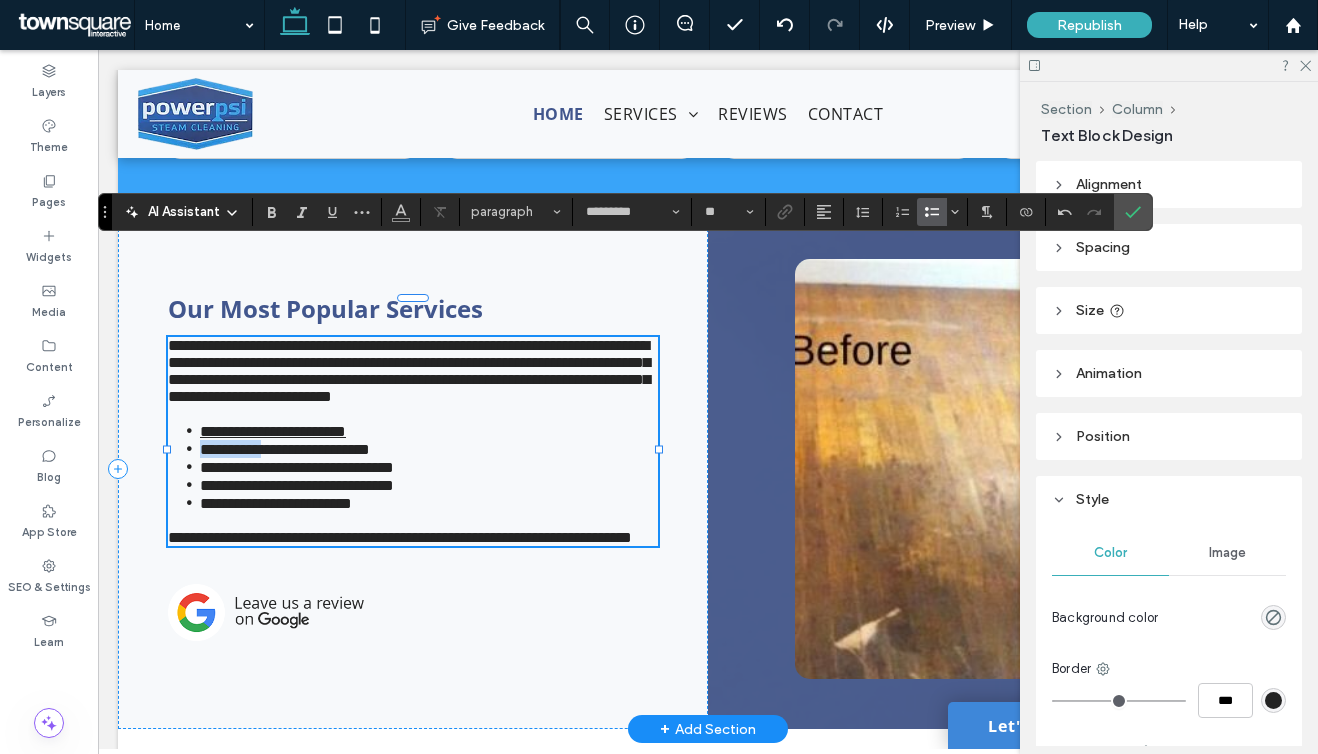 click on "**********" at bounding box center [285, 449] 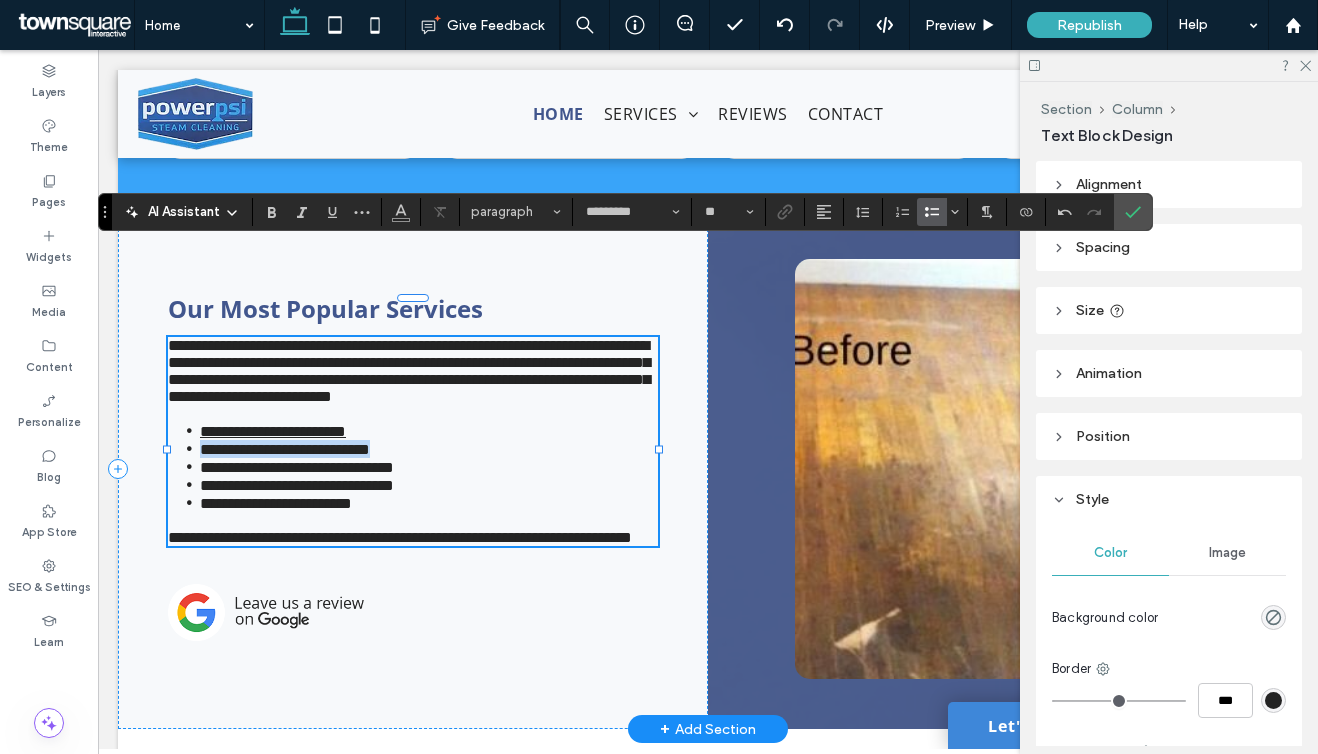 click on "**********" at bounding box center (285, 449) 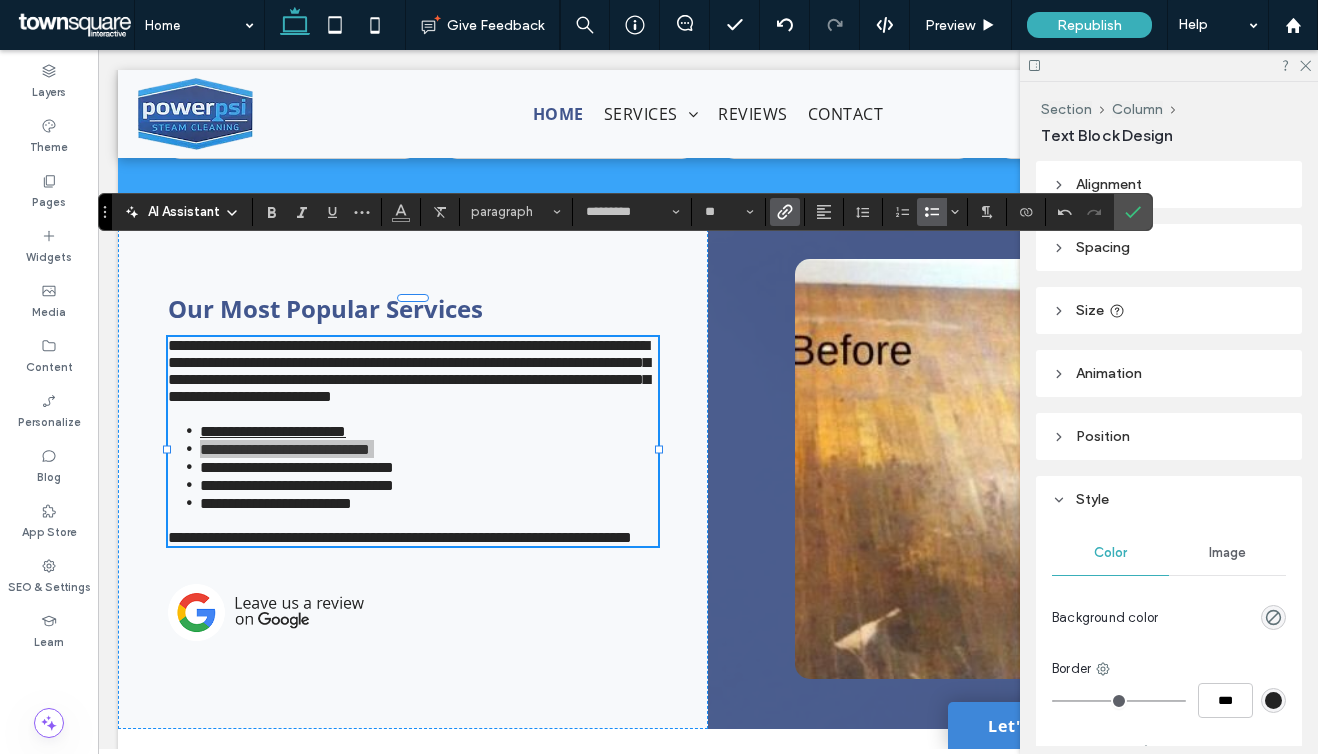 click 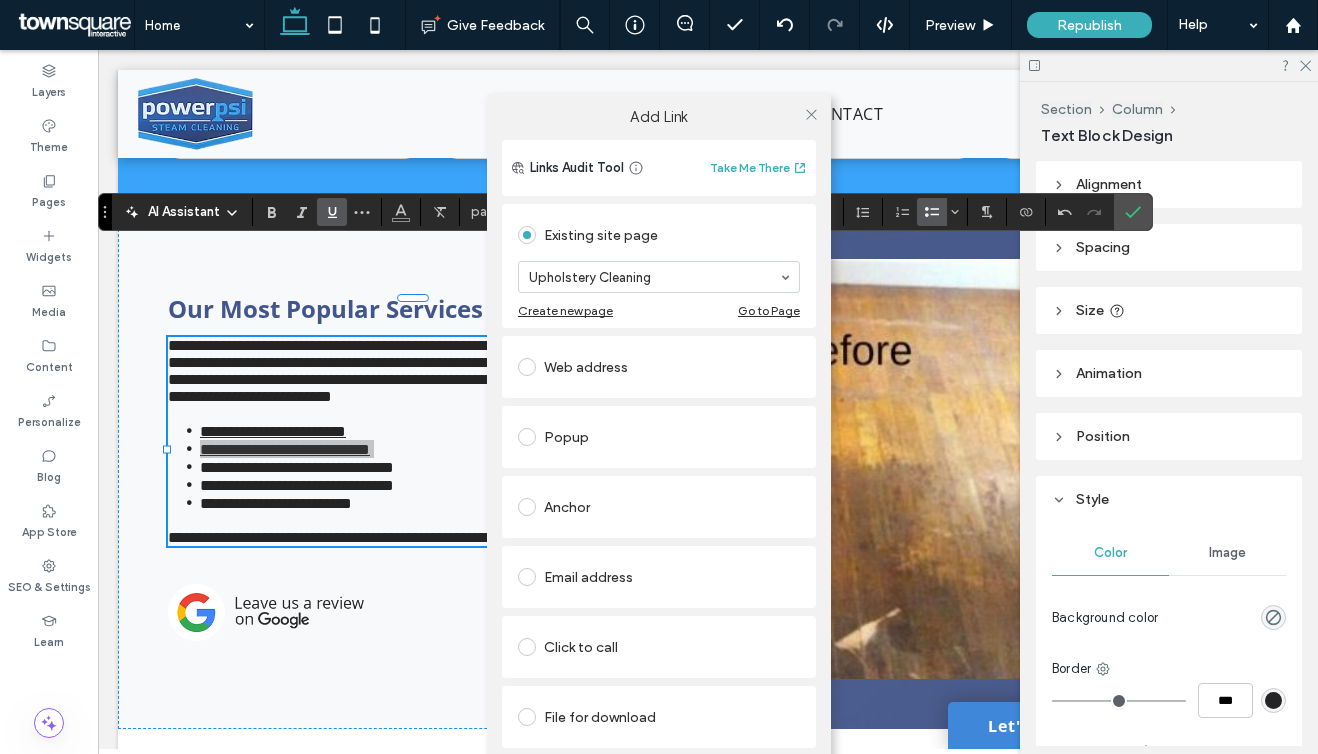 click on "Add Link Links Audit Tool Take Me There Existing site page Upholstery Cleaning Create new page Go to Page Web address Popup Anchor Email address Click to call File for download Remove link" at bounding box center [659, 449] 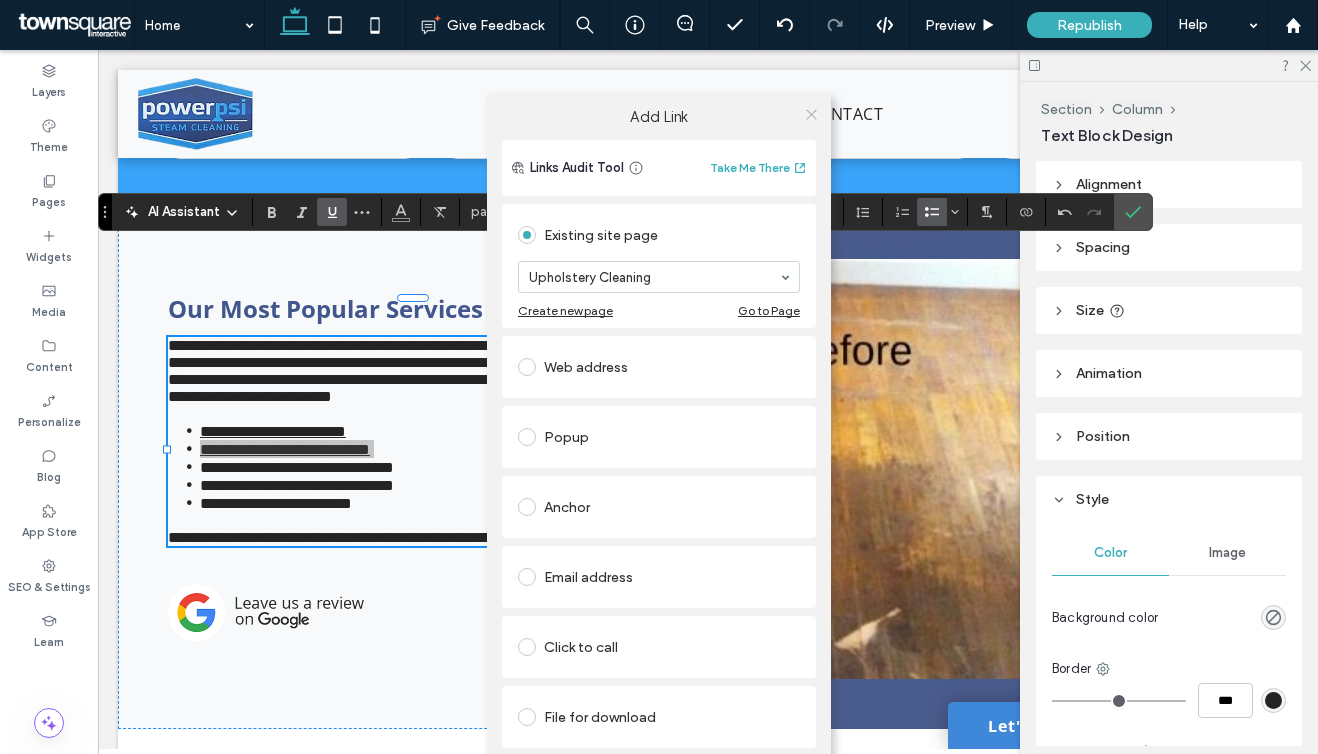 click 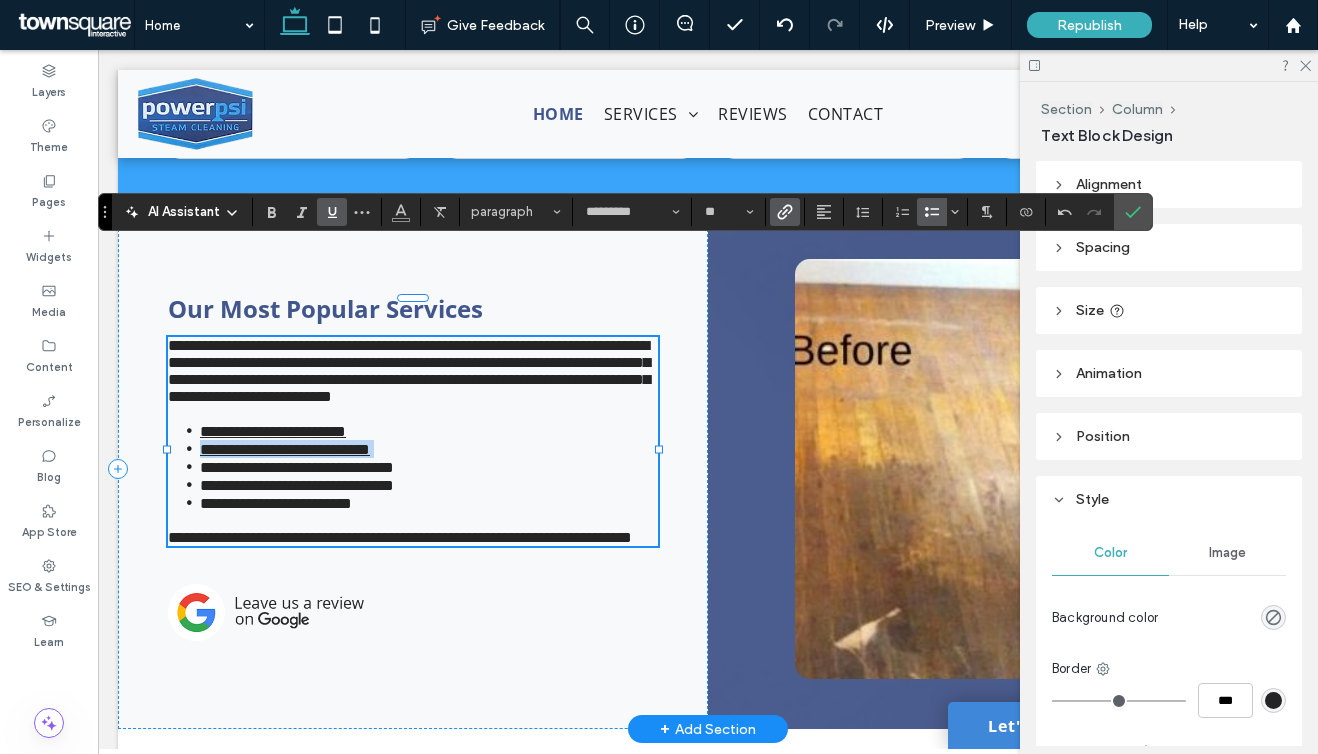 click on "**********" at bounding box center [297, 467] 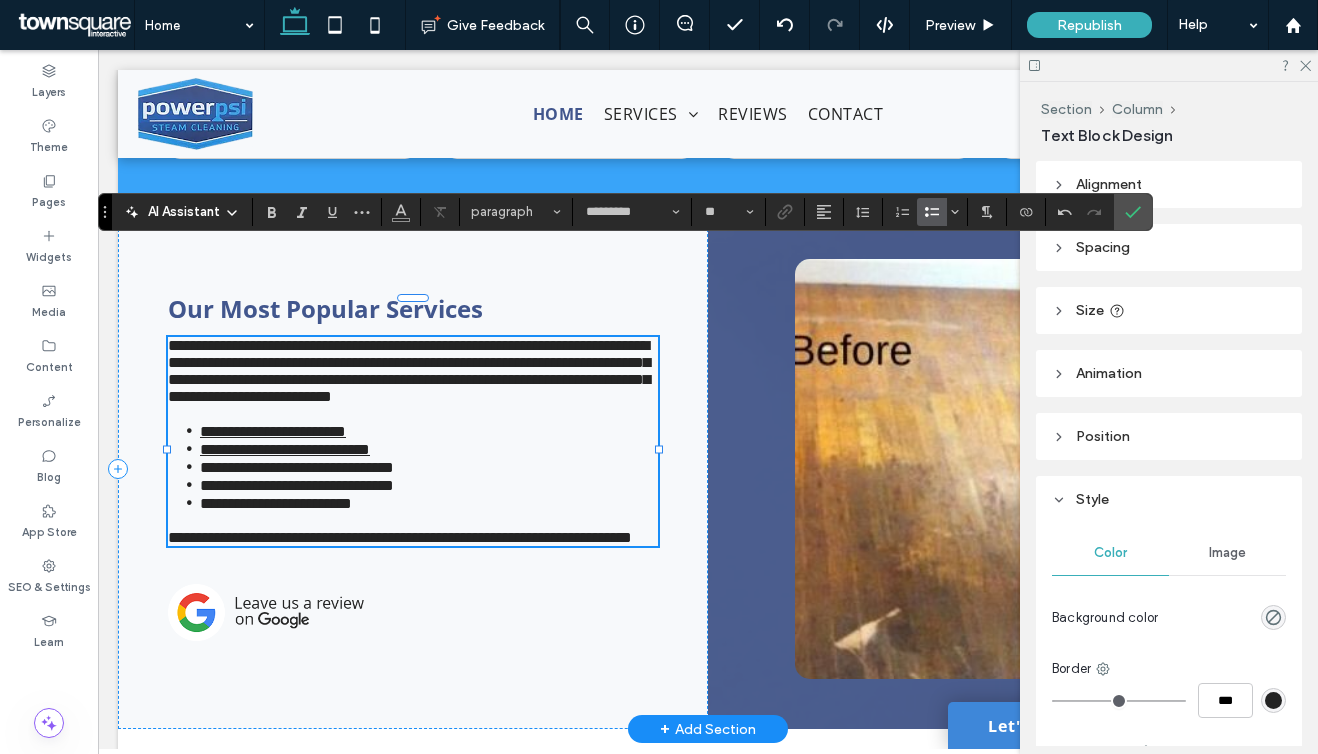 click on "**********" at bounding box center (297, 467) 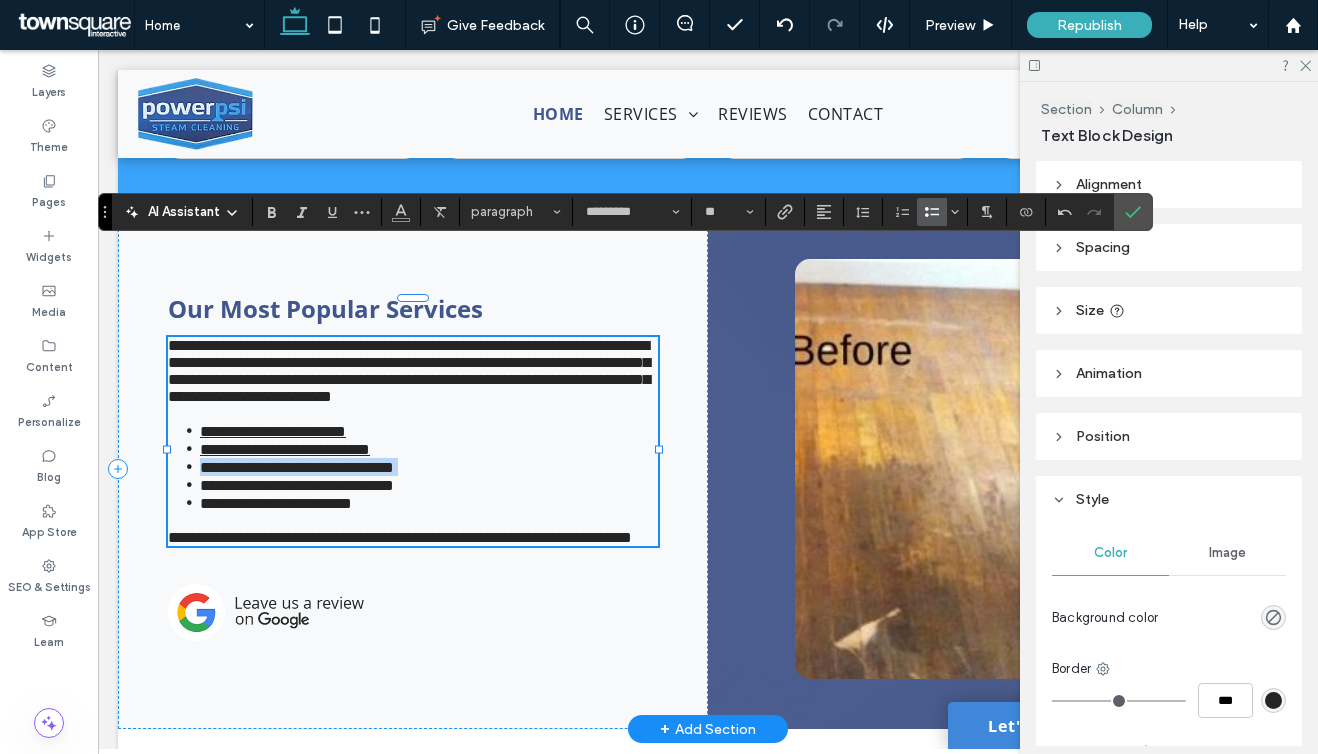 click on "**********" at bounding box center (297, 467) 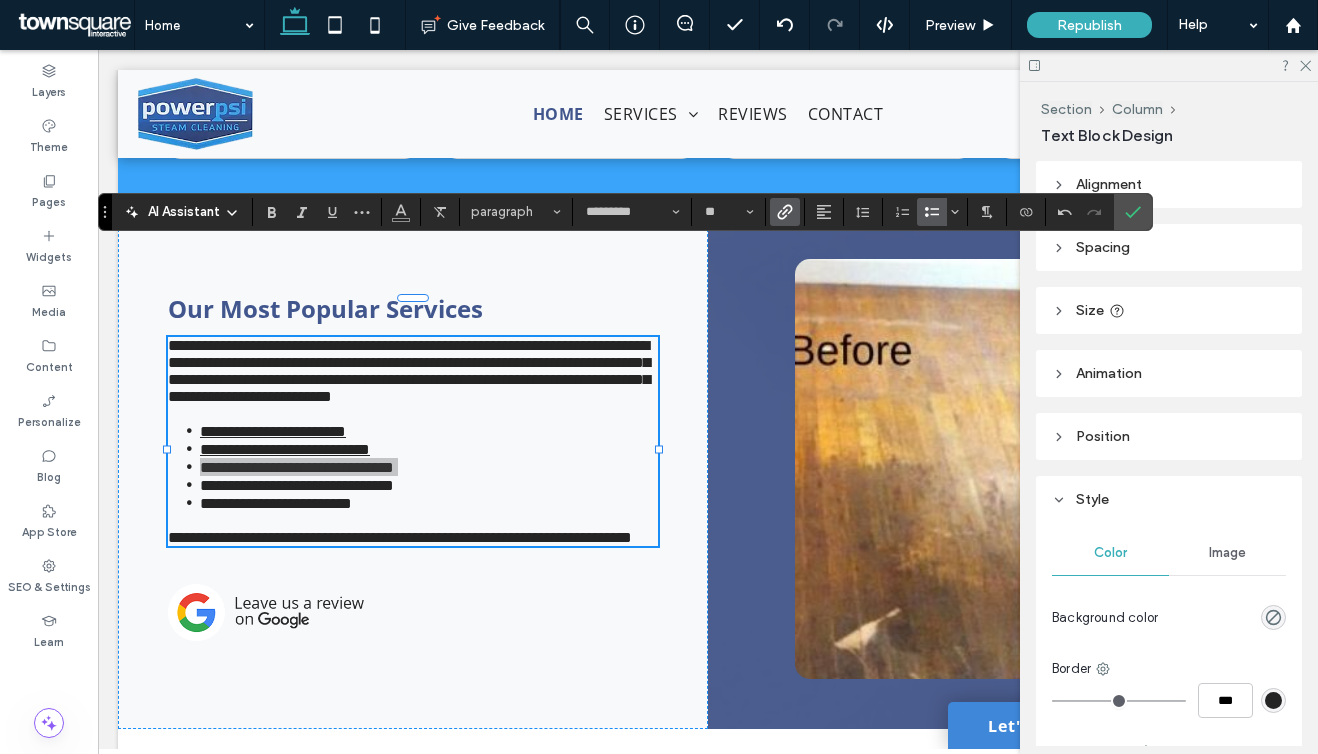 click 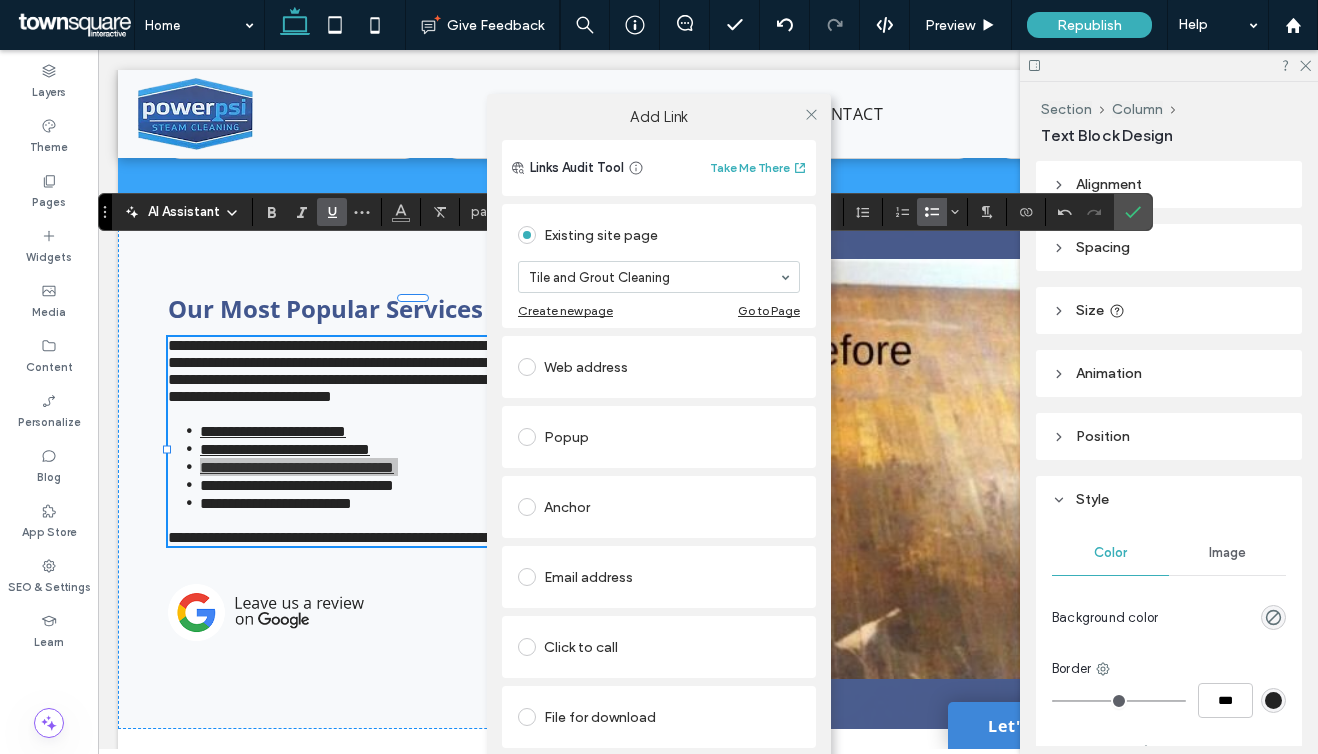 click on "Add Link Links Audit Tool Take Me There Existing site page Tile and Grout Cleaning Create new page Go to Page Web address Popup Anchor Email address Click to call File for download Remove link" at bounding box center (659, 449) 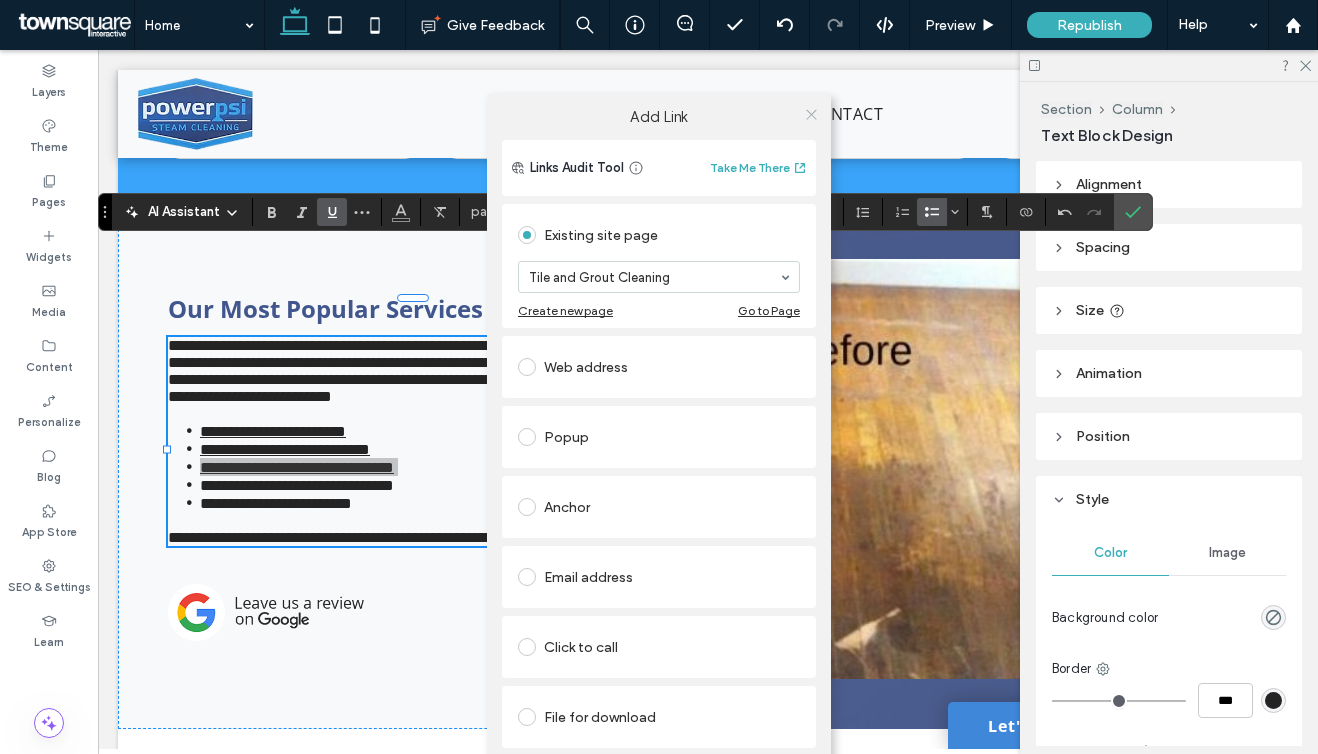 click 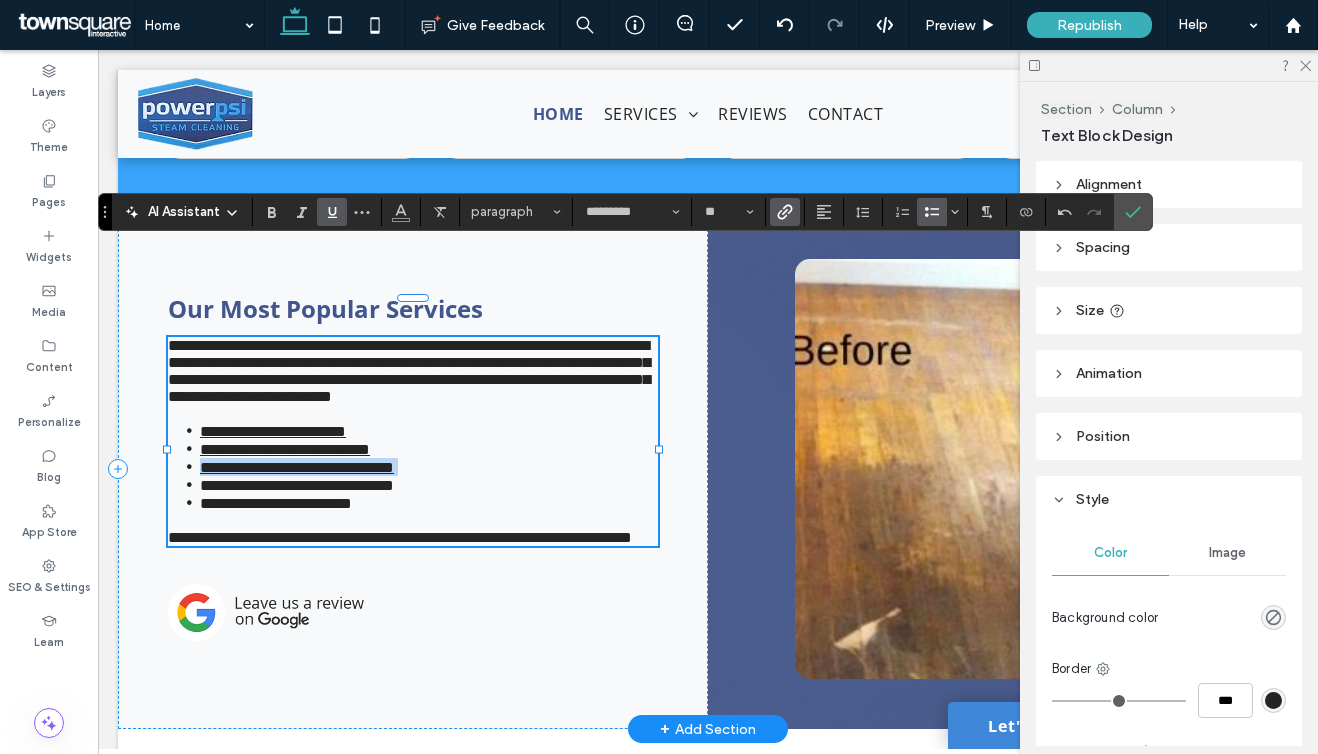 click on "**********" at bounding box center (297, 485) 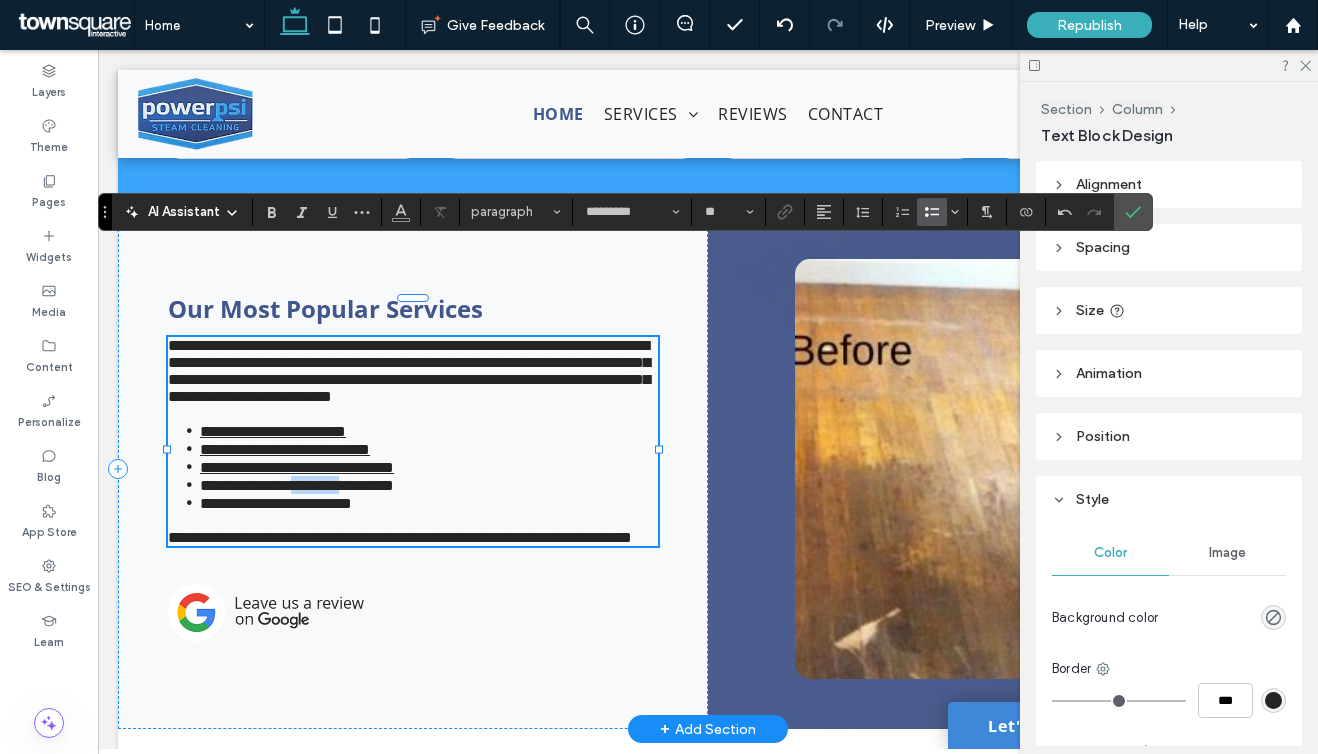 click on "**********" at bounding box center (297, 485) 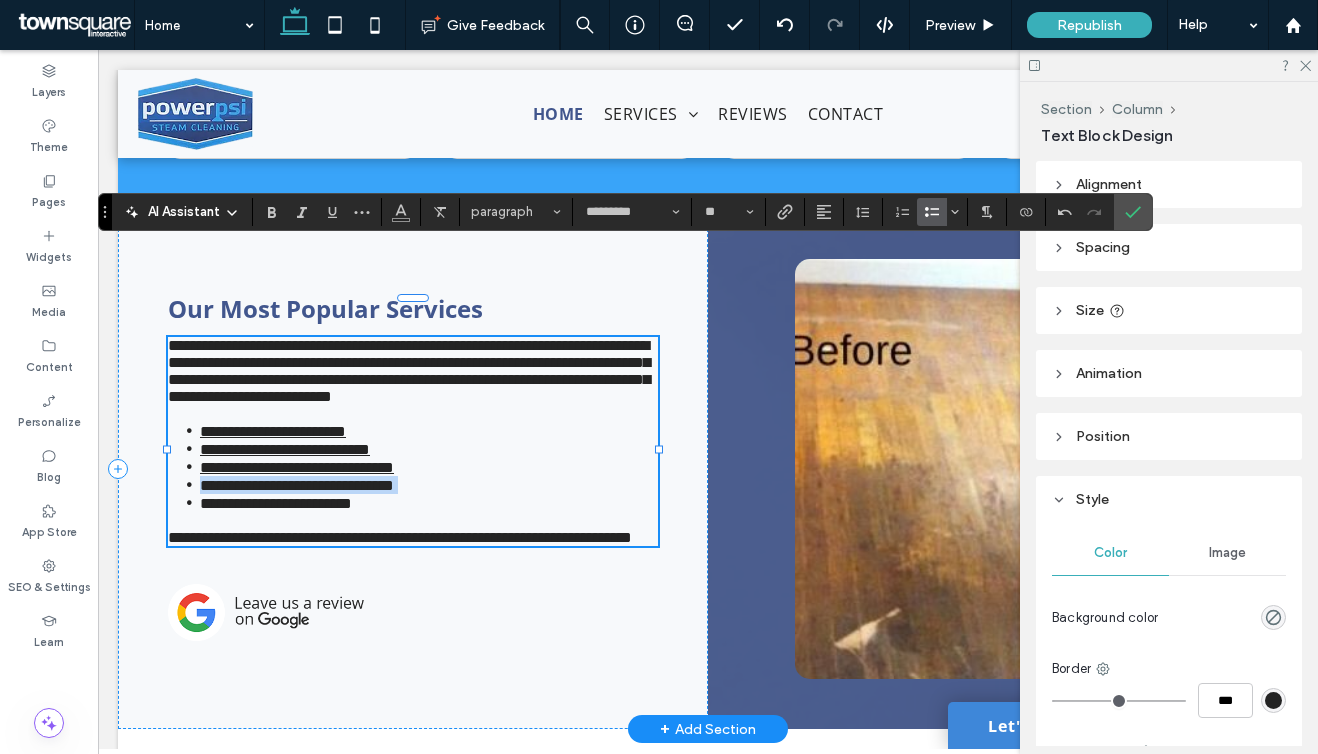 click on "**********" at bounding box center [297, 485] 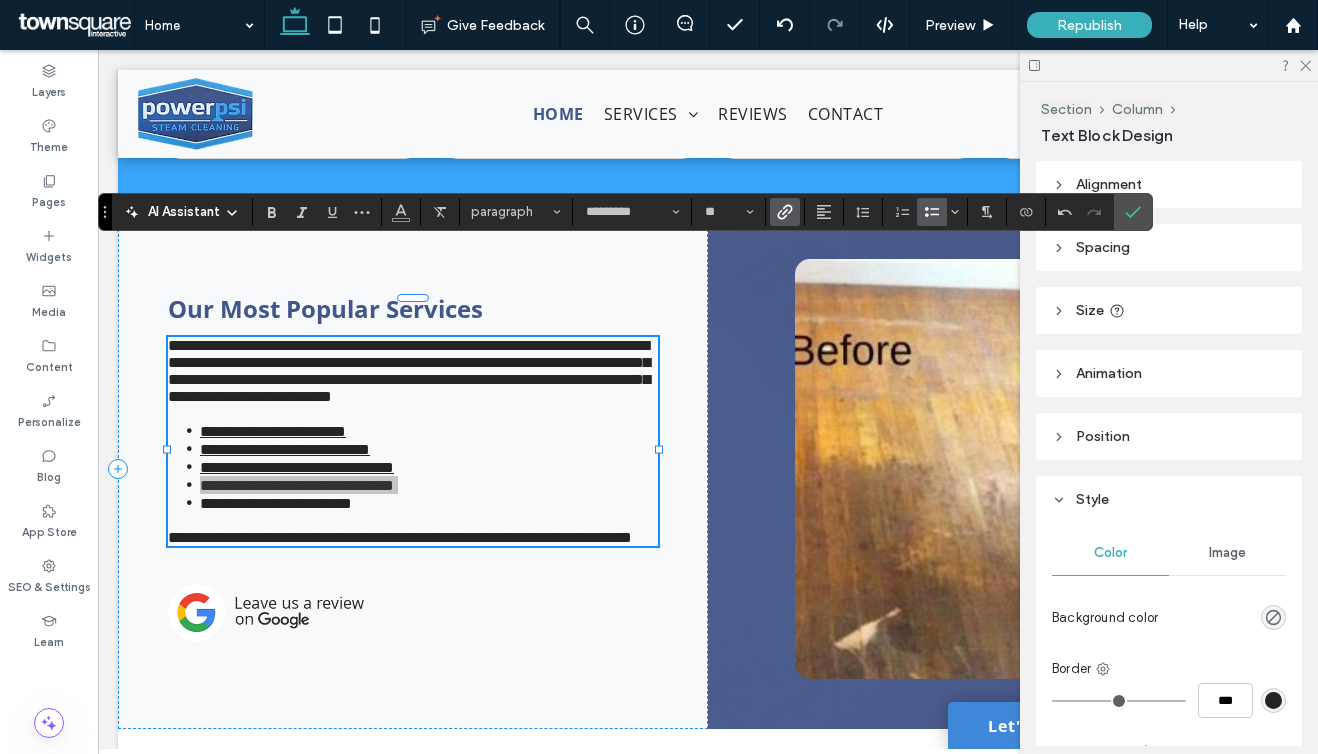 click 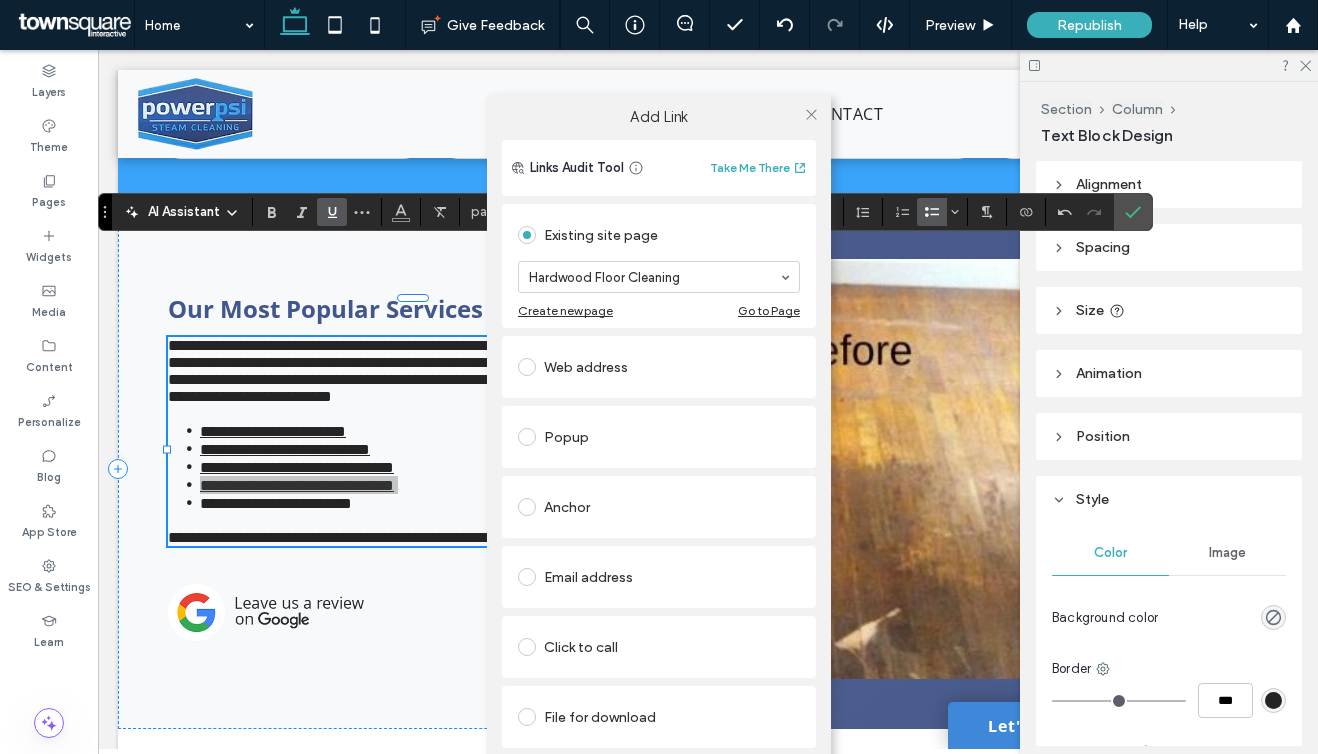 click on "Add Link Links Audit Tool Take Me There Existing site page Hardwood Floor Cleaning Create new page Go to Page Web address Popup Anchor Email address Click to call File for download Remove link" at bounding box center [659, 449] 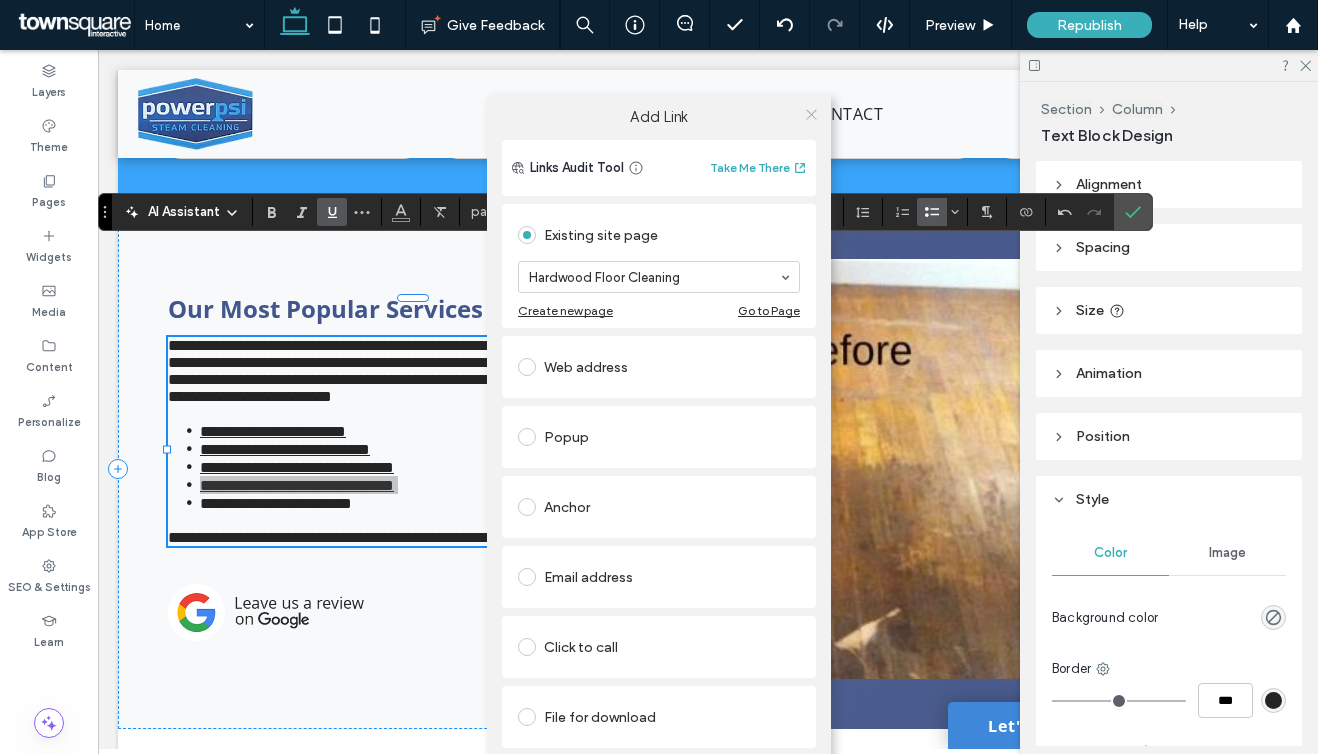 click 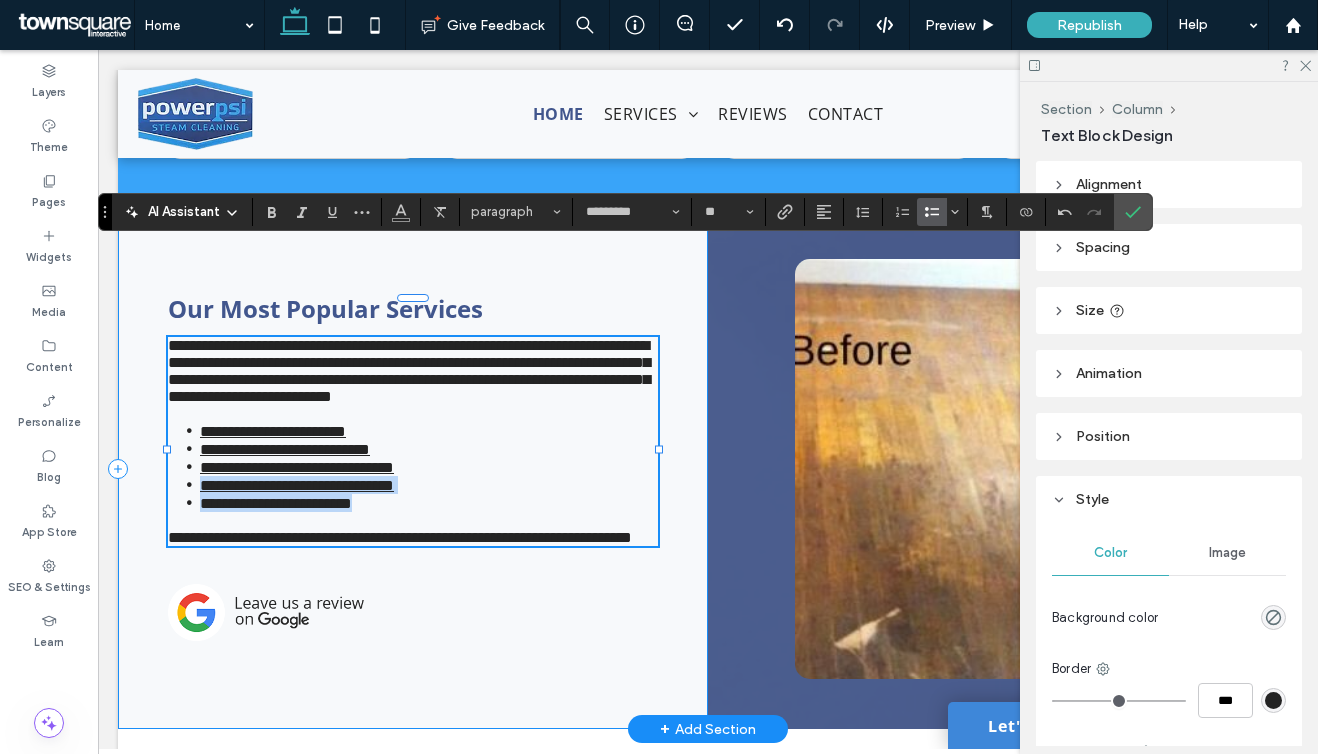drag, startPoint x: 405, startPoint y: 480, endPoint x: 163, endPoint y: 460, distance: 242.82504 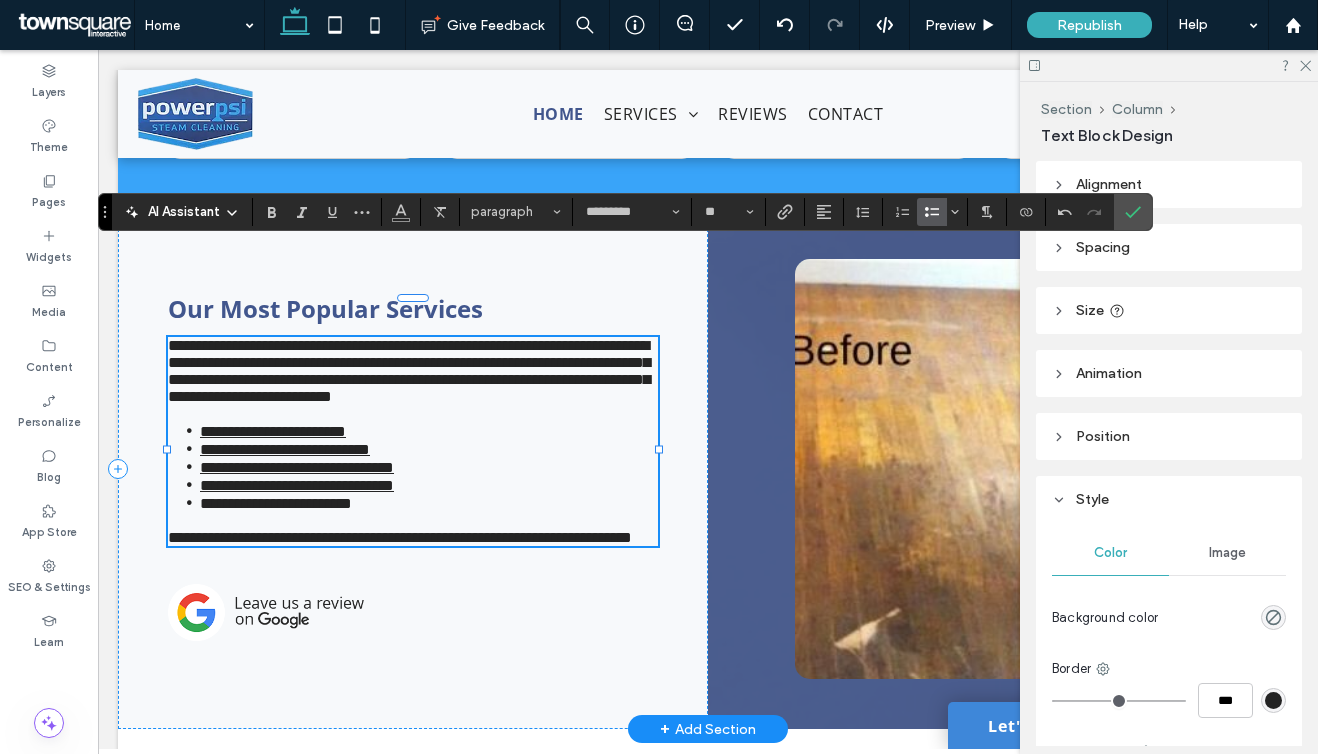 click on "**********" at bounding box center [429, 467] 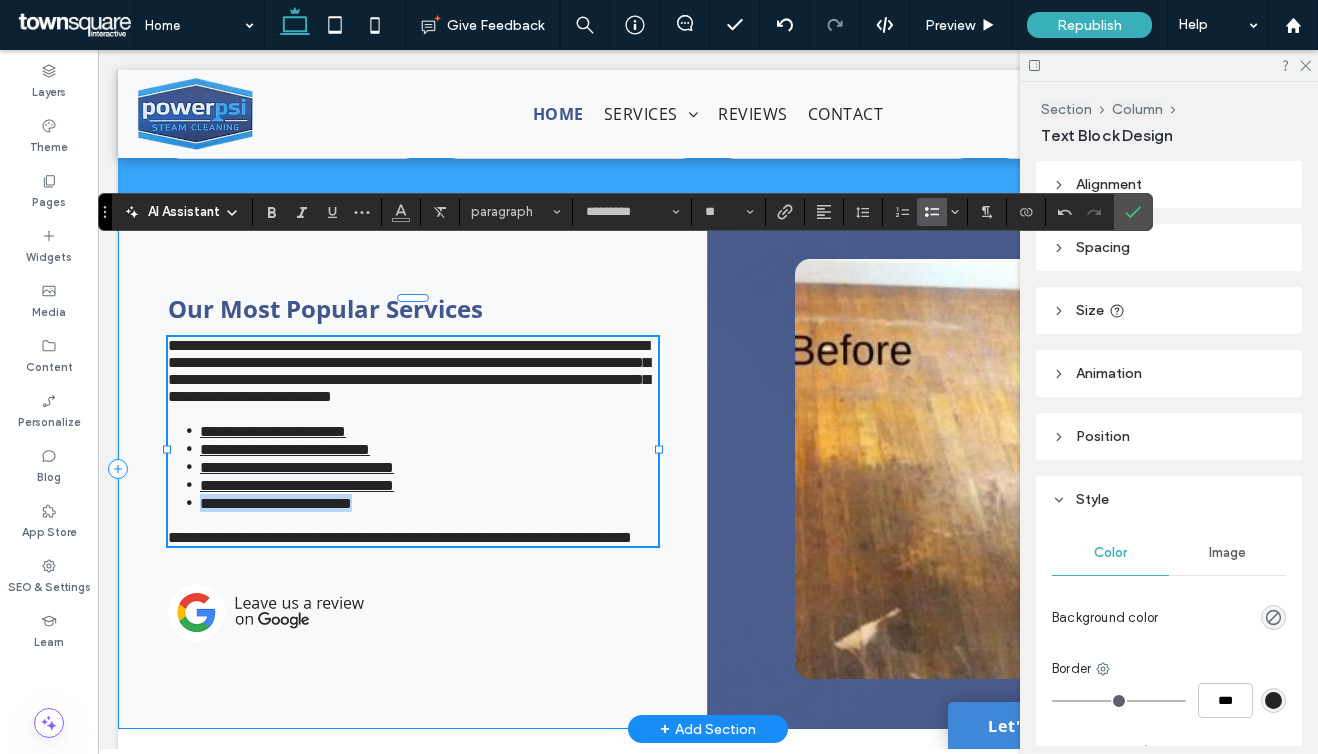 drag, startPoint x: 396, startPoint y: 478, endPoint x: 144, endPoint y: 477, distance: 252.00198 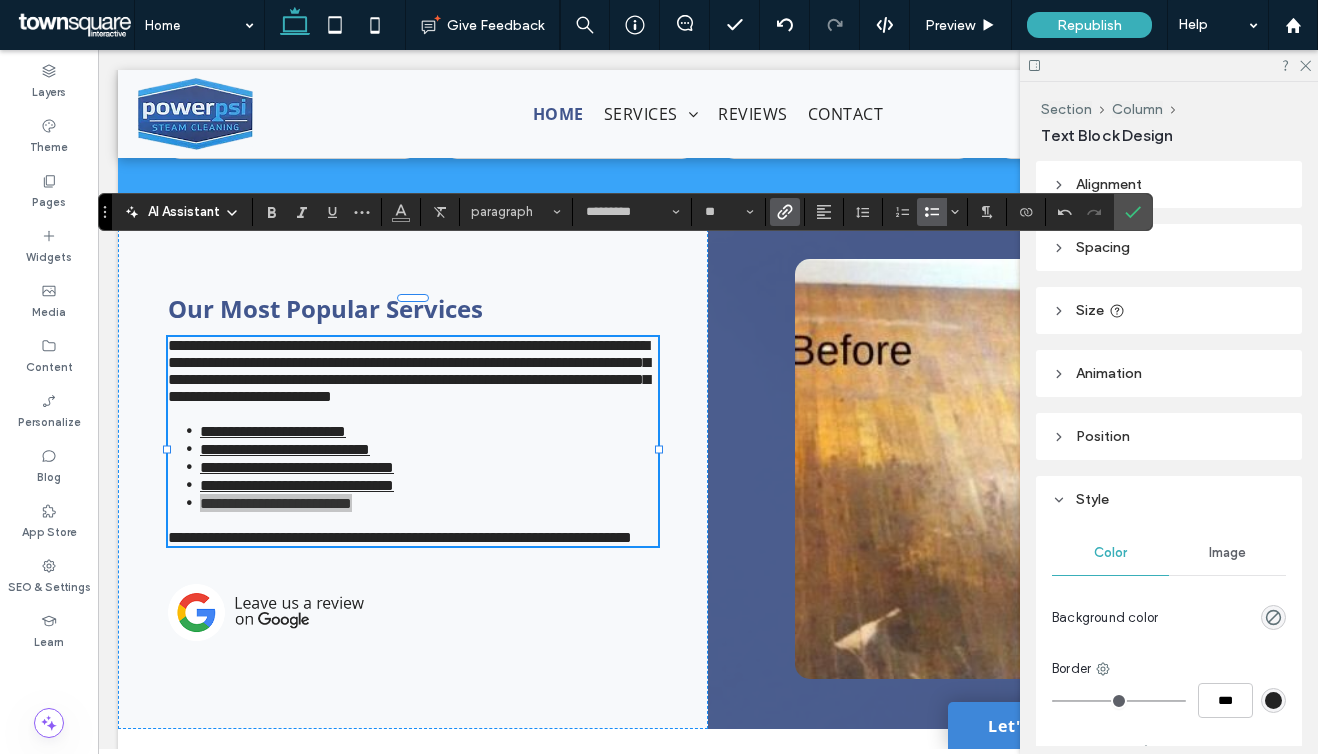 click 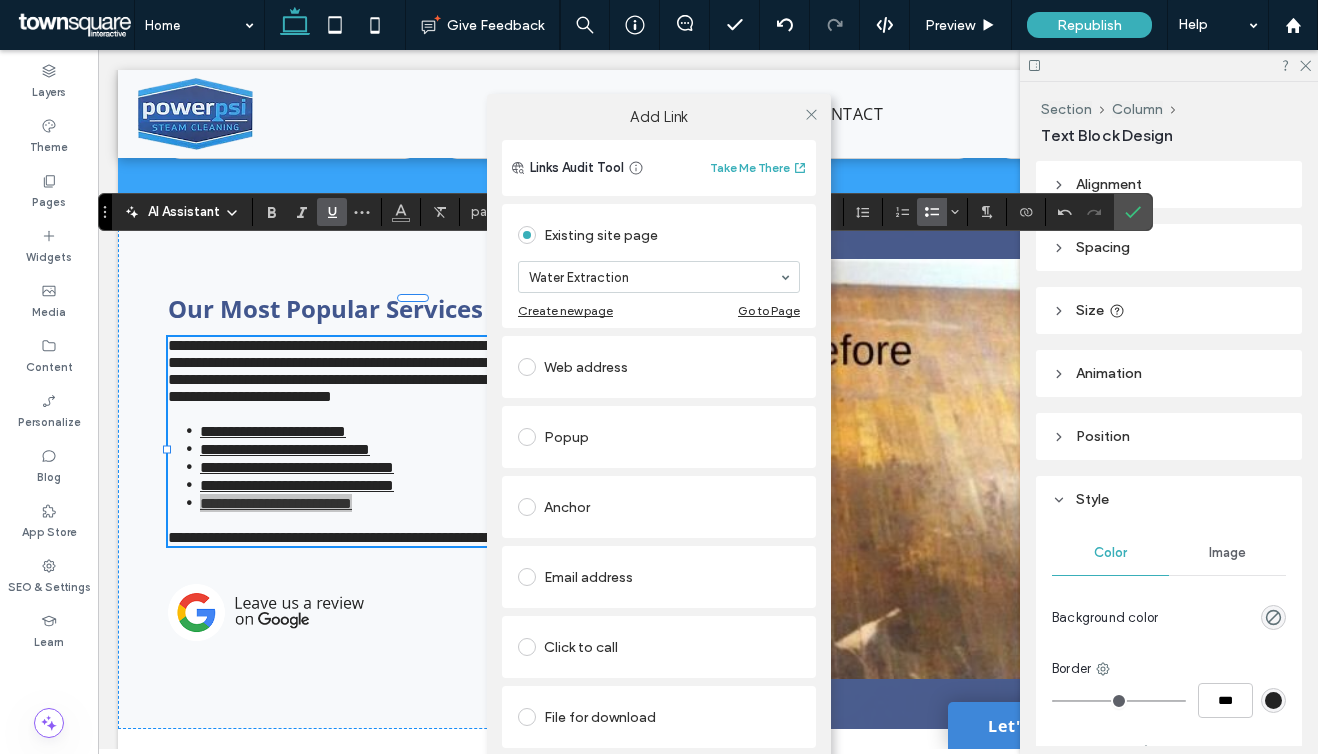 click on "Add Link Links Audit Tool Take Me There Existing site page Water Extraction Create new page Go to Page Web address Popup Anchor Email address Click to call File for download Remove link" at bounding box center (659, 449) 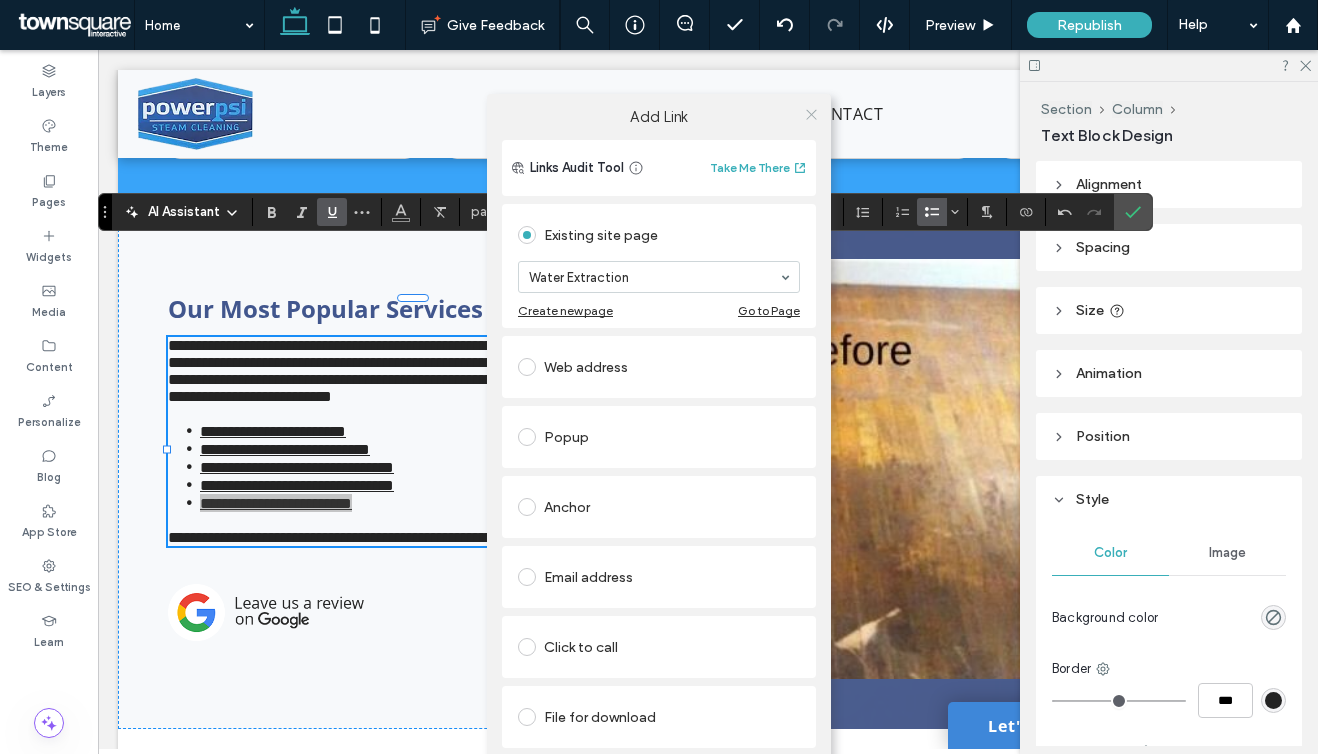 click 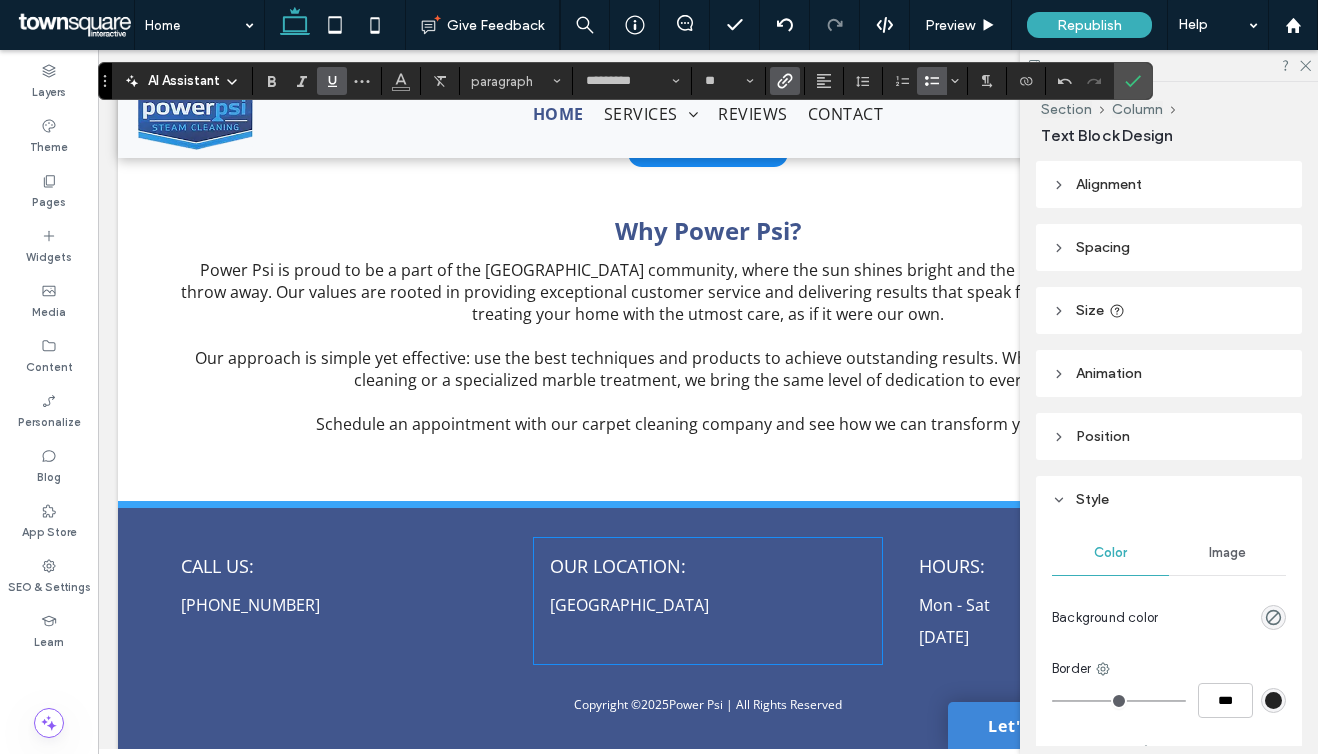 scroll, scrollTop: 2274, scrollLeft: 0, axis: vertical 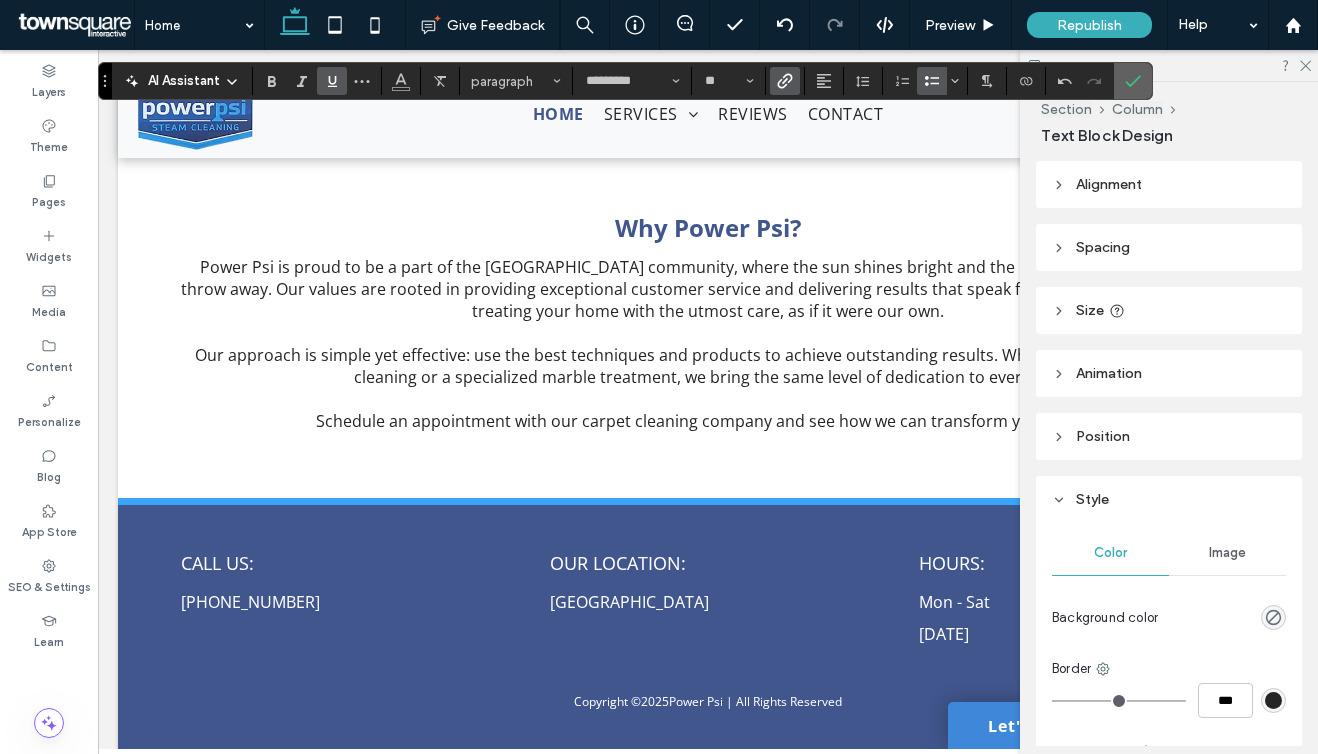click 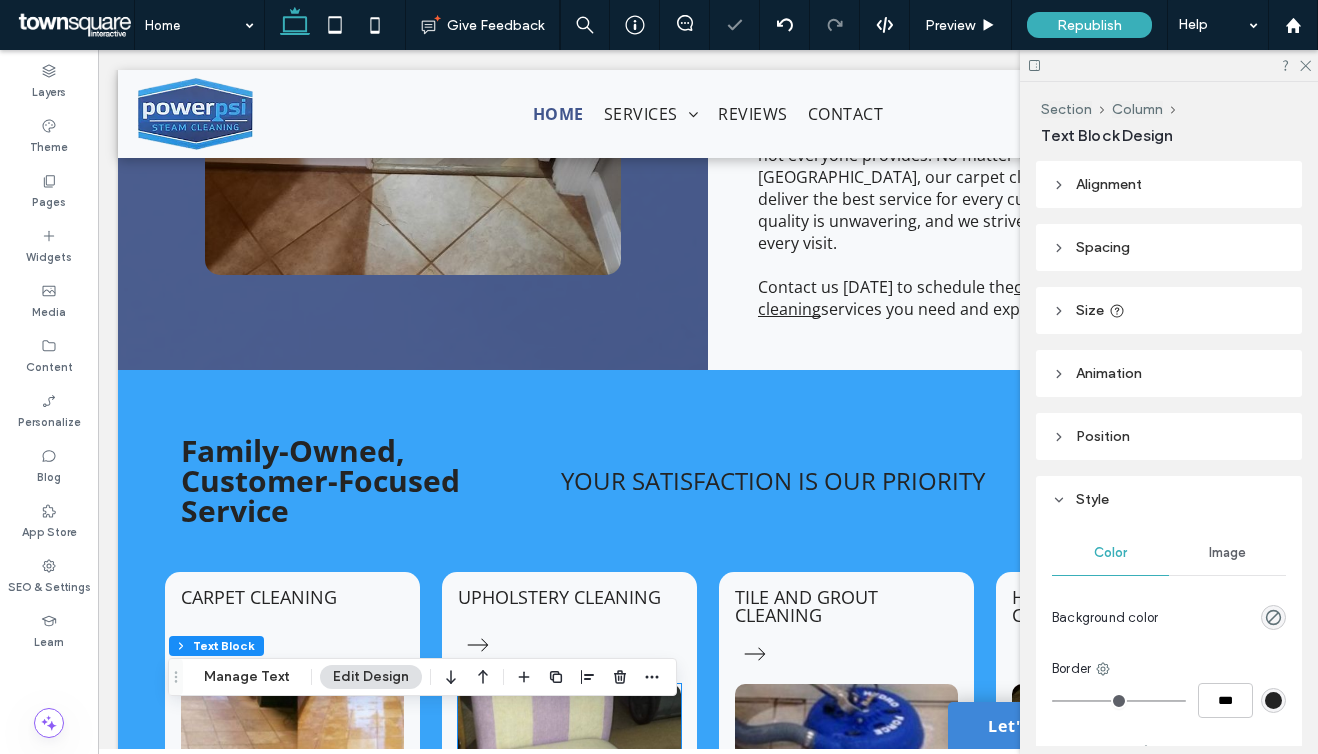 scroll, scrollTop: 0, scrollLeft: 0, axis: both 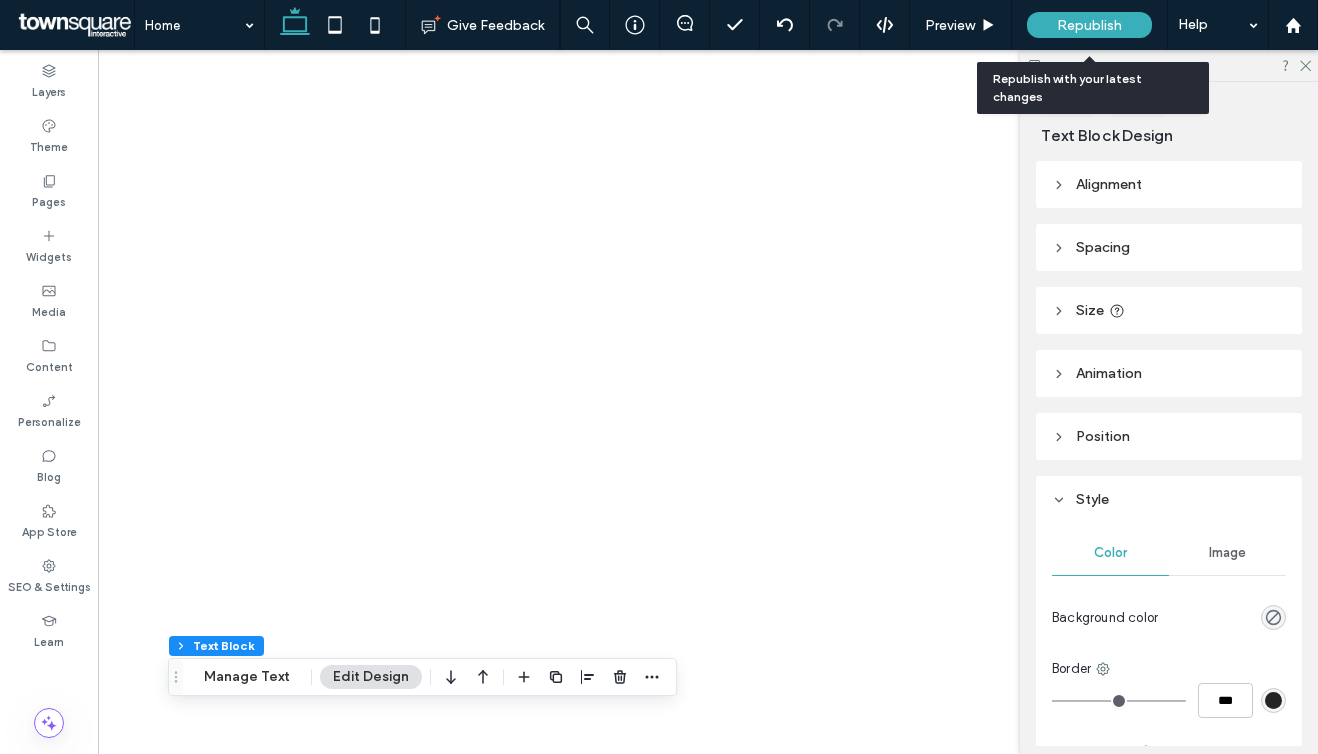 drag, startPoint x: 0, startPoint y: 0, endPoint x: 1058, endPoint y: 34, distance: 1058.5461 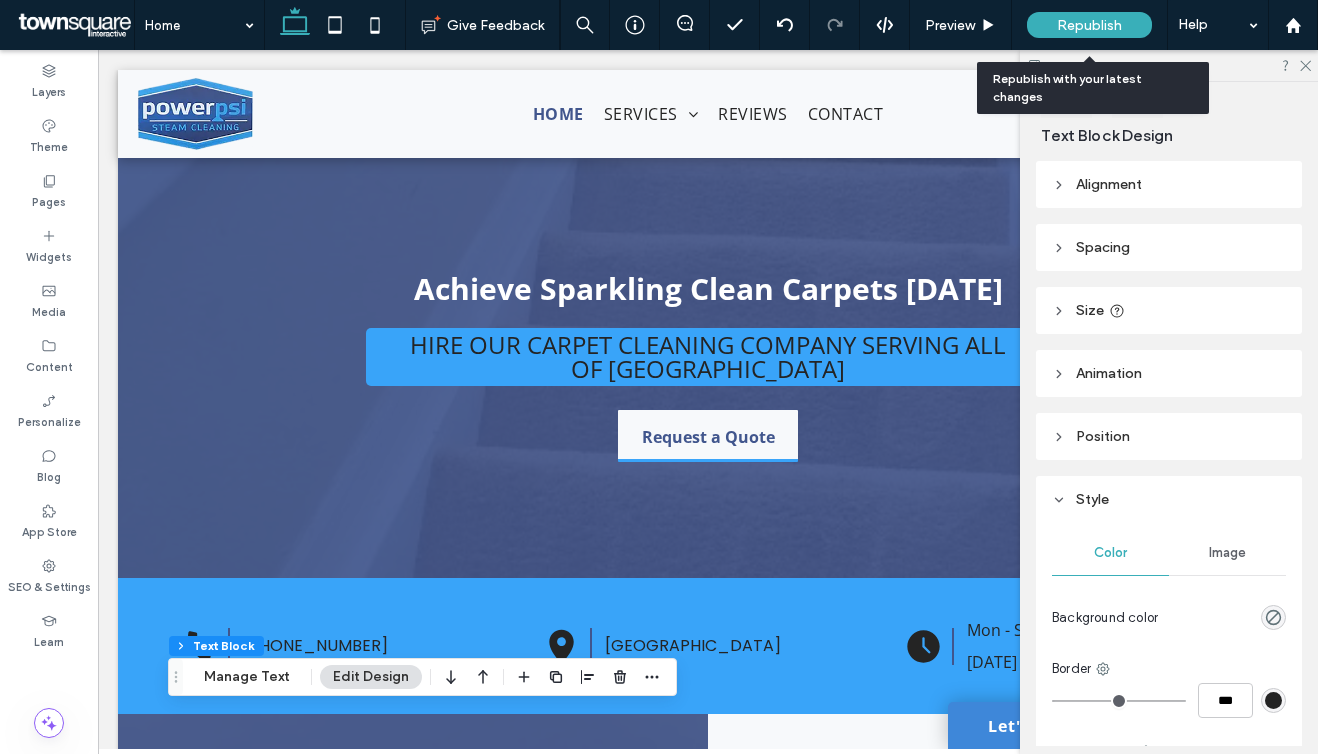 scroll, scrollTop: 0, scrollLeft: 0, axis: both 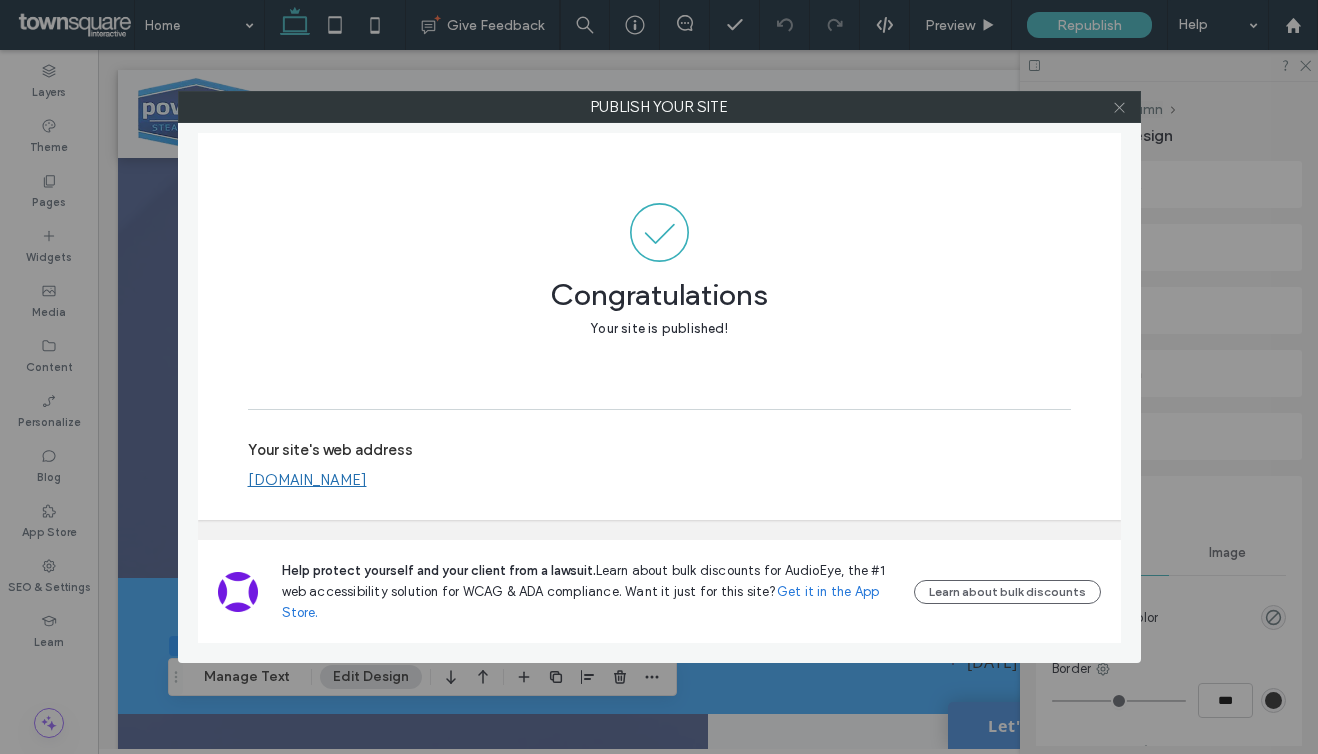 click 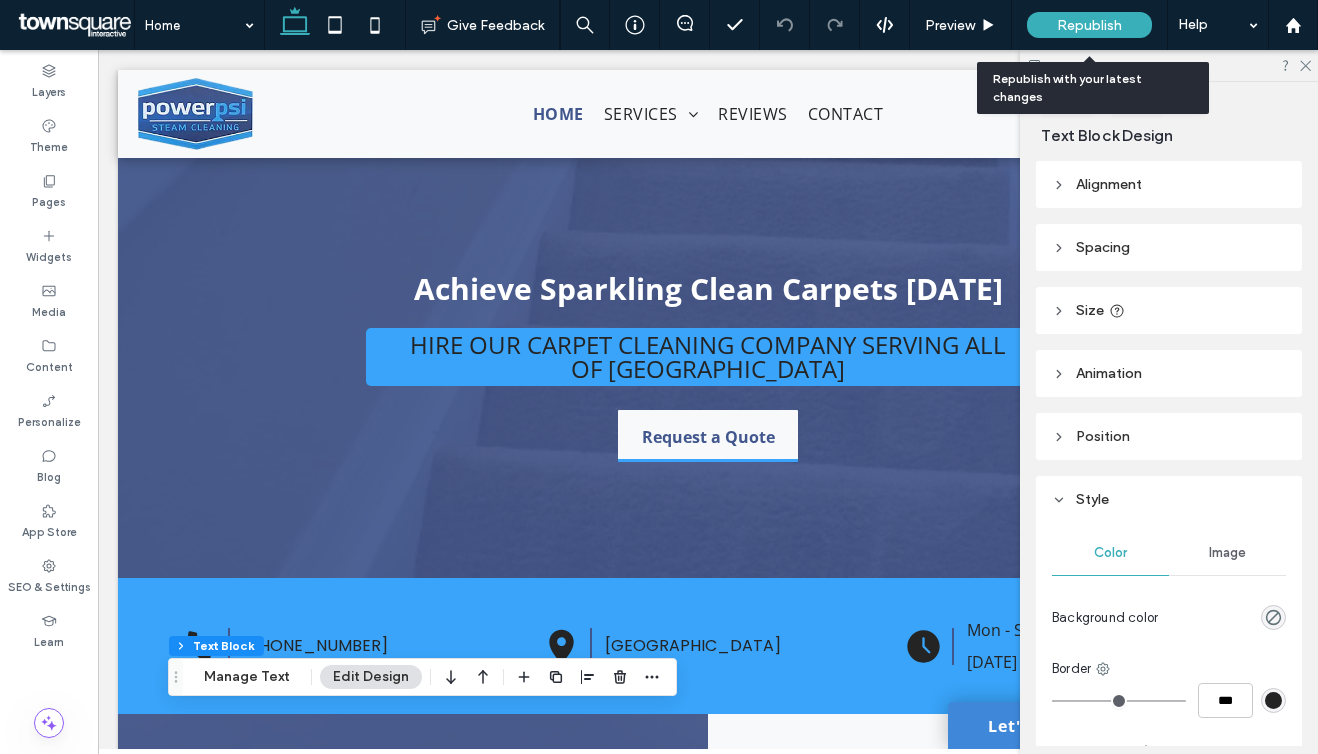 click on "Republish" at bounding box center (1089, 25) 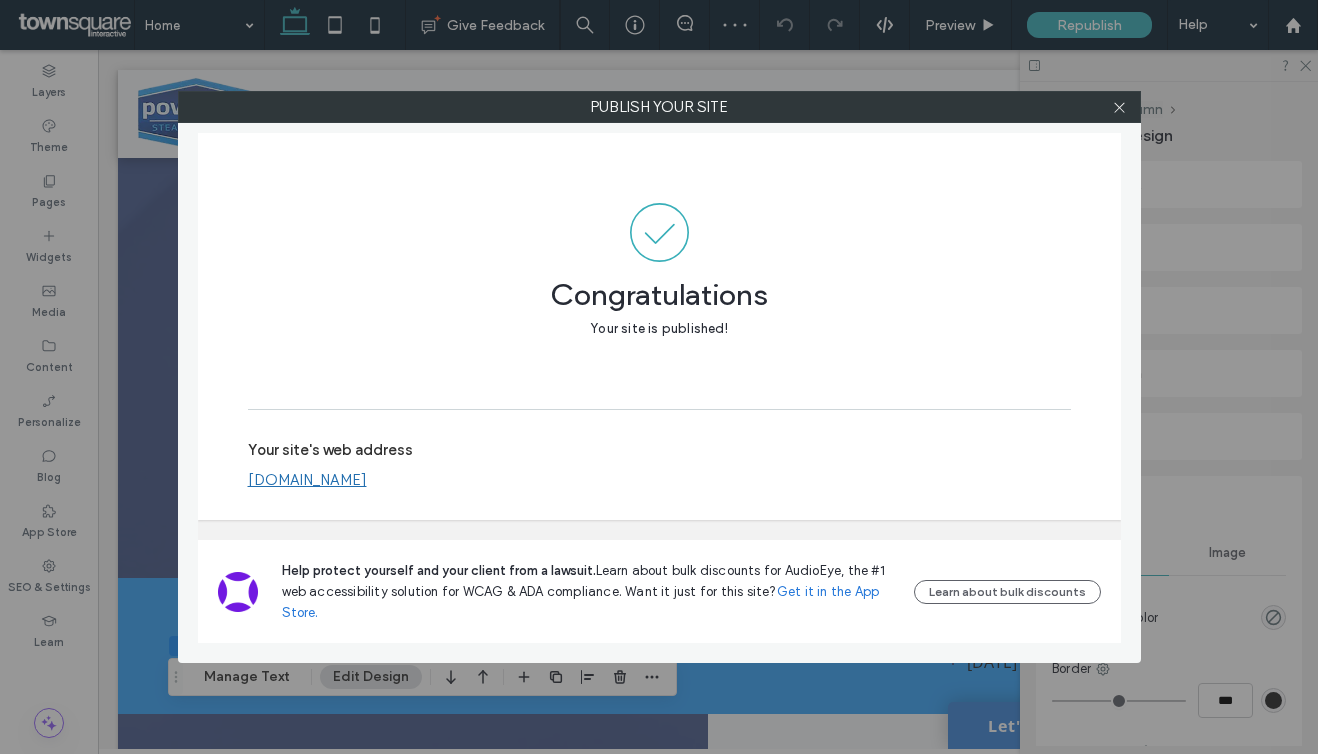click at bounding box center (1120, 107) 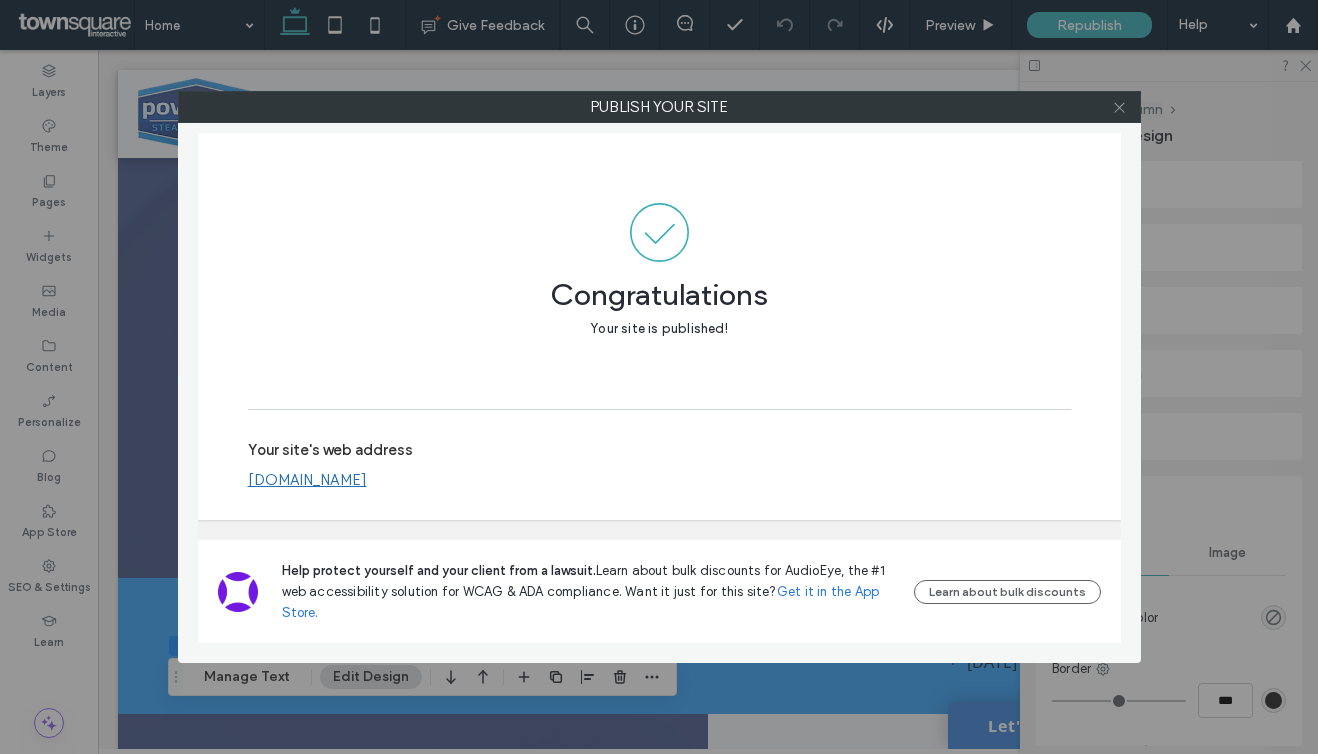 click 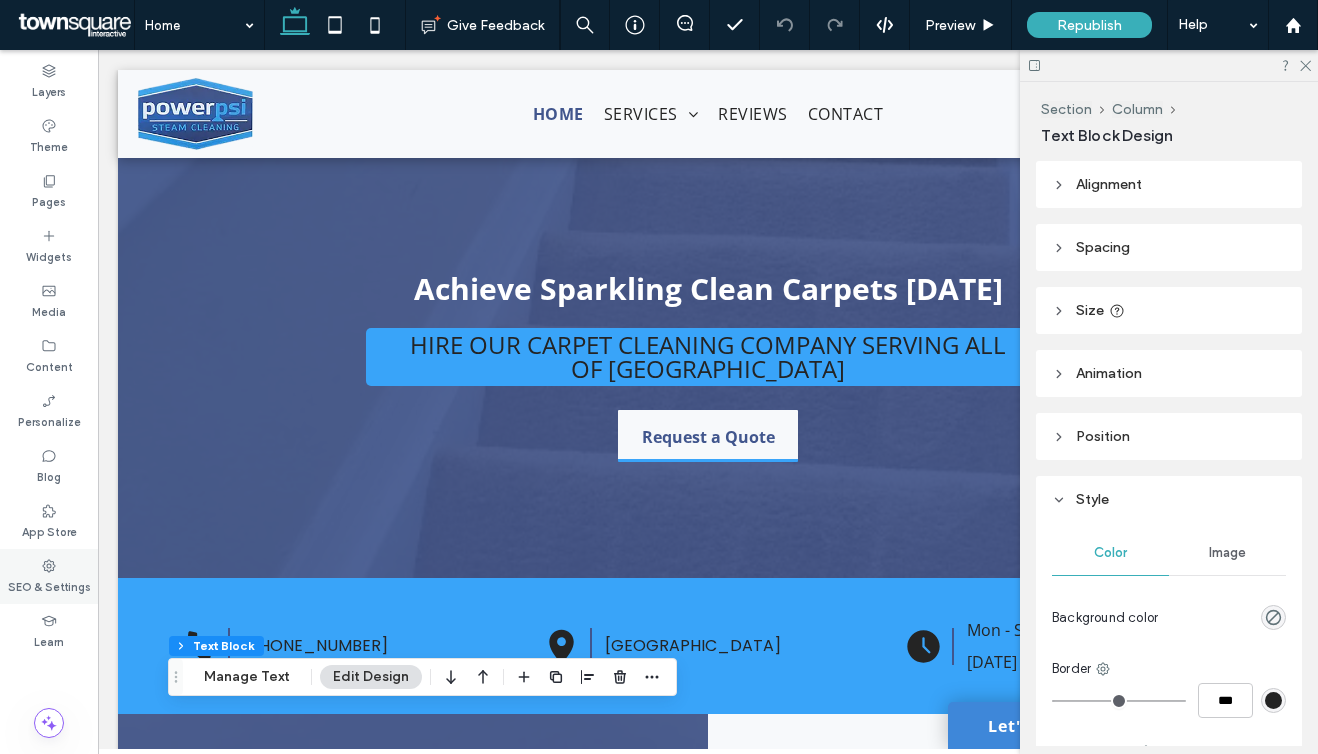 click 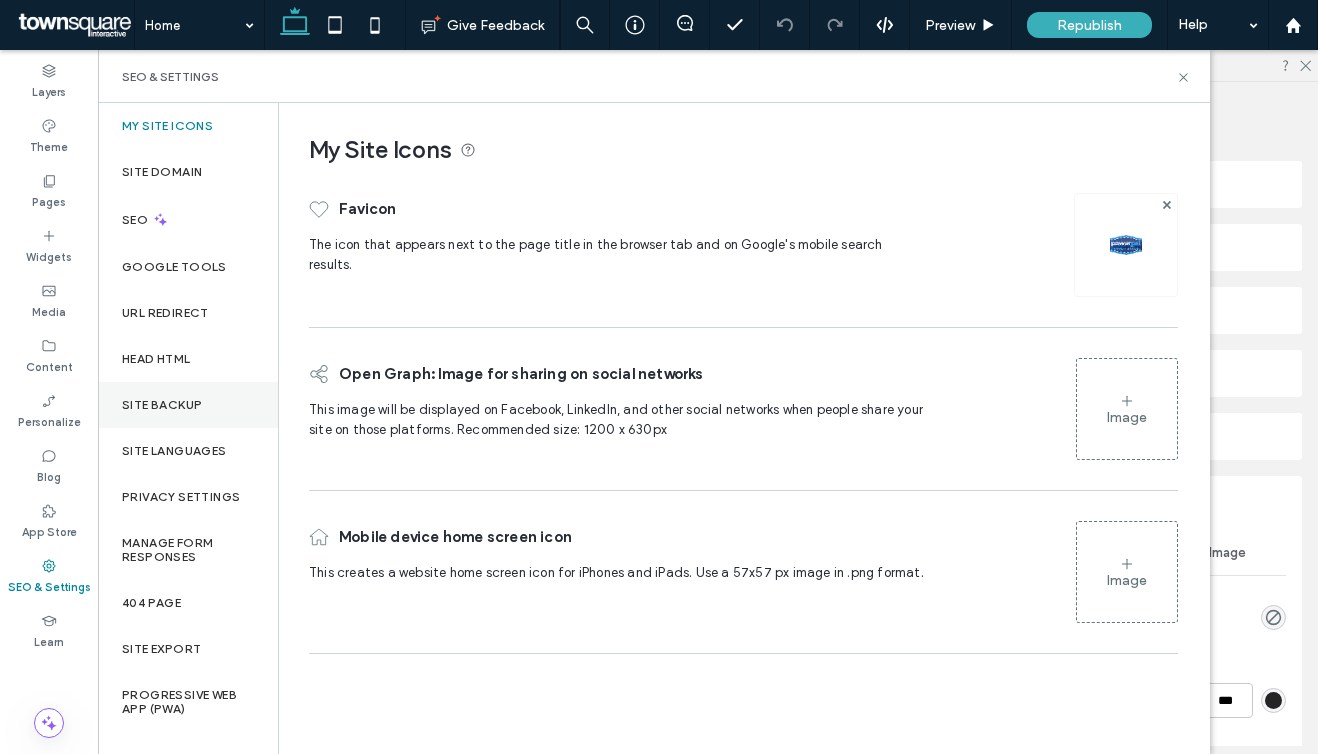 click on "Site Backup" at bounding box center [162, 405] 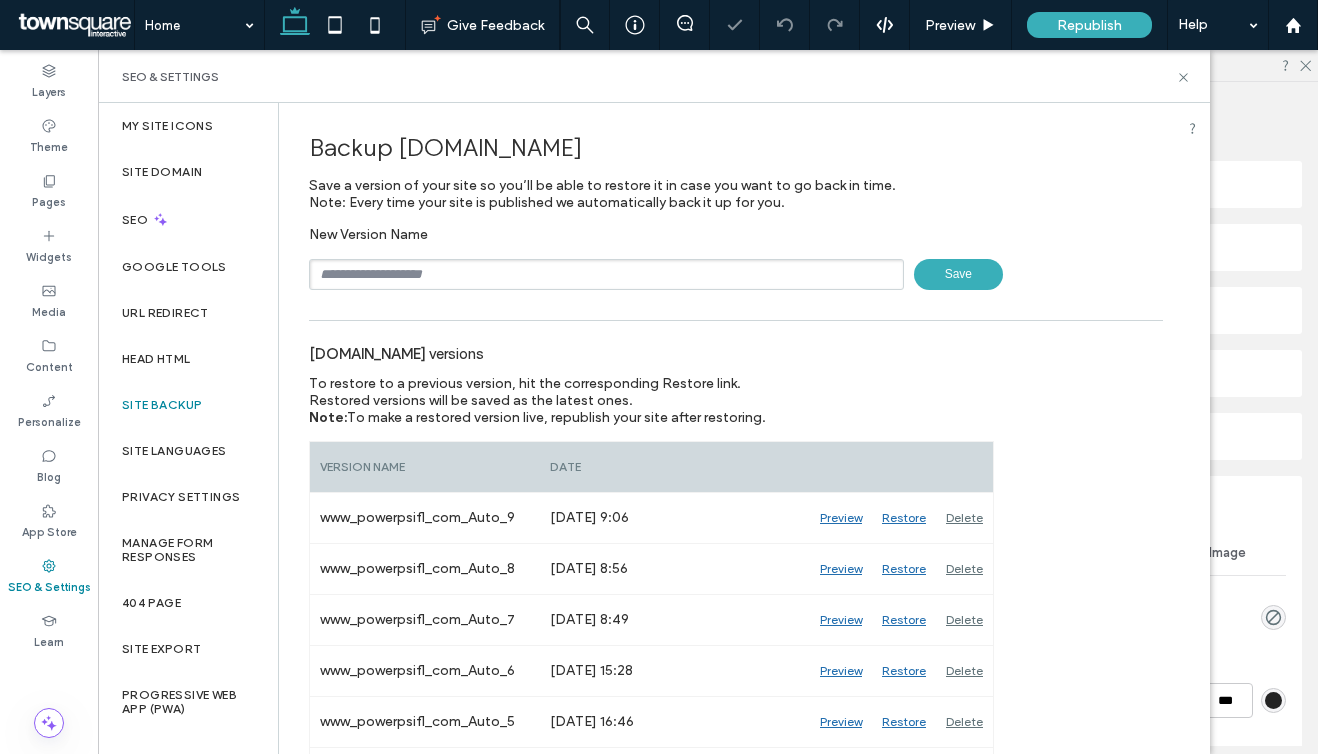 click at bounding box center (606, 274) 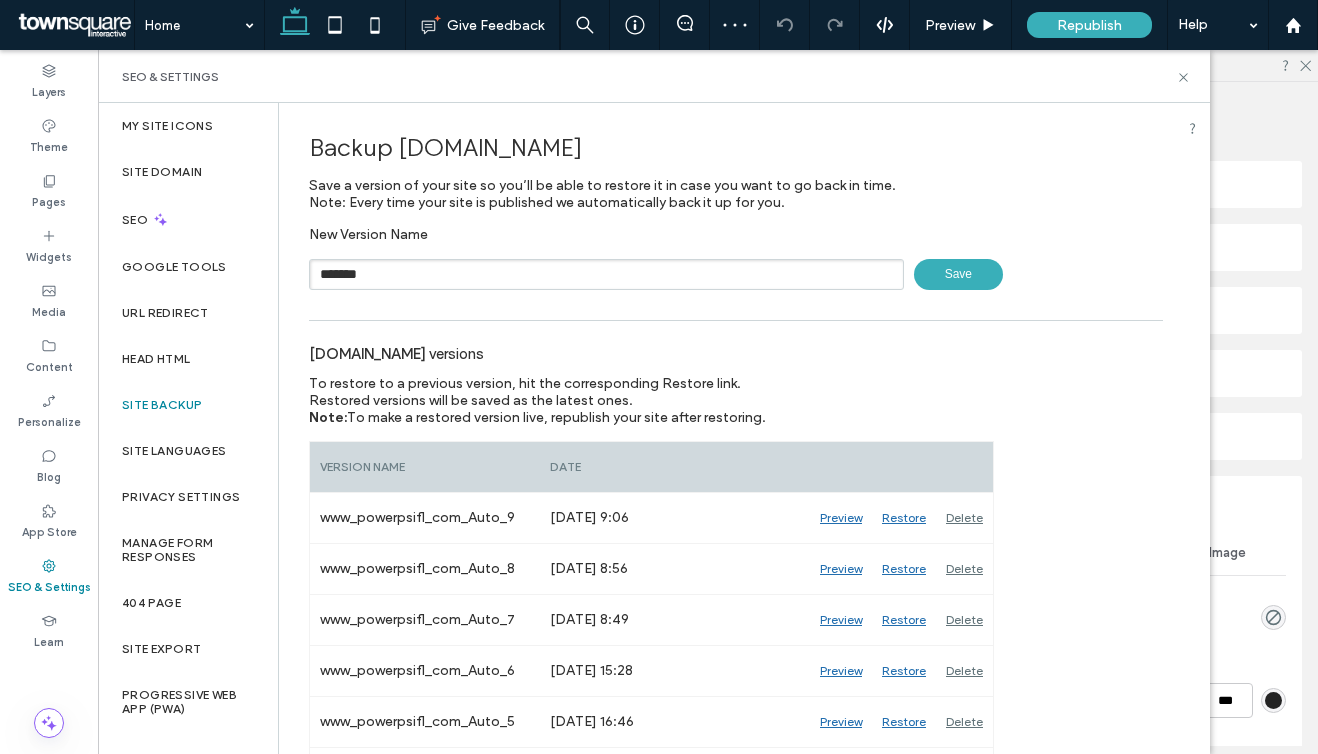 click on "Save" at bounding box center (958, 274) 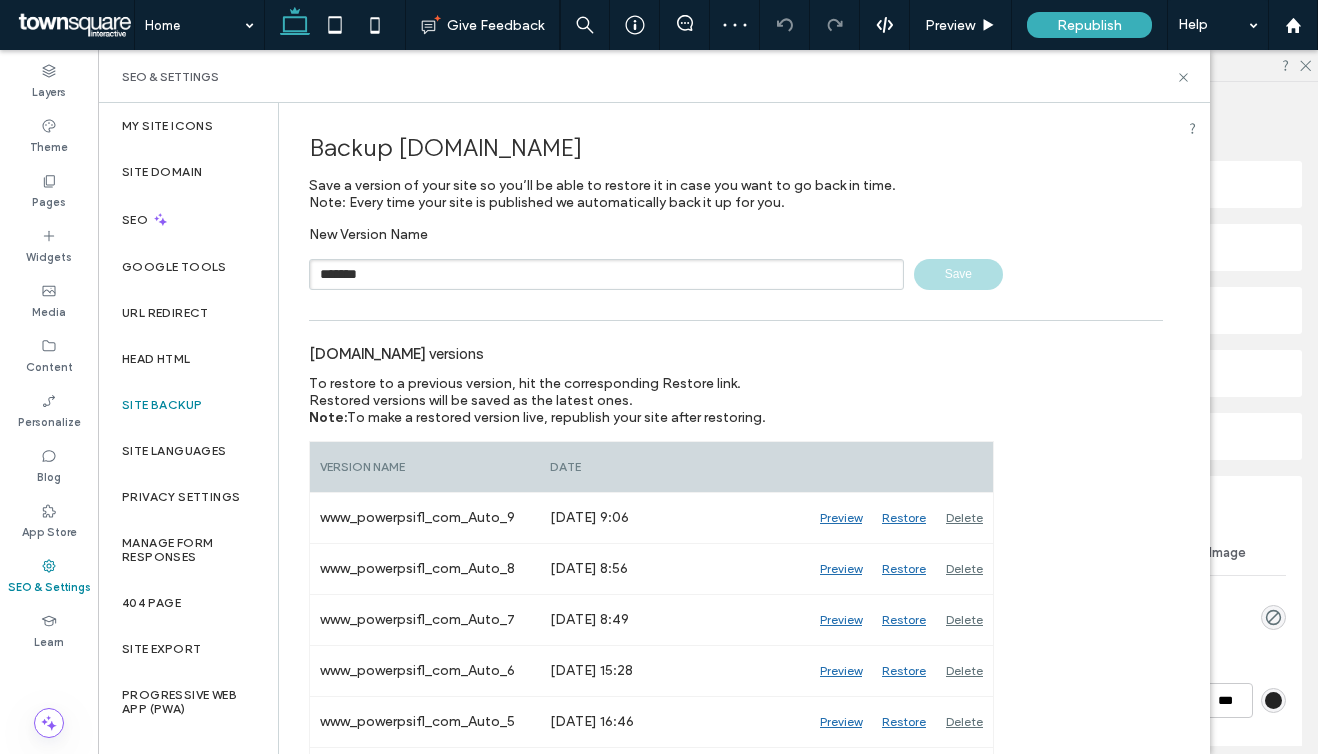 type 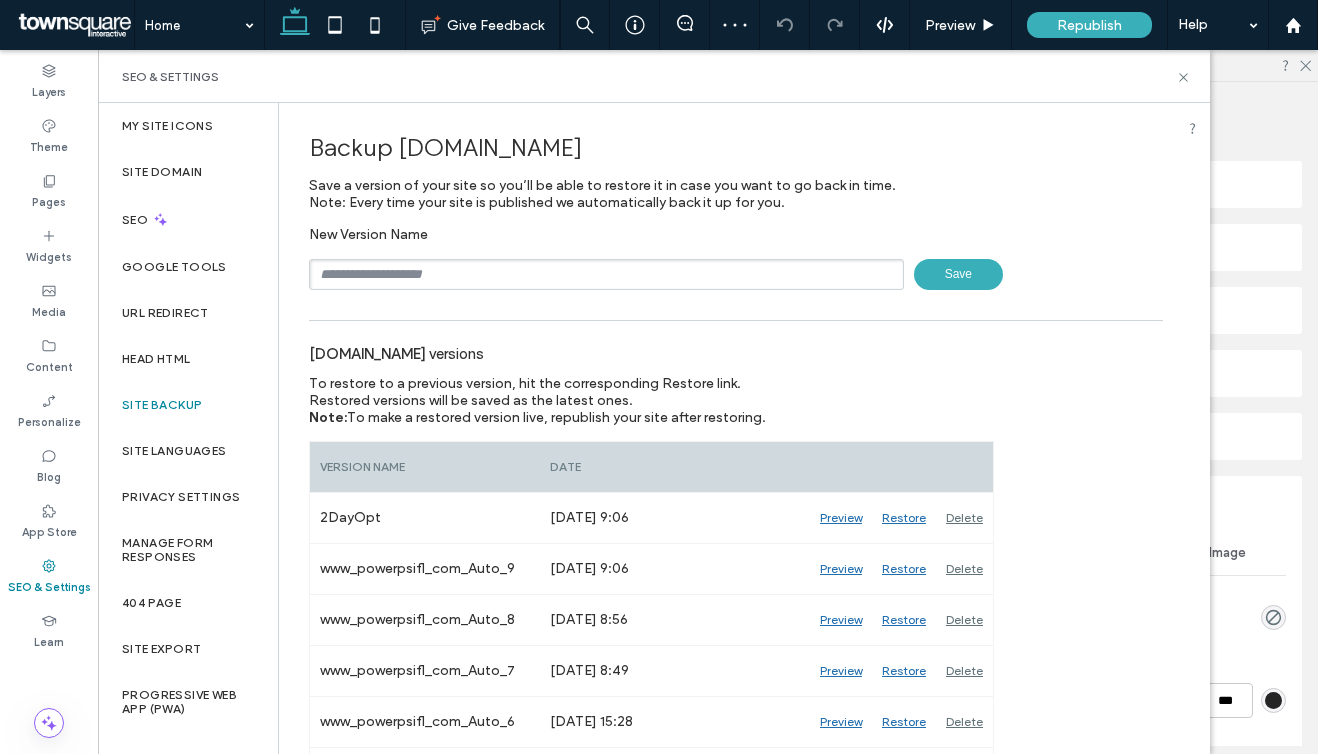 click at bounding box center (74, 25) 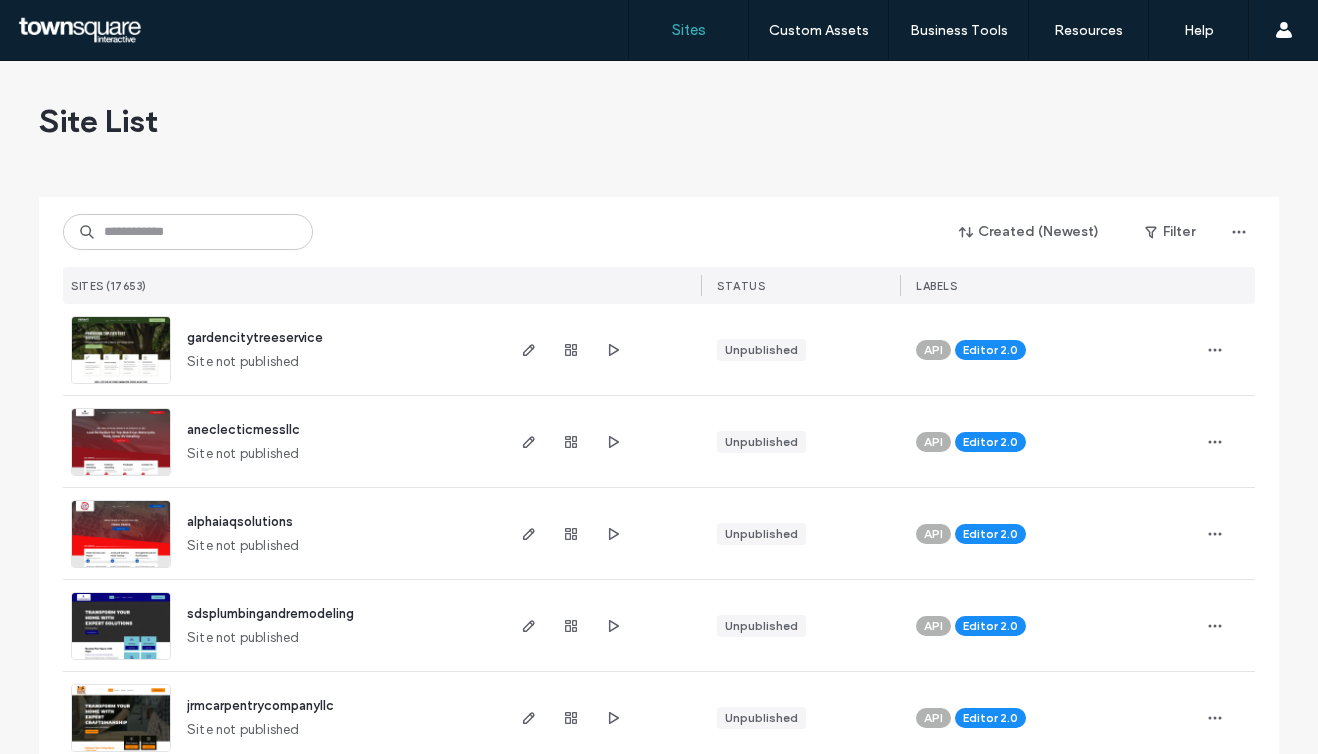 scroll, scrollTop: 0, scrollLeft: 0, axis: both 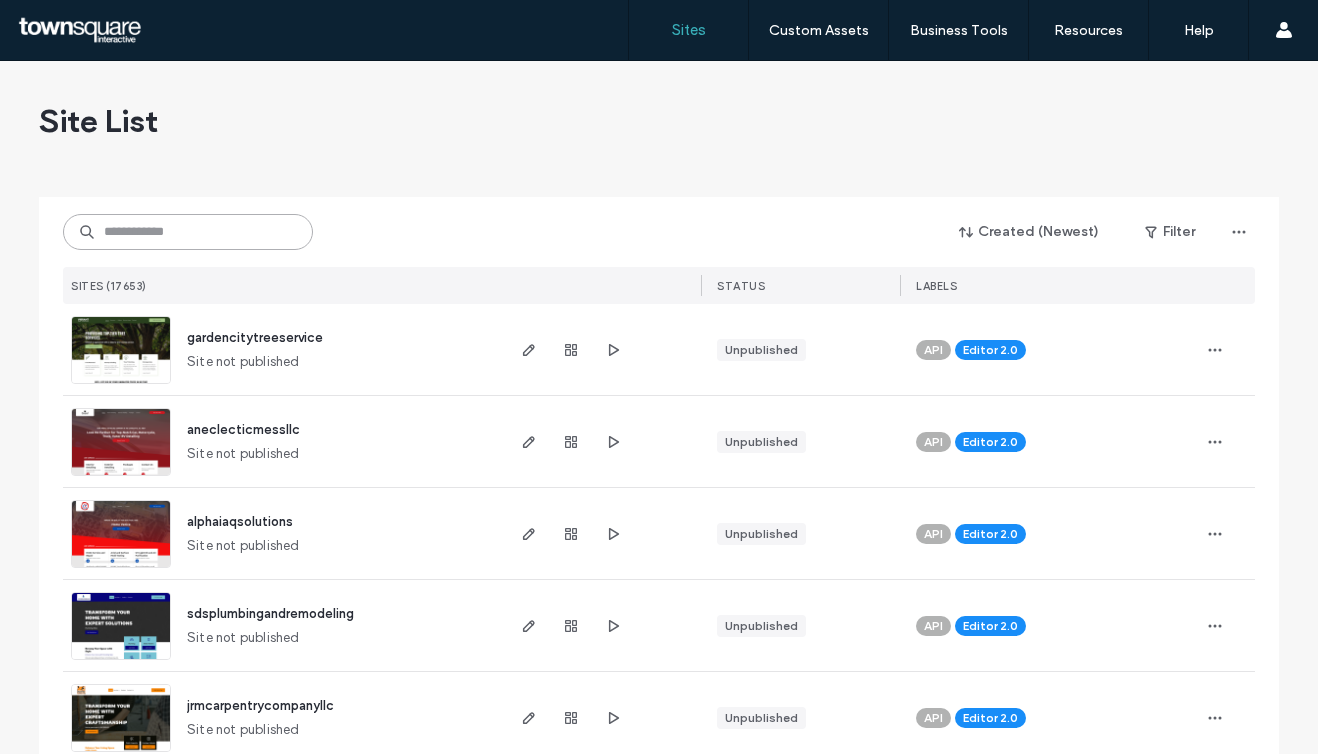 click at bounding box center [188, 232] 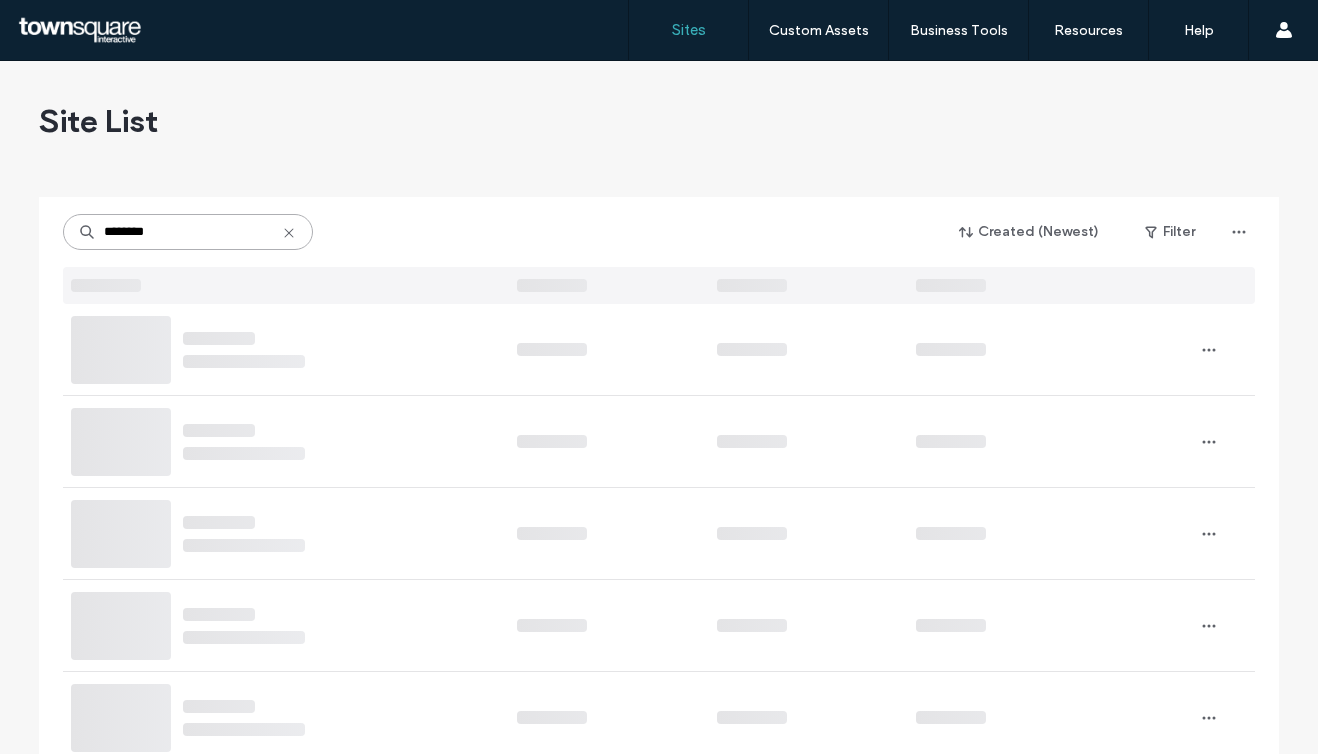 type on "********" 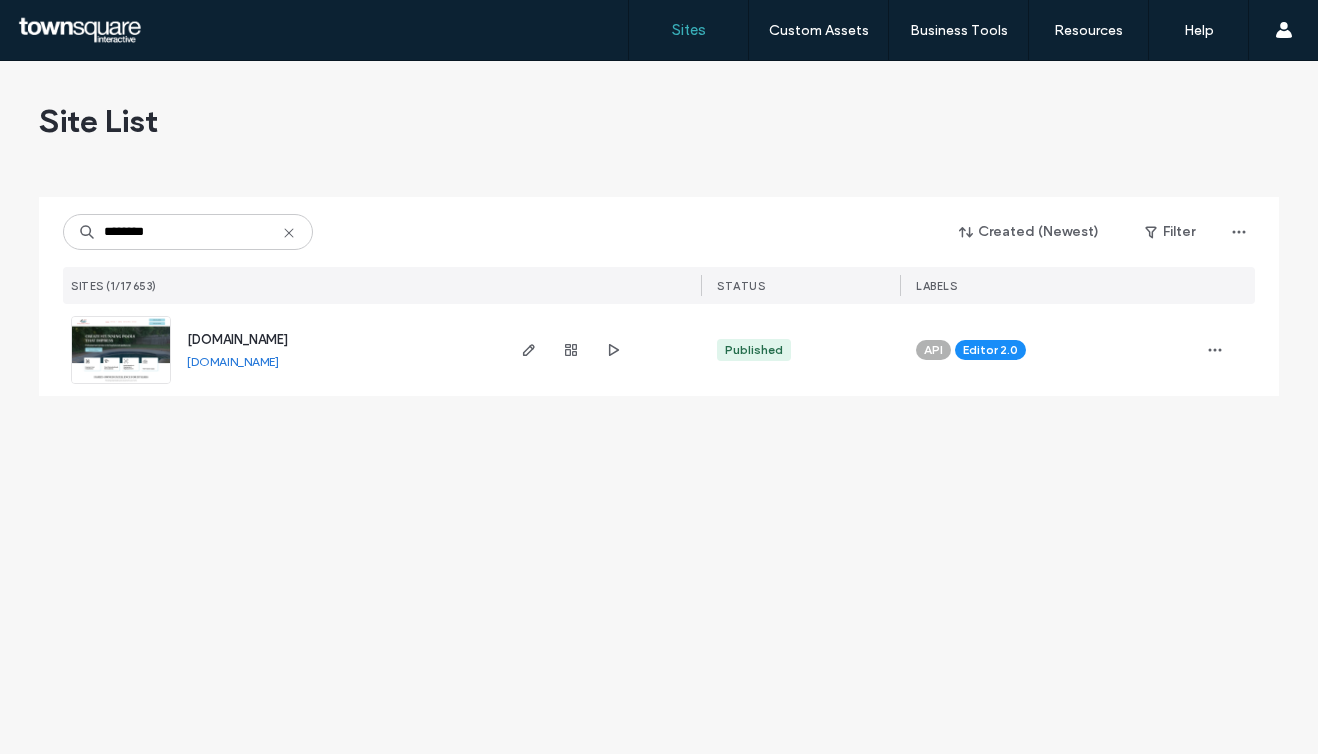 click on "www.butlerbuiltpoolsllc.com" at bounding box center (233, 361) 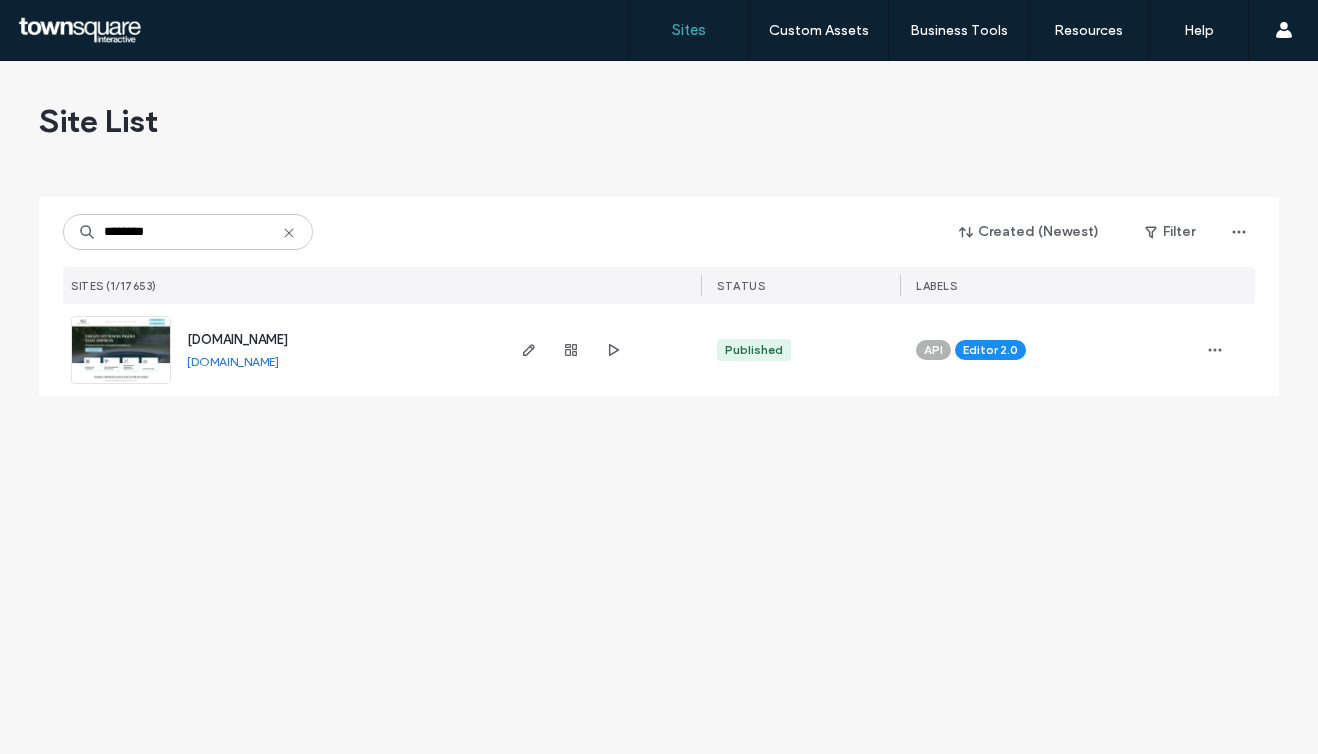 click at bounding box center (121, 385) 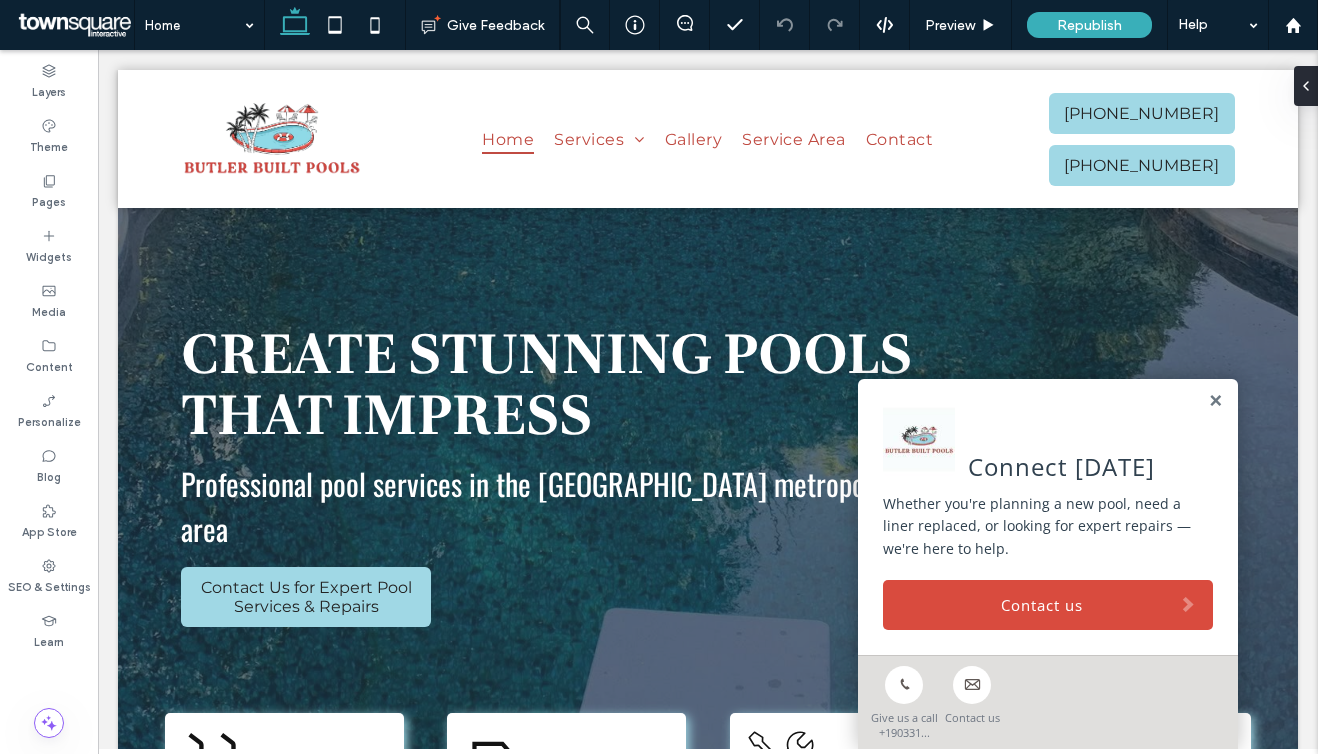 scroll, scrollTop: 0, scrollLeft: 0, axis: both 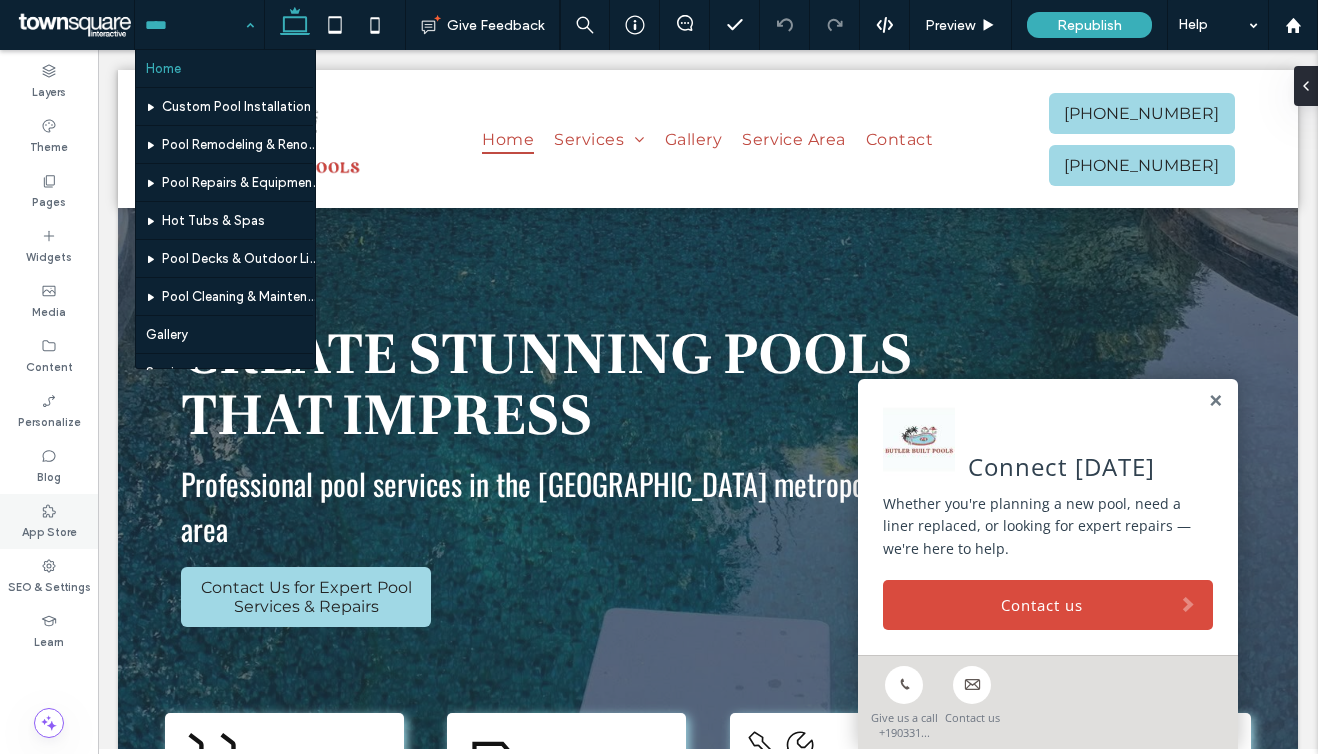 click on "App Store" at bounding box center (49, 530) 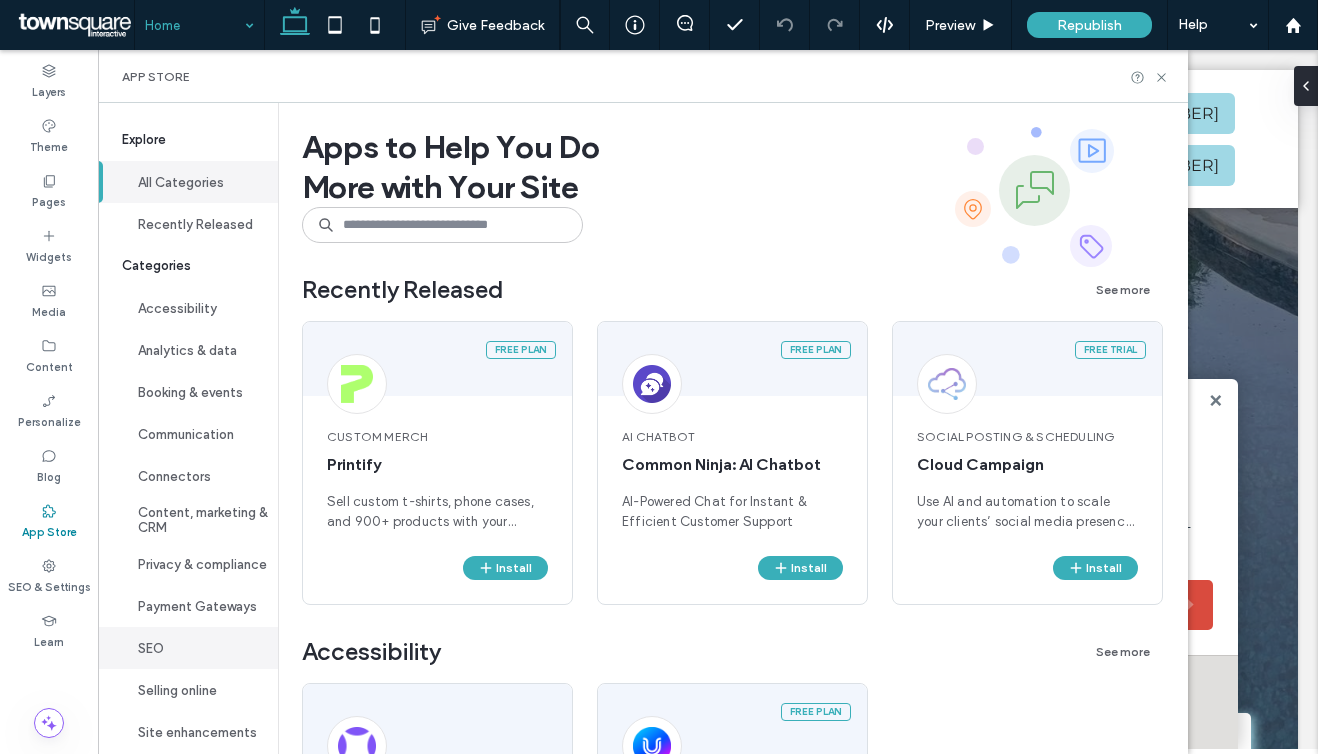 click on "SEO" at bounding box center [188, 648] 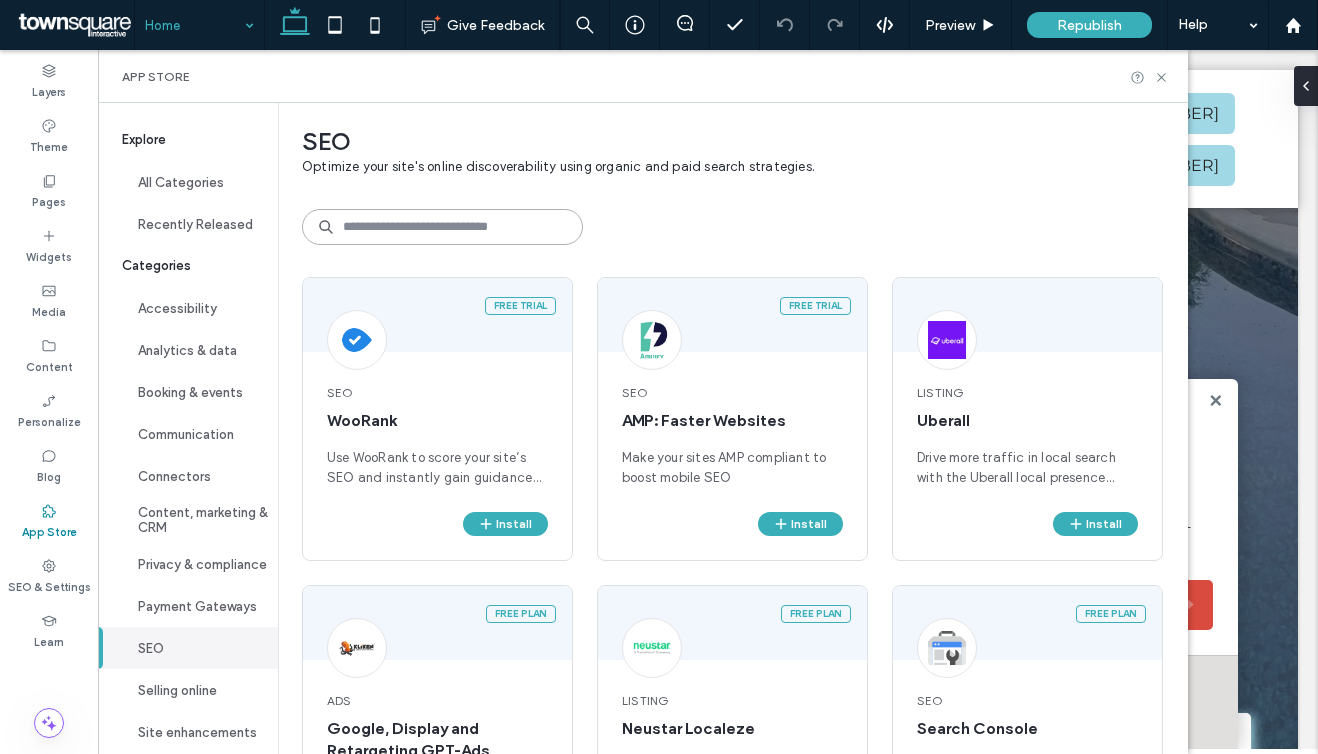 click at bounding box center (442, 227) 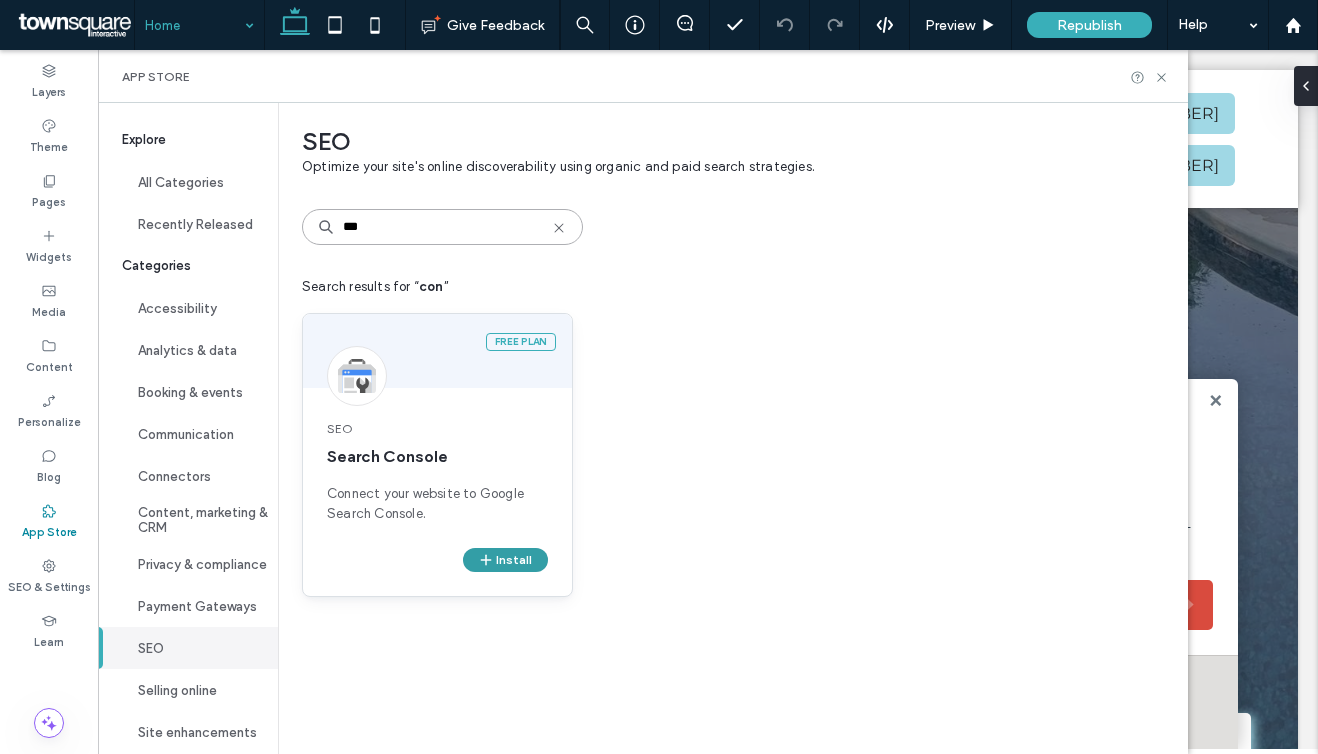 type on "***" 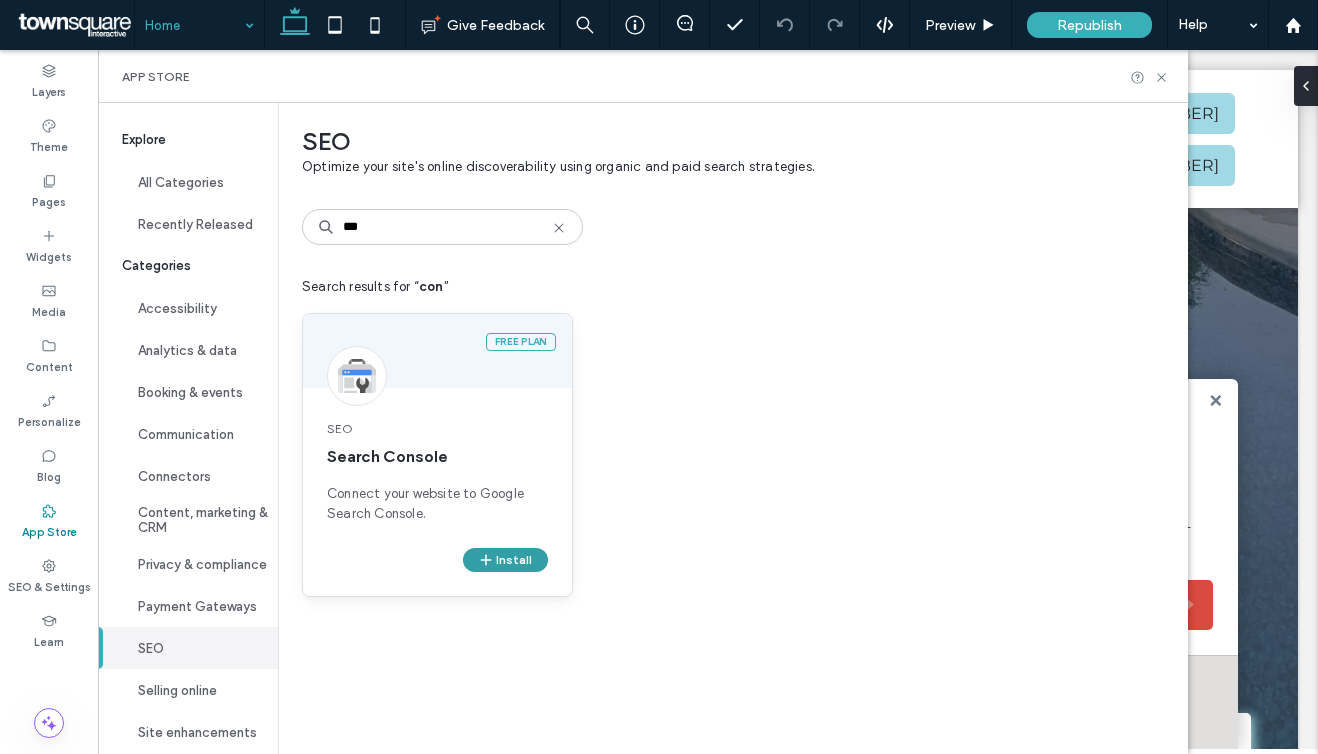 click on "Install" at bounding box center (505, 560) 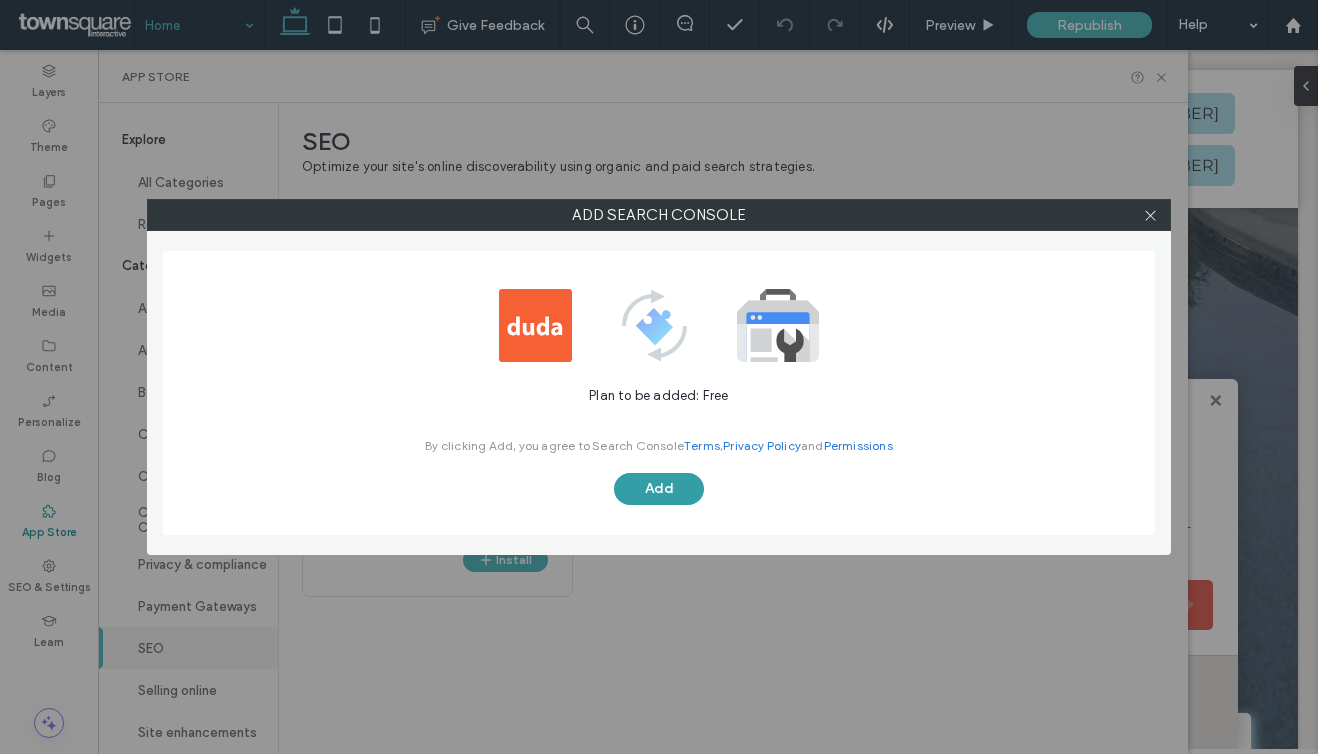 click on "Add" at bounding box center (659, 489) 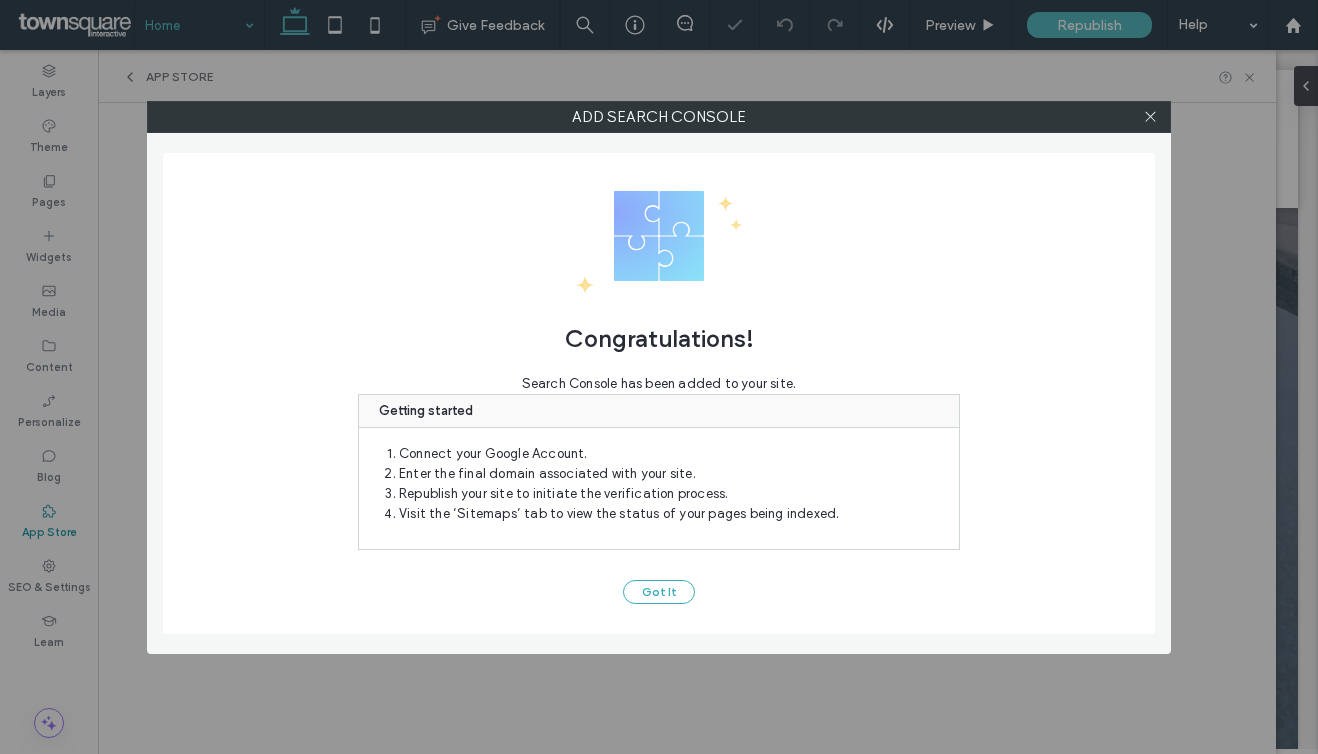 scroll, scrollTop: 0, scrollLeft: 0, axis: both 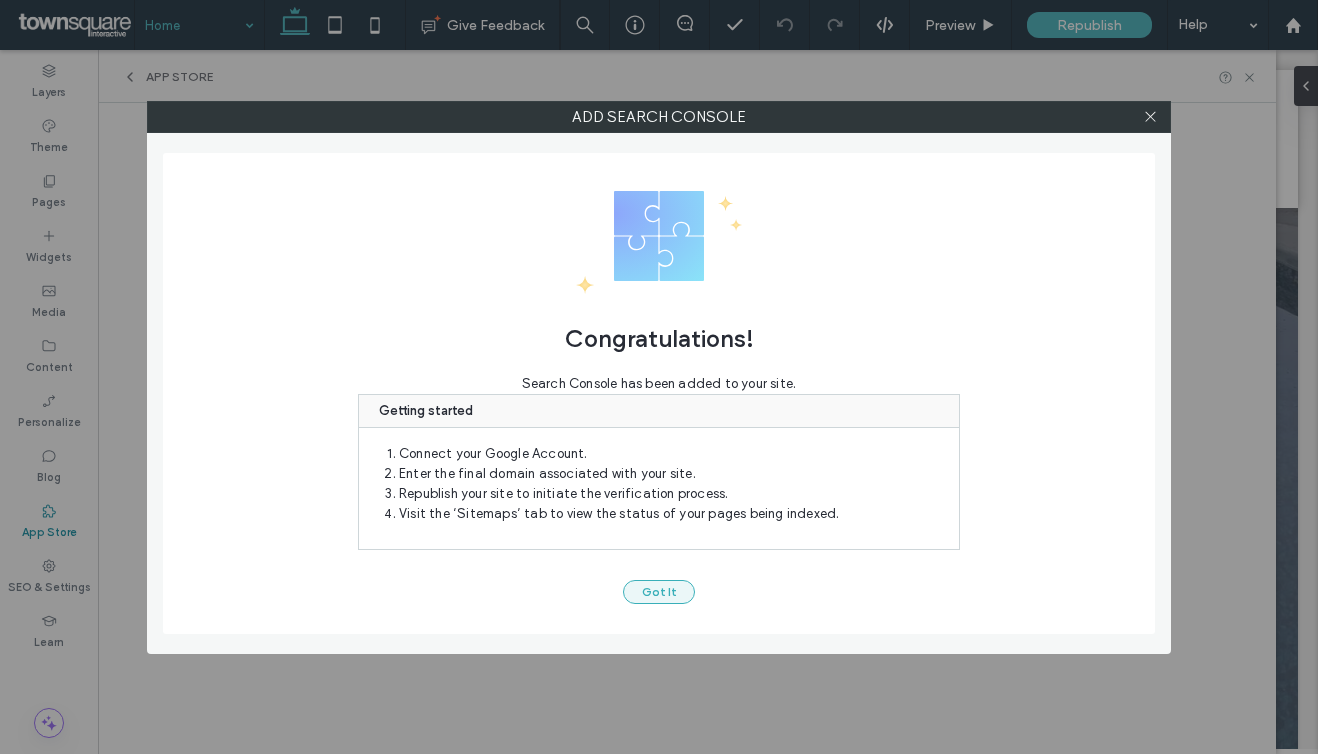 click on "Got It" at bounding box center [659, 592] 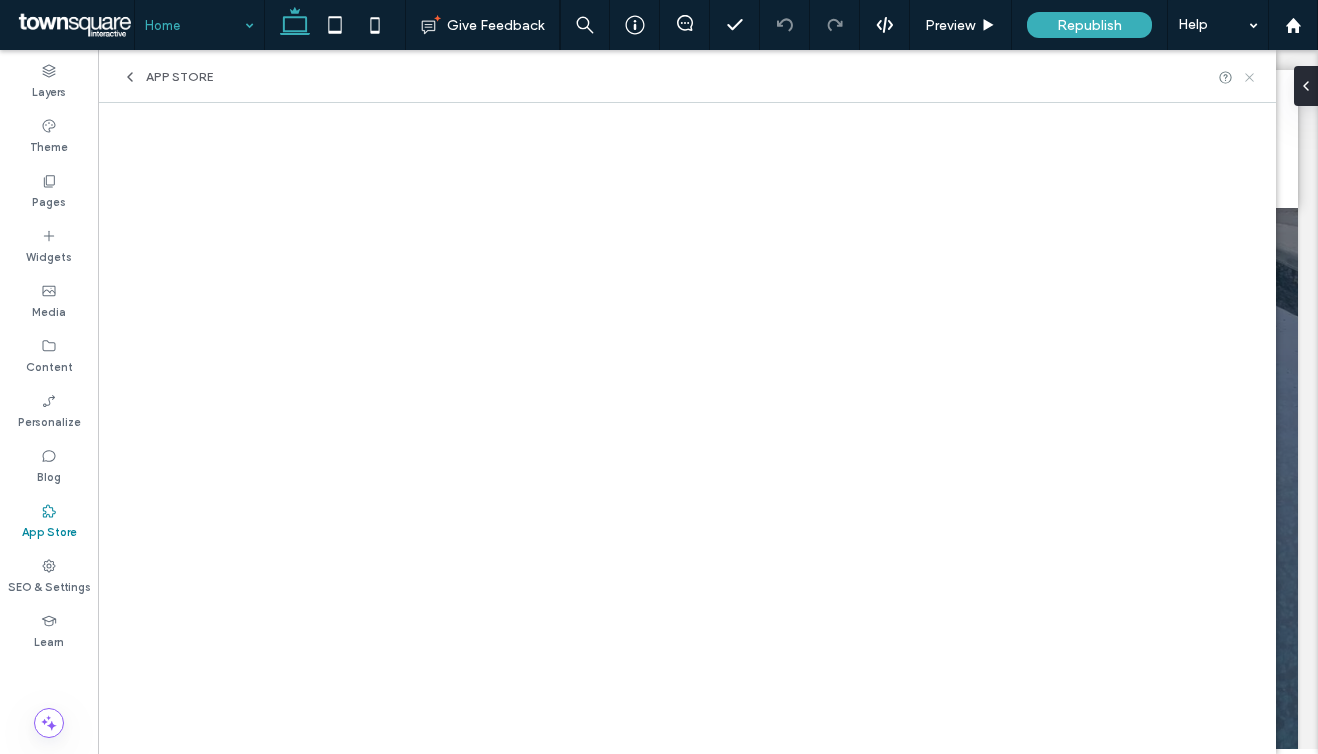 click 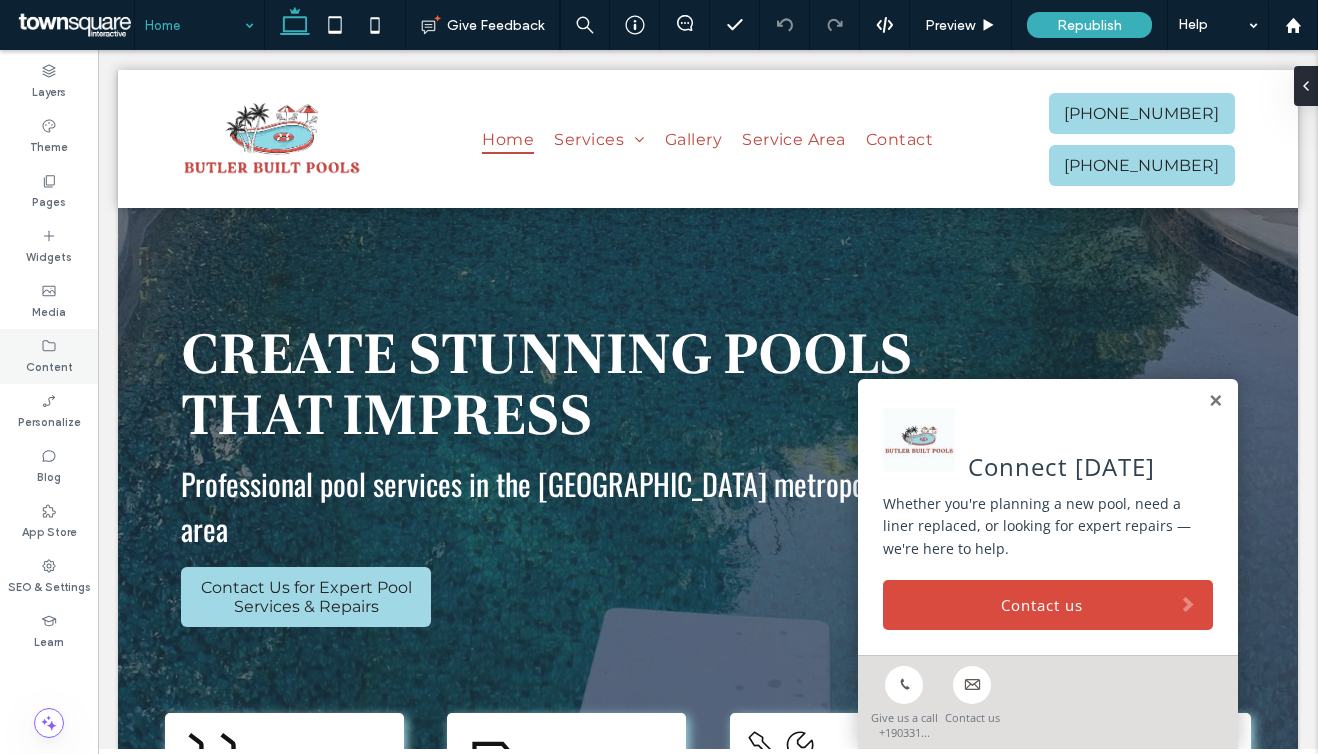click 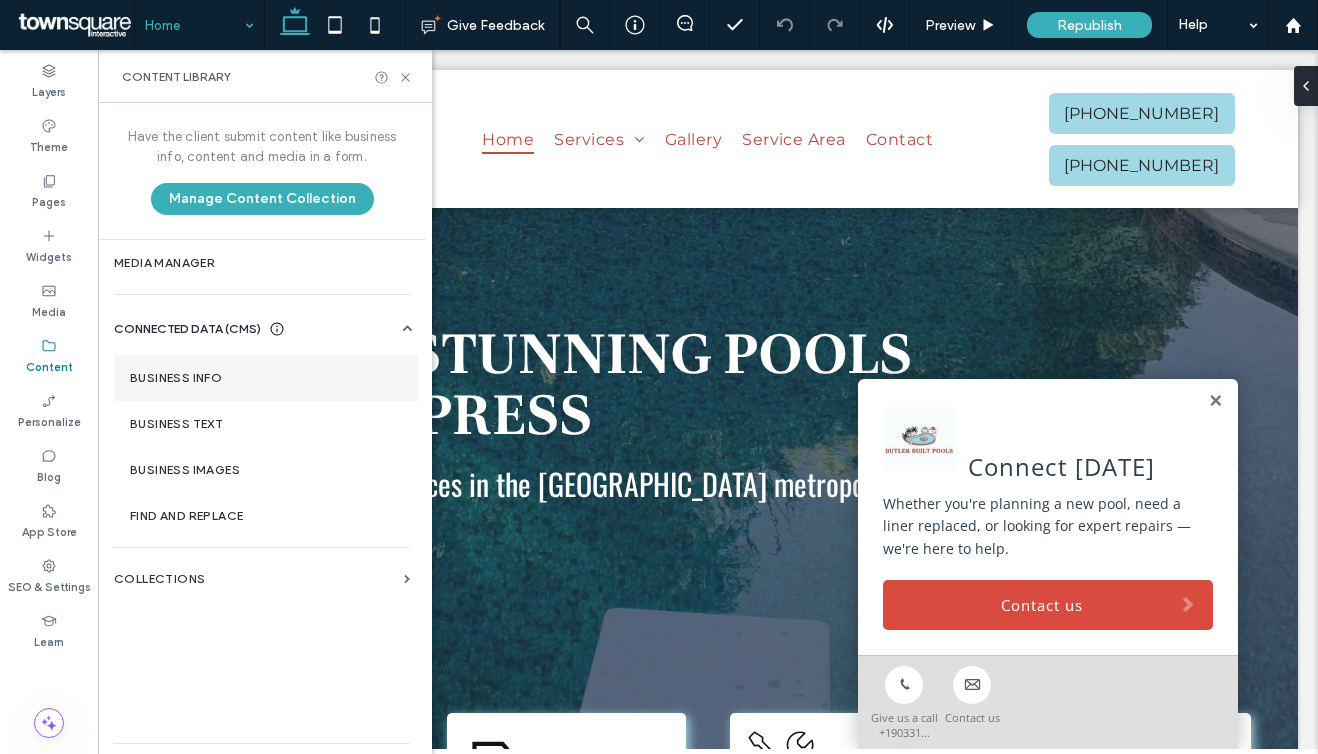 click on "Business Info" at bounding box center [266, 378] 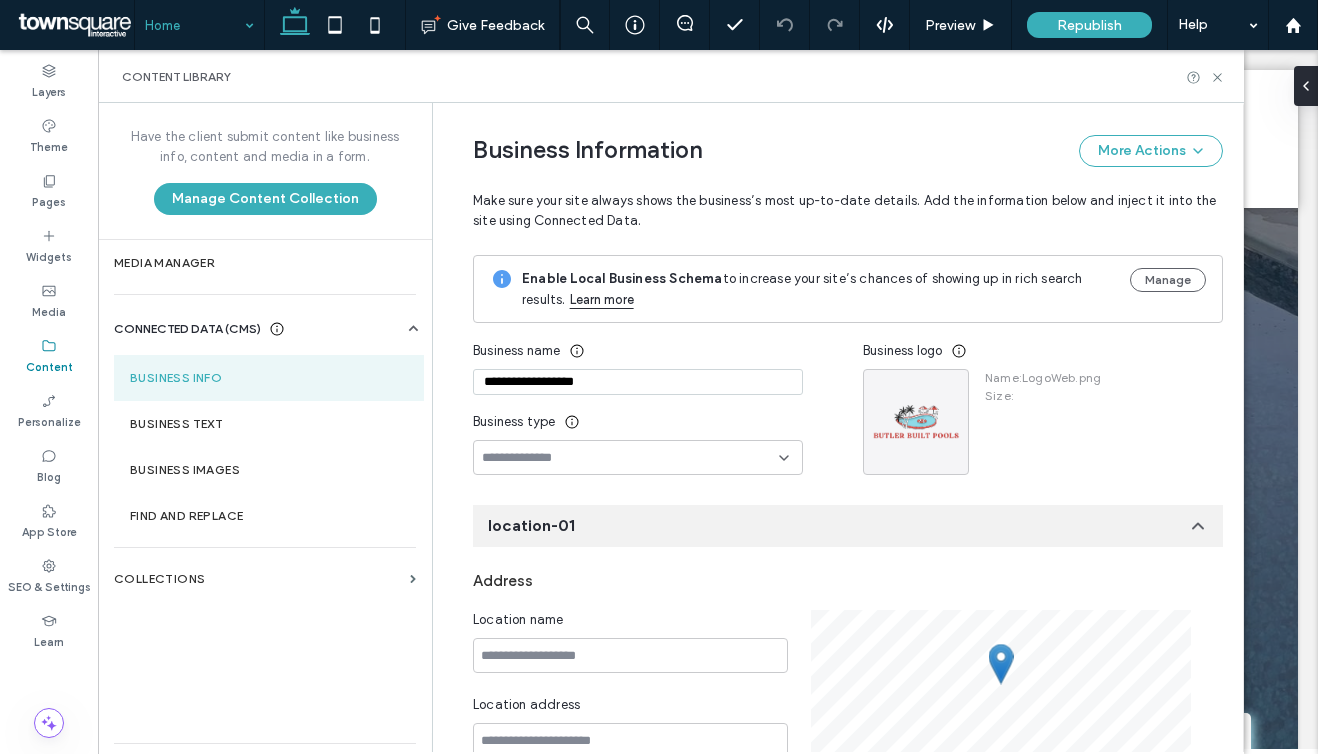 scroll, scrollTop: 0, scrollLeft: 13, axis: horizontal 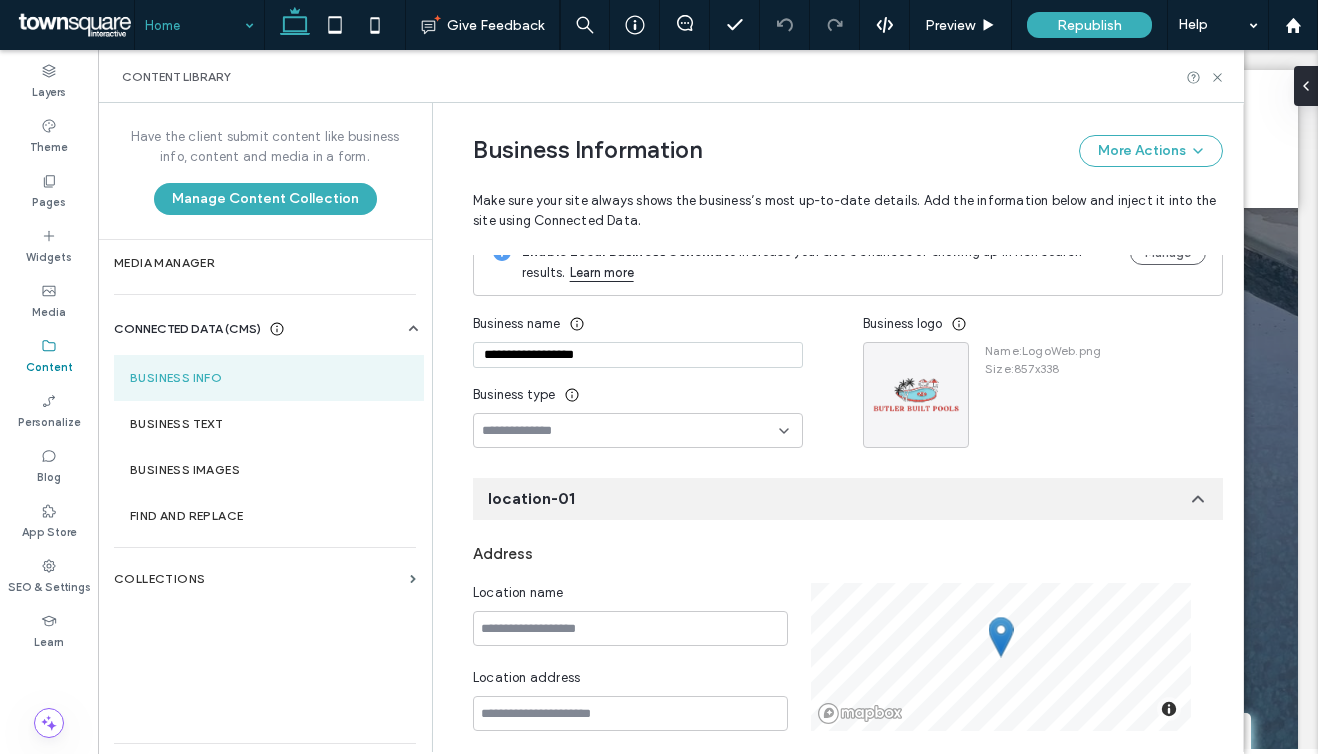 click at bounding box center [630, 431] 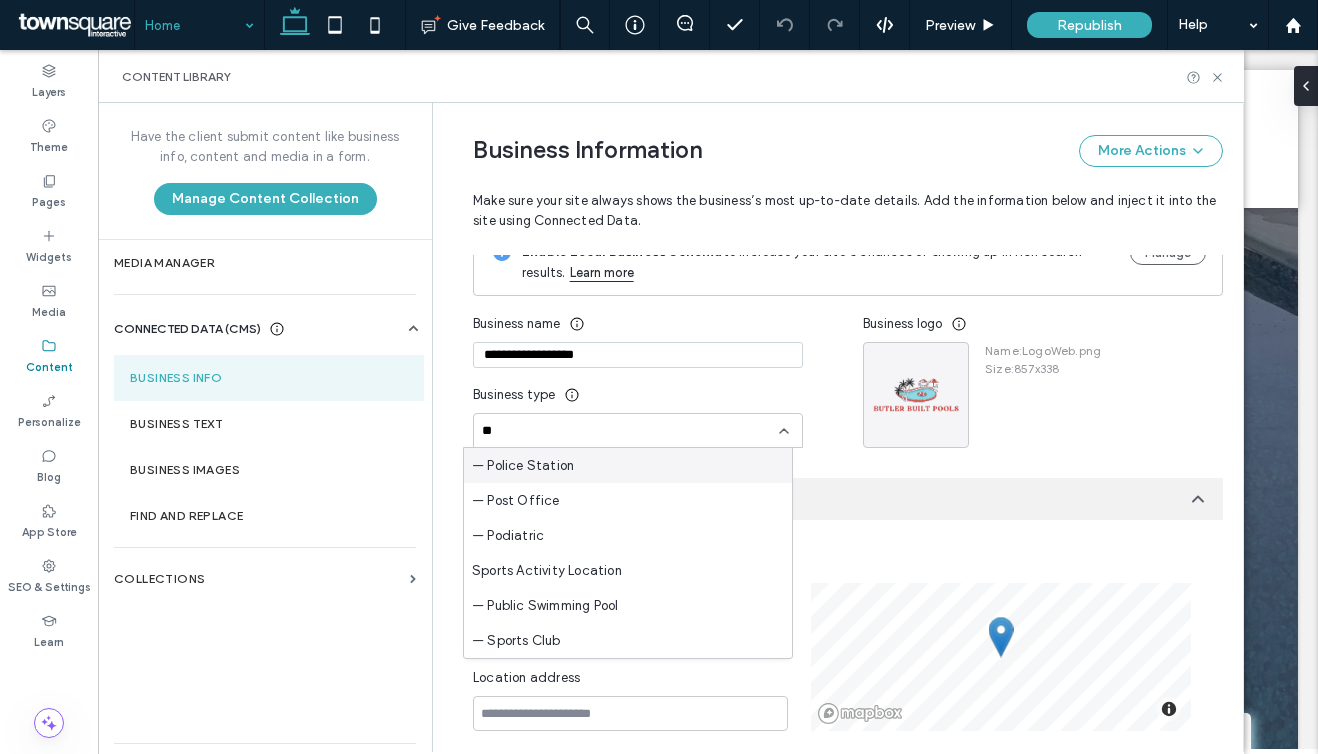 type on "*" 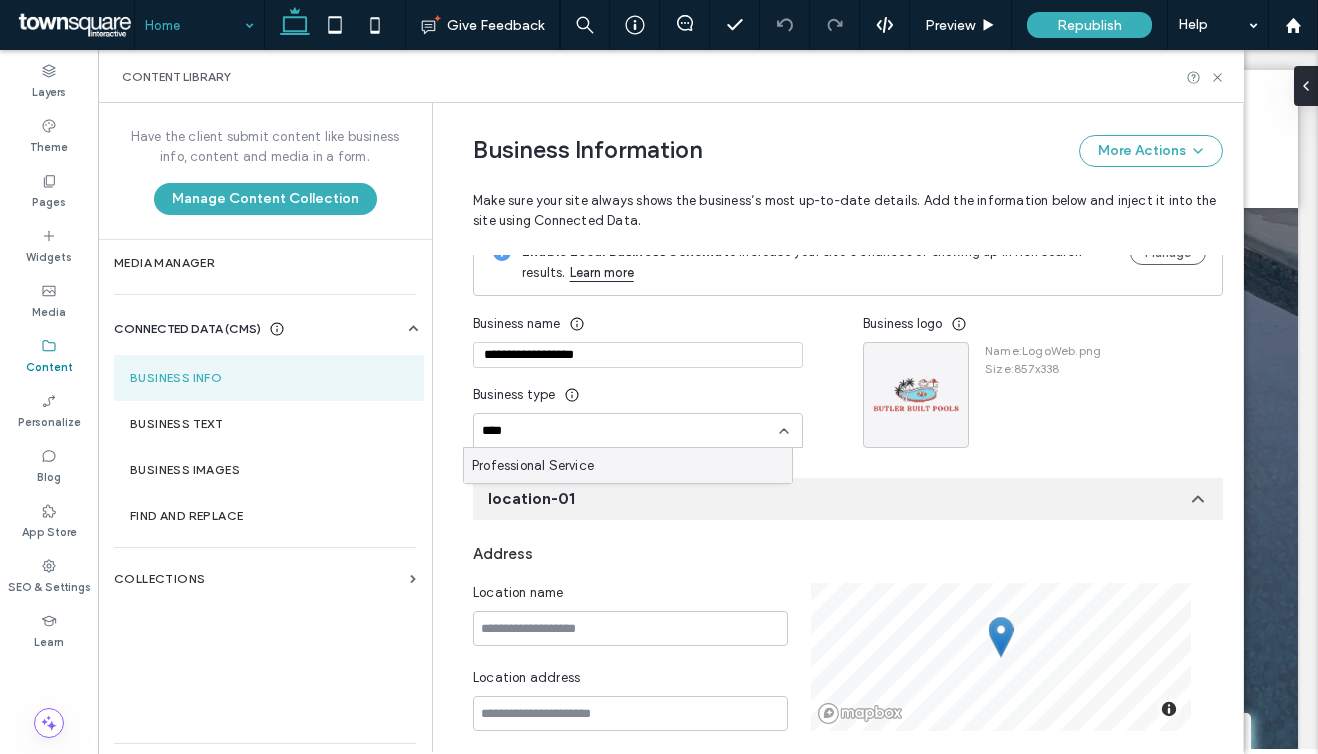type on "****" 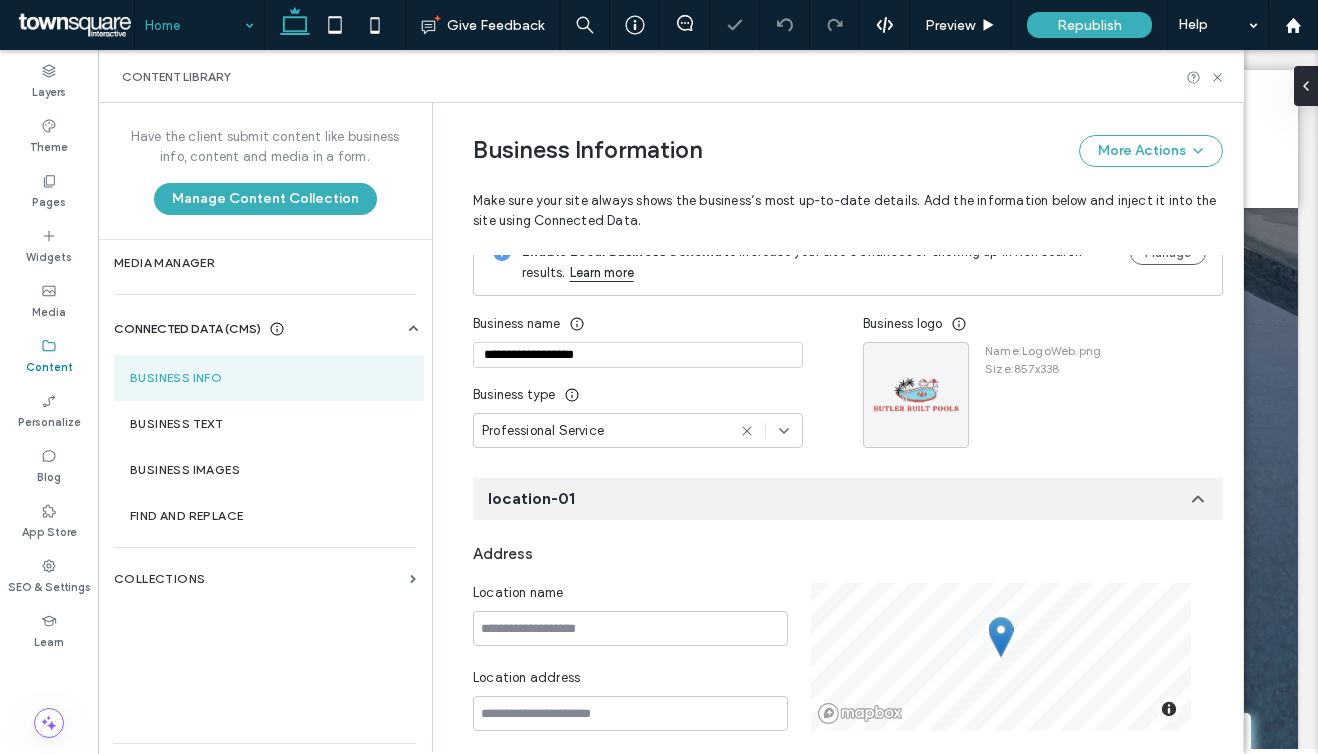 click on "**********" at bounding box center (638, 355) 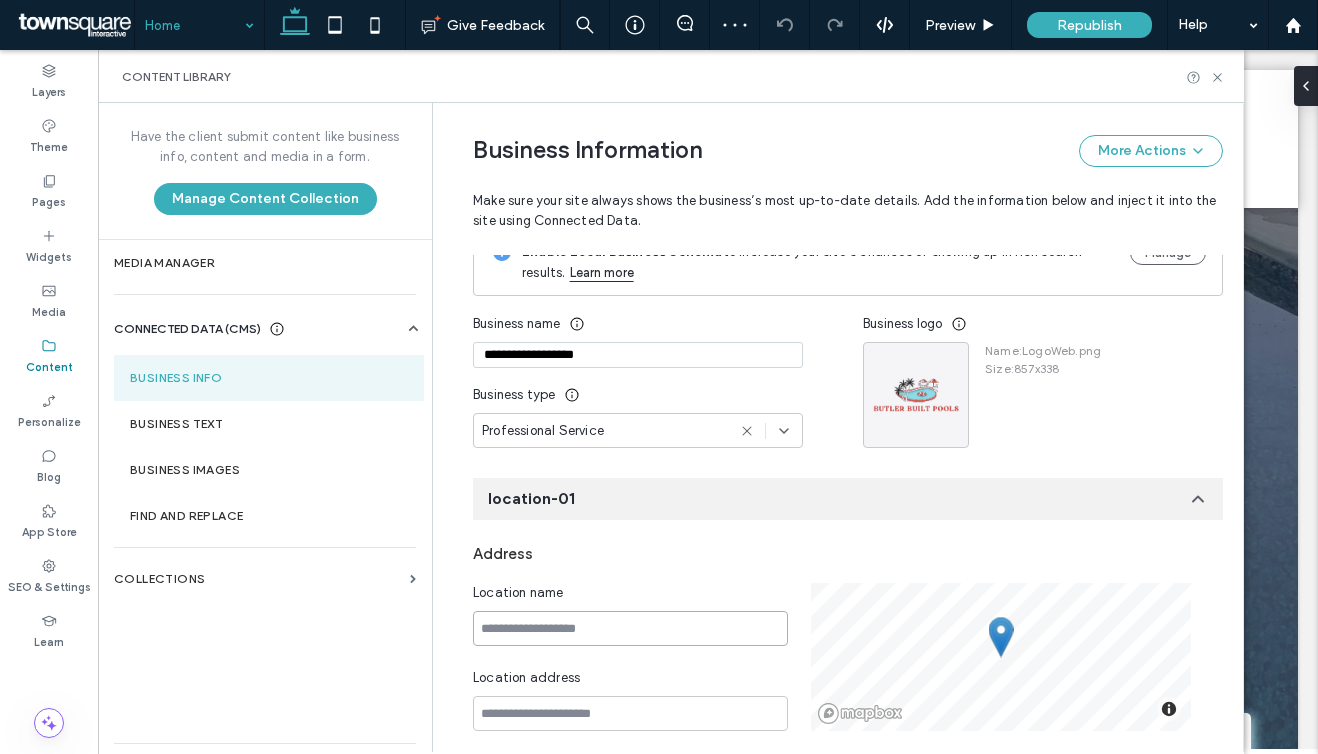 click at bounding box center [630, 628] 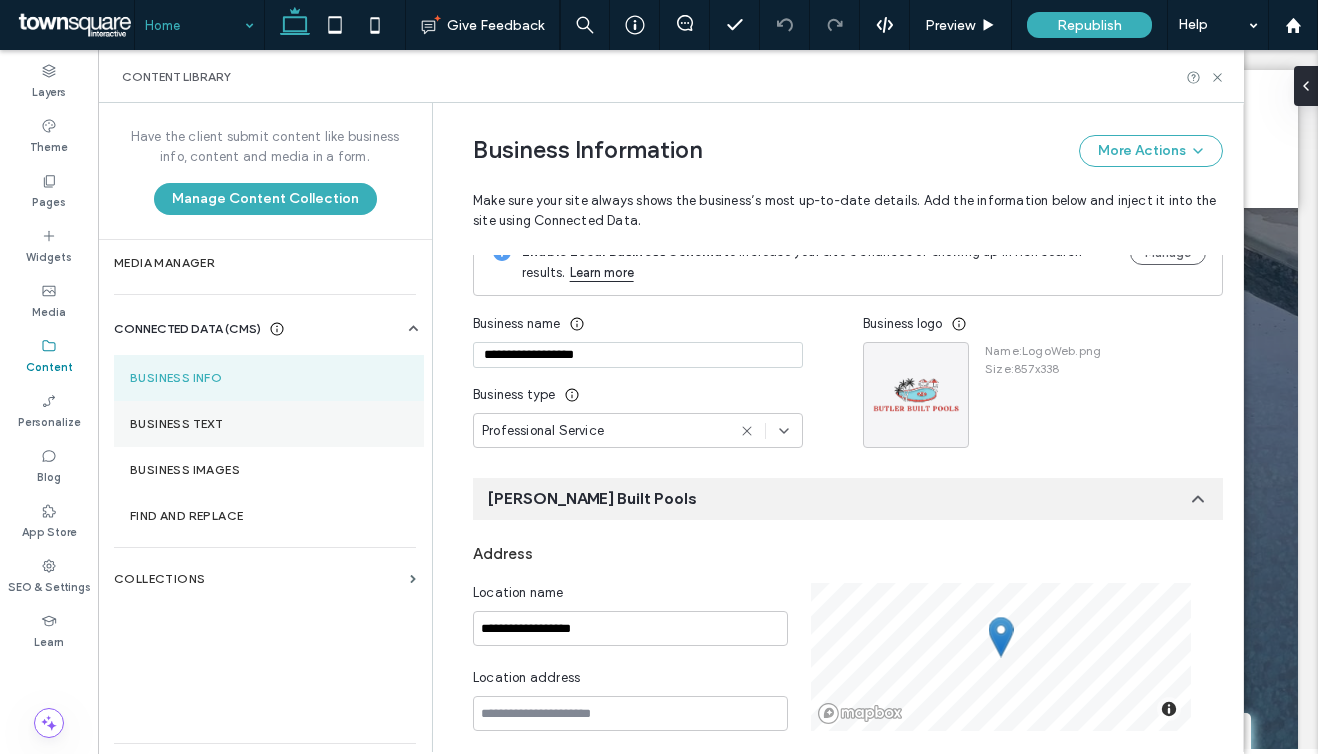 scroll, scrollTop: 53, scrollLeft: 0, axis: vertical 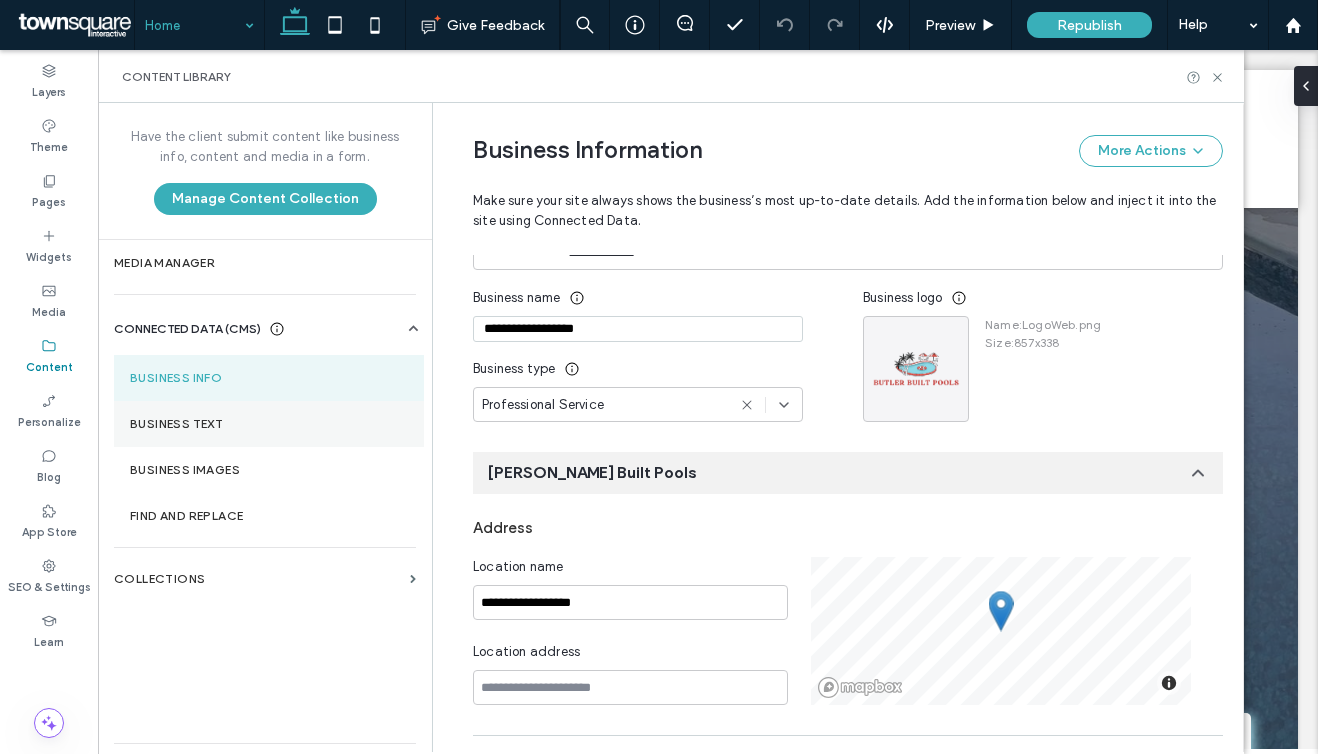 click on "Business Text" at bounding box center [269, 424] 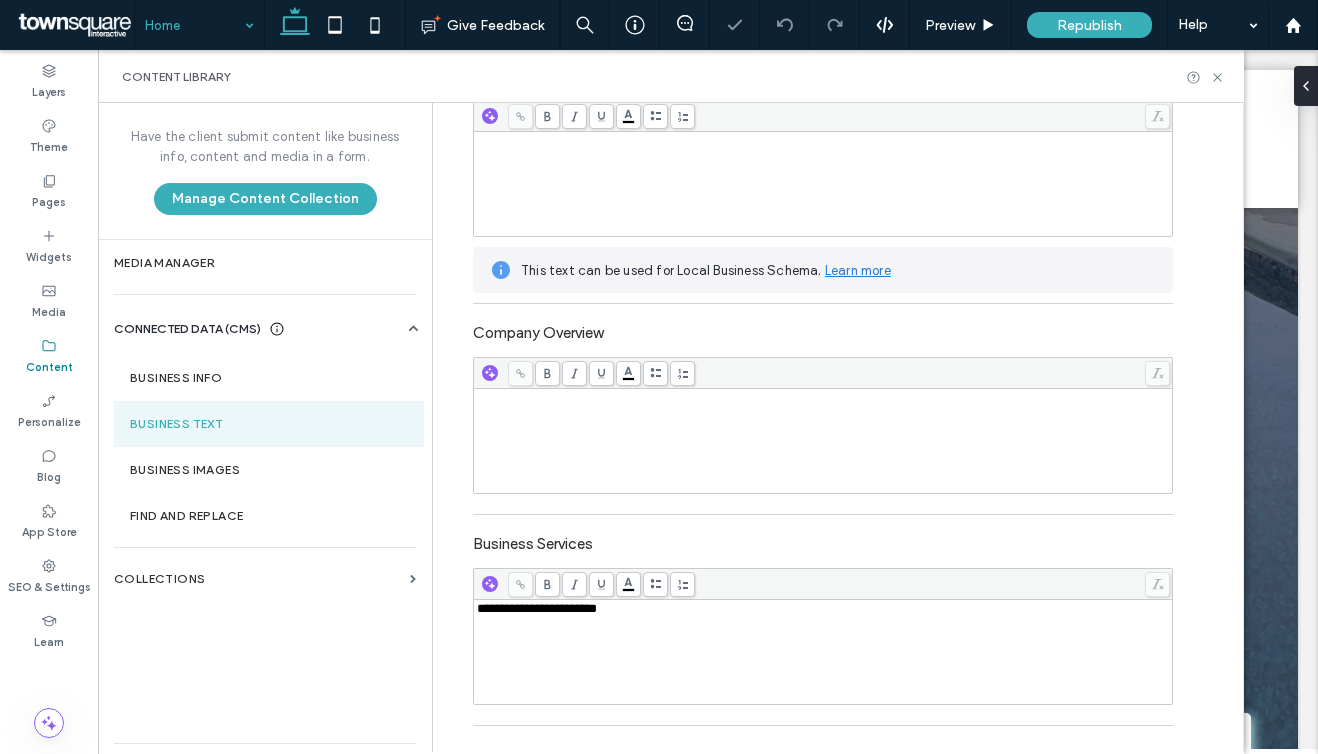 scroll, scrollTop: 259, scrollLeft: 0, axis: vertical 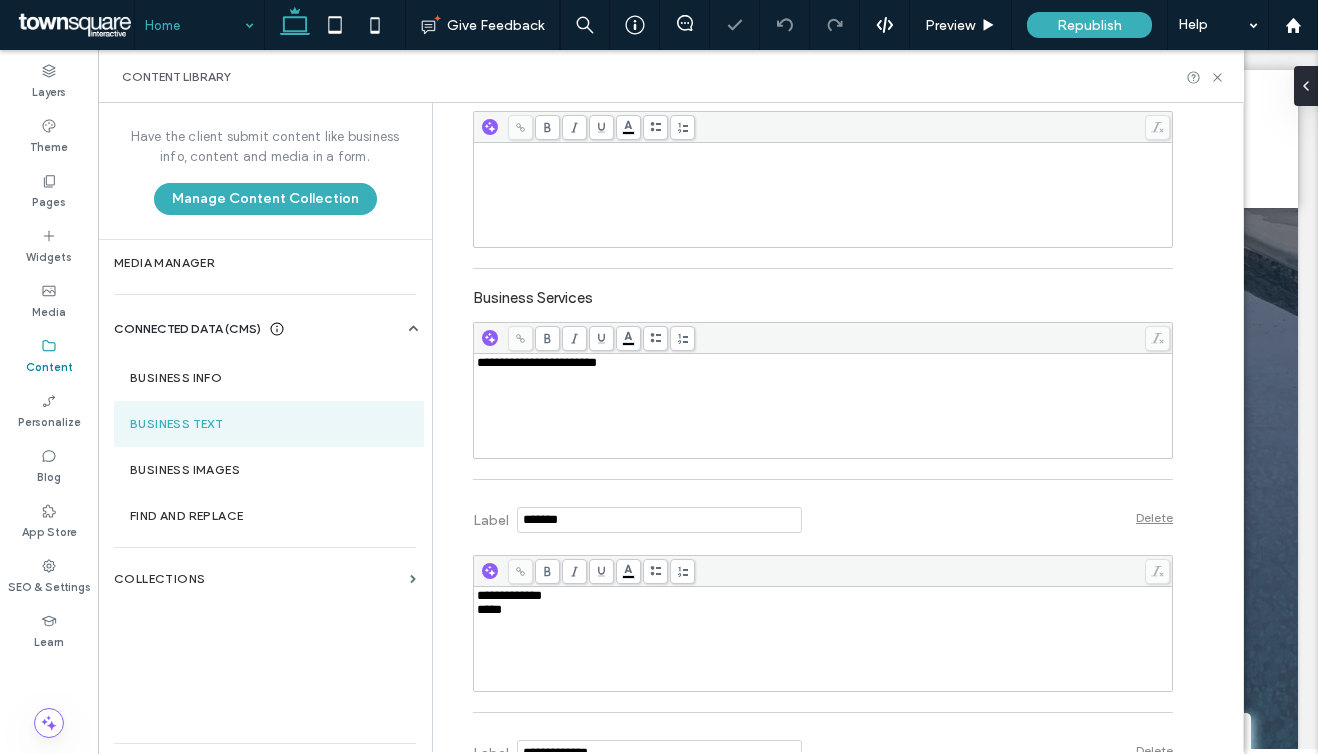 click on "**********" at bounding box center (823, 639) 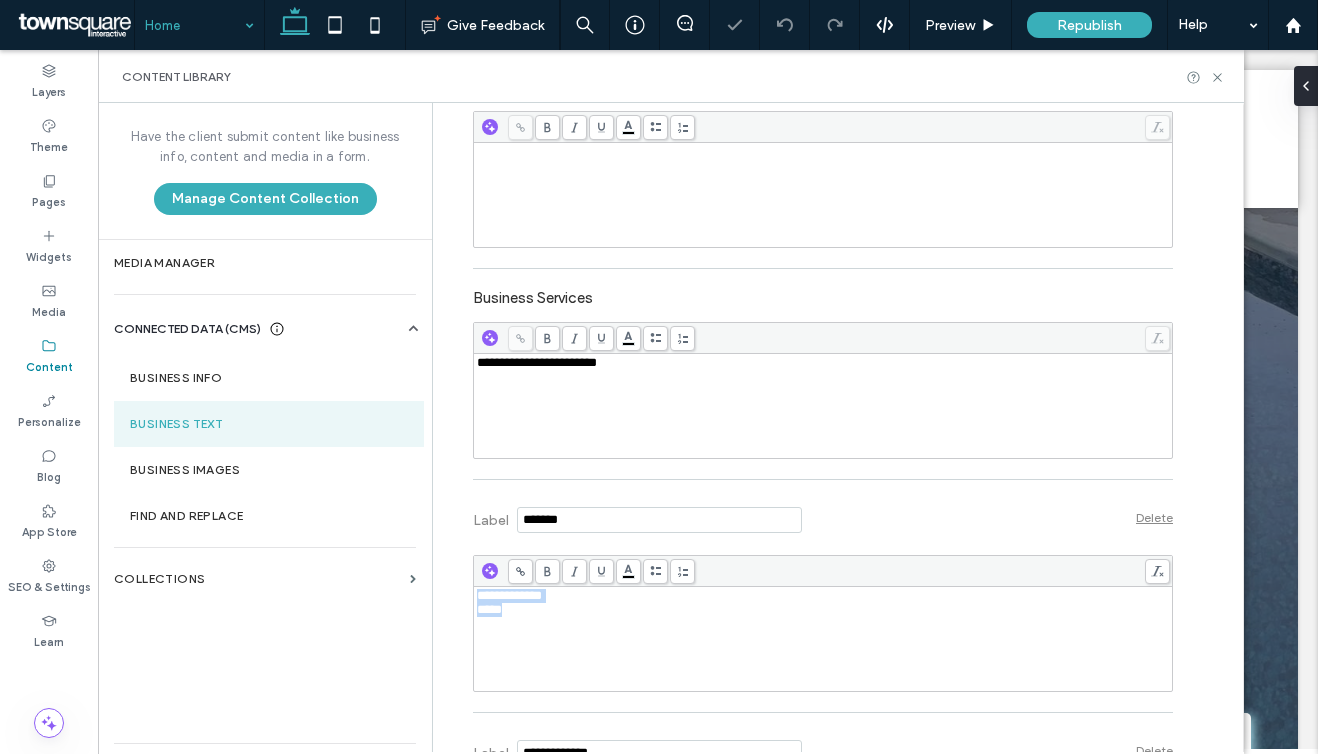 copy on "**********" 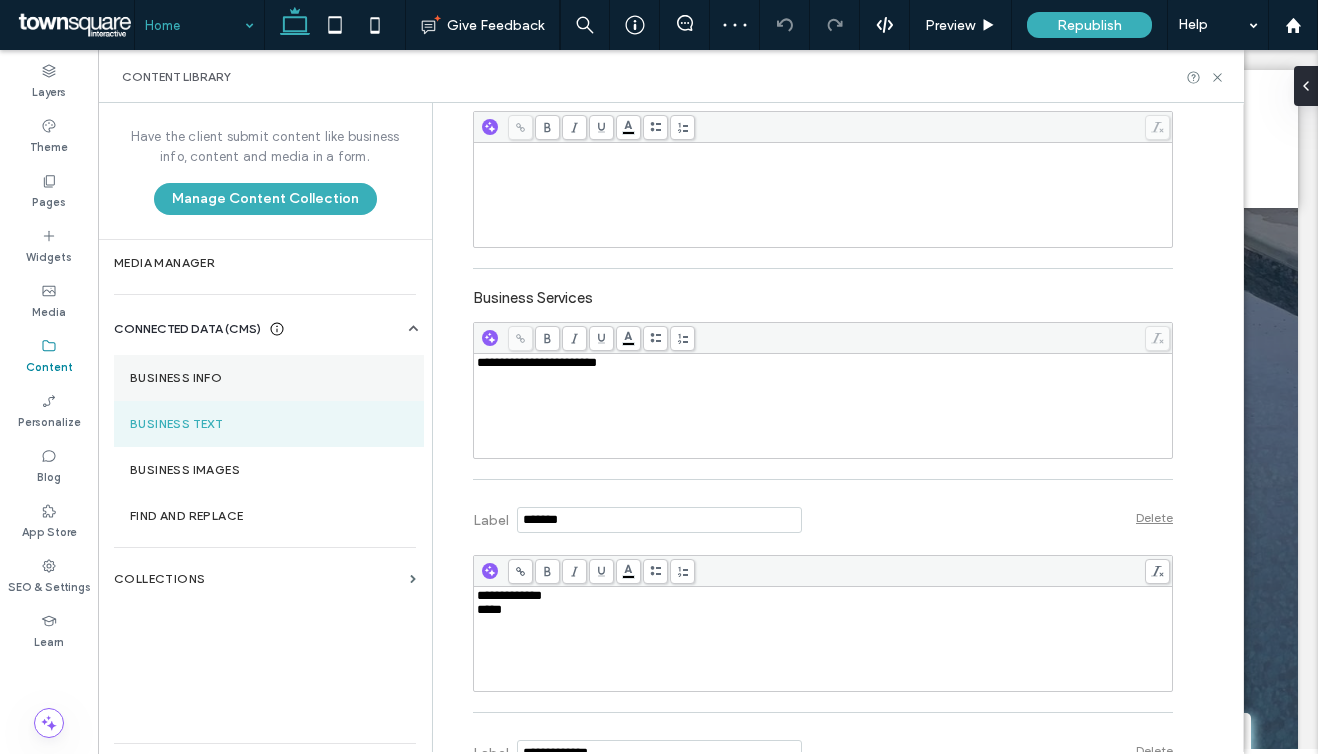 click on "Business Info" at bounding box center (269, 378) 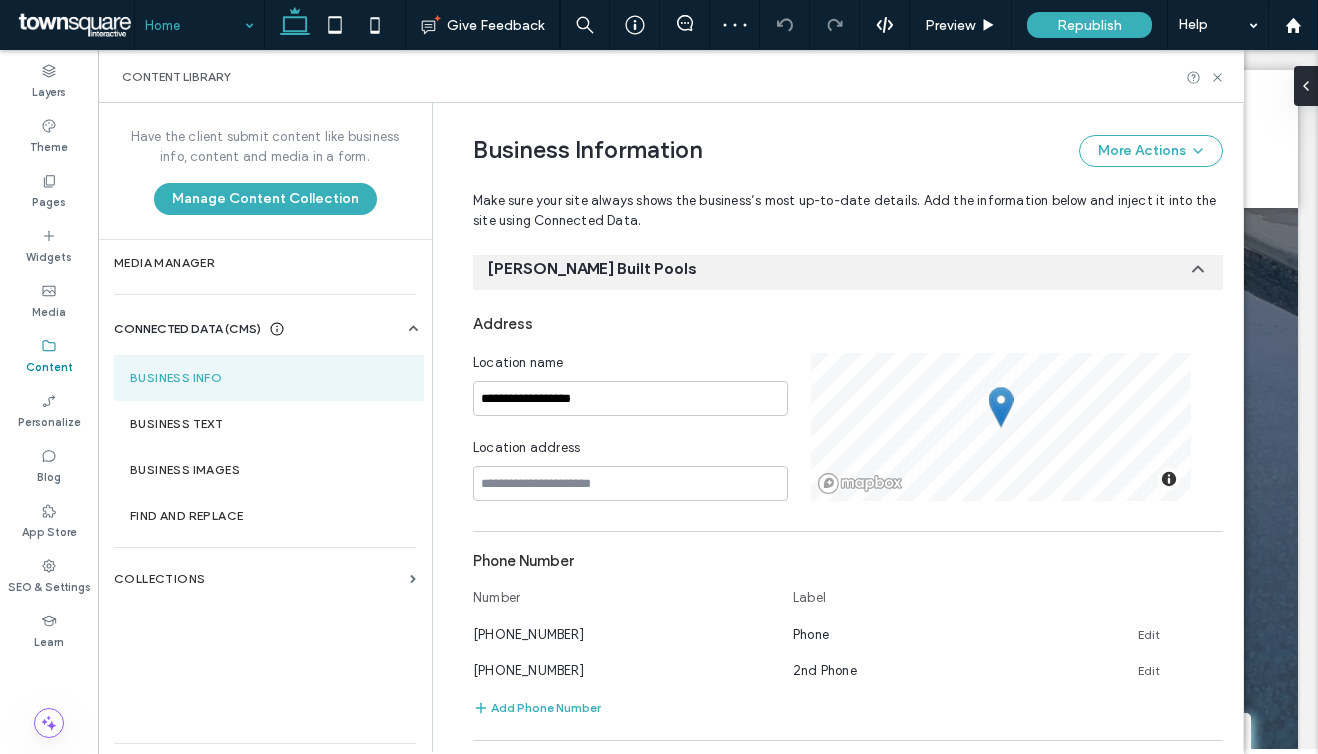 scroll, scrollTop: 261, scrollLeft: 0, axis: vertical 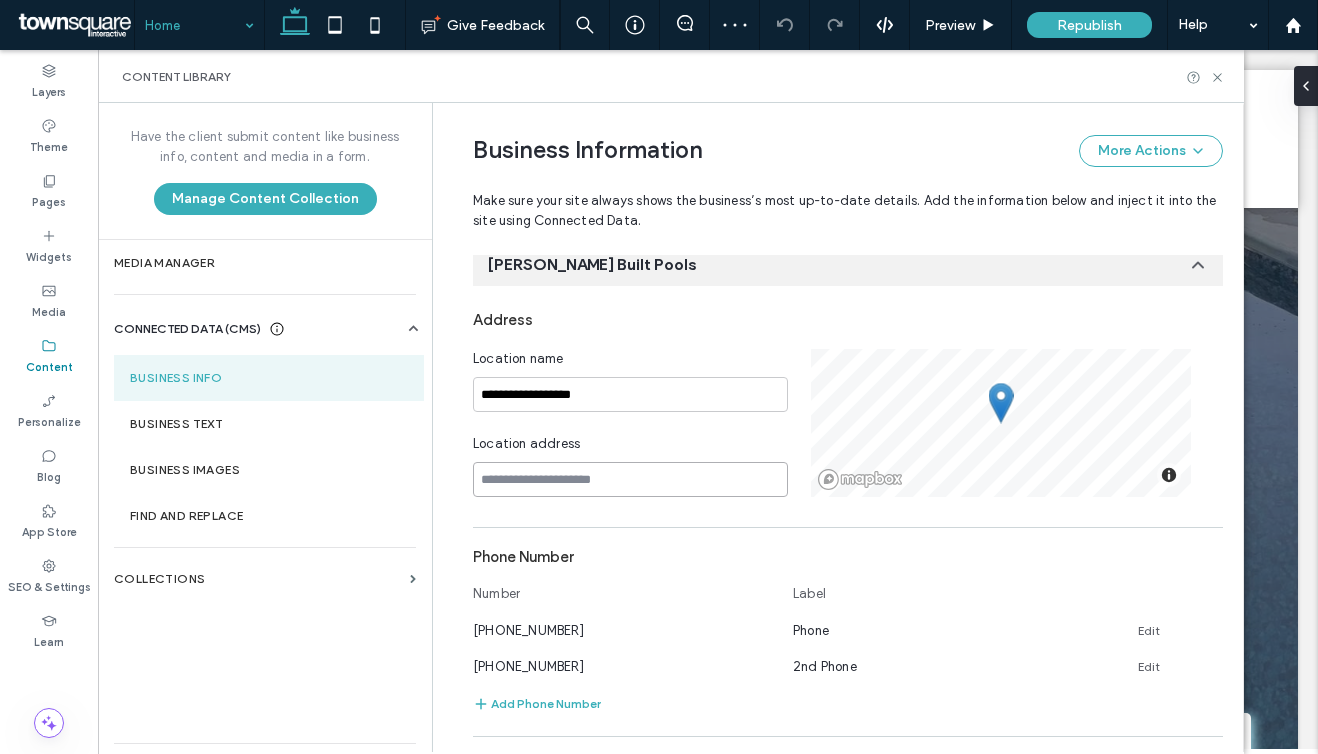 click at bounding box center (630, 479) 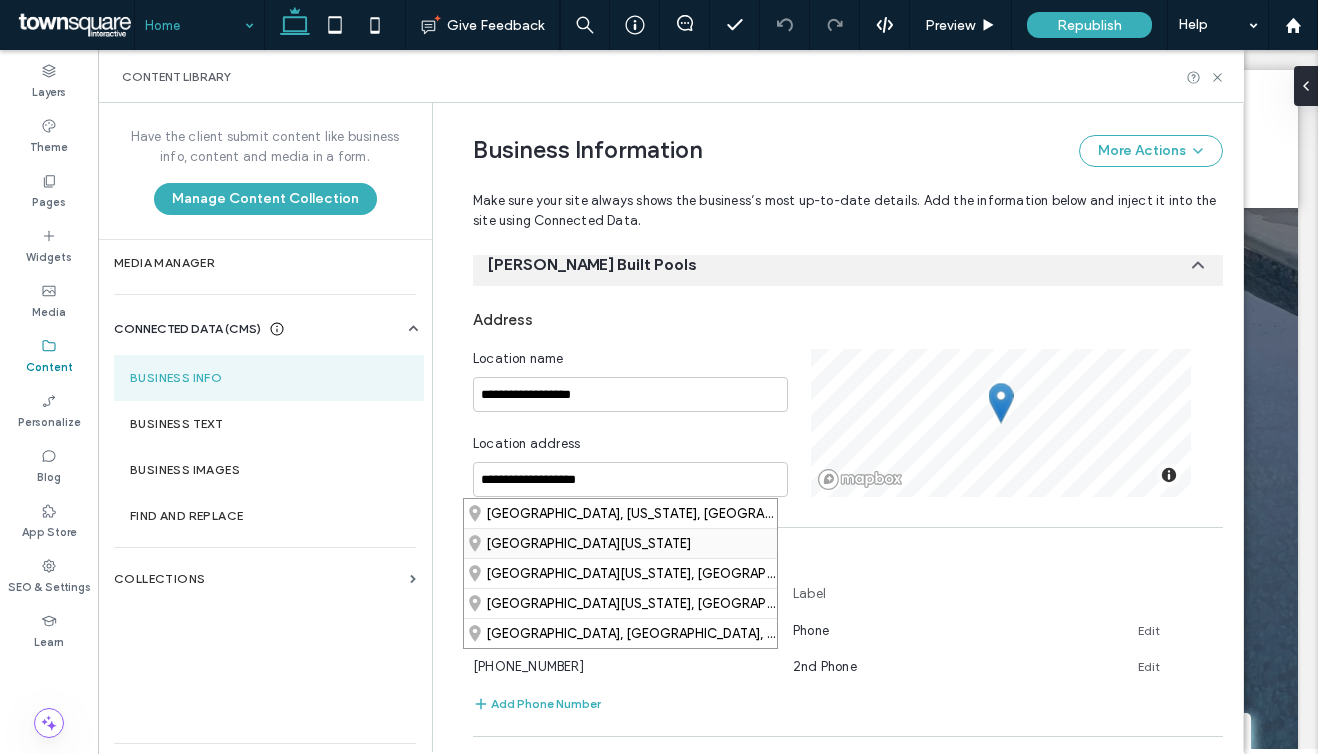 click on "Texarkana, Arkansas 75501, United States" at bounding box center (620, 543) 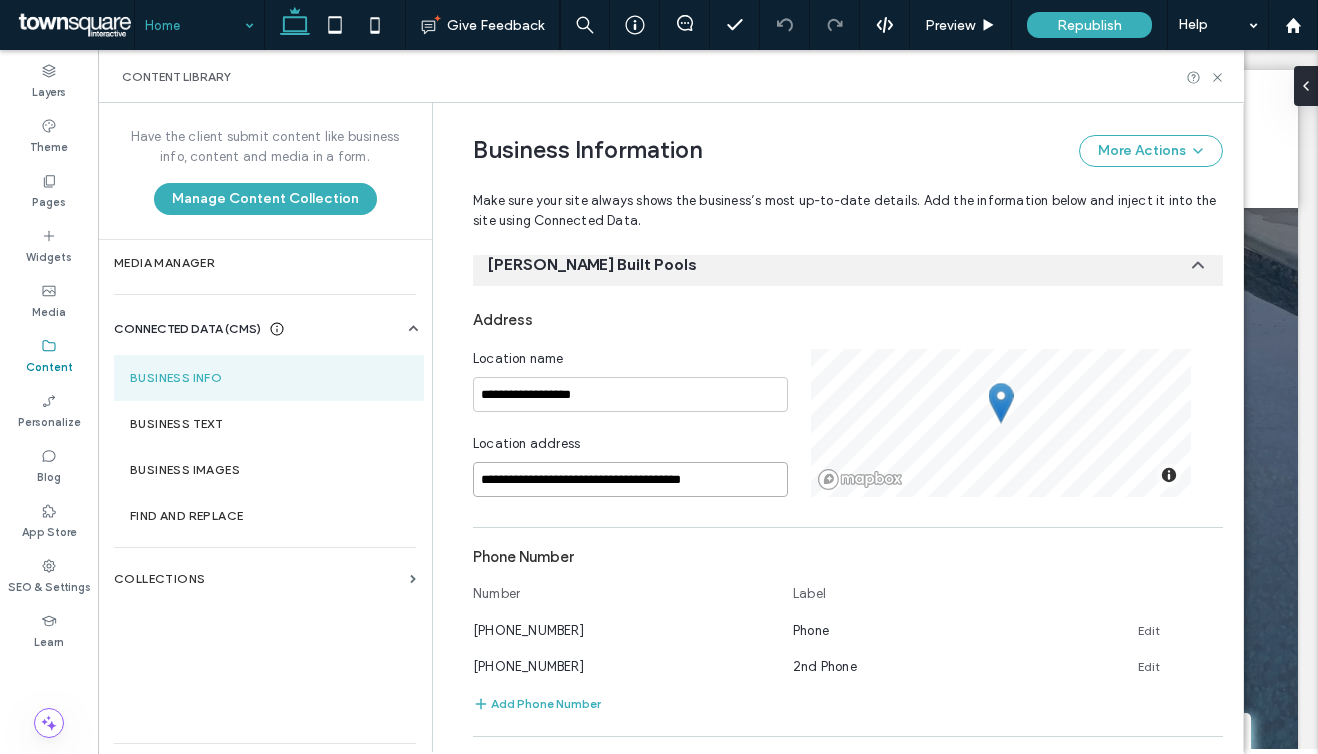 click on "**********" at bounding box center [630, 479] 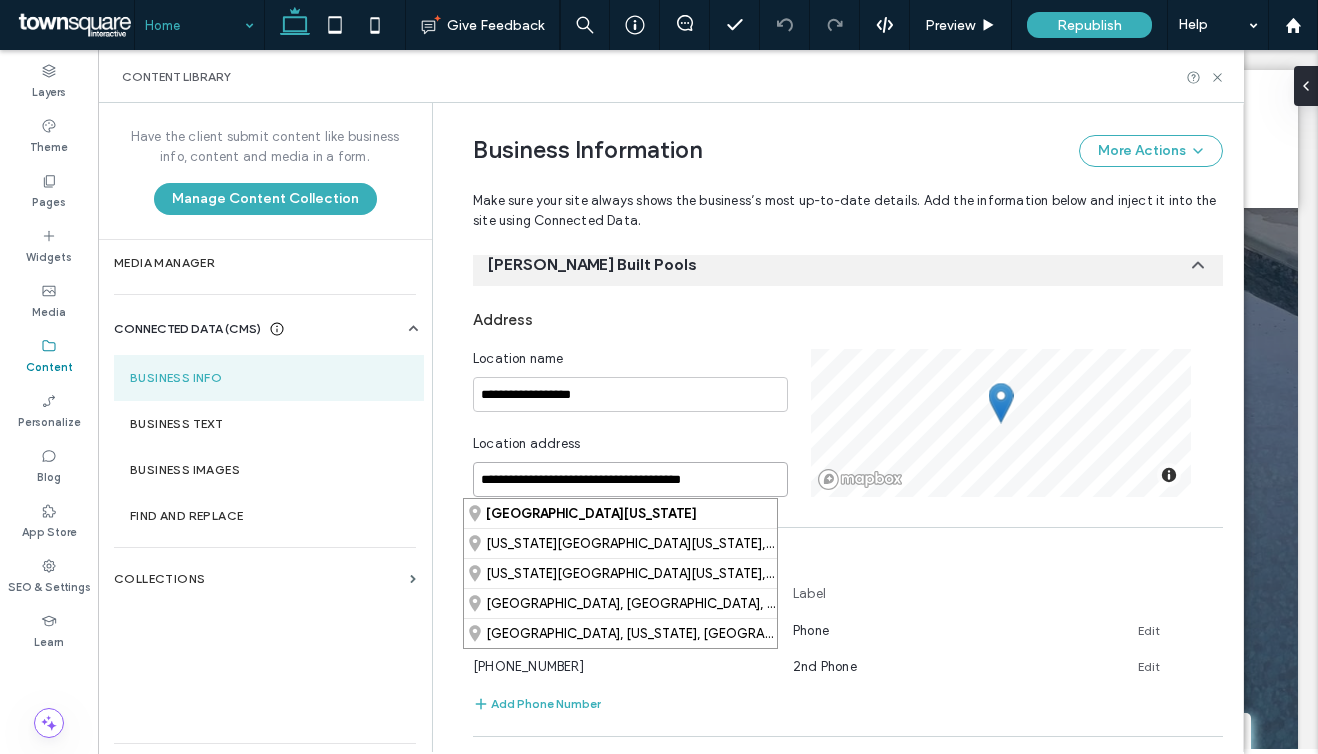 paste 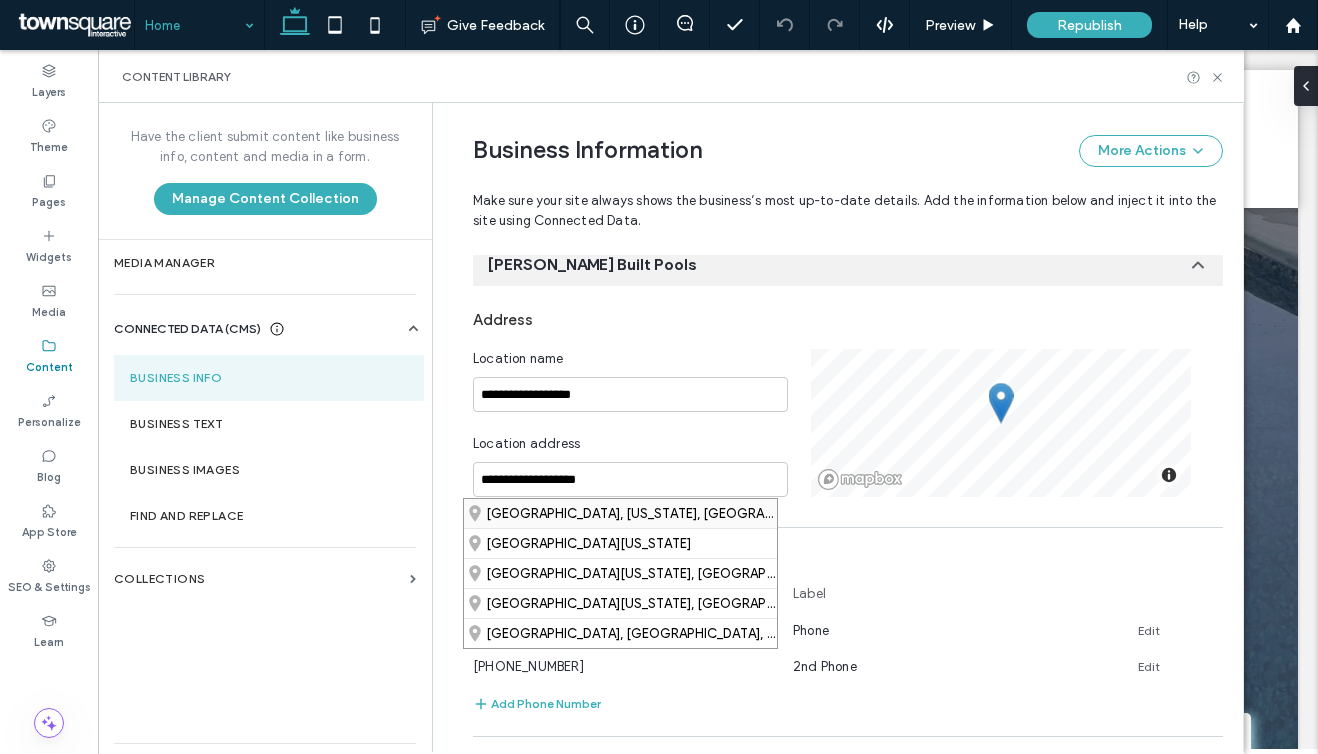 click on "Texarkana, Texas, United States" at bounding box center [620, 513] 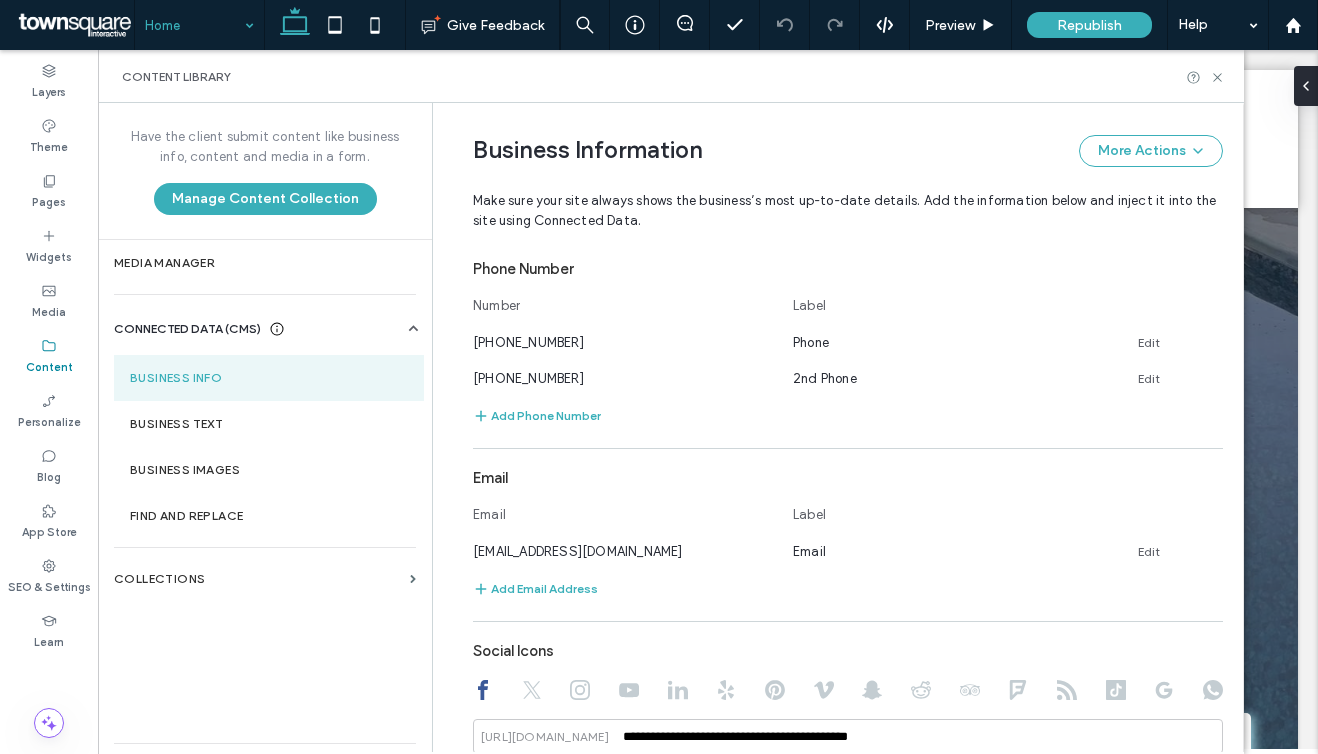 scroll, scrollTop: 682, scrollLeft: 0, axis: vertical 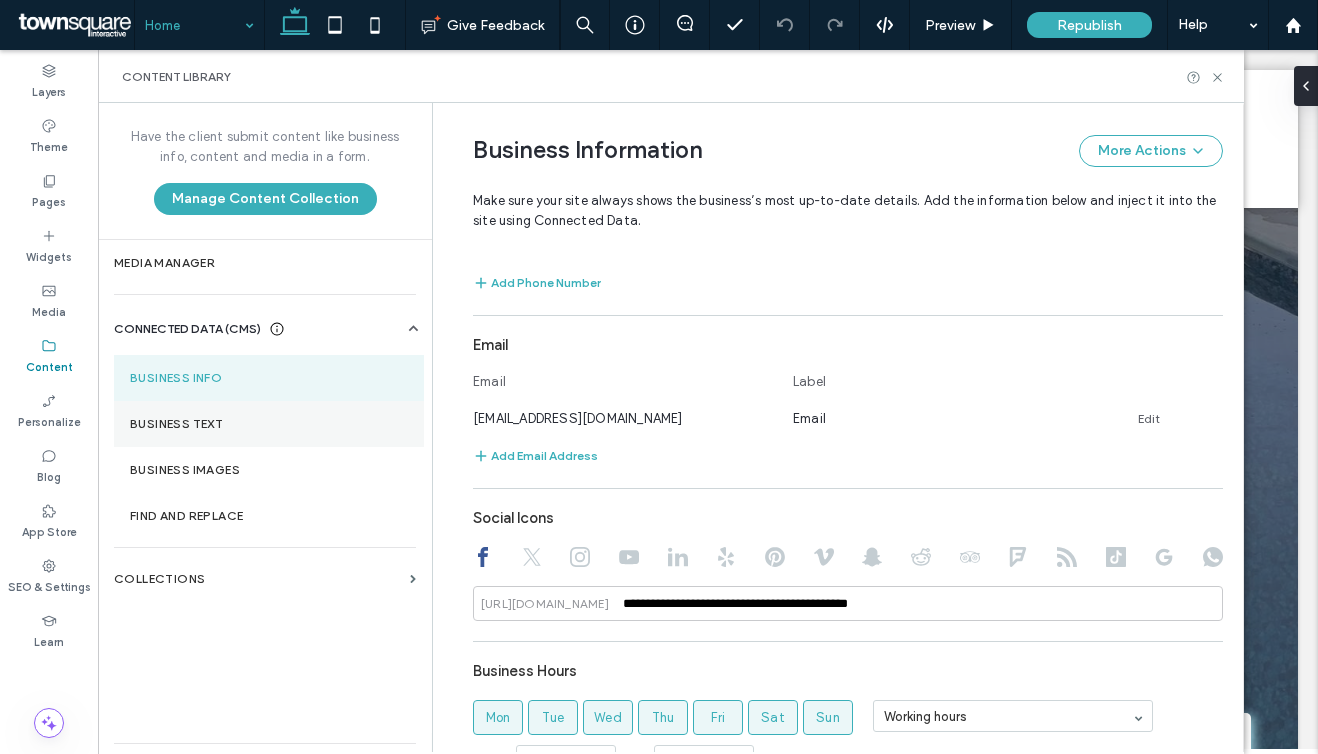 click on "Business Text" at bounding box center (269, 424) 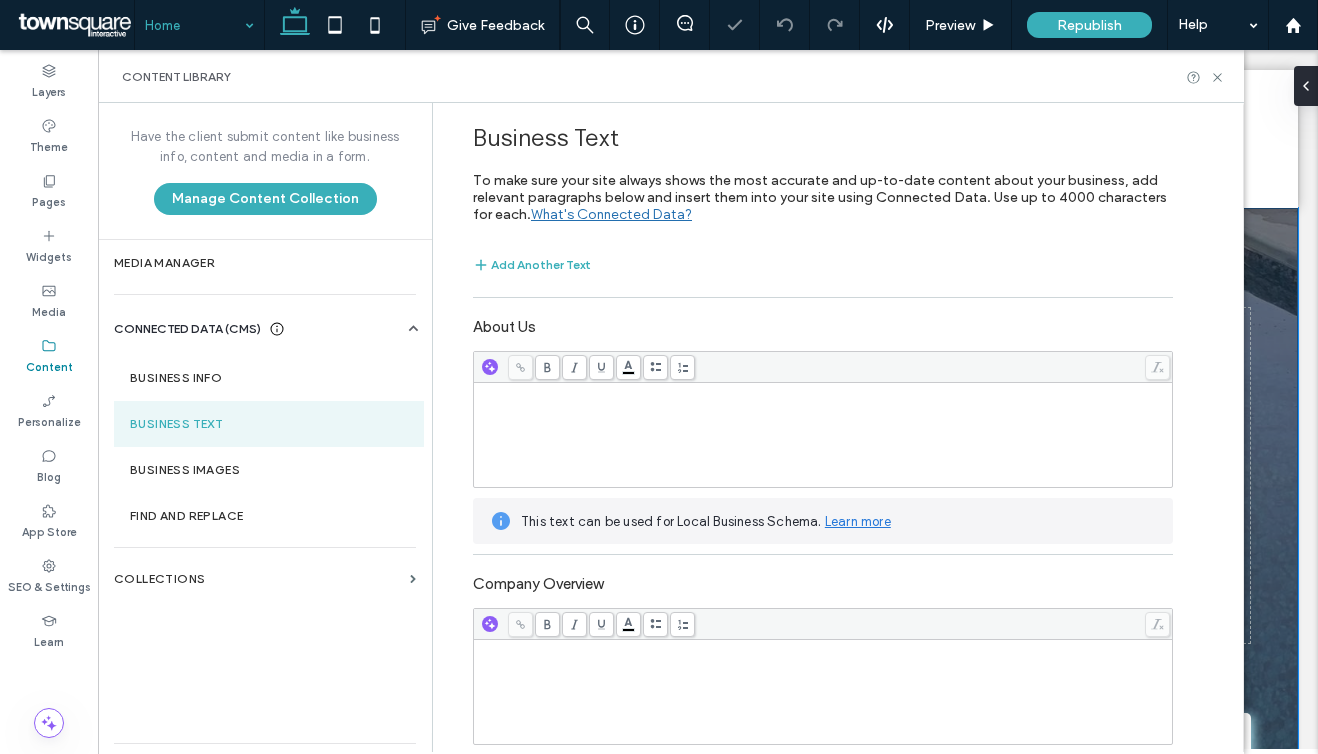 scroll, scrollTop: 0, scrollLeft: 0, axis: both 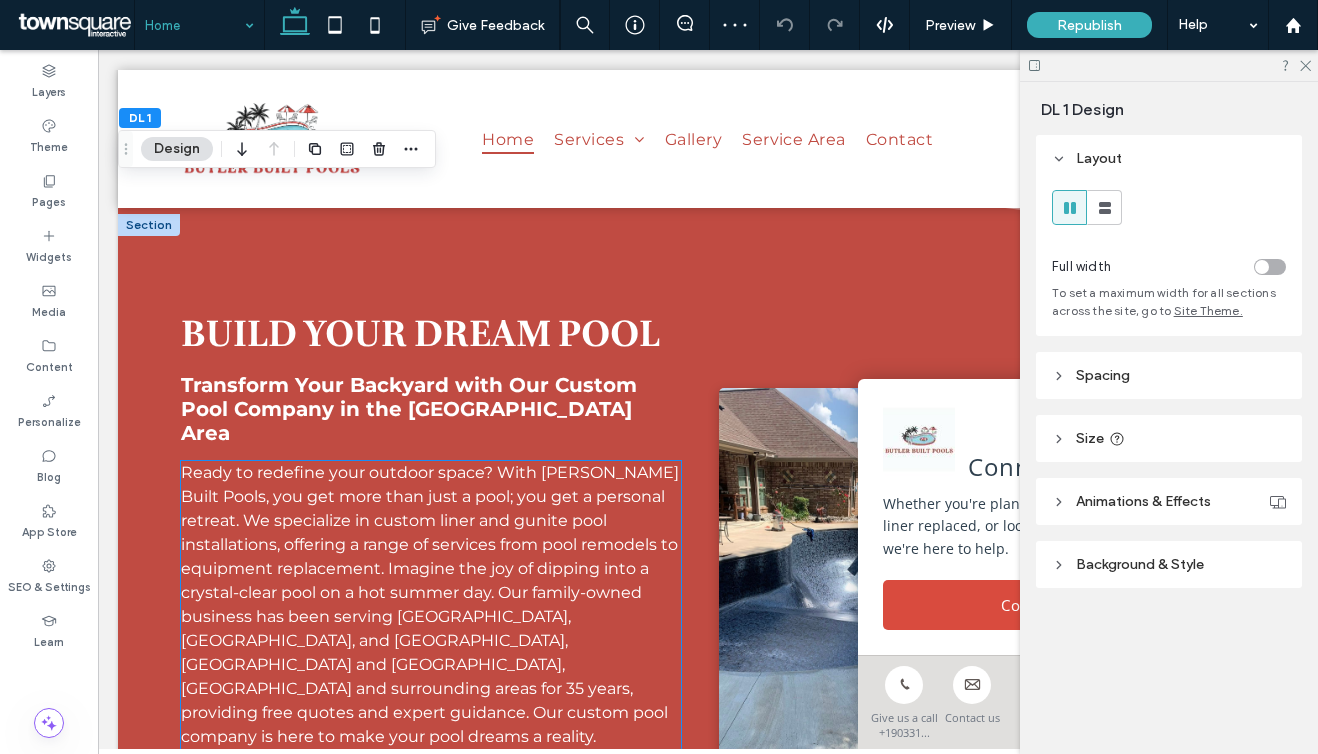 click on "Ready to redefine your outdoor space? With Butler Built Pools, you get more than just a pool; you get a personal retreat. We specialize in custom liner and gunite pool installations, offering a range of services from pool remodels to equipment replacement. Imagine the joy of dipping into a crystal-clear pool on a hot summer day. Our family-owned business has been serving Texarkana, Mount Pleasant, and Atlanta, TX and Texarkana, AR and surrounding areas for 35 years, providing free quotes and expert guidance. Our custom pool company is here to make your pool dreams a reality." at bounding box center (430, 604) 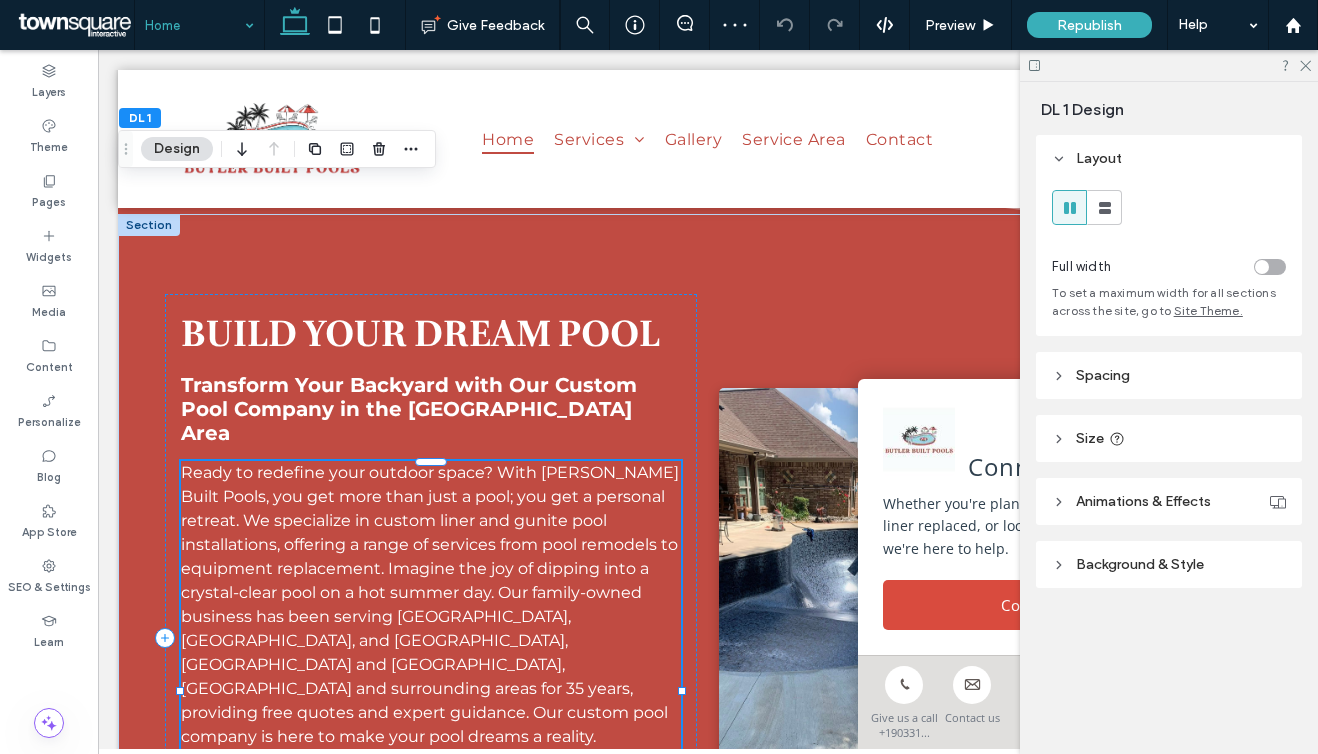 click on "Ready to redefine your outdoor space? With Butler Built Pools, you get more than just a pool; you get a personal retreat. We specialize in custom liner and gunite pool installations, offering a range of services from pool remodels to equipment replacement. Imagine the joy of dipping into a crystal-clear pool on a hot summer day. Our family-owned business has been serving Texarkana, Mount Pleasant, and Atlanta, TX and Texarkana, AR and surrounding areas for 35 years, providing free quotes and expert guidance. Our custom pool company is here to make your pool dreams a reality. We understand the unique needs of our community and strive to offer professional pool services that meet those expectations. Our coverage ensures that you receive top-notch service no matter where you are. Our commitment to quality and customer satisfaction is evident in every project we undertake. So, why wait? Call us today to start planning your perfect pool." at bounding box center [431, 713] 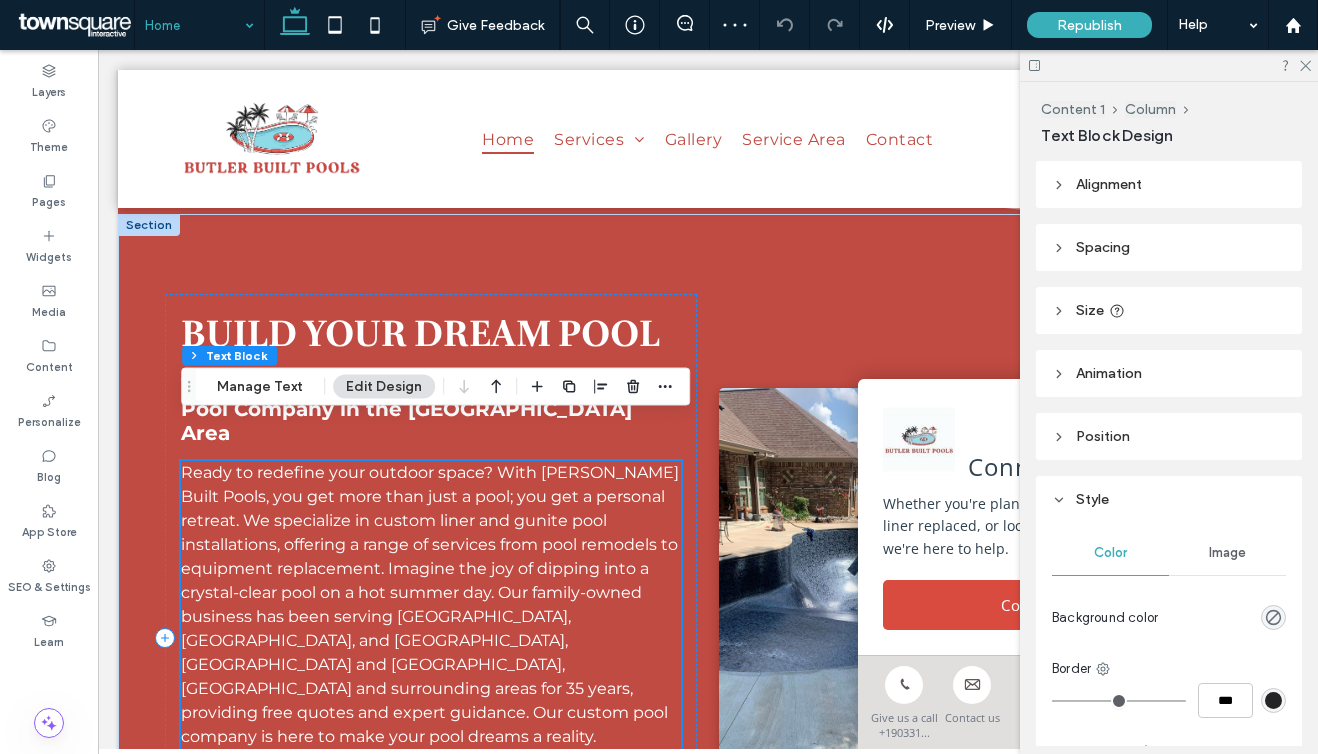 scroll, scrollTop: 1233, scrollLeft: 0, axis: vertical 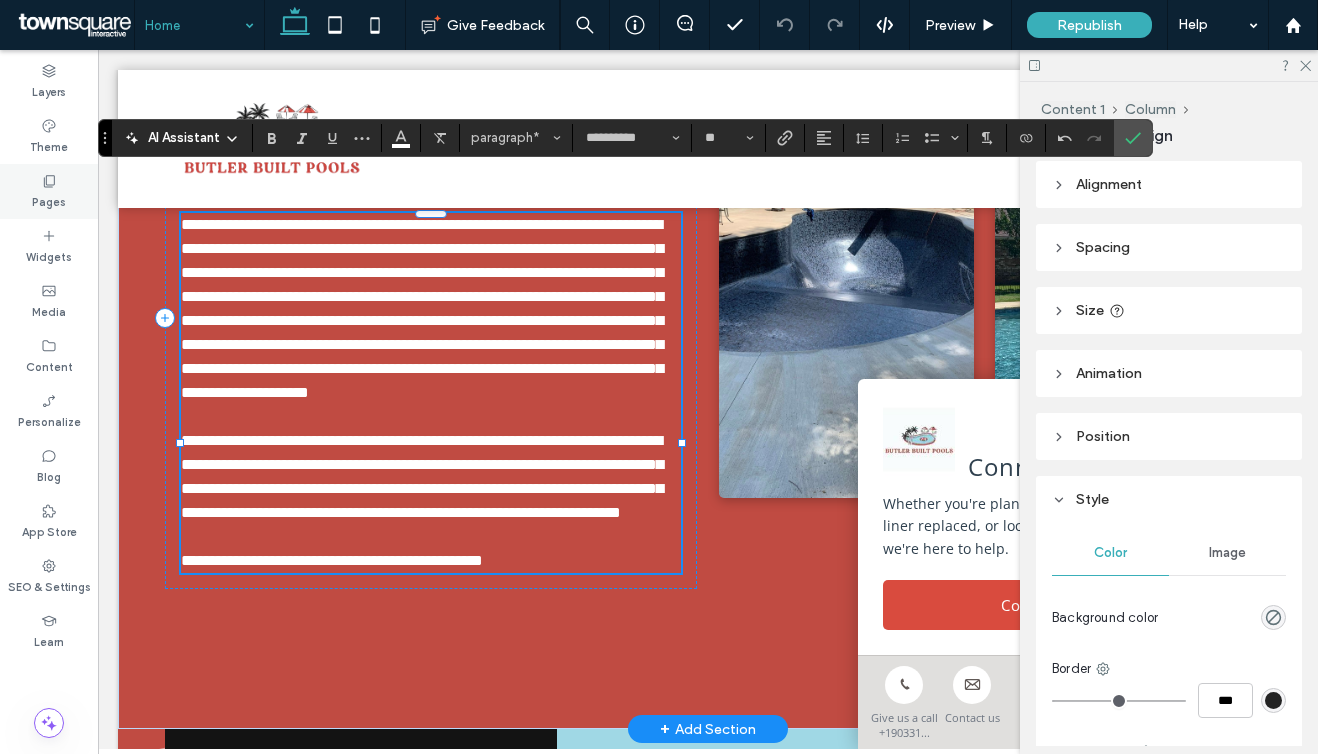 click on "Pages" at bounding box center (49, 200) 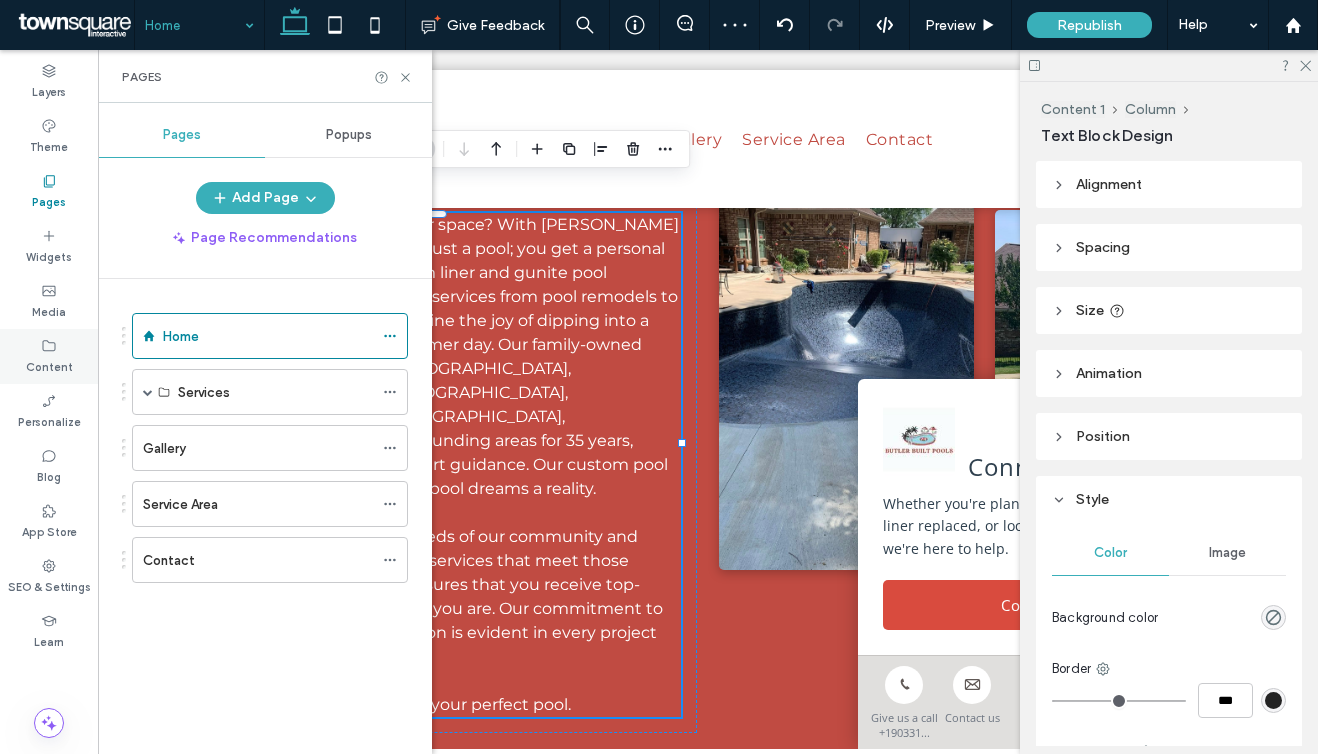 click on "Content" at bounding box center (49, 365) 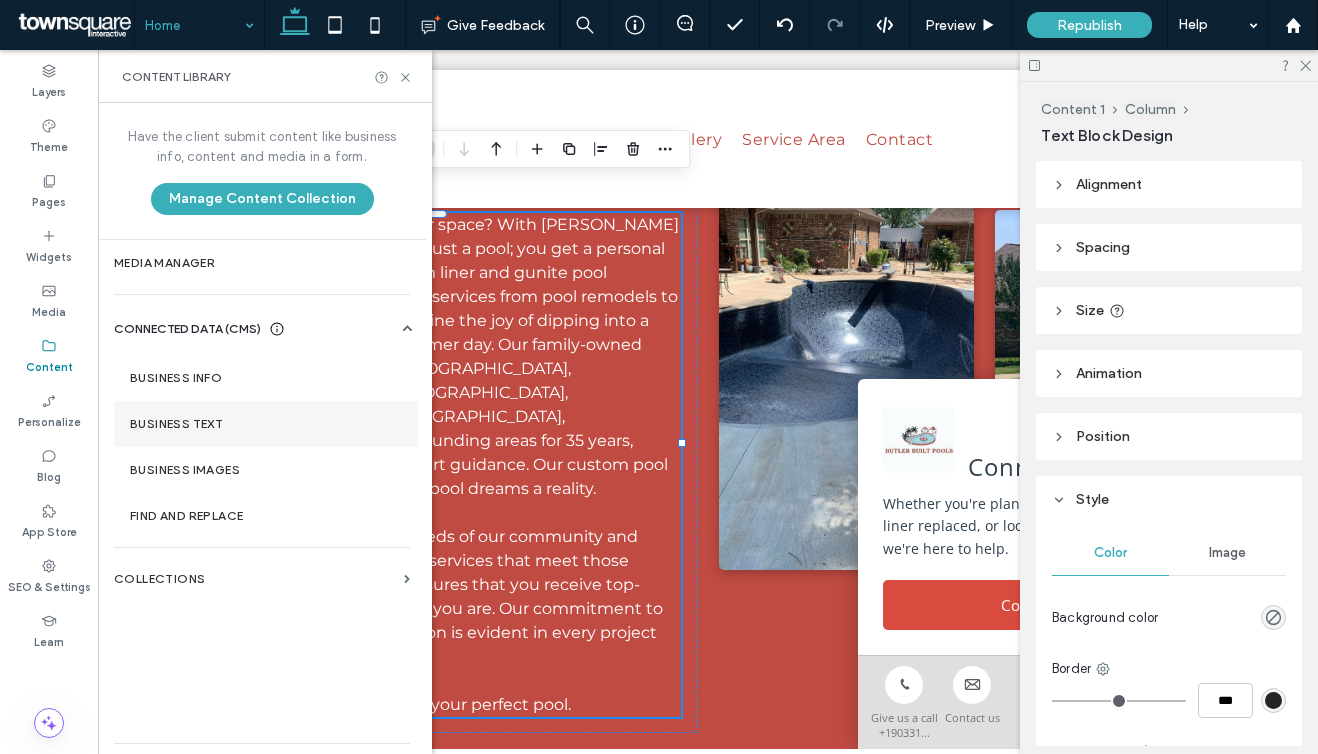 click on "Business Text" at bounding box center [266, 424] 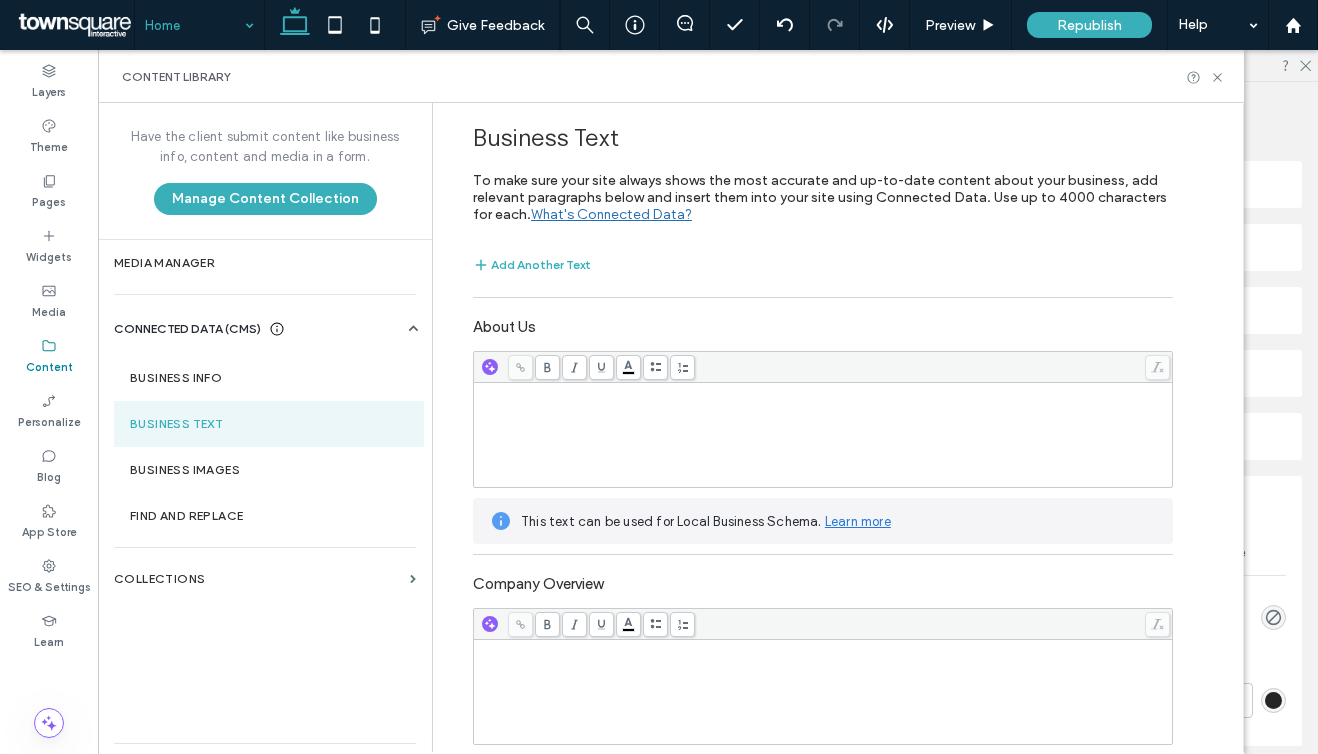 click at bounding box center (823, 435) 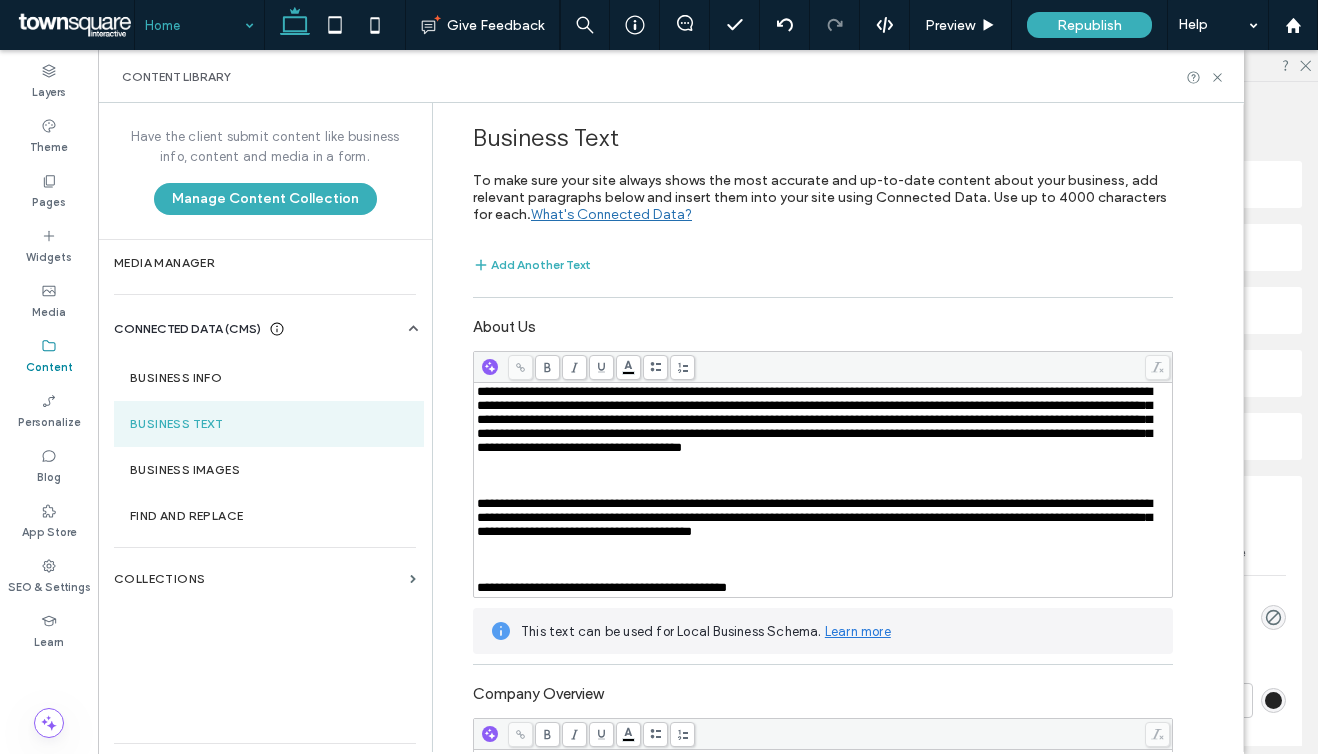 click at bounding box center (823, 490) 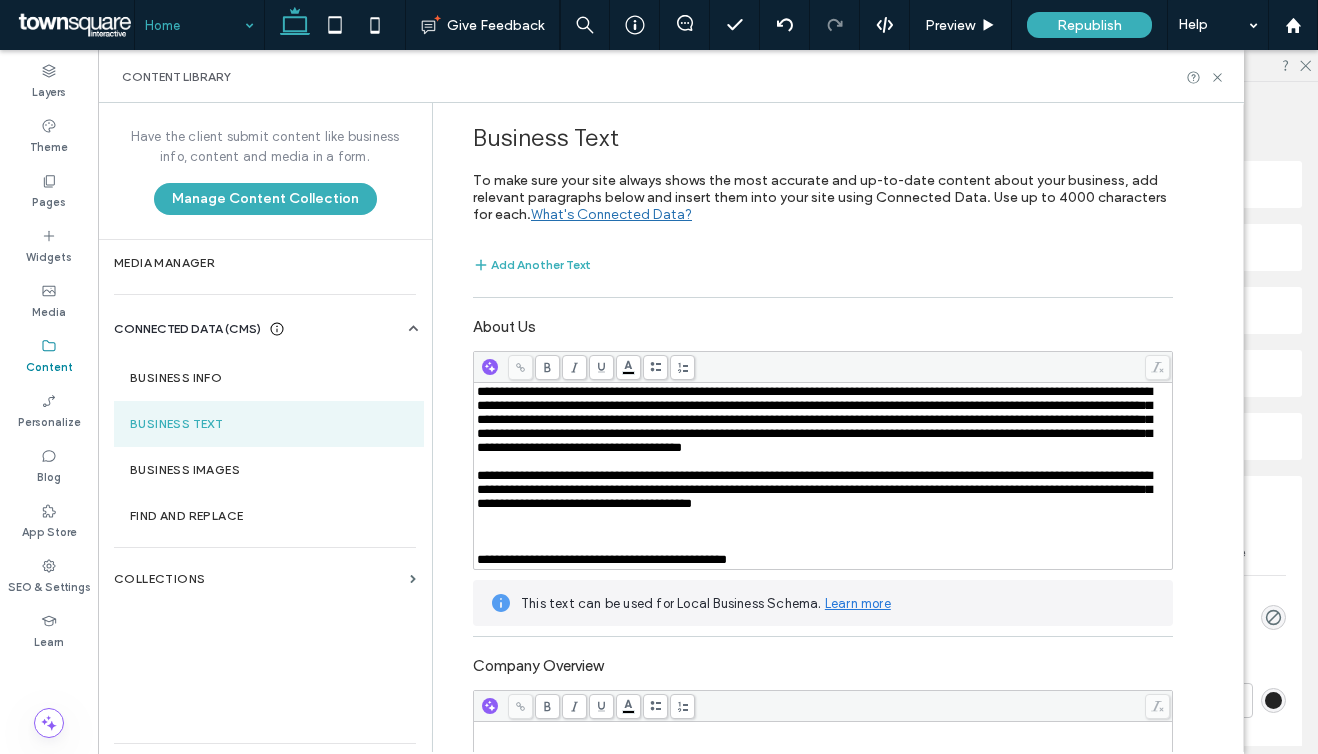 click at bounding box center (823, 546) 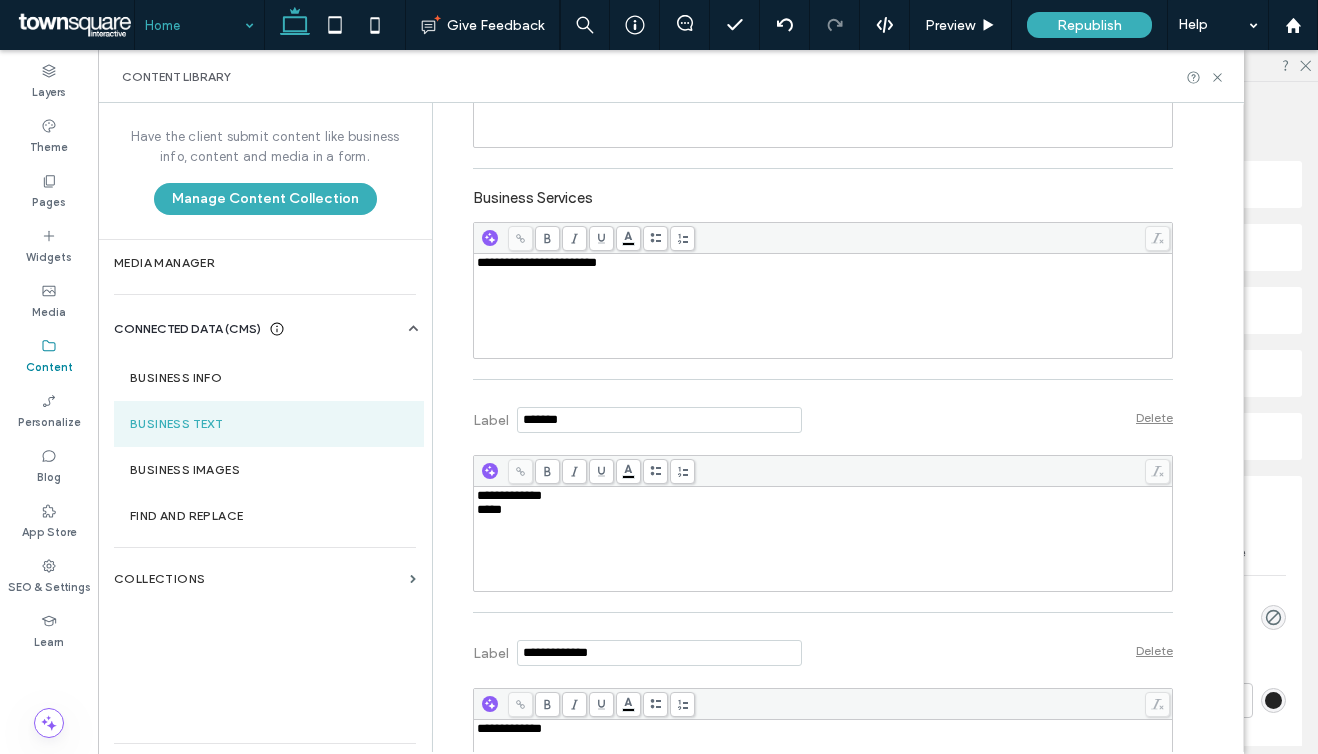 scroll, scrollTop: 594, scrollLeft: 0, axis: vertical 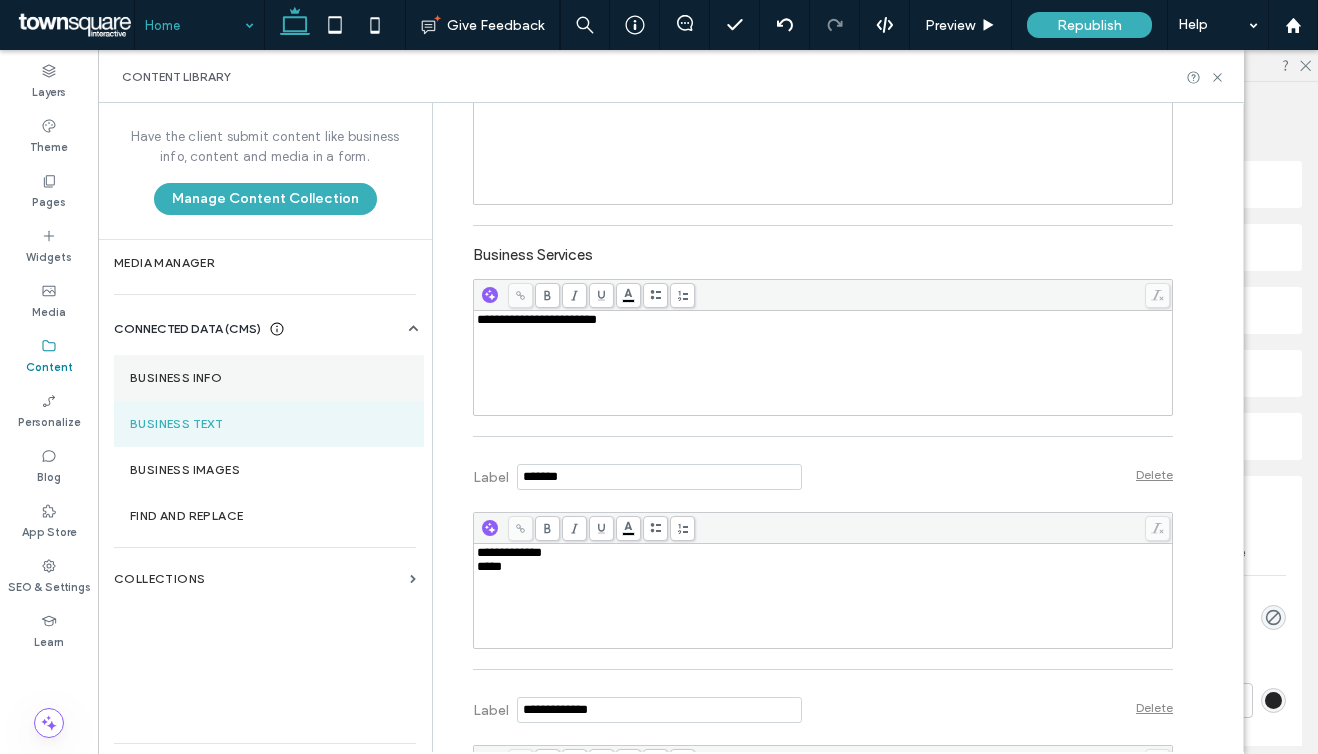 click on "Business Info" at bounding box center [269, 378] 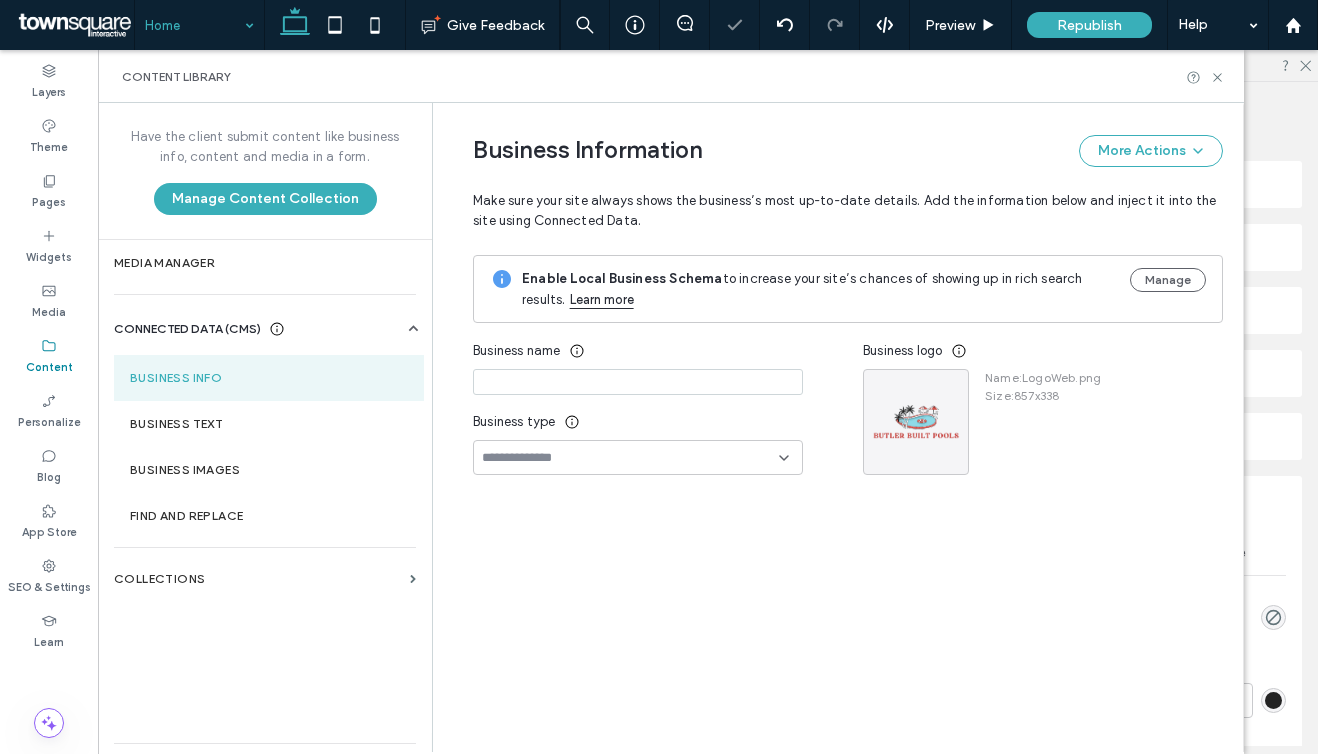 type on "**********" 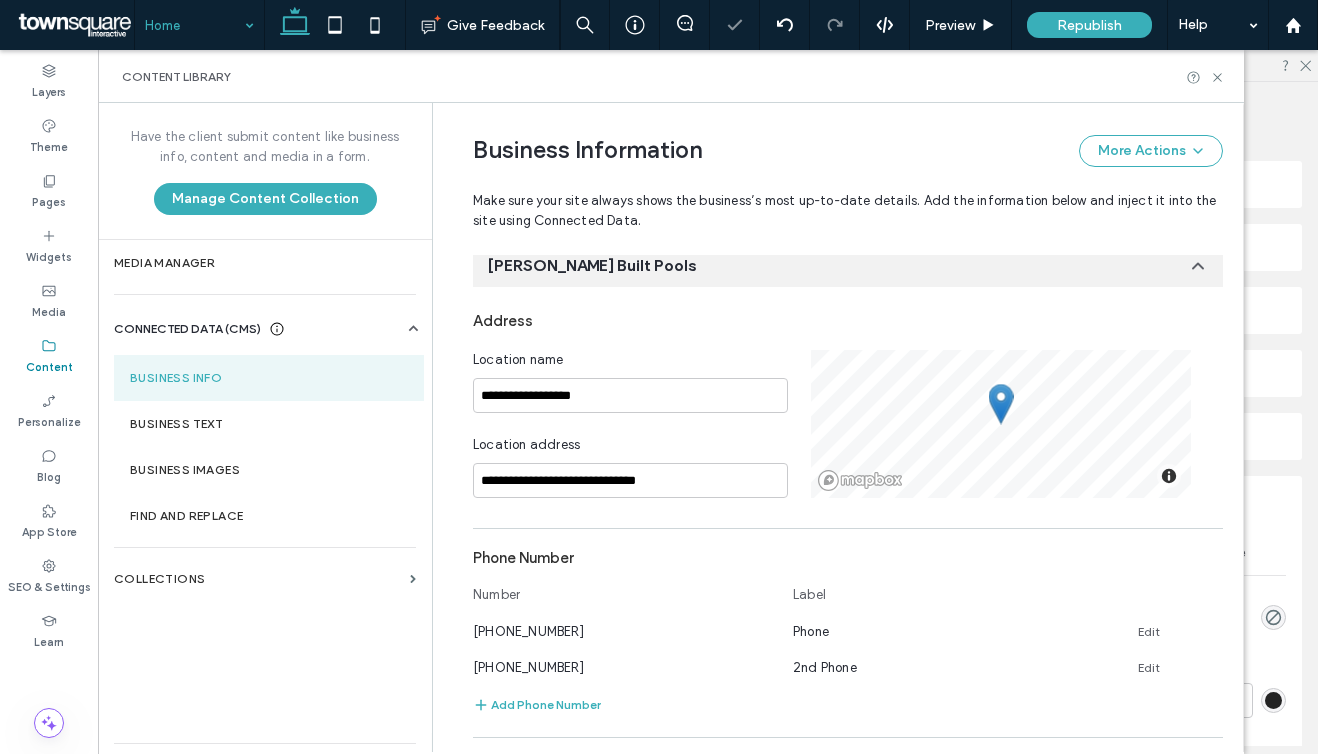 scroll, scrollTop: 0, scrollLeft: 0, axis: both 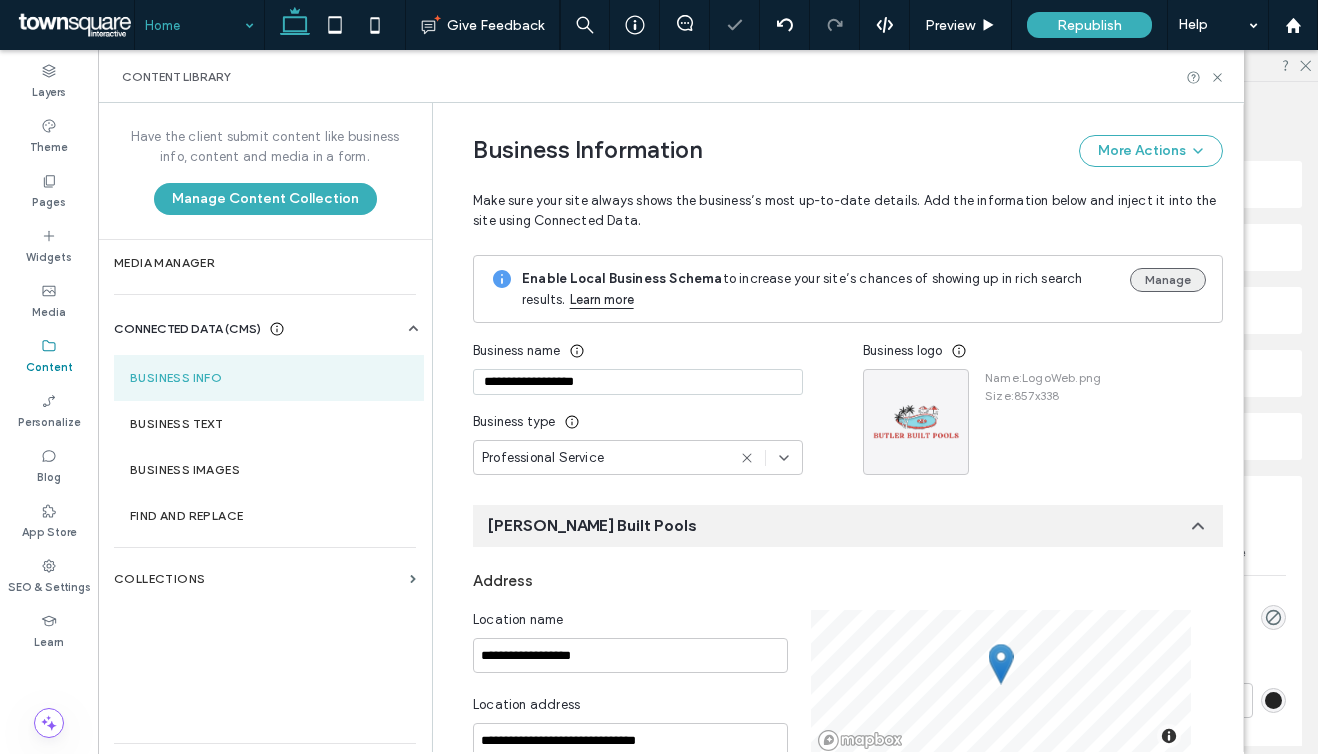 click on "Manage" at bounding box center (1168, 280) 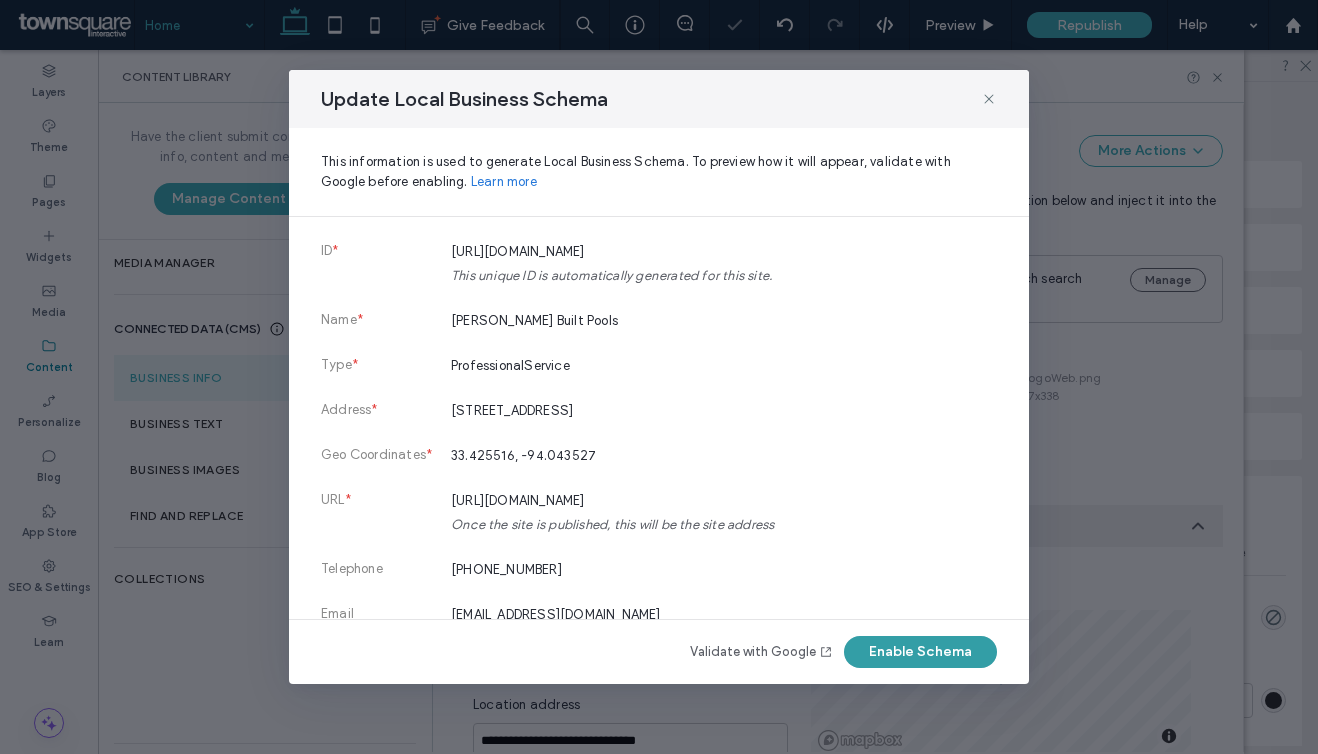 click on "Enable Schema" at bounding box center [920, 652] 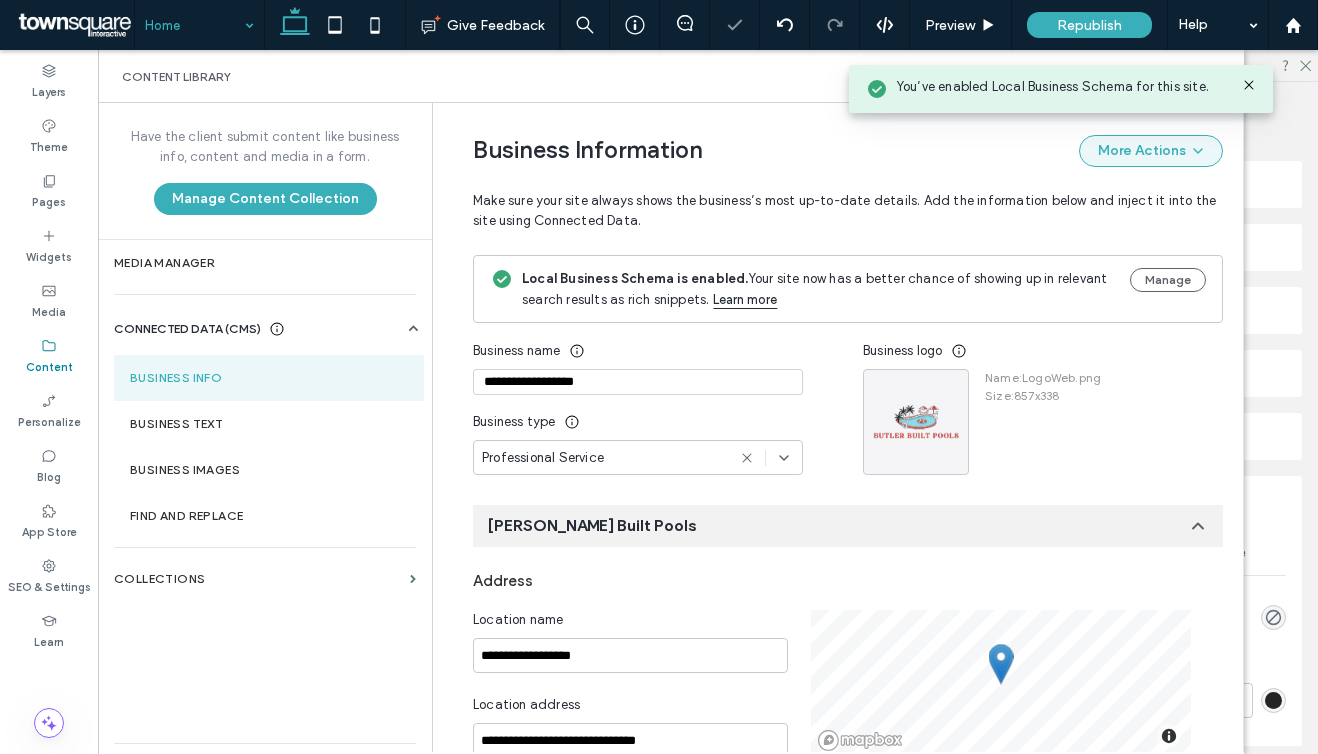click on "More Actions" at bounding box center (1151, 151) 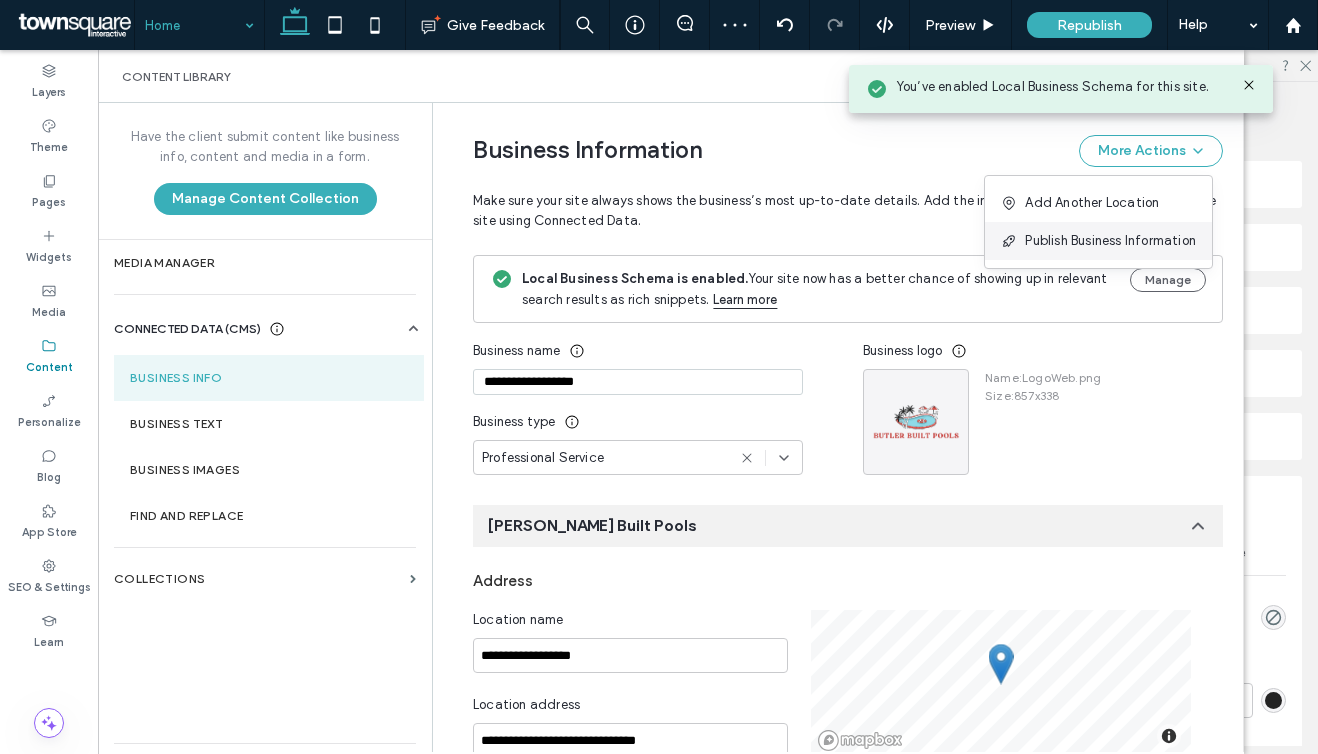click on "Publish Business Information" at bounding box center (1098, 241) 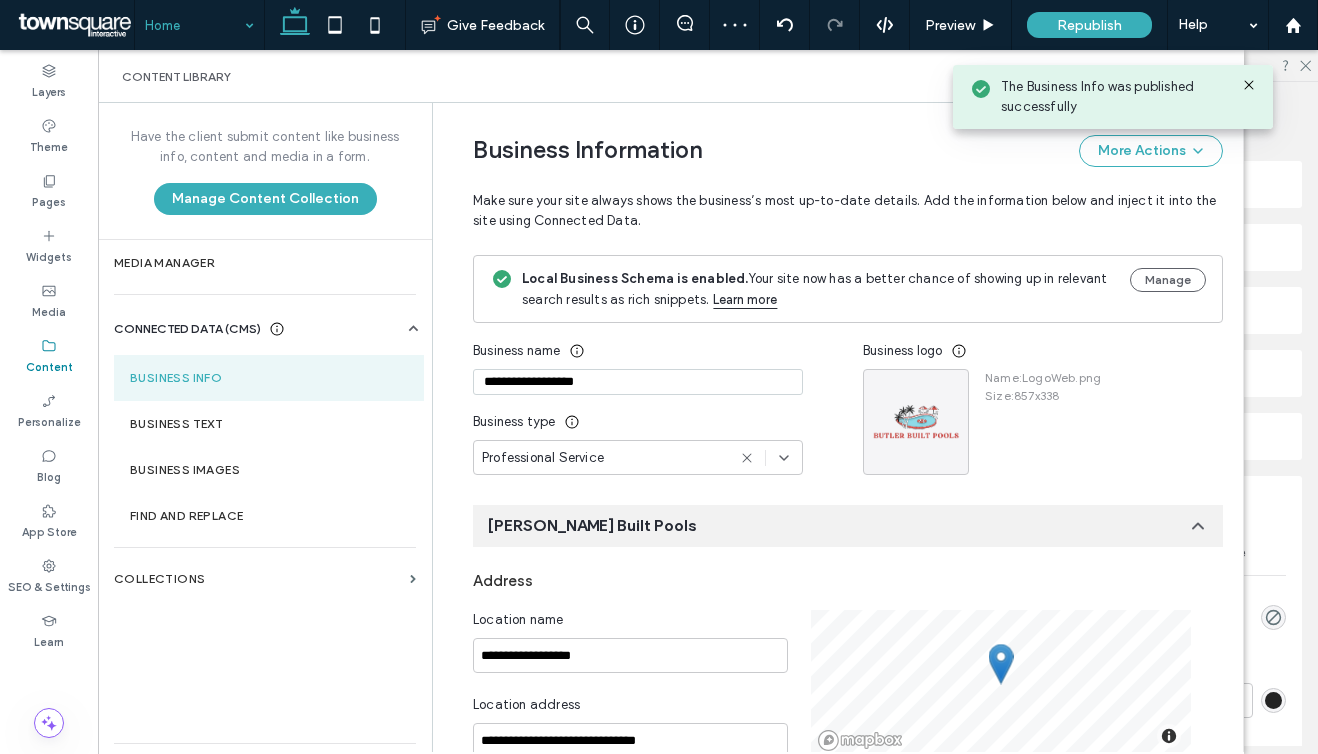 click 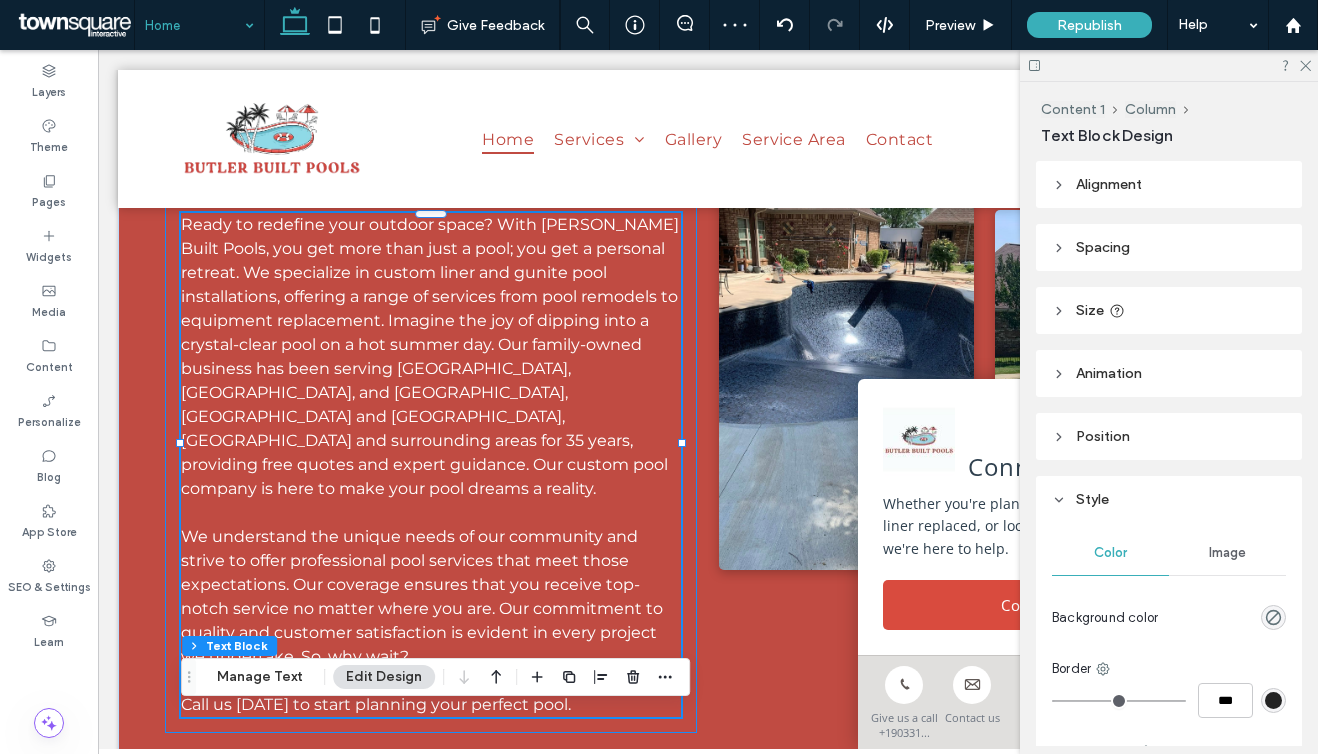 click at bounding box center (1169, 65) 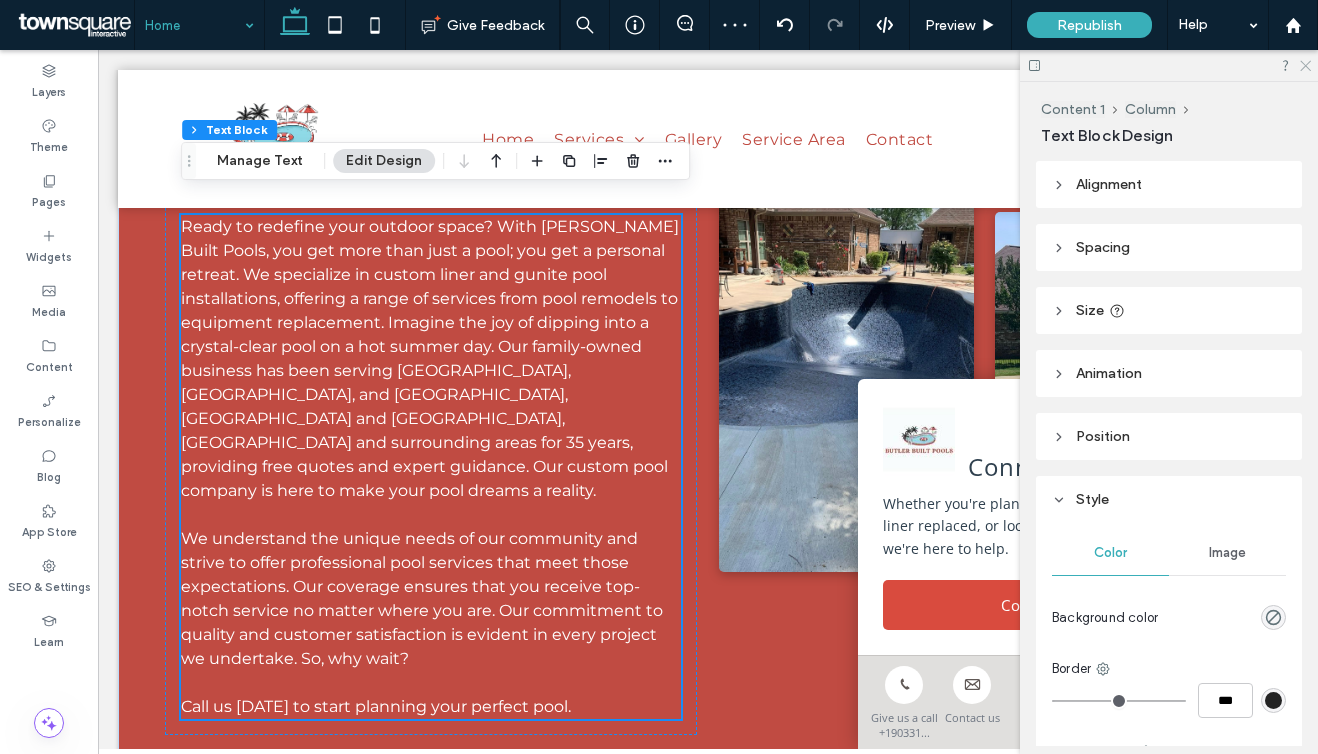 scroll, scrollTop: 1233, scrollLeft: 0, axis: vertical 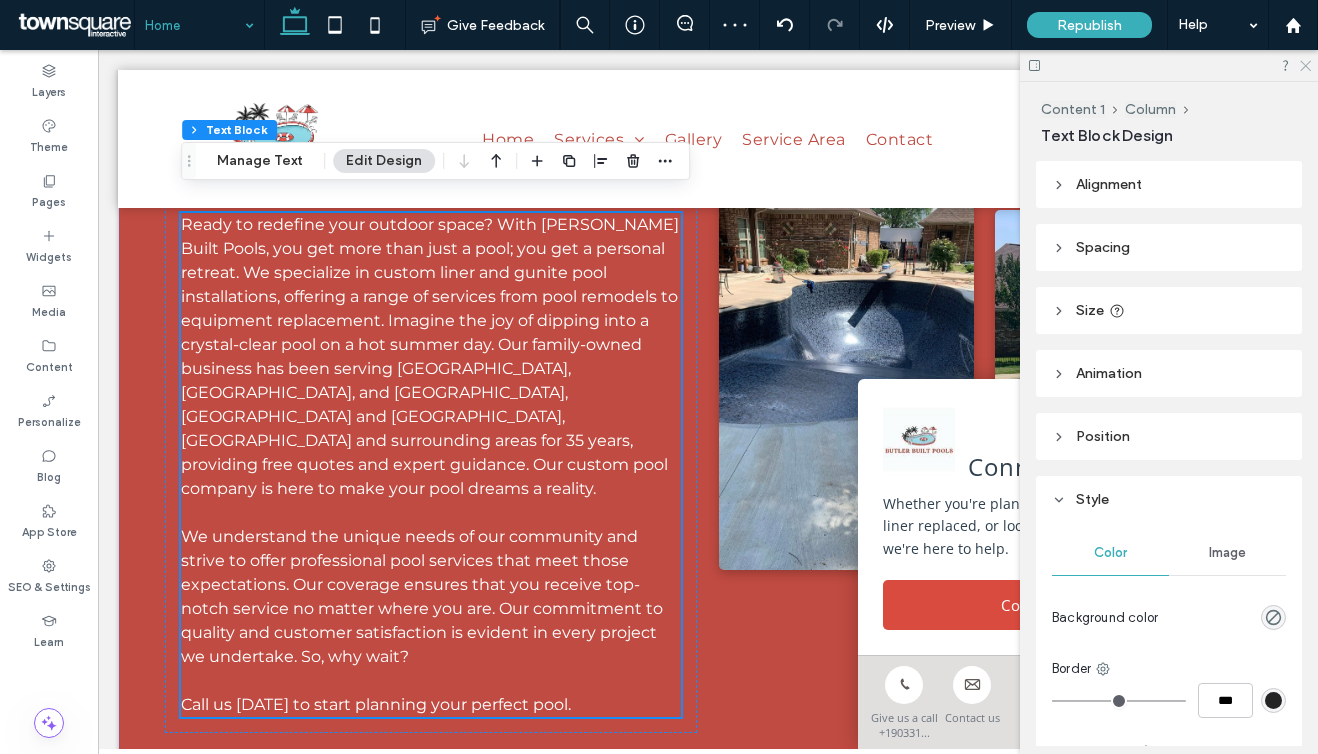 click 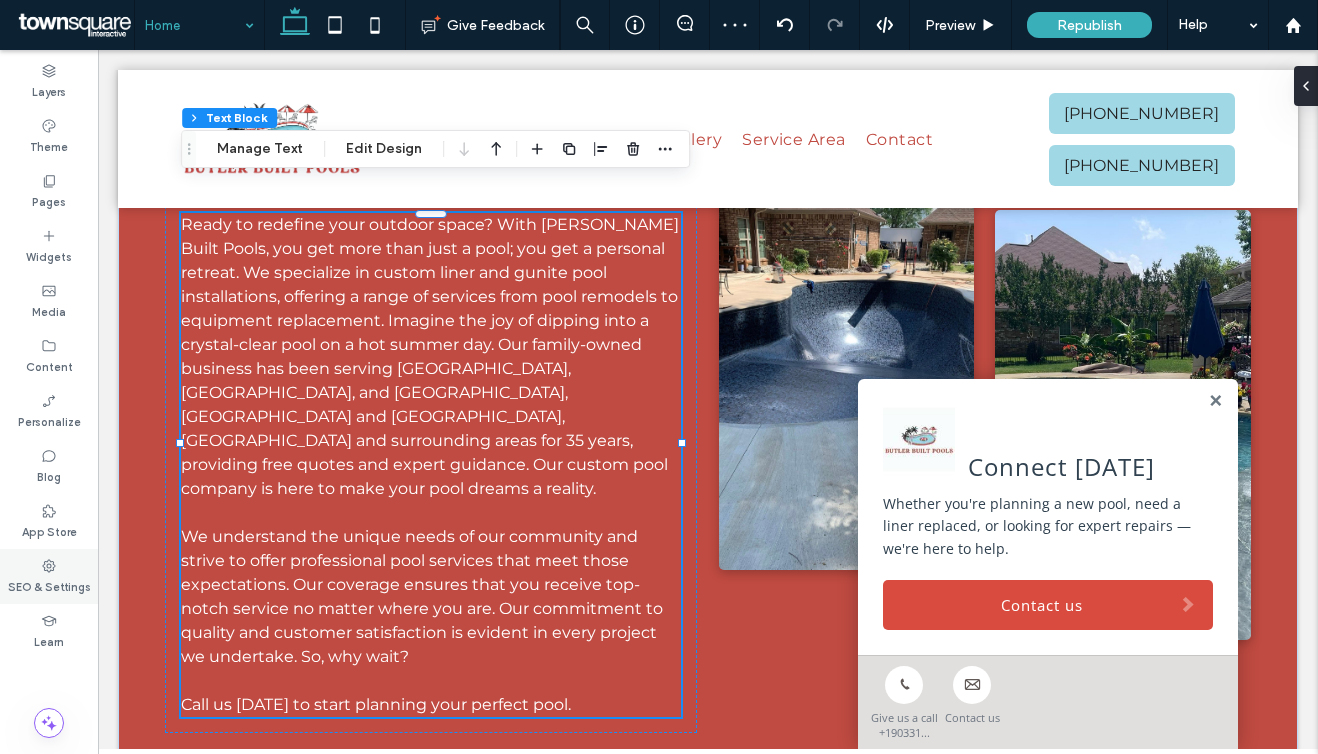 click on "SEO & Settings" at bounding box center (49, 585) 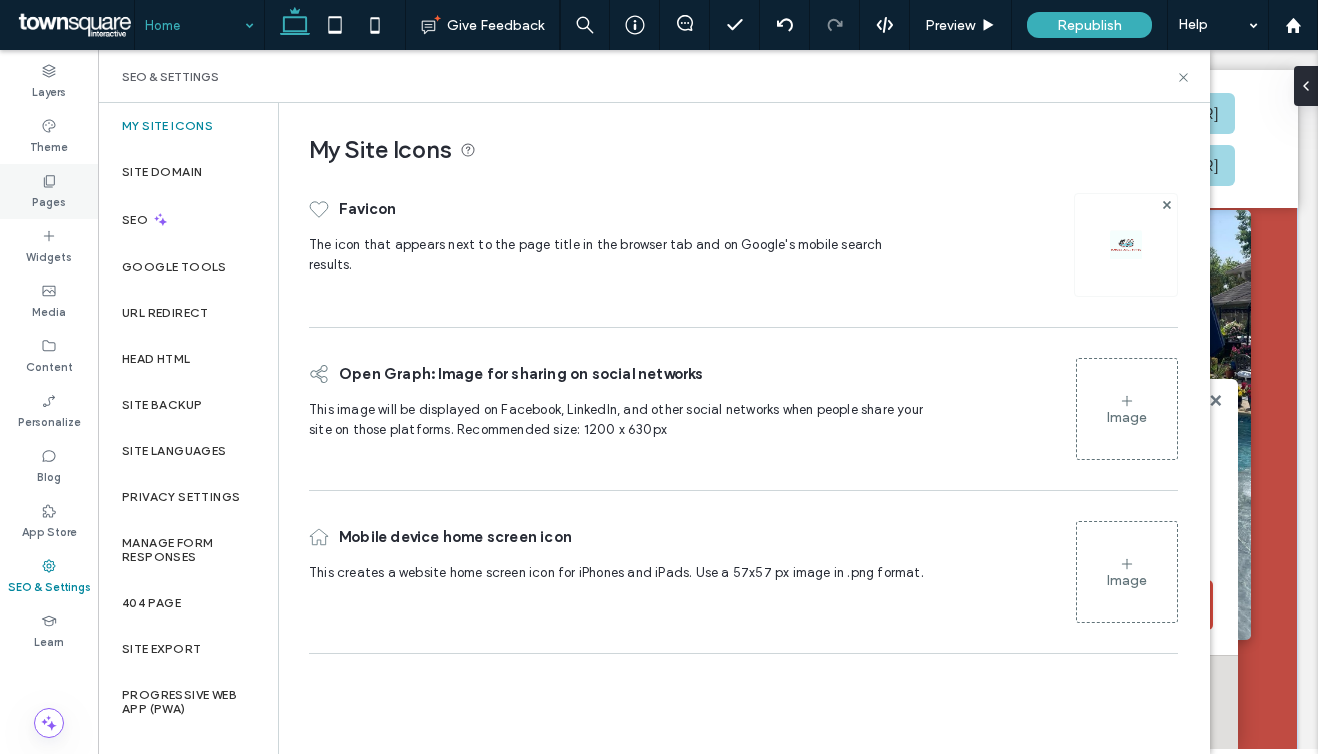 click 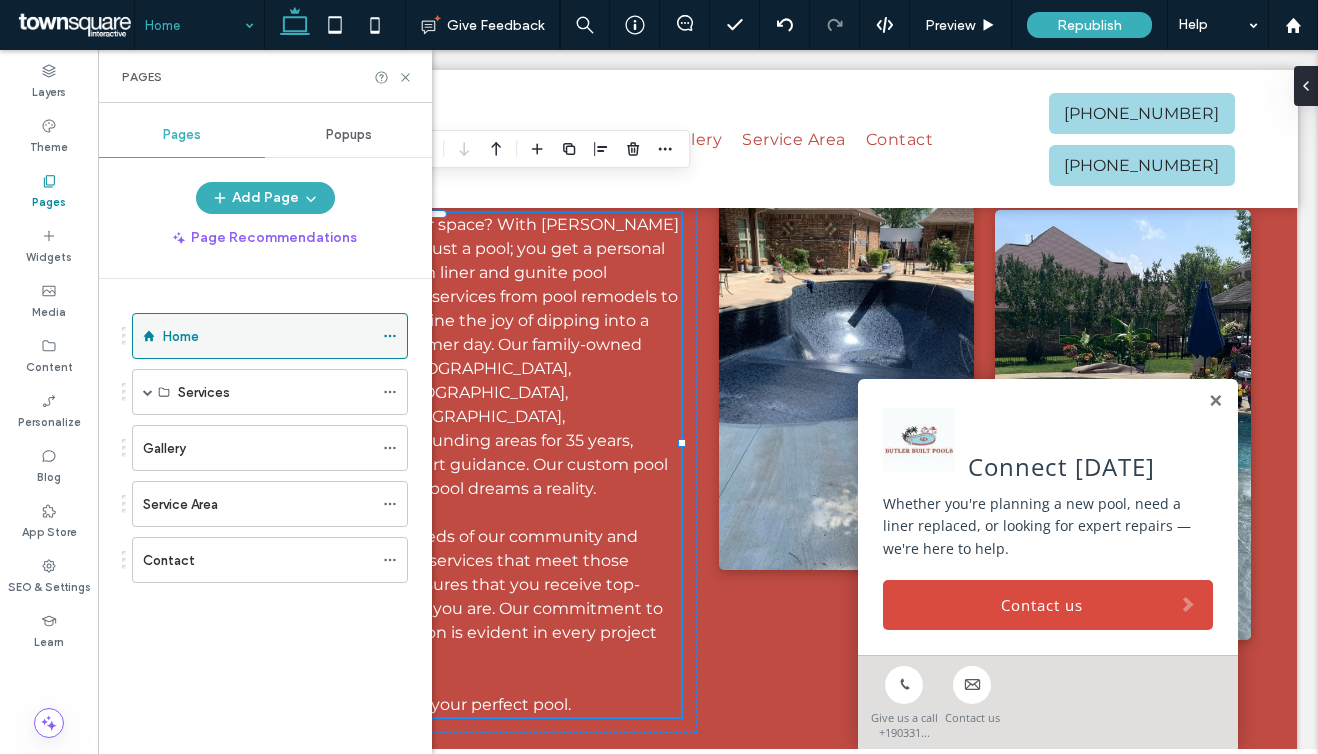 click 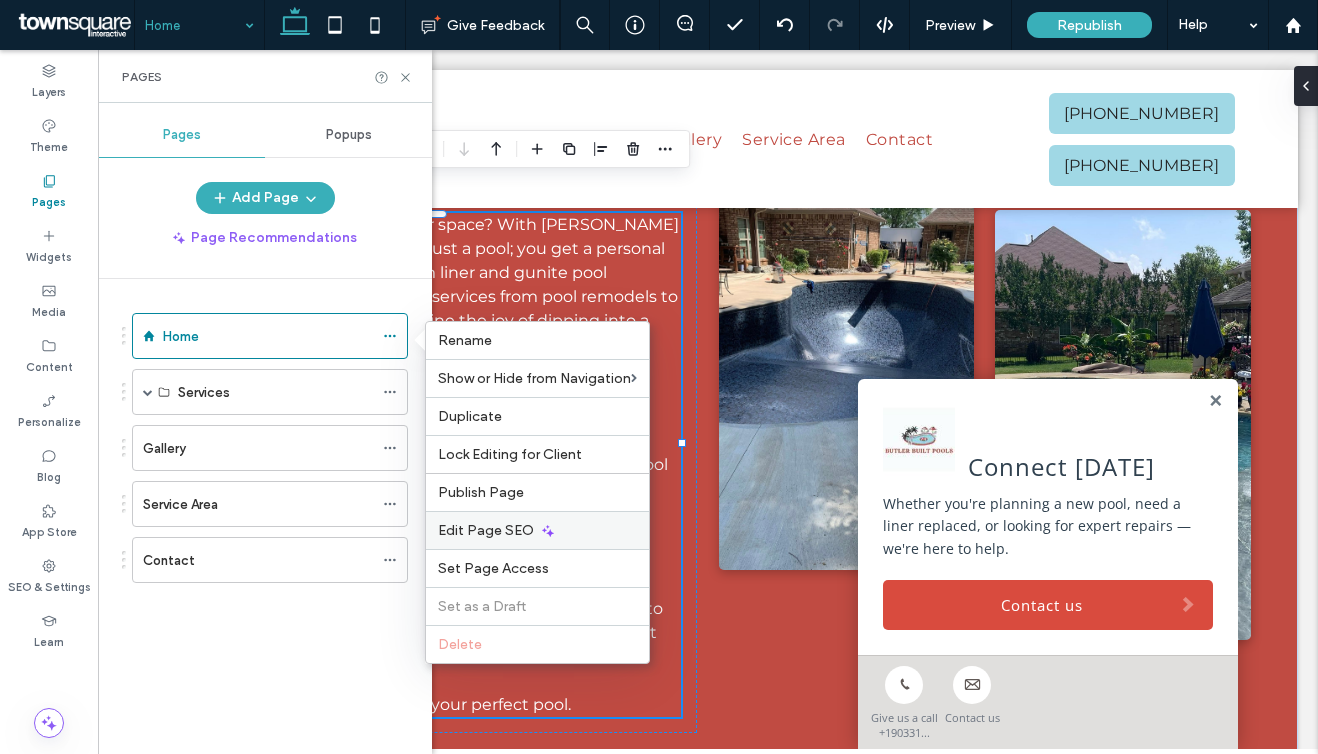 click on "Edit Page SEO" at bounding box center [486, 530] 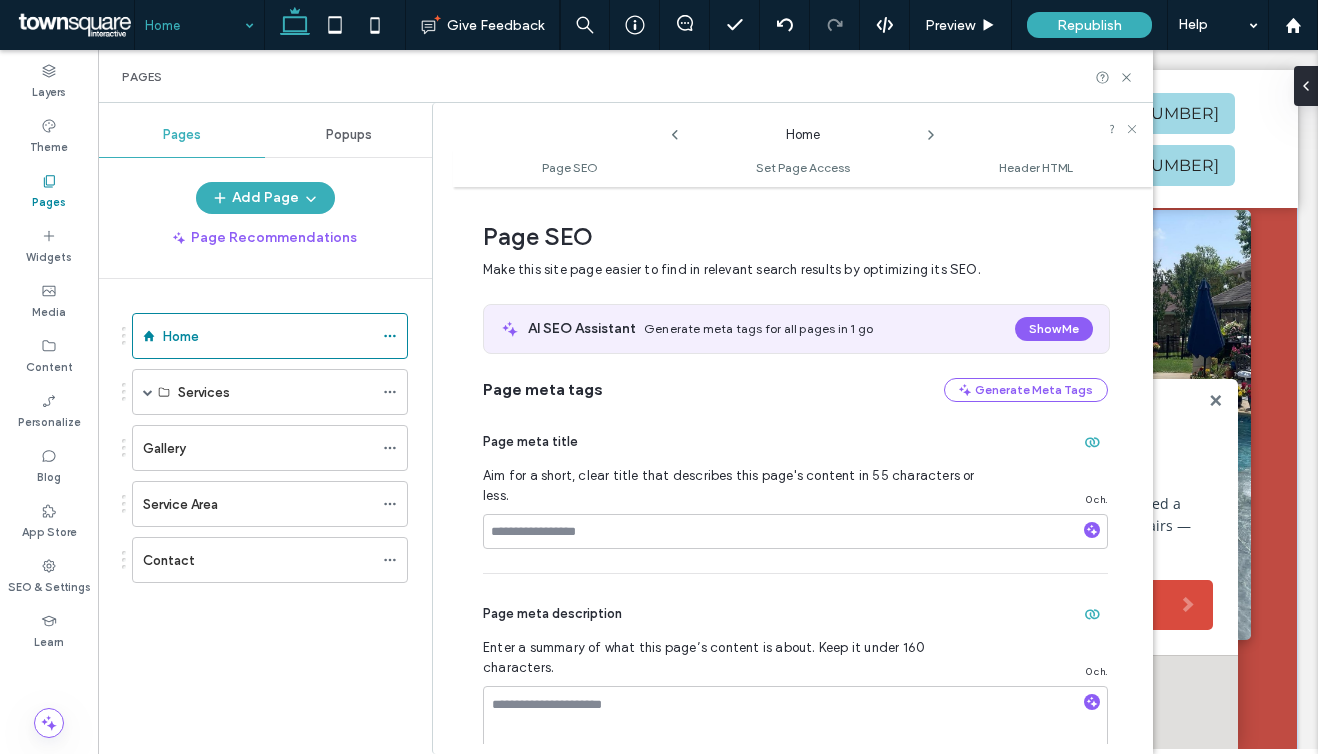 scroll, scrollTop: 10, scrollLeft: 0, axis: vertical 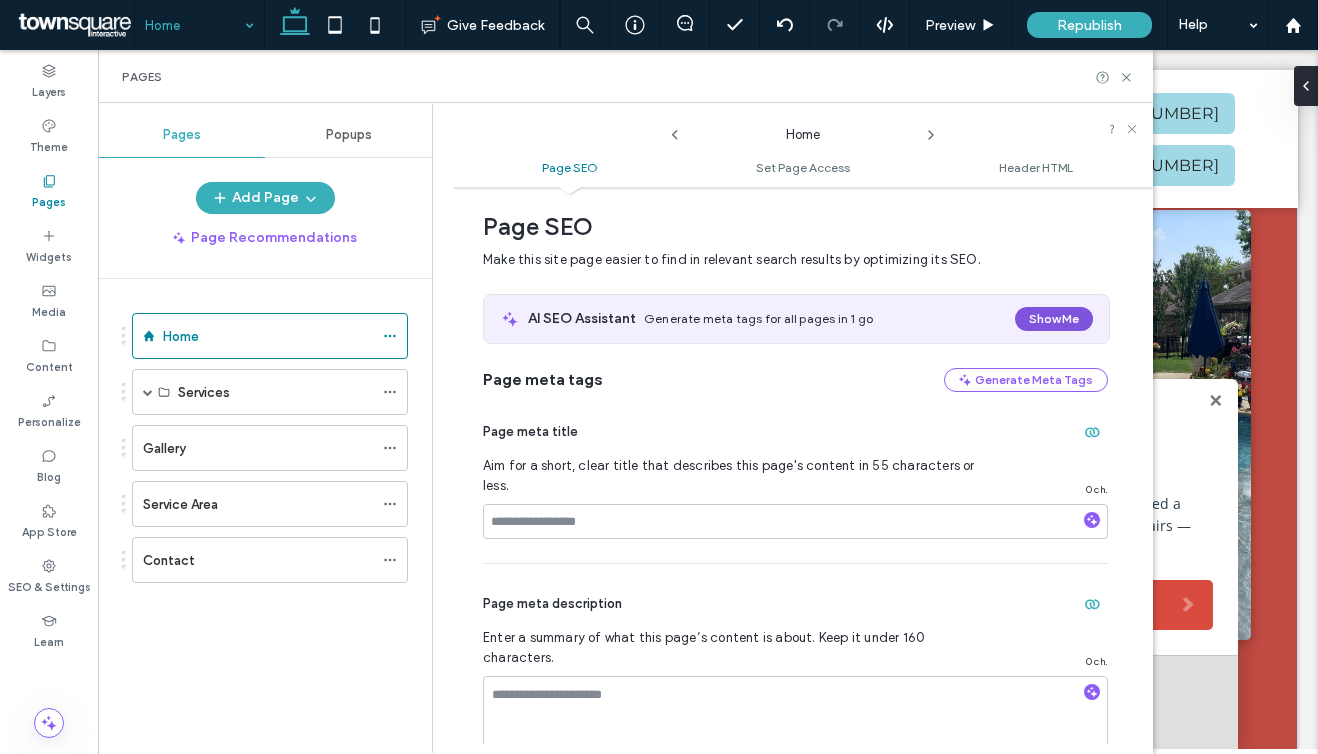 click on "Show Me" at bounding box center (1054, 319) 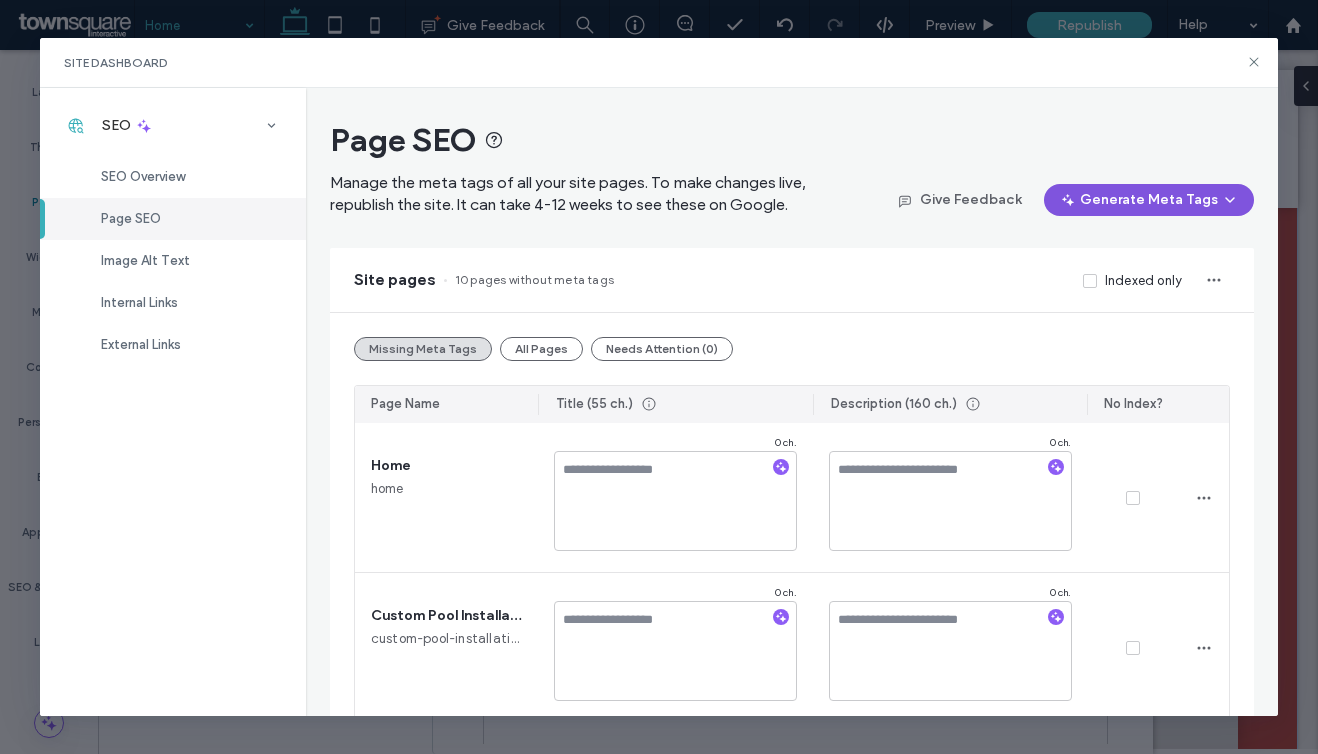 click on "Generate Meta Tags" at bounding box center [1149, 200] 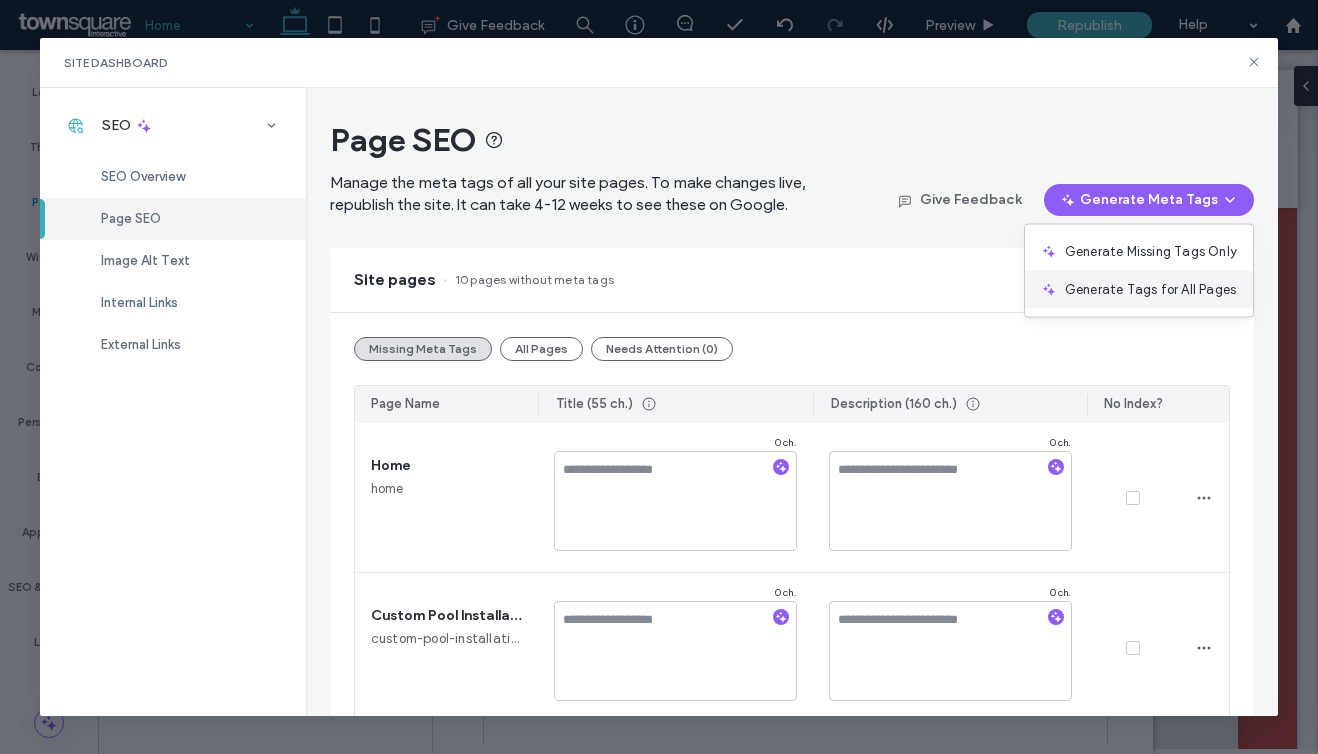 click on "Generate Tags for All Pages" at bounding box center [1139, 290] 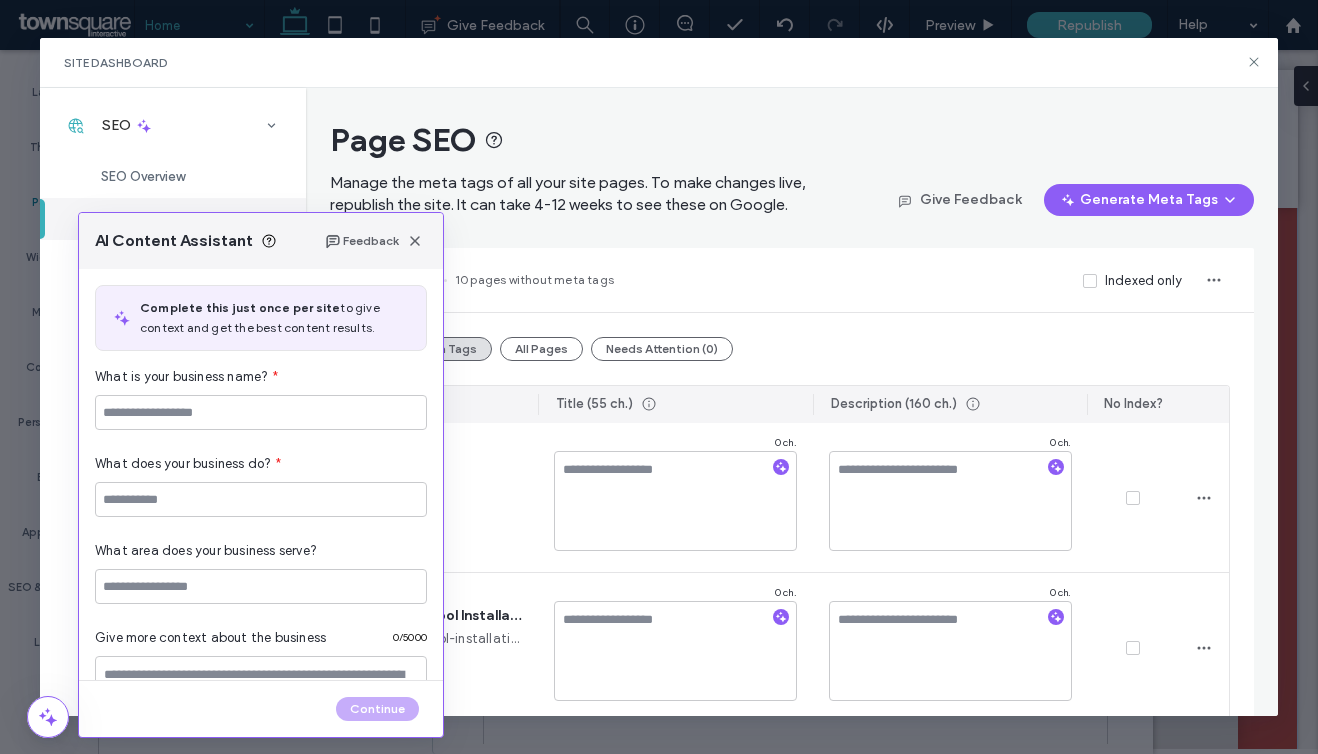 type on "**********" 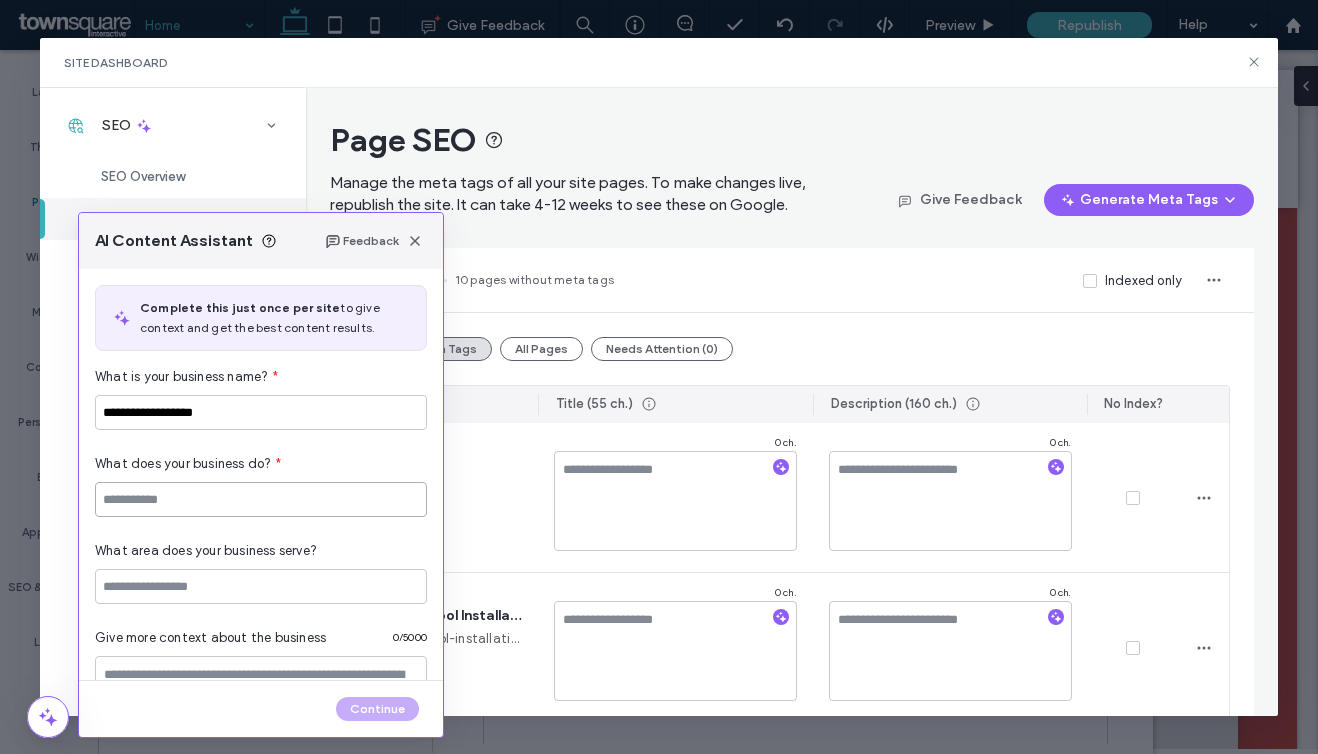 click at bounding box center (261, 499) 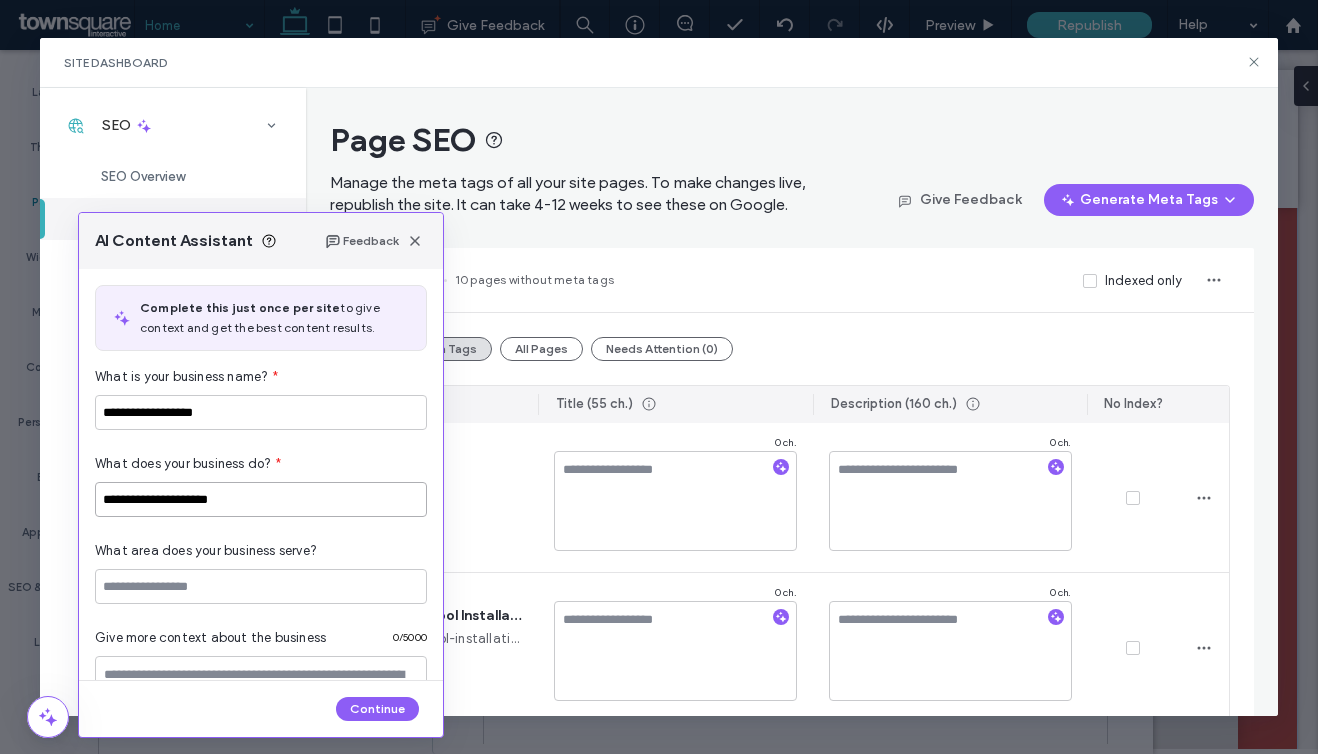 paste on "**********" 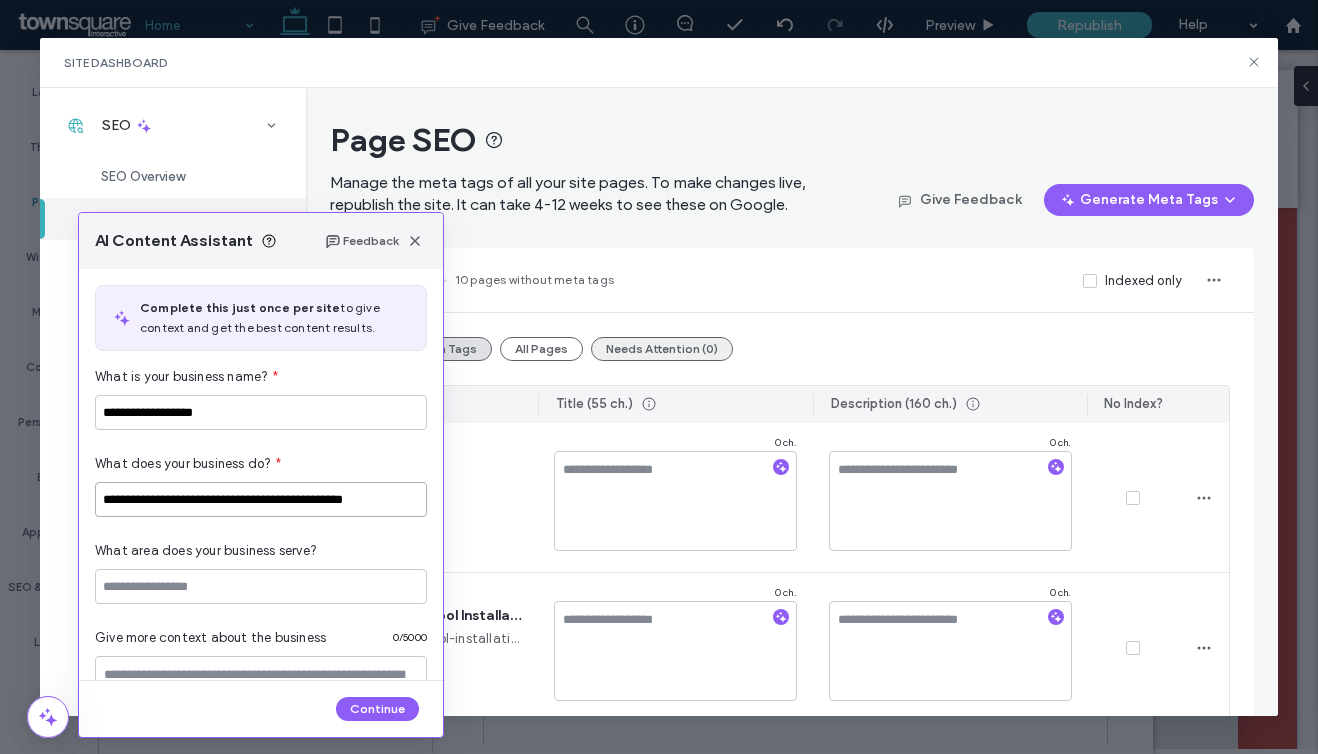 paste on "**********" 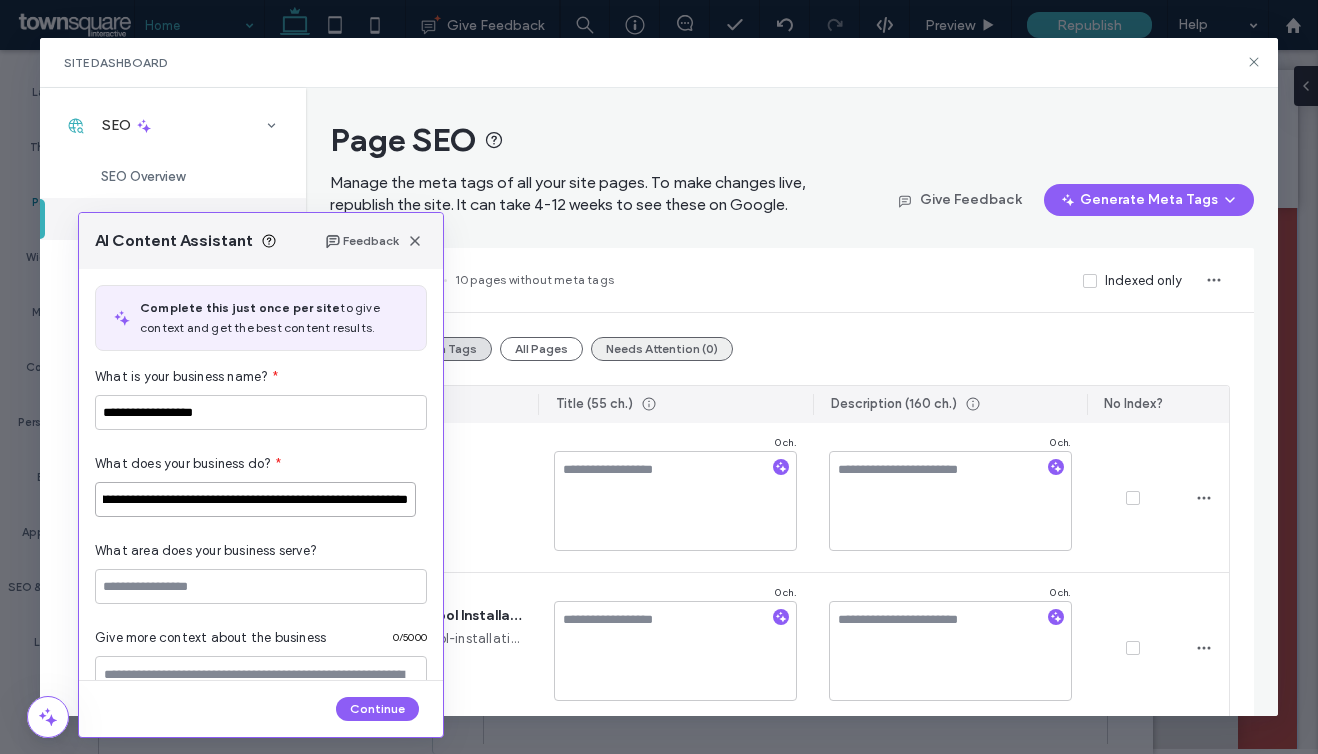 scroll, scrollTop: 0, scrollLeft: 141, axis: horizontal 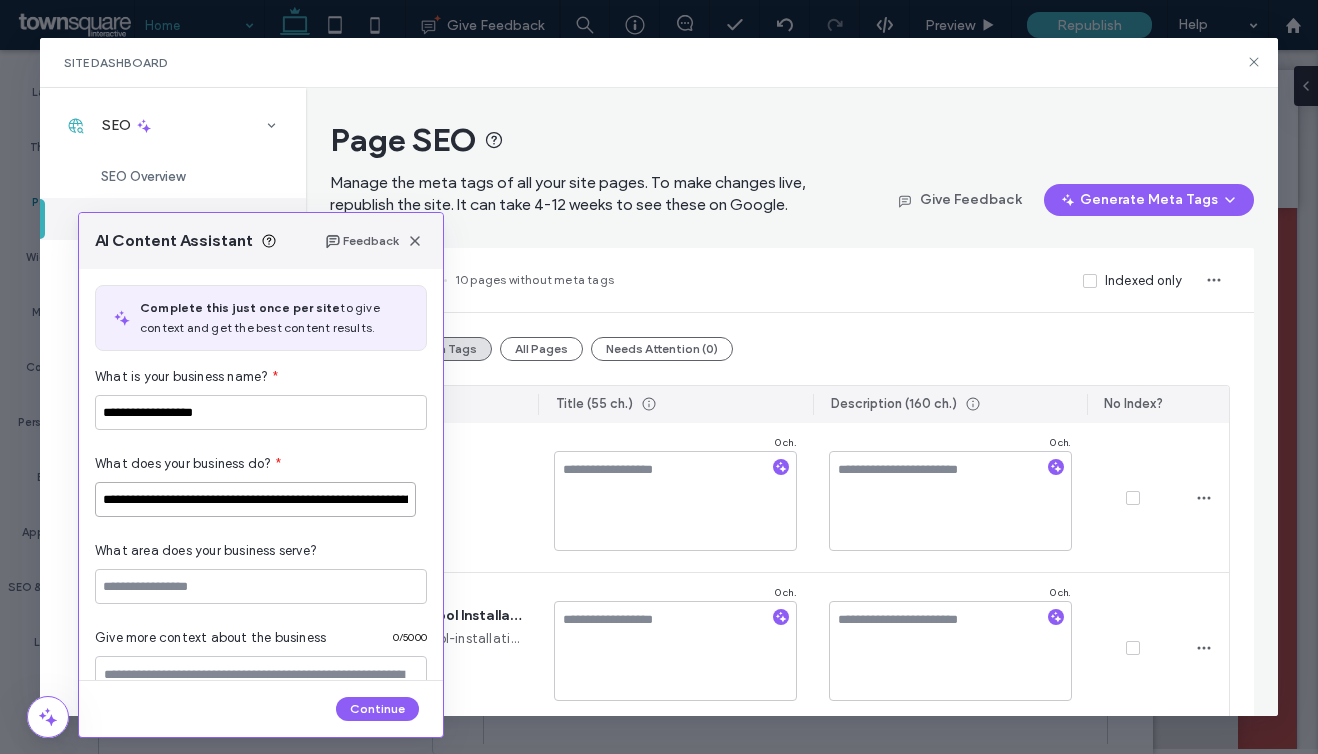 paste on "**********" 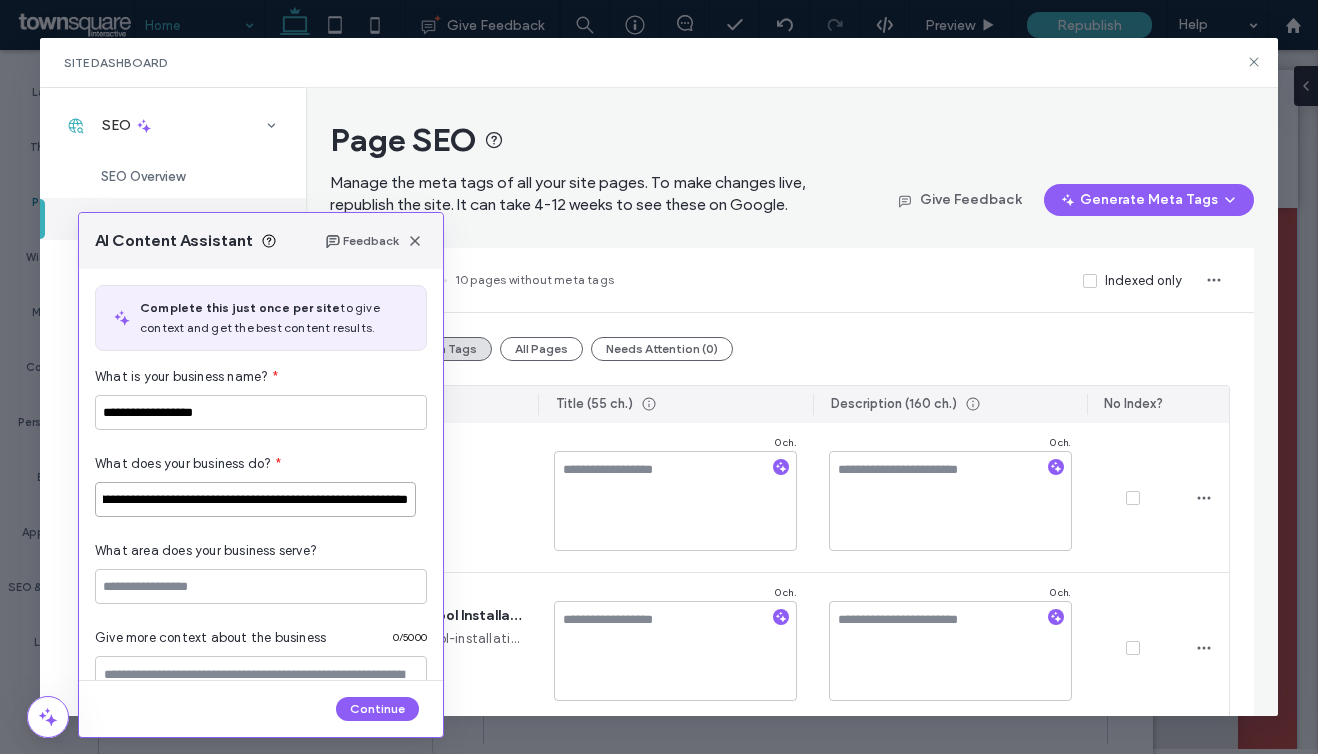 type on "**********" 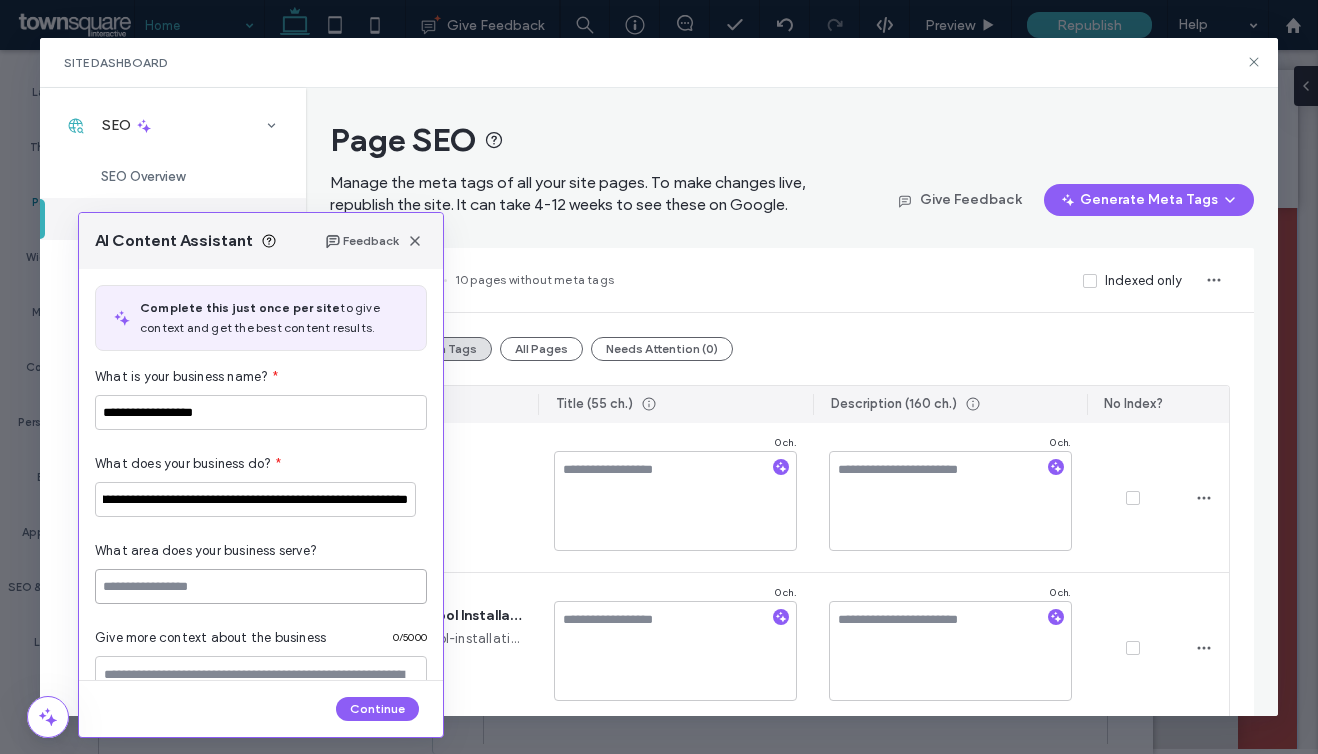 click at bounding box center (261, 586) 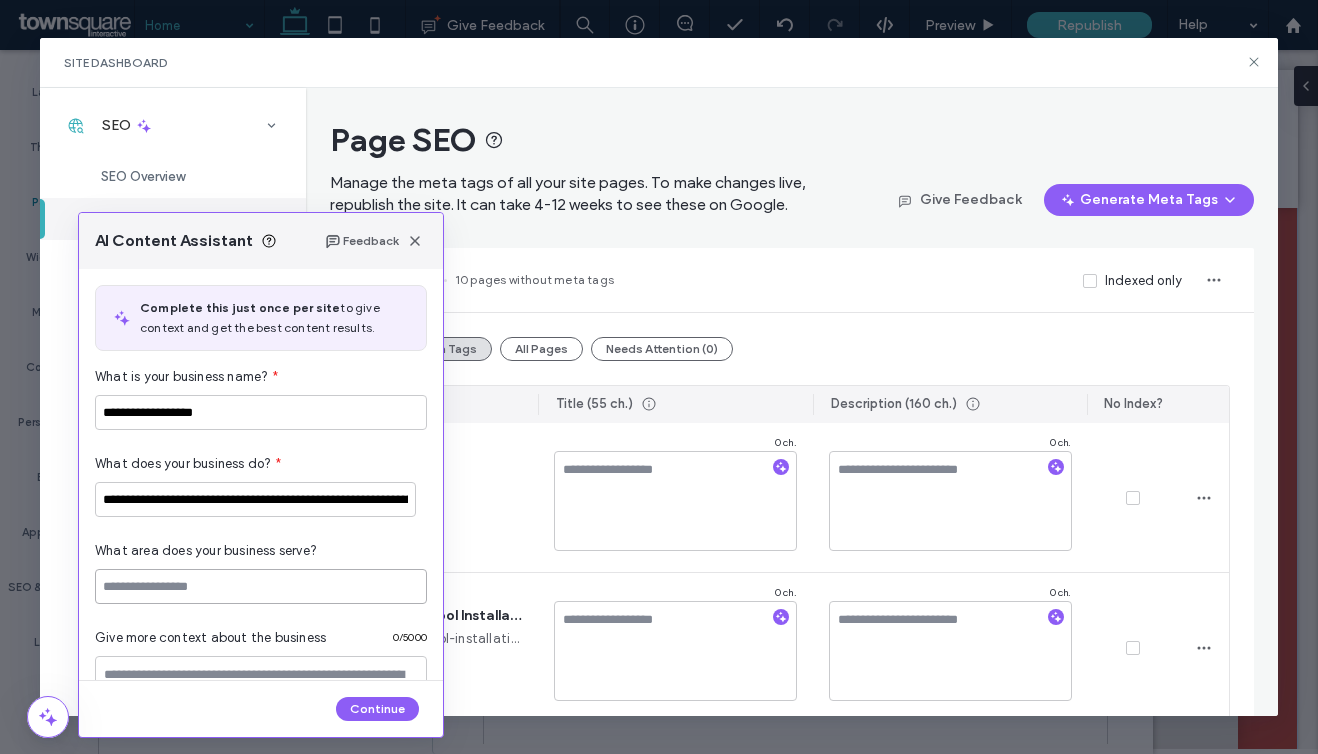 paste on "*********" 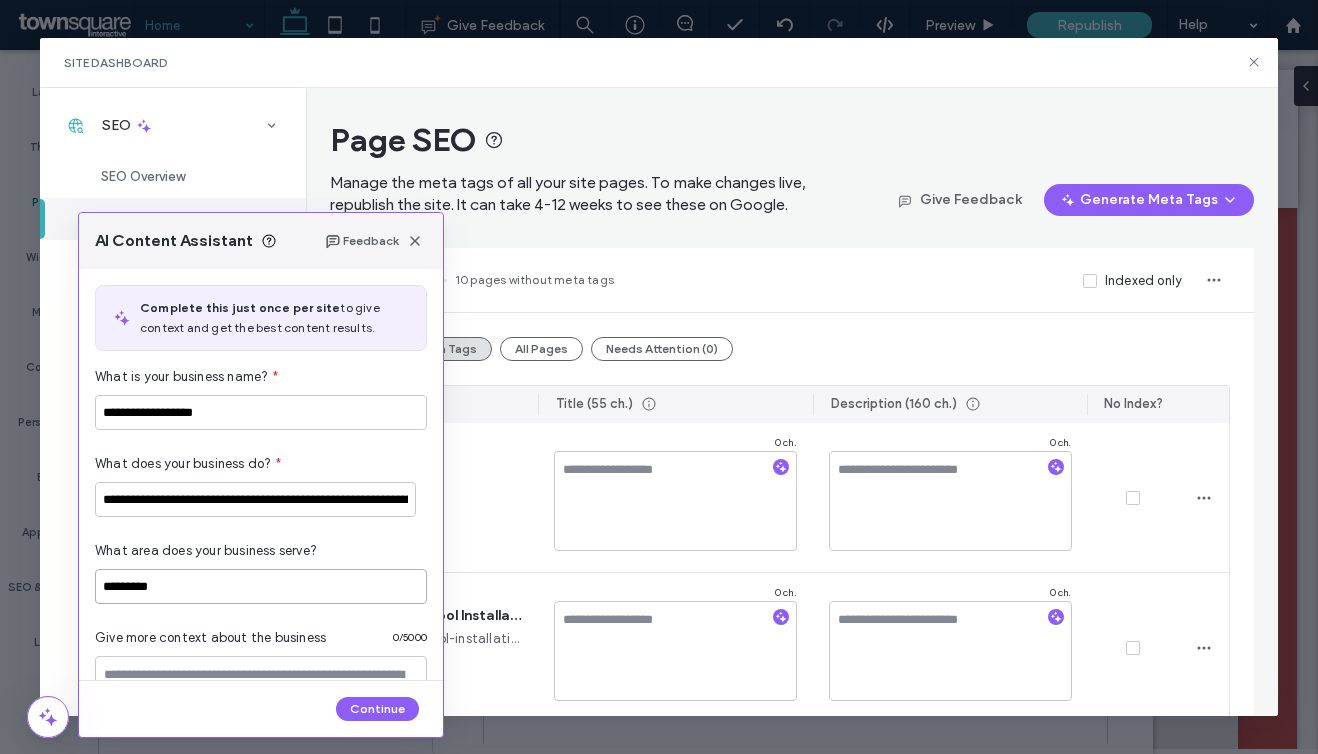 click on "*********" at bounding box center (261, 586) 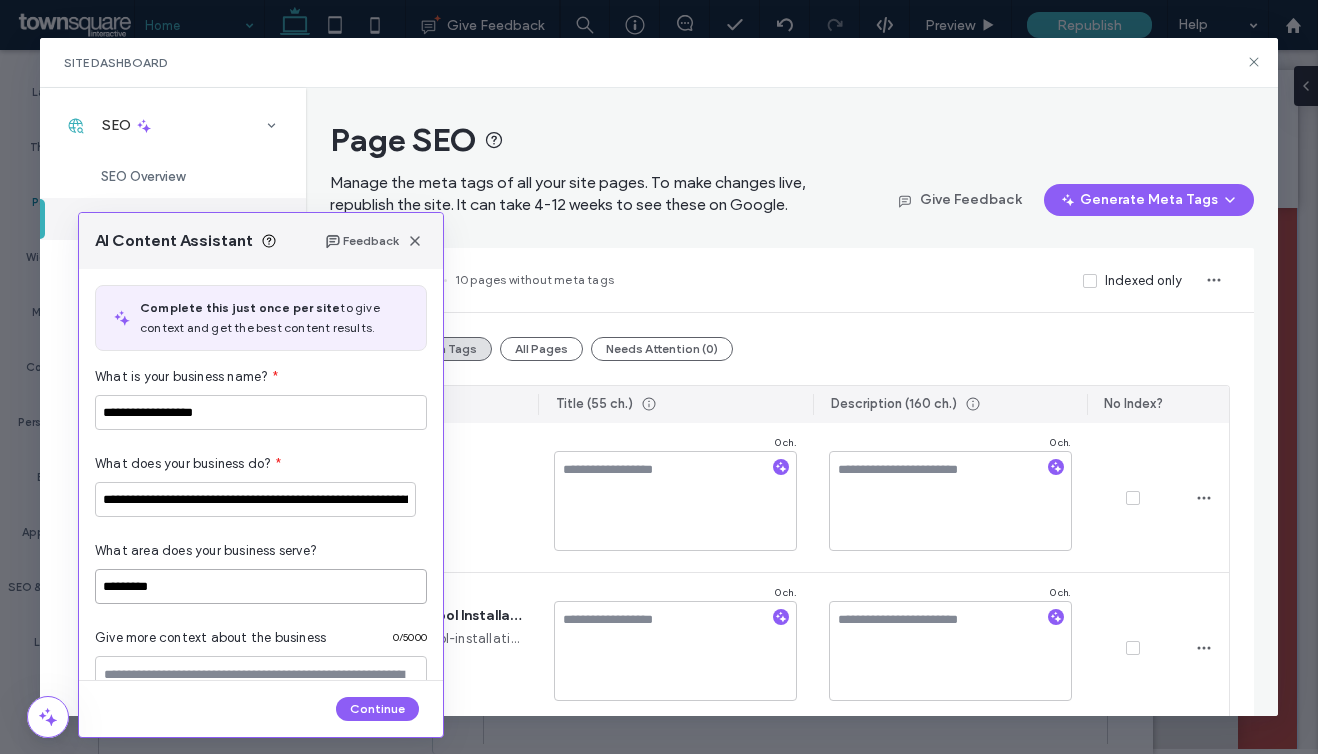 click on "*********" at bounding box center (261, 586) 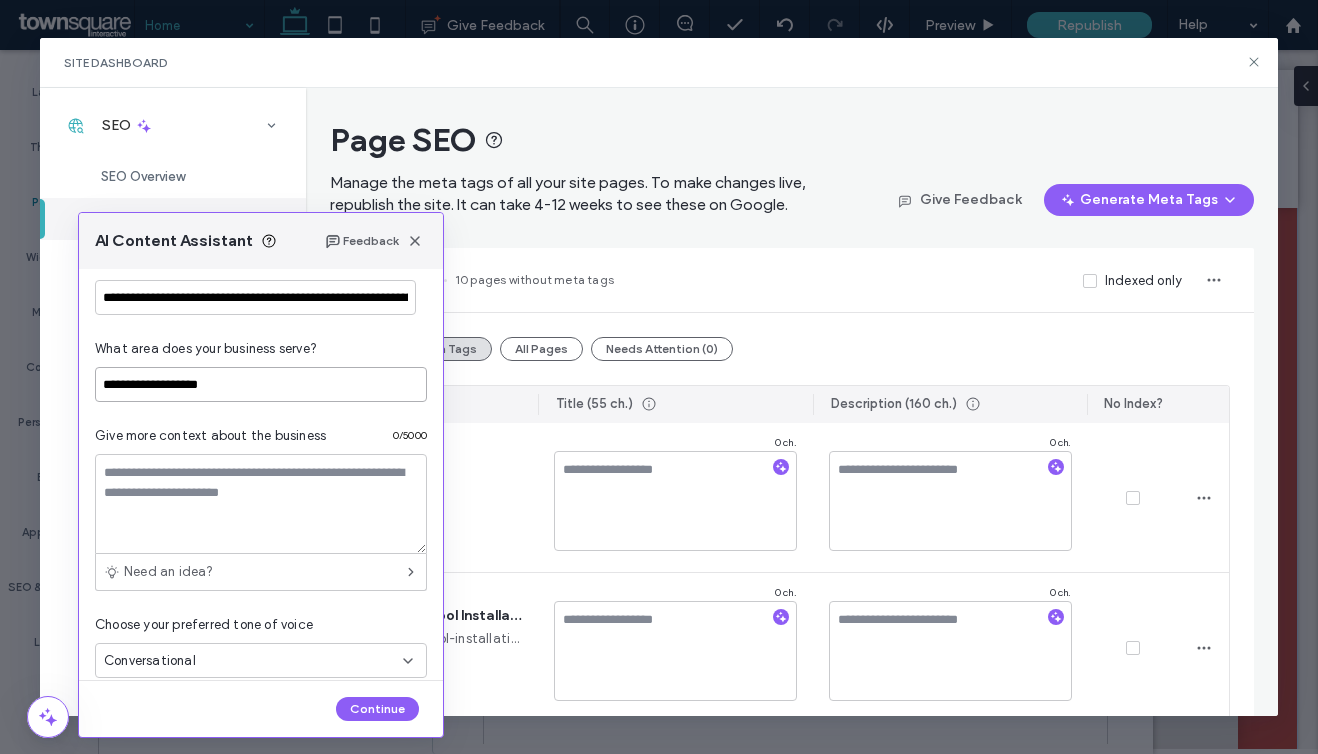 scroll, scrollTop: 205, scrollLeft: 0, axis: vertical 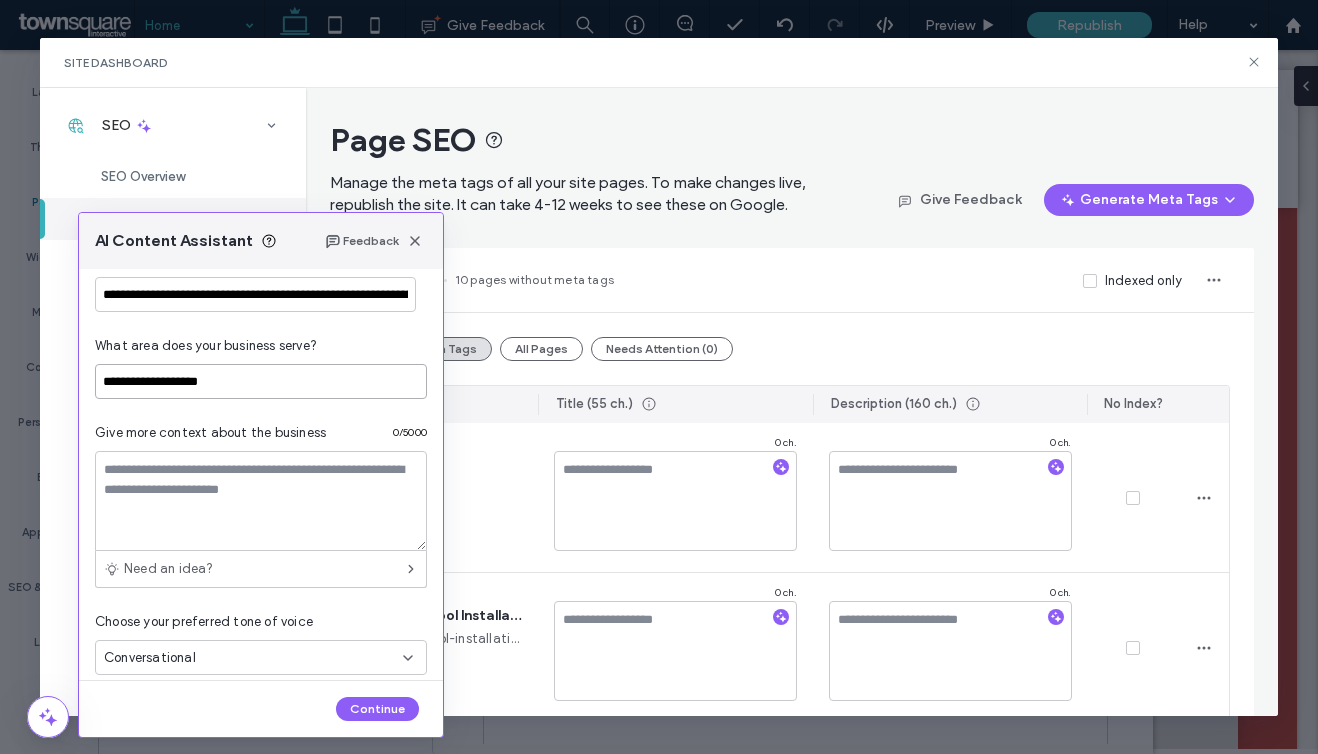 type on "**********" 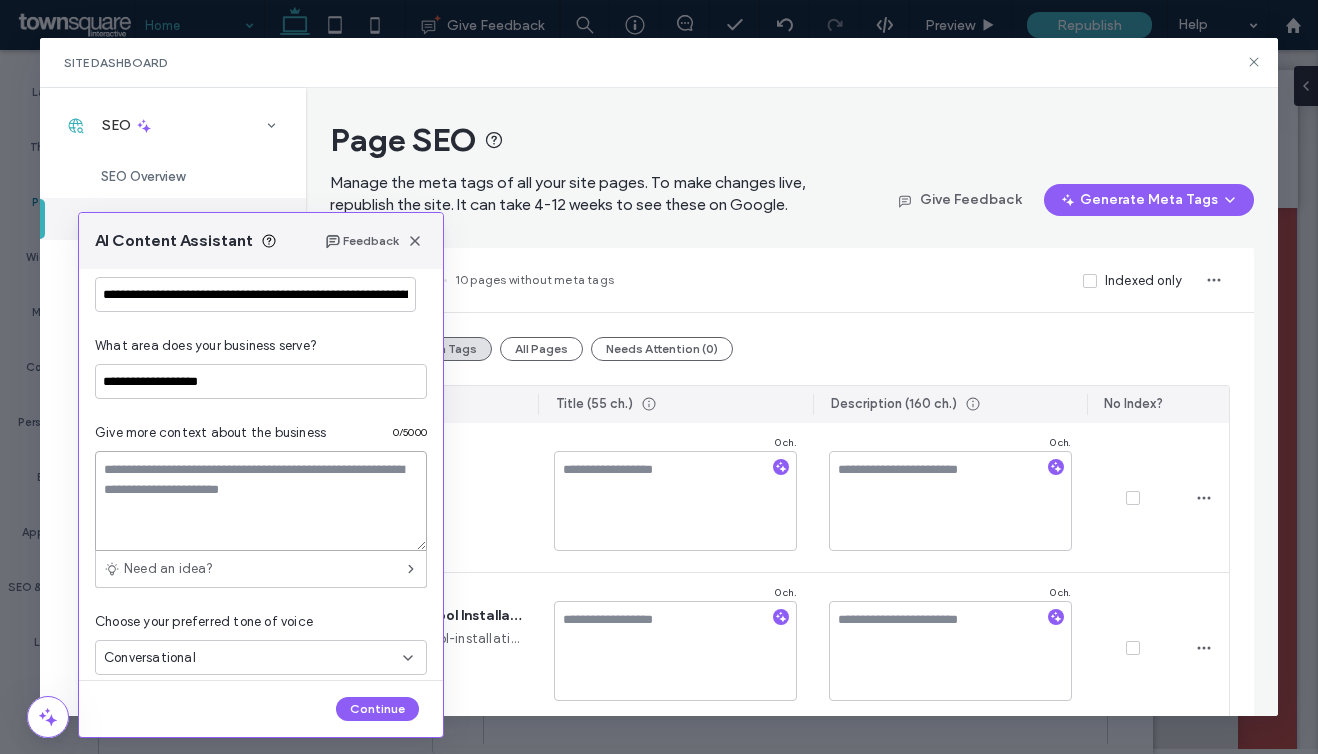 click at bounding box center (261, 501) 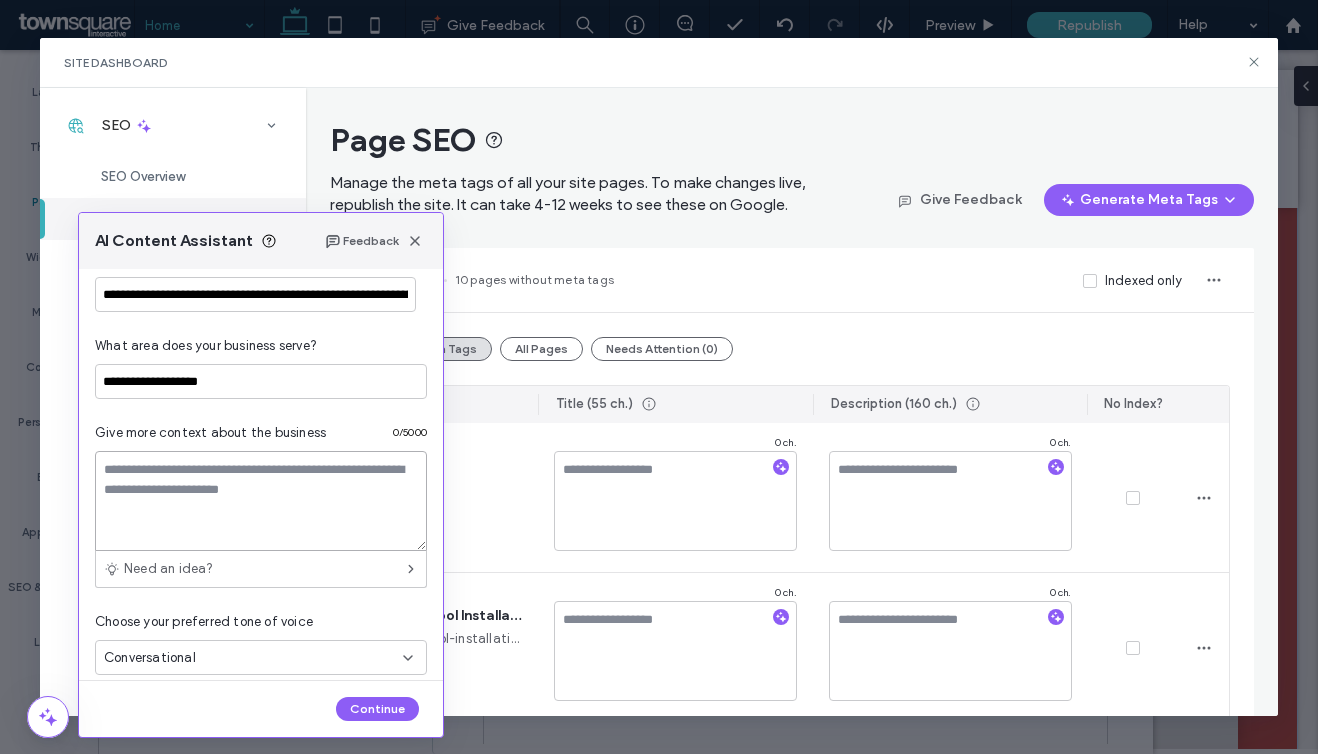 paste on "**********" 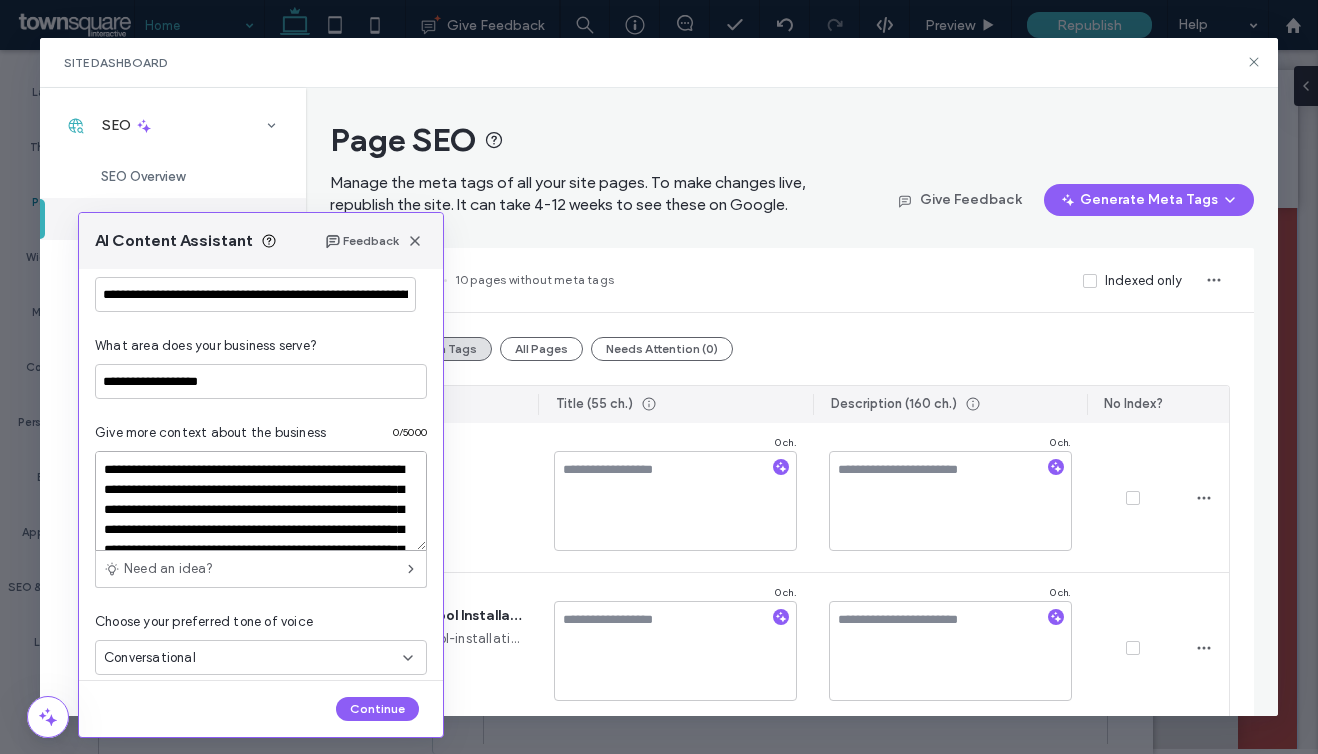 scroll, scrollTop: 448, scrollLeft: 0, axis: vertical 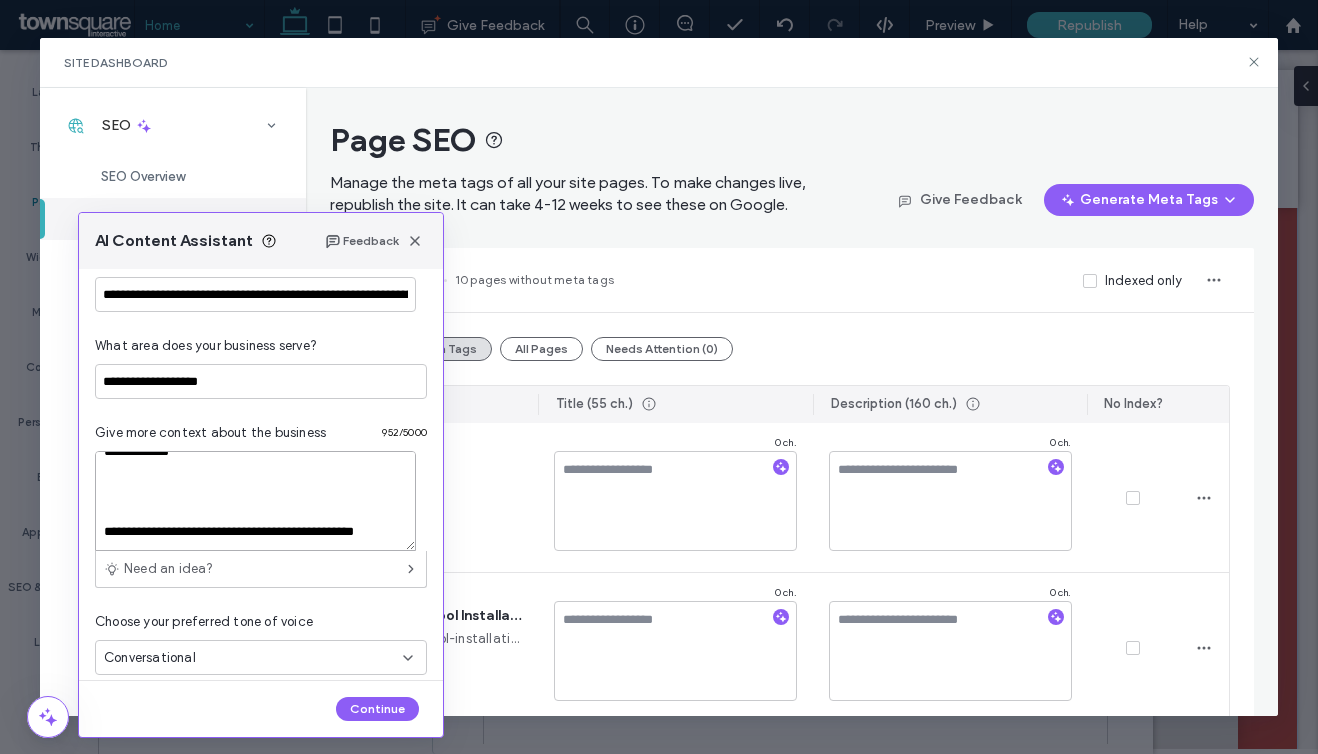 click on "**********" at bounding box center (255, 501) 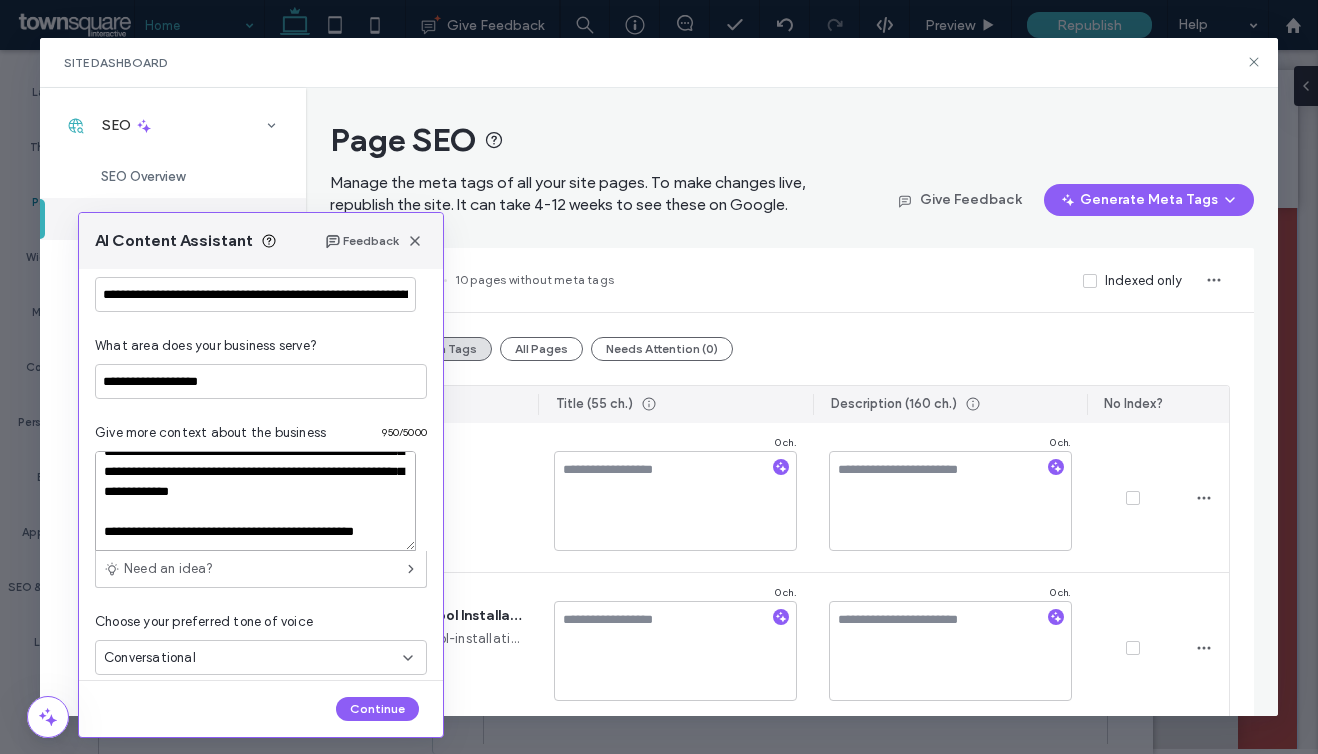 scroll, scrollTop: 0, scrollLeft: 0, axis: both 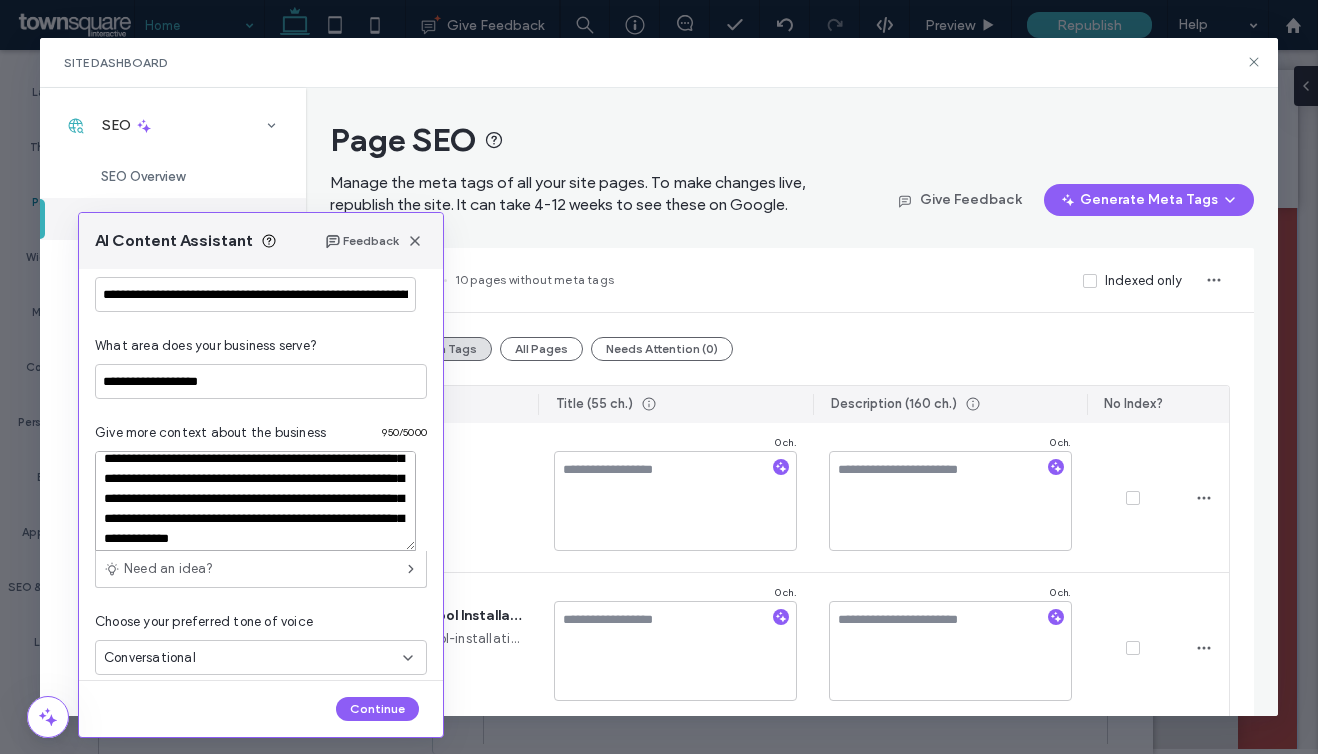click on "**********" at bounding box center (255, 501) 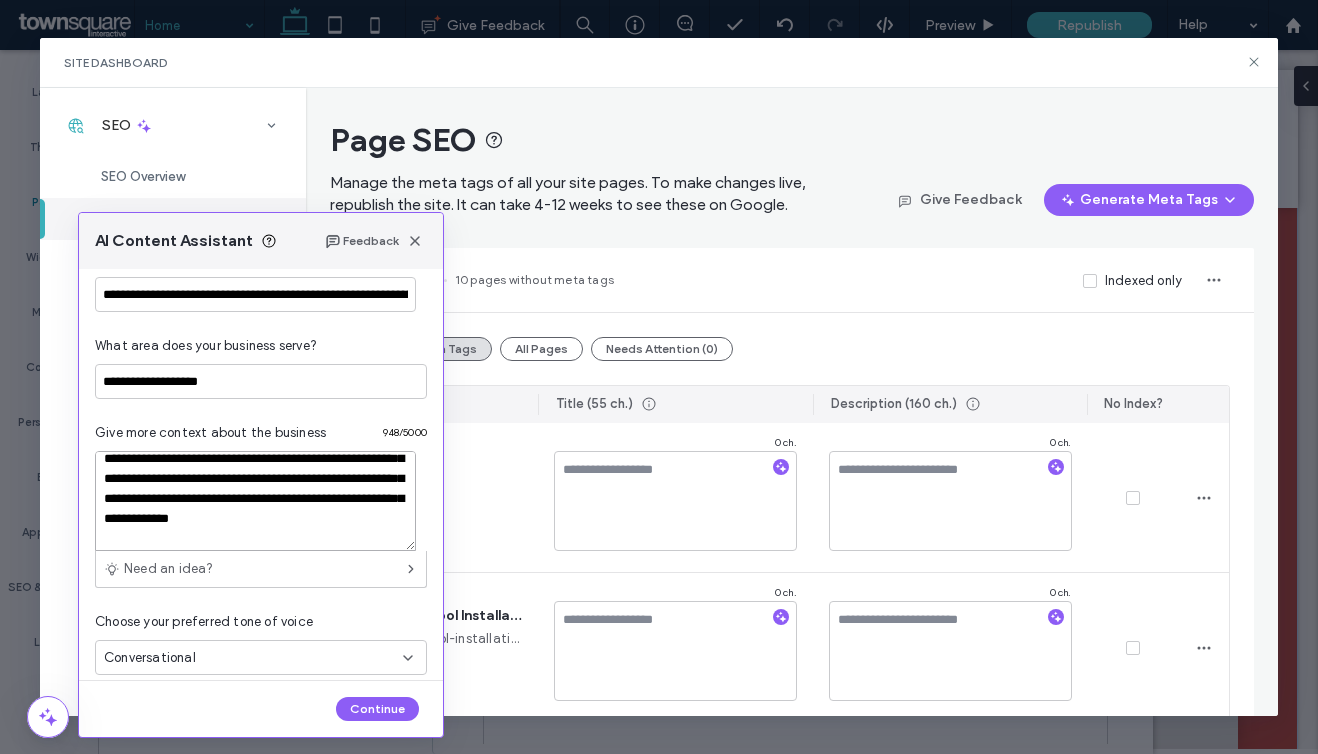 scroll, scrollTop: 251, scrollLeft: 0, axis: vertical 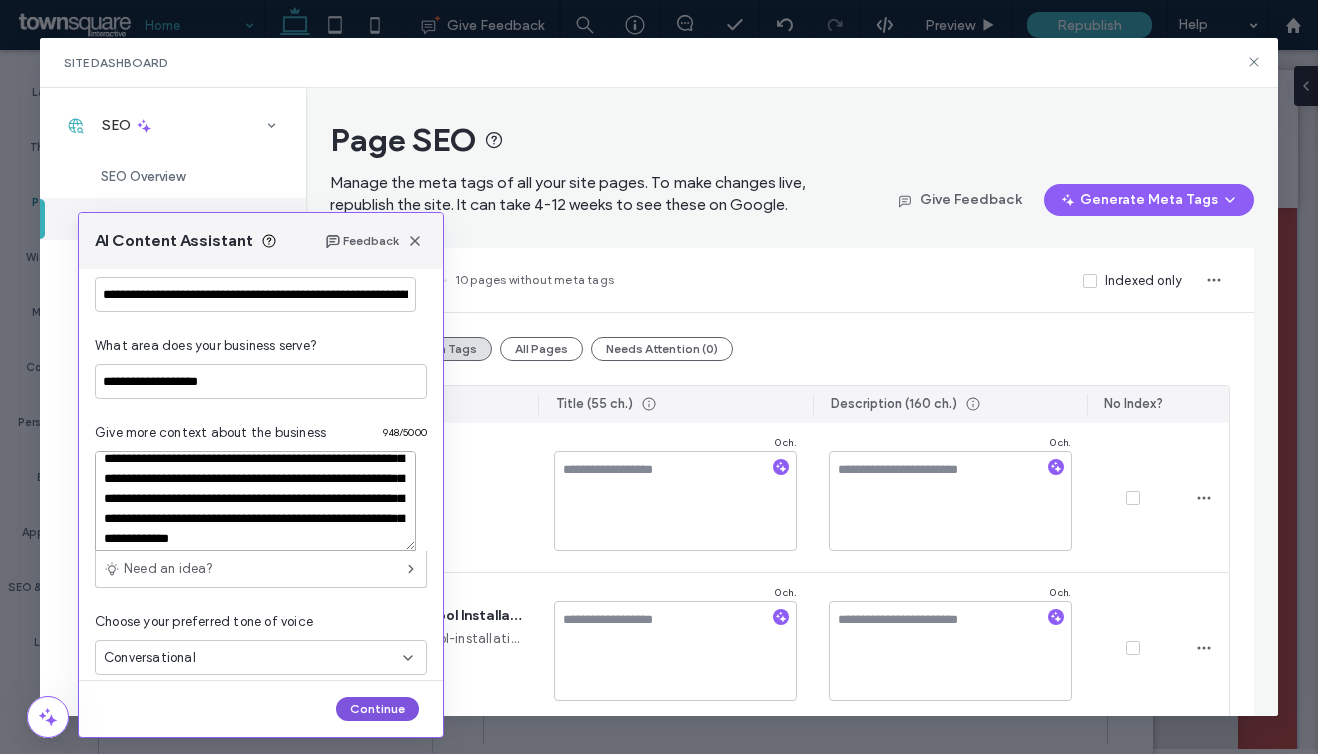 type on "**********" 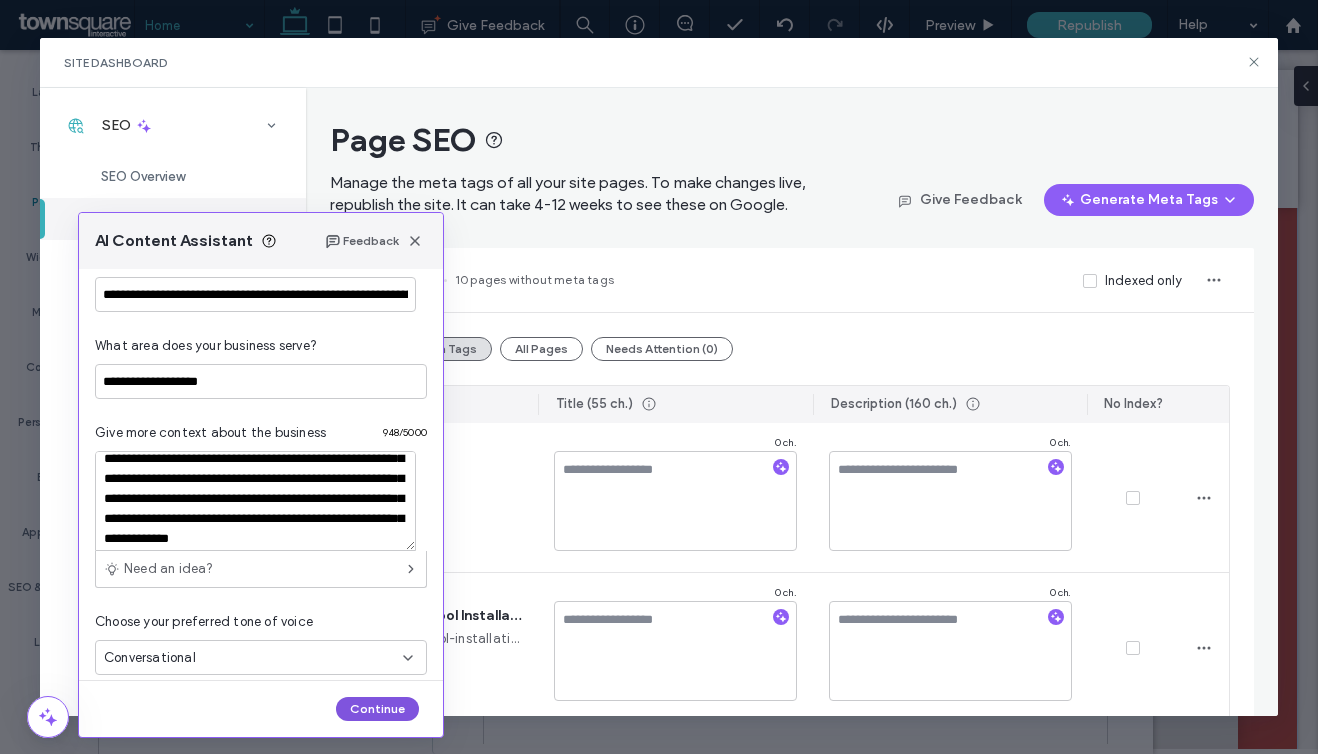 click on "Continue" at bounding box center (377, 709) 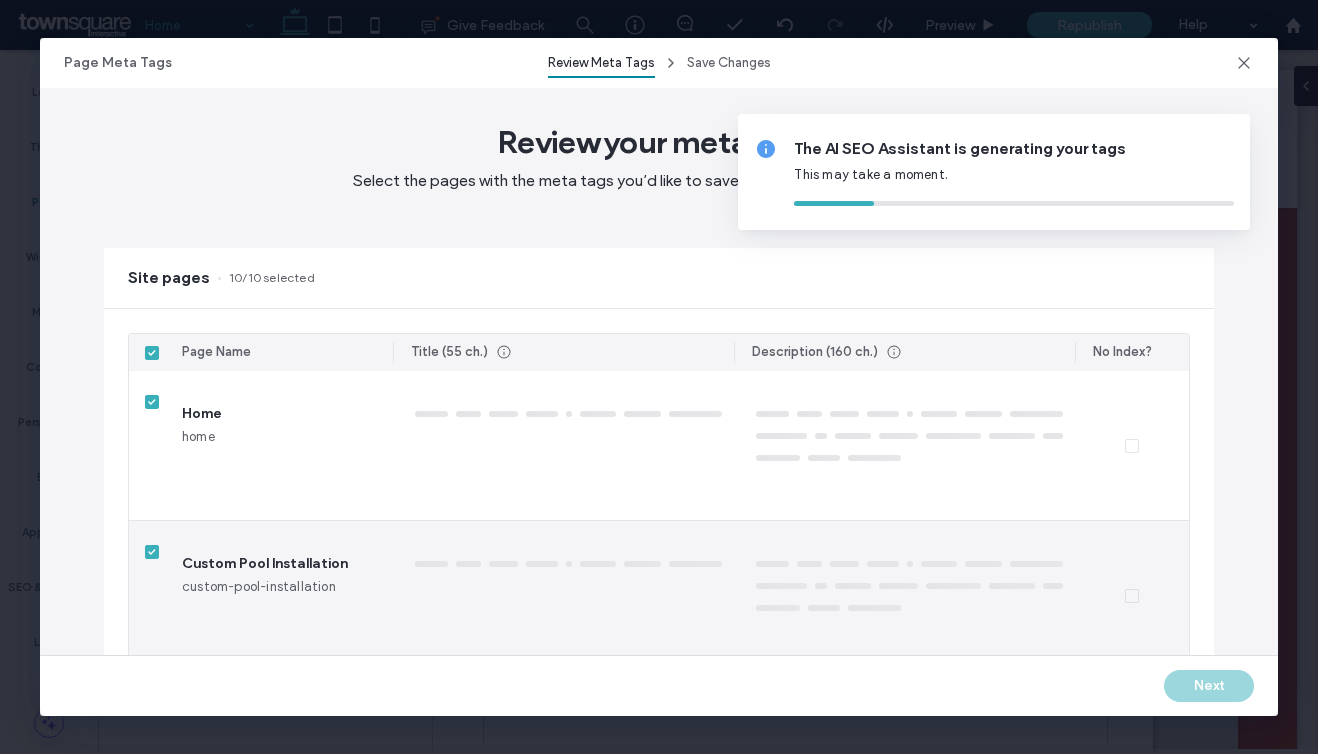 type on "*" 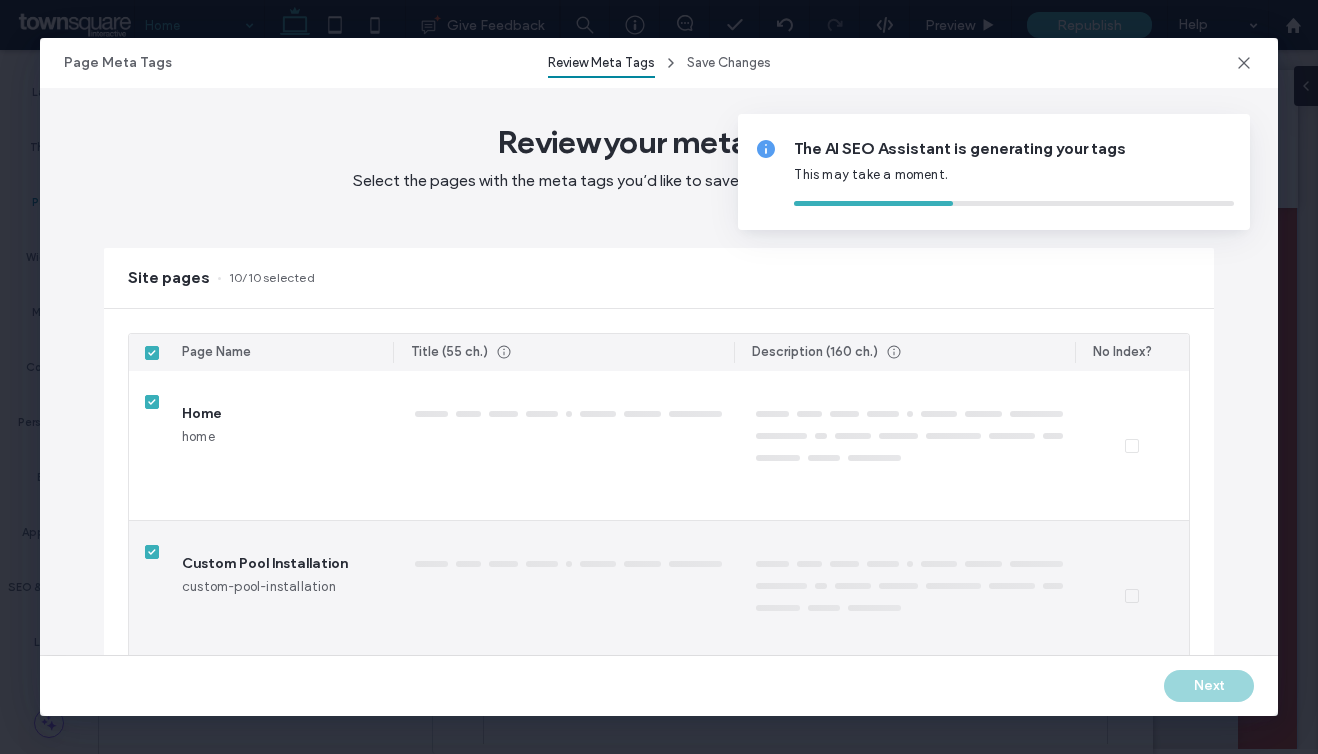 type on "**********" 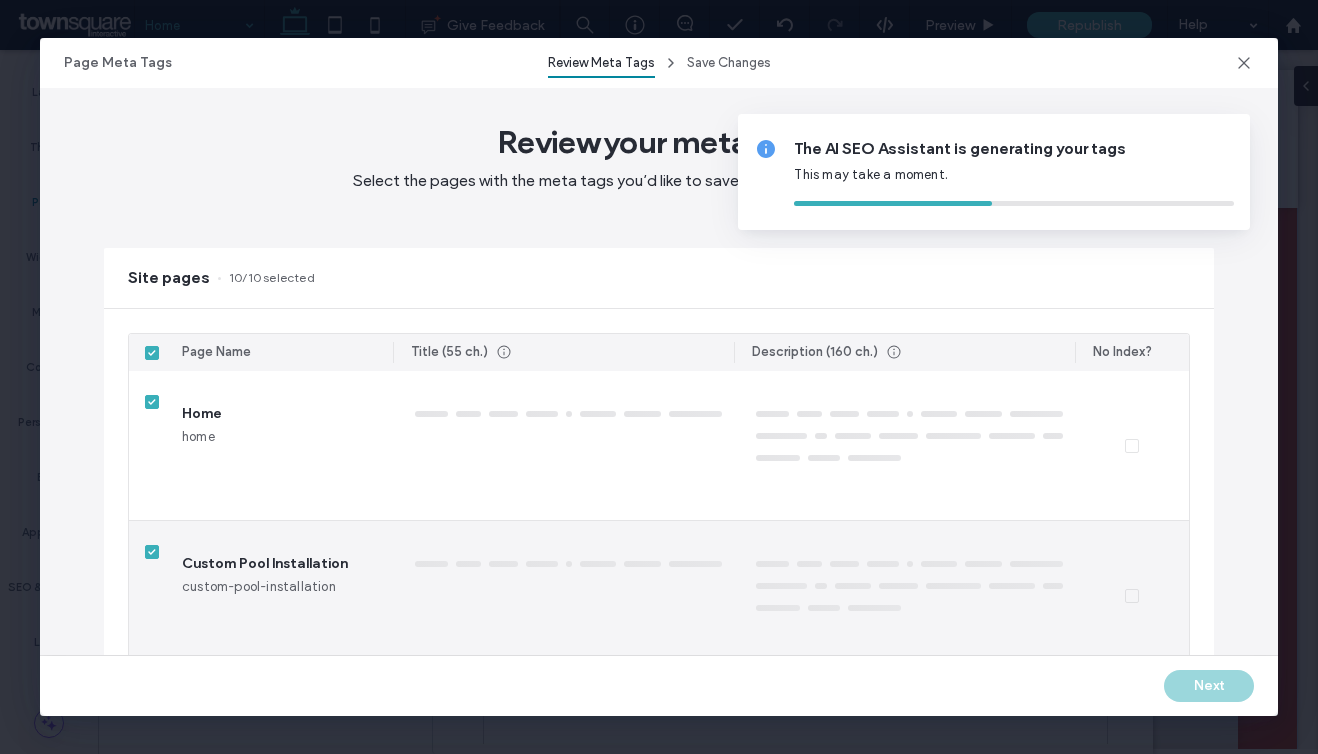 type on "****" 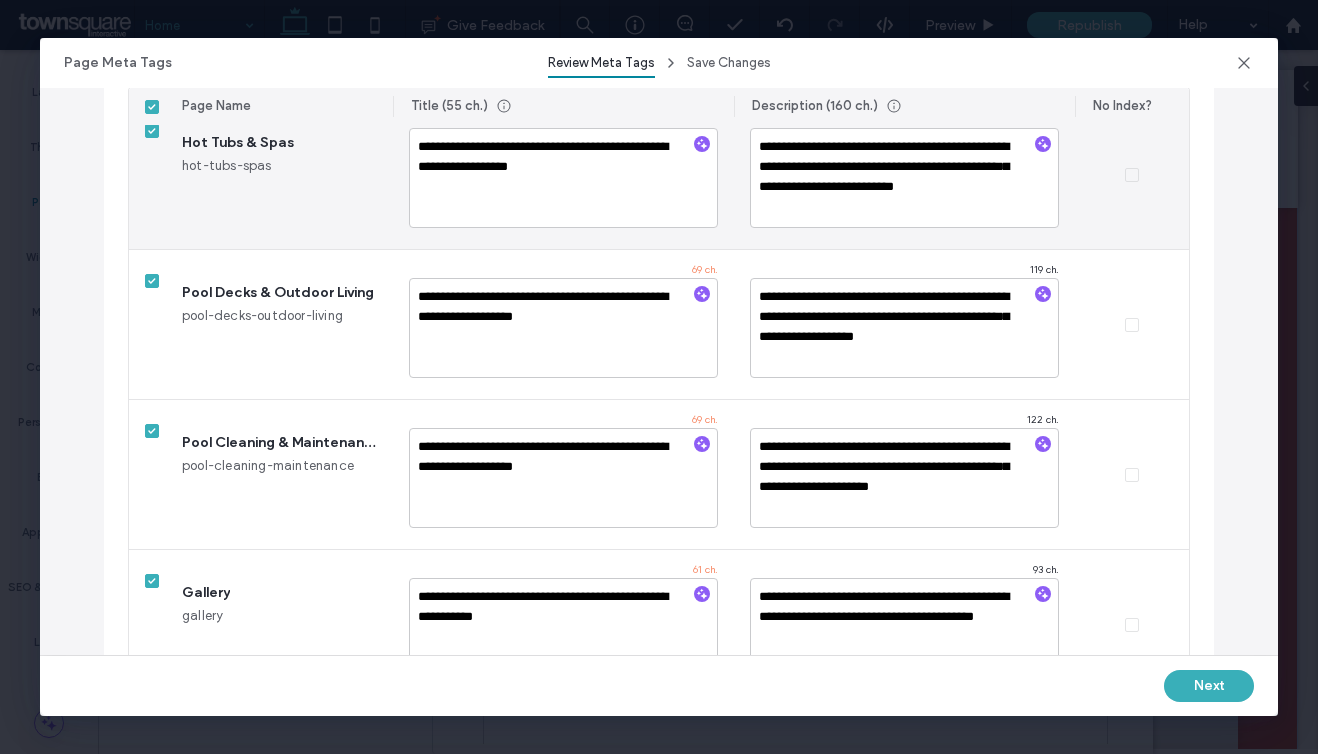 scroll, scrollTop: 1015, scrollLeft: 0, axis: vertical 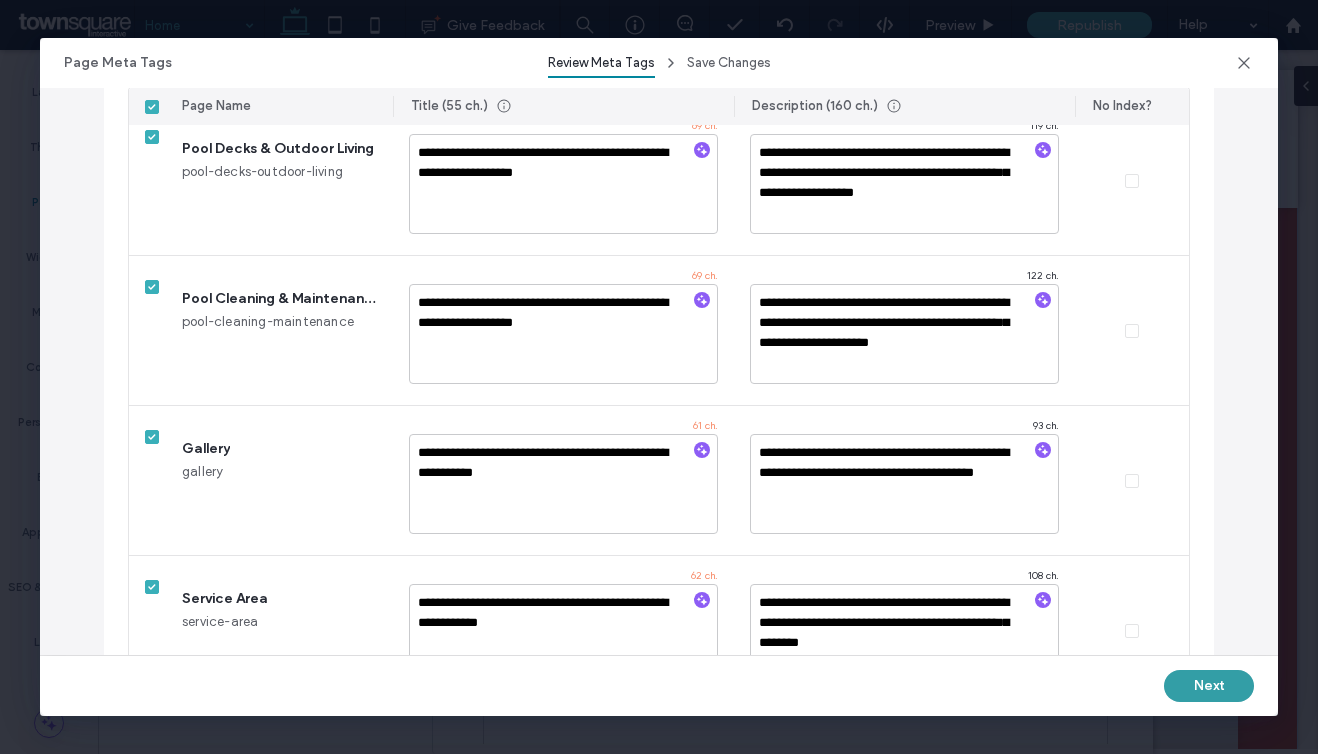 click on "Next" at bounding box center [1209, 686] 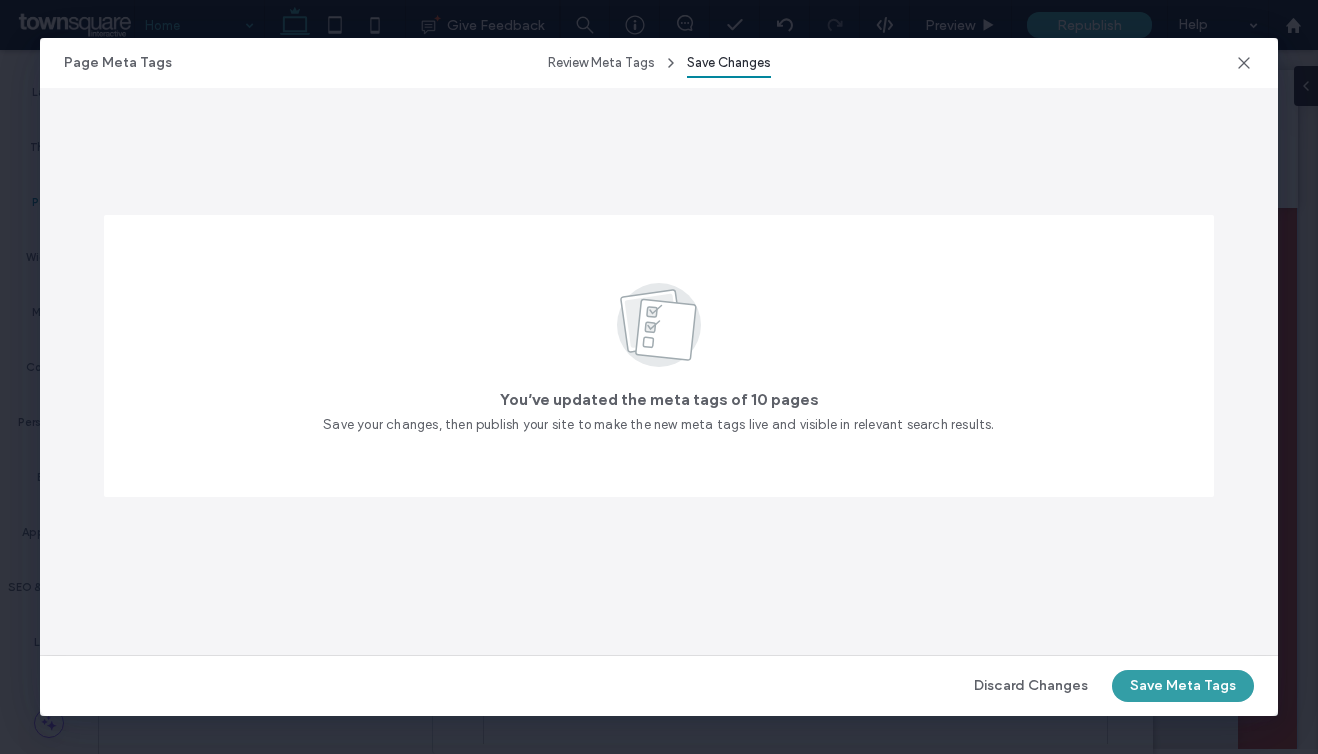 scroll, scrollTop: 0, scrollLeft: 0, axis: both 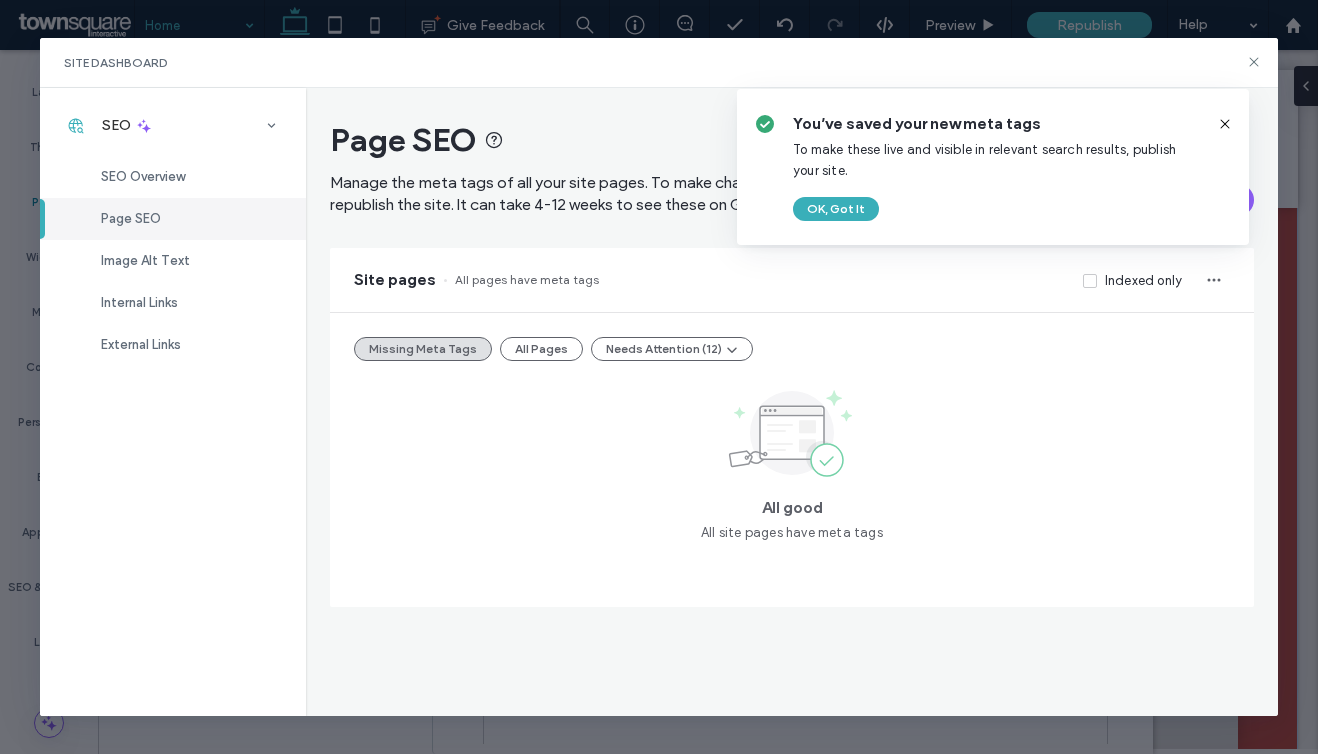 click 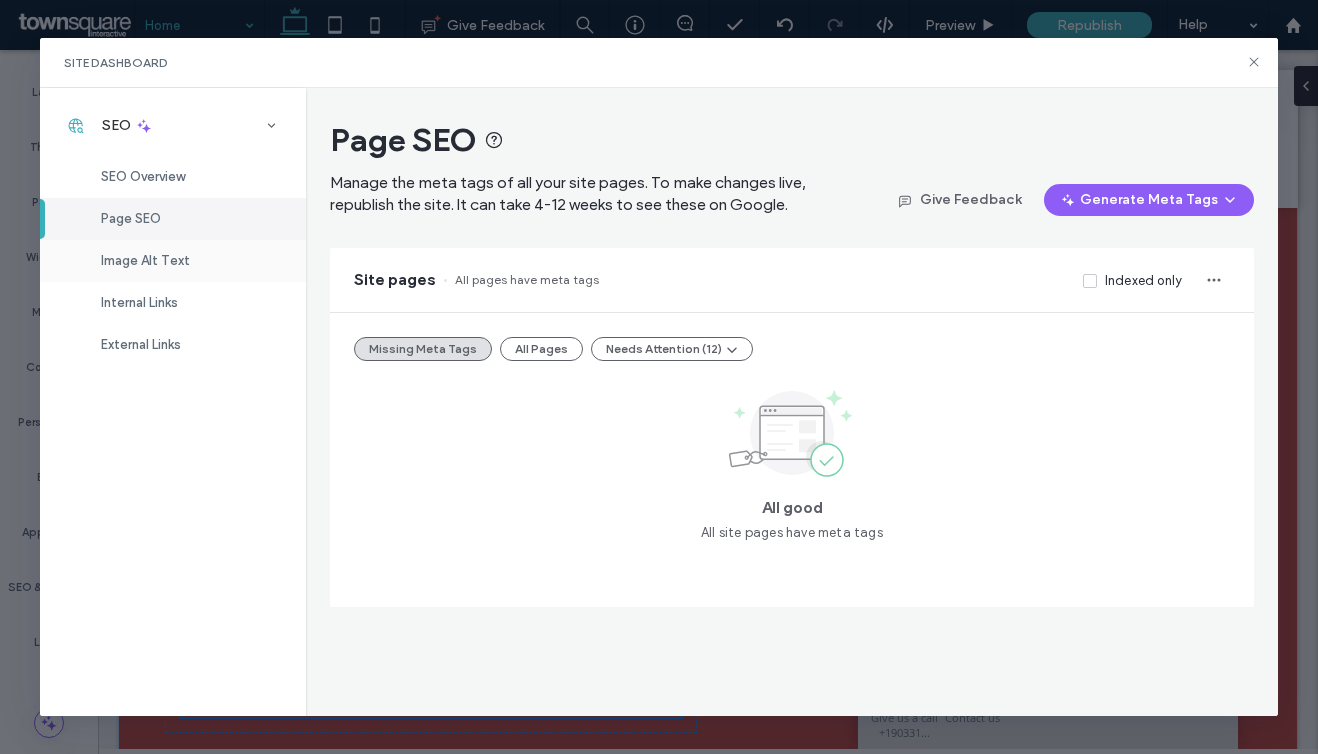 click on "Image Alt Text" at bounding box center [145, 260] 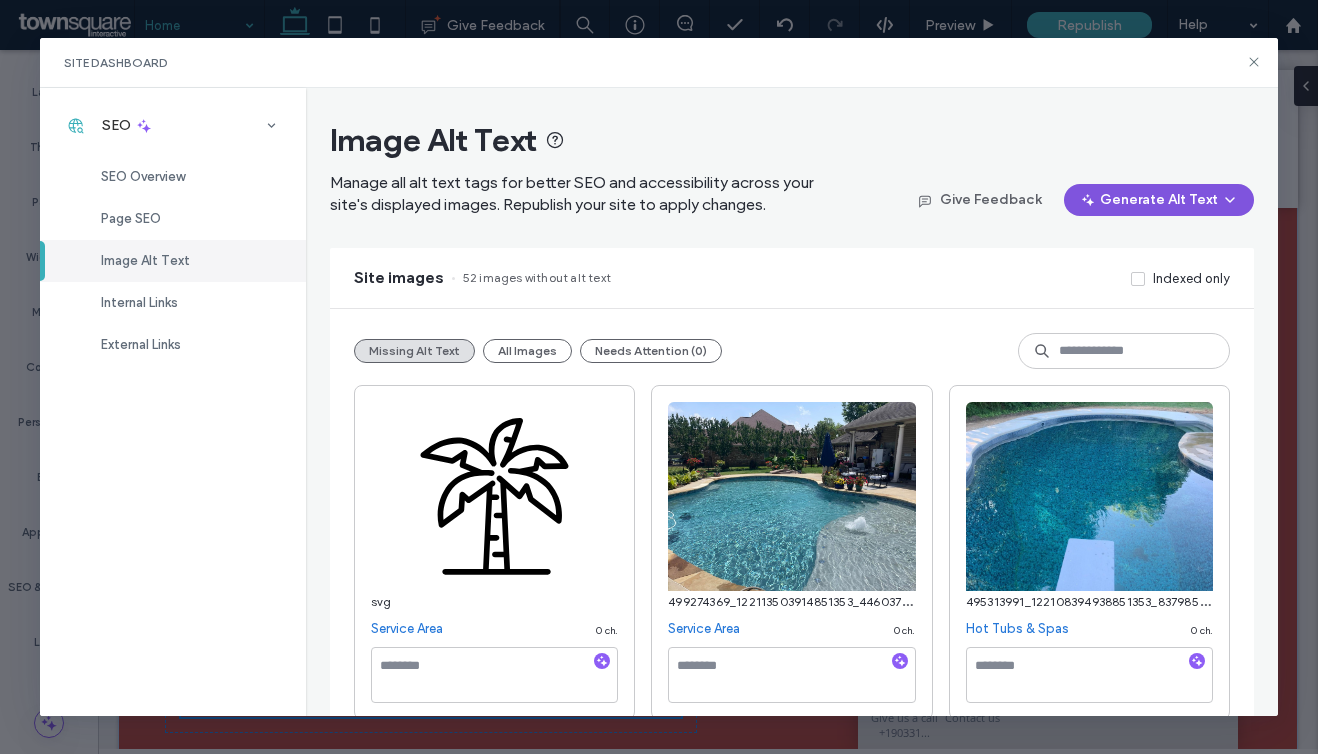 click on "Generate Alt Text" at bounding box center (1159, 200) 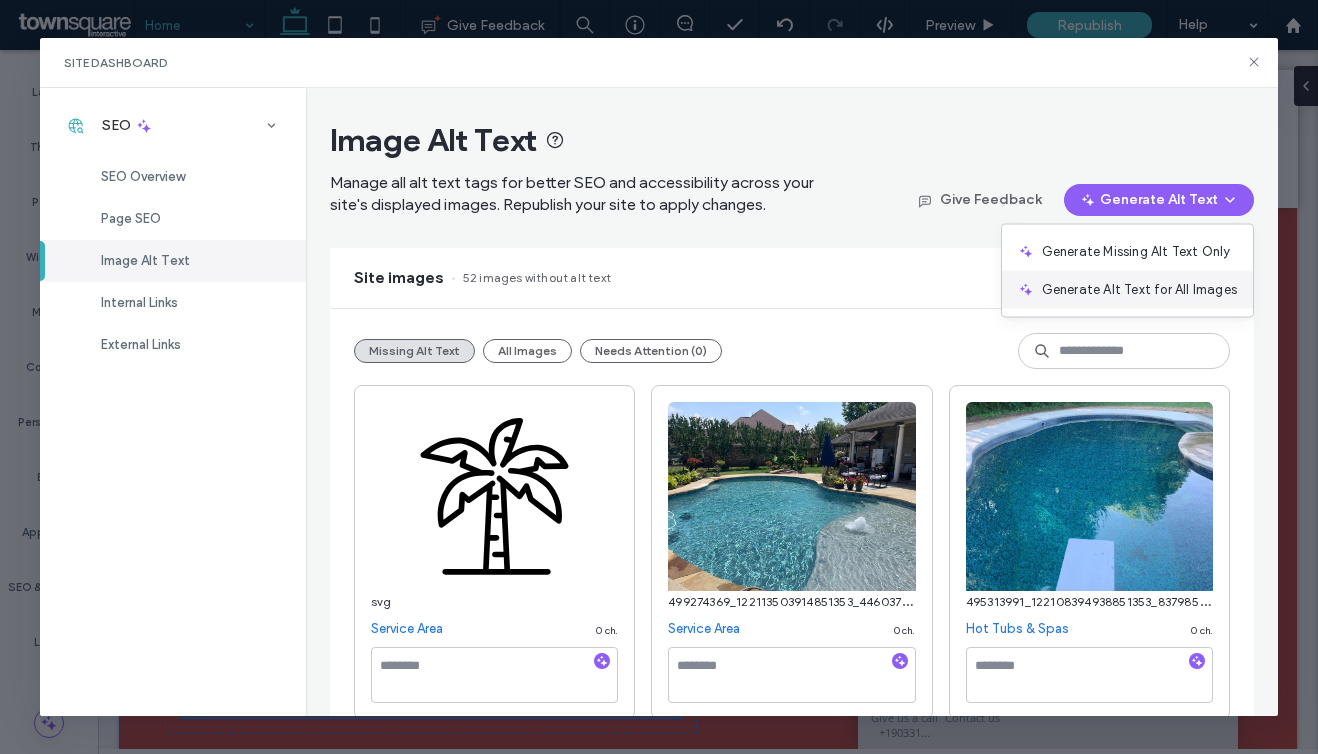 click on "Generate Alt Text for All Images" at bounding box center (1127, 290) 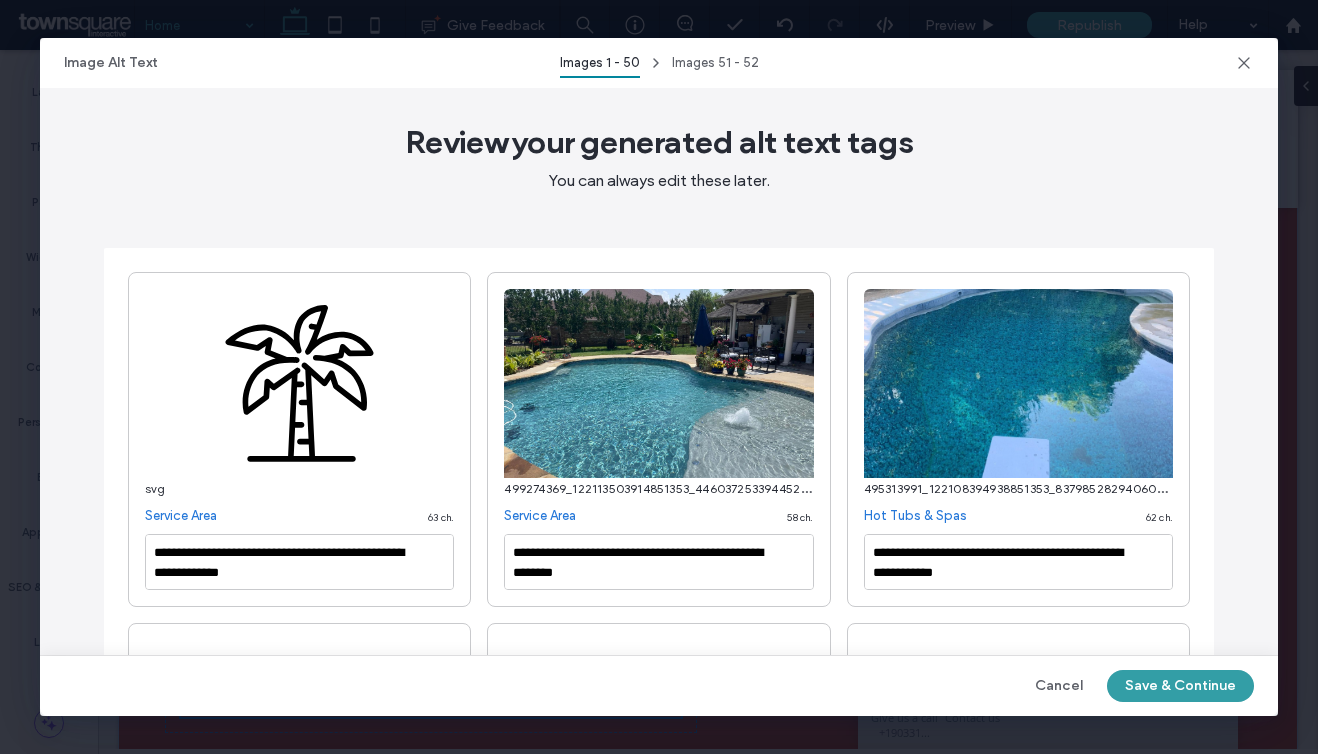 click on "Save & Continue" at bounding box center (1180, 686) 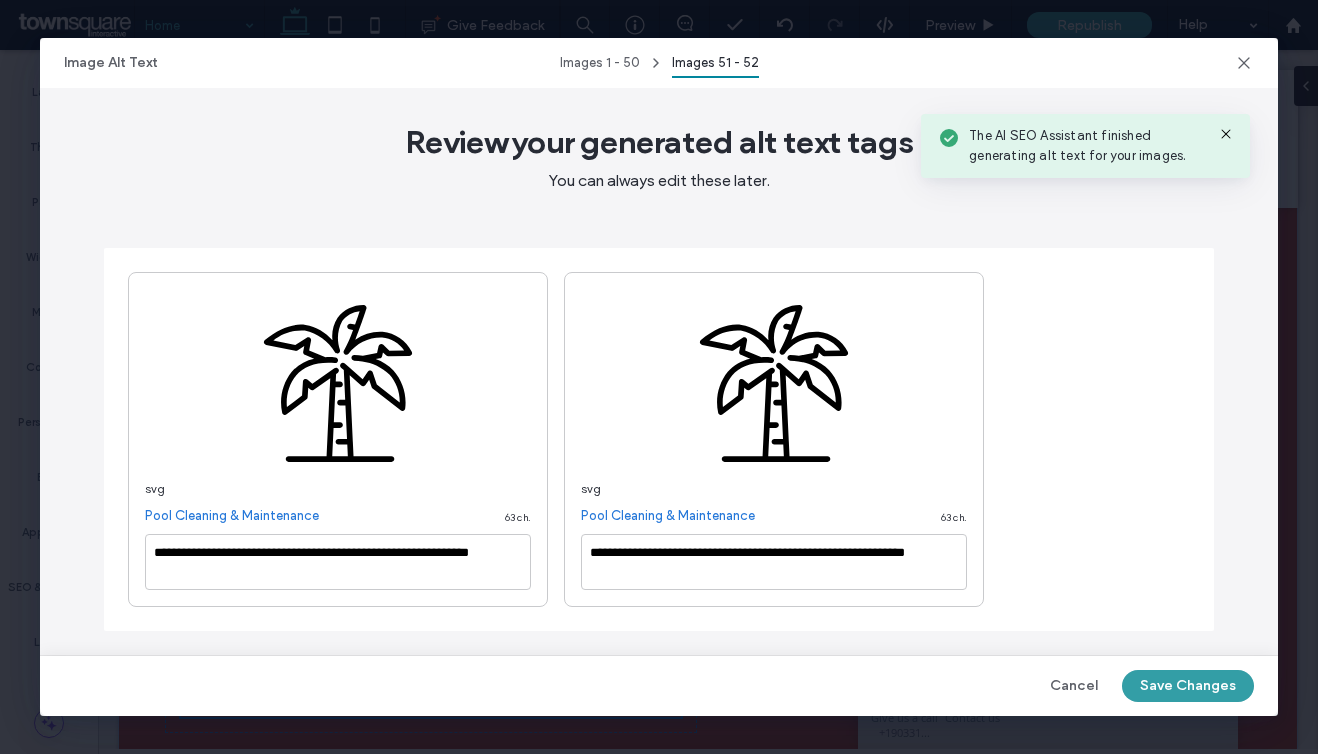click on "Save Changes" at bounding box center [1188, 686] 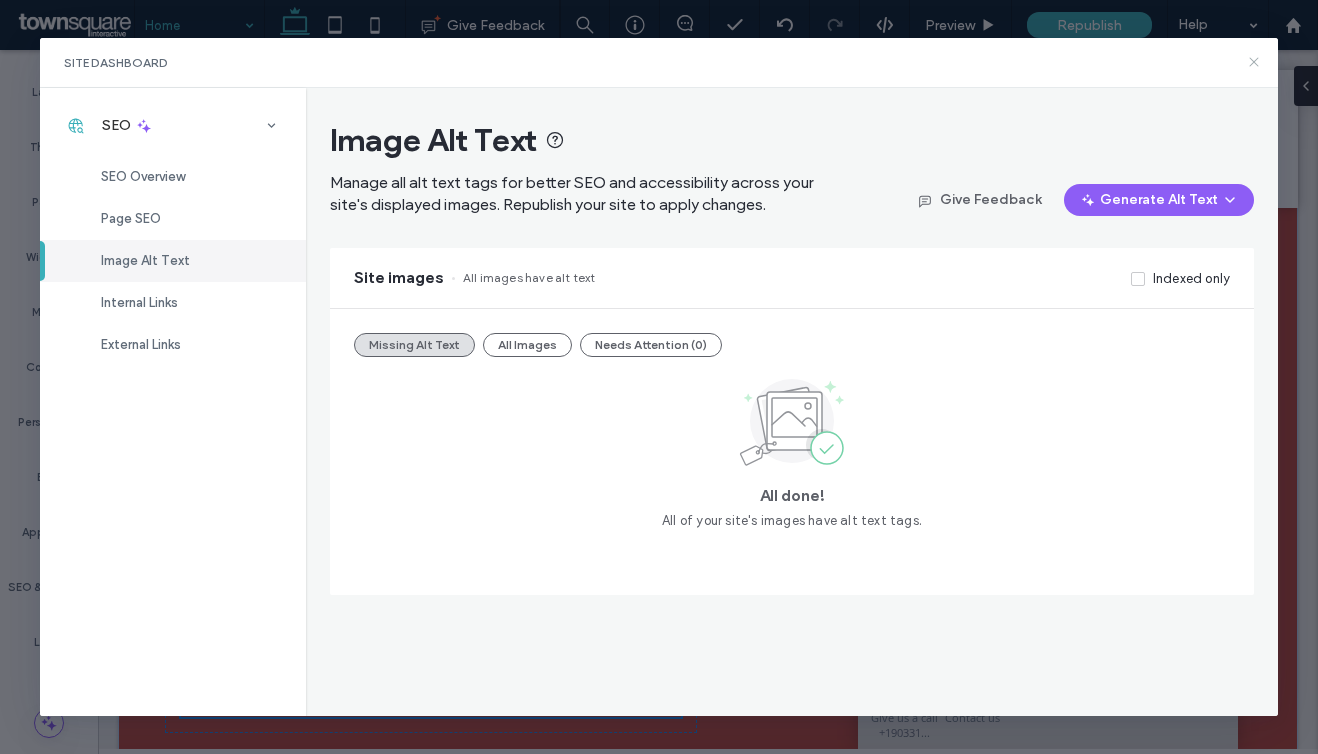 click 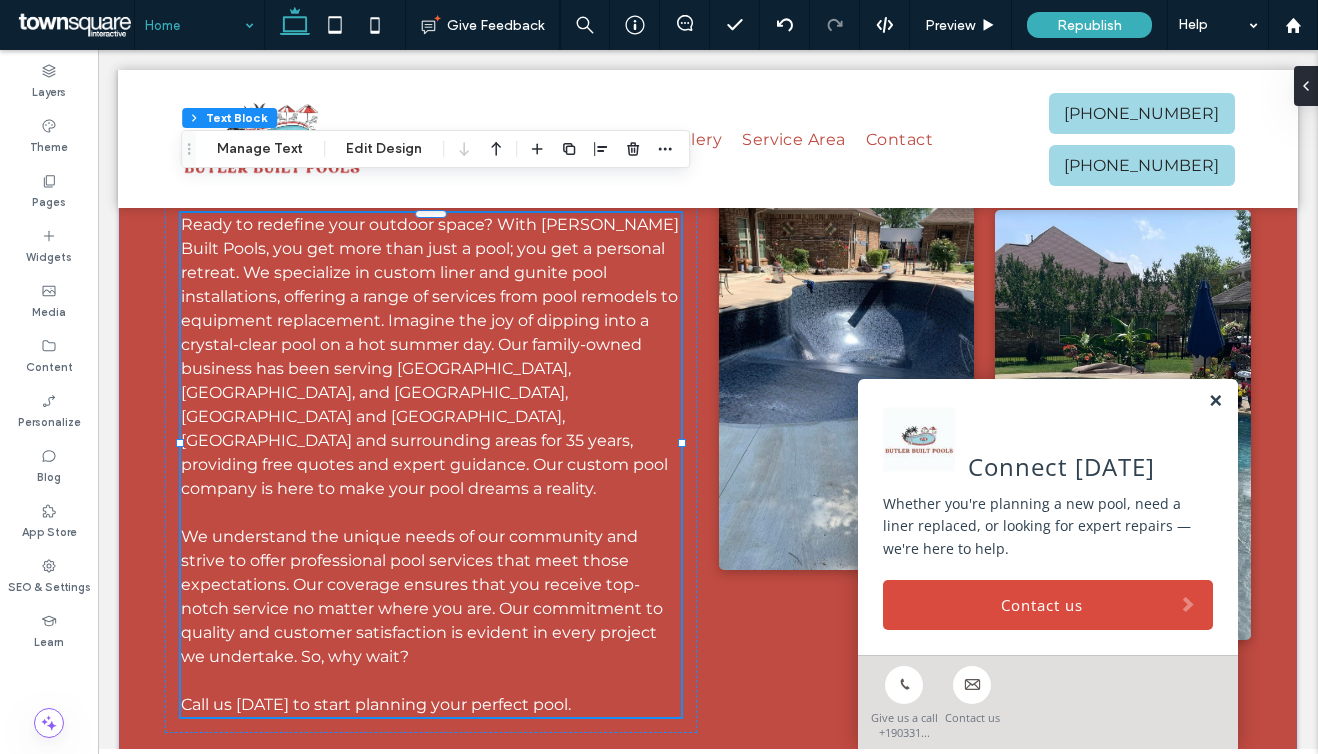 click at bounding box center (1215, 401) 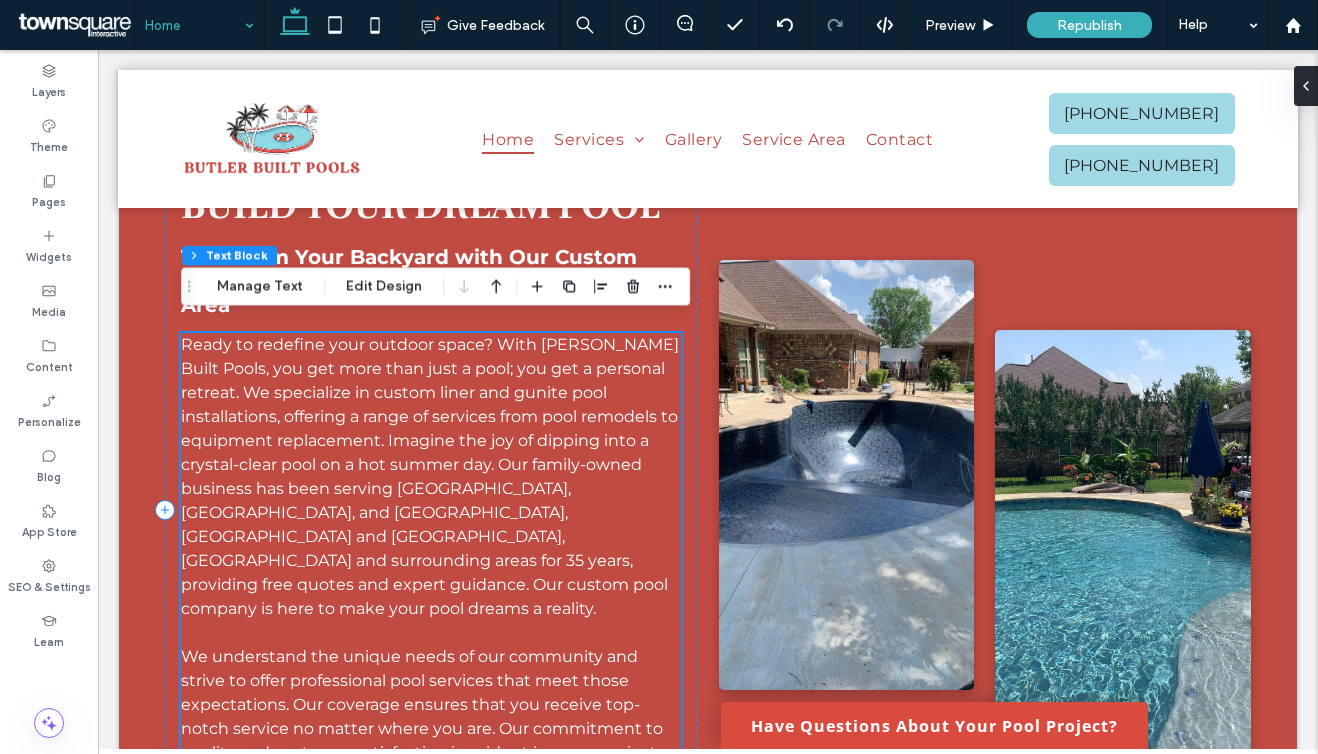 scroll, scrollTop: 1167, scrollLeft: 0, axis: vertical 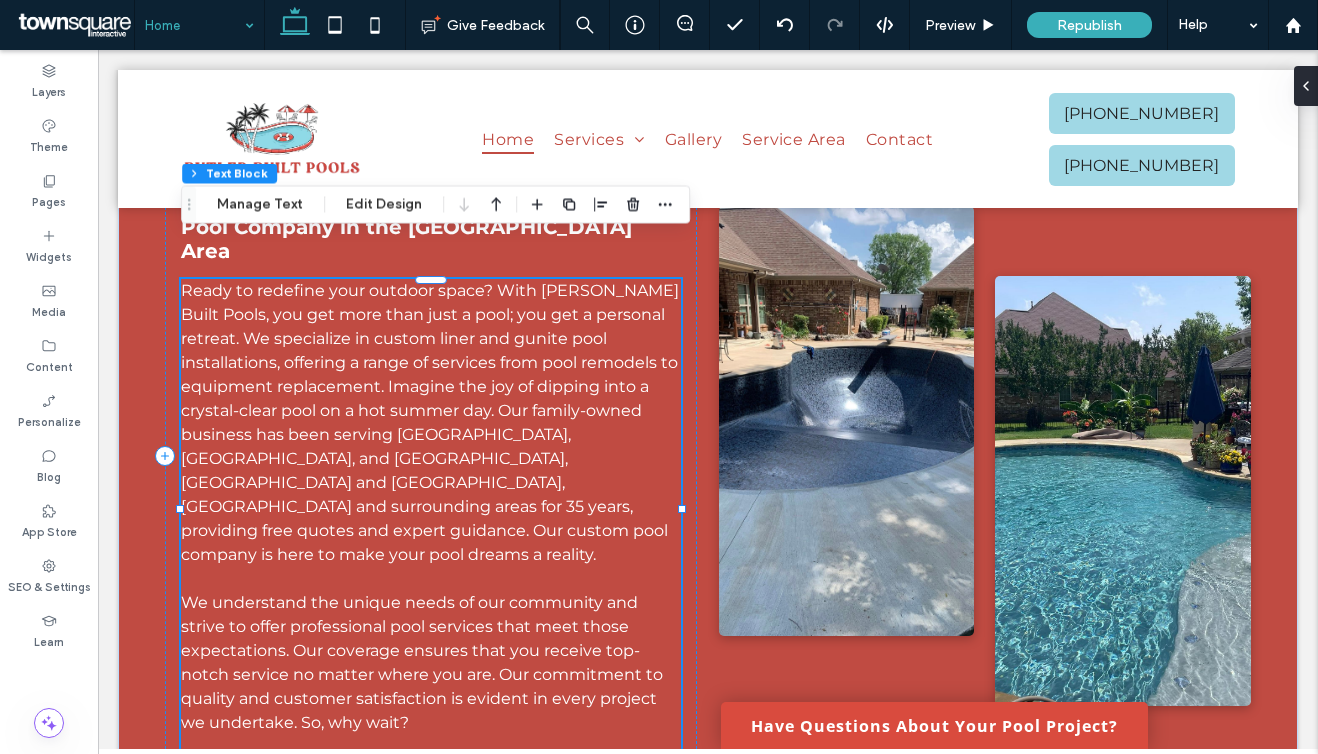 click on "Ready to redefine your outdoor space? With Butler Built Pools, you get more than just a pool; you get a personal retreat. We specialize in custom liner and gunite pool installations, offering a range of services from pool remodels to equipment replacement. Imagine the joy of dipping into a crystal-clear pool on a hot summer day. Our family-owned business has been serving Texarkana, Mount Pleasant, and Atlanta, TX and Texarkana, AR and surrounding areas for 35 years, providing free quotes and expert guidance. Our custom pool company is here to make your pool dreams a reality." at bounding box center [430, 422] 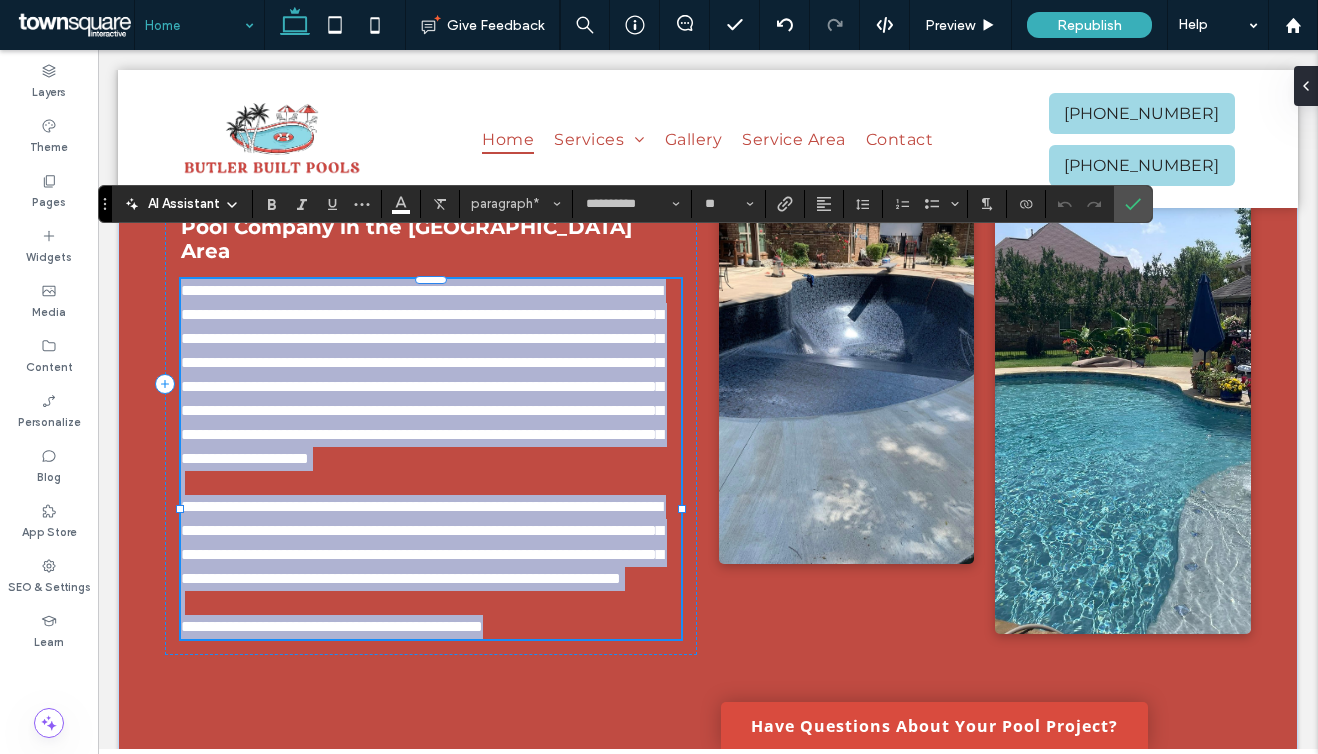 click on "**********" at bounding box center (422, 374) 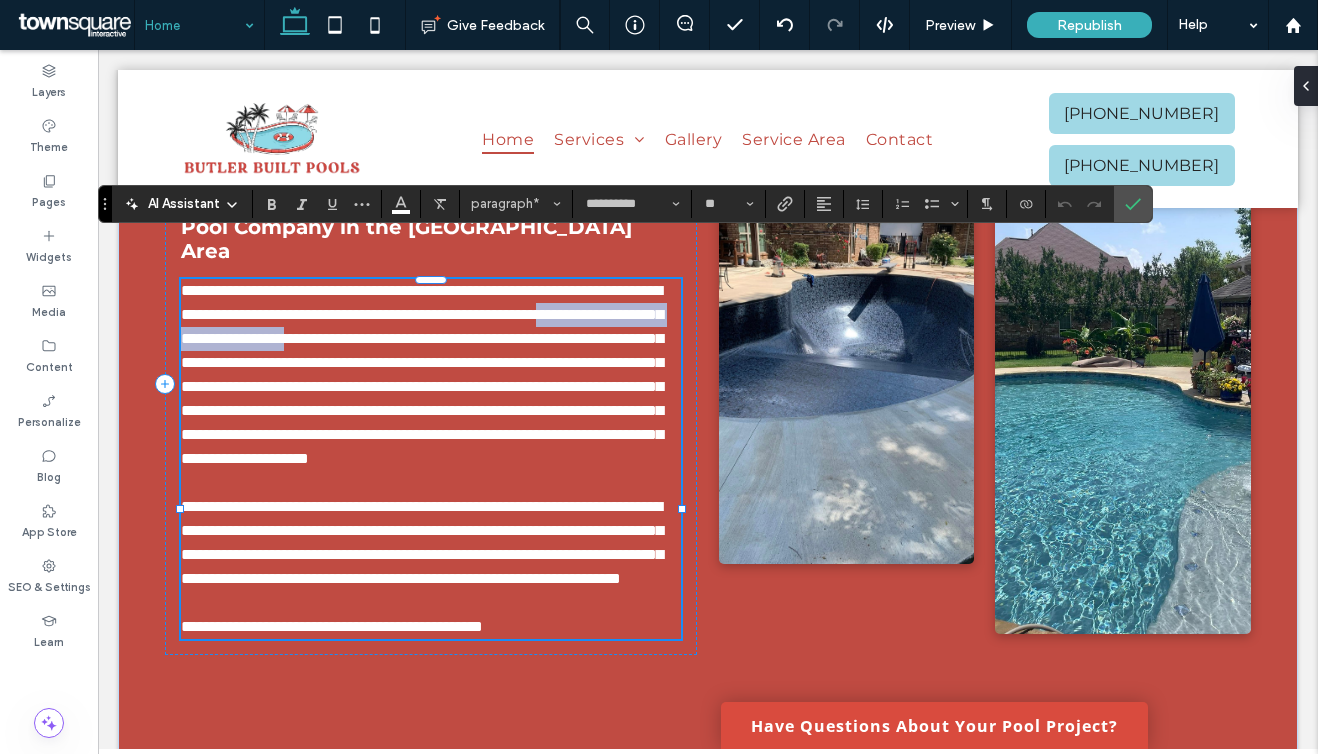 drag, startPoint x: 281, startPoint y: 294, endPoint x: 583, endPoint y: 306, distance: 302.2383 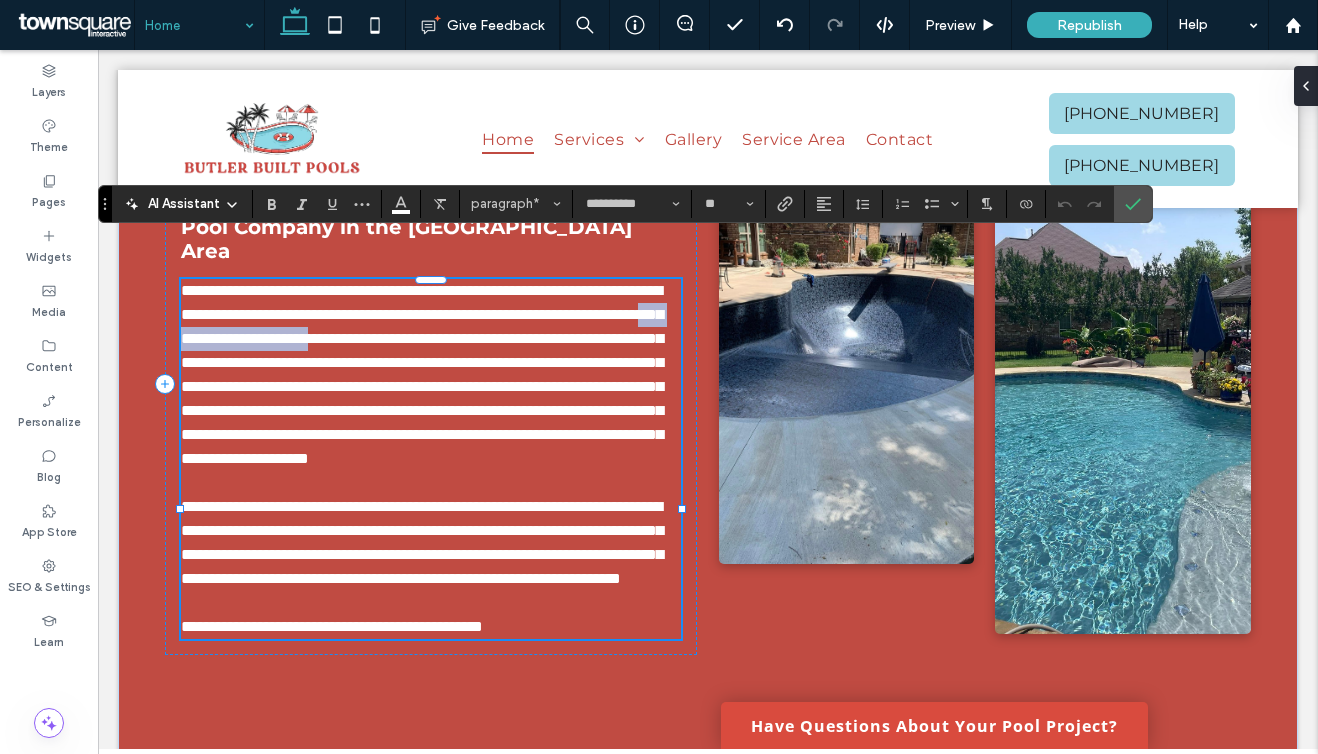 drag, startPoint x: 614, startPoint y: 305, endPoint x: 424, endPoint y: 305, distance: 190 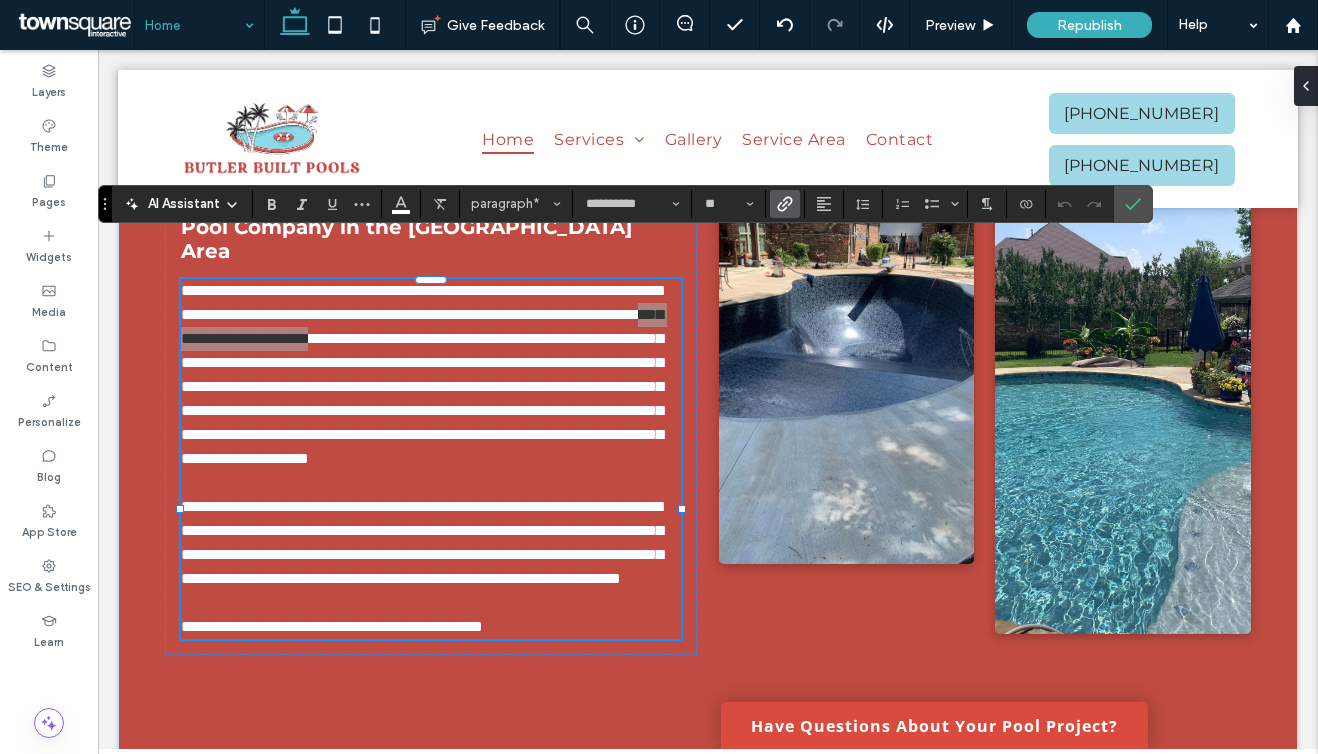 click 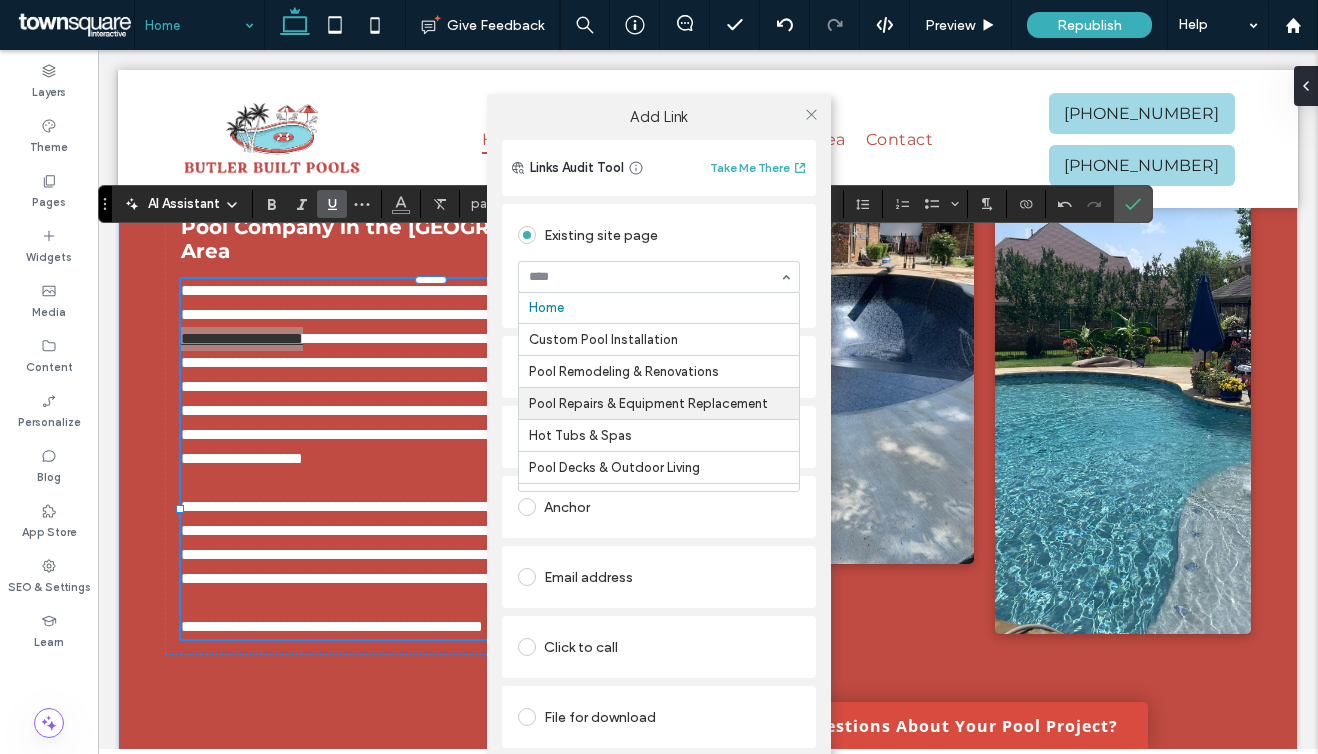 scroll, scrollTop: 0, scrollLeft: 0, axis: both 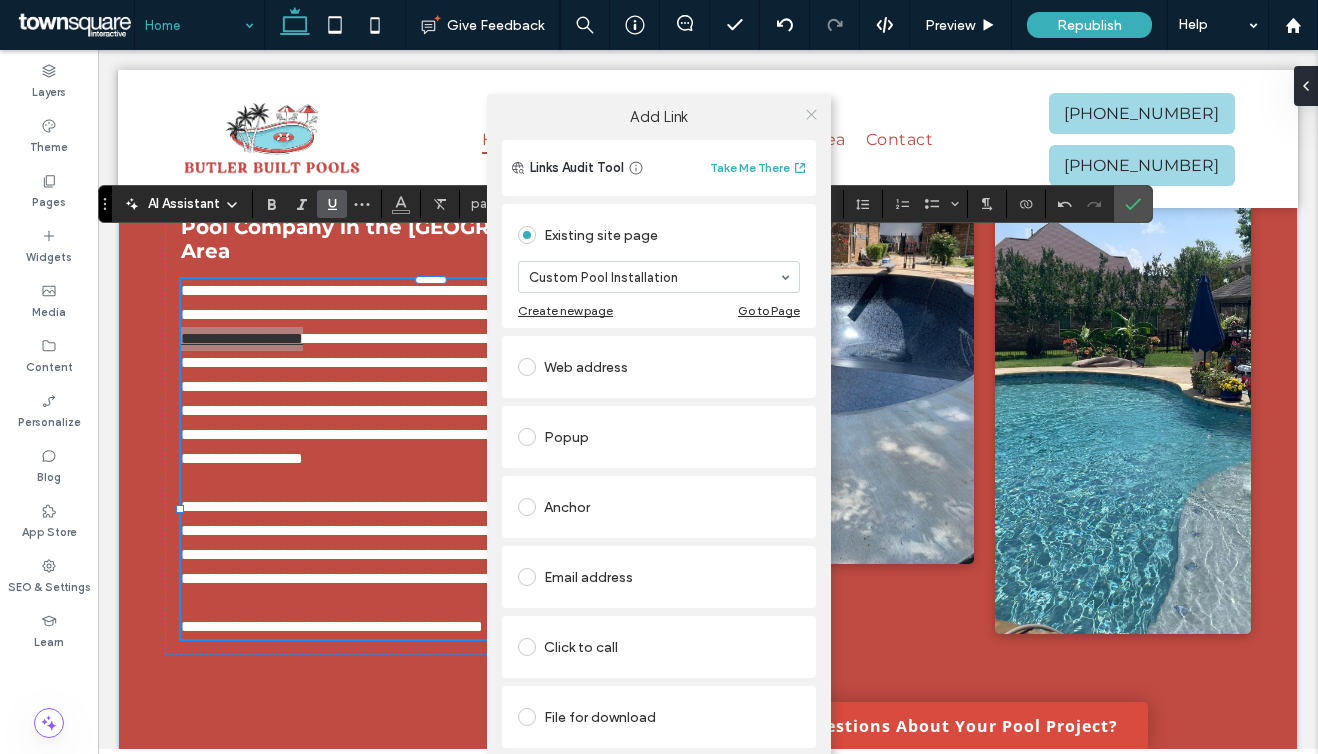 click 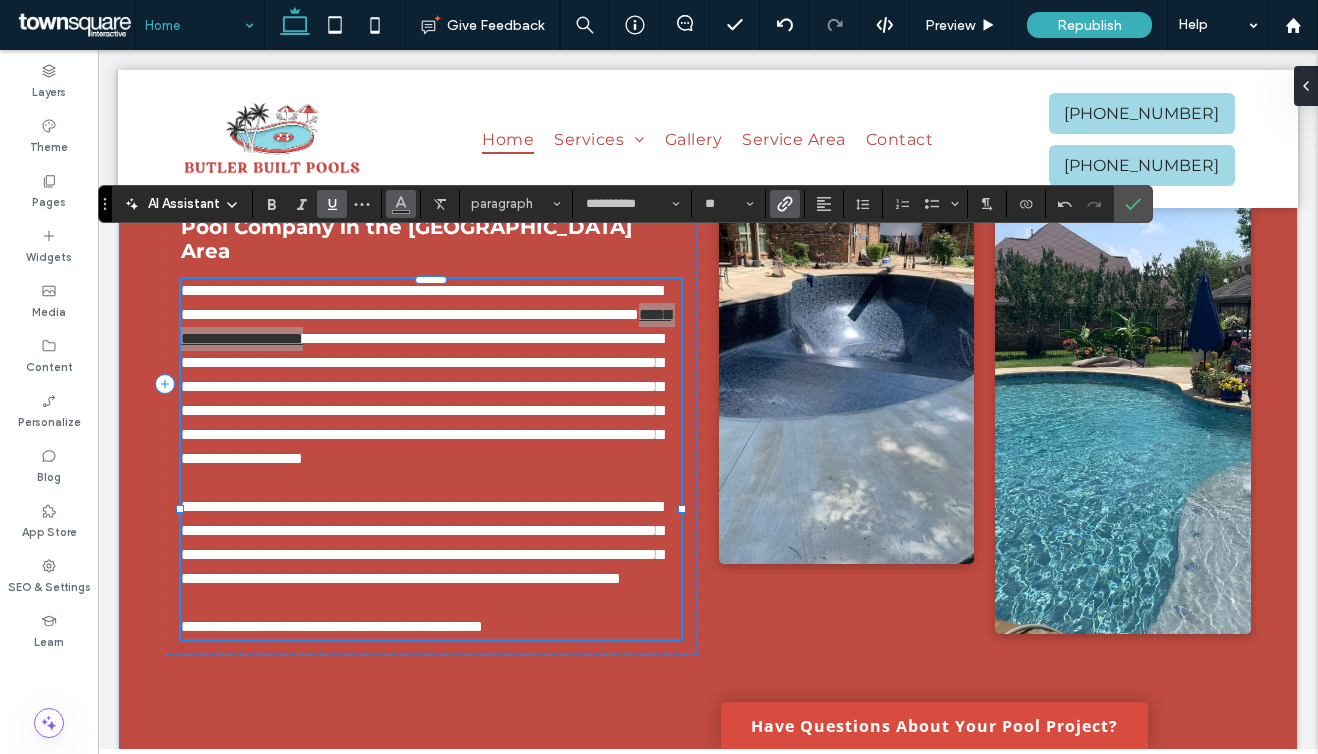 click 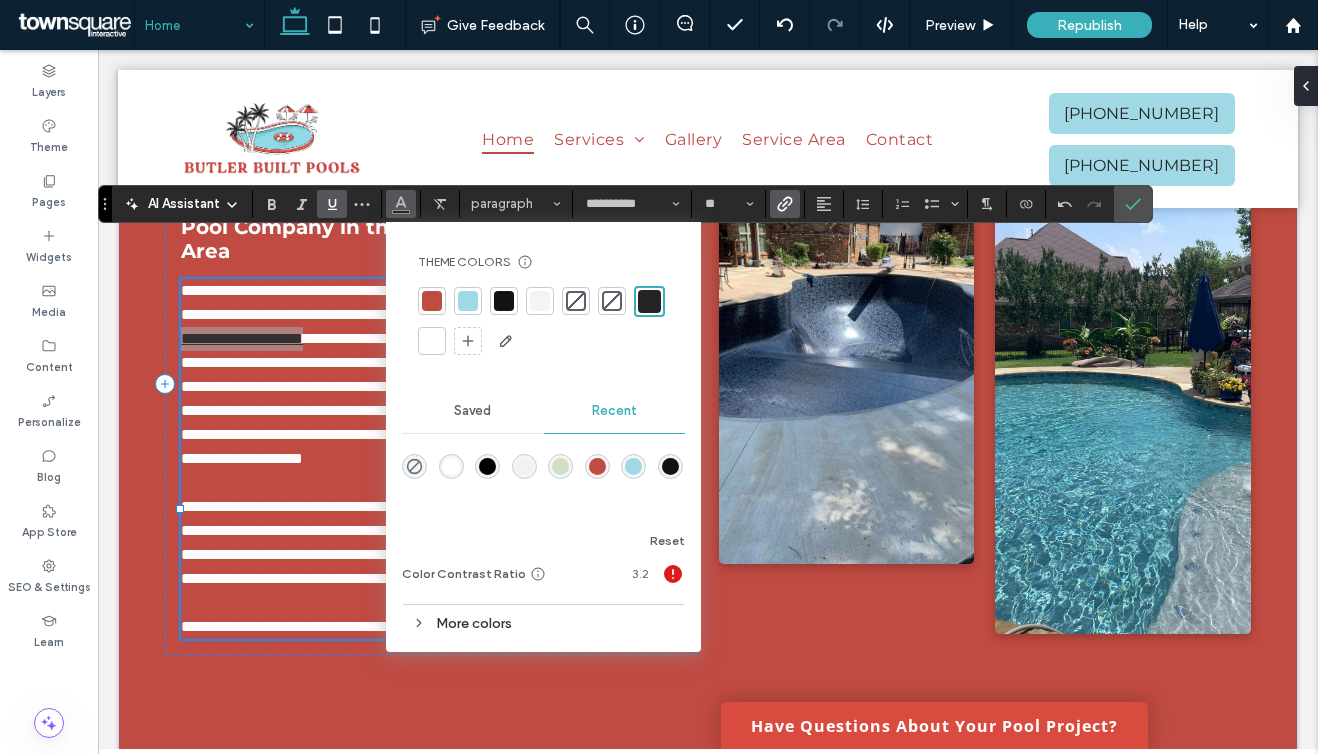 click at bounding box center [432, 341] 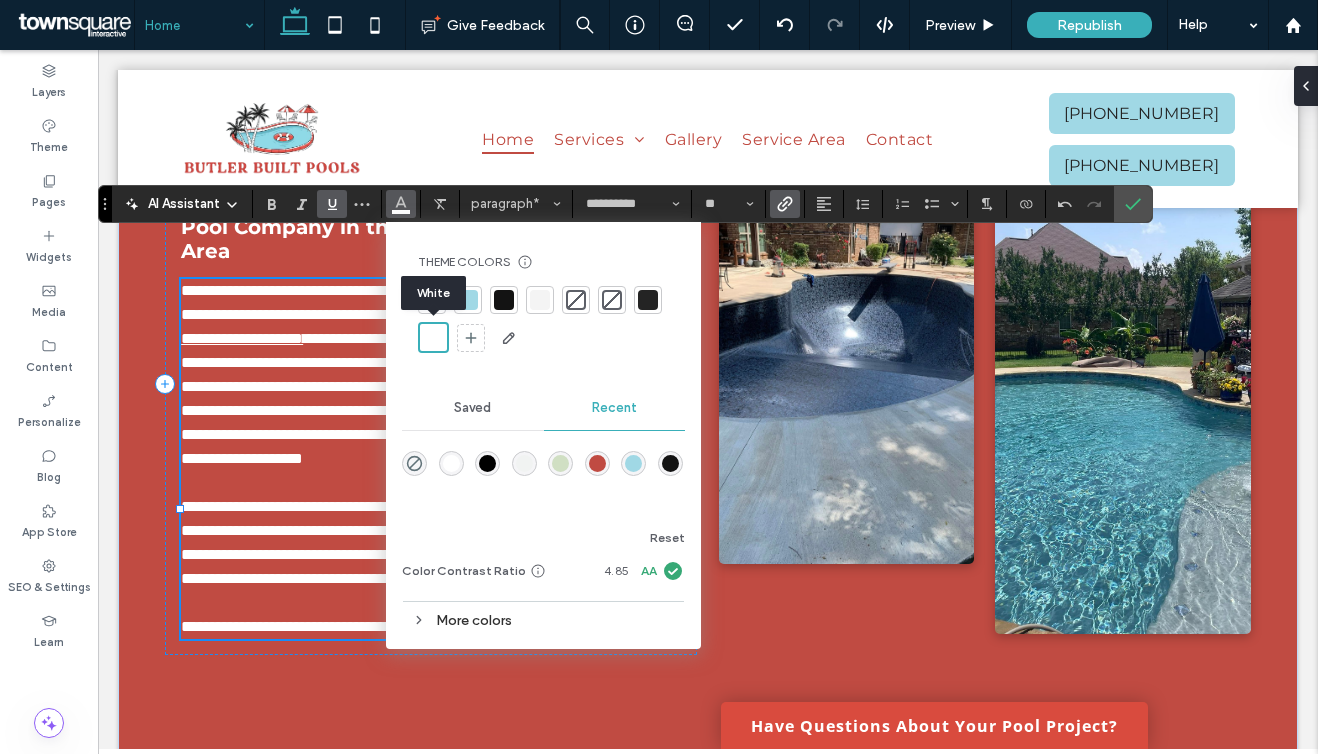 click on "**********" at bounding box center [422, 398] 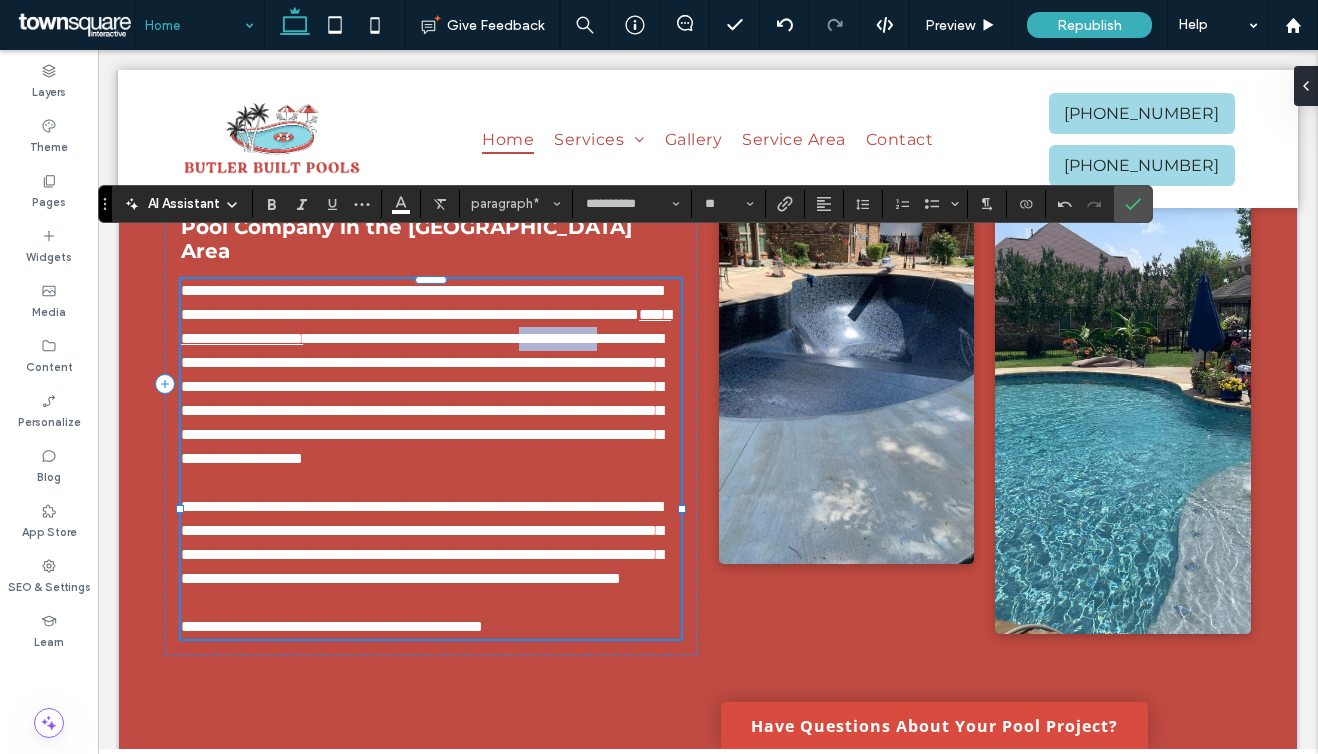 drag, startPoint x: 557, startPoint y: 325, endPoint x: 444, endPoint y: 327, distance: 113.0177 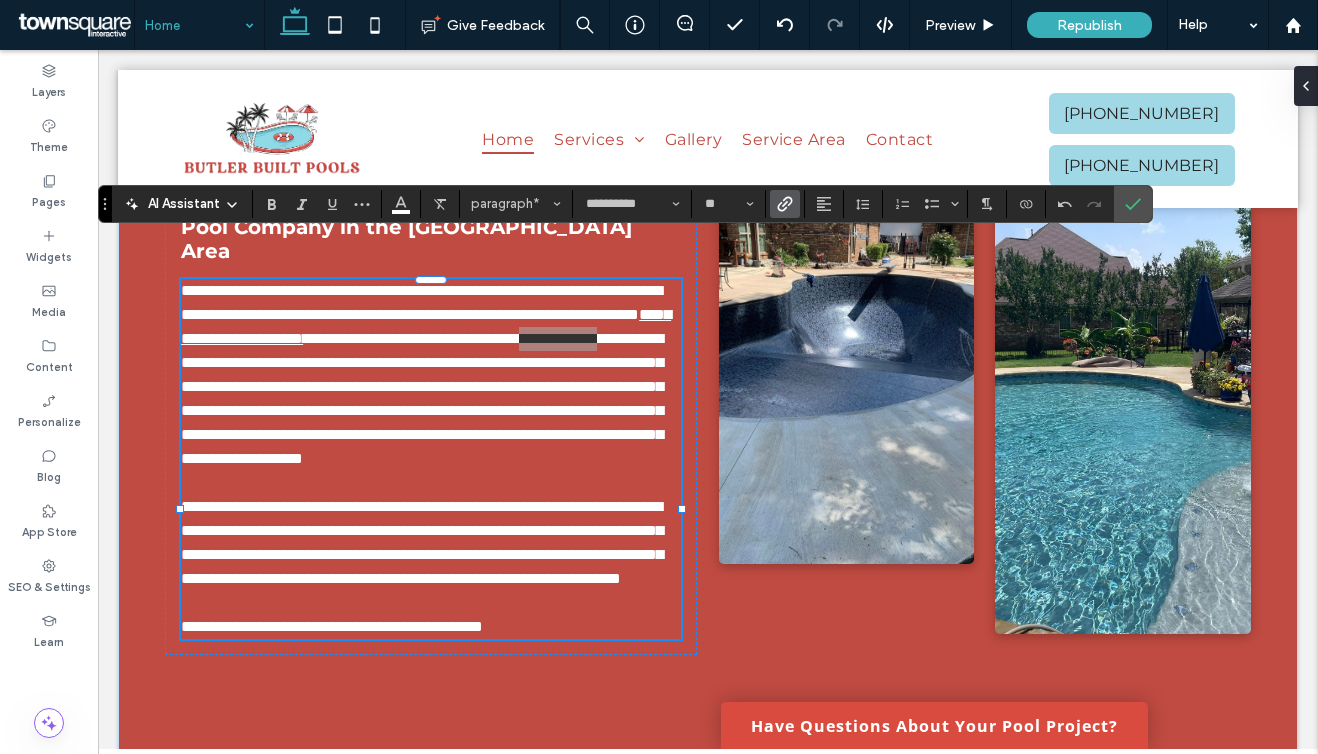 click 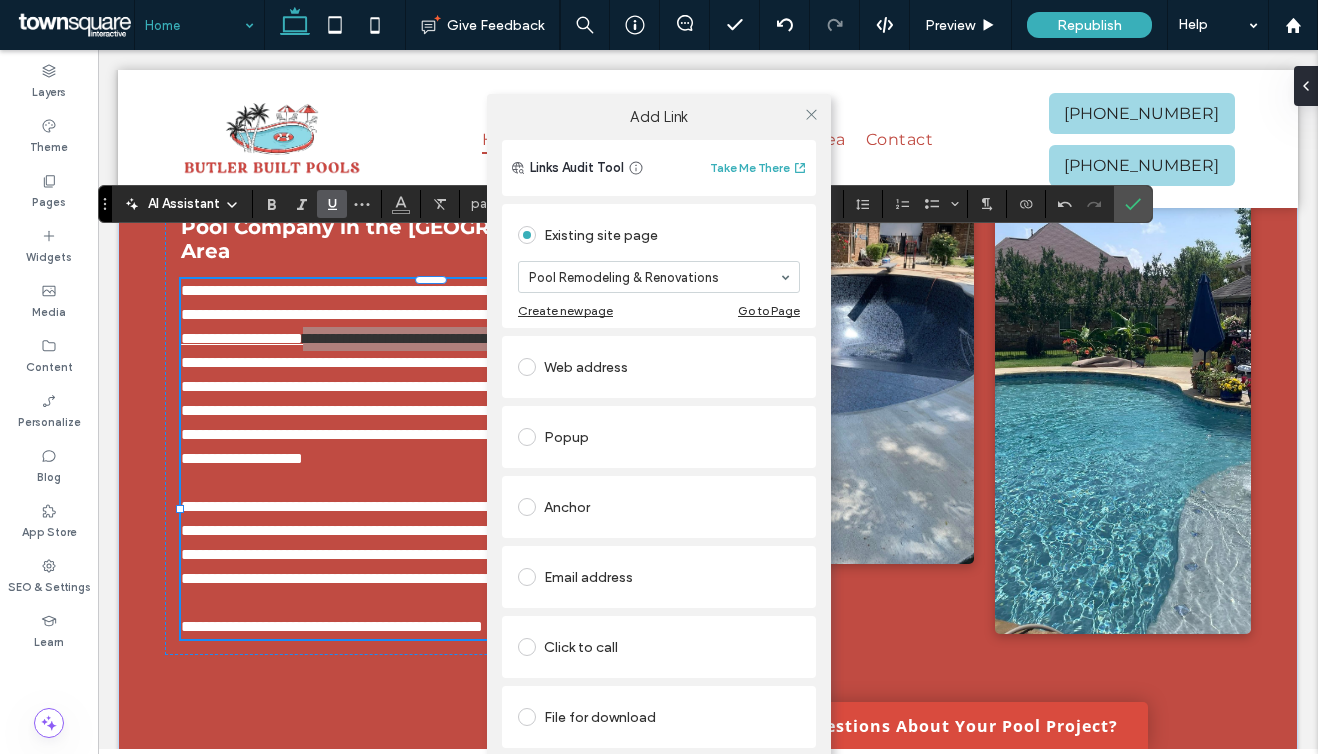click on "Add Link Links Audit Tool Take Me There Existing site page Pool Remodeling & Renovations Create new page Go to Page Web address Popup Anchor Email address Click to call File for download Remove link" at bounding box center [659, 449] 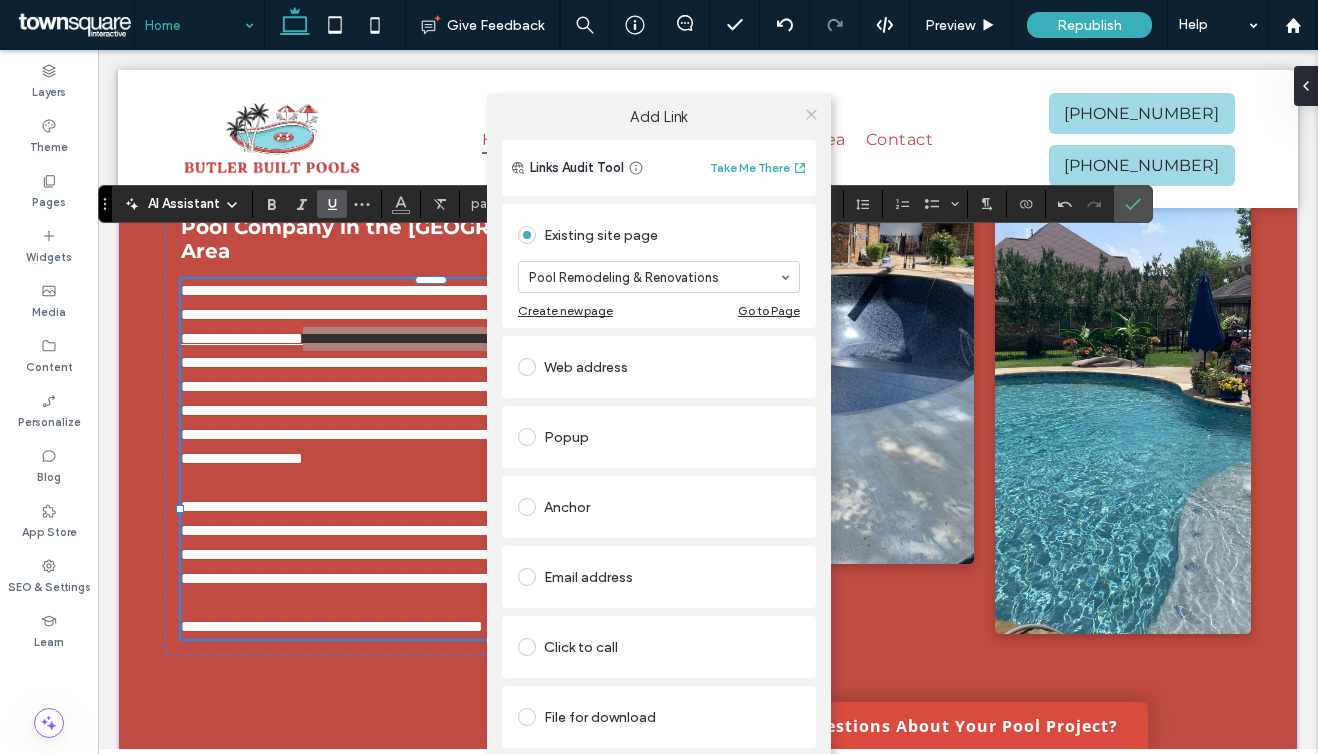 click 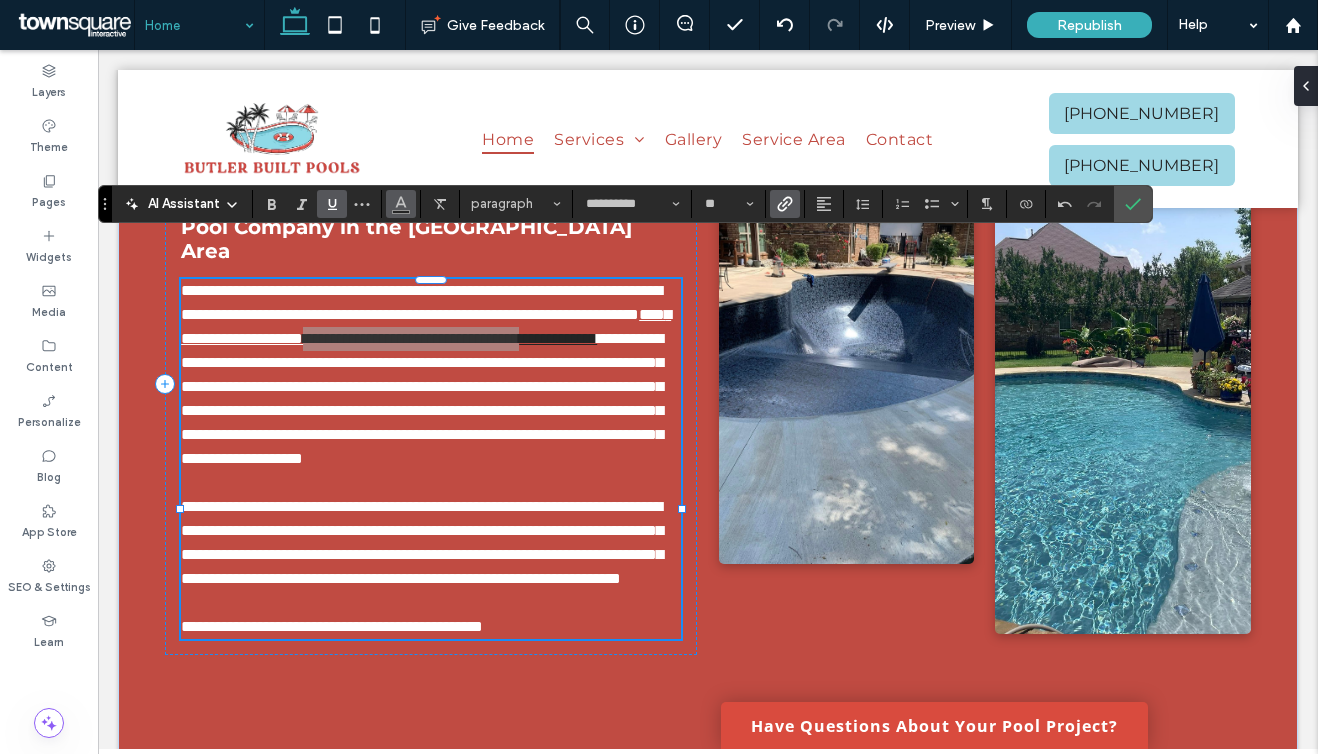 click 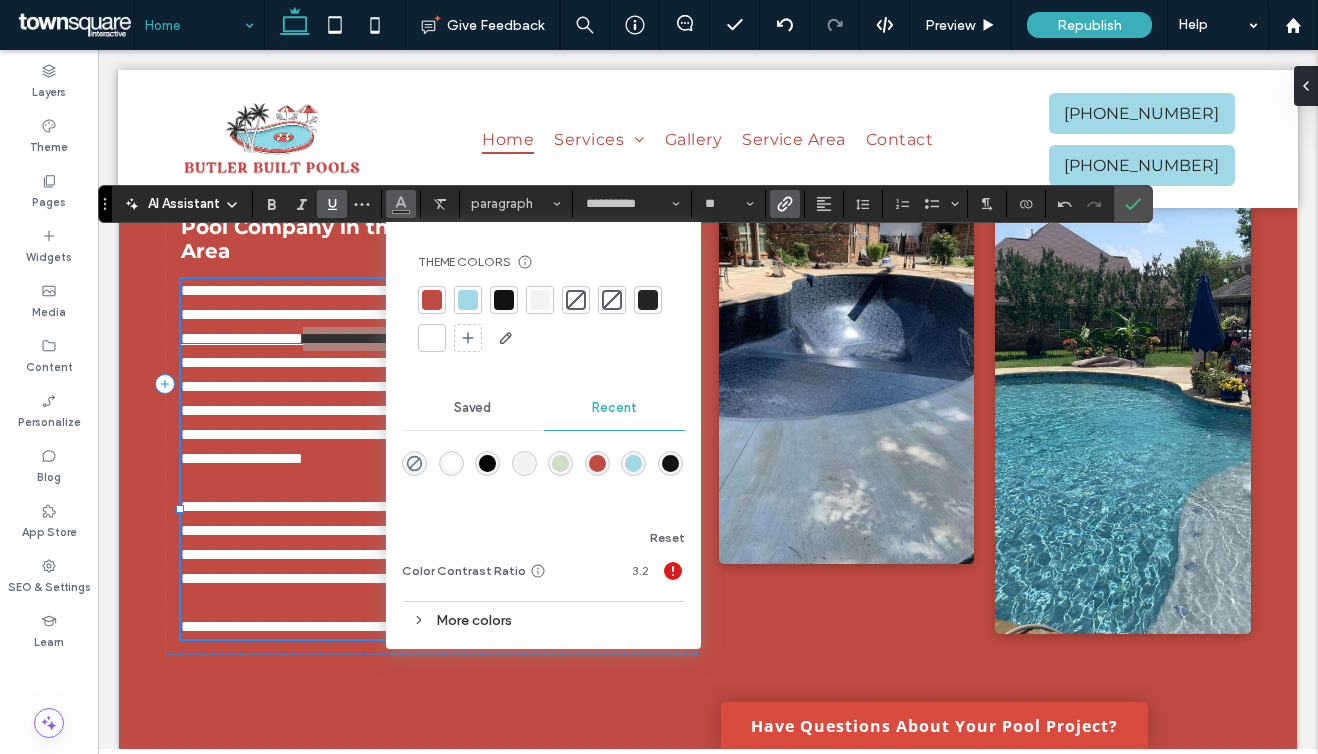 click at bounding box center [432, 338] 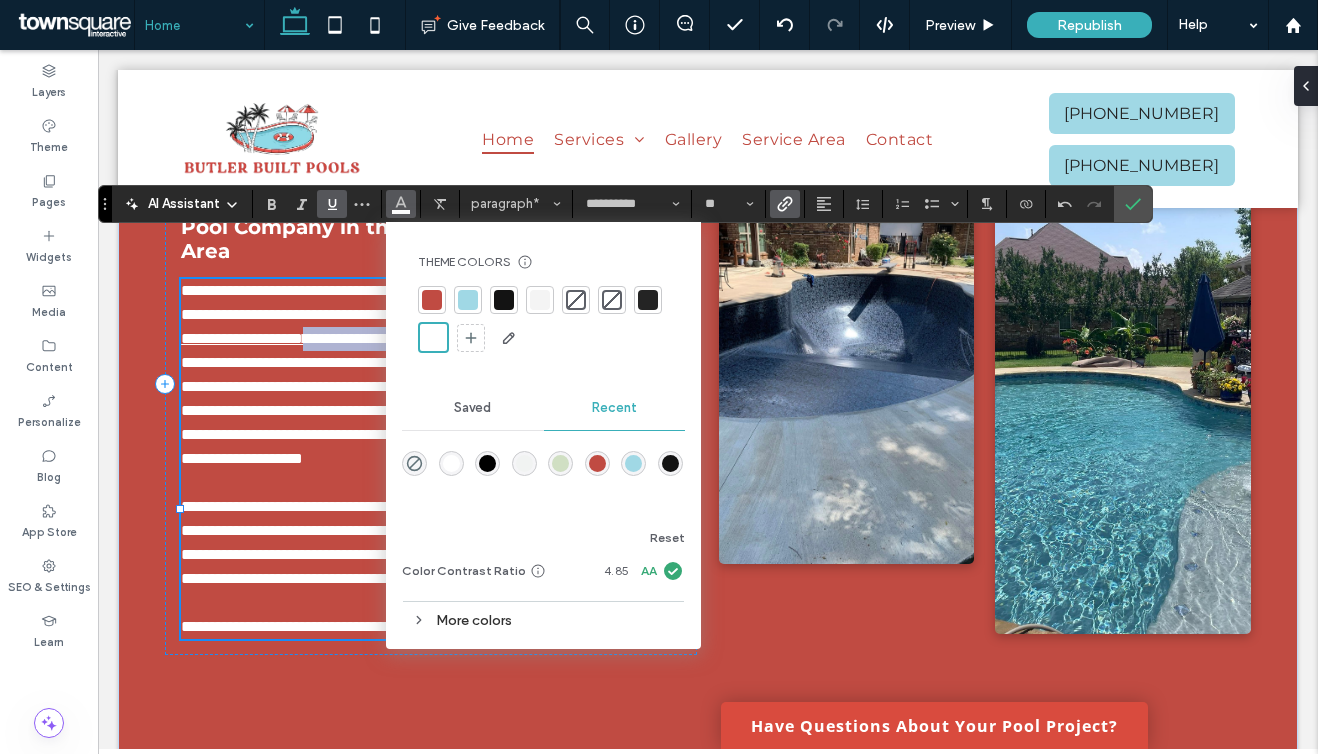 click on "**********" at bounding box center (422, 398) 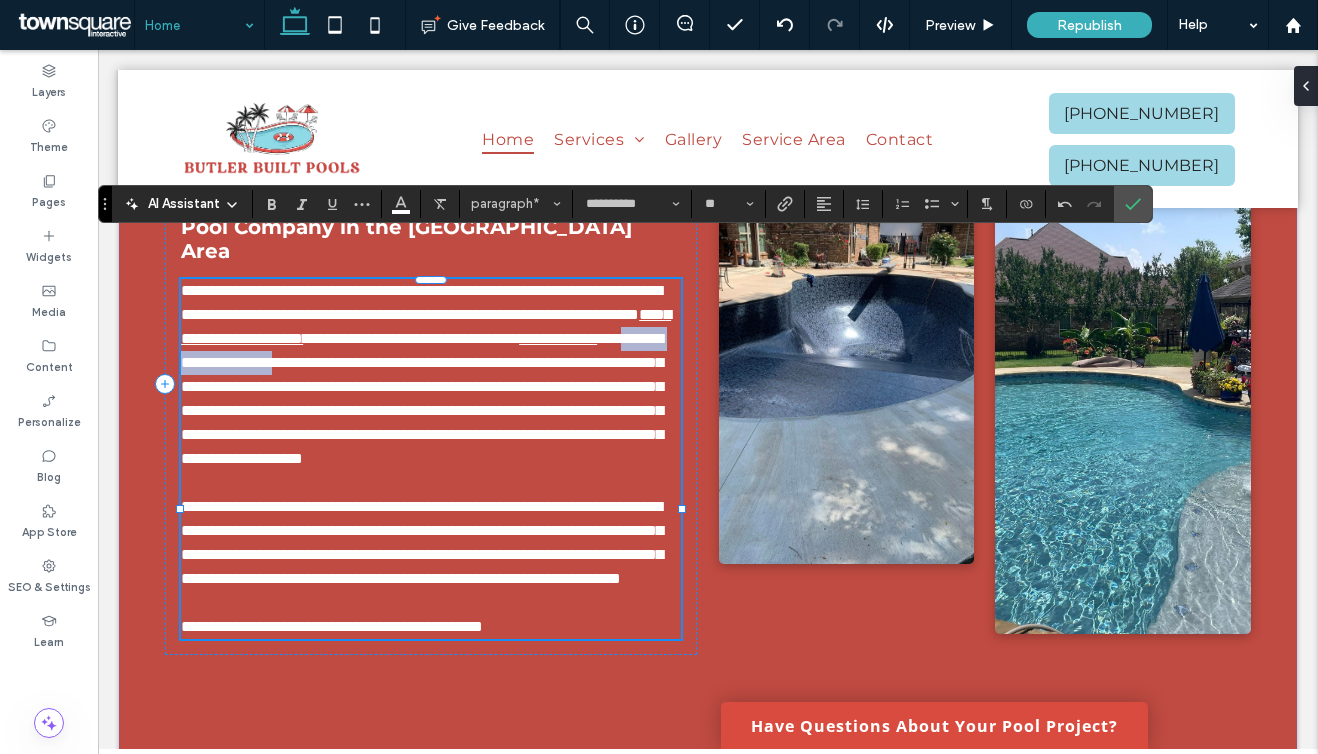 drag, startPoint x: 585, startPoint y: 323, endPoint x: 287, endPoint y: 343, distance: 298.67038 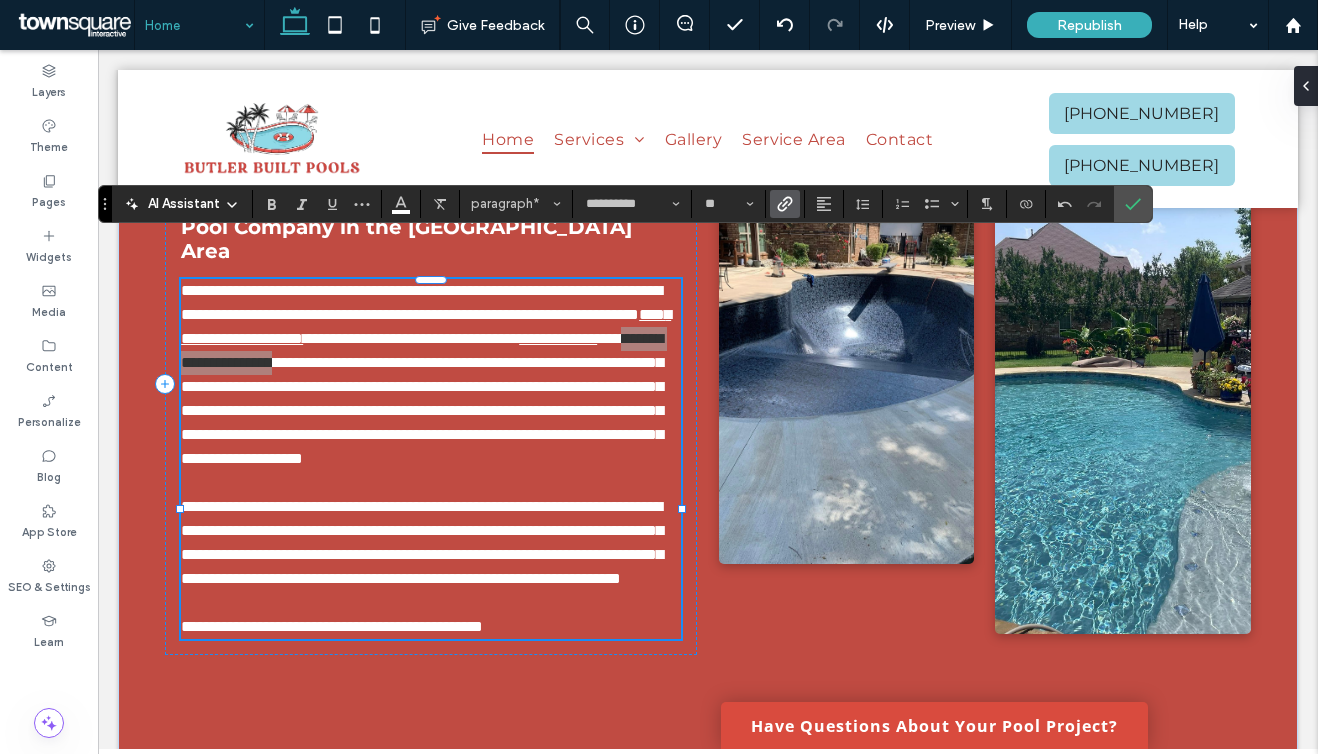 click at bounding box center [785, 204] 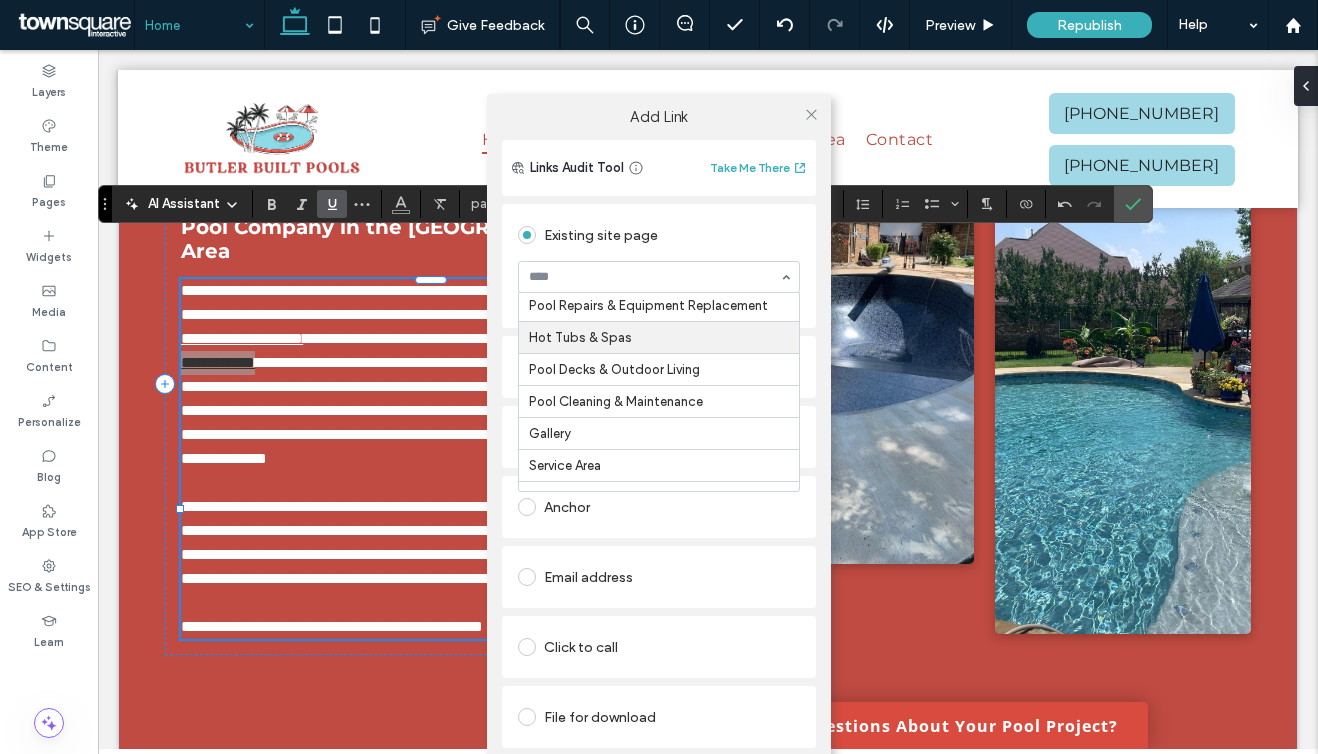 scroll, scrollTop: 100, scrollLeft: 0, axis: vertical 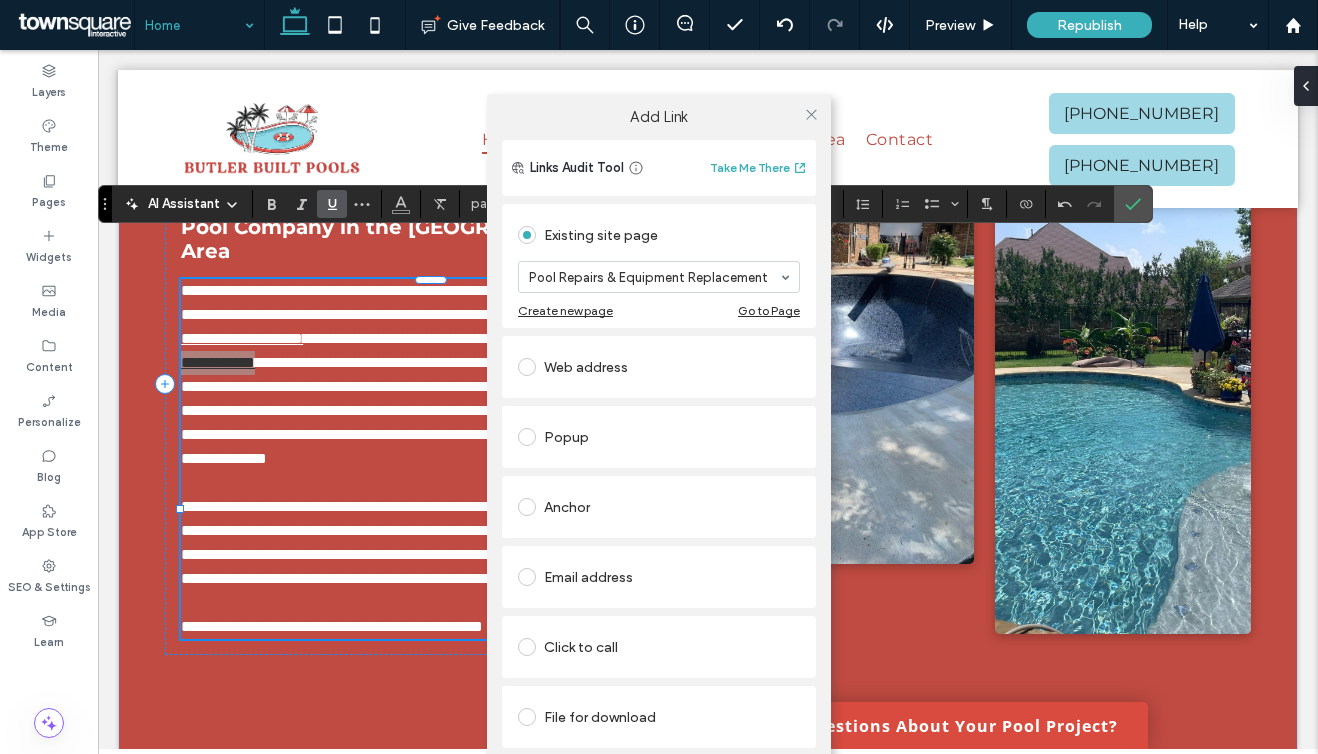 click on "Add Link Links Audit Tool Take Me There Existing site page Pool Repairs & Equipment Replacement Create new page Go to Page Web address Popup Anchor Email address Click to call File for download Remove link" at bounding box center (659, 449) 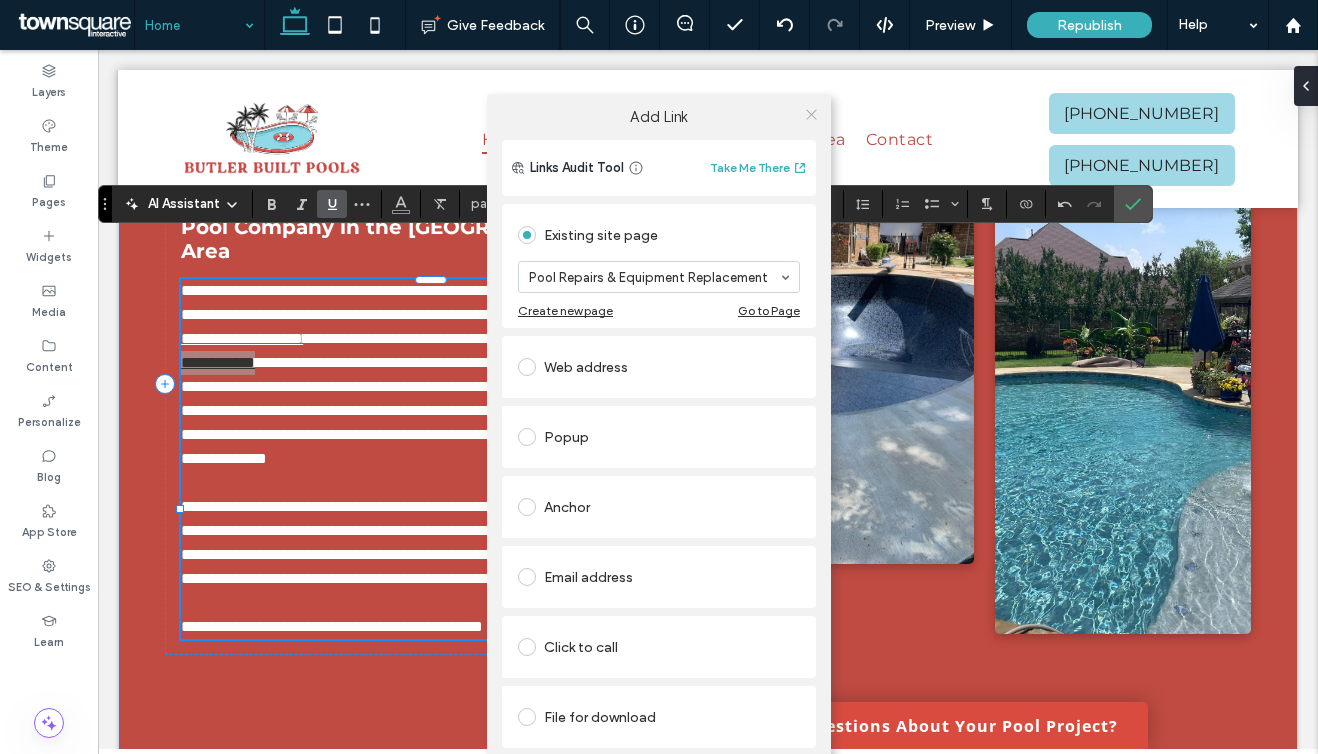 click 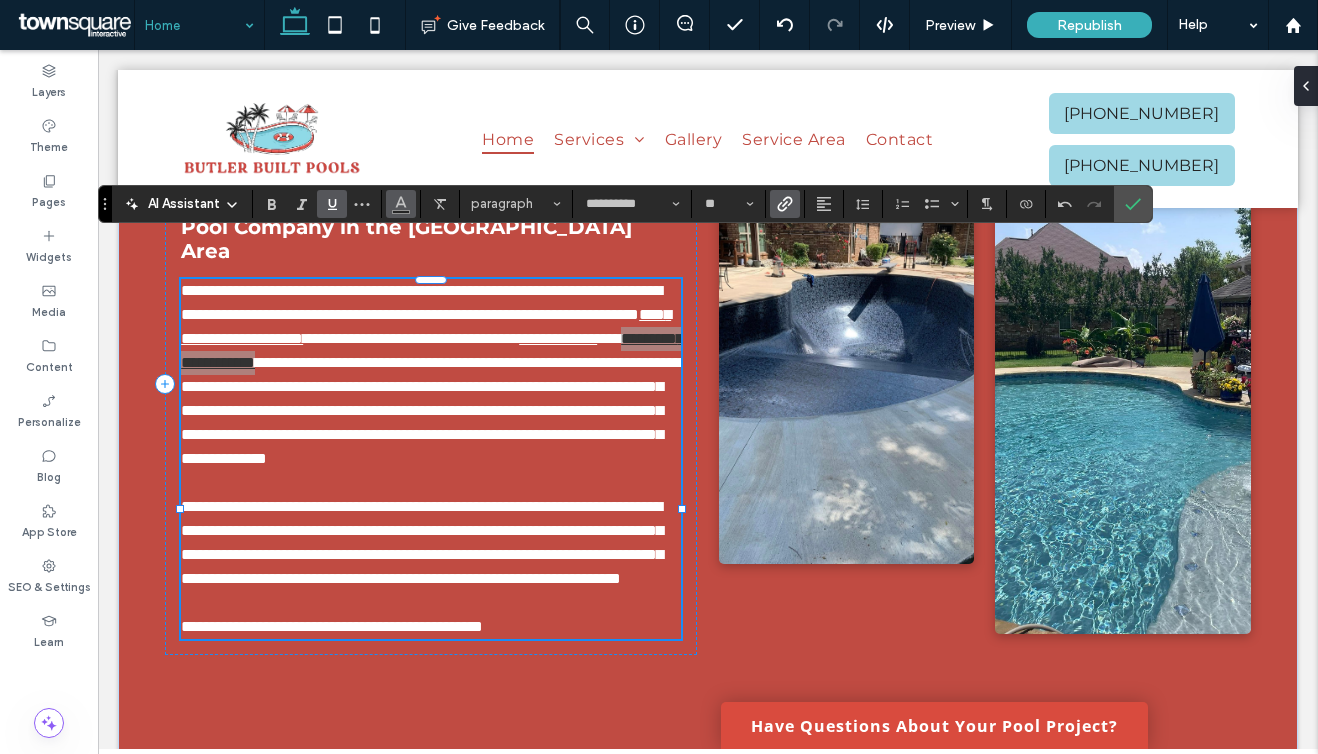 click 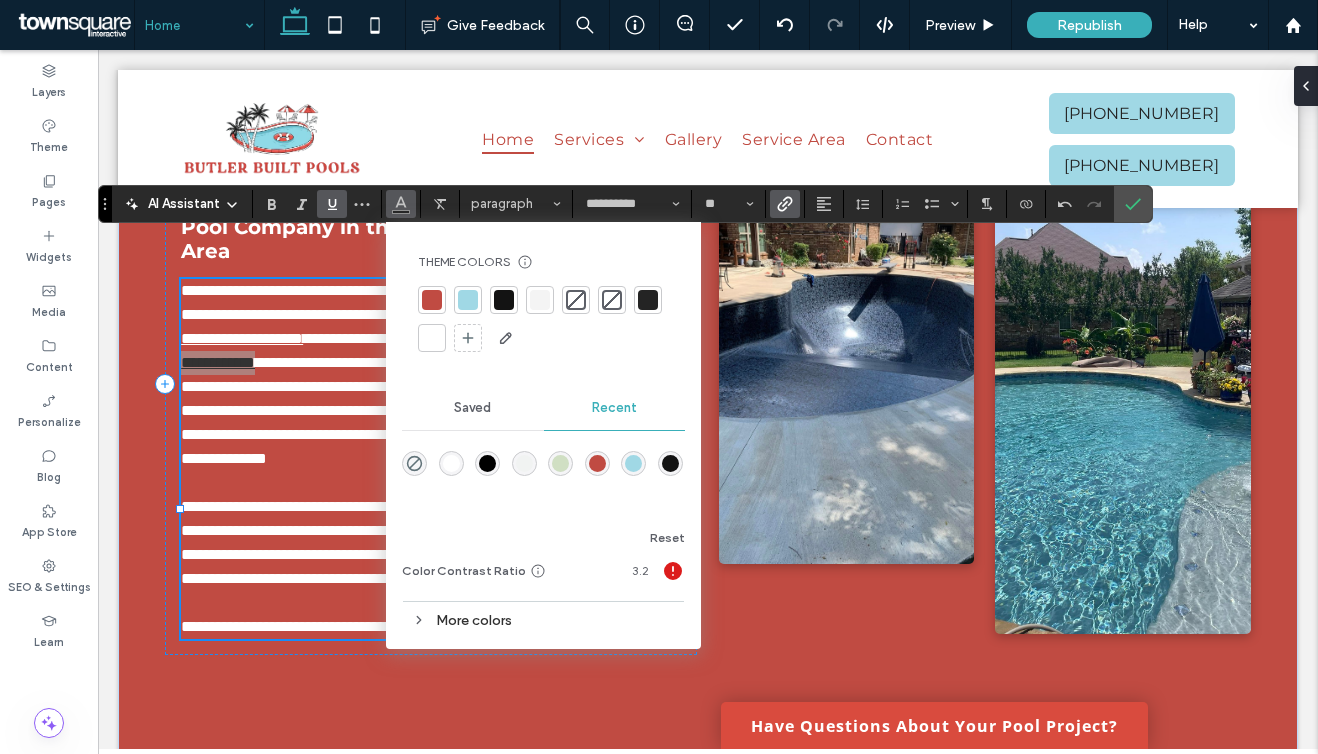 click at bounding box center [432, 338] 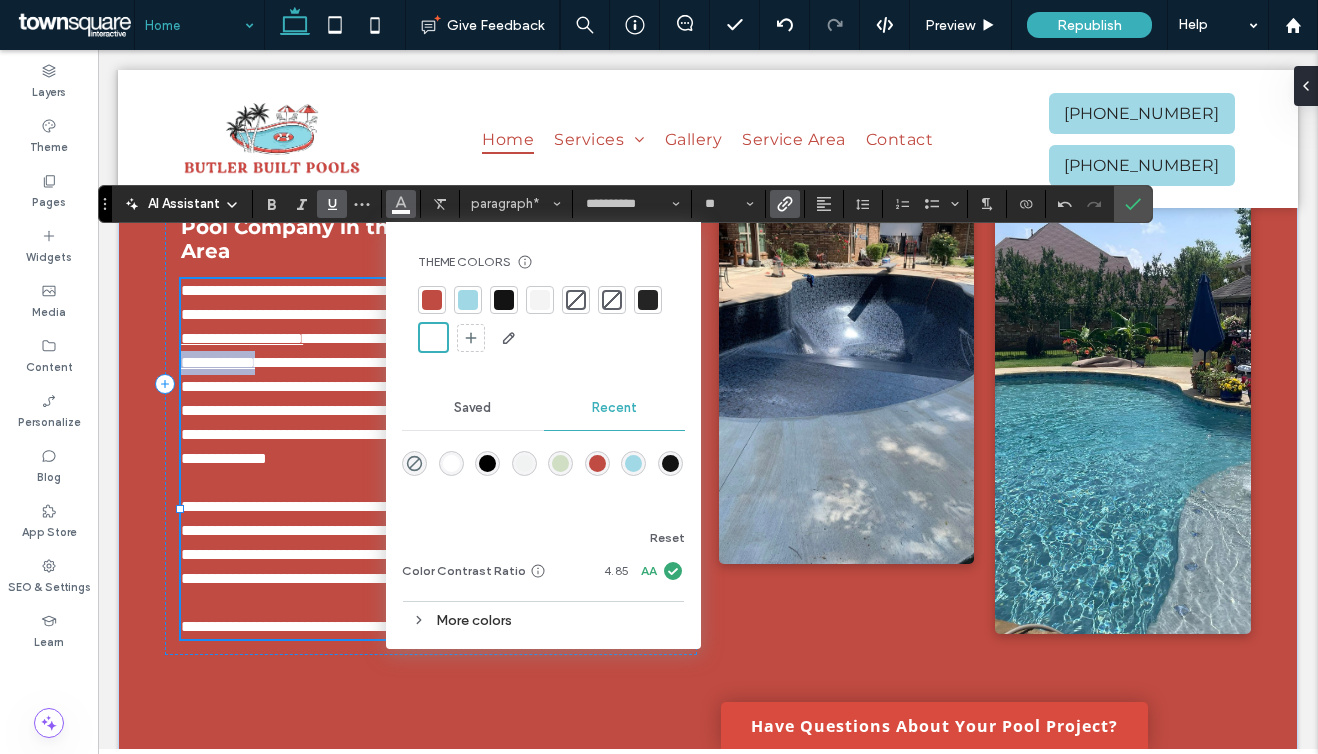 click on "**********" at bounding box center (431, 410) 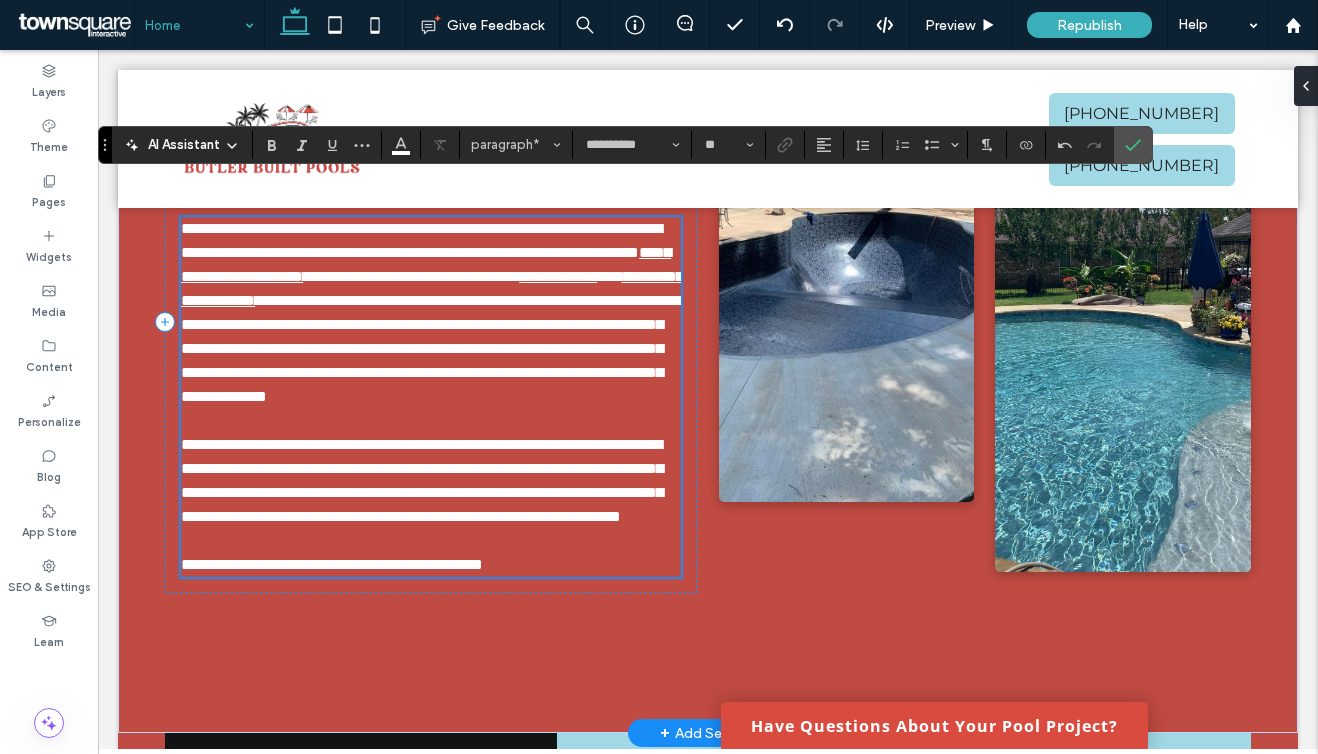 scroll, scrollTop: 1231, scrollLeft: 0, axis: vertical 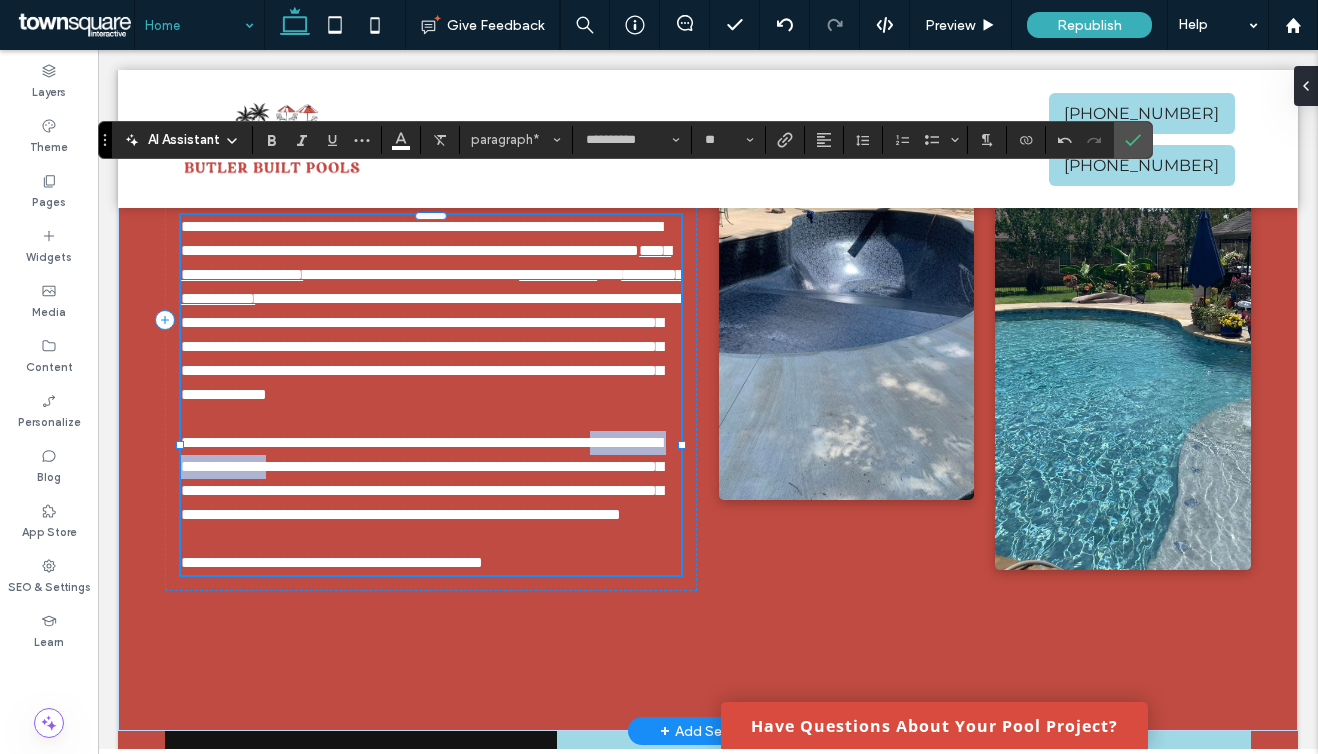 drag, startPoint x: 290, startPoint y: 473, endPoint x: 493, endPoint y: 475, distance: 203.00986 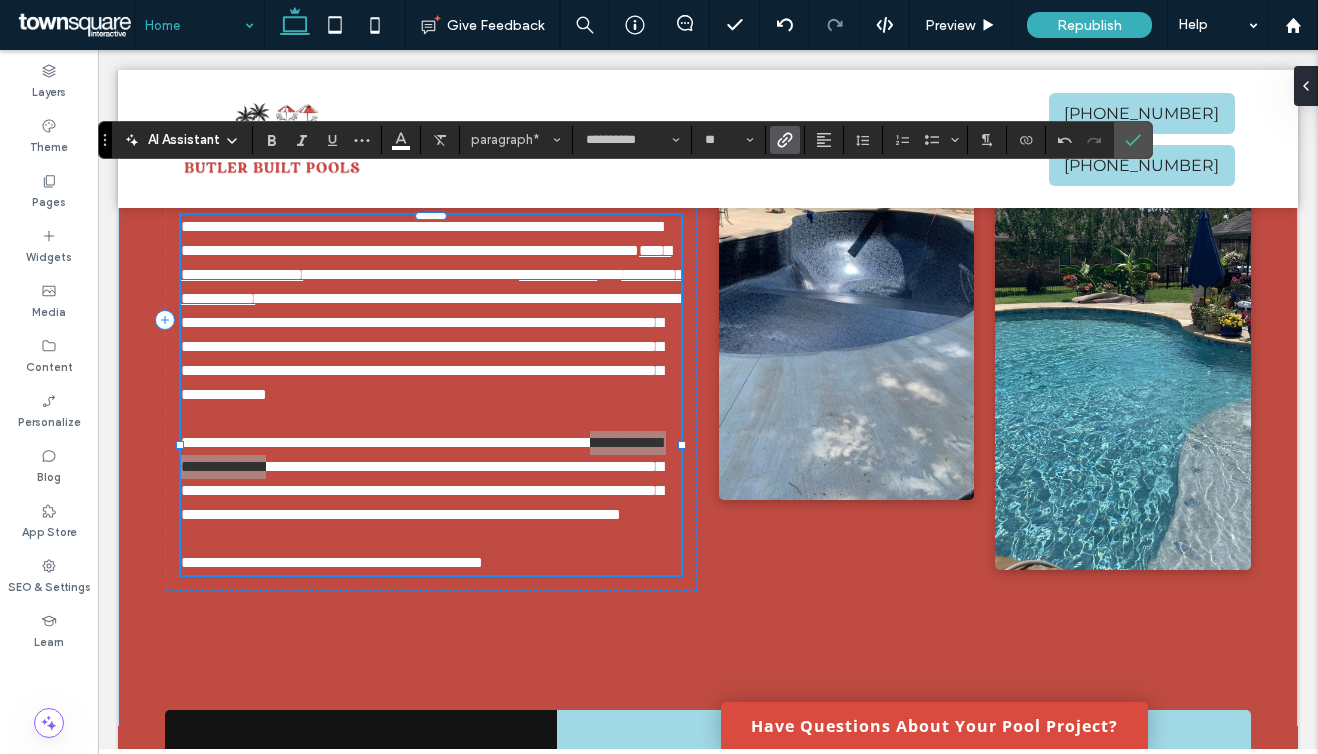 click at bounding box center (785, 140) 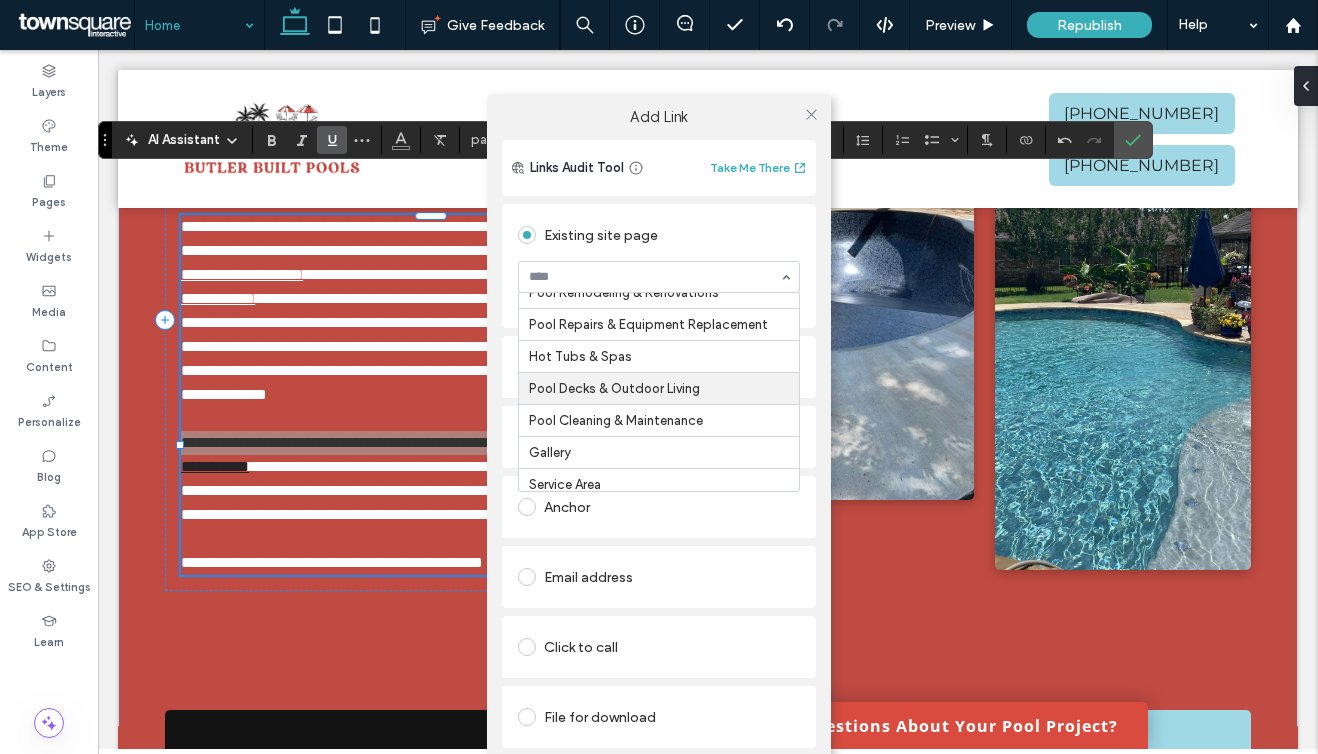 scroll, scrollTop: 82, scrollLeft: 0, axis: vertical 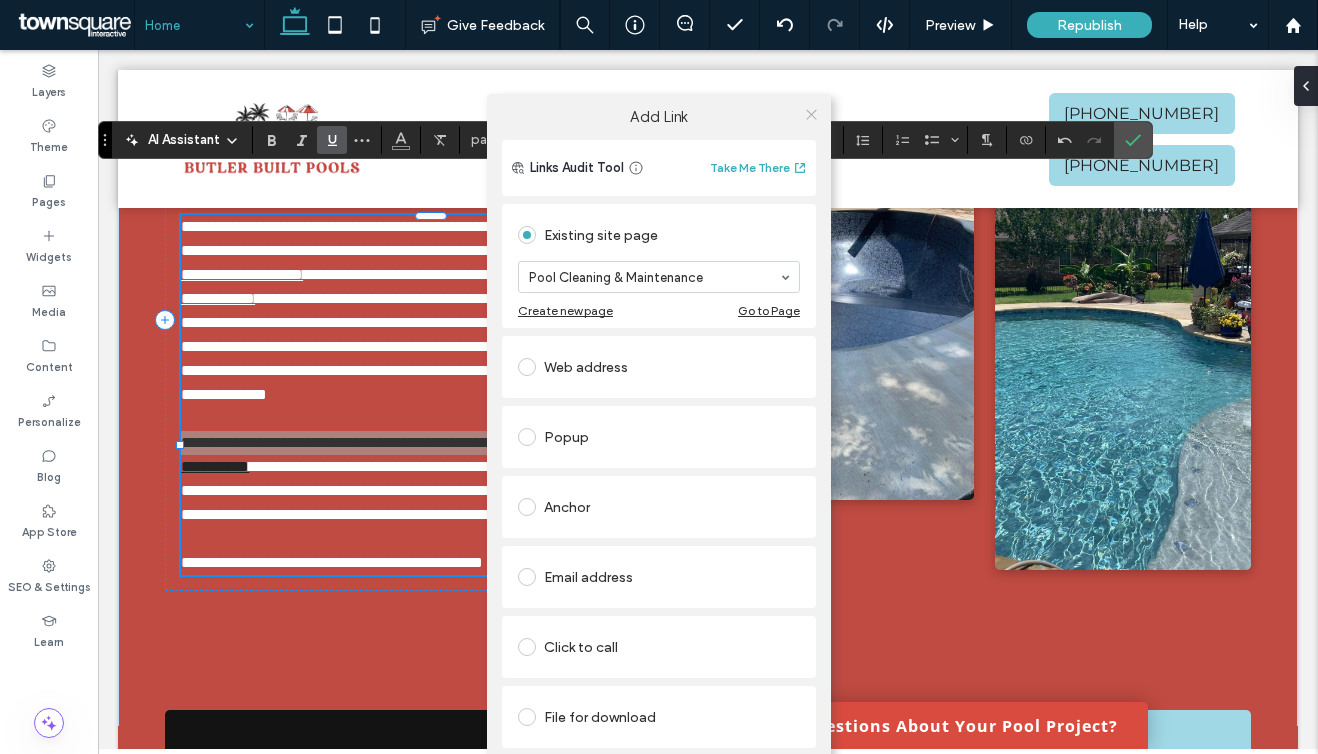click 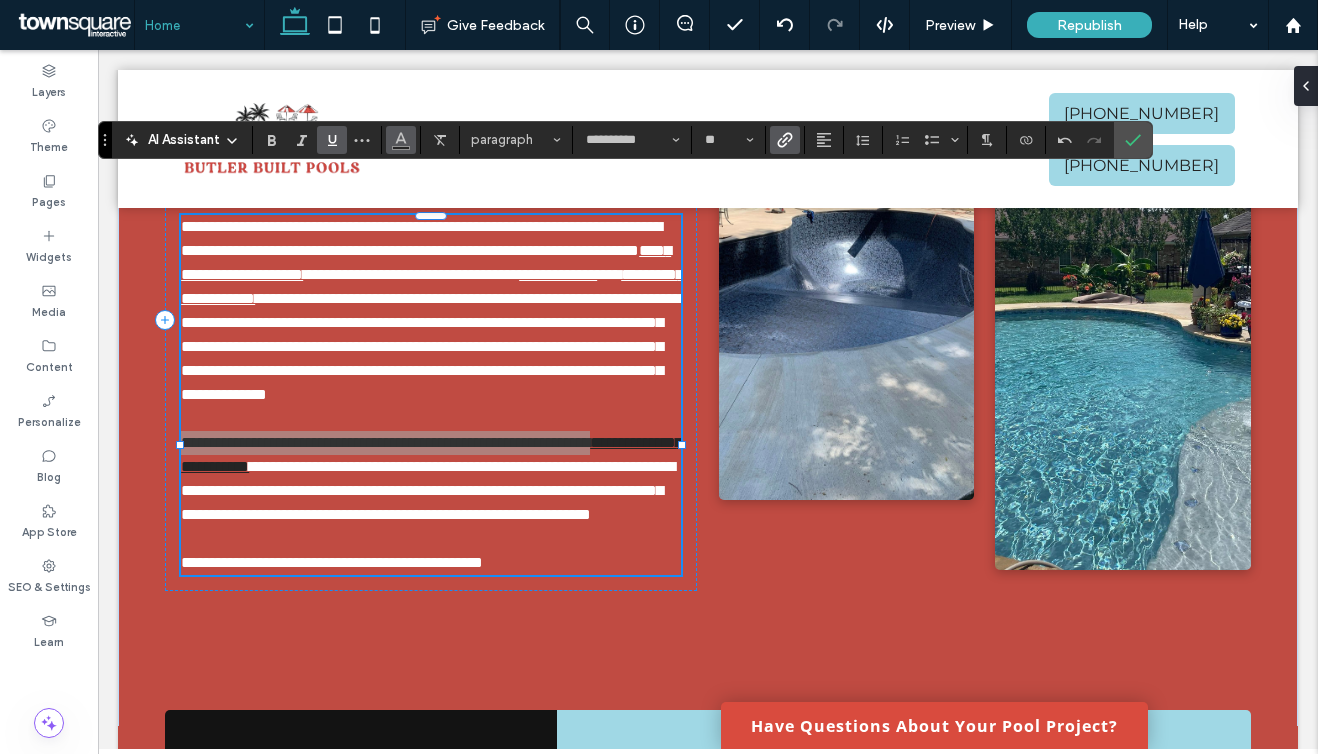 click at bounding box center [401, 140] 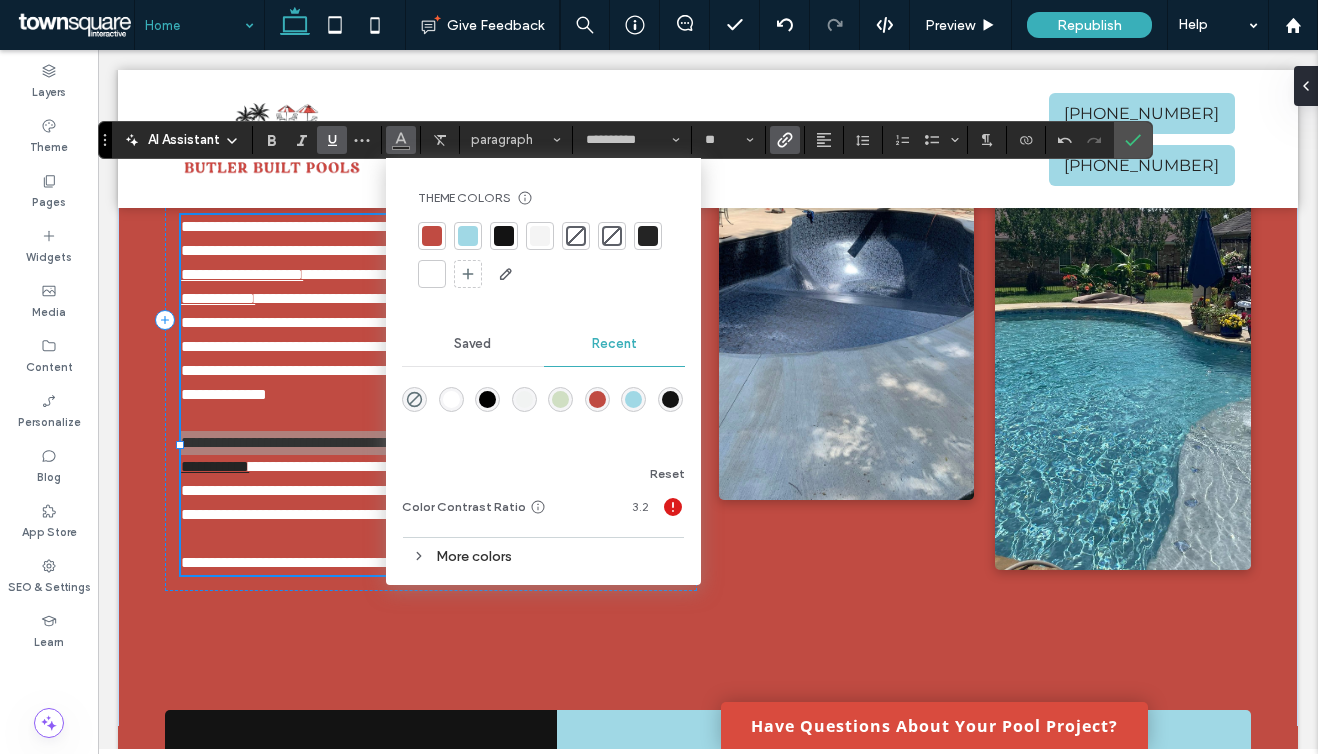 click at bounding box center [432, 274] 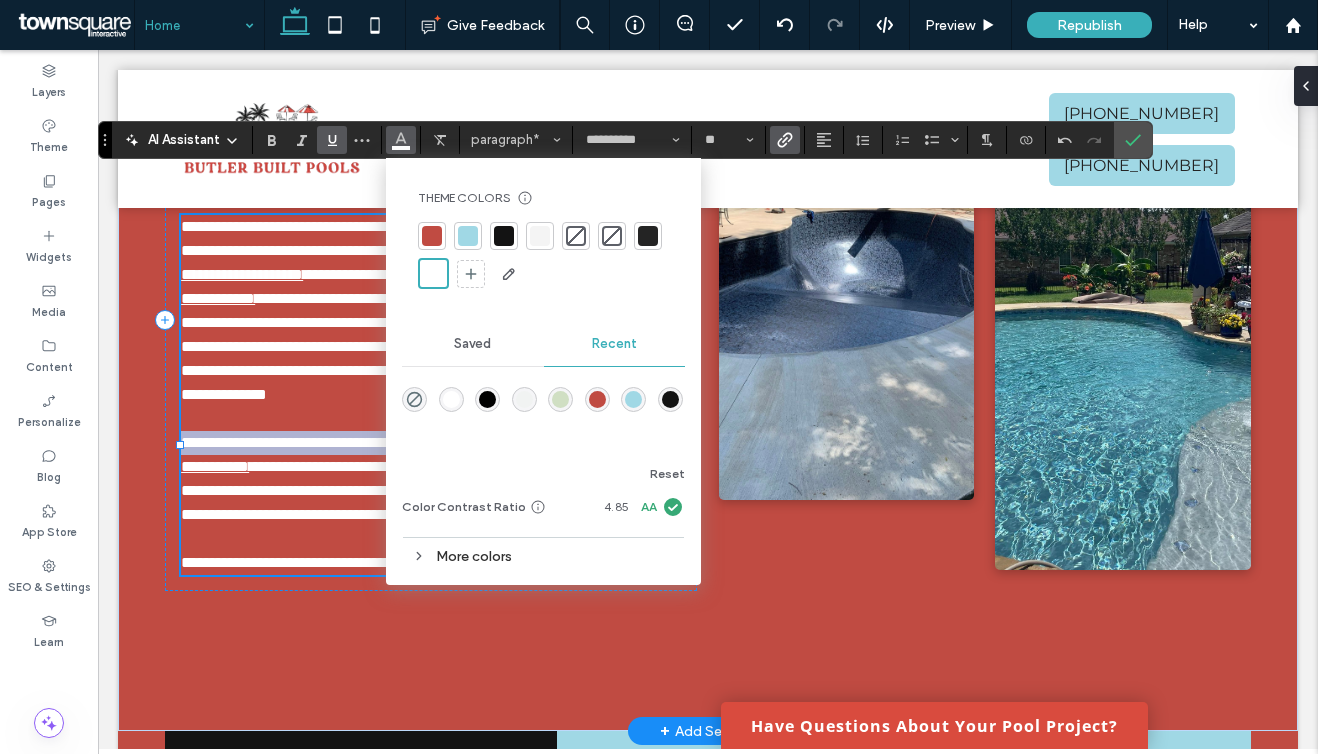 click at bounding box center (431, 419) 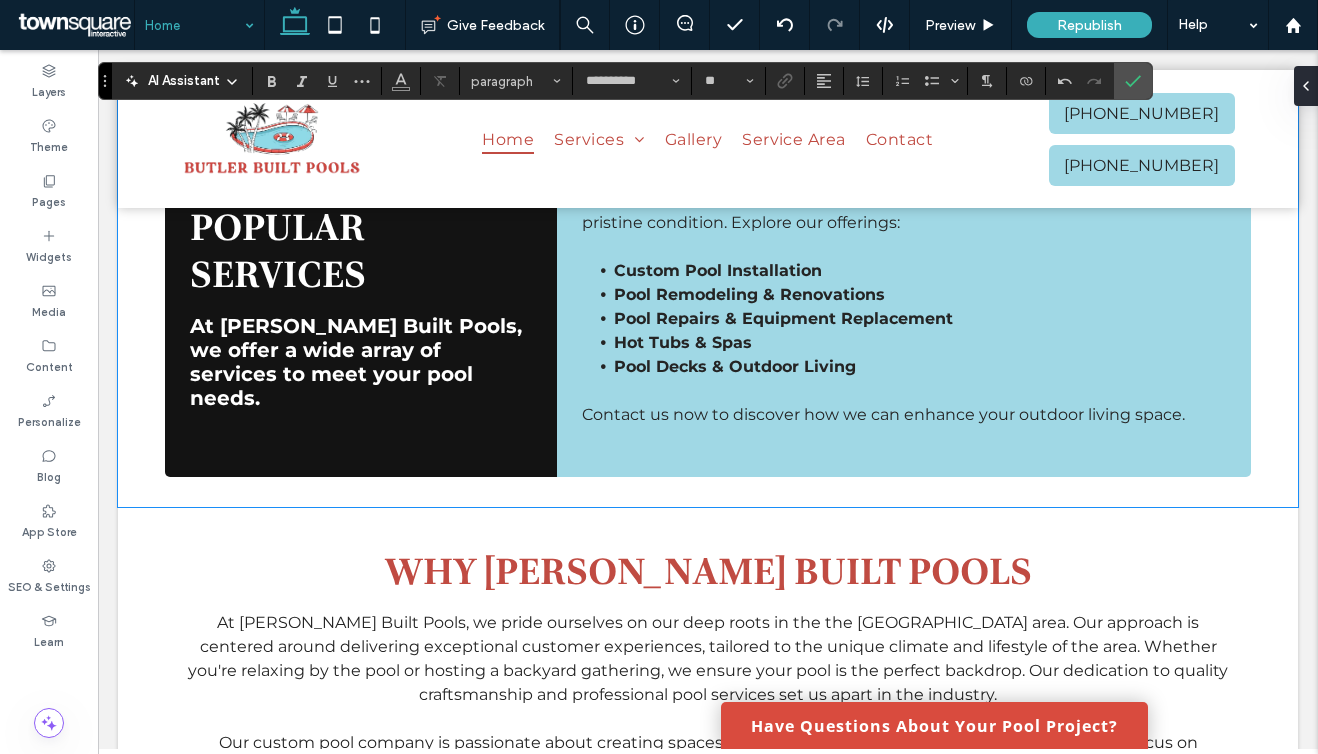 scroll, scrollTop: 1818, scrollLeft: 0, axis: vertical 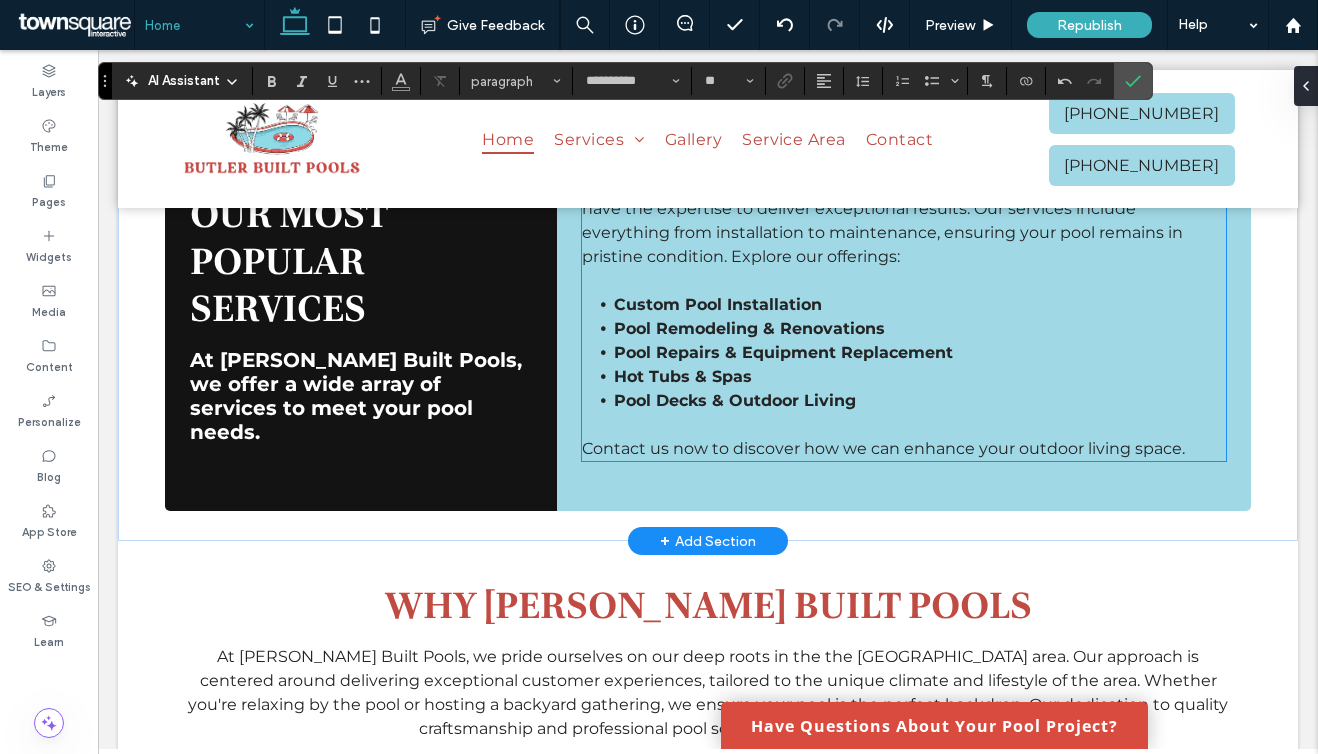 click on "Hot Tubs & Spas" at bounding box center (683, 376) 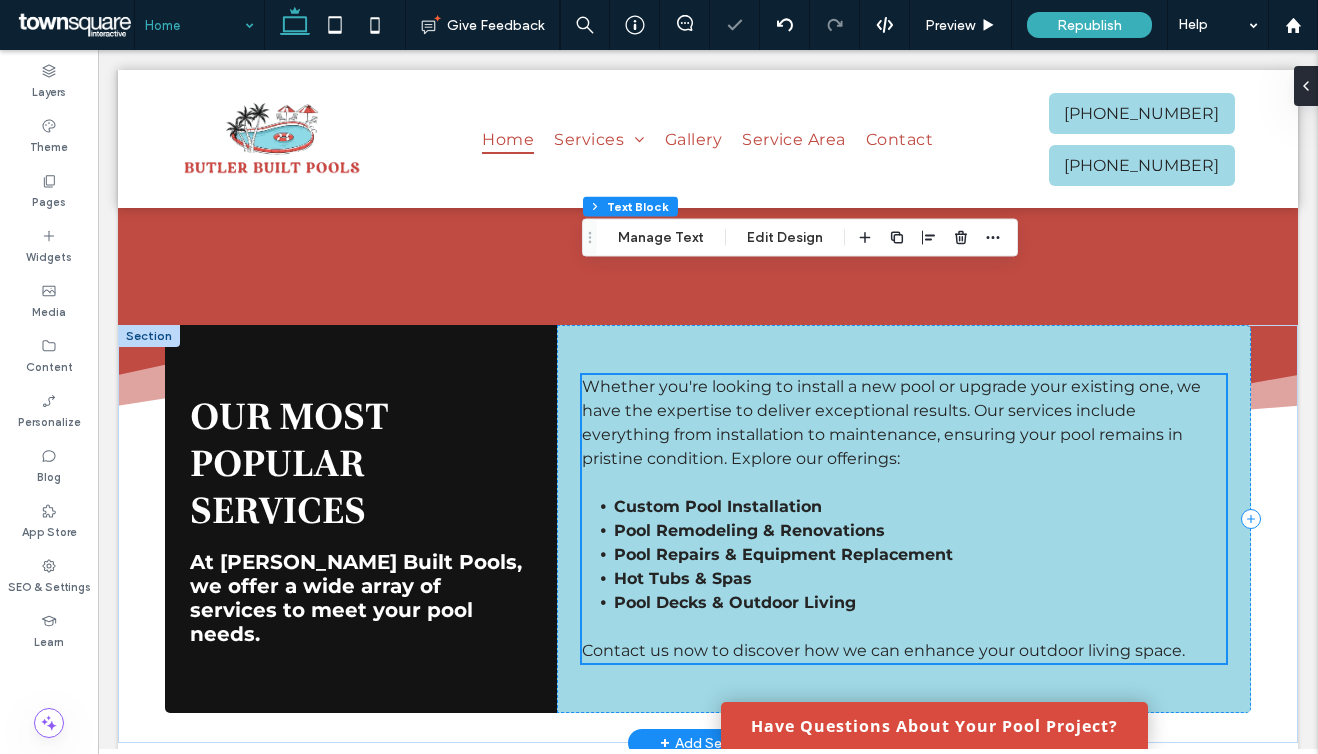 scroll, scrollTop: 1775, scrollLeft: 0, axis: vertical 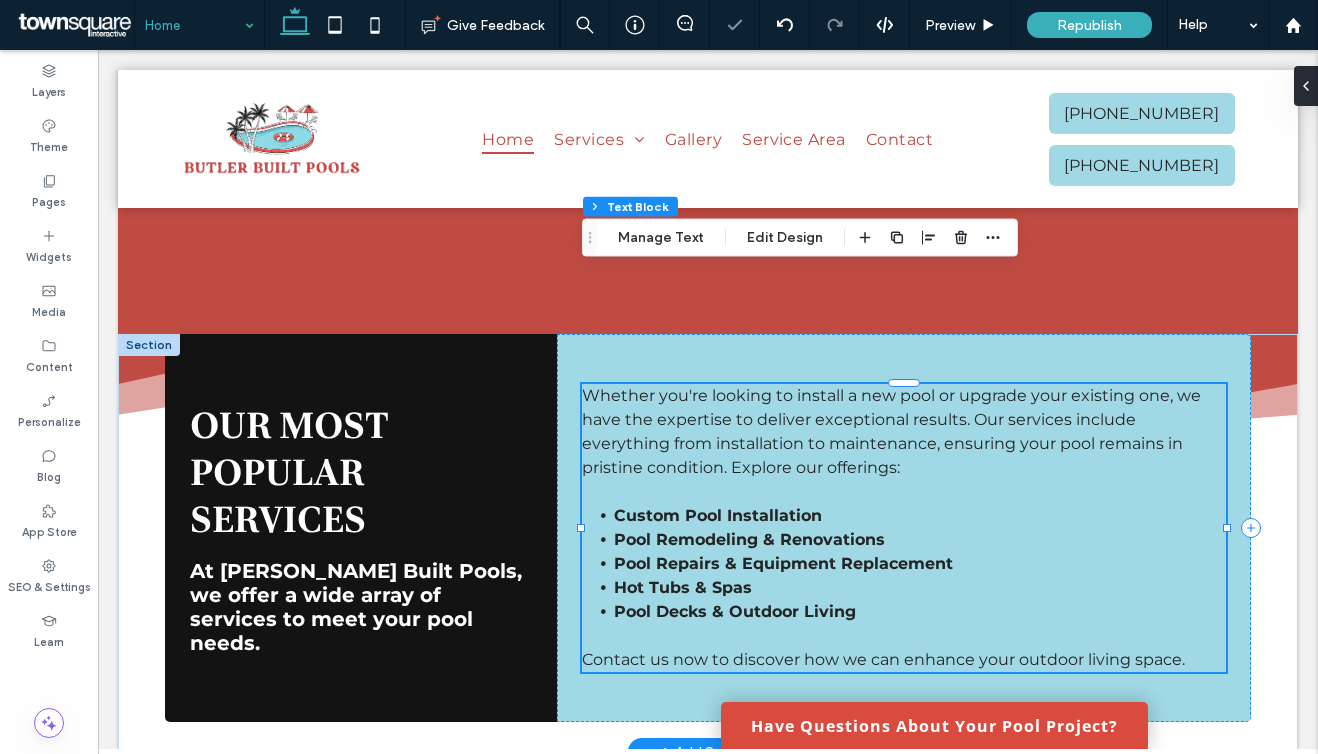 click on "Pool Remodeling & Renovations" at bounding box center [749, 539] 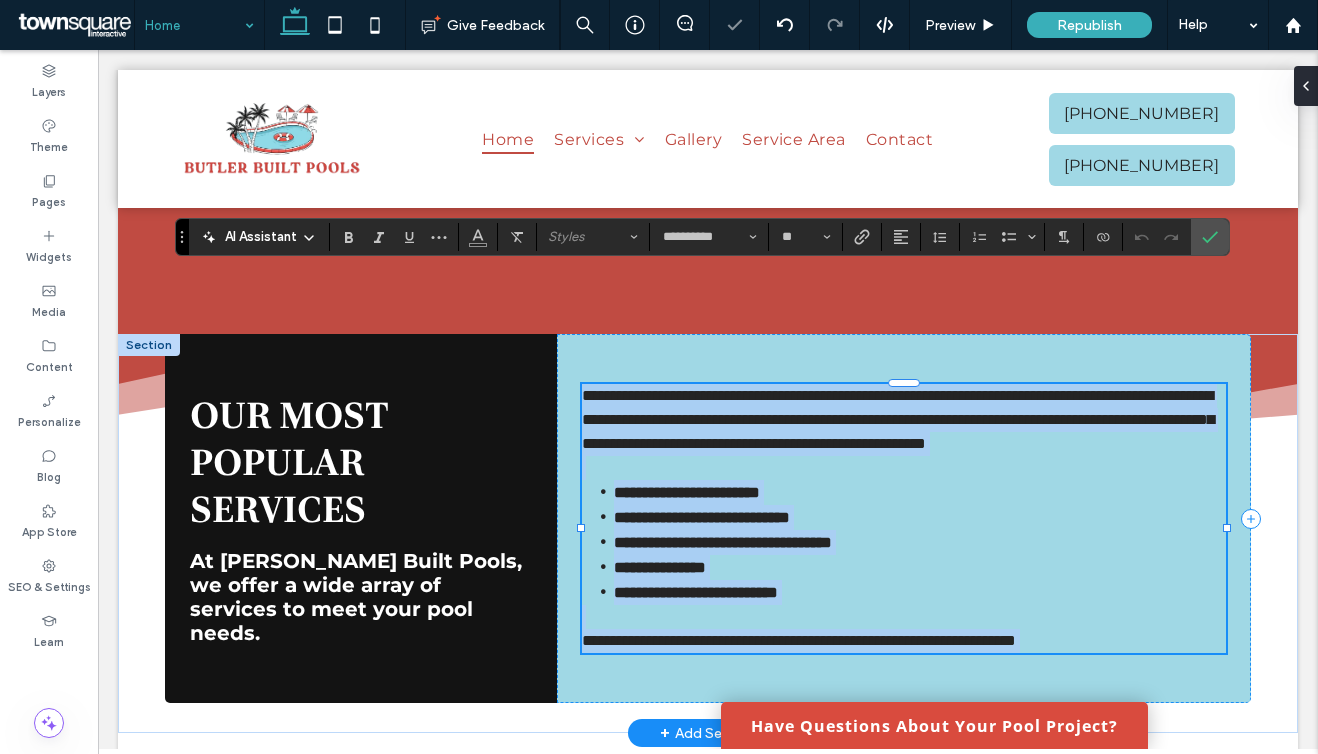 click on "**********" at bounding box center (687, 492) 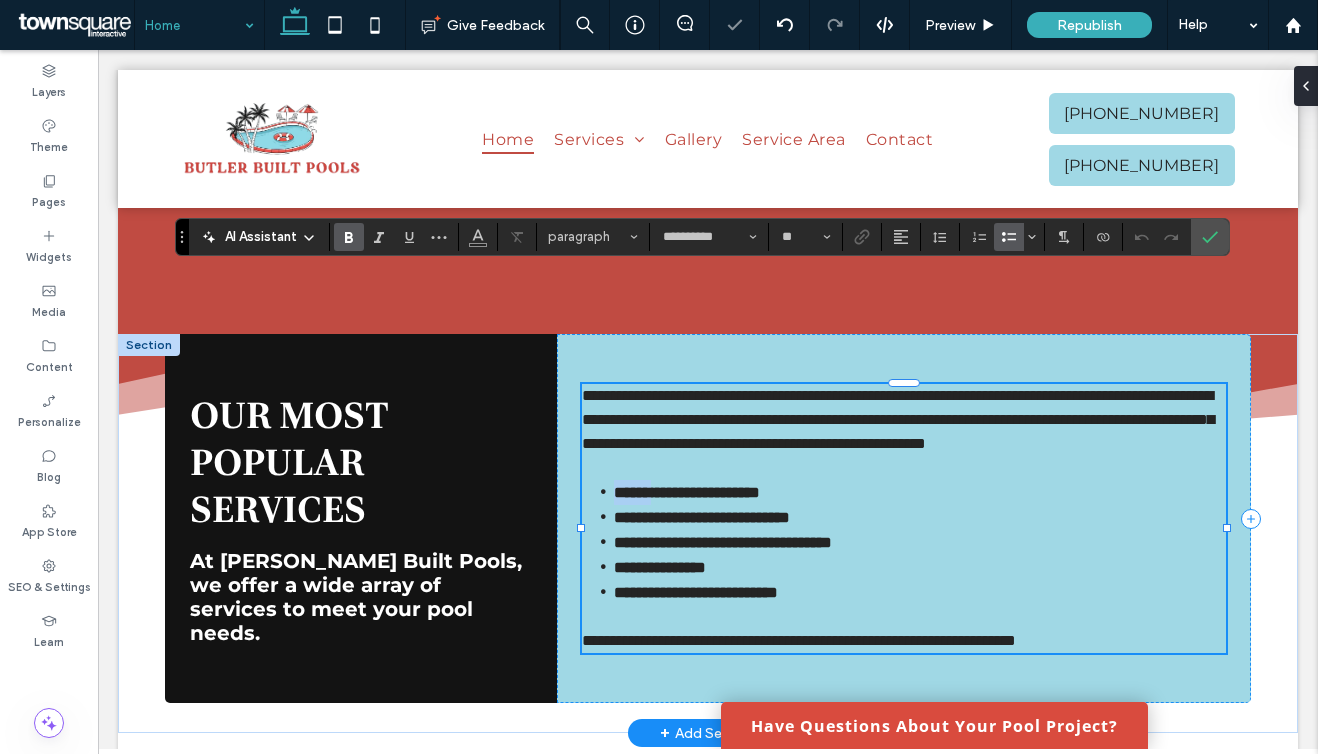 click on "**********" at bounding box center (687, 492) 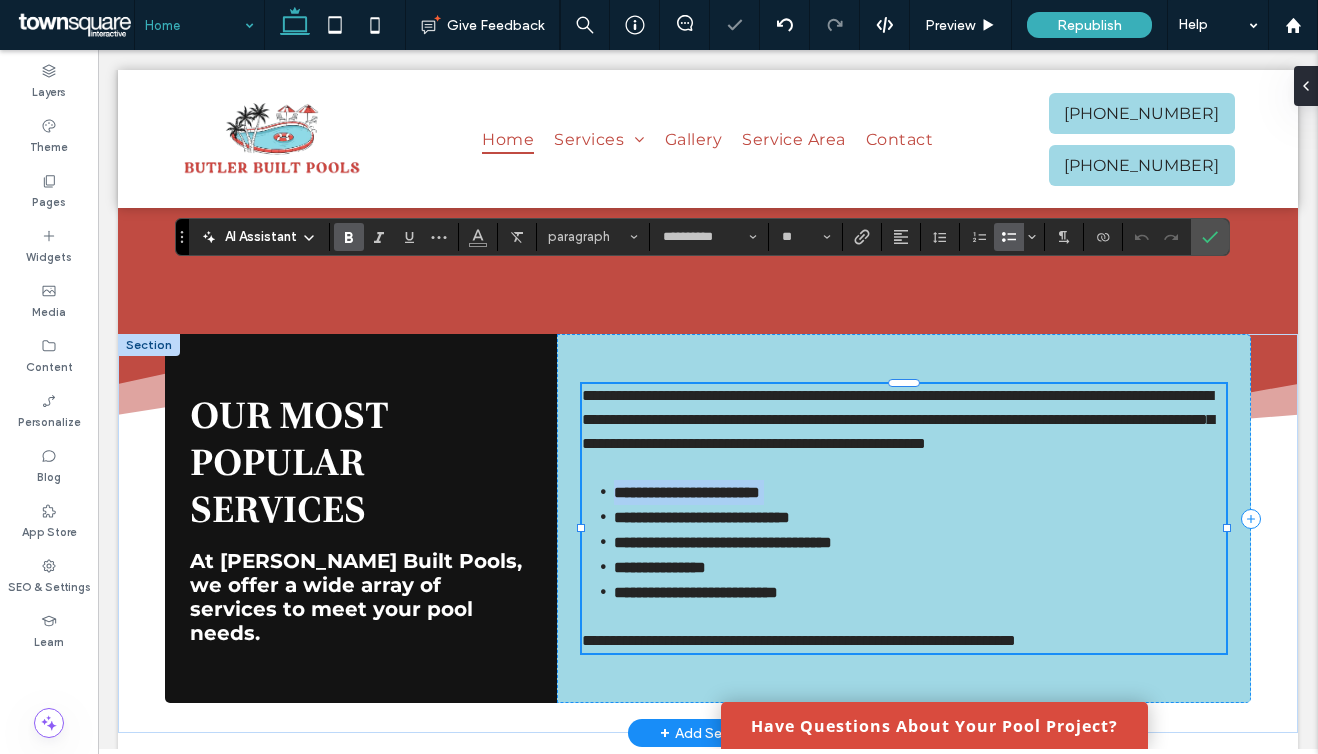click on "**********" at bounding box center (687, 492) 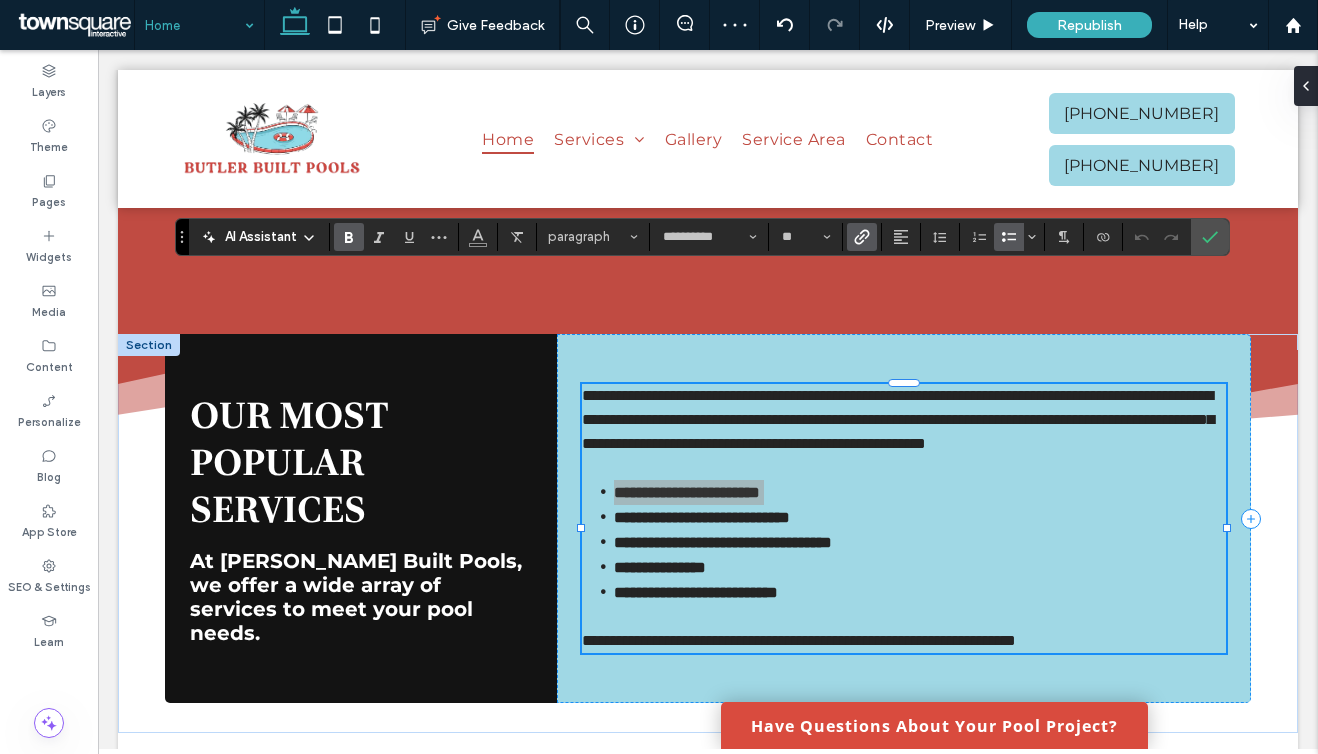 click 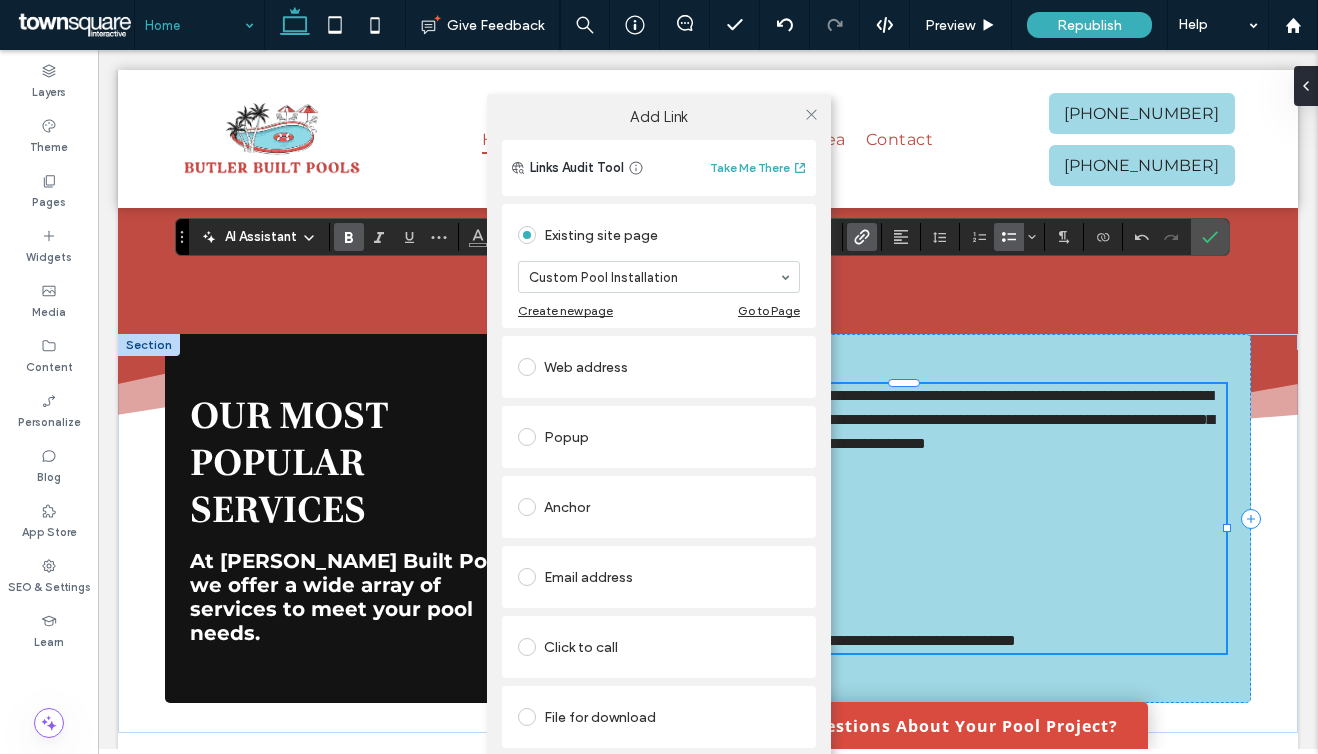 click on "Add Link Links Audit Tool Take Me There Existing site page Custom Pool Installation Create new page Go to Page Web address Popup Anchor Email address Click to call File for download Remove link" at bounding box center (659, 449) 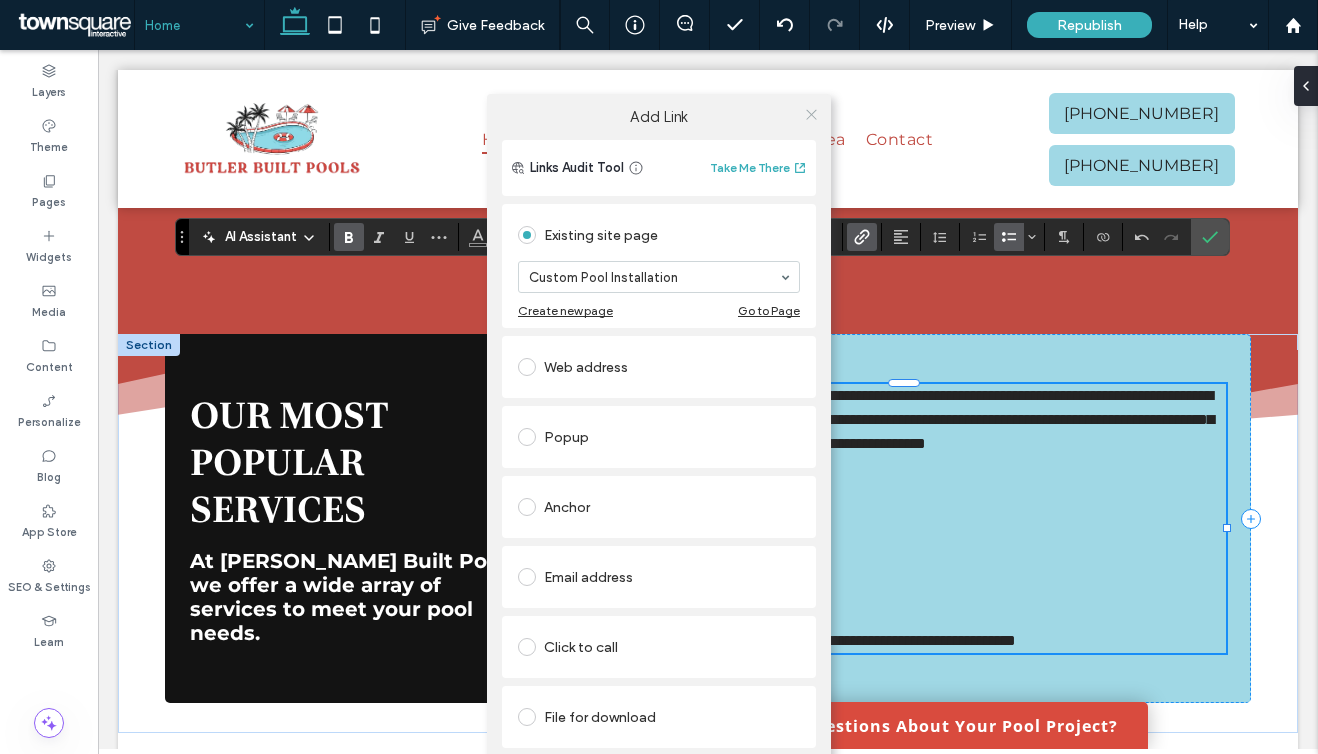 click 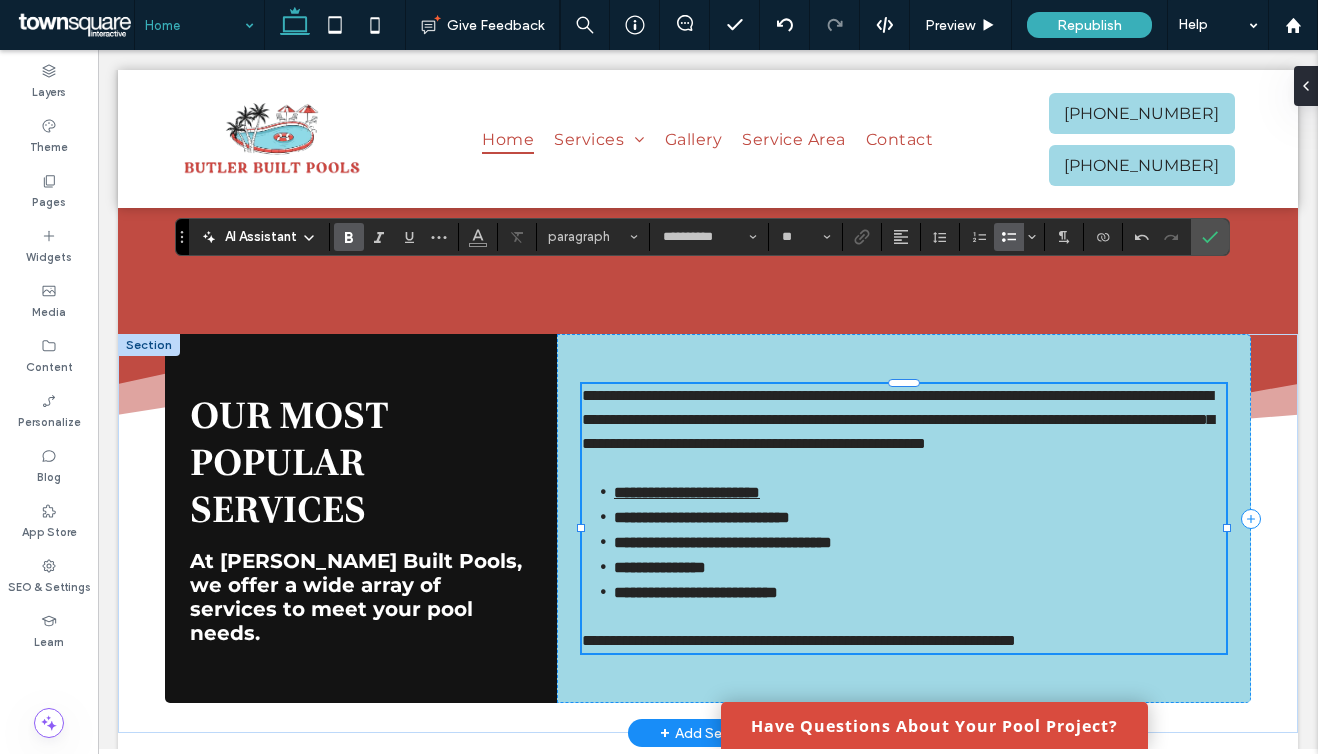 click on "**********" at bounding box center [702, 517] 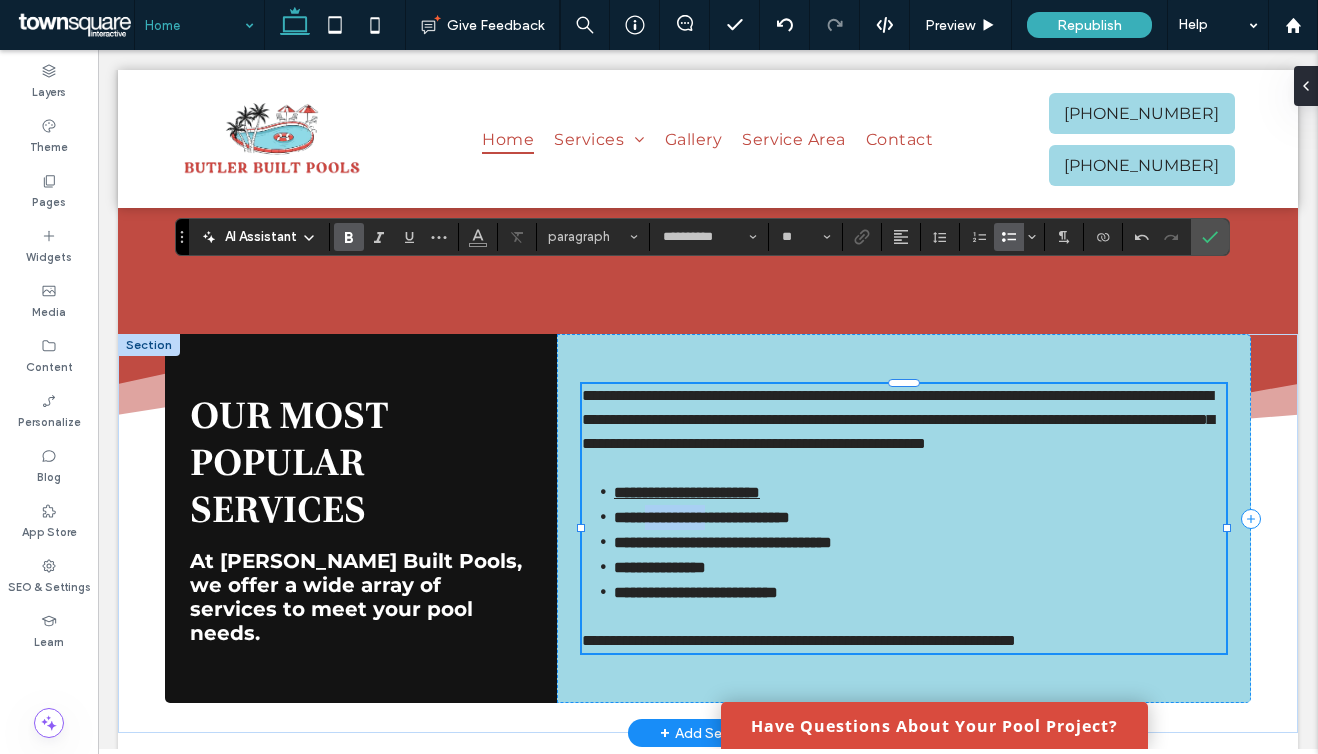 click on "**********" at bounding box center [702, 517] 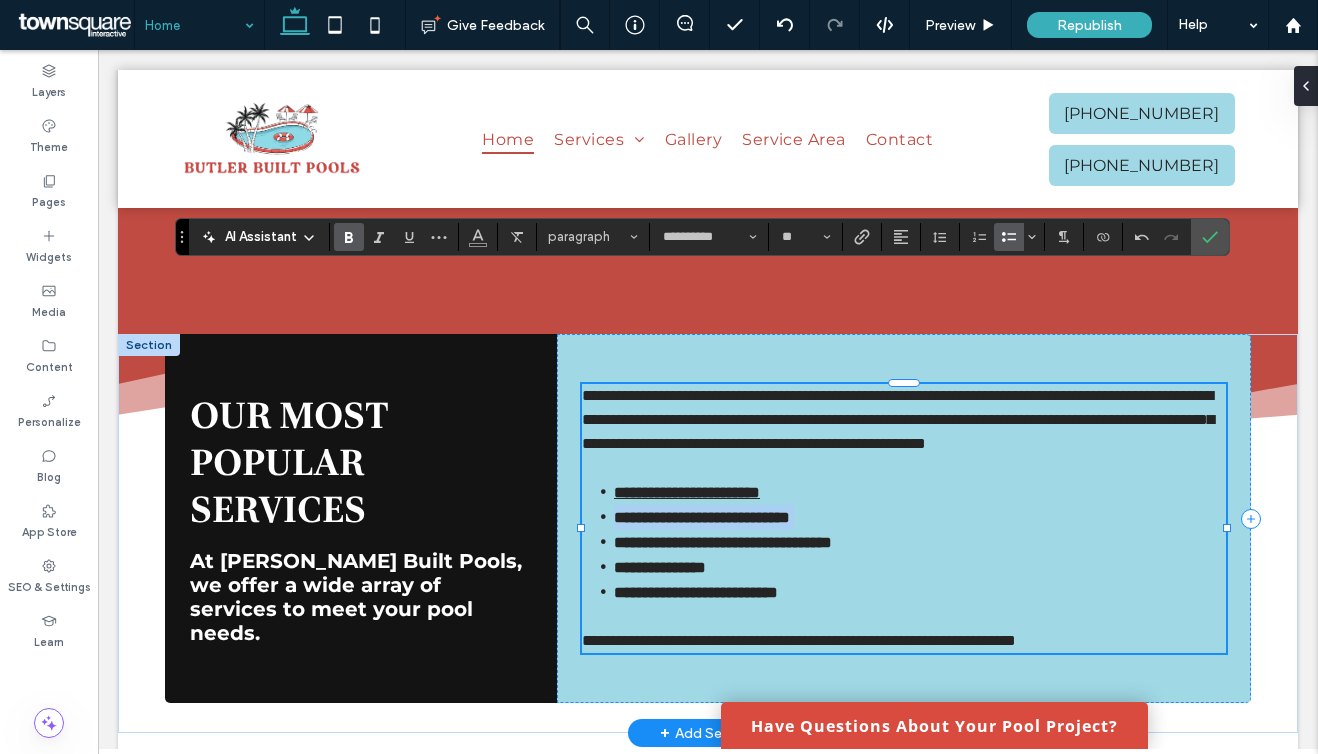 click on "**********" at bounding box center (702, 517) 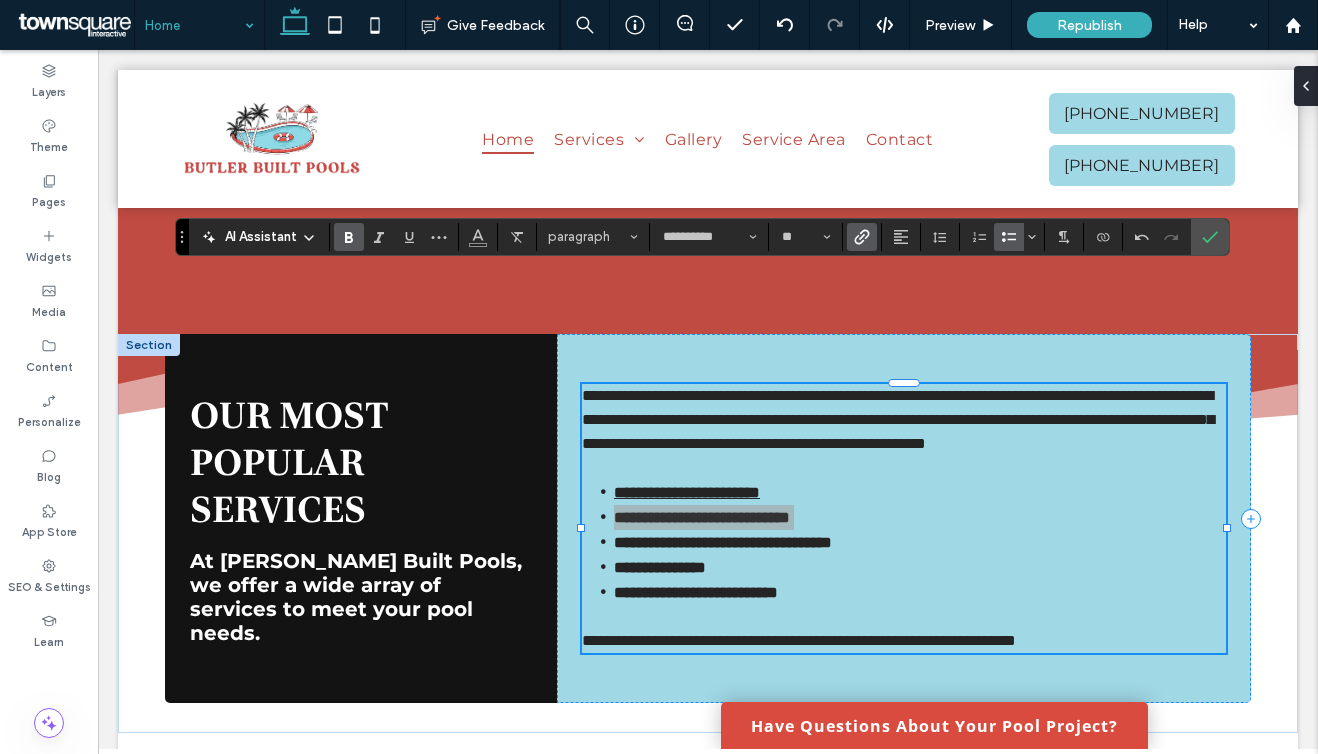 click at bounding box center (862, 237) 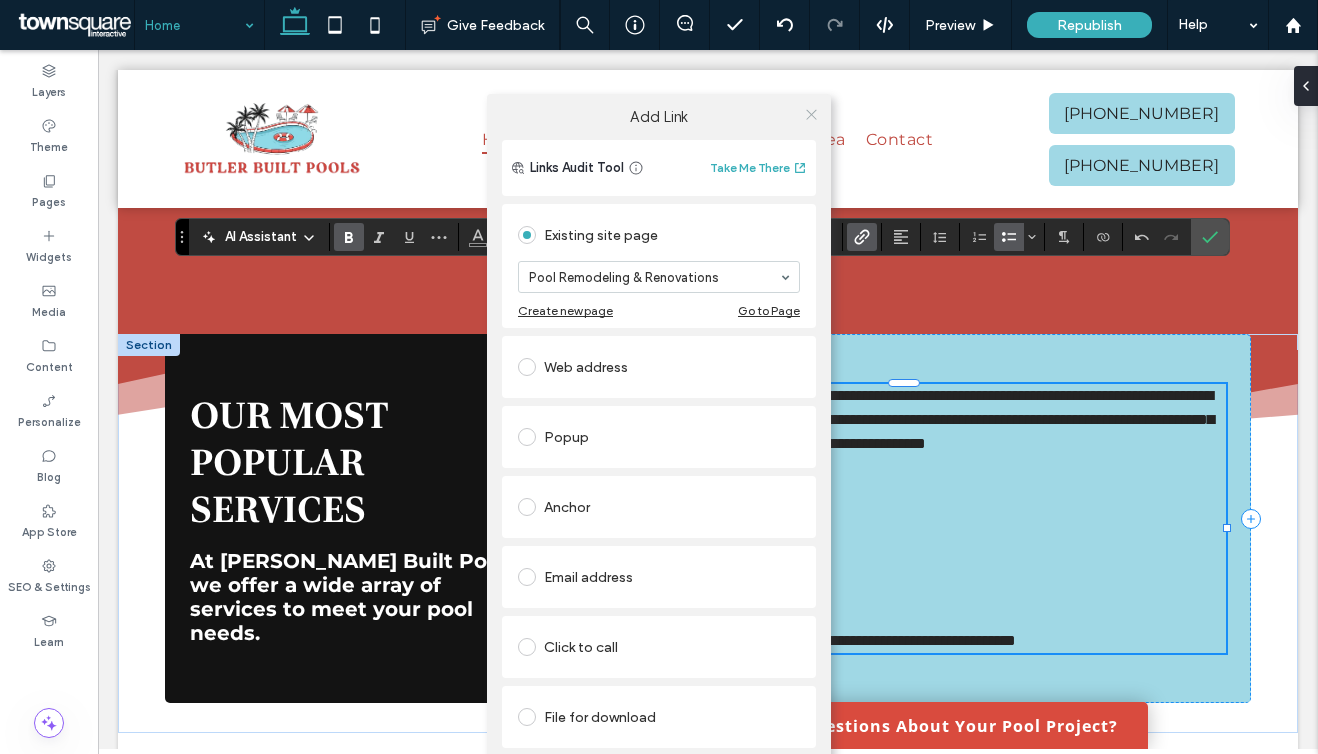 click 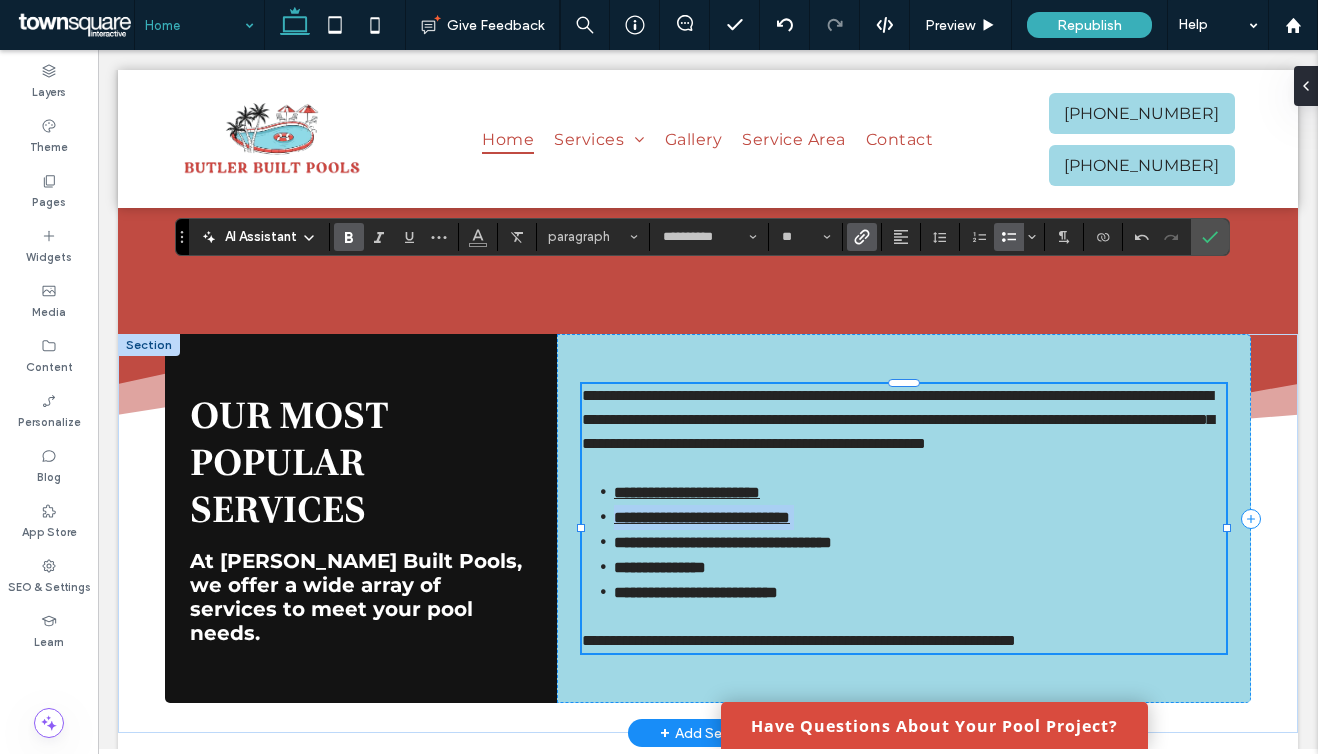 click on "**********" at bounding box center [723, 542] 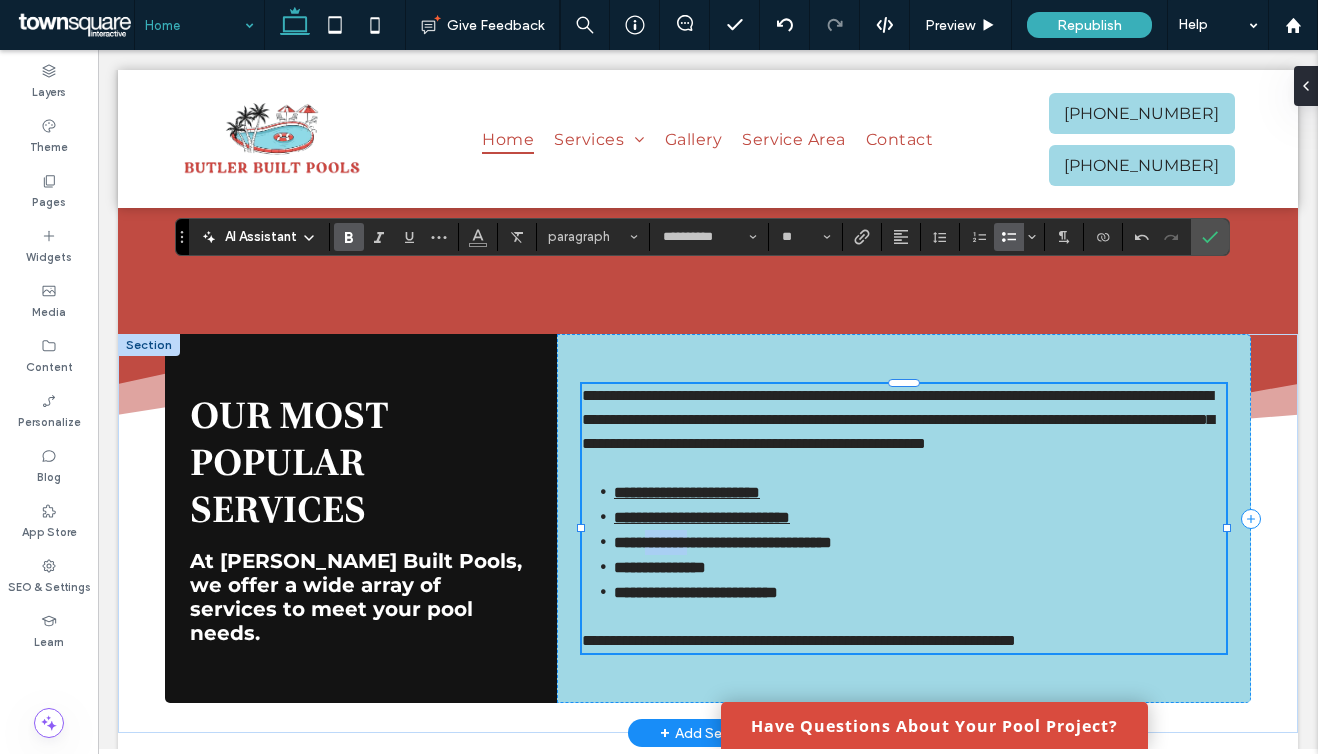 click on "**********" at bounding box center [723, 542] 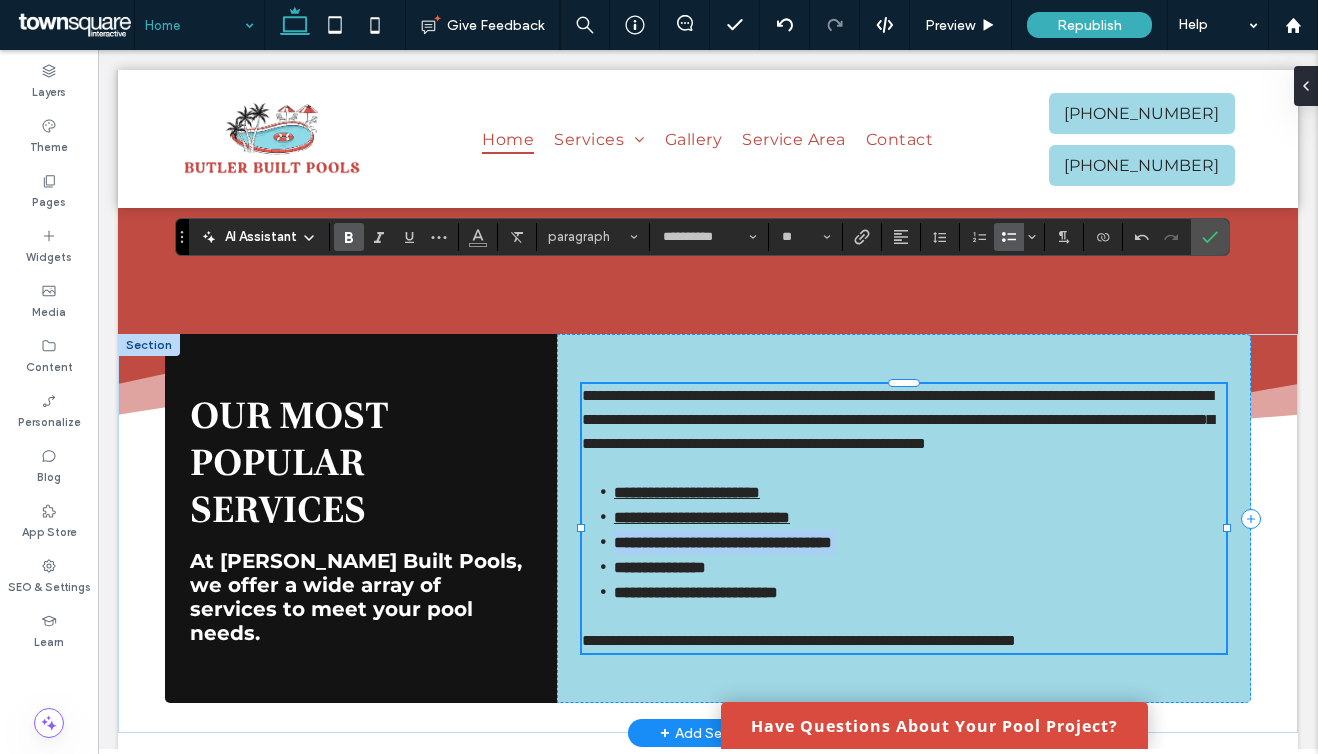 click on "**********" at bounding box center [723, 542] 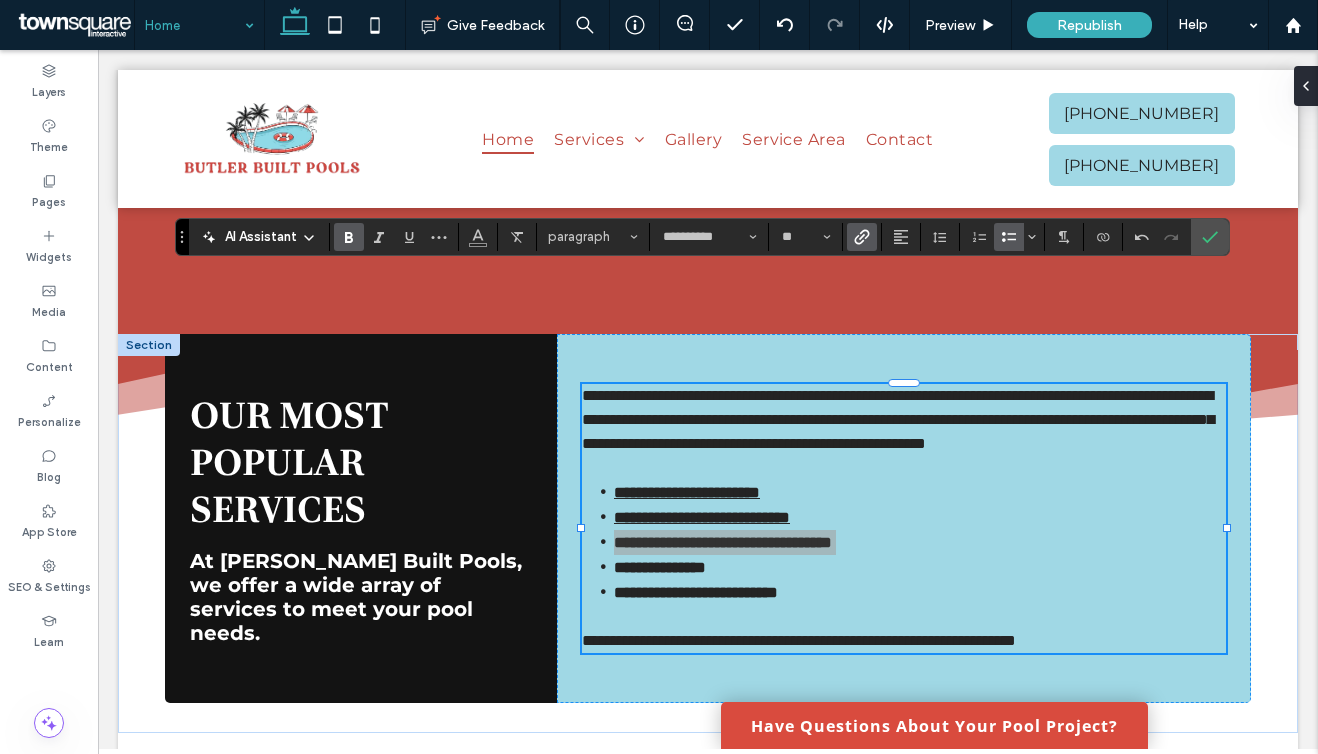 click 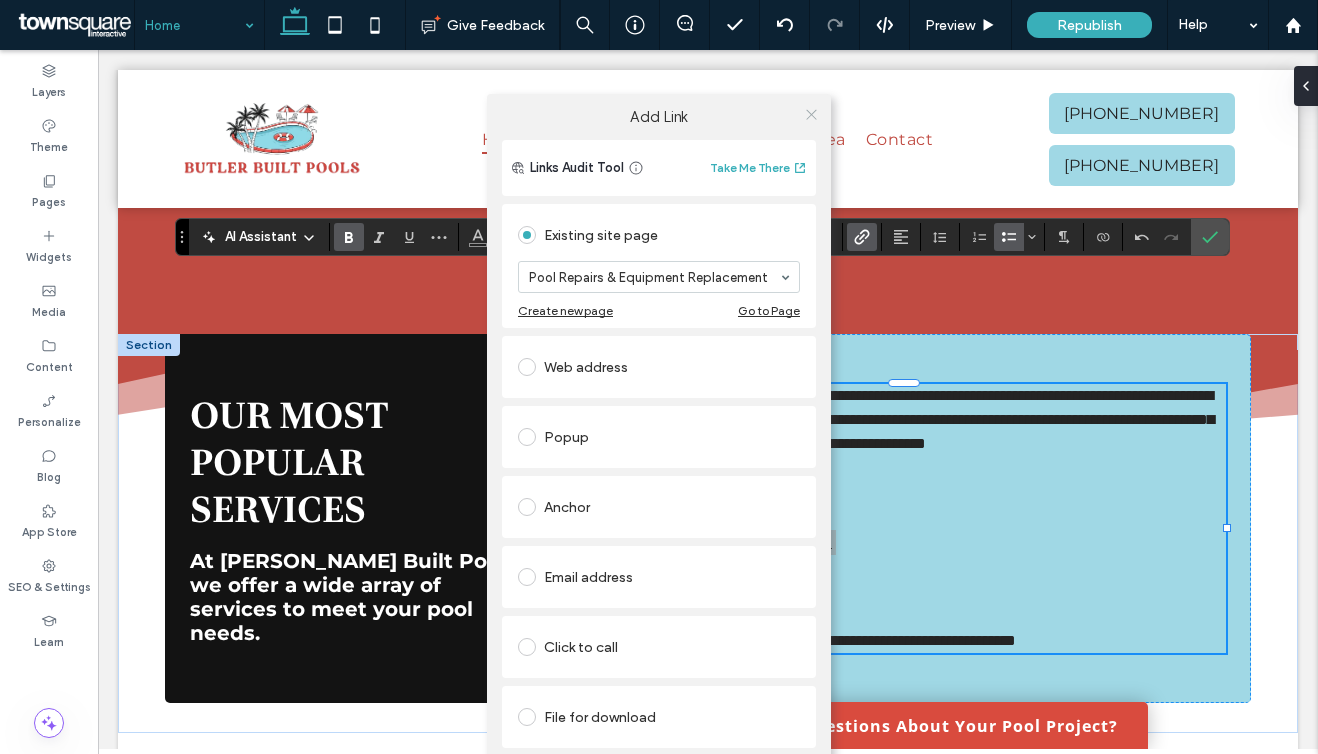 click 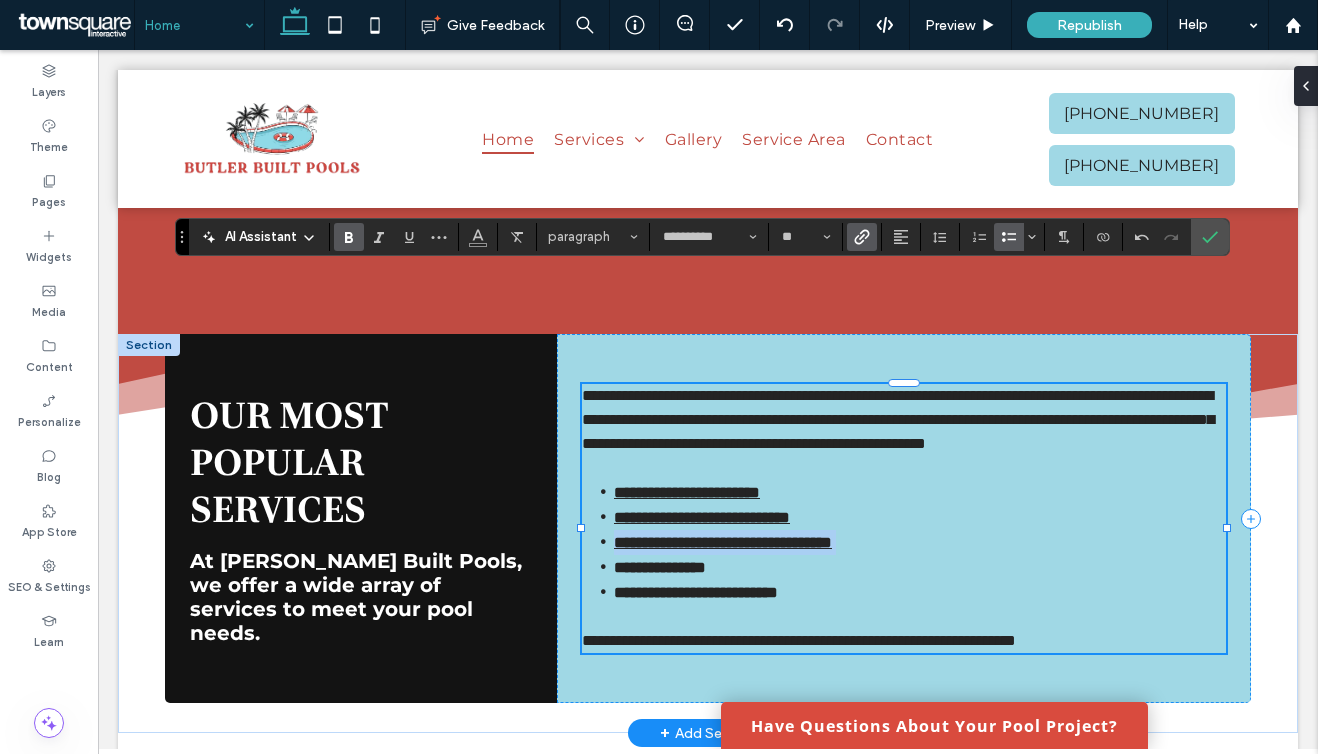 click on "**********" at bounding box center [660, 567] 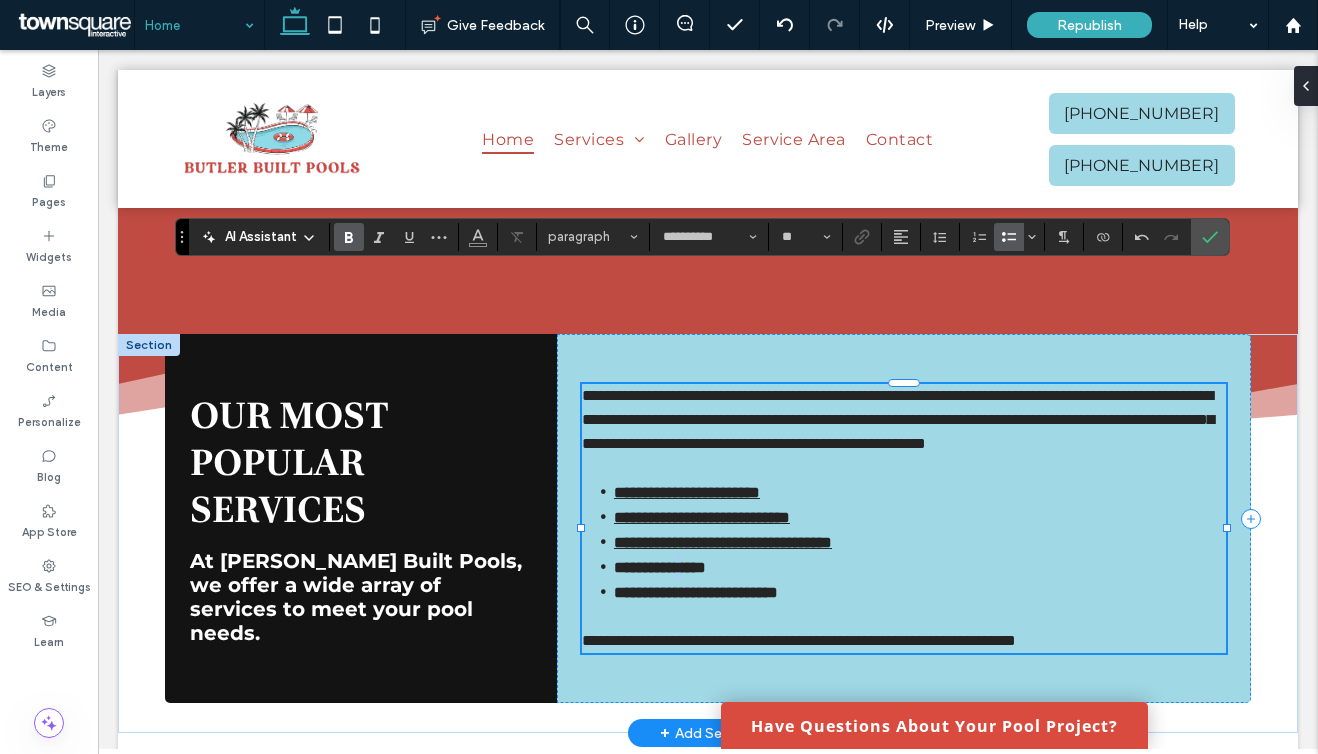click on "**********" at bounding box center [660, 567] 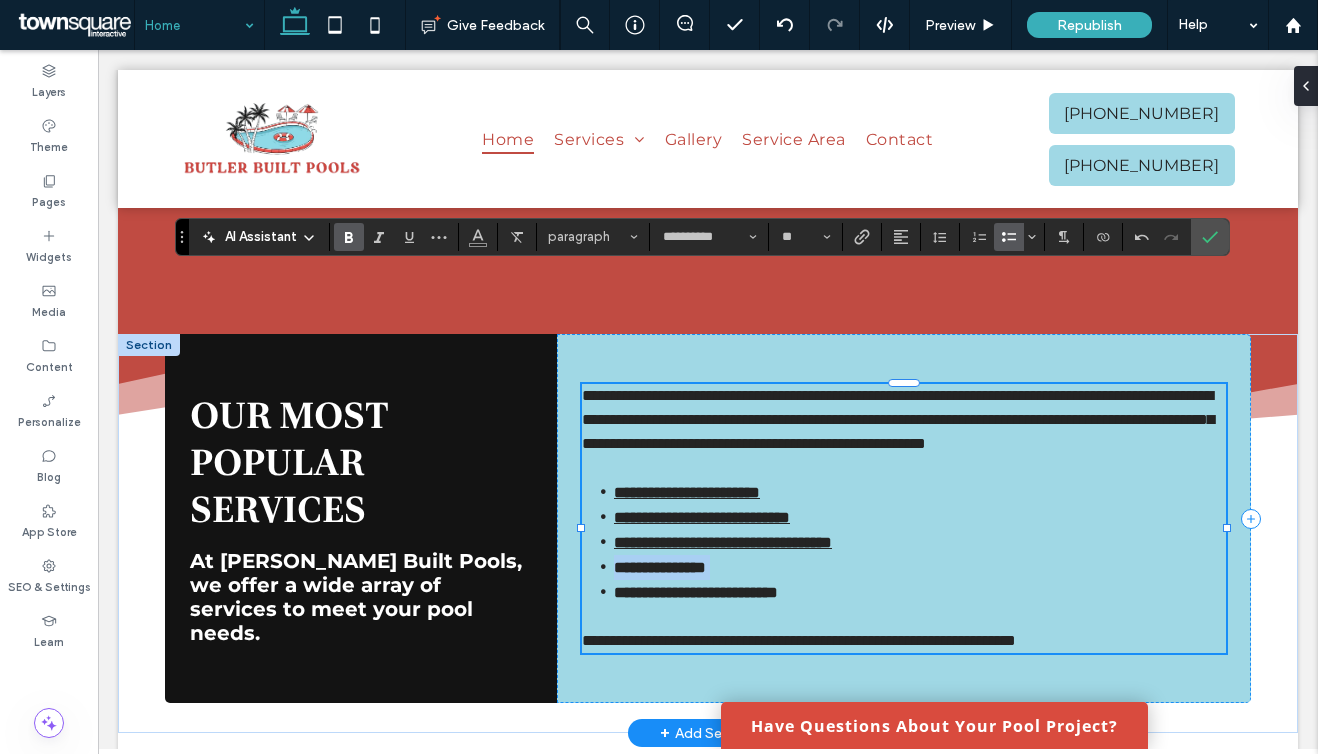 click on "**********" at bounding box center [660, 567] 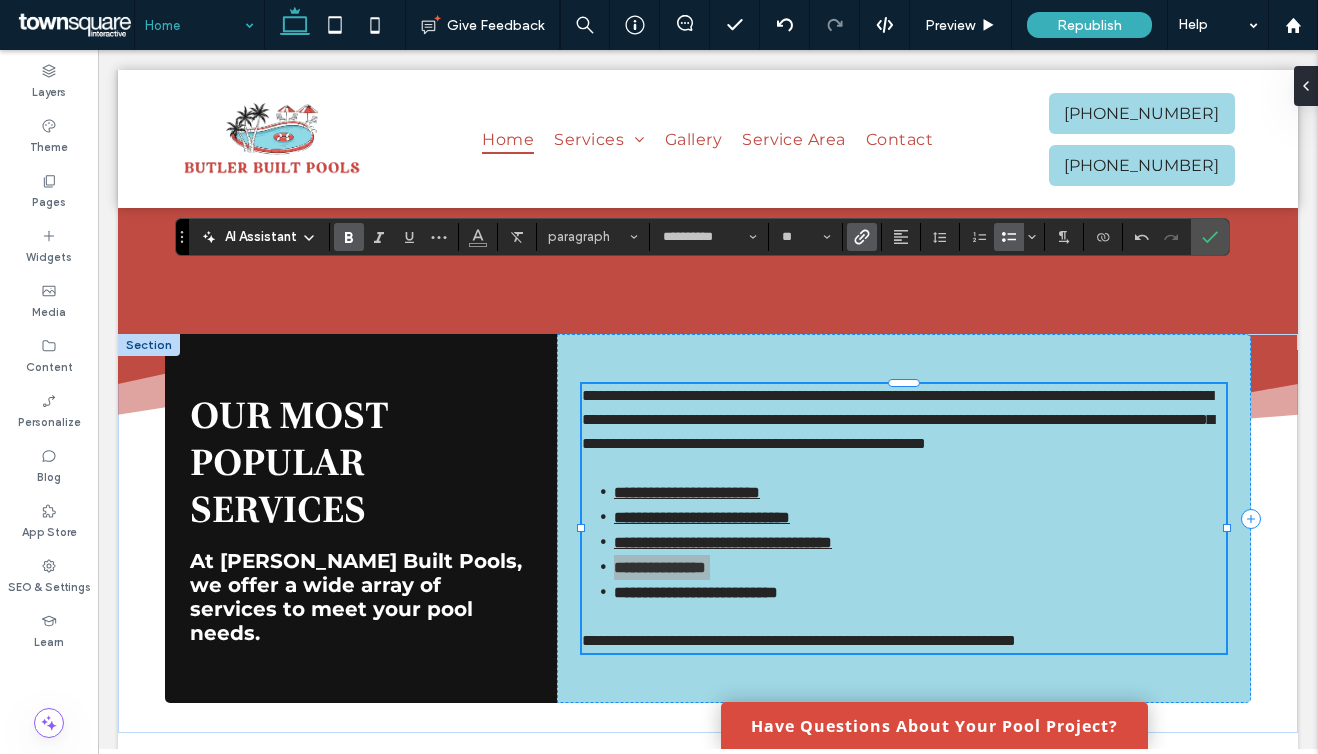 click at bounding box center [862, 237] 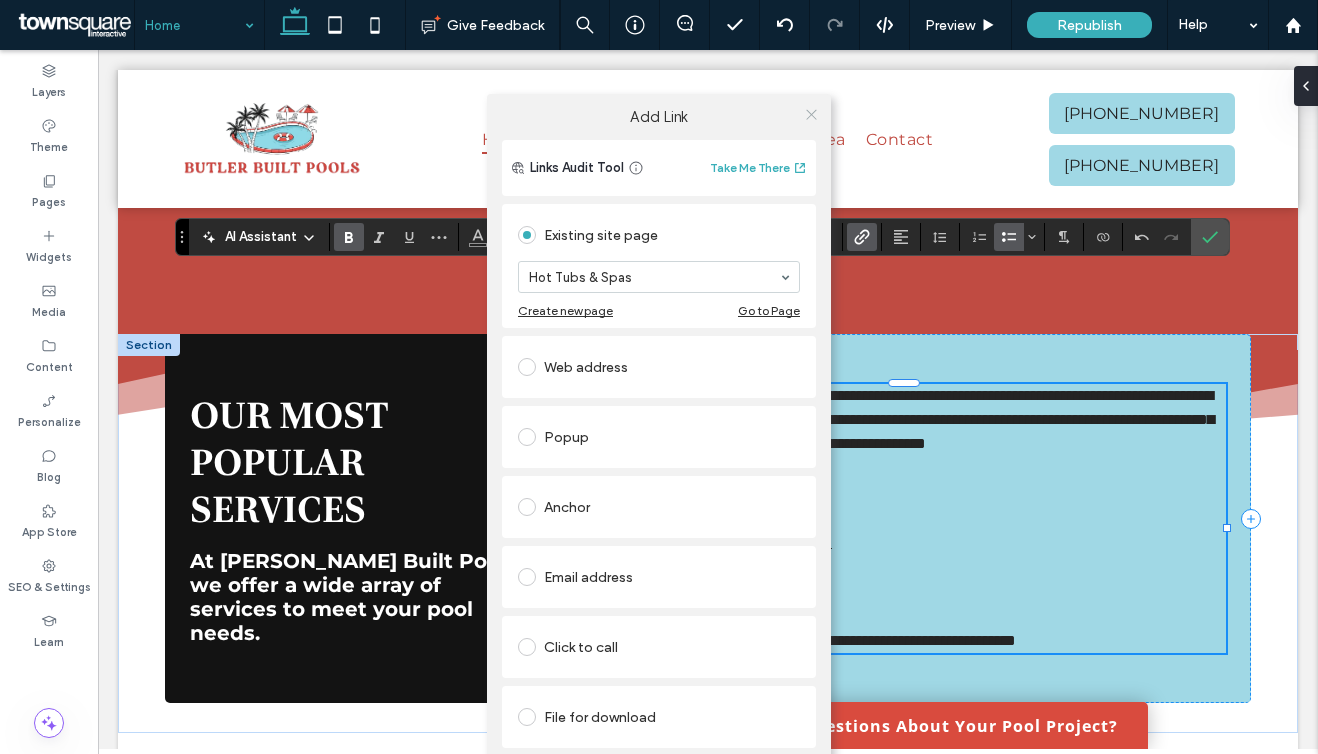 click 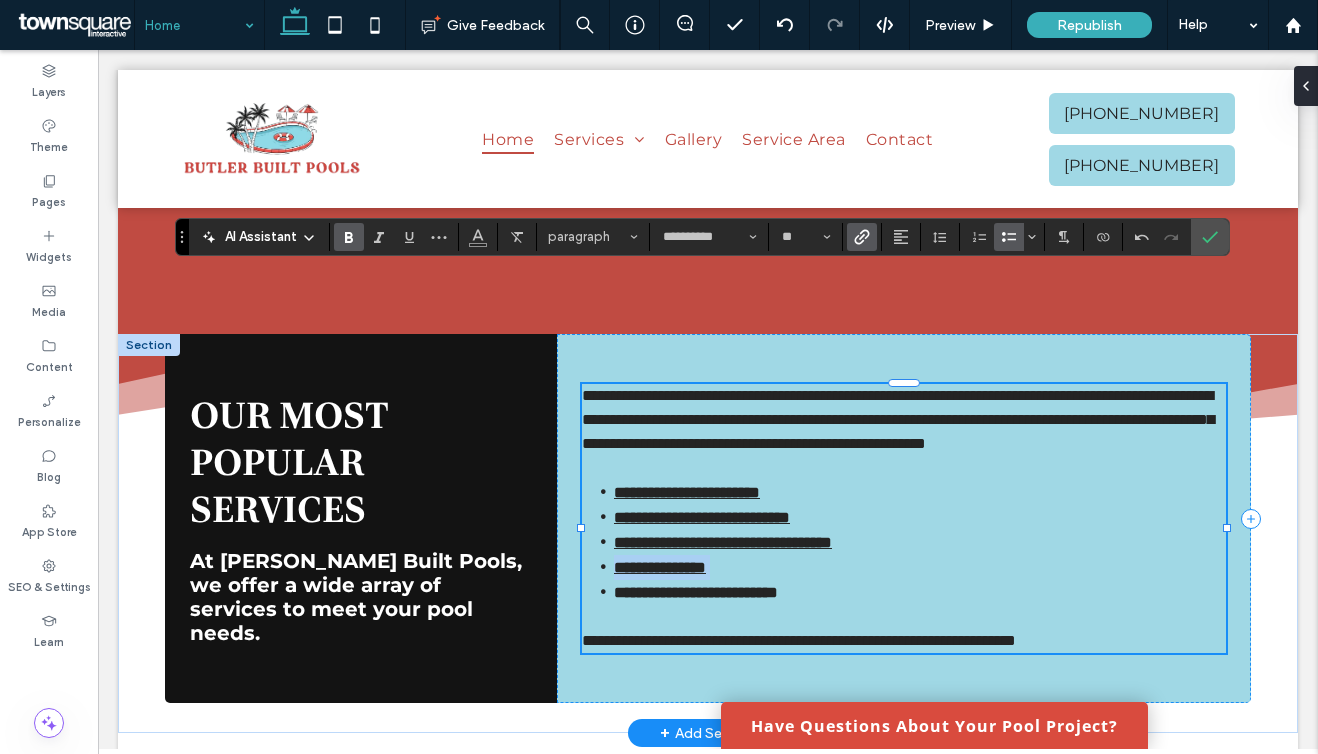 click on "**********" at bounding box center [696, 592] 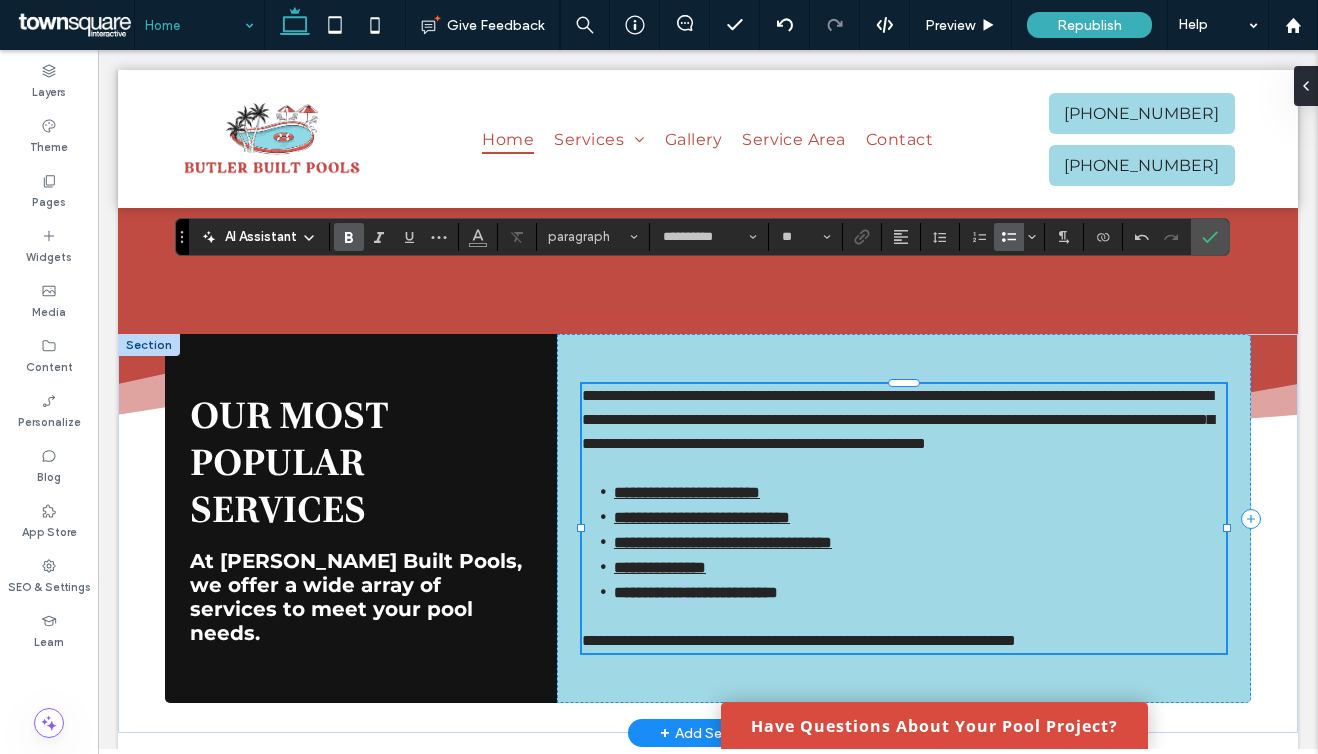 click on "**********" at bounding box center [696, 592] 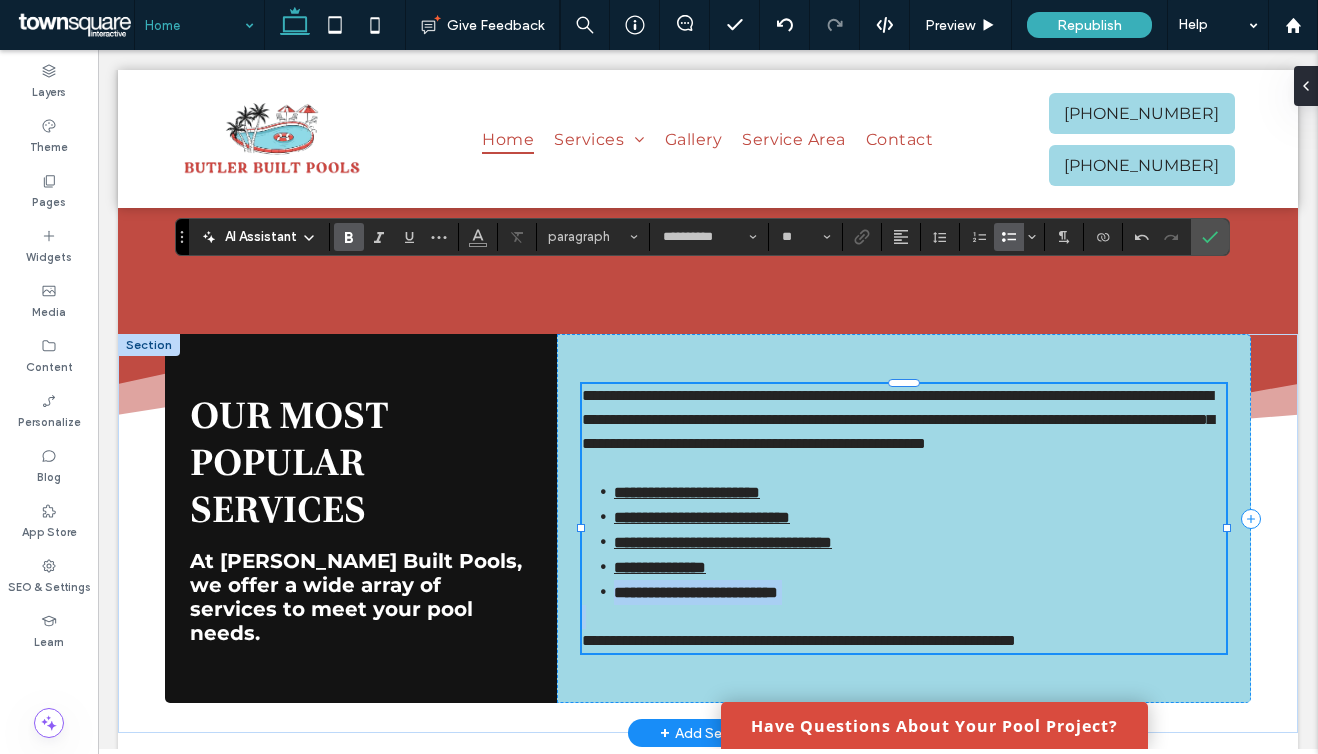 click on "**********" at bounding box center (696, 592) 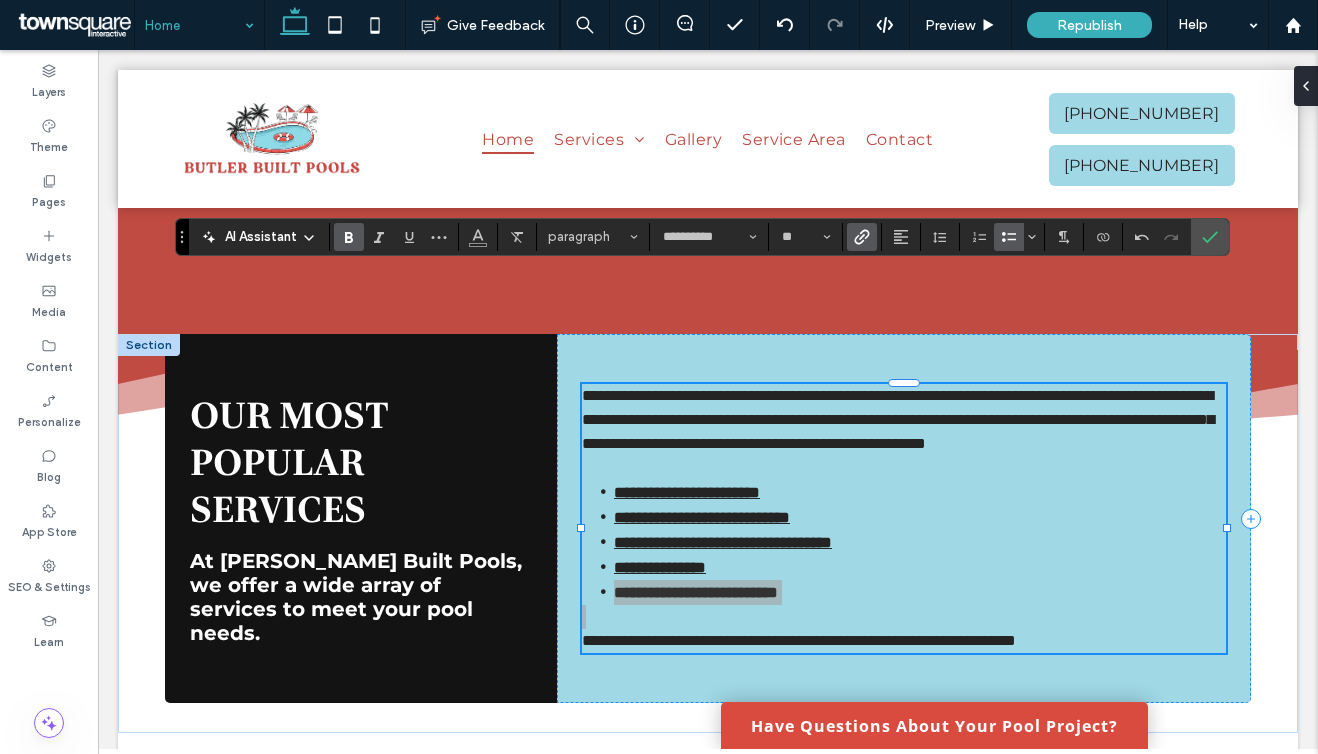 click 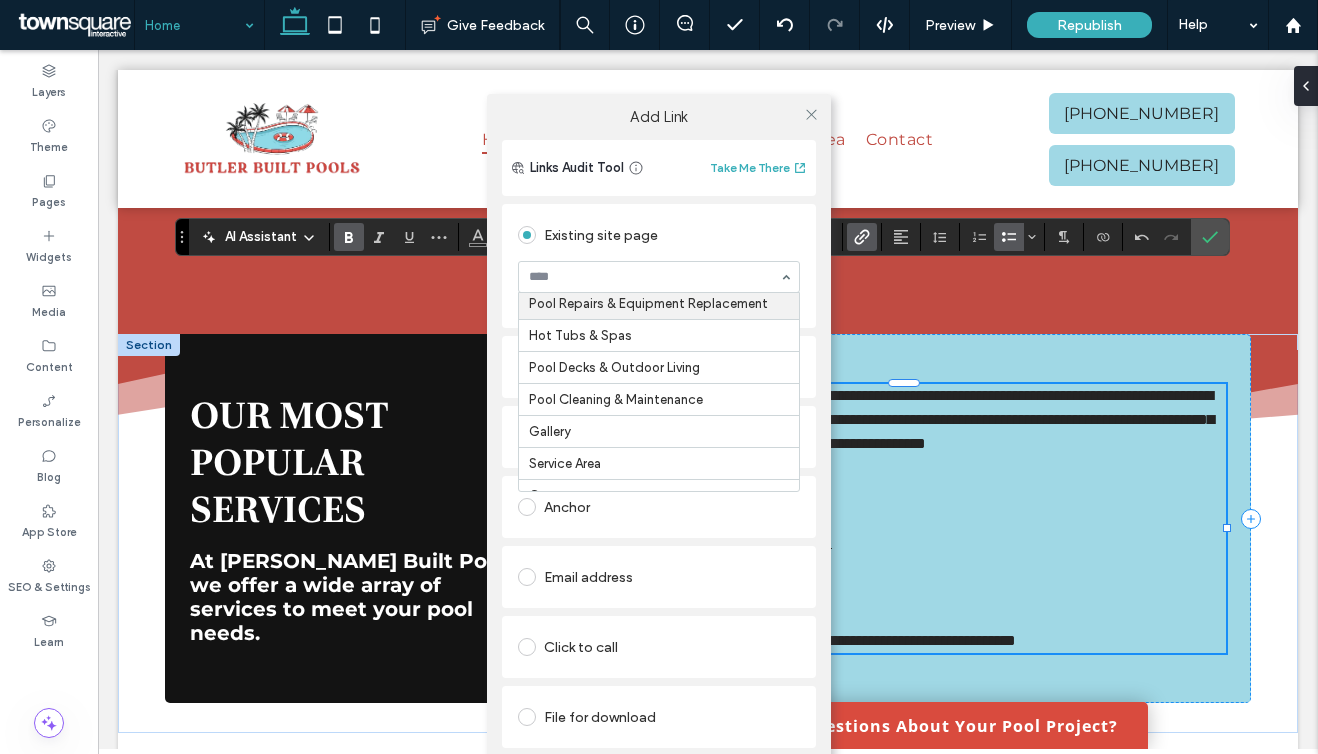 scroll, scrollTop: 131, scrollLeft: 0, axis: vertical 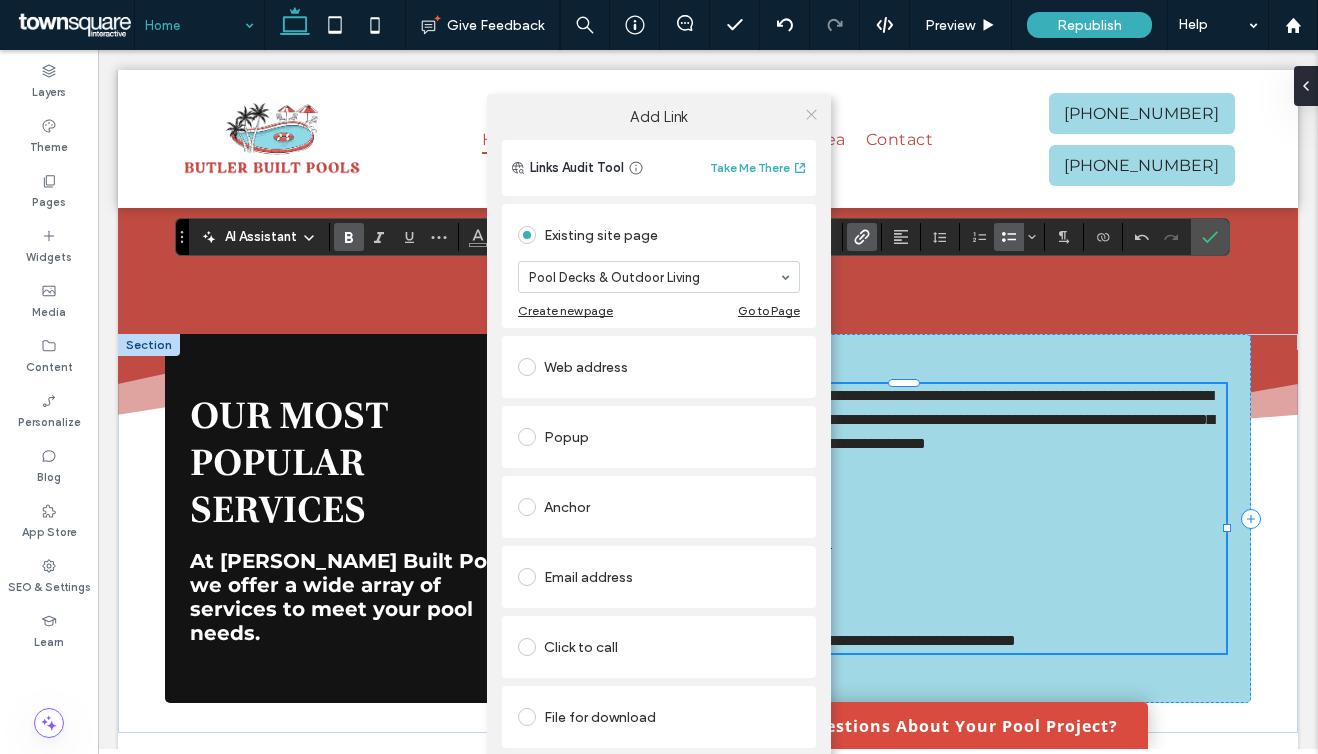 click 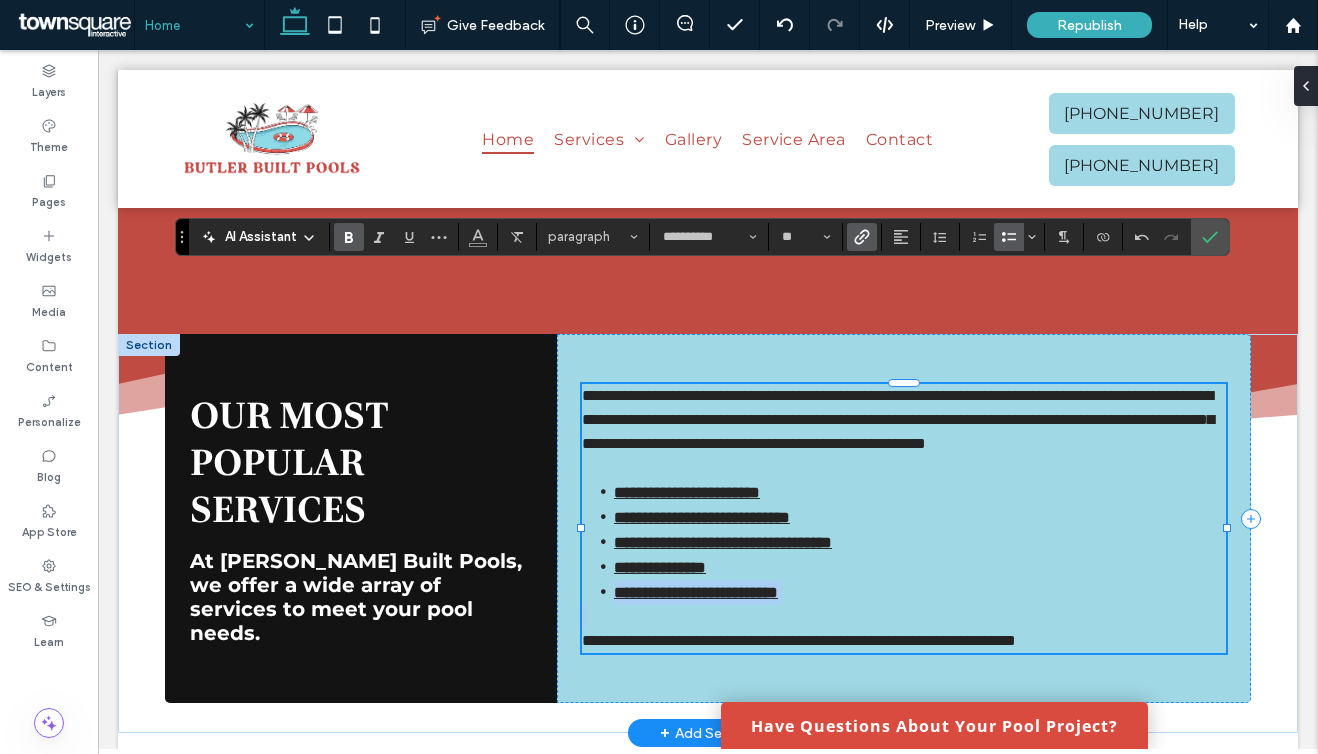 click on "**********" at bounding box center (799, 640) 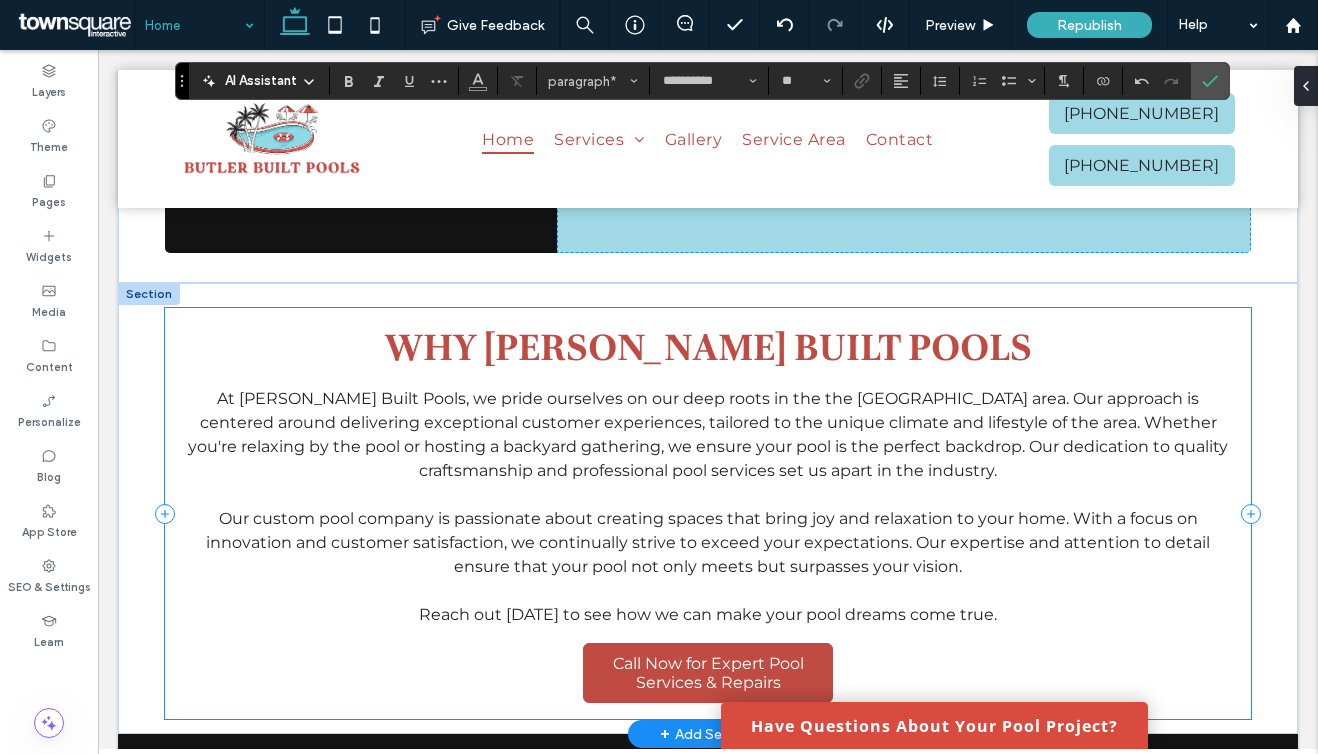 scroll, scrollTop: 2255, scrollLeft: 0, axis: vertical 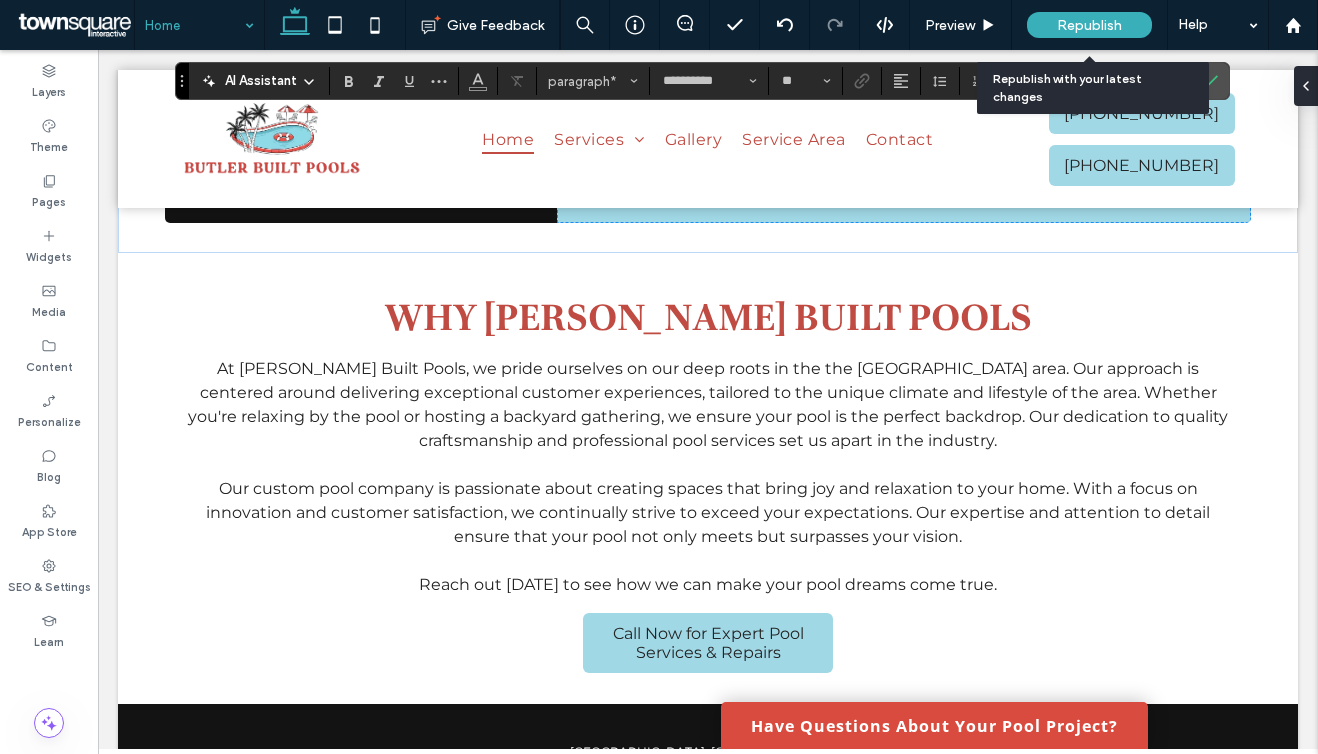 click on "Republish" at bounding box center [1089, 25] 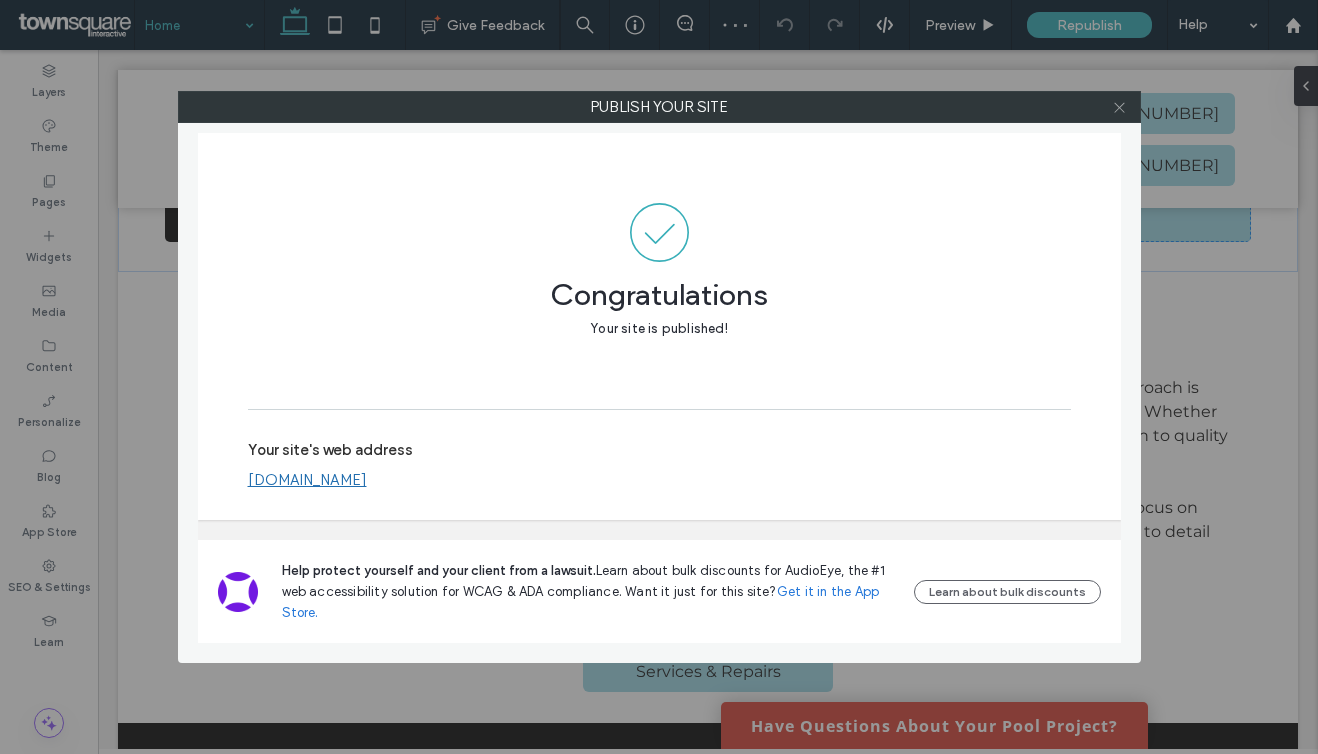 click at bounding box center [1119, 107] 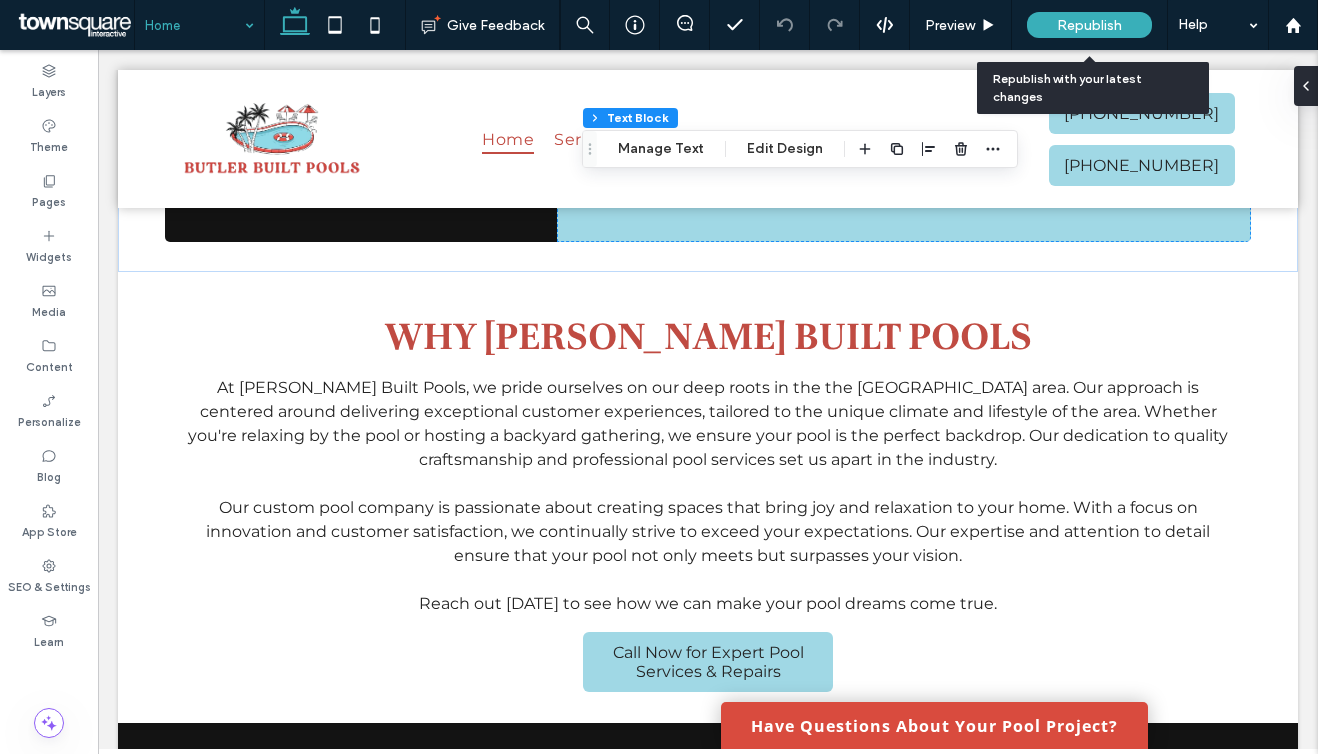 click on "Republish" at bounding box center (1089, 25) 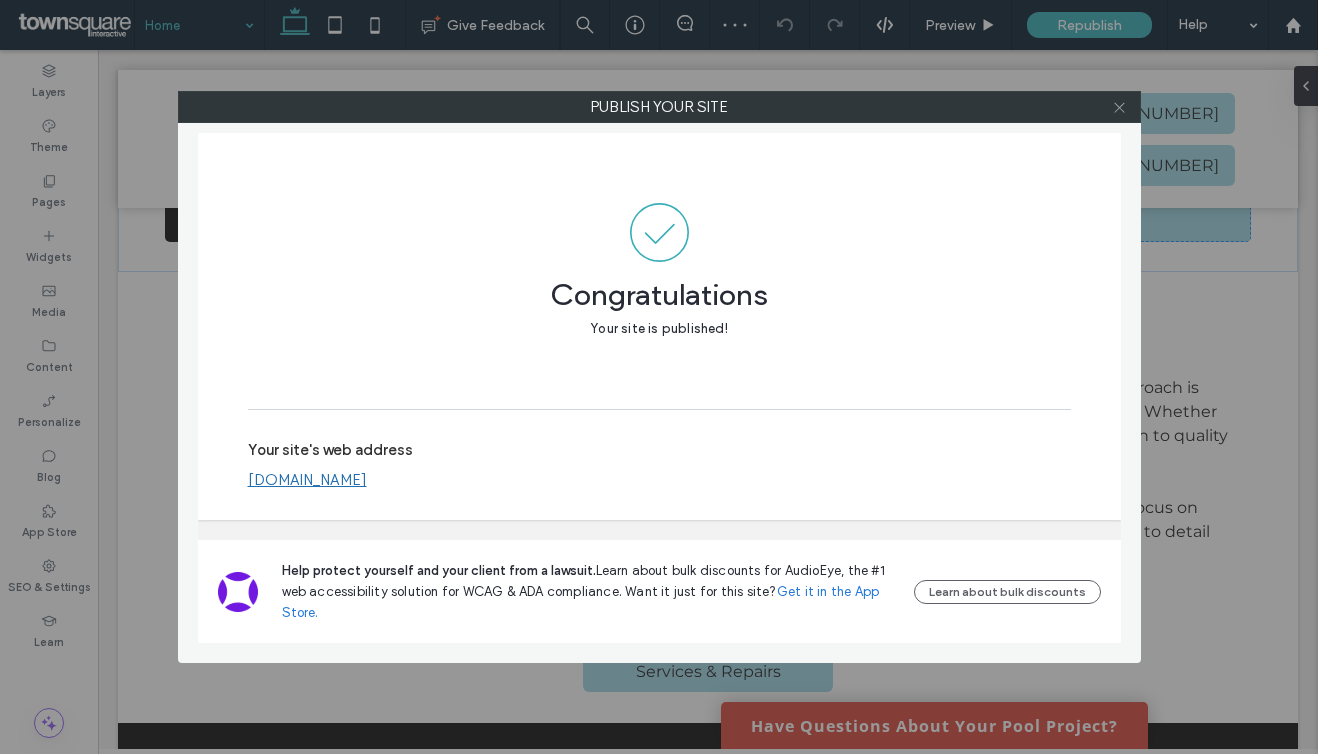 click at bounding box center (1119, 107) 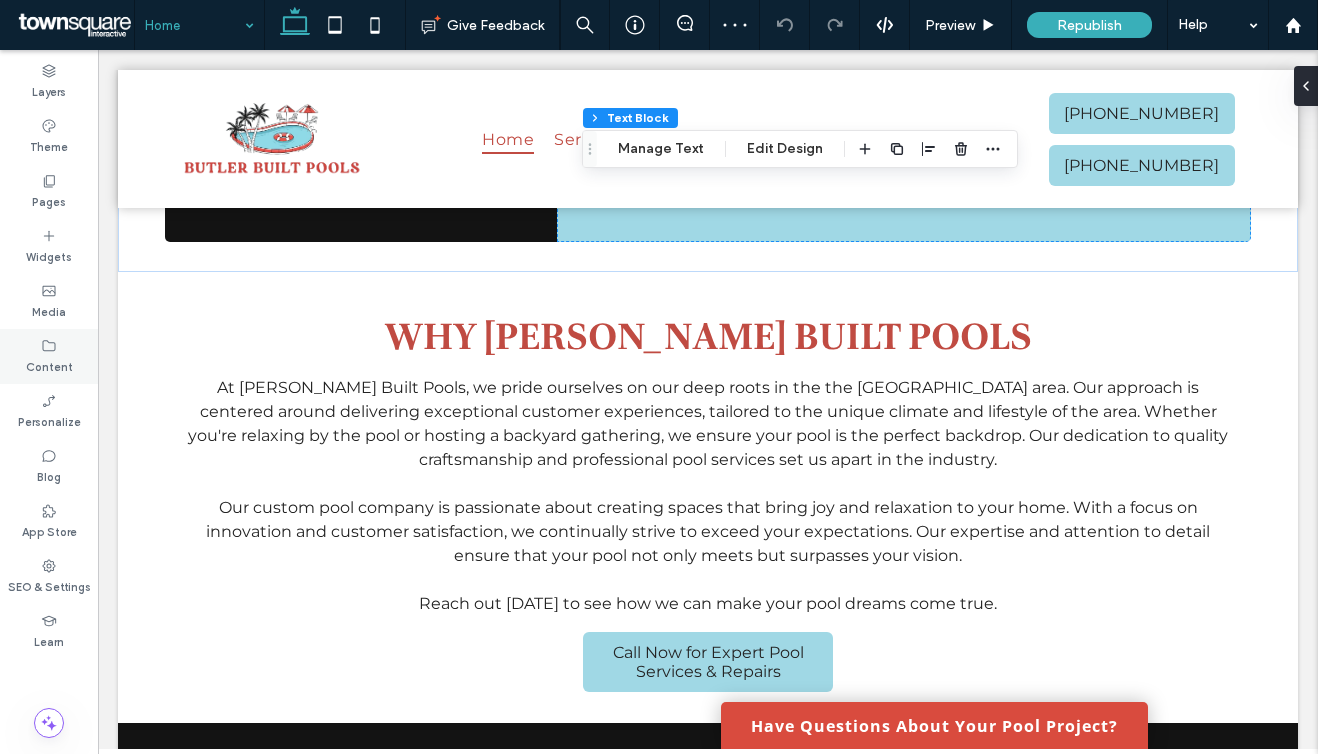 click on "Content" at bounding box center (49, 356) 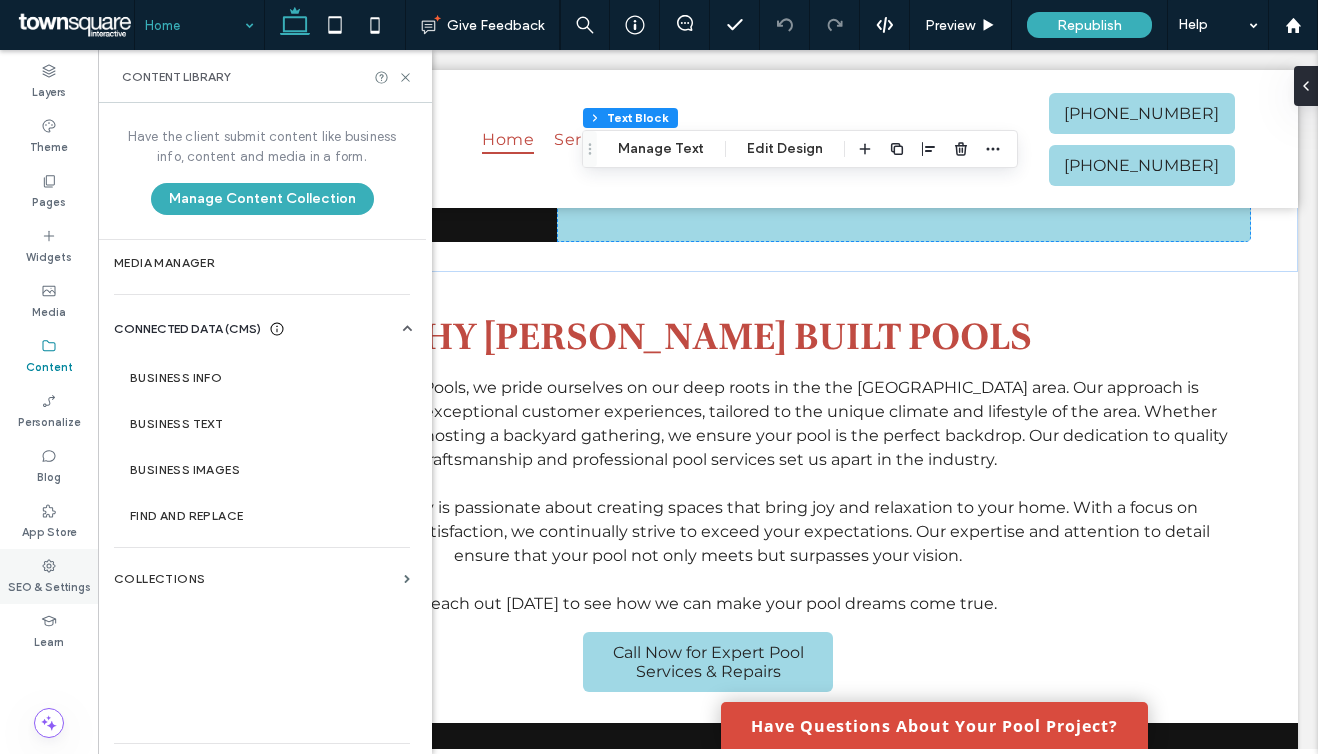 click 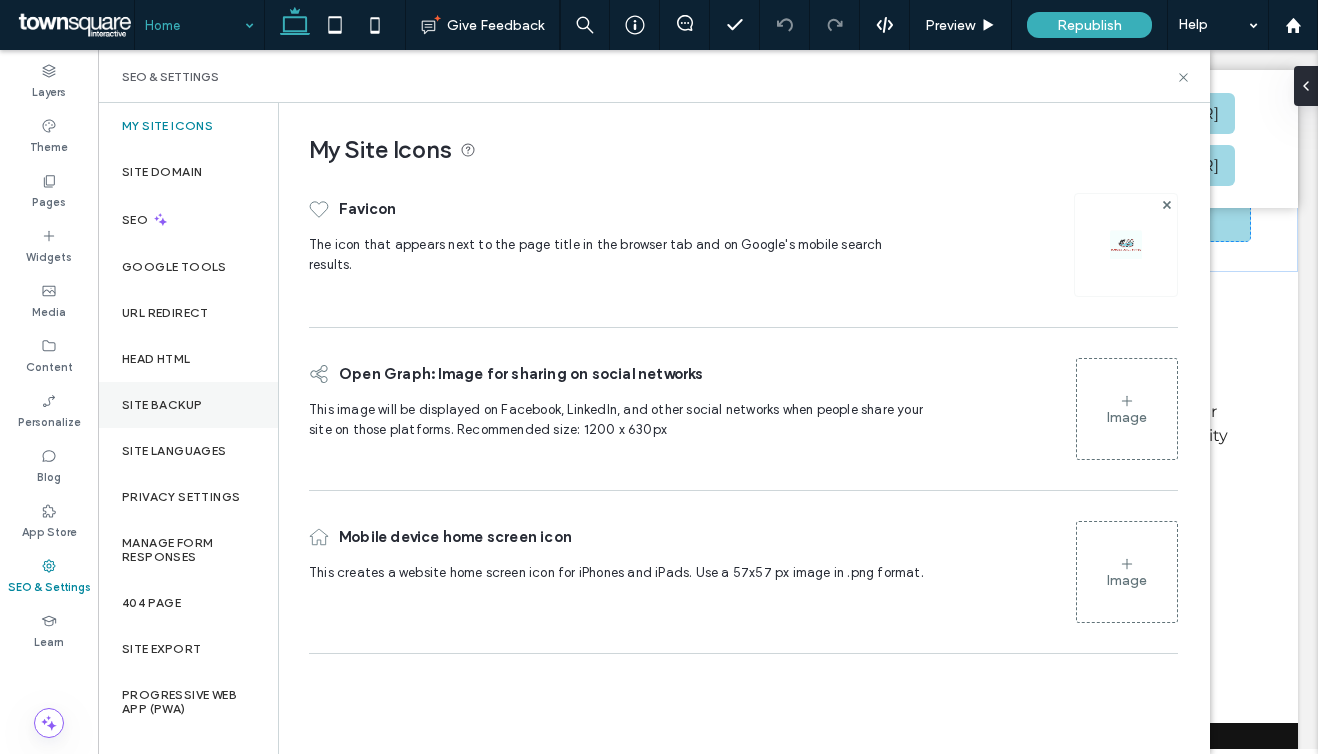 click on "Site Backup" at bounding box center (188, 405) 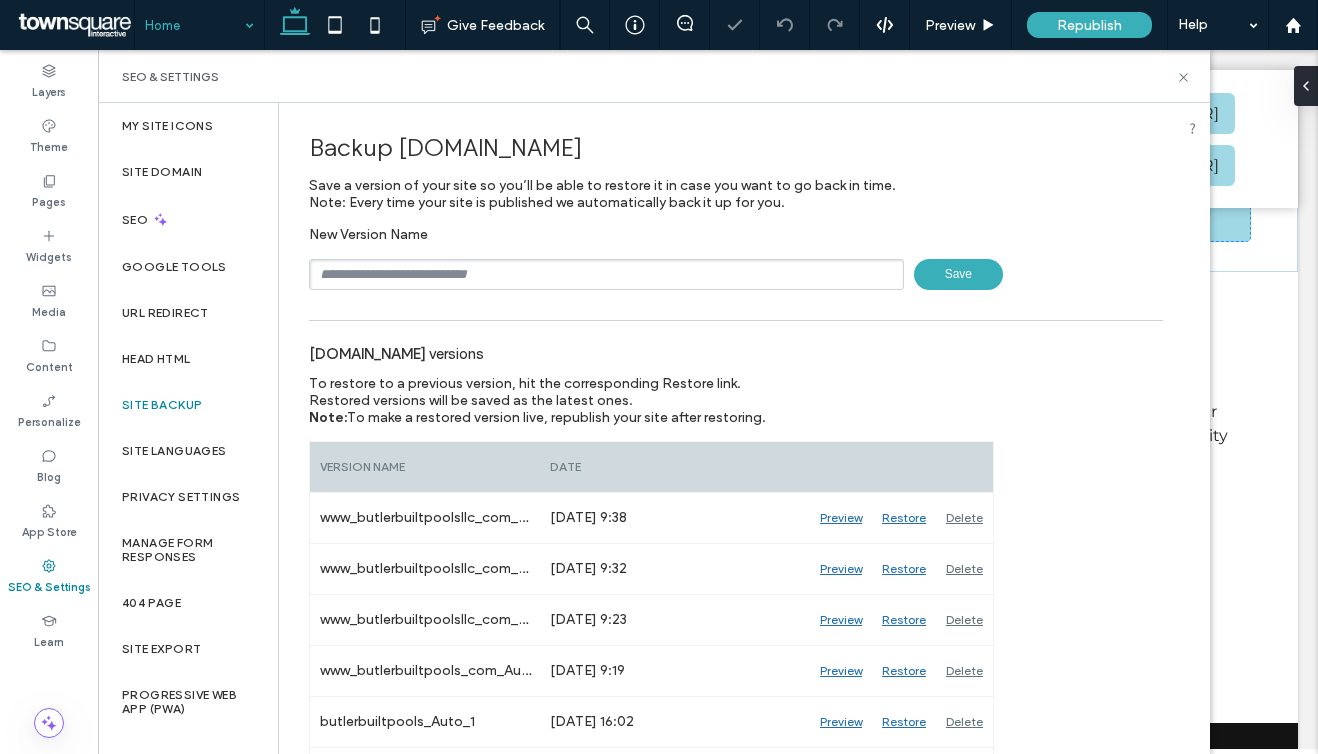 click at bounding box center [606, 274] 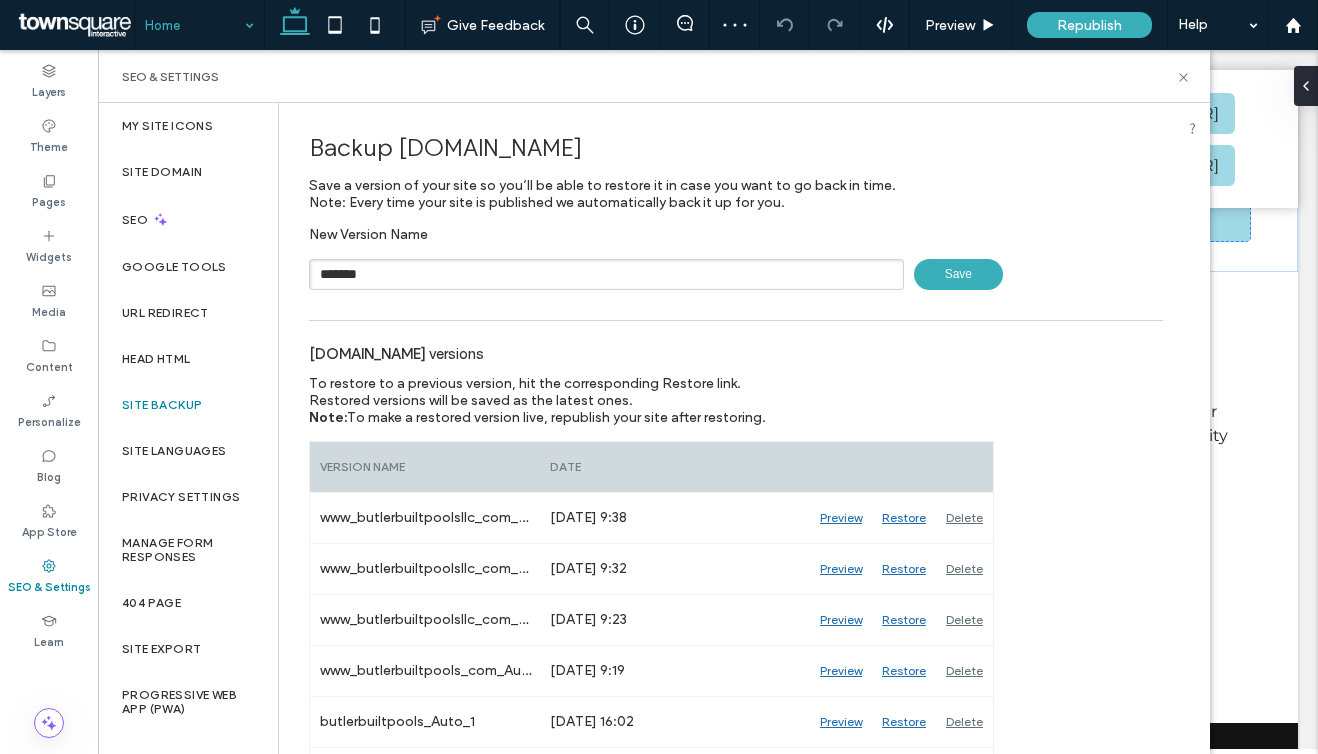 click on "Save" at bounding box center [958, 274] 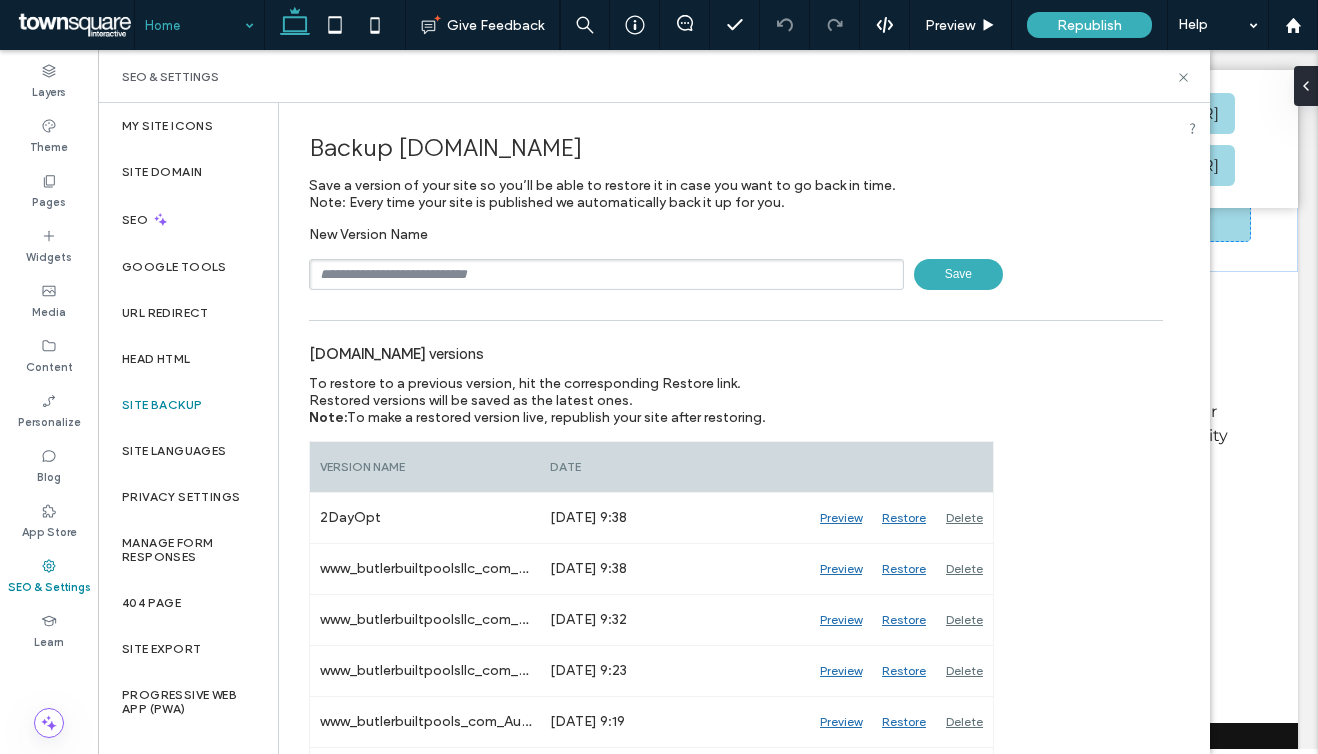 click at bounding box center (74, 25) 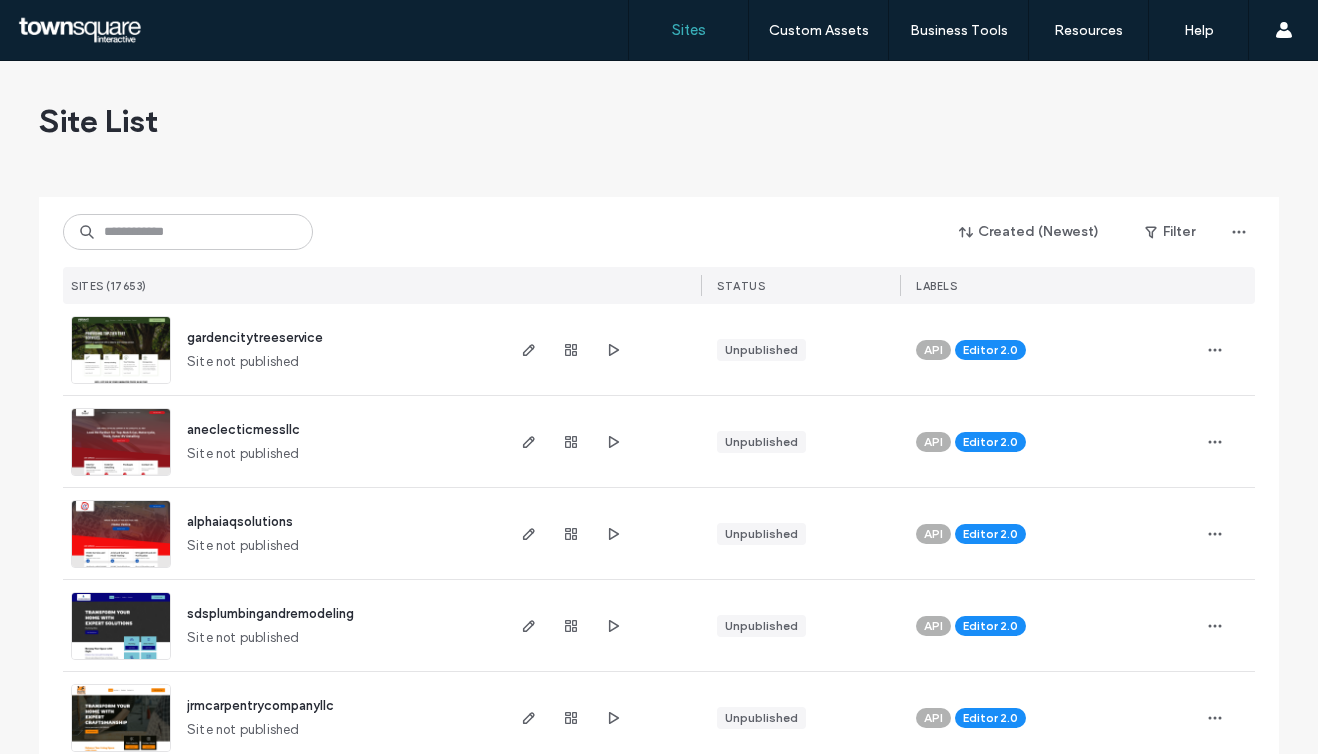 scroll, scrollTop: 0, scrollLeft: 0, axis: both 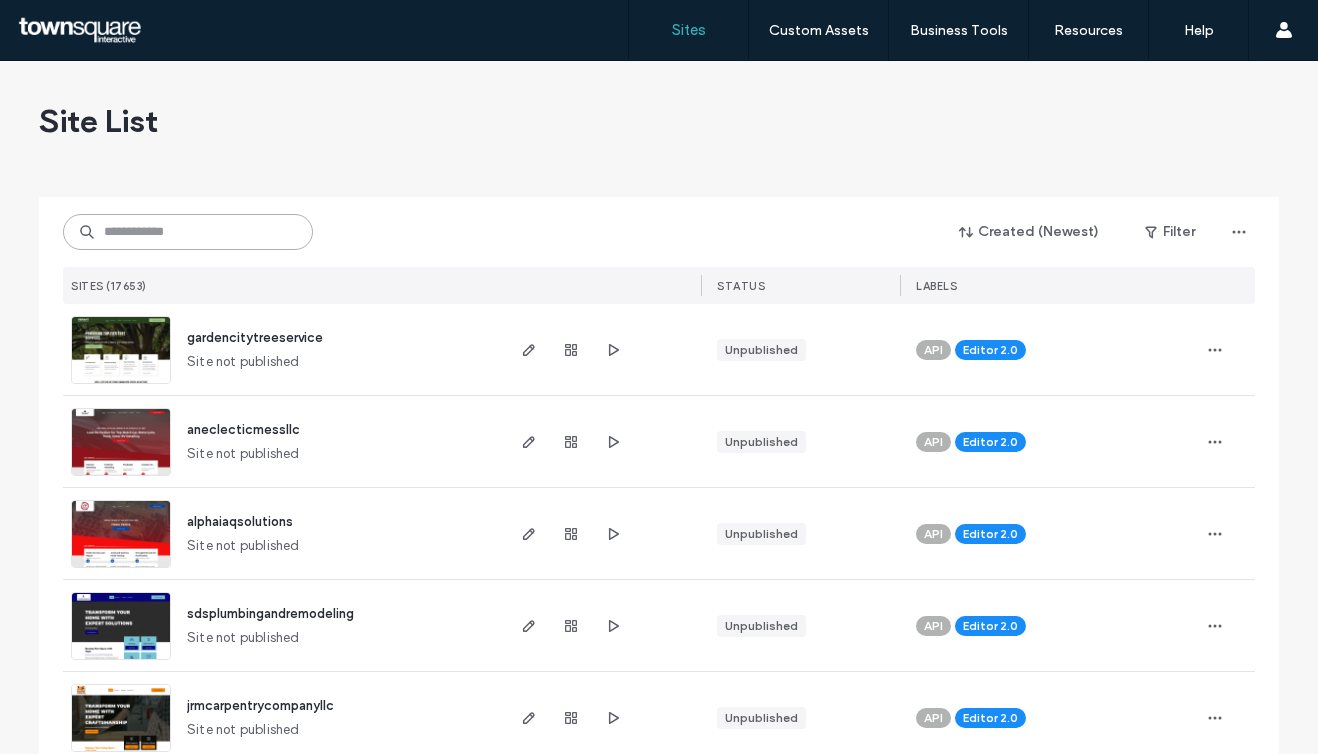 click at bounding box center [188, 232] 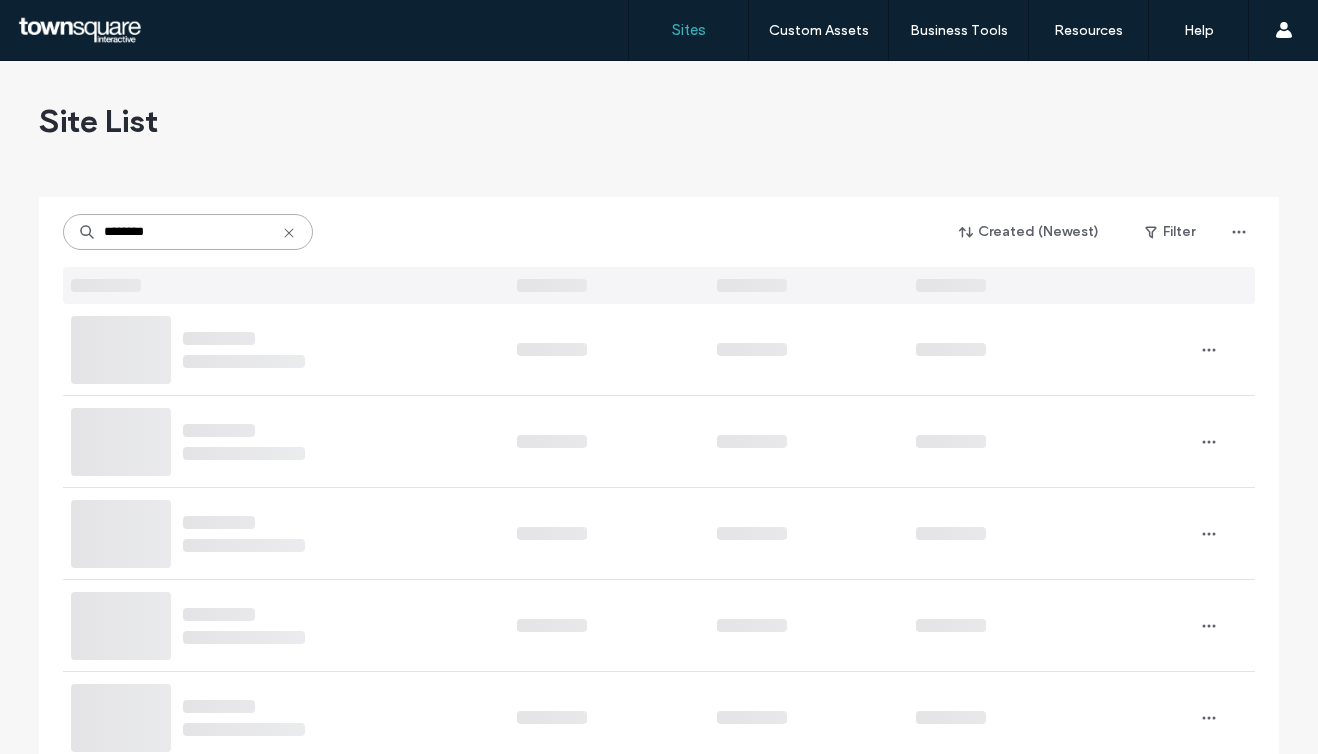 type on "********" 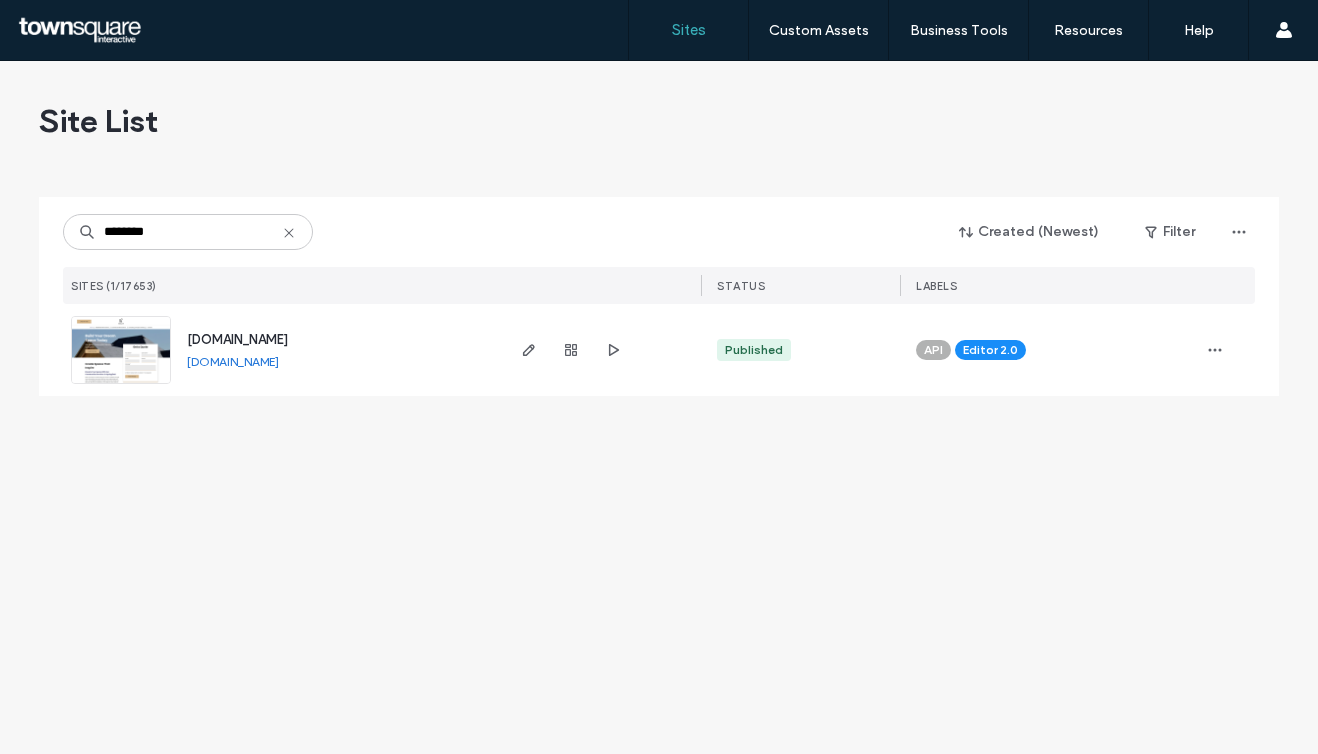click at bounding box center (121, 385) 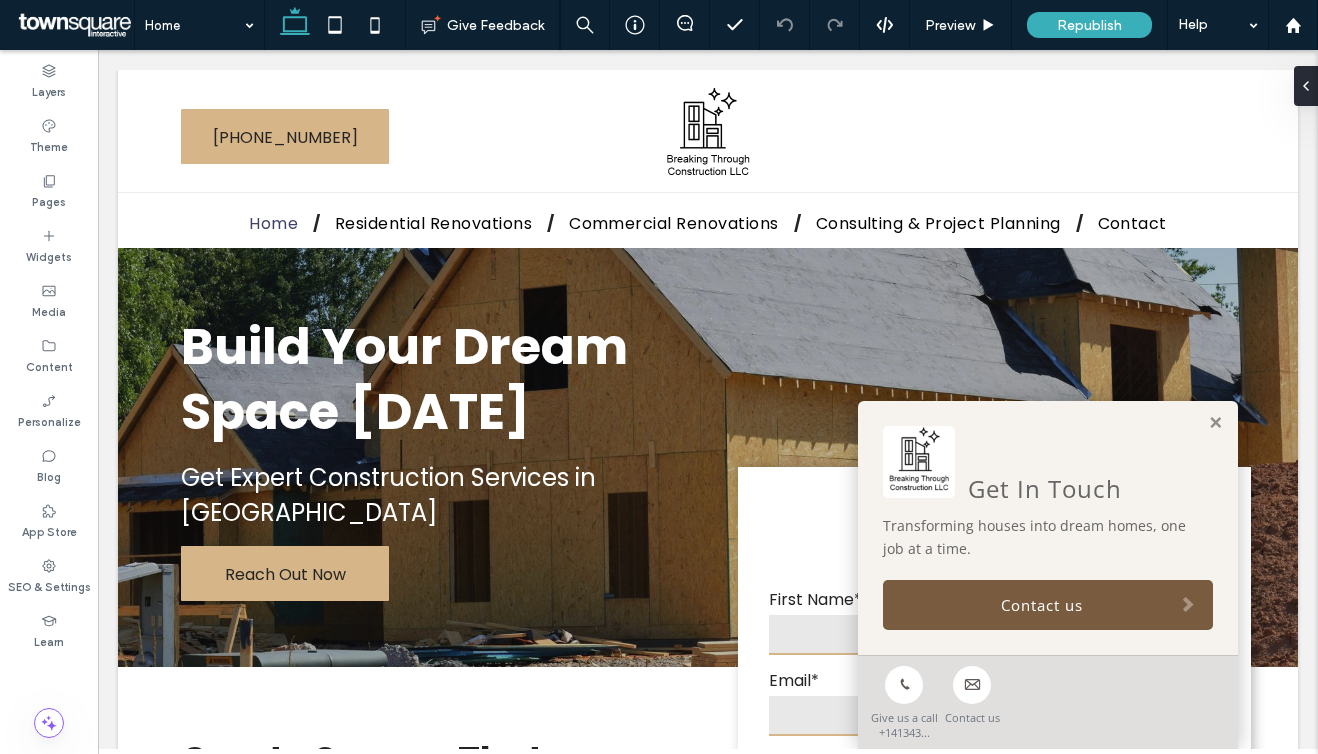 scroll, scrollTop: 0, scrollLeft: 0, axis: both 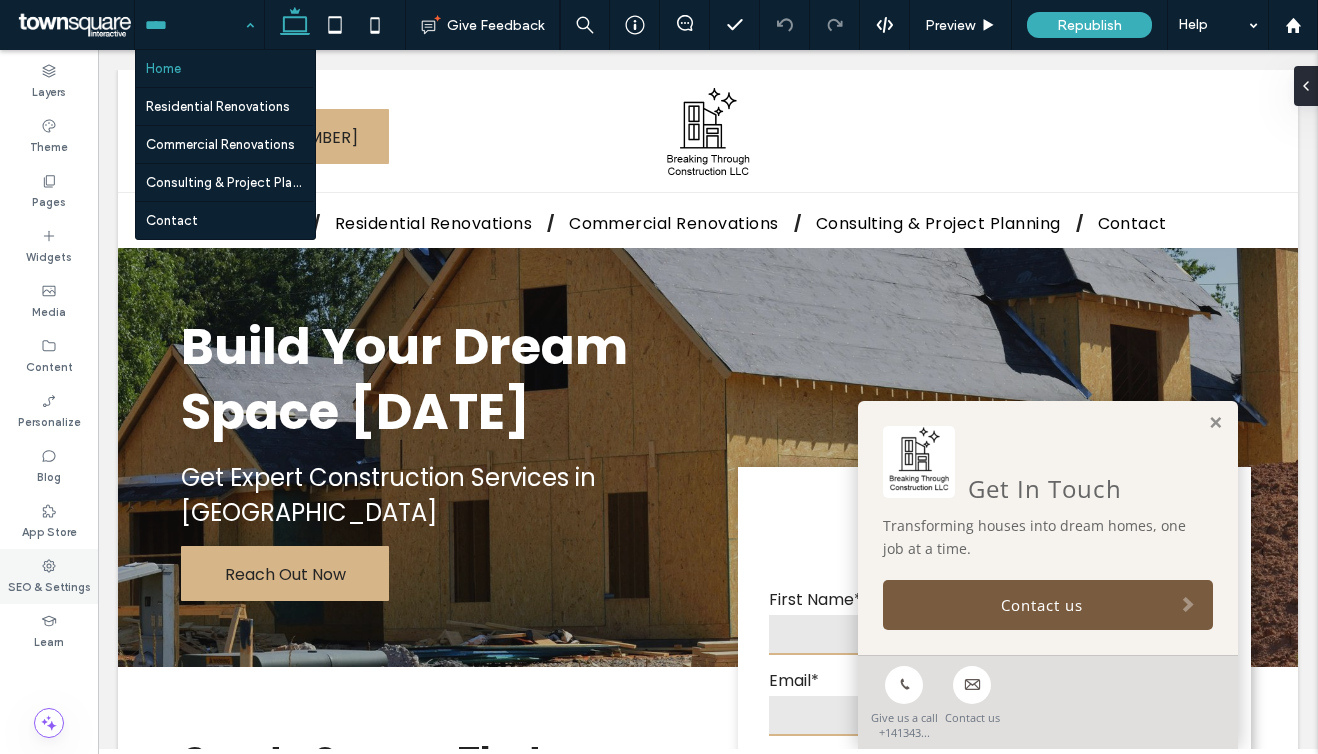 click on "SEO & Settings" at bounding box center (49, 576) 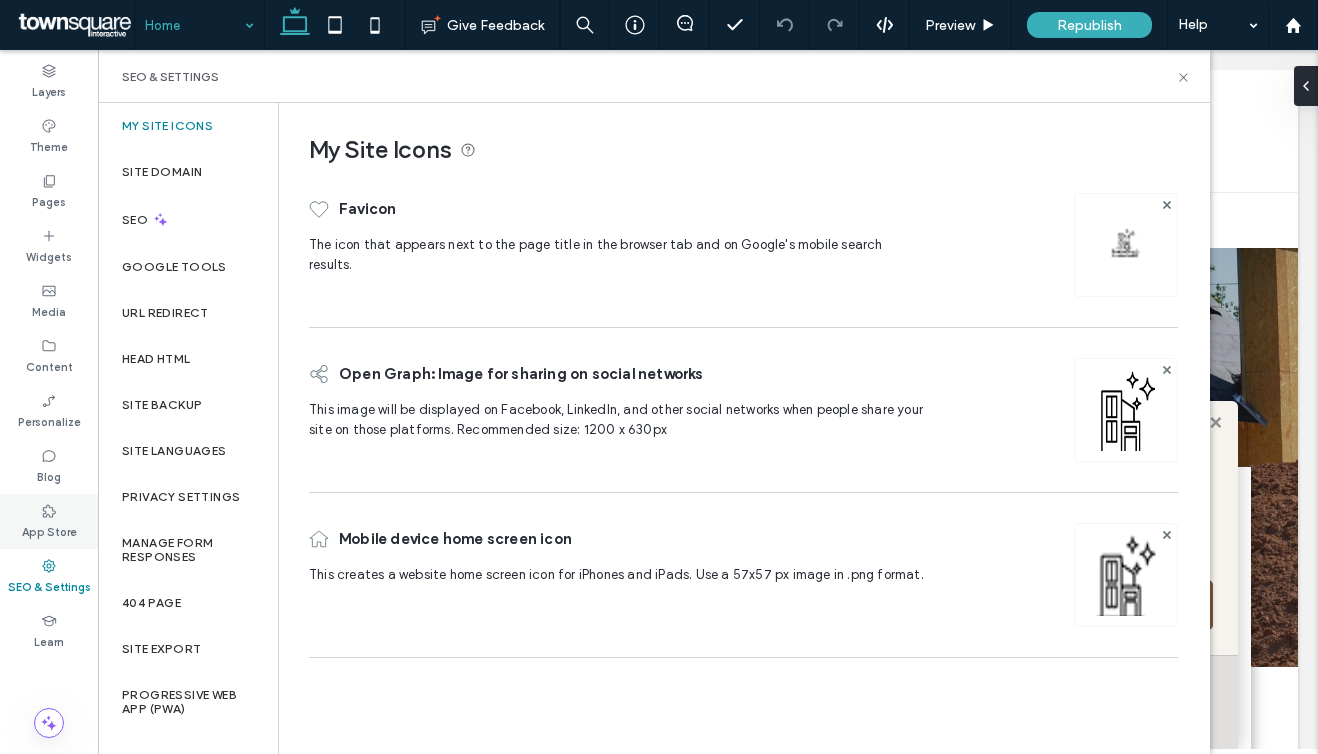 click on "App Store" at bounding box center [49, 530] 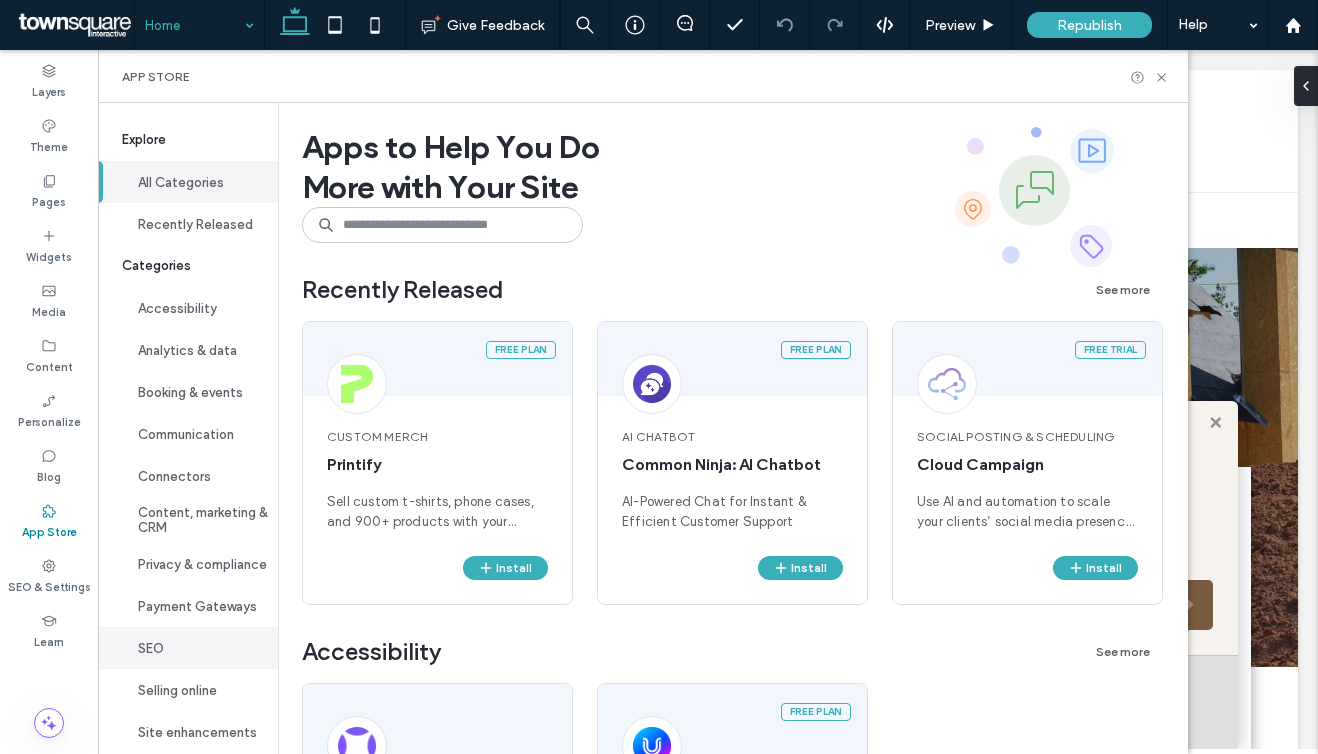 click on "SEO" at bounding box center [188, 648] 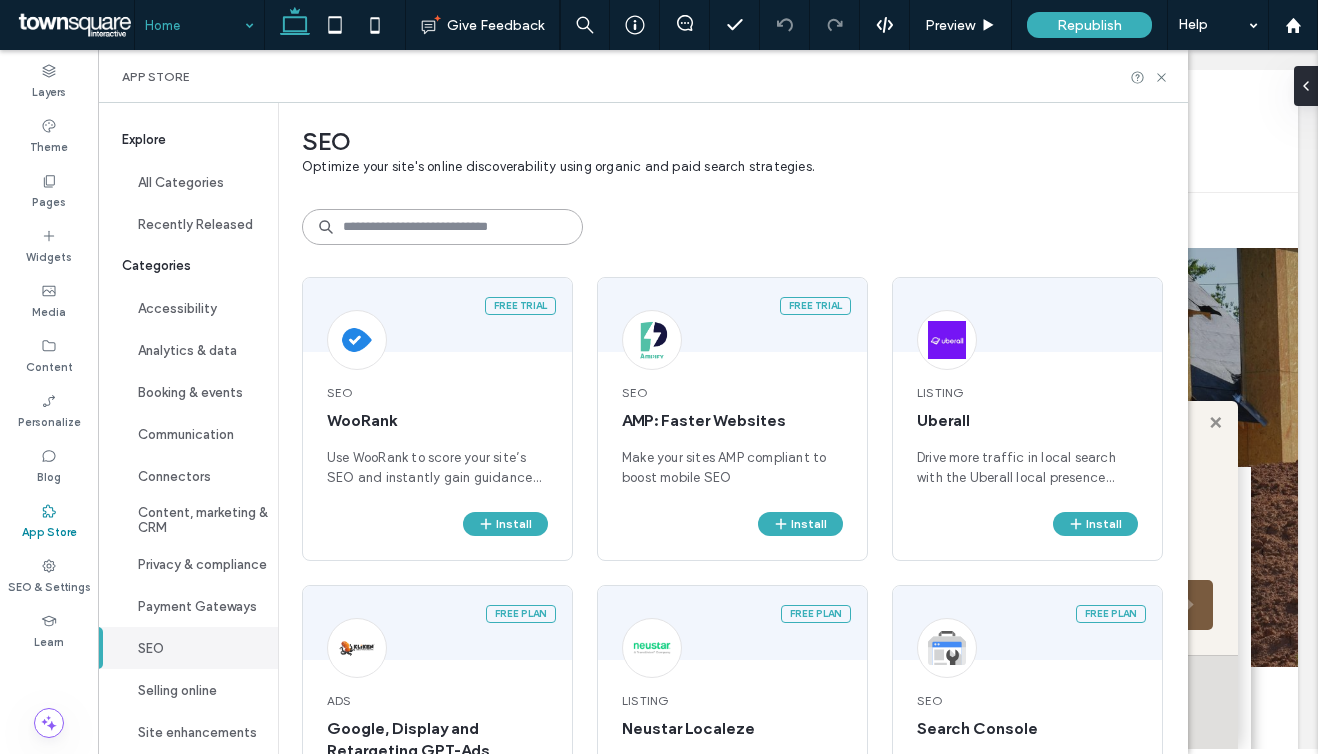 click at bounding box center [442, 227] 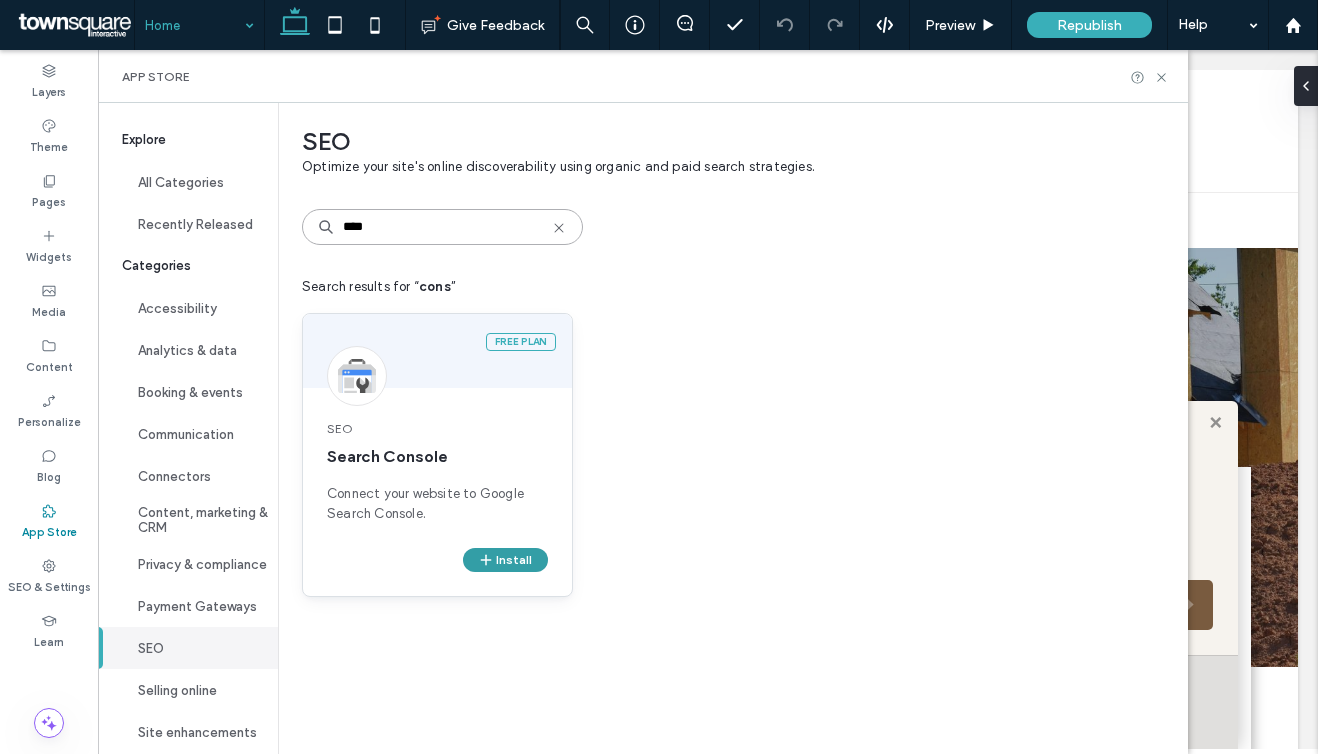 type on "****" 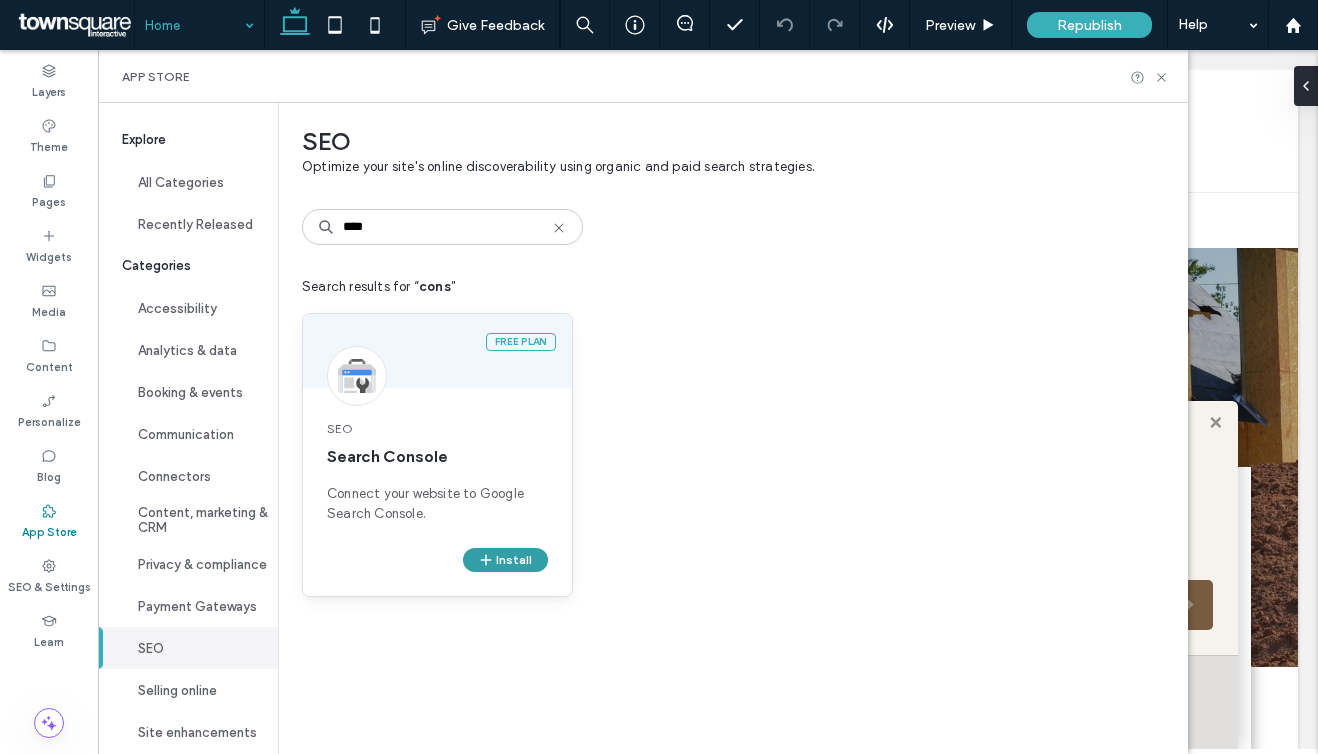 click on "Install" at bounding box center [505, 560] 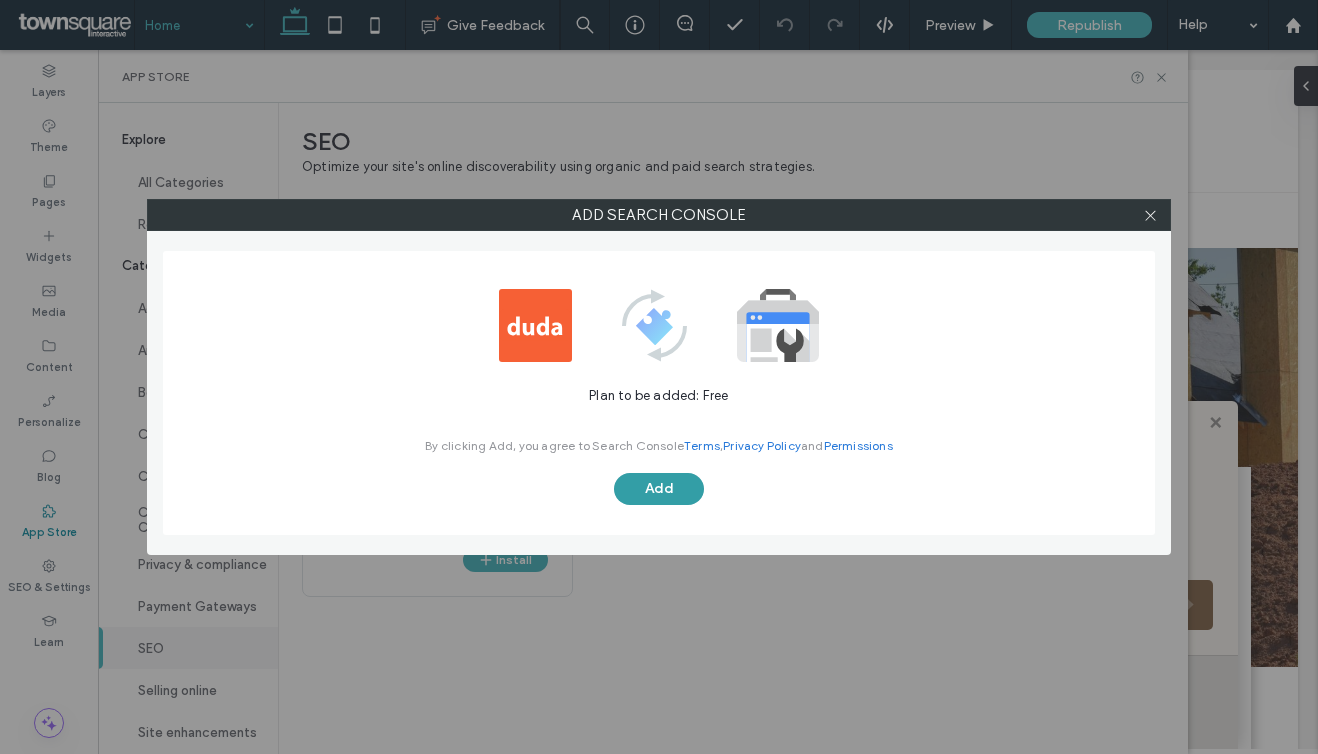 click on "Add" at bounding box center (659, 489) 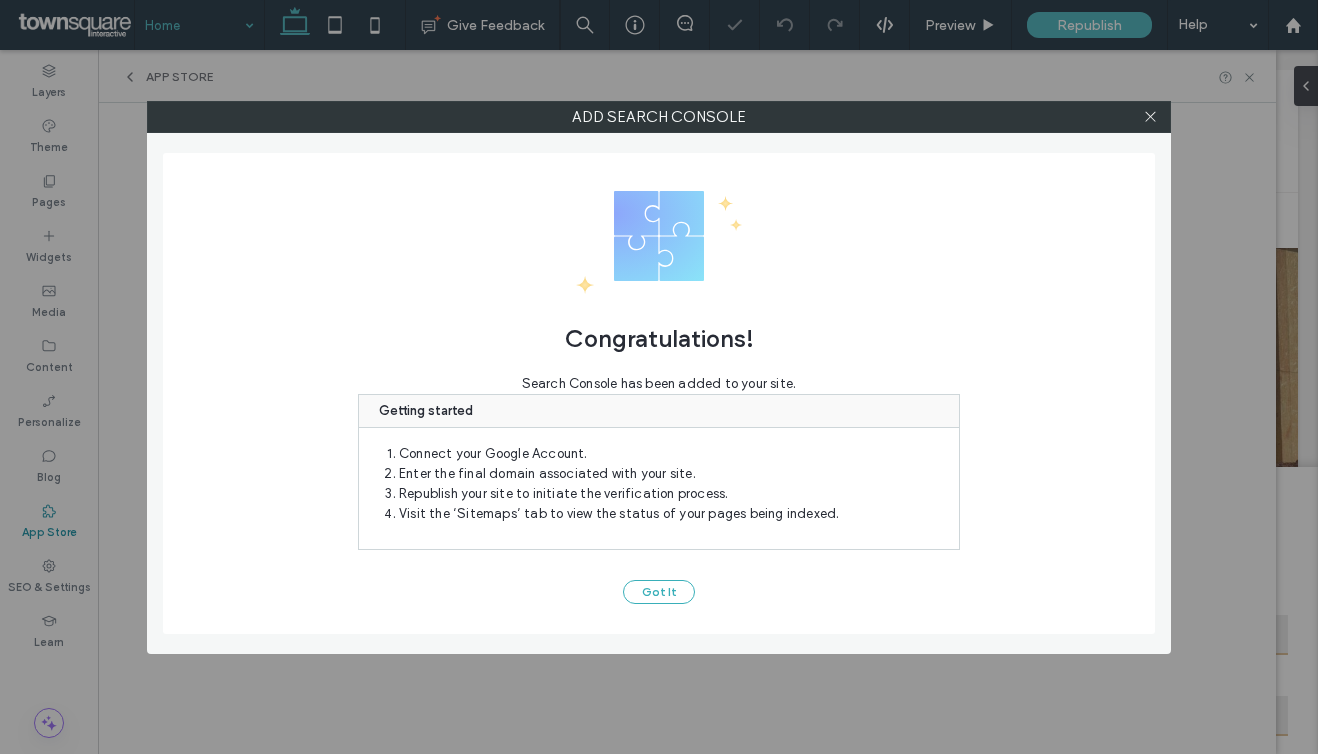 scroll, scrollTop: 0, scrollLeft: 0, axis: both 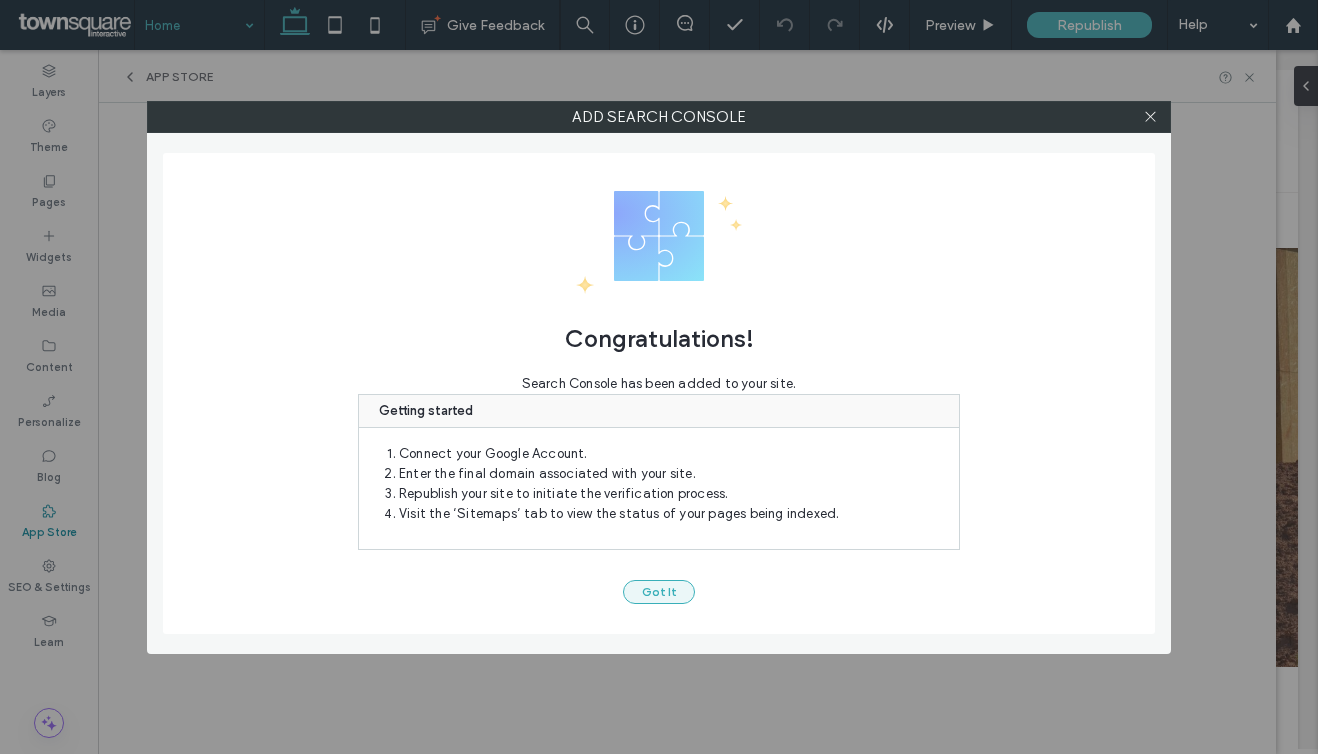click on "Got It" at bounding box center (659, 592) 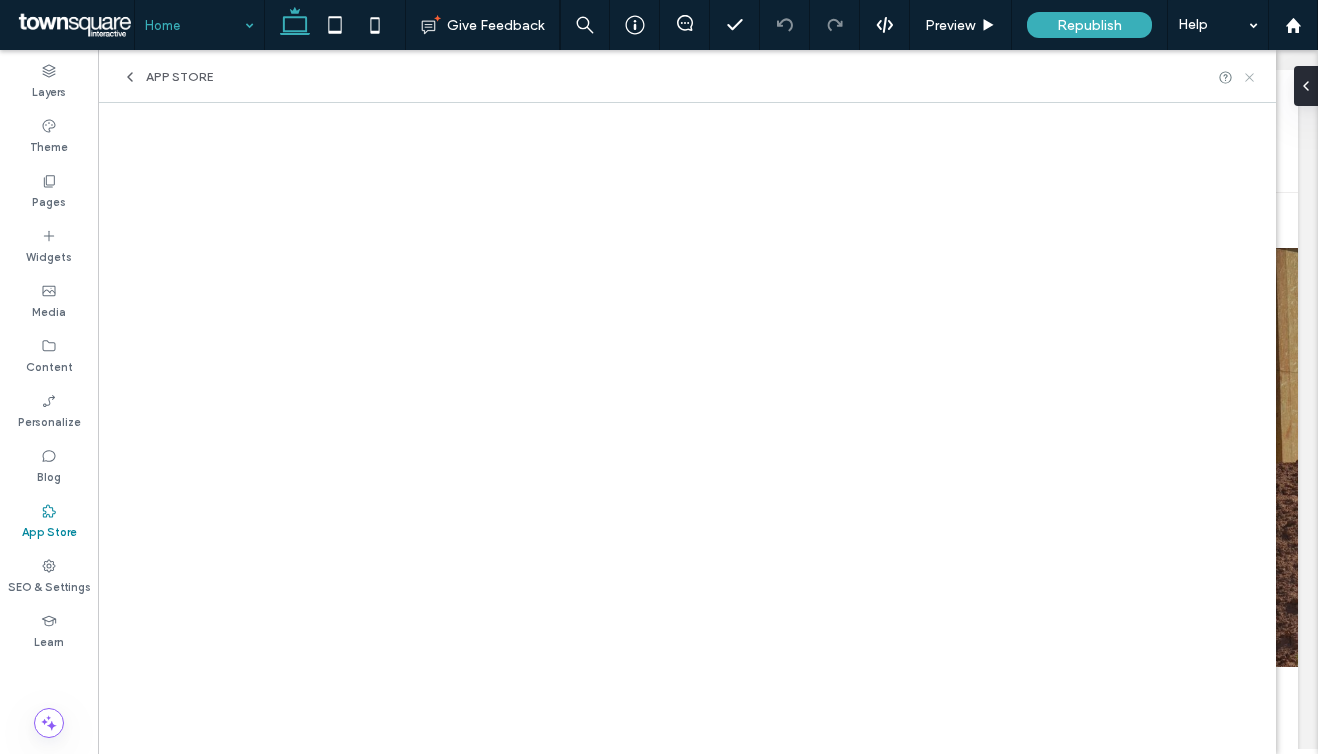 click 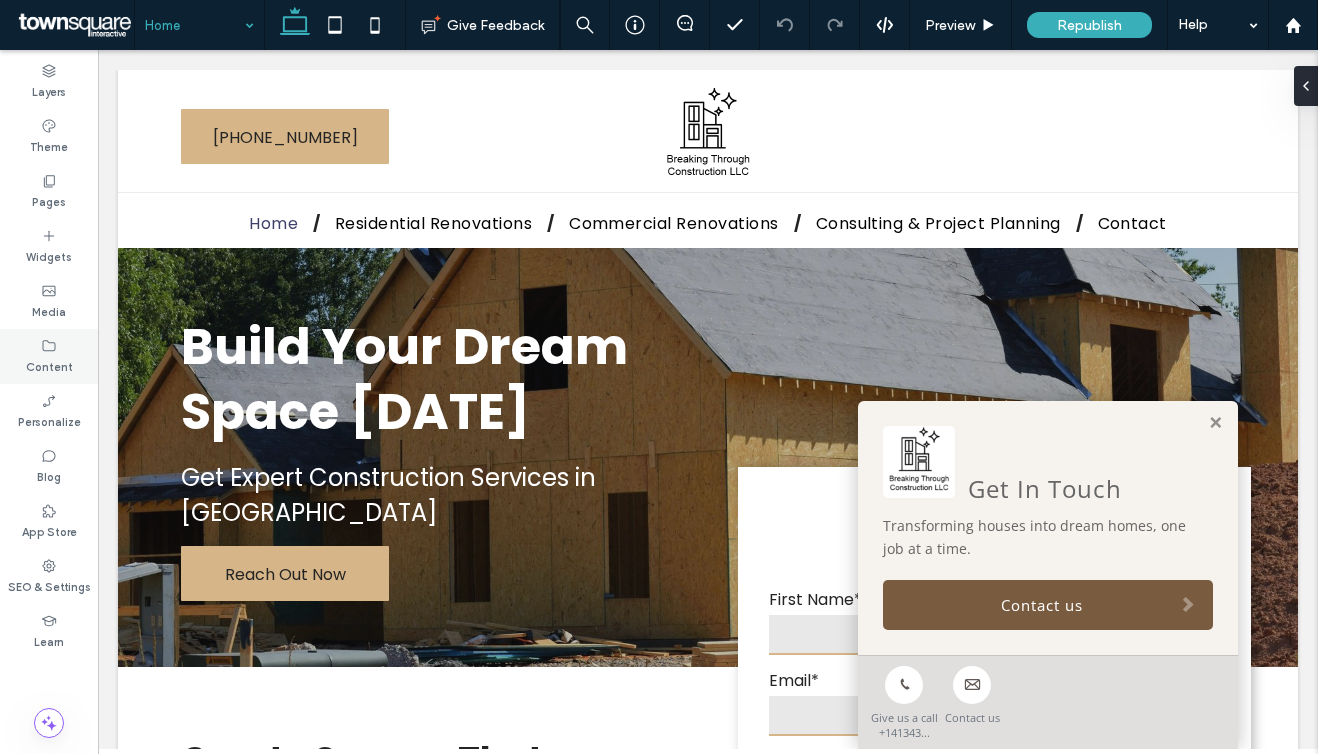 click on "Content" at bounding box center (49, 365) 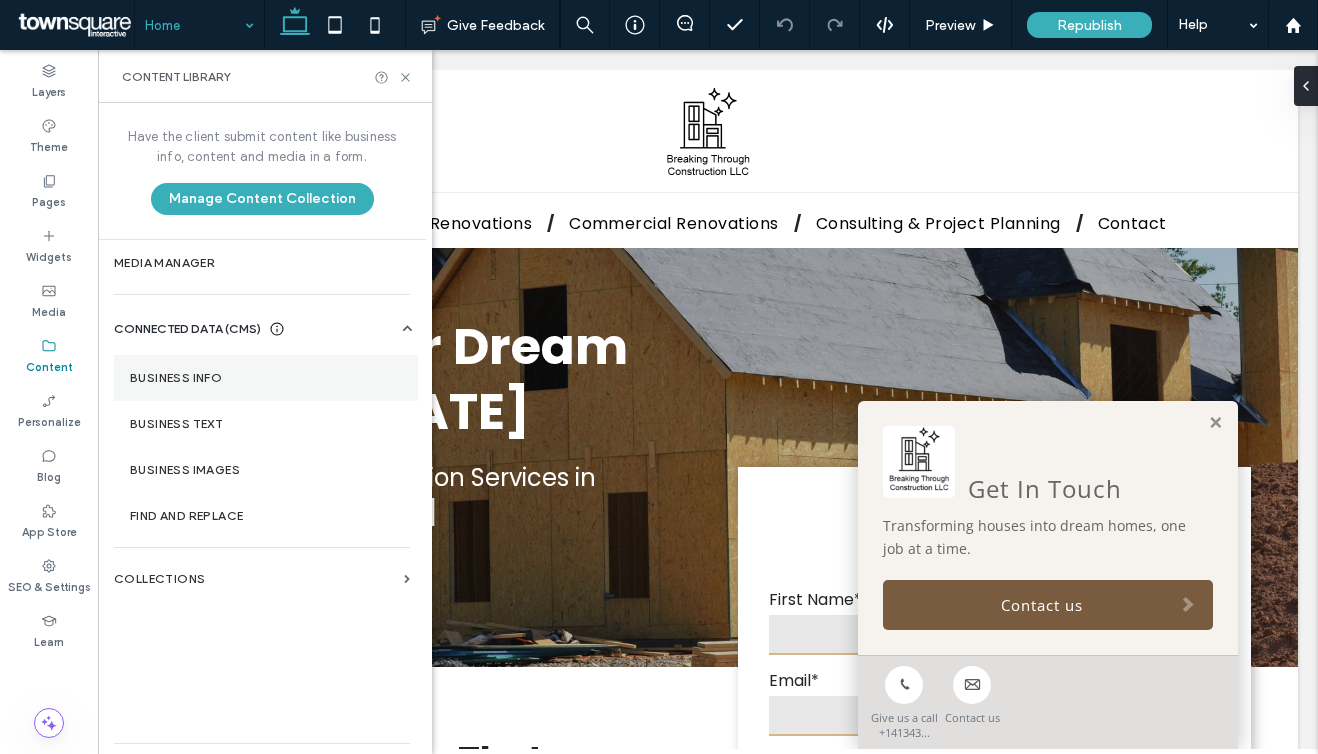 click on "Business Info" at bounding box center [266, 378] 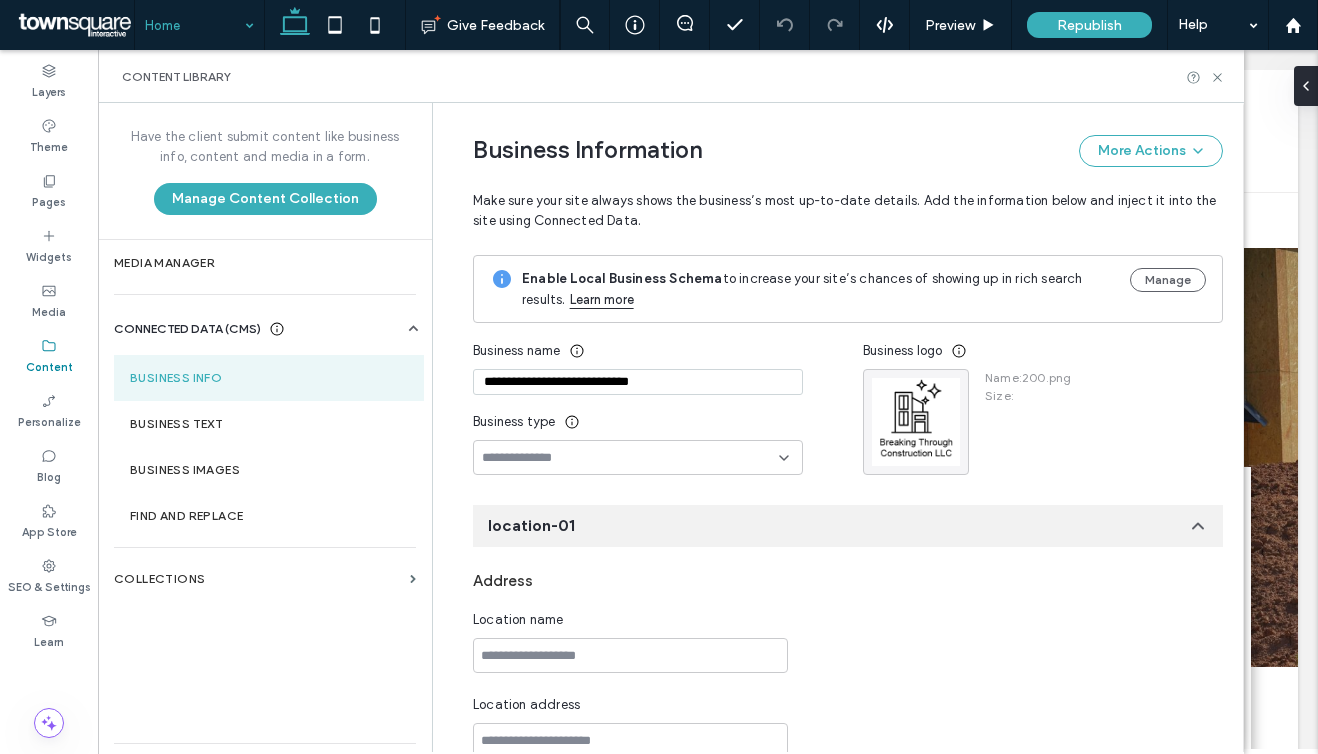 scroll, scrollTop: 67, scrollLeft: 0, axis: vertical 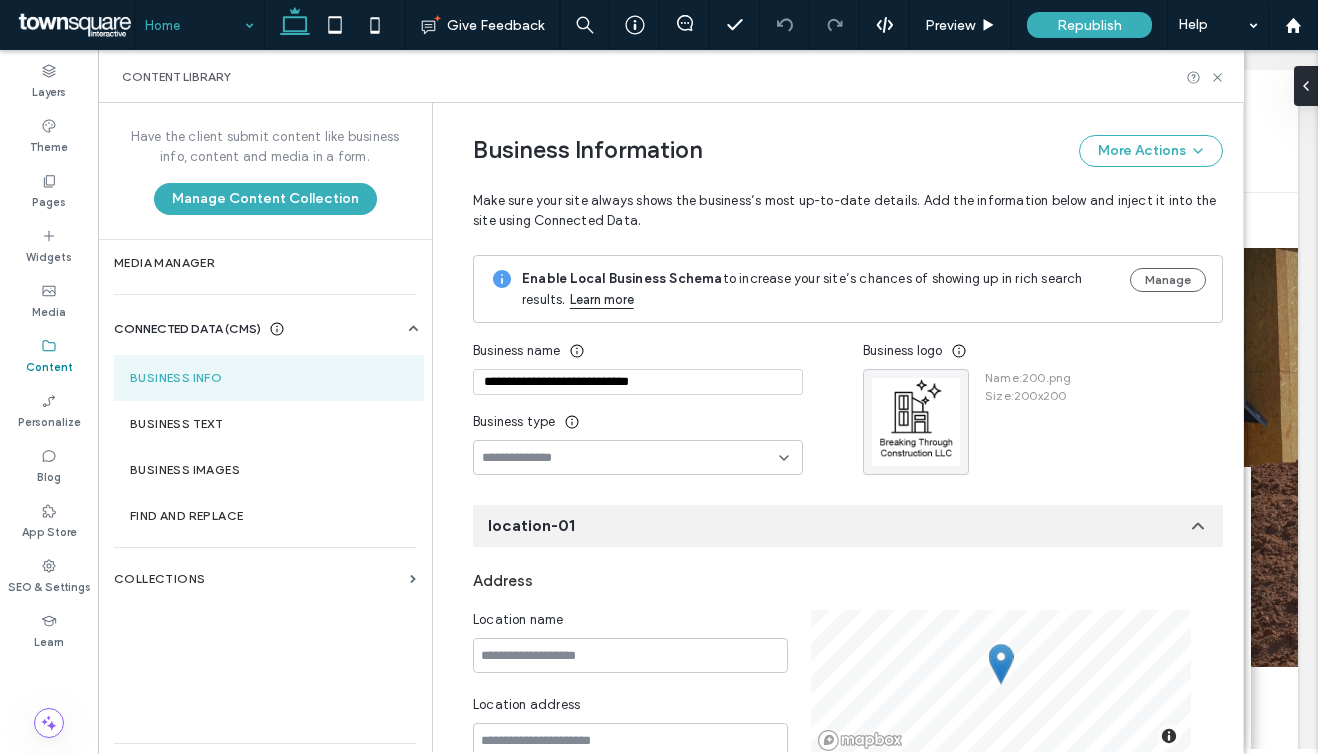 click on "**********" at bounding box center (638, 382) 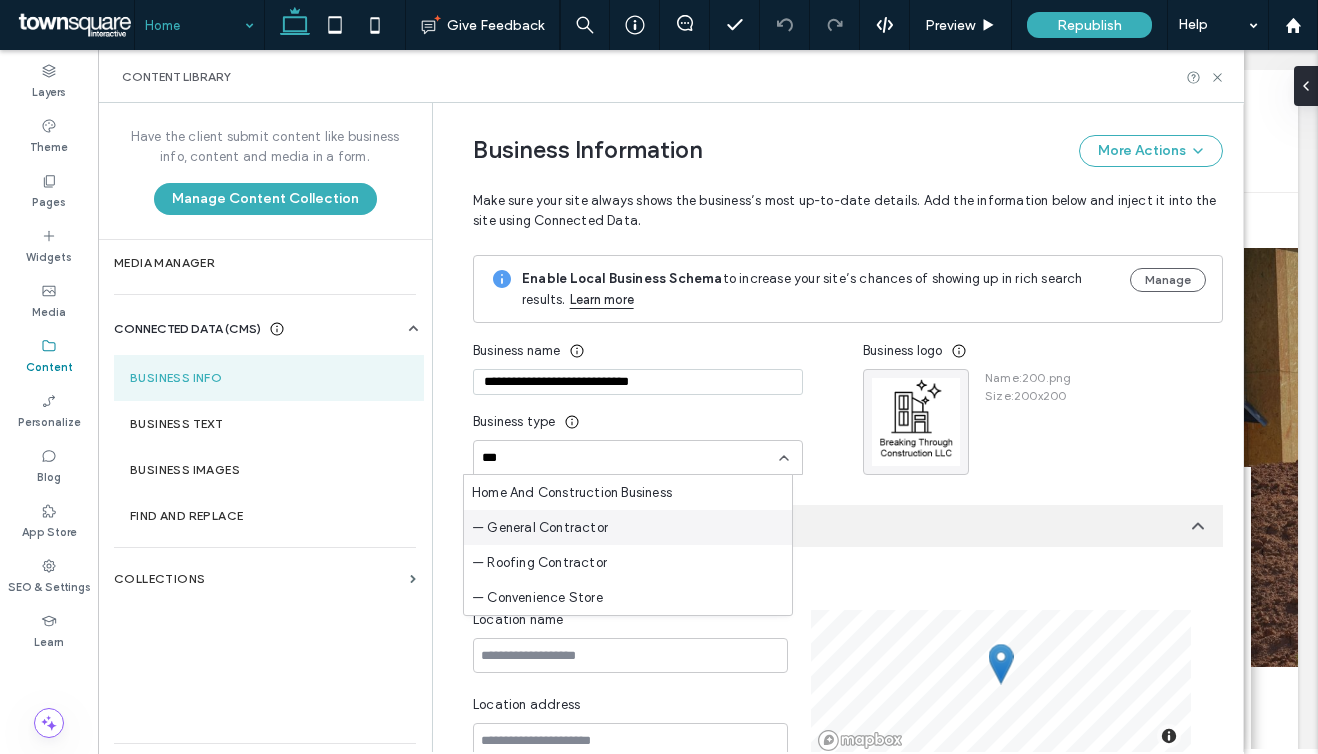 type on "***" 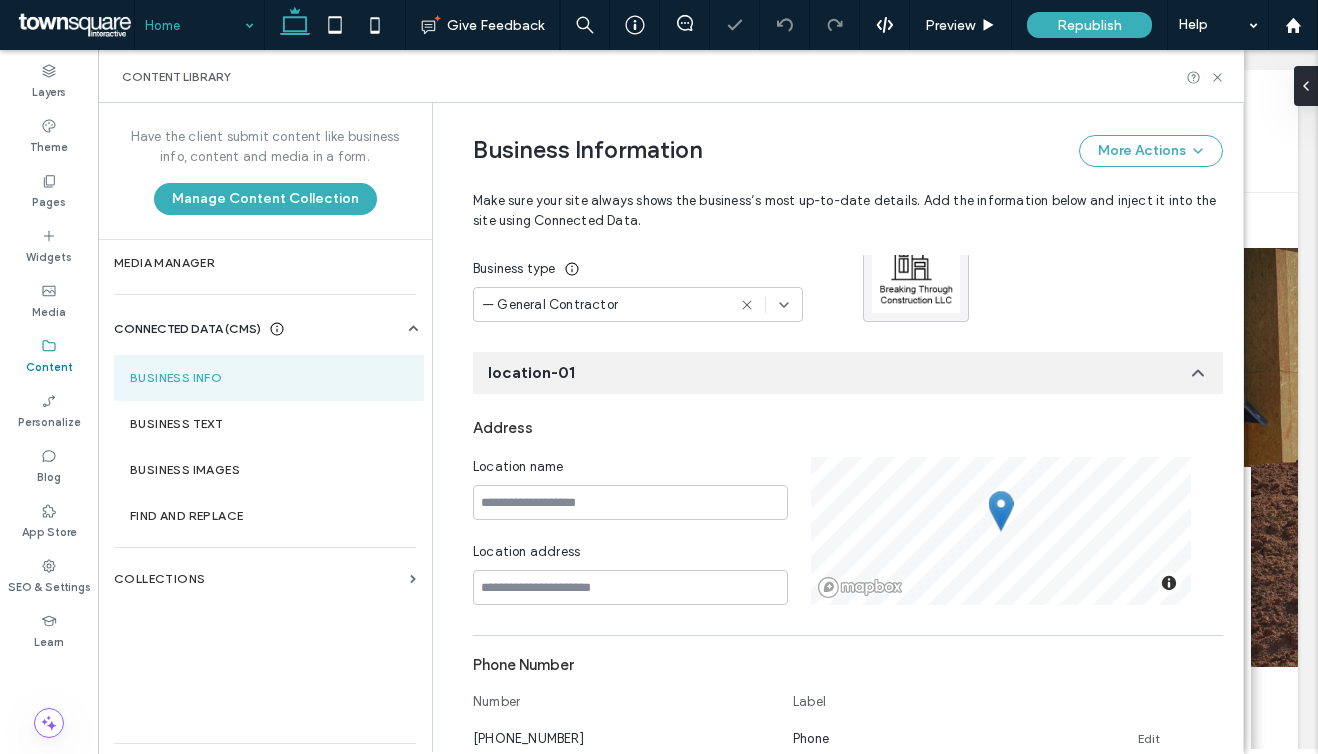 scroll, scrollTop: 159, scrollLeft: 0, axis: vertical 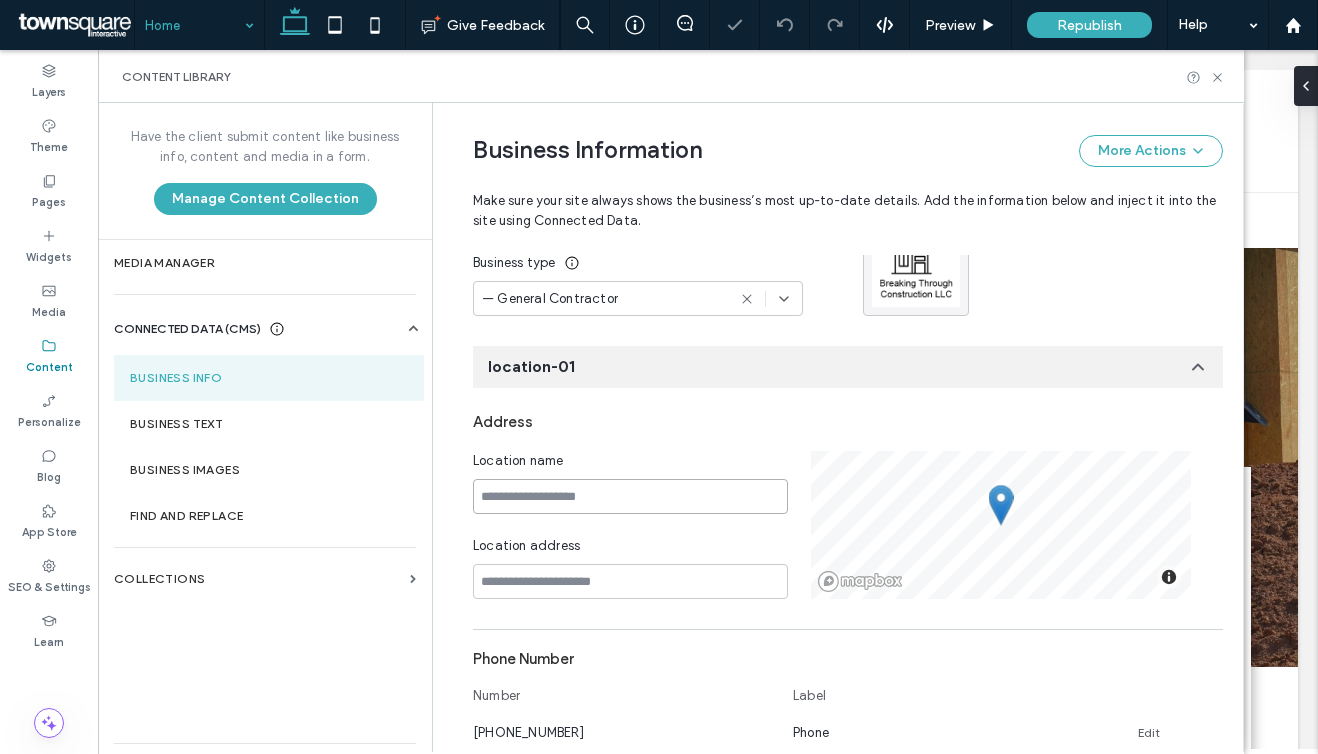click at bounding box center [630, 496] 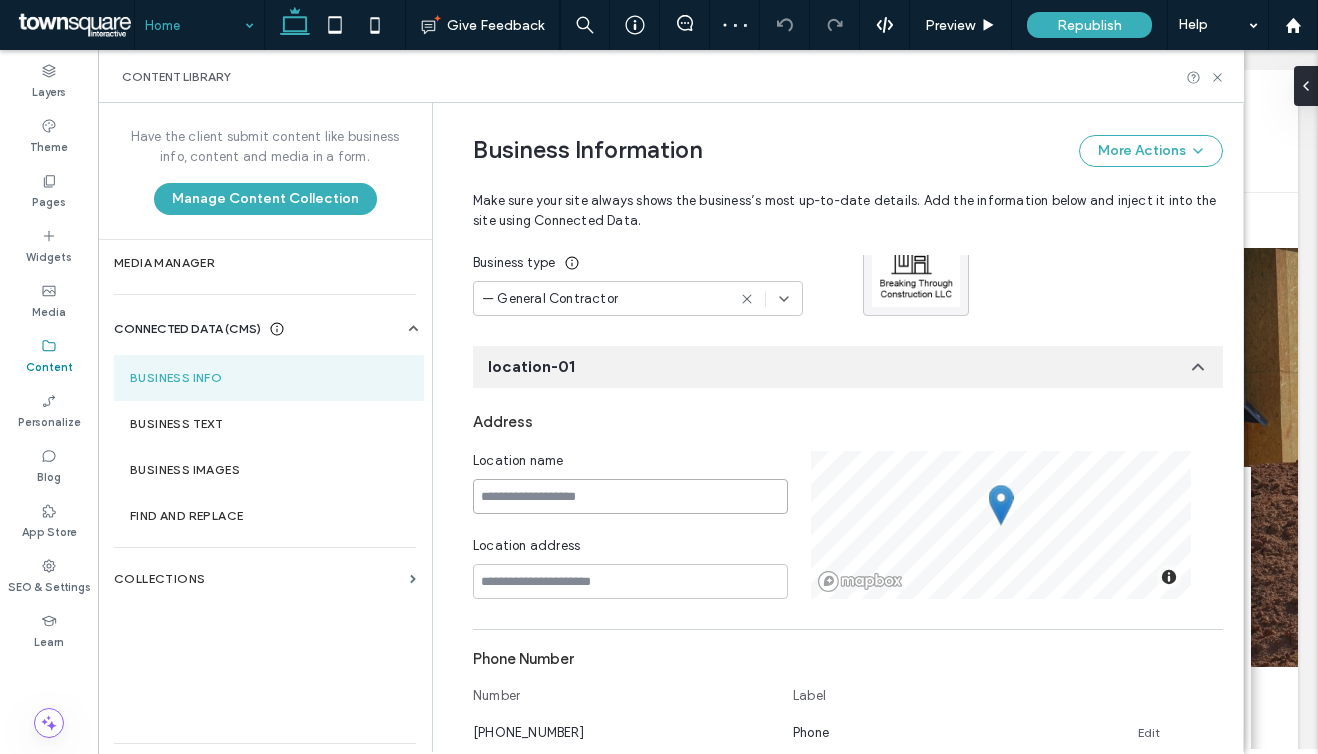 paste on "**********" 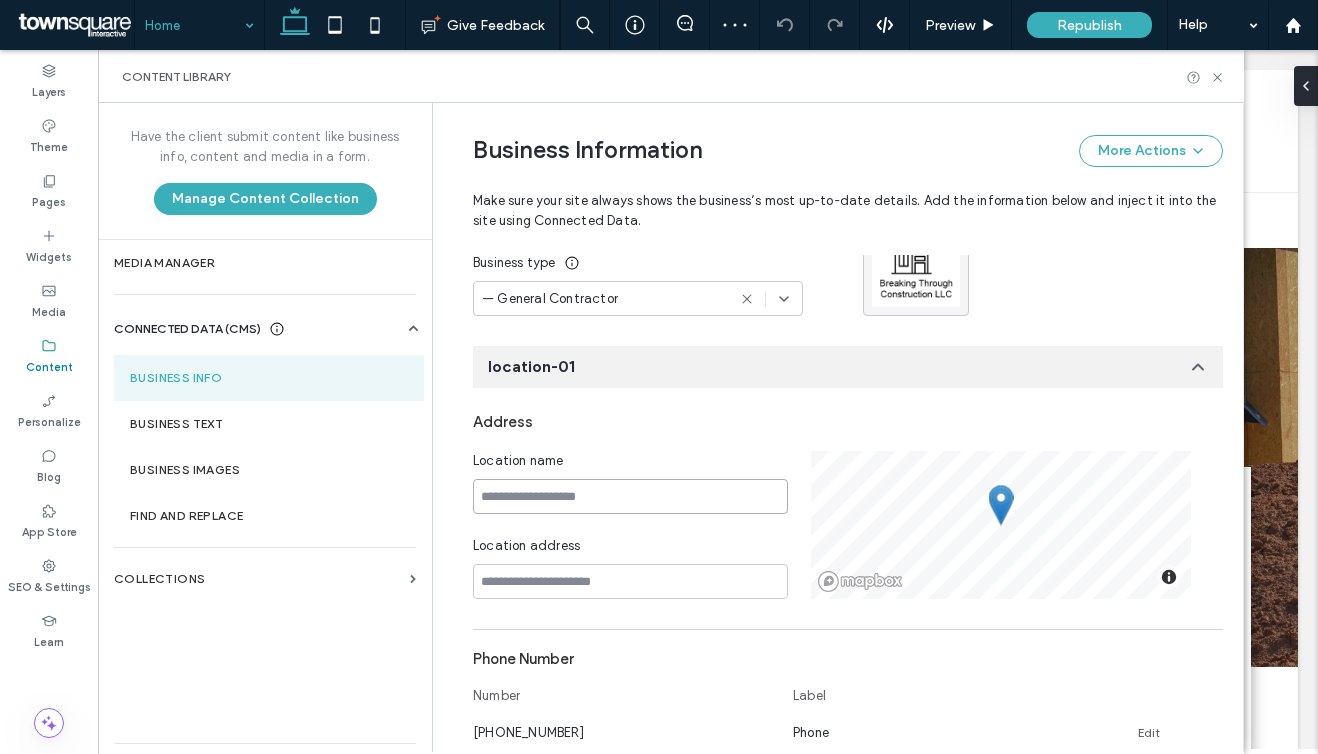 type on "**********" 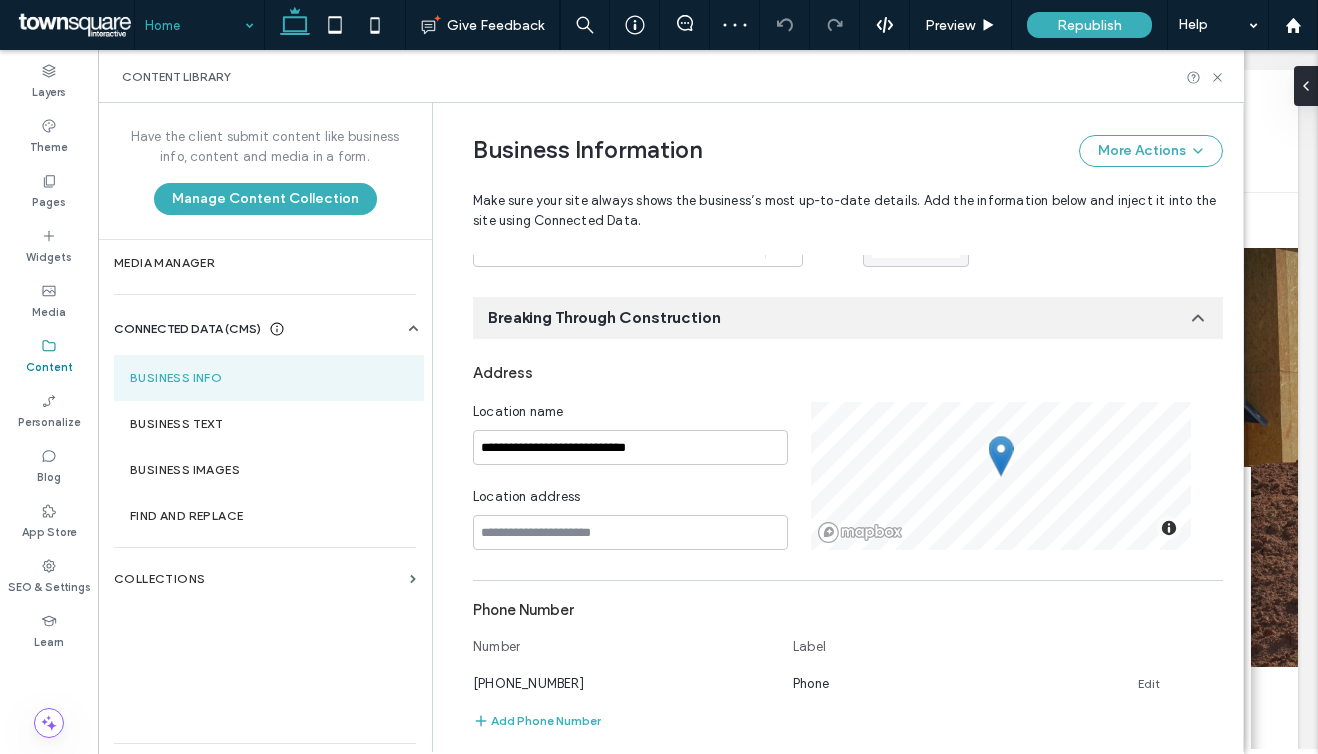 scroll, scrollTop: 261, scrollLeft: 0, axis: vertical 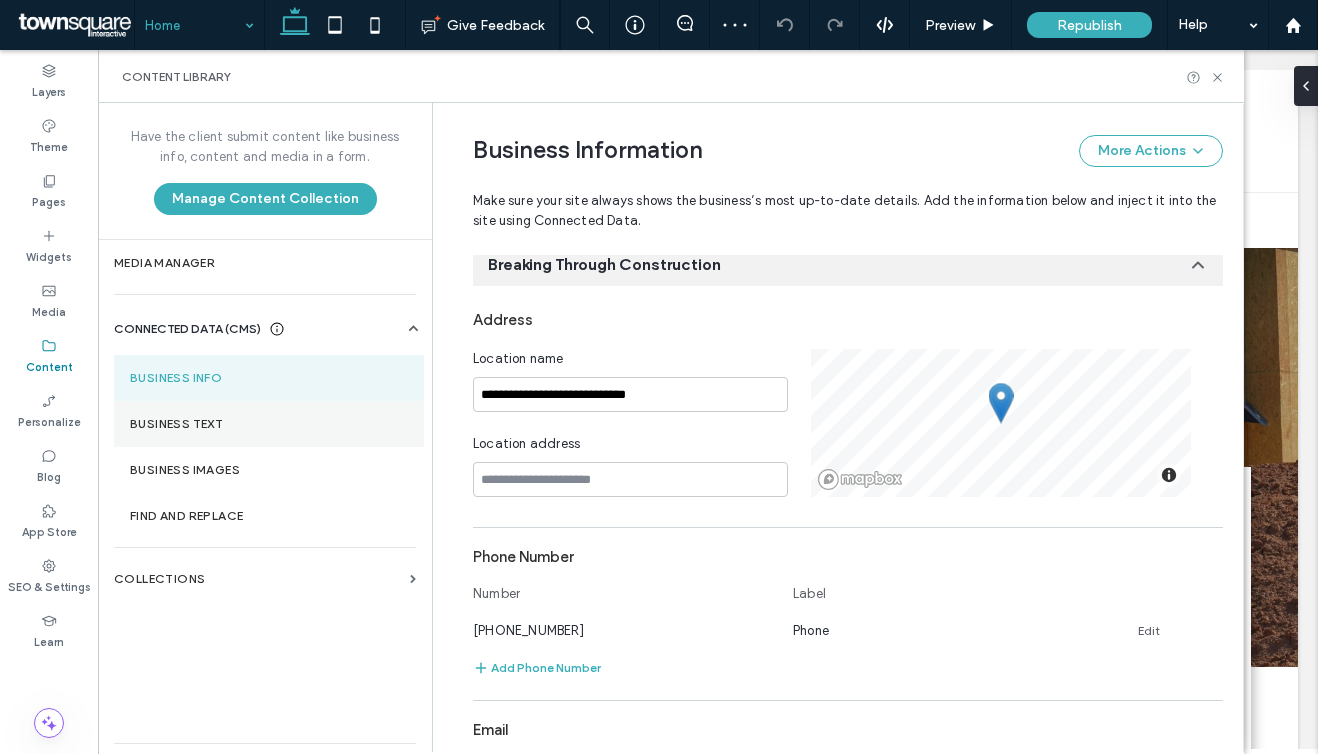 click on "Business Text" at bounding box center (269, 424) 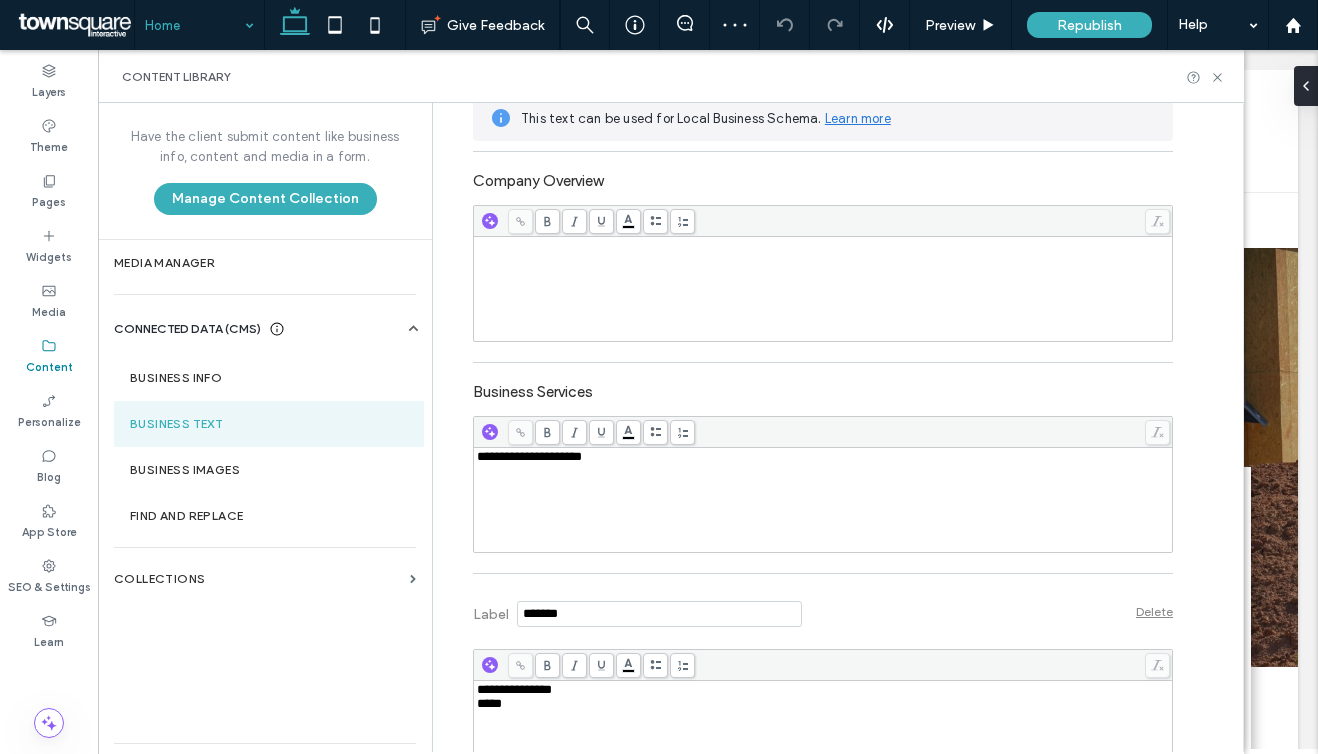 scroll, scrollTop: 754, scrollLeft: 0, axis: vertical 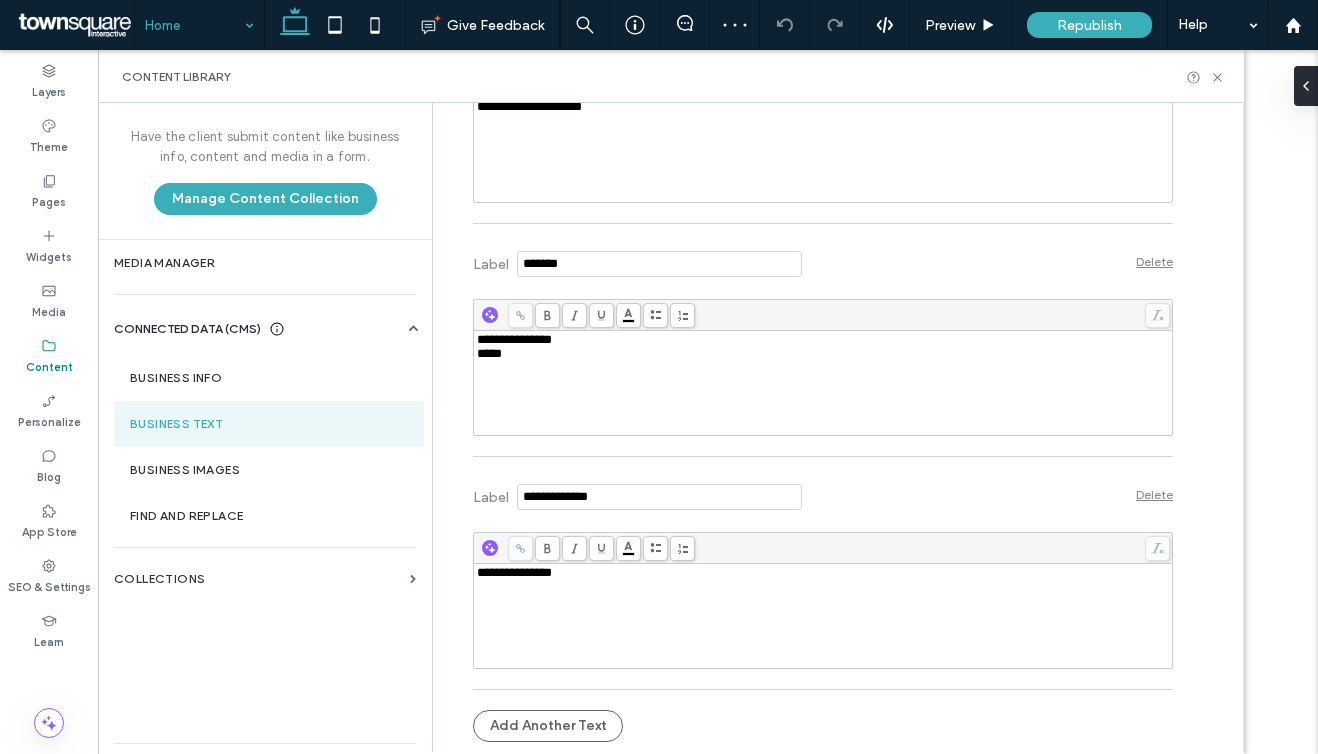 click on "**********" at bounding box center (823, 383) 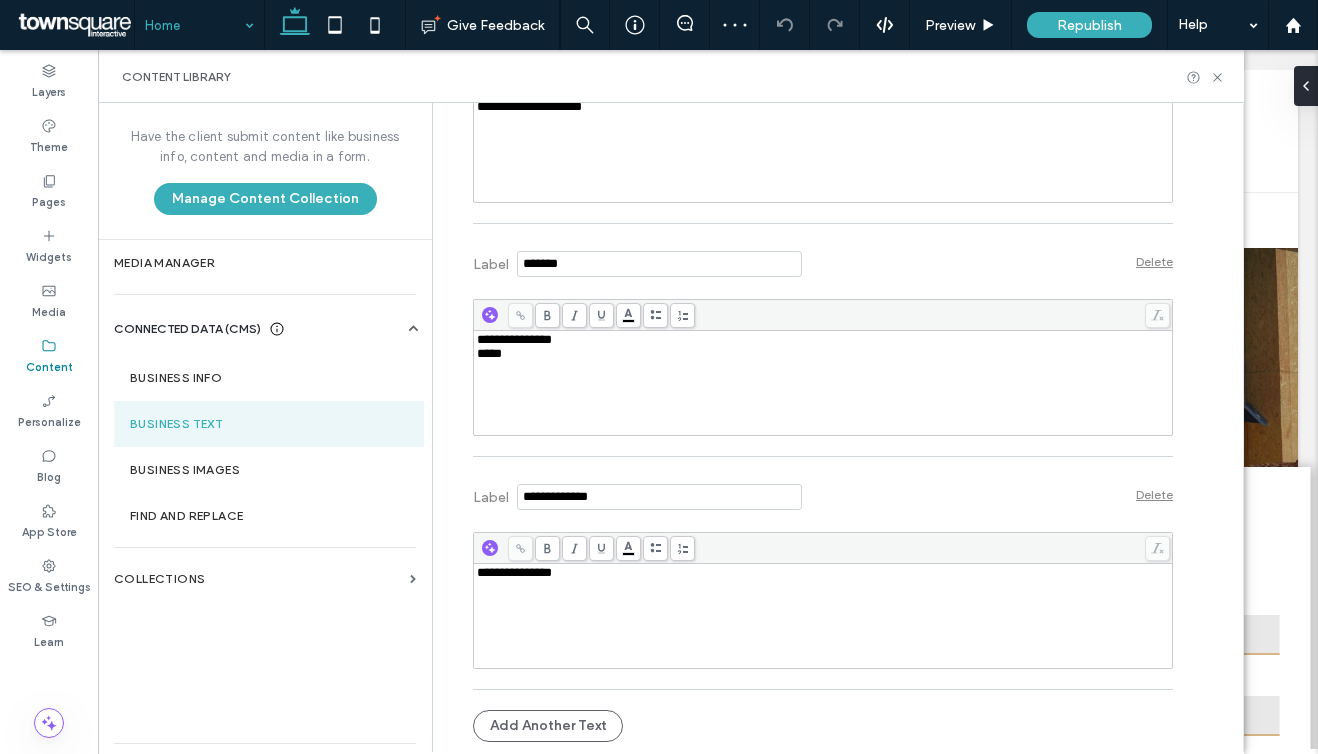 scroll, scrollTop: 0, scrollLeft: 0, axis: both 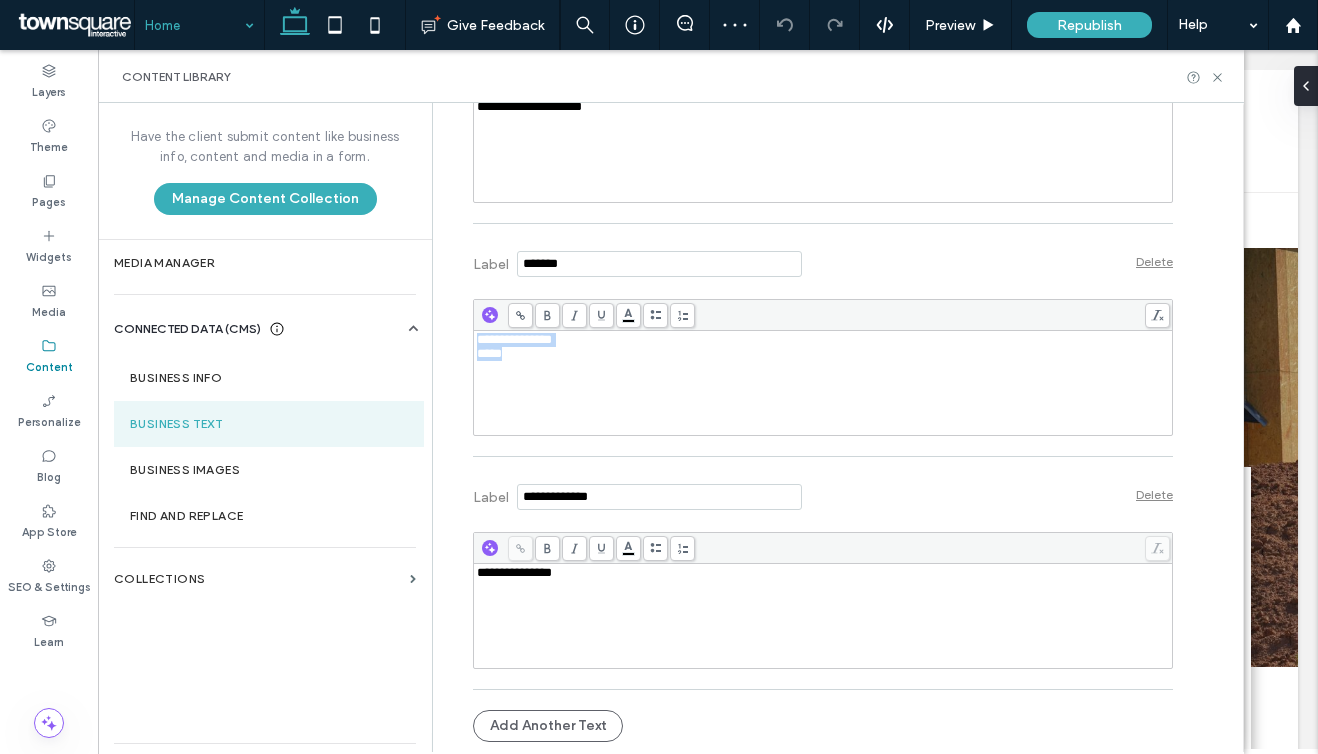 copy on "**********" 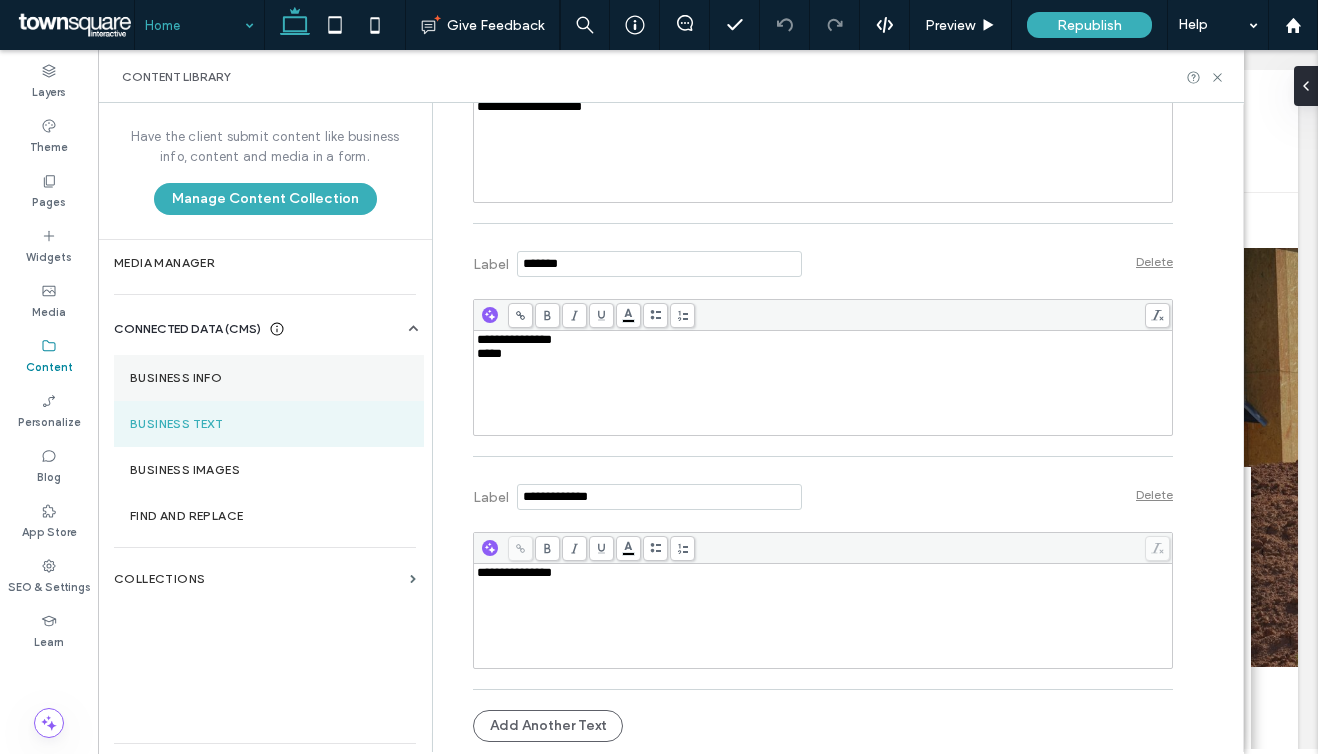 click on "Business Info" at bounding box center (269, 378) 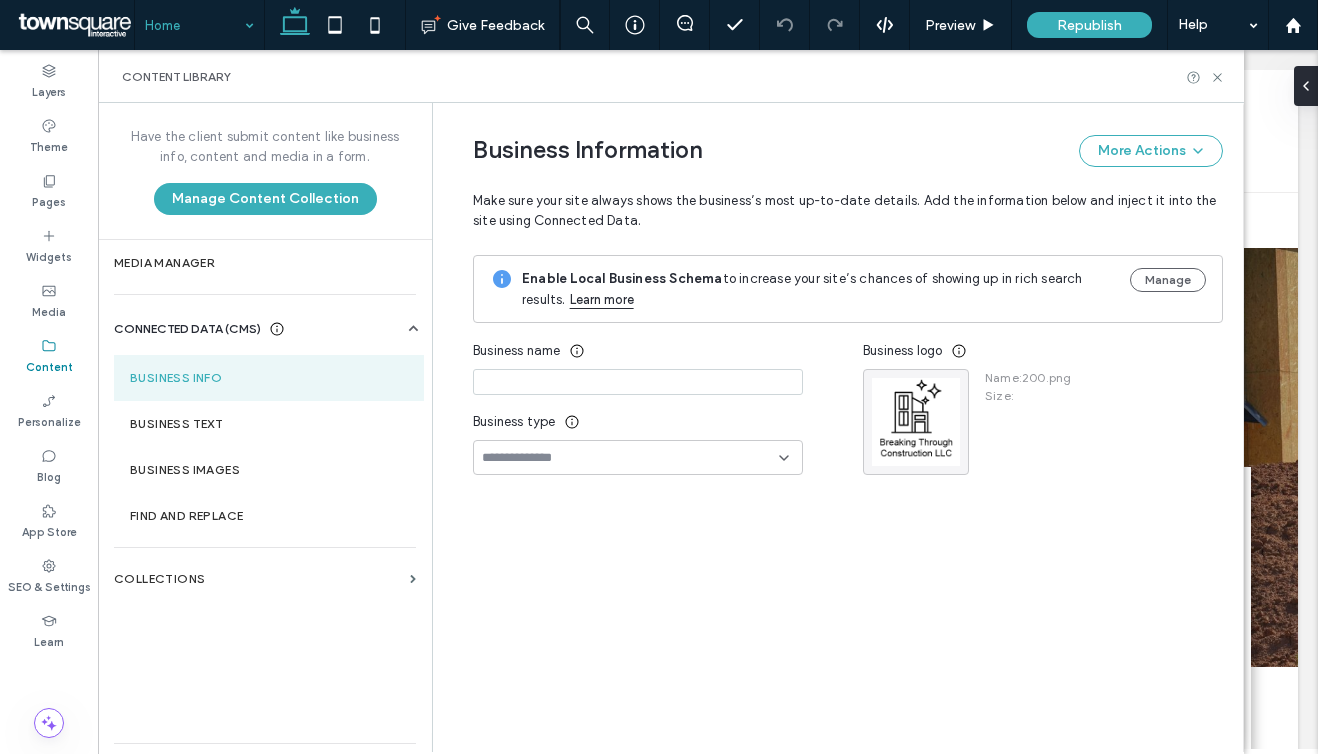 type on "**********" 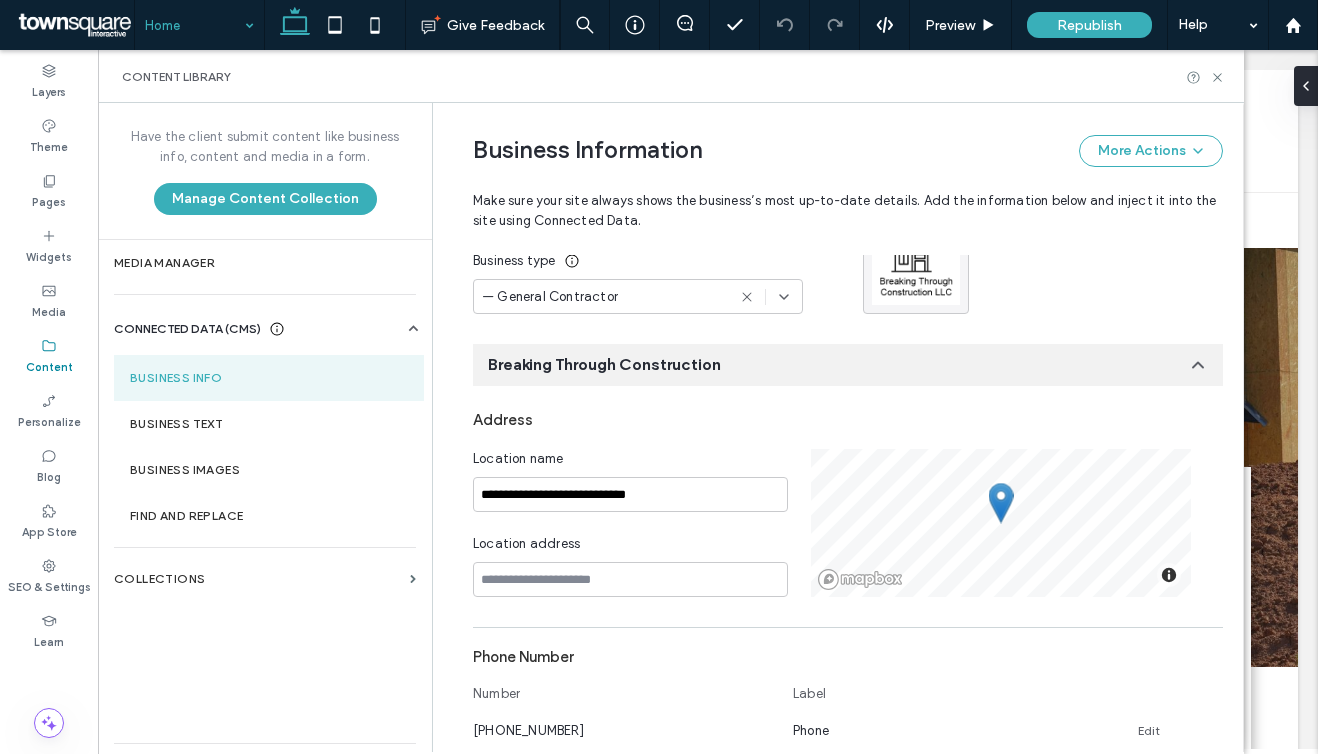 scroll, scrollTop: 261, scrollLeft: 0, axis: vertical 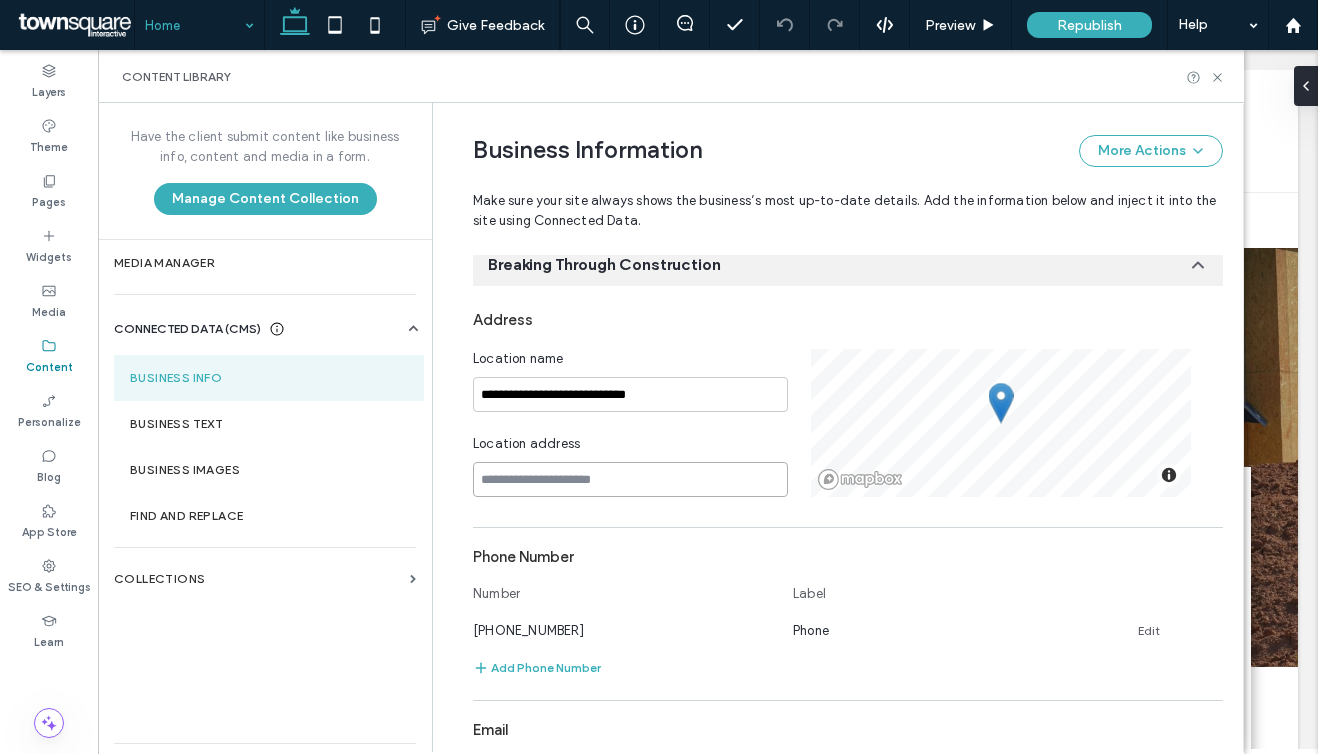 click at bounding box center [630, 479] 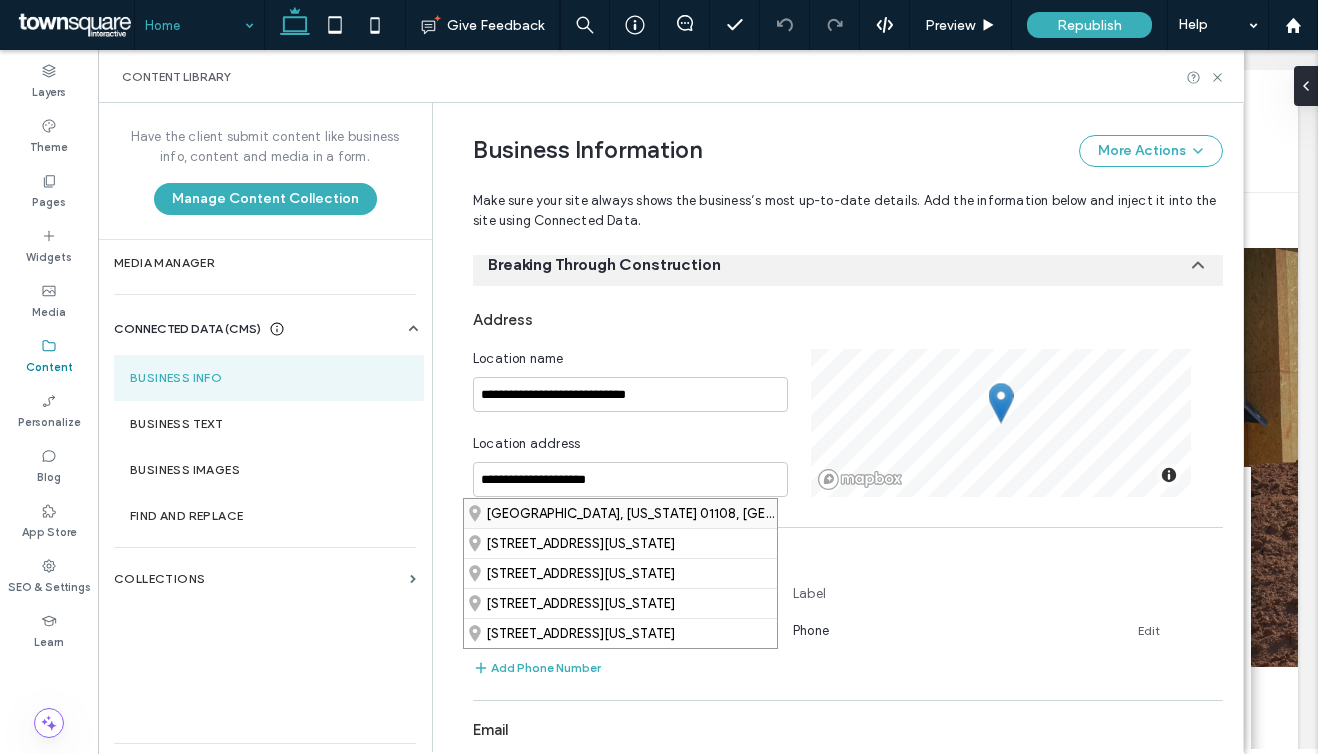 click on "Springfield, Massachusetts 01108, United States" at bounding box center (620, 513) 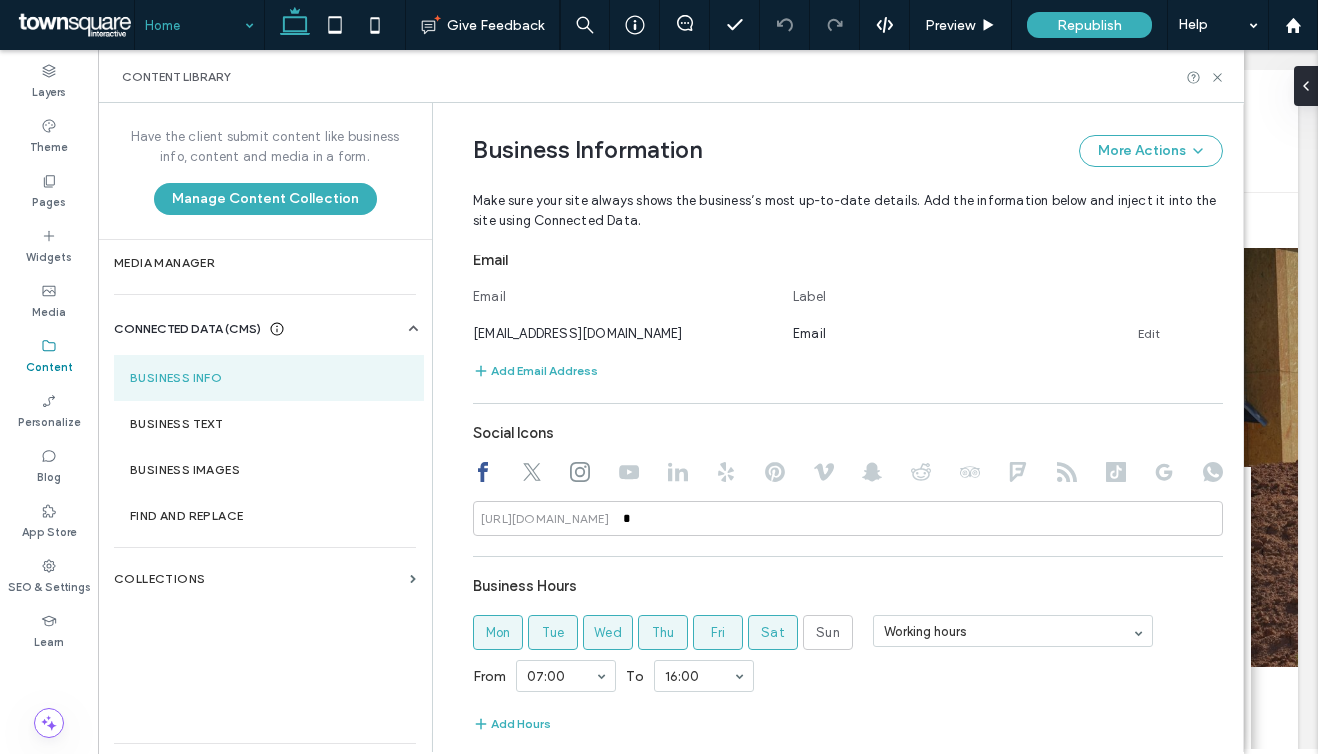 scroll, scrollTop: 734, scrollLeft: 0, axis: vertical 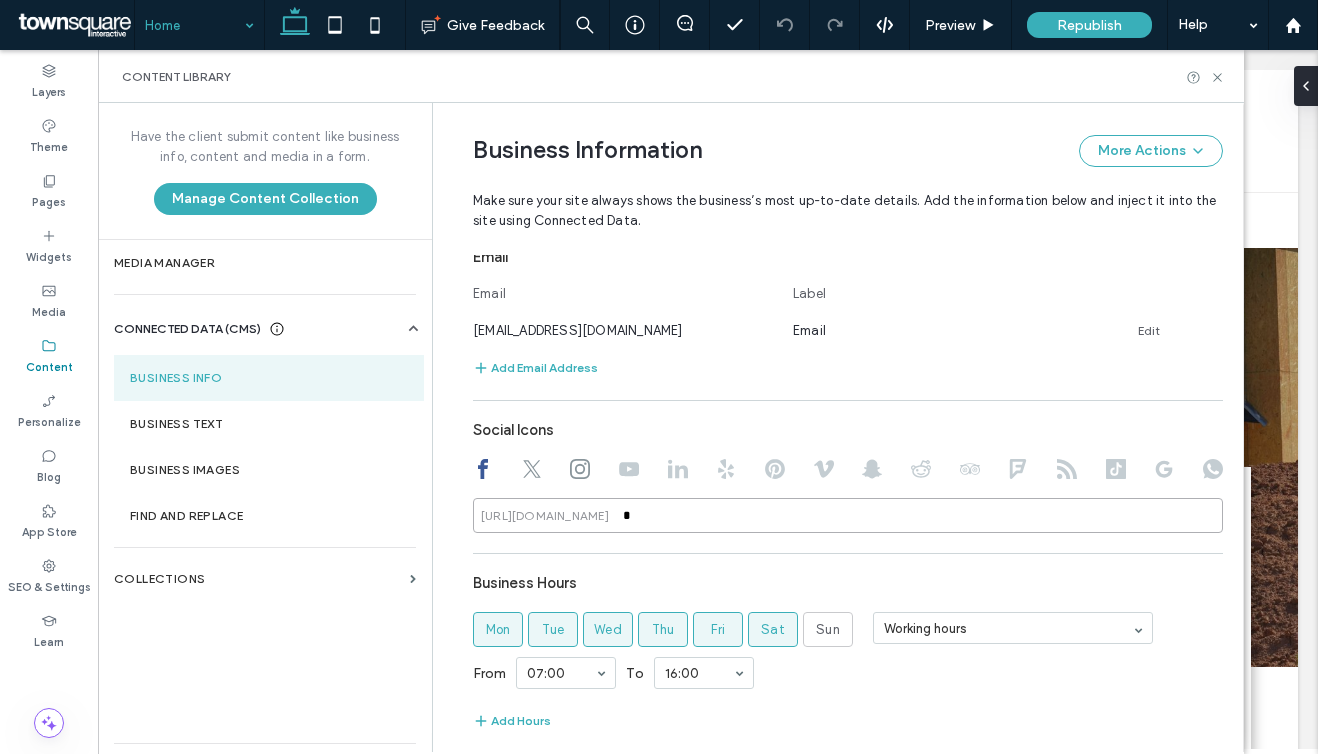 click on "*" at bounding box center [848, 515] 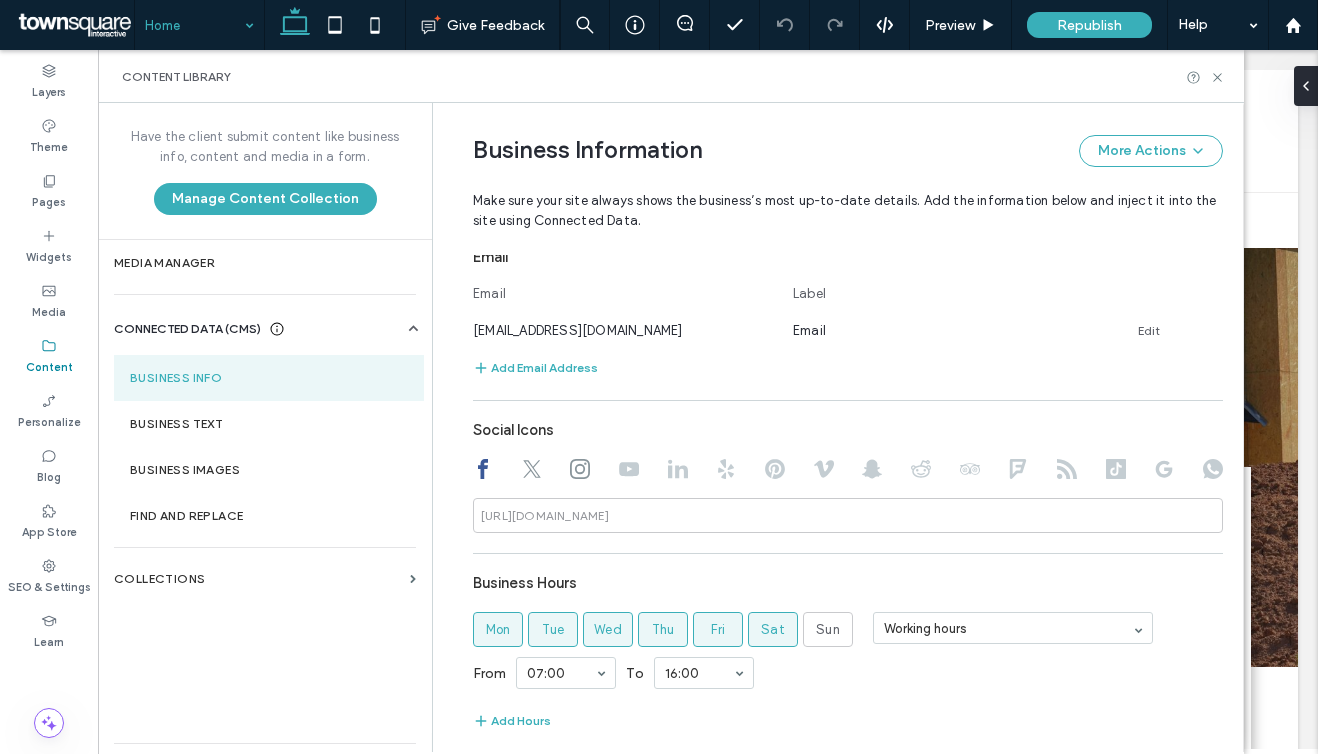 click 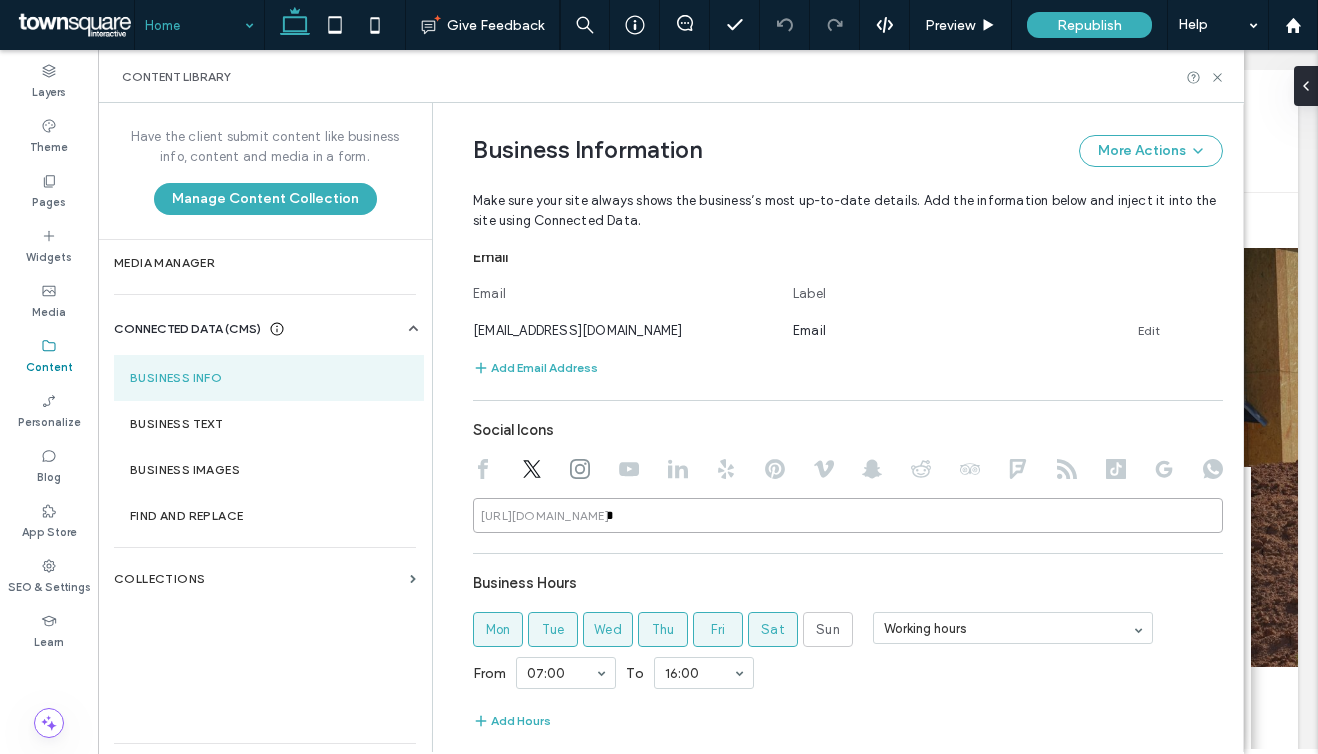 click on "*" at bounding box center (848, 515) 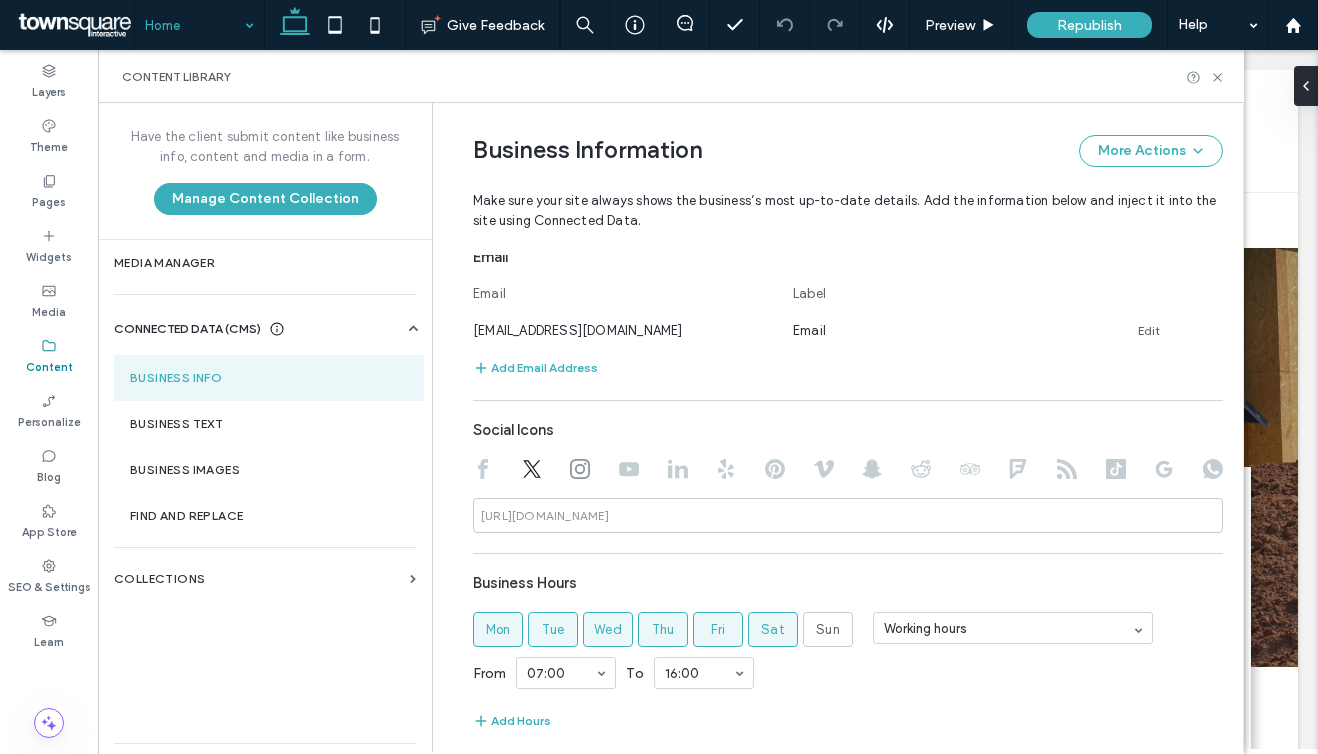 click 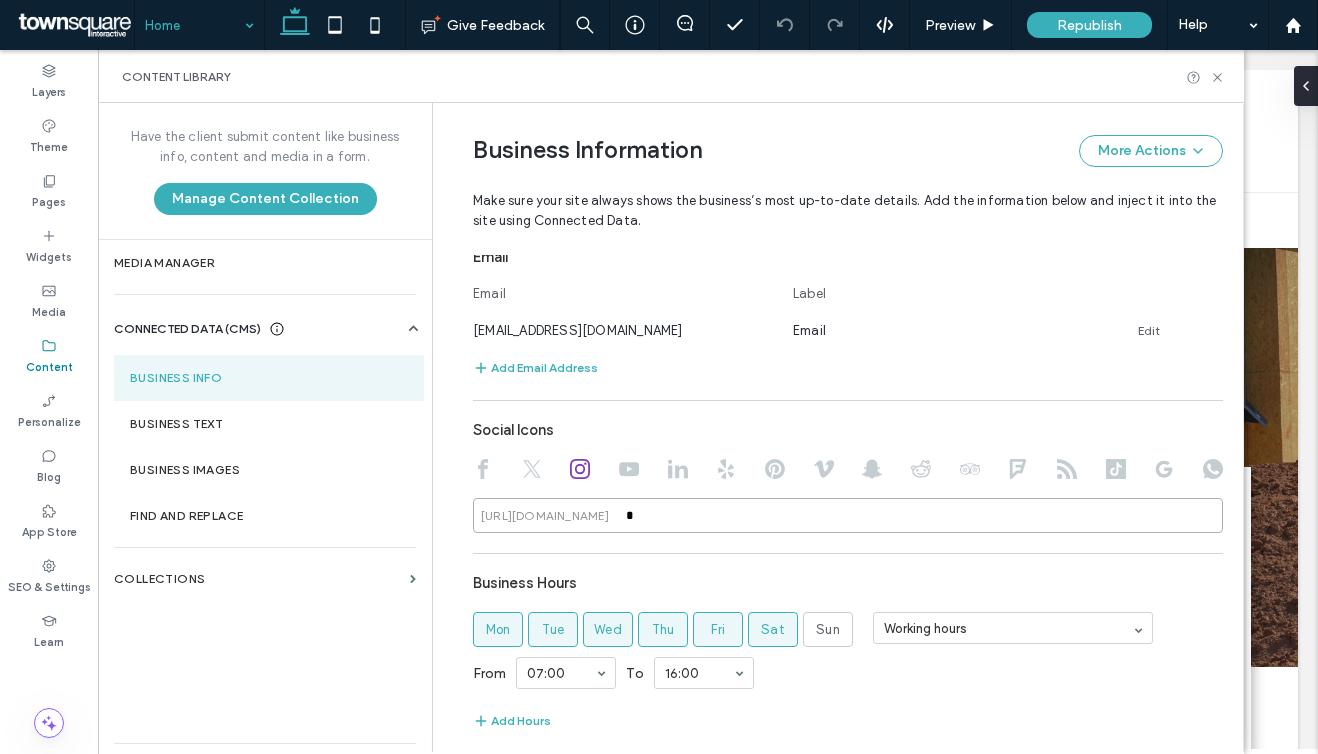 click on "*" at bounding box center (848, 515) 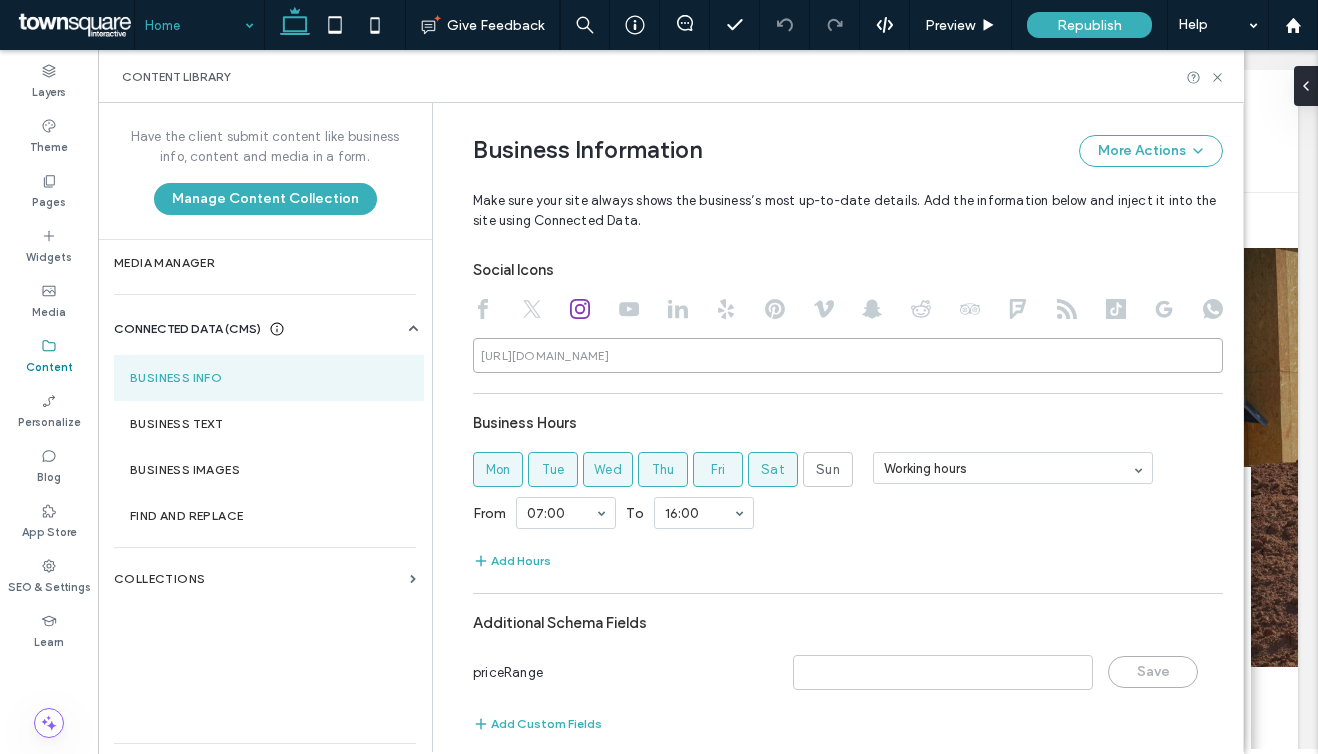 scroll, scrollTop: 916, scrollLeft: 0, axis: vertical 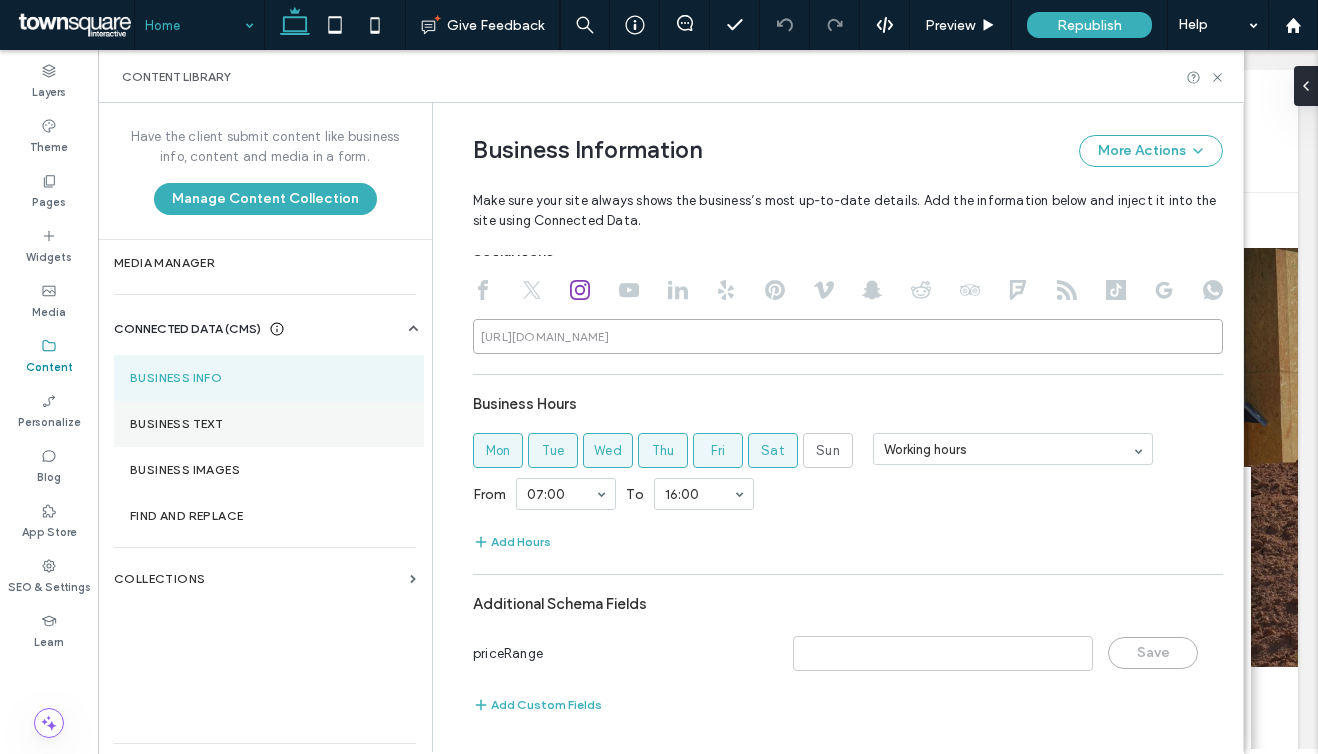 type 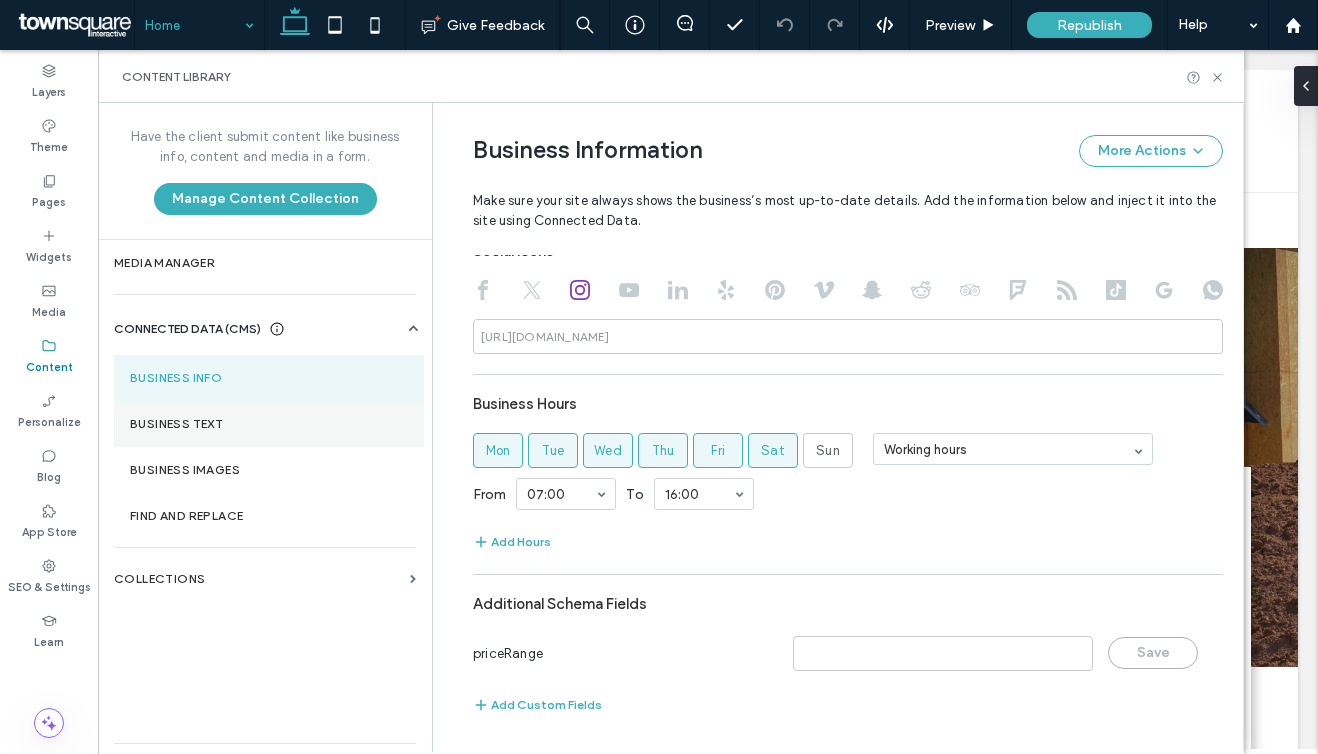 click on "Business Text" at bounding box center (269, 424) 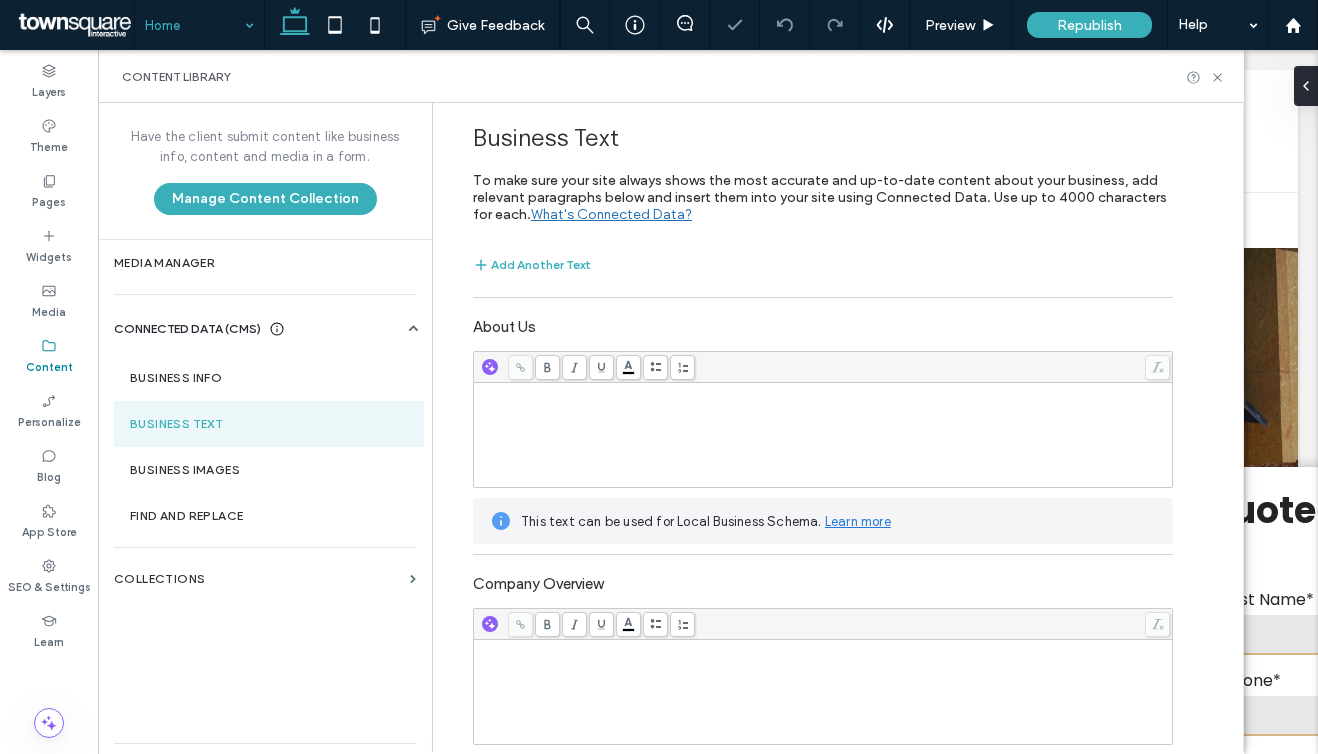 scroll, scrollTop: 0, scrollLeft: 0, axis: both 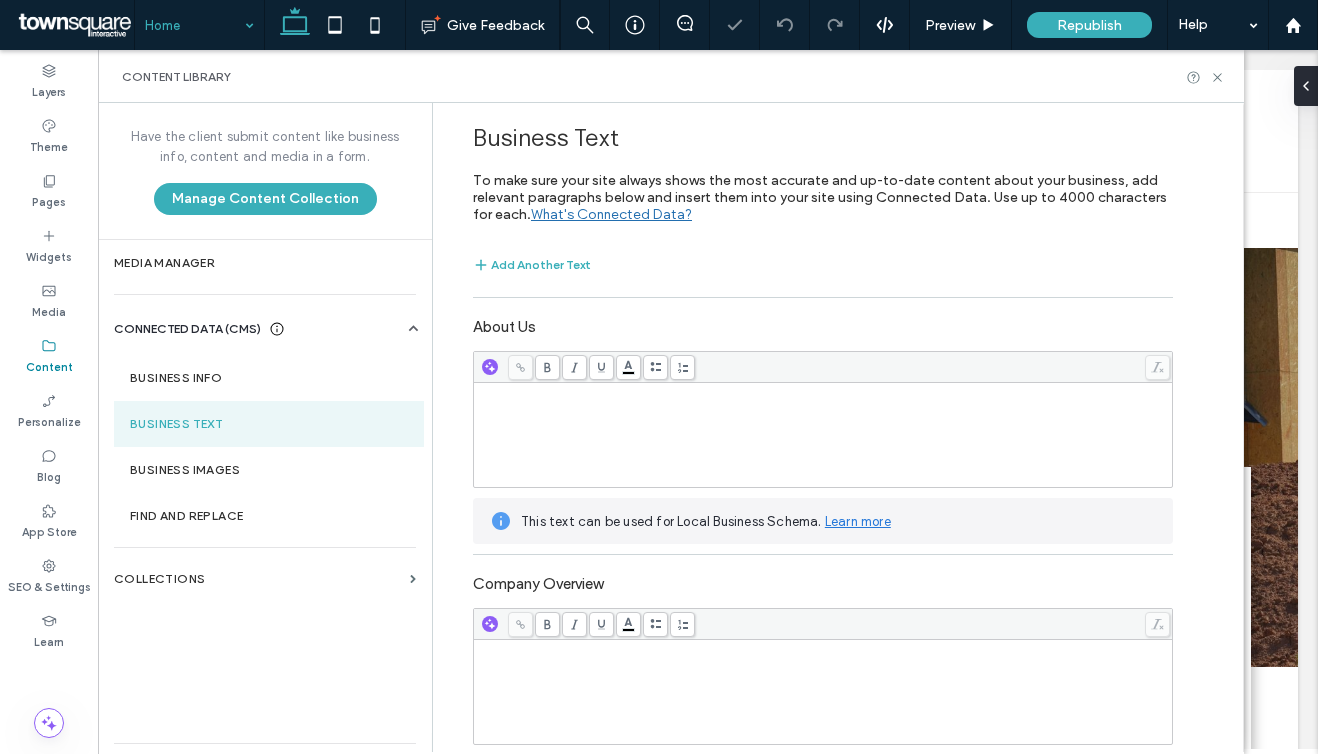 click on "Content Library" at bounding box center [671, 76] 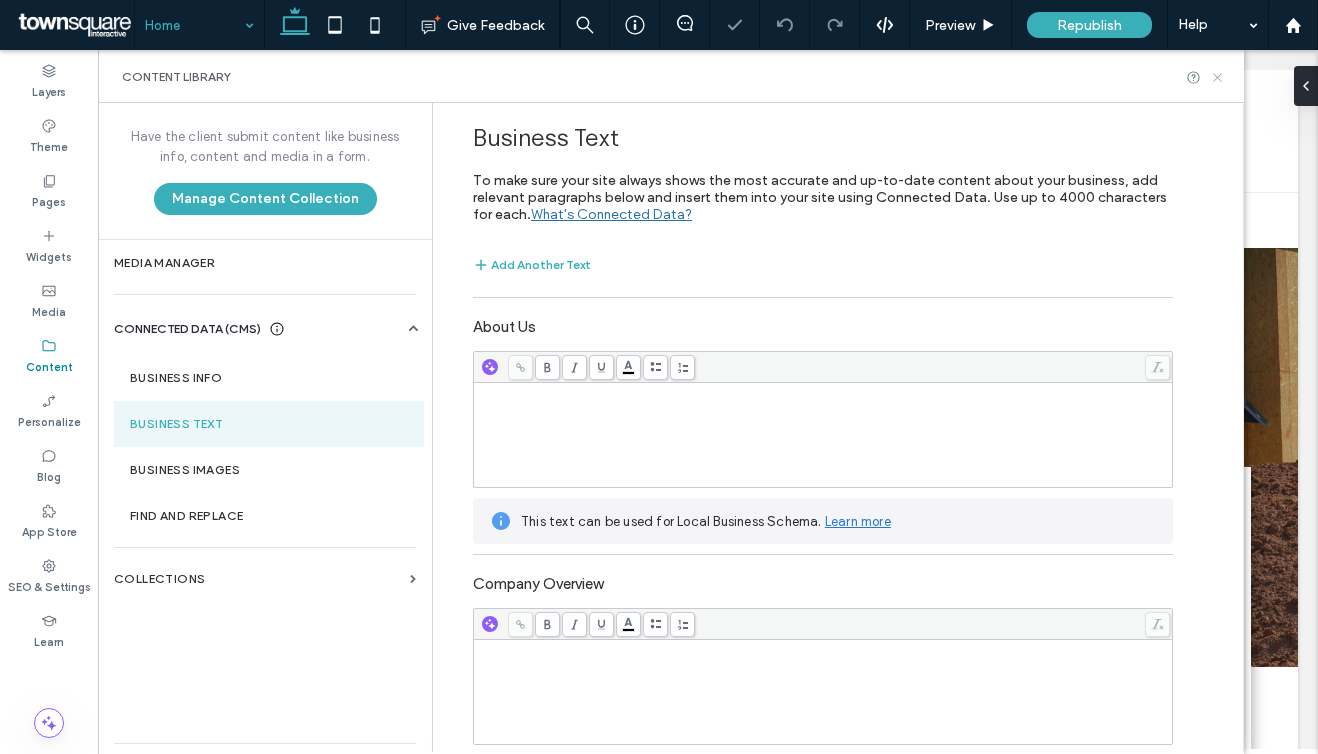 click 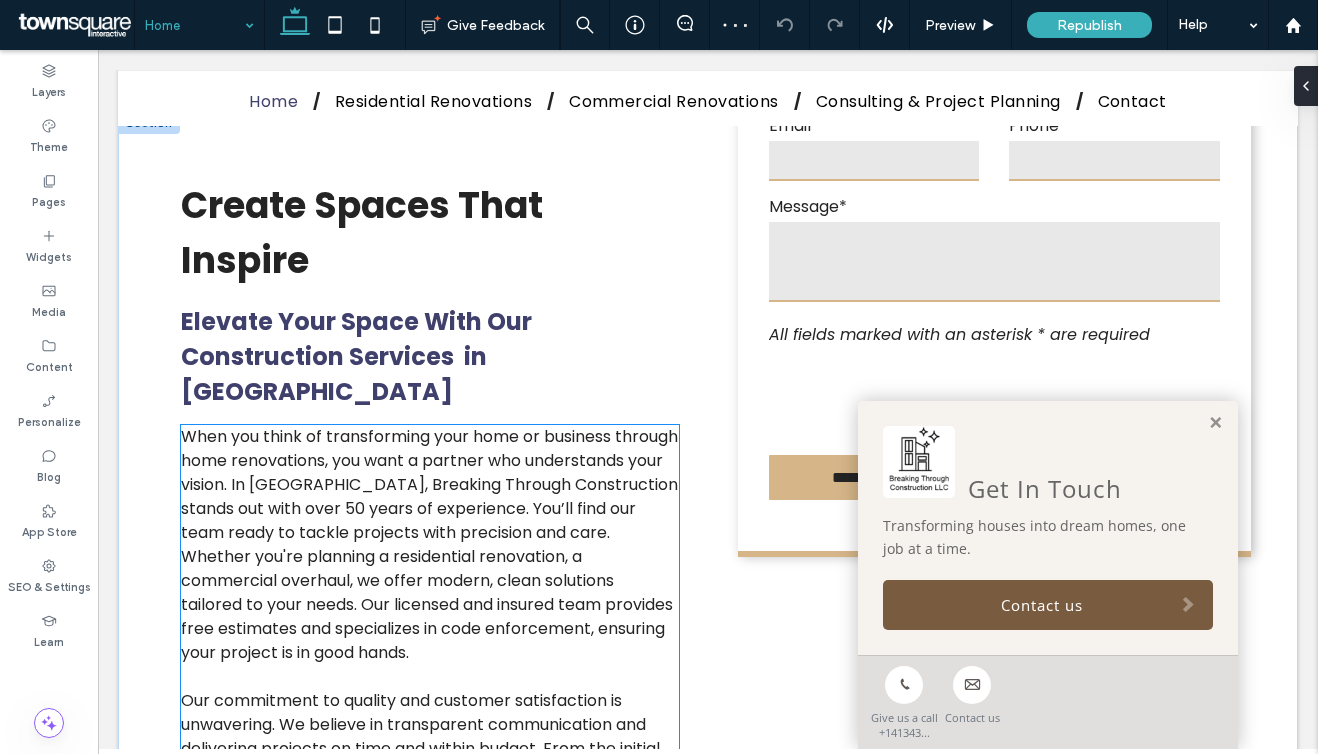 click on "When you think of transforming your home or business through home renovations, you want a partner who understands your vision. In Springfield, Breaking Through Construction stands out with over 50 years of experience. You’ll find our team ready to tackle projects with precision and care. Whether you're planning a residential renovation, a commercial overhaul, we offer modern, clean solutions tailored to your needs. Our licensed and insured team provides free estimates and specializes in code enforcement, ensuring your project is in good hands." at bounding box center [429, 544] 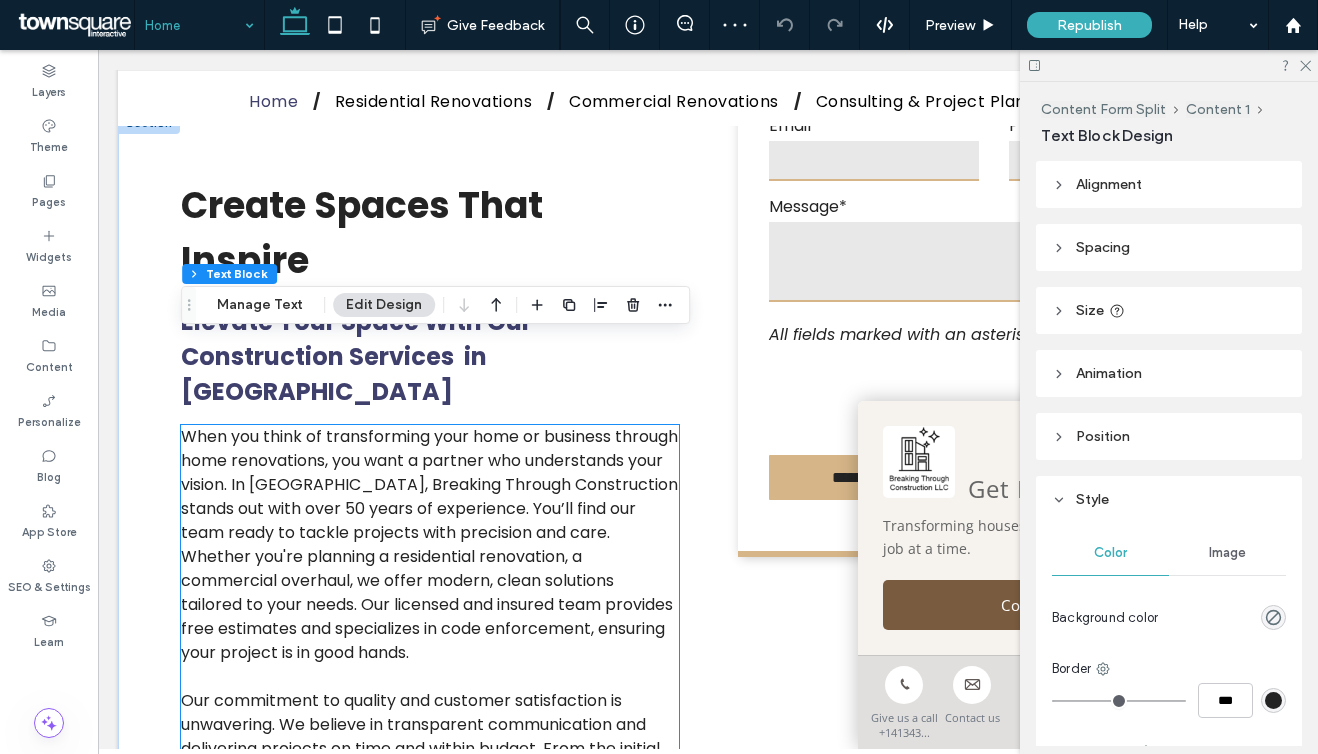click on "When you think of transforming your home or business through home renovations, you want a partner who understands your vision. In Springfield, Breaking Through Construction stands out with over 50 years of experience. You’ll find our team ready to tackle projects with precision and care. Whether you're planning a residential renovation, a commercial overhaul, we offer modern, clean solutions tailored to your needs. Our licensed and insured team provides free estimates and specializes in code enforcement, ensuring your project is in good hands. Our commitment to quality and customer satisfaction is unwavering. We believe in transparent communication and delivering projects on time and within budget. From the initial consultation to the final touches, every step is handled with professionalism and attention to detail. We proudly serve Springfield and surrounding areas, ensuring that your construction dreams become a reality." at bounding box center [430, 689] 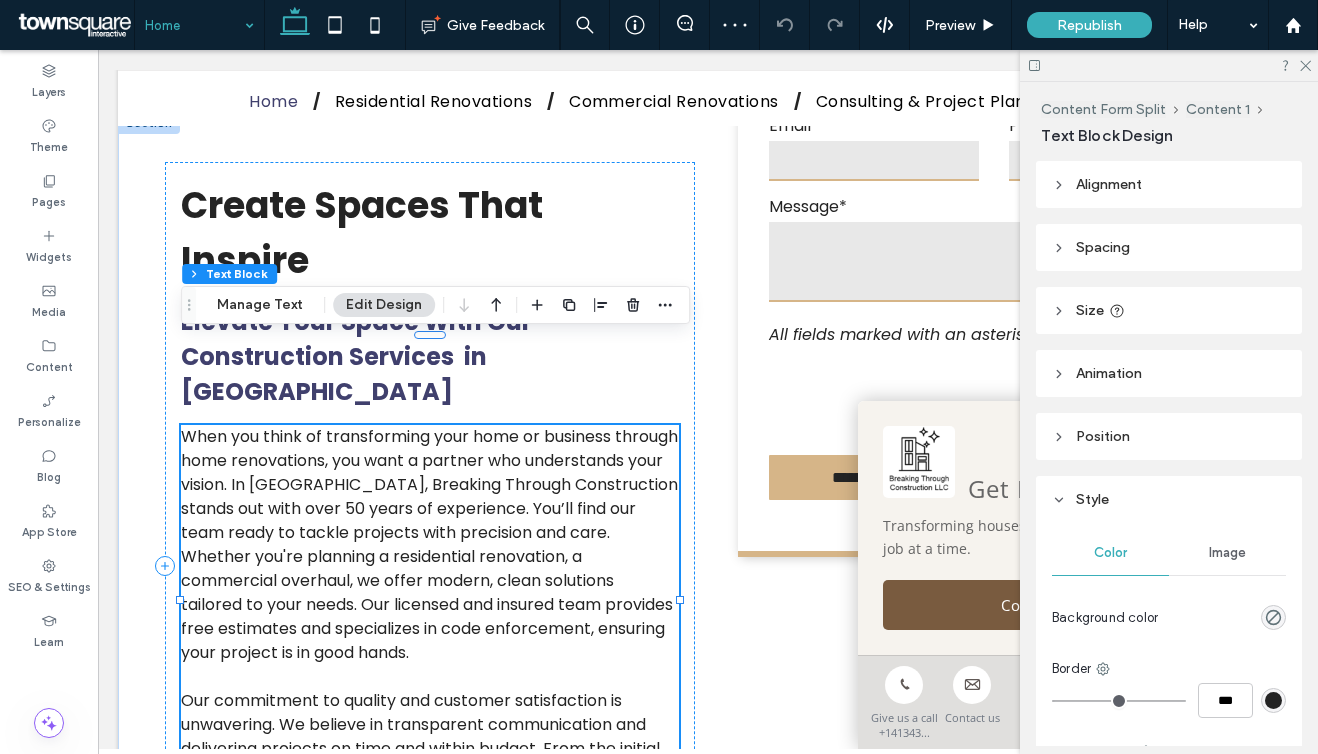 scroll, scrollTop: 756, scrollLeft: 0, axis: vertical 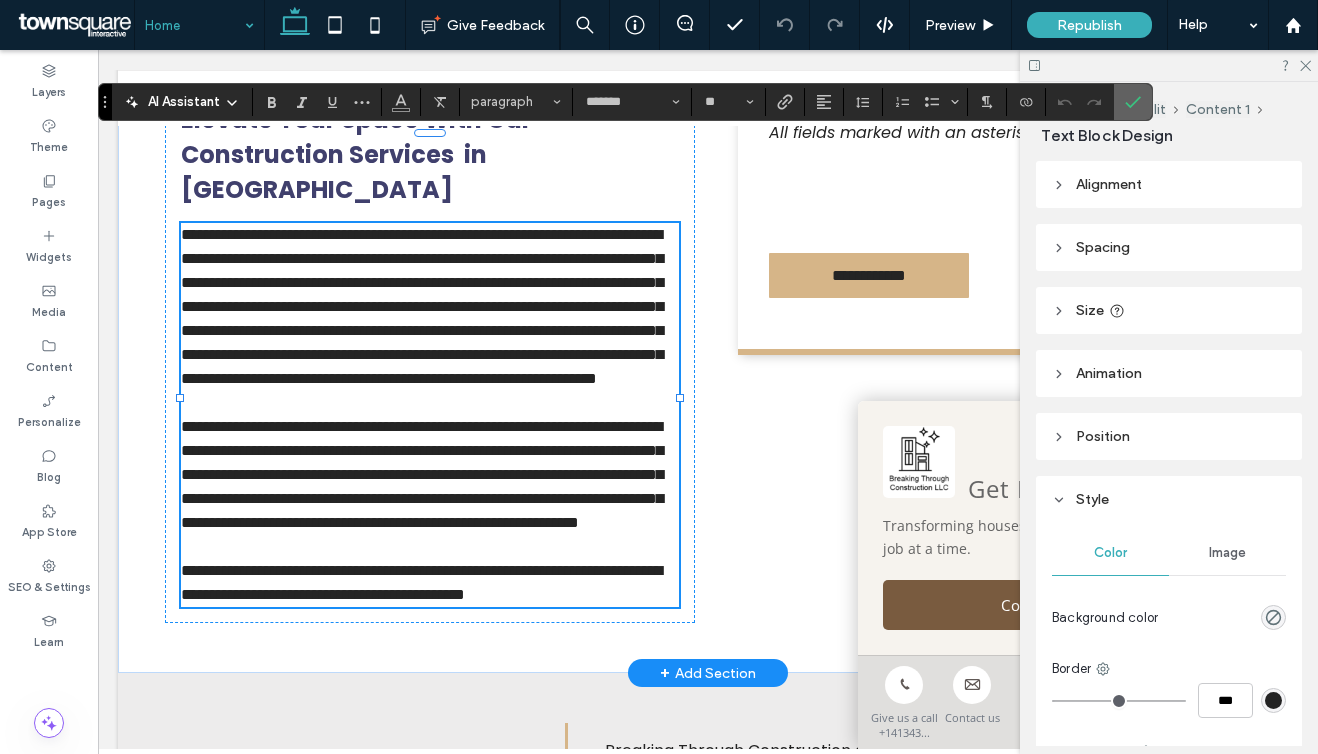 click at bounding box center (1133, 102) 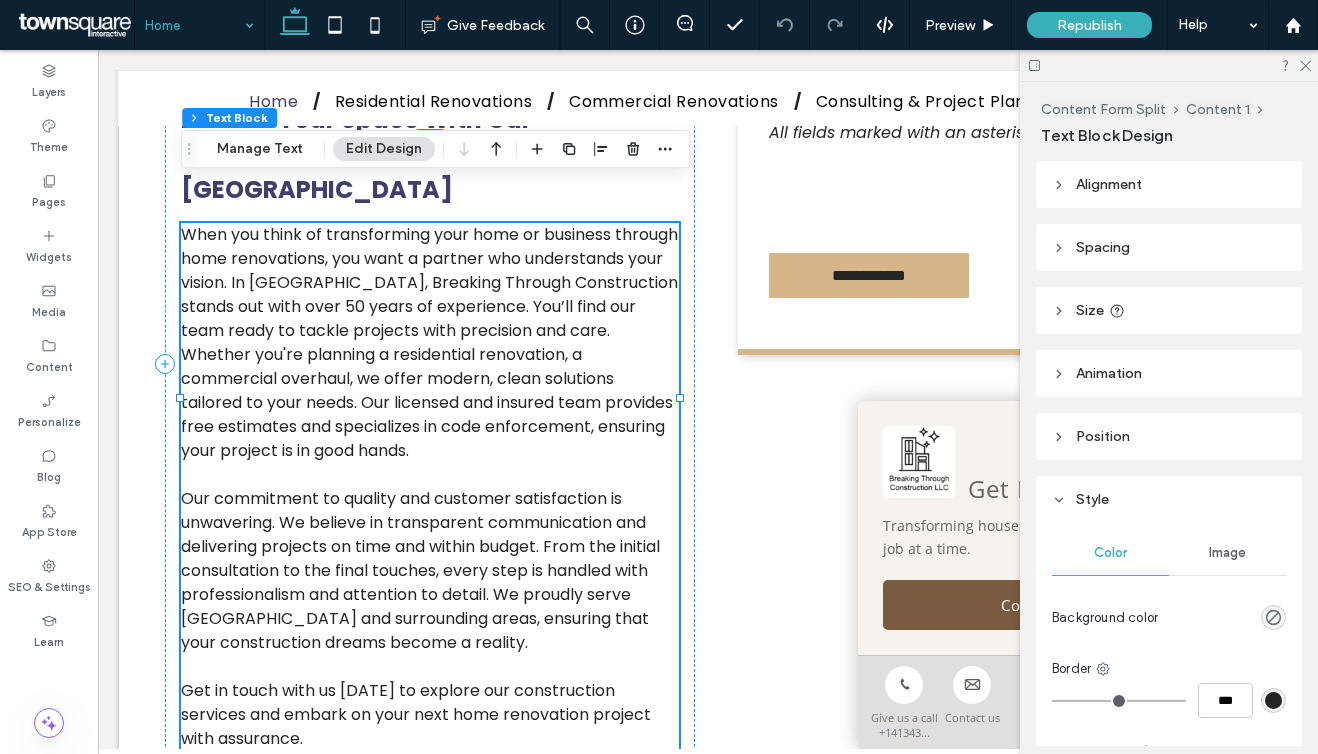 click on "Our commitment to quality and customer satisfaction is unwavering. We believe in transparent communication and delivering projects on time and within budget. From the initial consultation to the final touches, every step is handled with professionalism and attention to detail. We proudly serve Springfield and surrounding areas, ensuring that your construction dreams become a reality." at bounding box center (420, 570) 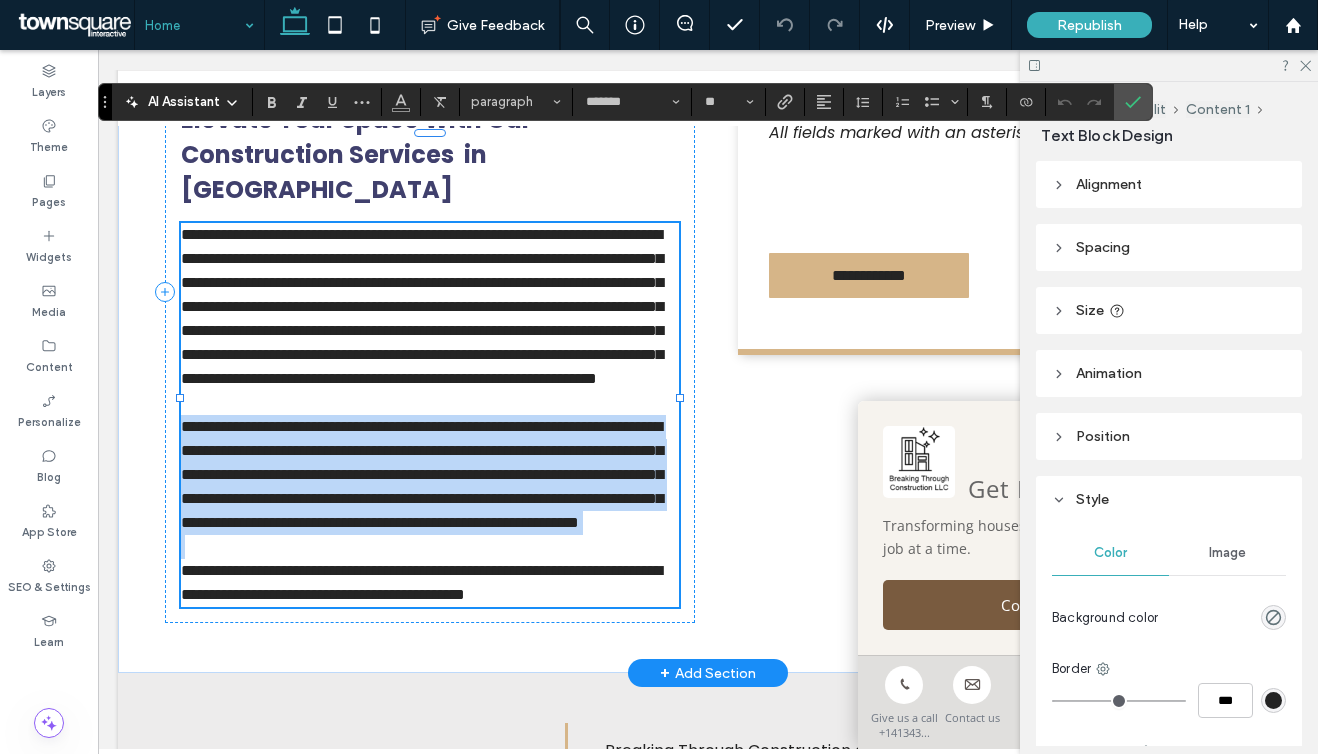 click on "**********" at bounding box center [422, 474] 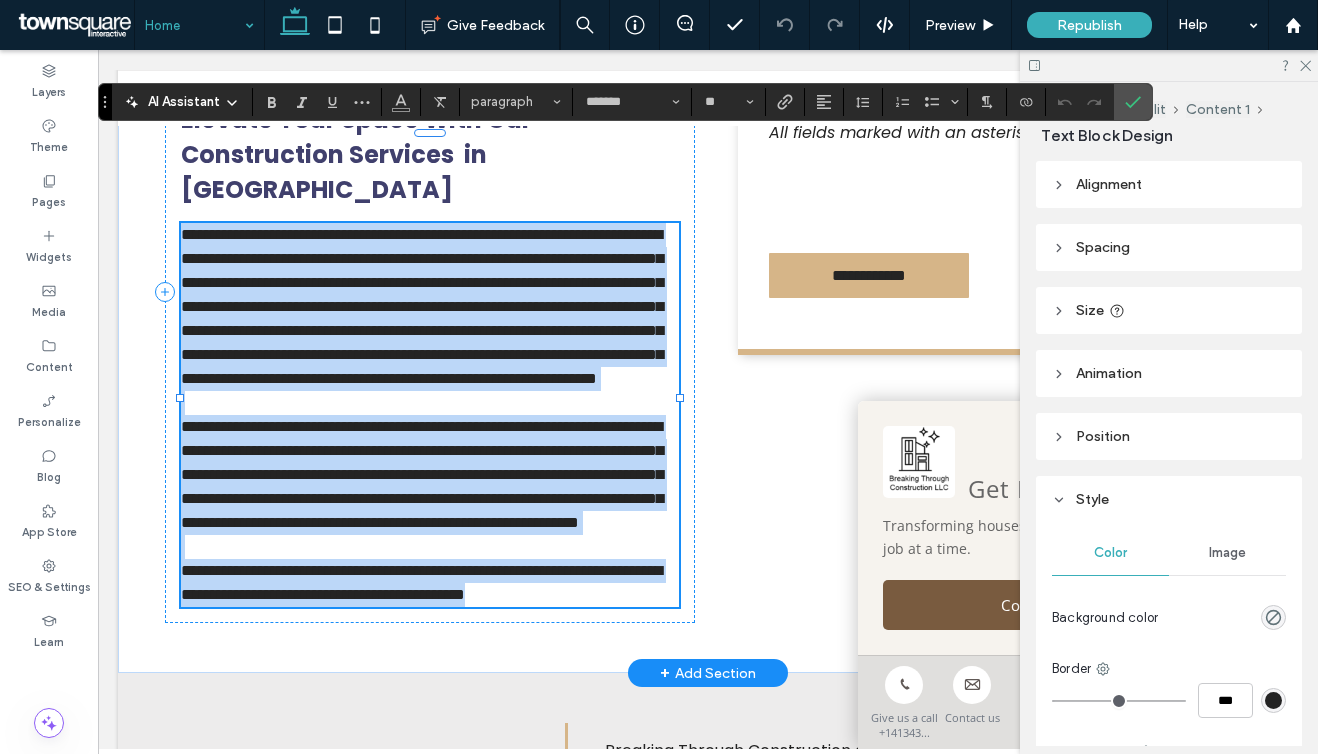 copy on "**********" 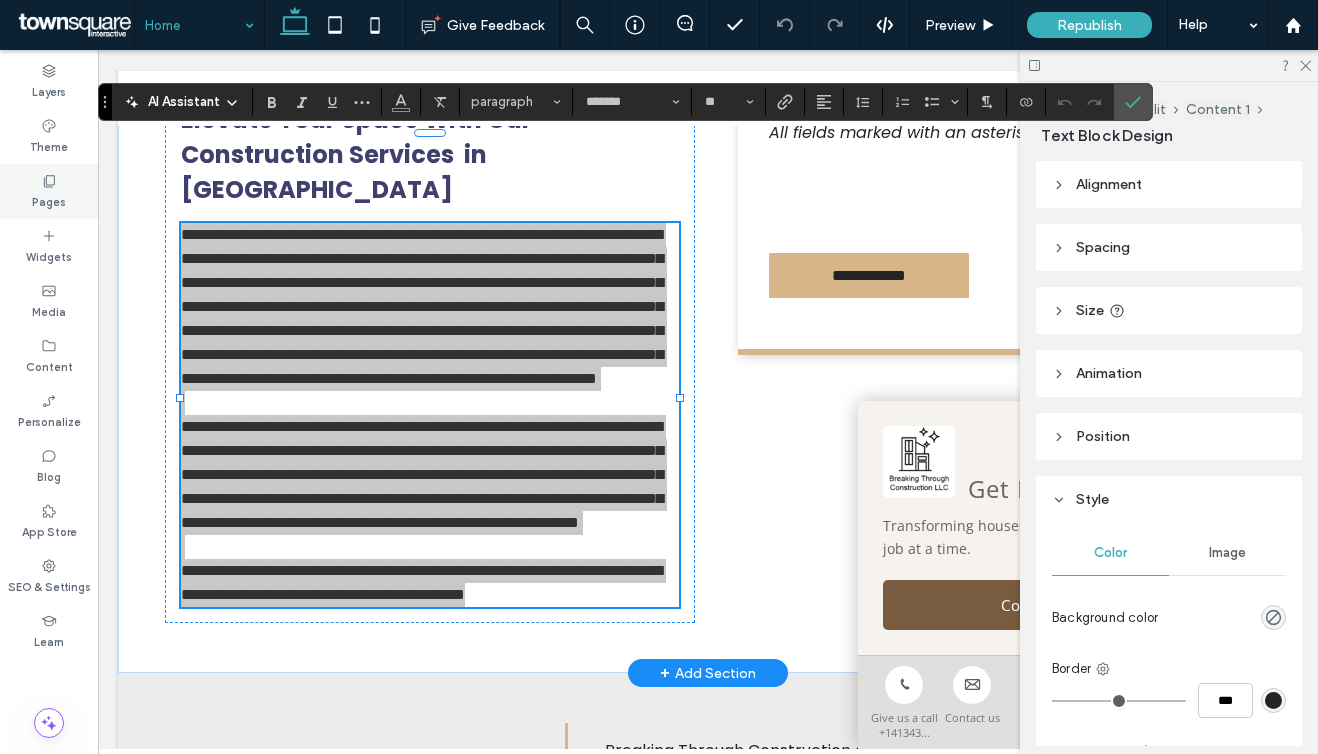click 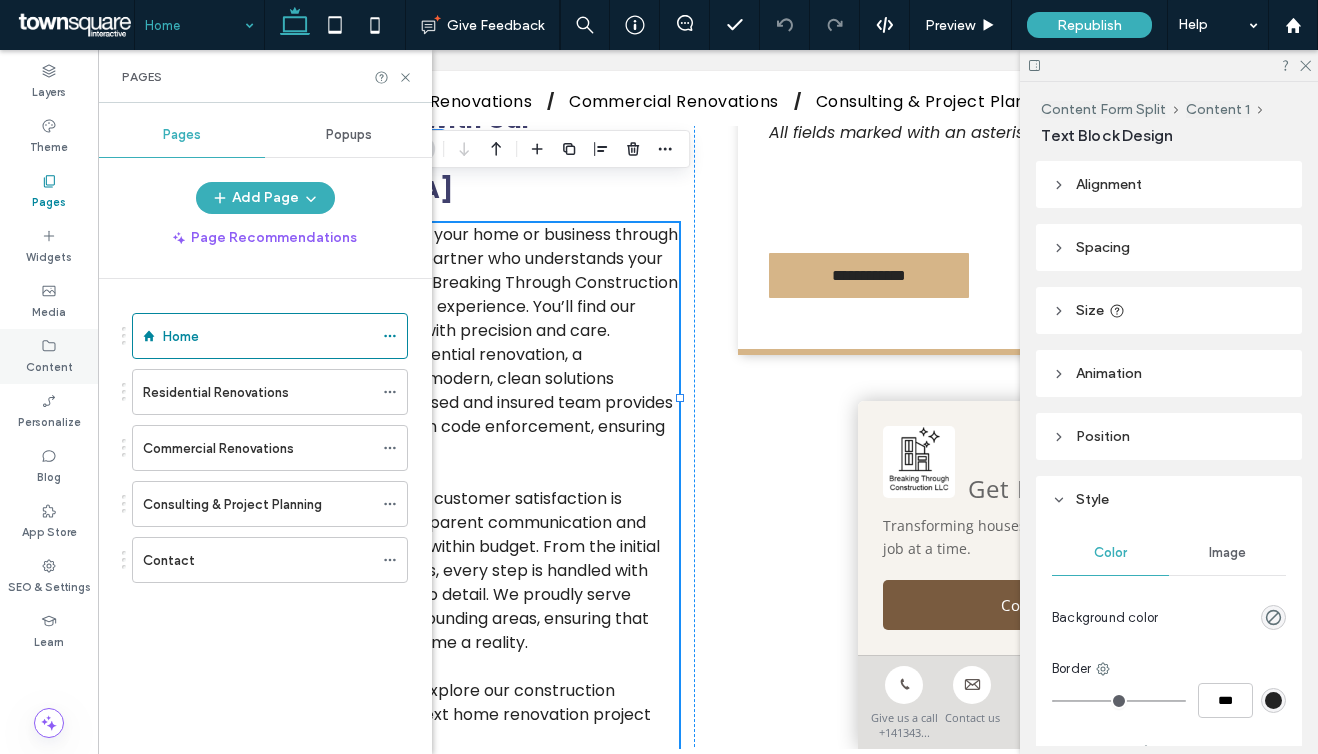 click on "Content" at bounding box center [49, 356] 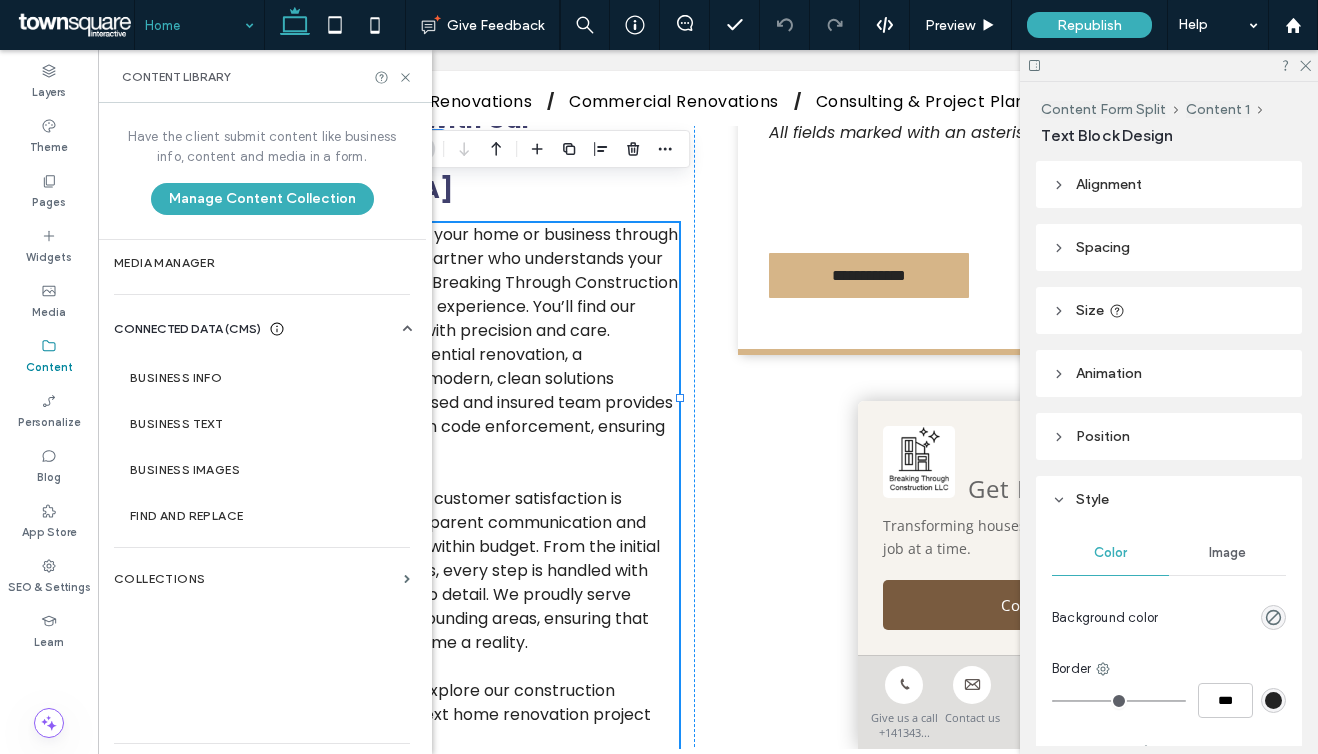 click on "Business Info" at bounding box center (266, 378) 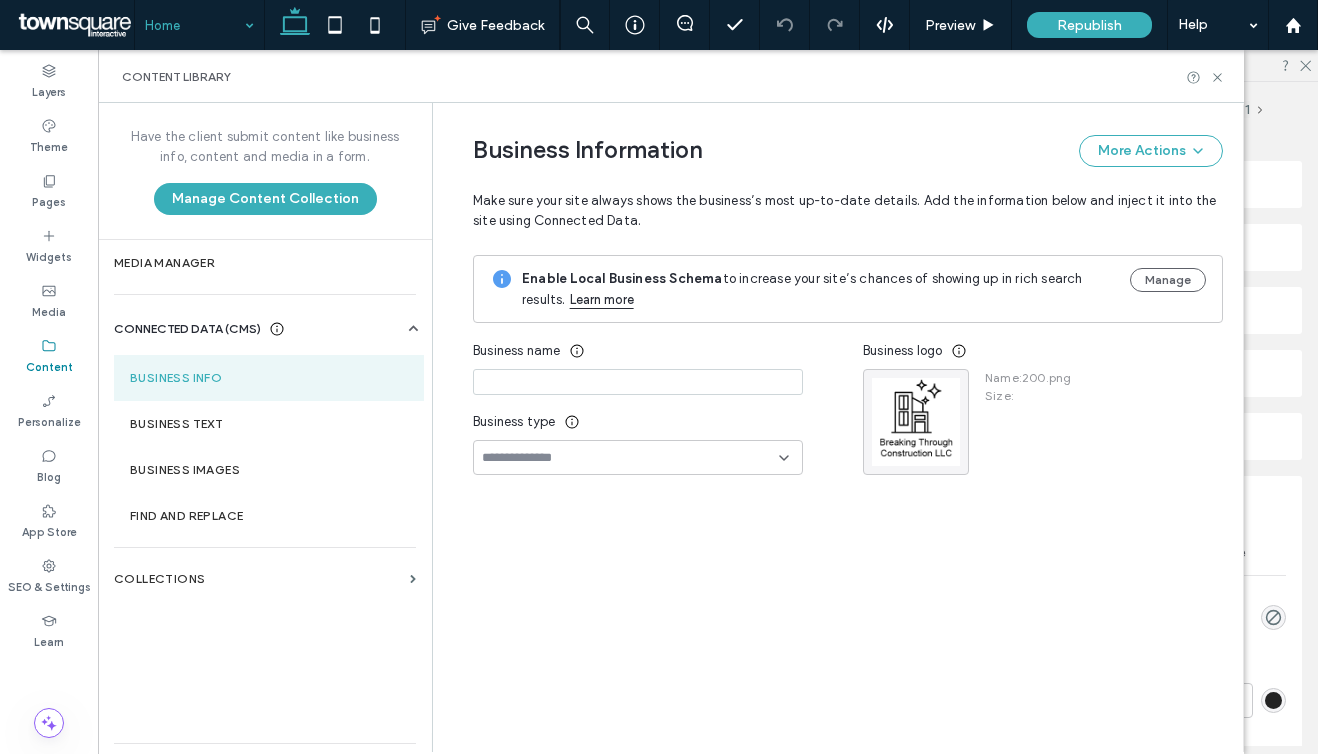 type on "**********" 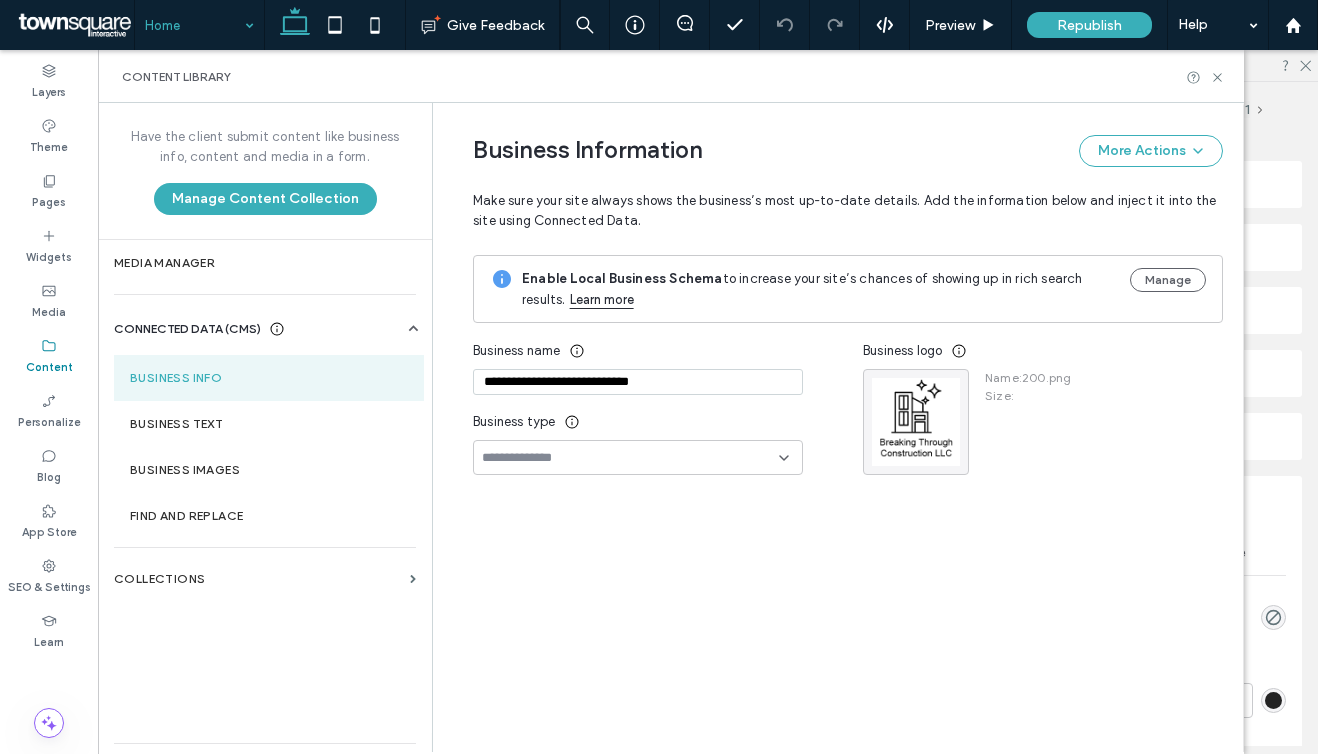 scroll, scrollTop: 66, scrollLeft: 0, axis: vertical 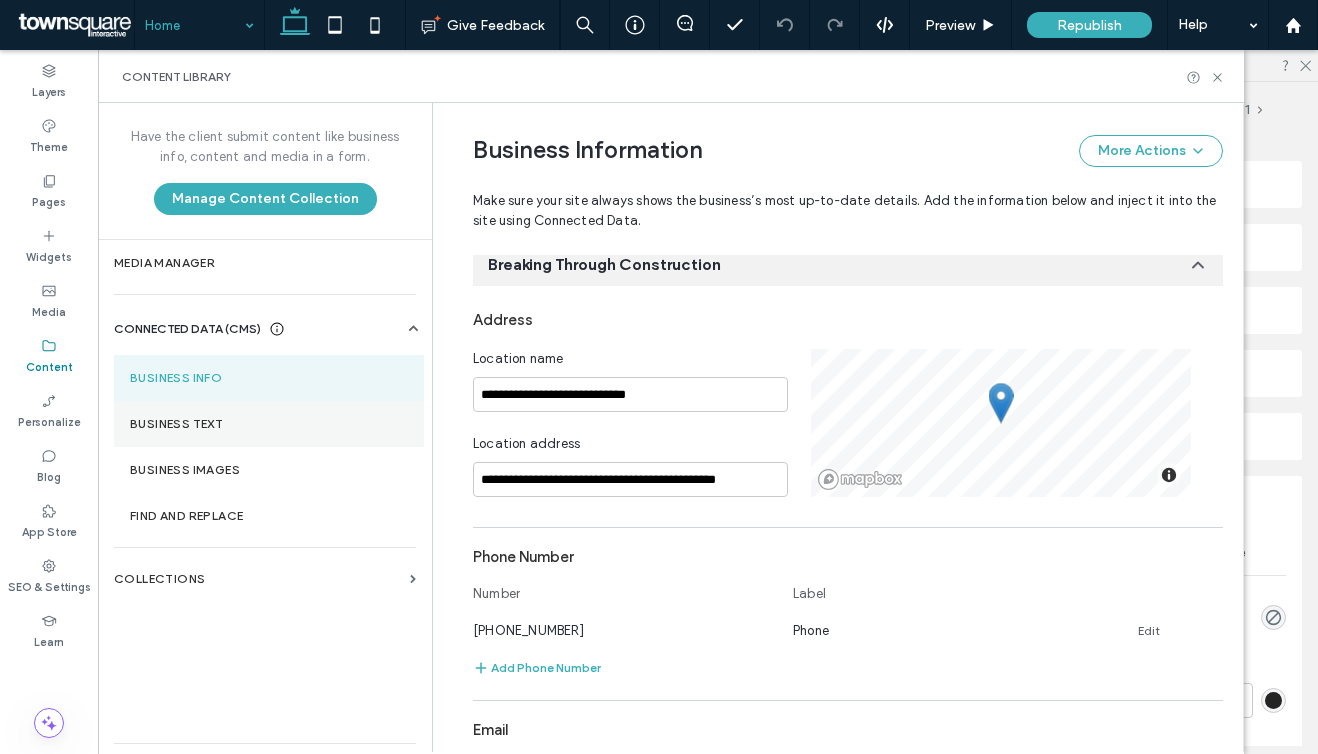 click on "Business Text" at bounding box center (269, 424) 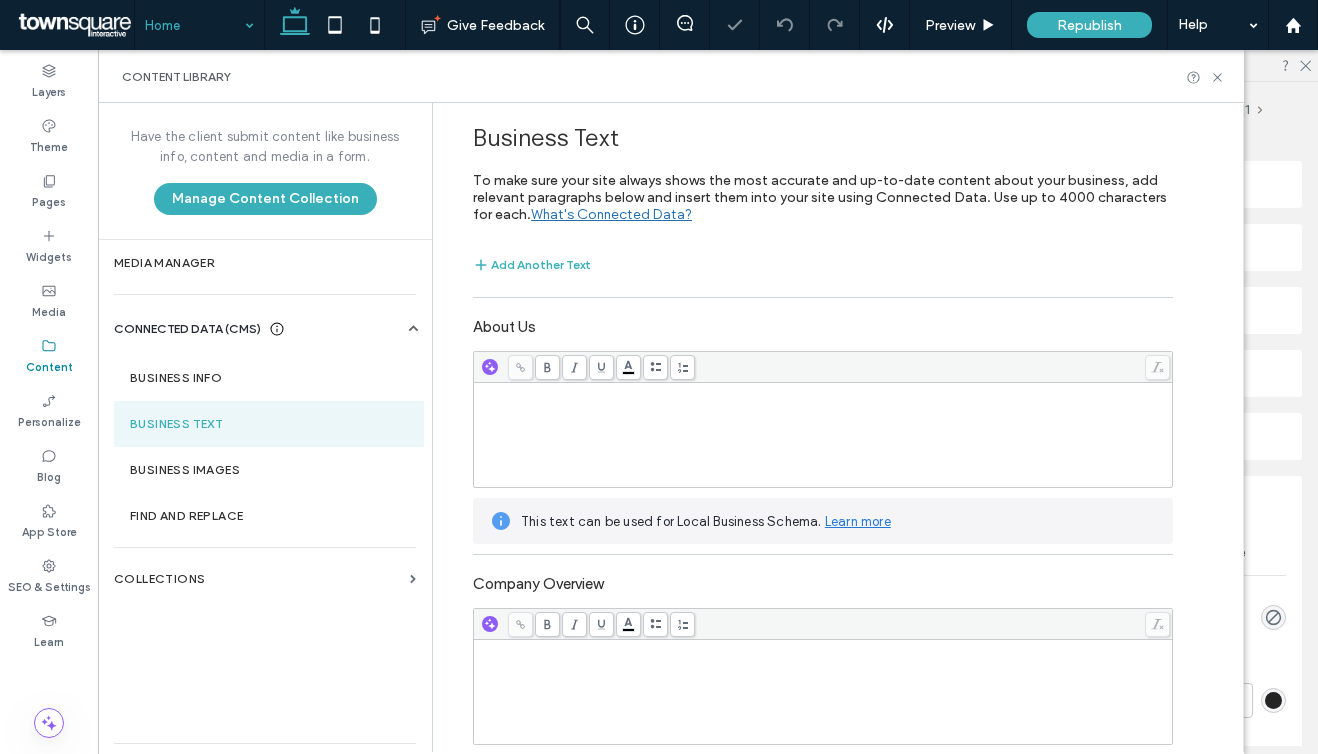 click at bounding box center (823, 435) 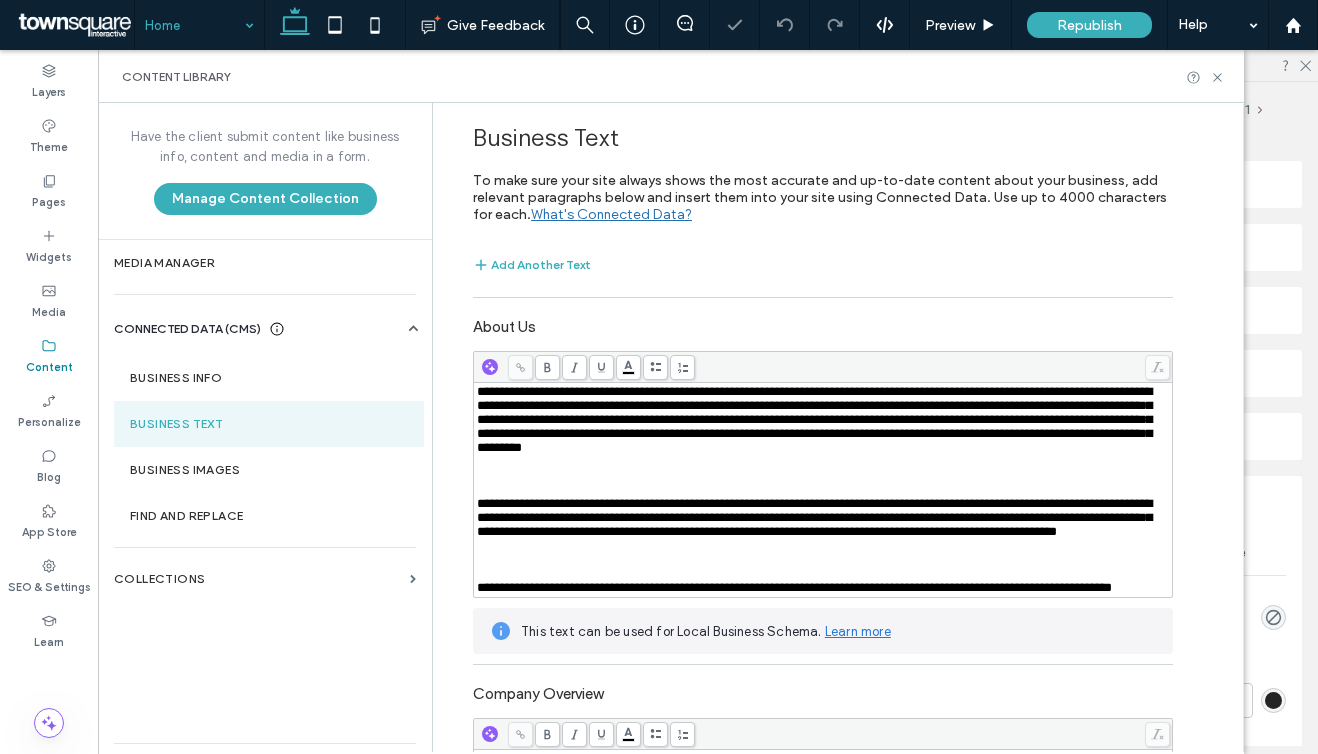 click at bounding box center [823, 490] 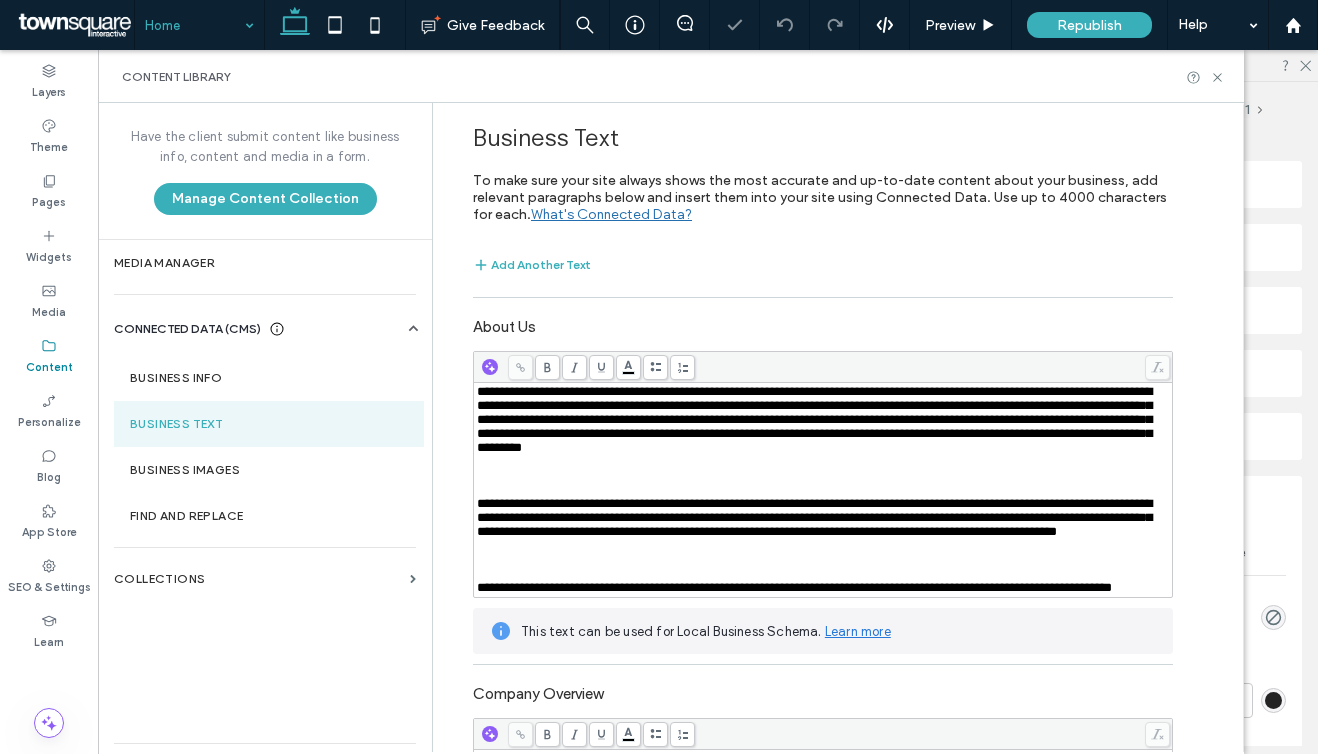 scroll, scrollTop: 756, scrollLeft: 0, axis: vertical 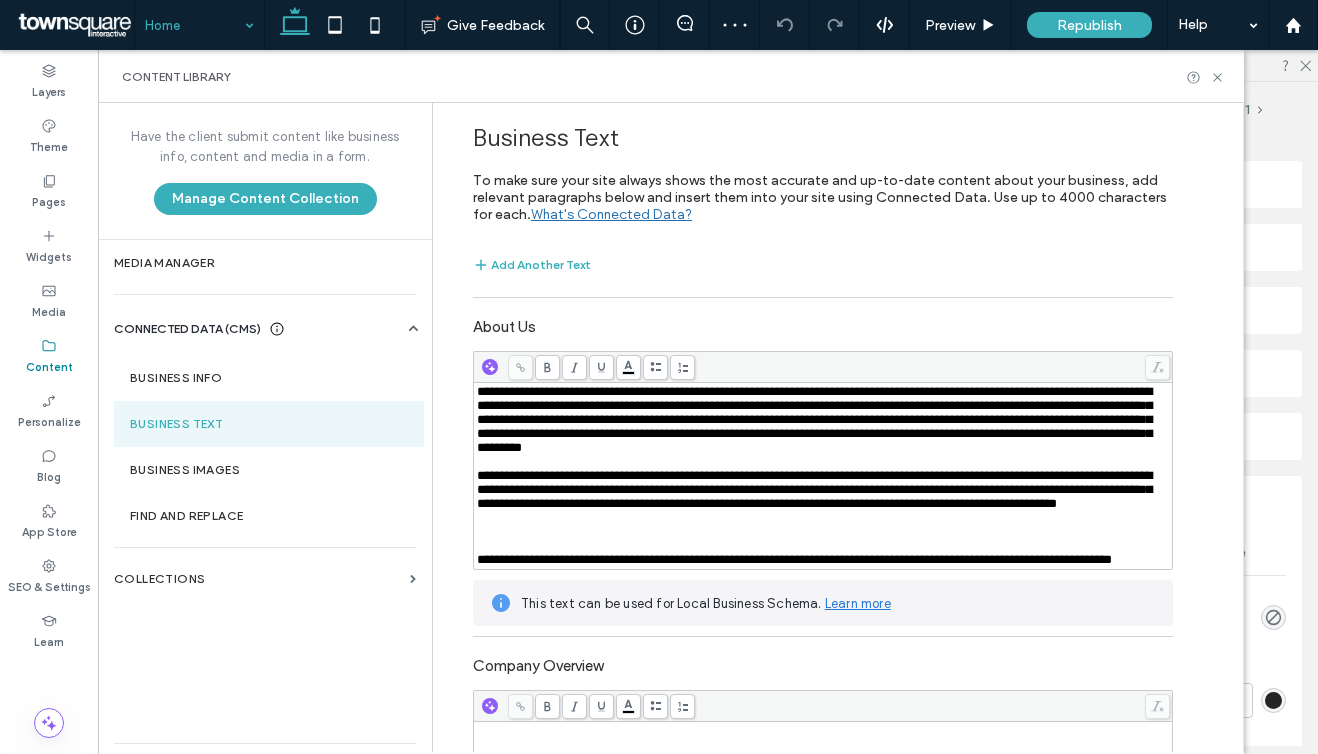 click at bounding box center [823, 546] 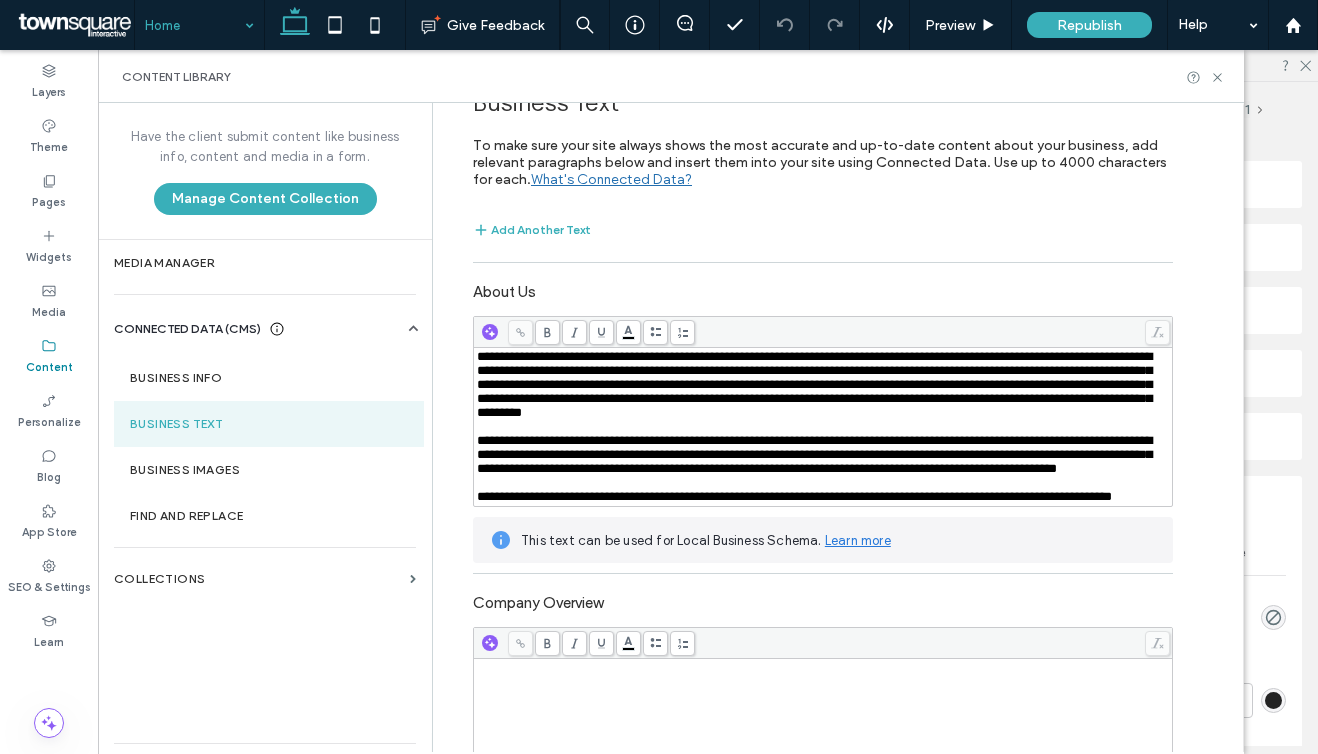 scroll, scrollTop: 0, scrollLeft: 0, axis: both 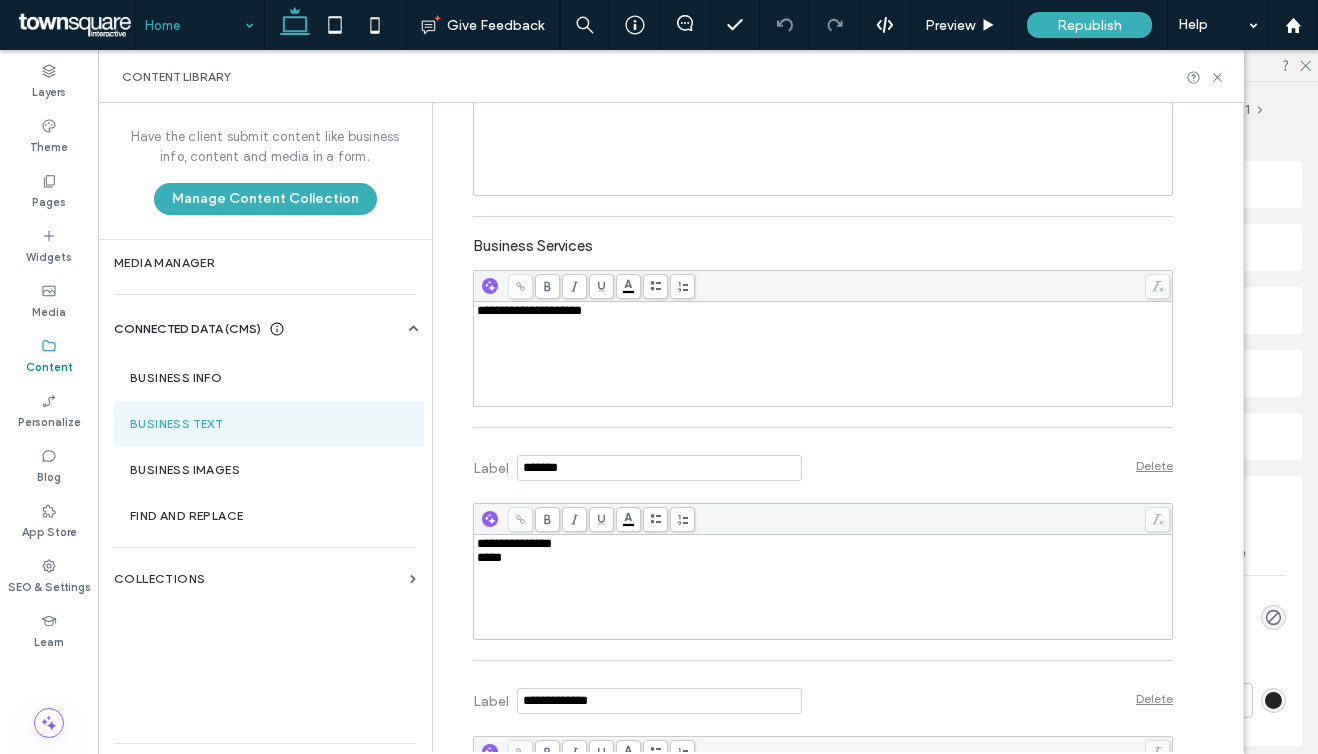 click on "**********" at bounding box center [843, 427] 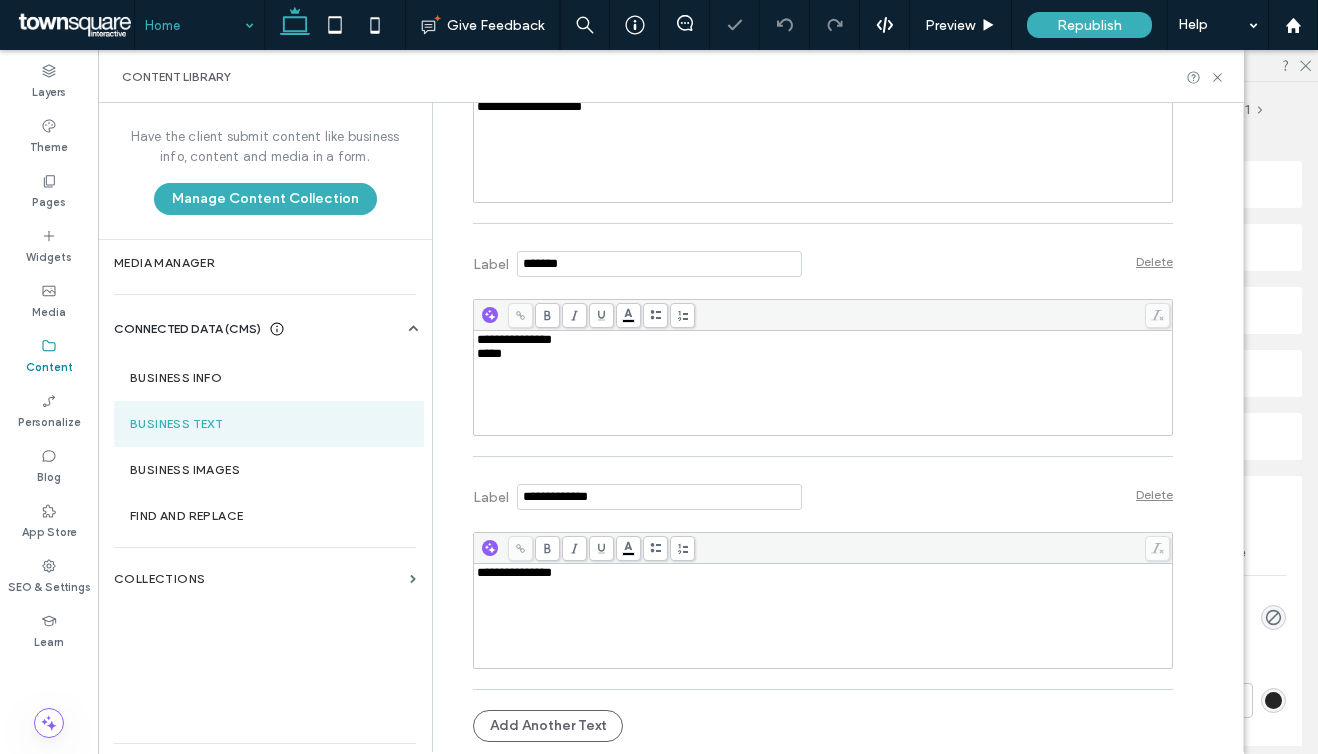 scroll, scrollTop: 0, scrollLeft: 0, axis: both 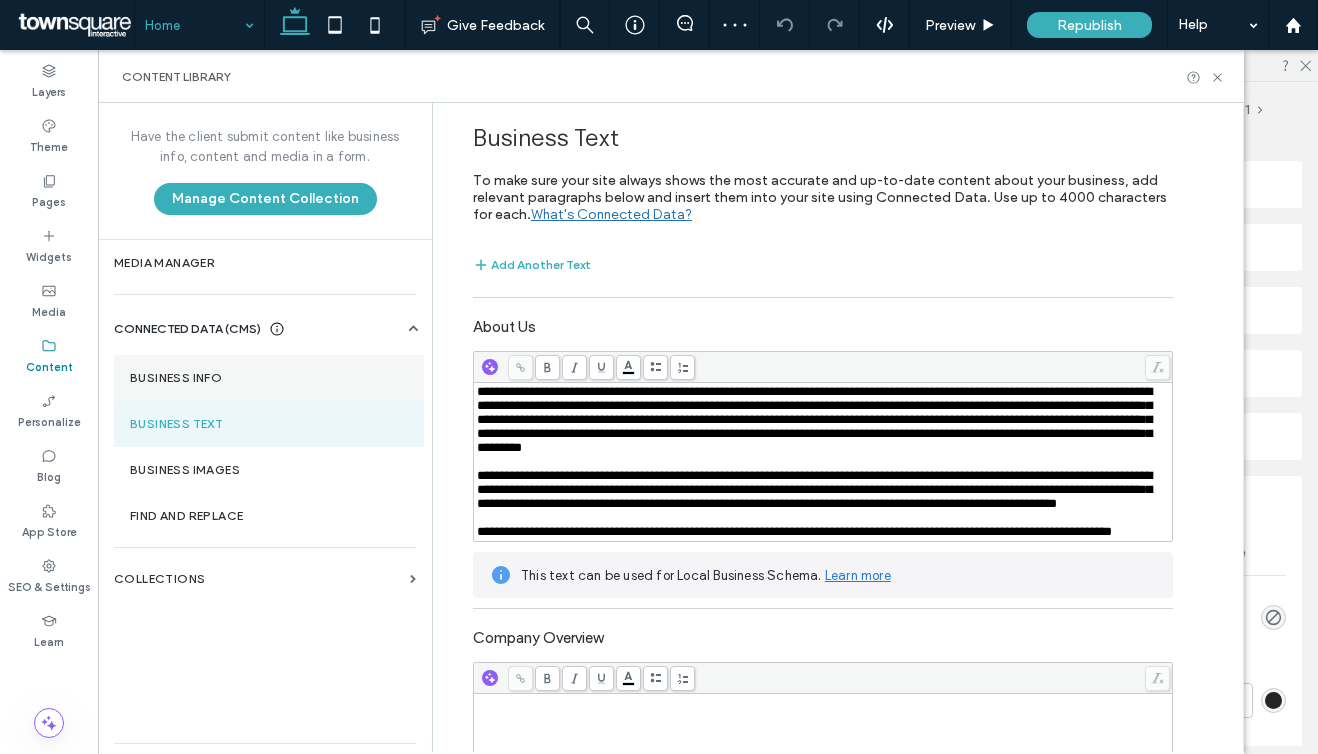 click on "Business Info" at bounding box center (269, 378) 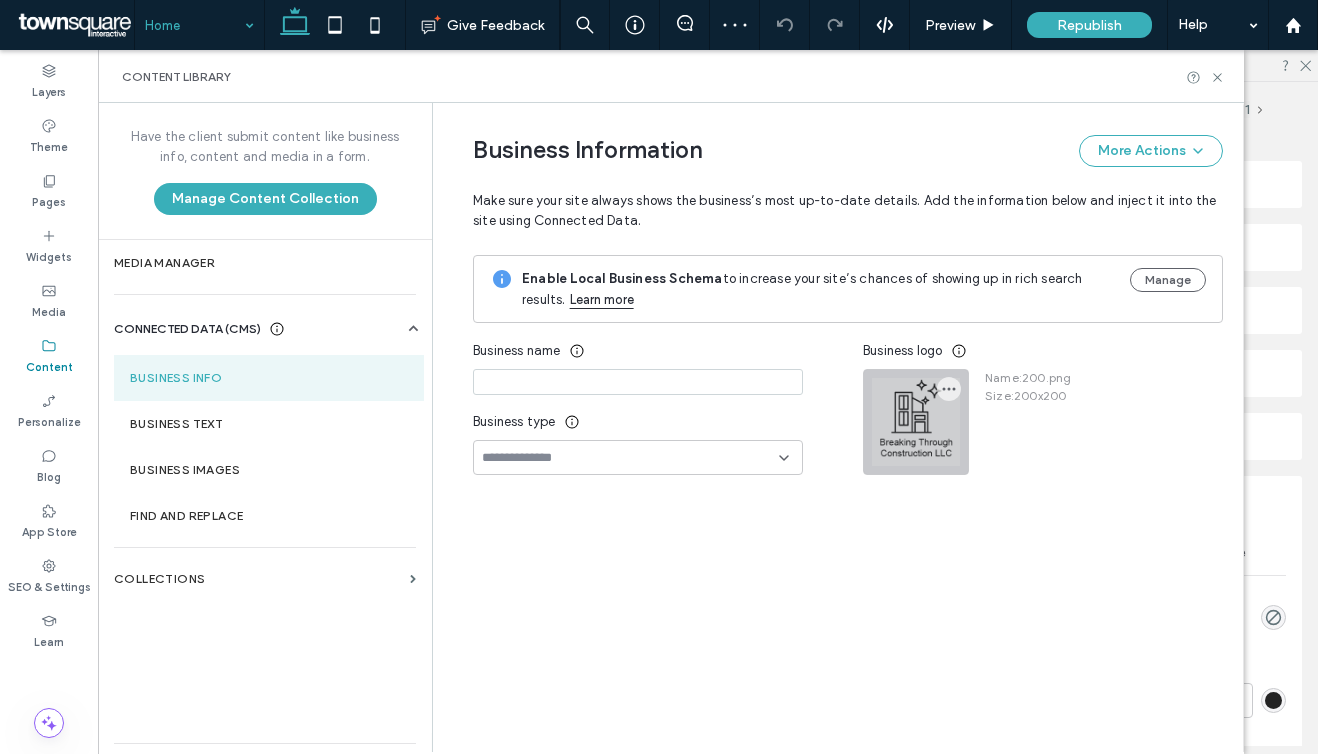 type on "**********" 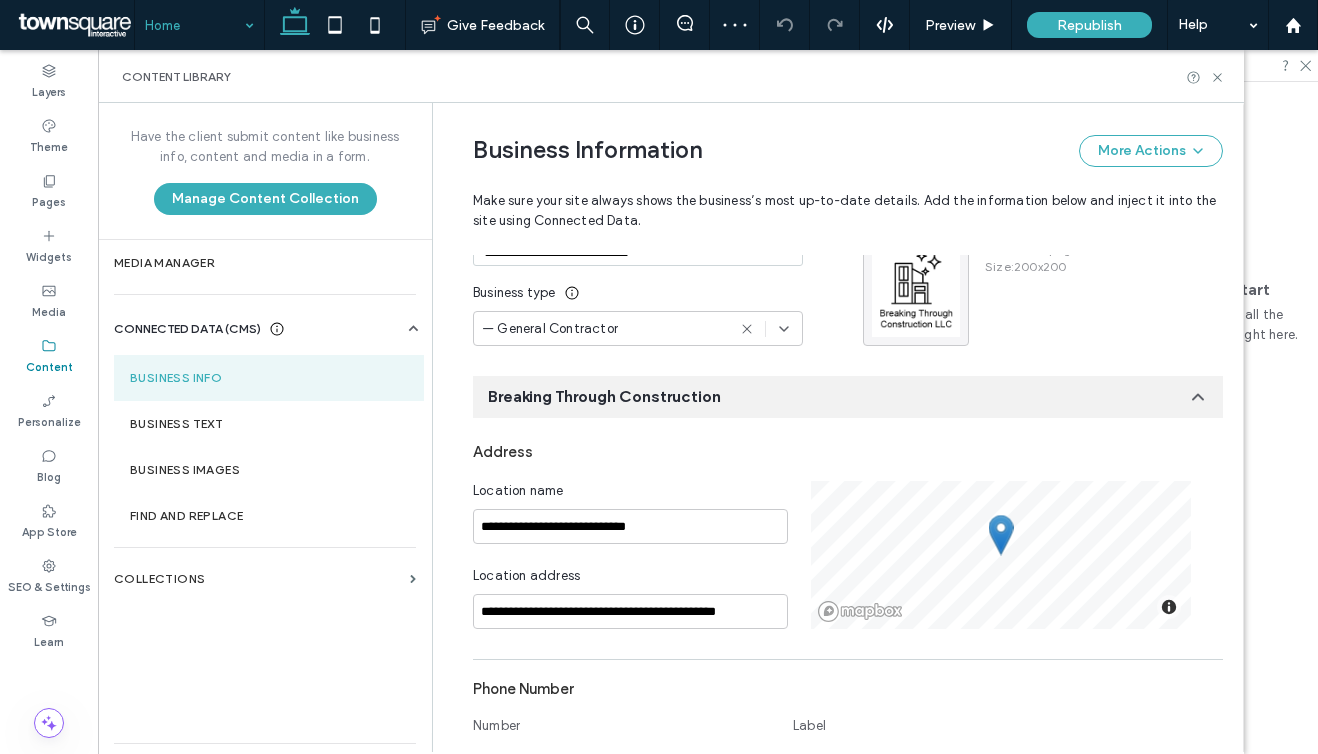 scroll, scrollTop: 0, scrollLeft: 0, axis: both 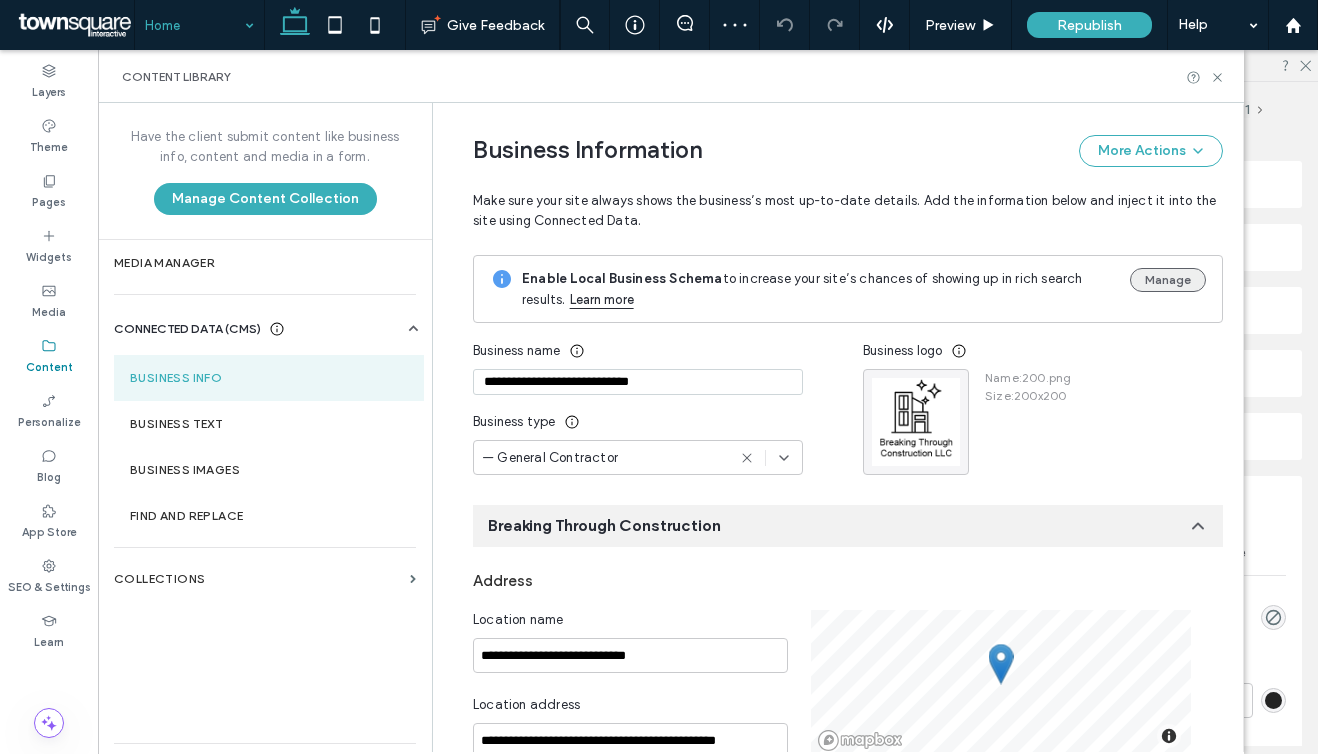 click on "Manage" at bounding box center [1168, 280] 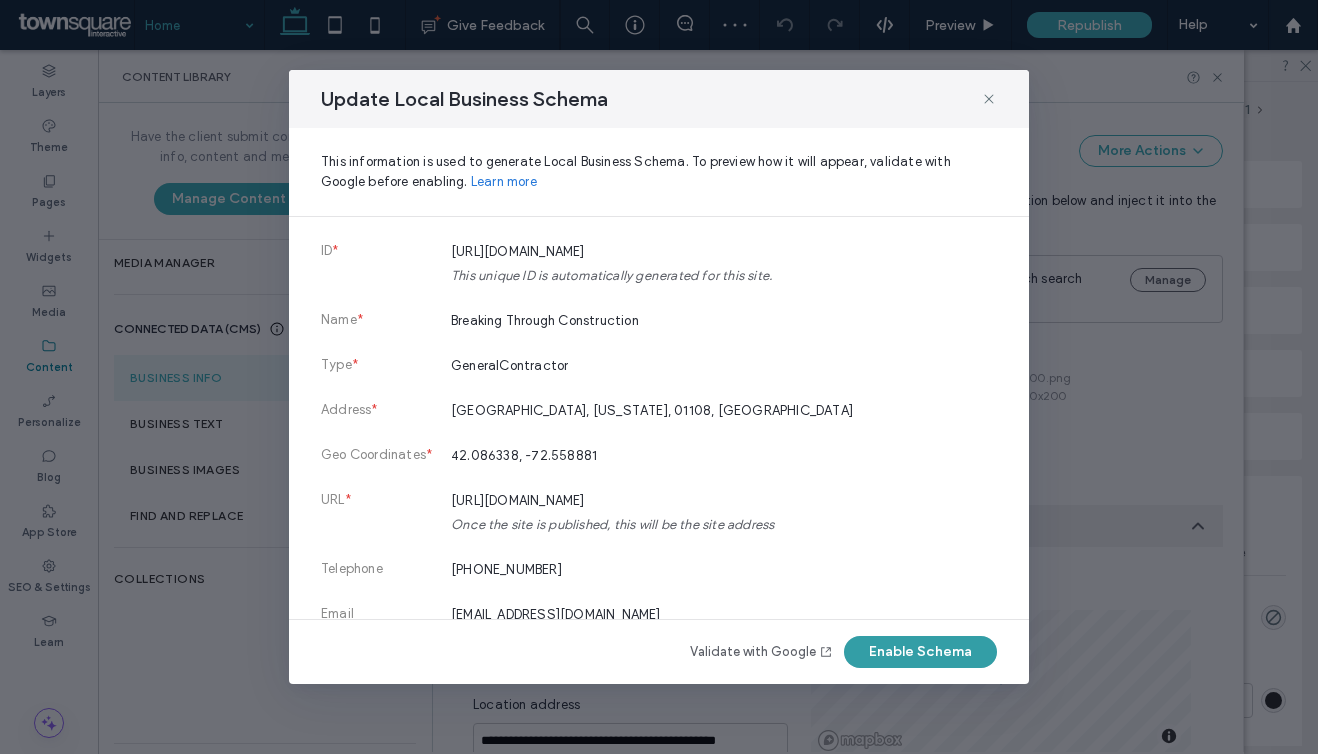 click on "Enable Schema" at bounding box center (920, 652) 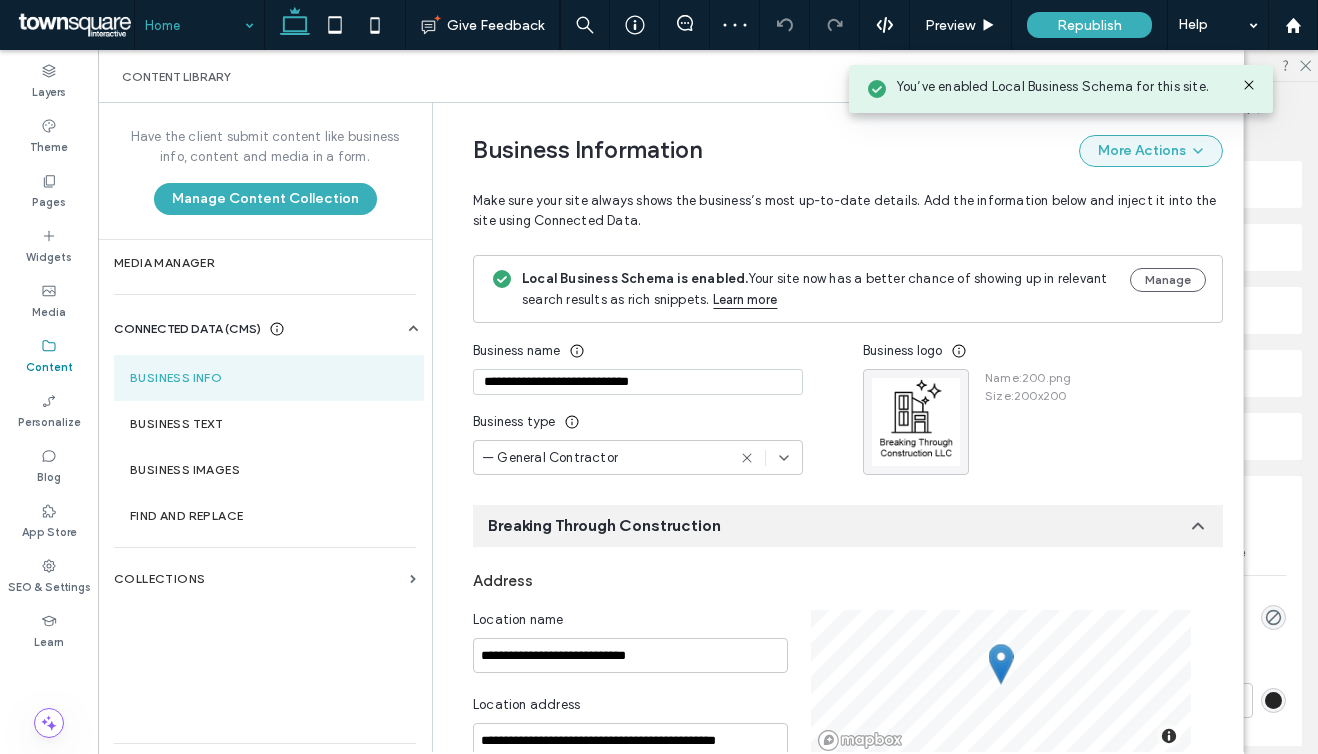 click on "More Actions" at bounding box center (1151, 151) 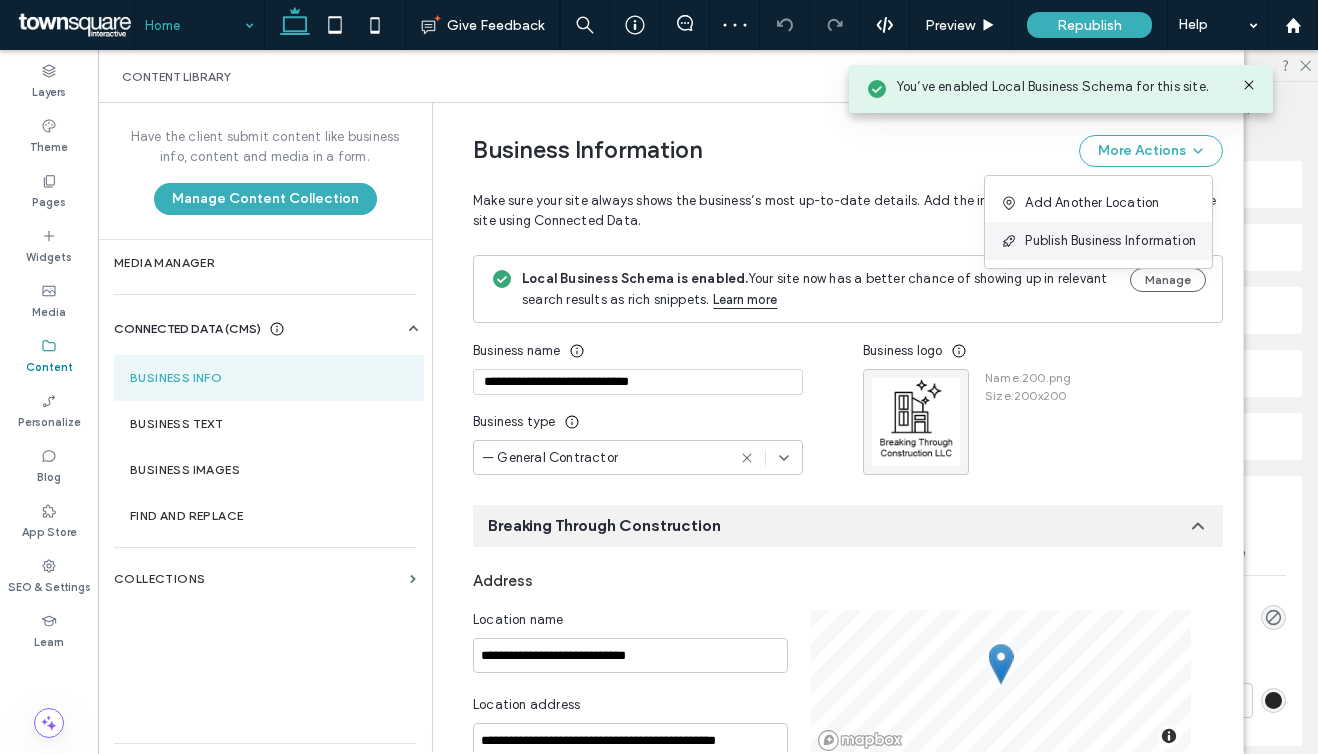 click on "Publish Business Information" at bounding box center (1098, 241) 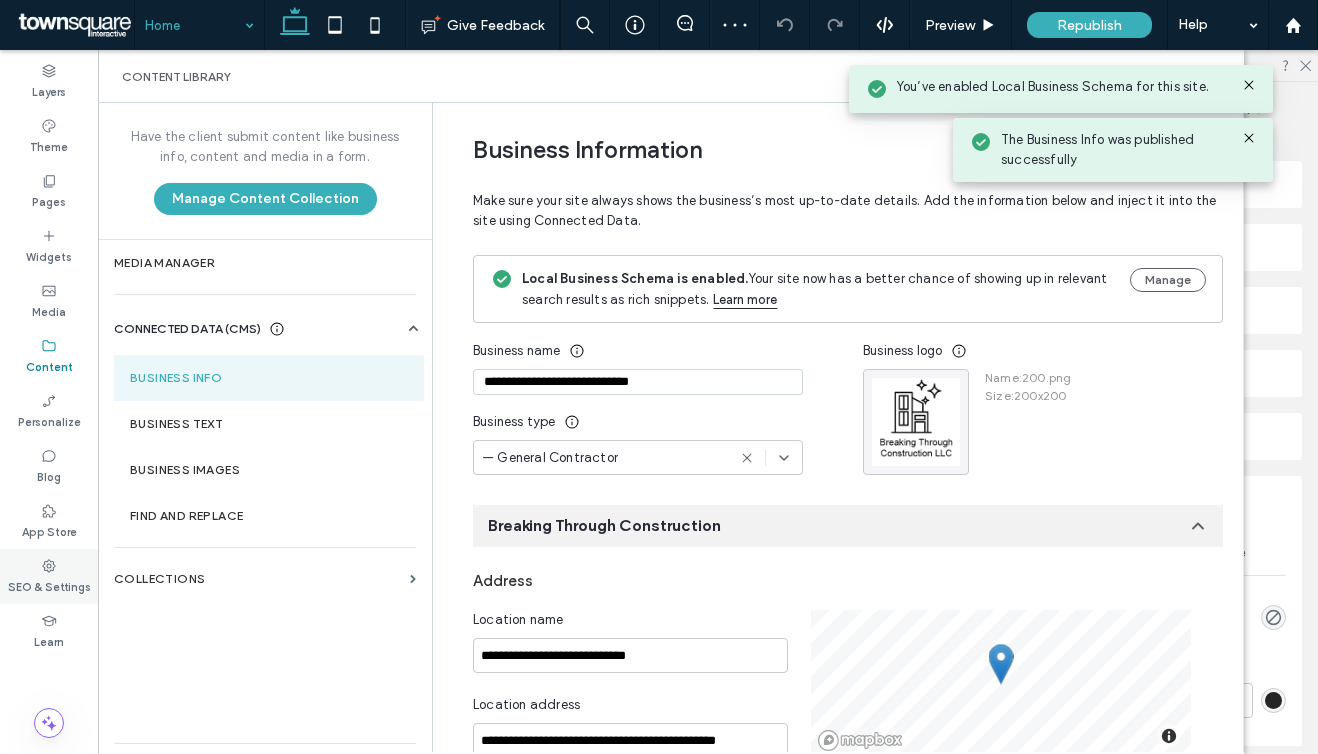click on "SEO & Settings" at bounding box center [49, 585] 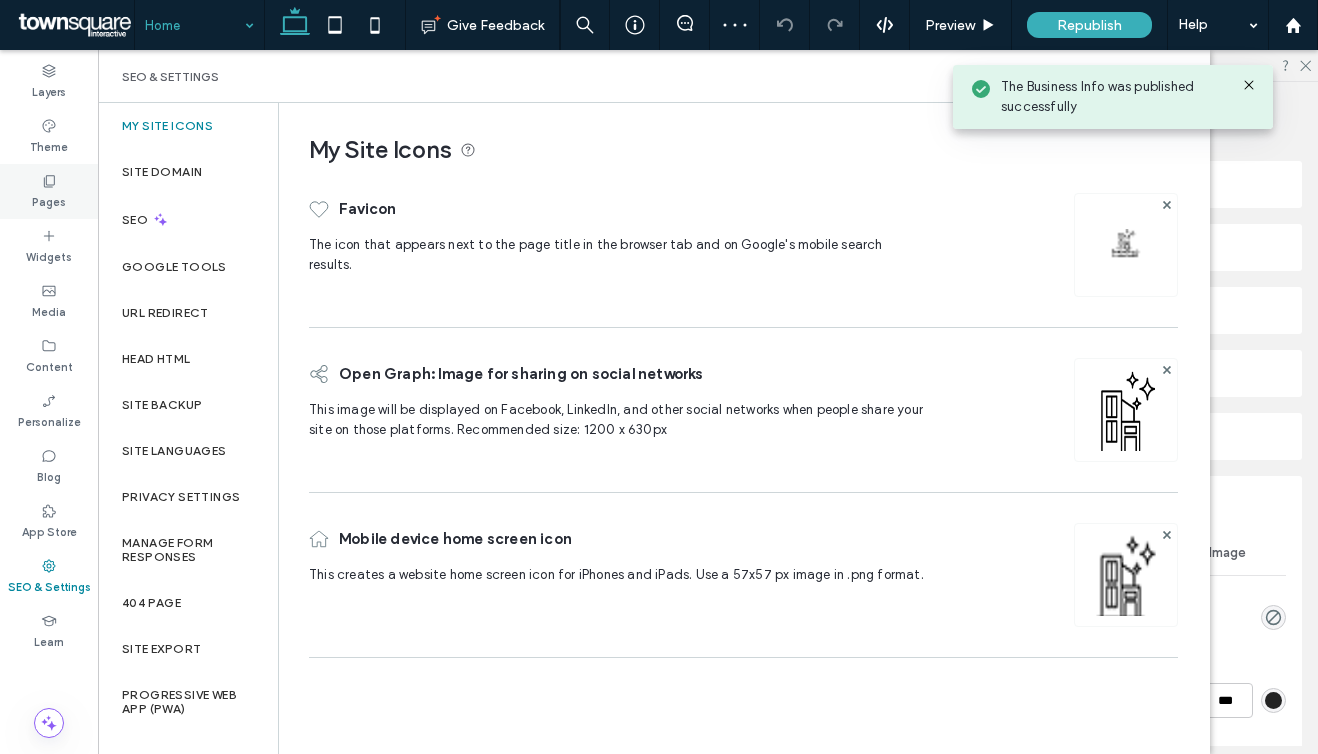 click on "Pages" at bounding box center [49, 191] 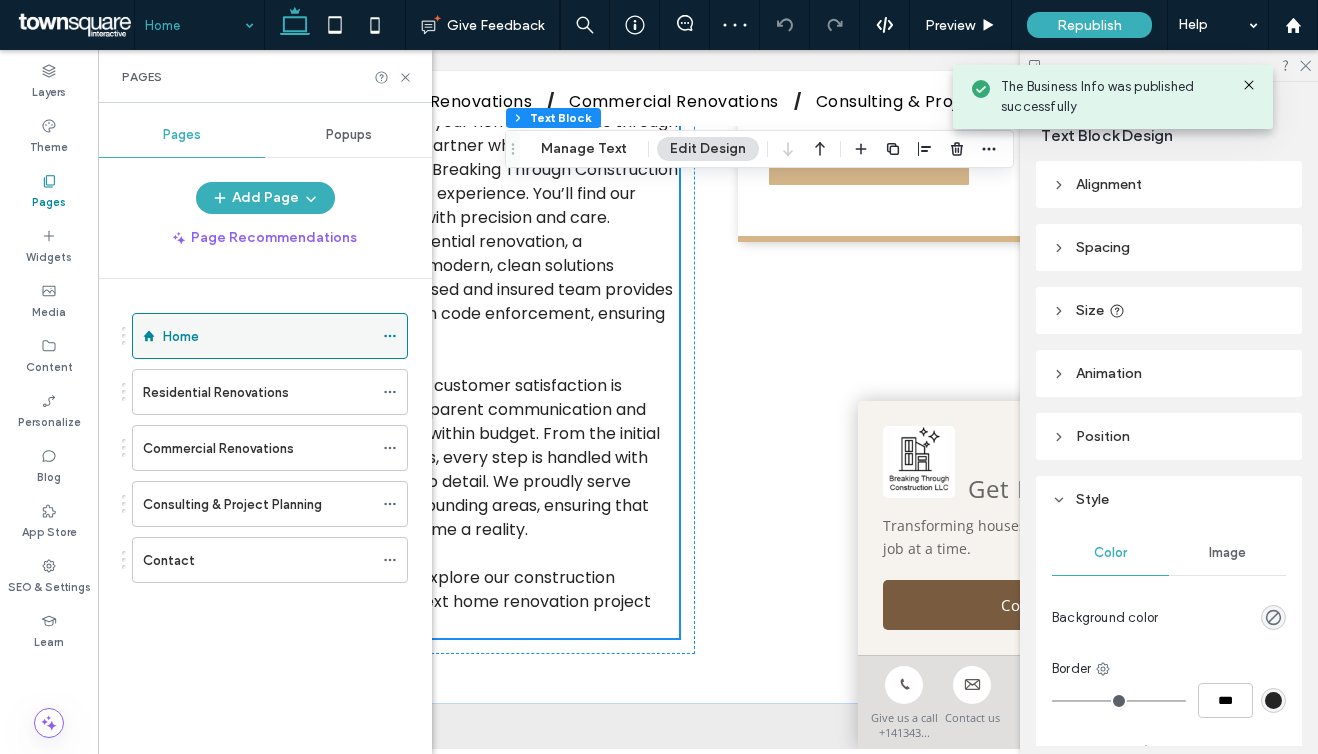 scroll, scrollTop: 756, scrollLeft: 0, axis: vertical 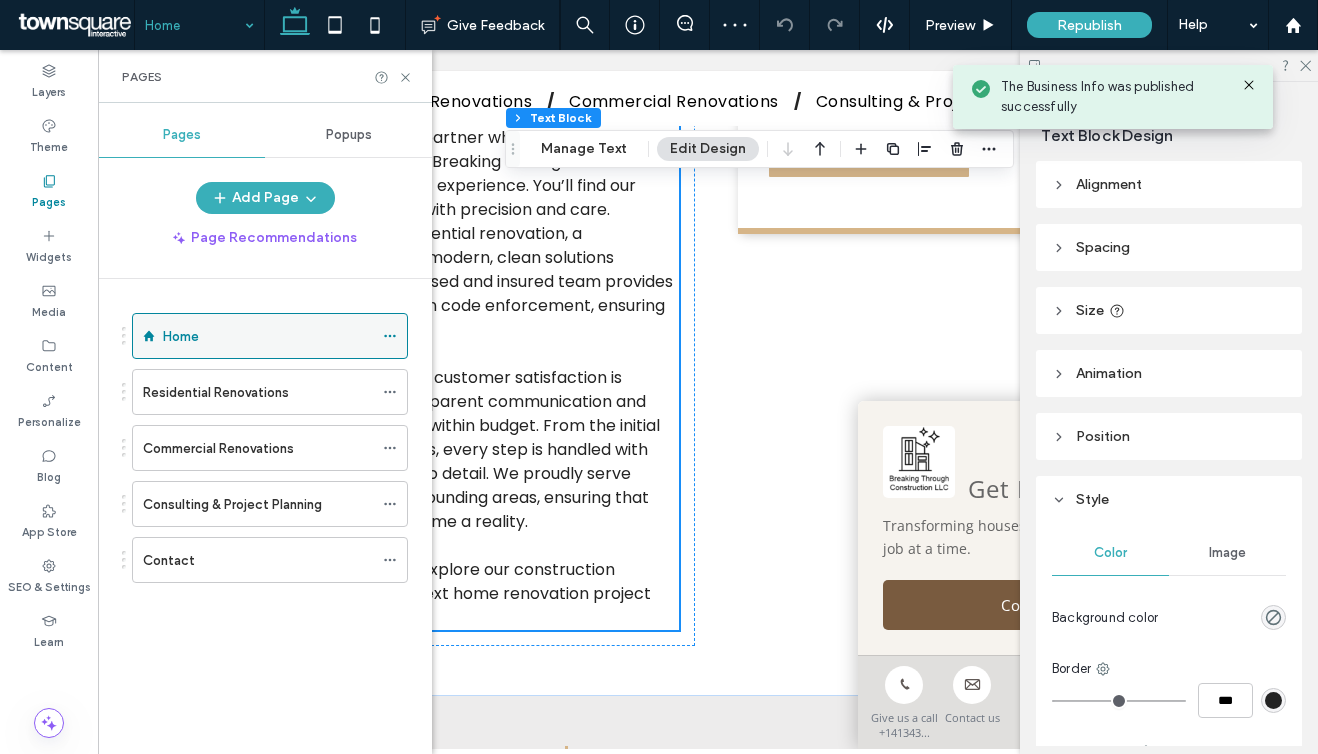 click 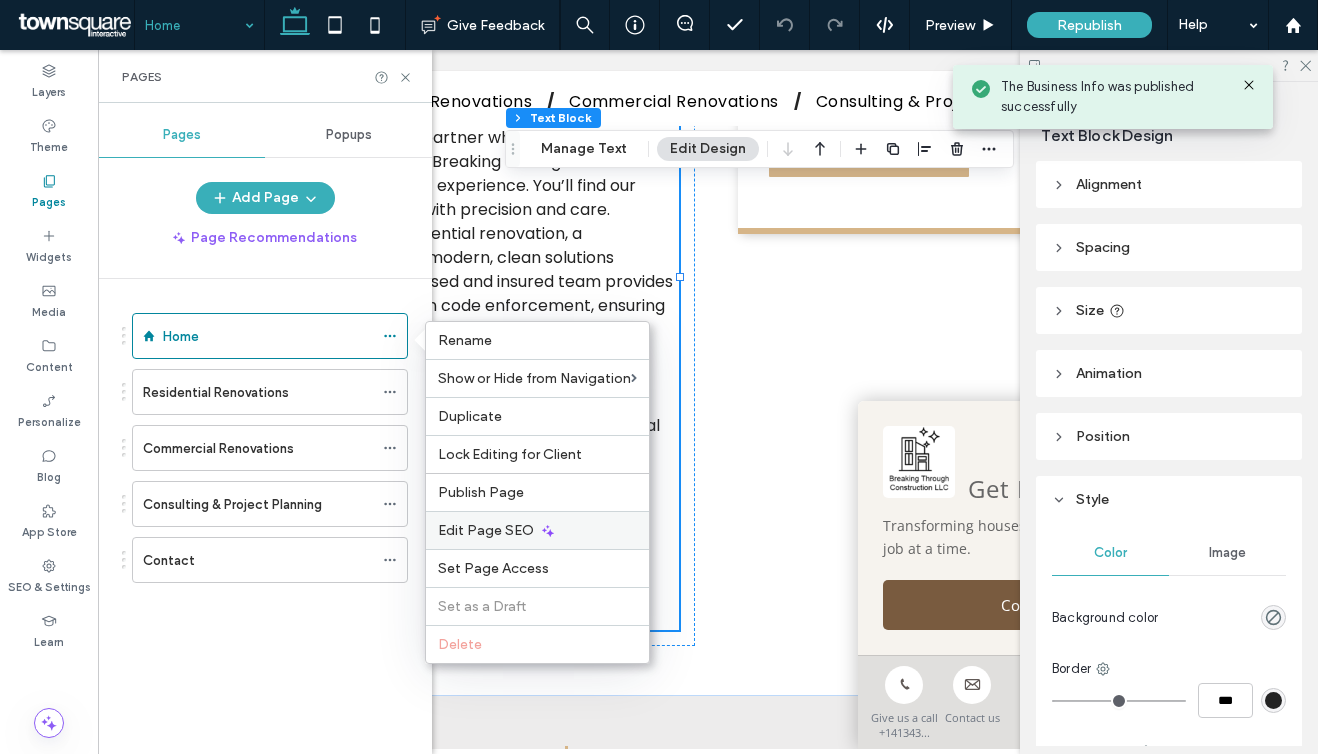 click on "Edit Page SEO" at bounding box center [537, 530] 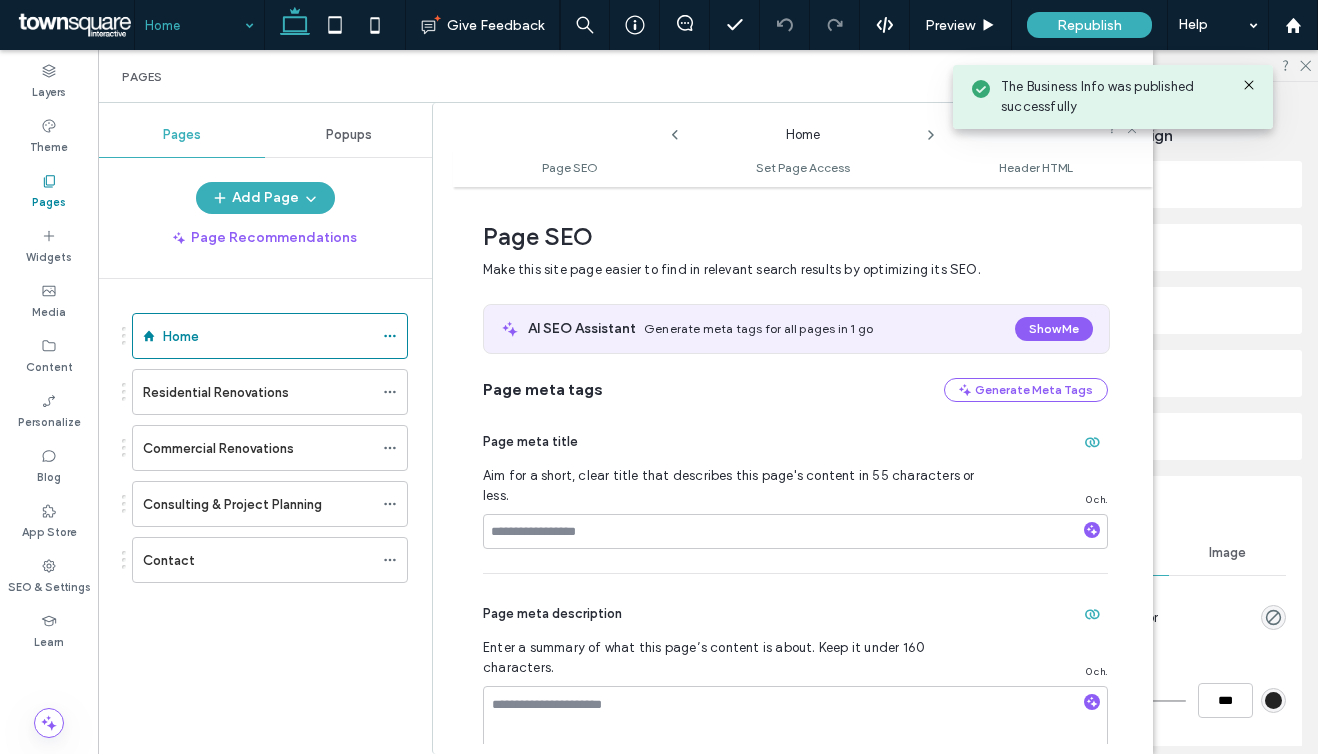 scroll, scrollTop: 10, scrollLeft: 0, axis: vertical 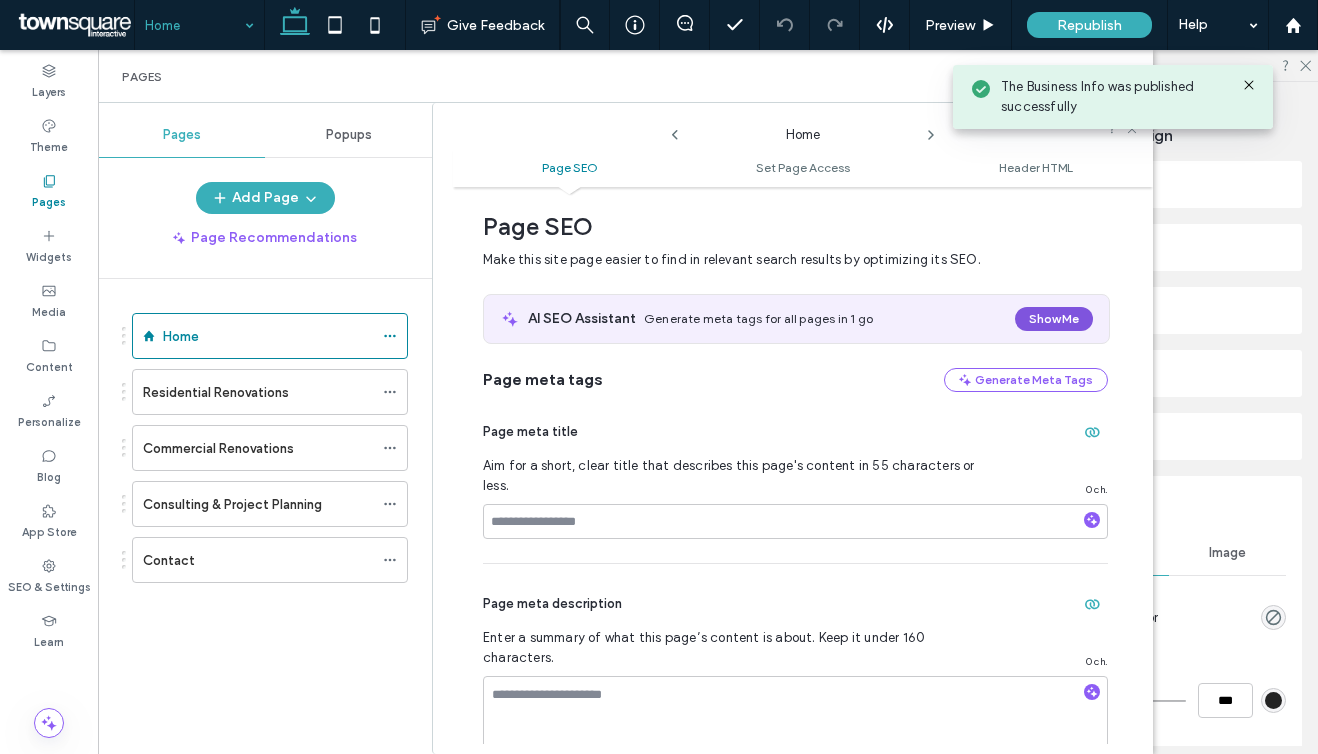 click on "Show Me" at bounding box center [1054, 319] 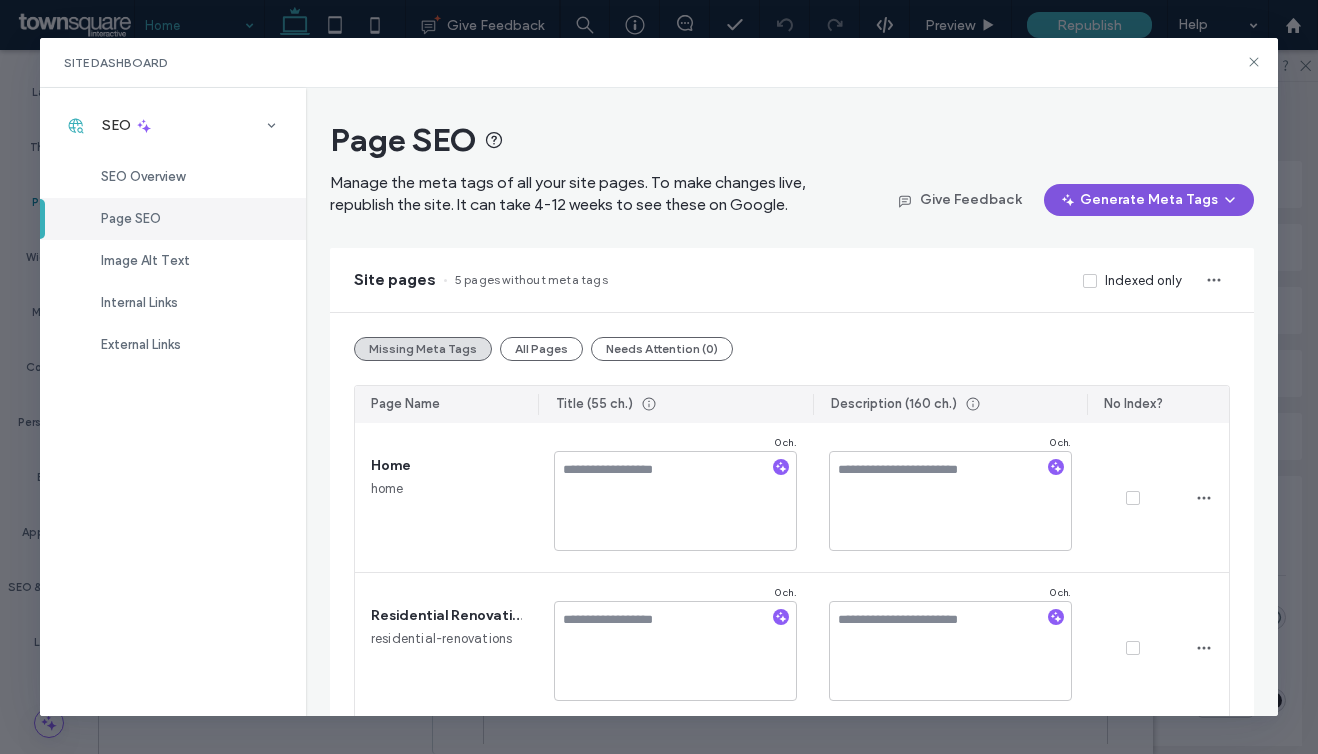 click on "Generate Meta Tags" at bounding box center [1149, 200] 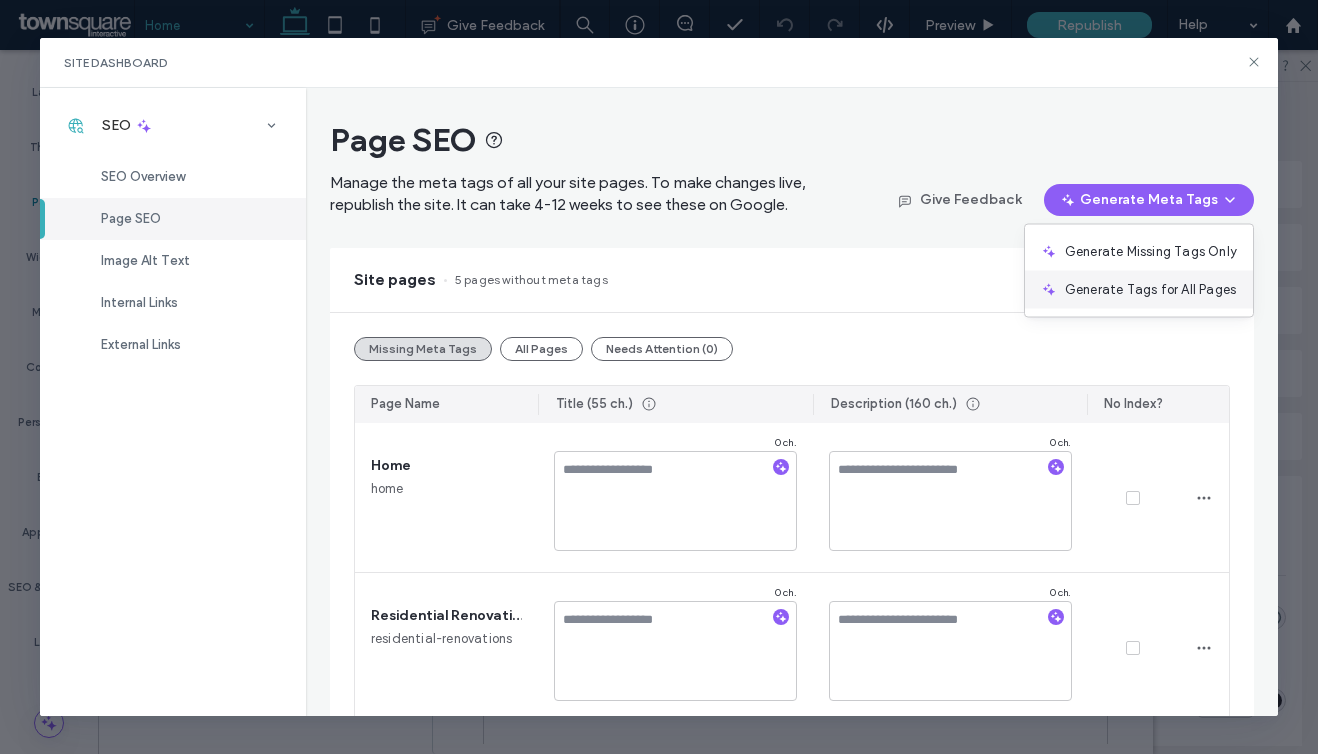click on "Generate Tags for All Pages" at bounding box center [1150, 290] 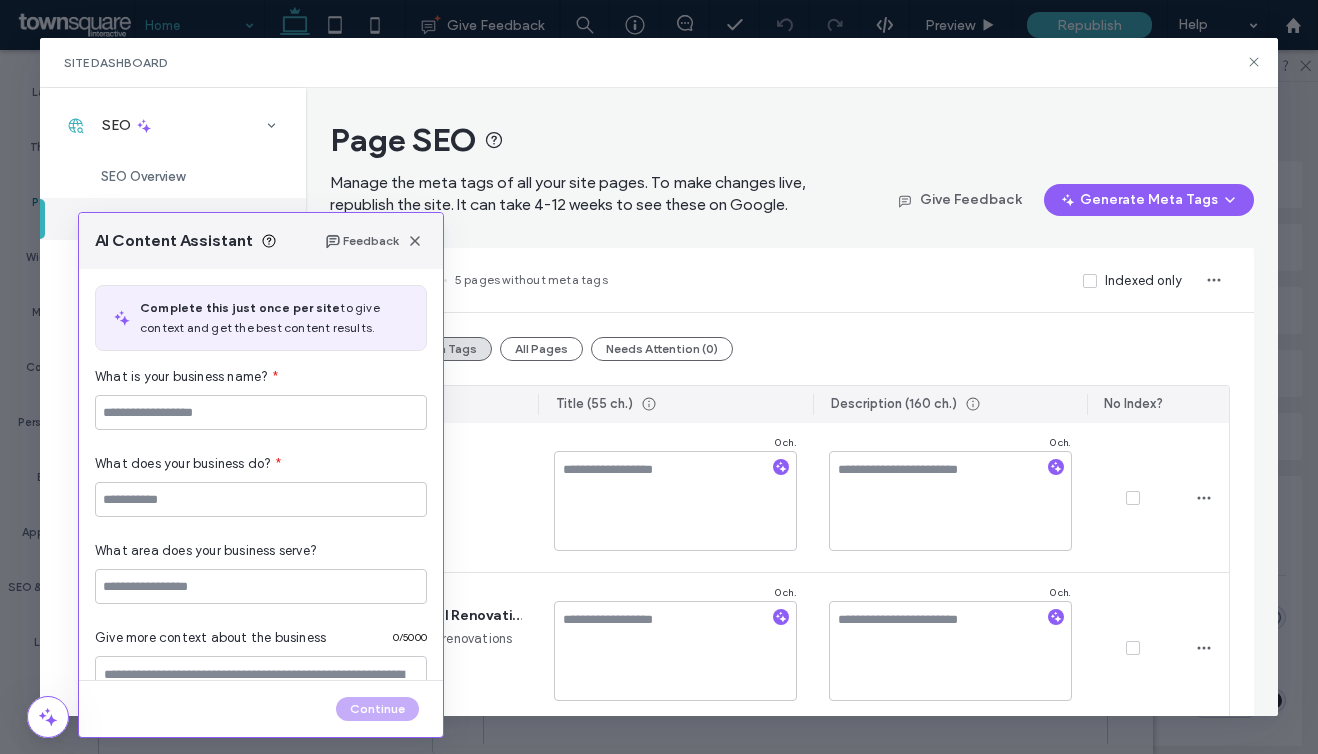 type on "**********" 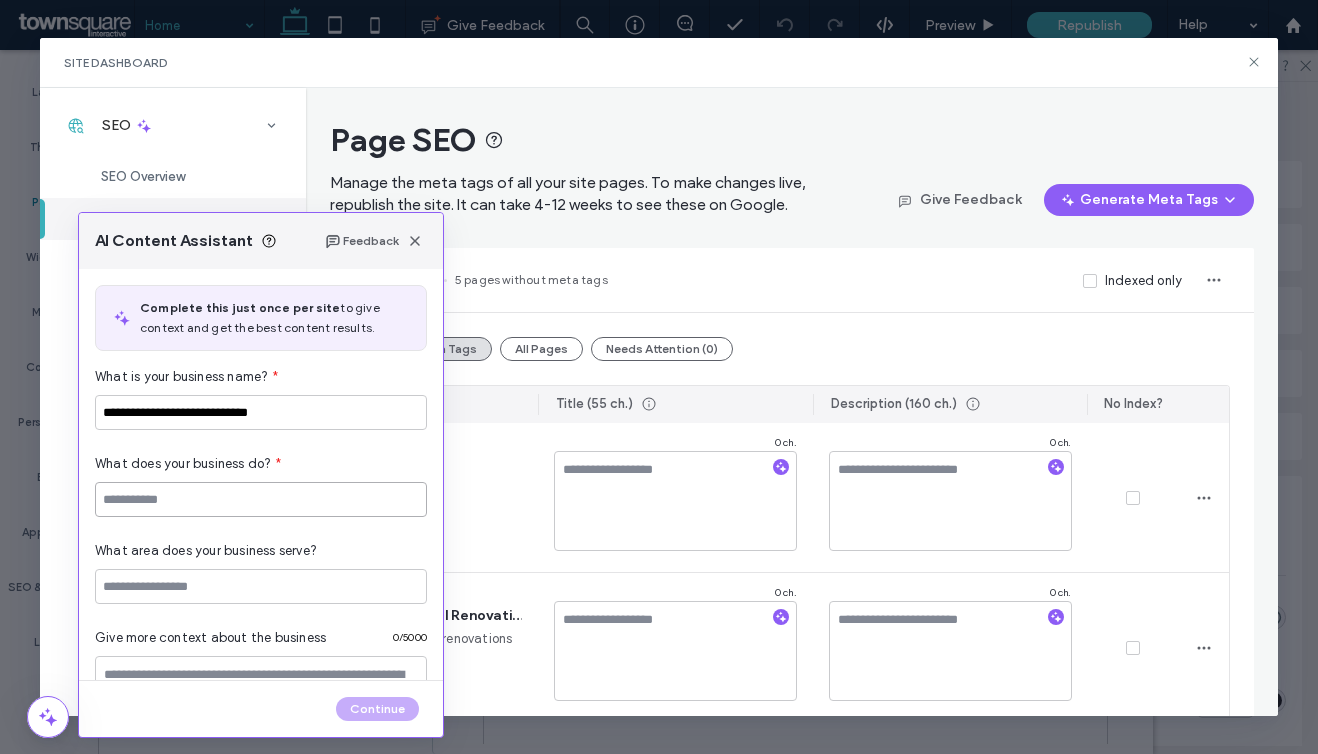 click at bounding box center (261, 499) 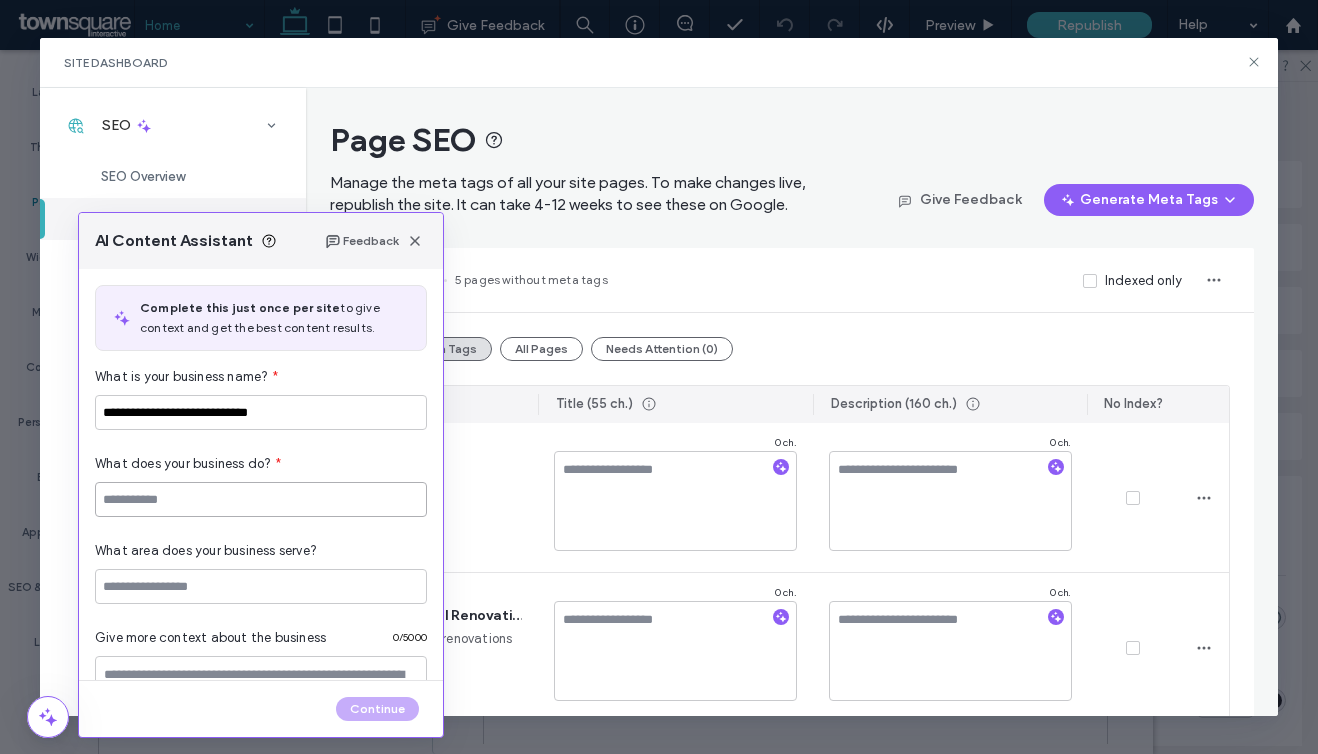 click at bounding box center (261, 499) 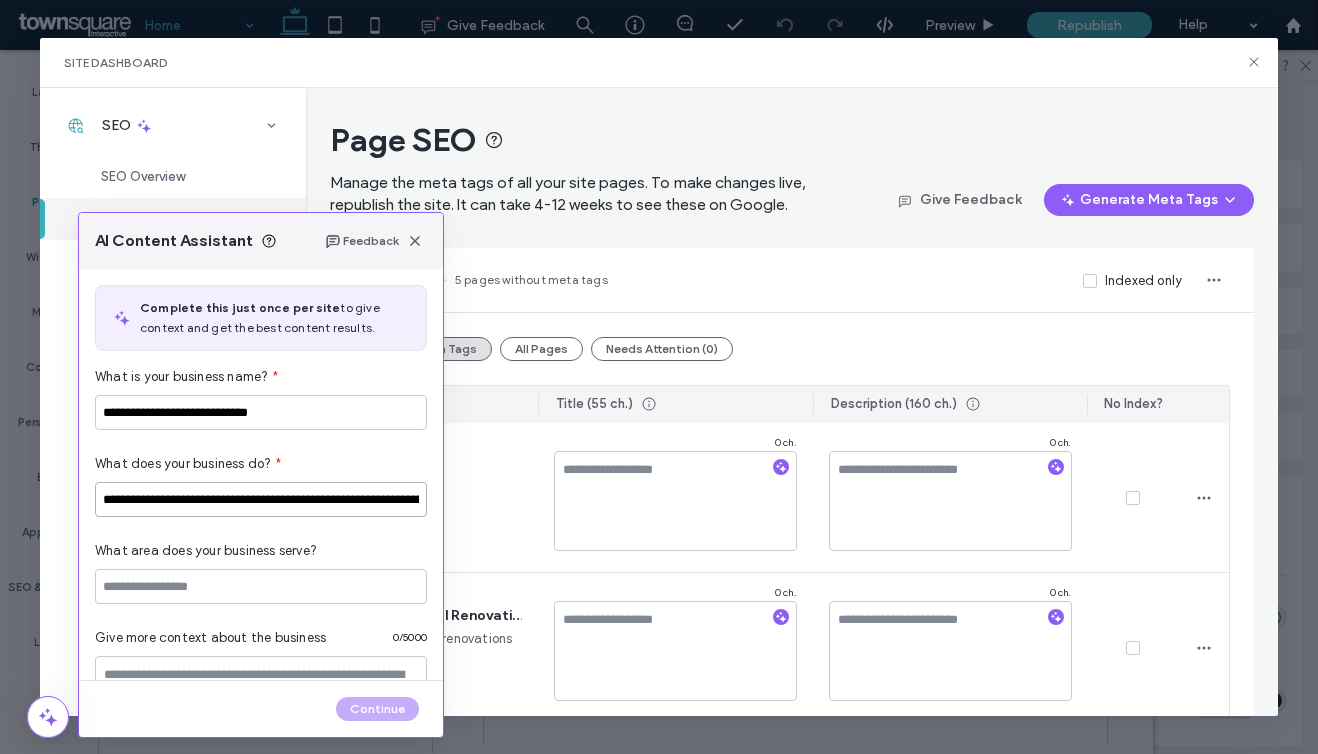 scroll, scrollTop: 0, scrollLeft: 546, axis: horizontal 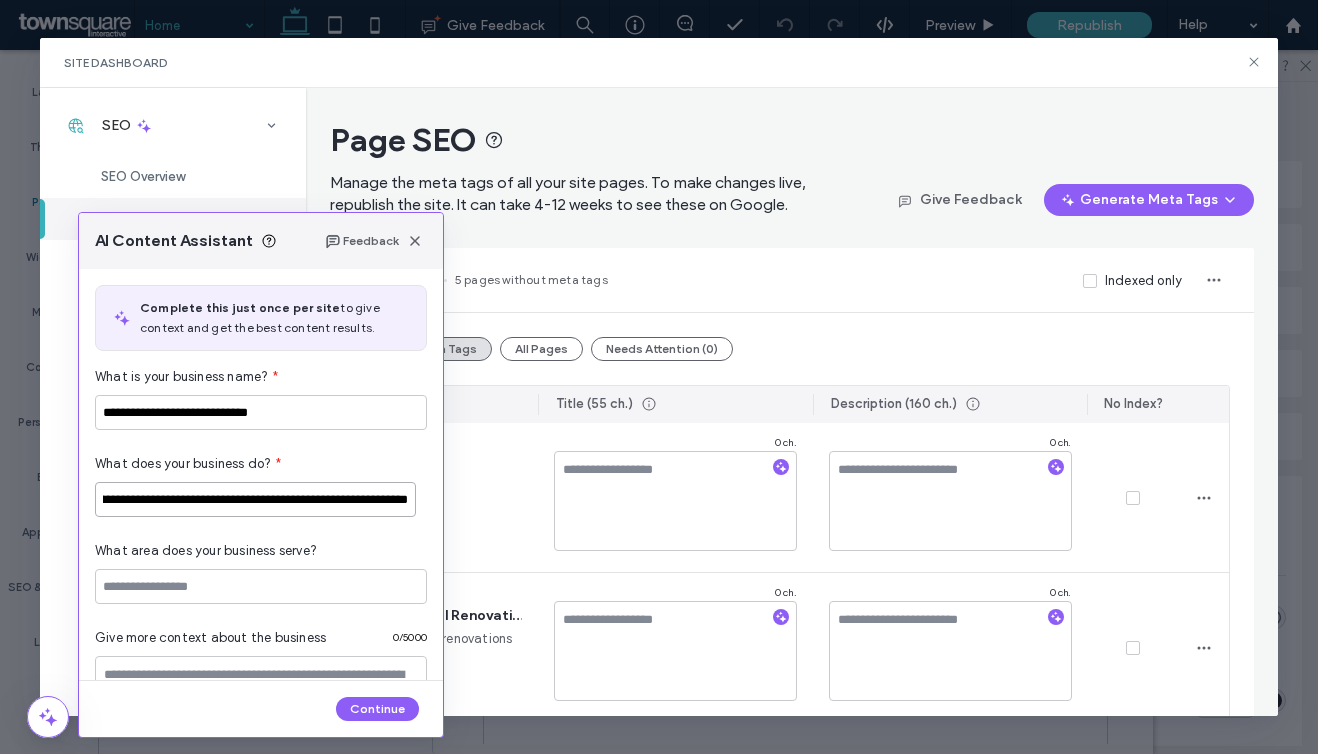 type on "**********" 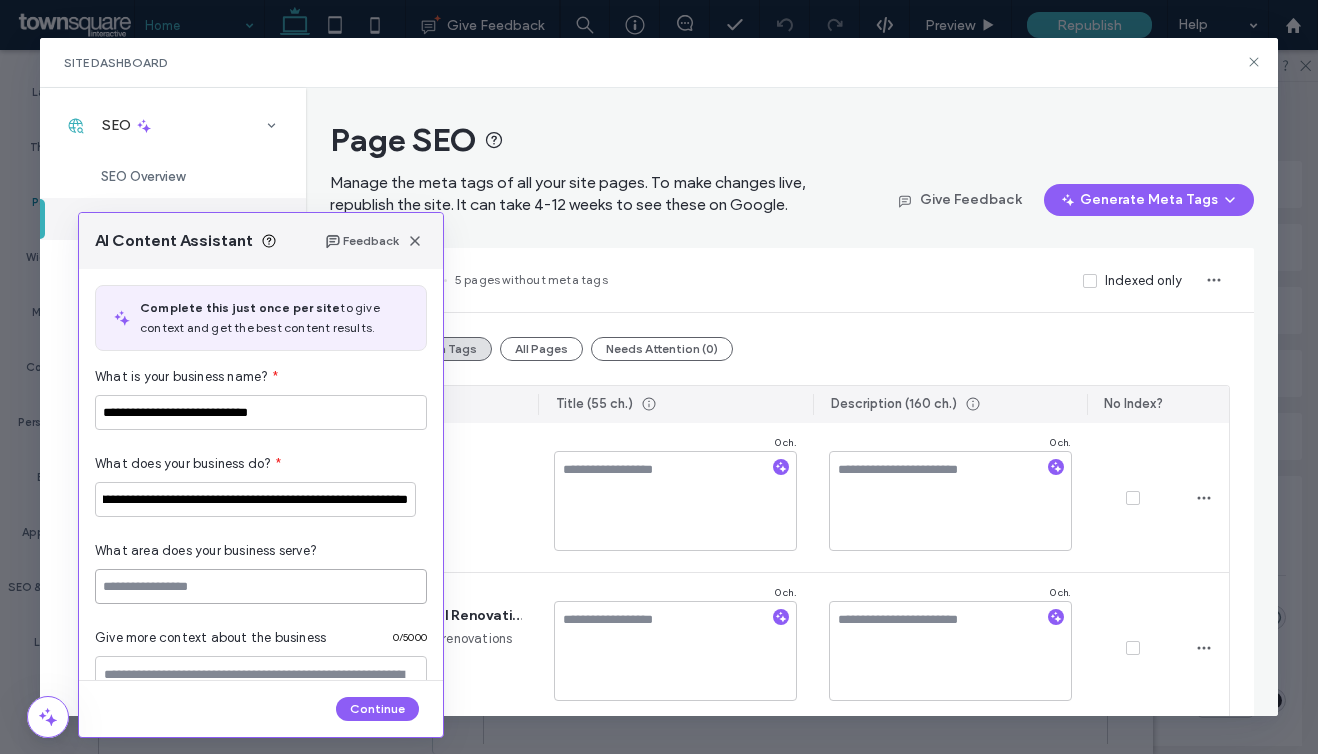 click at bounding box center (261, 586) 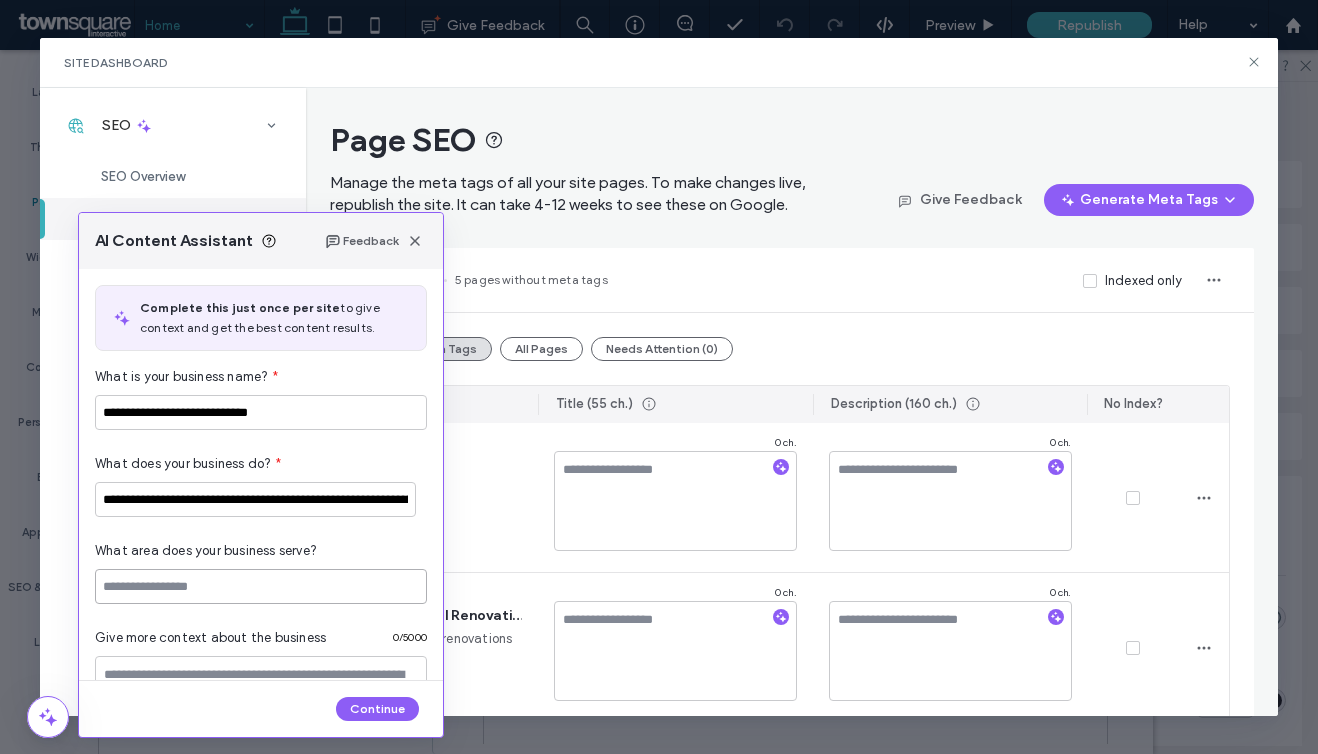 paste on "**********" 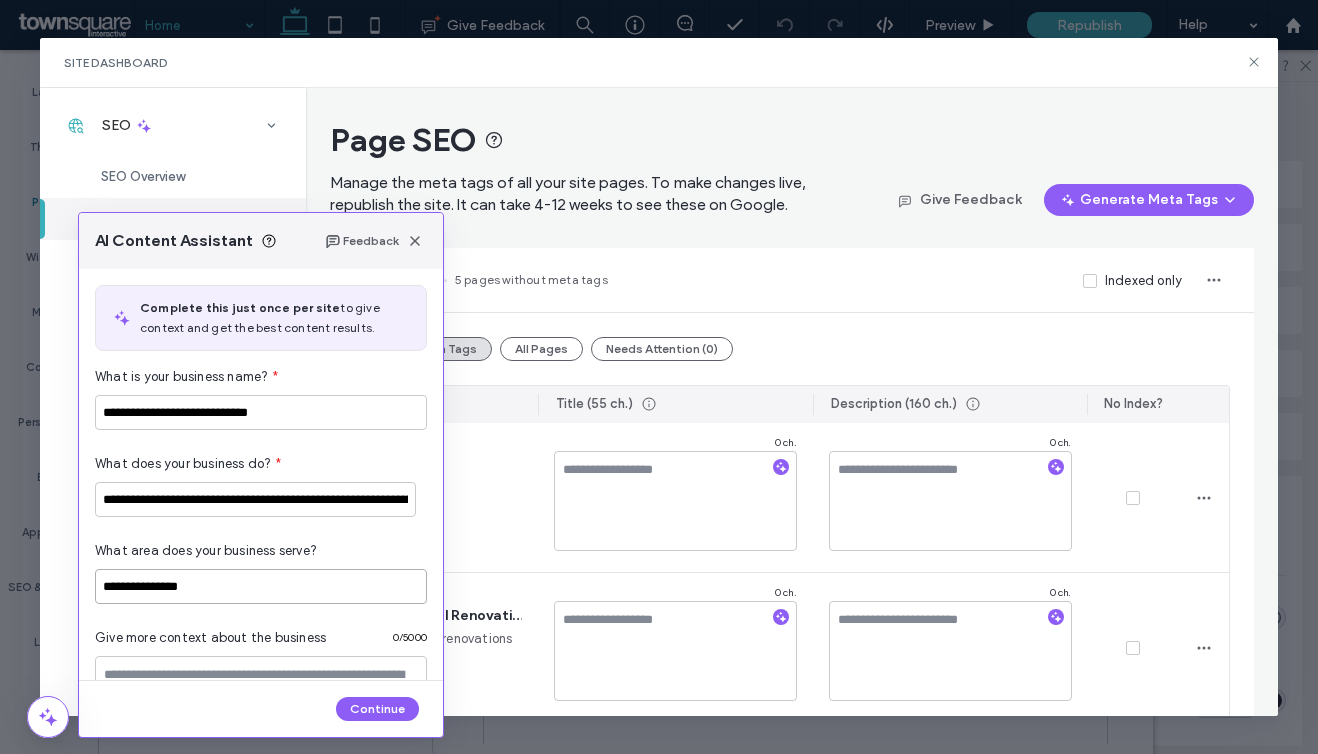 click on "**********" at bounding box center [261, 586] 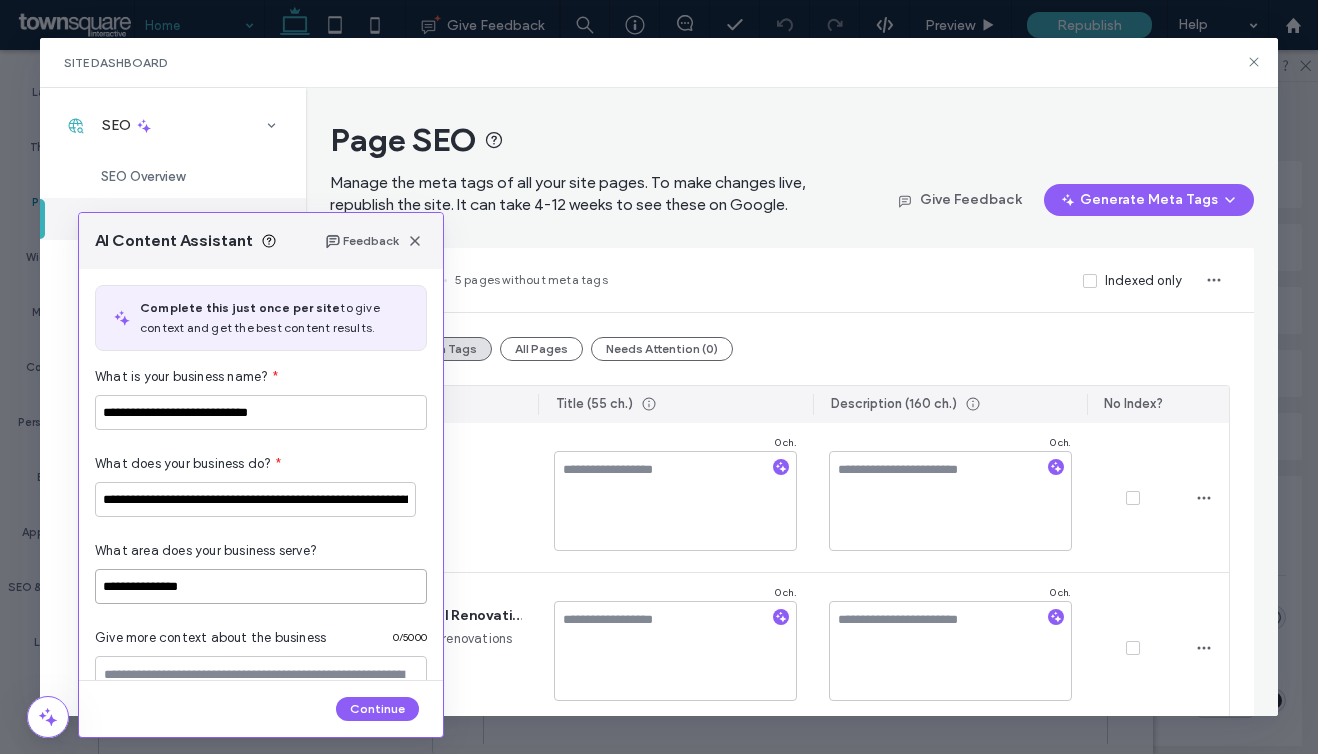 click on "**********" at bounding box center [261, 586] 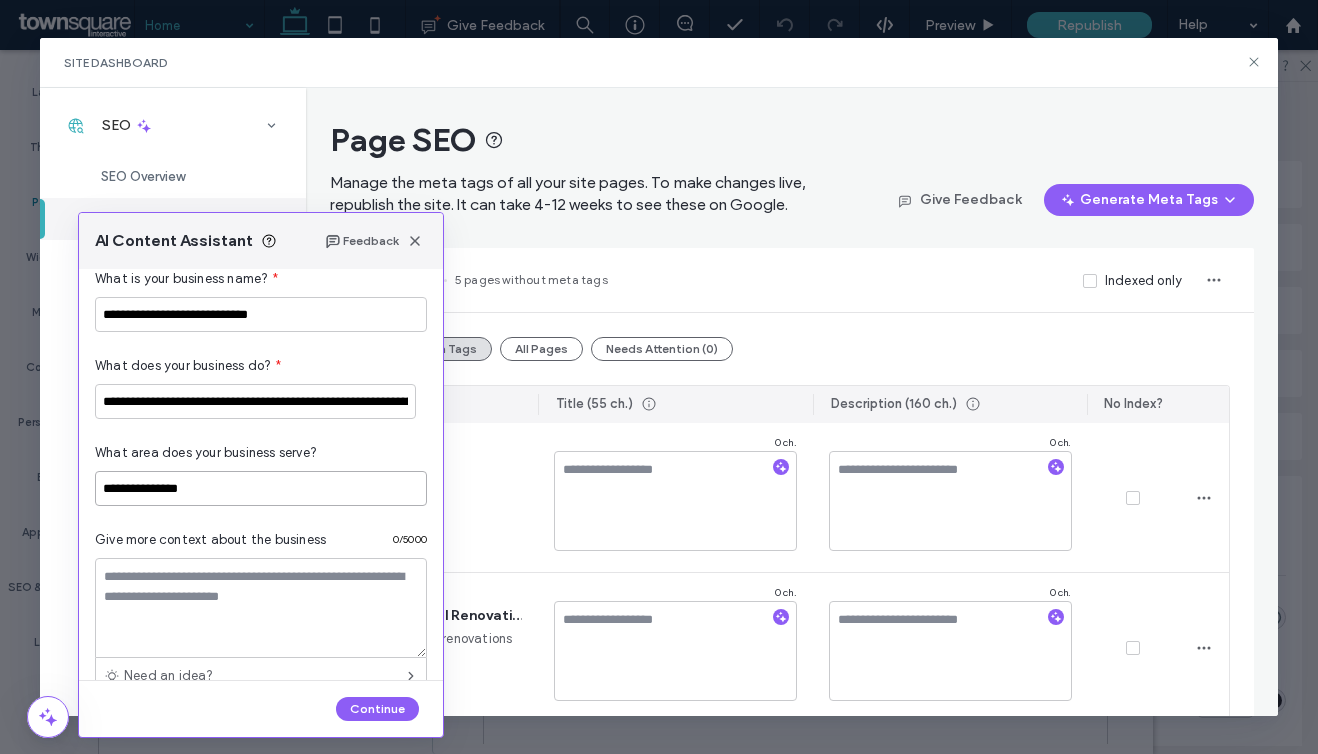 scroll, scrollTop: 103, scrollLeft: 0, axis: vertical 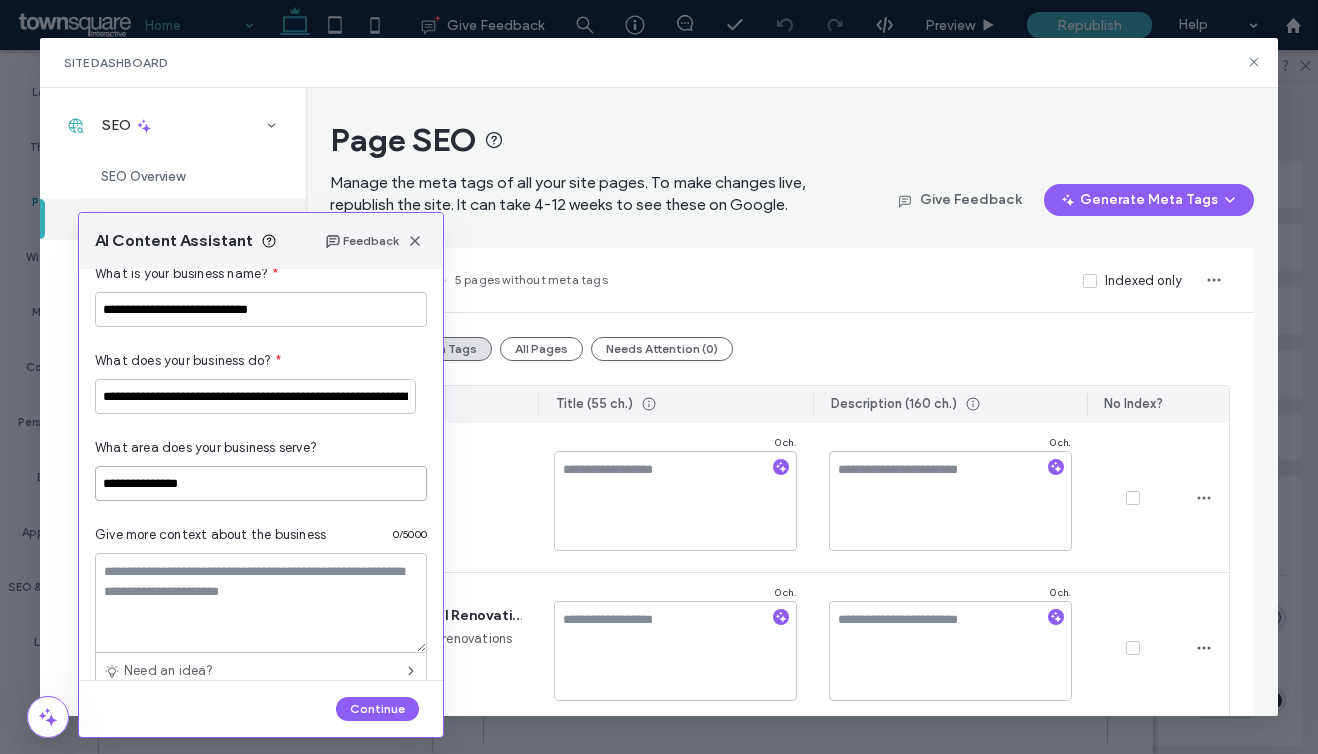 type on "**********" 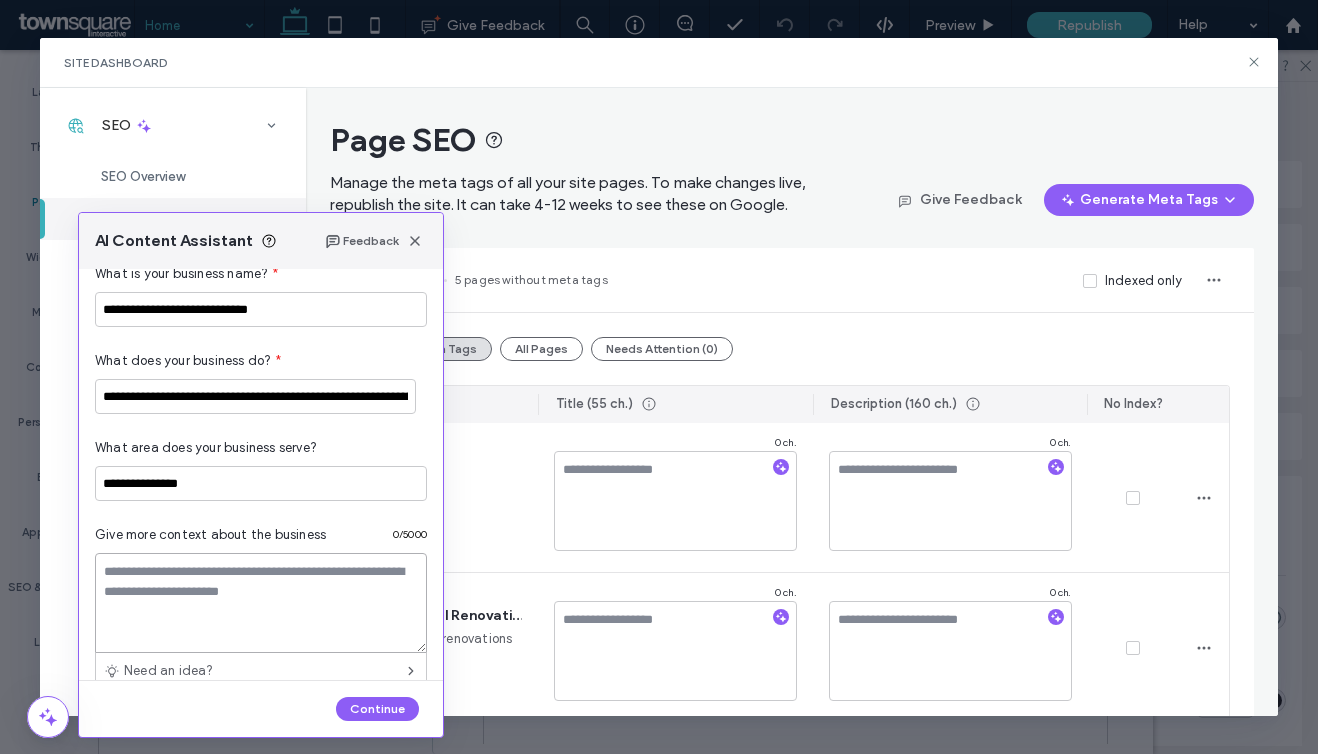 click at bounding box center (261, 603) 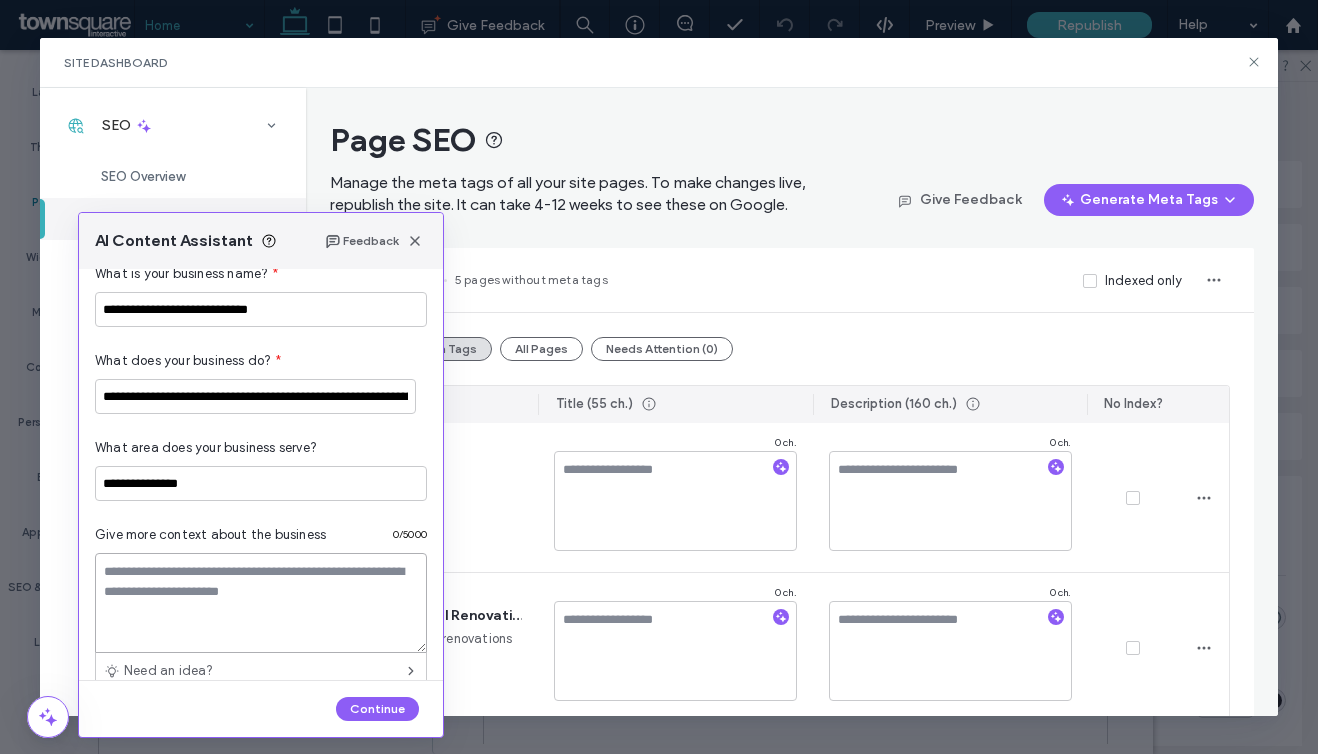 click at bounding box center (261, 603) 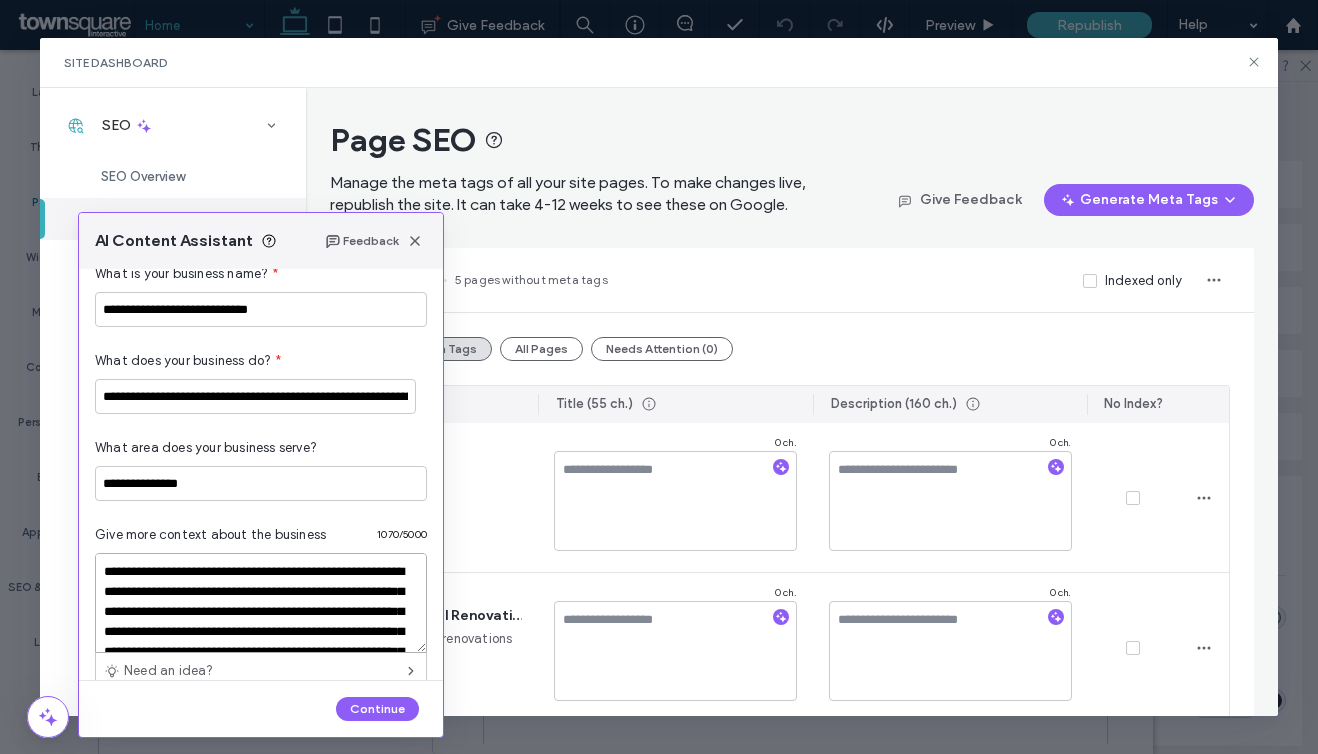 scroll, scrollTop: 528, scrollLeft: 0, axis: vertical 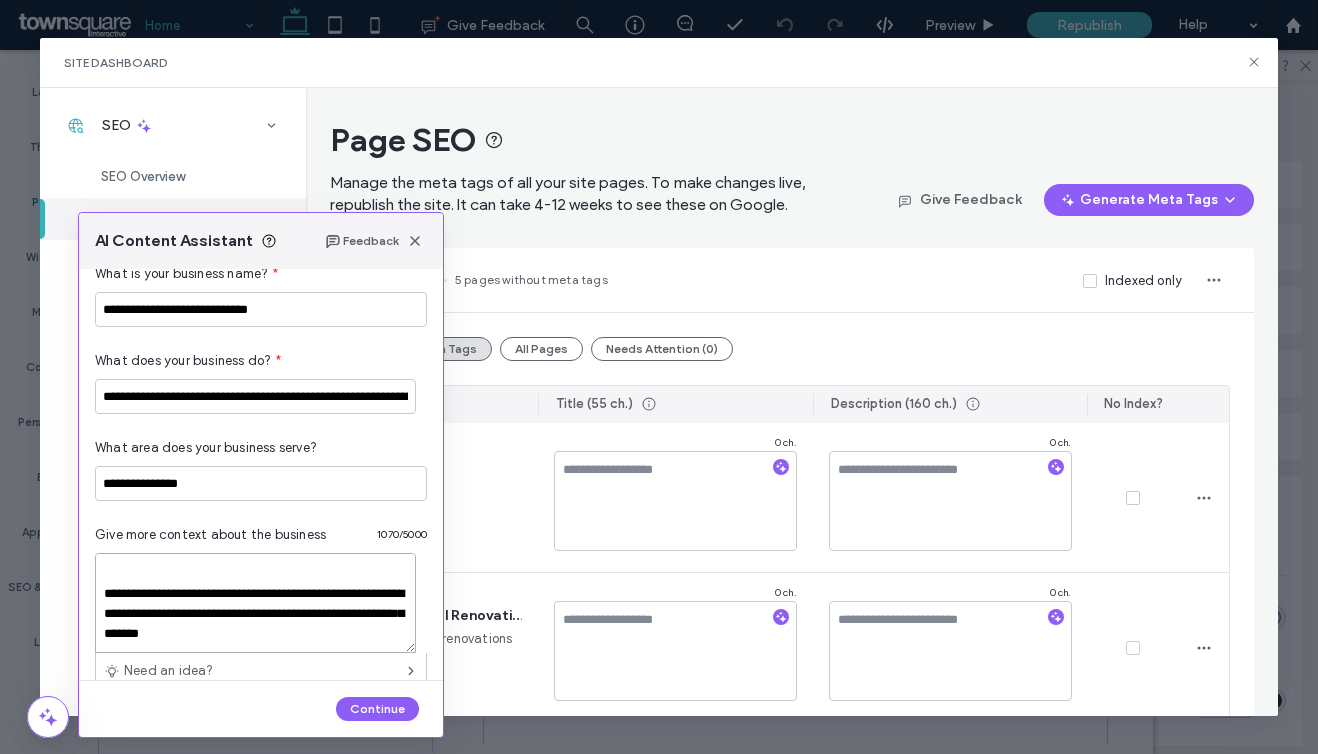click at bounding box center (255, 603) 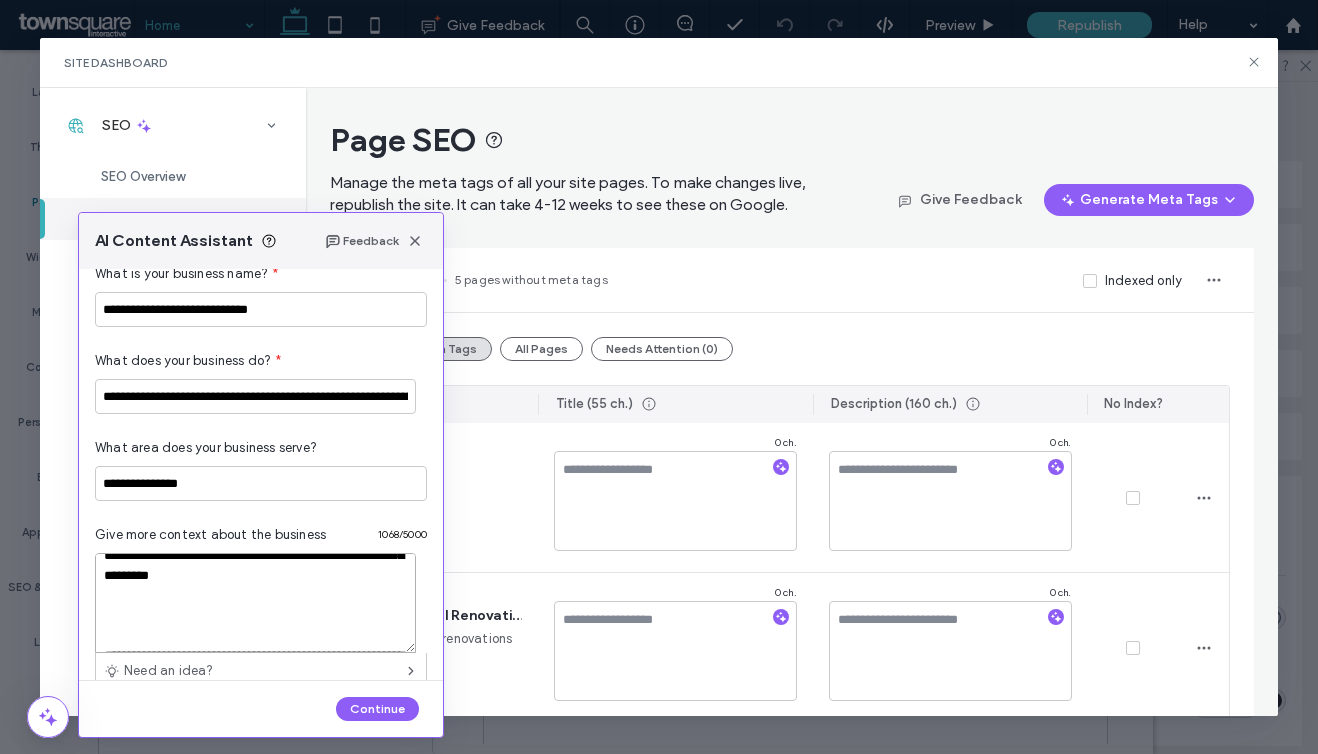 scroll, scrollTop: 243, scrollLeft: 0, axis: vertical 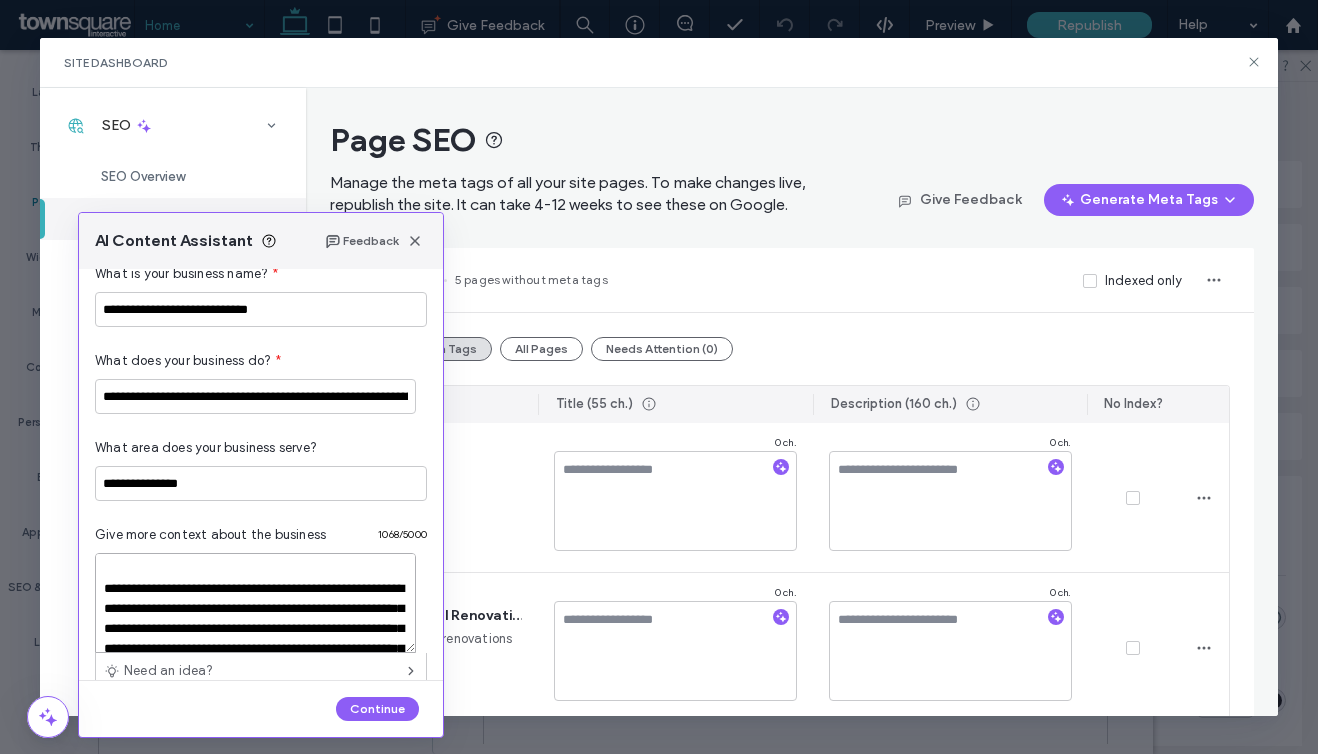 click at bounding box center [255, 603] 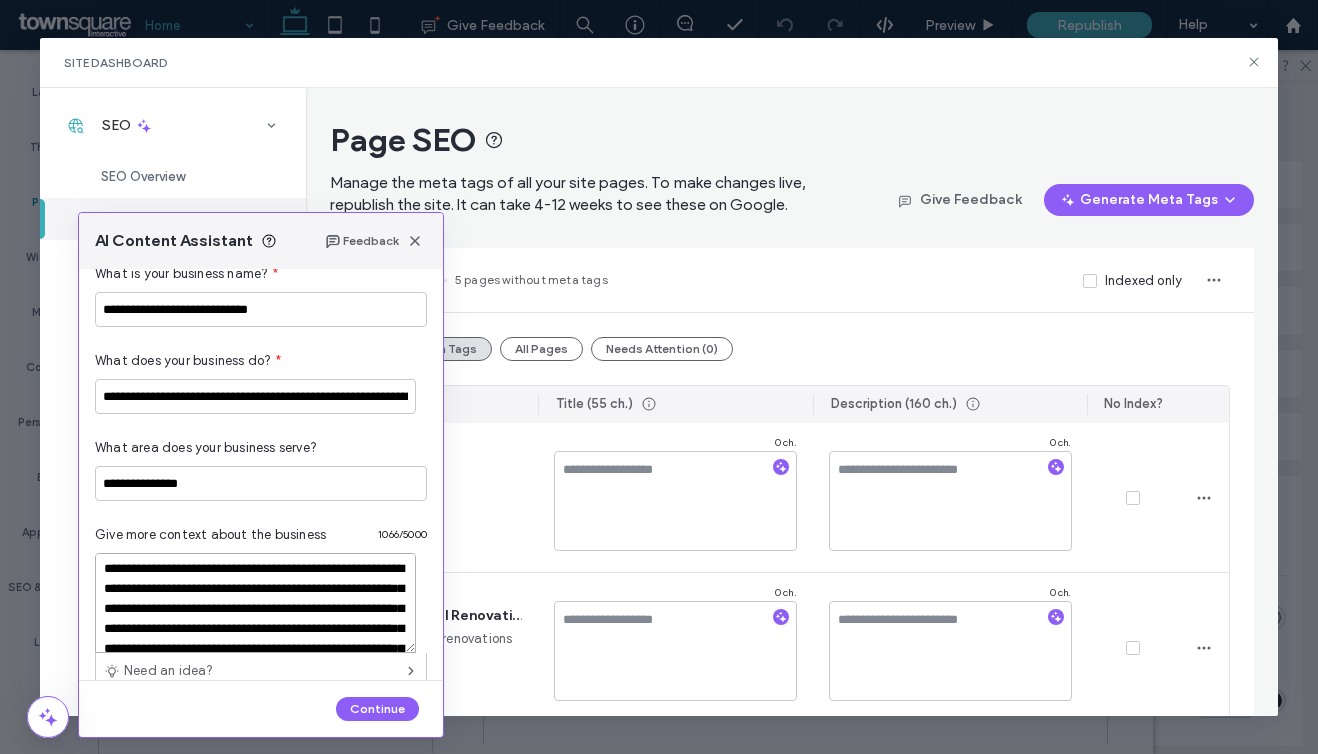 scroll, scrollTop: 458, scrollLeft: 0, axis: vertical 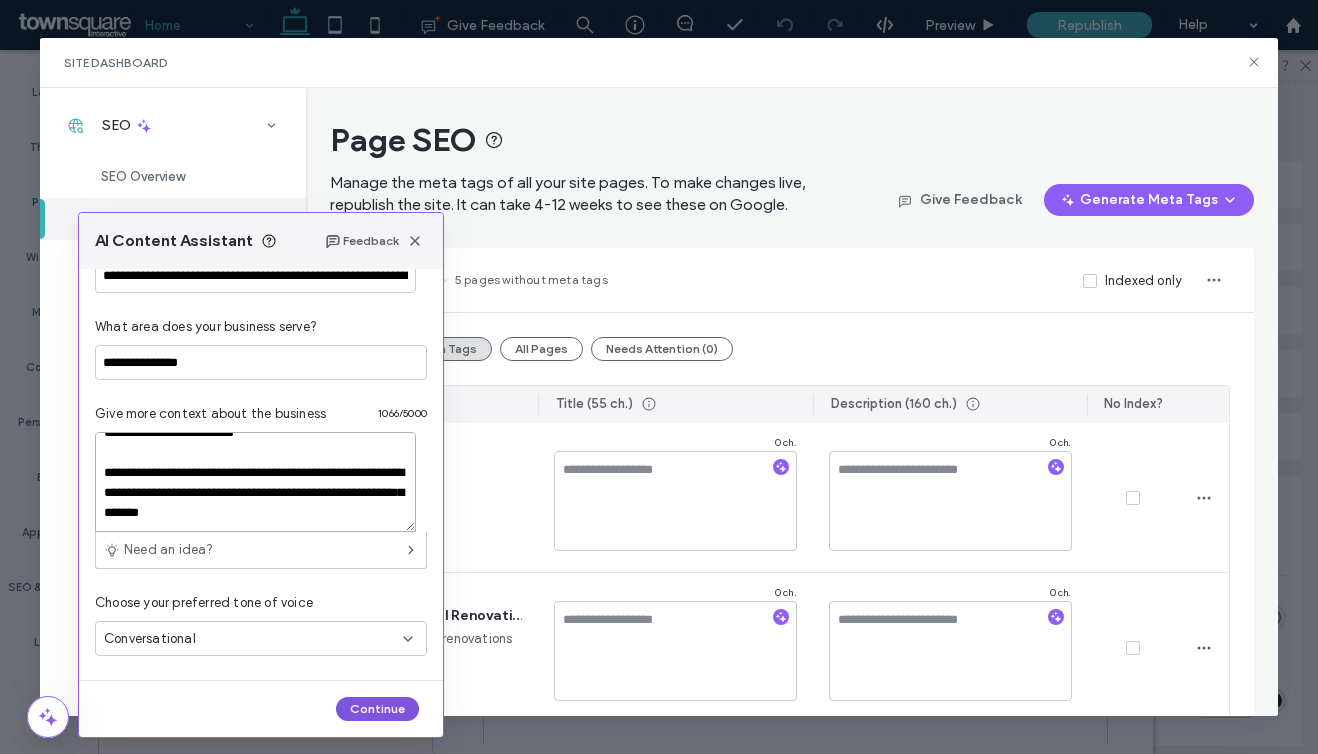 type on "**********" 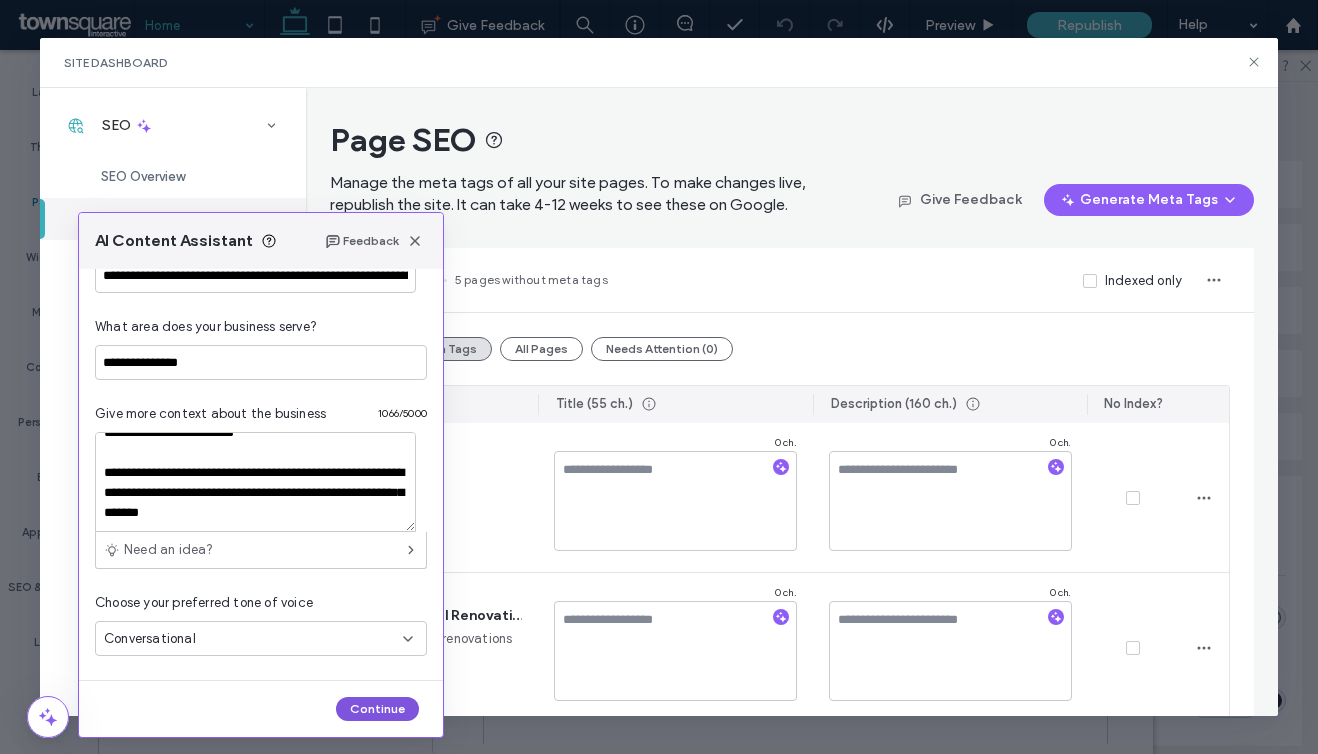 click on "Continue" at bounding box center [377, 709] 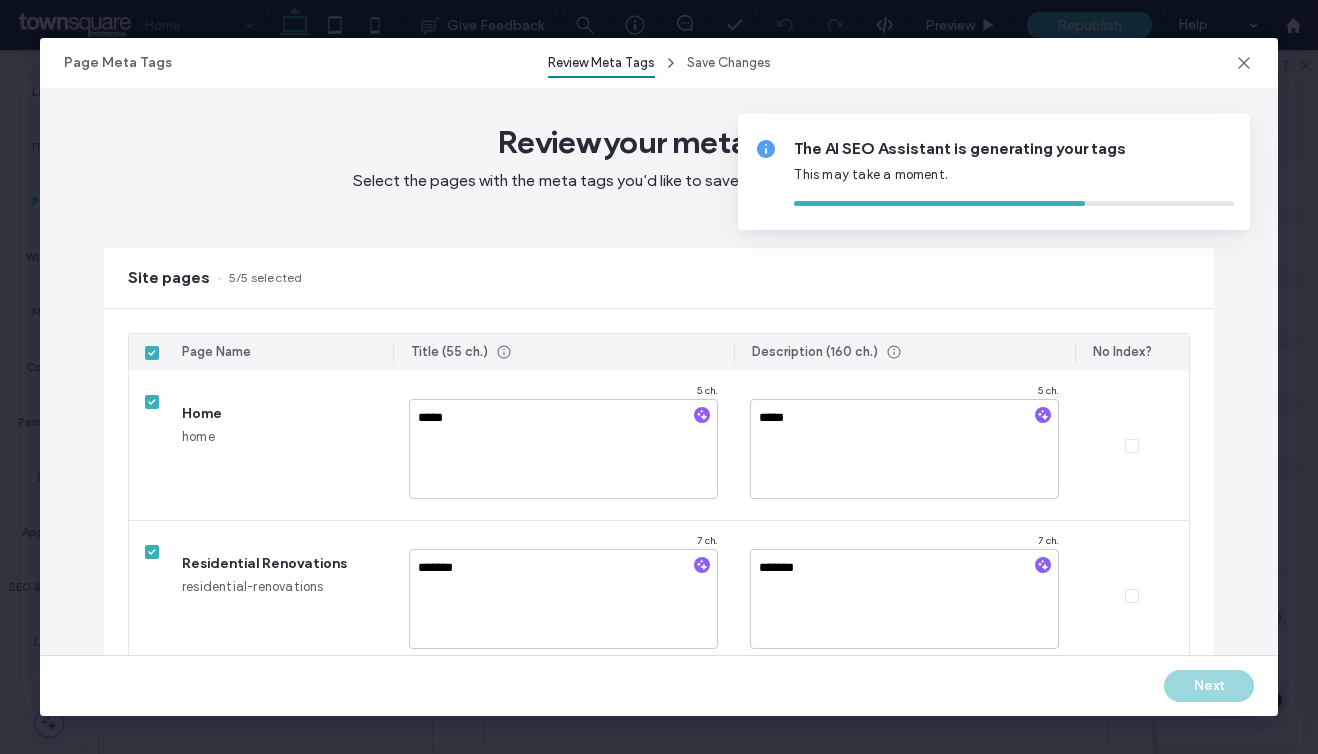 type on "******" 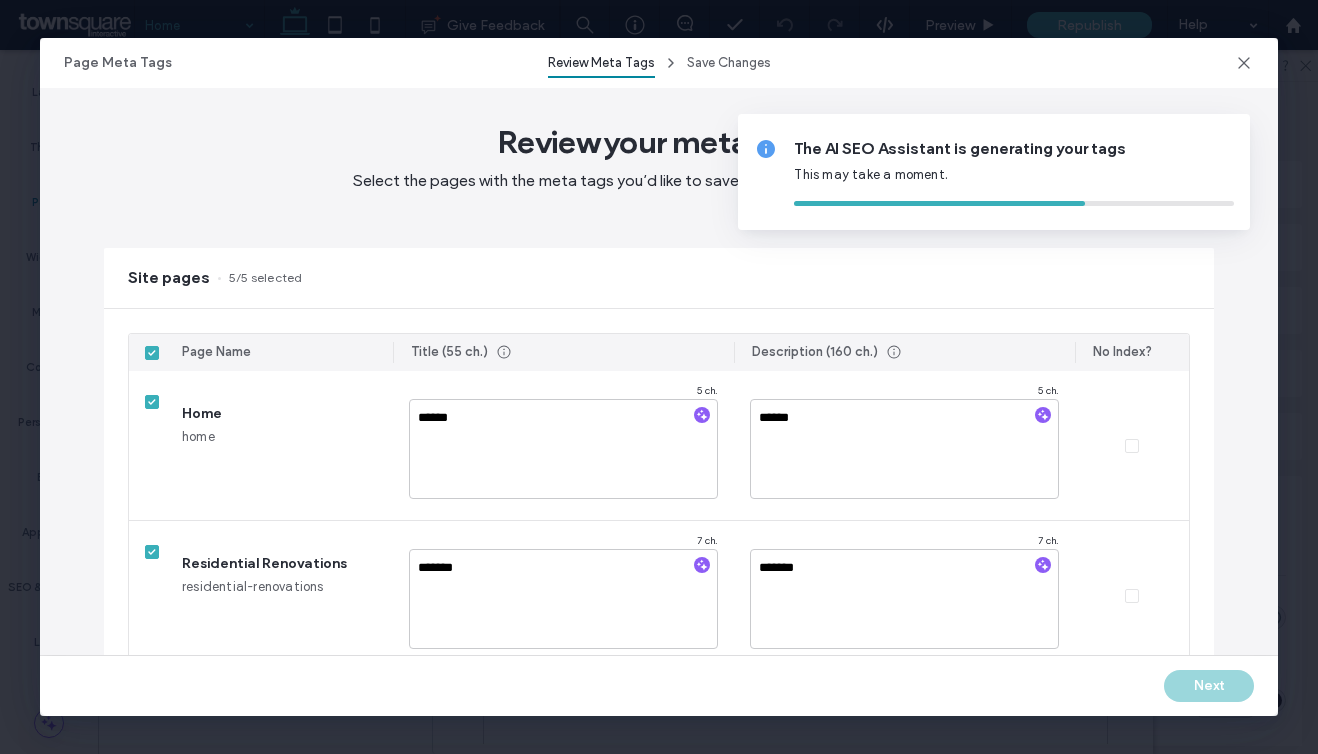 type on "********" 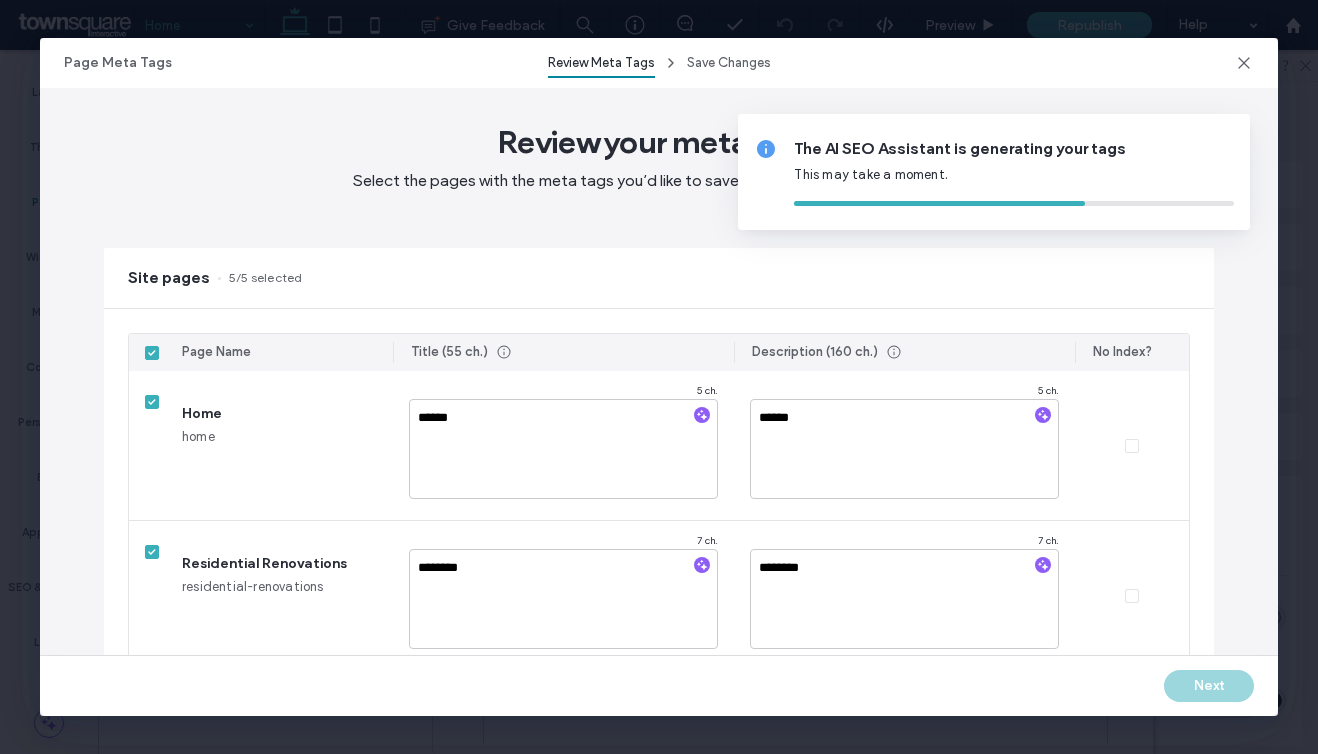 type on "*******" 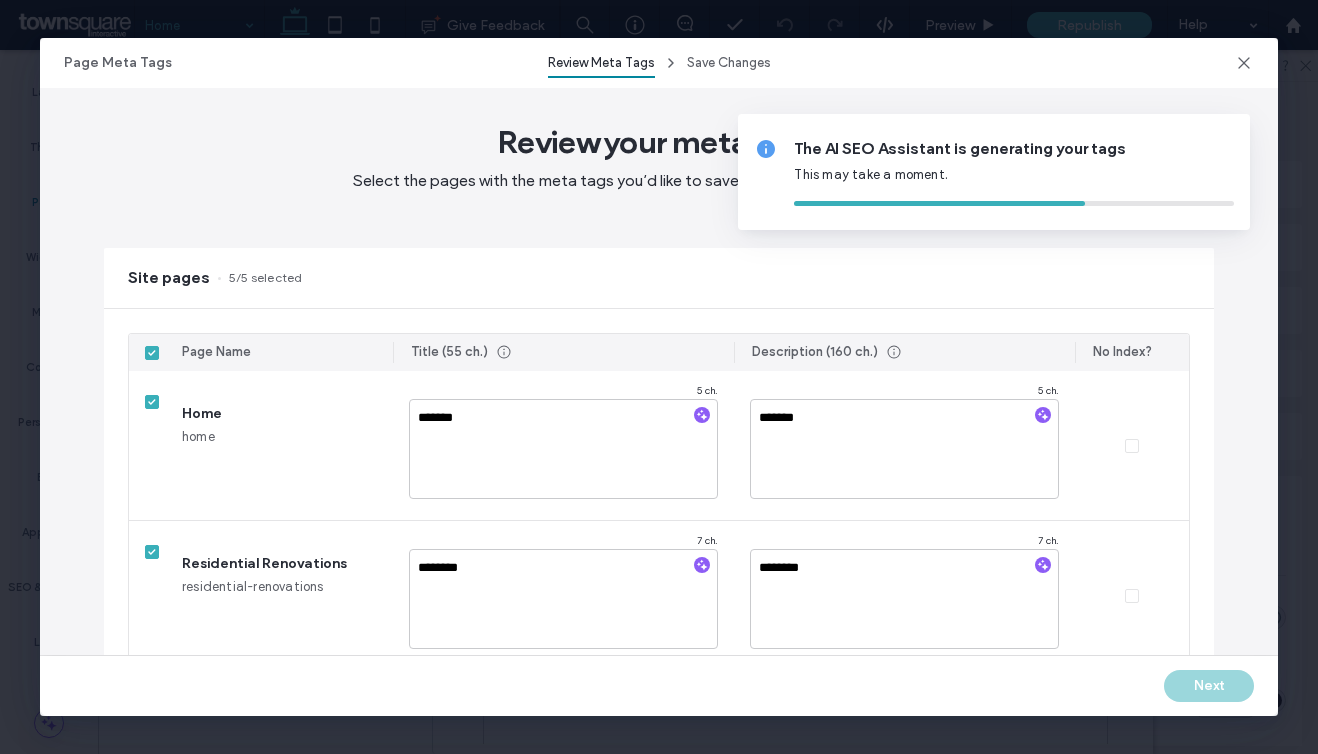 type on "*********" 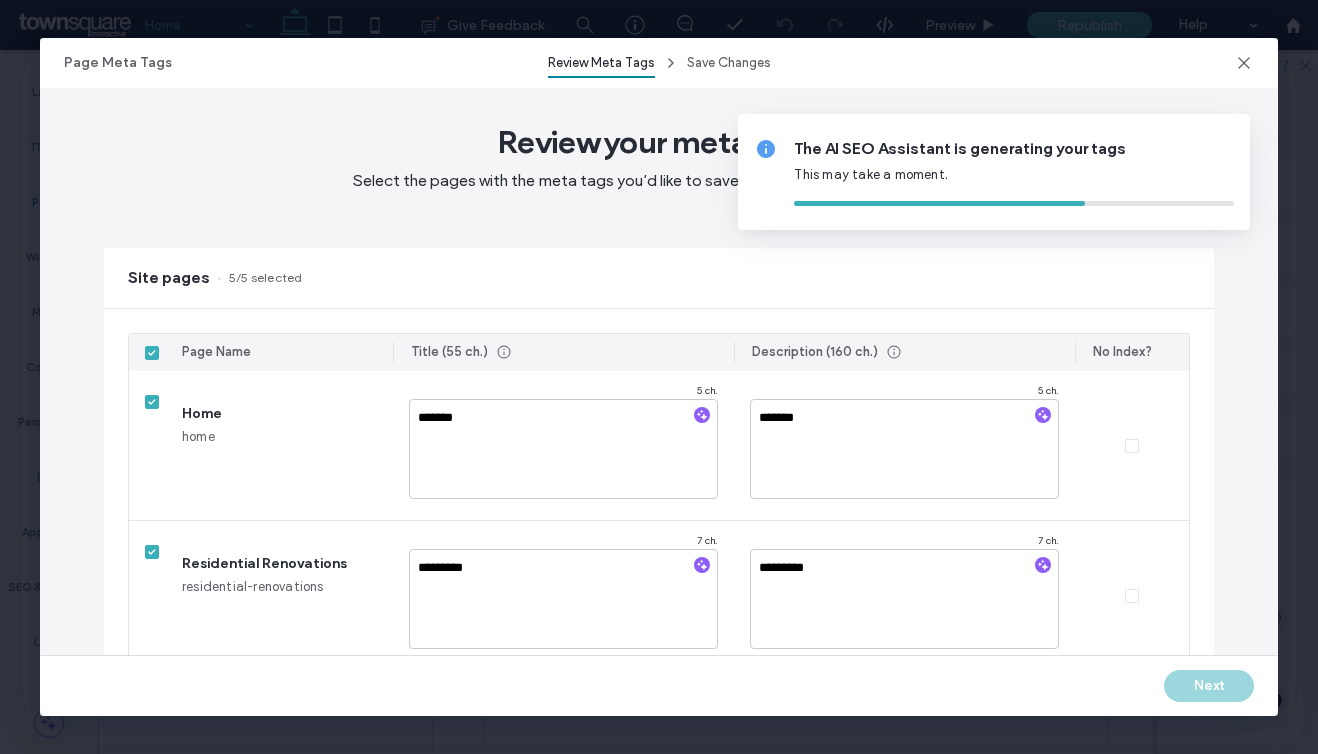 type on "********" 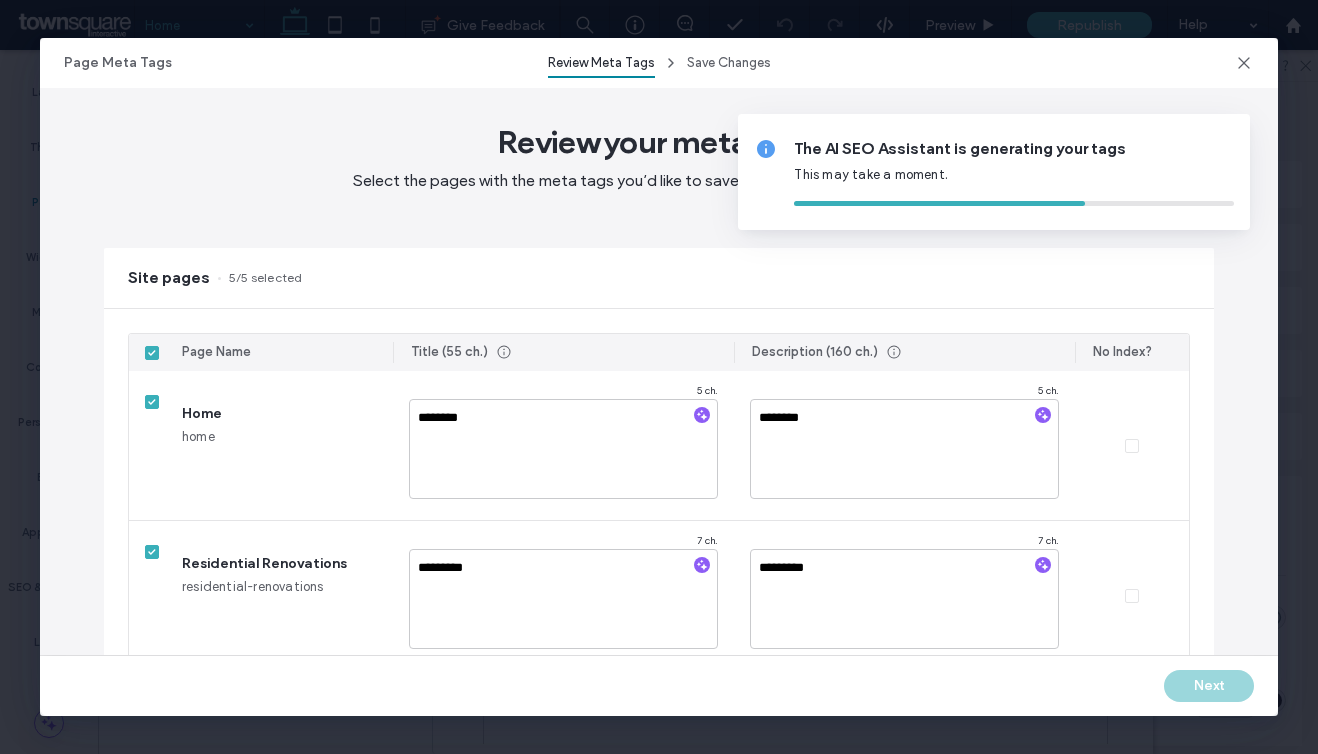 type on "**********" 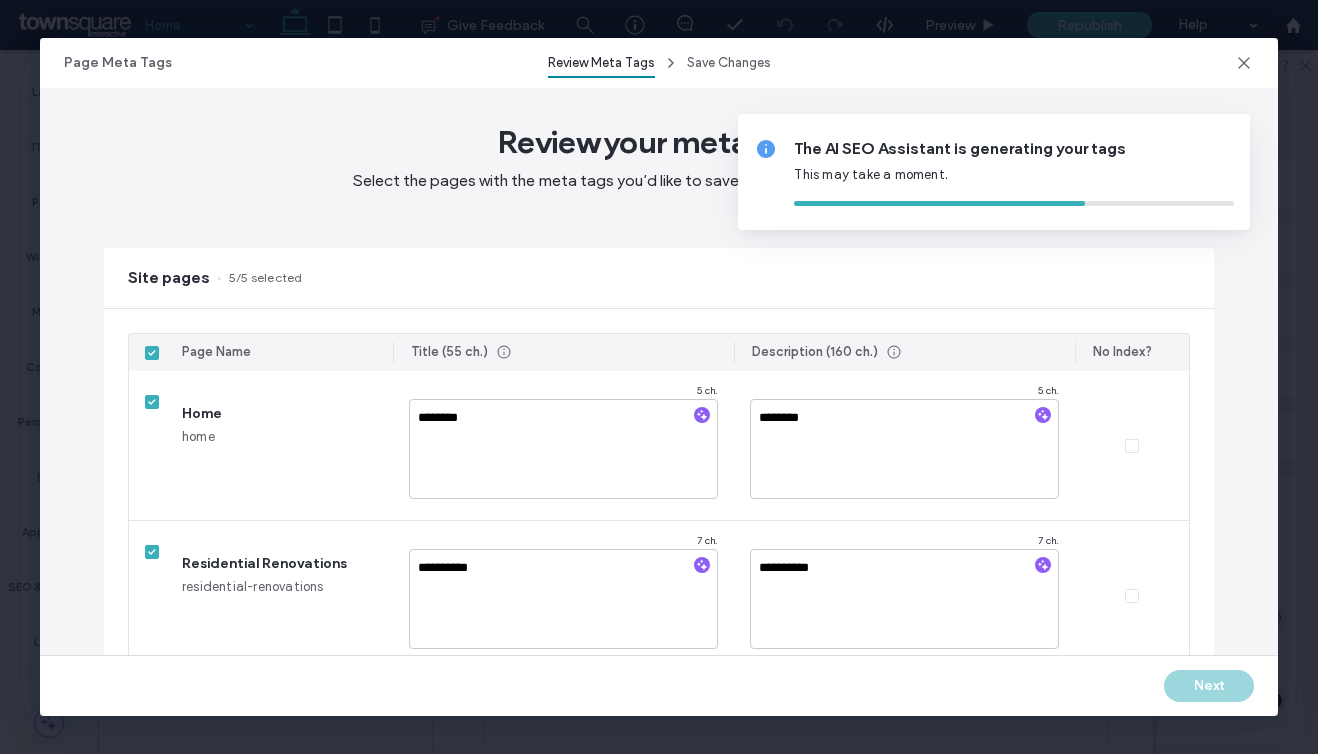 type on "*********" 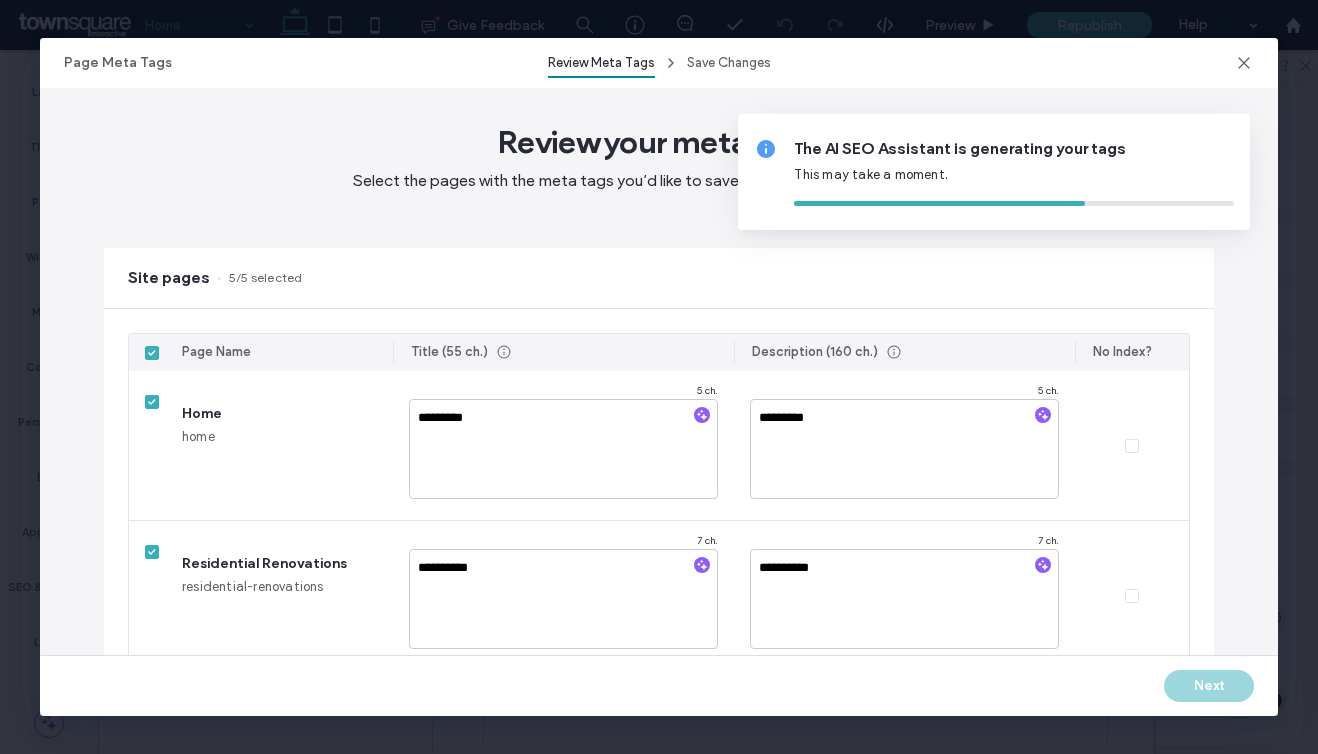 type on "**********" 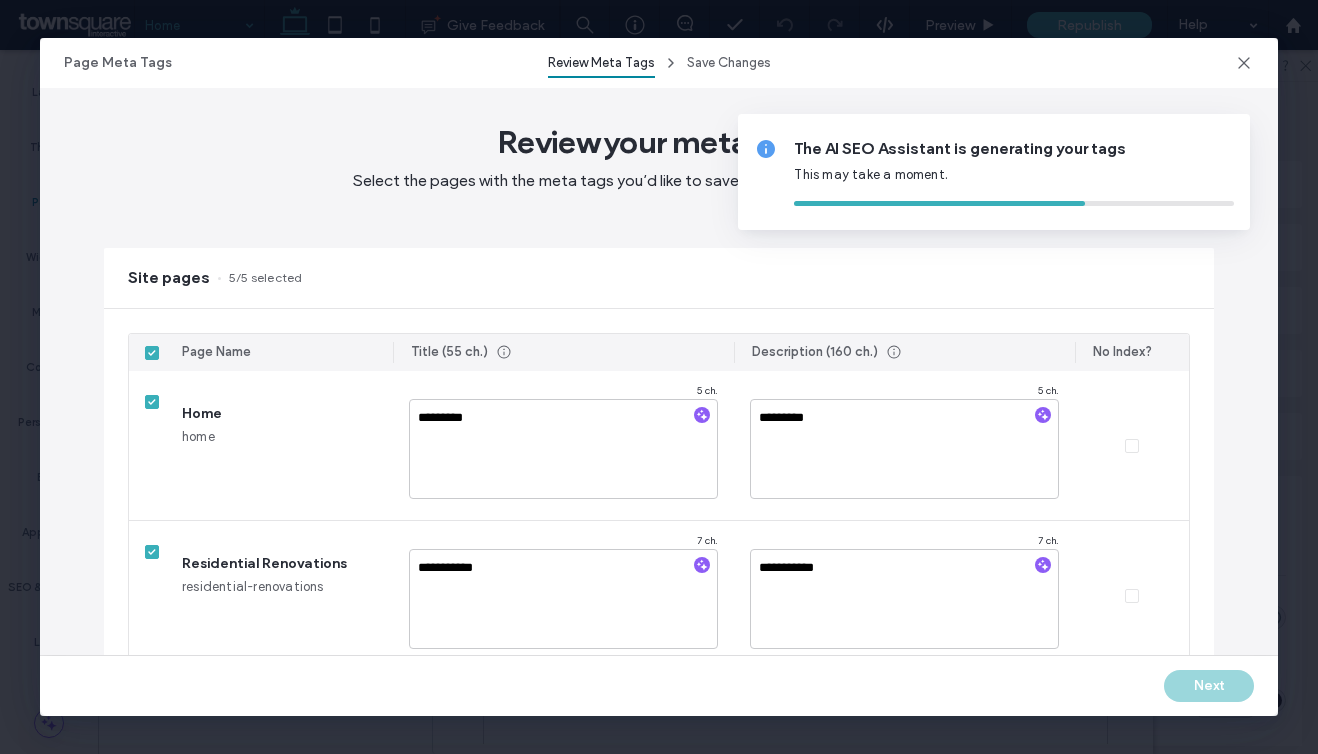 type on "**********" 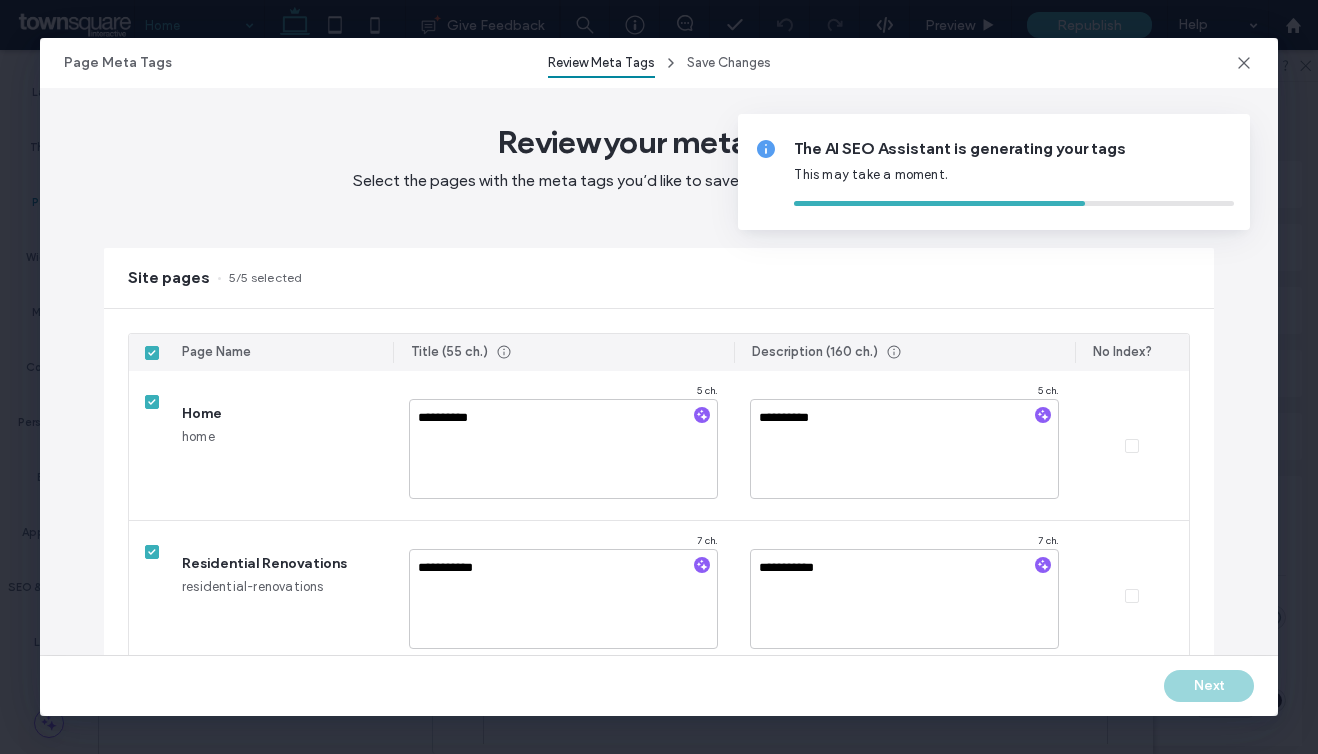 type on "**********" 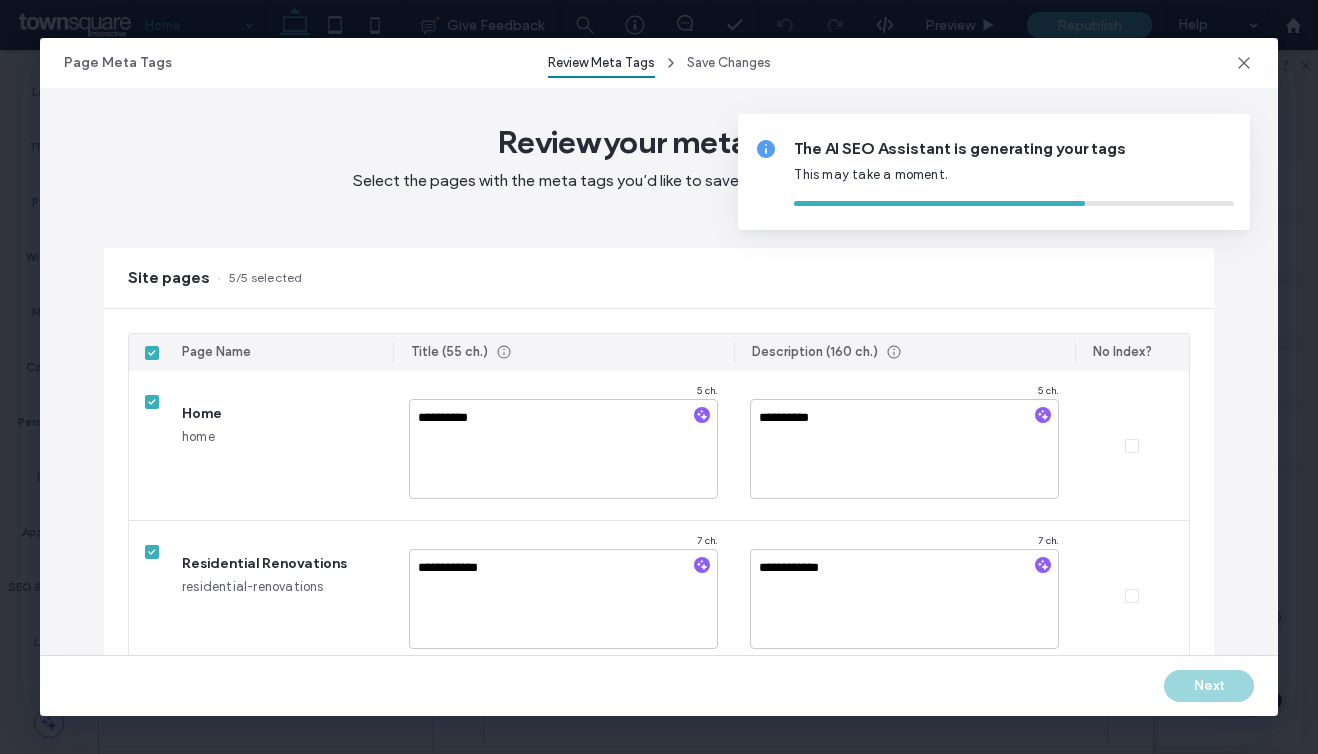 type on "**********" 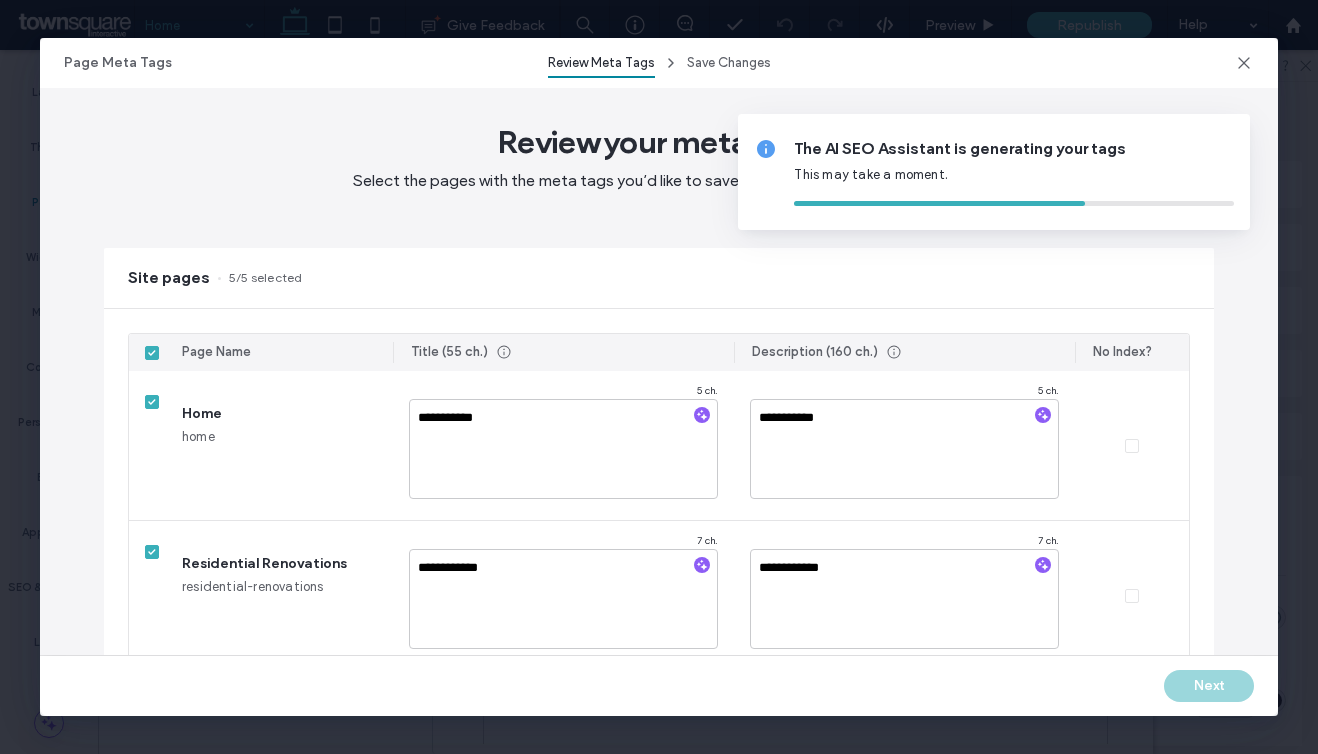 type on "**********" 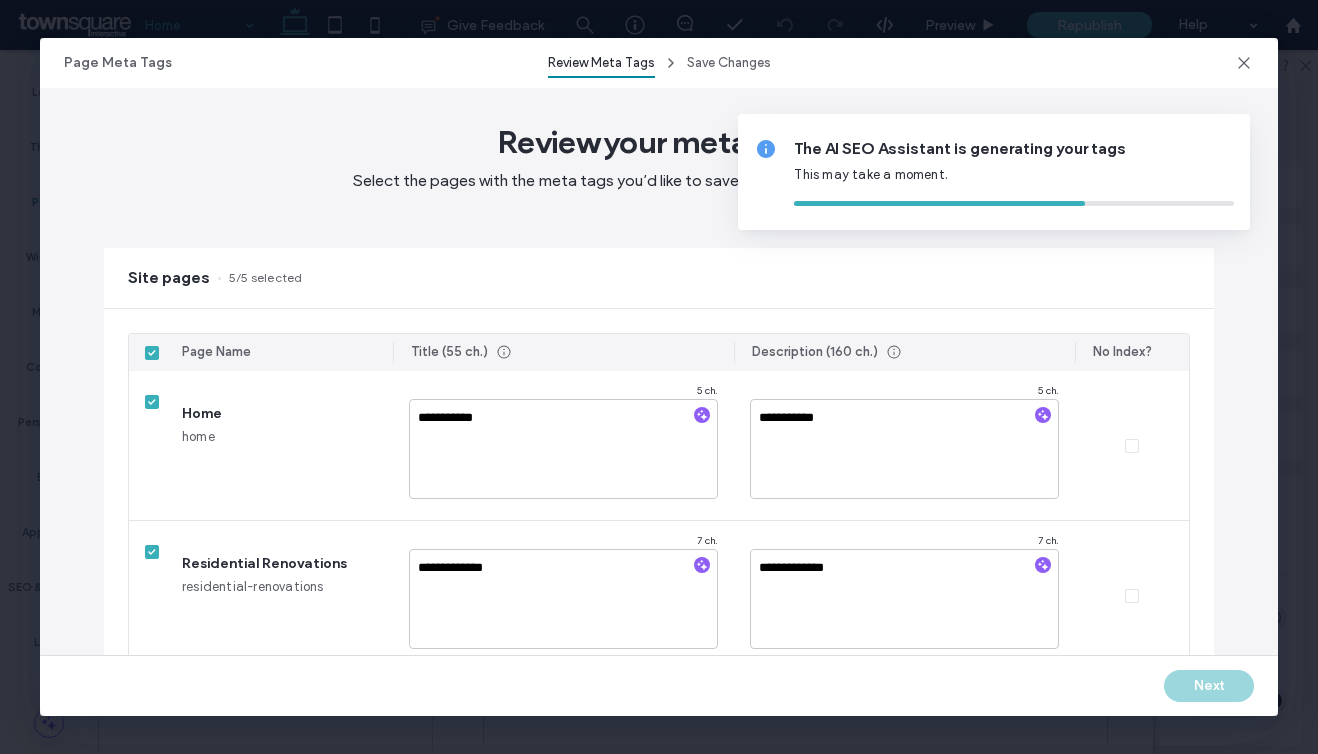 type on "**********" 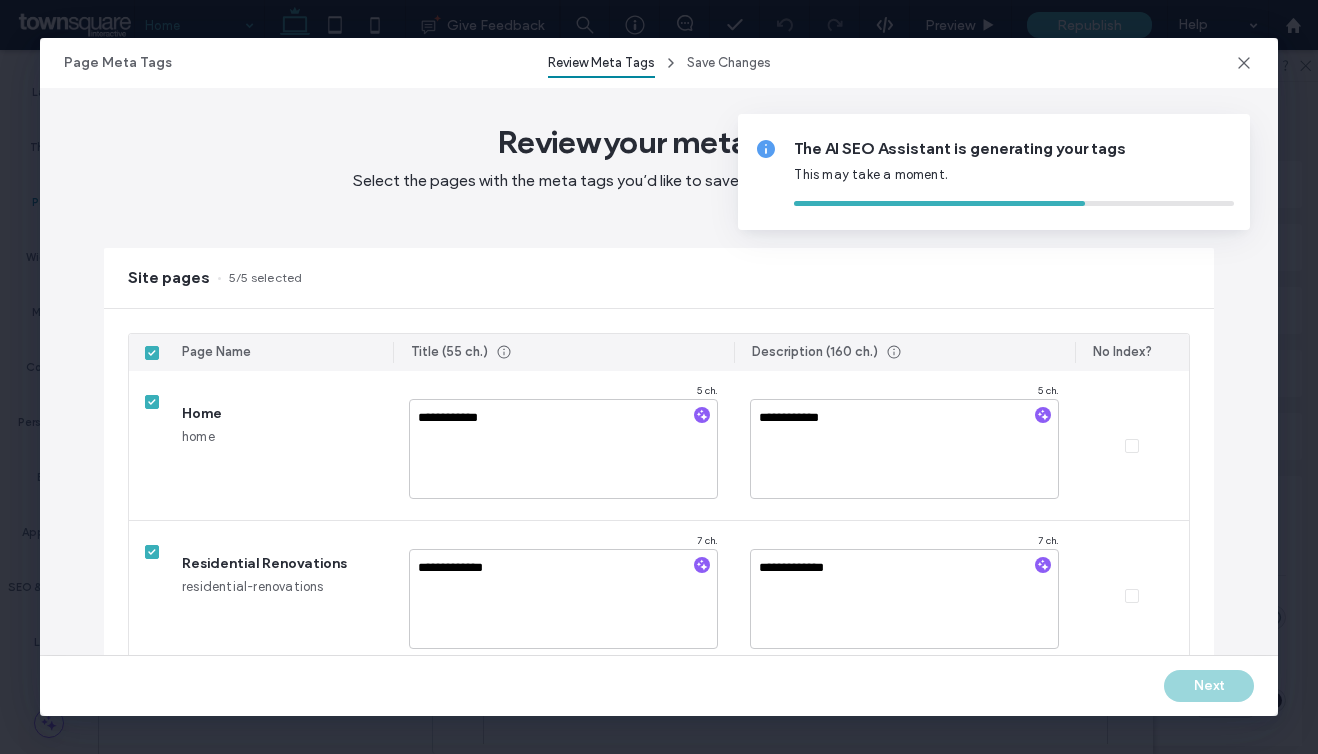 type on "**********" 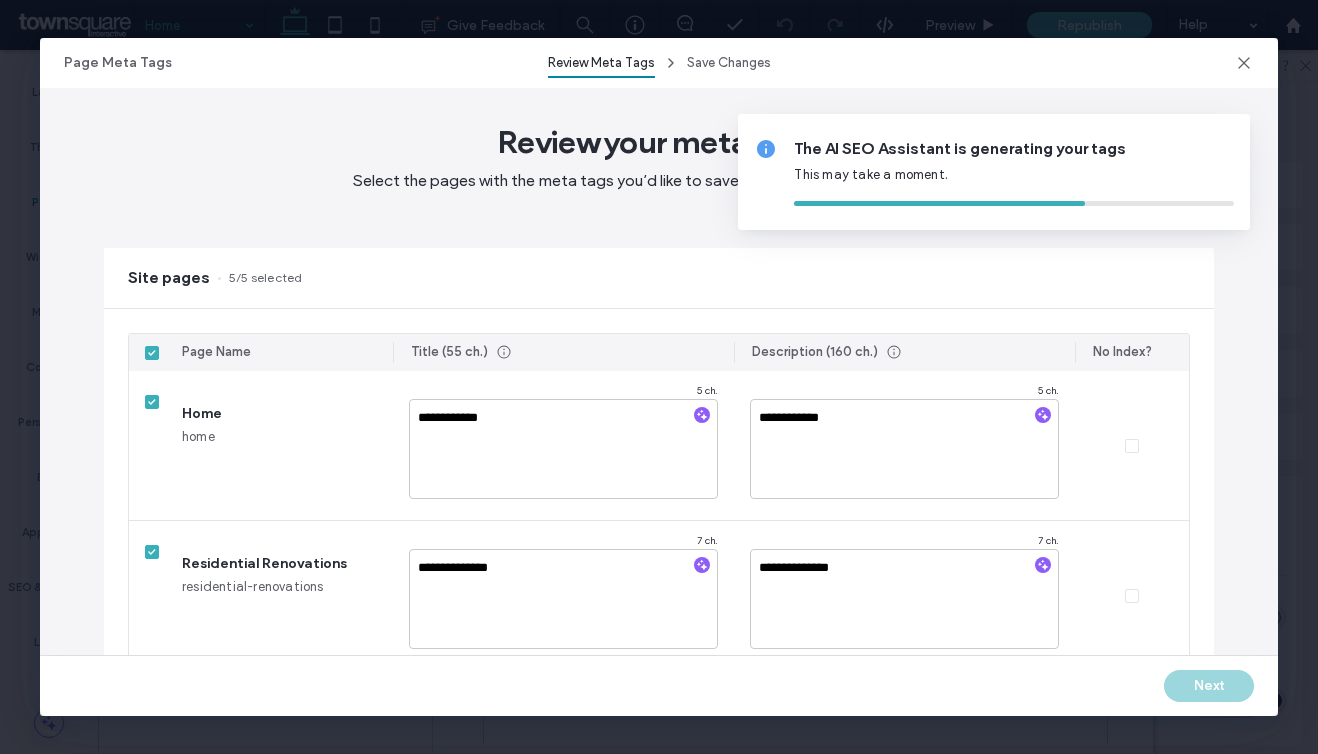 type on "**********" 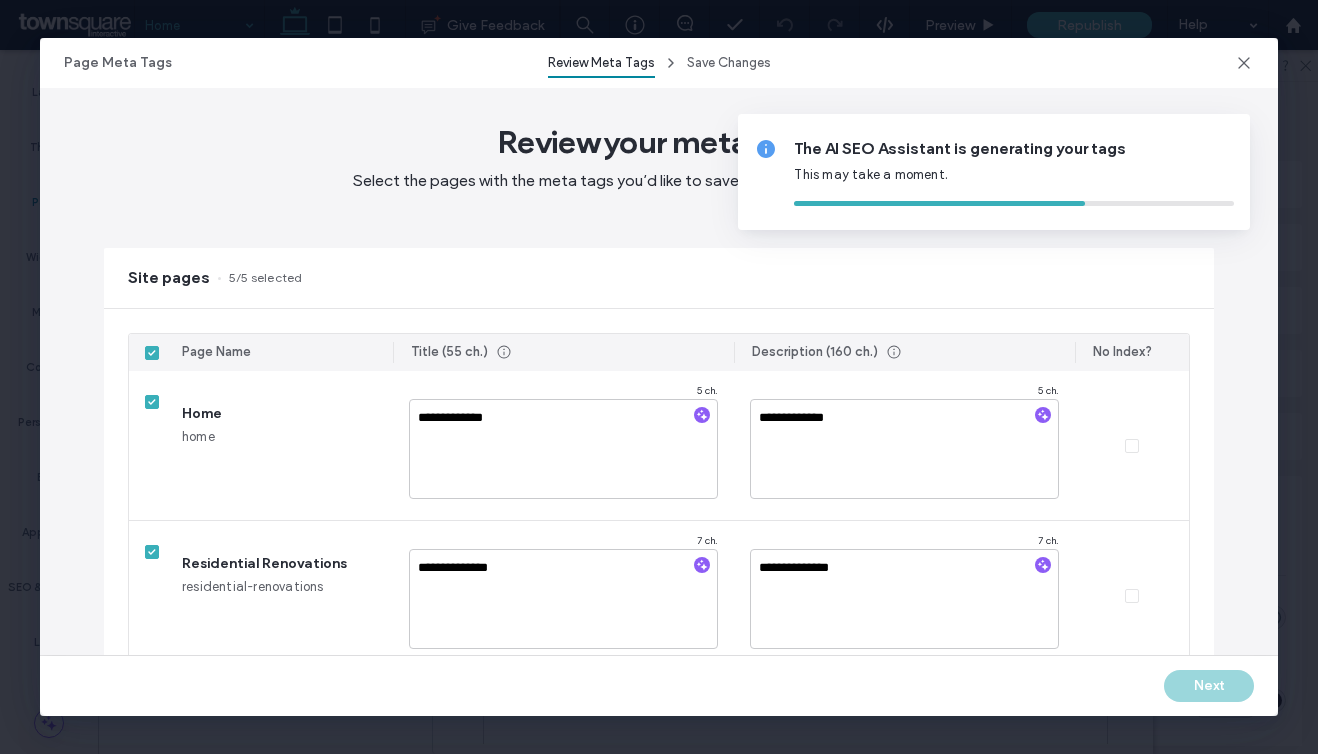 type on "**********" 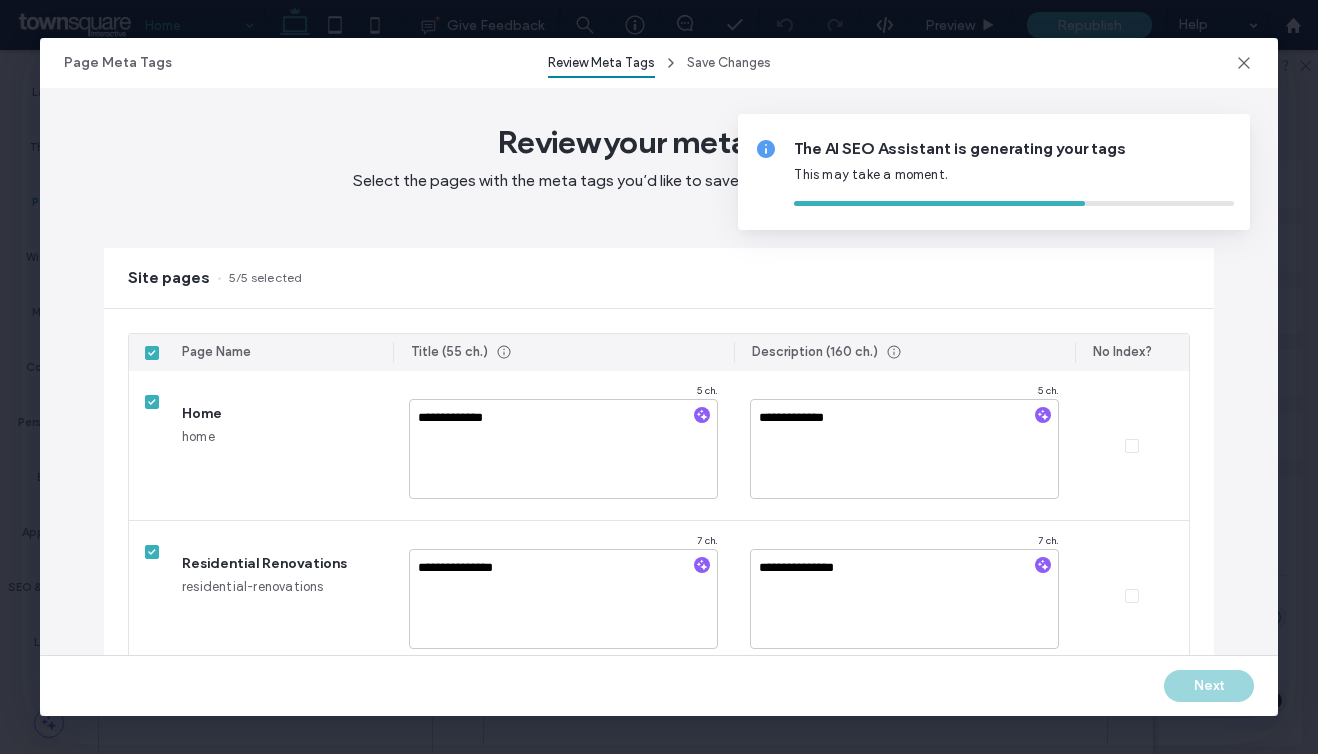type on "**********" 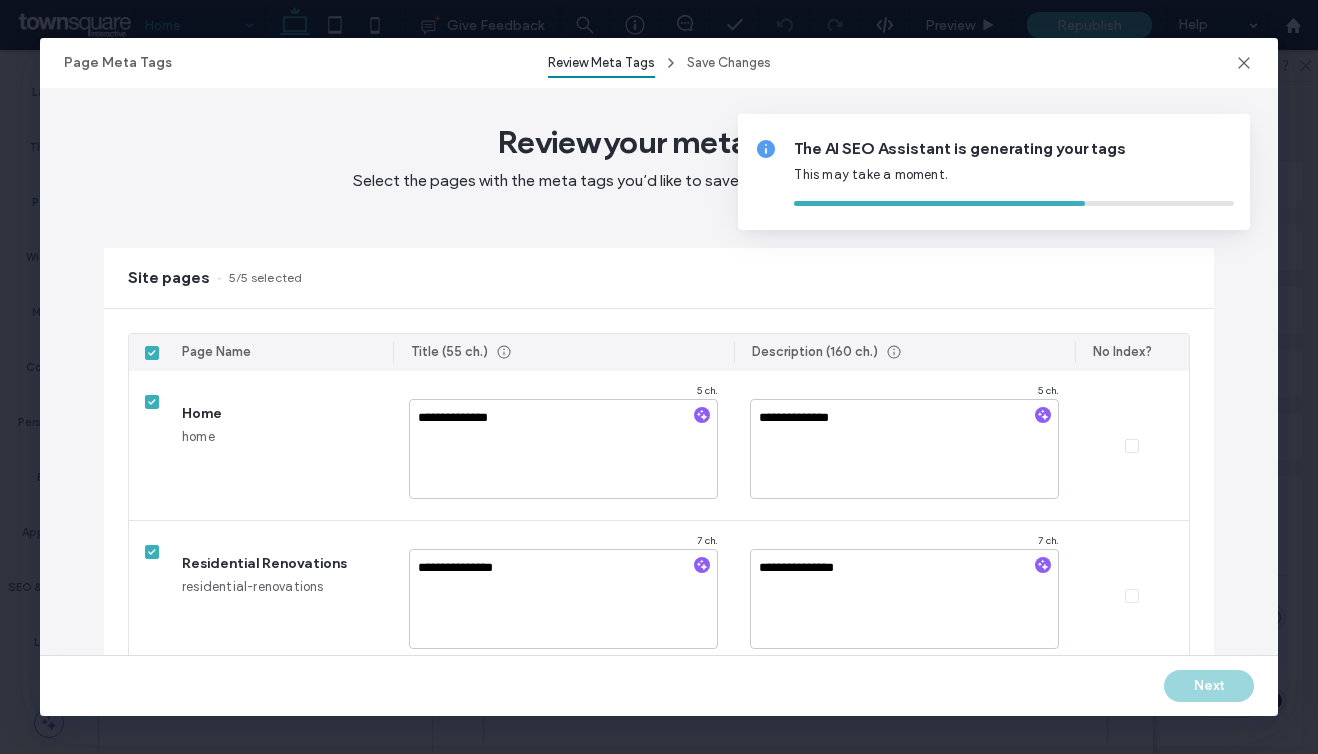 type on "**********" 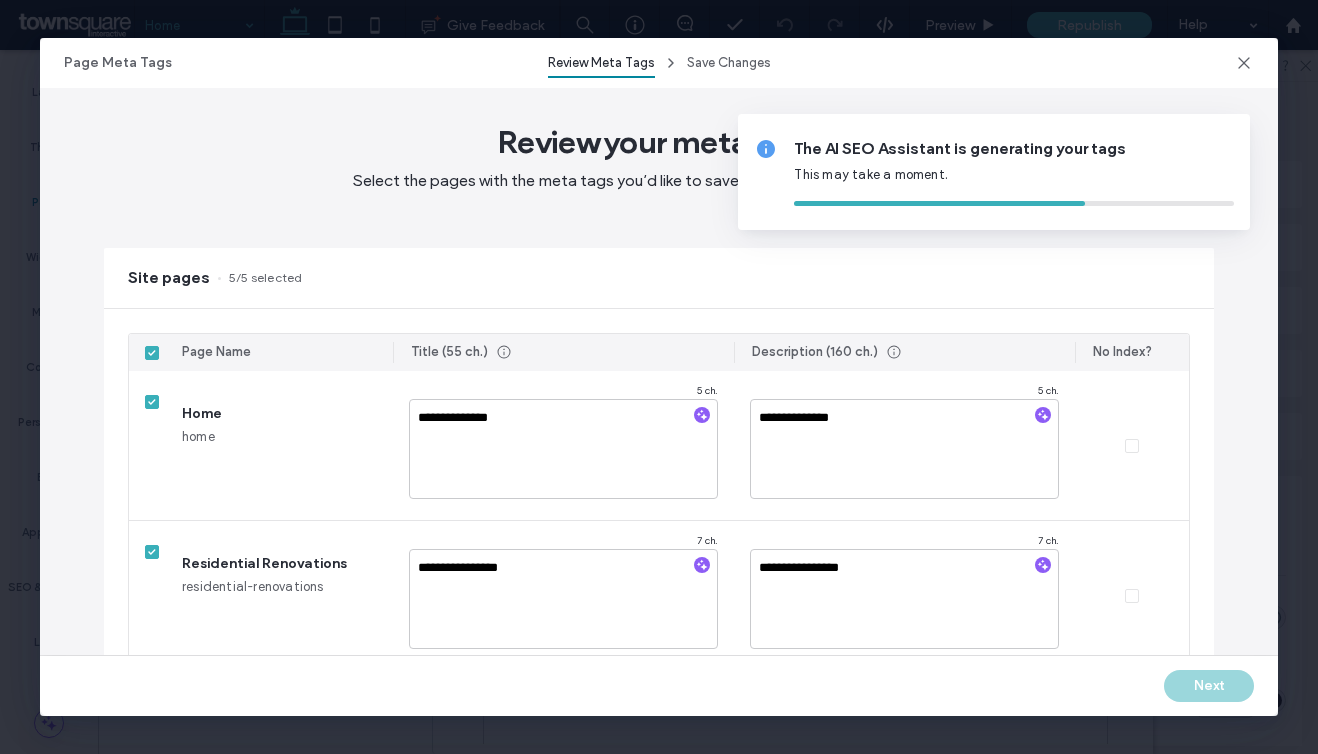 type on "**********" 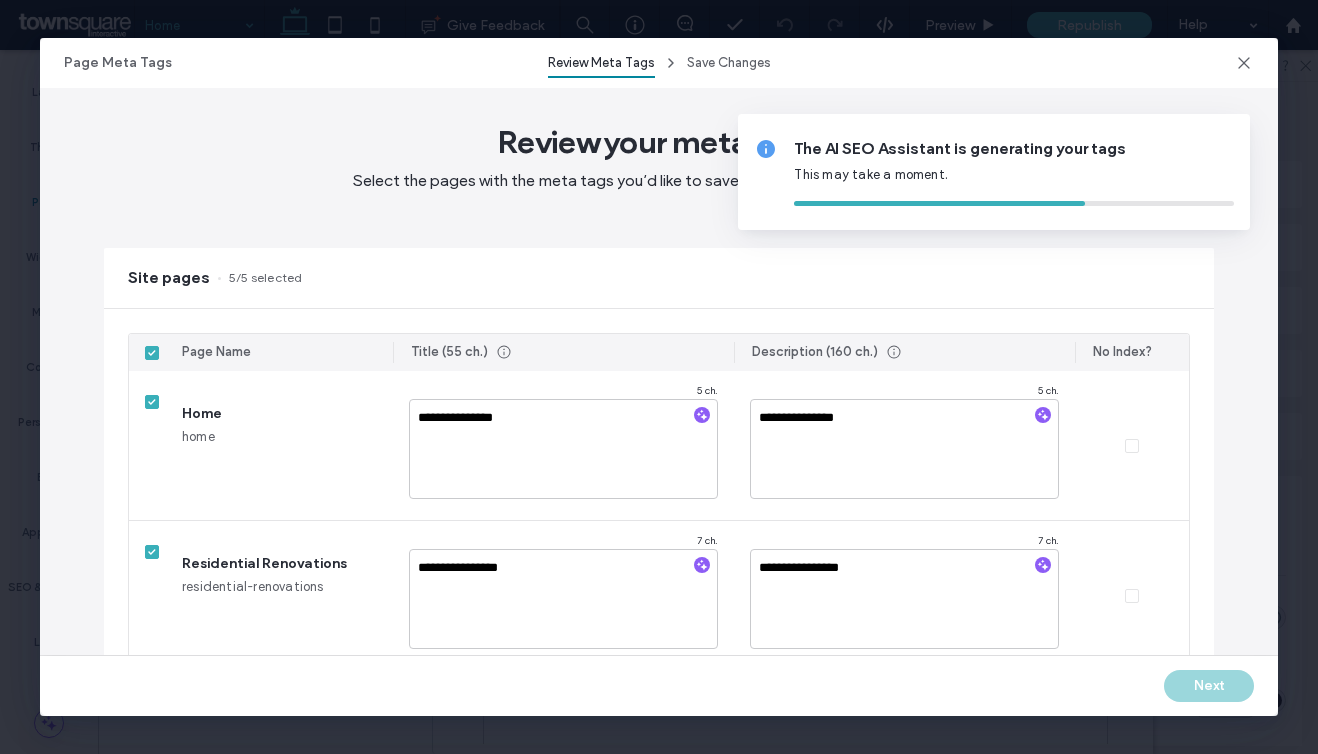 type on "**********" 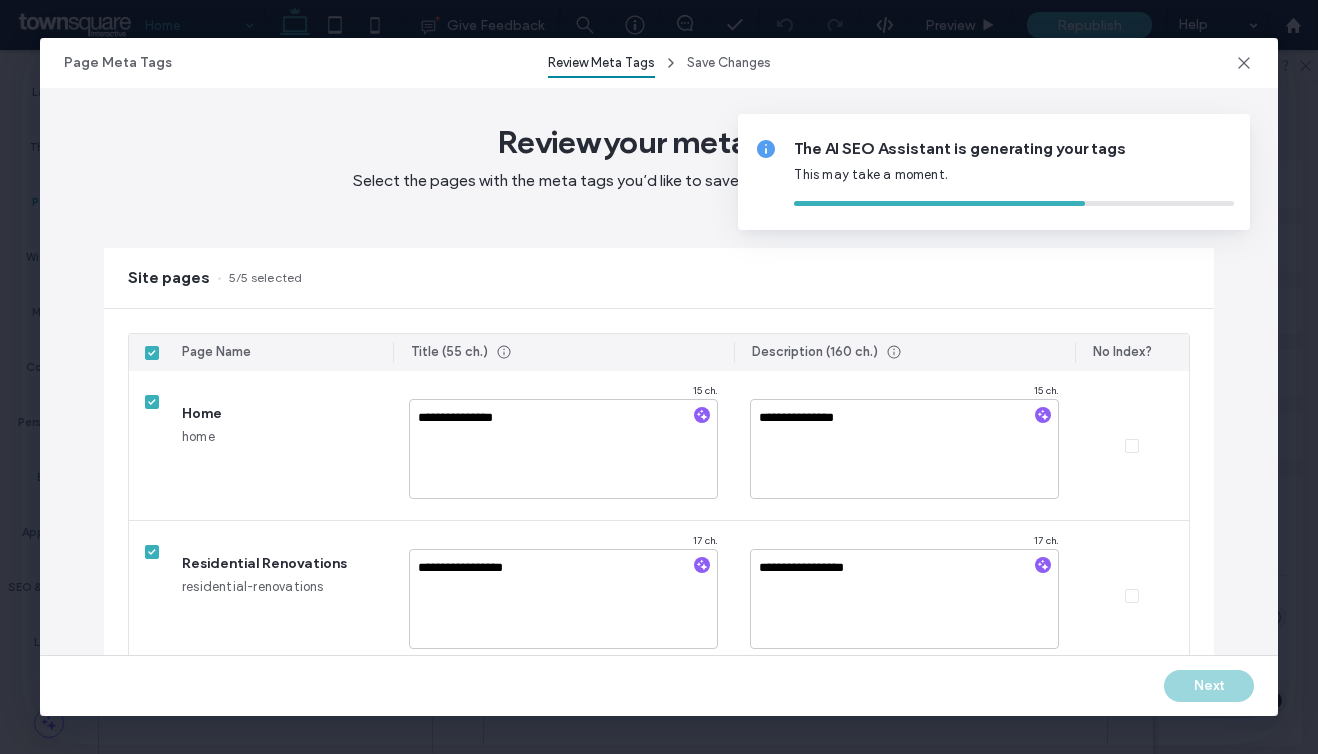 type on "**********" 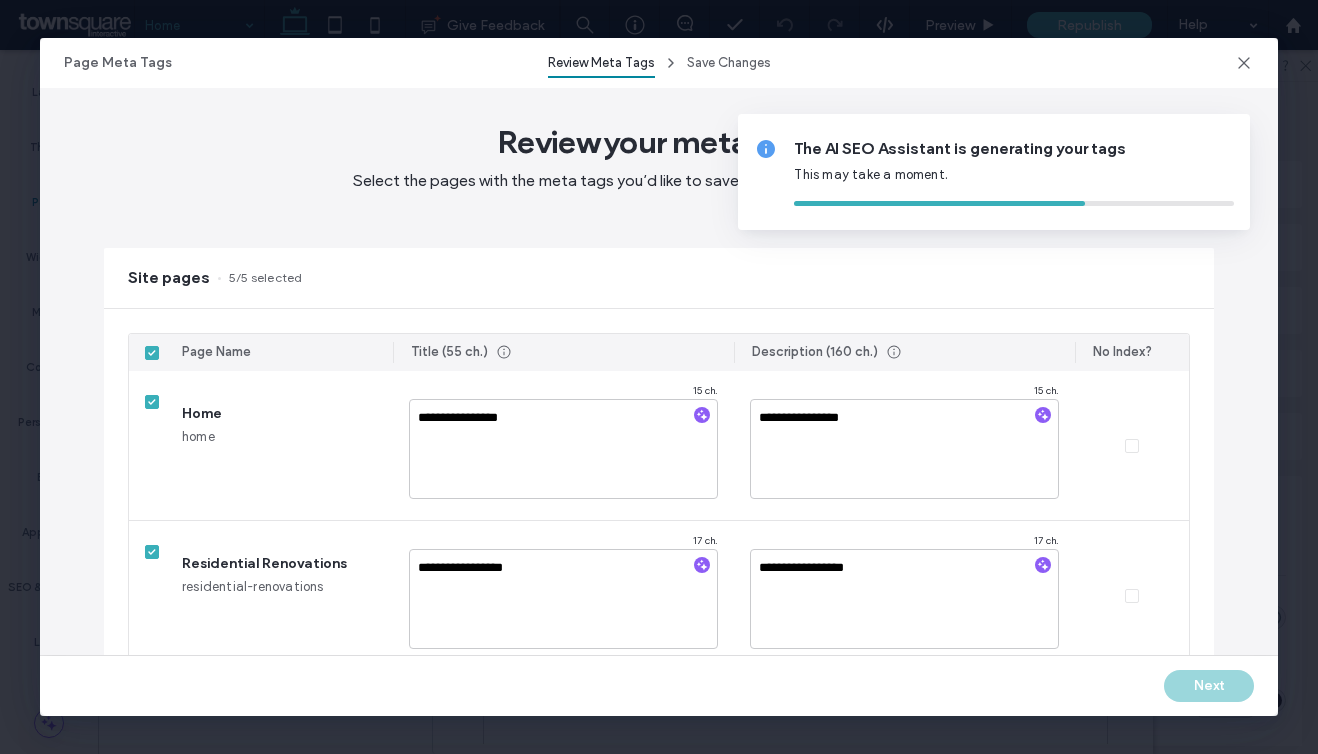 type on "**********" 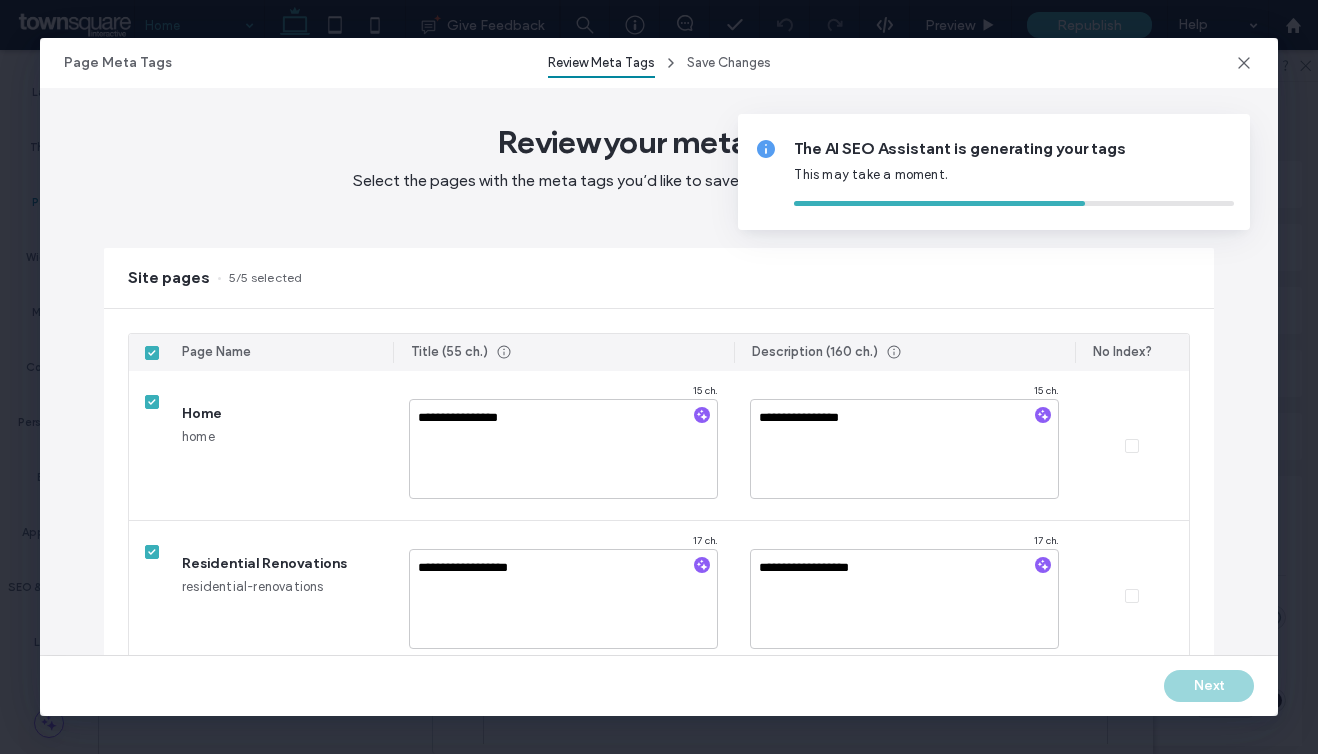 type on "**********" 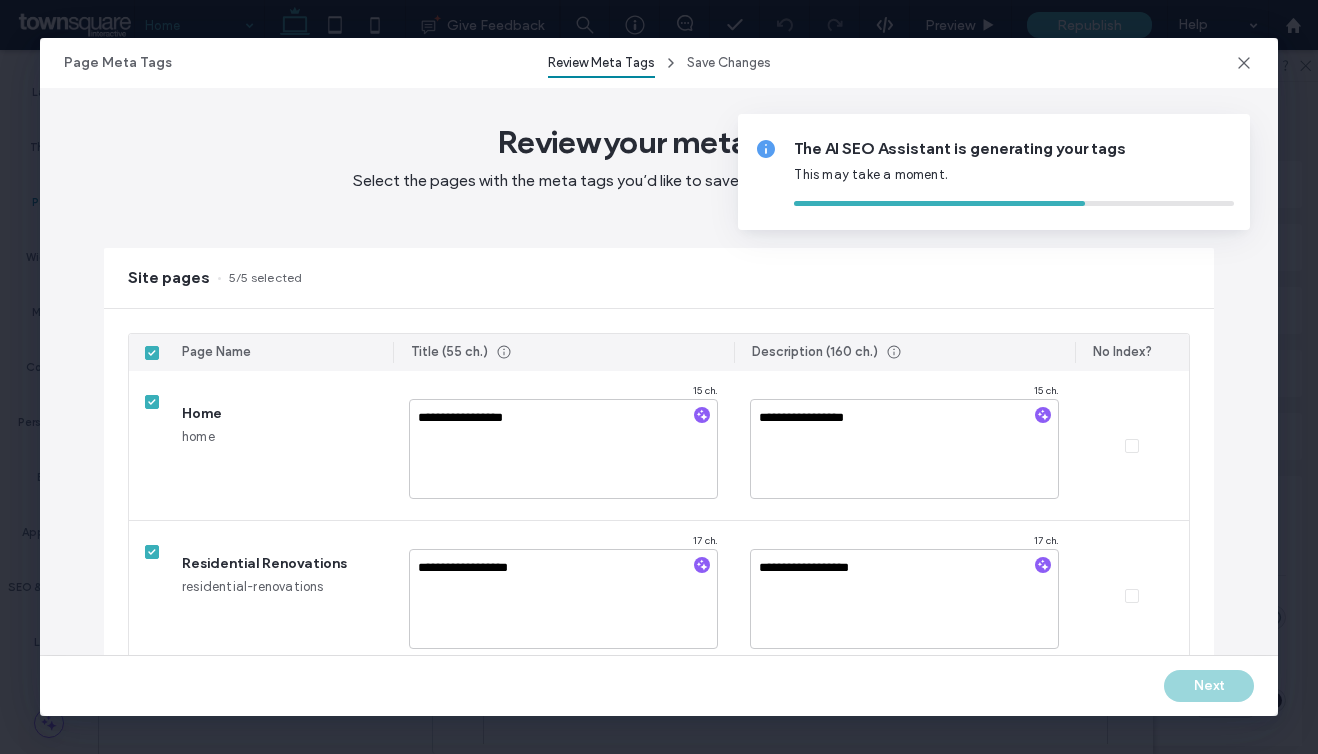 type on "**********" 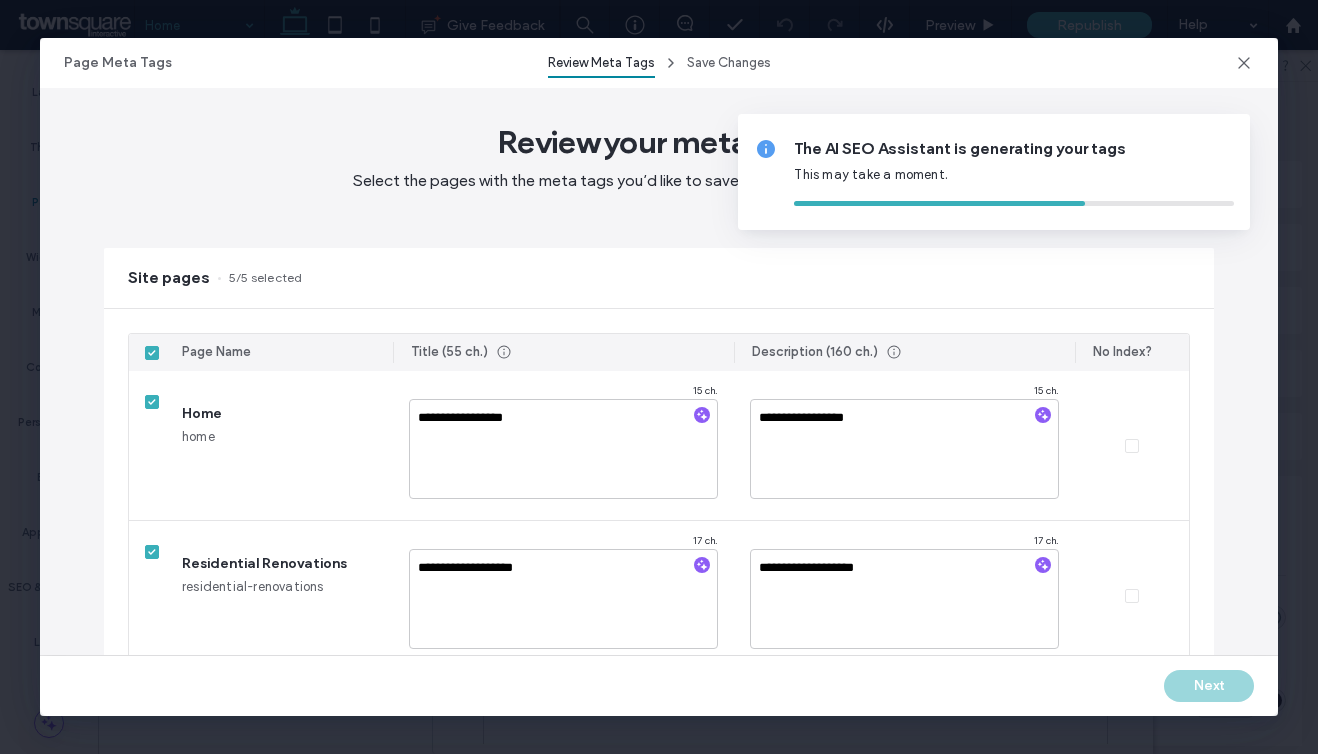 type on "**********" 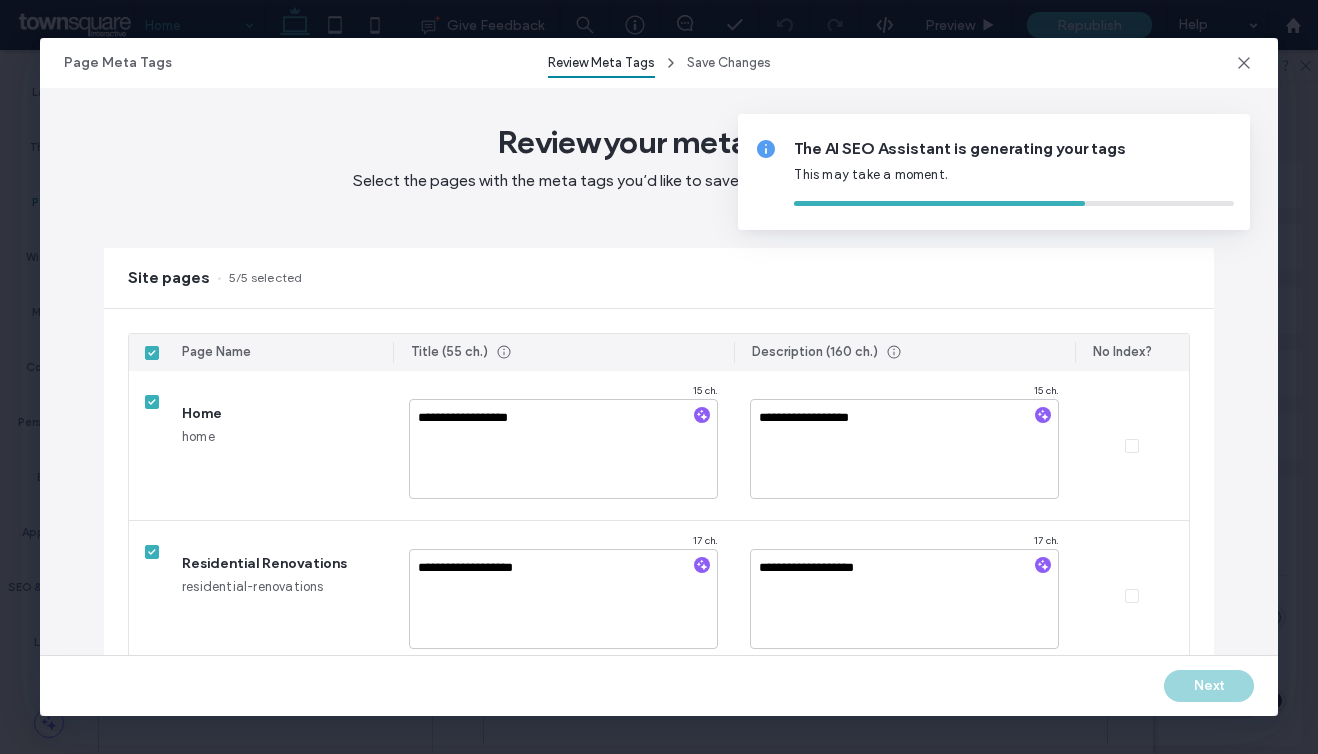 type on "**********" 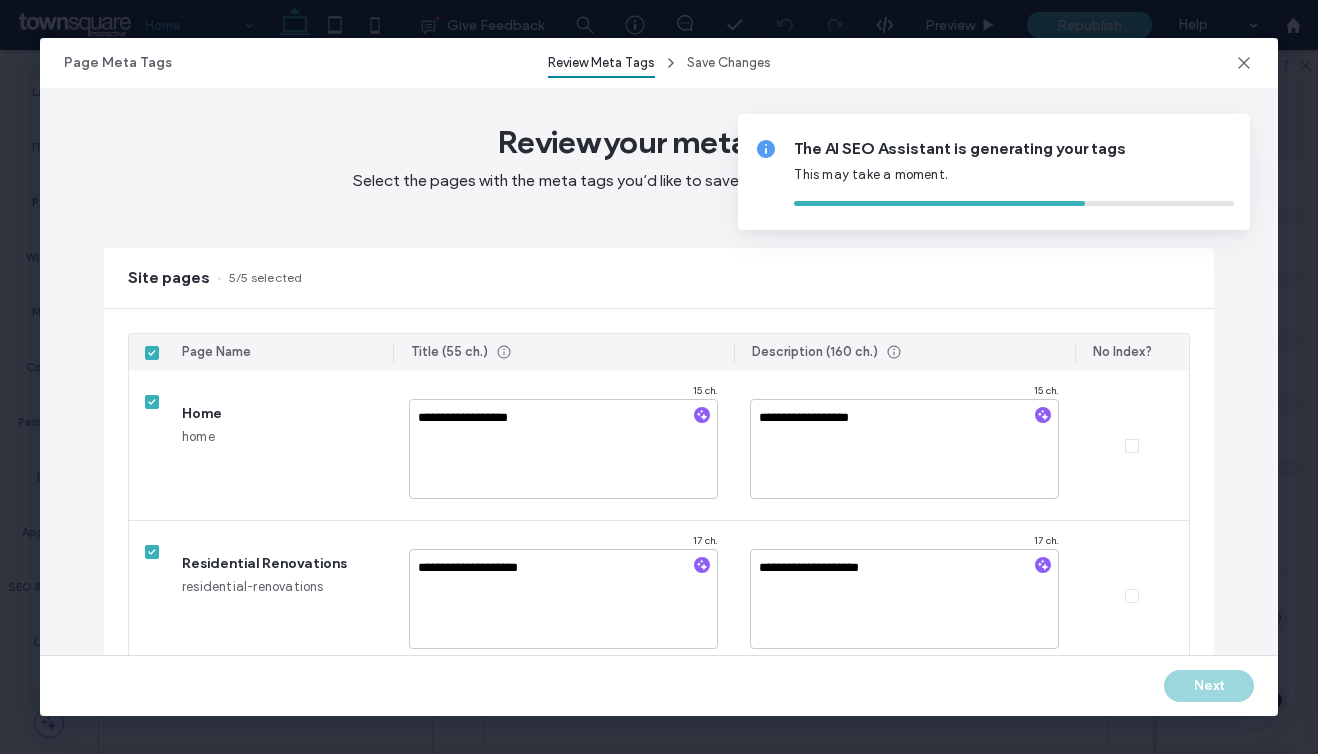 type on "**********" 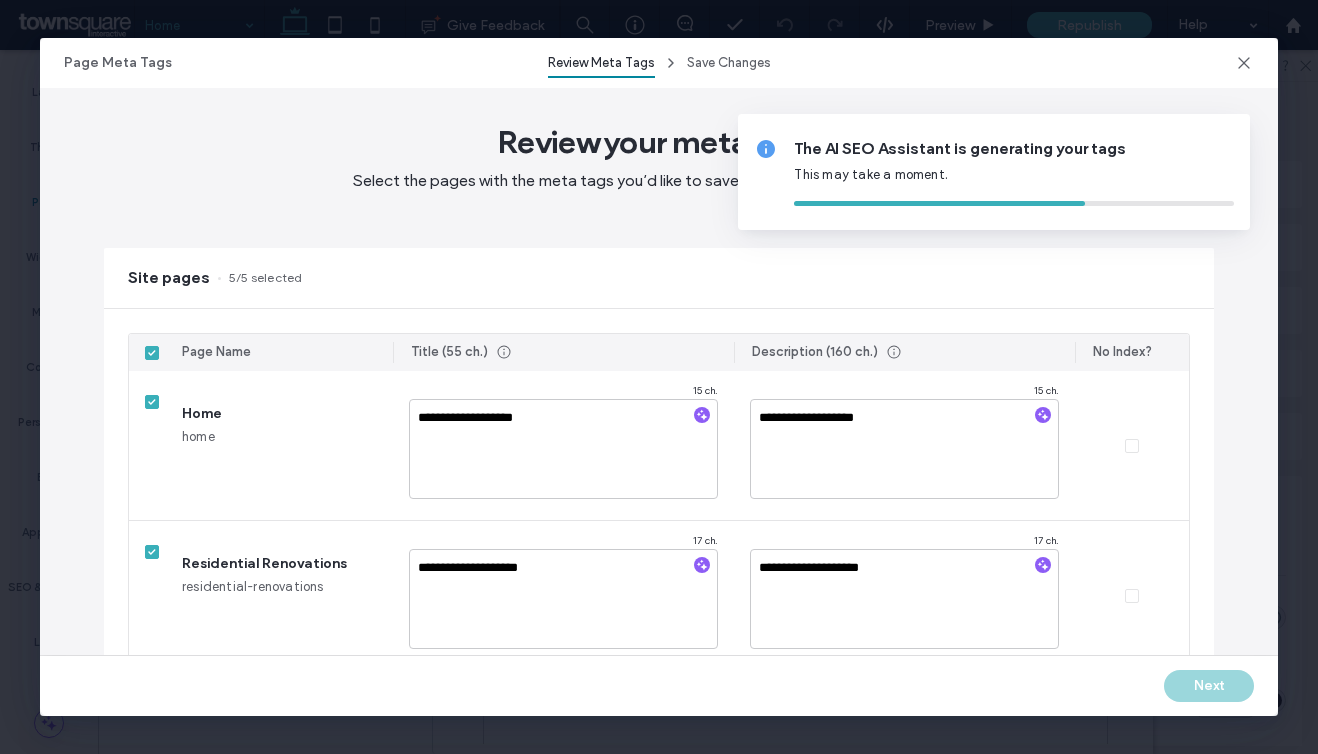type on "**********" 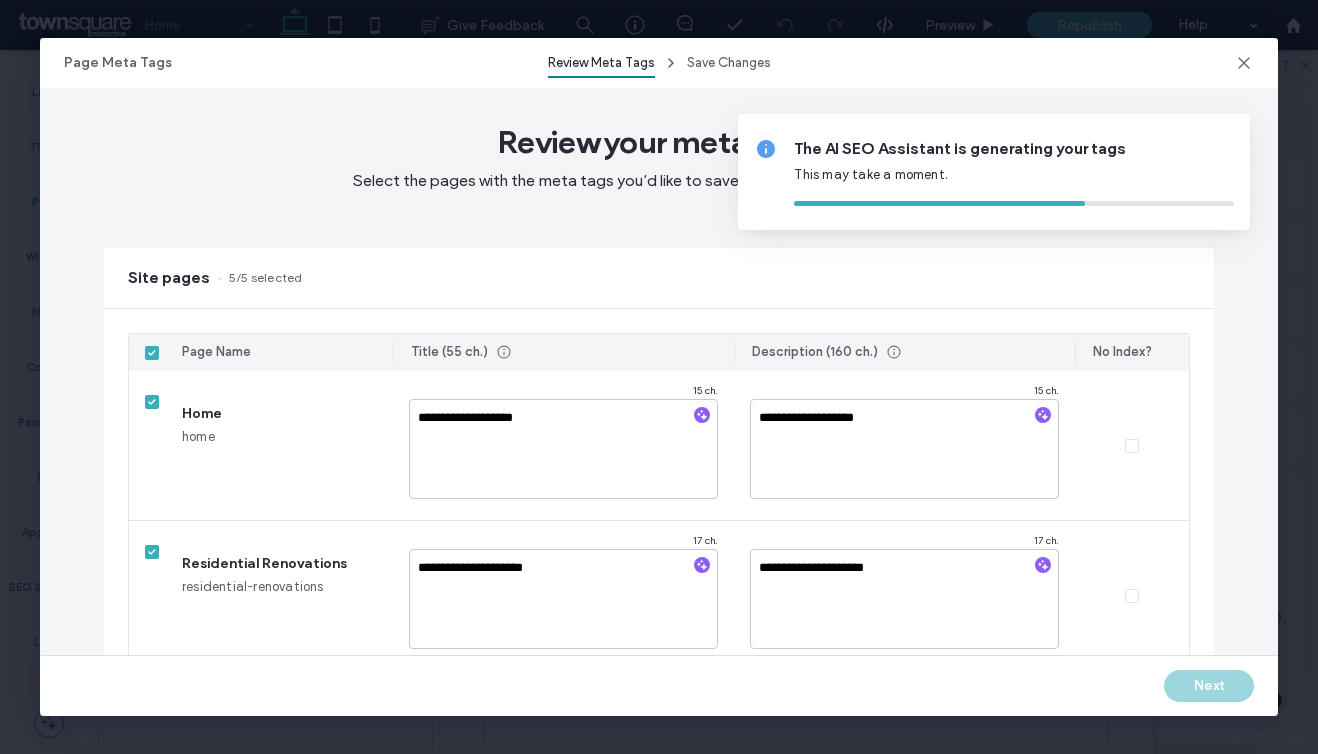 type on "**********" 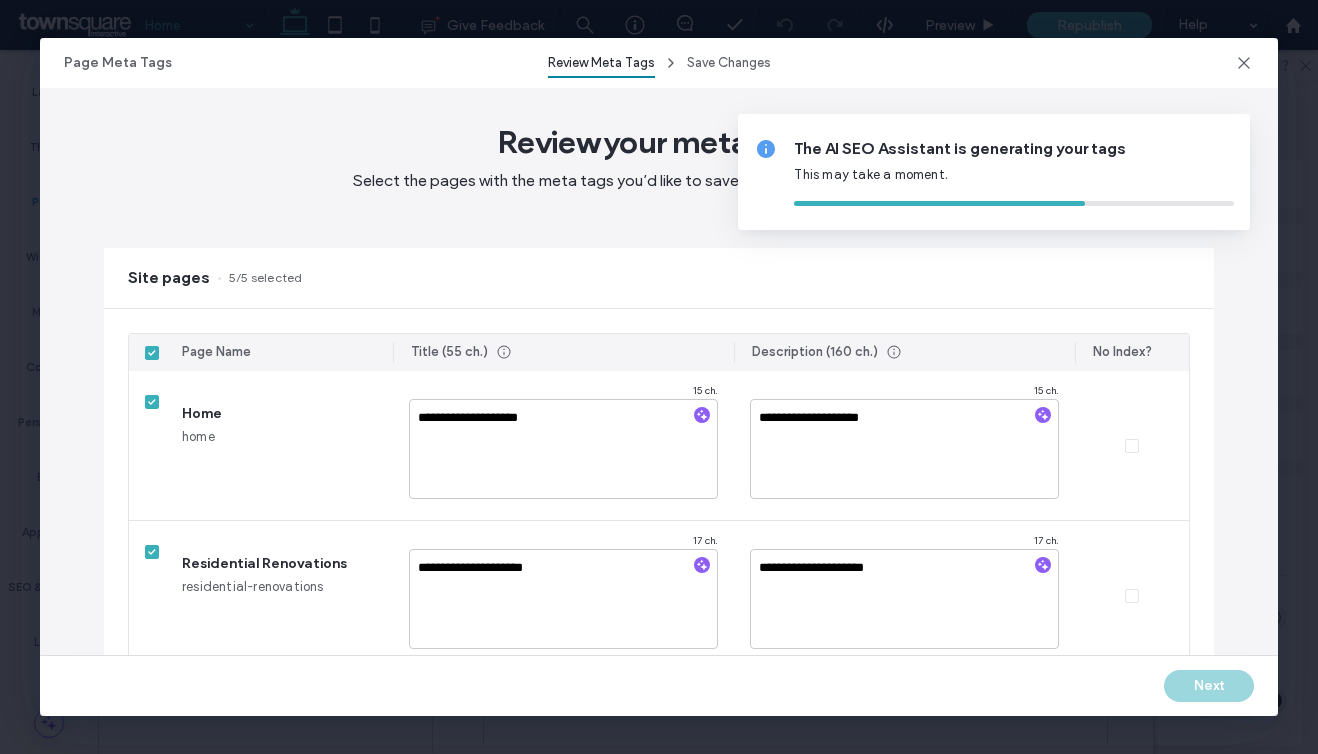 type on "**********" 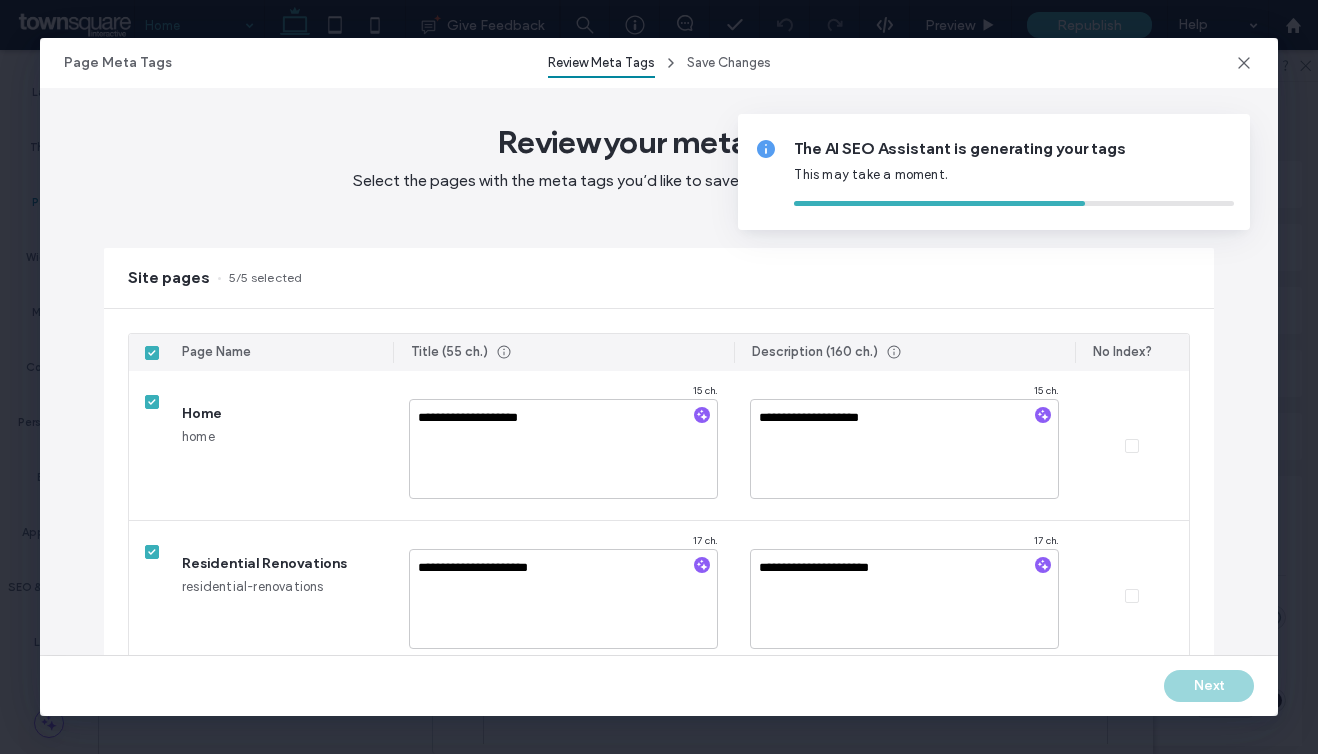 type on "**********" 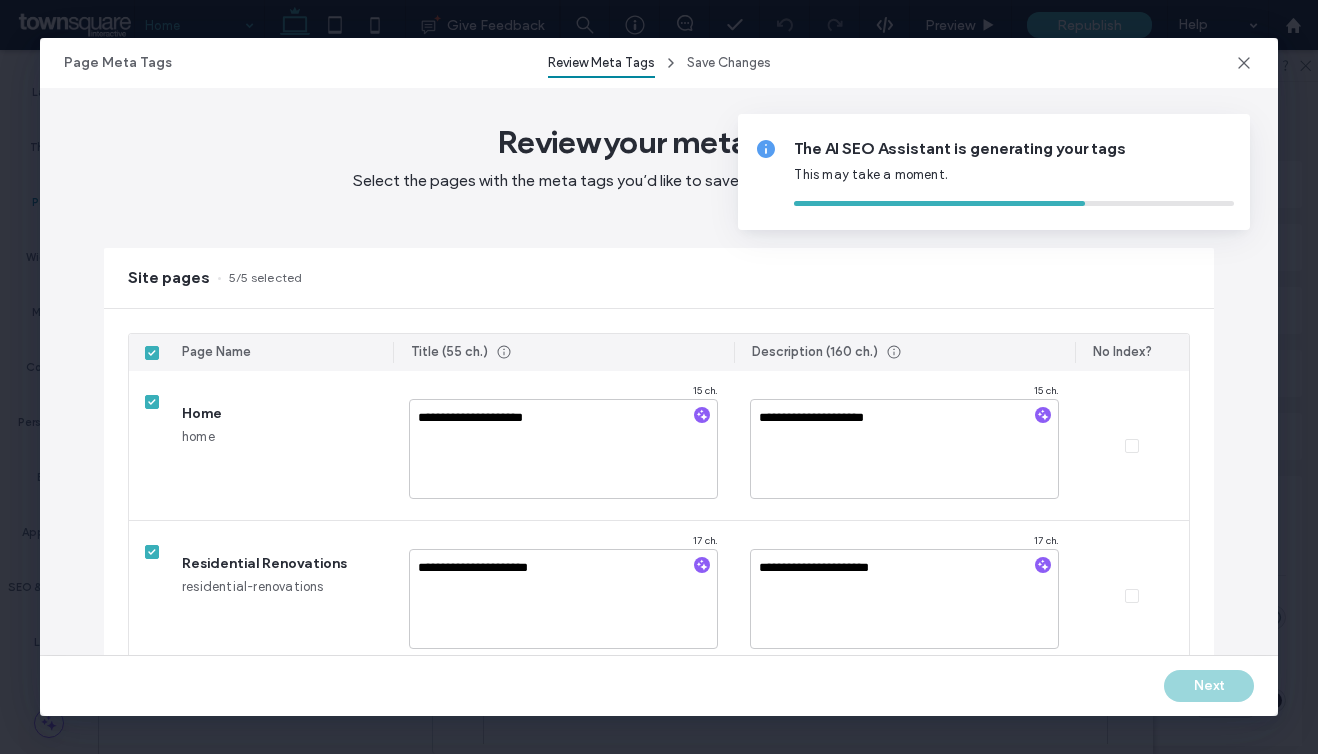 type on "**********" 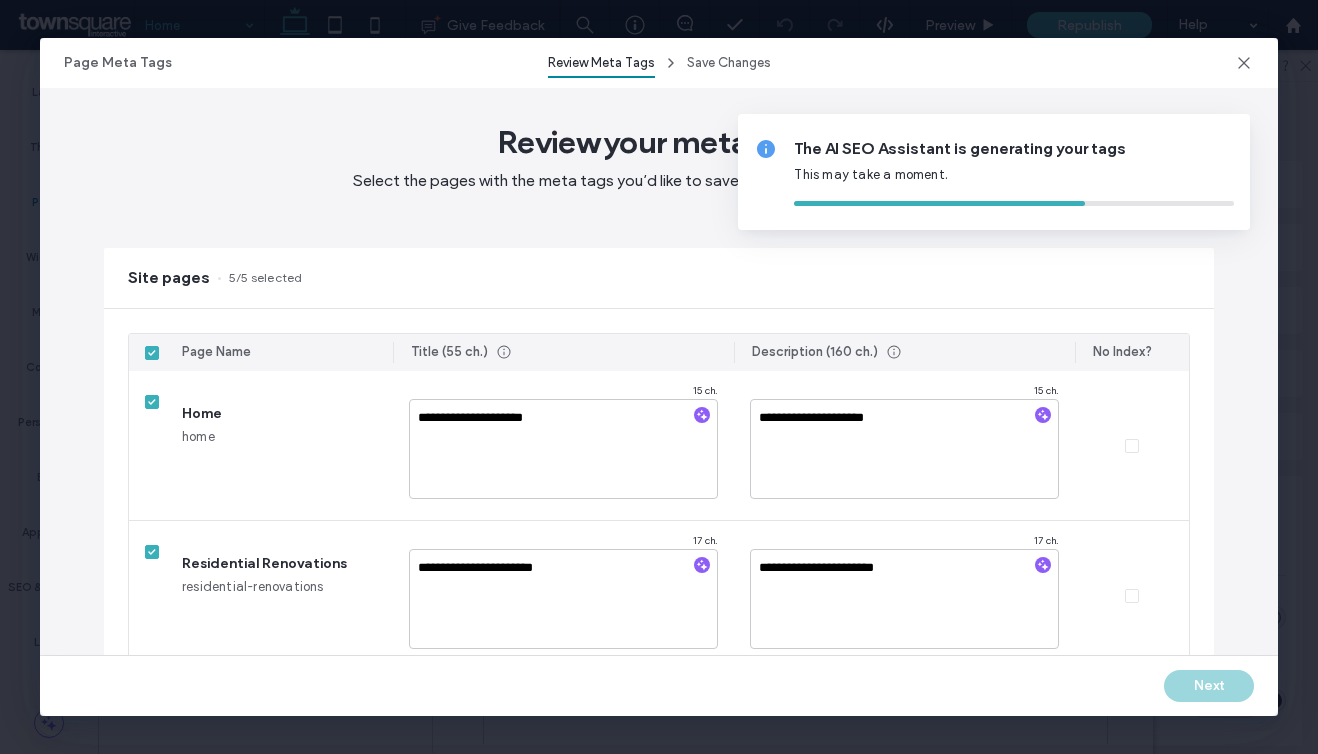 type on "**********" 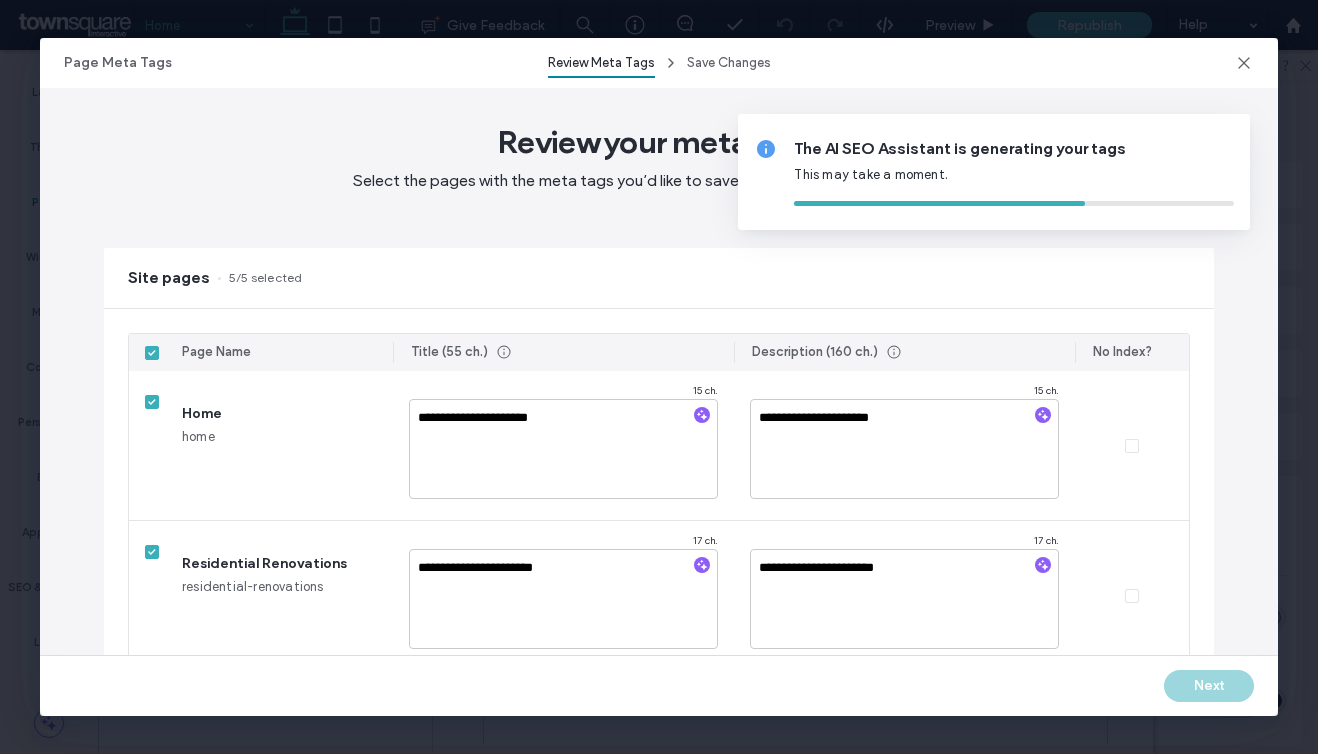 type on "**********" 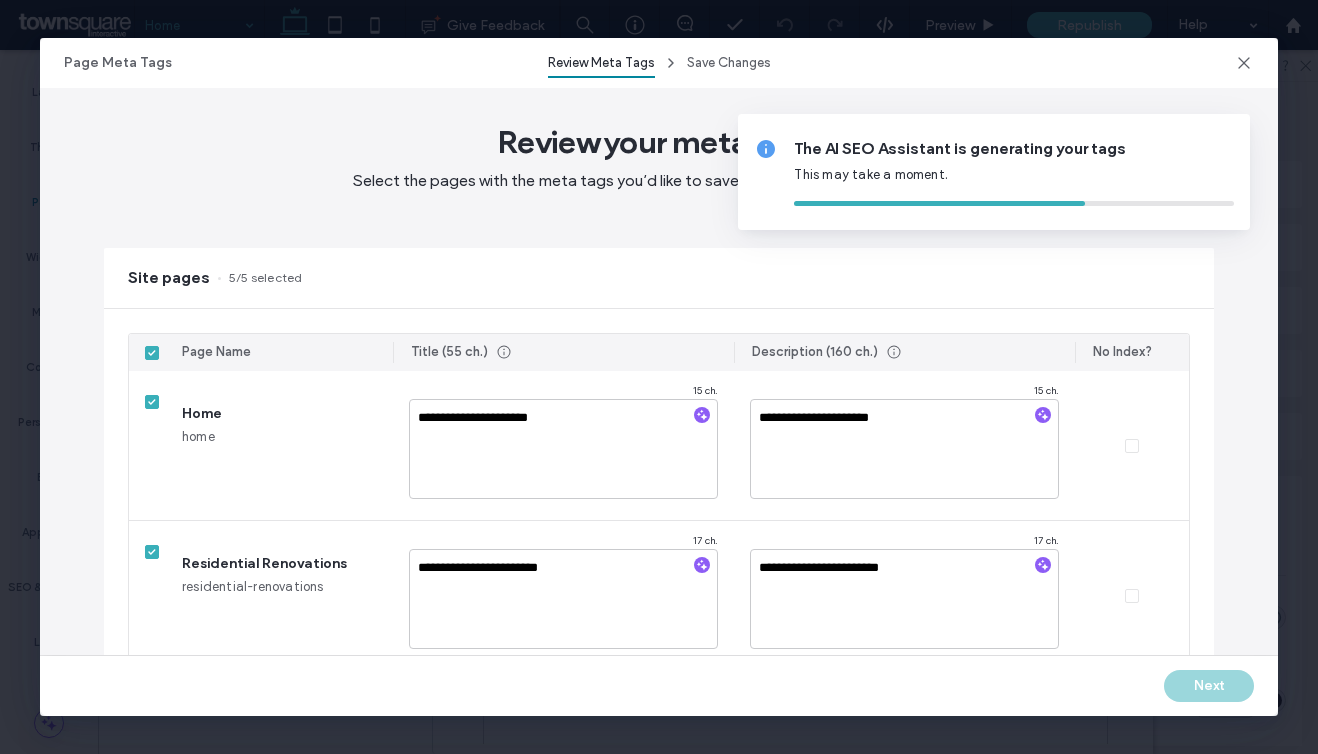 type on "**********" 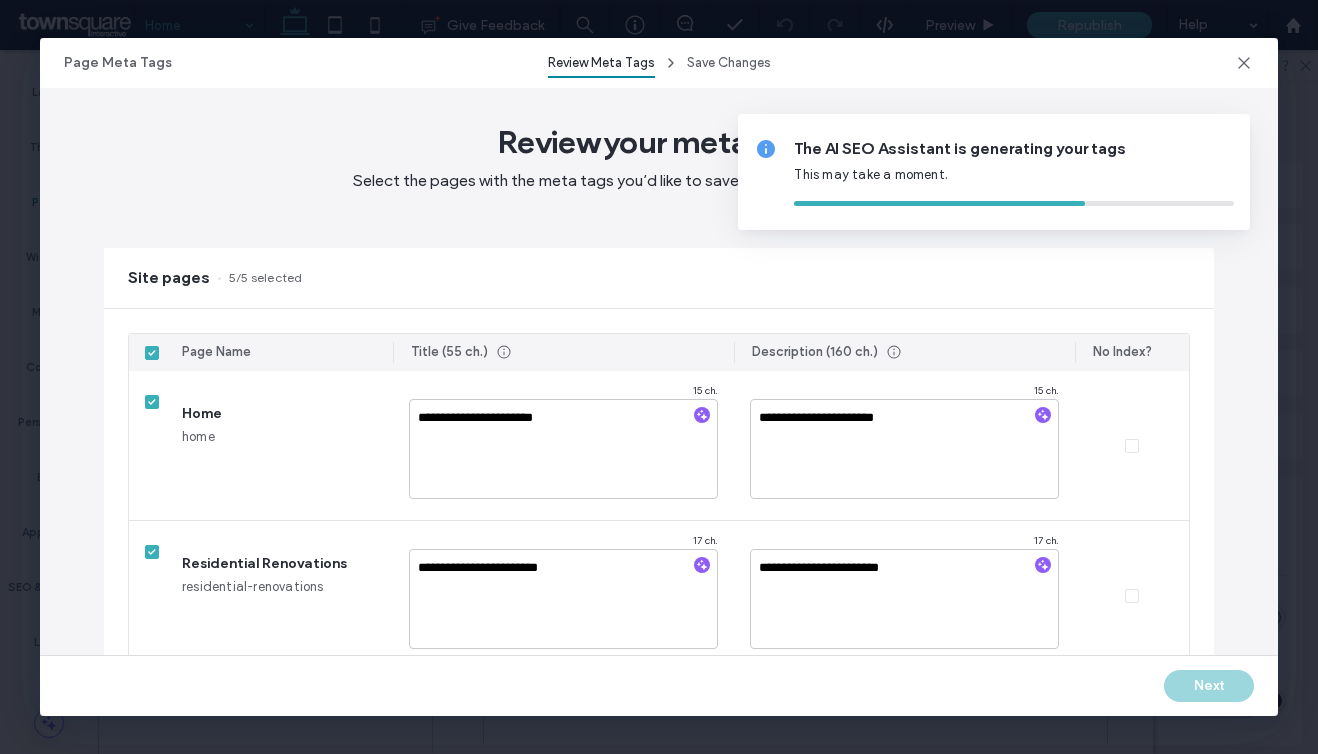 type on "**********" 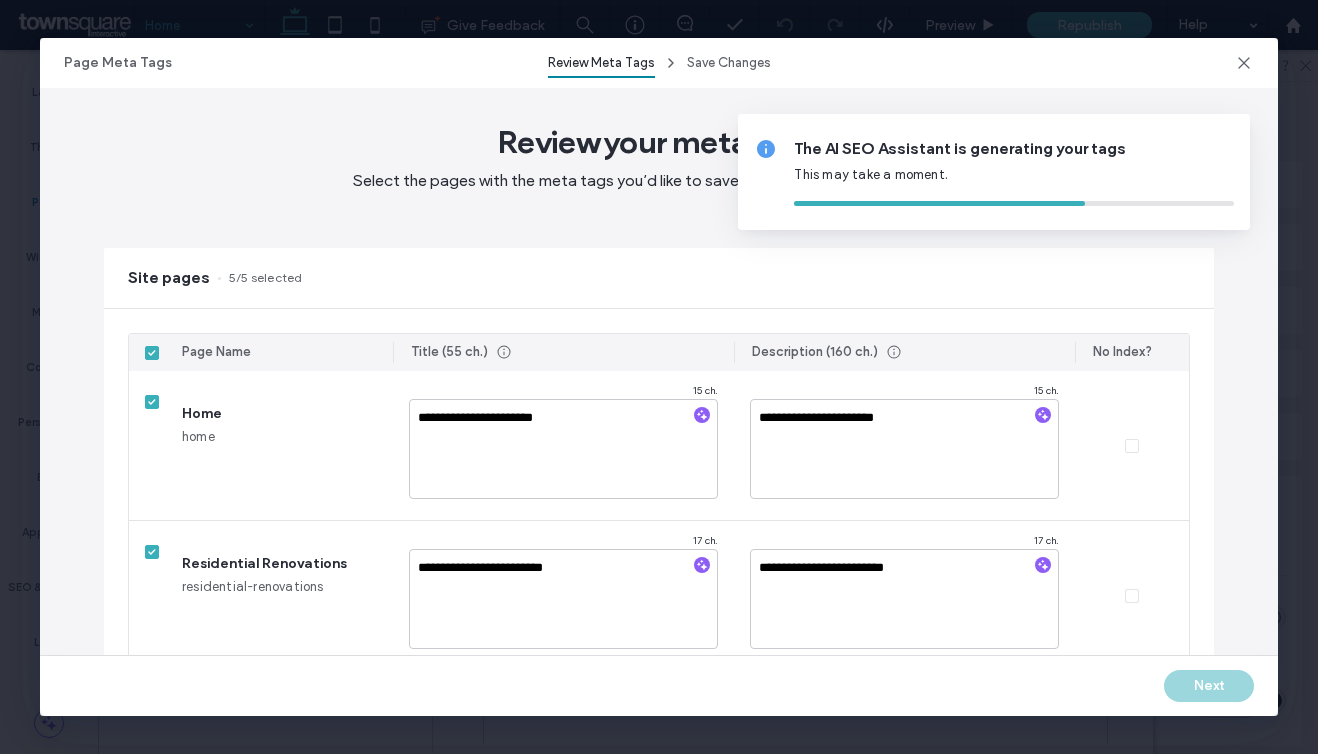 type on "**********" 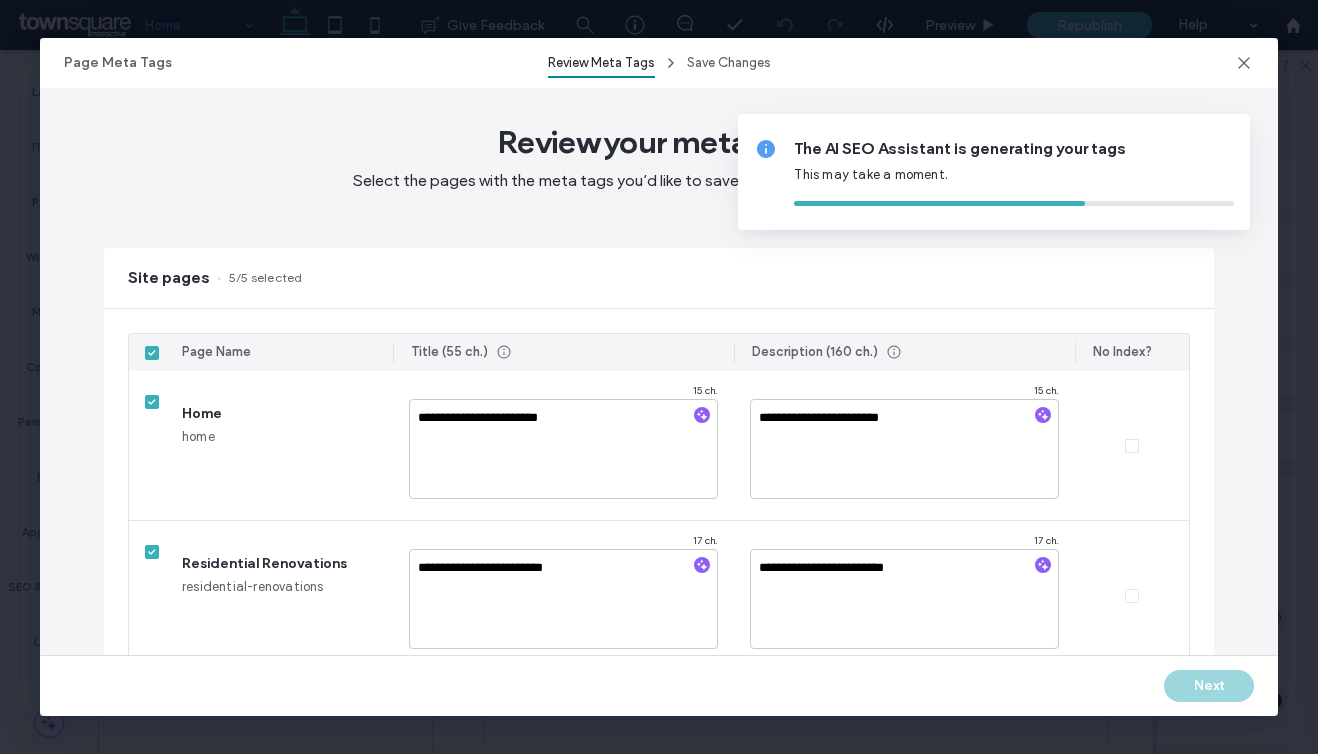 type on "**********" 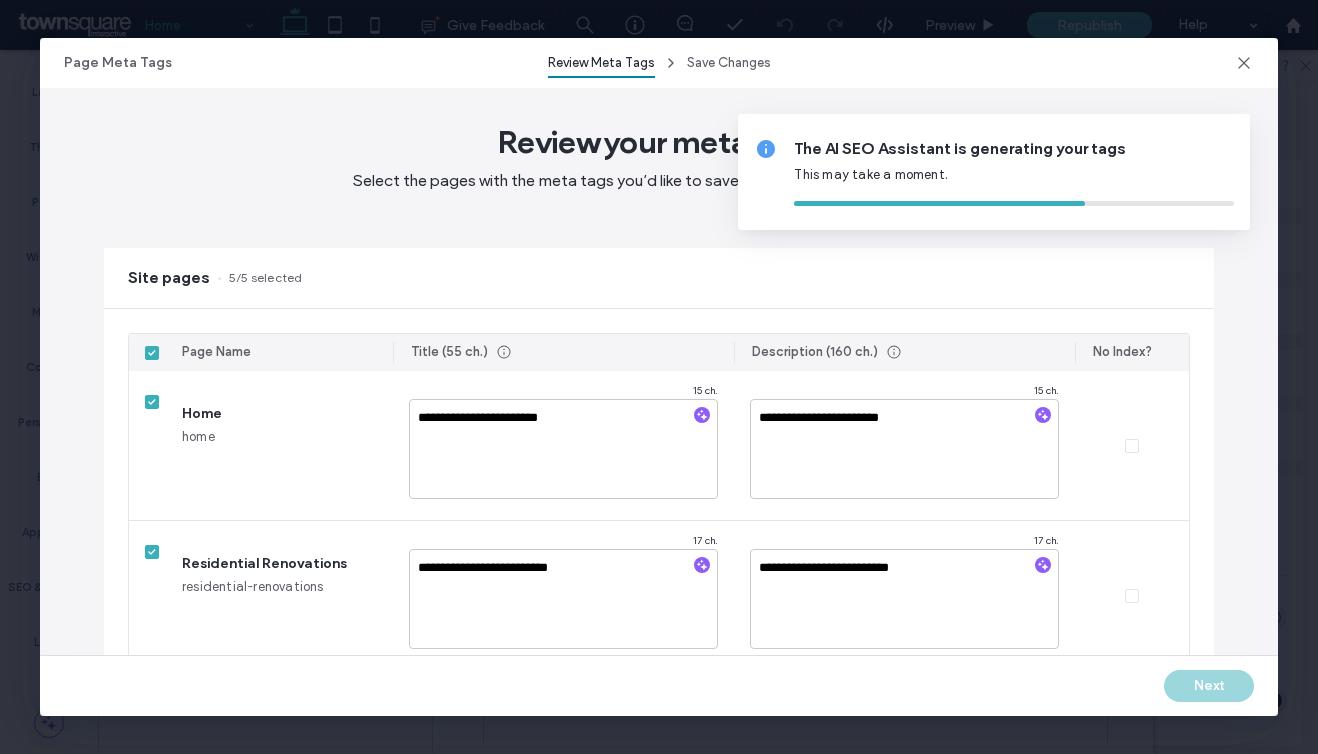 type on "**********" 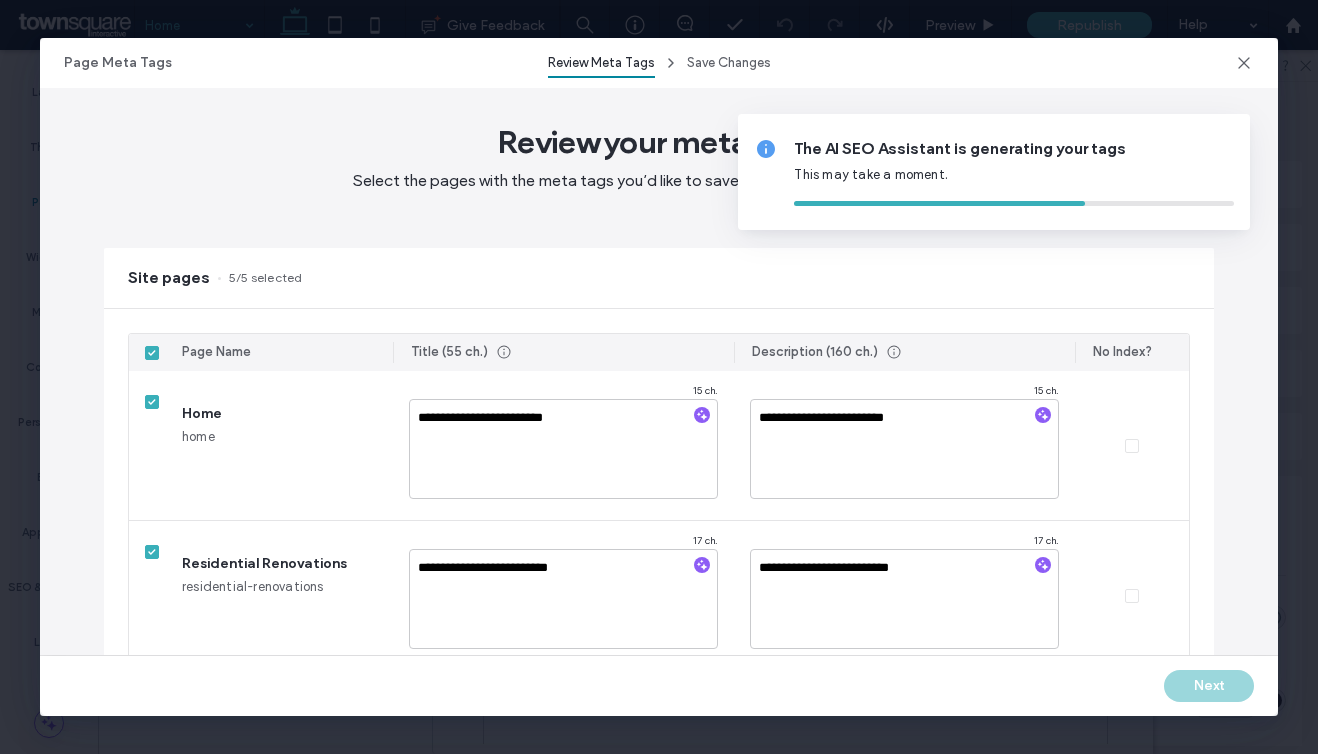 type on "**********" 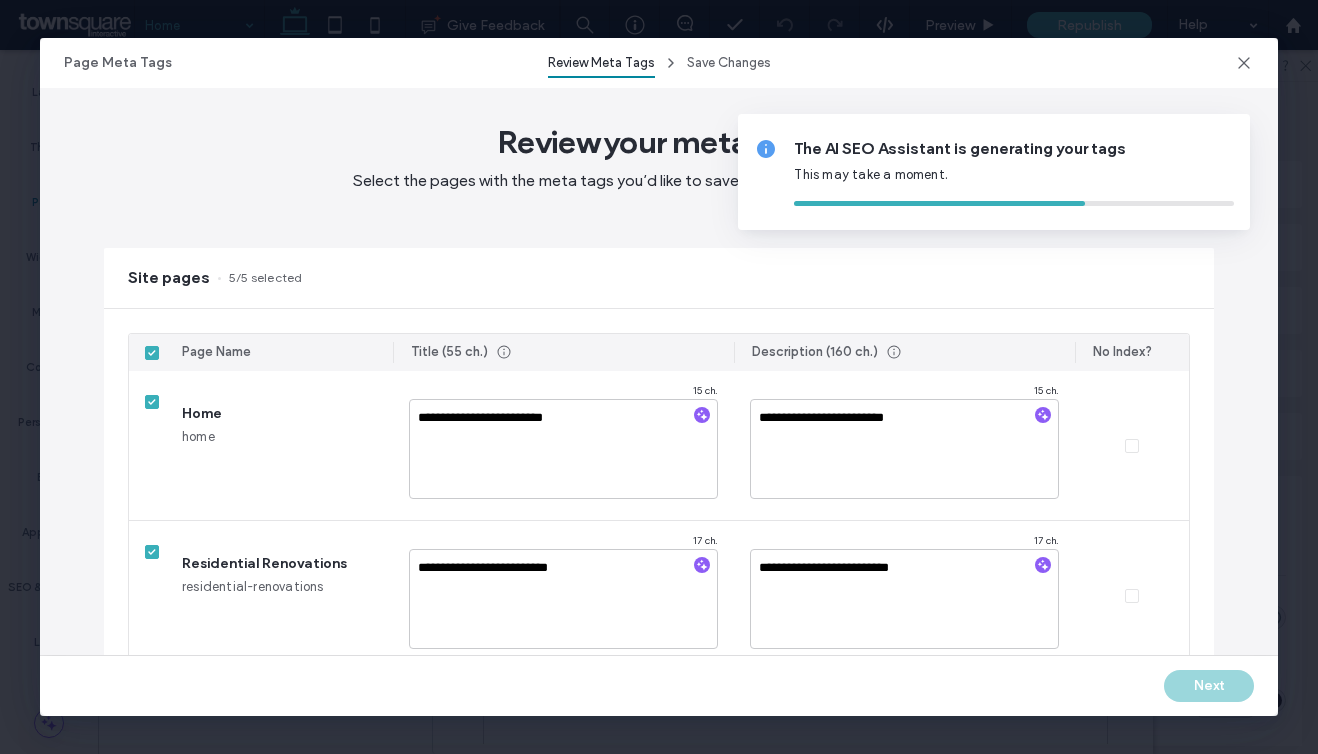 type on "**********" 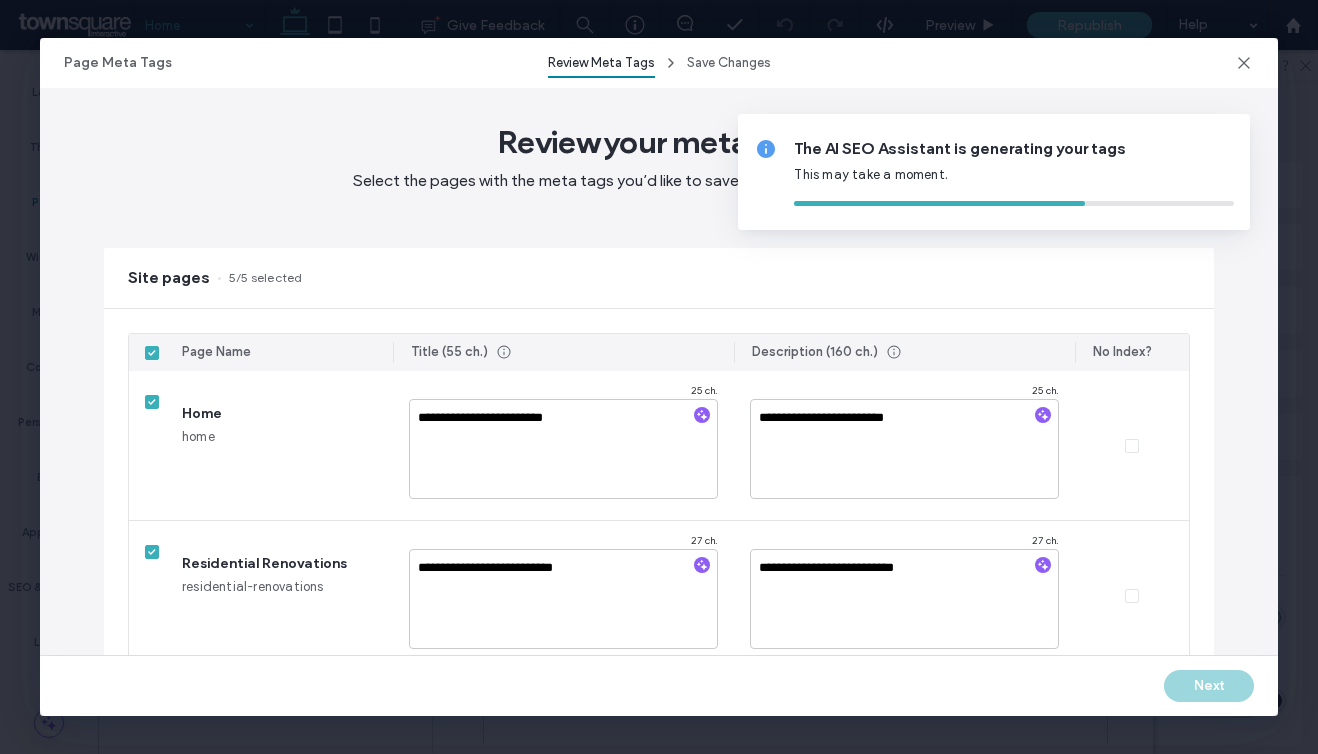 type on "**********" 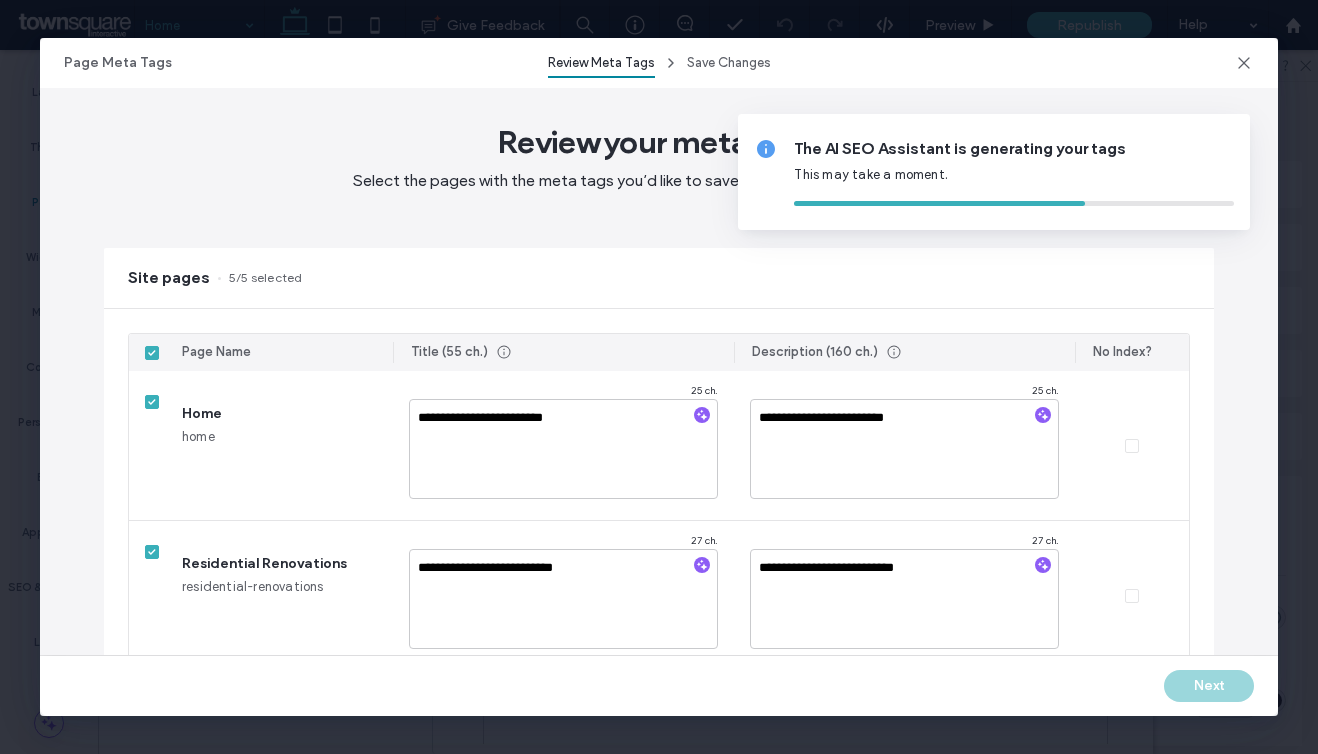 type on "**********" 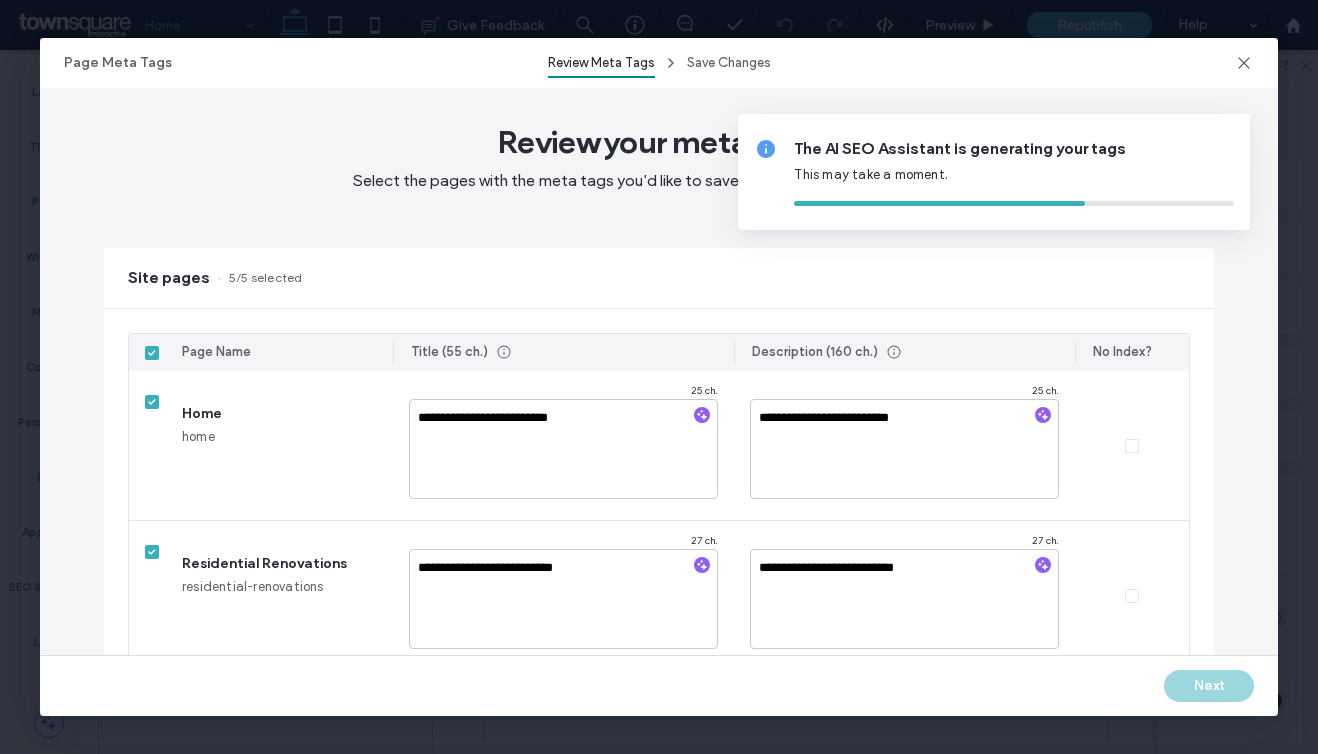 type on "**********" 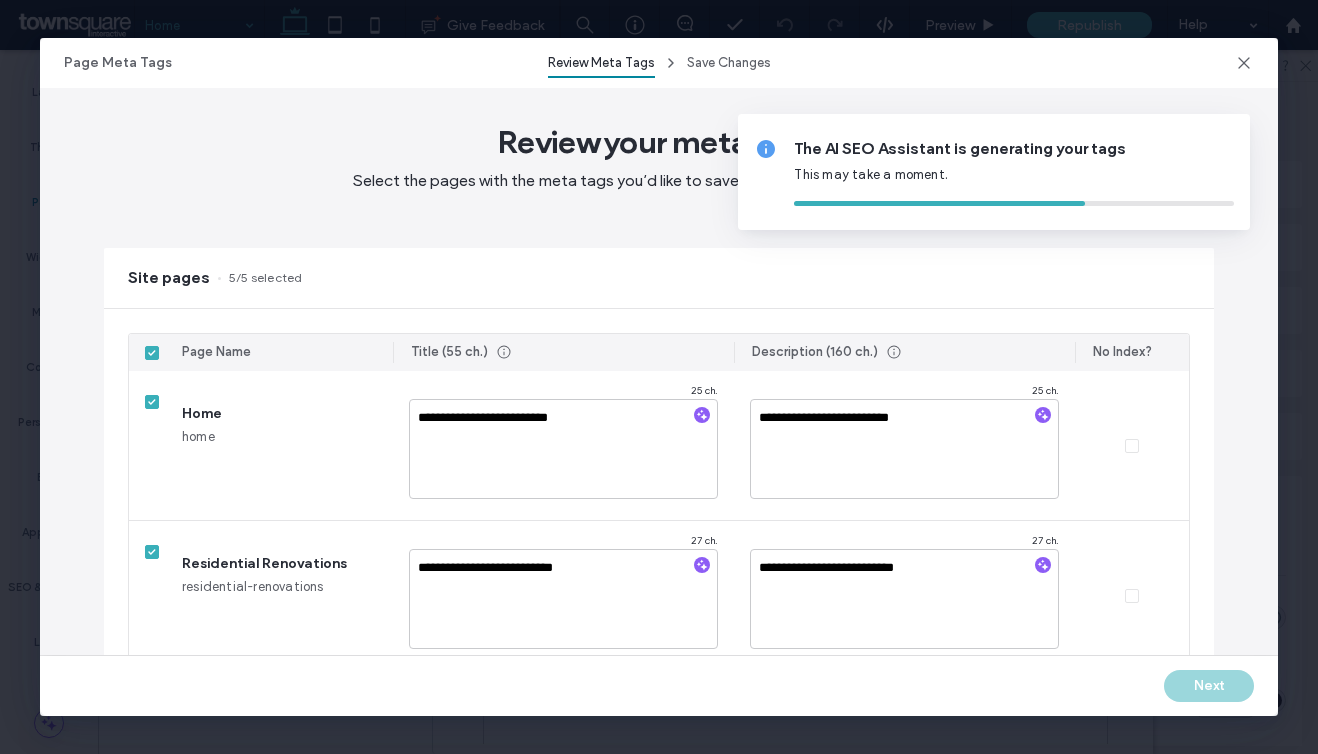 type on "**********" 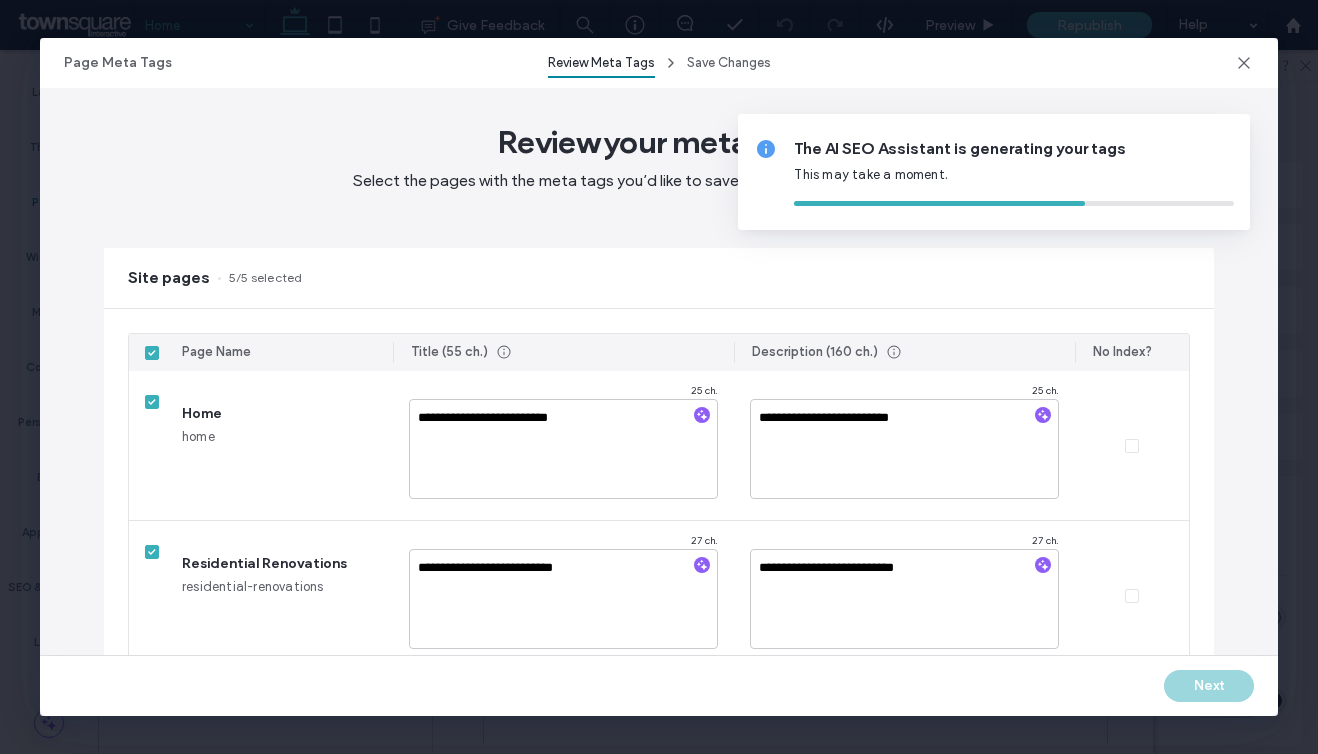 type on "**********" 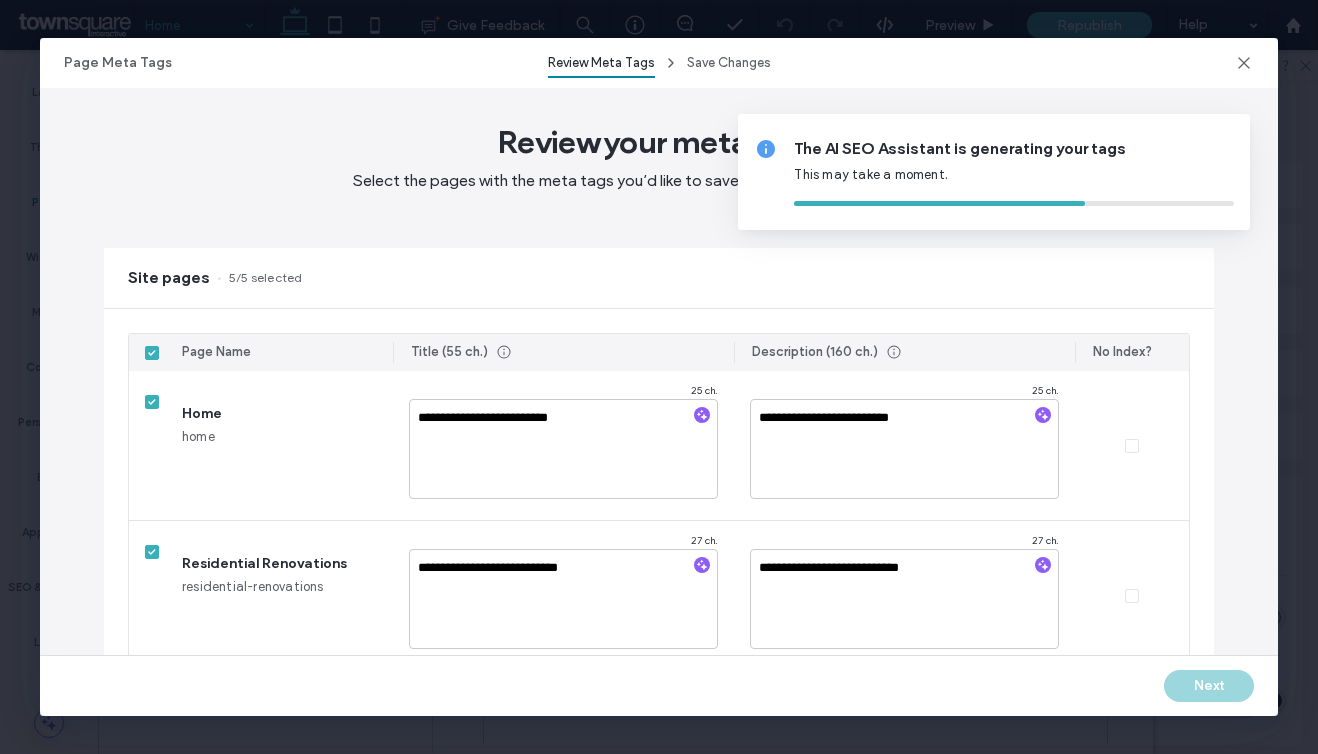 type on "**********" 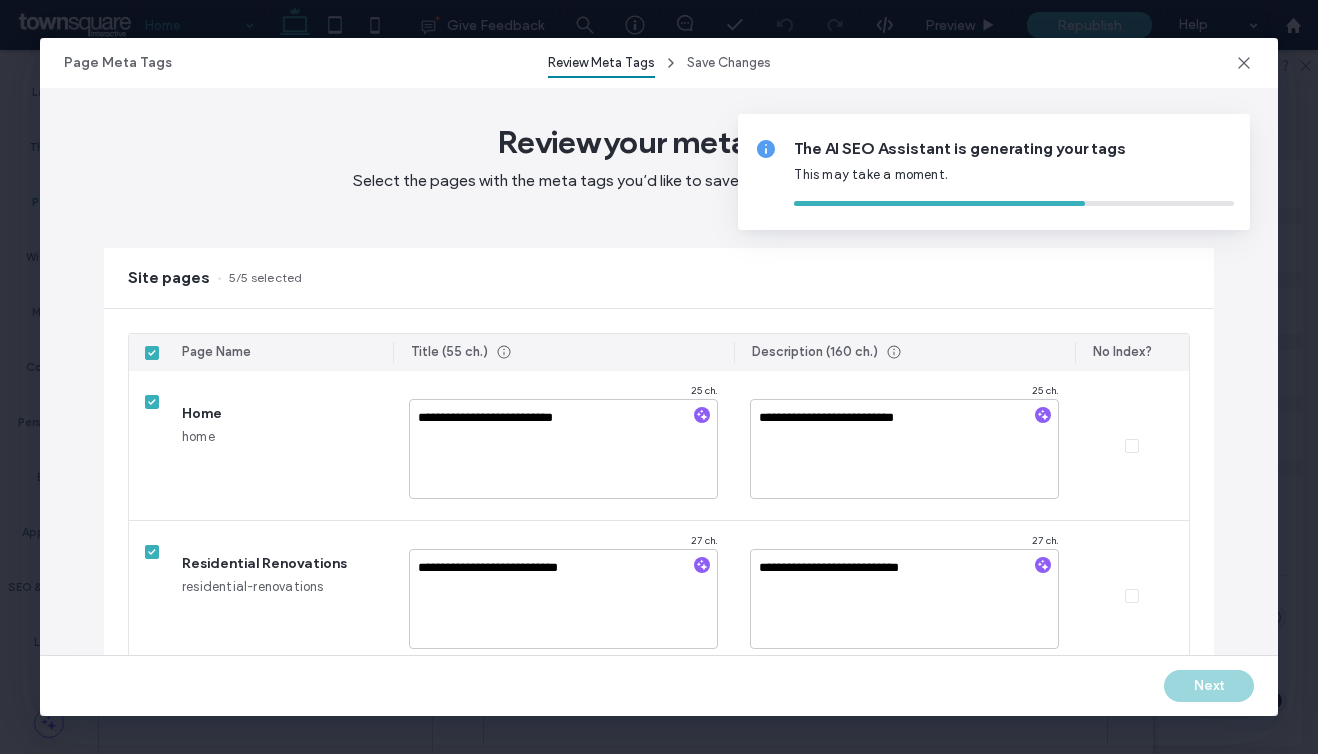 type on "**********" 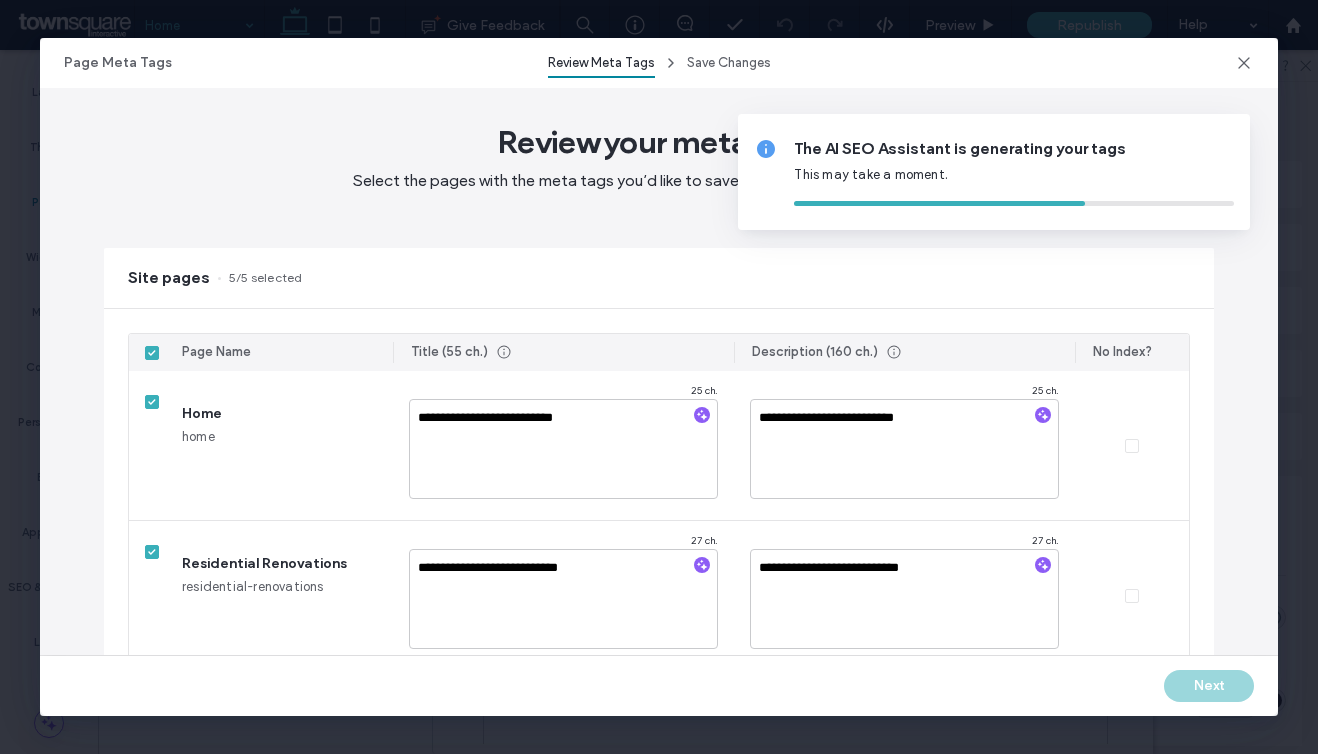 type on "**********" 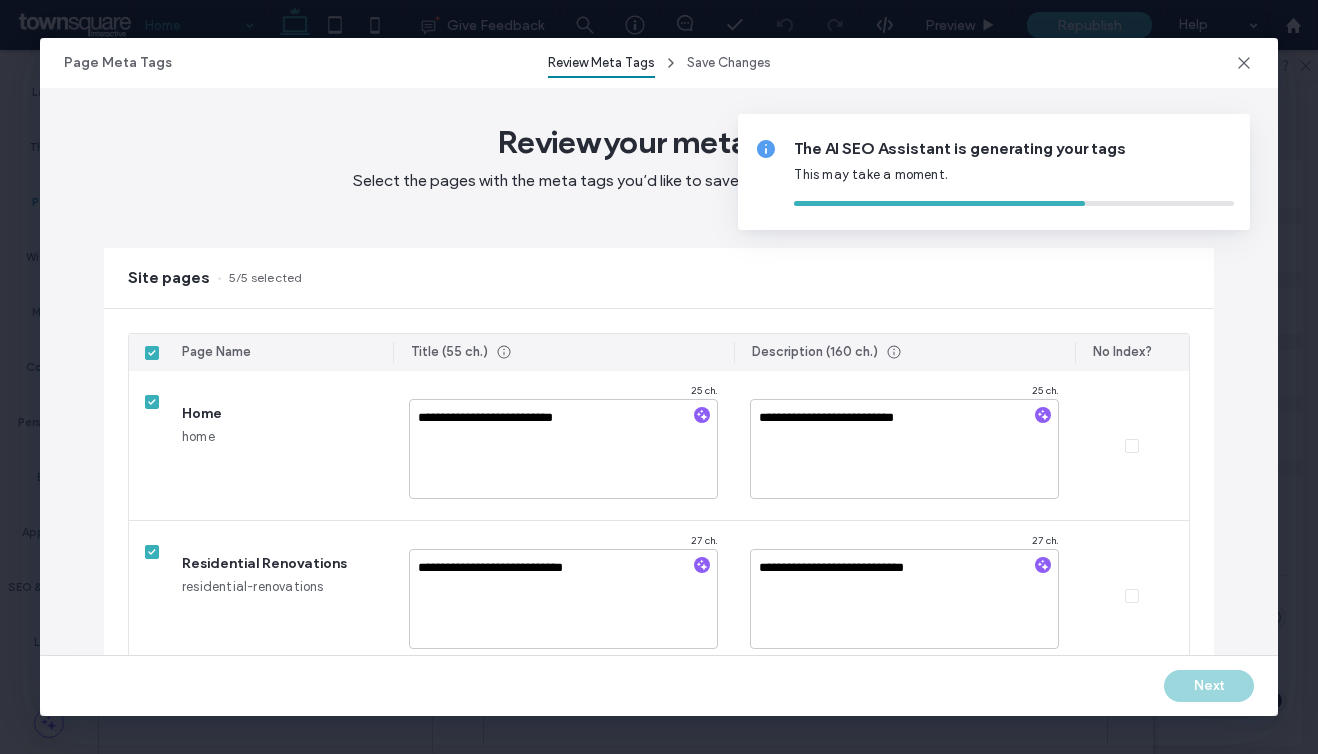 type on "**********" 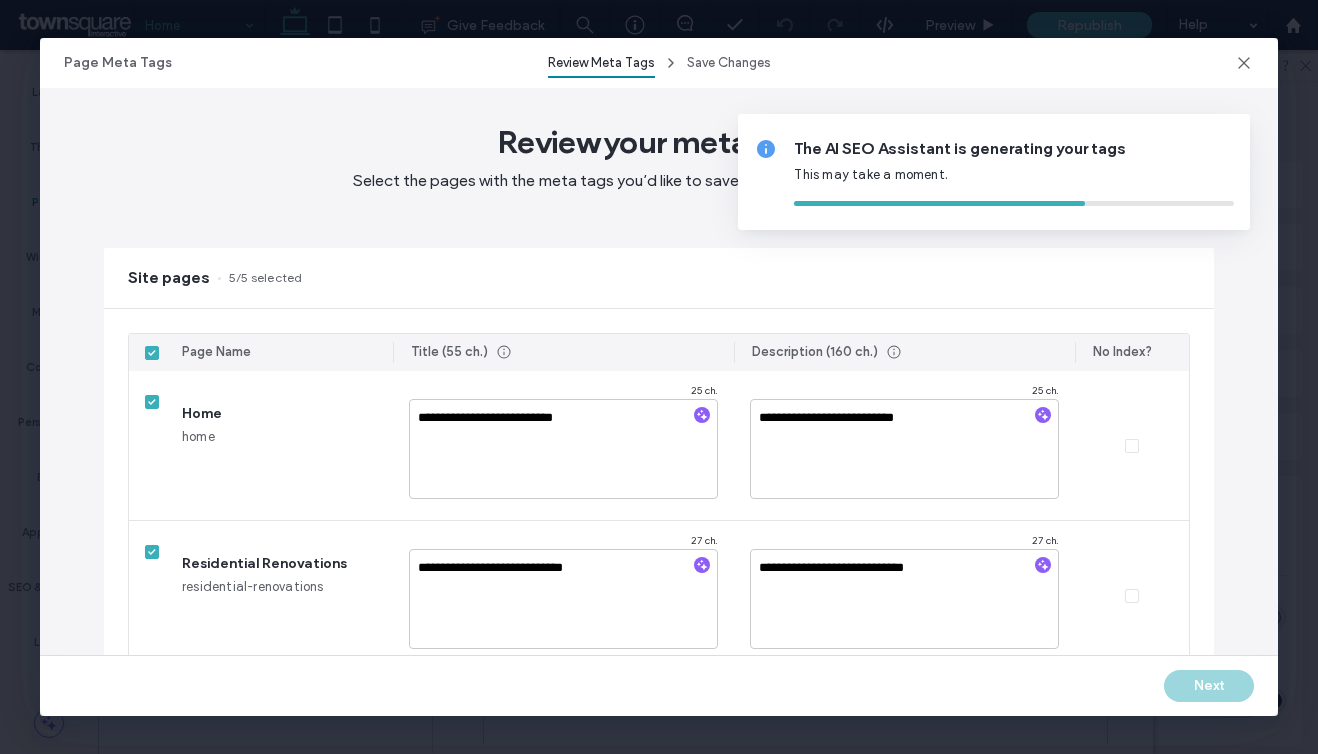 type on "**********" 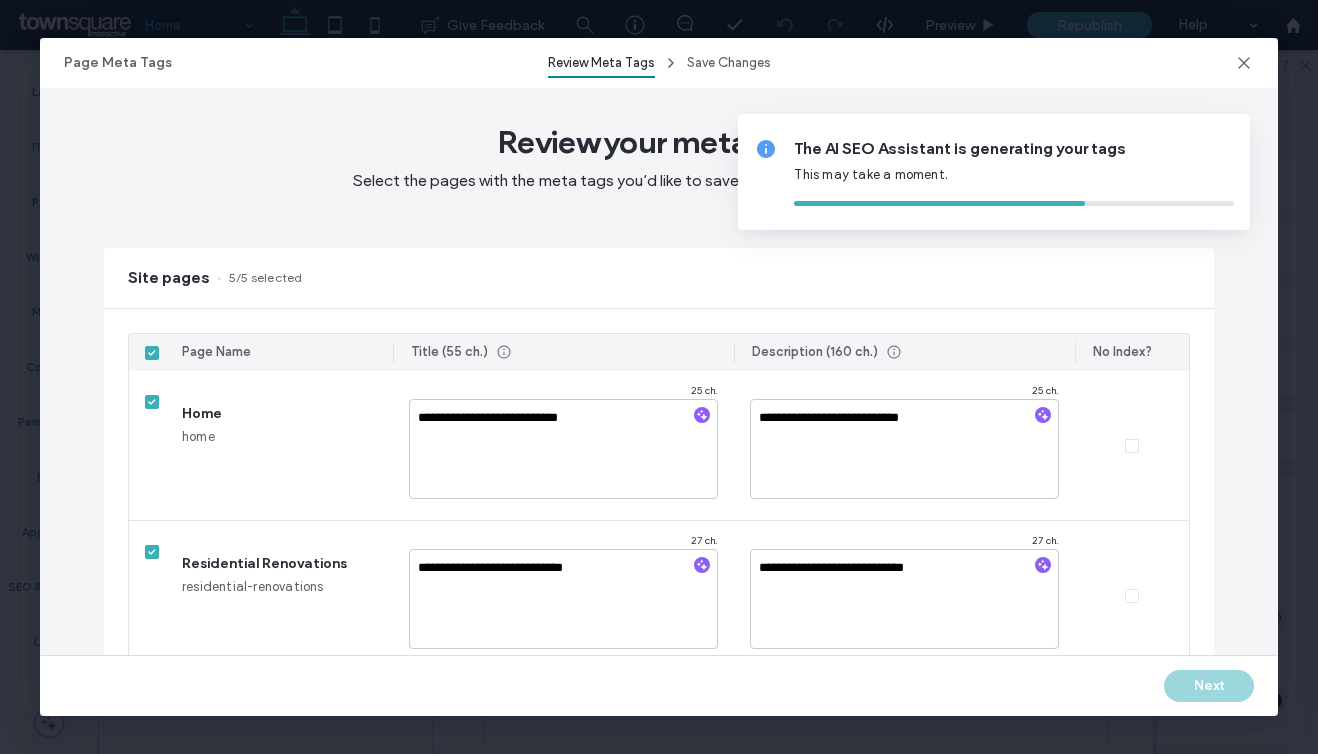 type on "**********" 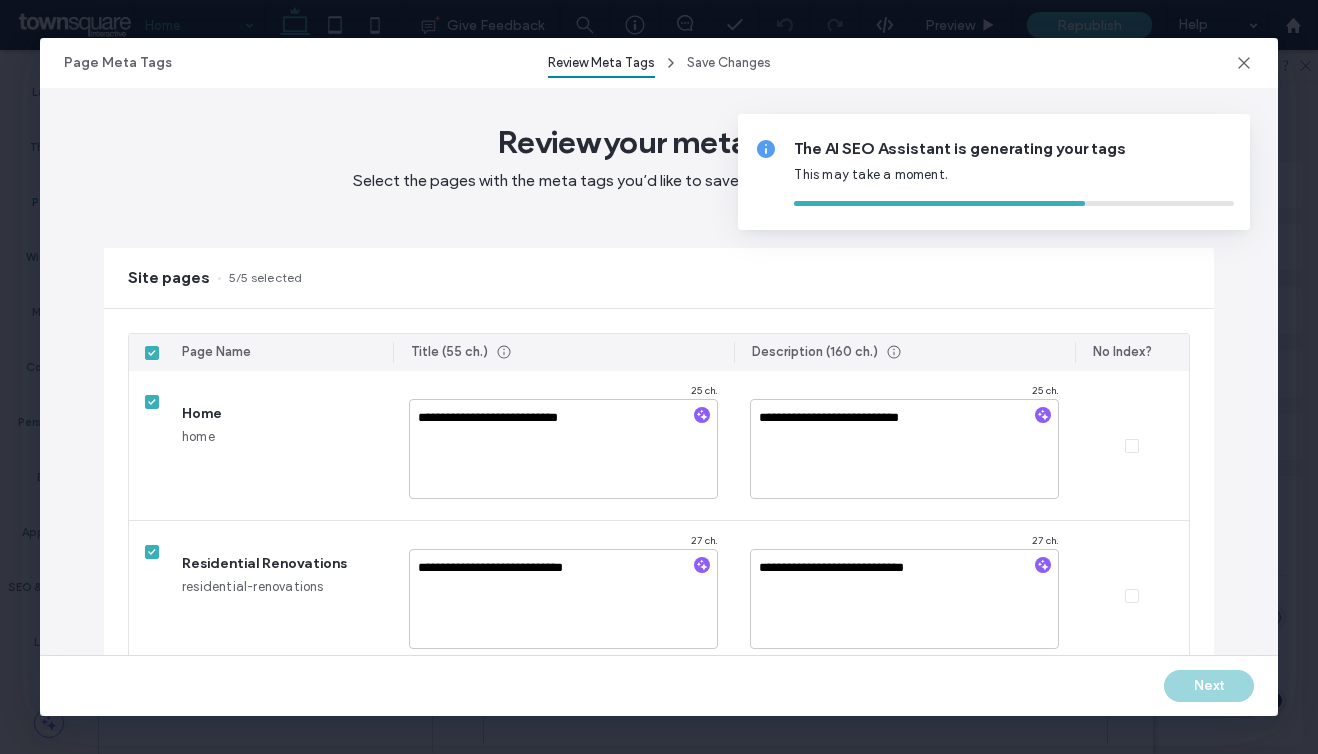 type on "**********" 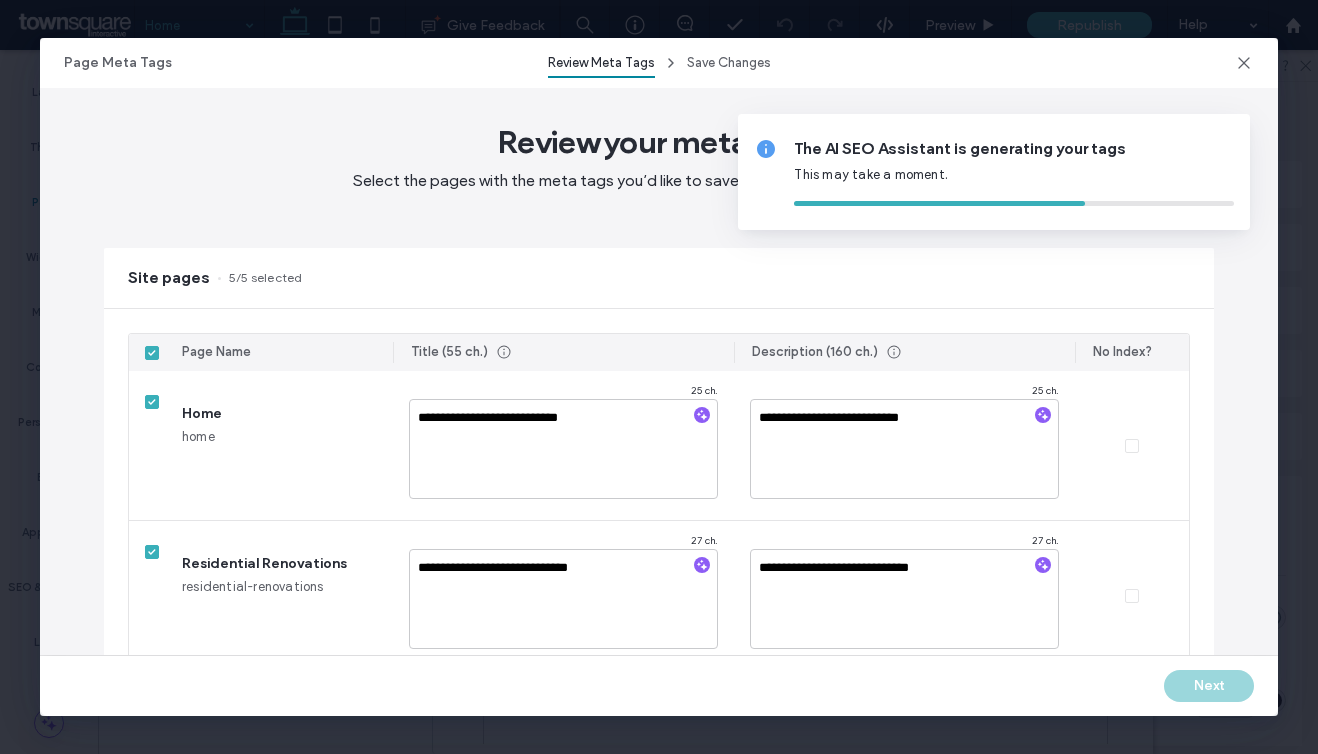 type on "**********" 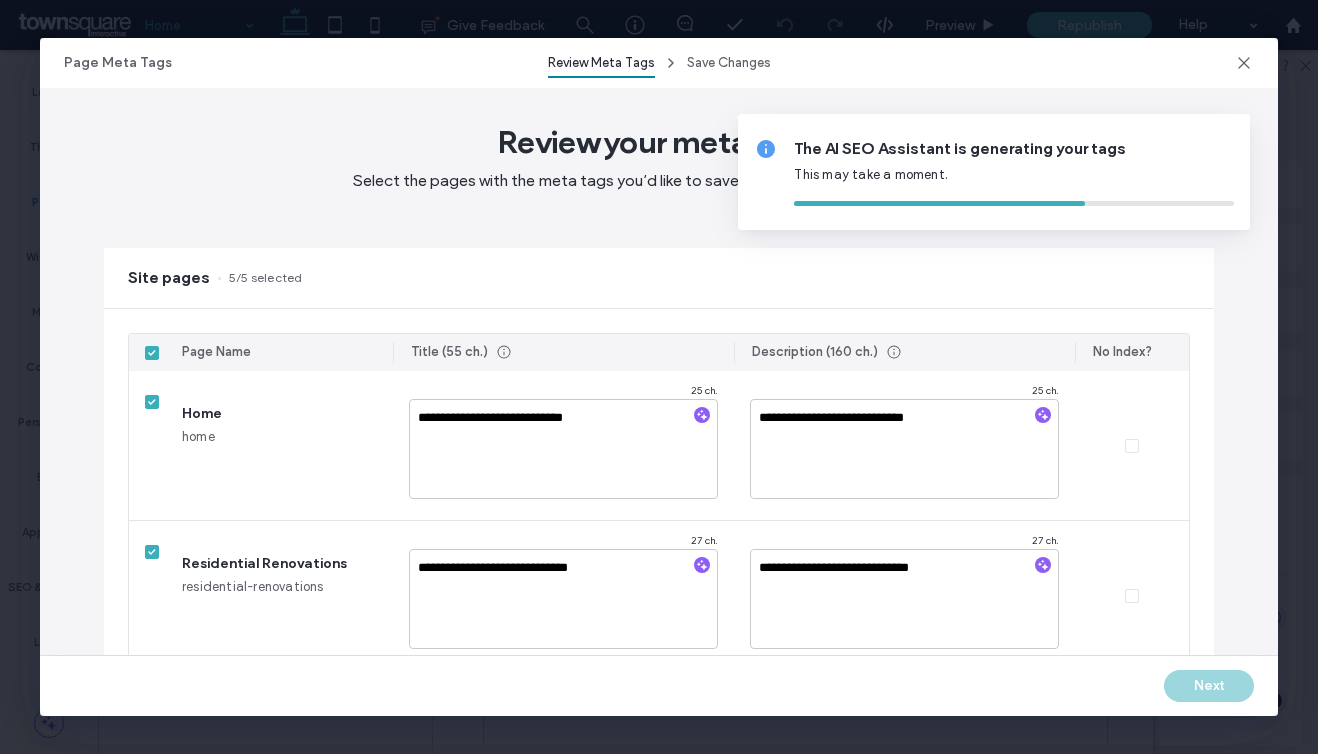 type on "**********" 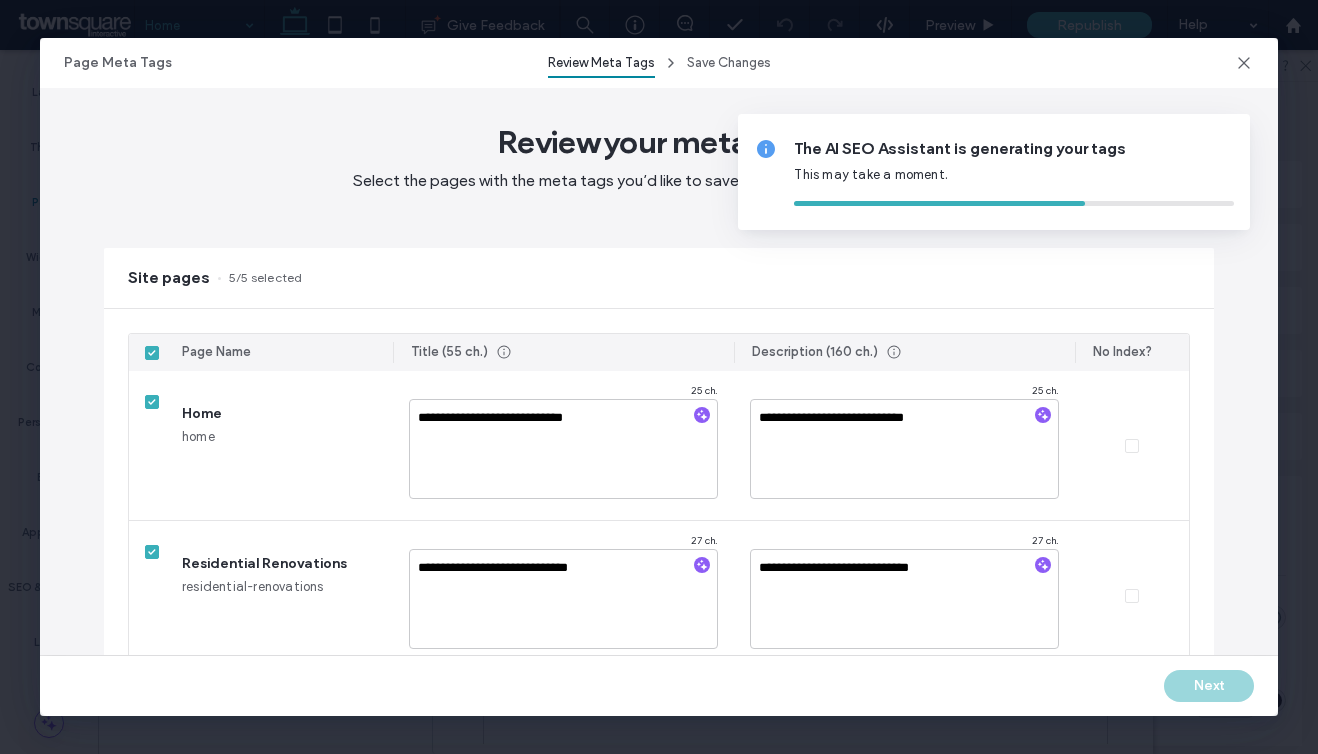 type on "**********" 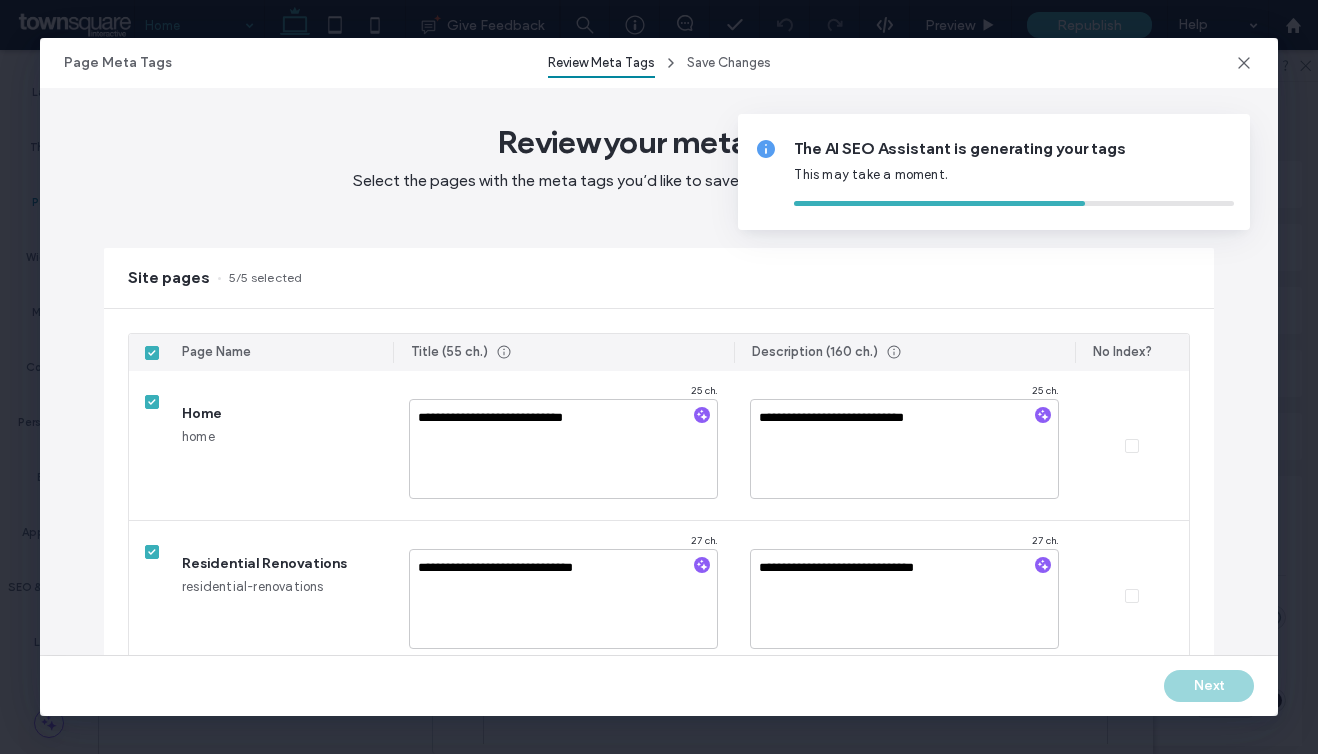type on "**********" 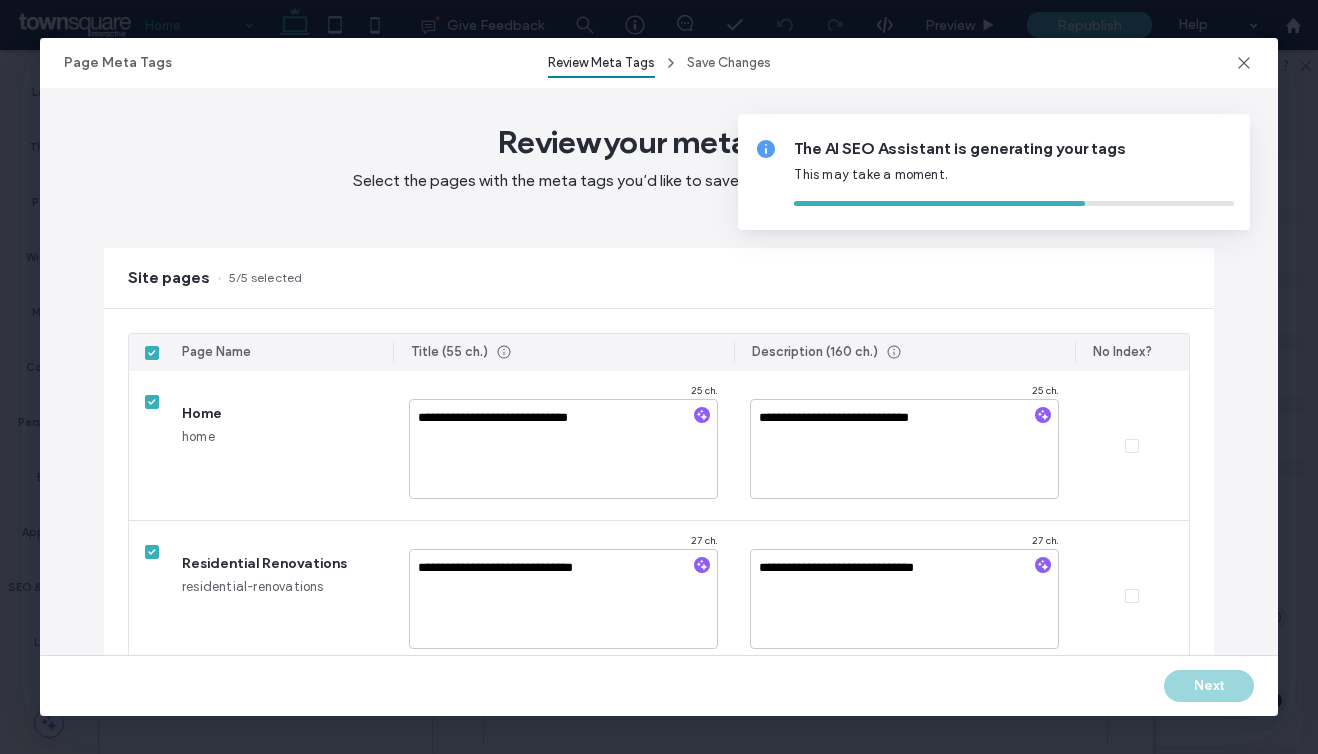 type on "**********" 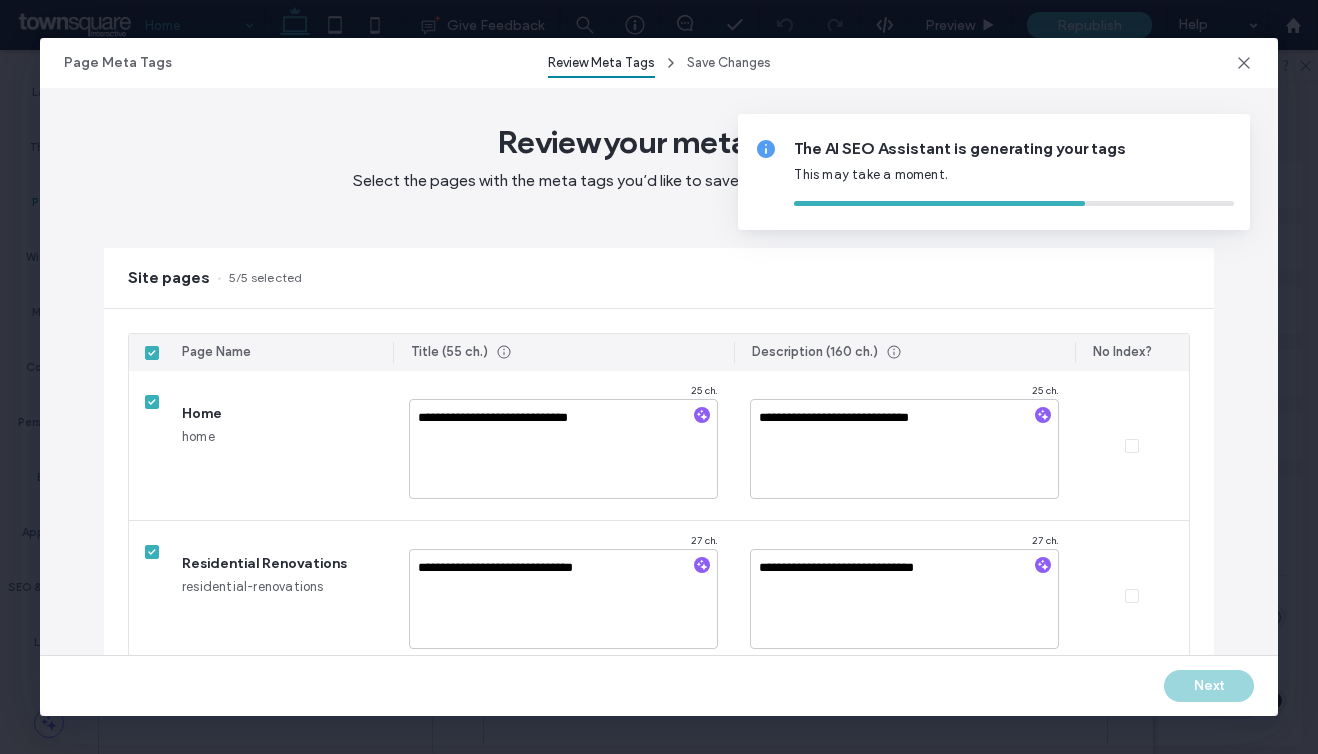type on "**********" 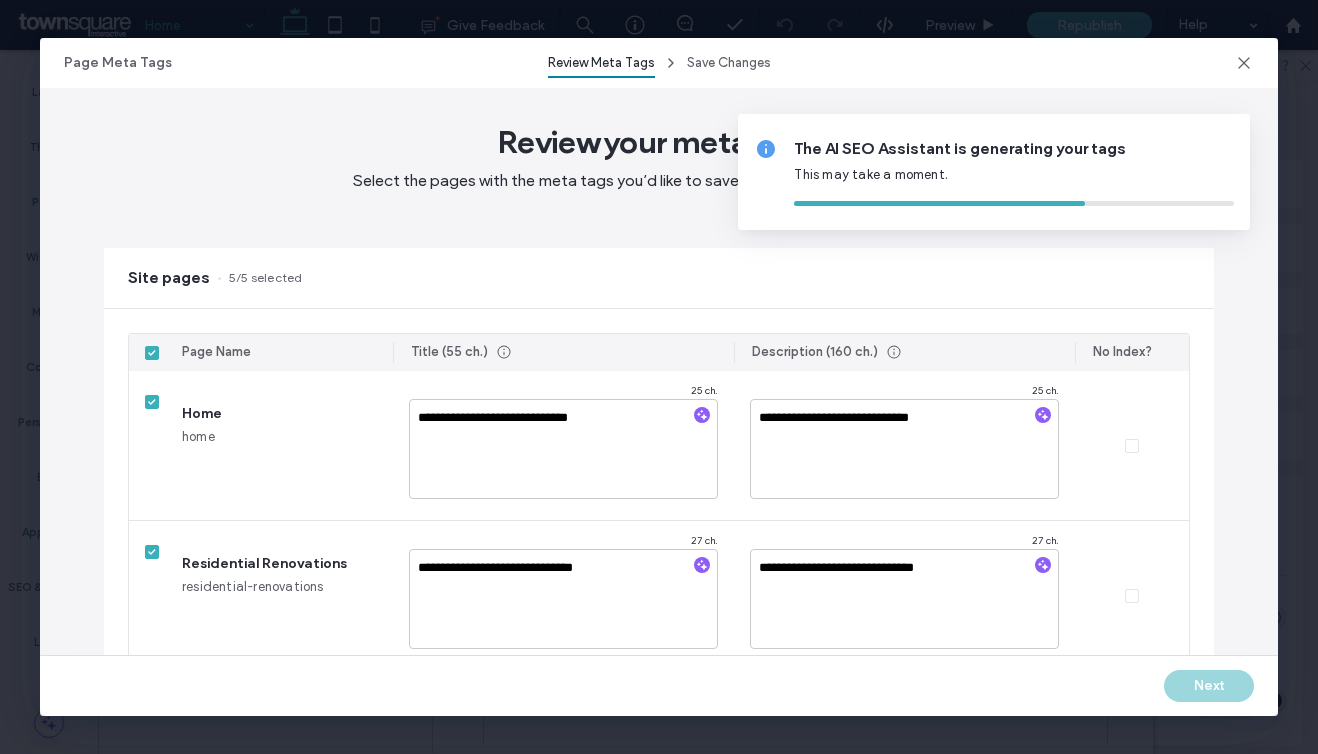 type on "**********" 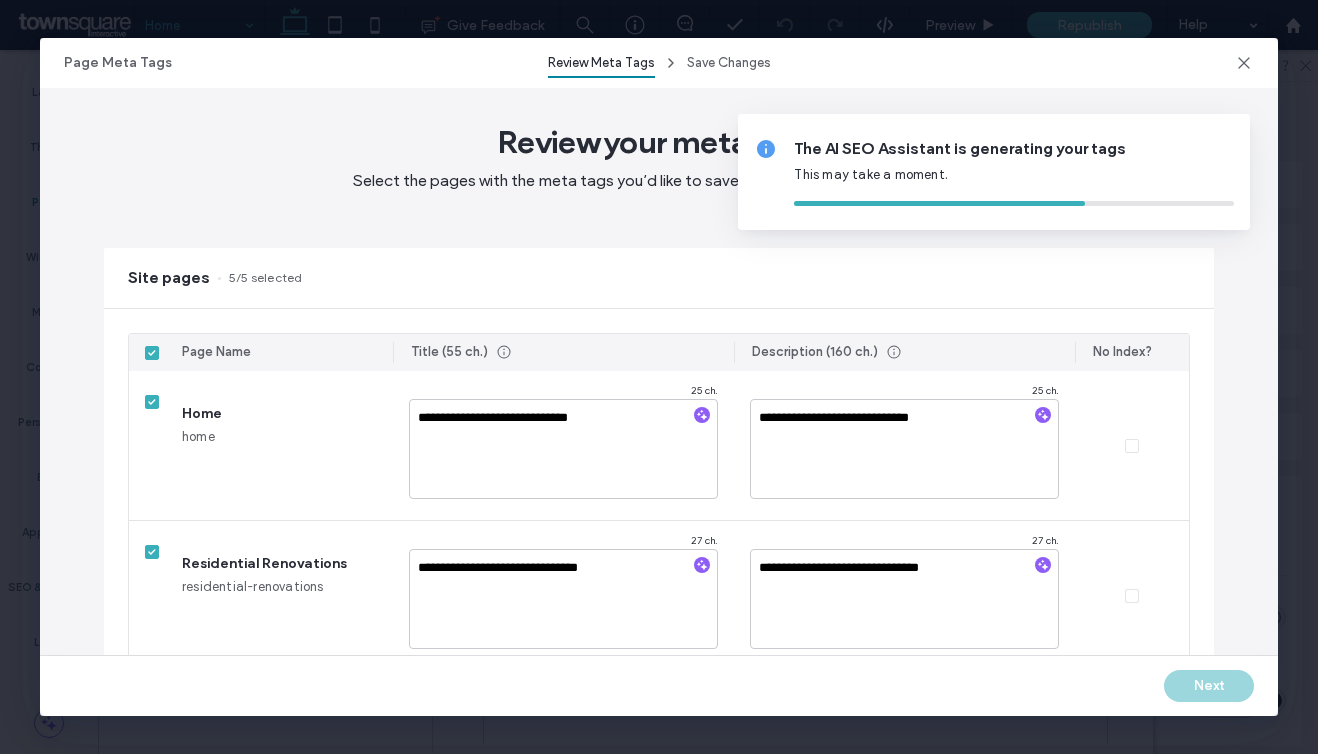 type on "**********" 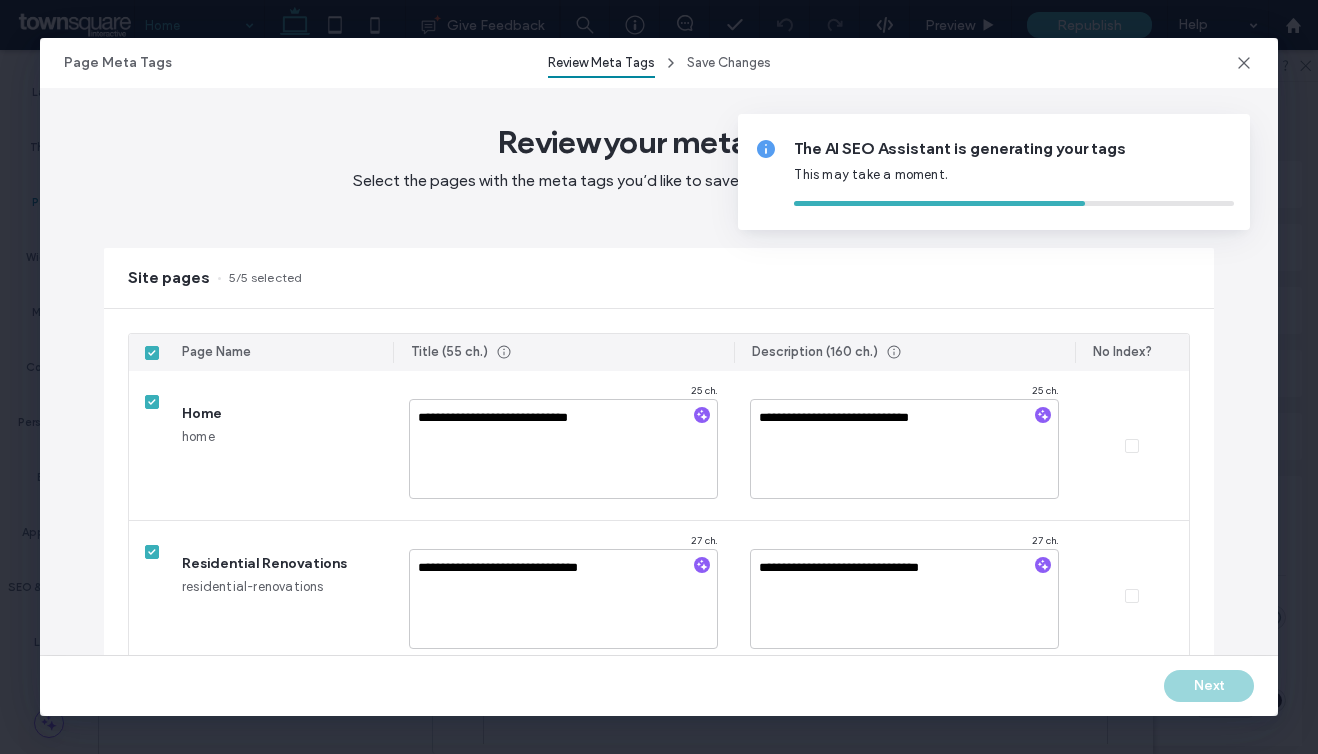 type on "**********" 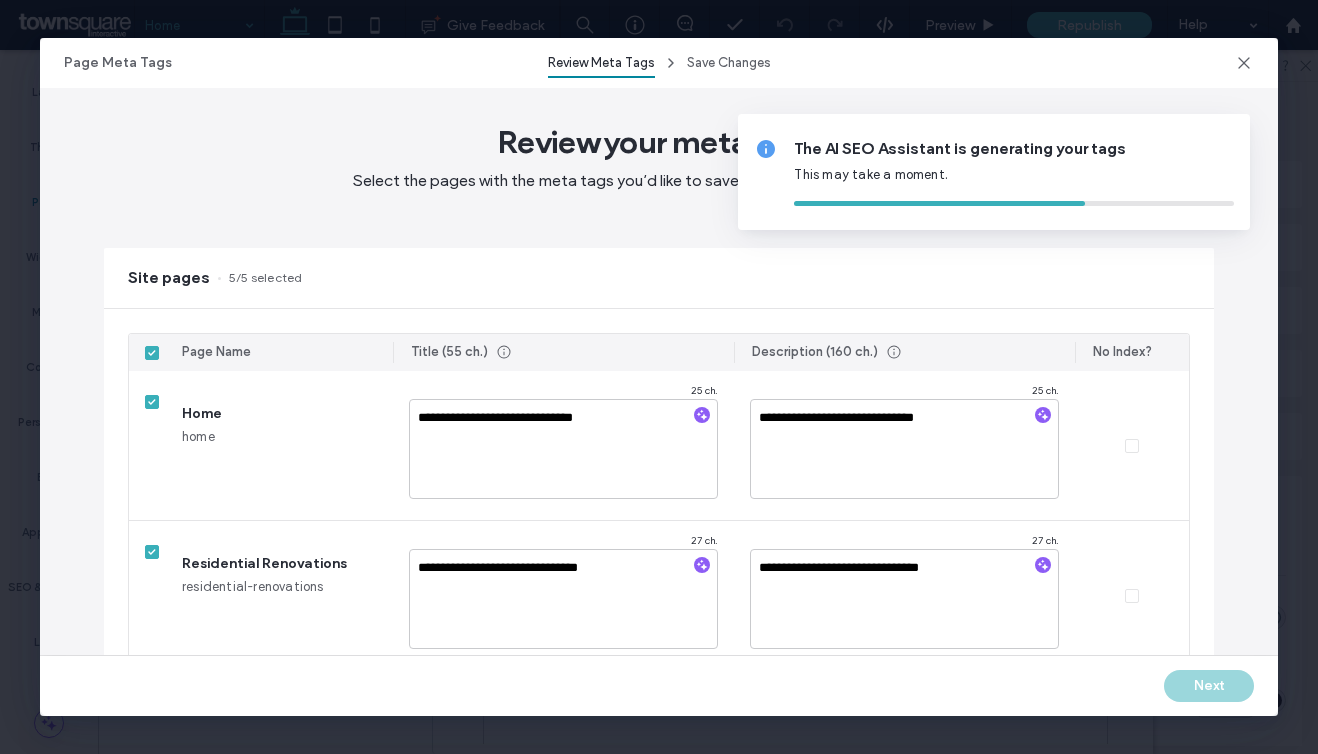 type on "**********" 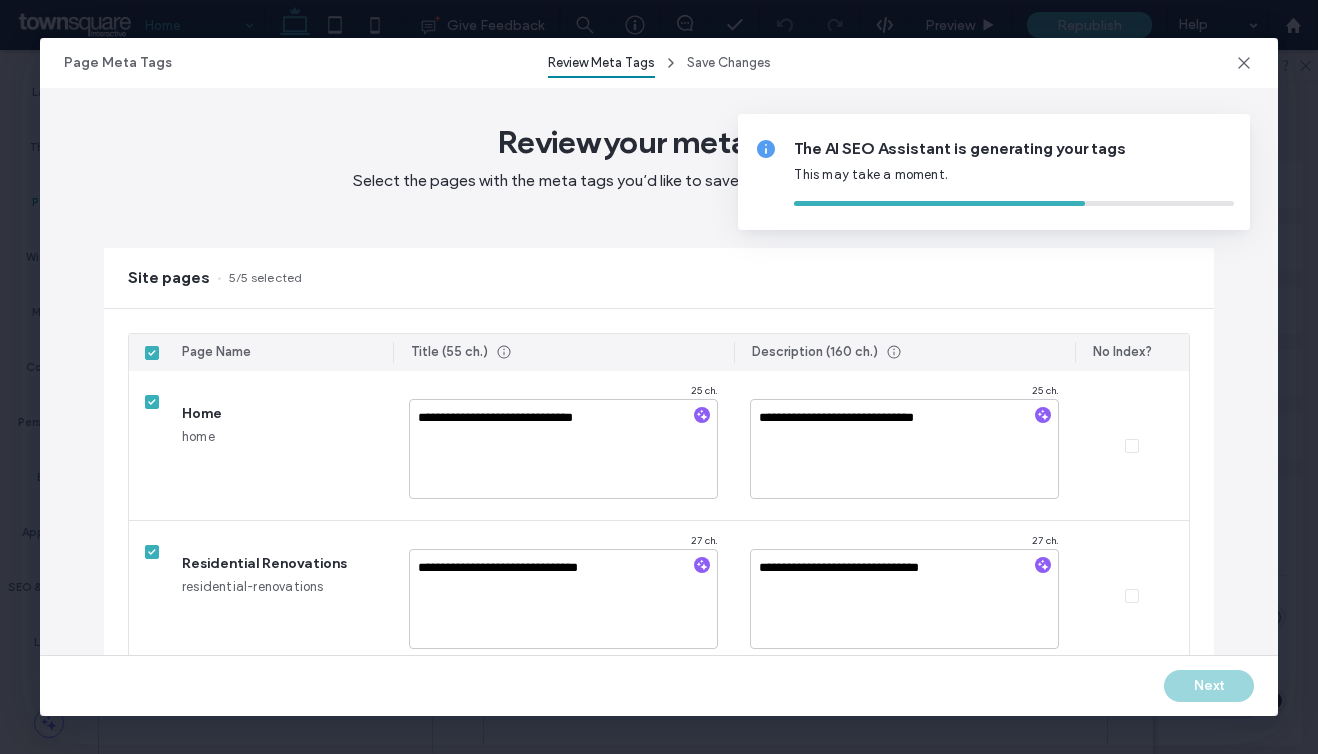 type on "**********" 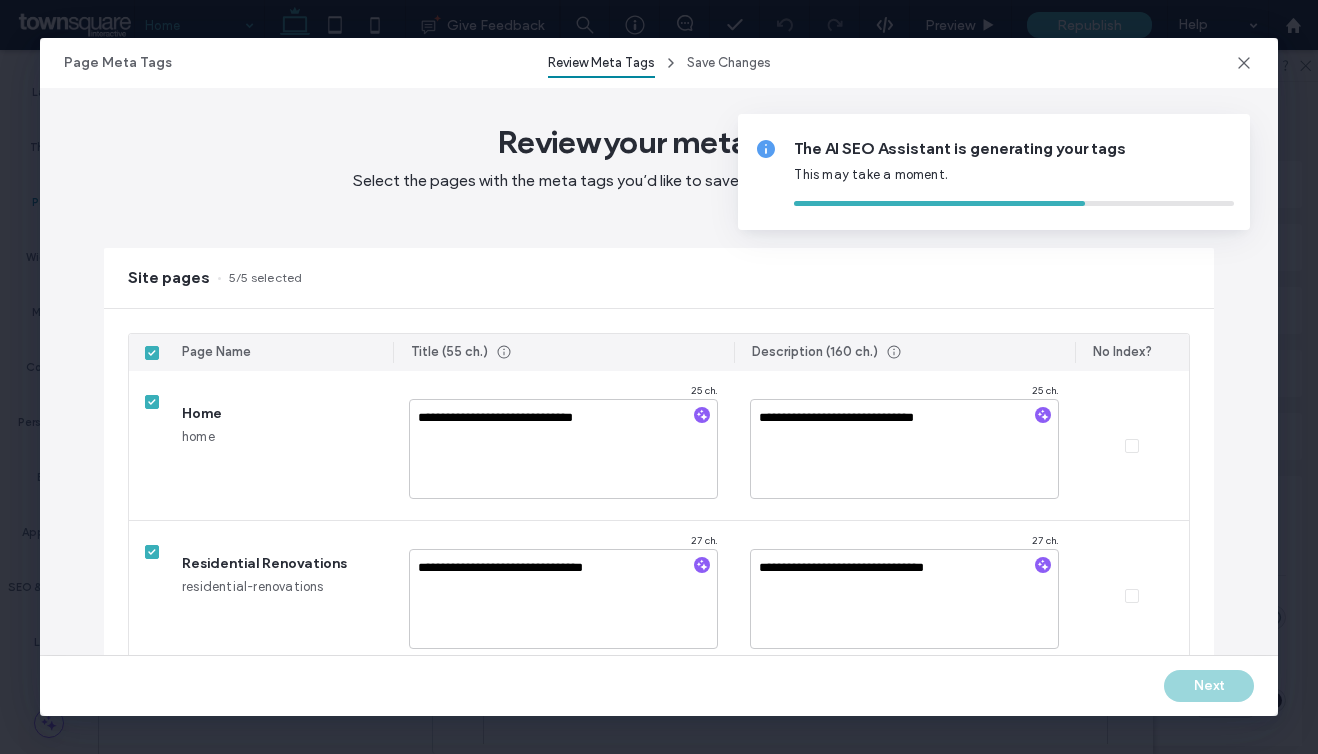 type on "**********" 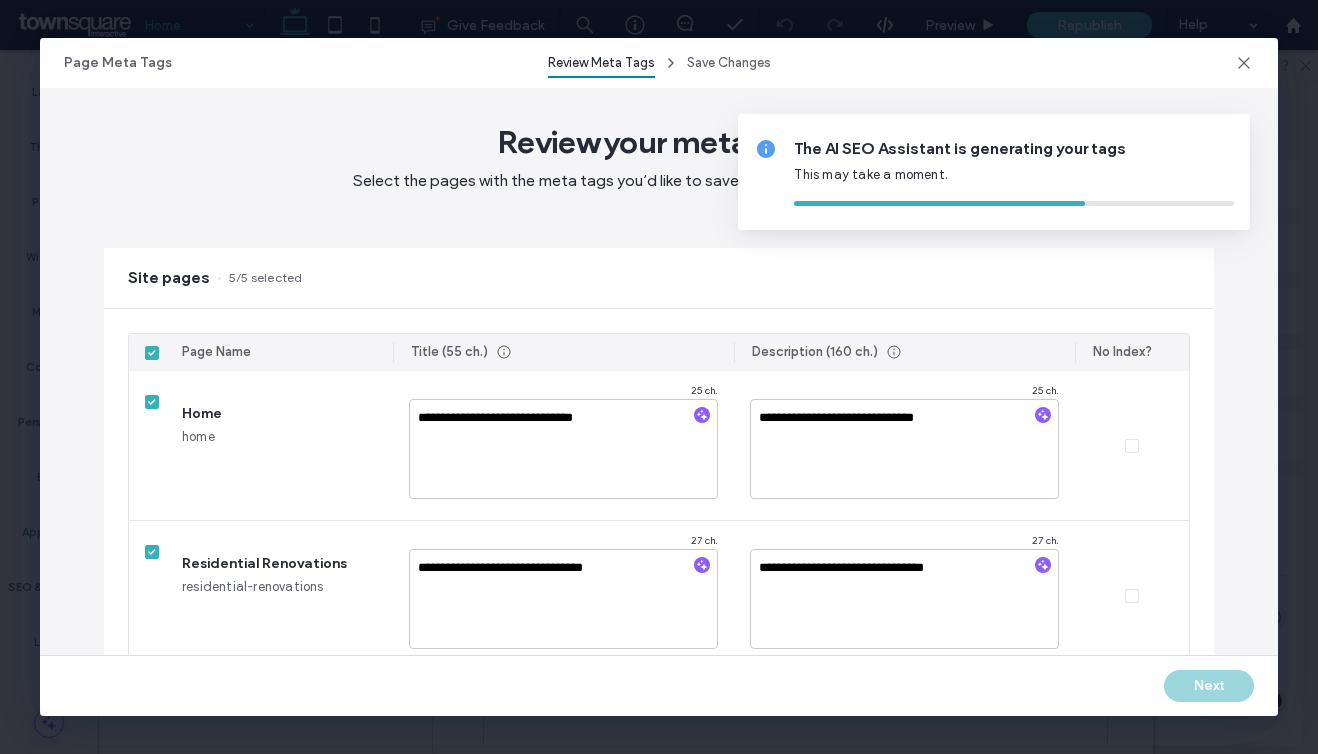 type on "**********" 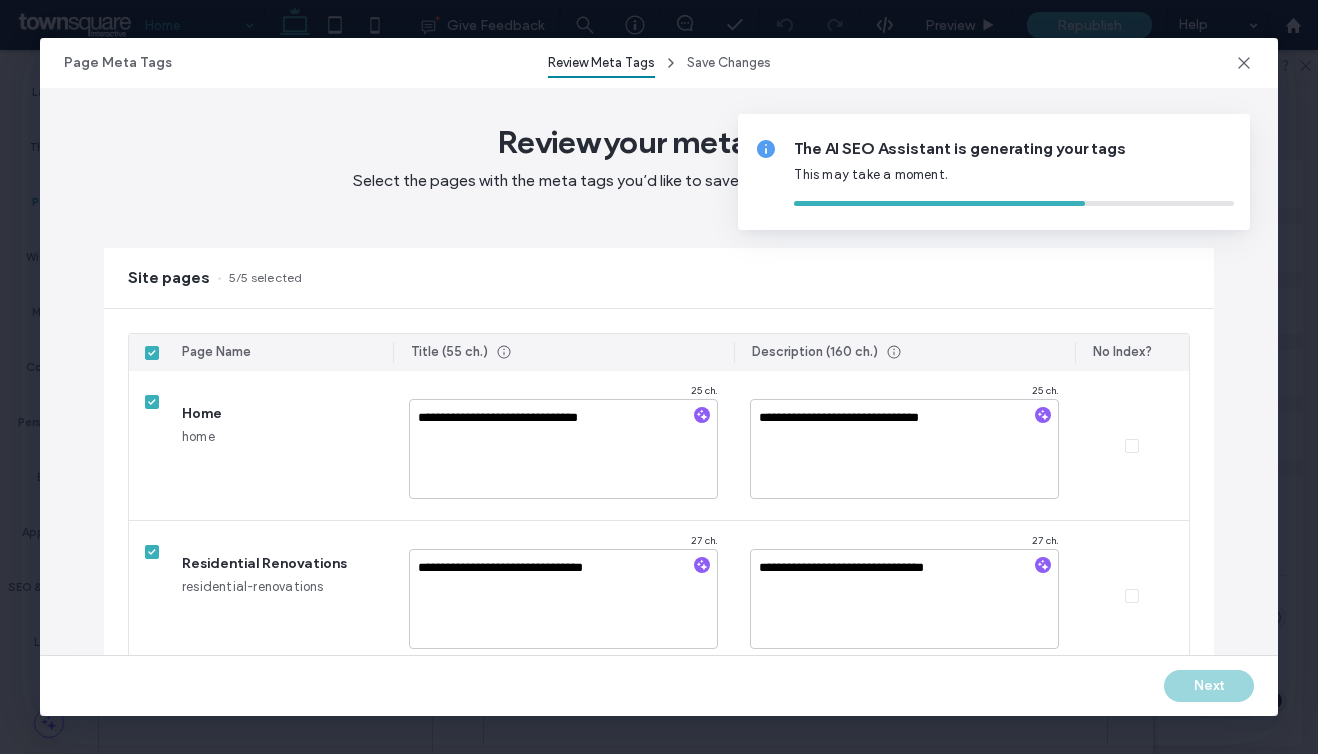 type on "**********" 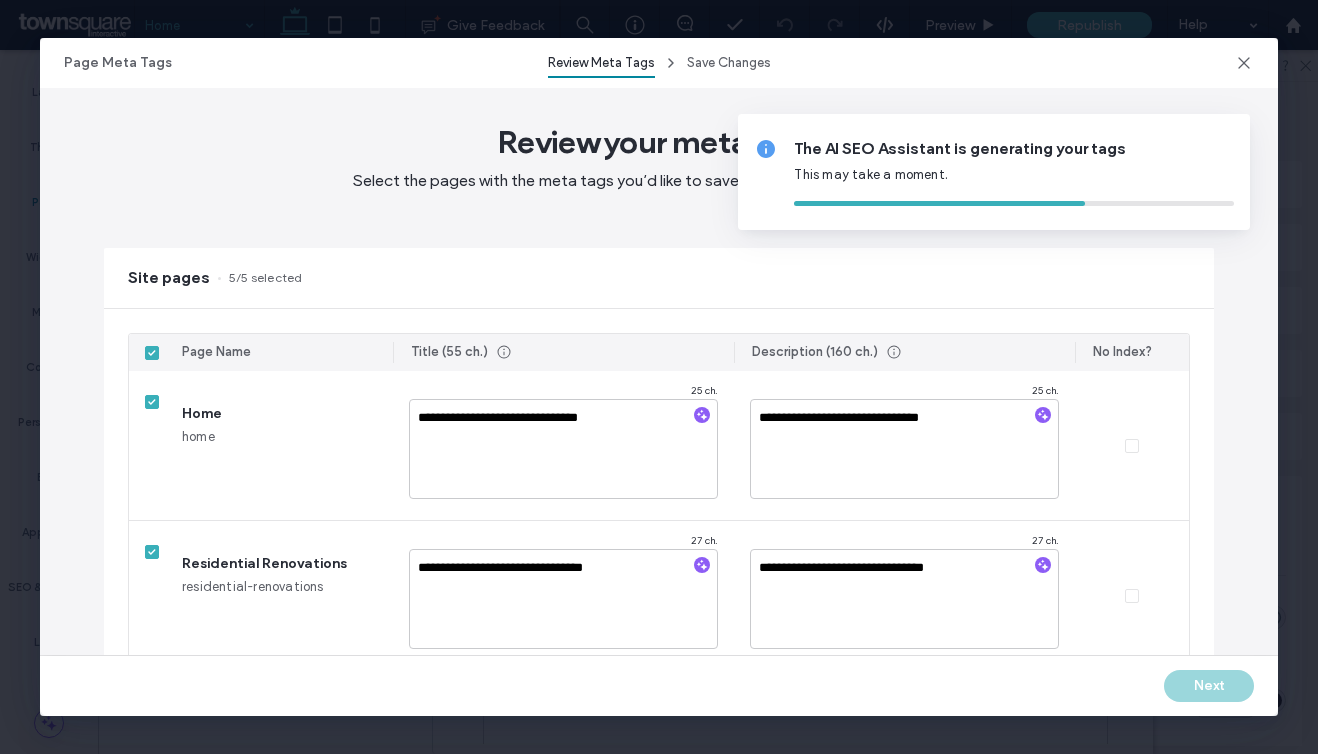 type on "**********" 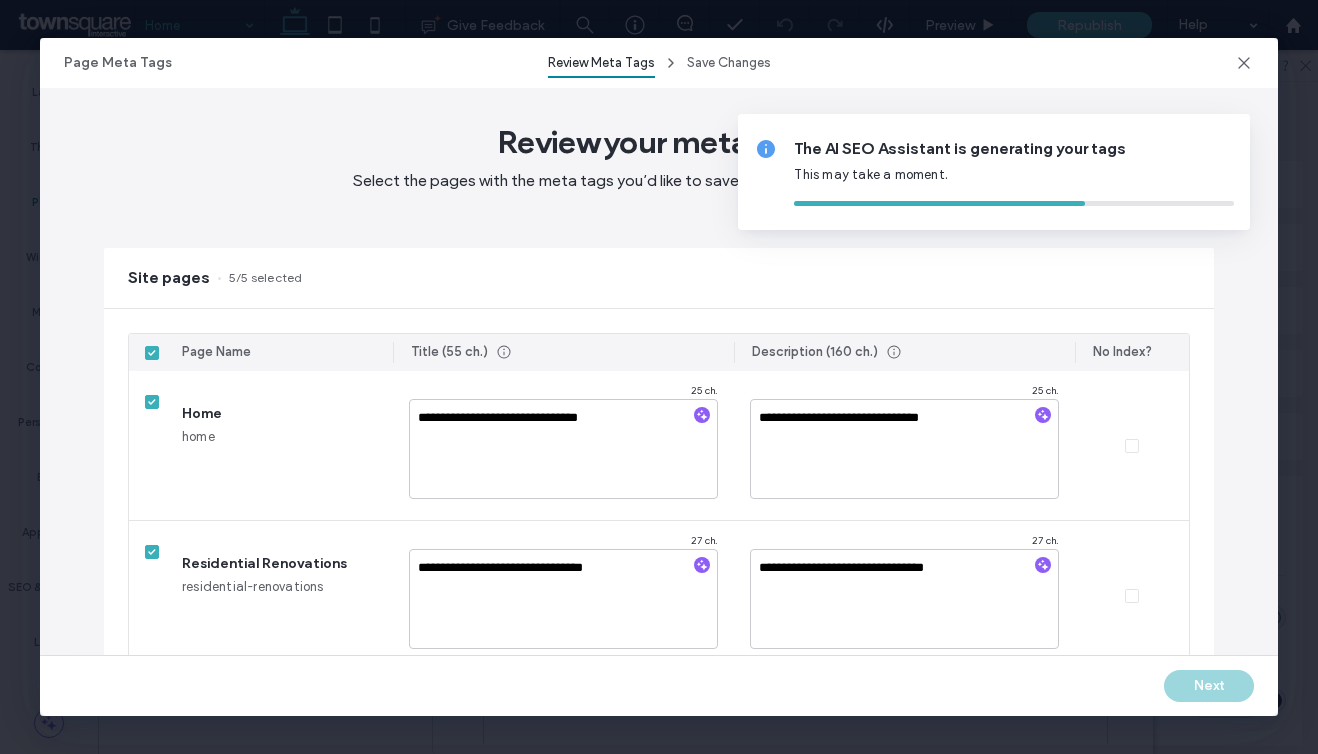 type on "**********" 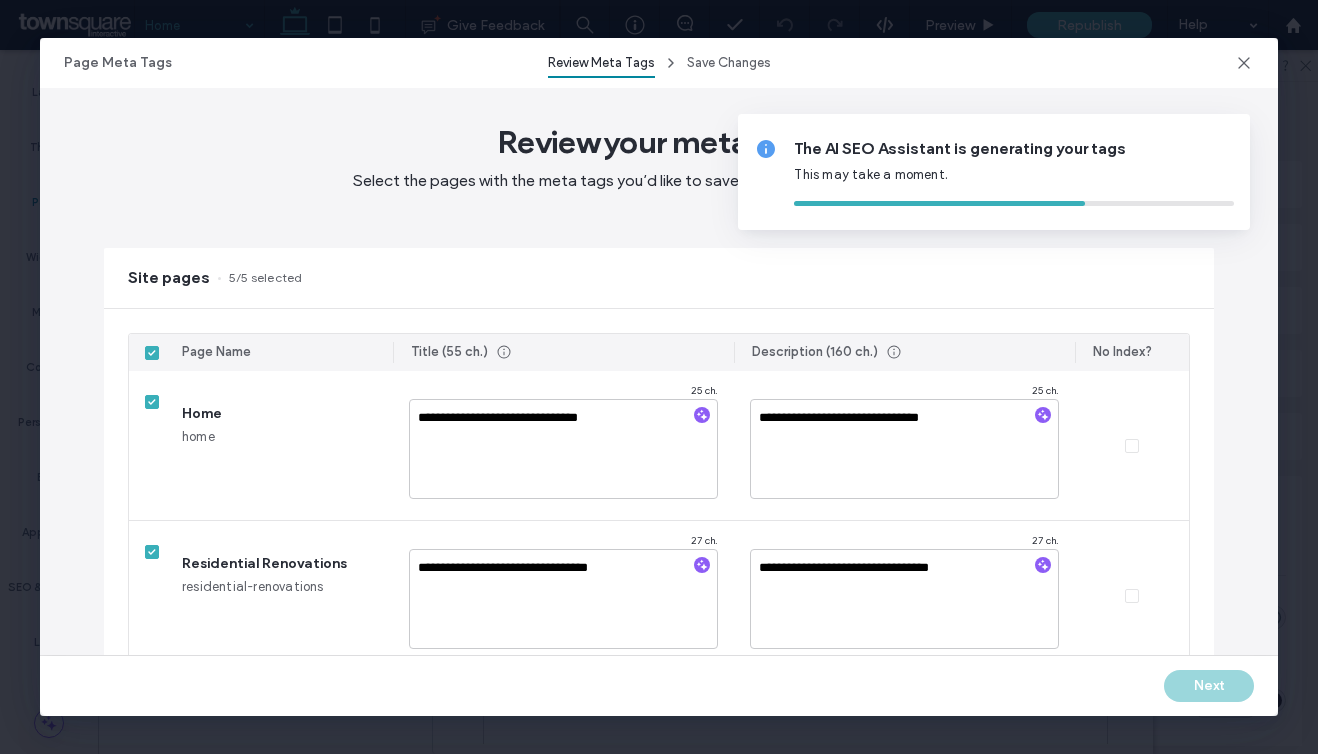 type on "**********" 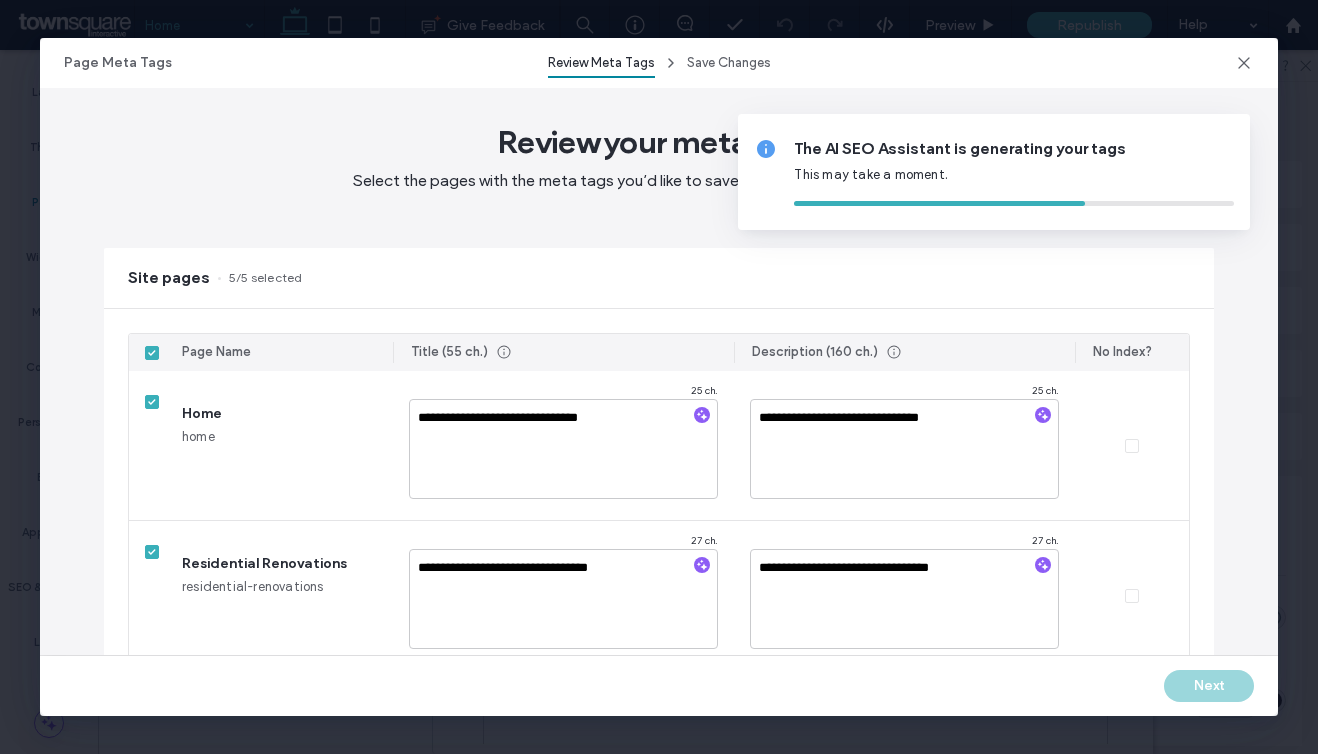type on "**********" 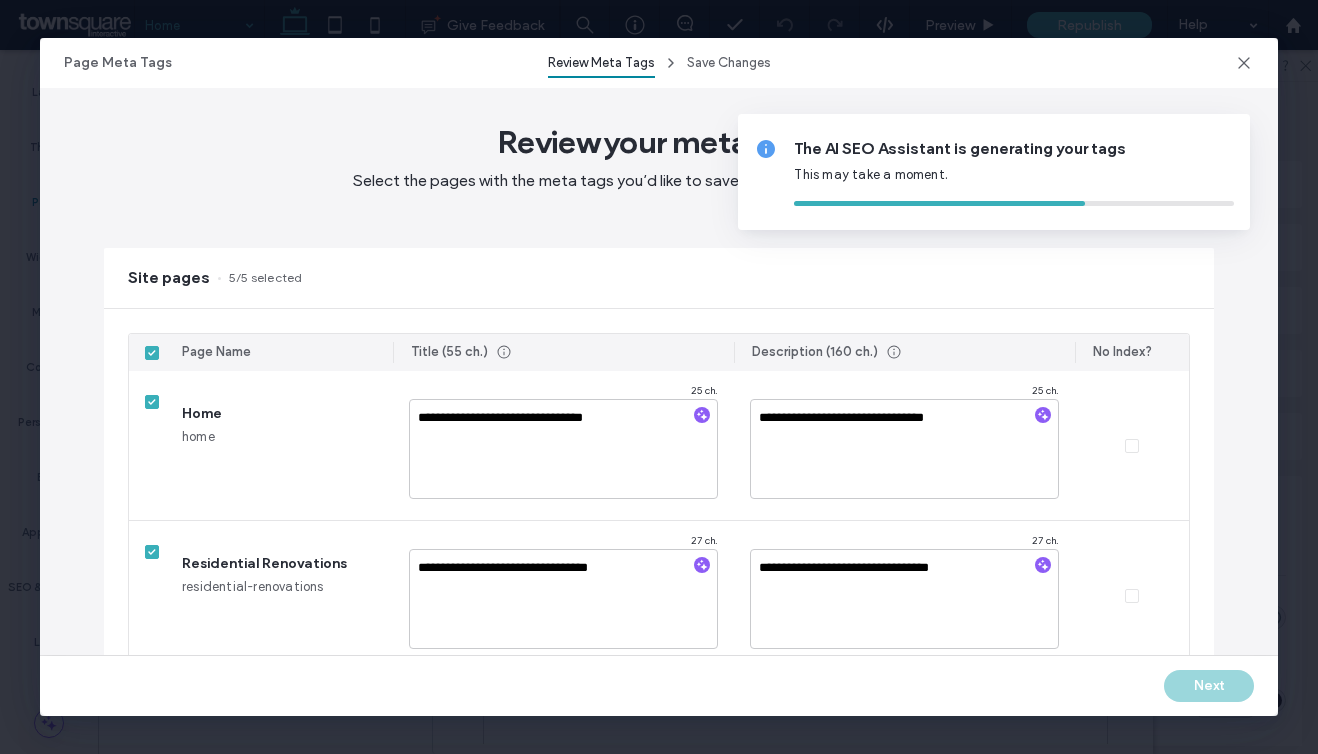 type on "**********" 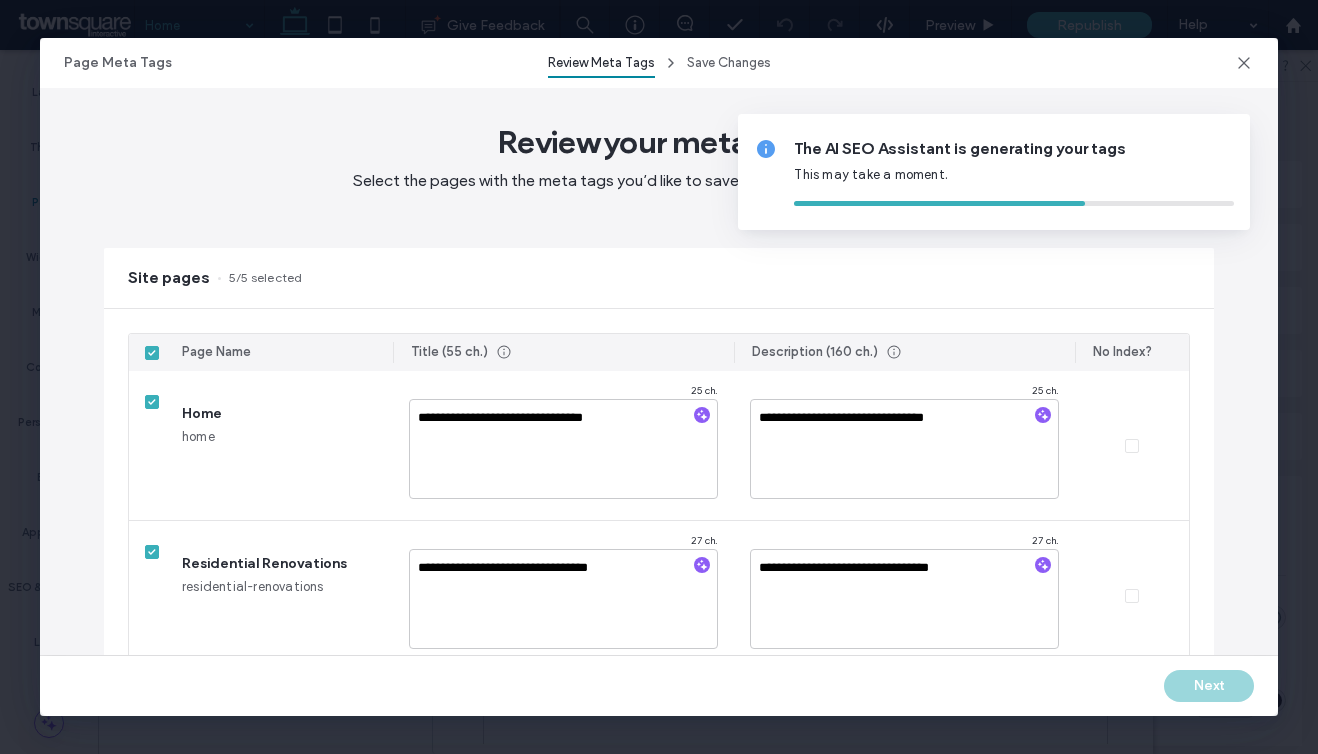 type on "**********" 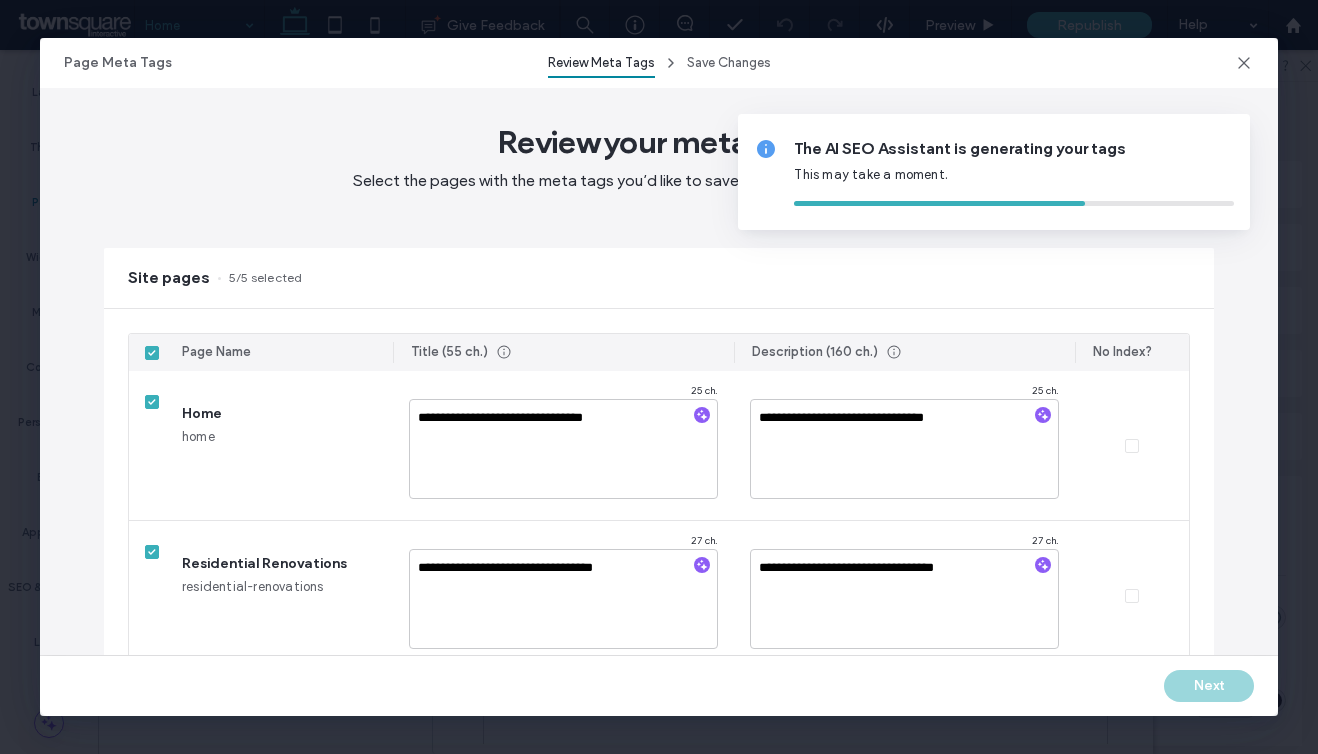 type on "**********" 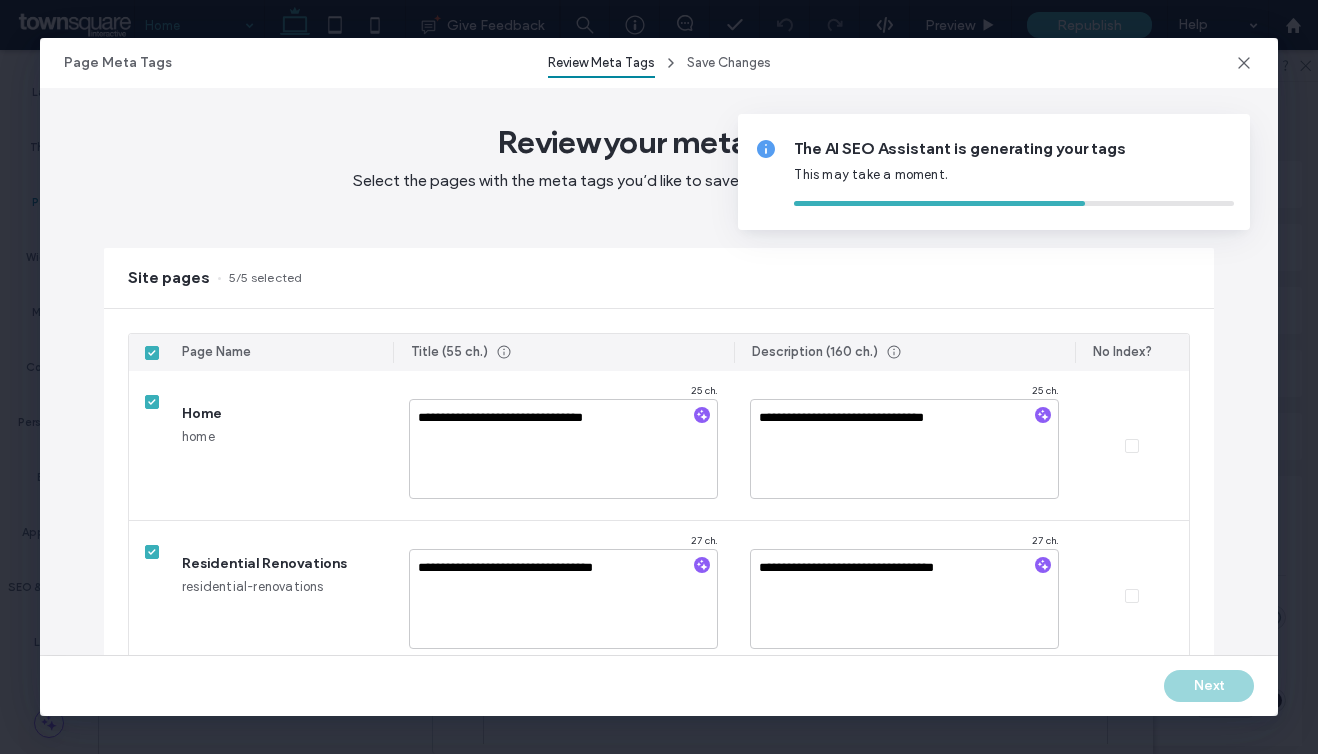 type on "**********" 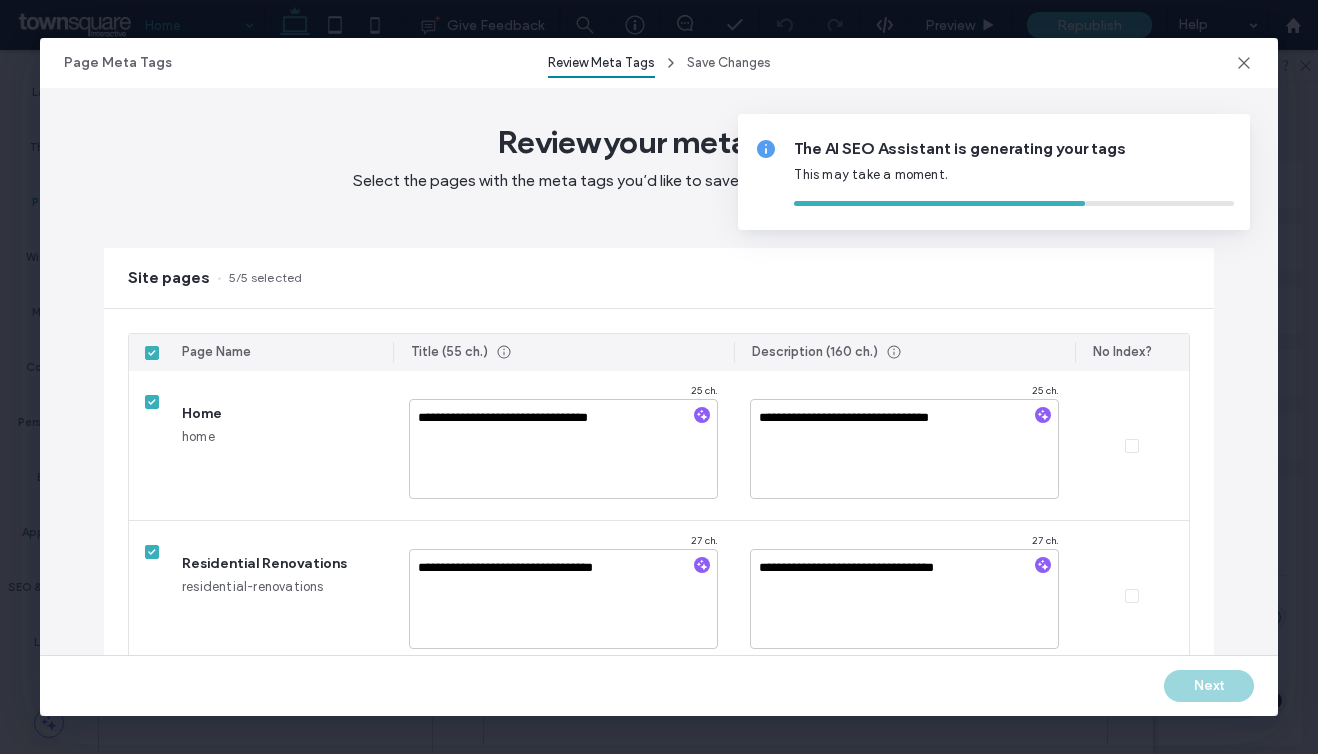 type on "**********" 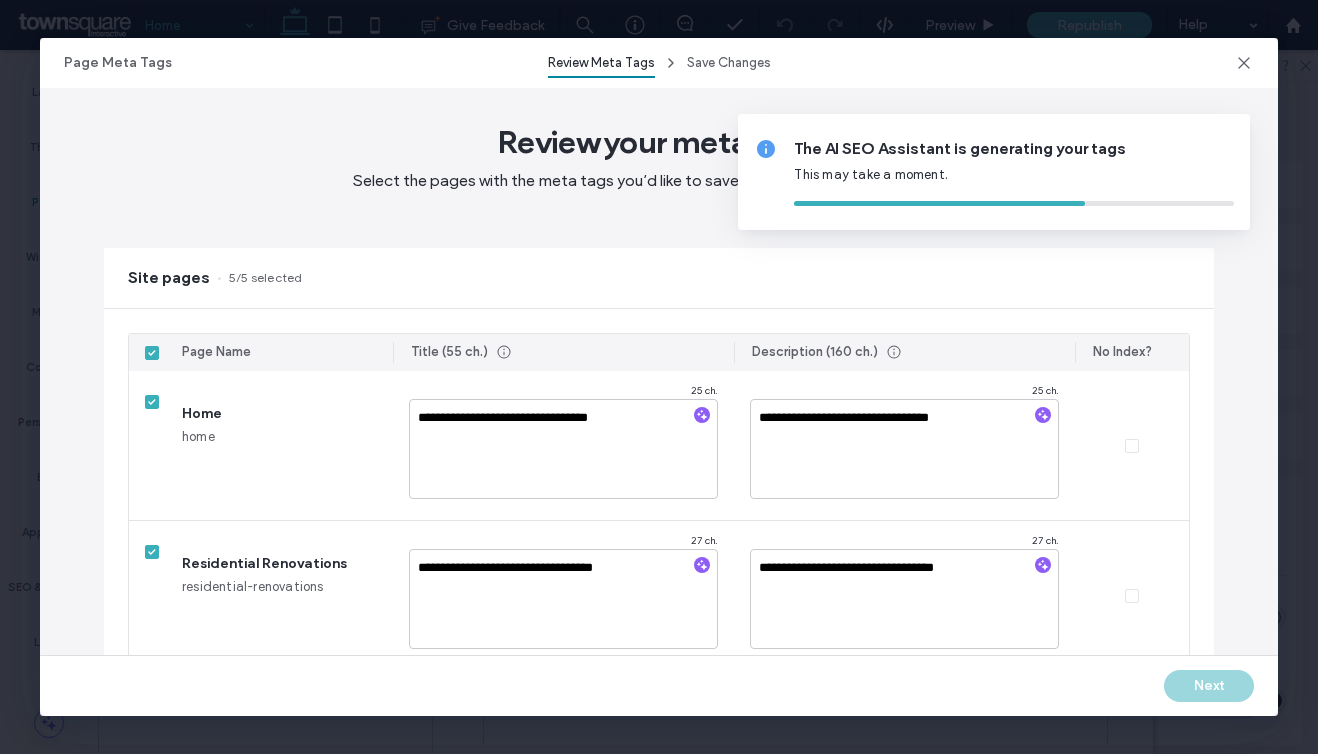 type on "**********" 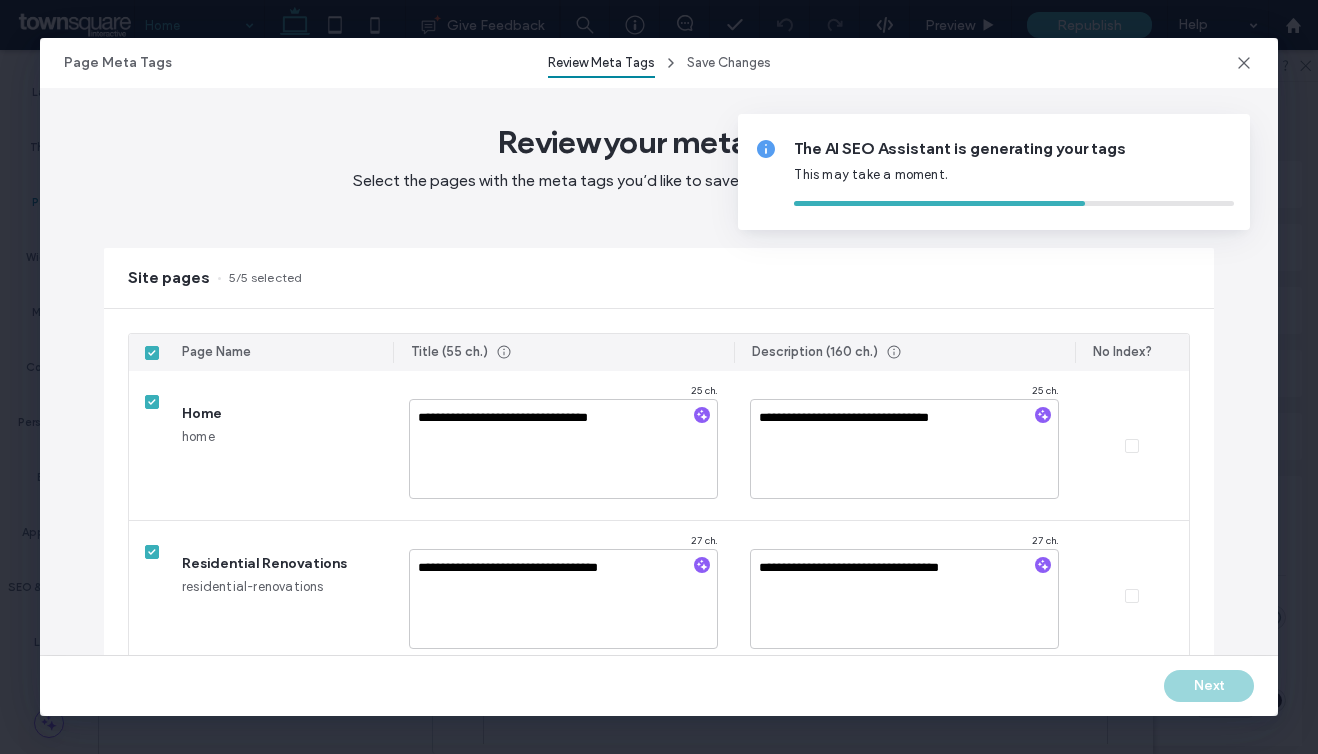 type on "**********" 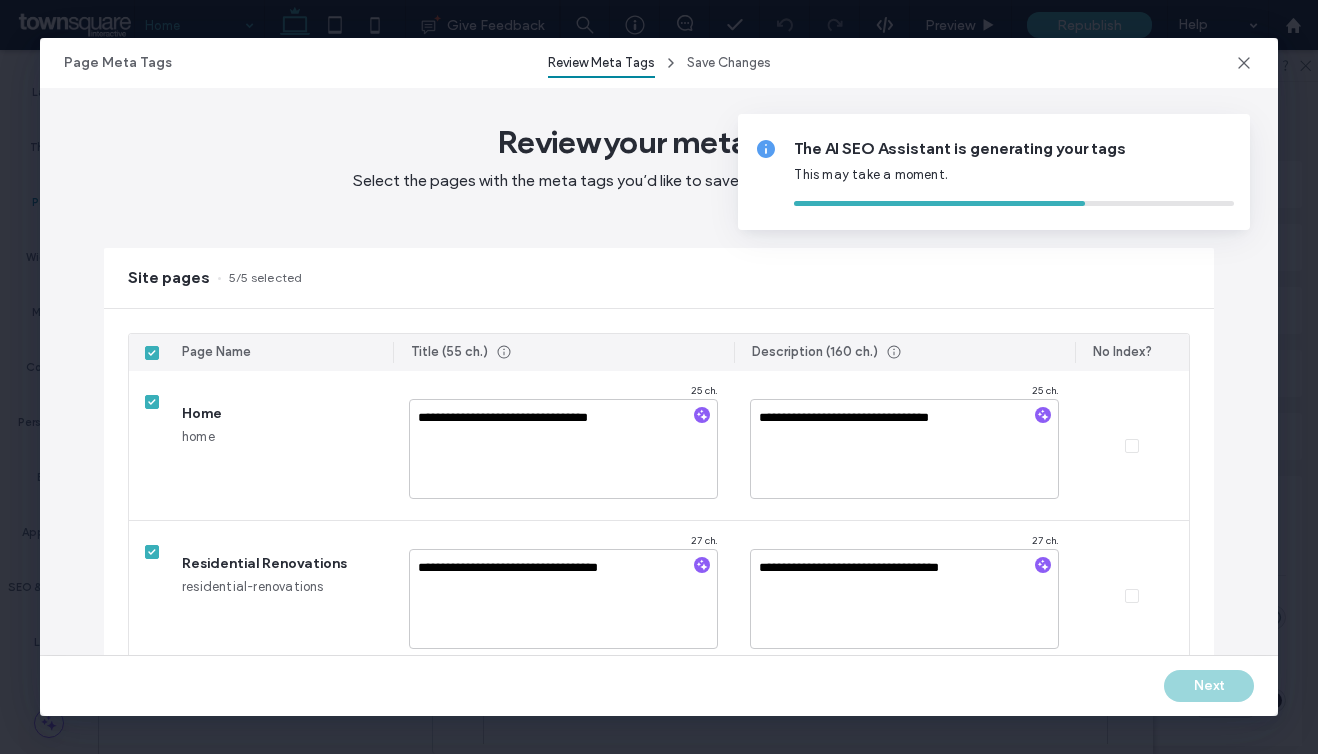 type on "**********" 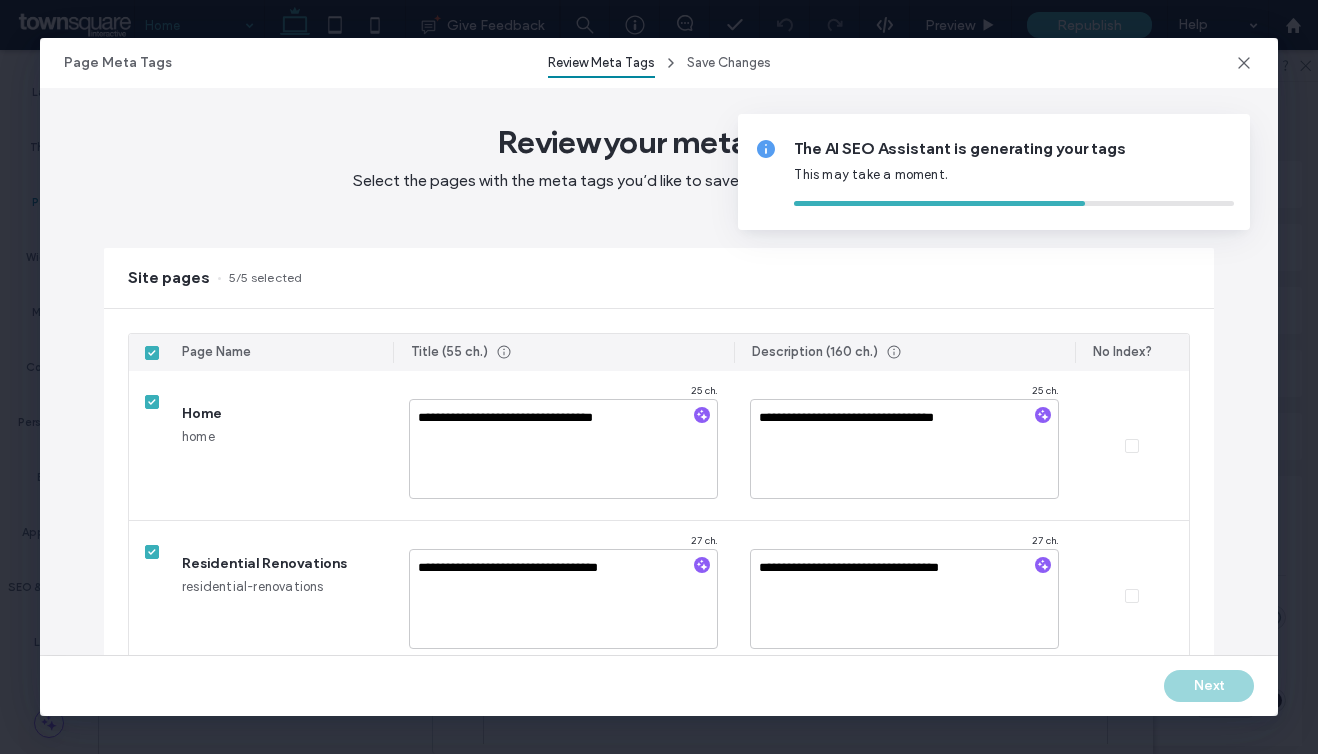 type on "**********" 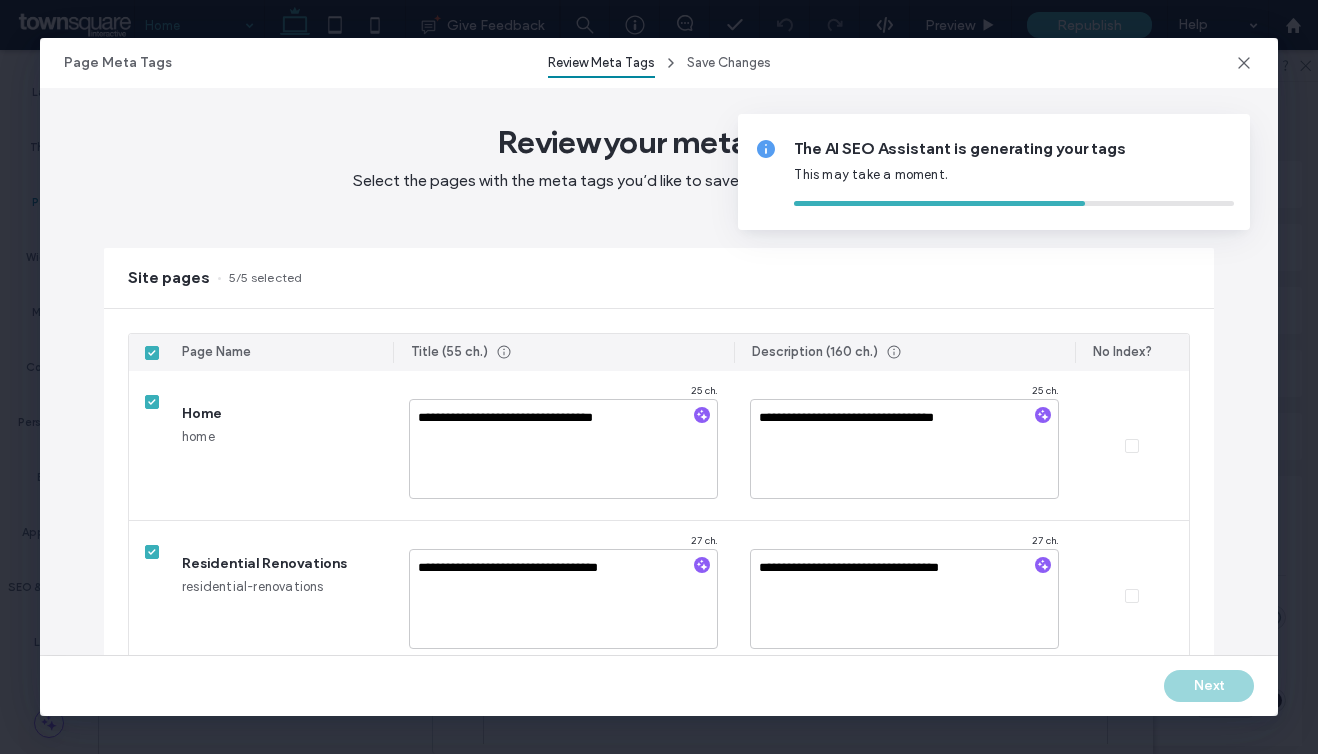 type on "**********" 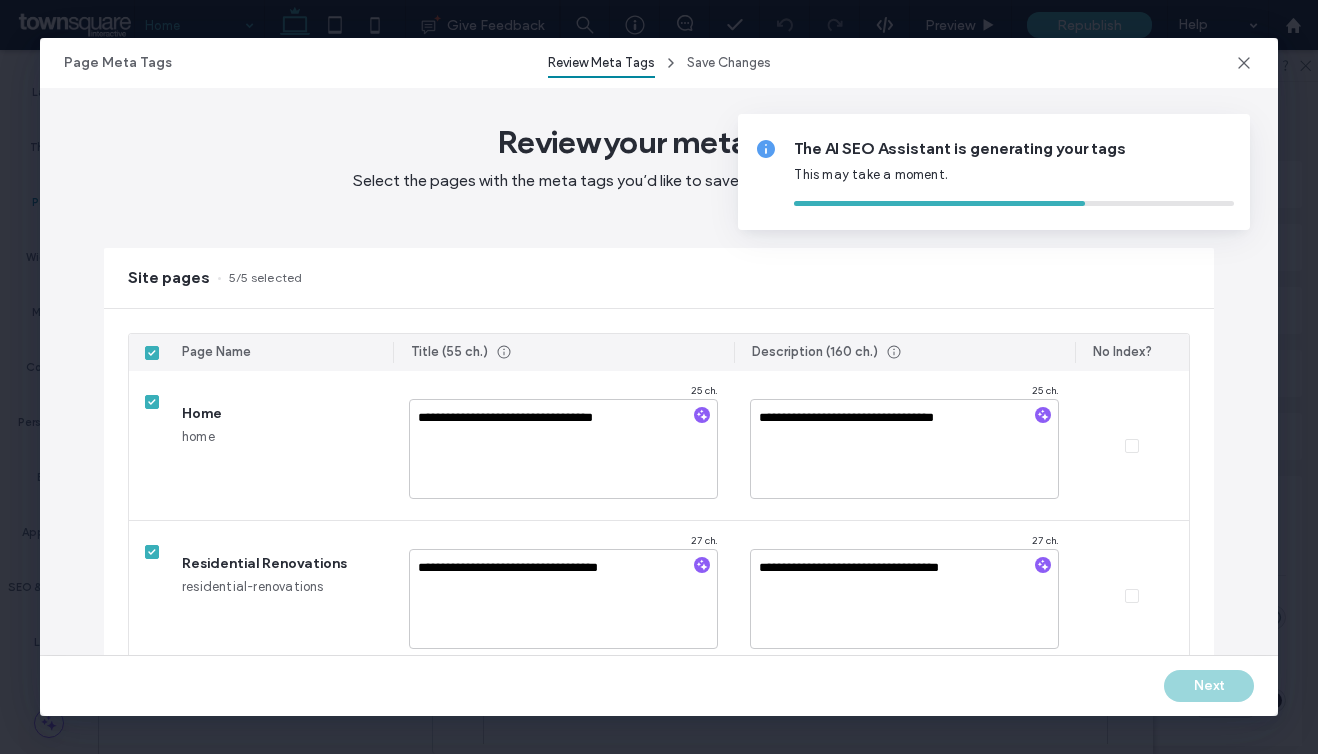 type on "**********" 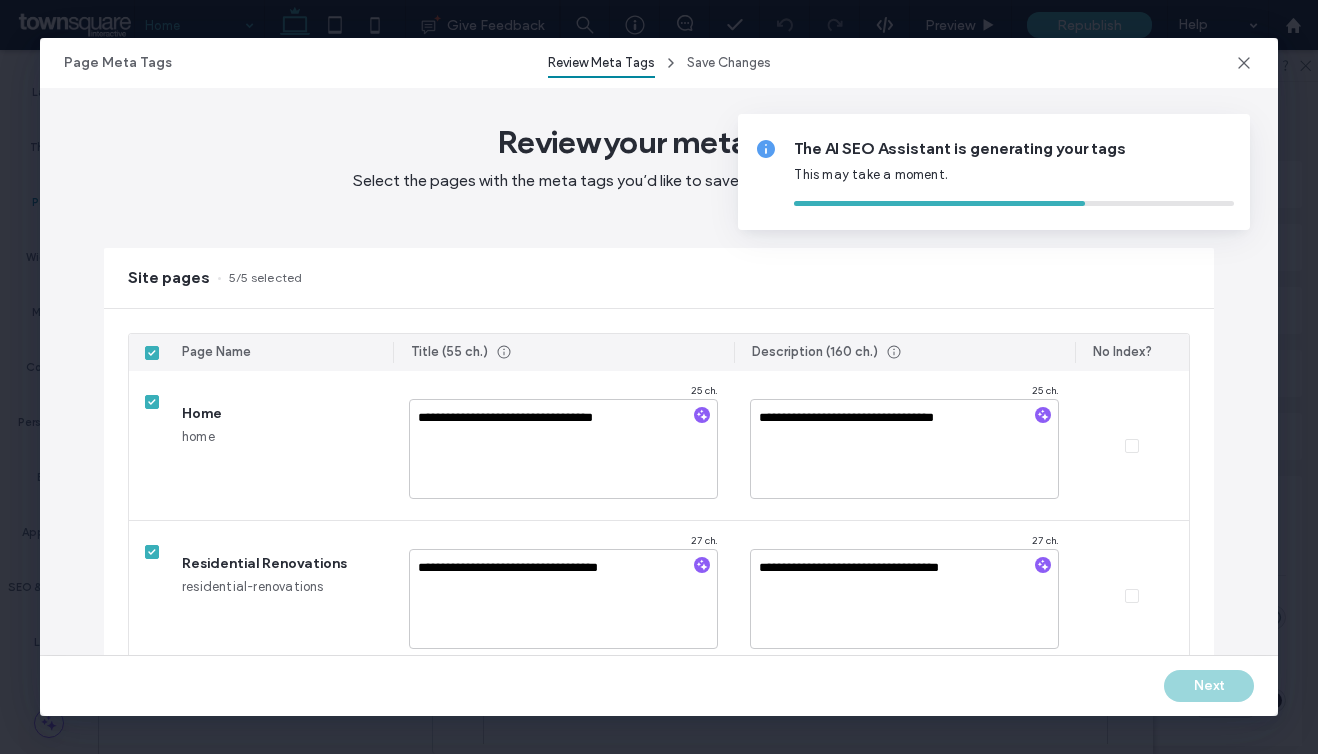 type on "**********" 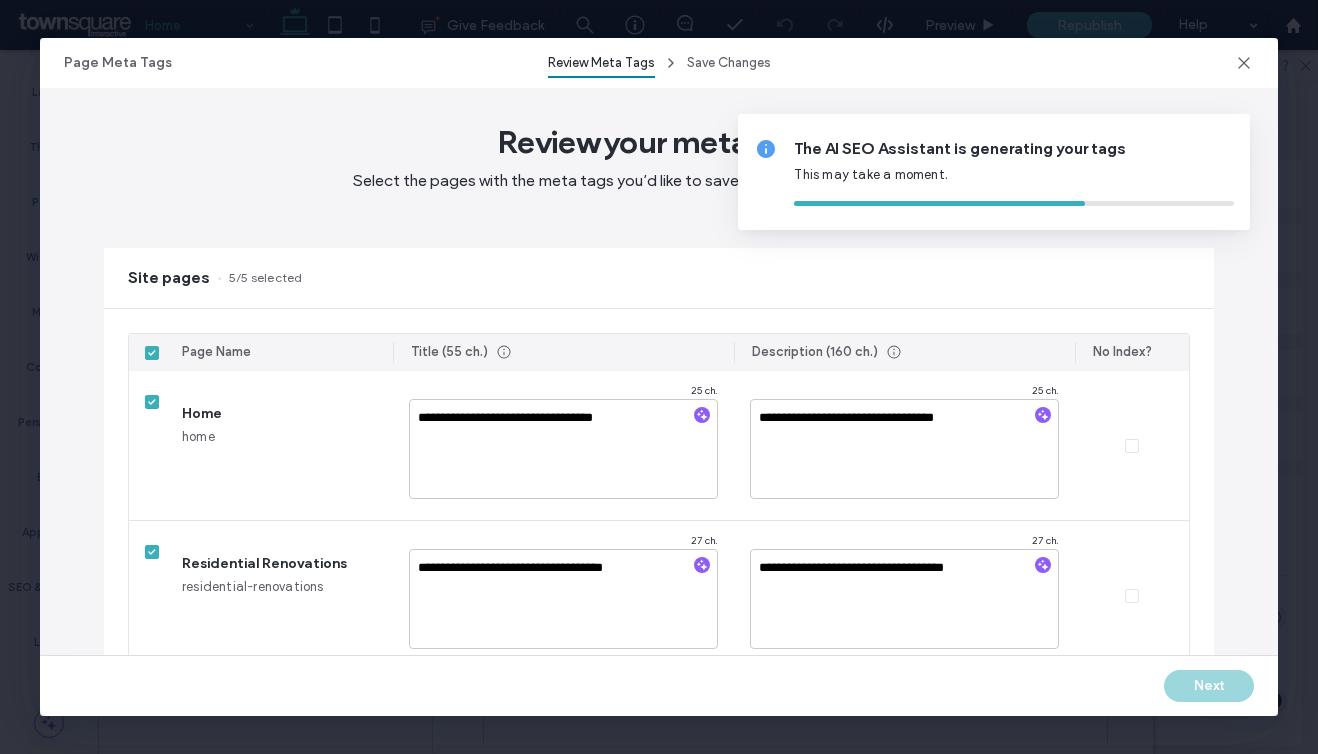 type on "**********" 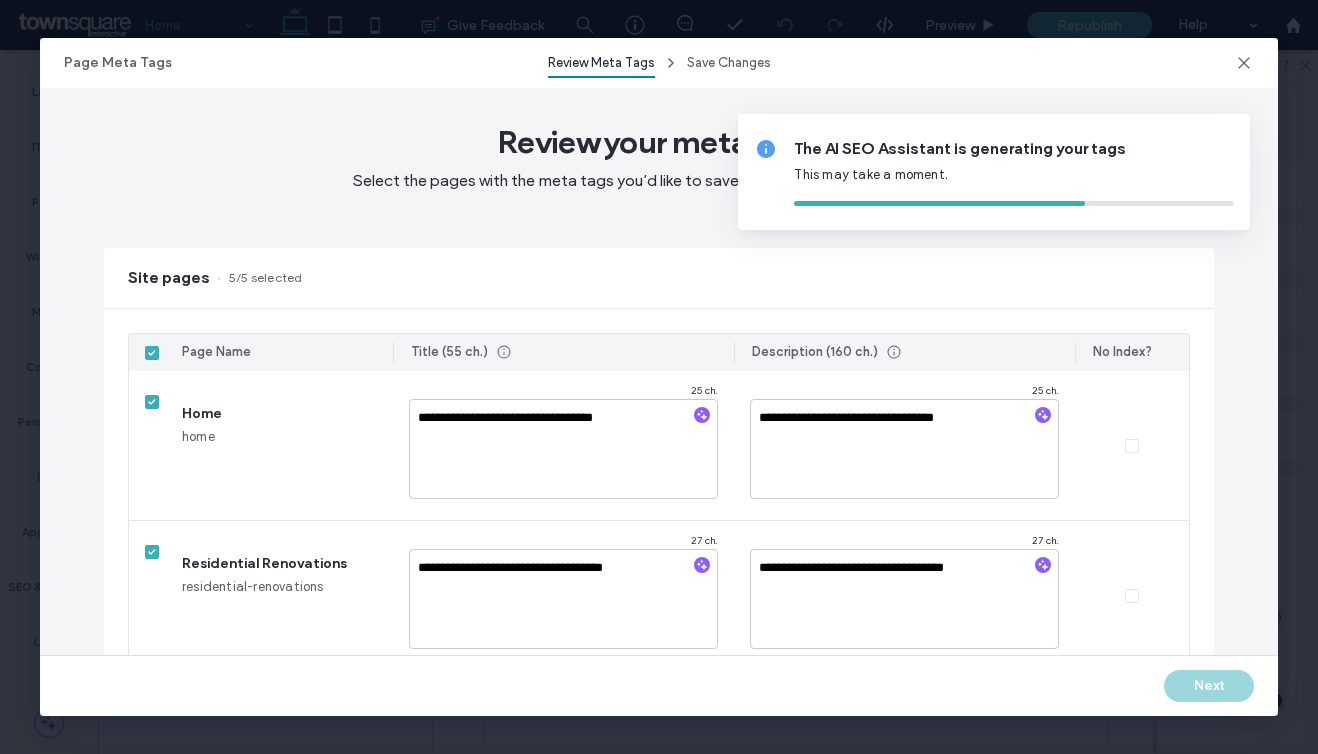 type on "**********" 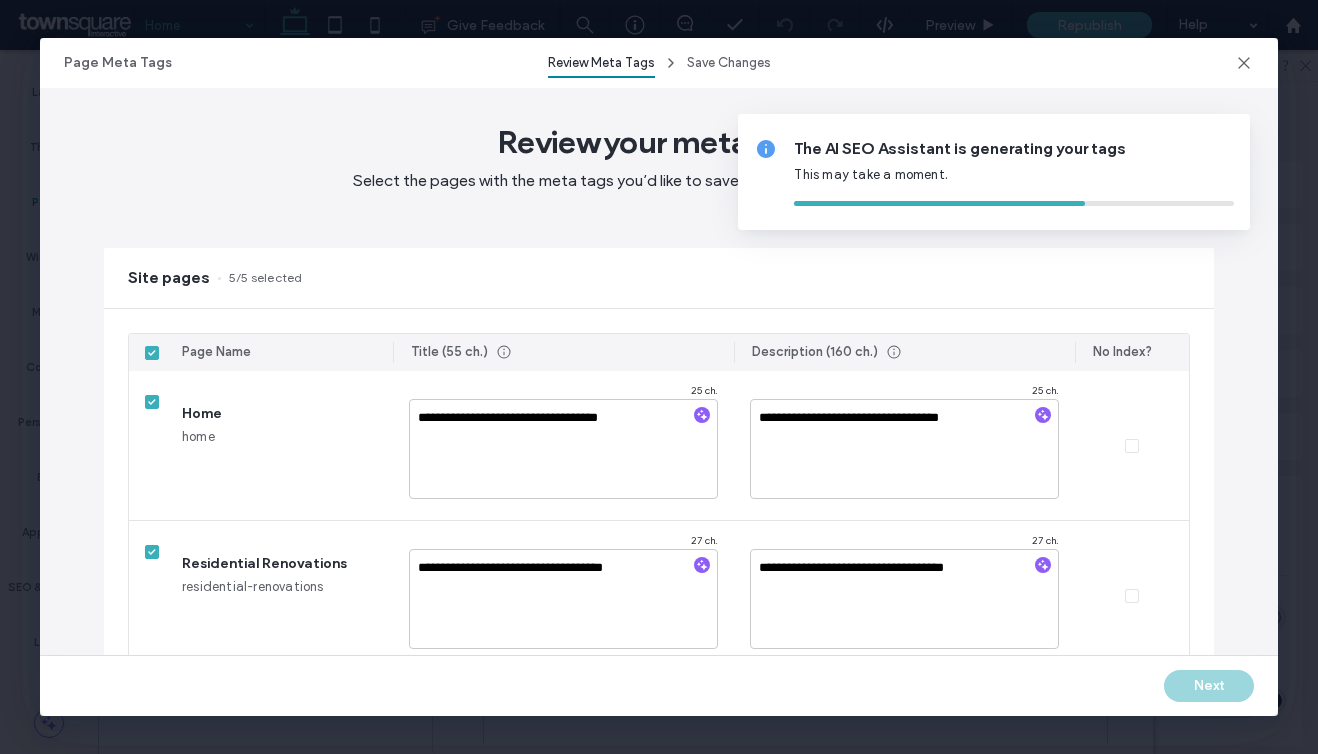 type on "**********" 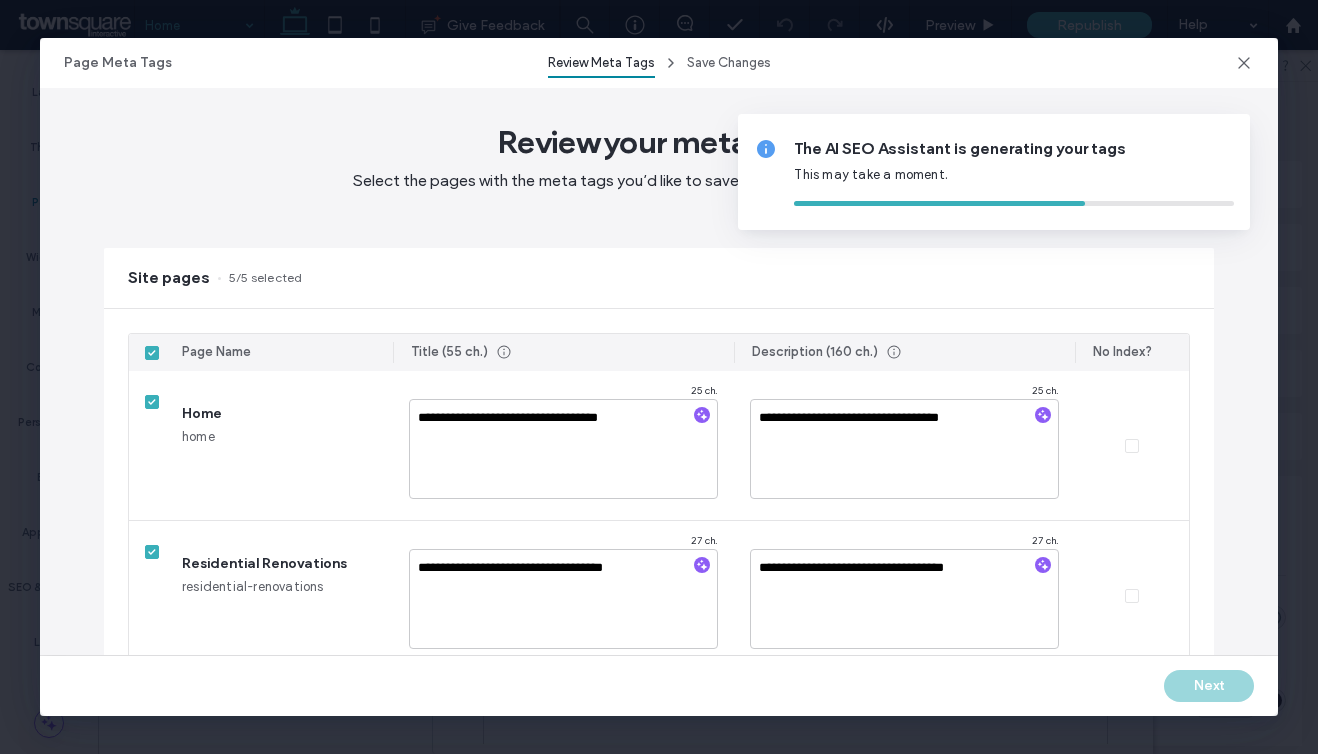 type on "**********" 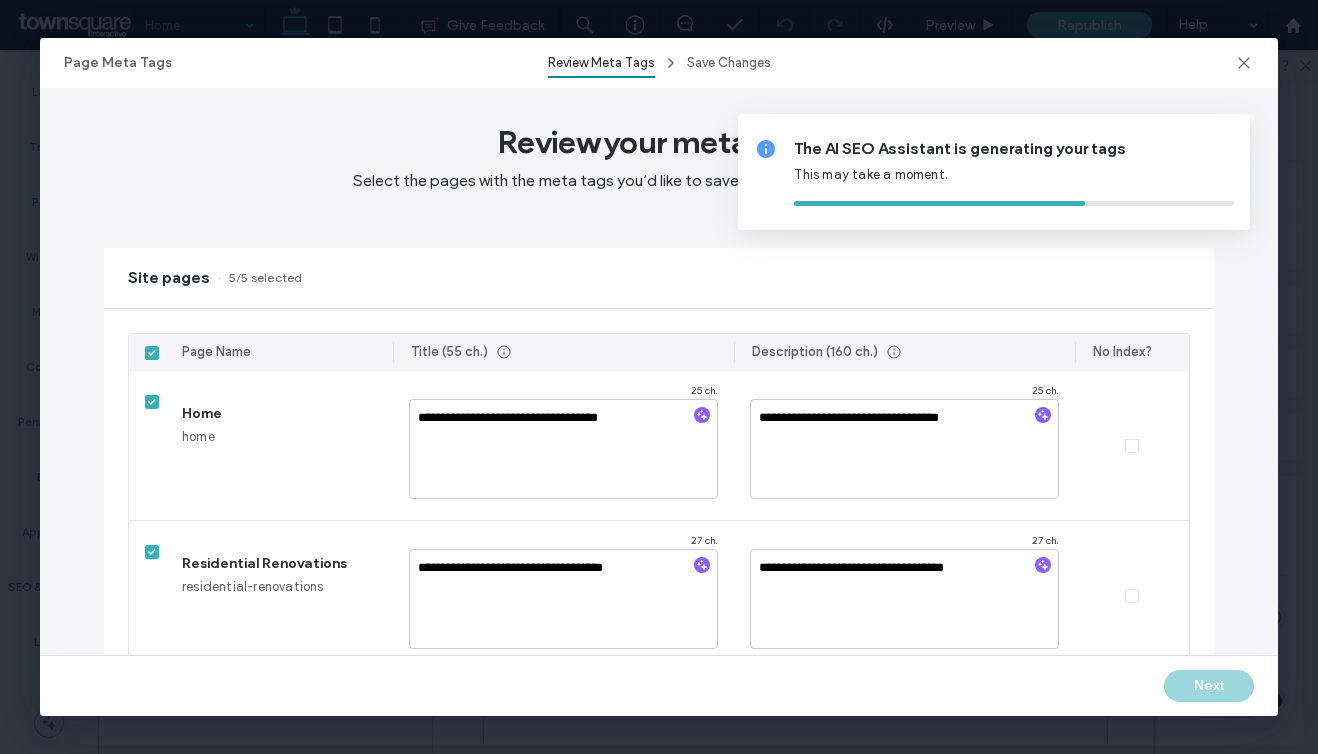 type 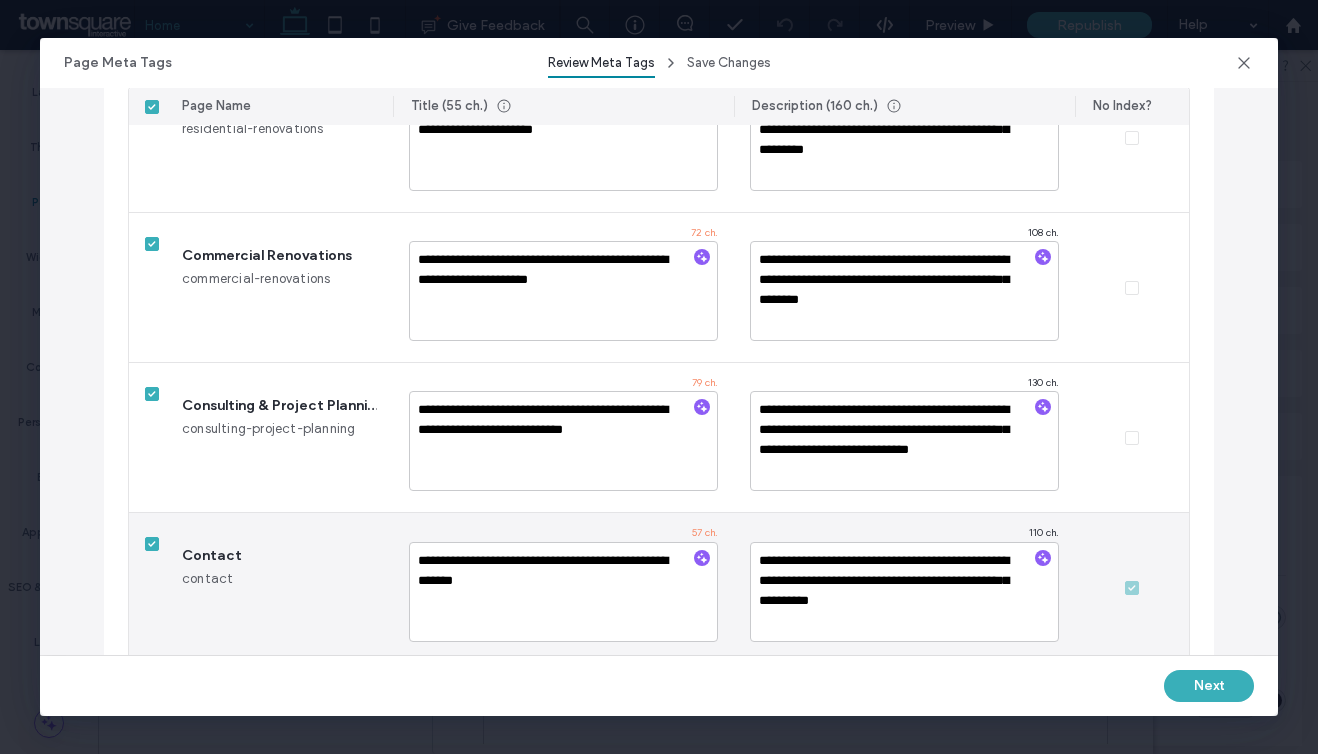 scroll, scrollTop: 522, scrollLeft: 0, axis: vertical 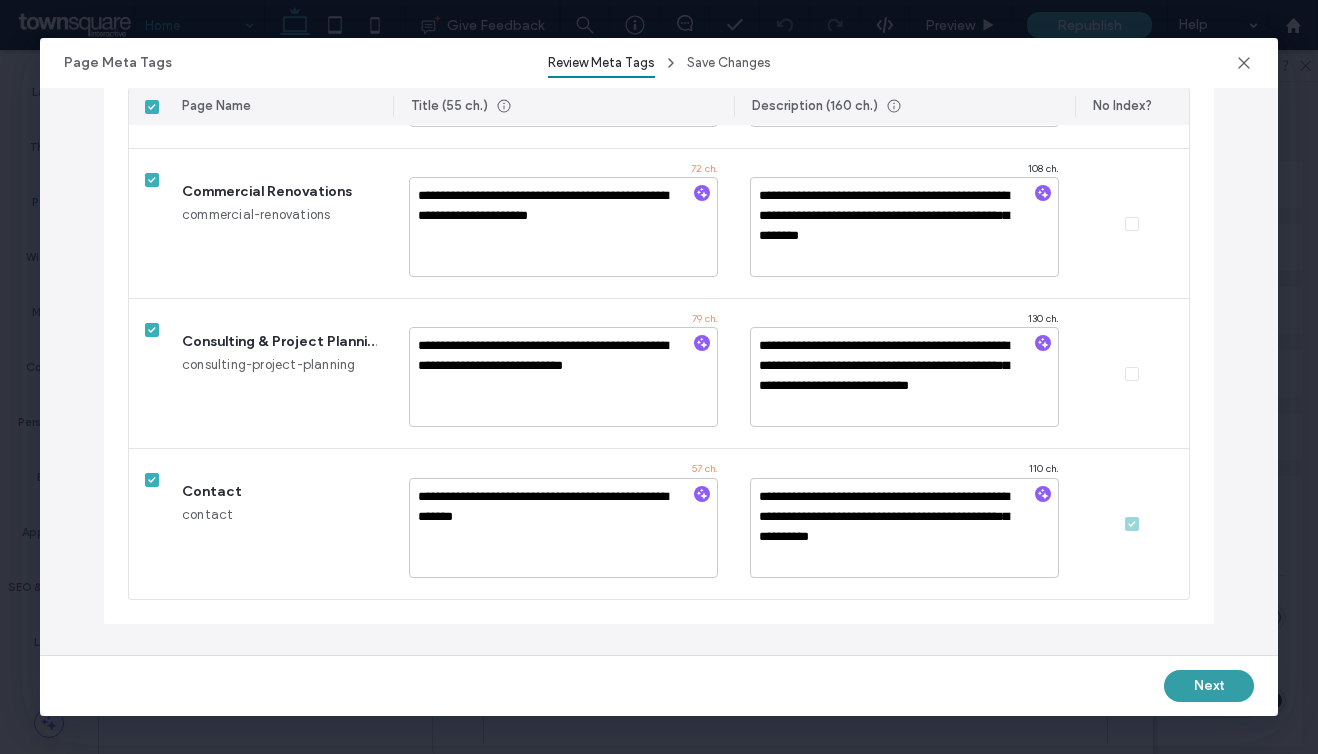 click on "Next" at bounding box center [1209, 686] 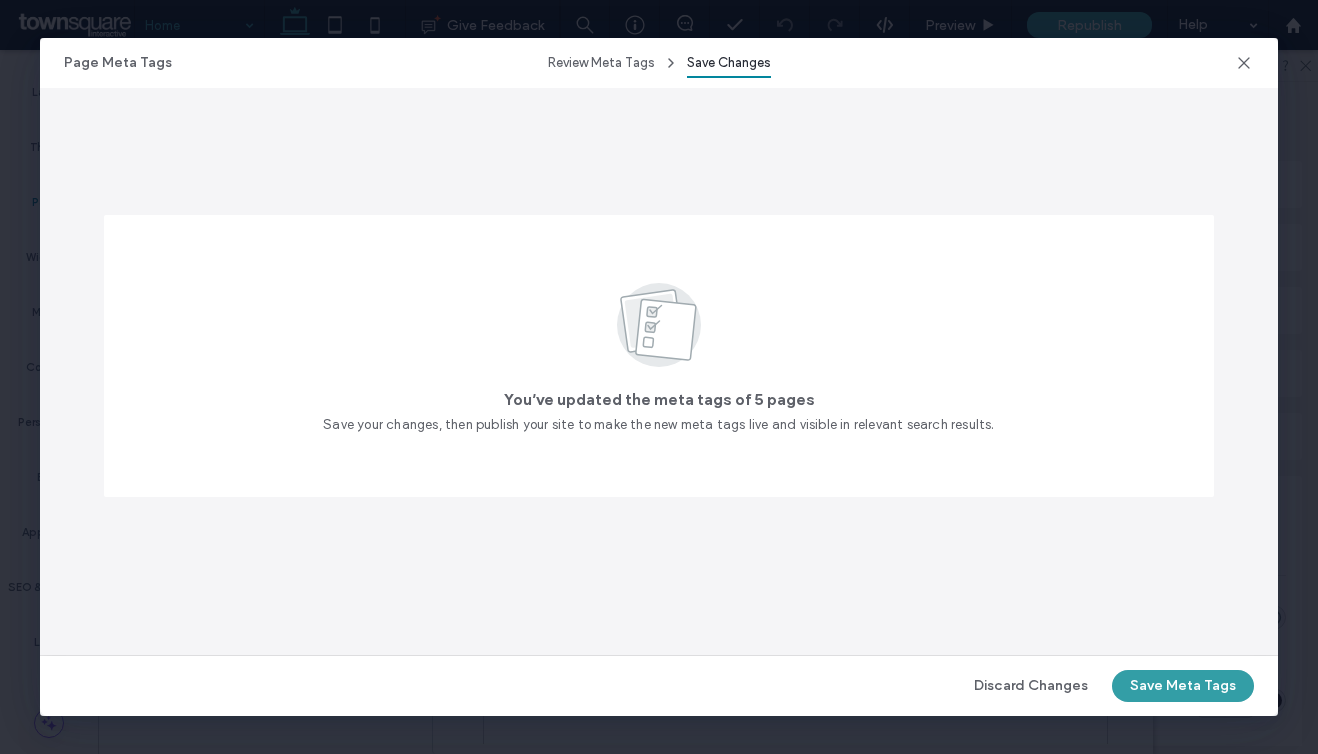 scroll, scrollTop: 0, scrollLeft: 0, axis: both 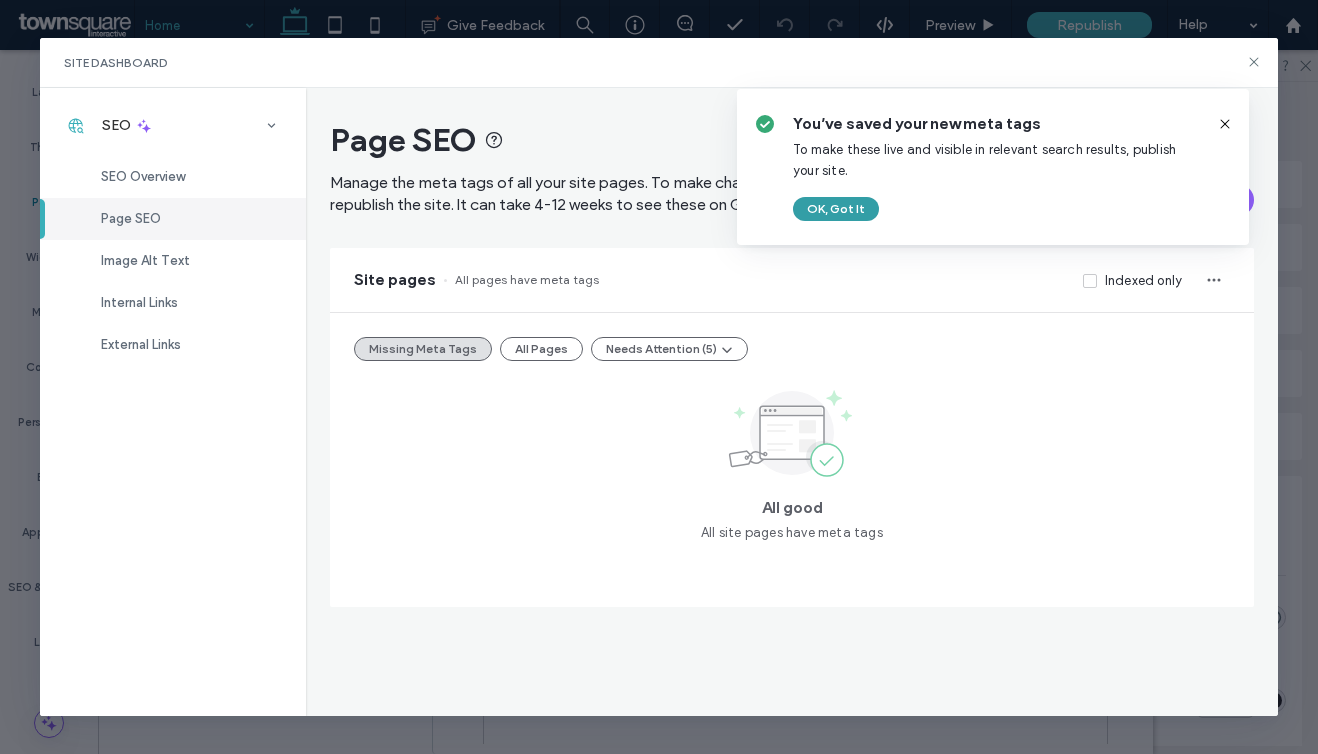 click on "OK, Got It" at bounding box center (836, 209) 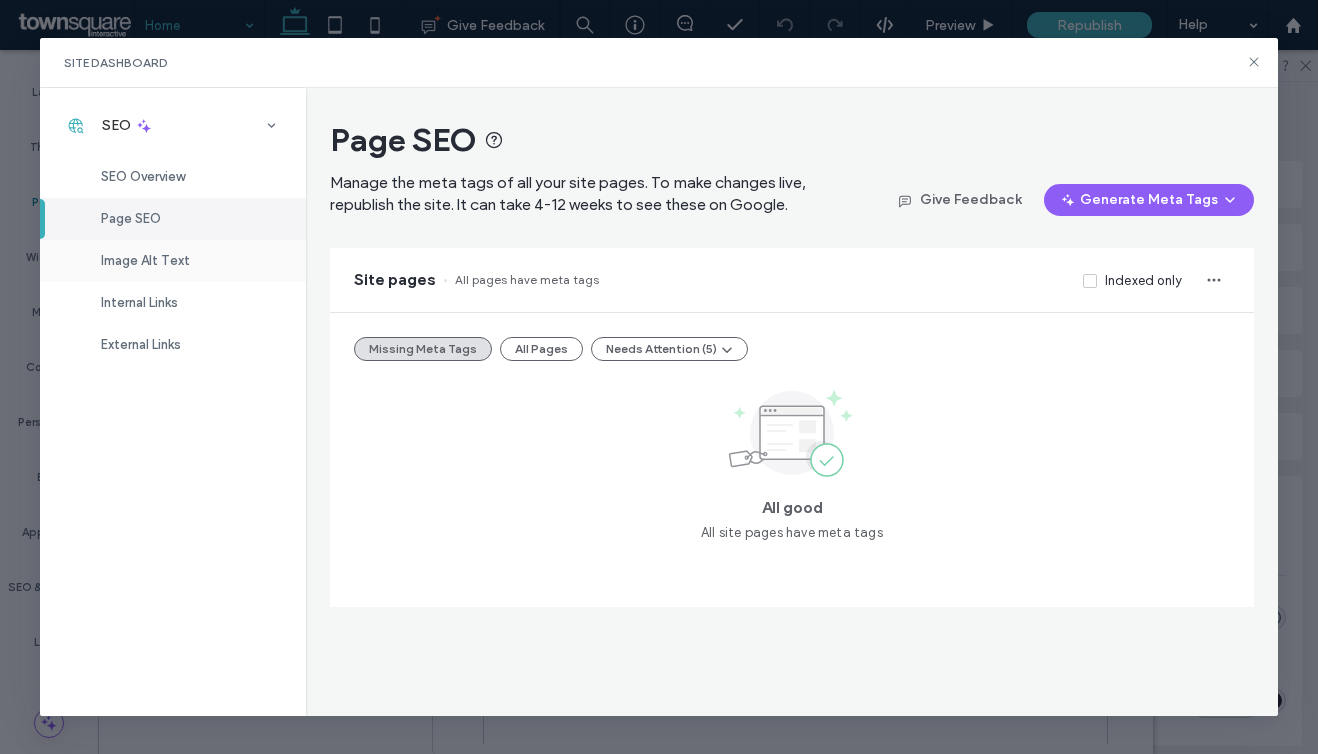 click on "Image Alt Text" at bounding box center (145, 260) 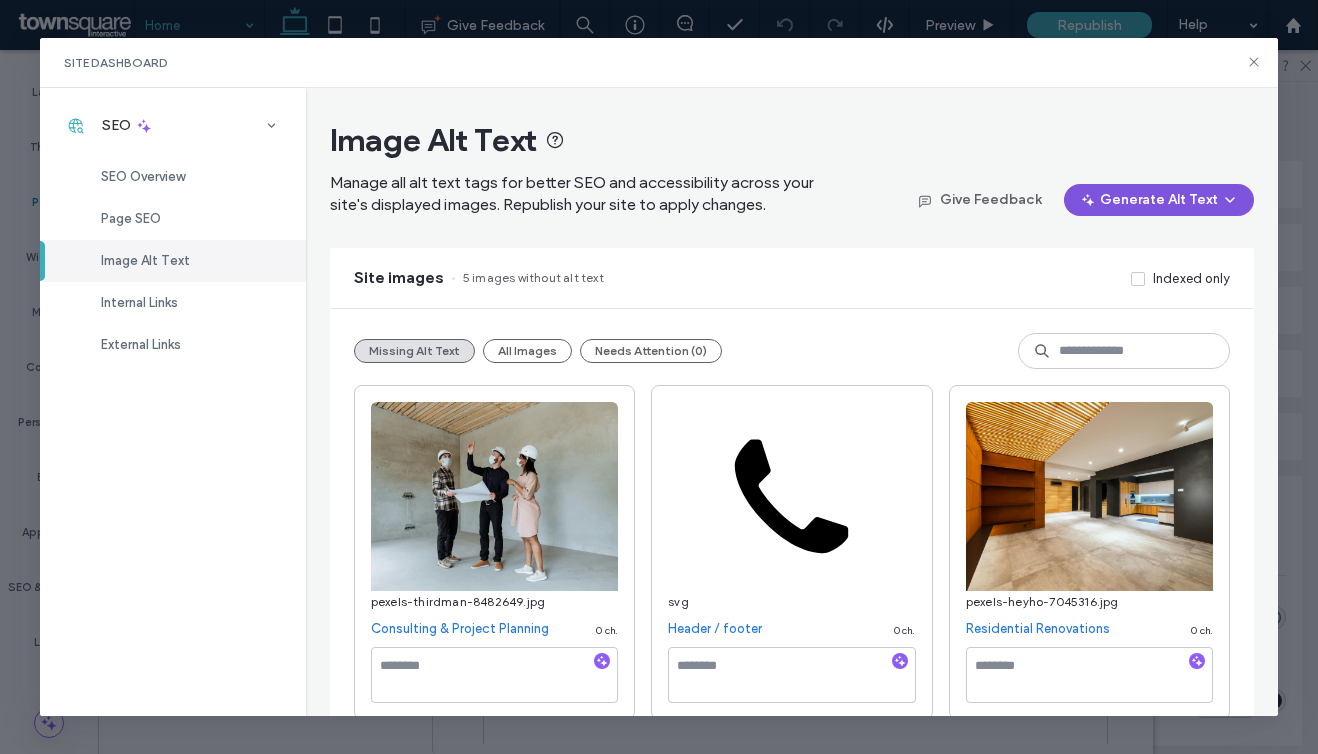 click on "Generate Alt Text" at bounding box center [1159, 200] 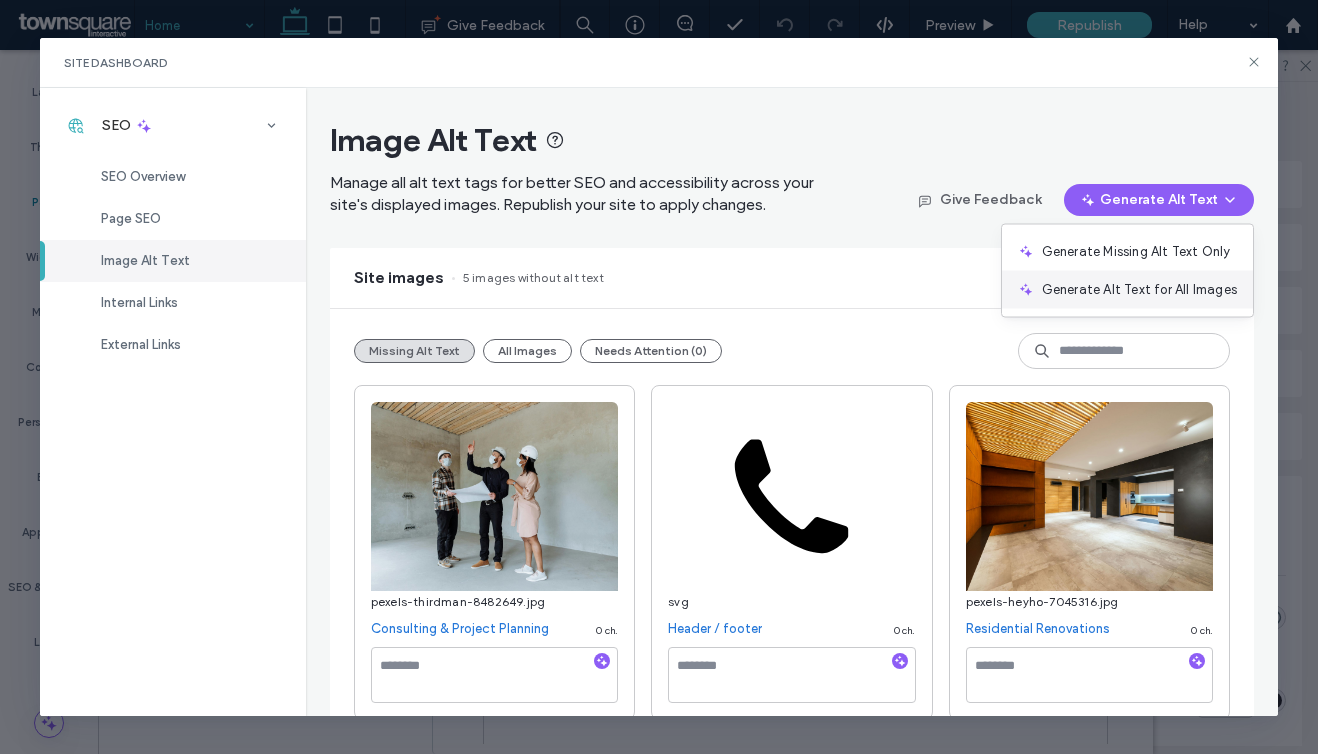 click on "Generate Alt Text for All Images" at bounding box center (1139, 290) 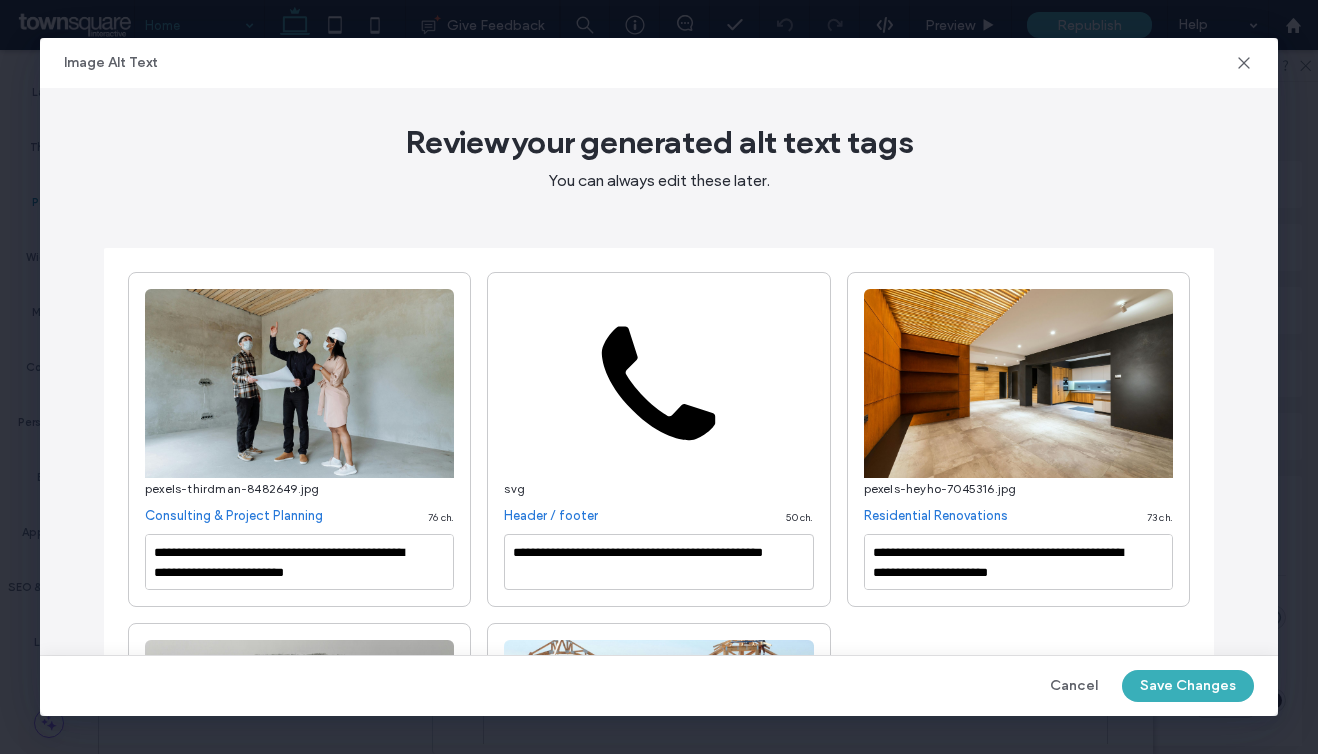 scroll, scrollTop: 351, scrollLeft: 0, axis: vertical 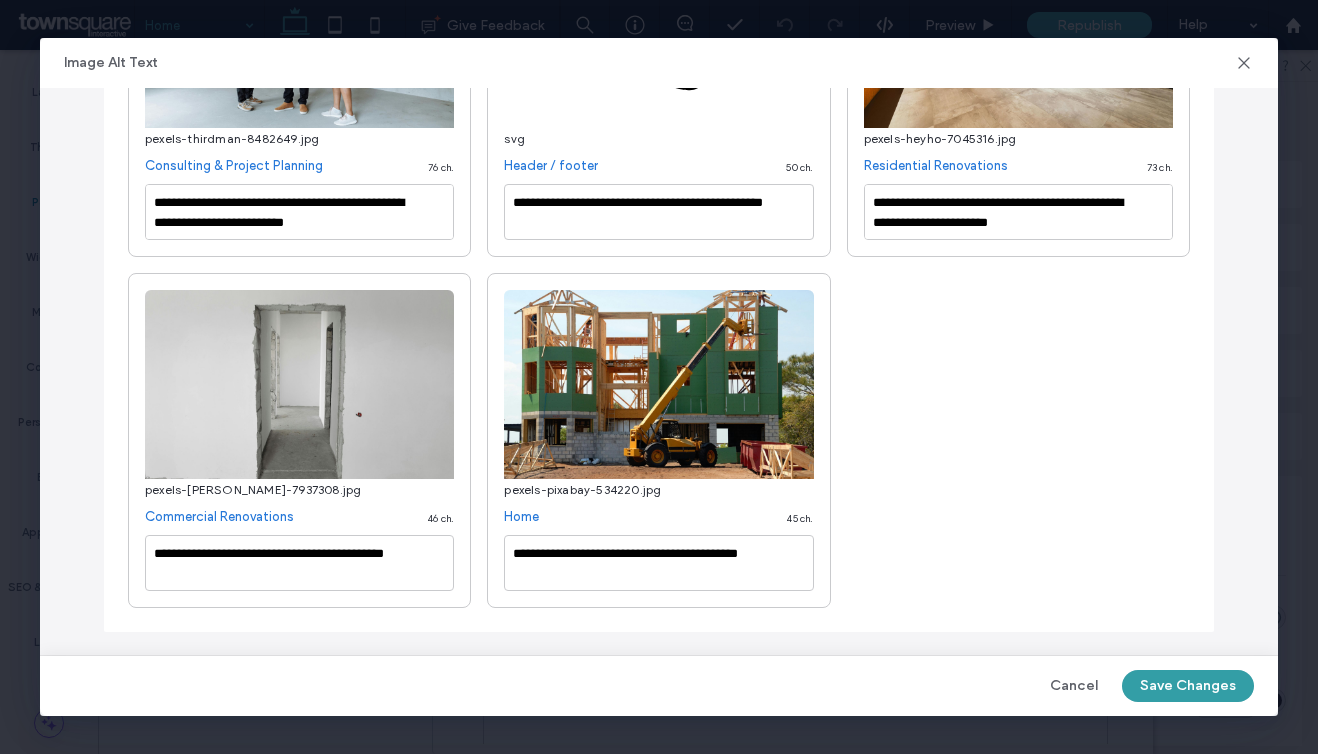 click on "Save Changes" at bounding box center [1188, 686] 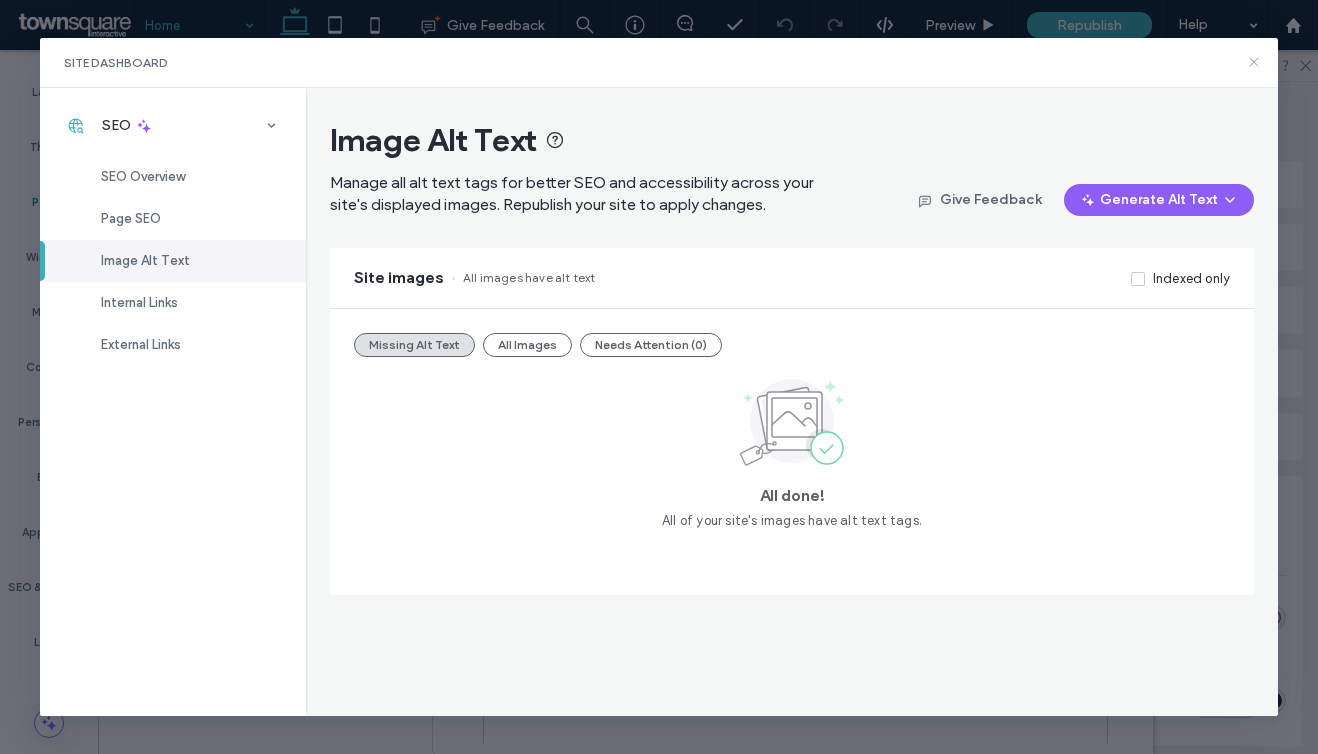 click 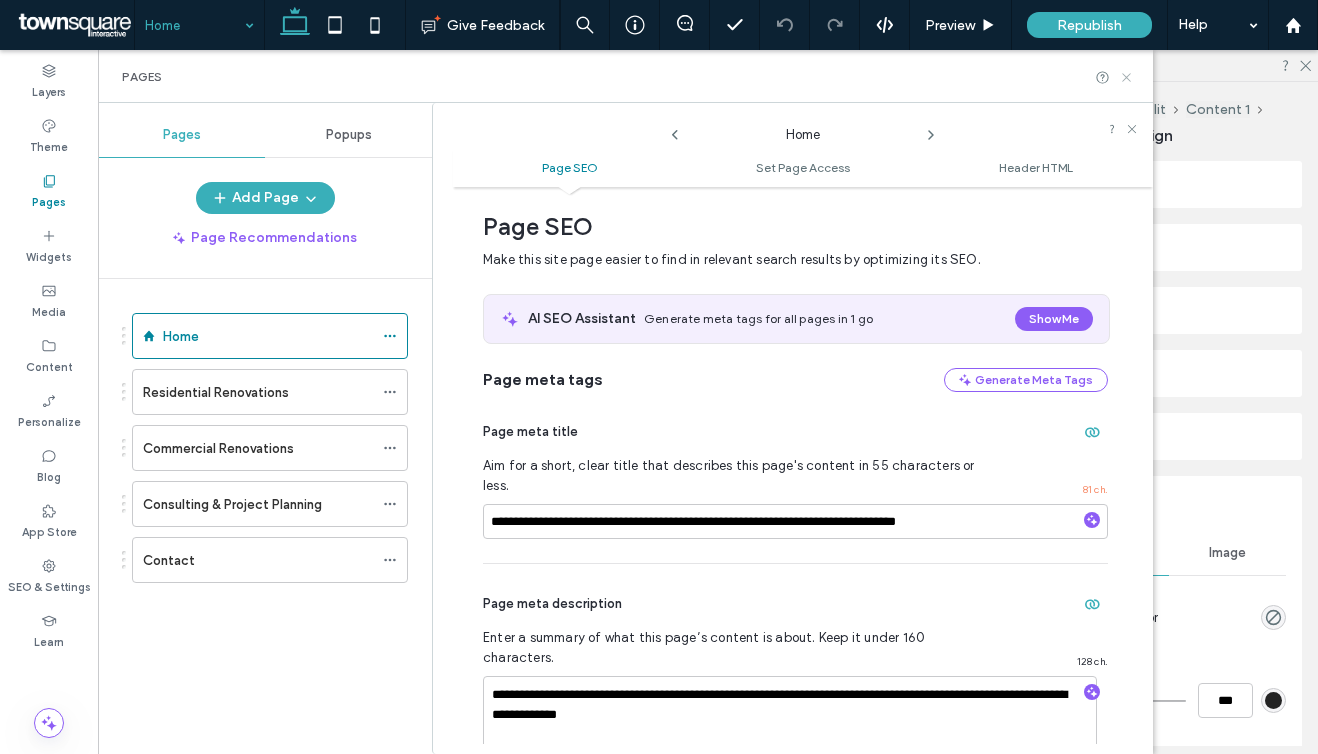 click 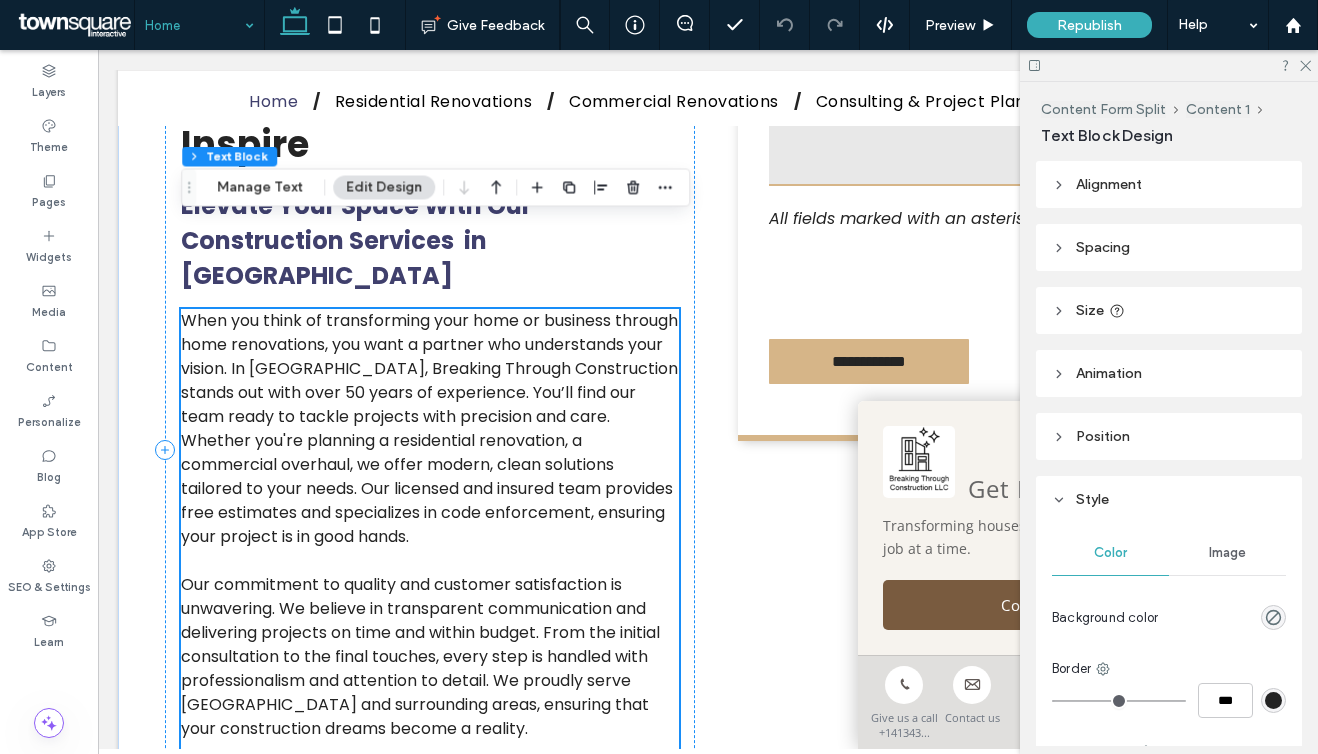 scroll, scrollTop: 550, scrollLeft: 0, axis: vertical 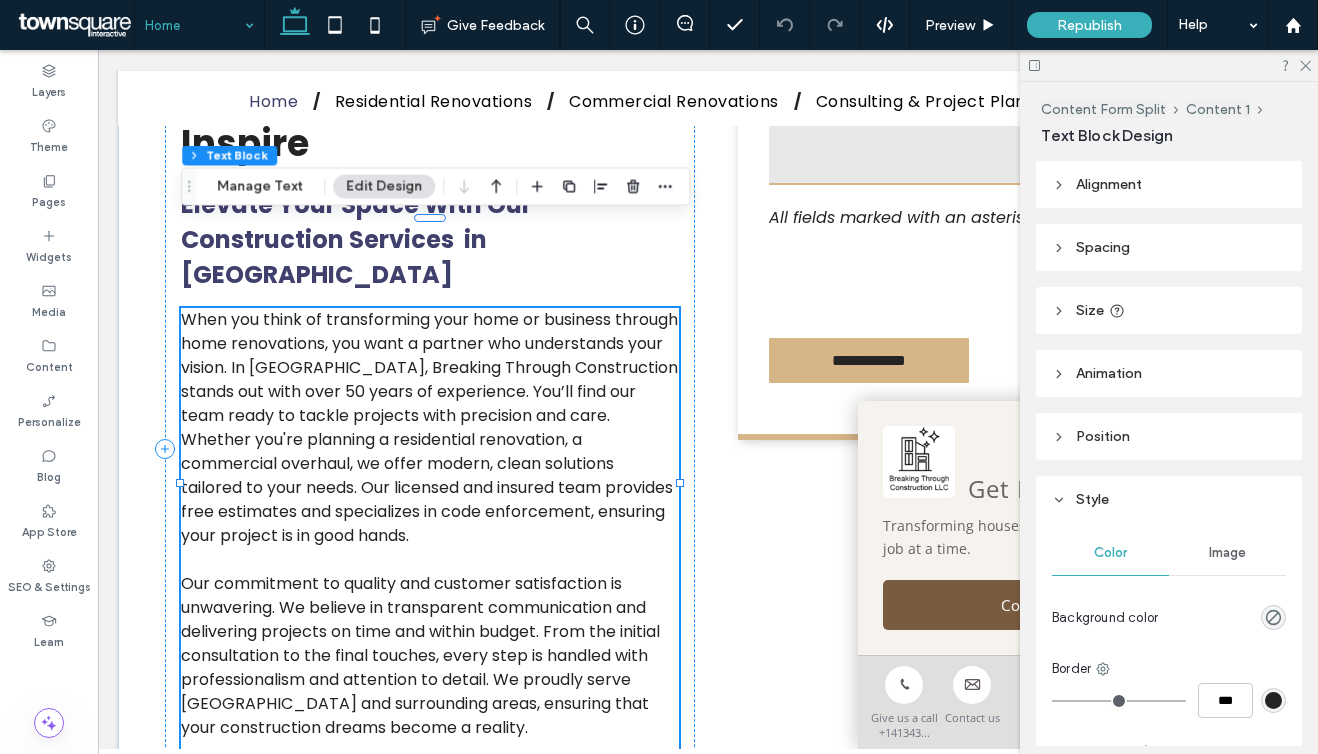 click on "When you think of transforming your home or business through home renovations, you want a partner who understands your vision. In Springfield, Breaking Through Construction stands out with over 50 years of experience. You’ll find our team ready to tackle projects with precision and care. Whether you're planning a residential renovation, a commercial overhaul, we offer modern, clean solutions tailored to your needs. Our licensed and insured team provides free estimates and specializes in code enforcement, ensuring your project is in good hands." at bounding box center [429, 427] 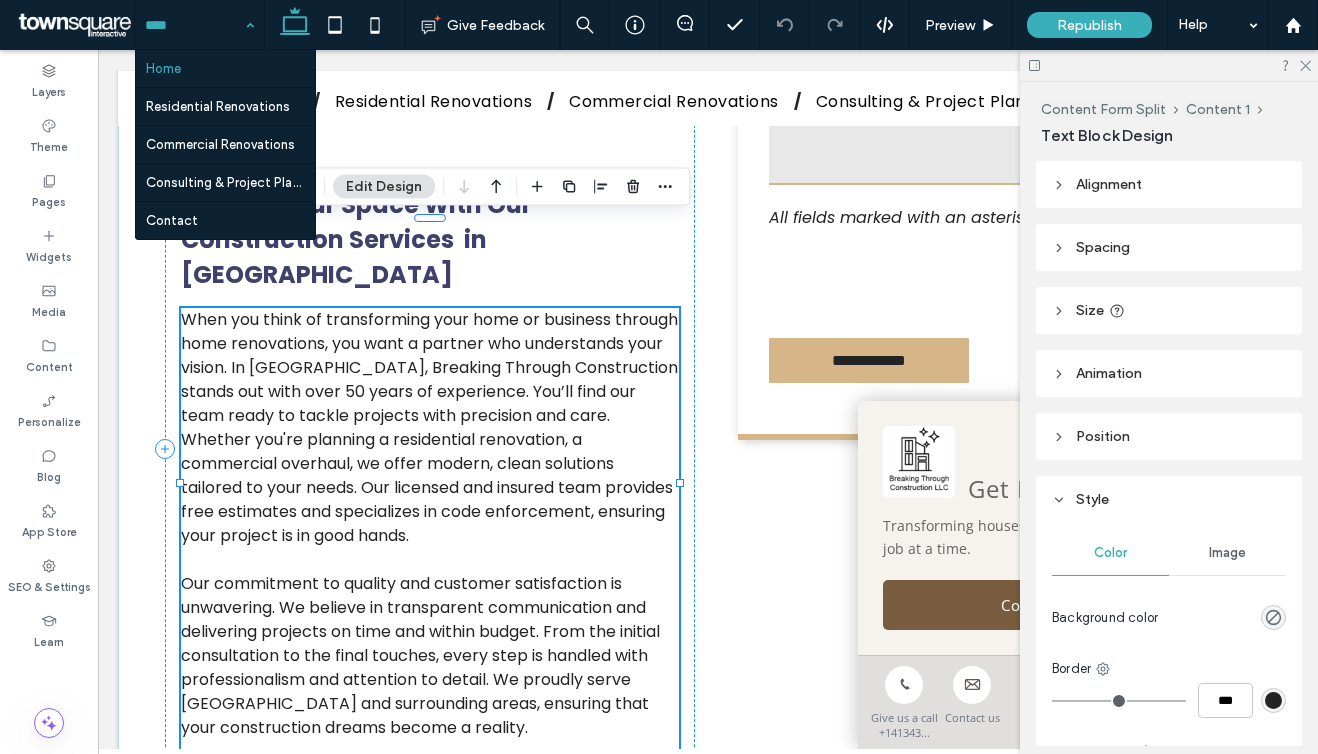 click on "When you think of transforming your home or business through home renovations, you want a partner who understands your vision. In Springfield, Breaking Through Construction stands out with over 50 years of experience. You’ll find our team ready to tackle projects with precision and care. Whether you're planning a residential renovation, a commercial overhaul, we offer modern, clean solutions tailored to your needs. Our licensed and insured team provides free estimates and specializes in code enforcement, ensuring your project is in good hands." at bounding box center [429, 427] 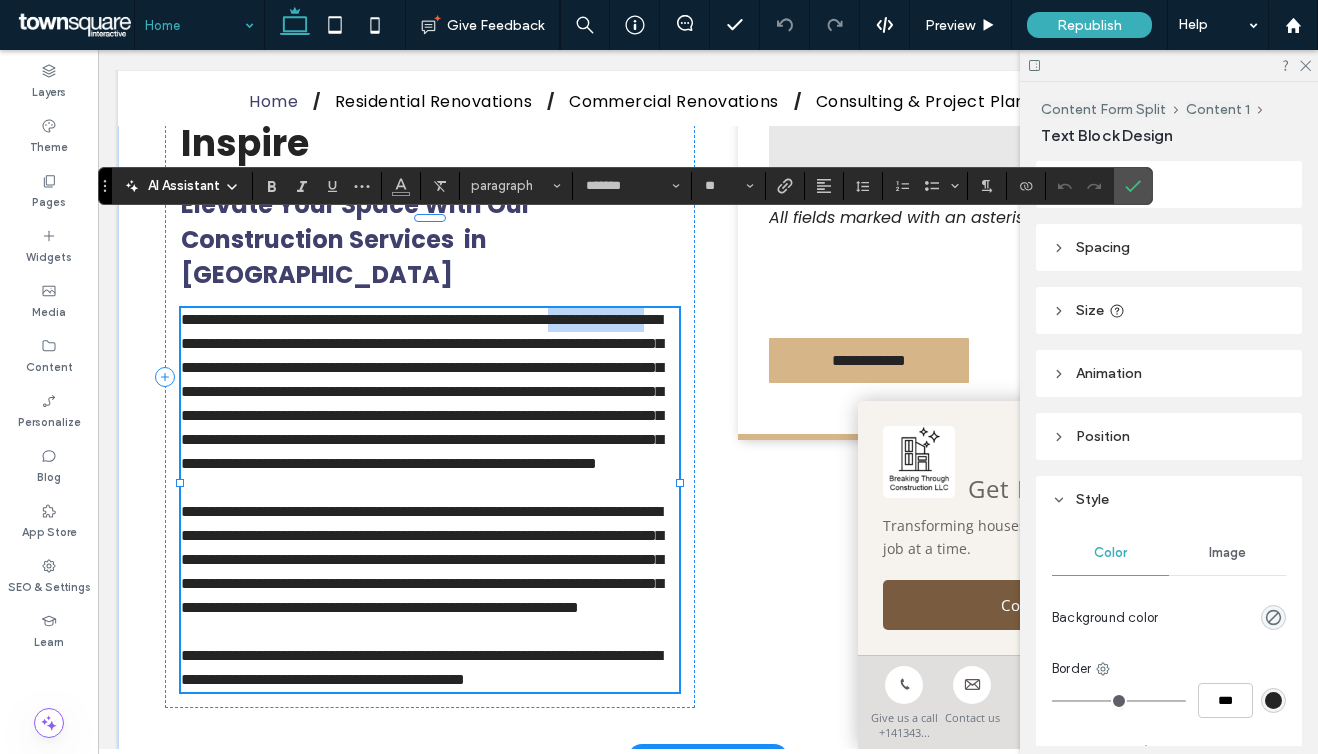 drag, startPoint x: 396, startPoint y: 251, endPoint x: 248, endPoint y: 255, distance: 148.05405 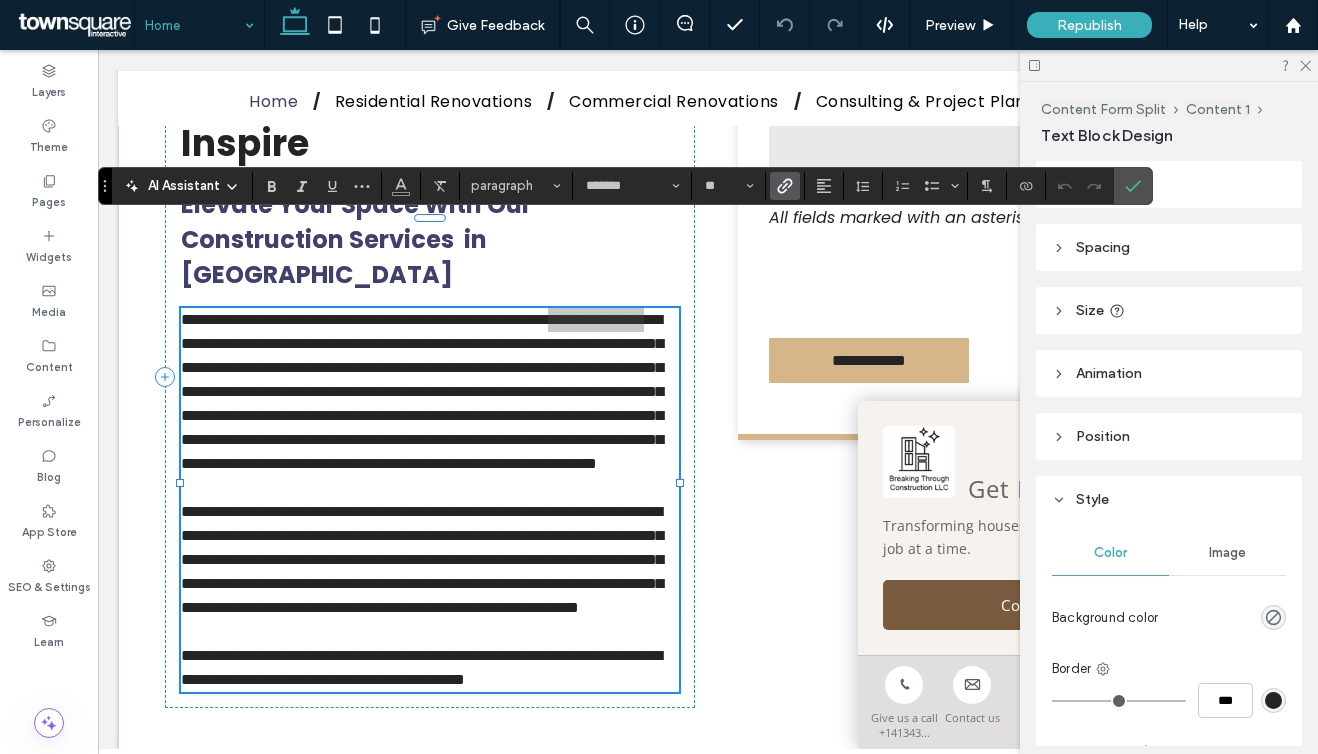 click 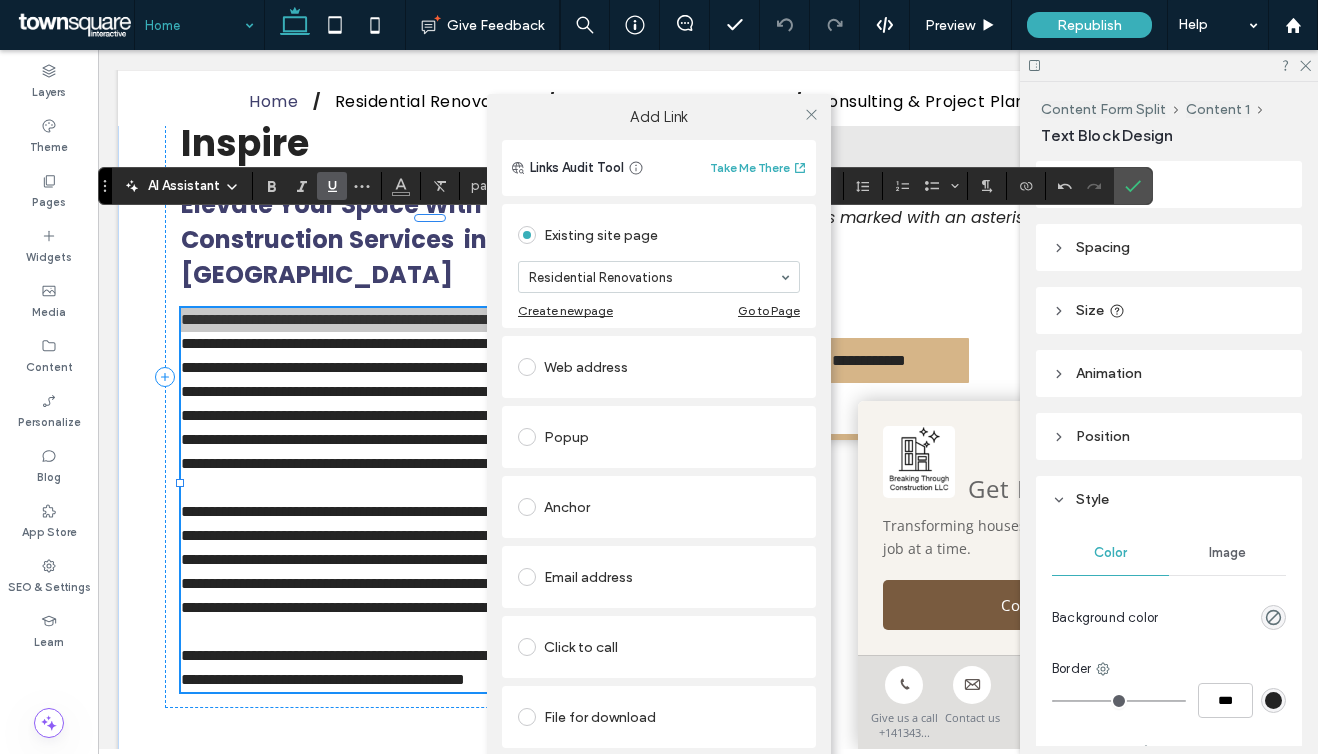click on "Add Link Links Audit Tool Take Me There Existing site page Residential Renovations Create new page Go to Page Web address Popup Anchor Email address Click to call File for download Remove link" at bounding box center (659, 449) 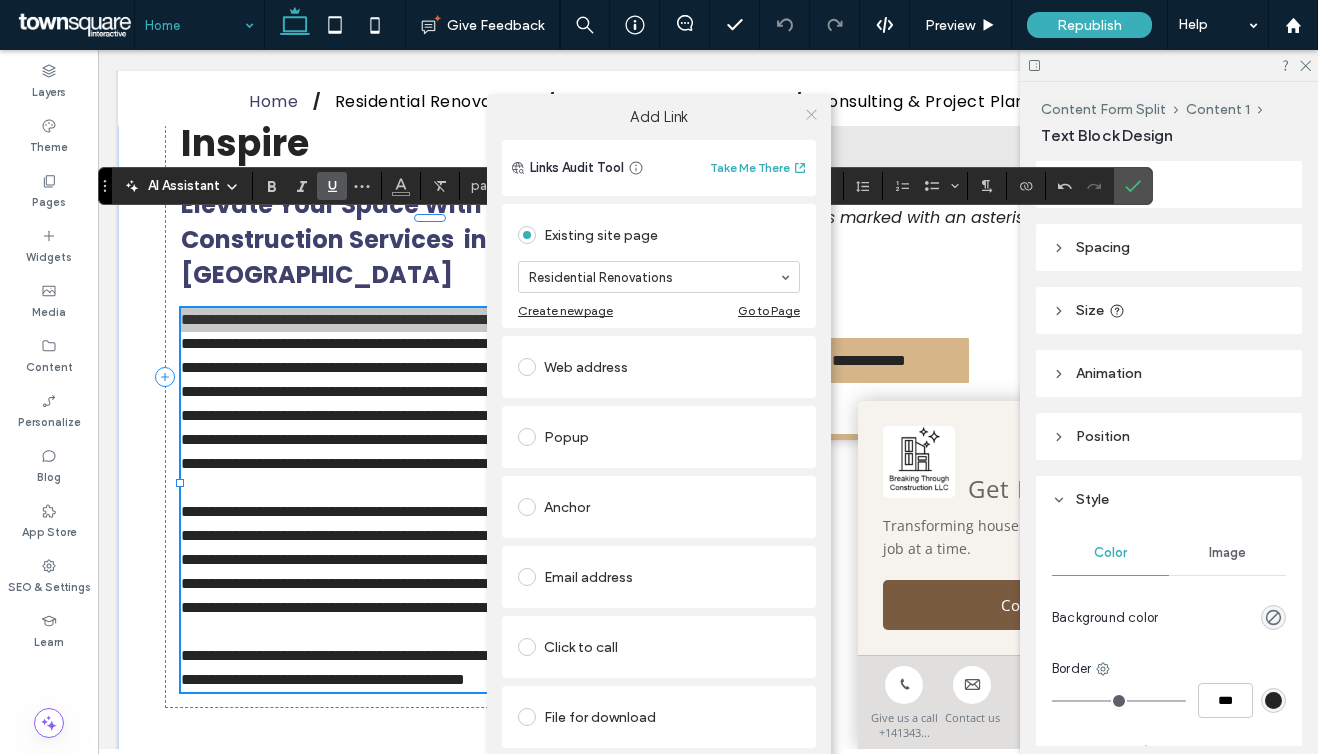 click 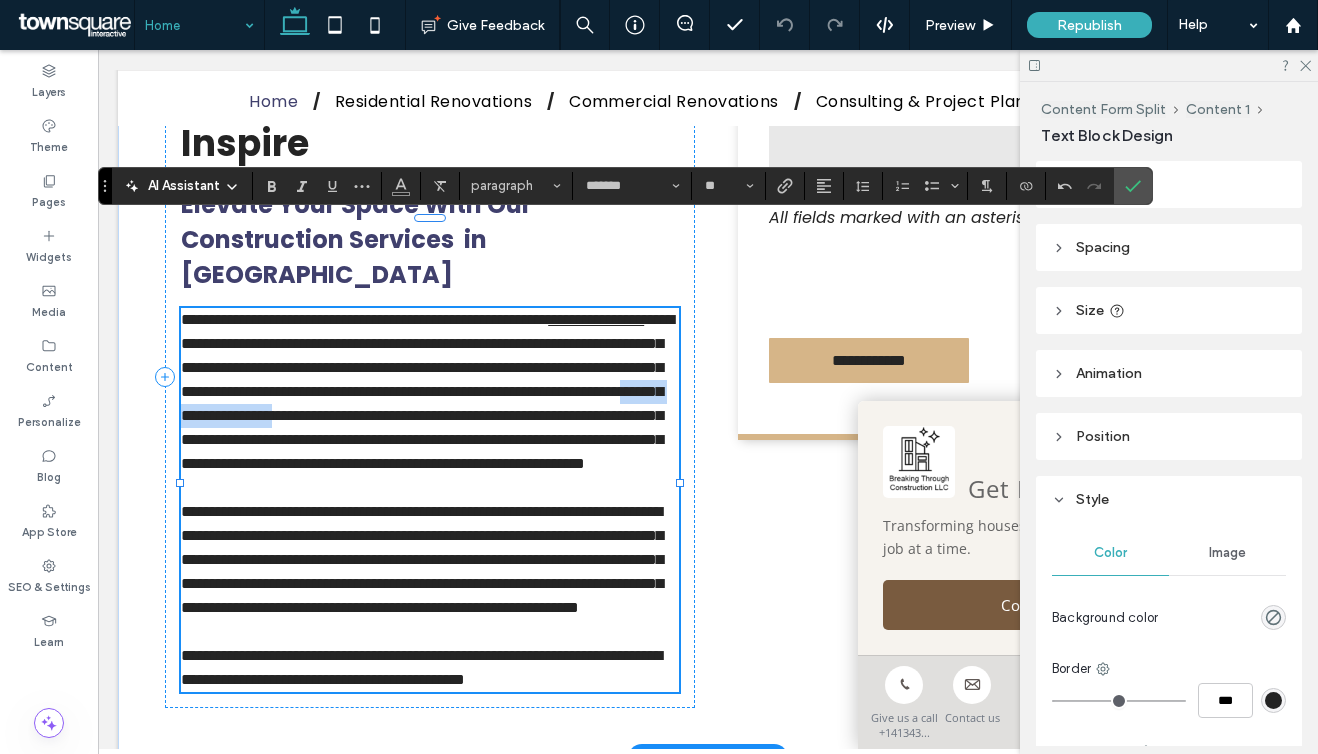 drag, startPoint x: 650, startPoint y: 356, endPoint x: 475, endPoint y: 359, distance: 175.02571 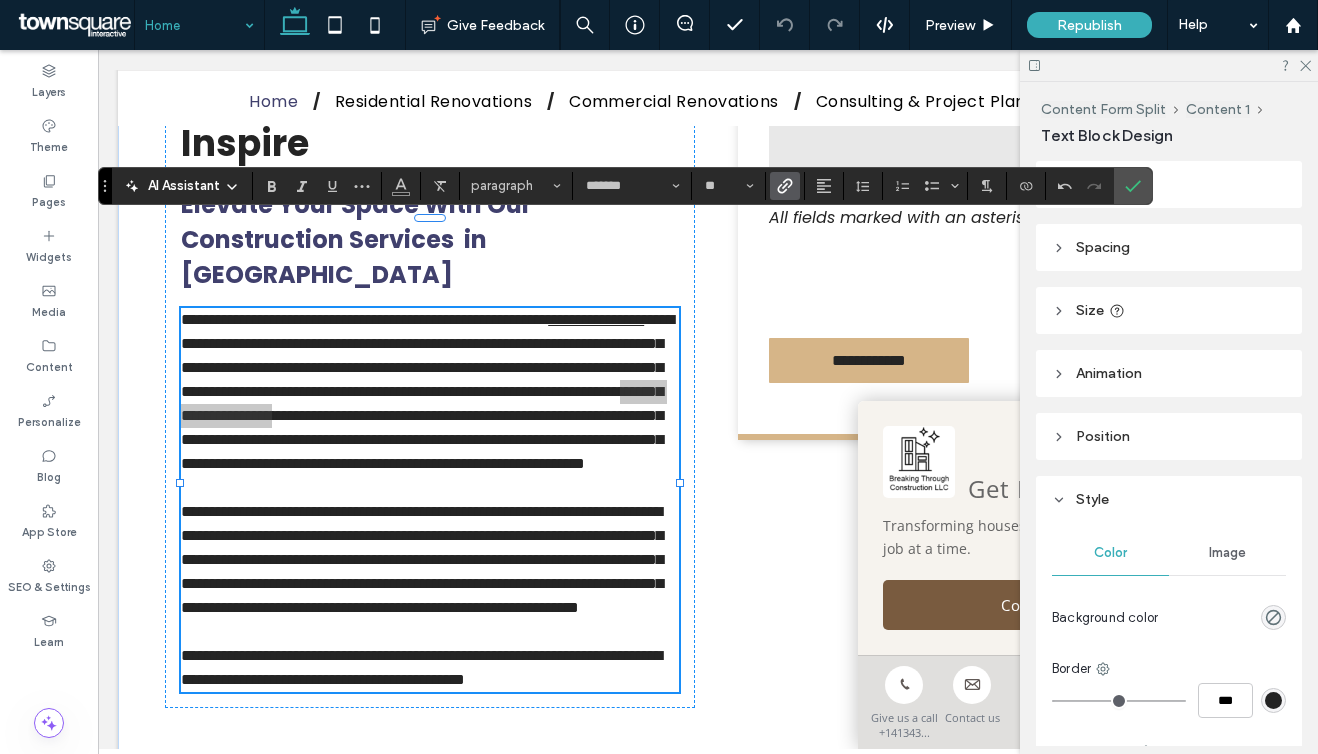 click 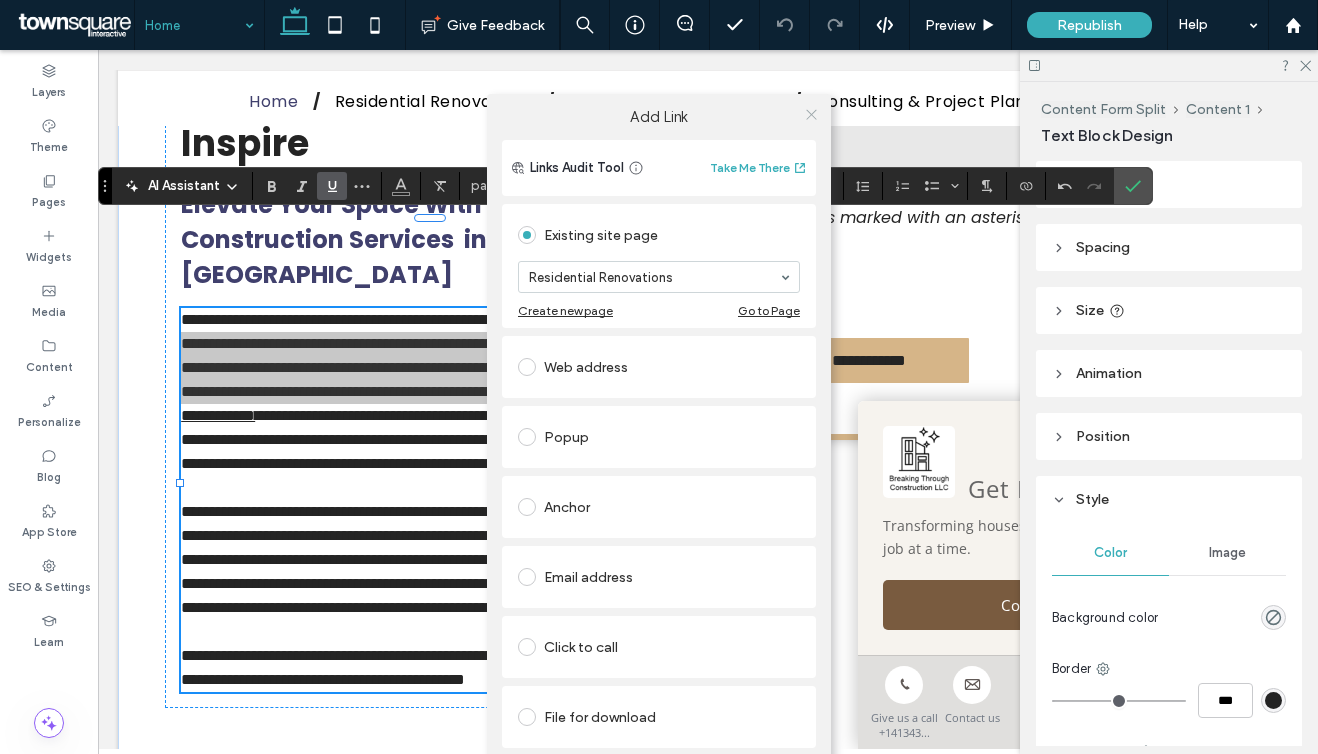 click 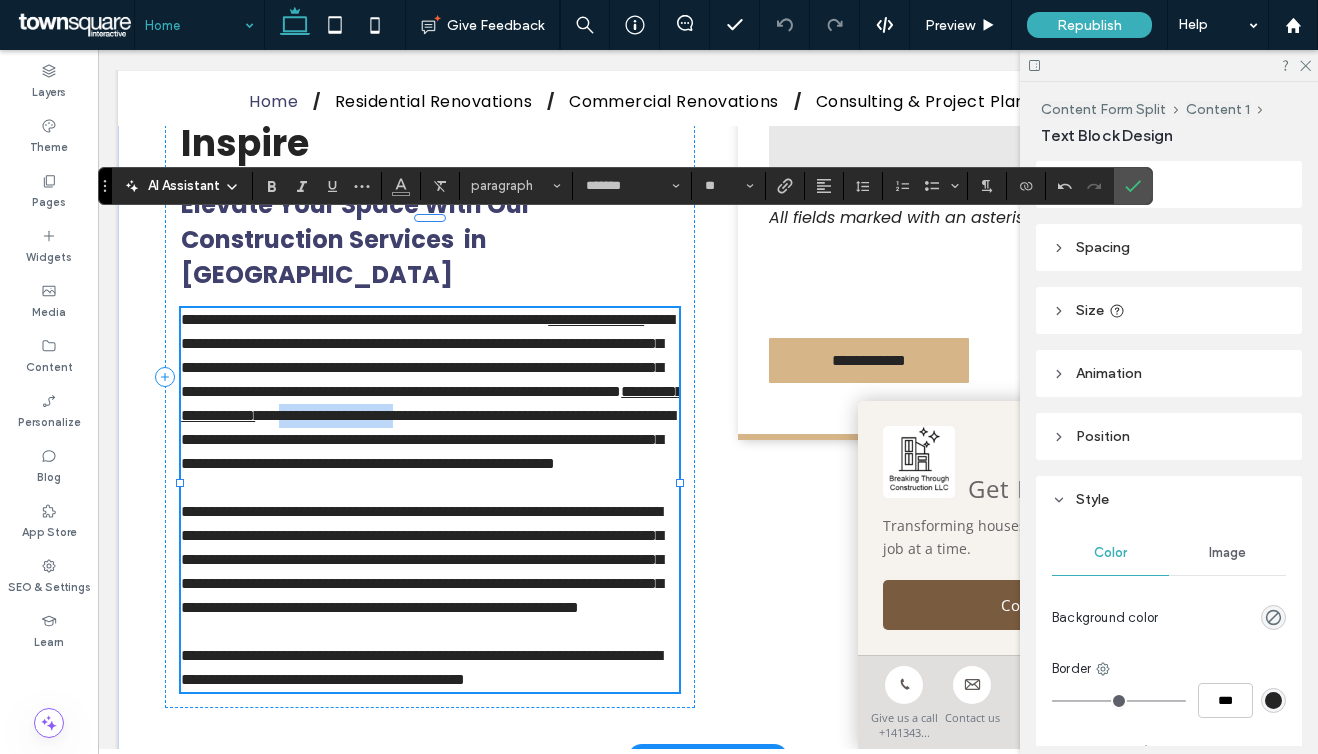 drag, startPoint x: 353, startPoint y: 376, endPoint x: 177, endPoint y: 383, distance: 176.13914 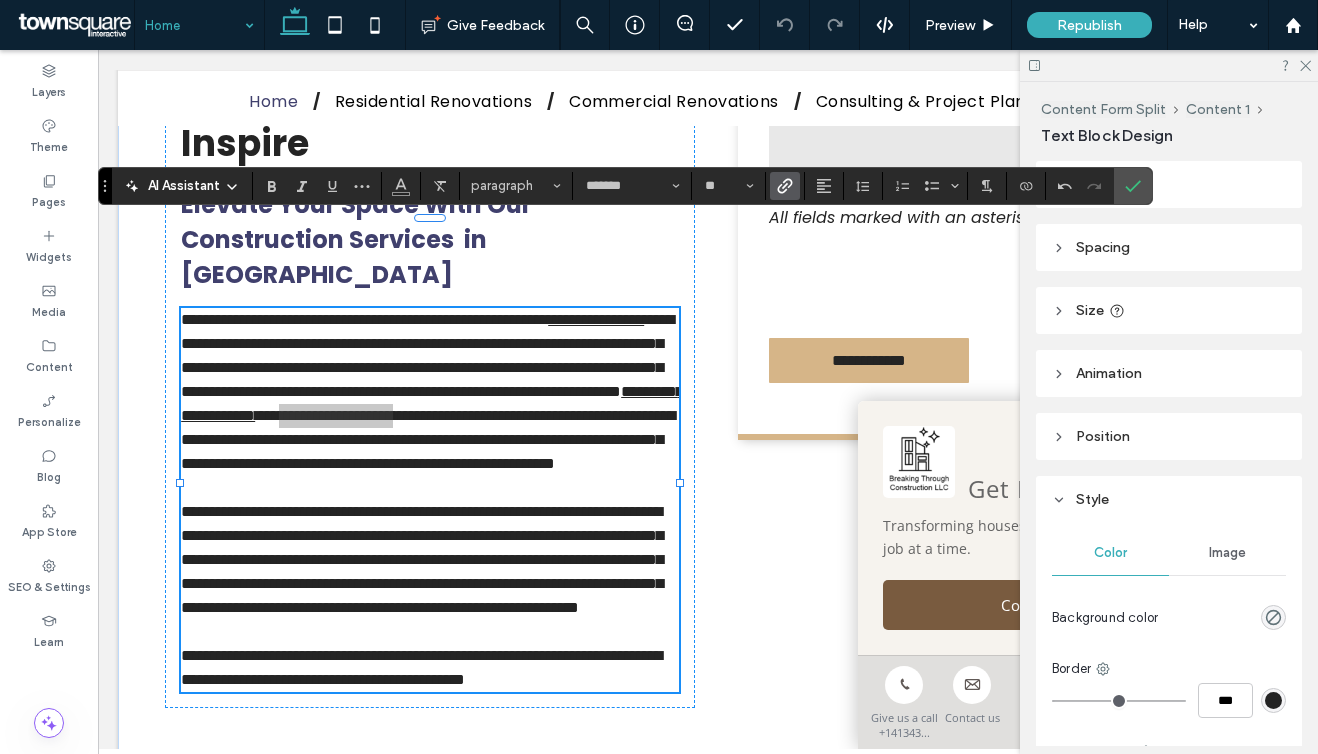 click at bounding box center [785, 186] 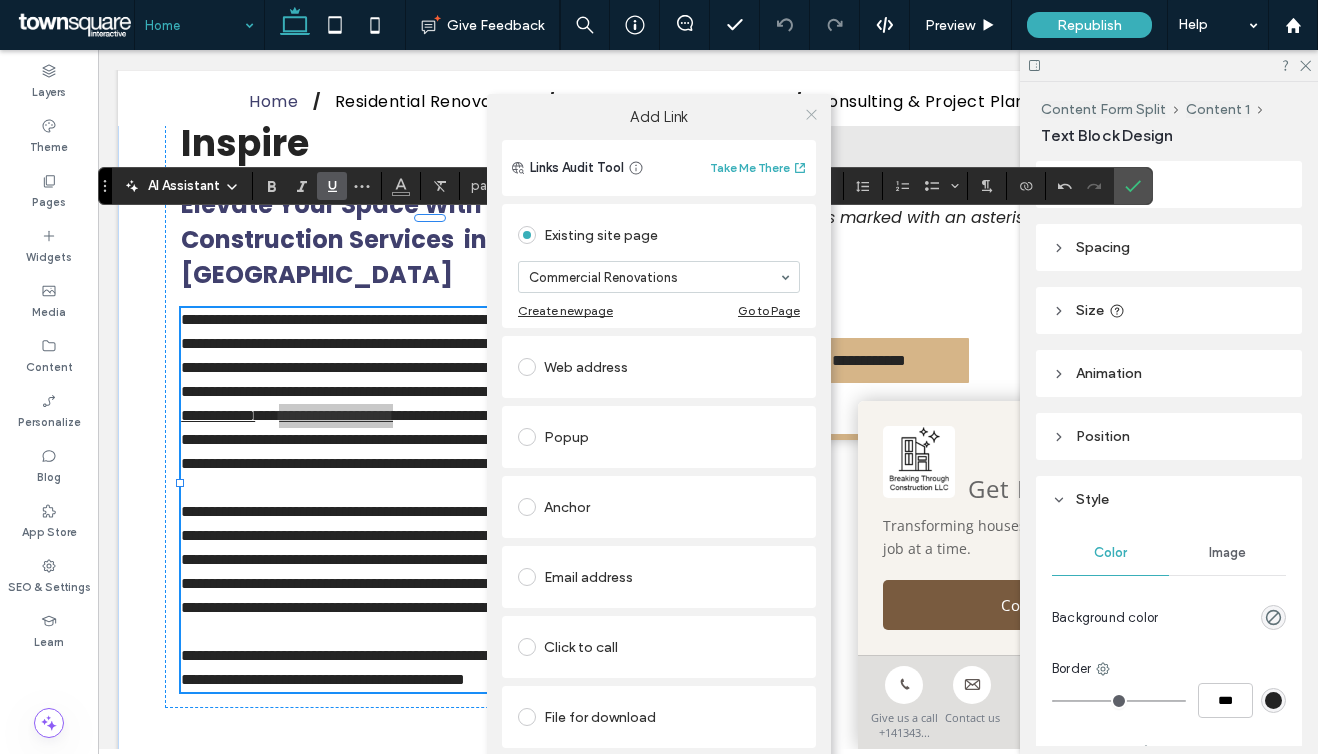 click 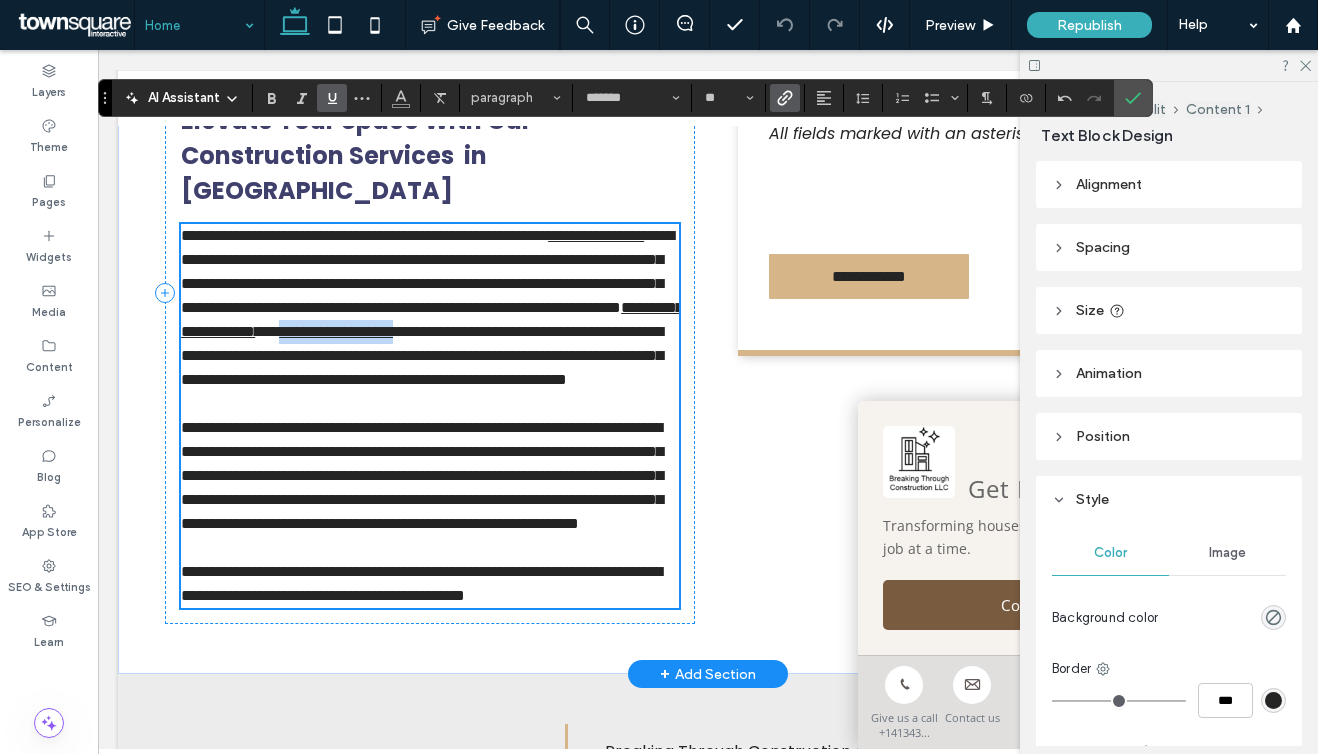 scroll, scrollTop: 638, scrollLeft: 0, axis: vertical 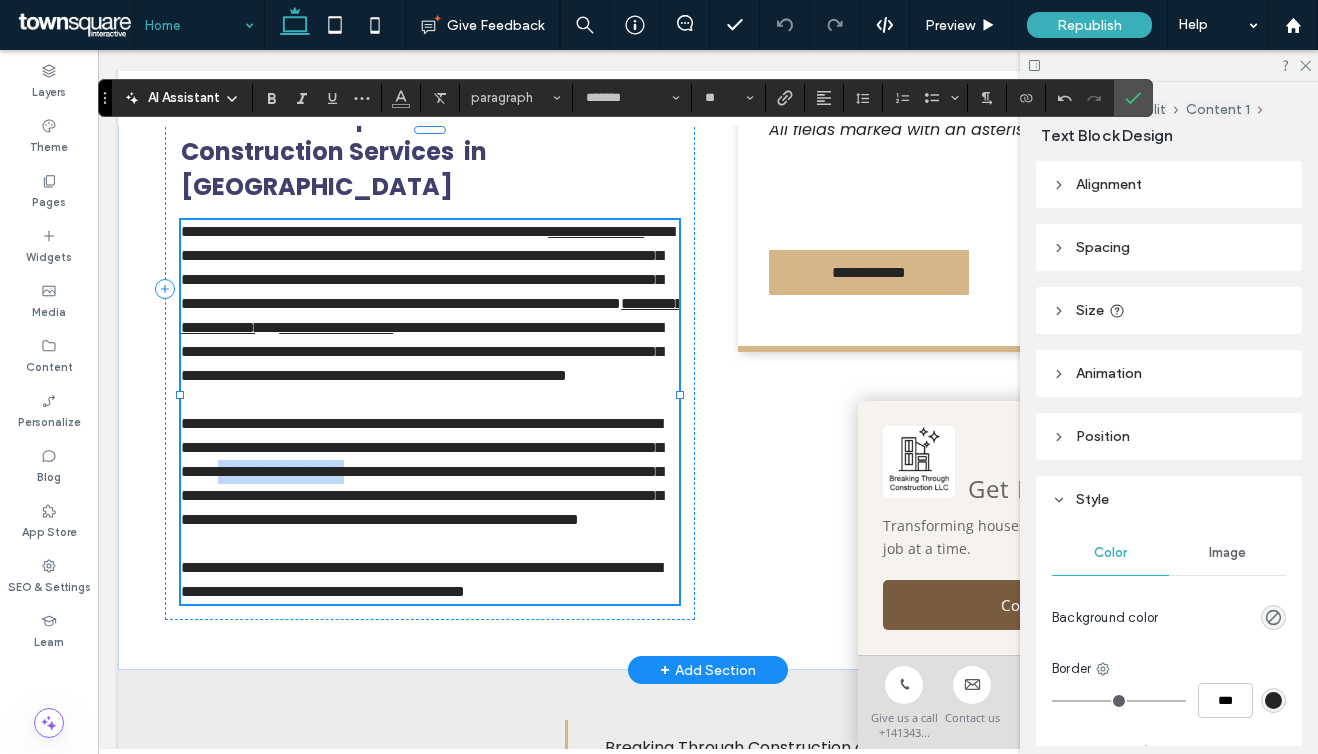 drag, startPoint x: 625, startPoint y: 450, endPoint x: 279, endPoint y: 480, distance: 347.29816 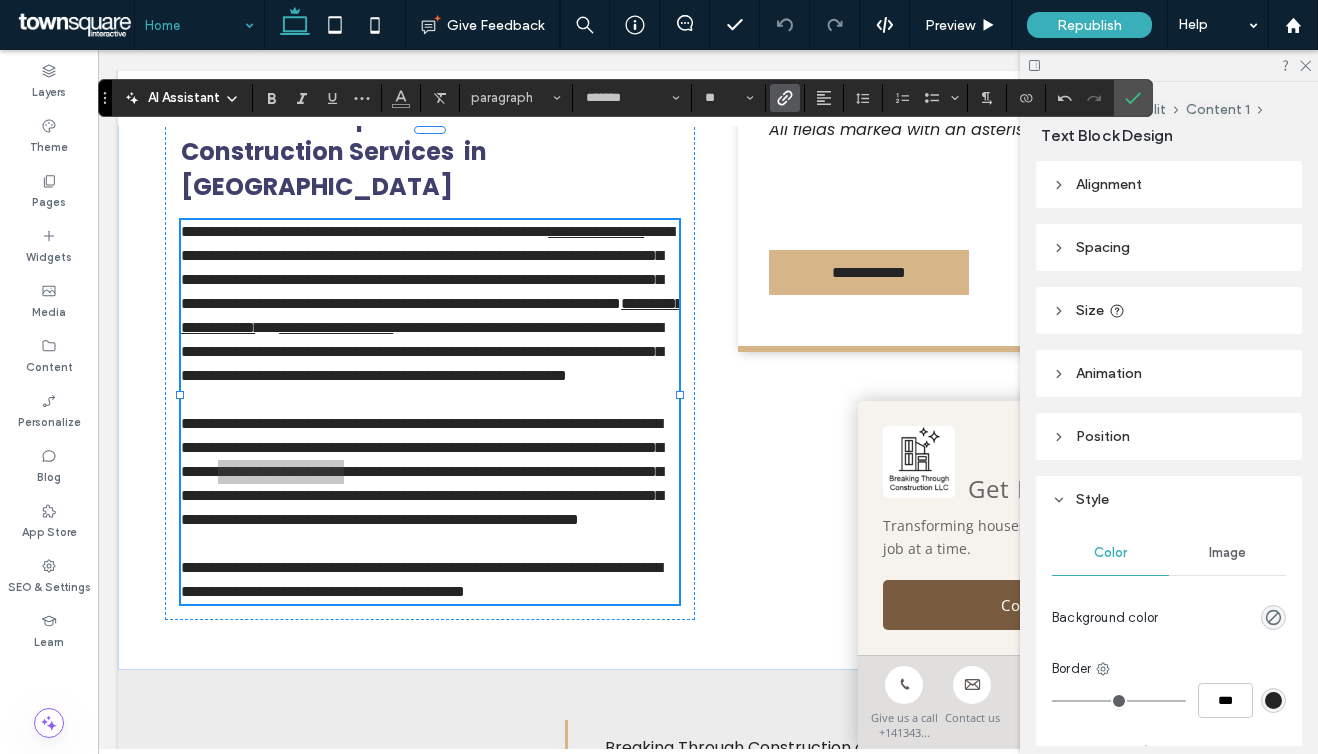 click at bounding box center (781, 98) 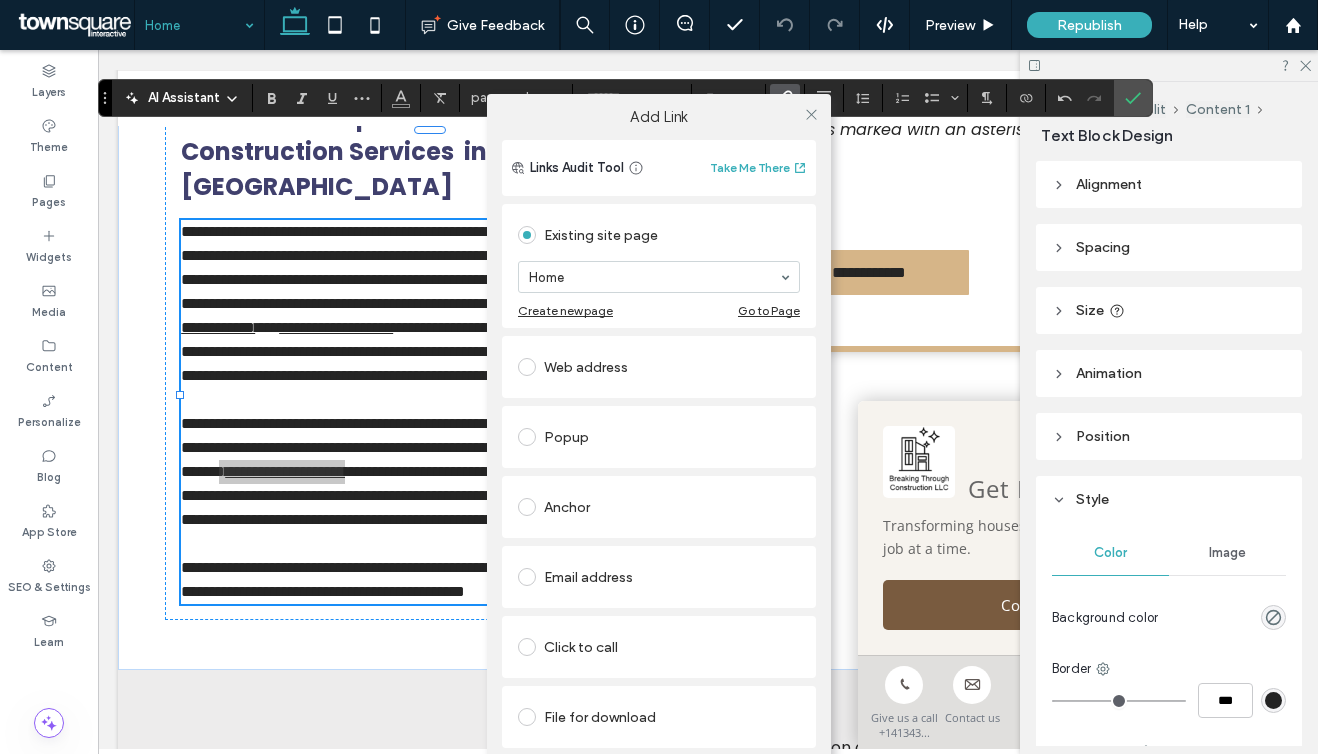 click on "Home" at bounding box center [659, 277] 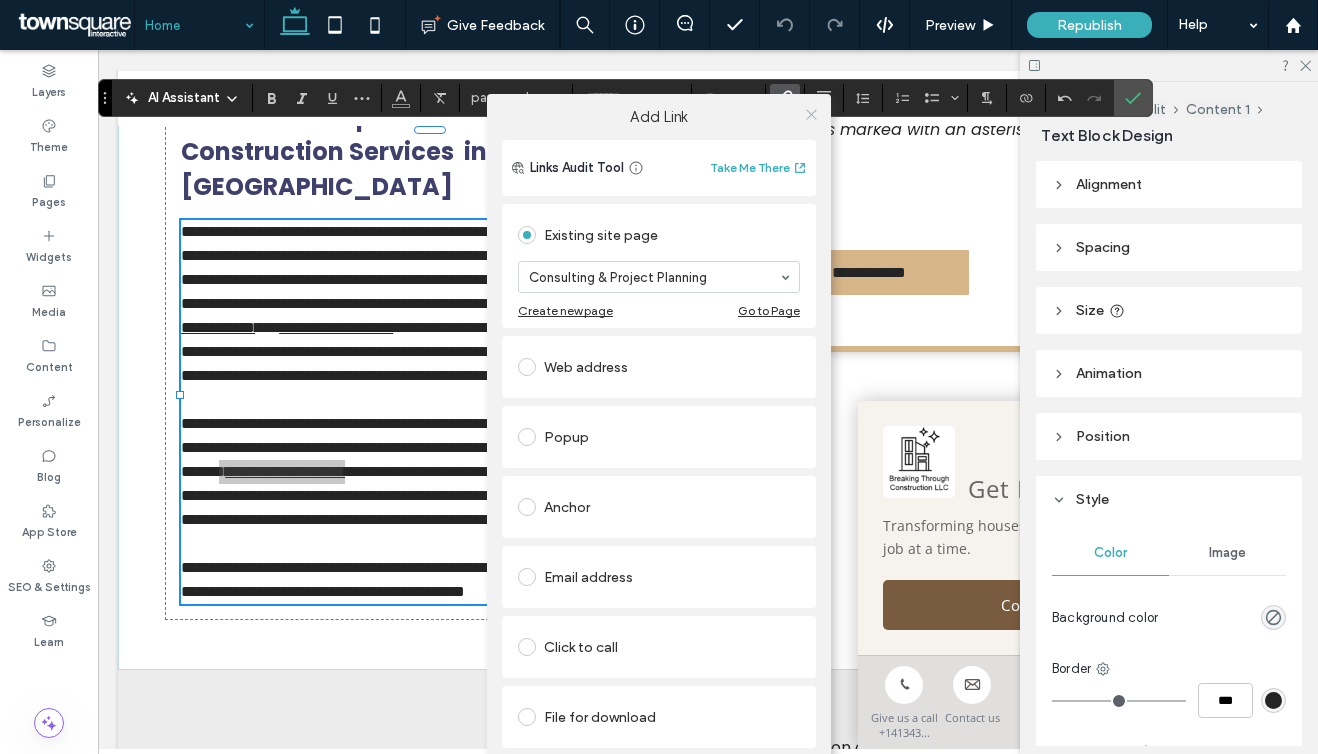 click 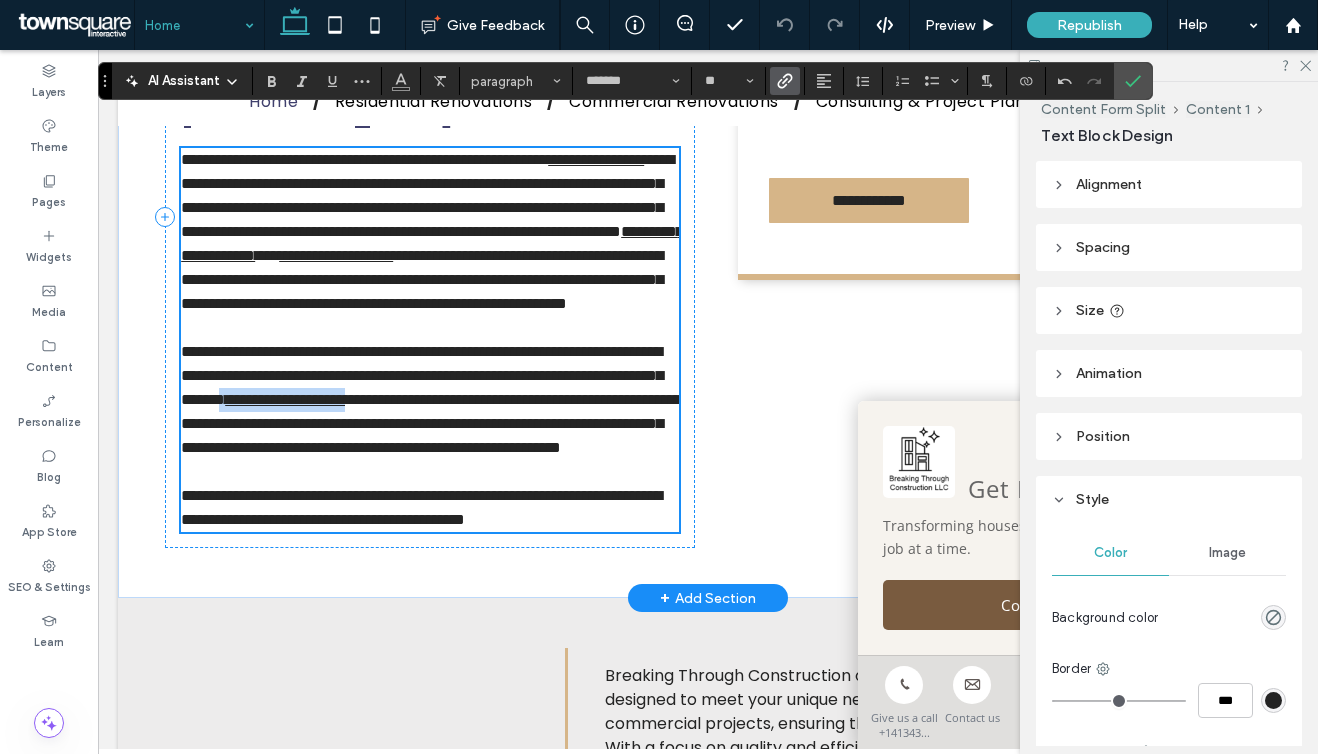 scroll, scrollTop: 736, scrollLeft: 0, axis: vertical 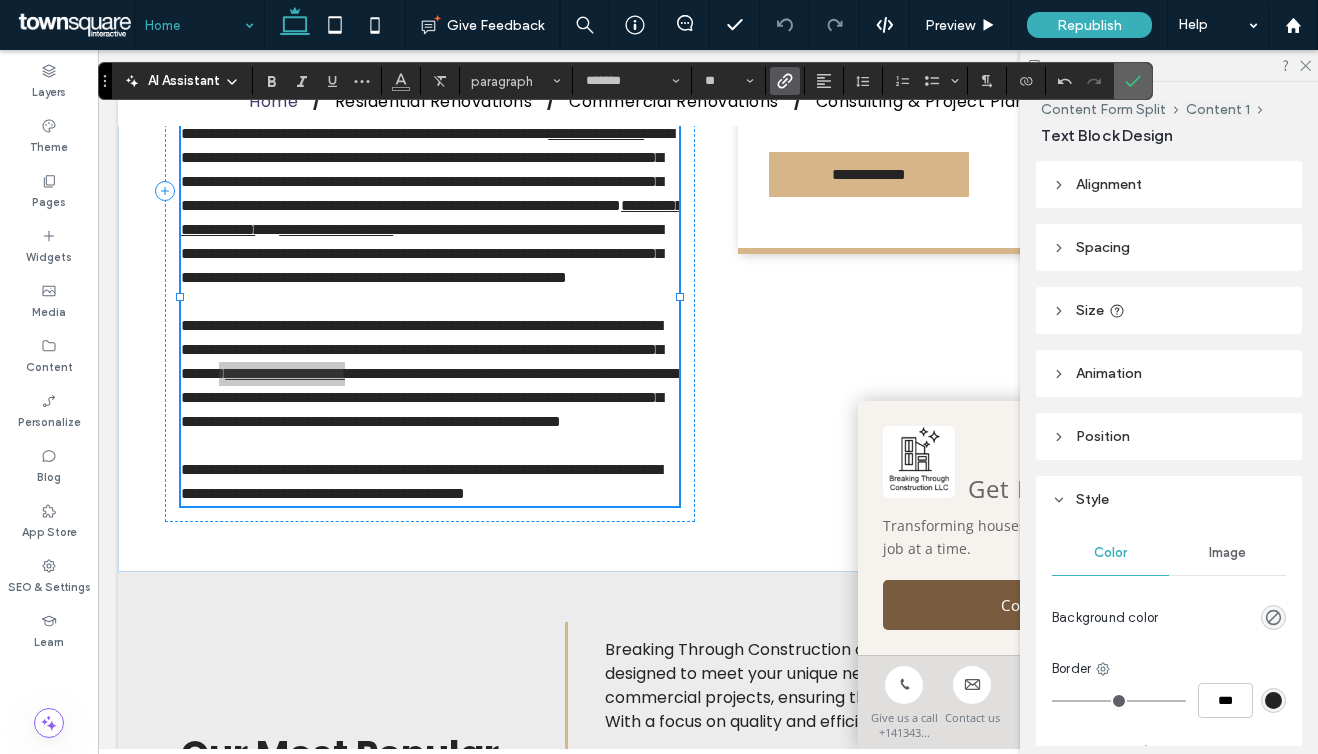 click at bounding box center [1133, 81] 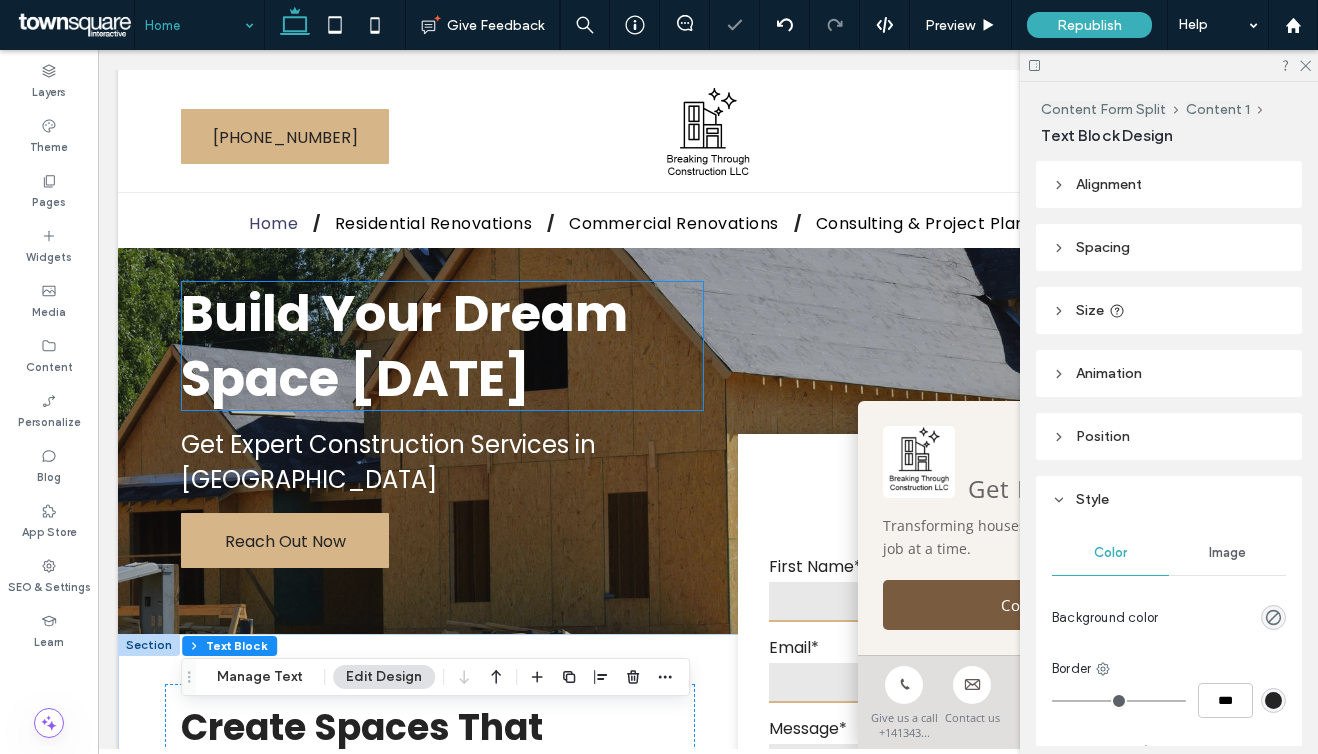 scroll, scrollTop: 0, scrollLeft: 0, axis: both 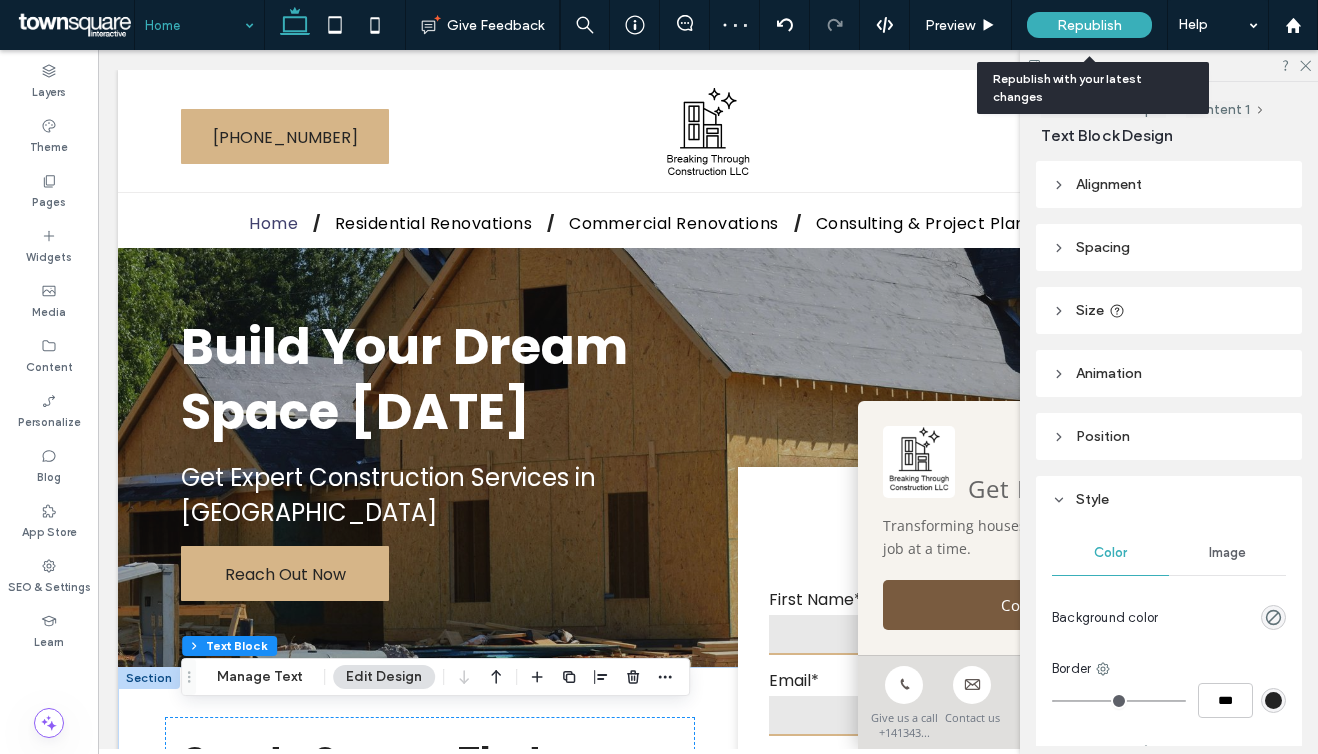 click on "Republish" at bounding box center [1089, 25] 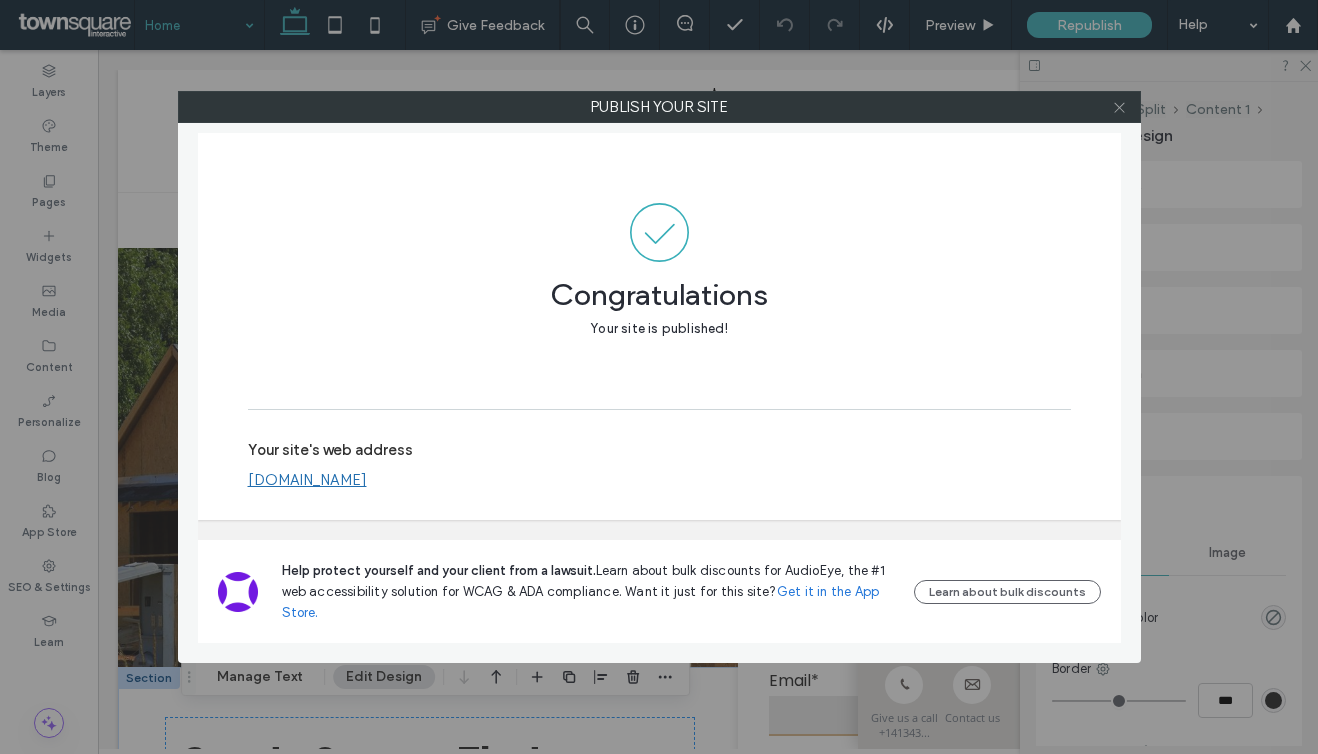 click 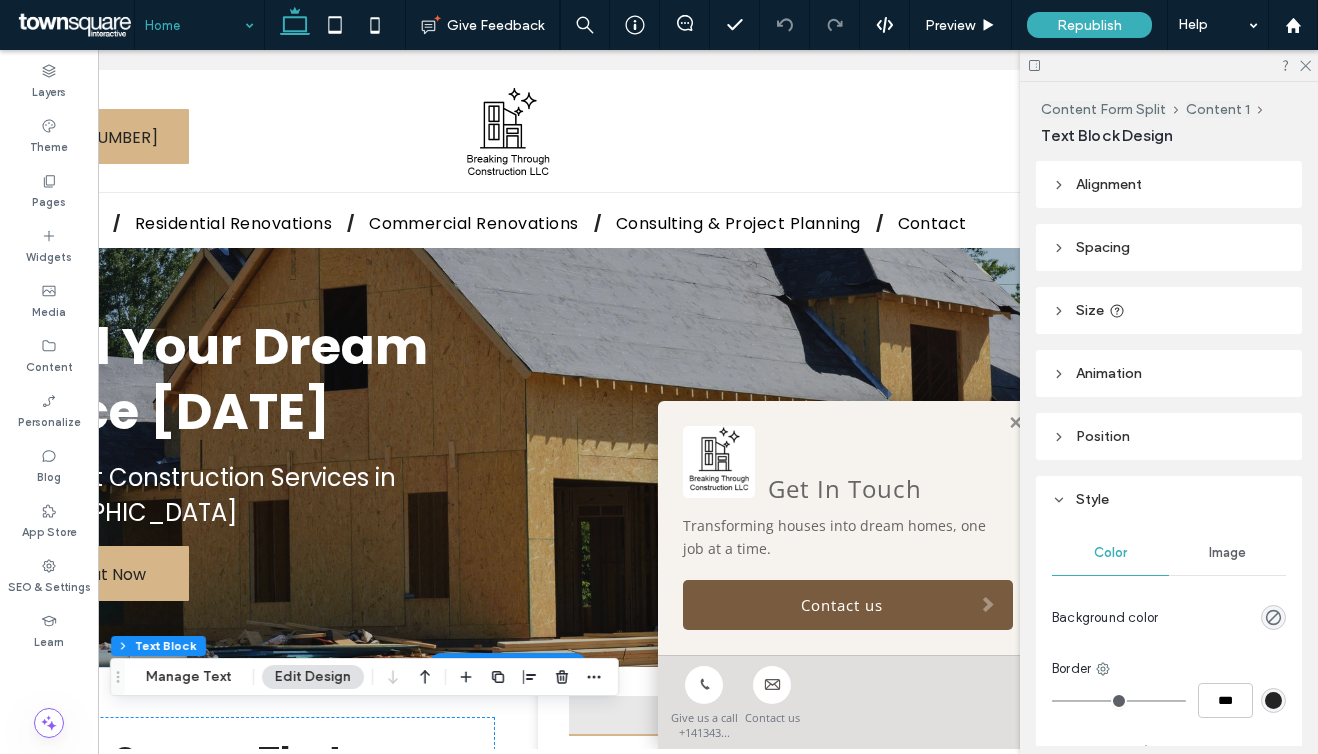 scroll, scrollTop: 0, scrollLeft: 0, axis: both 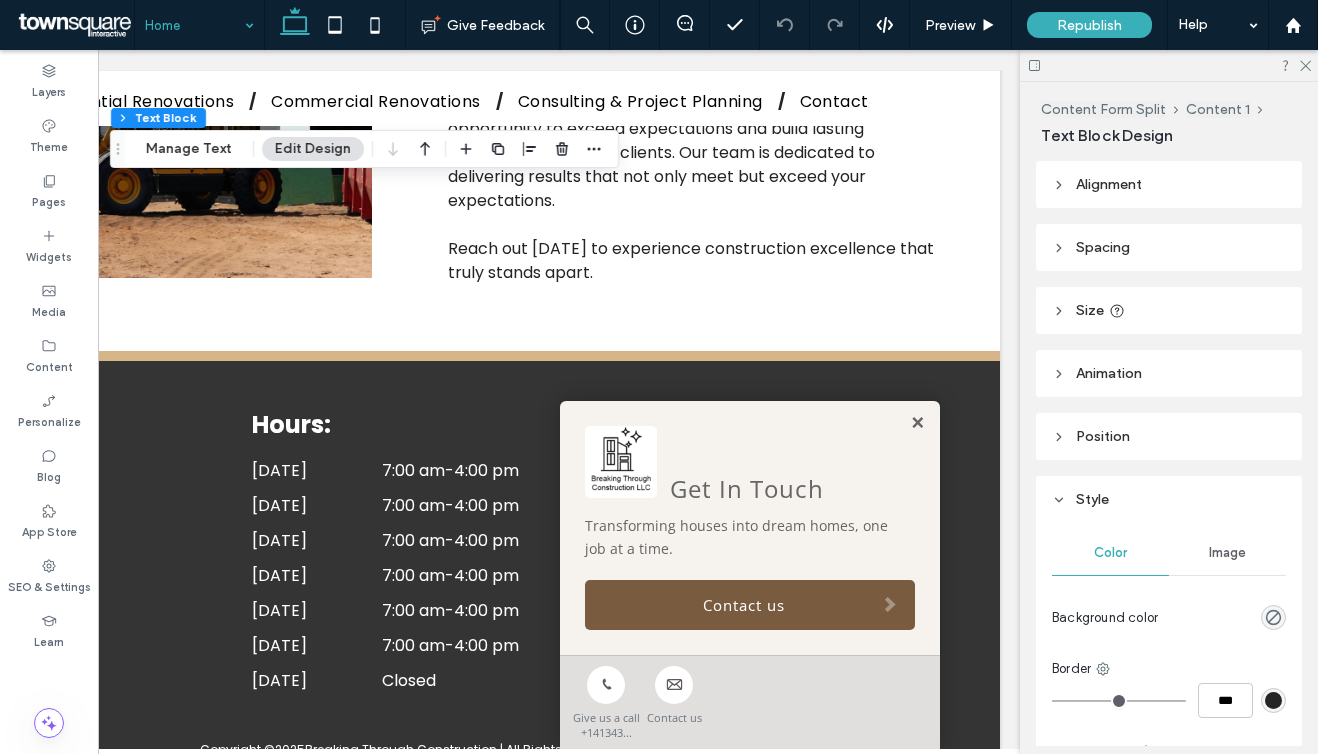 click at bounding box center [917, 423] 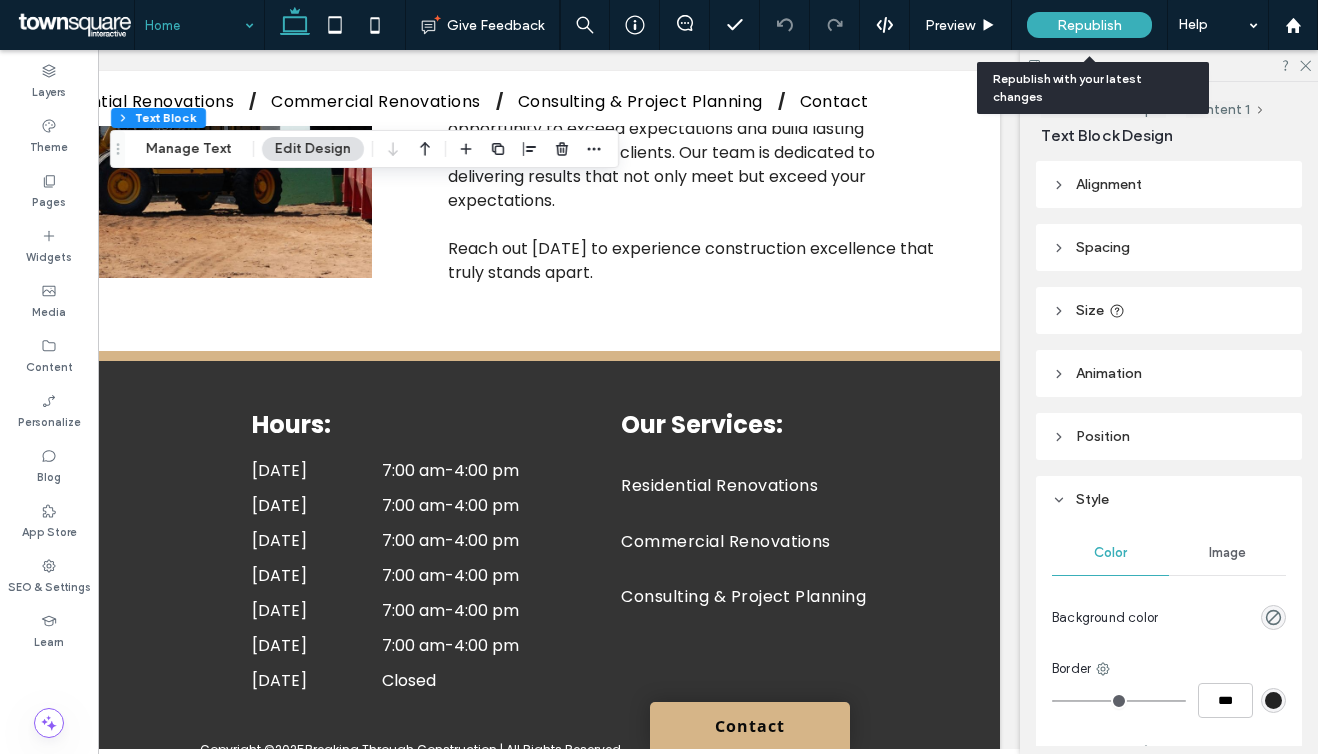 click on "Republish" at bounding box center [1089, 25] 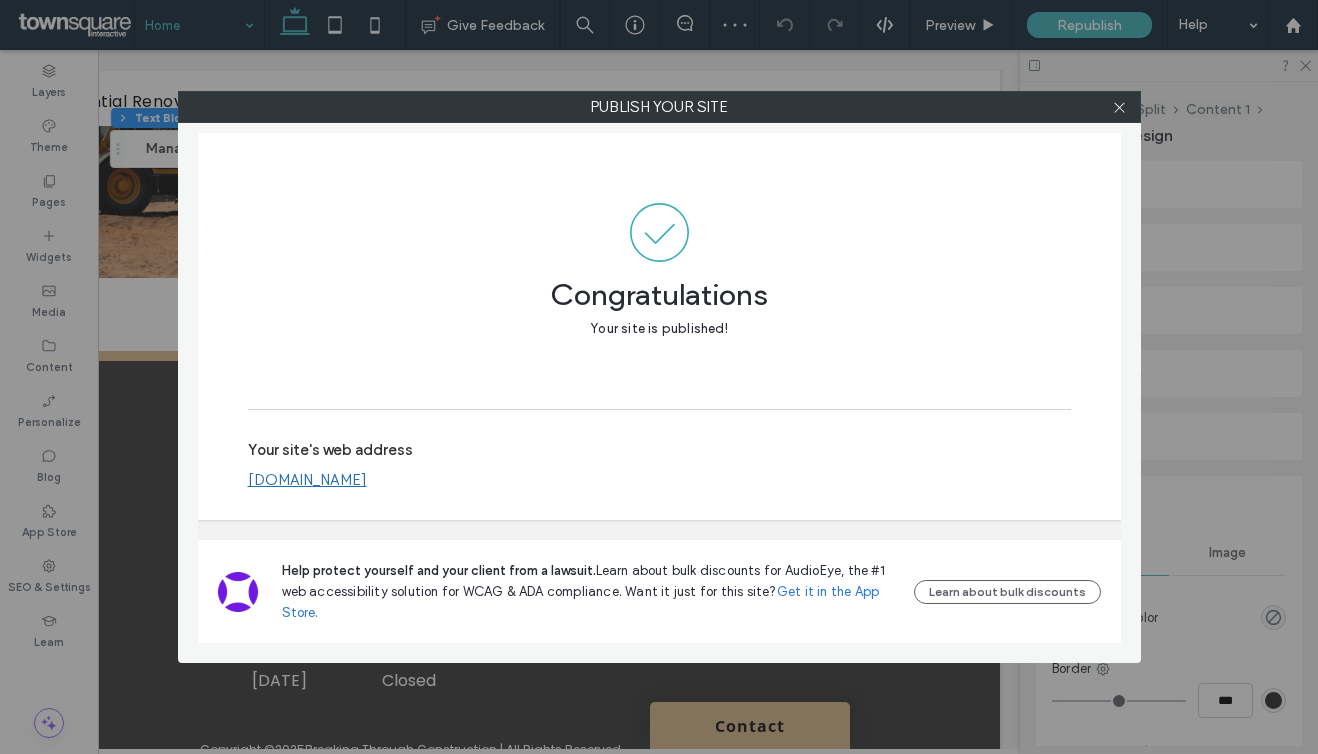 click at bounding box center (1120, 107) 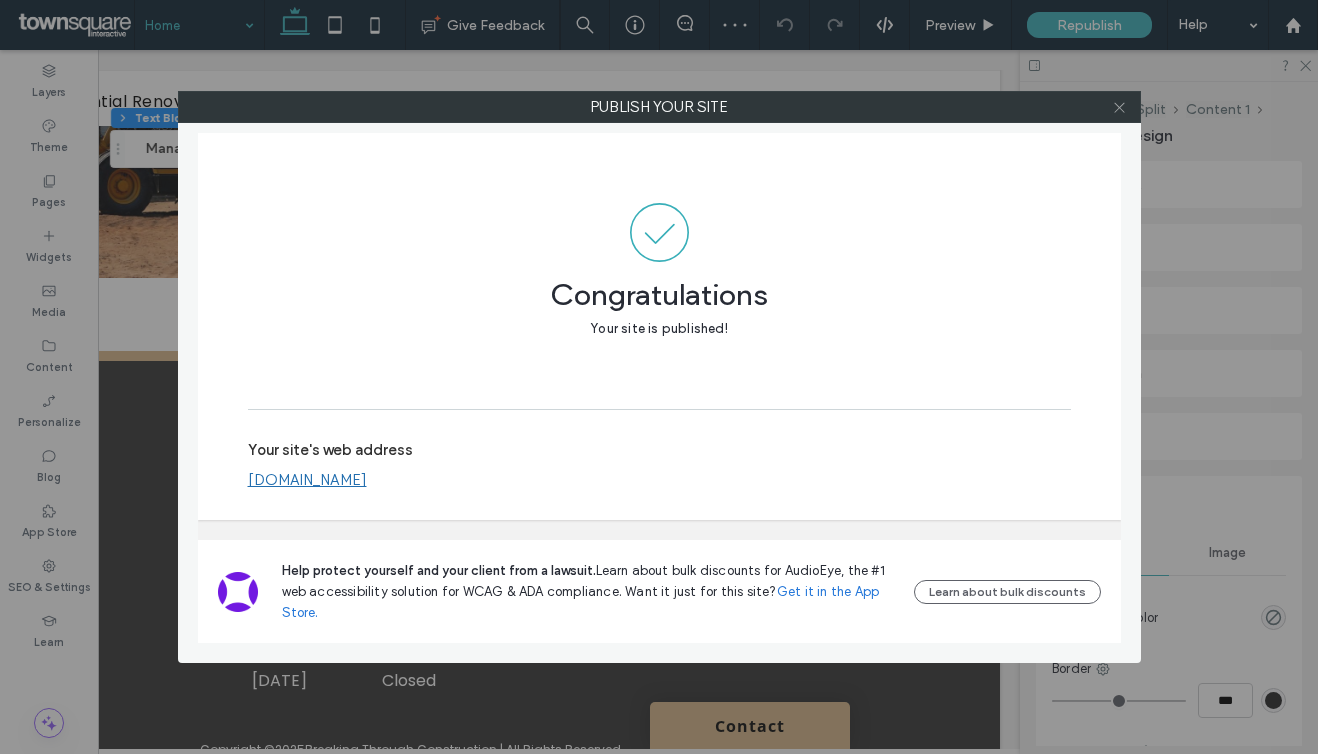 click 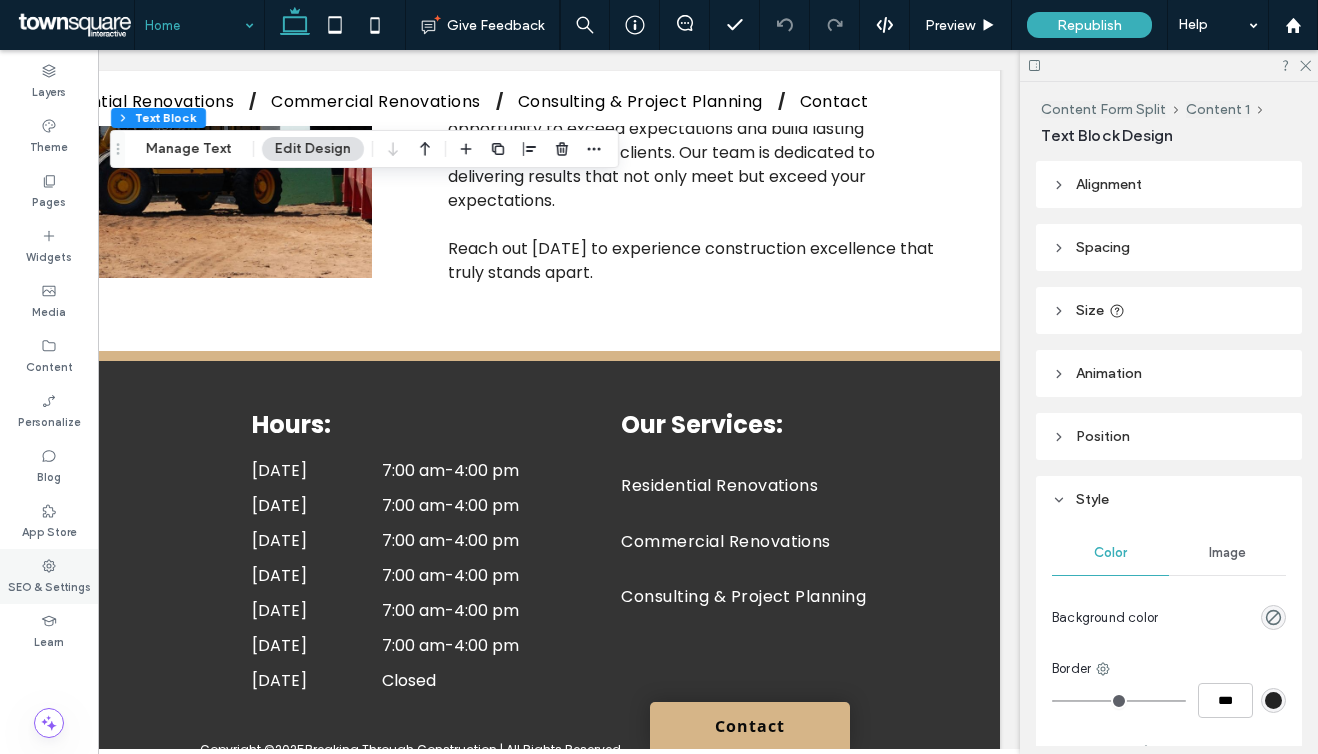 click on "SEO & Settings" at bounding box center [49, 585] 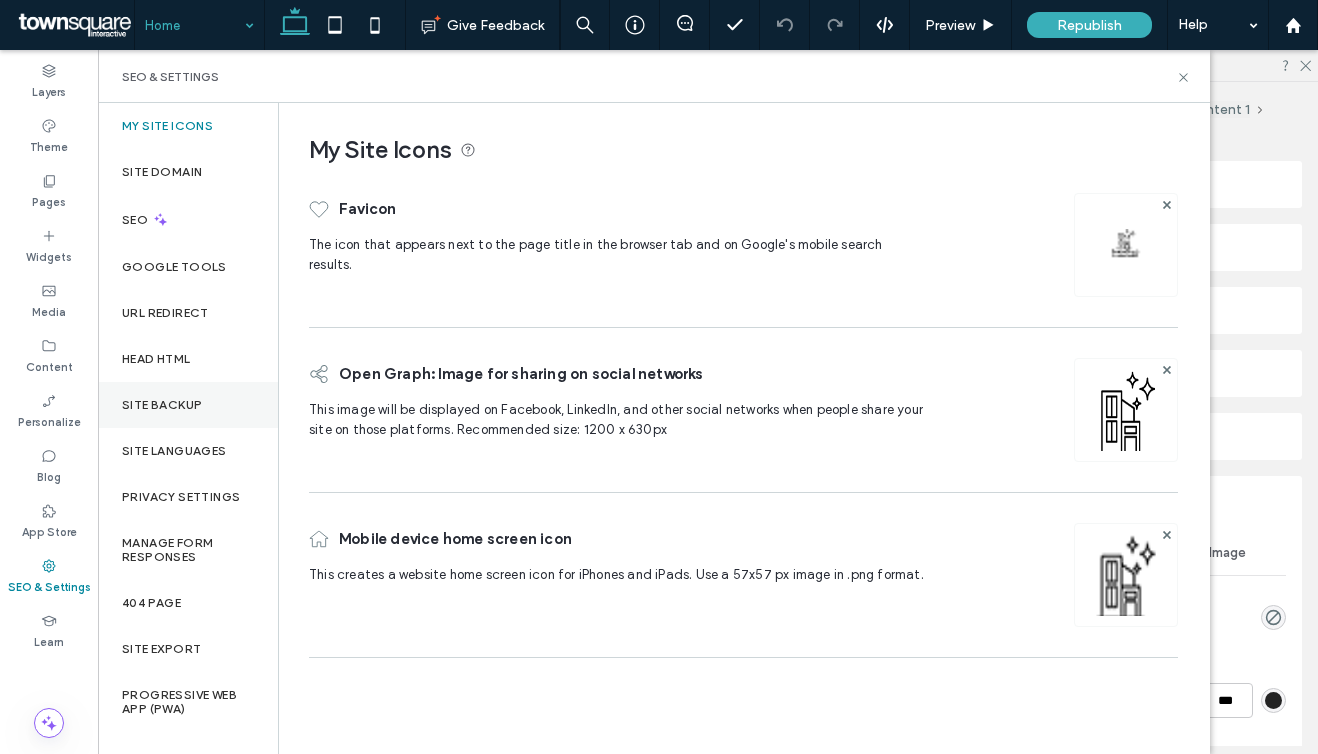 click on "Site Backup" at bounding box center (188, 405) 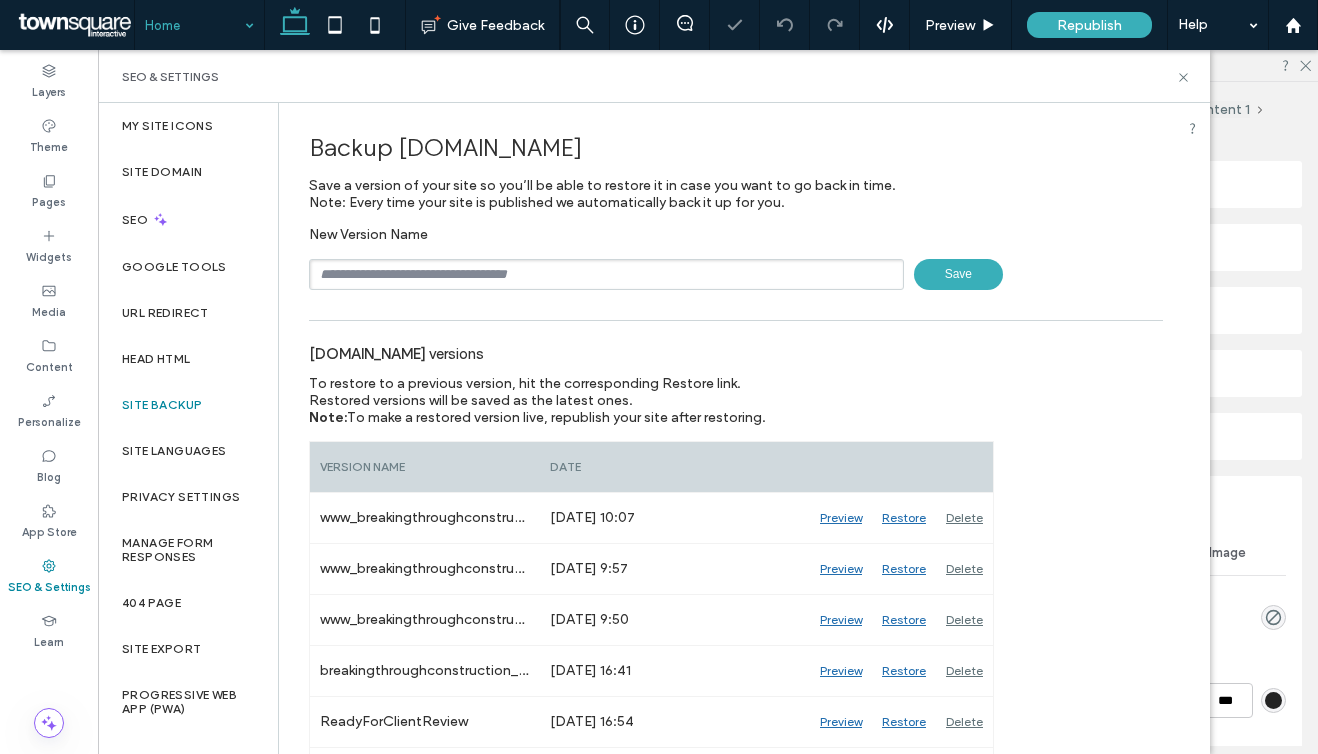 click at bounding box center [606, 274] 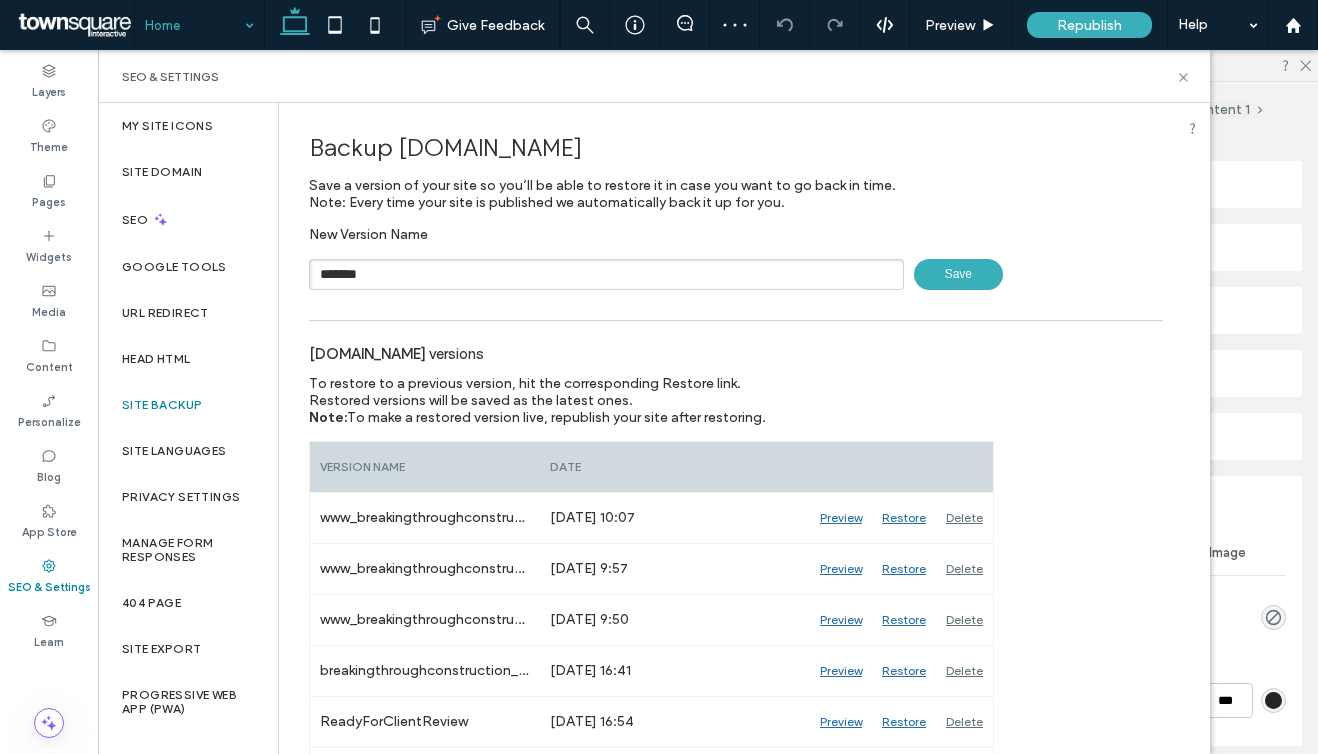 click on "Save" at bounding box center (958, 274) 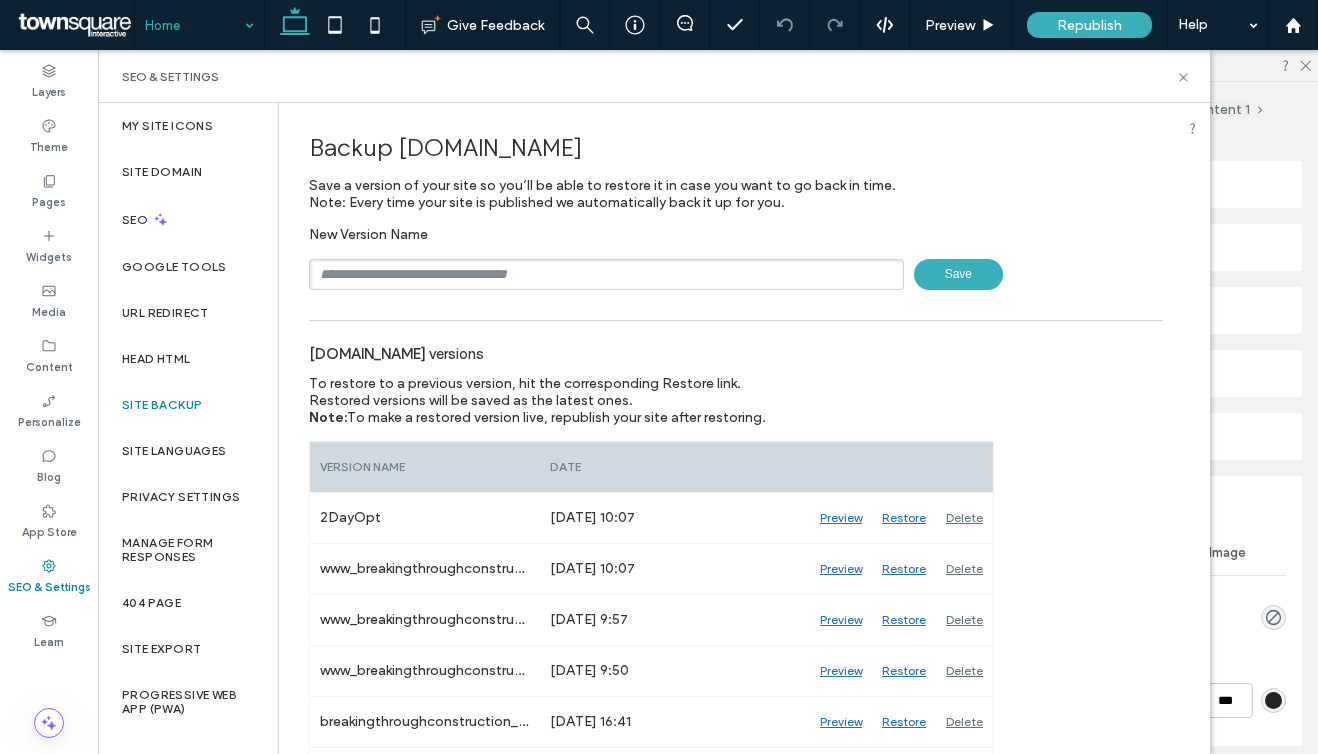 click at bounding box center (74, 25) 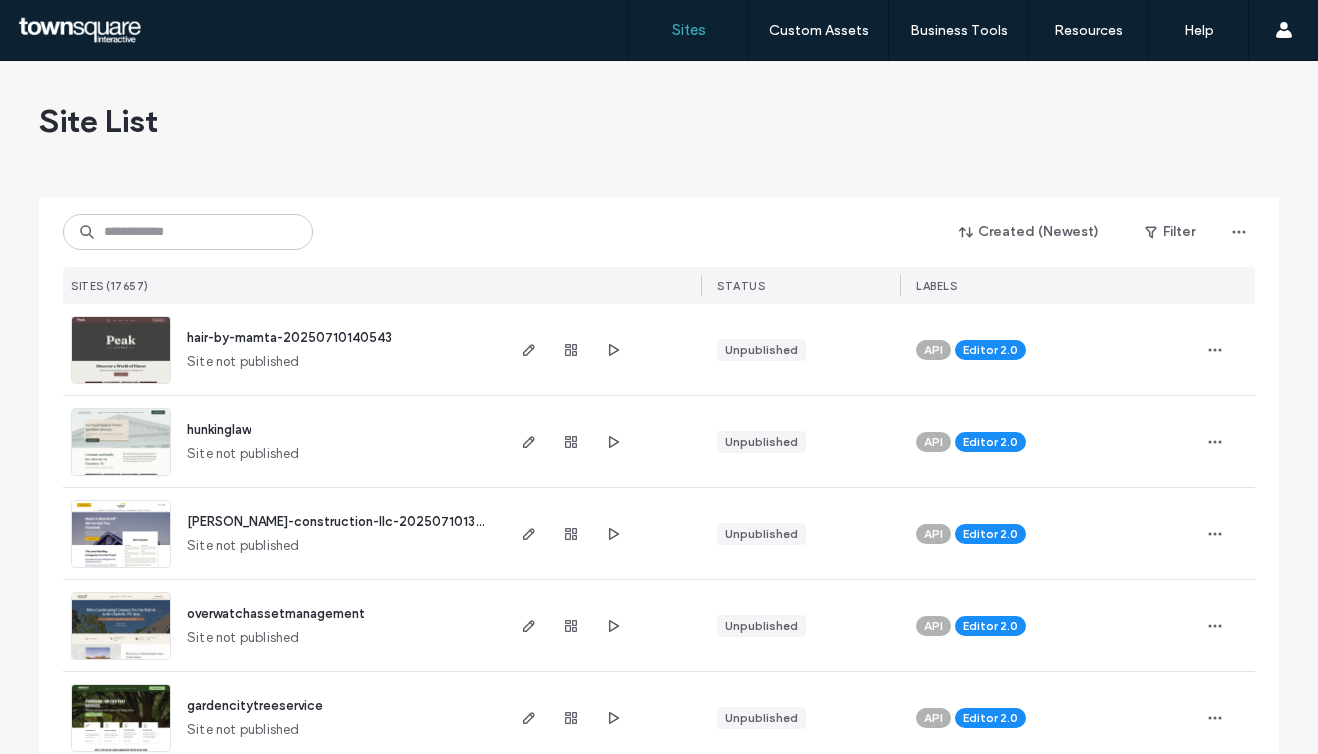 scroll, scrollTop: 0, scrollLeft: 0, axis: both 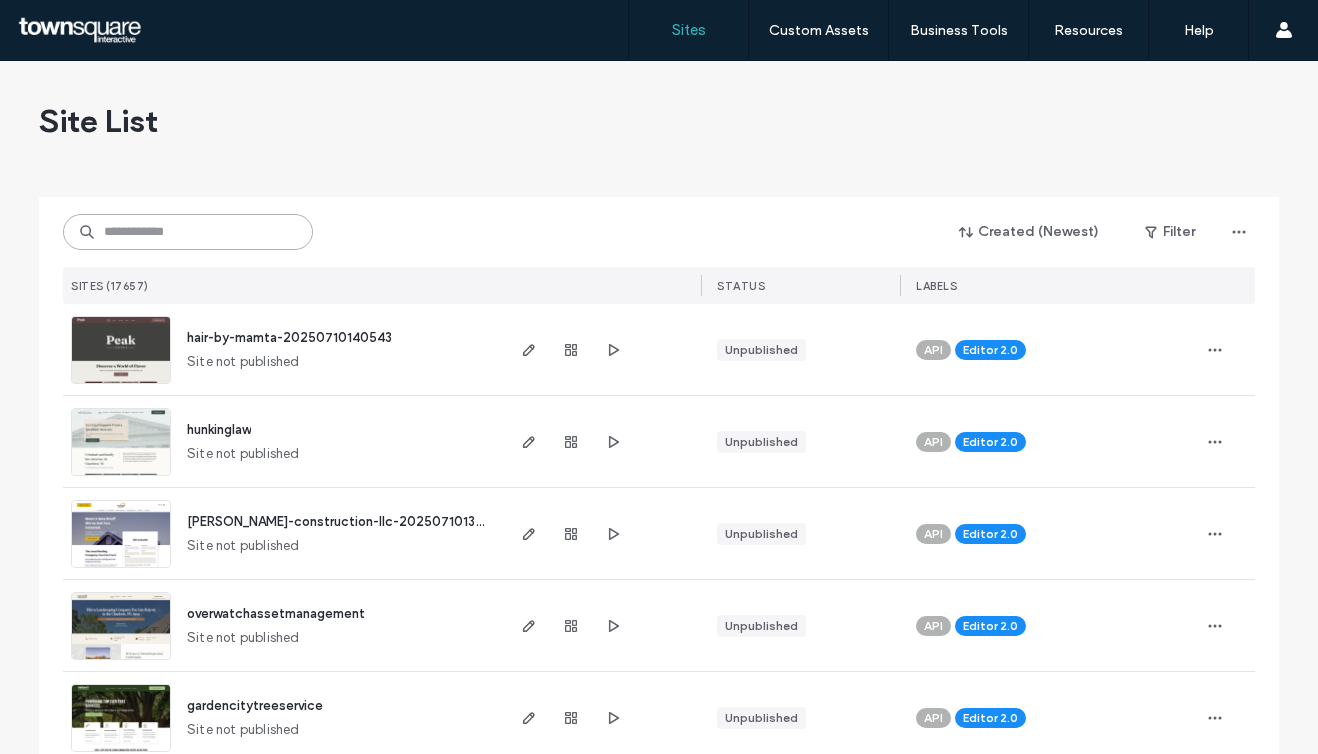 click at bounding box center (188, 232) 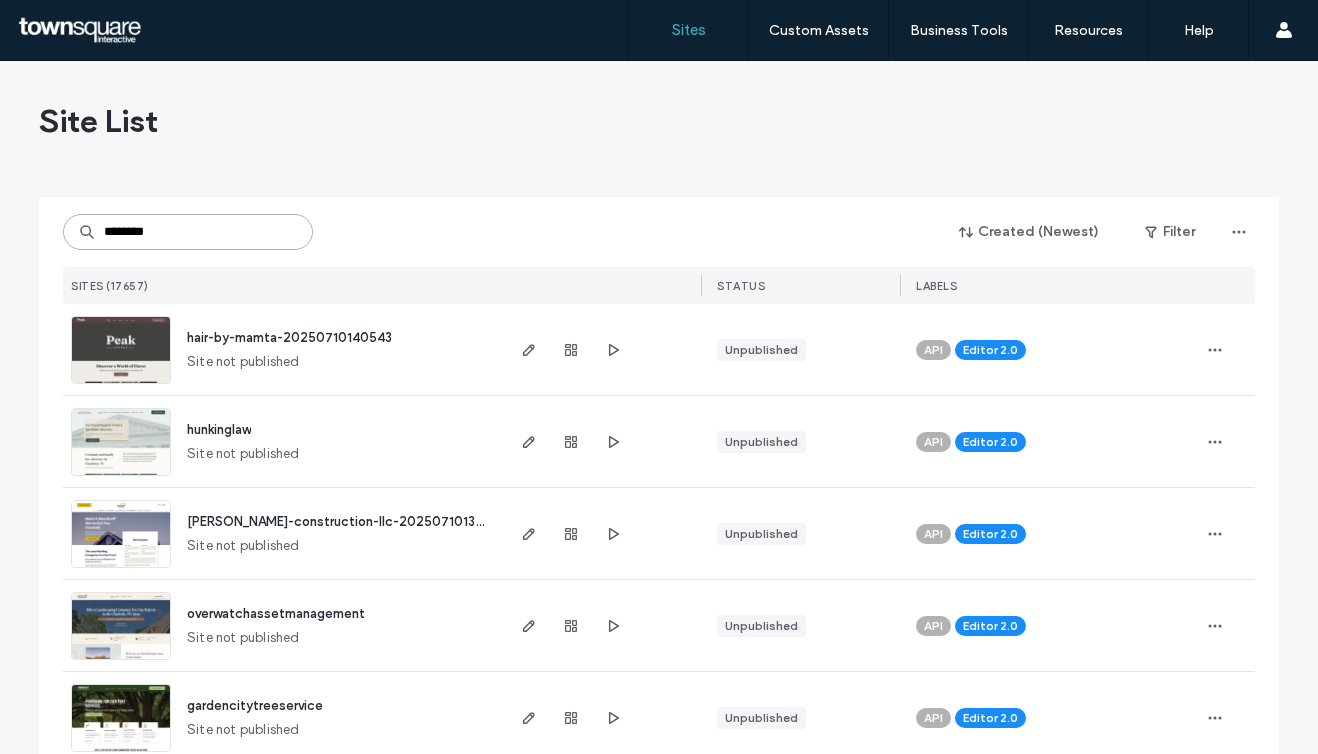 type on "********" 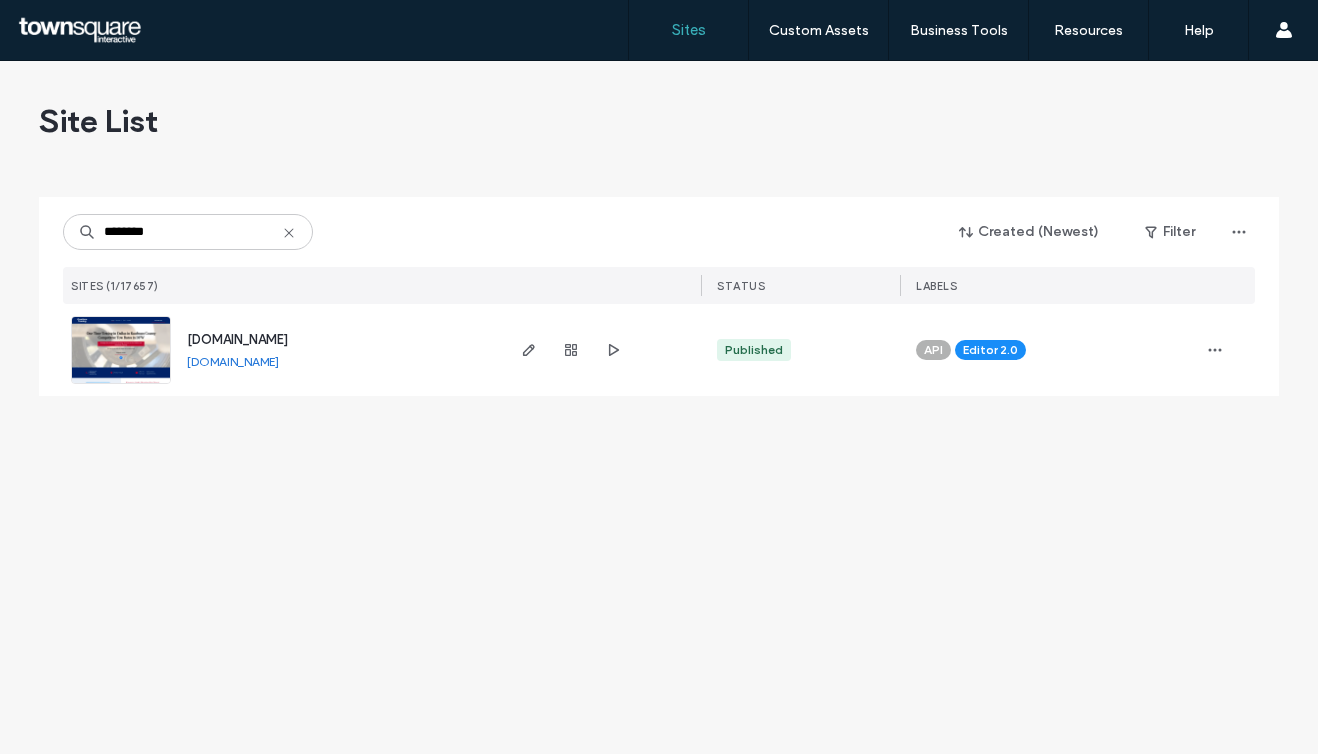 click at bounding box center (121, 385) 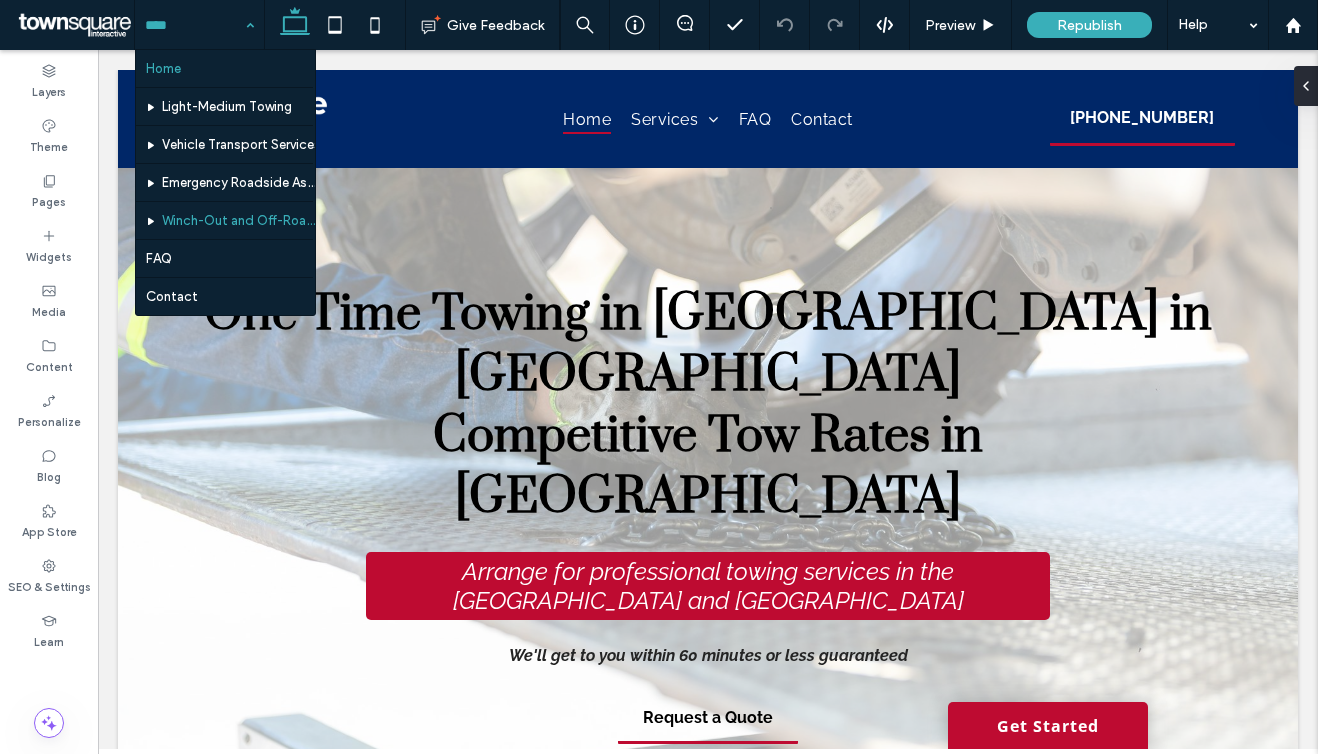 scroll, scrollTop: 0, scrollLeft: 0, axis: both 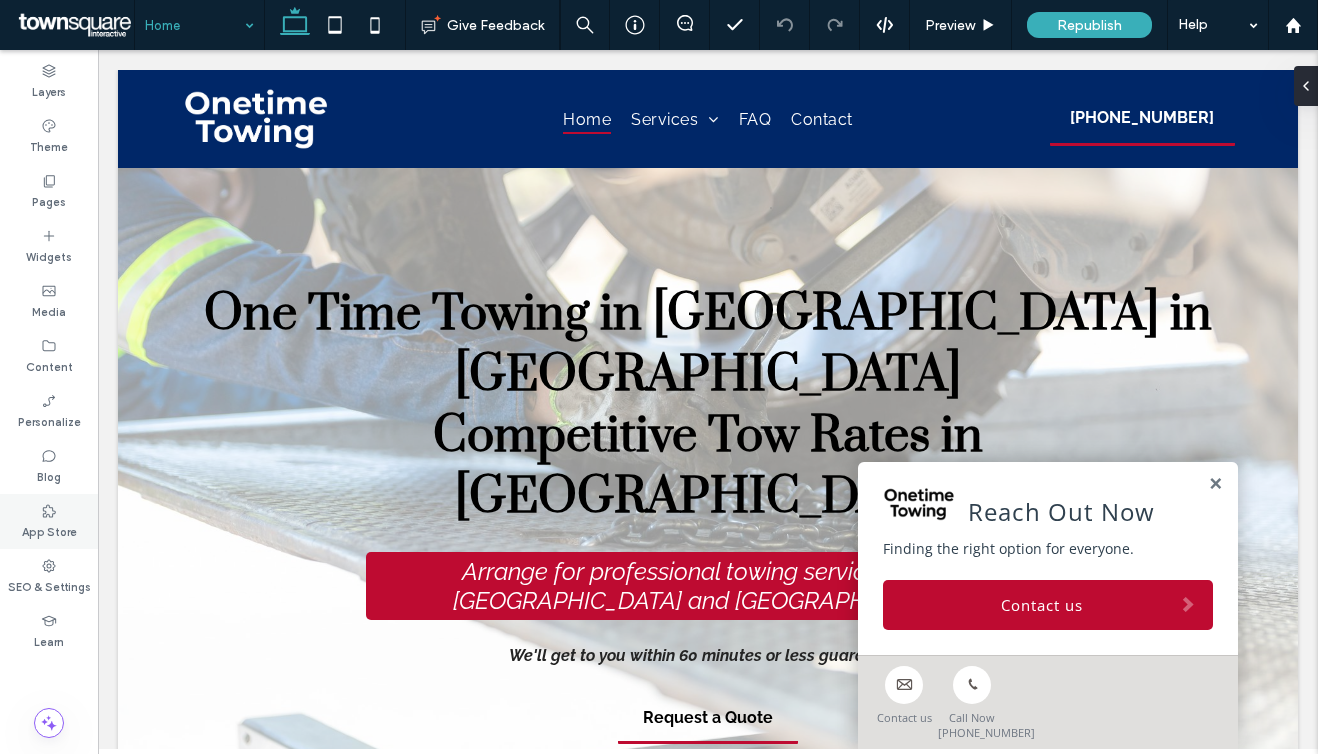 click on "App Store" at bounding box center (49, 530) 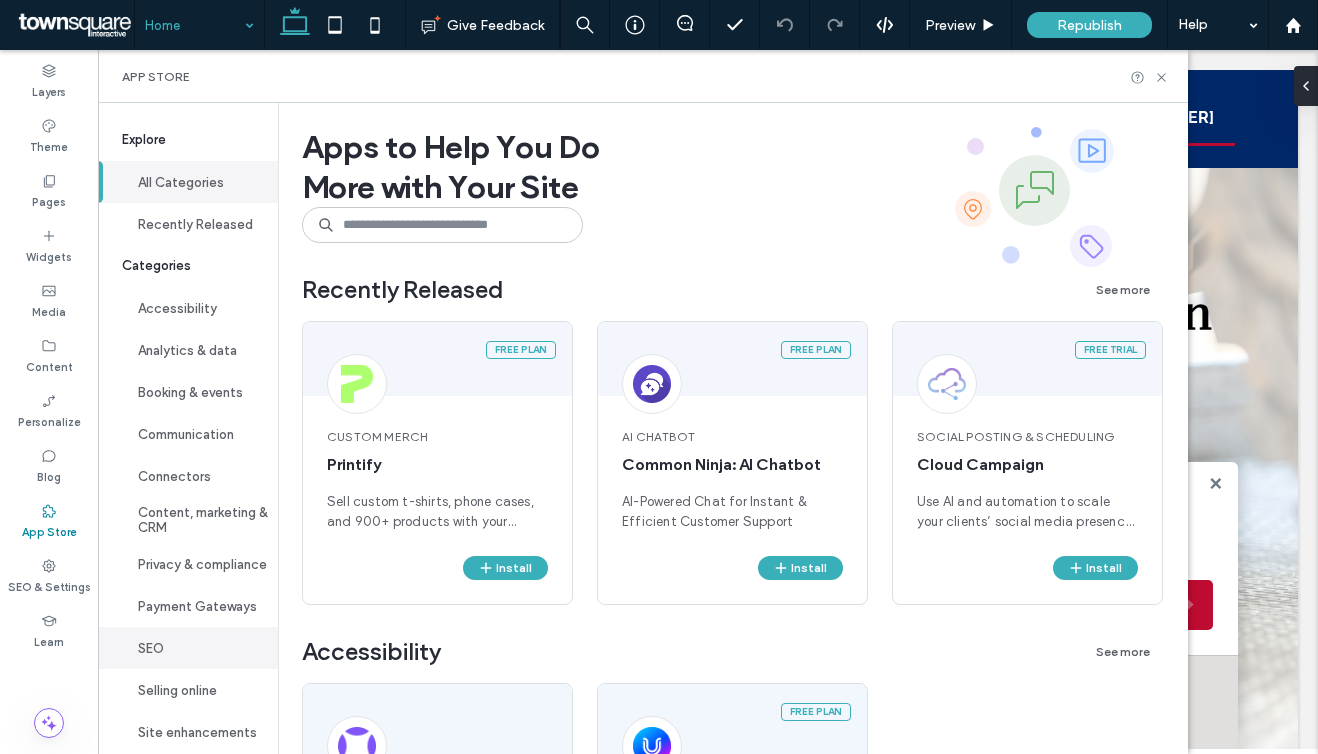 click on "SEO" at bounding box center (188, 648) 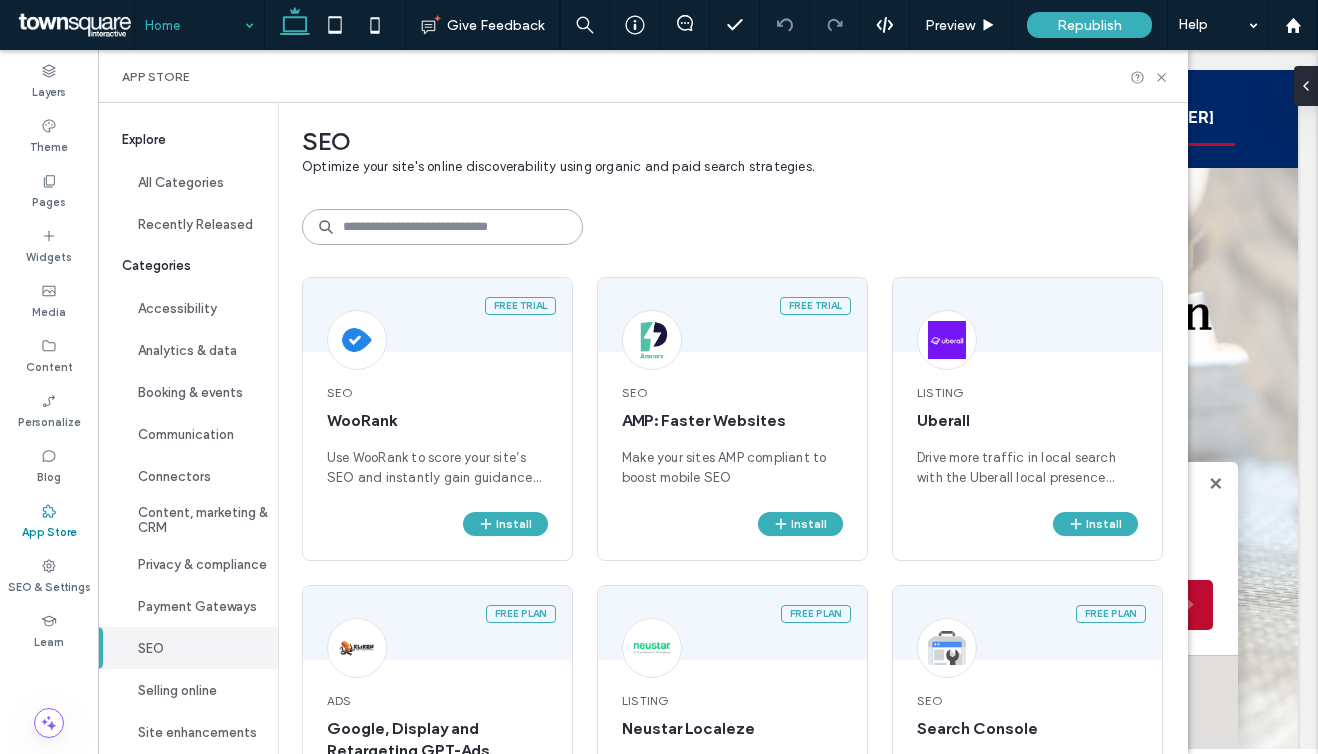 click at bounding box center [442, 227] 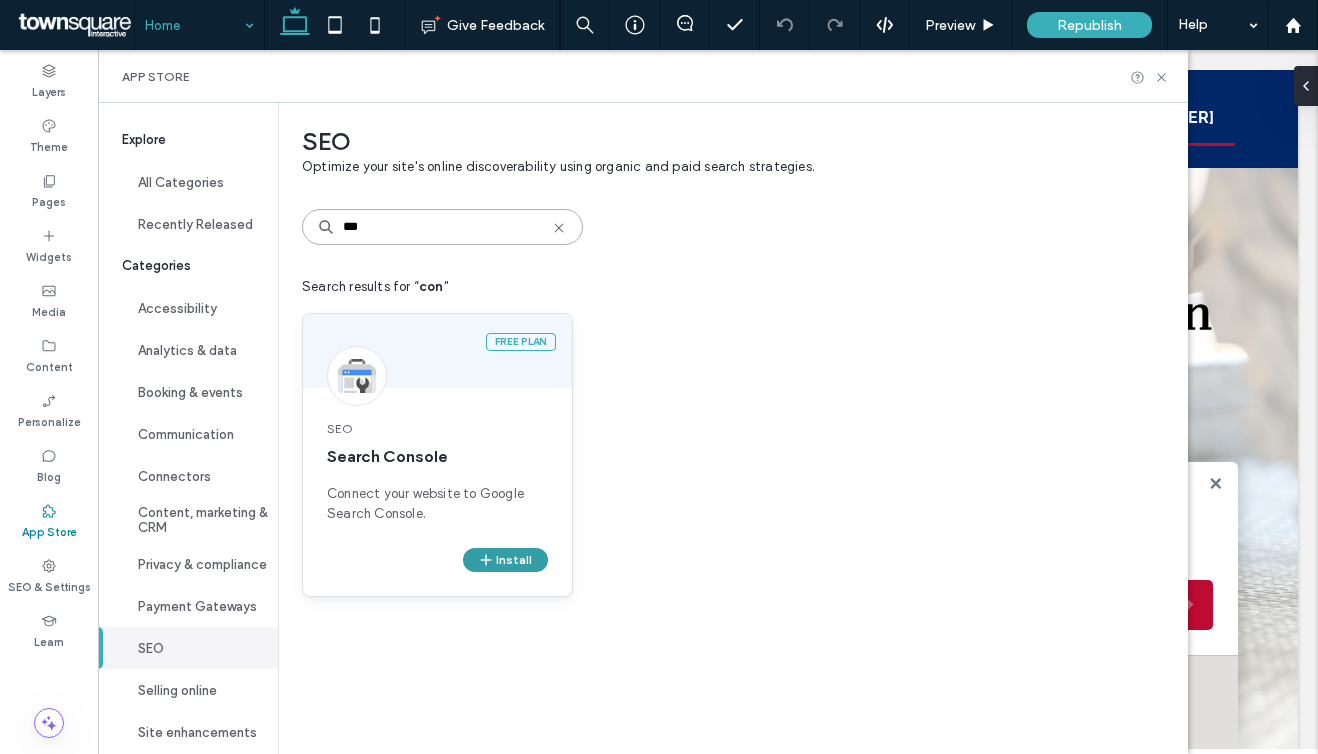 type on "***" 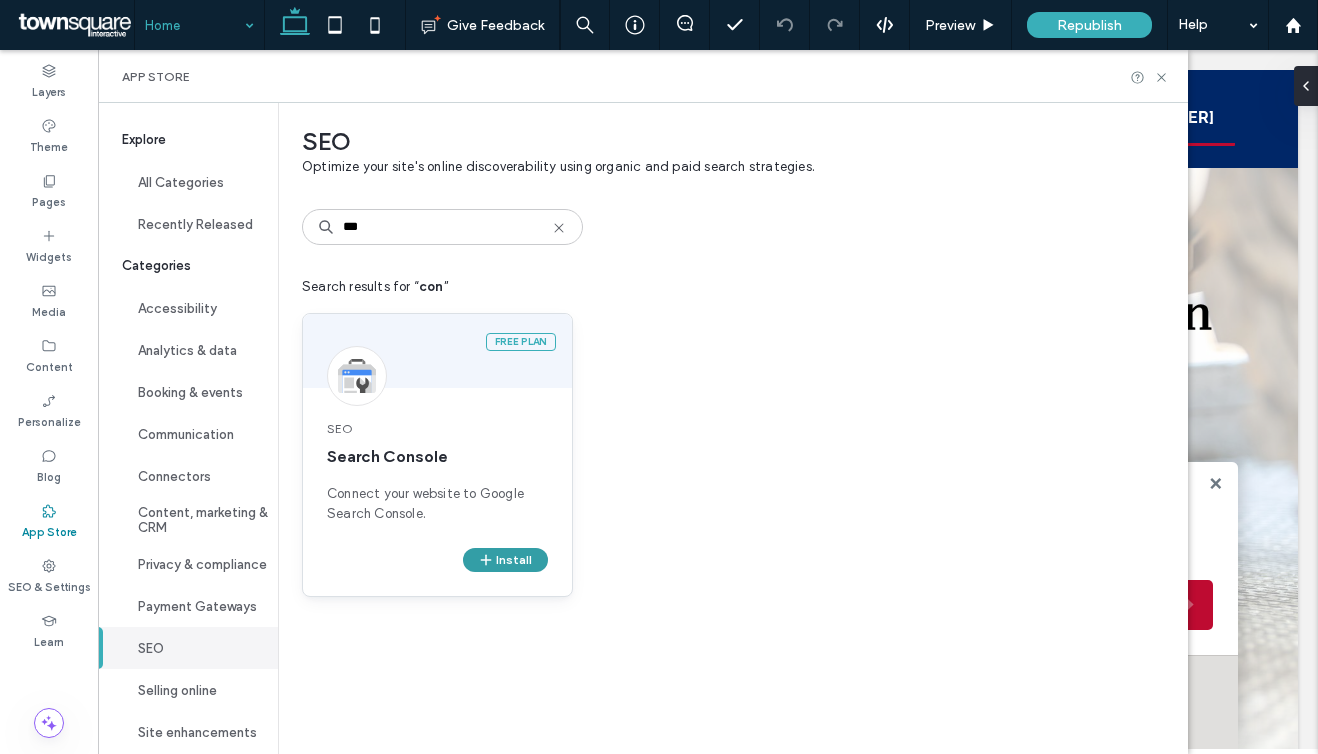 click on "Install" at bounding box center (505, 560) 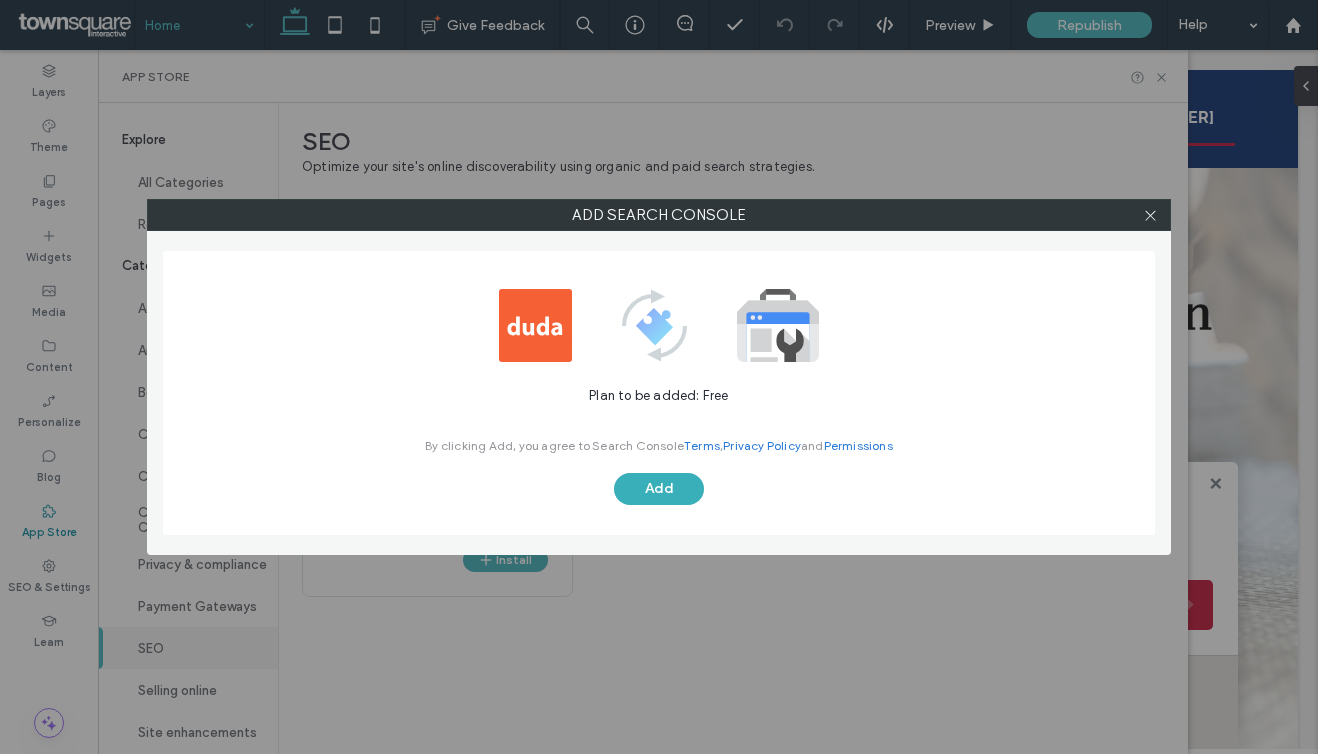 click on "Plan to be added: Free By clicking Add, you agree to Search Console  Terms ,  Privacy Policy  and  Permissions Add" at bounding box center (659, 393) 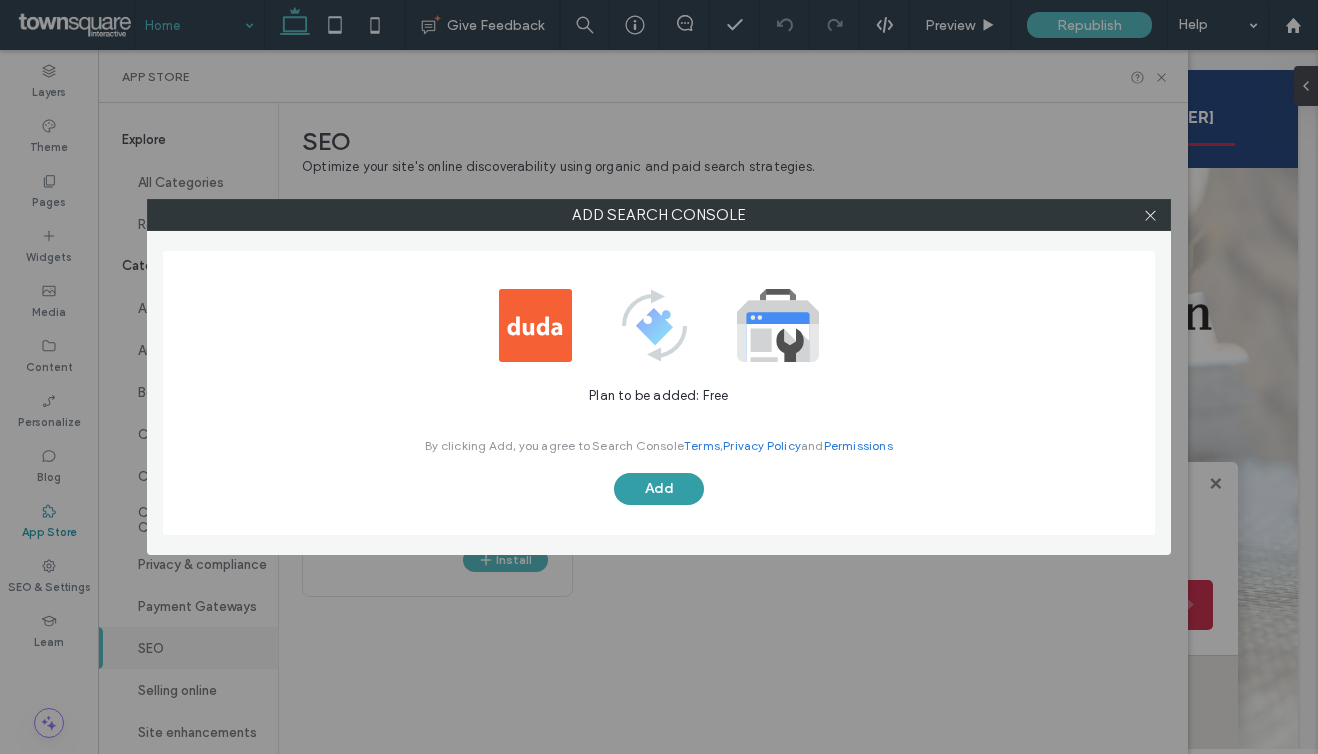 click on "Add" at bounding box center [659, 489] 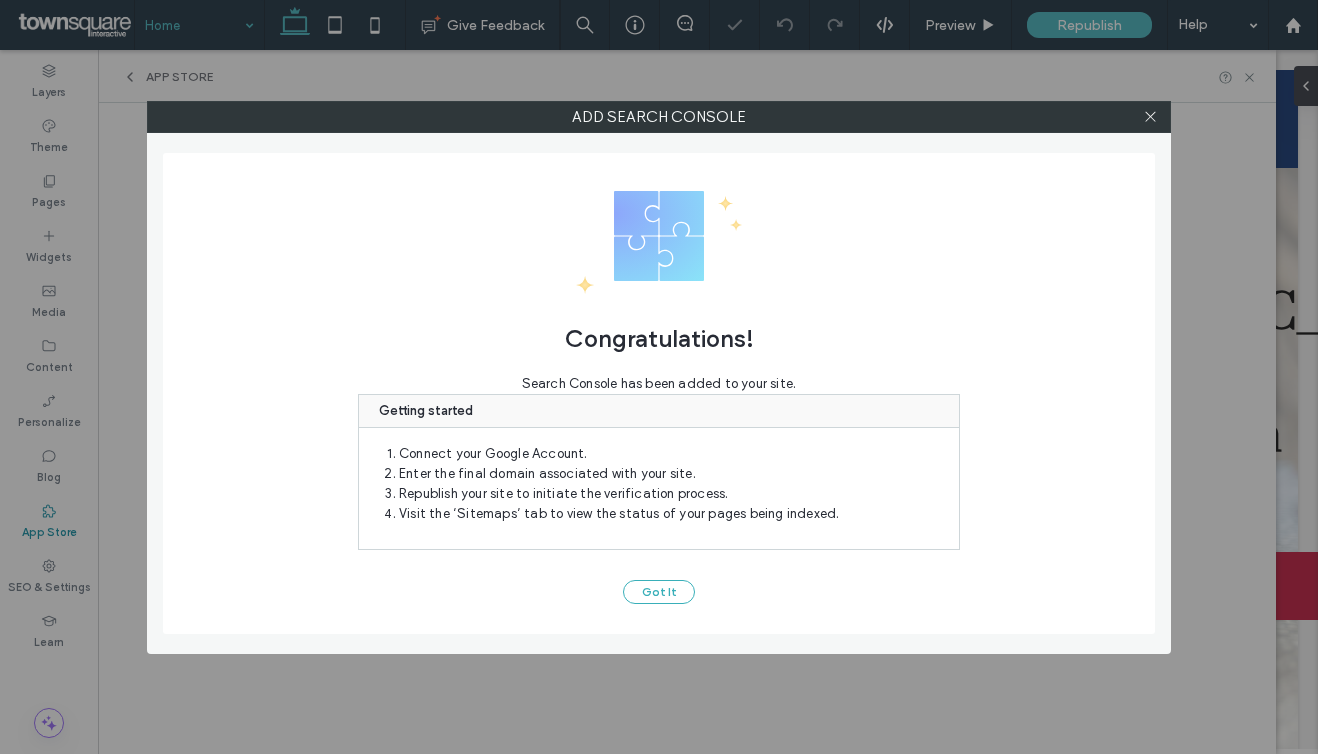 scroll, scrollTop: 0, scrollLeft: 0, axis: both 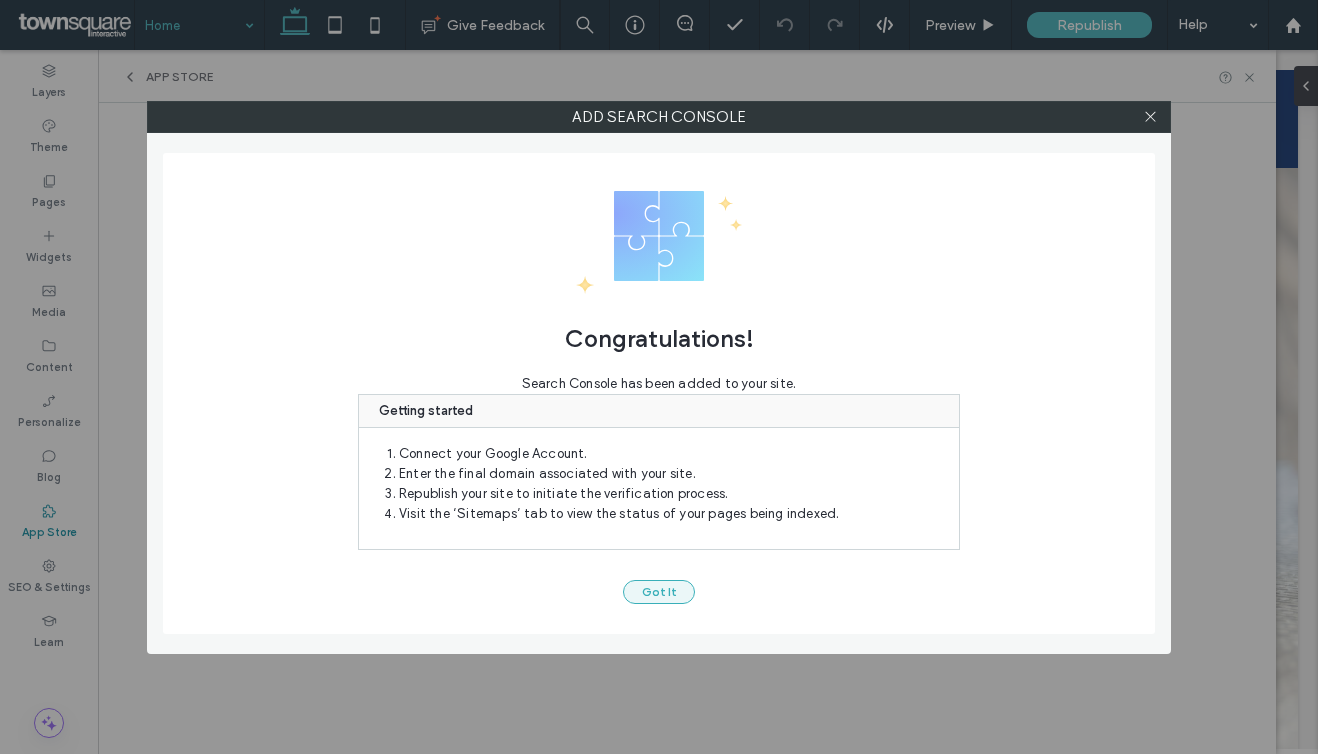 click on "Got It" at bounding box center [659, 592] 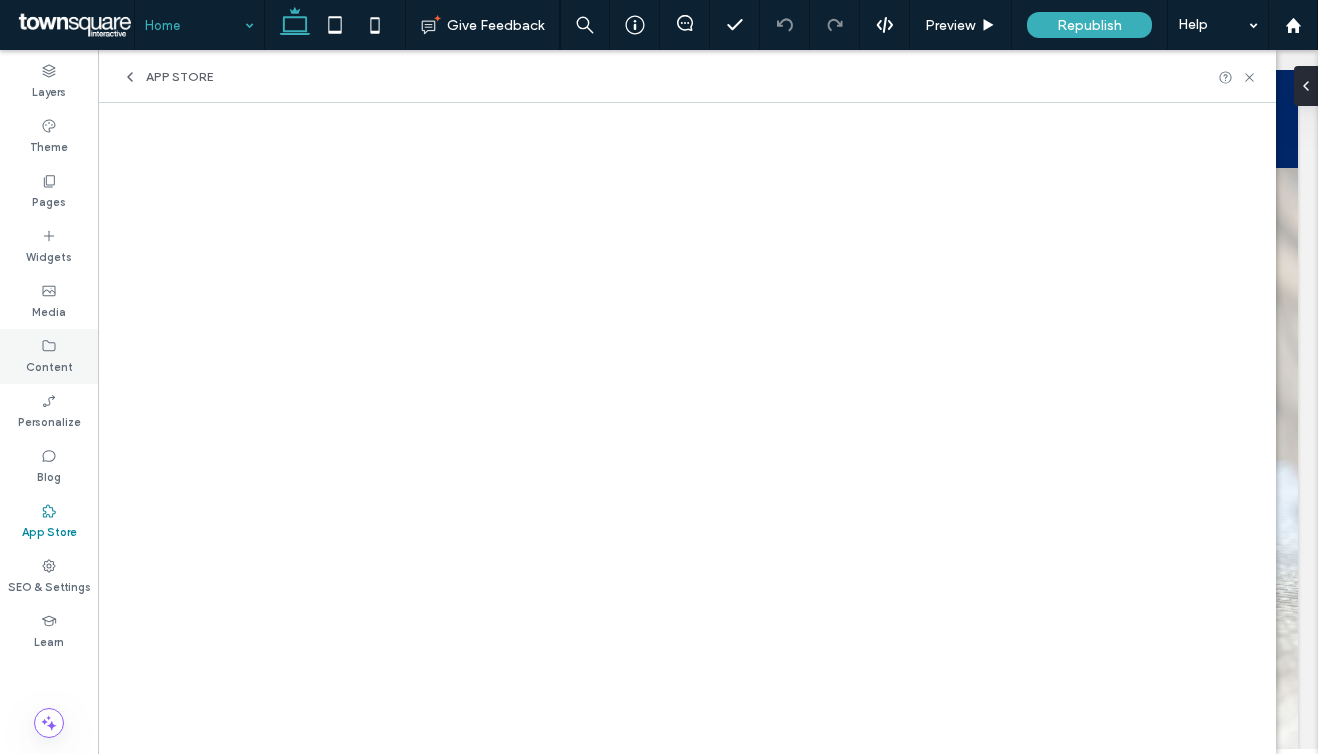click 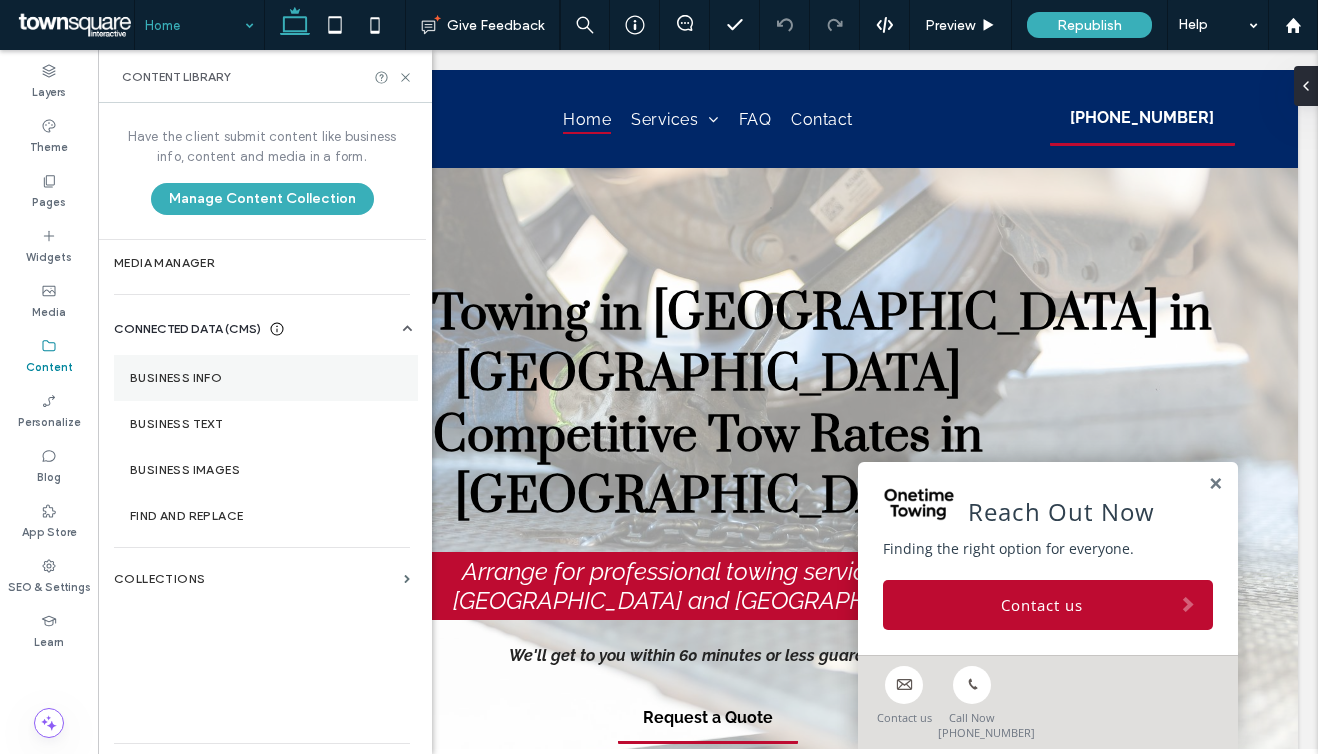 click on "Business Info" at bounding box center (266, 378) 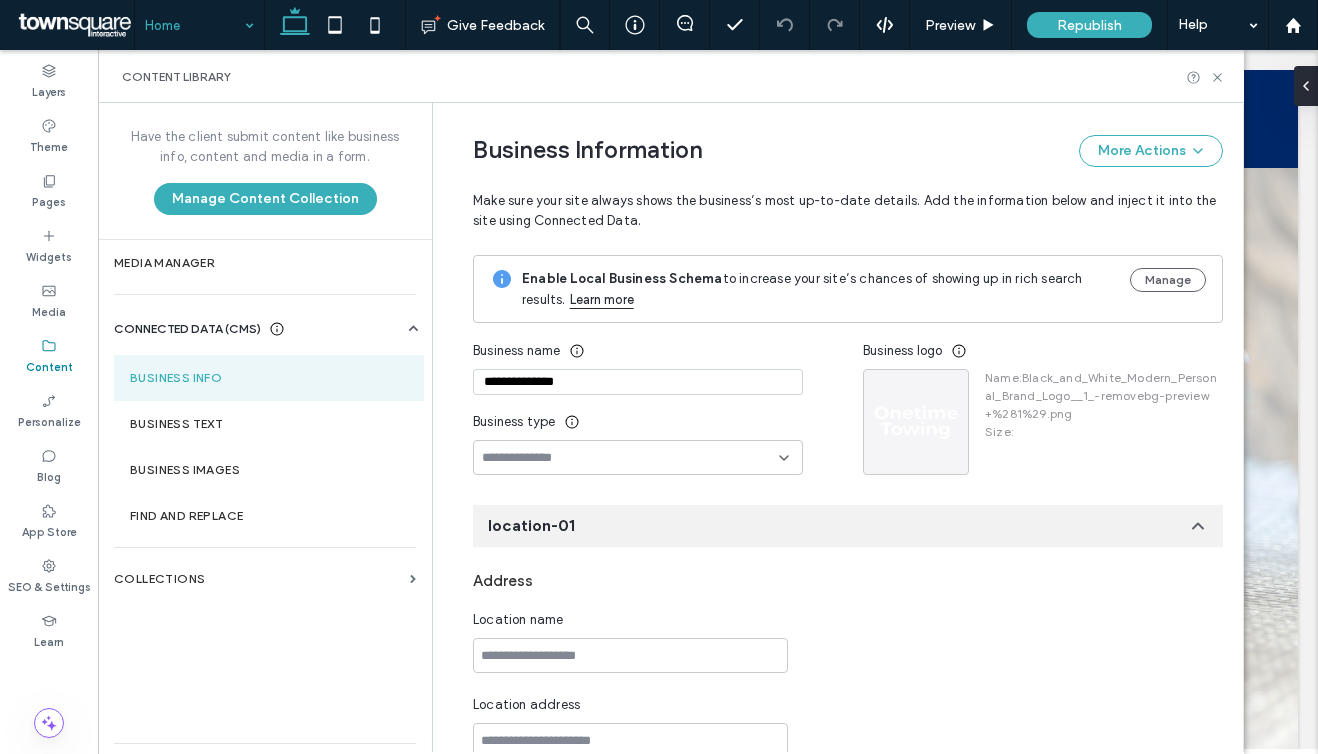 scroll, scrollTop: 142, scrollLeft: 0, axis: vertical 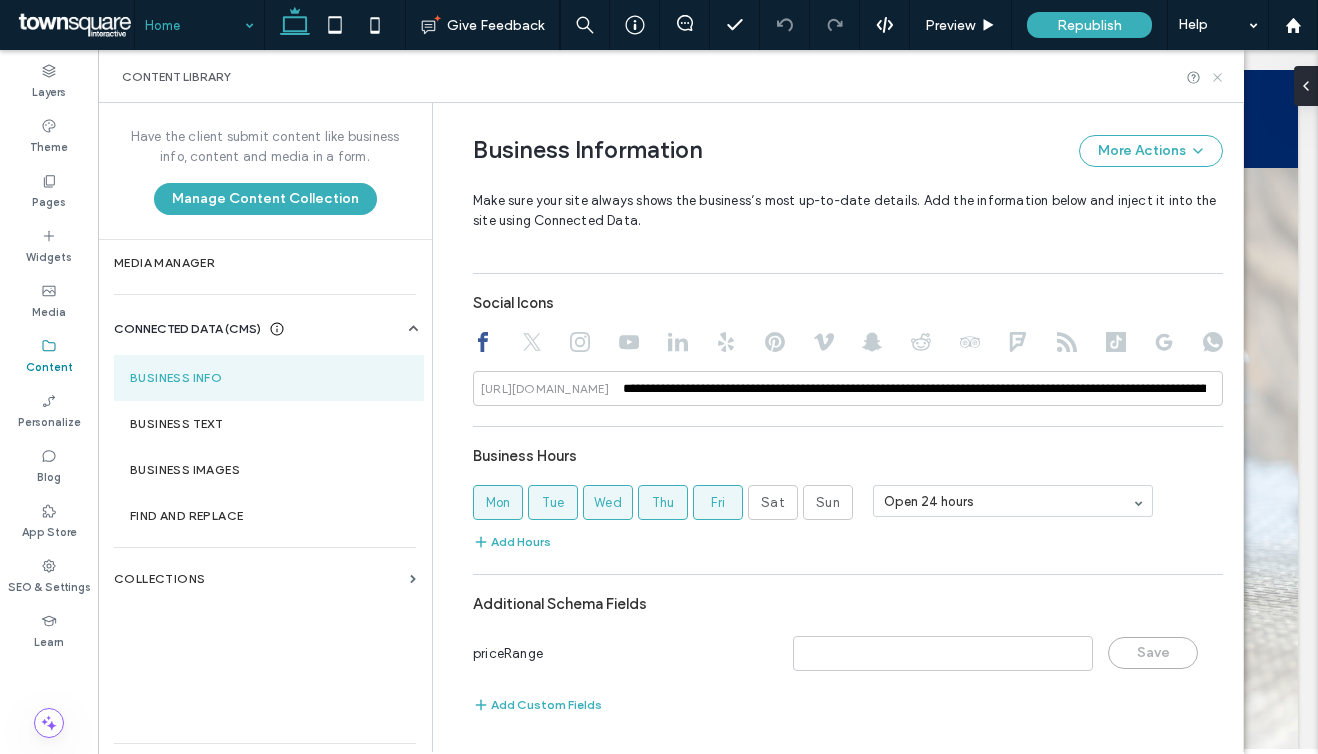 click 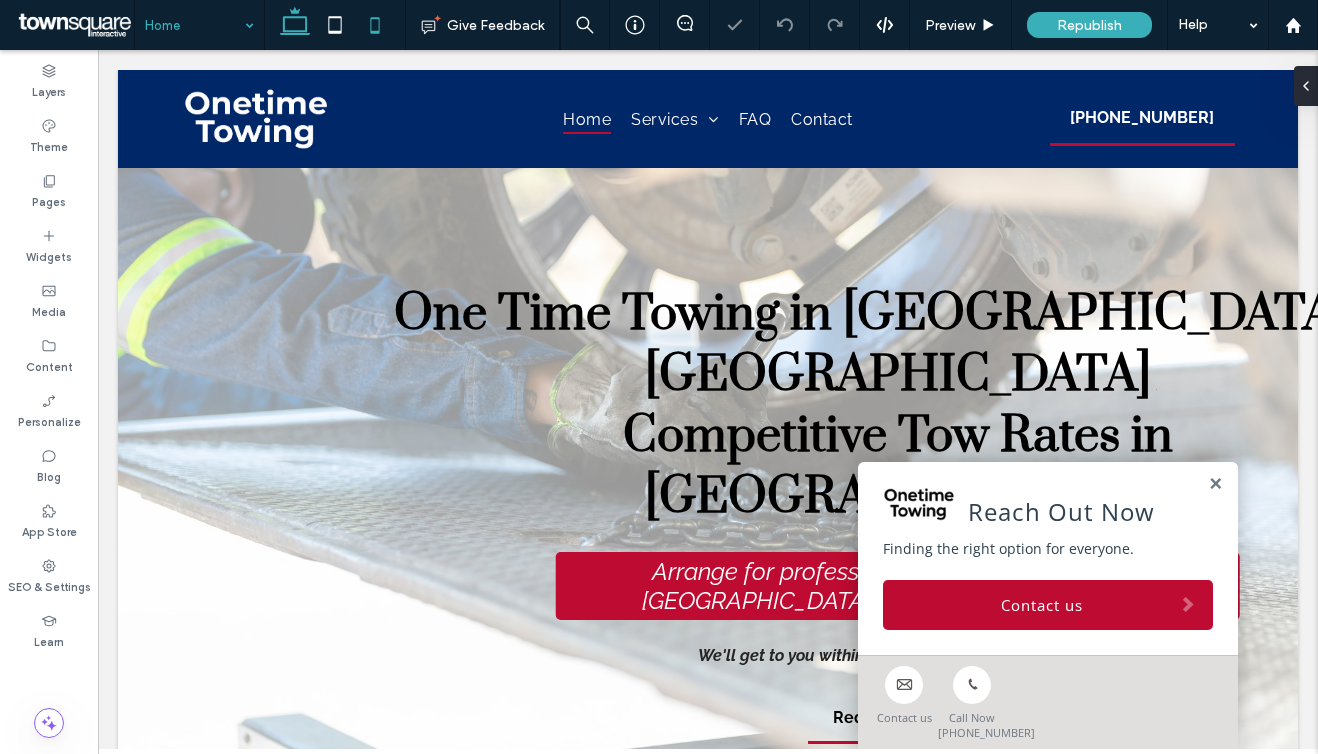 scroll, scrollTop: 0, scrollLeft: 0, axis: both 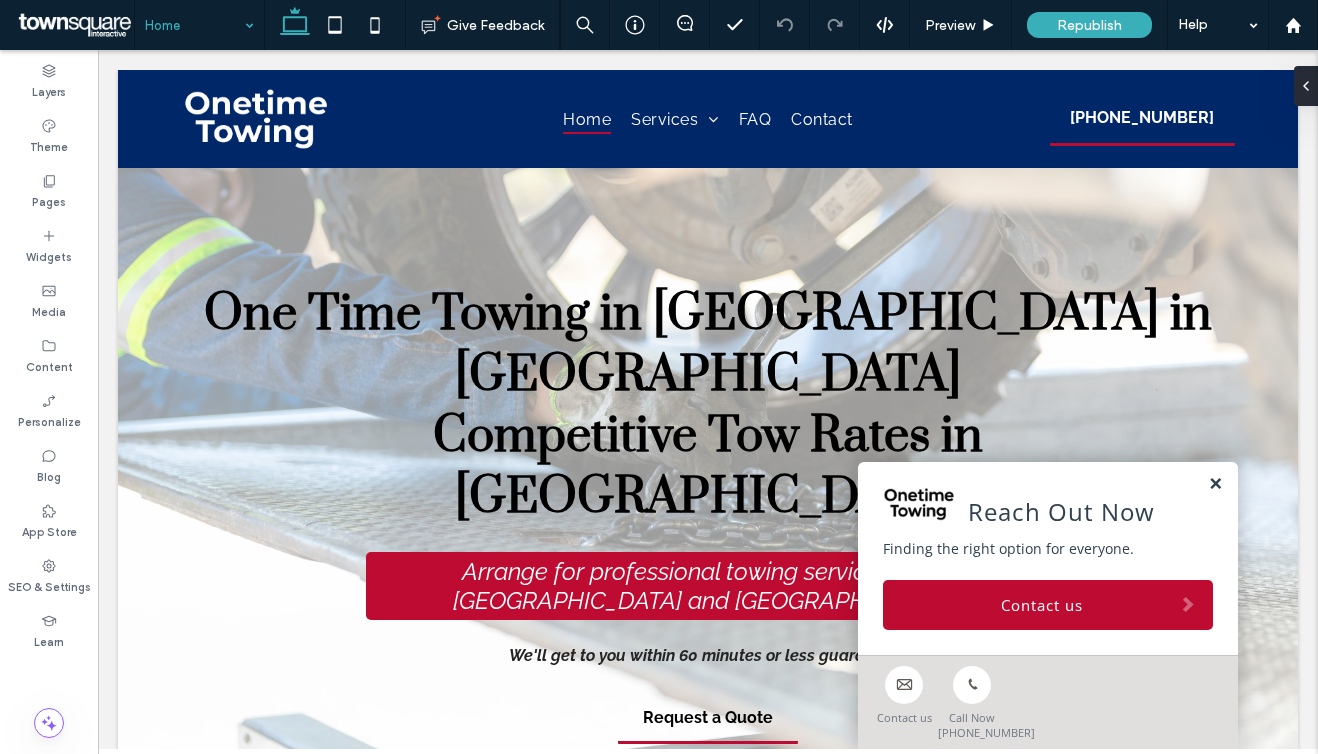 click at bounding box center (1215, 484) 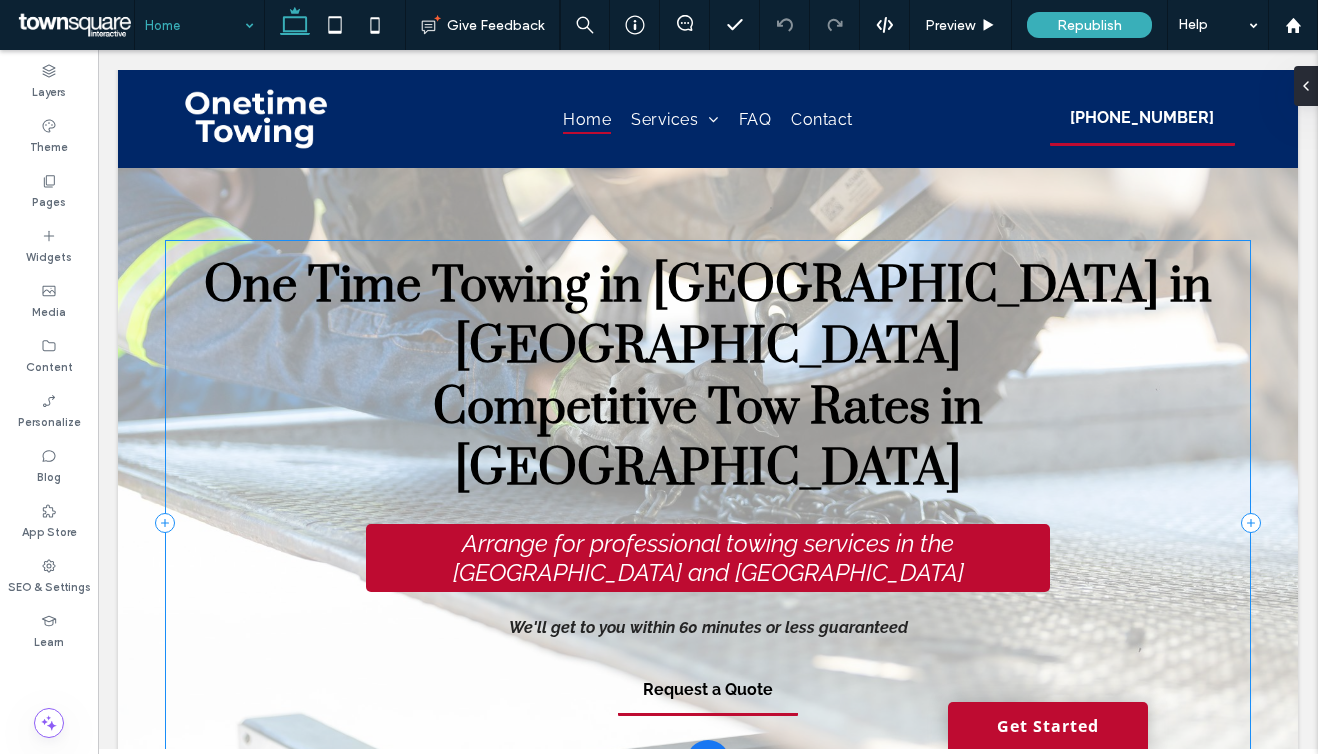 scroll, scrollTop: 0, scrollLeft: 0, axis: both 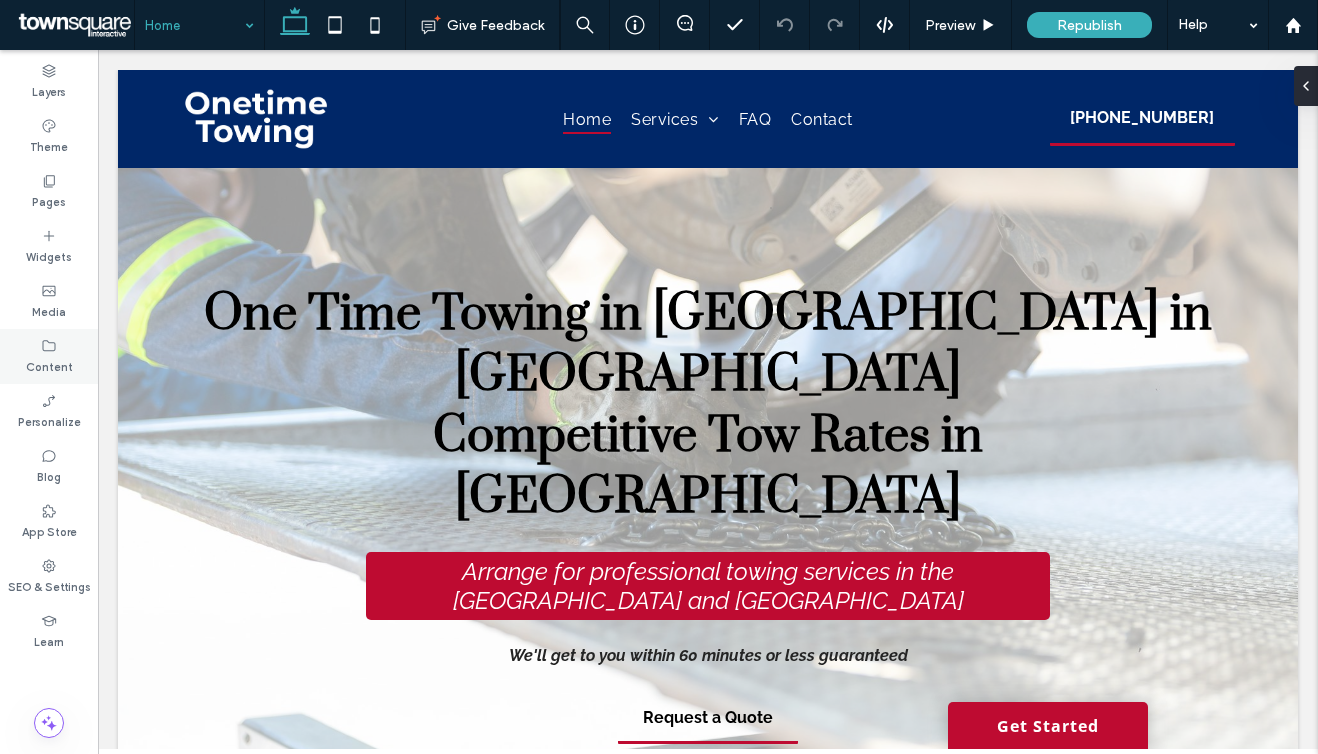 click 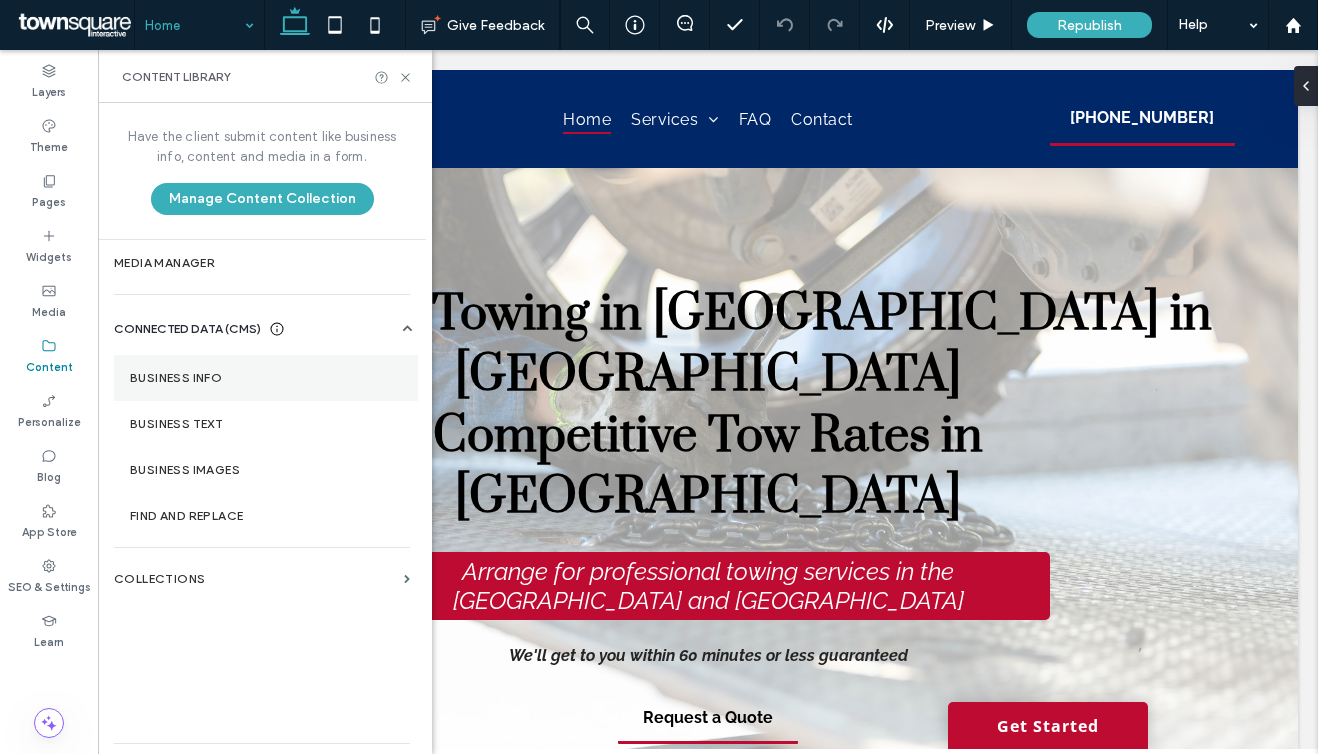click on "Business Info" at bounding box center (266, 378) 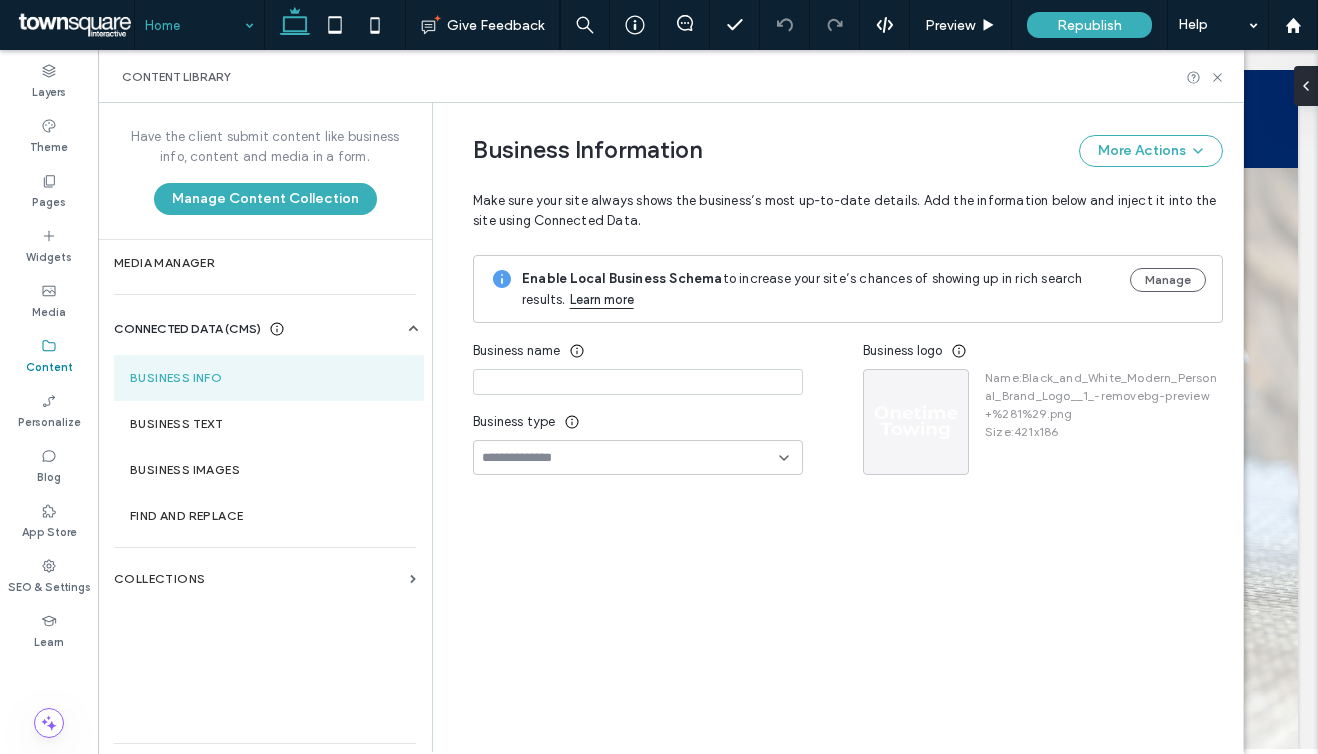 type on "**********" 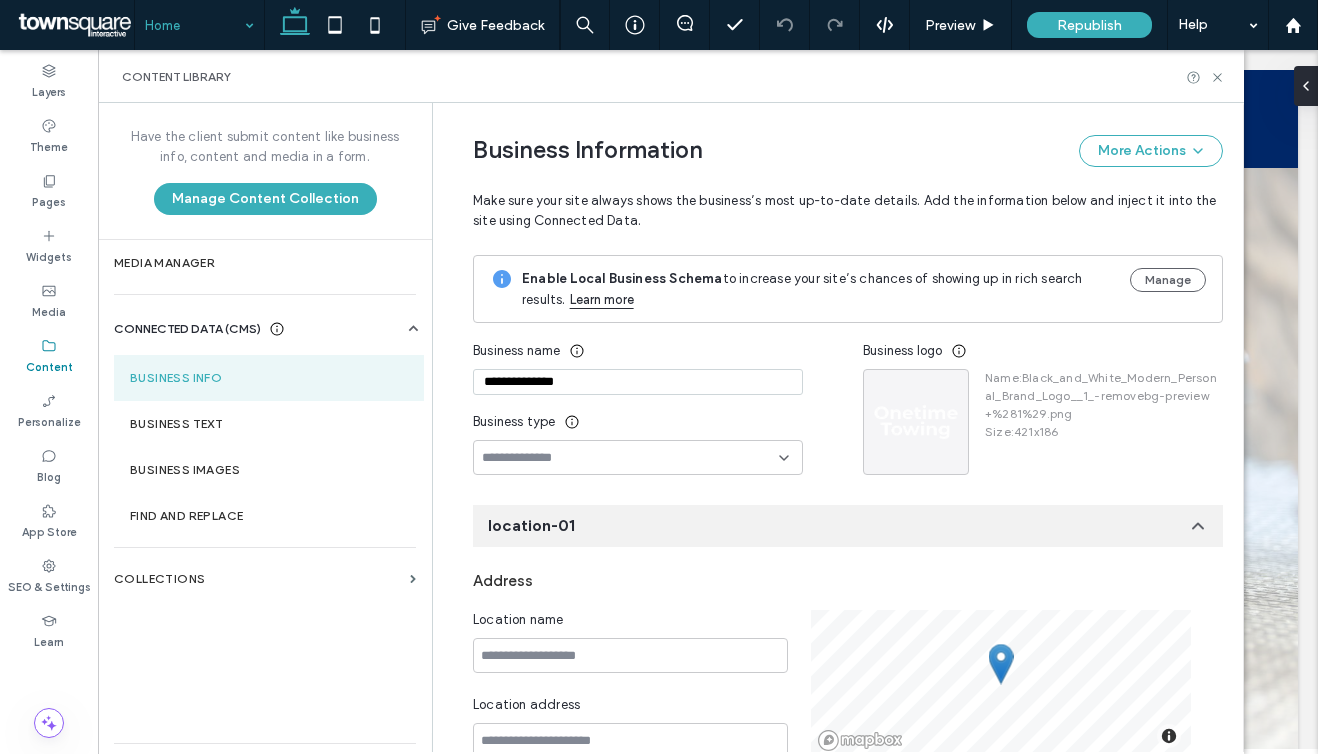 scroll, scrollTop: 179, scrollLeft: 0, axis: vertical 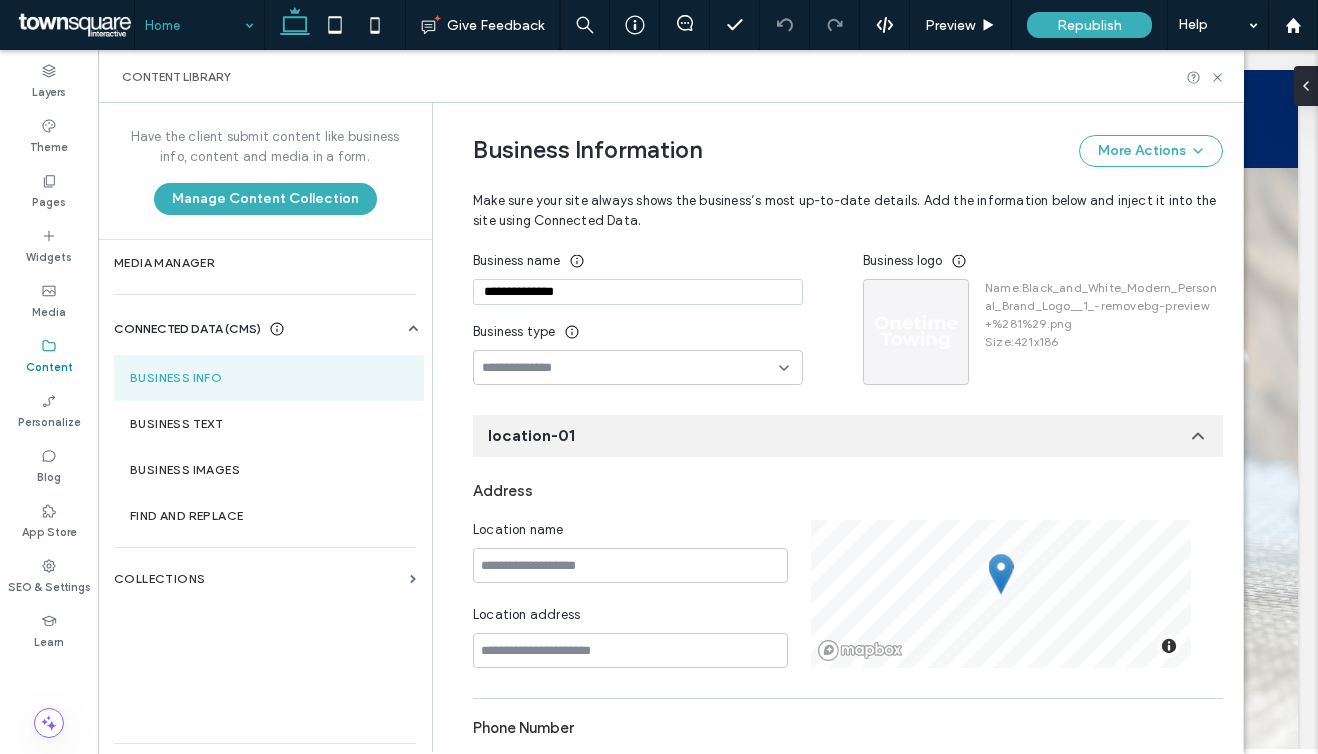 click at bounding box center (638, 367) 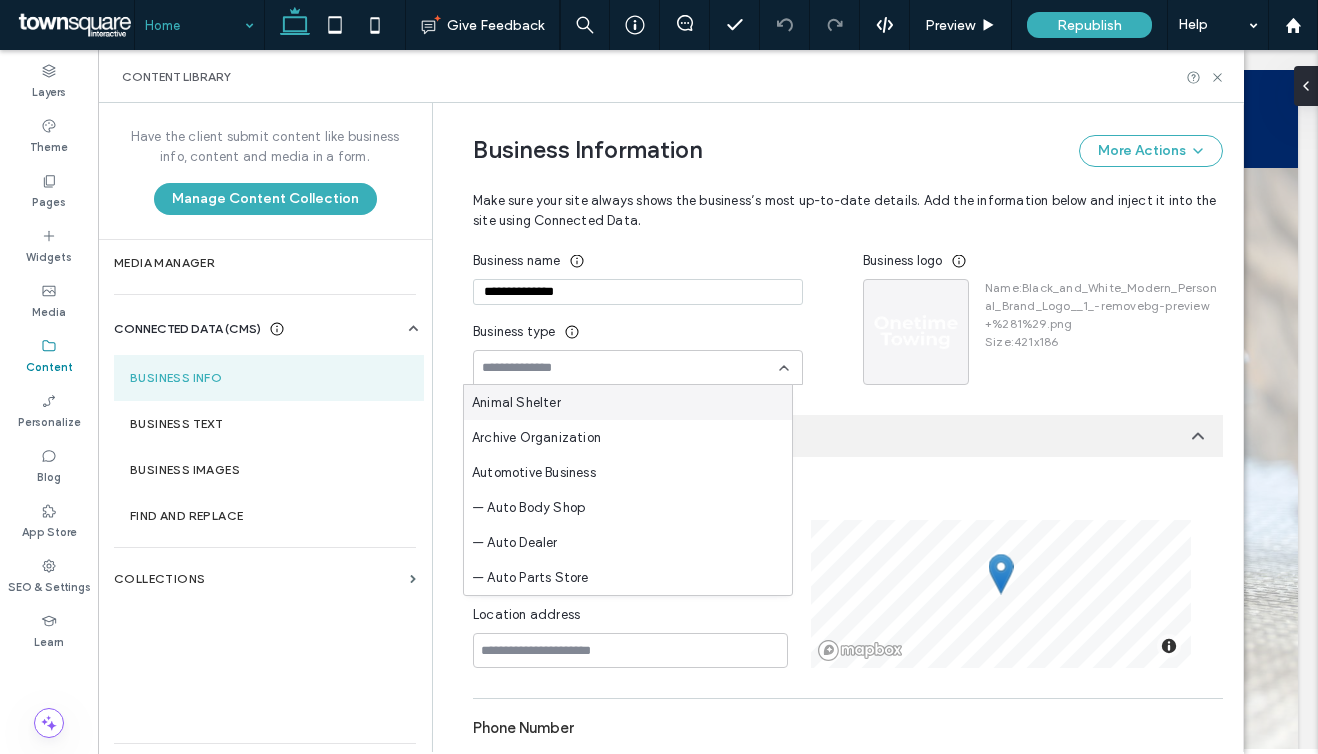 click at bounding box center [638, 367] 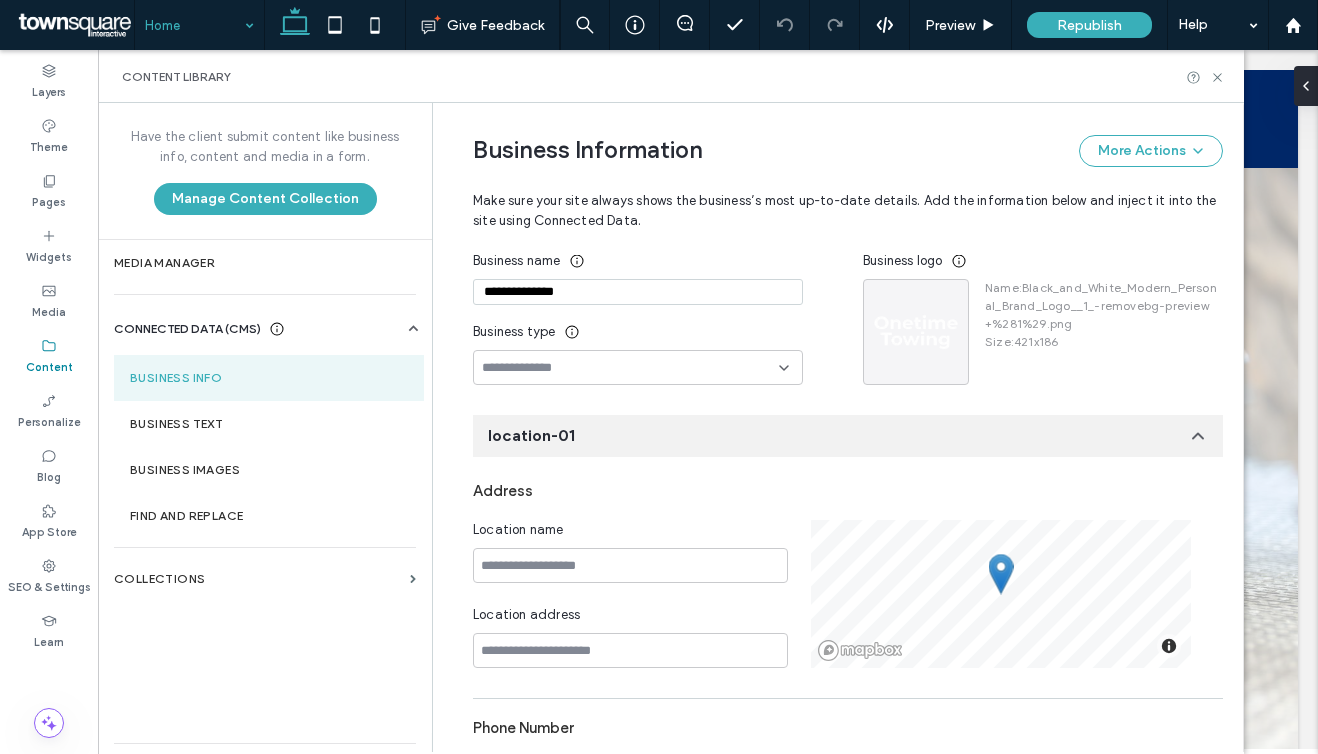 click at bounding box center [630, 368] 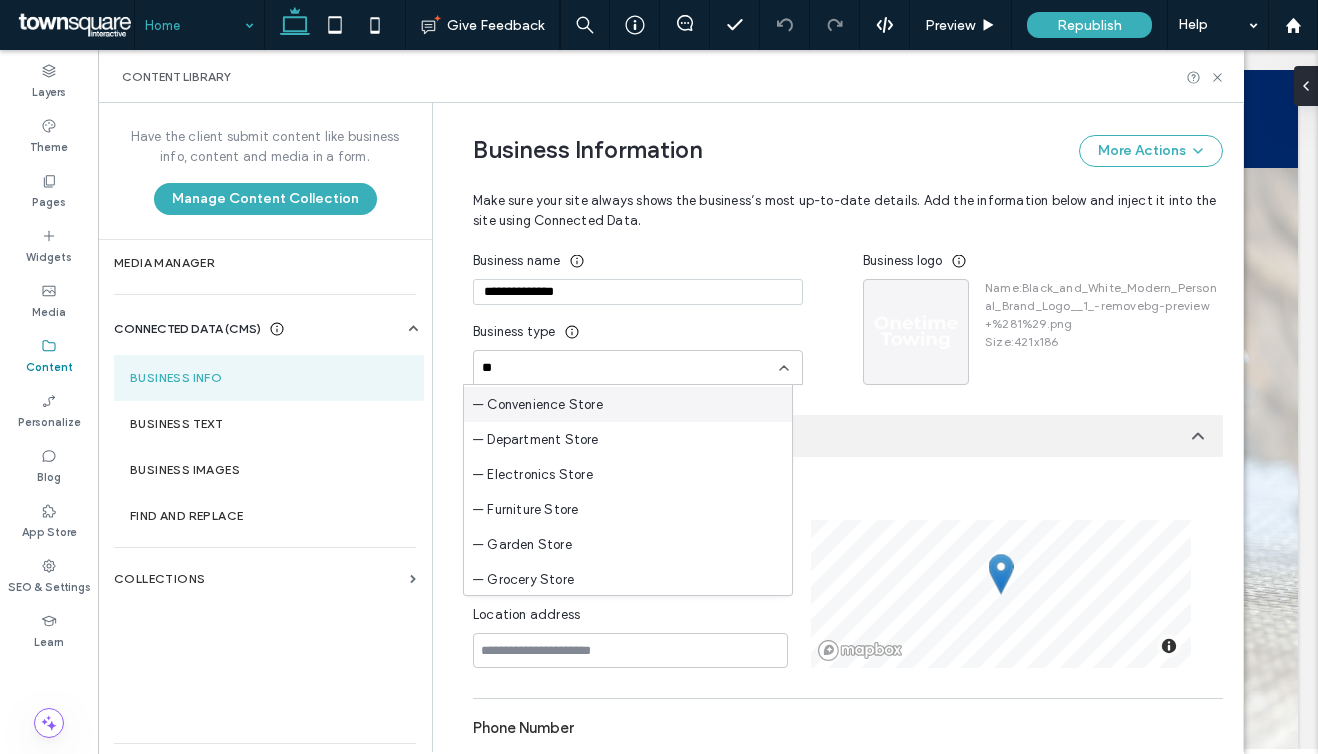 type on "*" 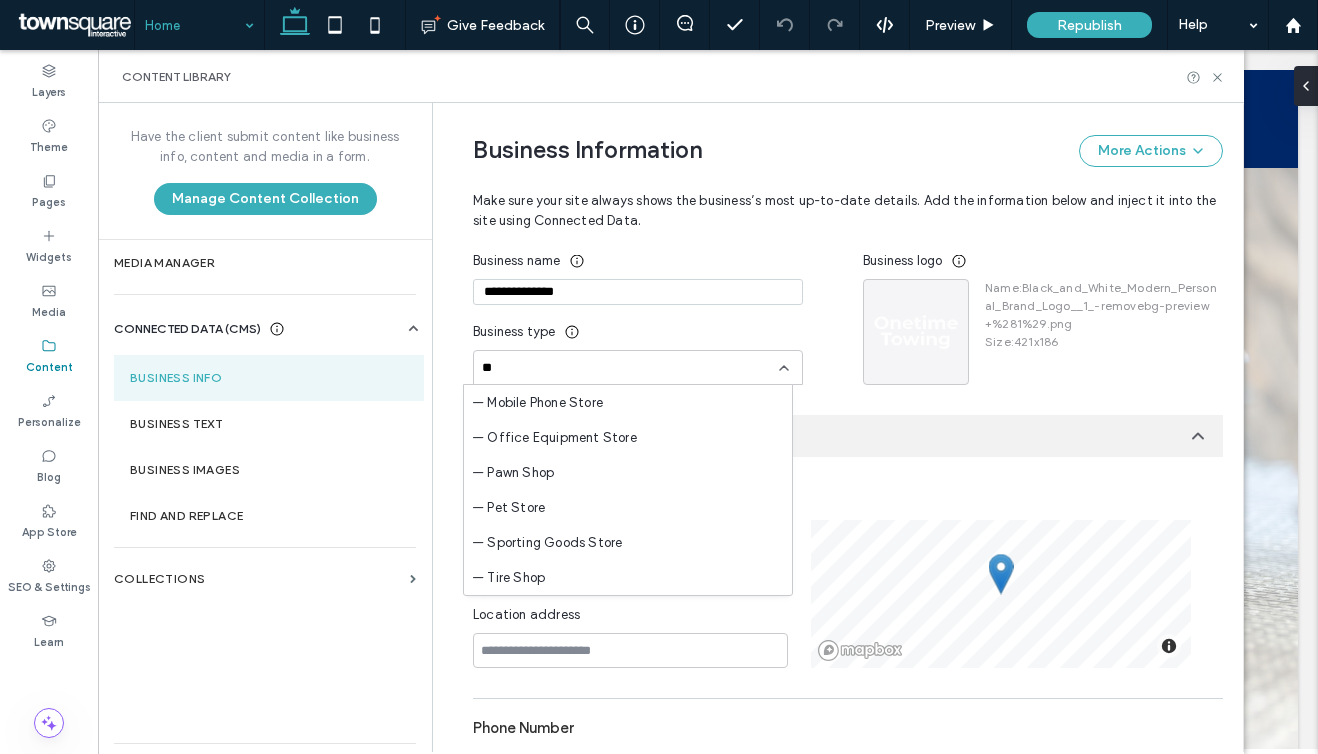 scroll, scrollTop: 0, scrollLeft: 0, axis: both 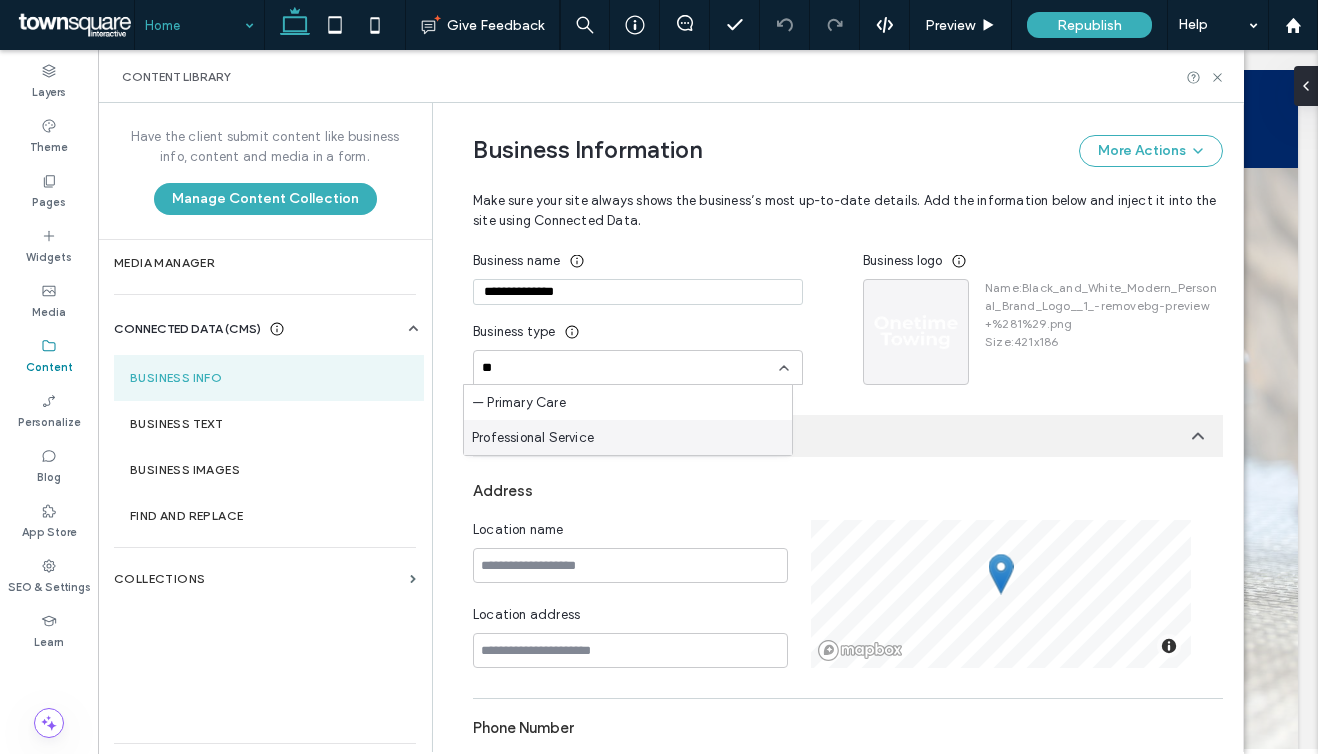 type on "**" 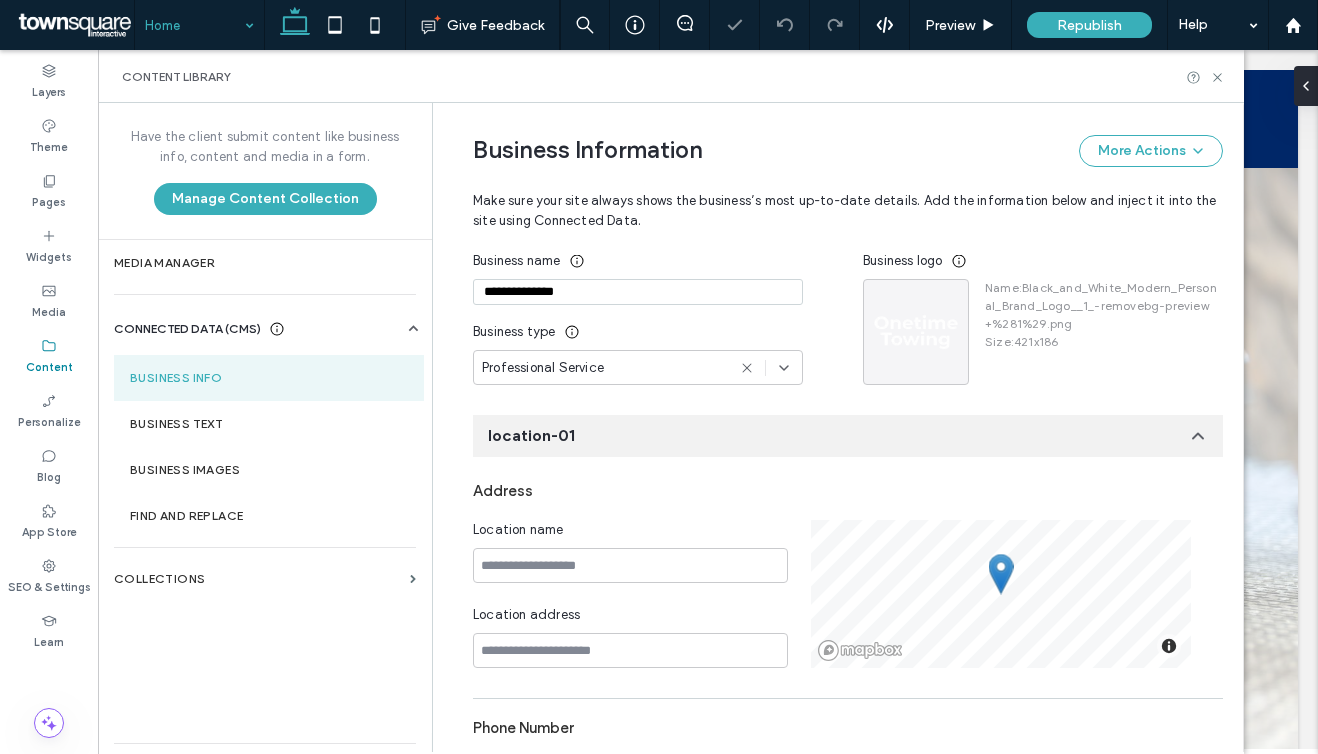scroll, scrollTop: 244, scrollLeft: 0, axis: vertical 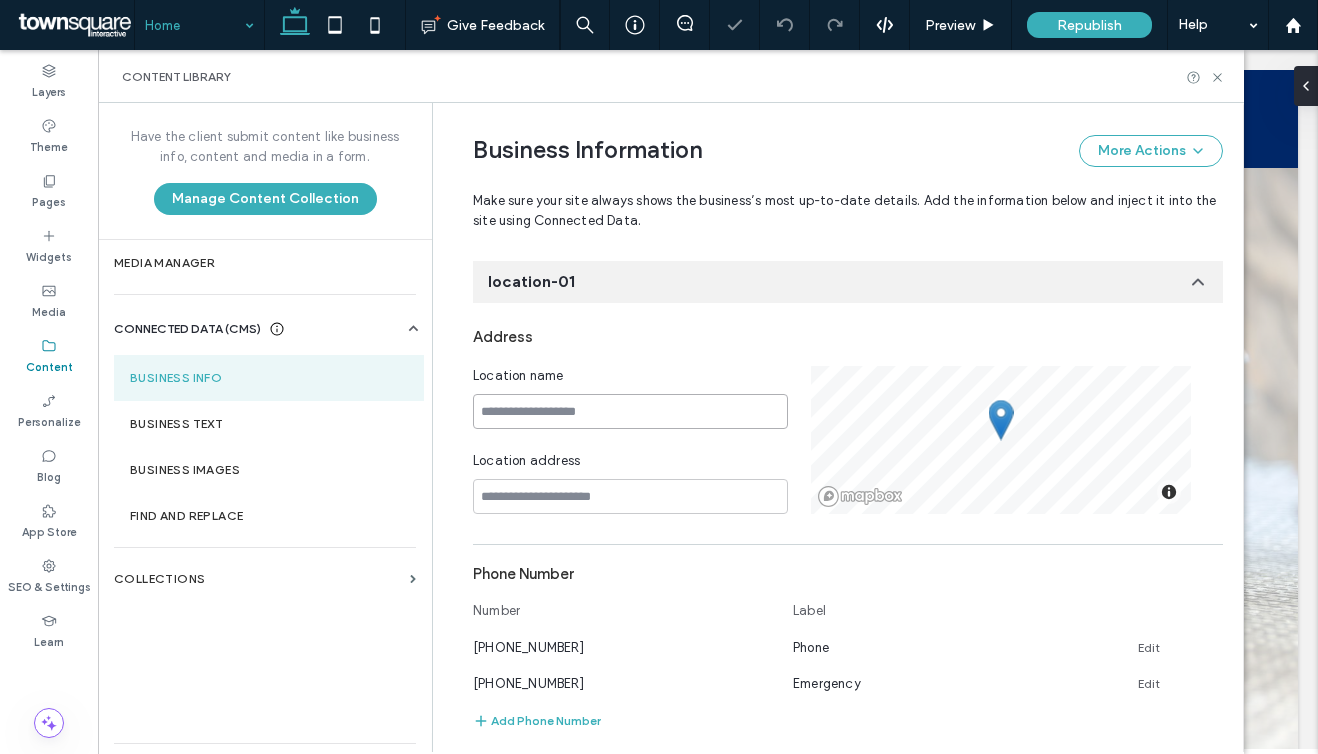 click at bounding box center (630, 411) 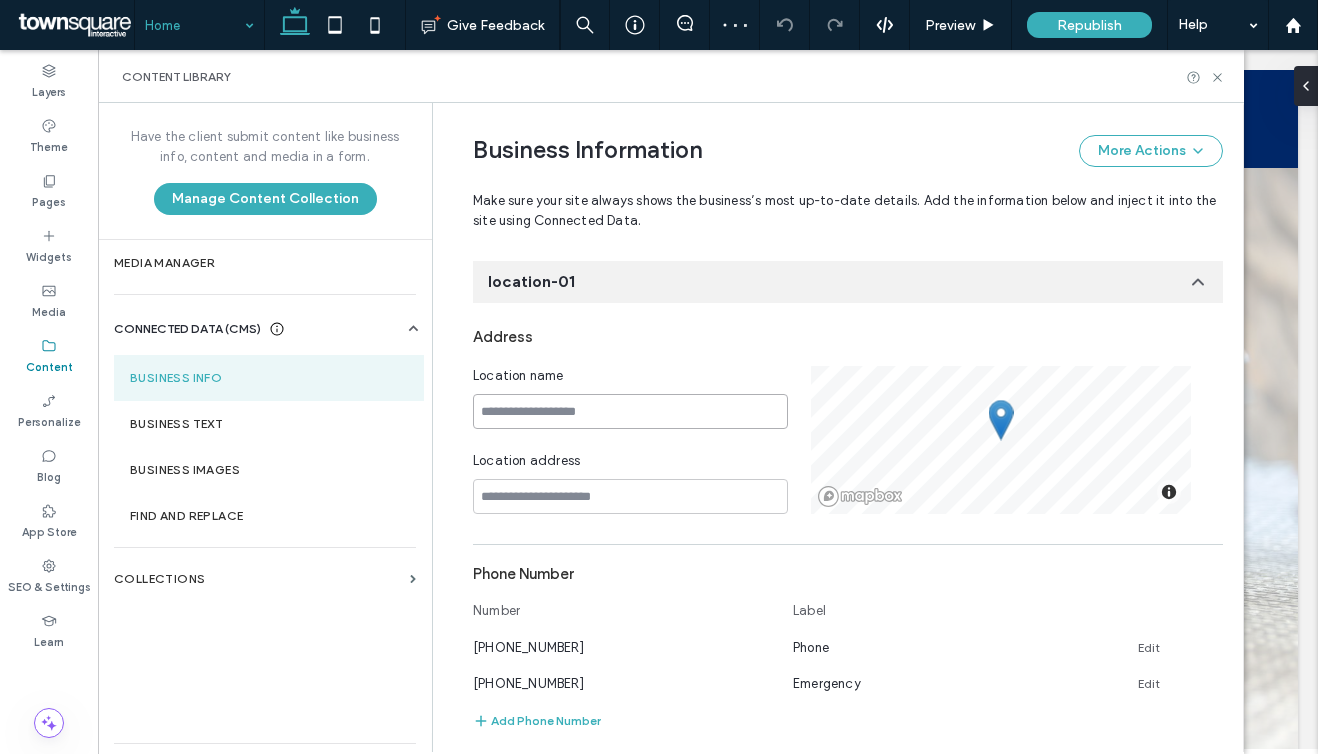 scroll, scrollTop: 0, scrollLeft: 0, axis: both 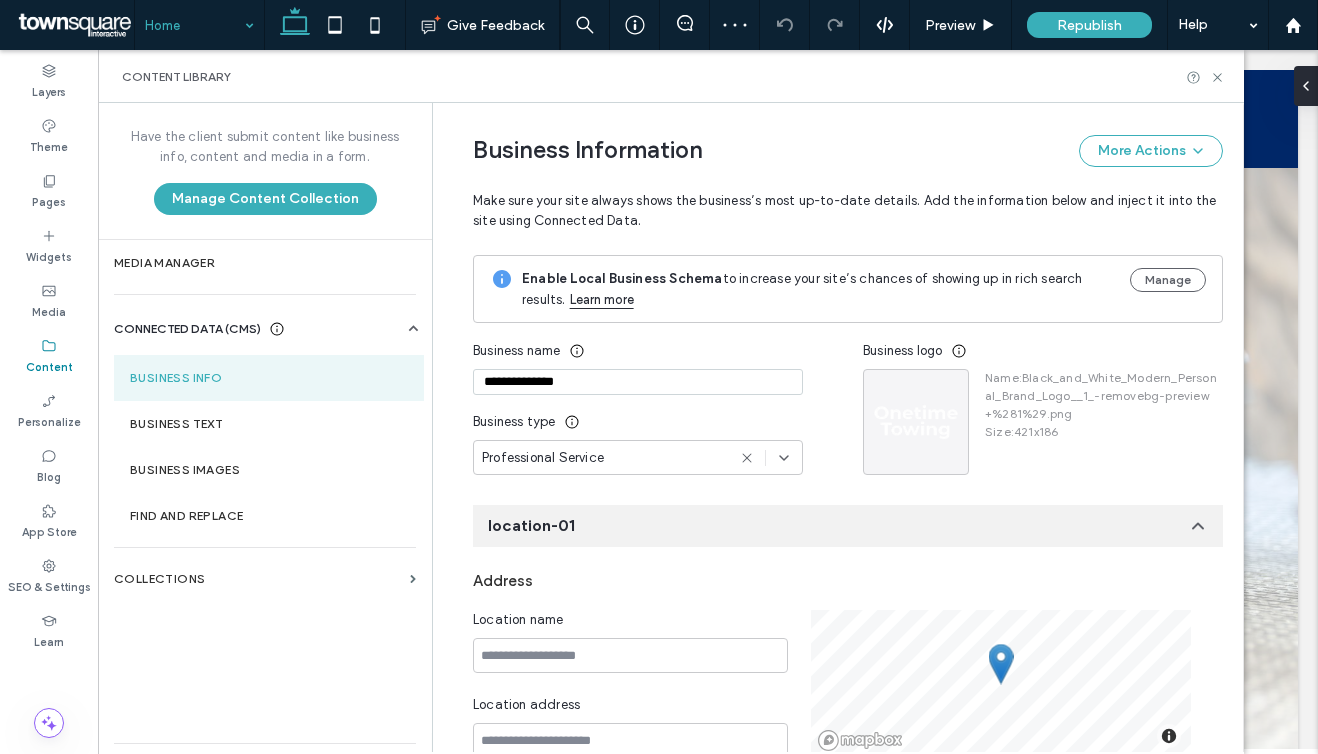 click on "**********" at bounding box center [638, 382] 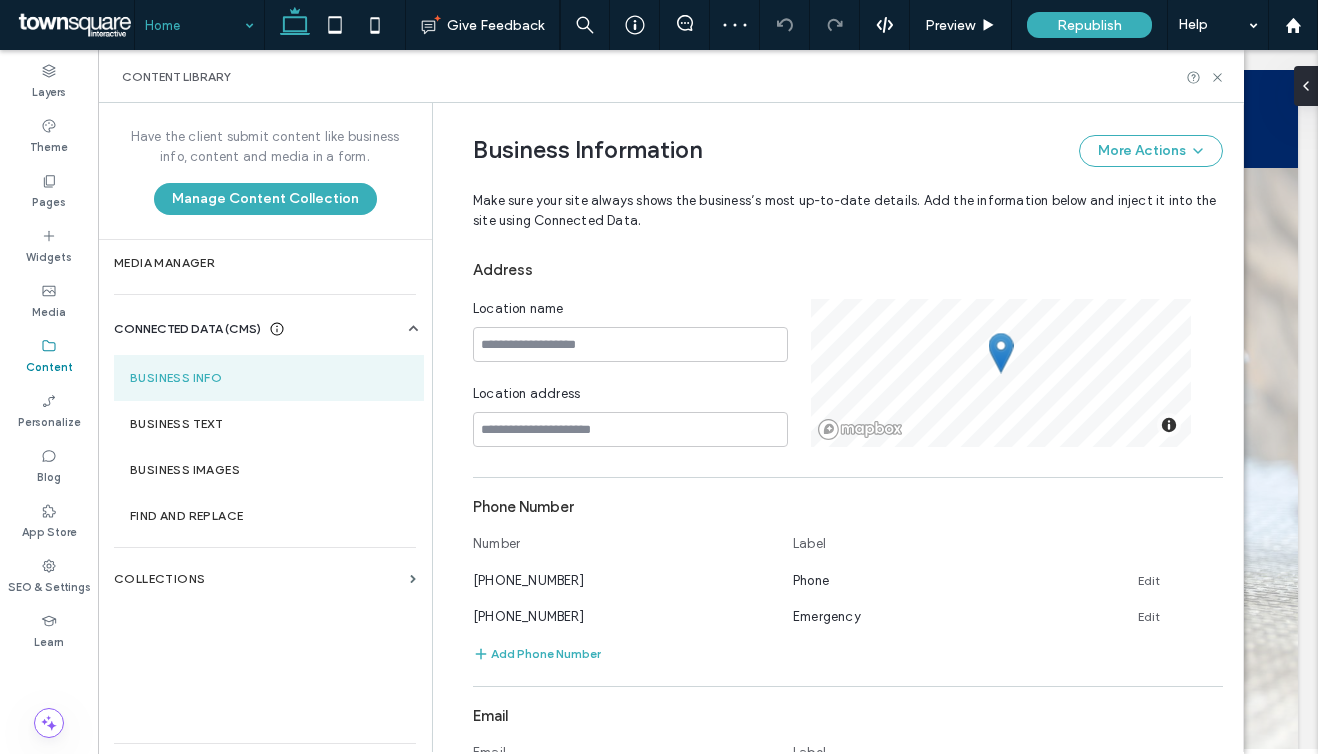 scroll, scrollTop: 315, scrollLeft: 0, axis: vertical 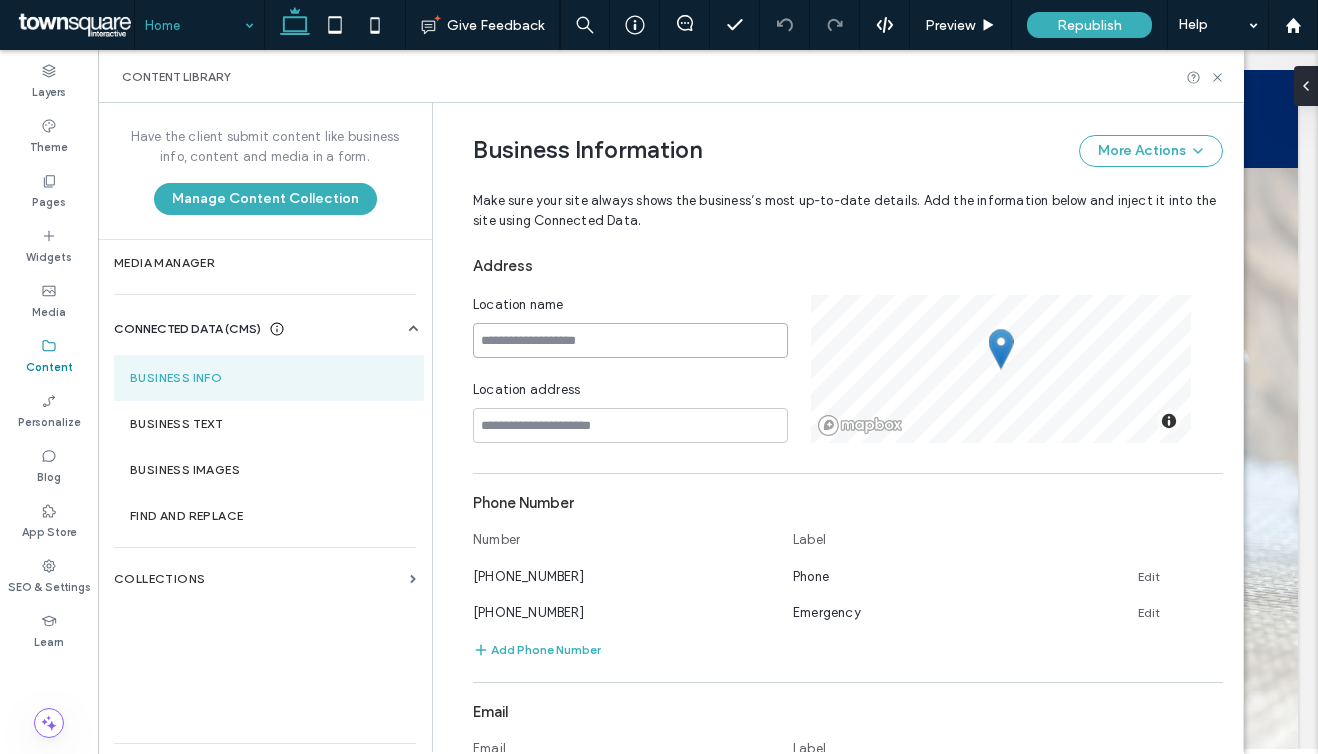 click at bounding box center [630, 340] 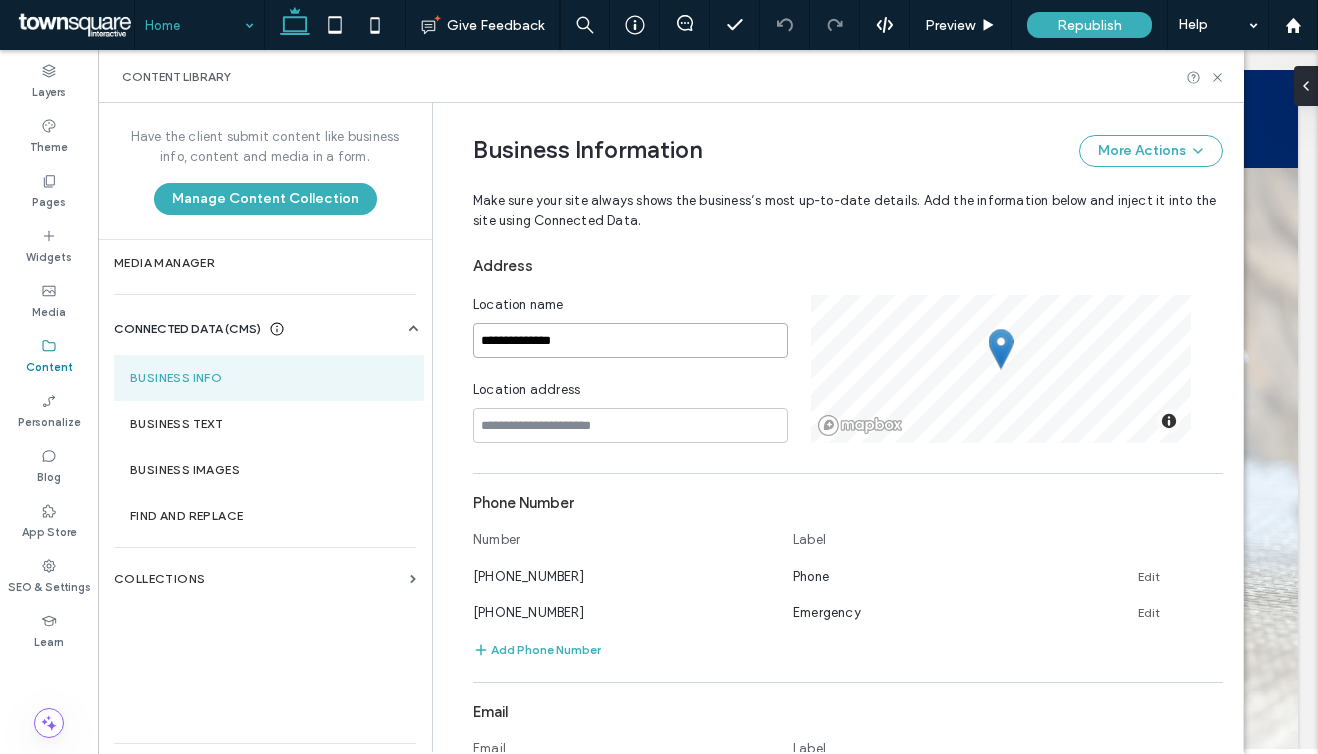 type on "**********" 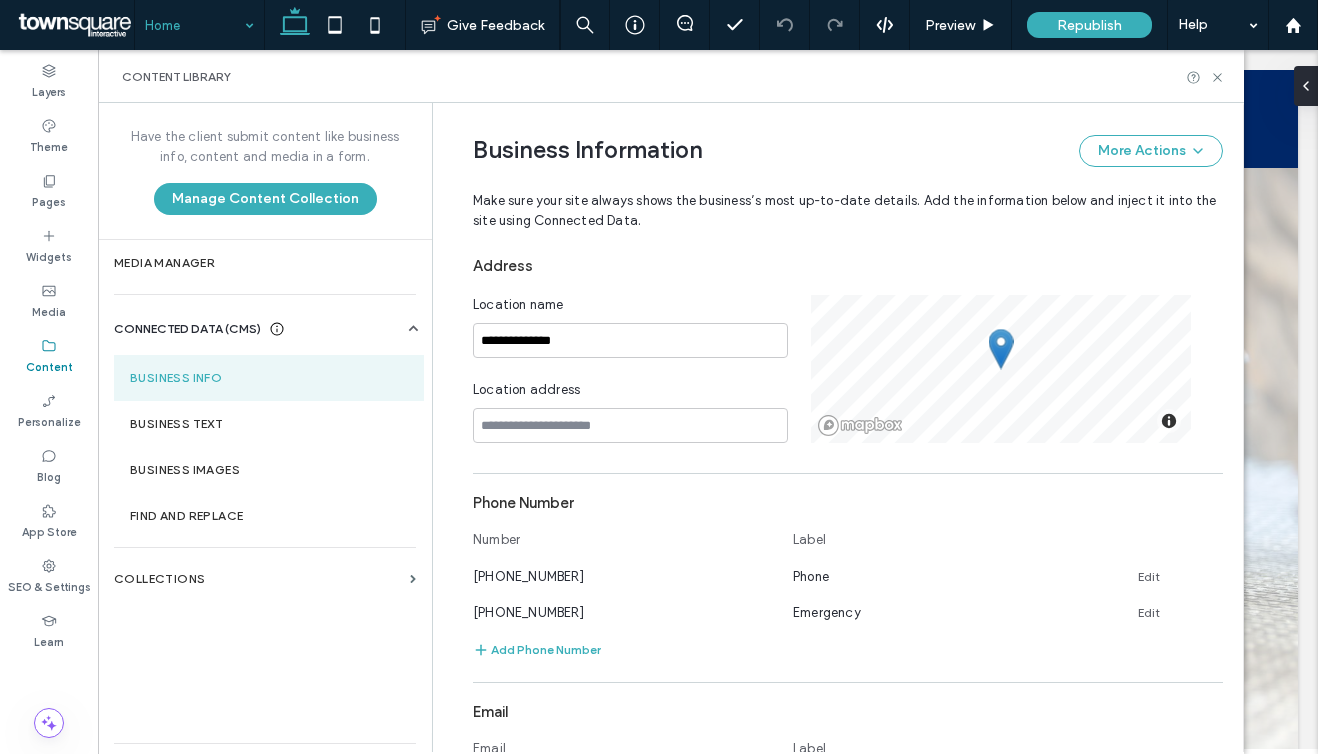 click on "**********" at bounding box center [642, 369] 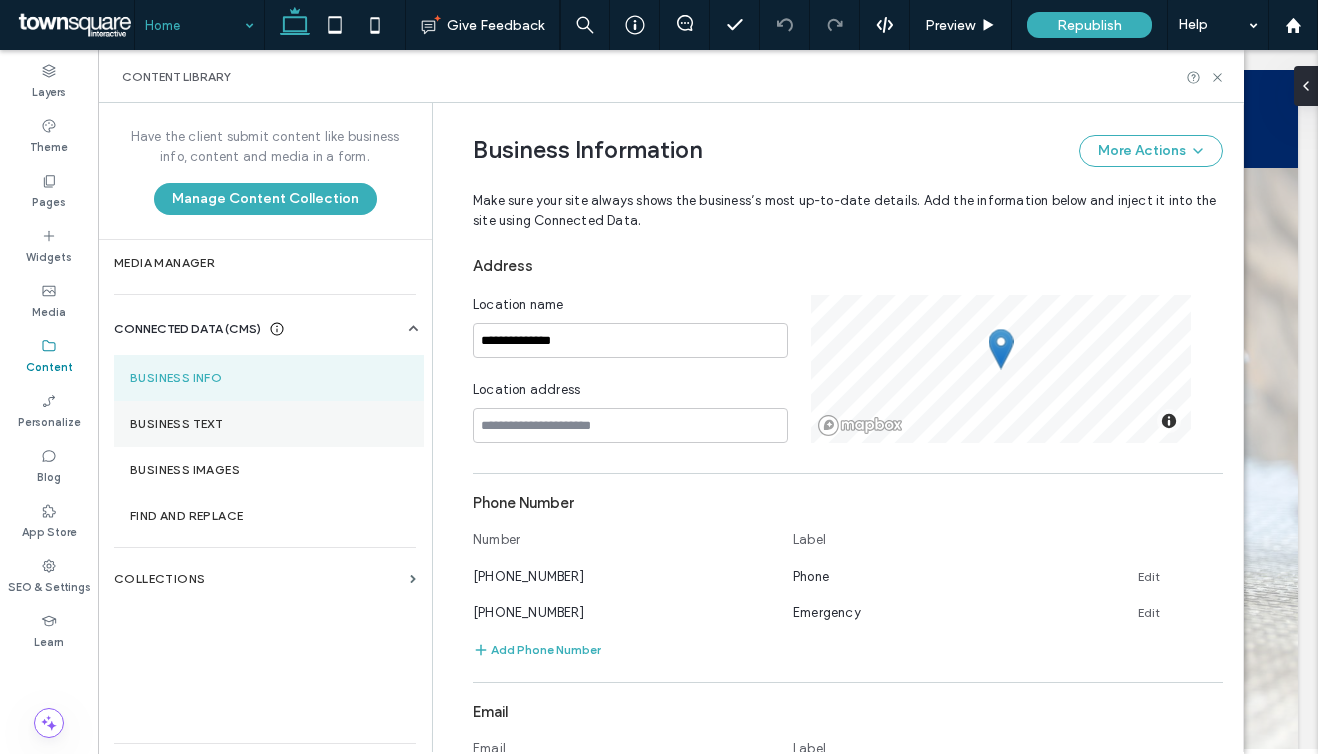 scroll, scrollTop: 261, scrollLeft: 0, axis: vertical 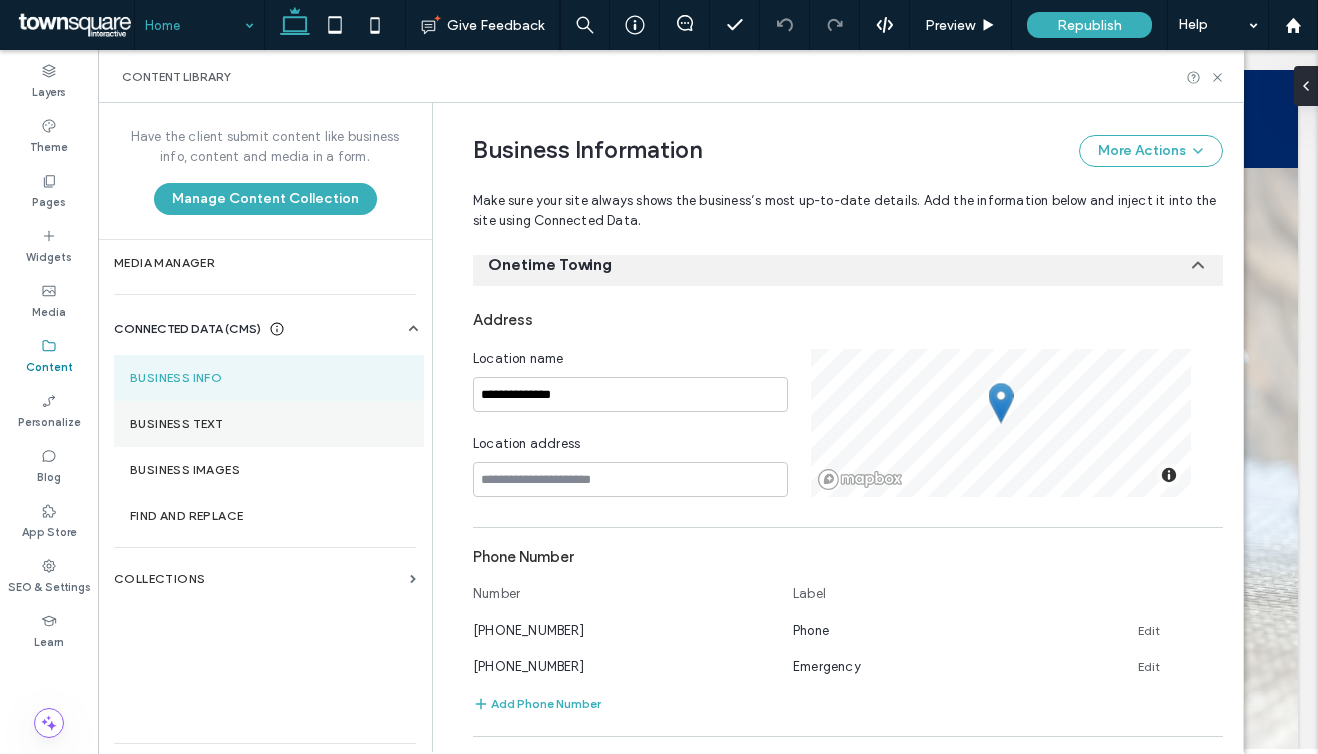 click on "Business Text" at bounding box center [269, 424] 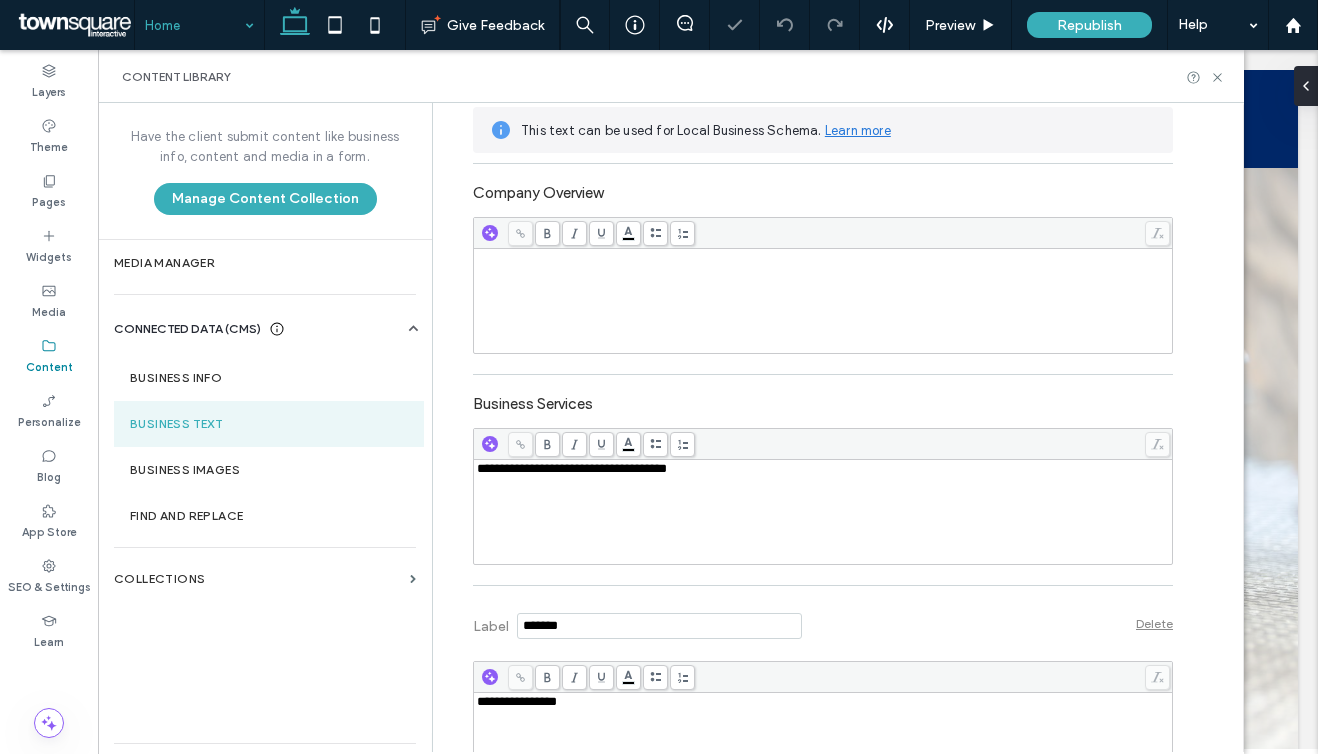 scroll, scrollTop: 669, scrollLeft: 0, axis: vertical 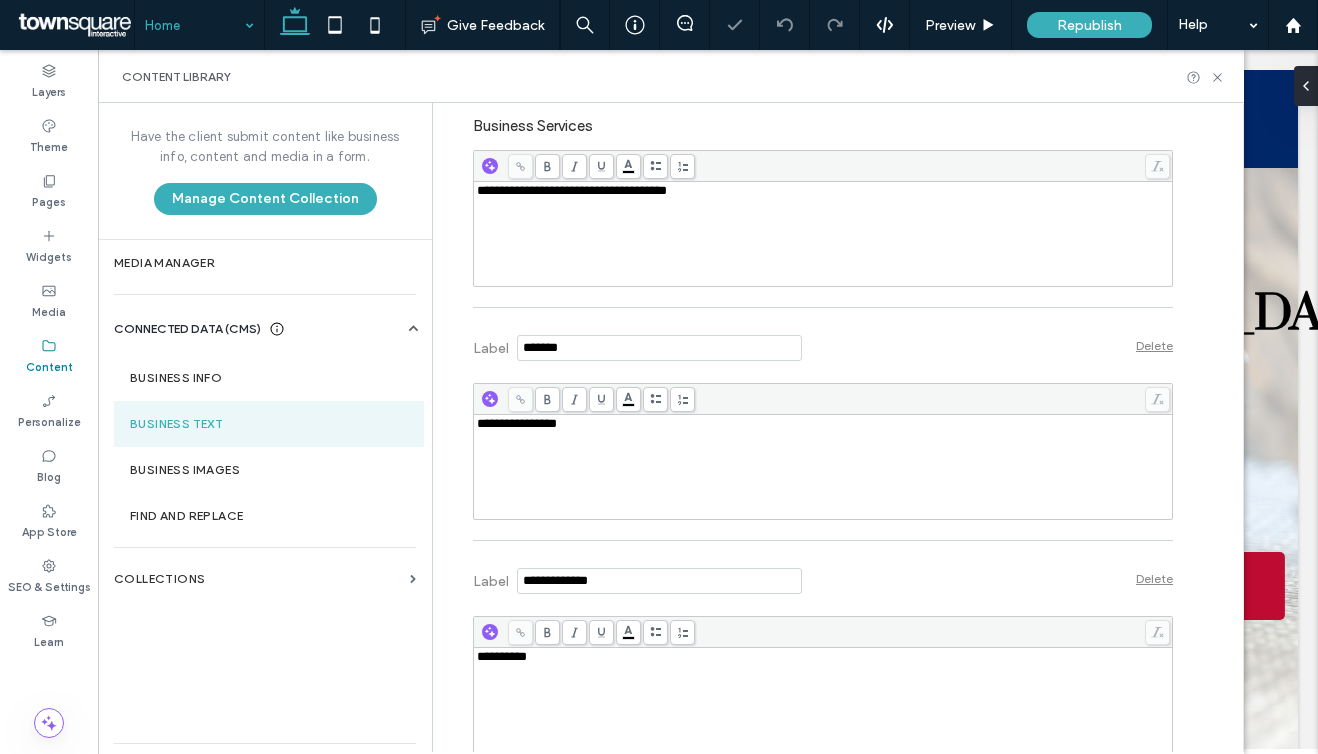 click on "**********" at bounding box center (823, 467) 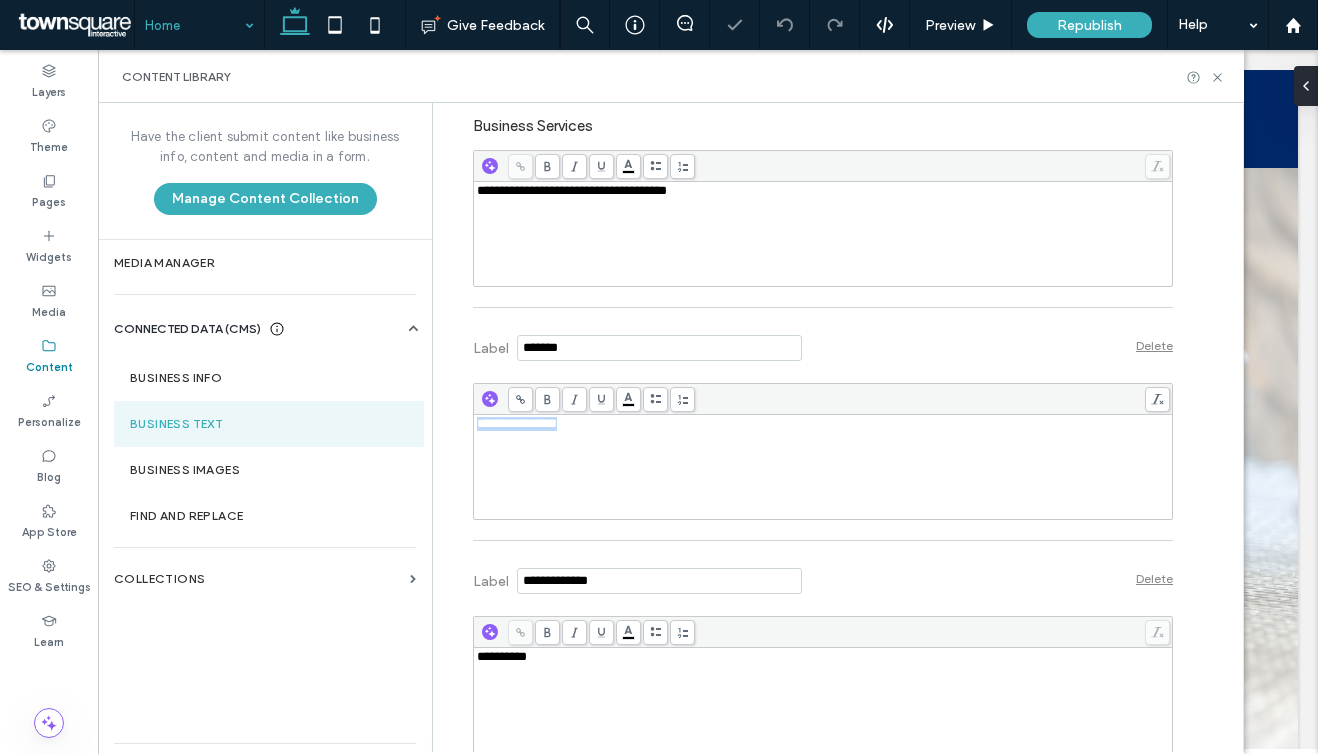 copy on "**********" 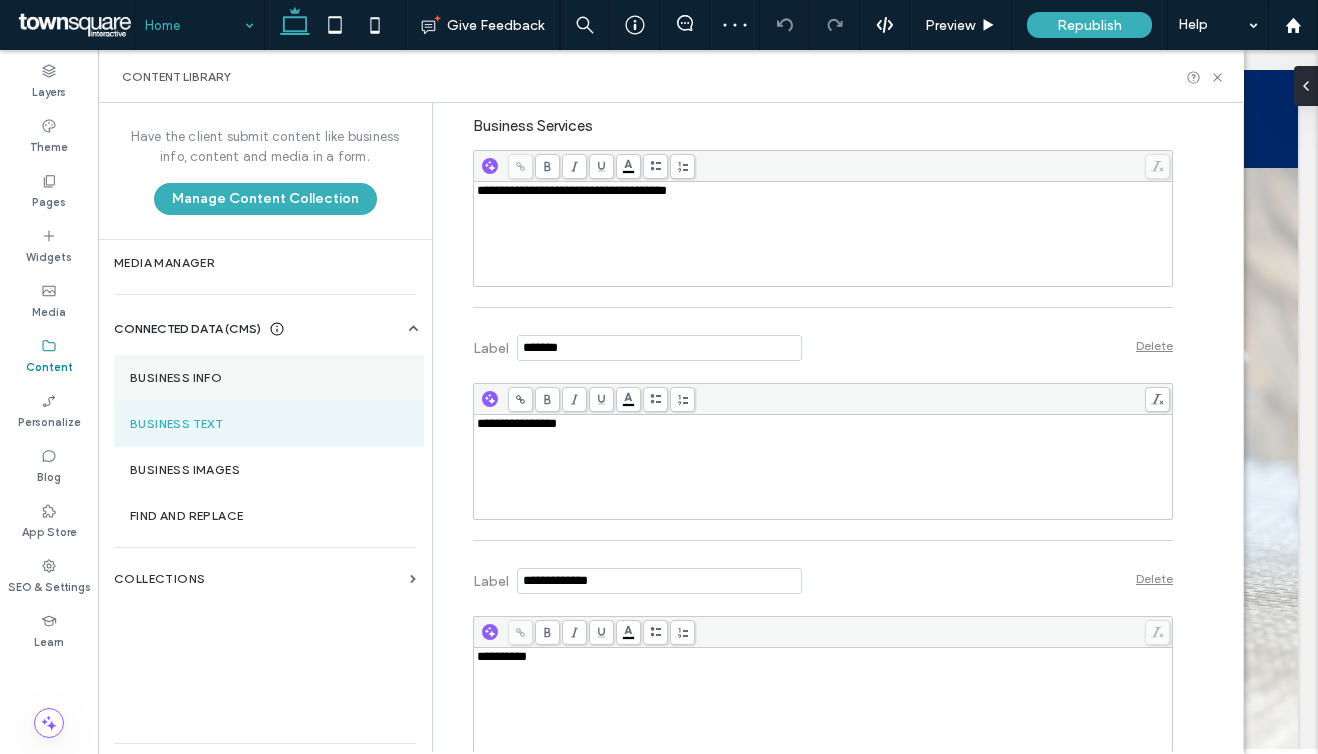 click on "Business Info" at bounding box center [269, 378] 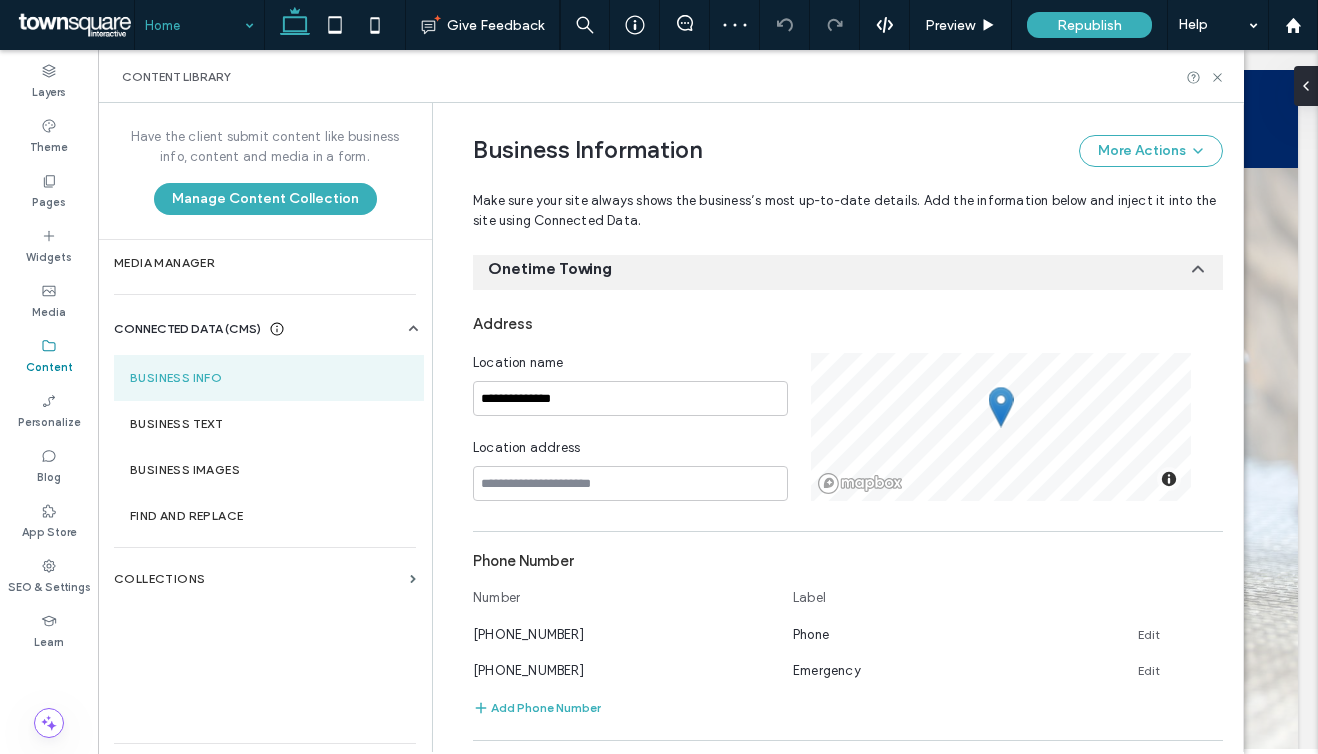 scroll, scrollTop: 261, scrollLeft: 0, axis: vertical 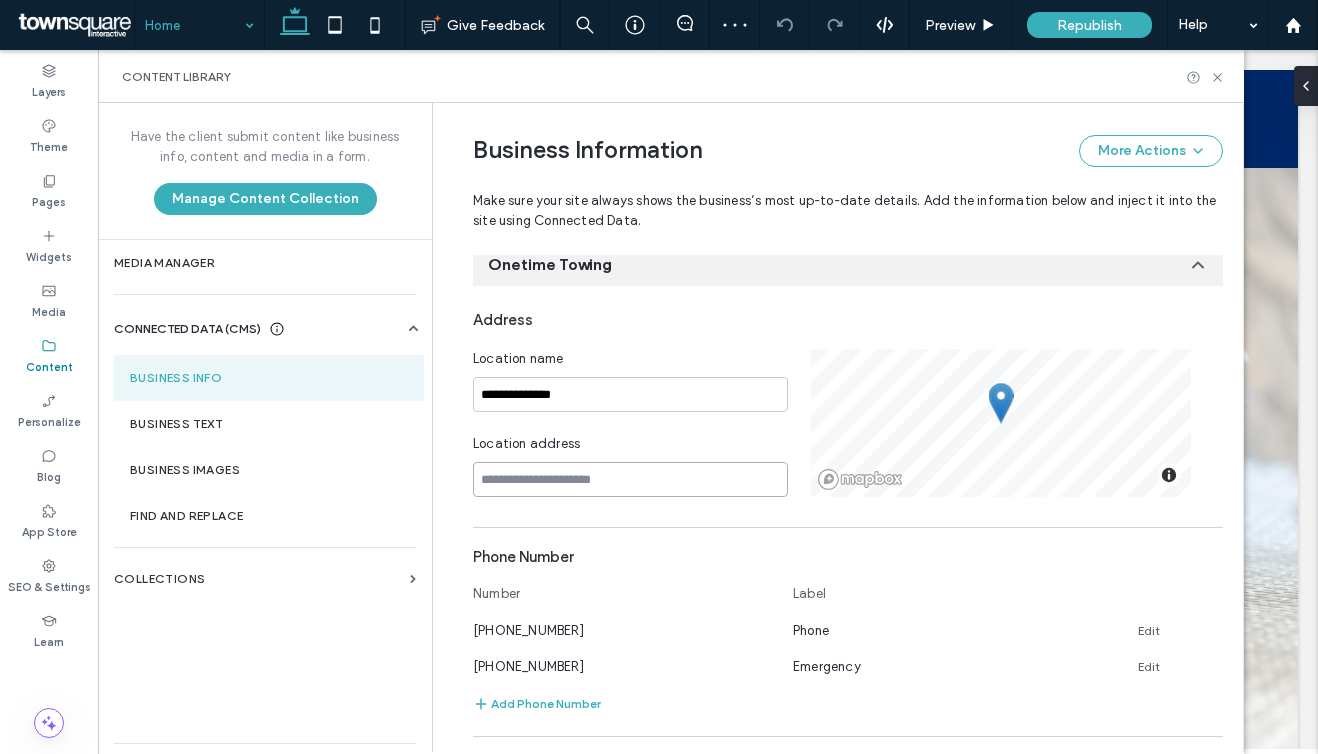 click at bounding box center (630, 479) 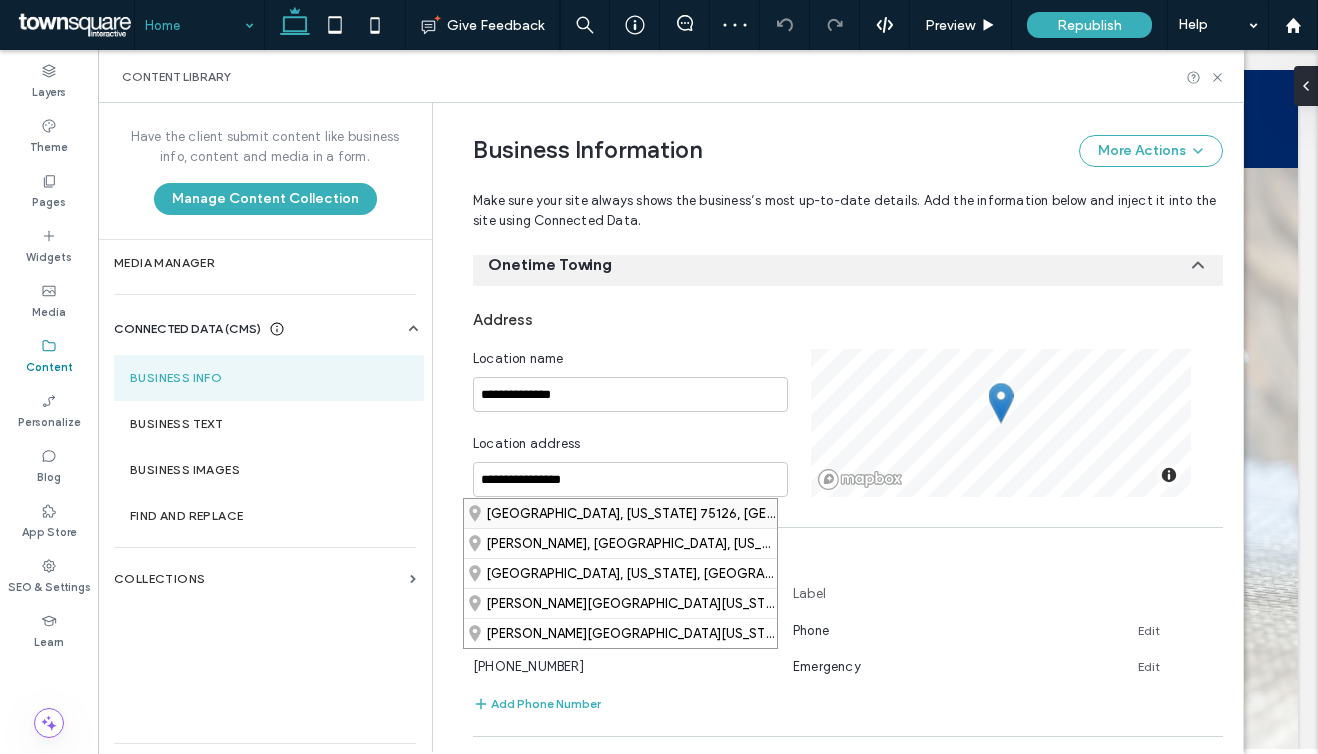 click on "[GEOGRAPHIC_DATA], [US_STATE] 75126, [GEOGRAPHIC_DATA]" at bounding box center (620, 513) 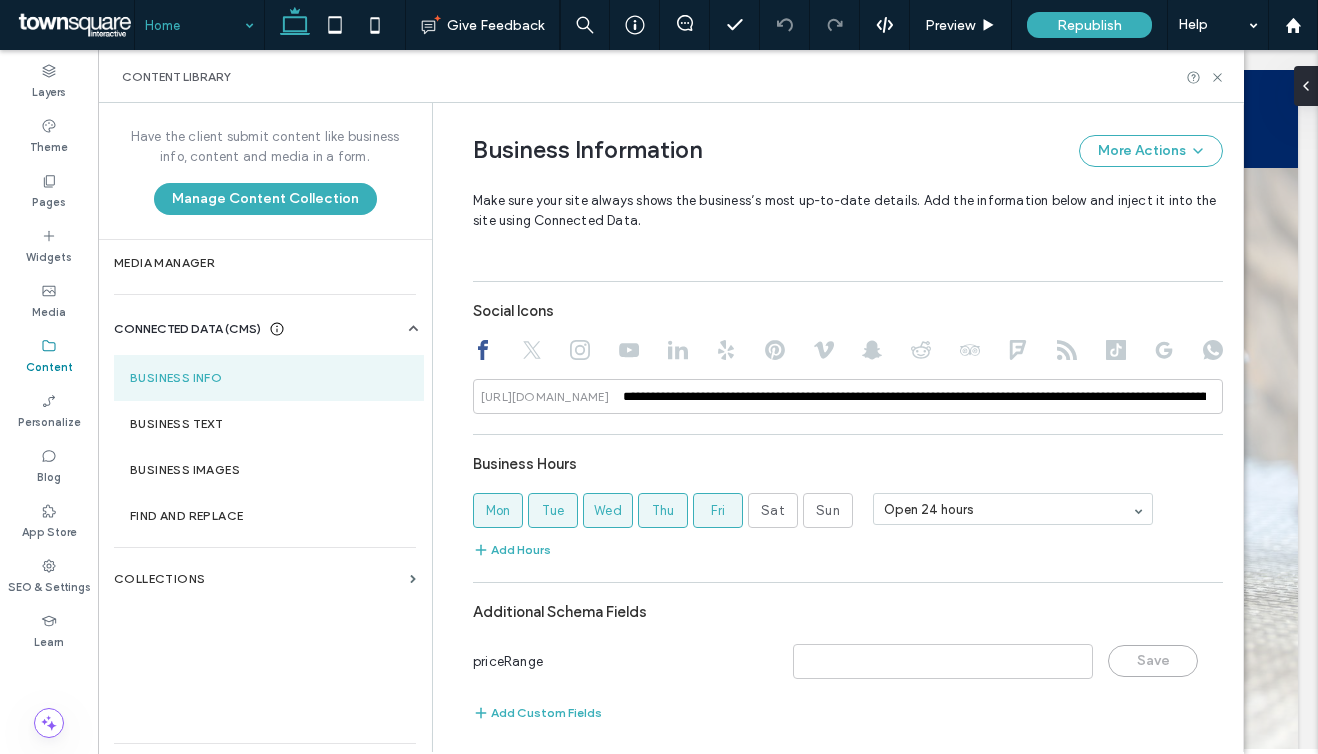 scroll, scrollTop: 900, scrollLeft: 0, axis: vertical 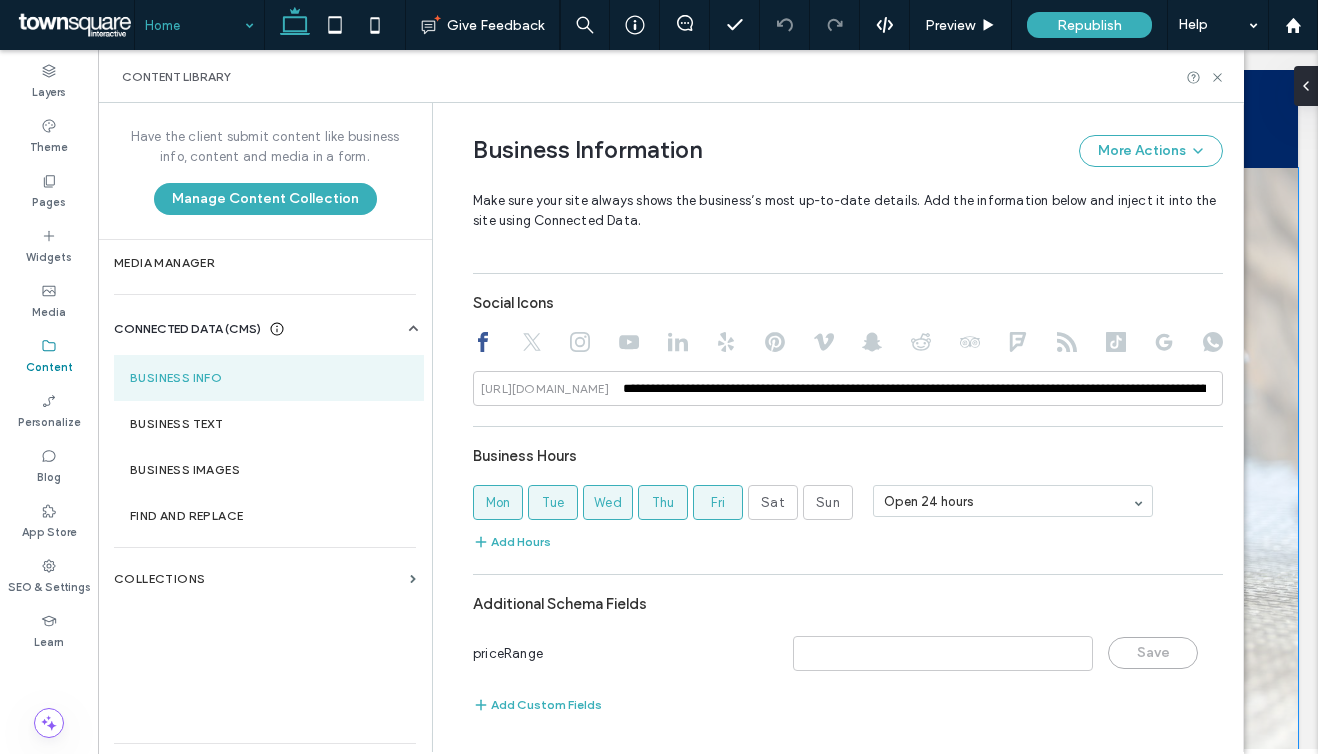 click on "One Time Towing in [GEOGRAPHIC_DATA] in [GEOGRAPHIC_DATA]
Competitive Tow Rates in [GEOGRAPHIC_DATA]
Arrange for professional towing services in the [GEOGRAPHIC_DATA] and [GEOGRAPHIC_DATA]
We'll get to you within 60 minutes or less guaranteed
Request a Quote" at bounding box center (708, 550) 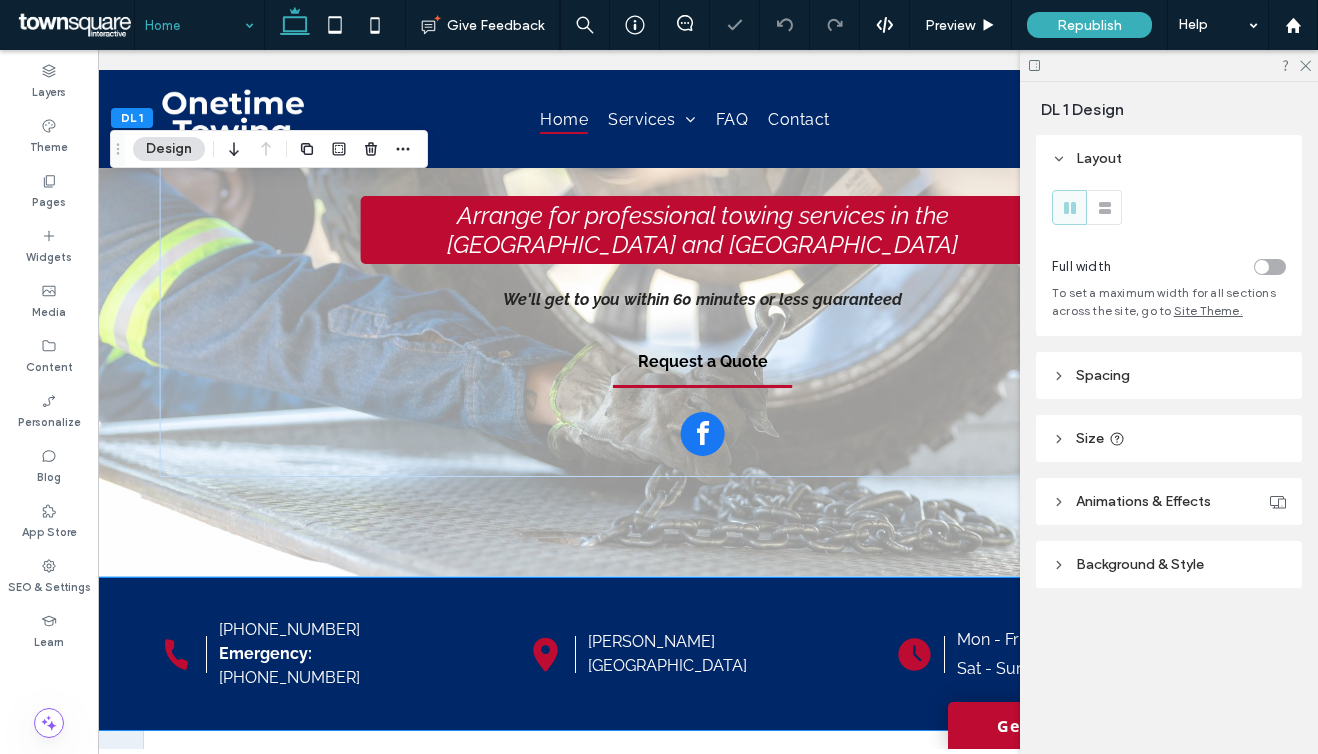 scroll, scrollTop: 687, scrollLeft: 23, axis: both 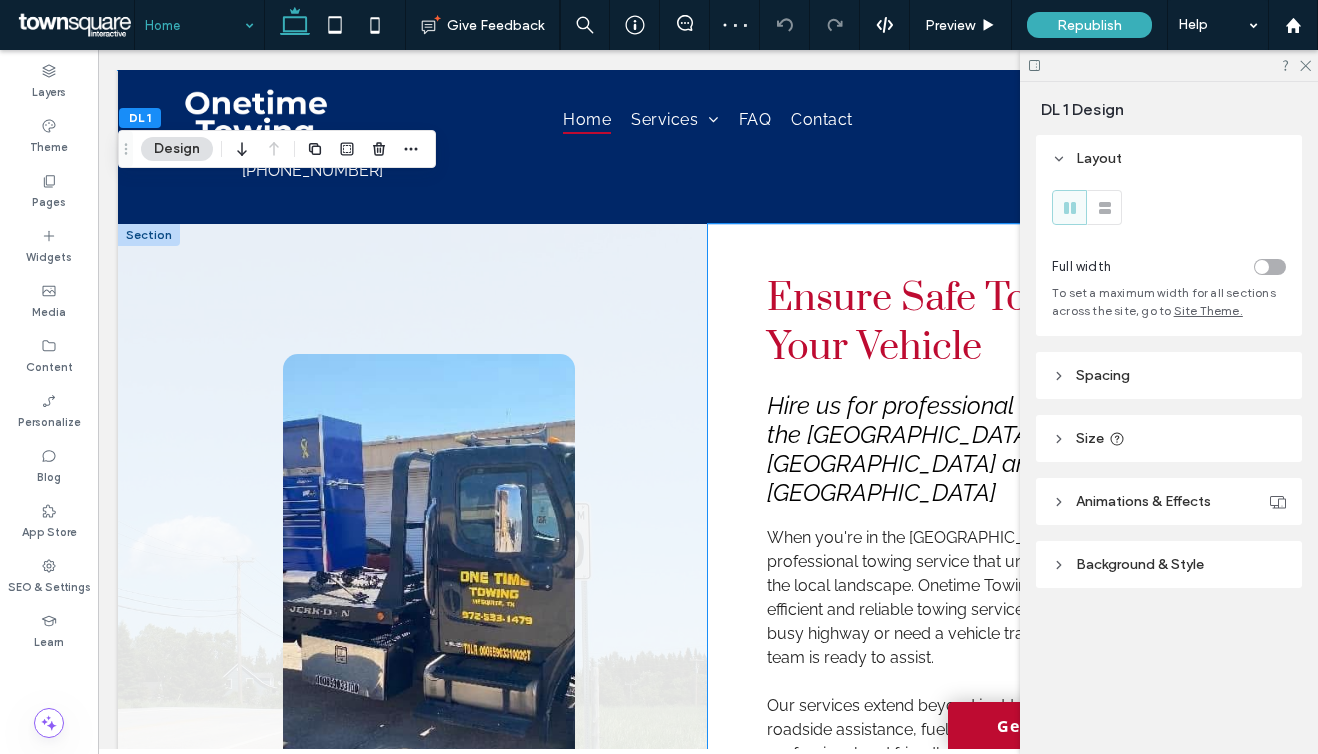 click on "Our services extend beyond just towing. We offer emergency roadside assistance, fuel delivery, jump starts, and more. Our professional and friendly drivers are fully licensed and insured, ensuring that you receive the best service possible. With honest pricing and fast response times, you can rest assured that you're in good hands." at bounding box center (1000, 765) 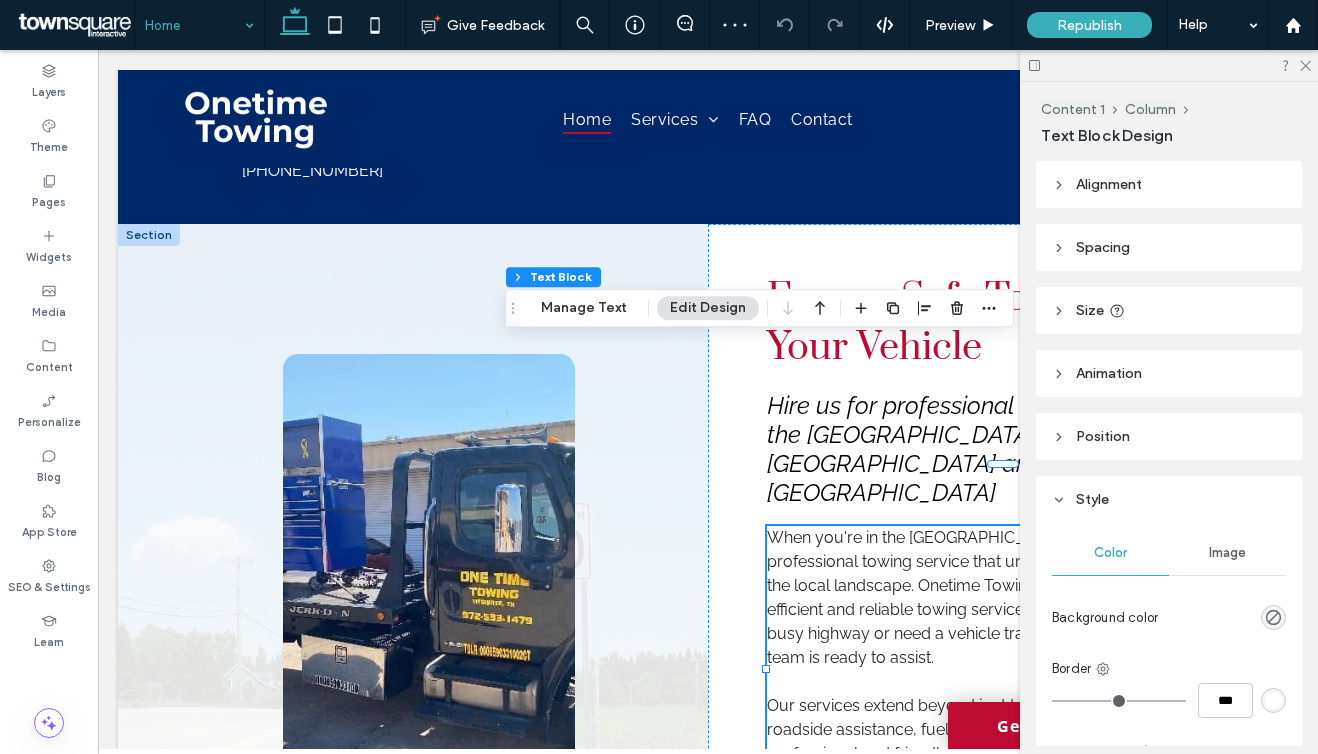 click on "When you're in the [GEOGRAPHIC_DATA] area, you need a professional towing service that understands your needs and the local landscape. Onetime Towing is here to provide you with efficient and reliable towing services. Whether you're stuck on a busy highway or need a vehicle transported across town, our team is ready to assist.
Our services extend beyond just towing. We offer emergency roadside assistance, fuel delivery, jump starts, and more. Our professional and friendly drivers are fully licensed and insured, ensuring that you receive the best service possible. With honest pricing and fast response times, you can rest assured that you're in good hands.
Contact us now to schedule your professional towing service in the [GEOGRAPHIC_DATA] area, including [GEOGRAPHIC_DATA][PERSON_NAME][GEOGRAPHIC_DATA] and [PERSON_NAME]." at bounding box center (1003, 730) 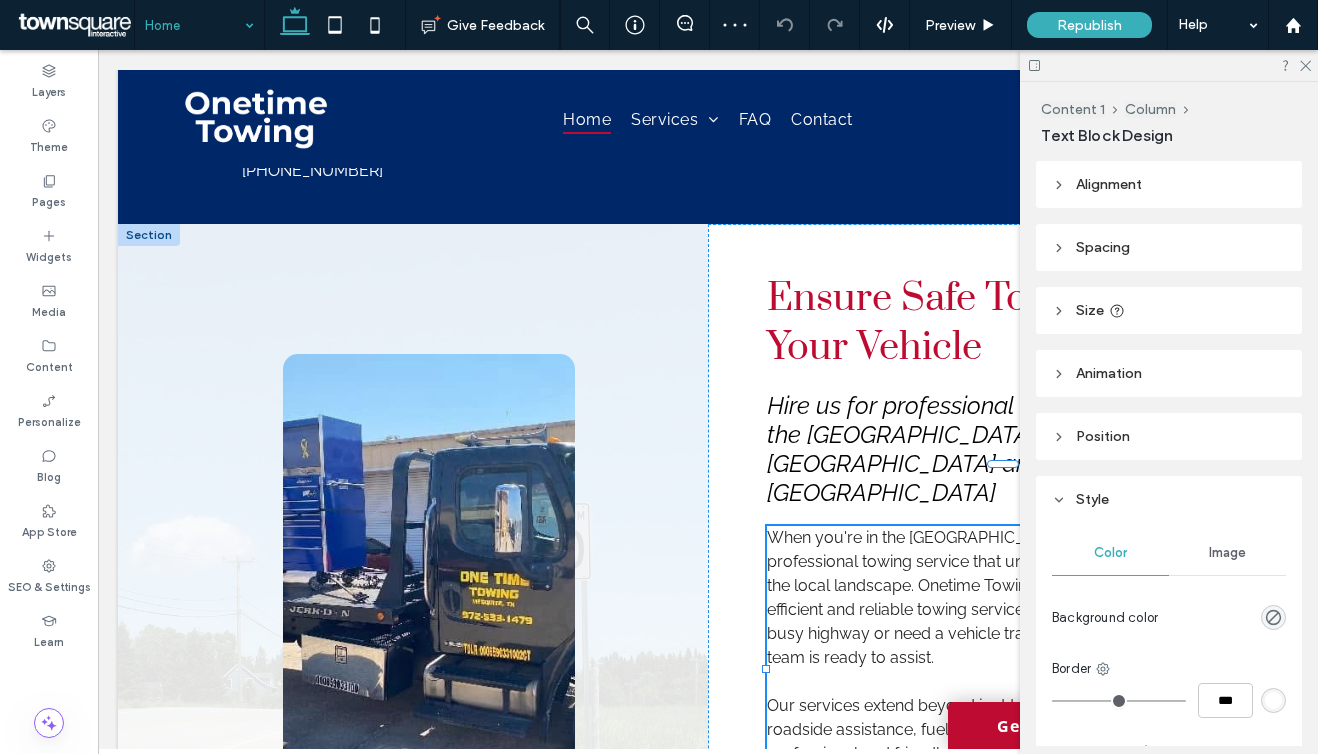 scroll, scrollTop: 1009, scrollLeft: 0, axis: vertical 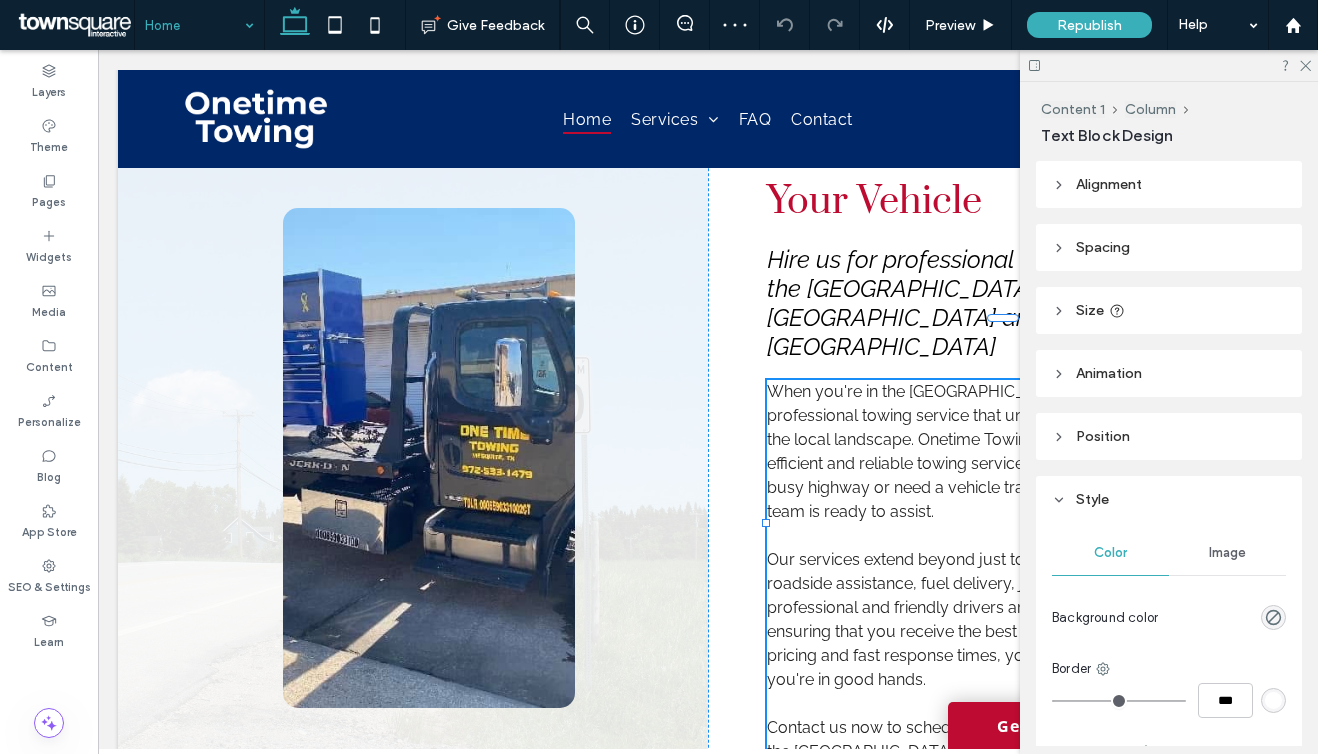 type on "*******" 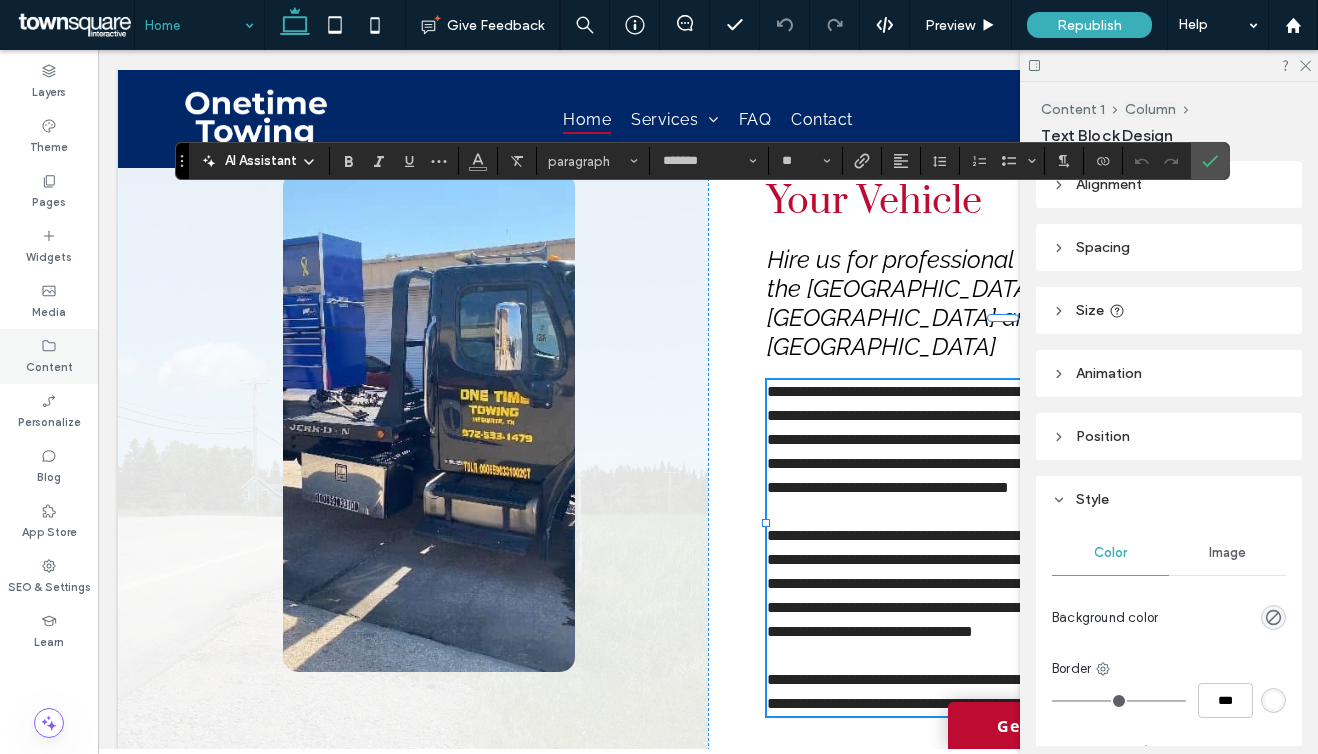 click on "Content" at bounding box center [49, 356] 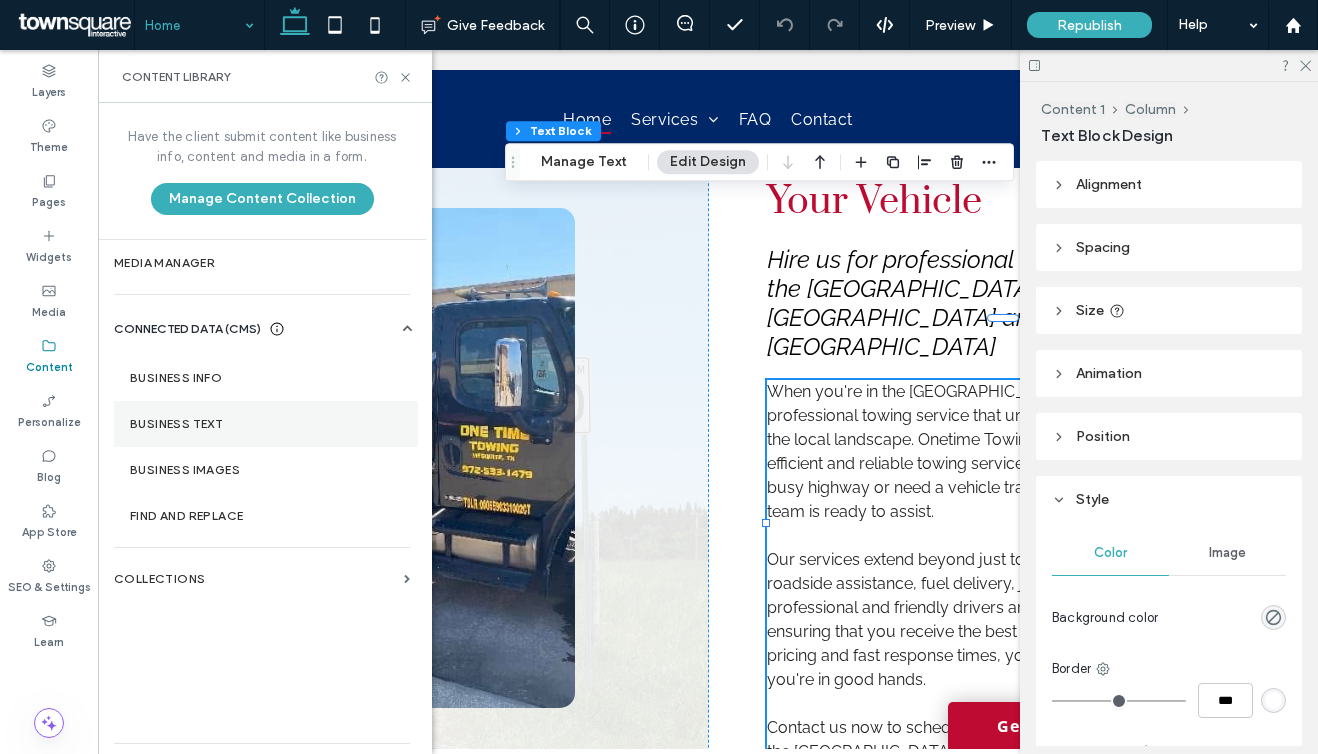 click on "Business Text" at bounding box center (266, 424) 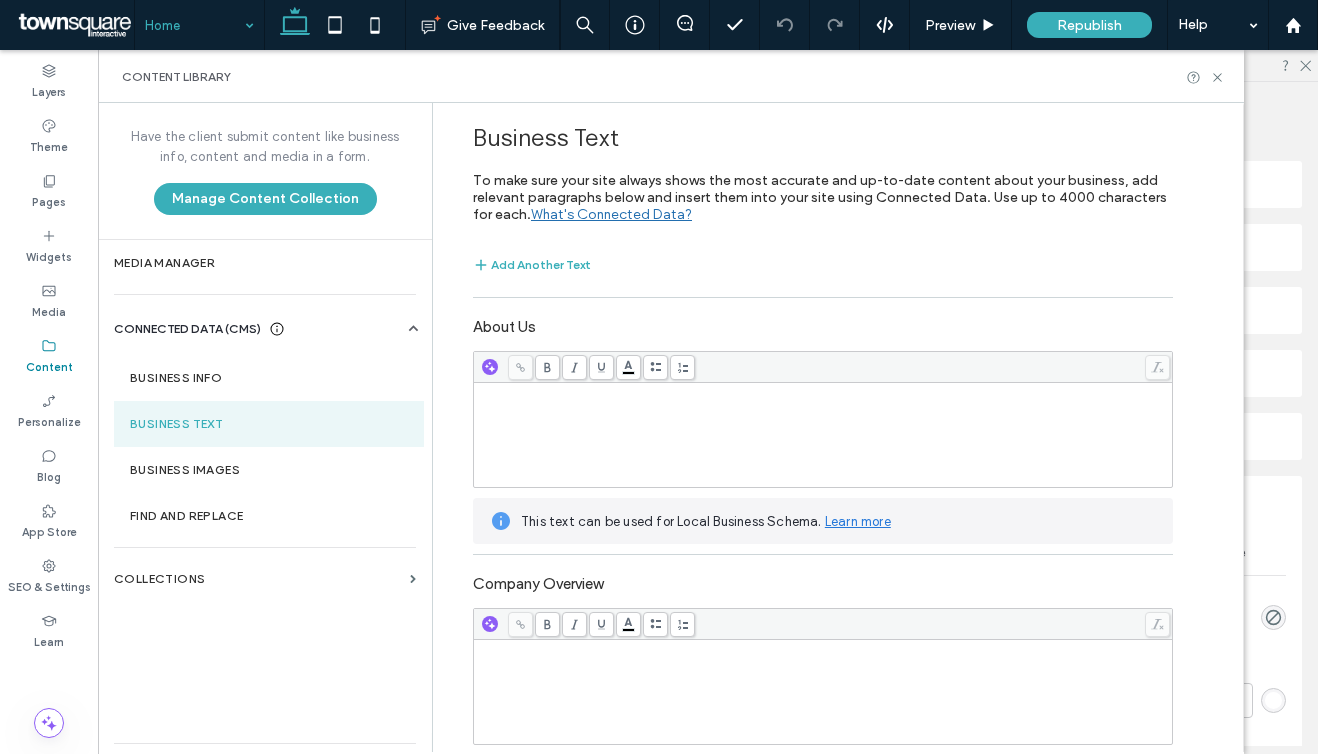 click at bounding box center [823, 435] 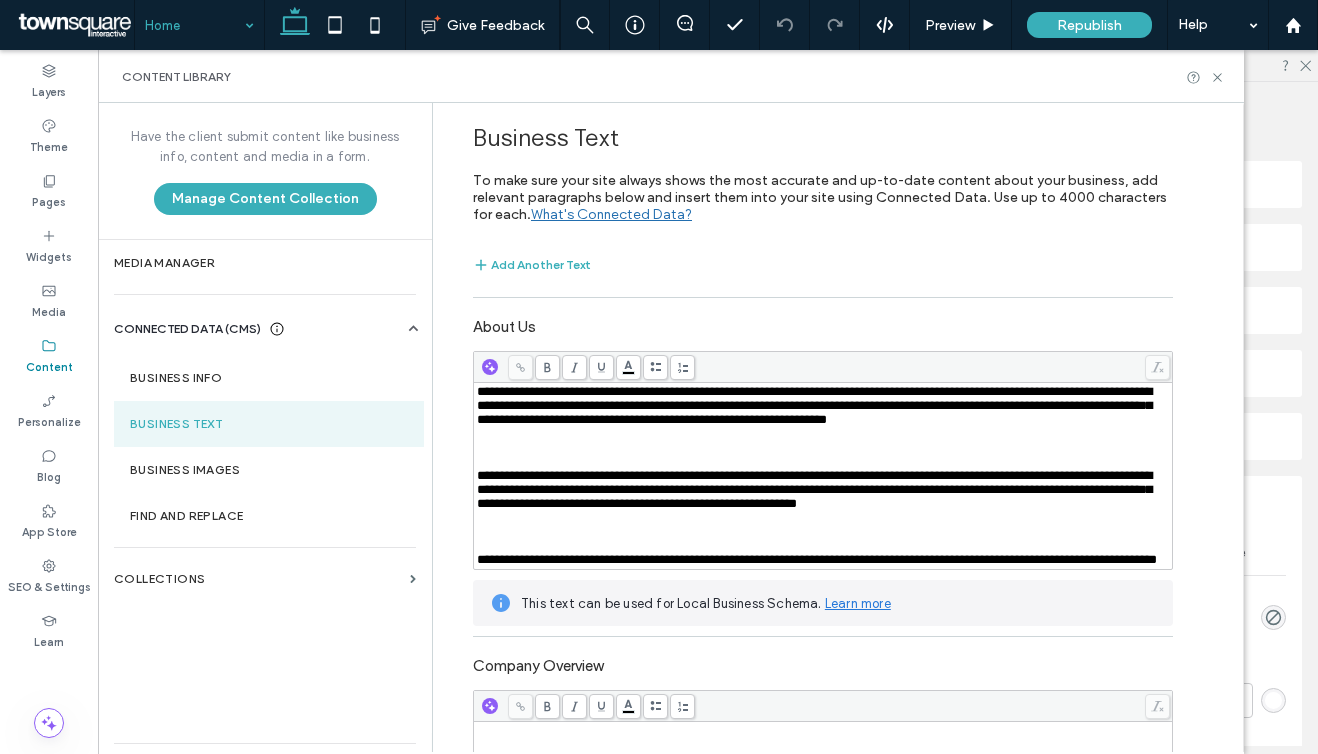click at bounding box center (823, 462) 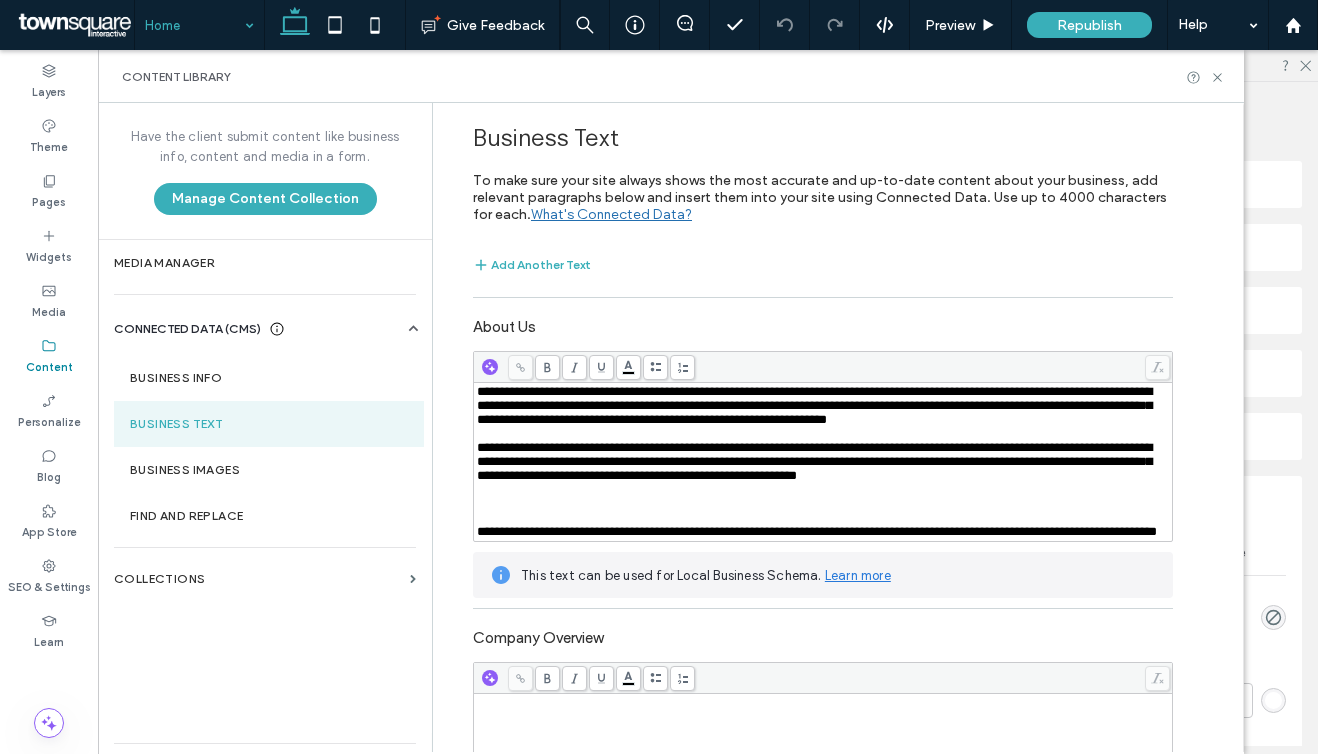 click at bounding box center (823, 518) 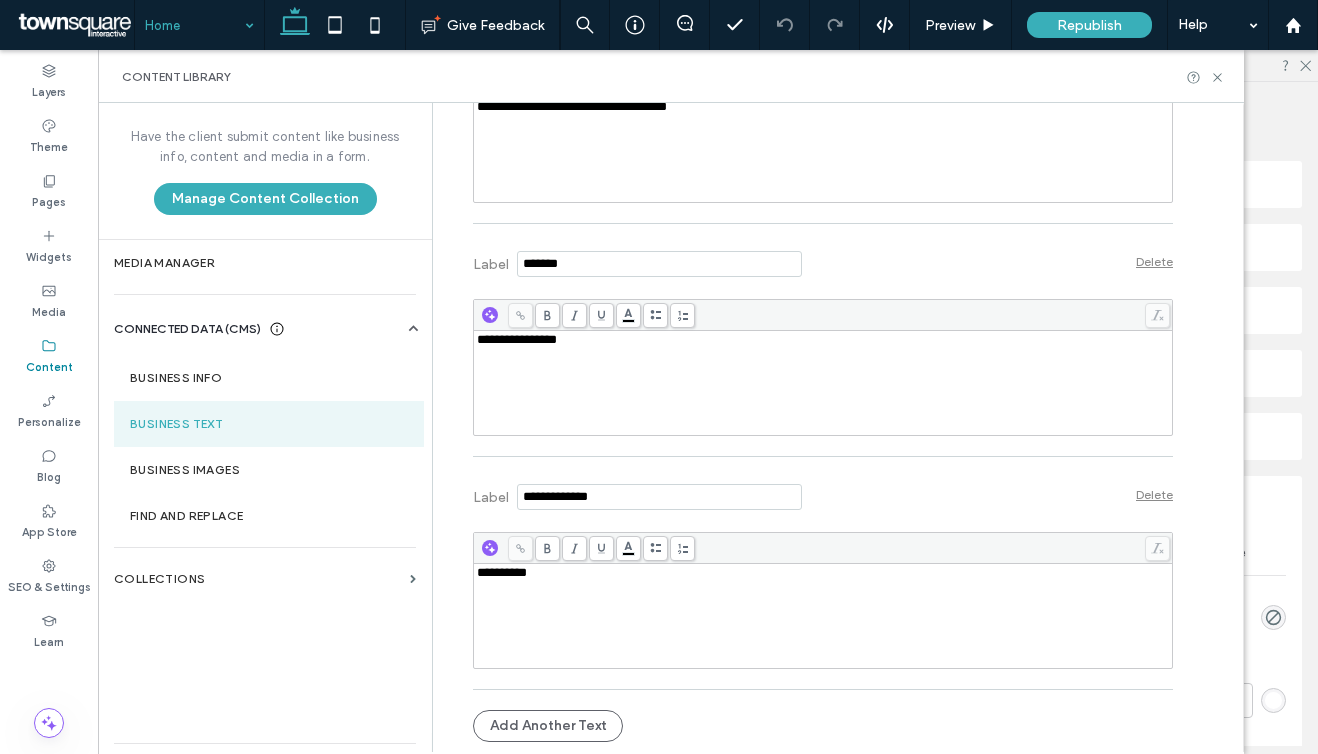 scroll, scrollTop: 0, scrollLeft: 0, axis: both 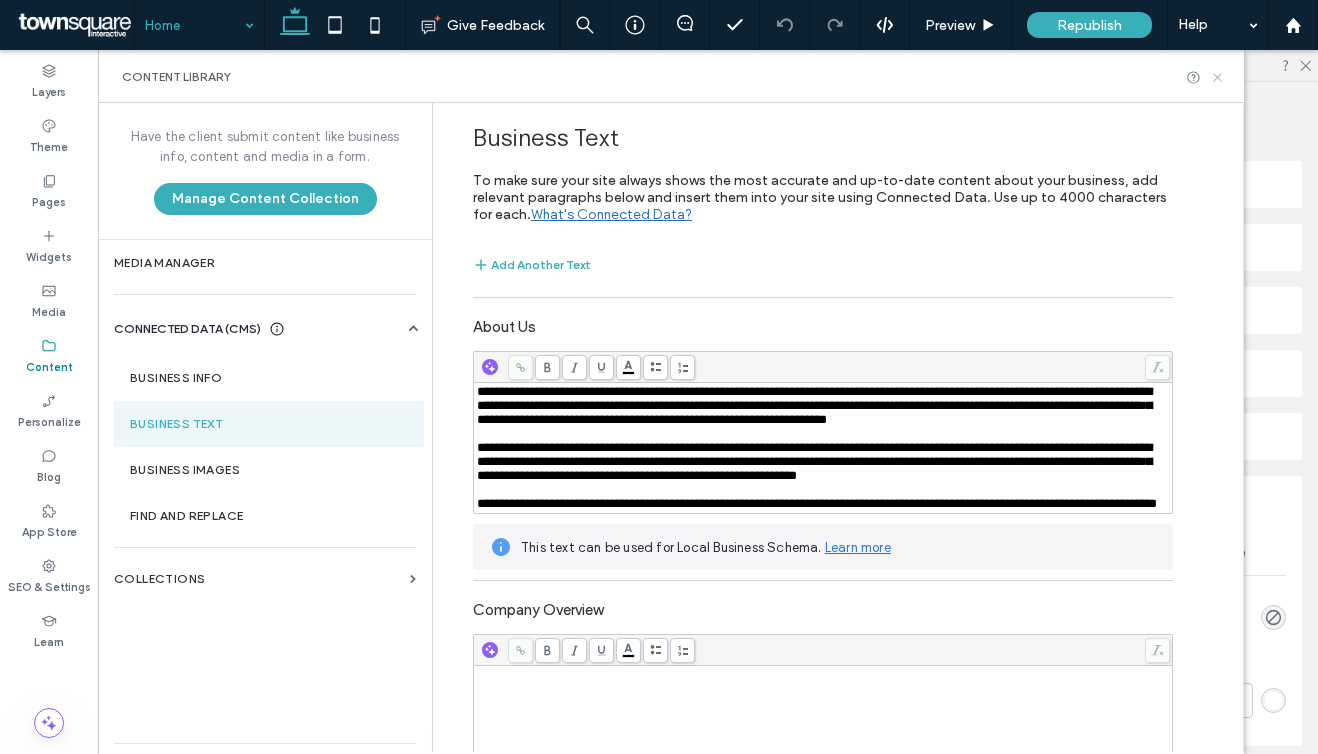 click 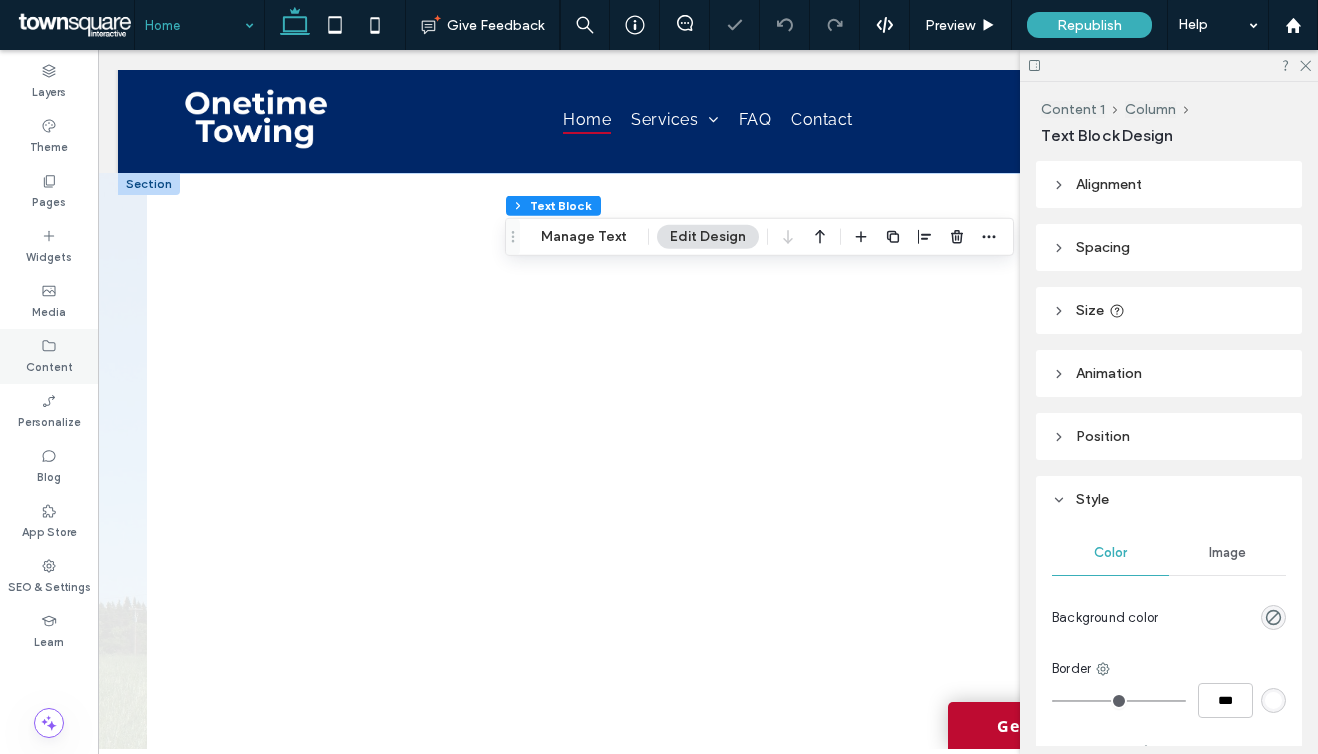 click 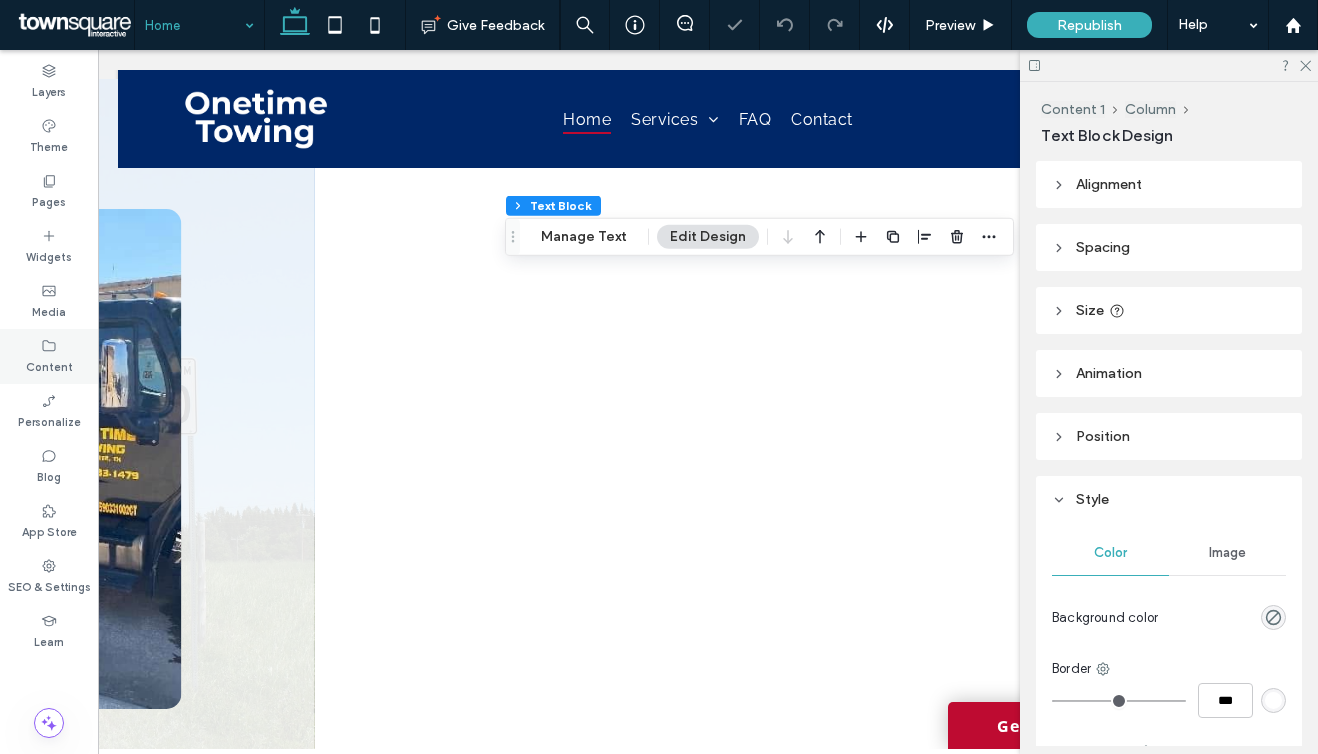 scroll, scrollTop: 1009, scrollLeft: 0, axis: vertical 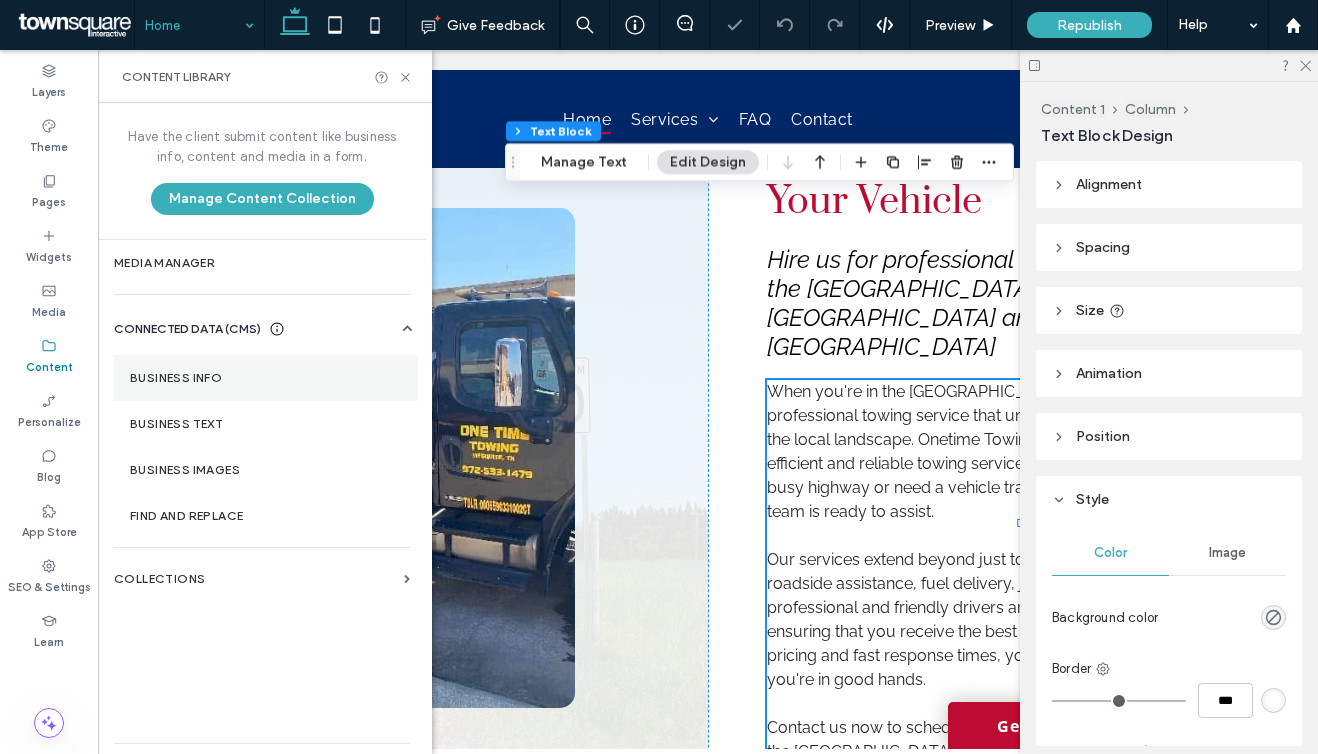 click on "Business Info" at bounding box center (266, 378) 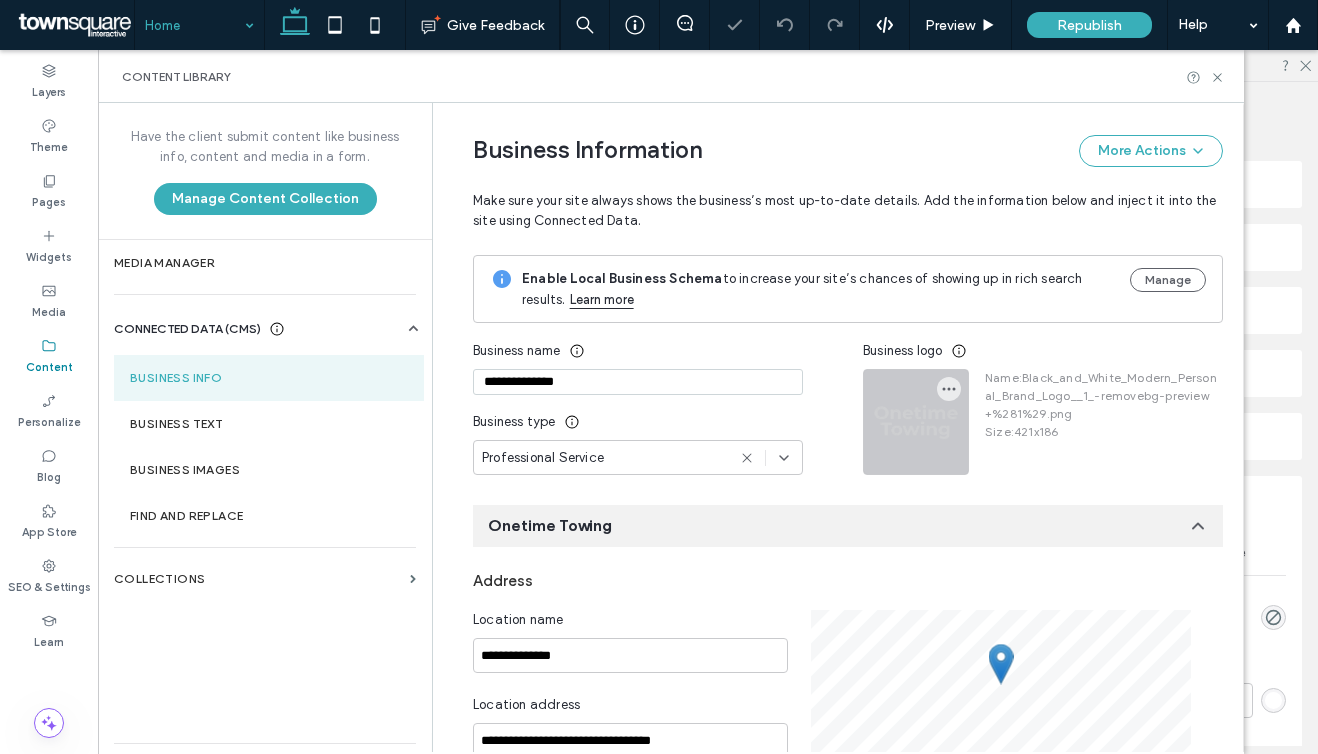 scroll, scrollTop: 37, scrollLeft: 0, axis: vertical 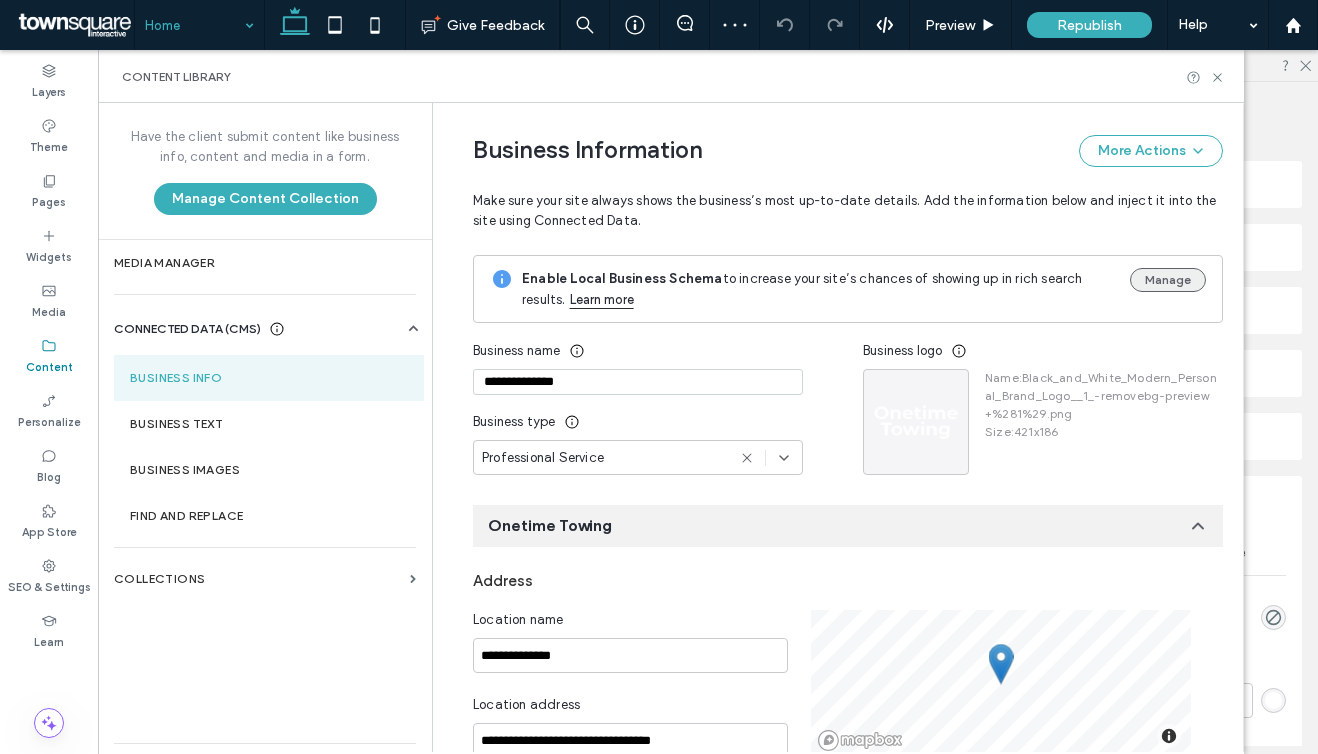 click on "Manage" at bounding box center [1168, 280] 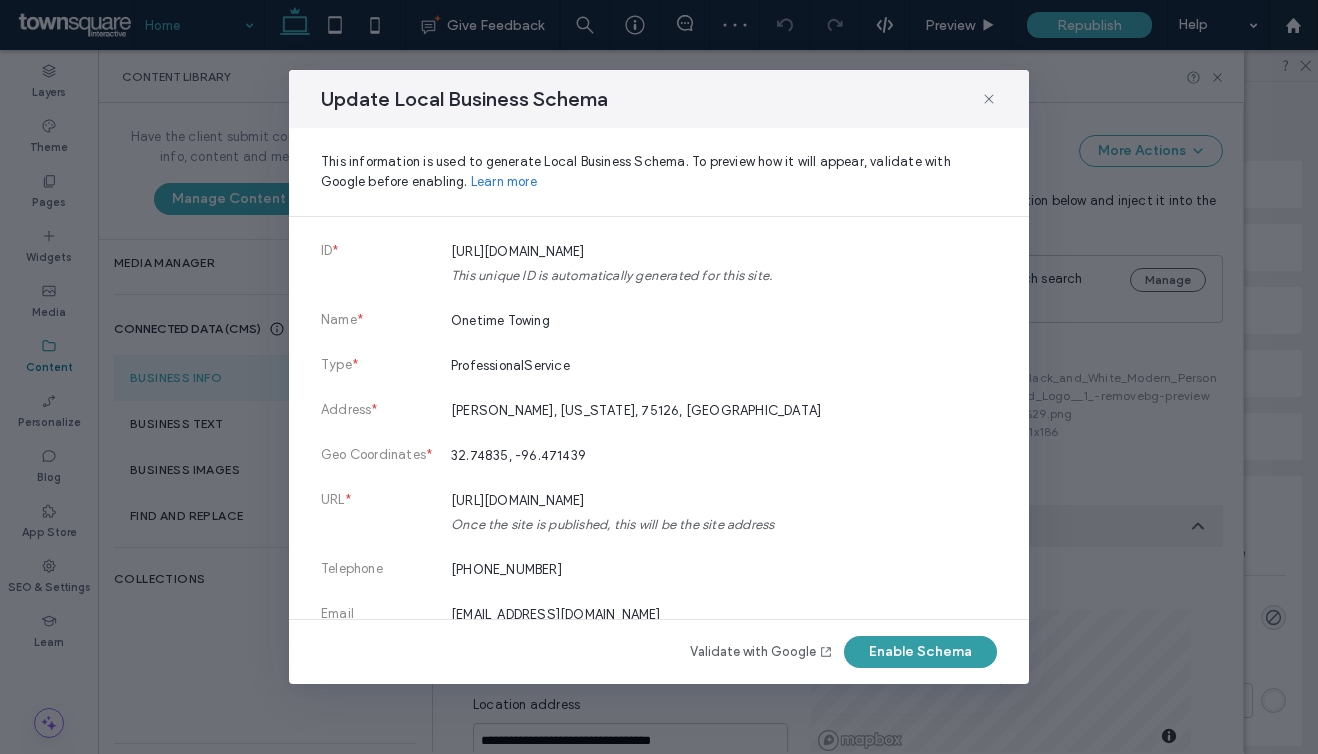 click on "Enable Schema" at bounding box center (920, 652) 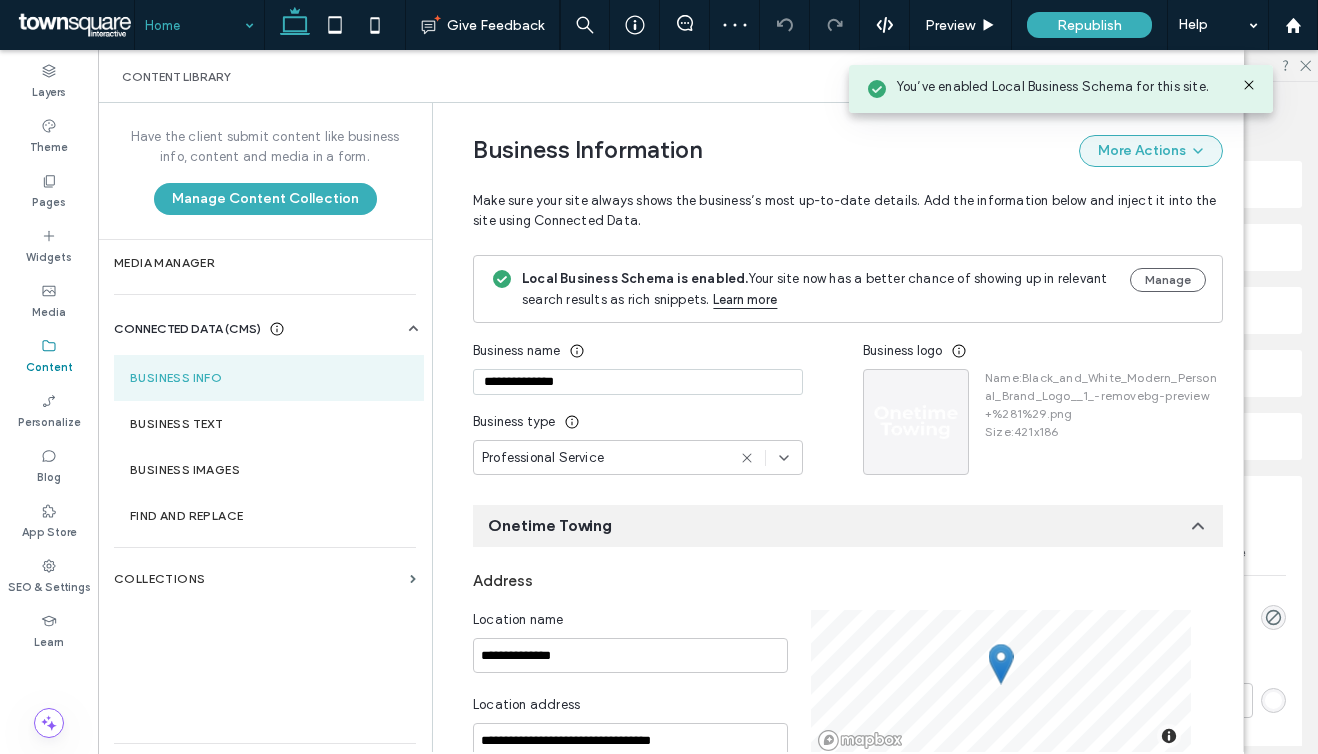 click on "More Actions" at bounding box center (1151, 151) 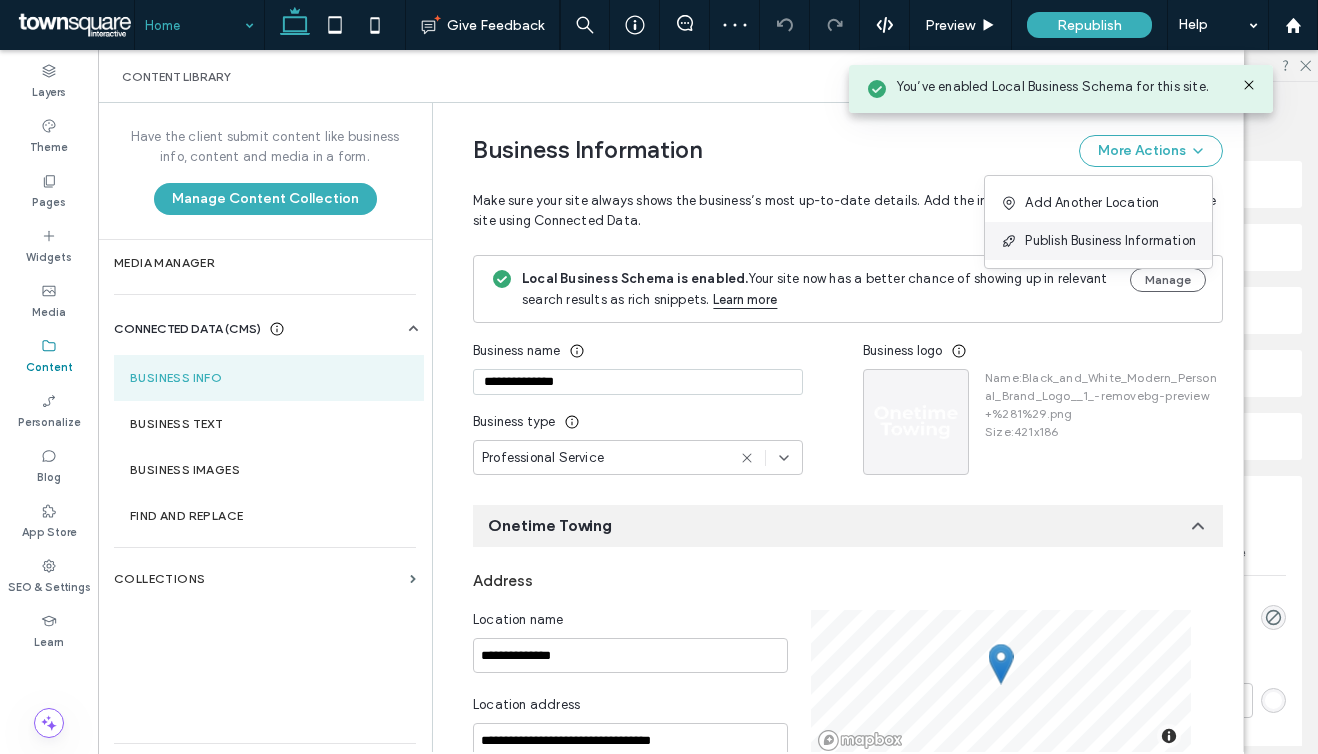 click on "Publish Business Information" at bounding box center [1098, 241] 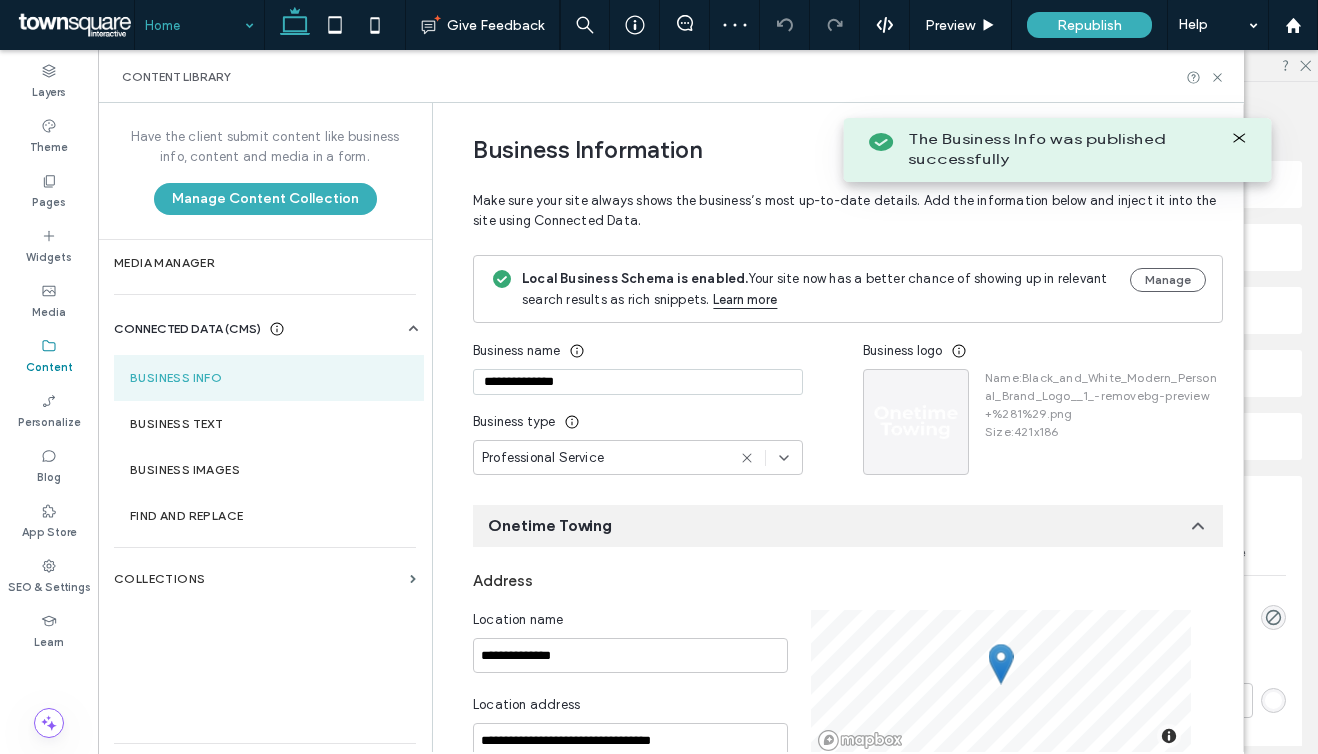click on "The Business Info was published successfully" at bounding box center (1058, 150) 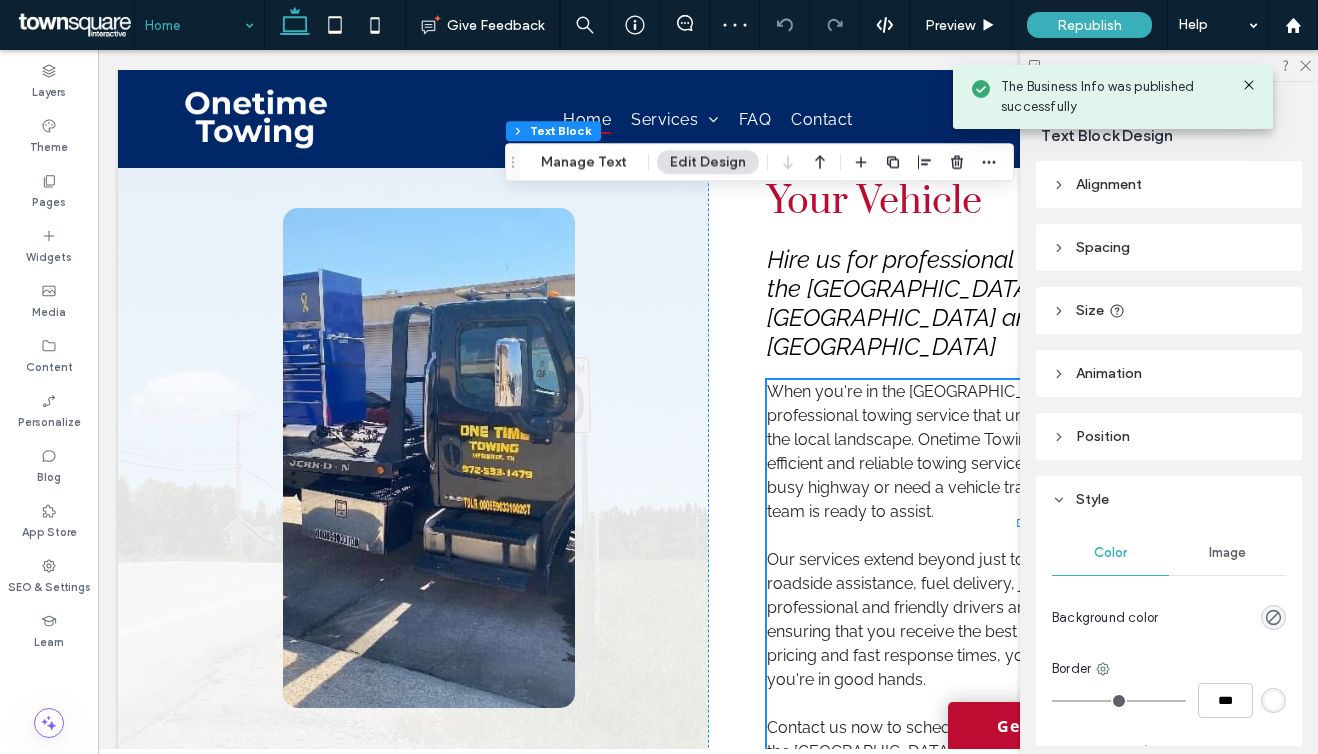click 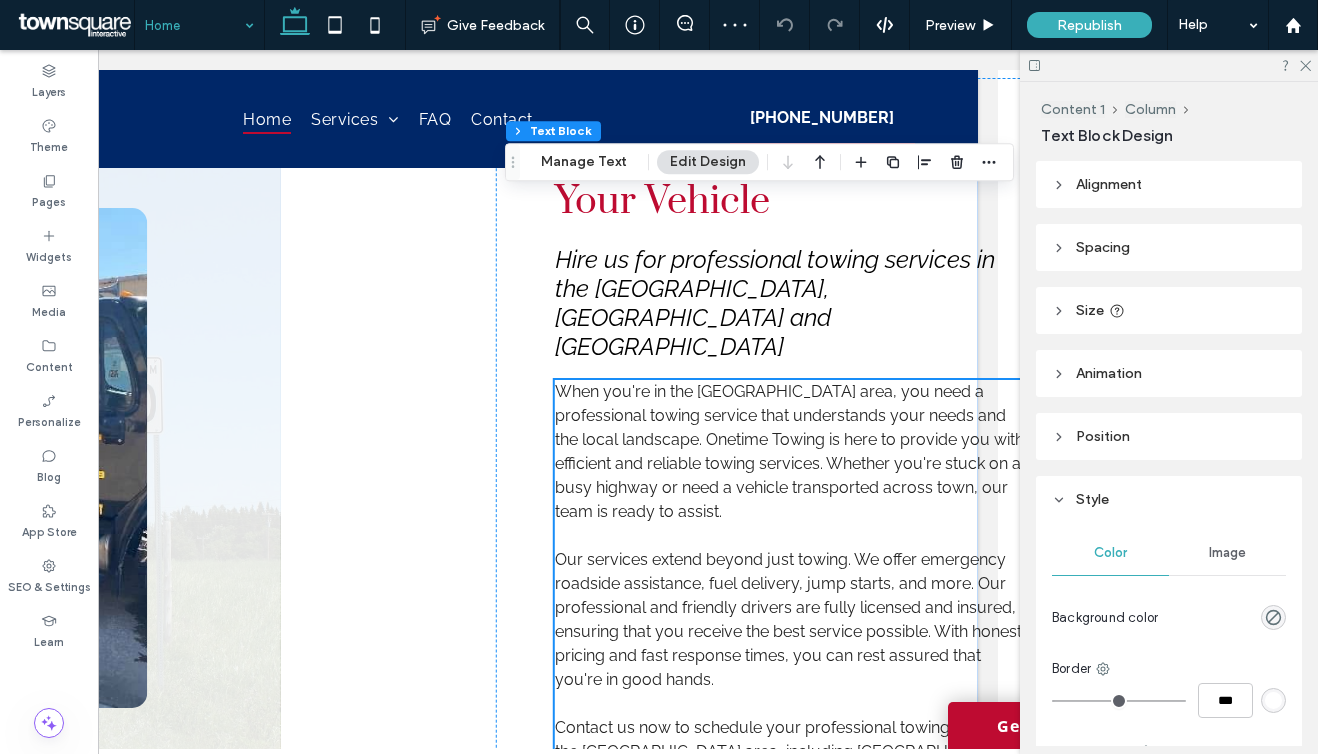 scroll, scrollTop: 1009, scrollLeft: 249, axis: both 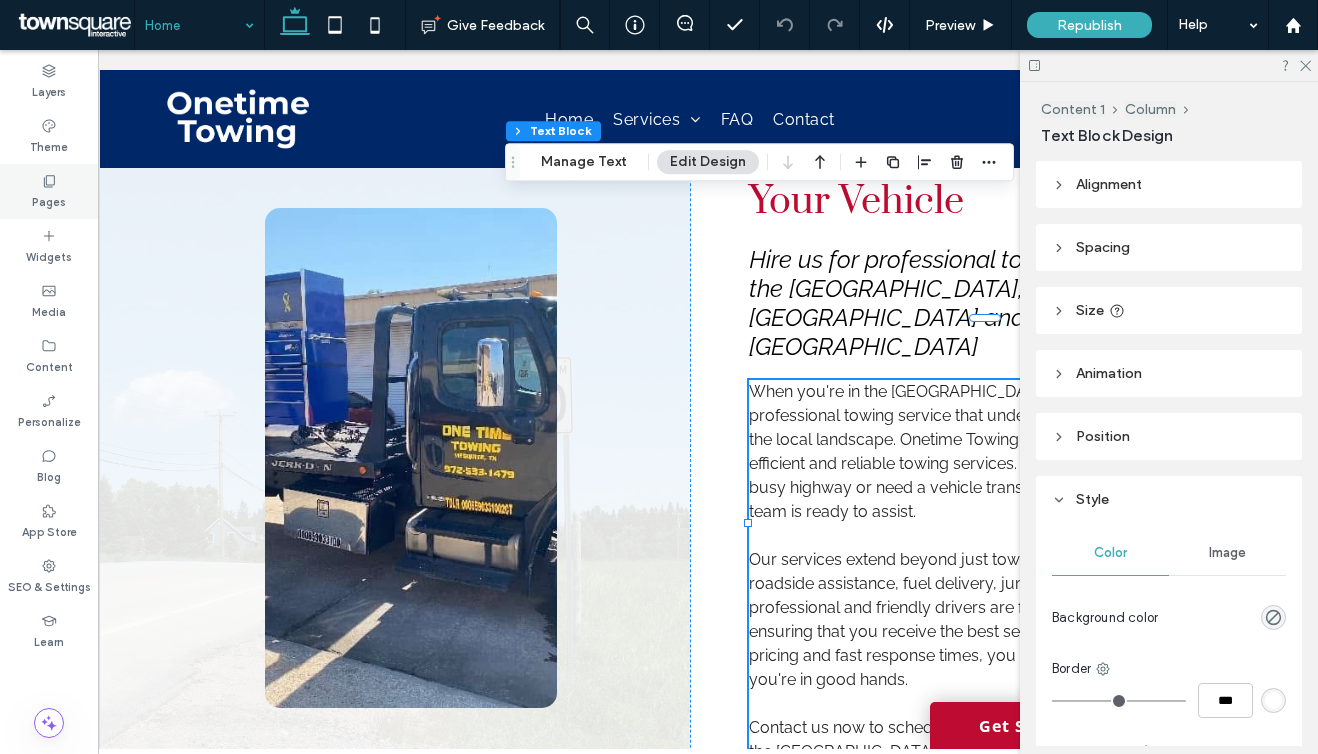 click on "Pages" at bounding box center [49, 200] 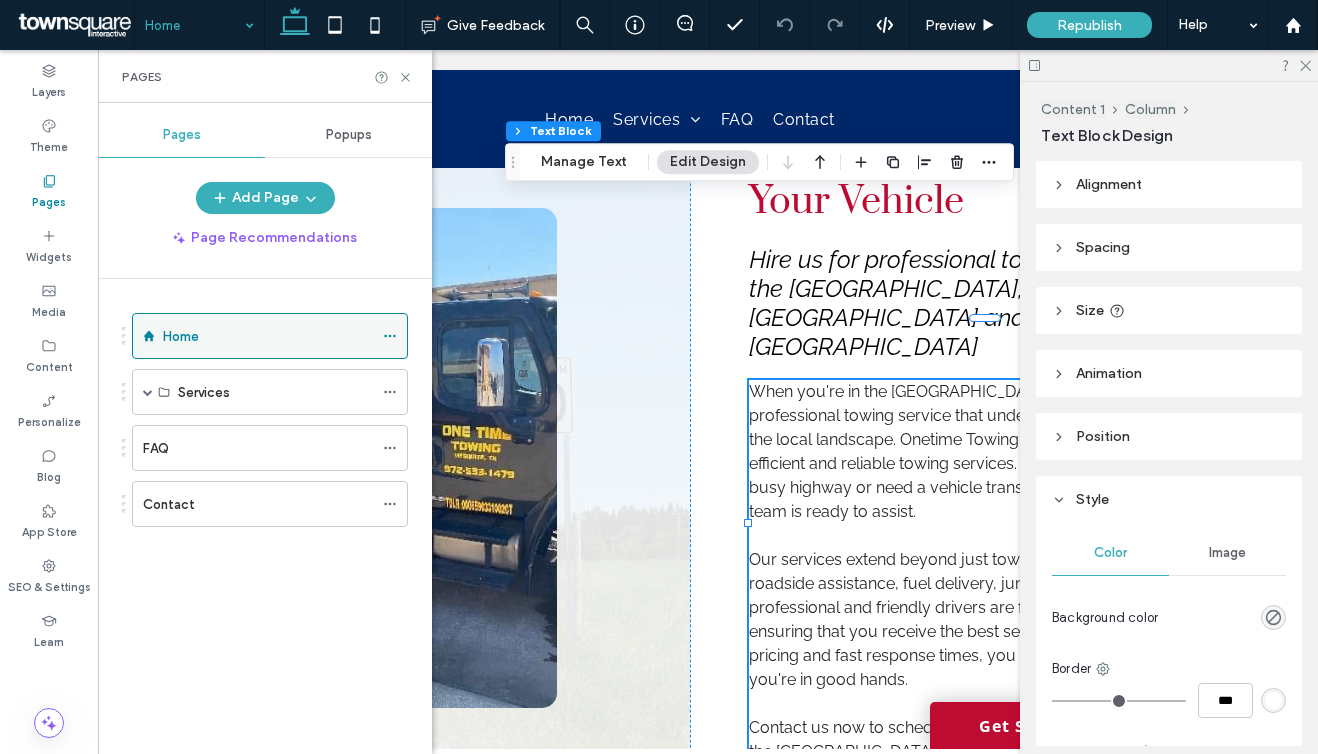 click 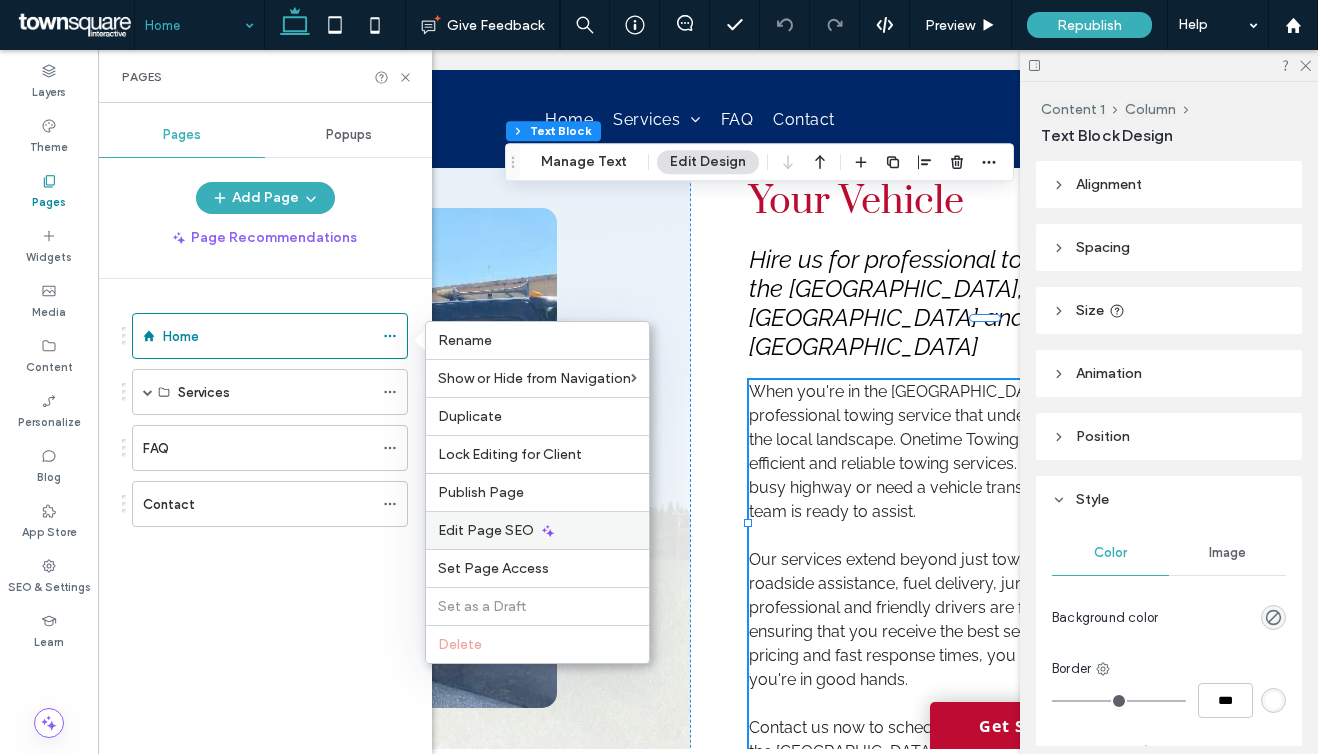 click on "Edit Page SEO" at bounding box center [537, 530] 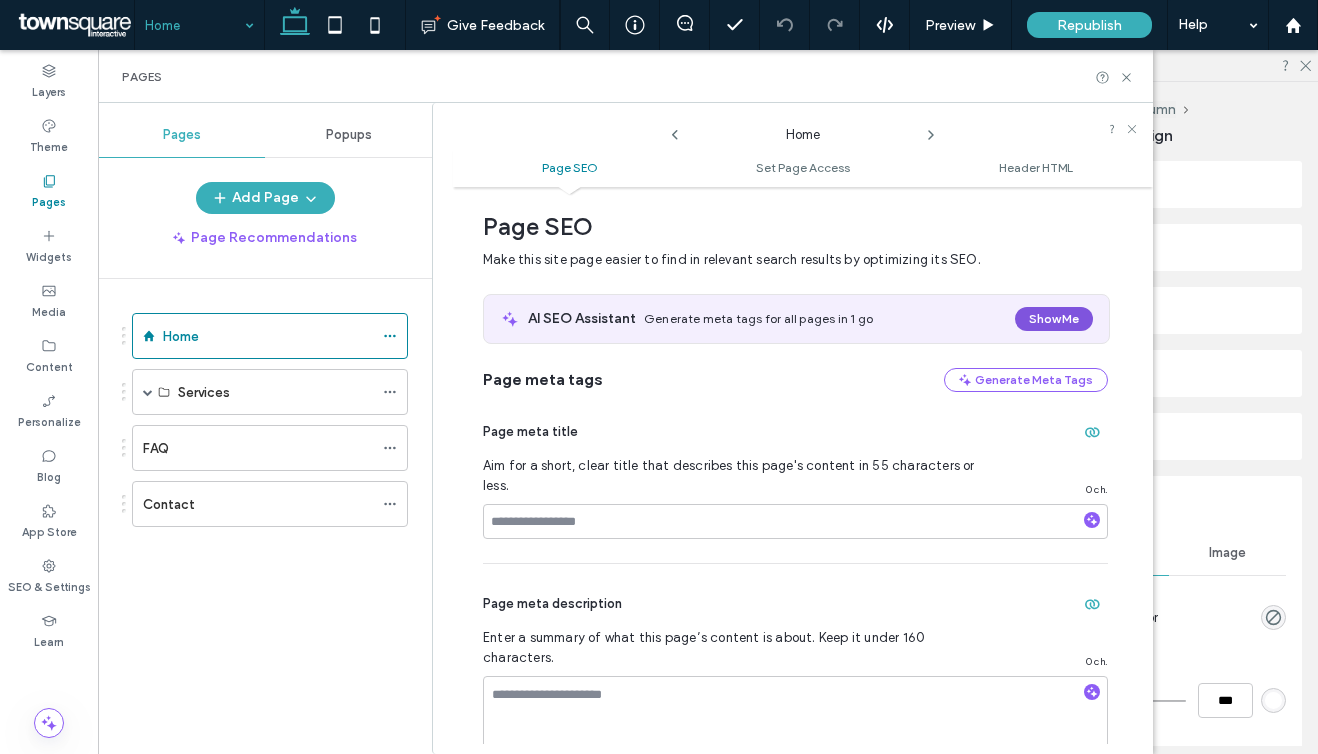 click on "Show Me" at bounding box center [1054, 319] 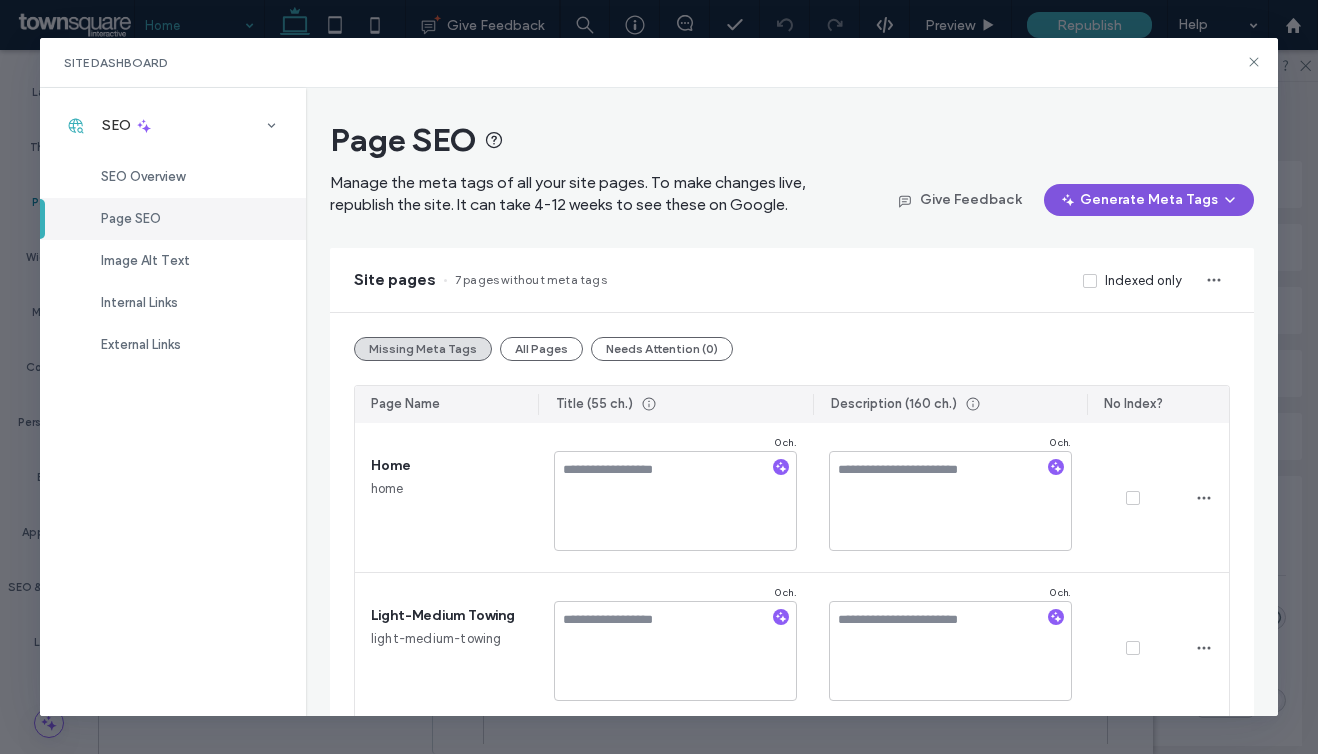 click on "Generate Meta Tags" at bounding box center (1149, 200) 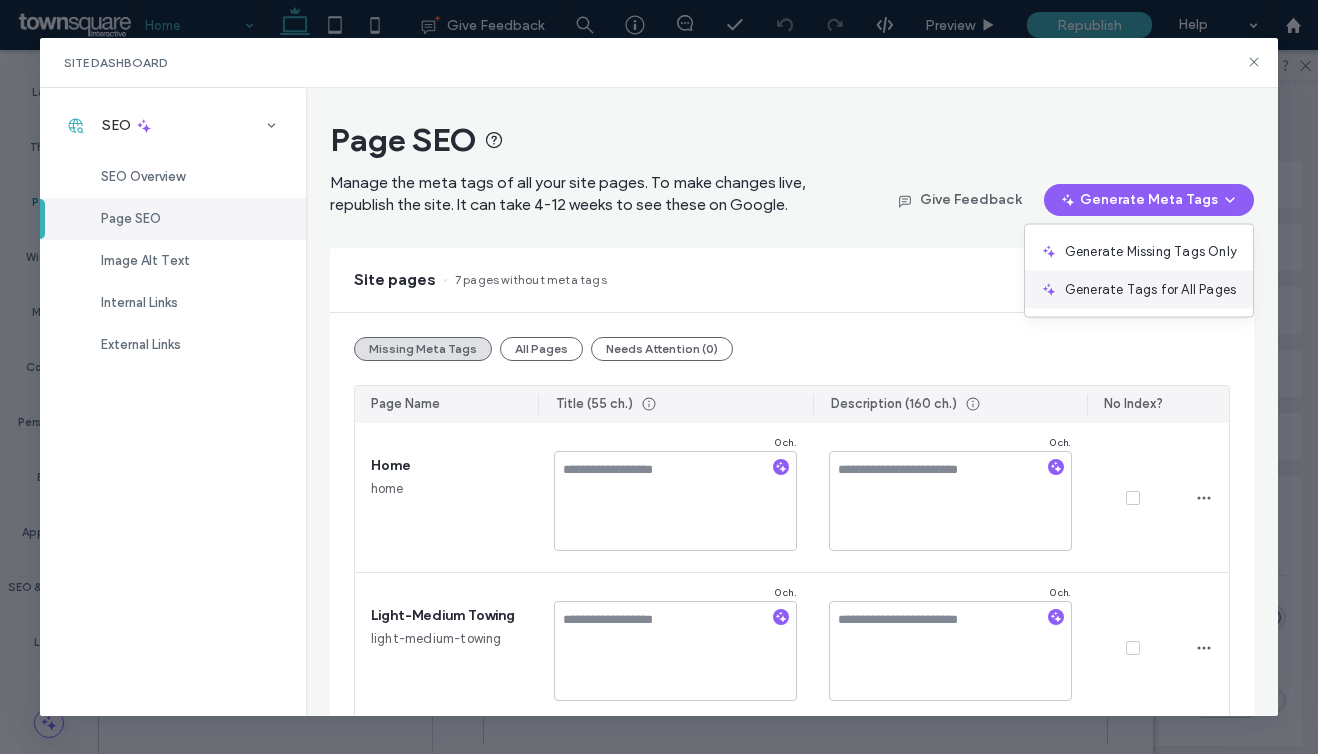 click on "Generate Tags for All Pages" at bounding box center [1150, 290] 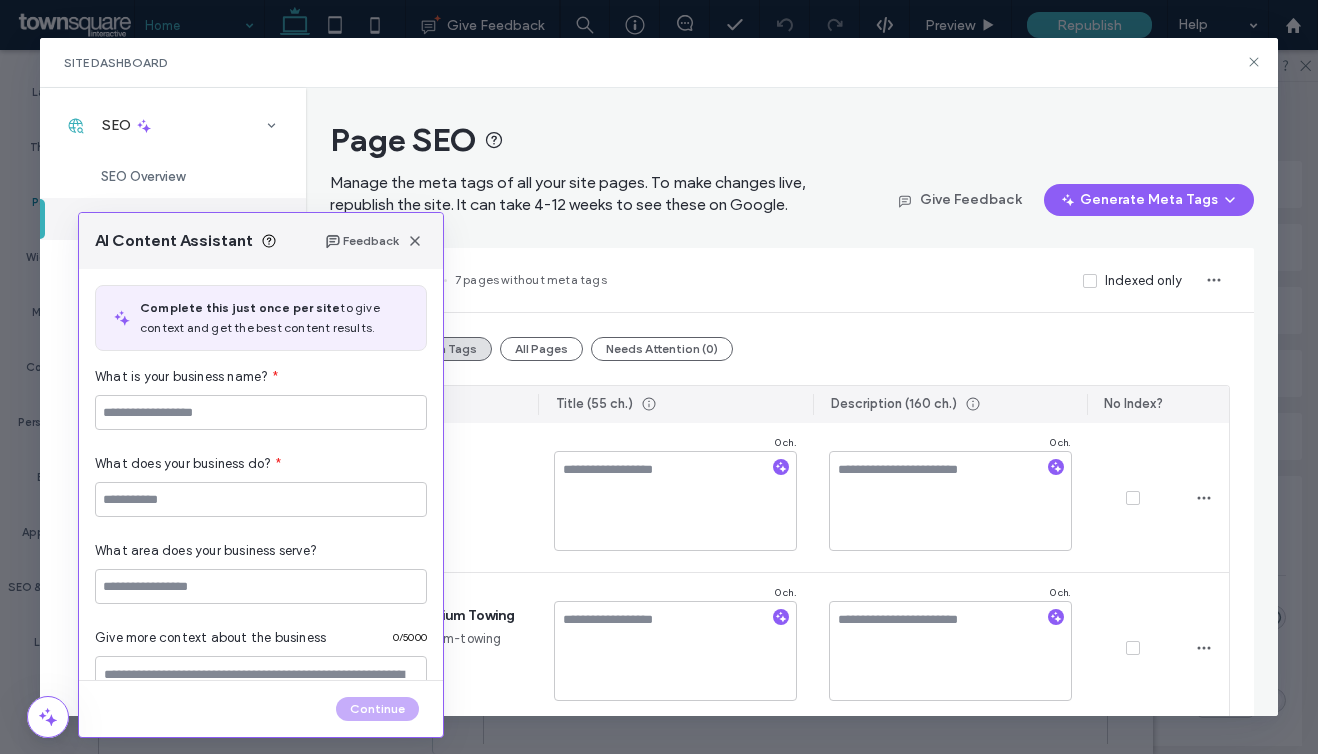 type on "**********" 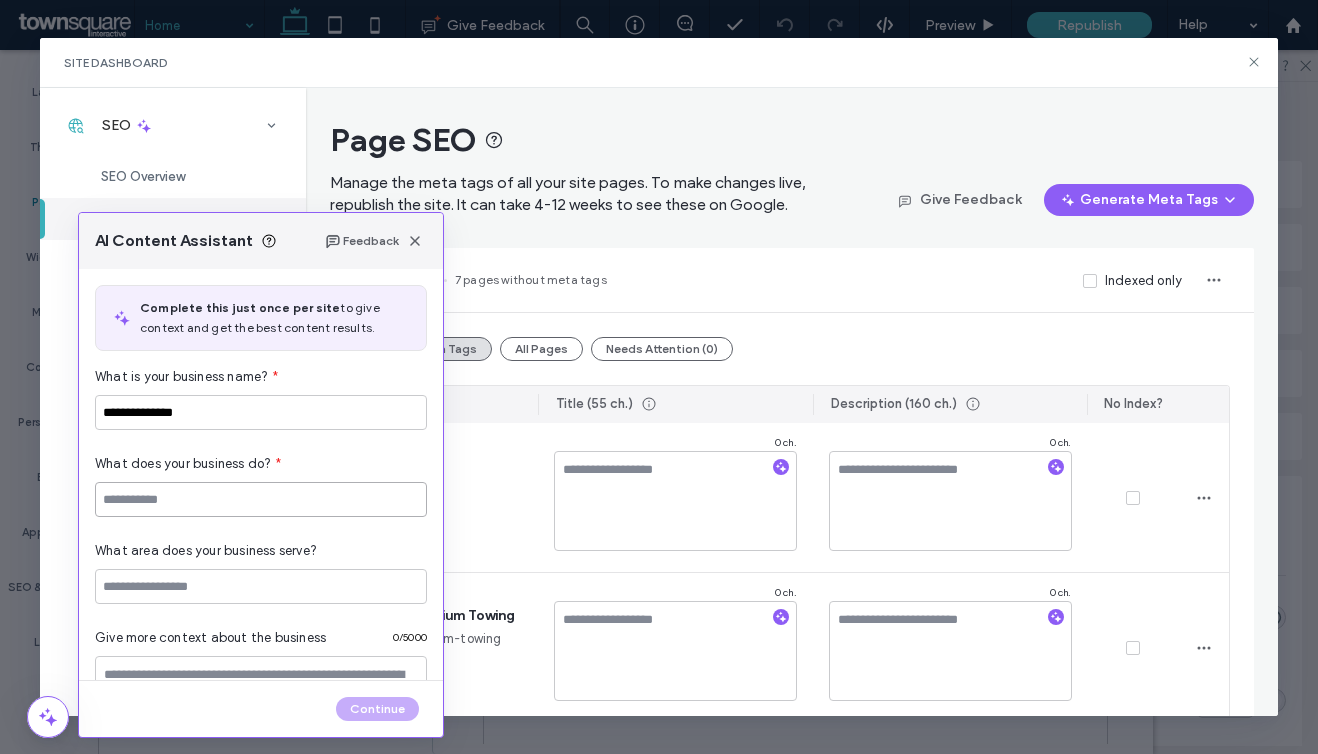 click at bounding box center [261, 499] 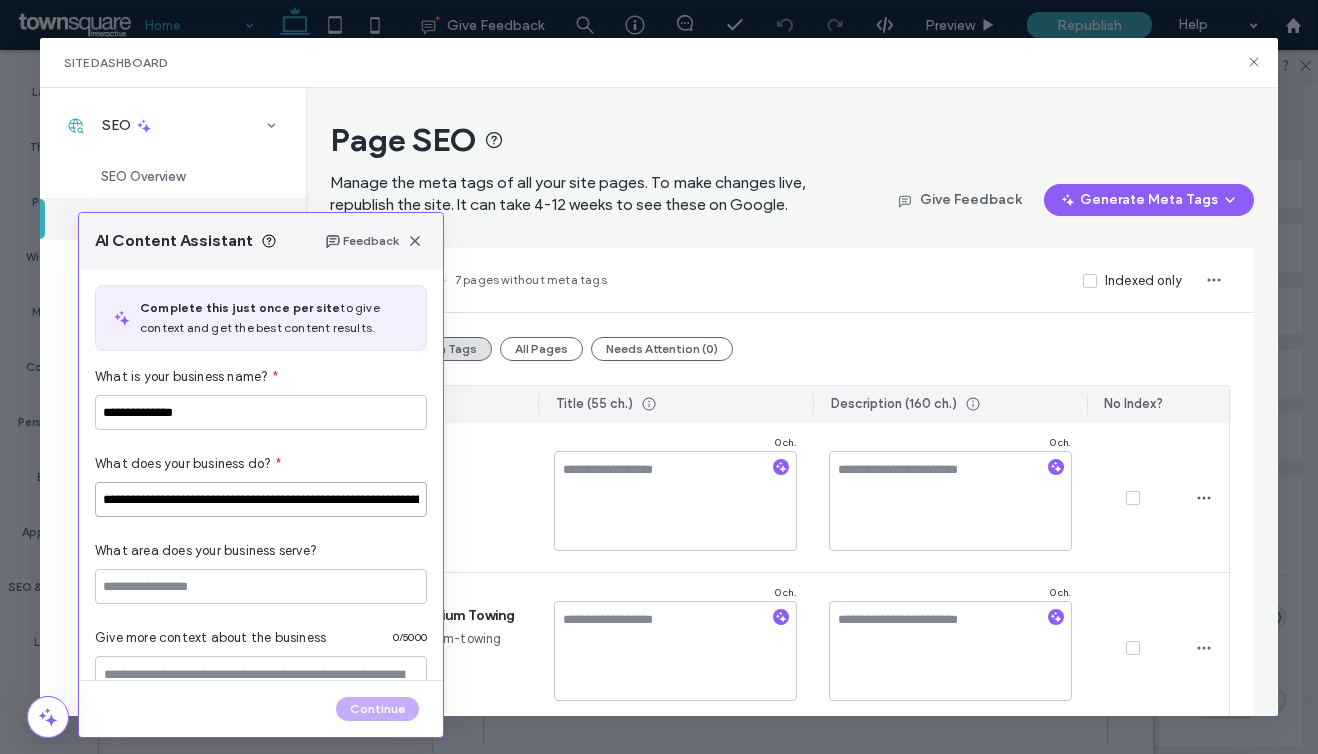 scroll, scrollTop: 0, scrollLeft: 241, axis: horizontal 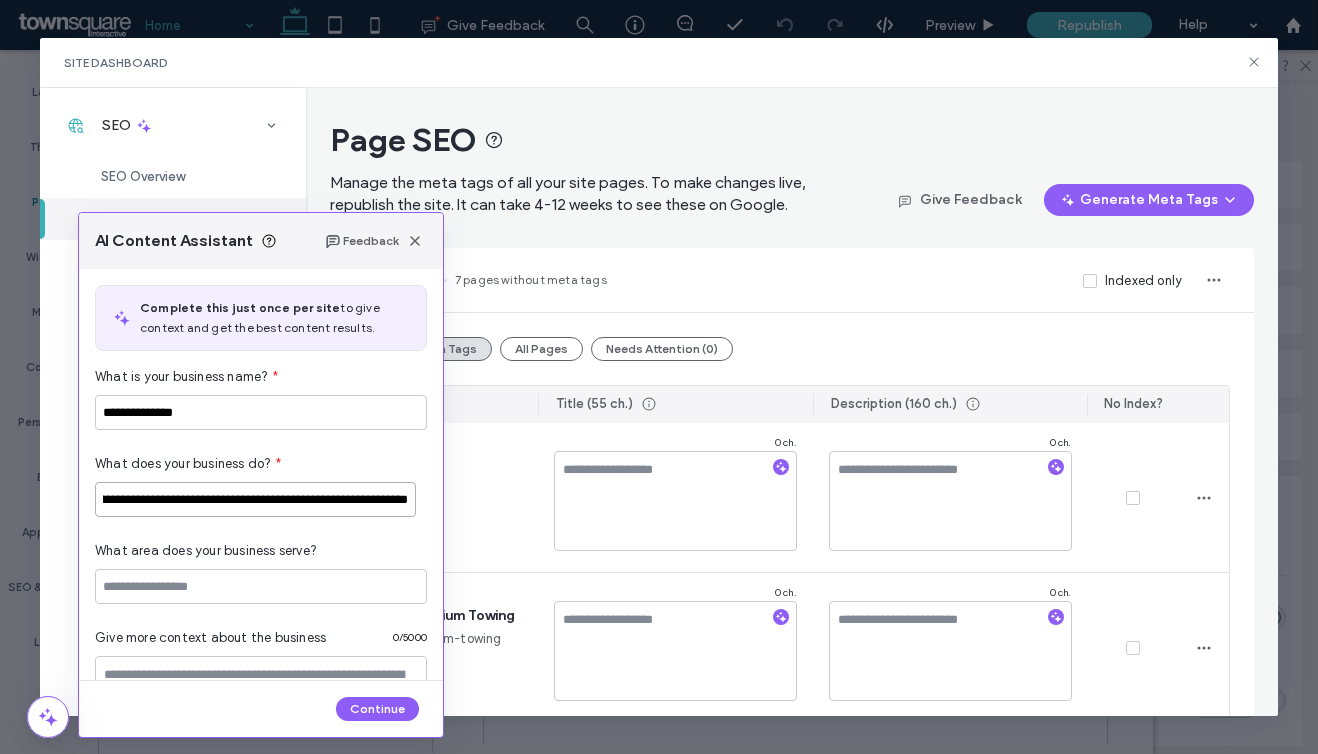 type on "**********" 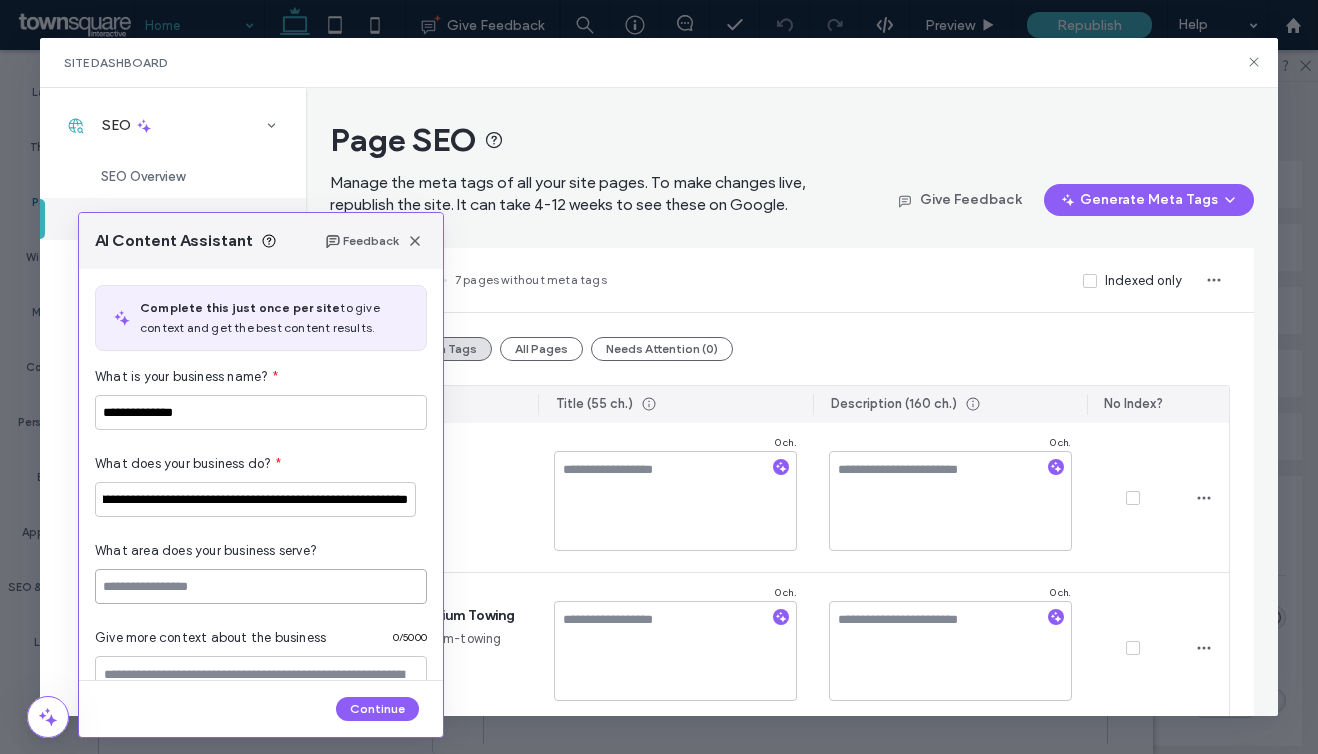 click at bounding box center [261, 586] 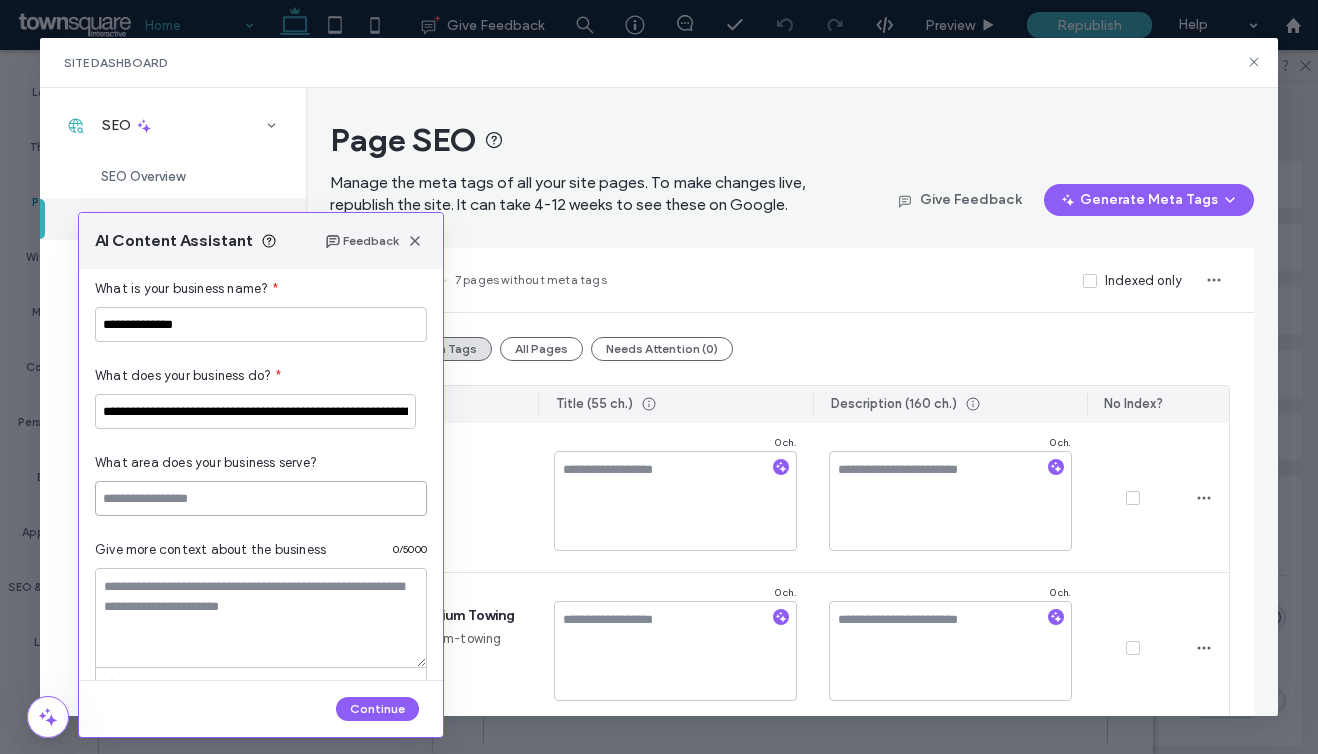 scroll, scrollTop: 94, scrollLeft: 0, axis: vertical 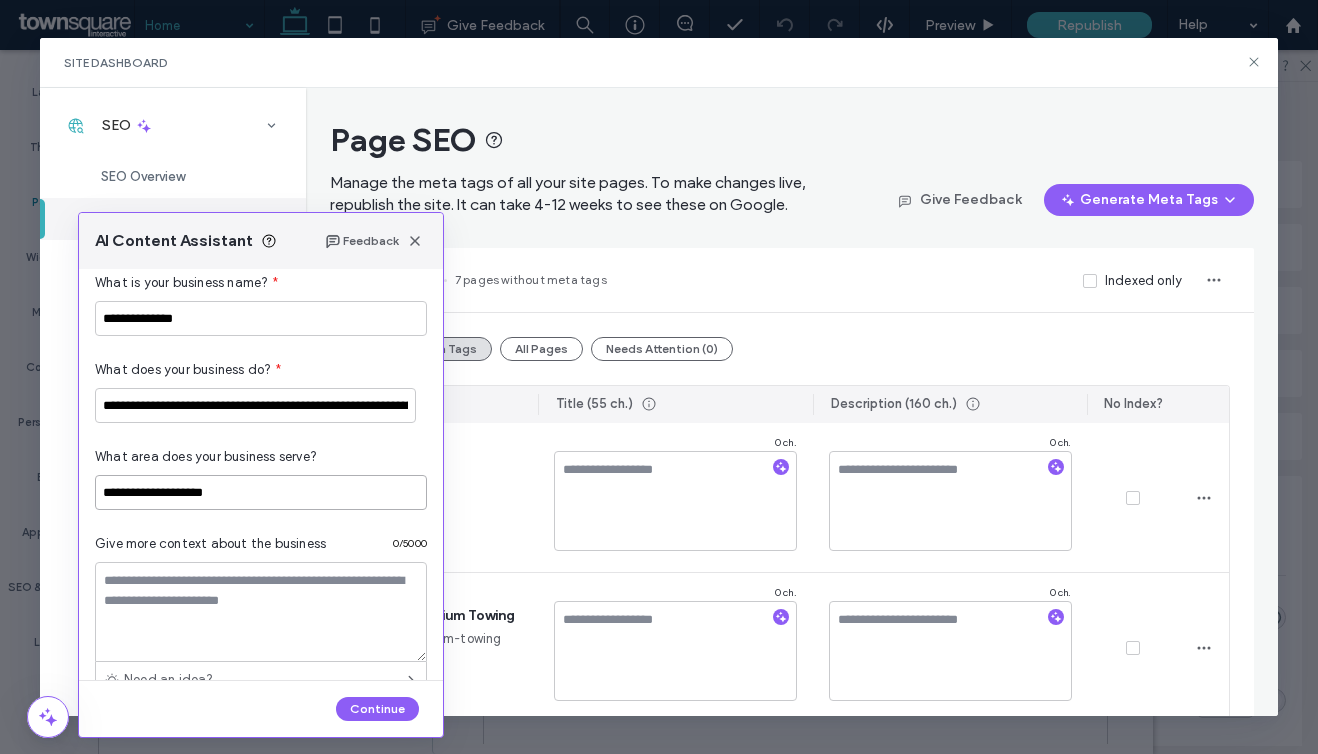 type on "**********" 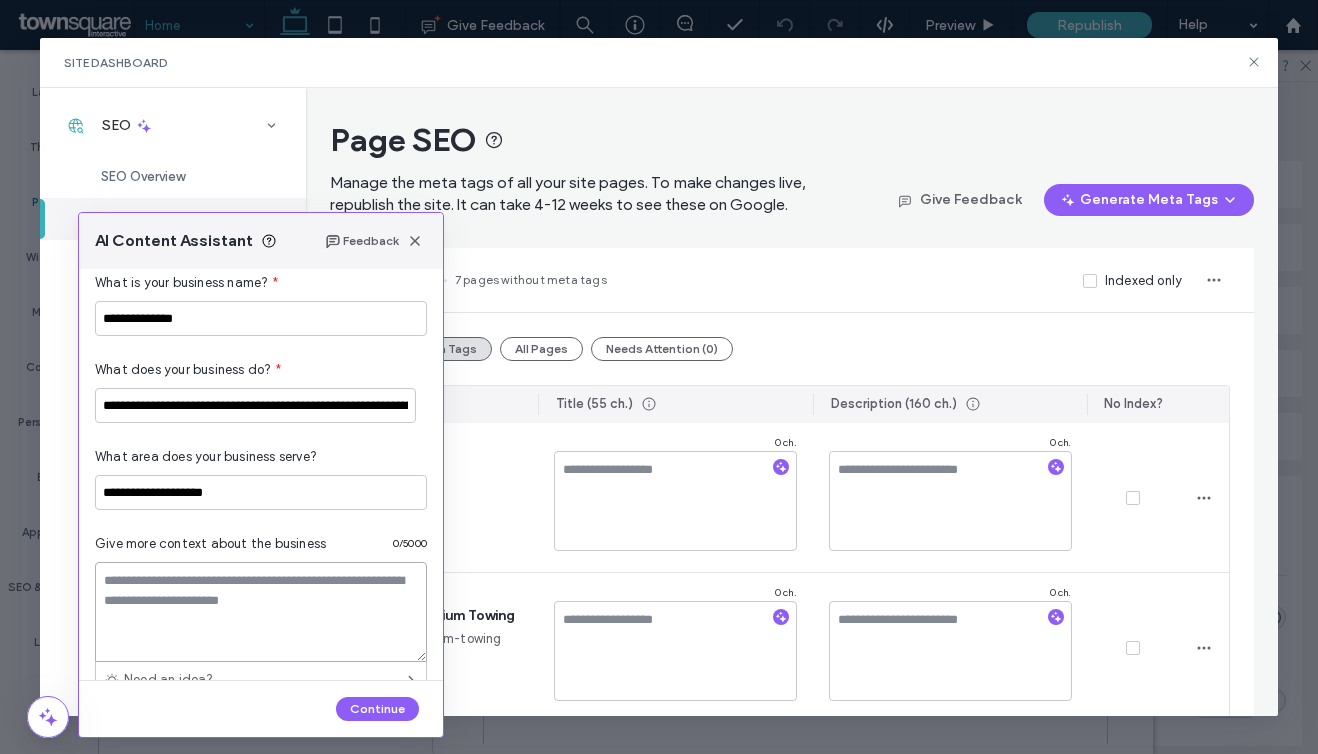 click at bounding box center [261, 612] 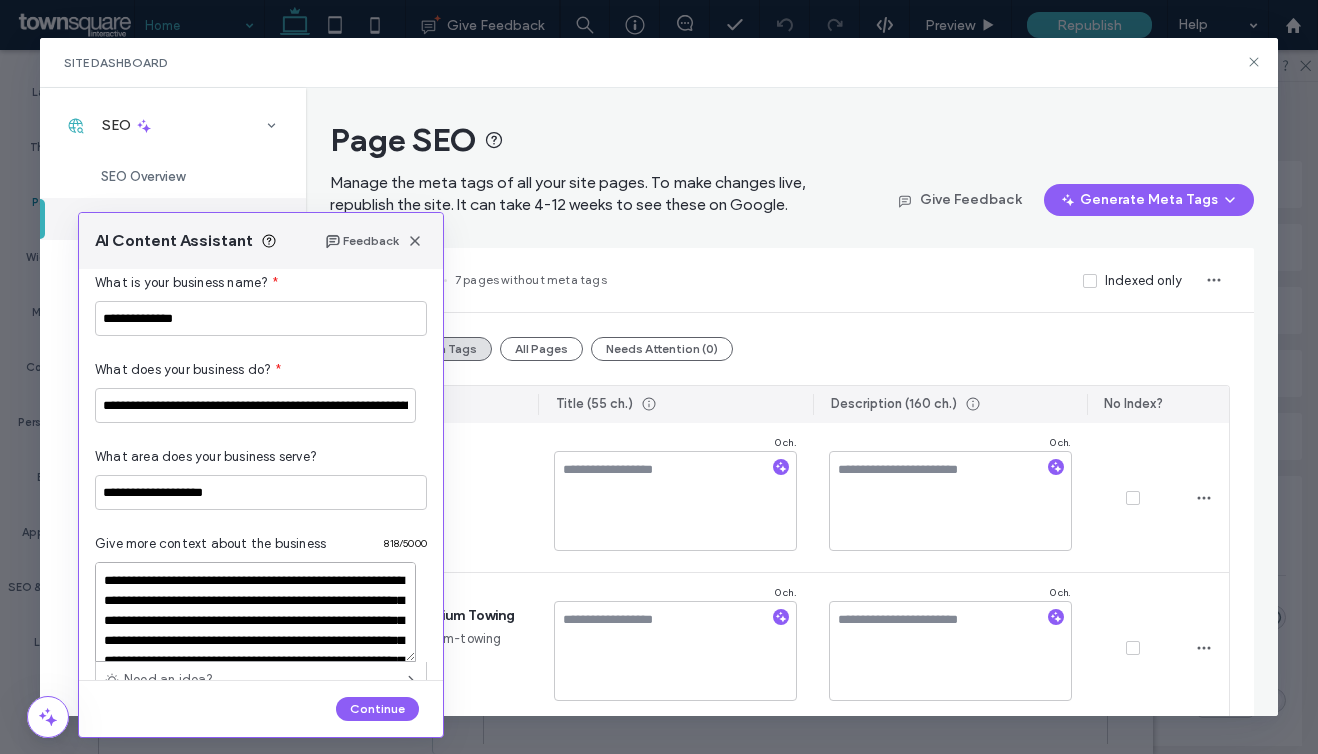scroll, scrollTop: 408, scrollLeft: 0, axis: vertical 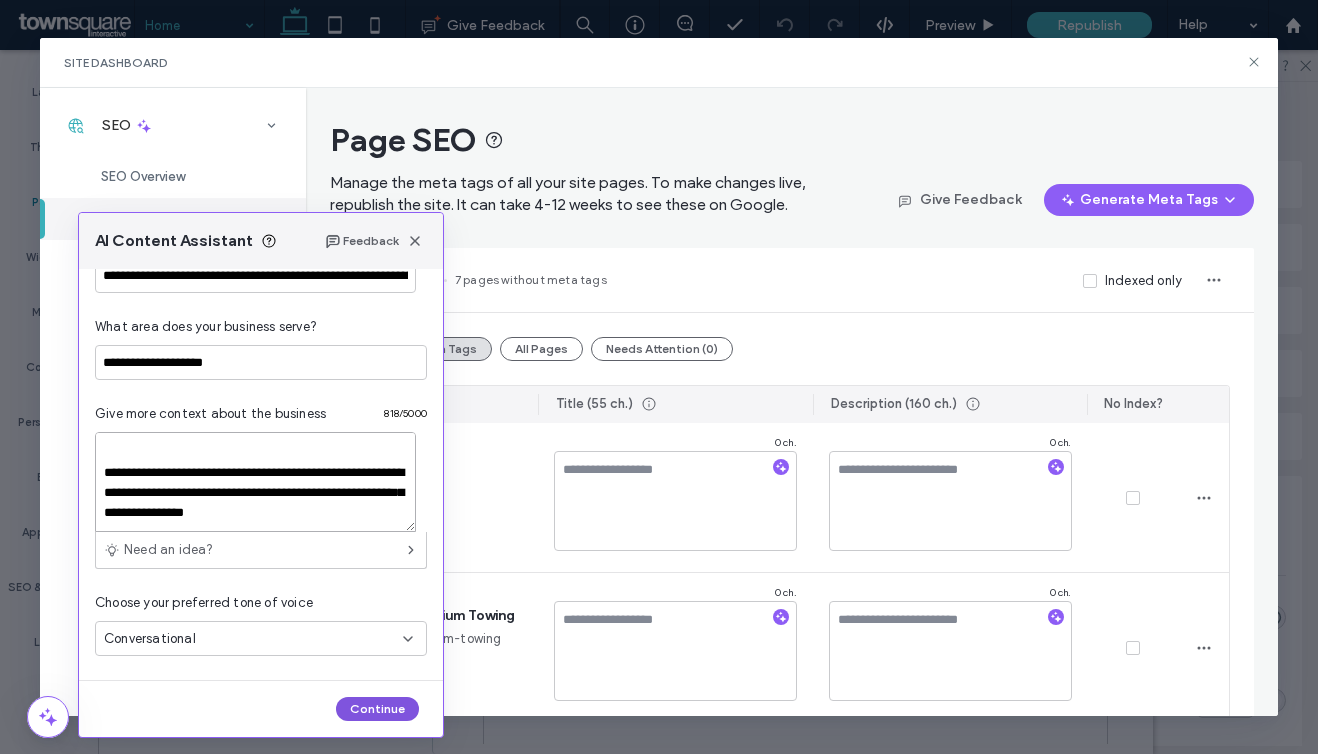type on "**********" 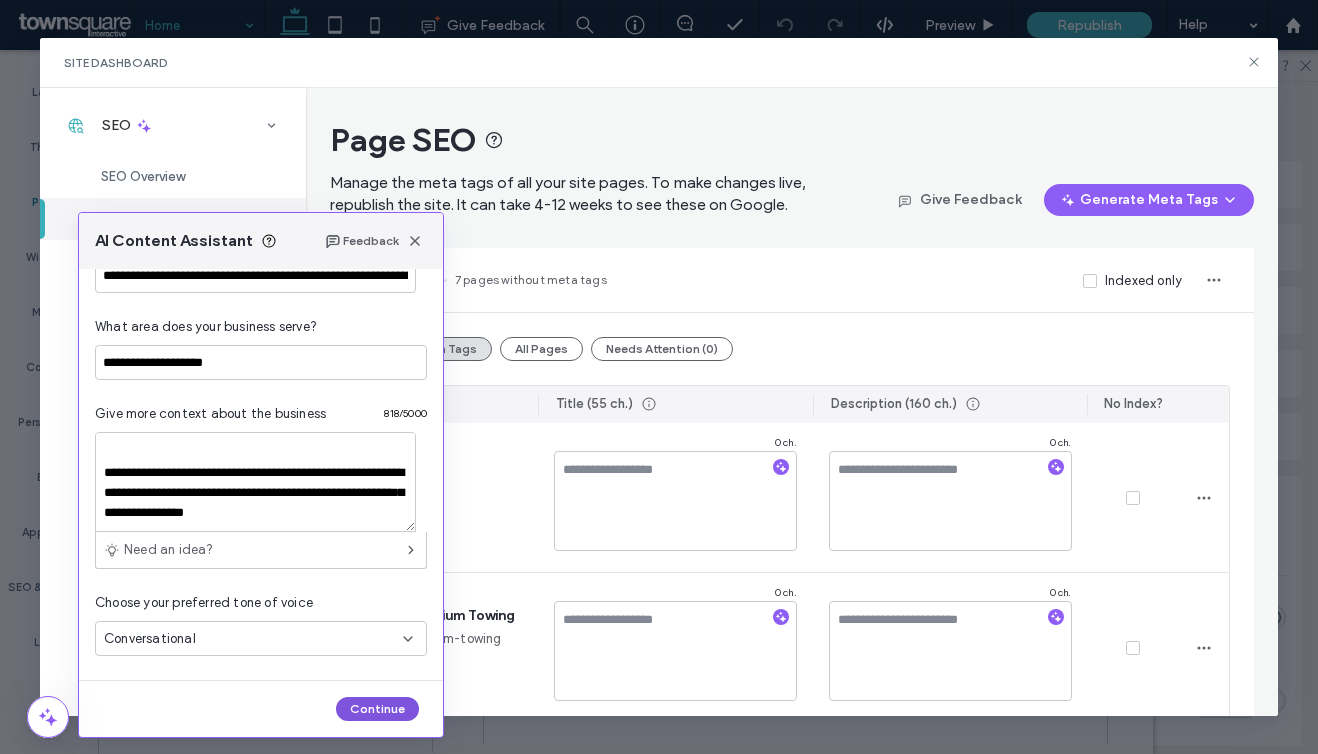 click on "Continue" at bounding box center (377, 709) 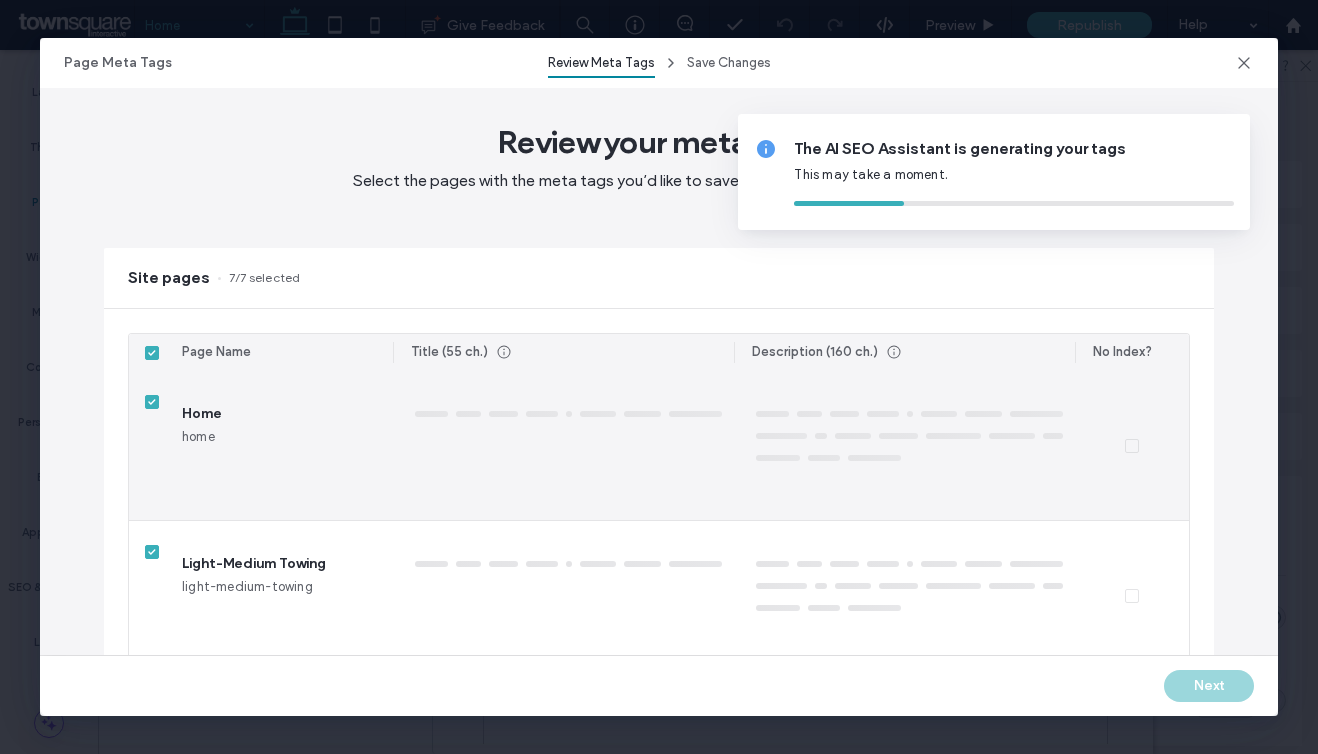 type 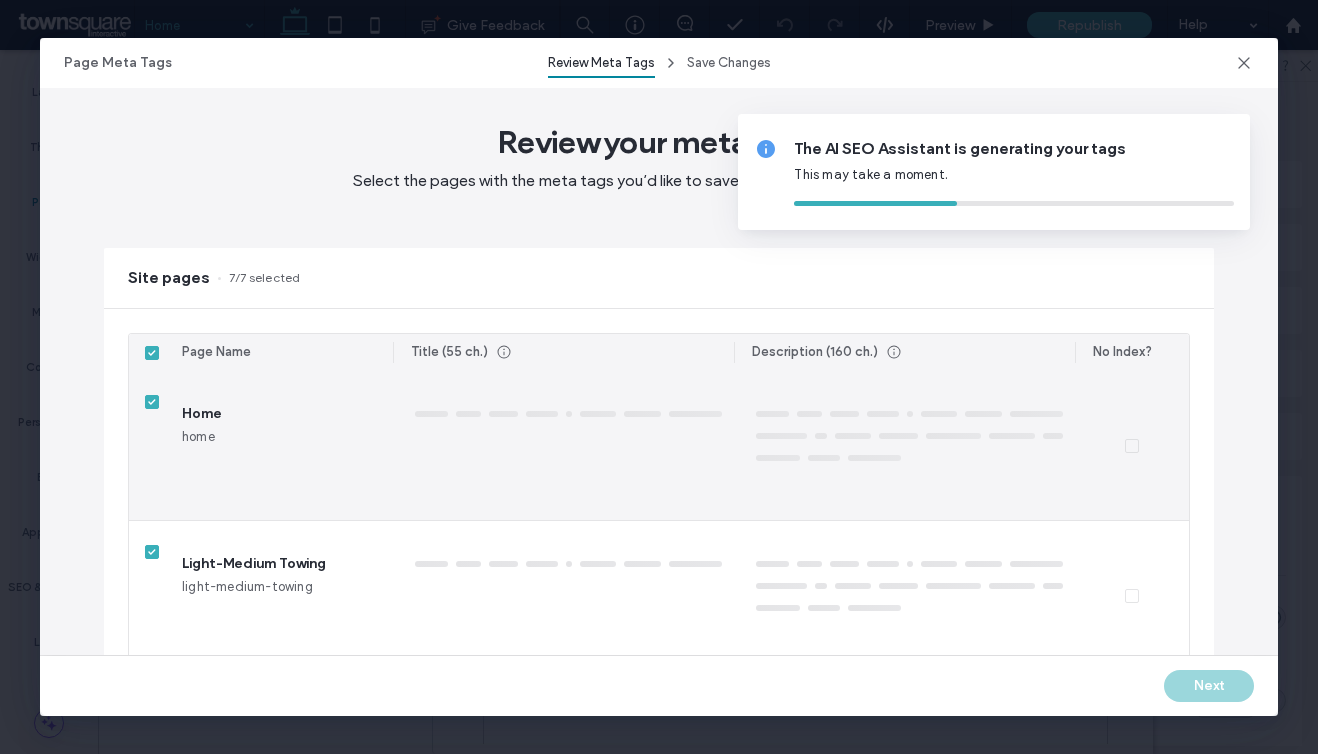 type on "**********" 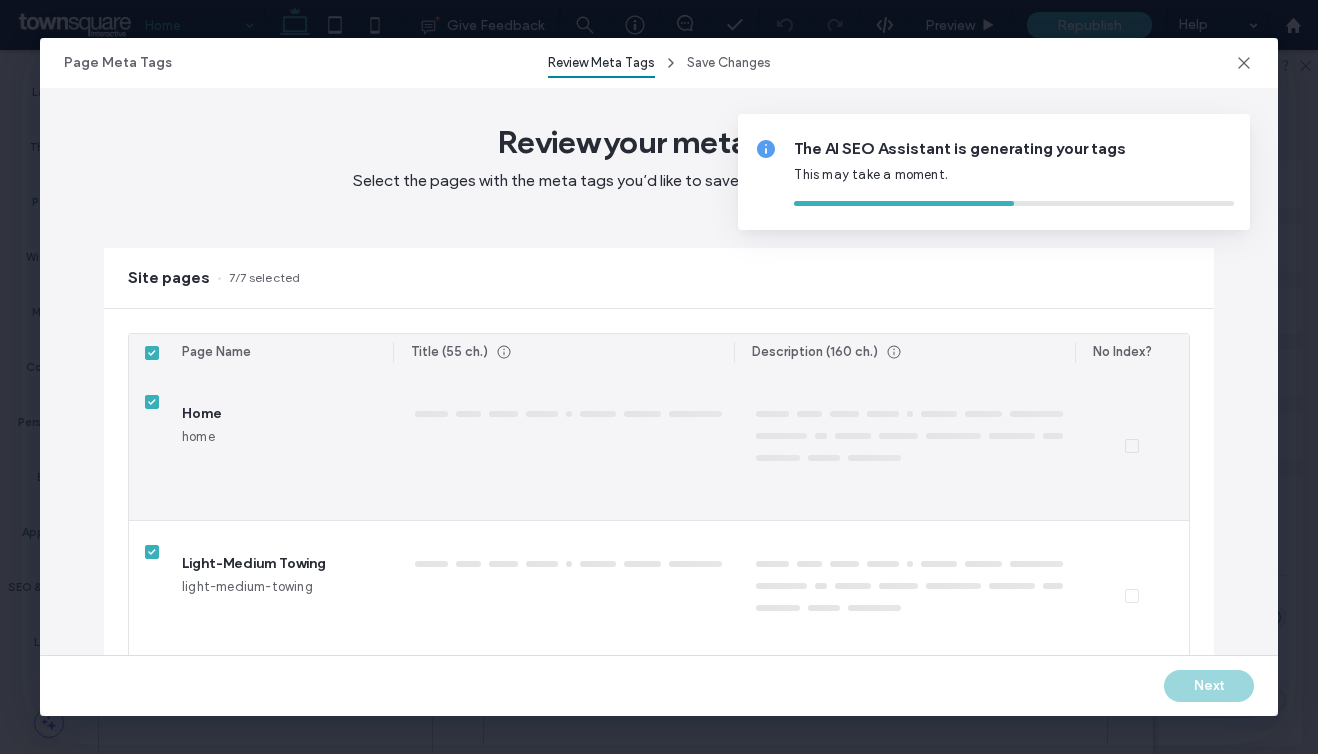 type on "**********" 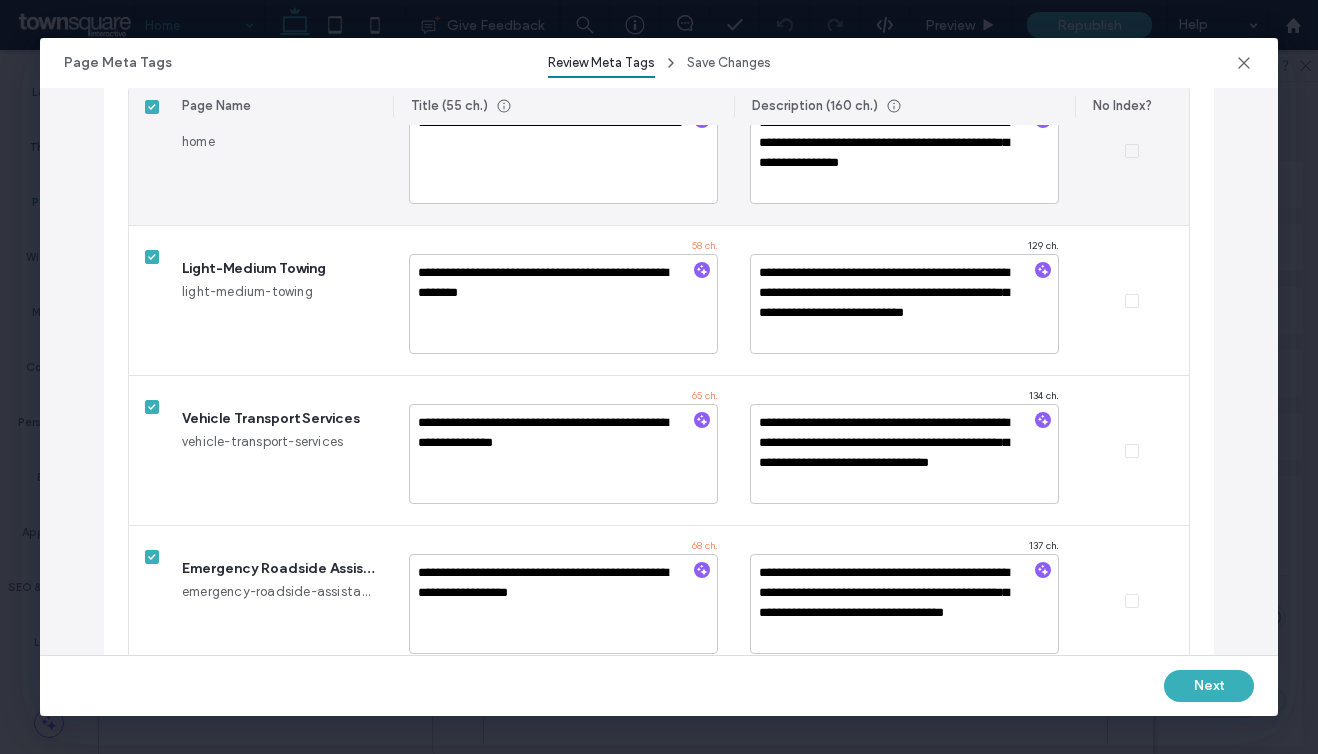scroll, scrollTop: 822, scrollLeft: 0, axis: vertical 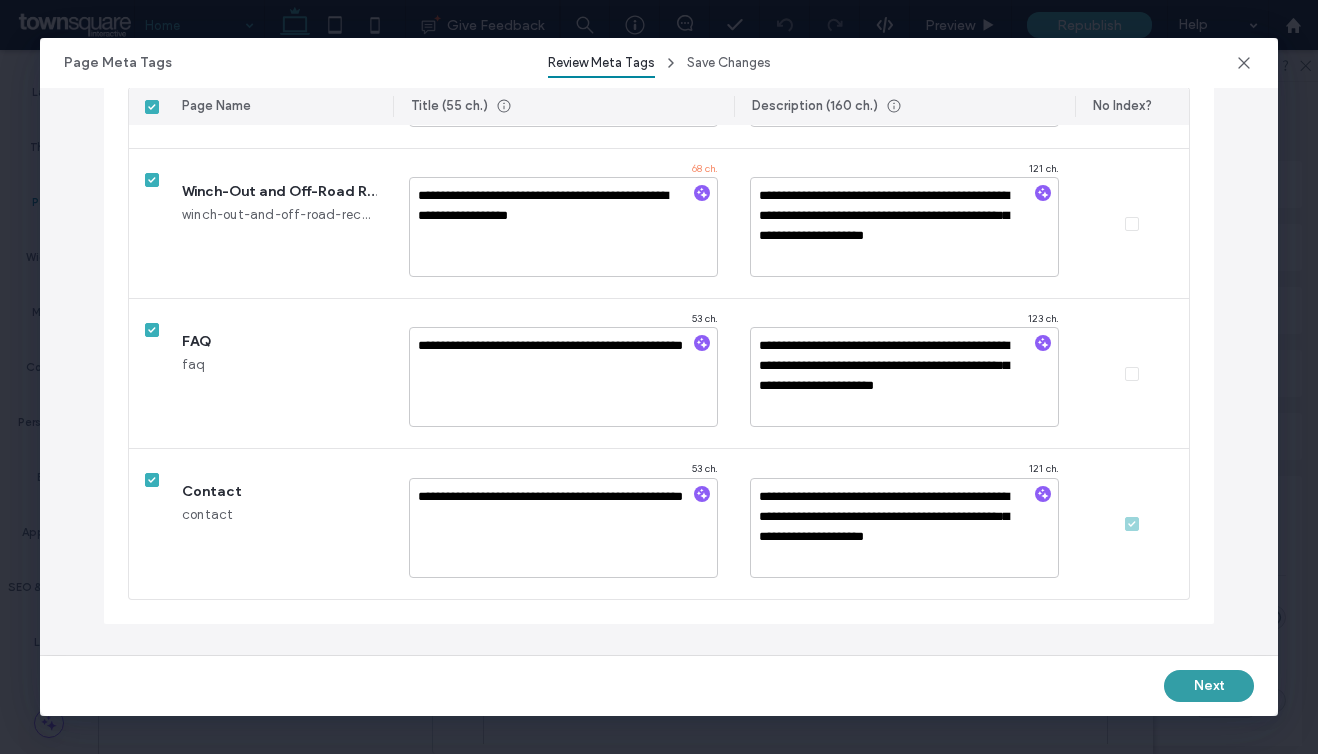 click on "Next" at bounding box center [1209, 686] 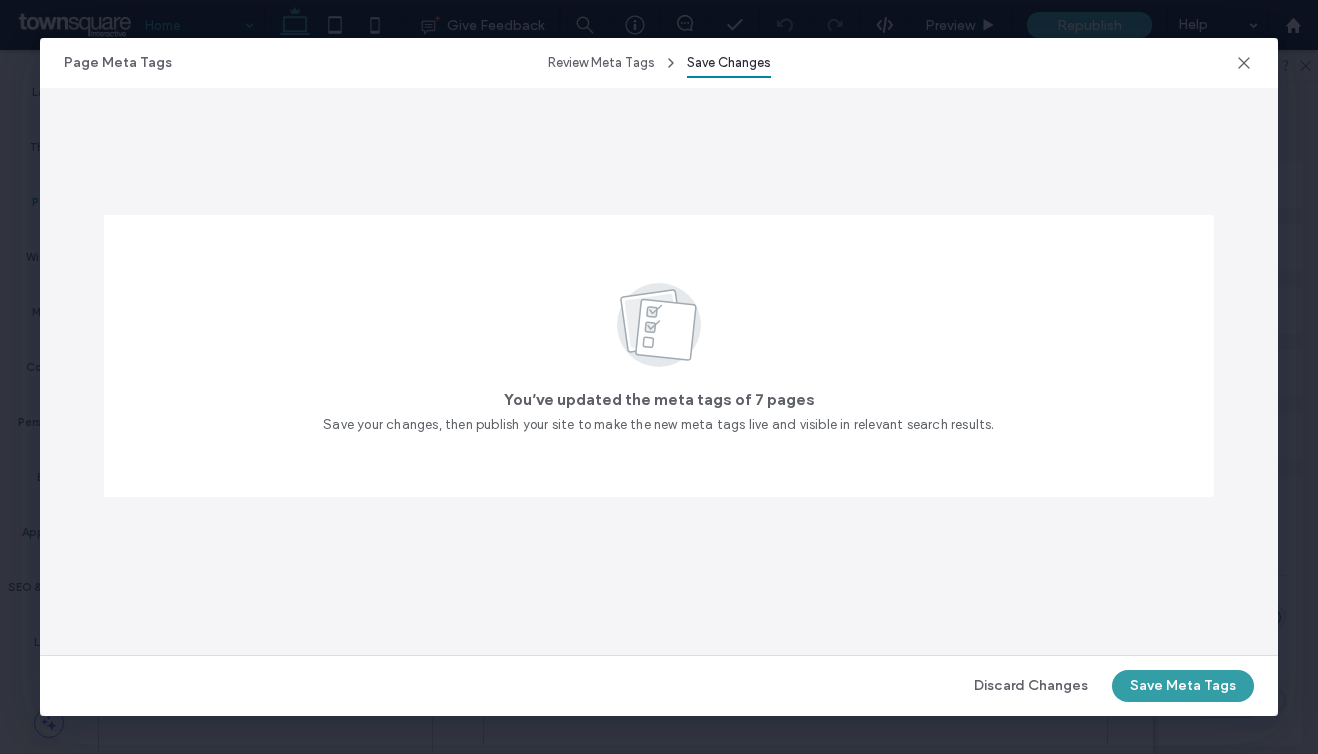 scroll, scrollTop: 0, scrollLeft: 0, axis: both 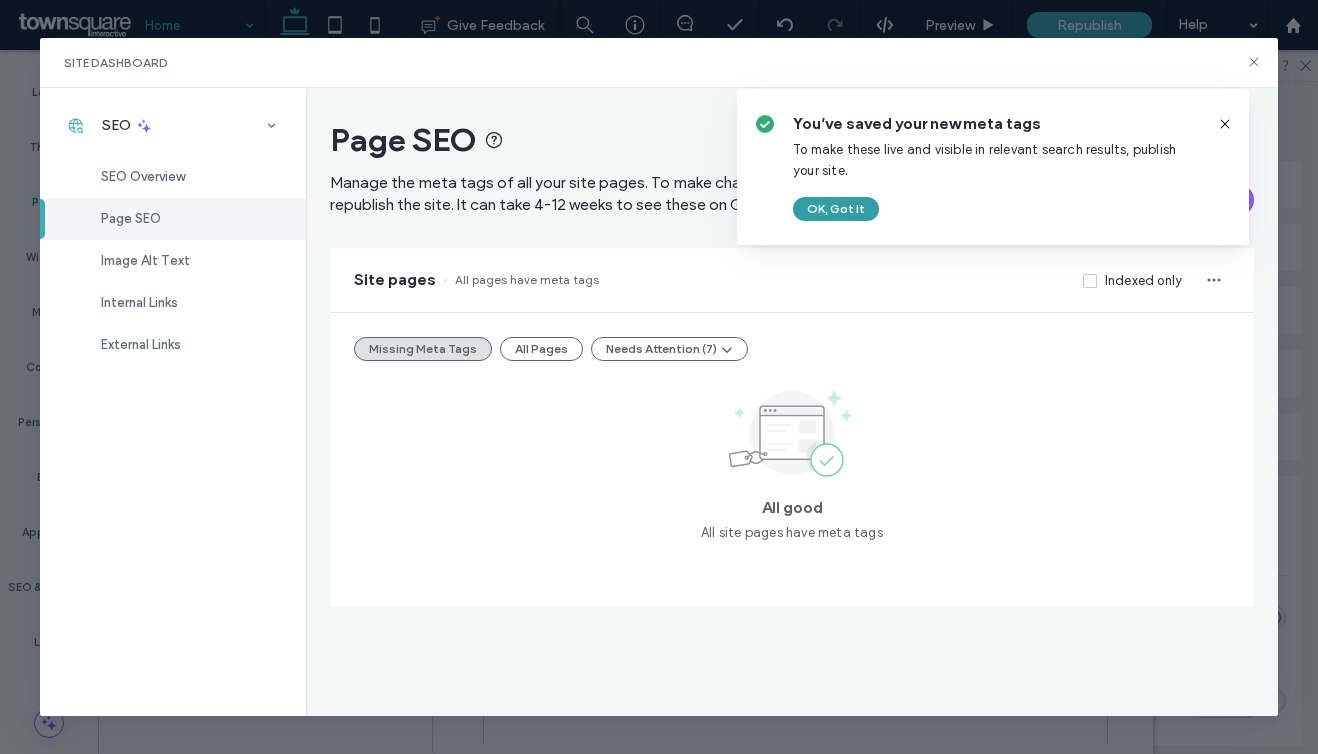 click on "OK, Got It" at bounding box center (836, 209) 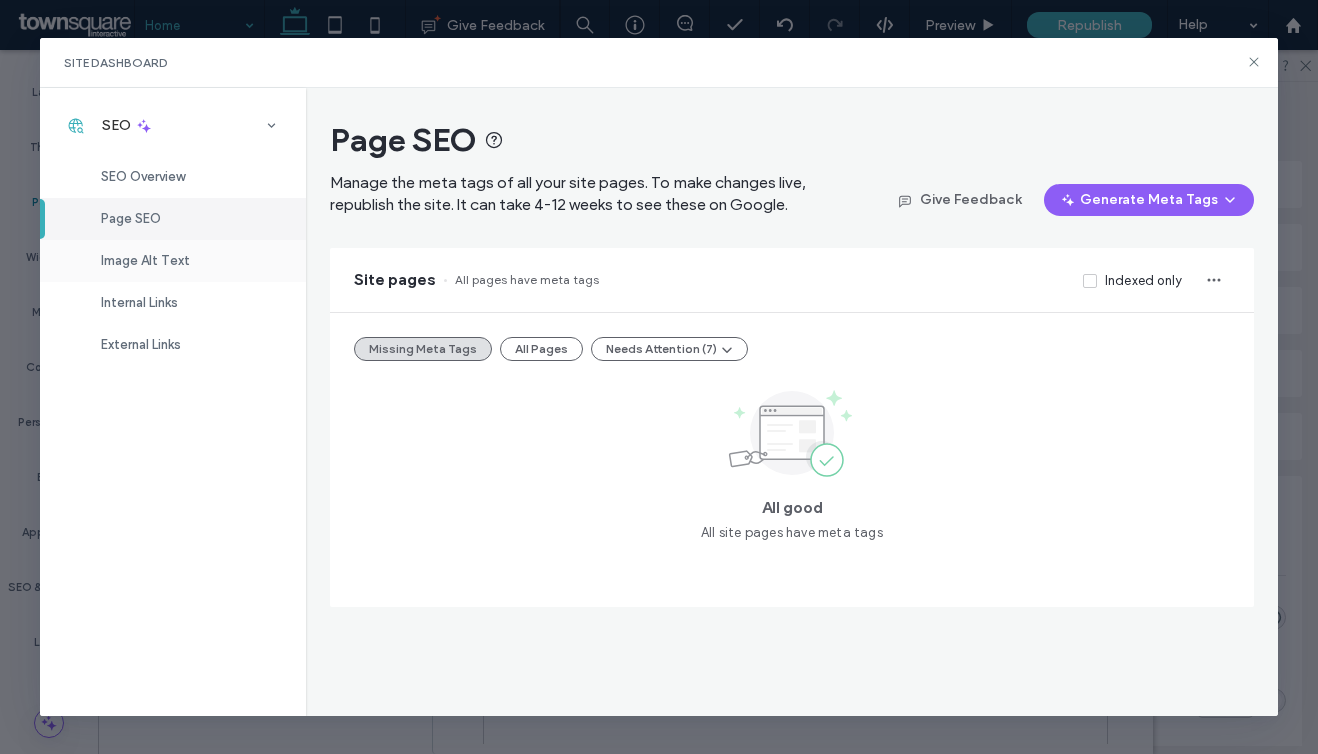 click on "Image Alt Text" at bounding box center (145, 260) 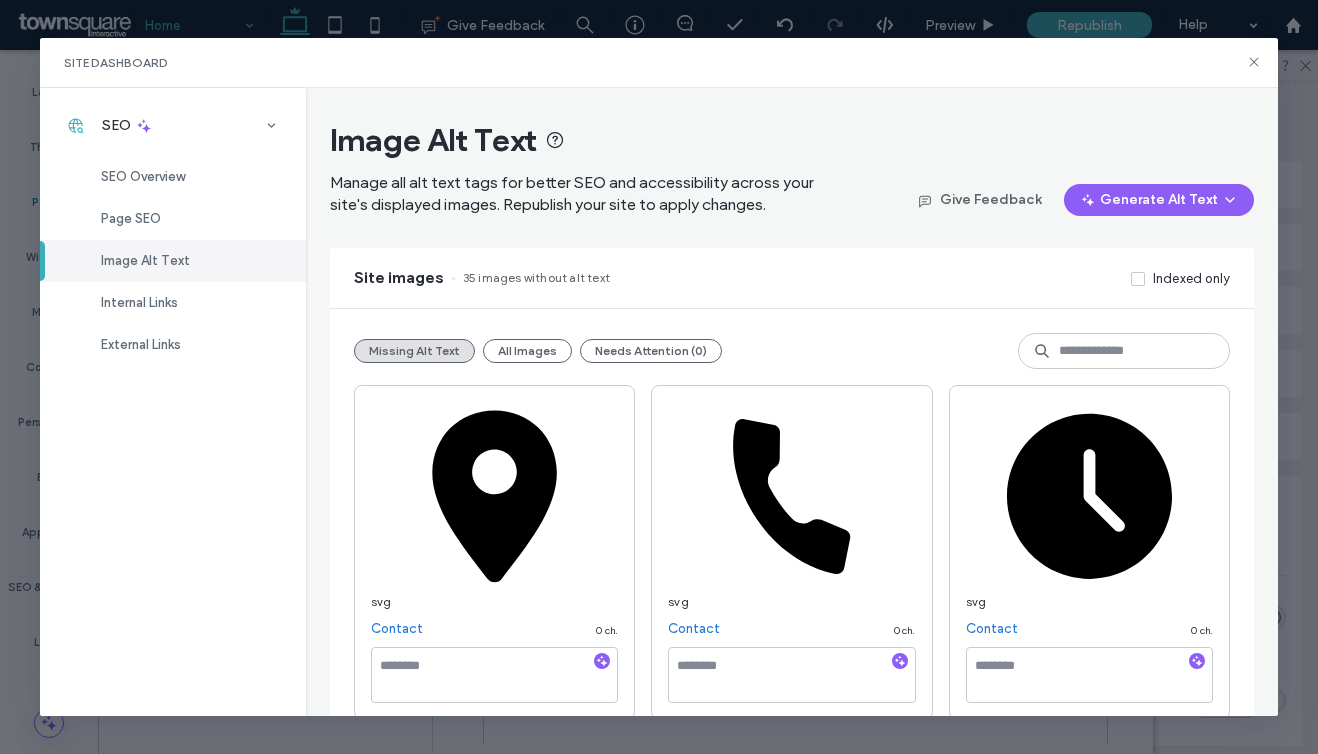 click on "Image Alt Text Manage all alt text tags for better SEO and accessibility across your site's displayed images. Republish your site to apply changes. Give Feedback Generate Alt Text Site images 35 images without alt text Indexed only Missing Alt Text All Images Needs Attention (0)
svg Contact 0   ch.
svg Contact 0   ch.
svg Contact 0   ch. lIEaye17dsnFP5TRqLTpw-ME5152165635e3d295afd8b43b2748a4e3.jpeg Winch-Out and Off-Road Recovery 0   ch.
svg Winch-Out and Off-Road Recovery 0   ch.
svg Winch-Out and Off-Road Recovery 0   ch.
svg Winch-Out and Off-Road Recovery 0   ch.
svg Header / footer 0   ch. XxugRnc0EjKhRWcRUHBbg-MEad7a7325cf4c887f63c0e4d13db55072.jpeg Emergency Roadside Assistance 0   ch.
svg Emergency Roadside Assistance 0   ch.
svg Emergency Roadside Assistance 0   ch.
svg Emergency Roadside Assistance 0   ch.
svg Home 0   ch.
svg Home 0   ch.
svg 0" at bounding box center (792, 2362) 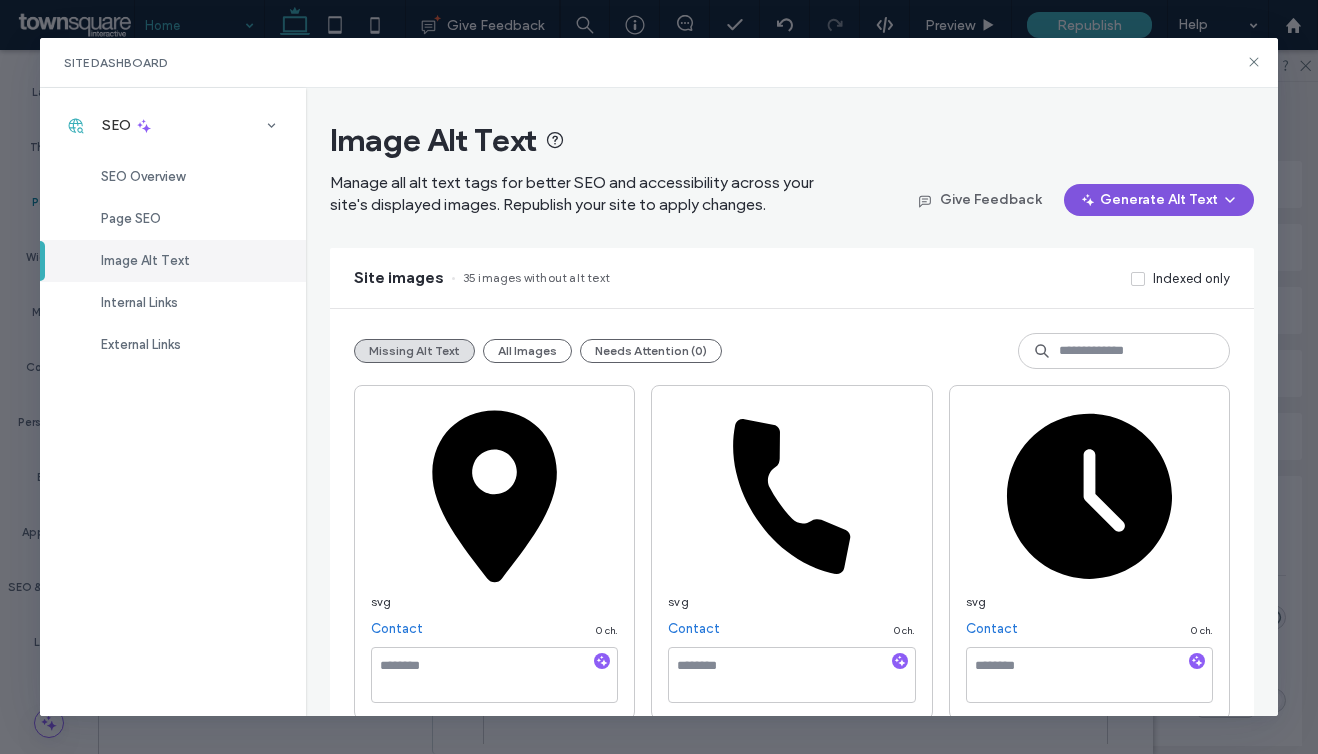 click on "Generate Alt Text" at bounding box center (1159, 200) 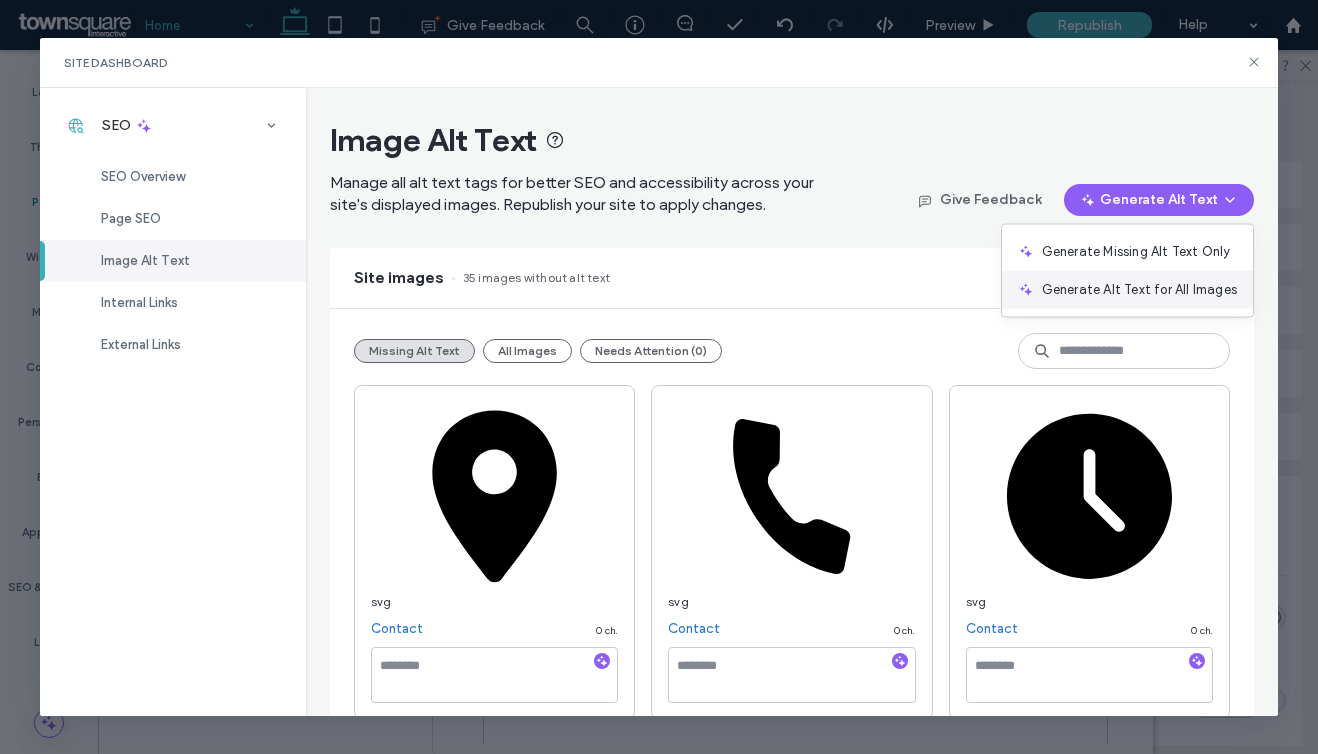click on "Generate Alt Text for All Images" at bounding box center [1139, 290] 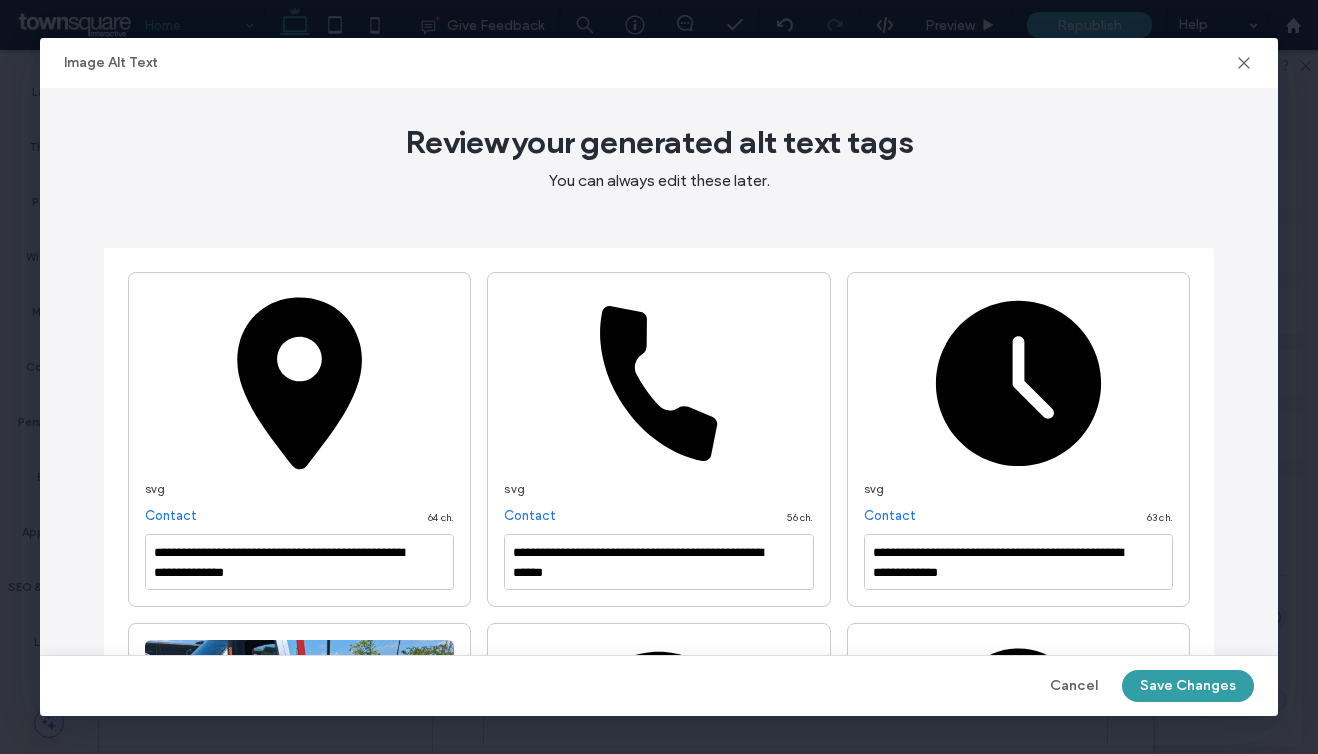 click on "Save Changes" at bounding box center [1188, 686] 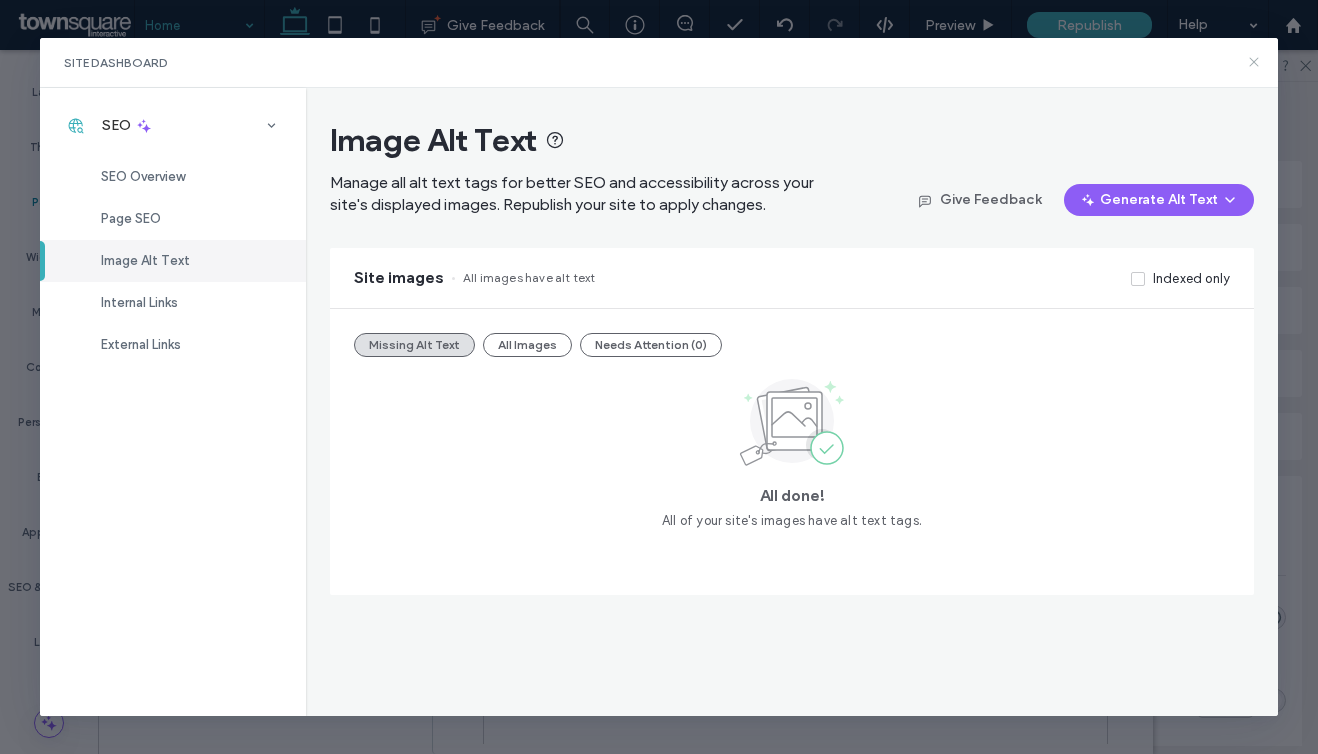 click 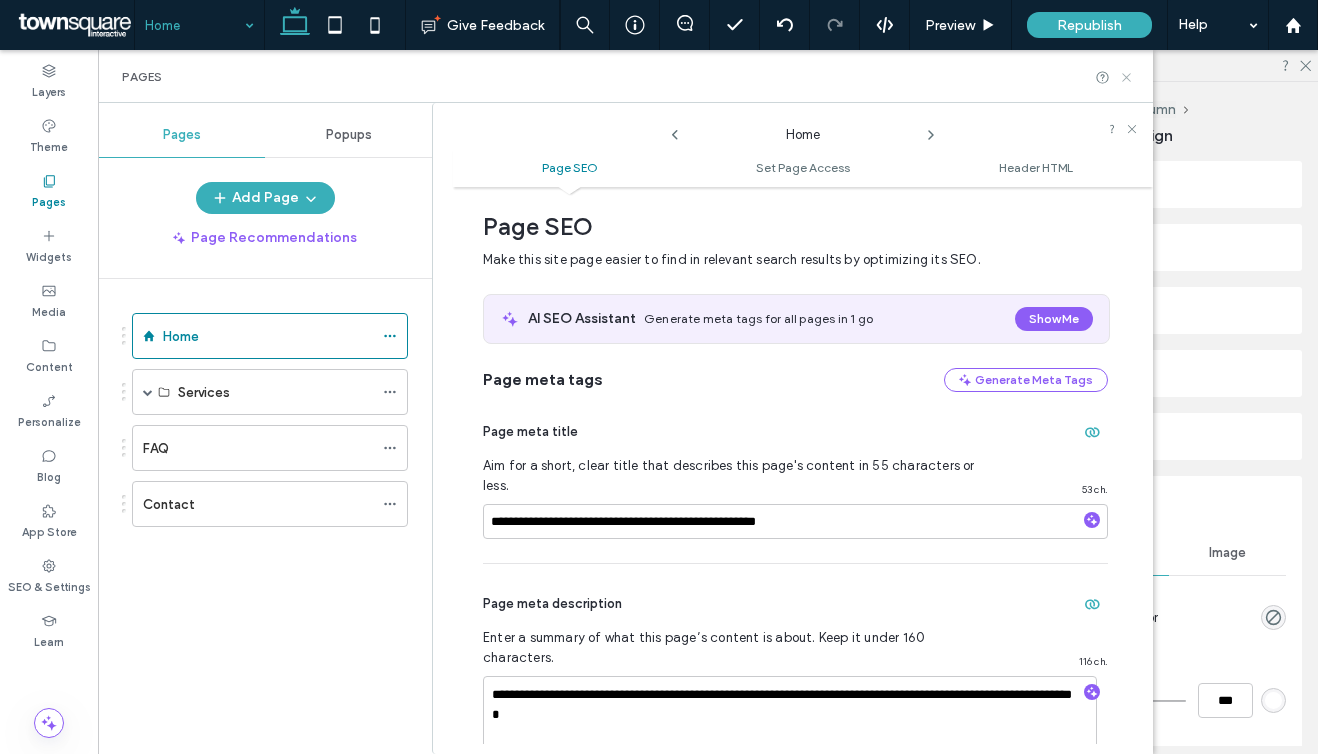 click 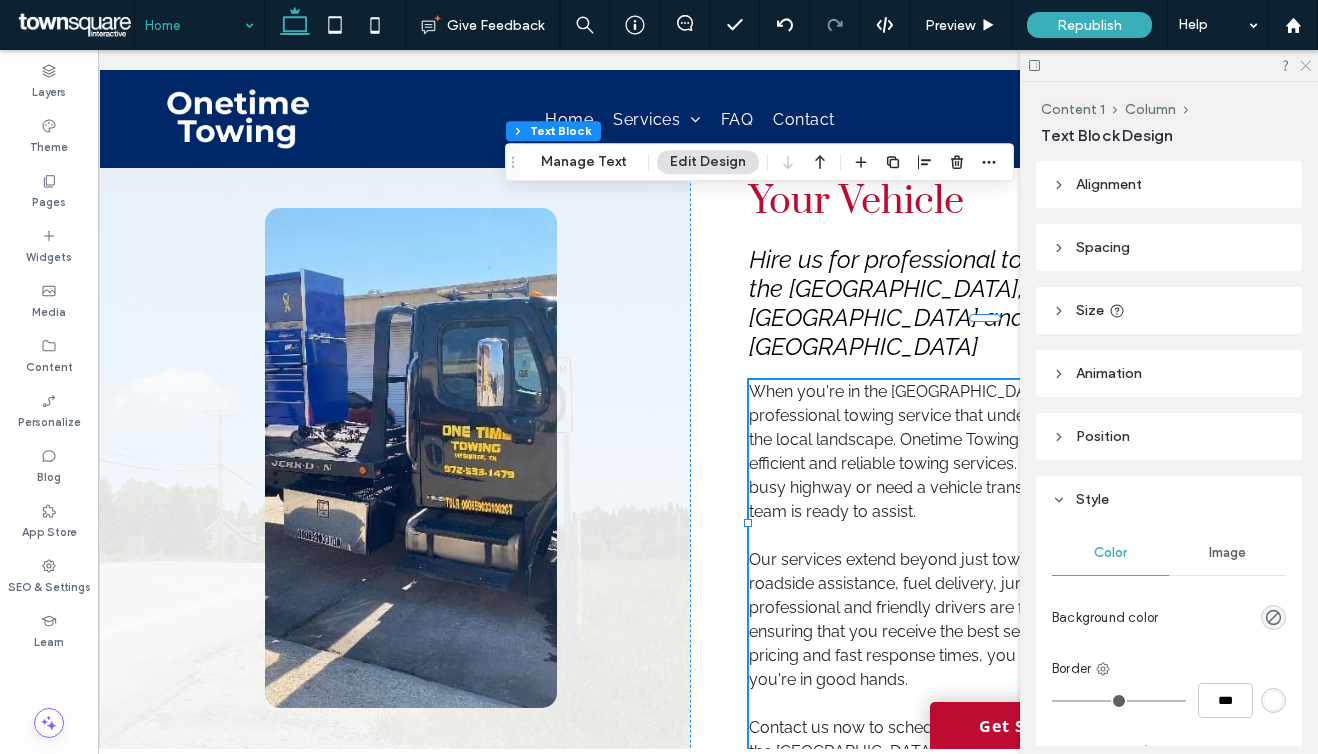 click 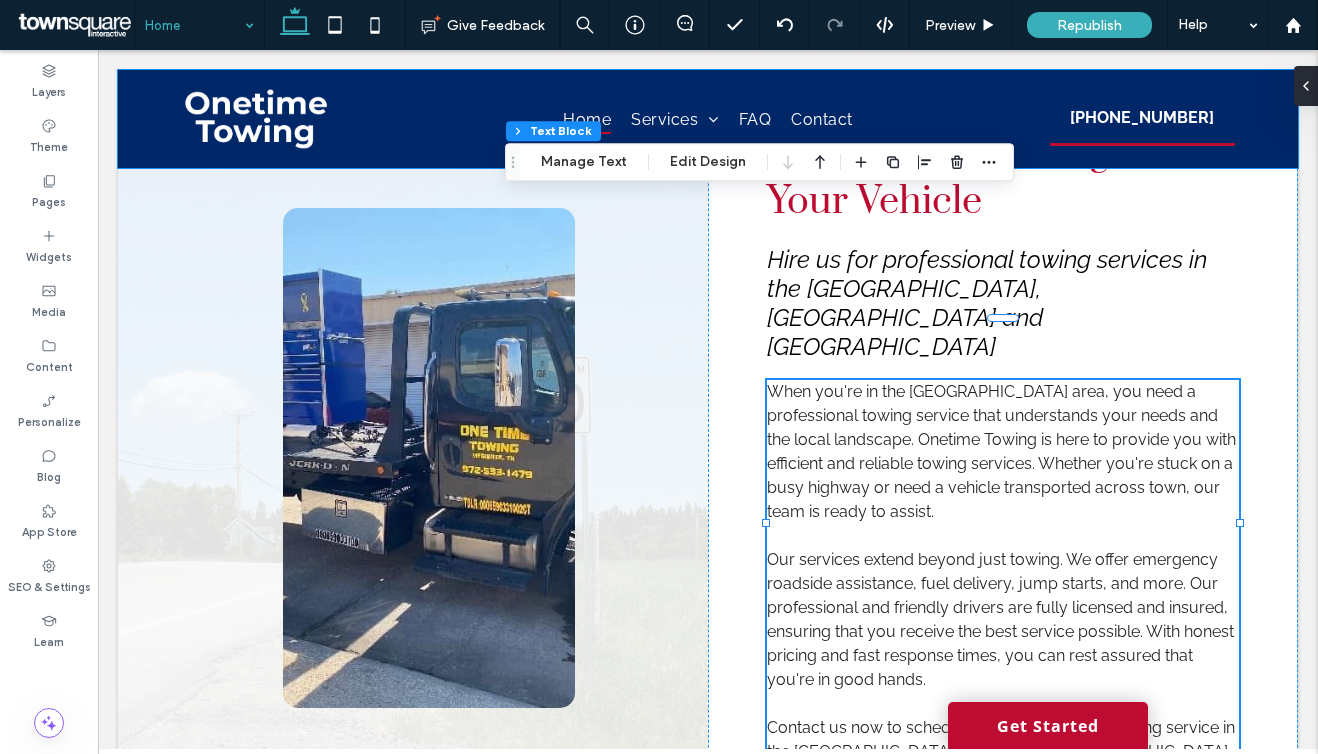 scroll, scrollTop: 0, scrollLeft: 0, axis: both 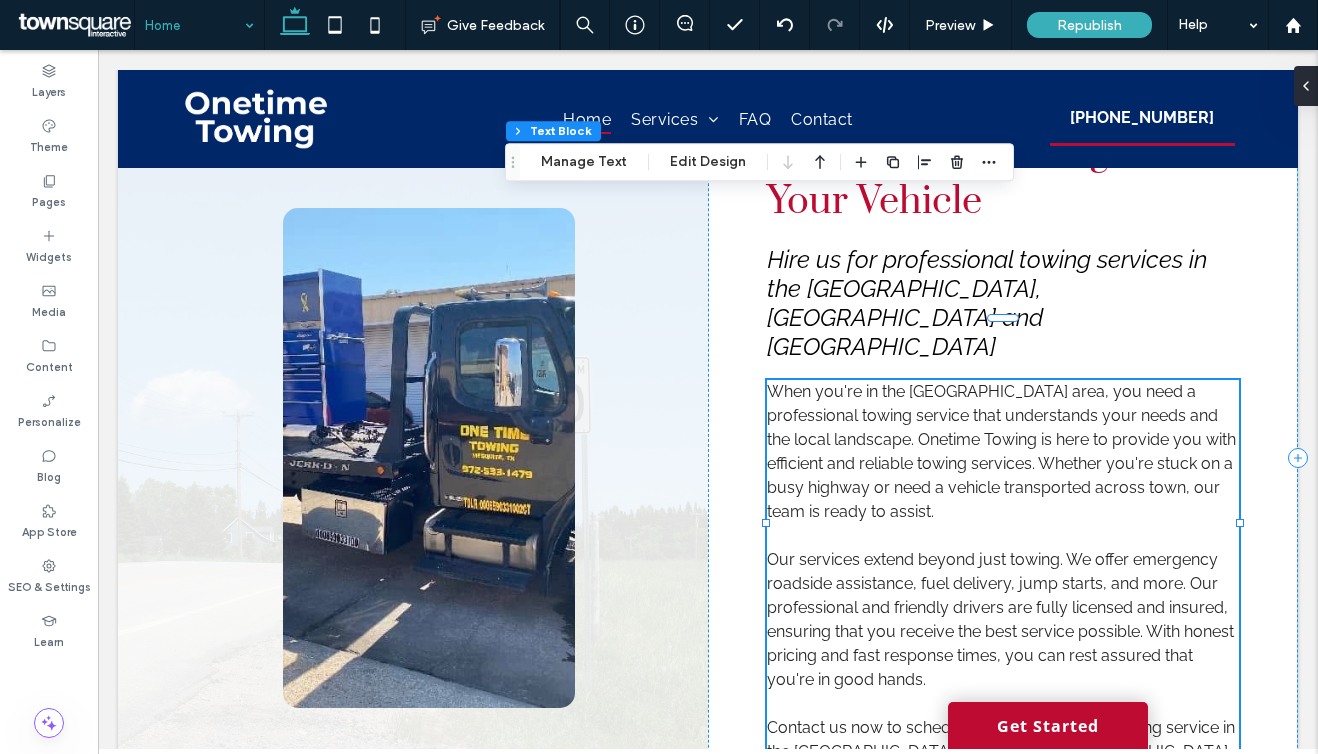 click on "Our services extend beyond just towing. We offer emergency roadside assistance, fuel delivery, jump starts, and more. Our professional and friendly drivers are fully licensed and insured, ensuring that you receive the best service possible. With honest pricing and fast response times, you can rest assured that you're in good hands." at bounding box center (1000, 619) 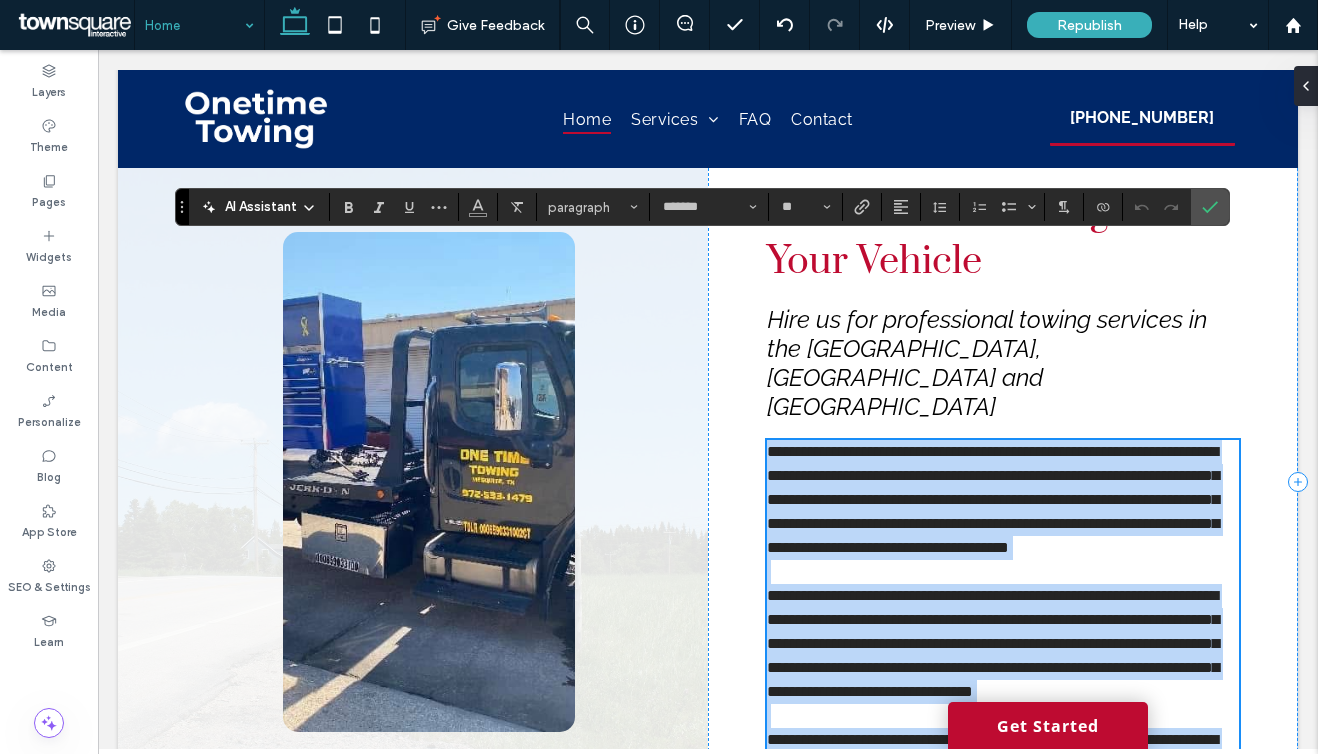 scroll, scrollTop: 943, scrollLeft: 0, axis: vertical 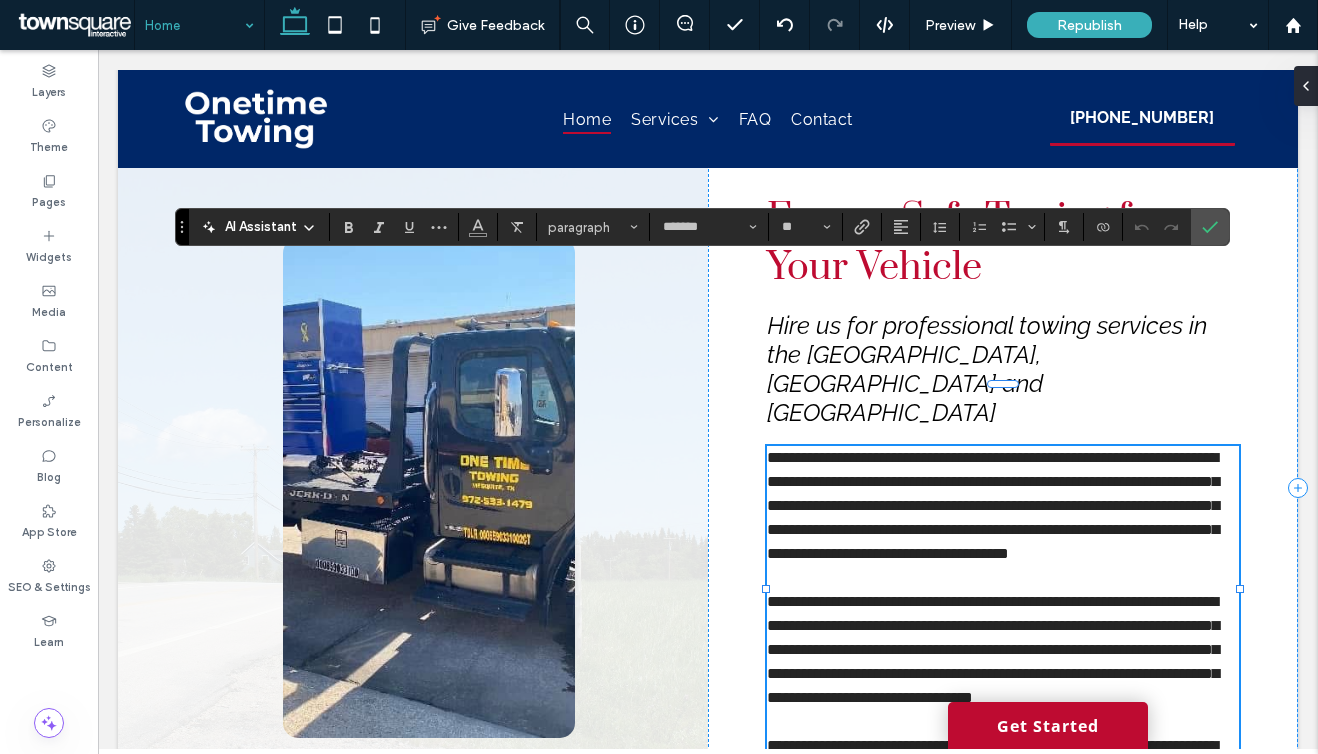 click on "**********" at bounding box center (993, 649) 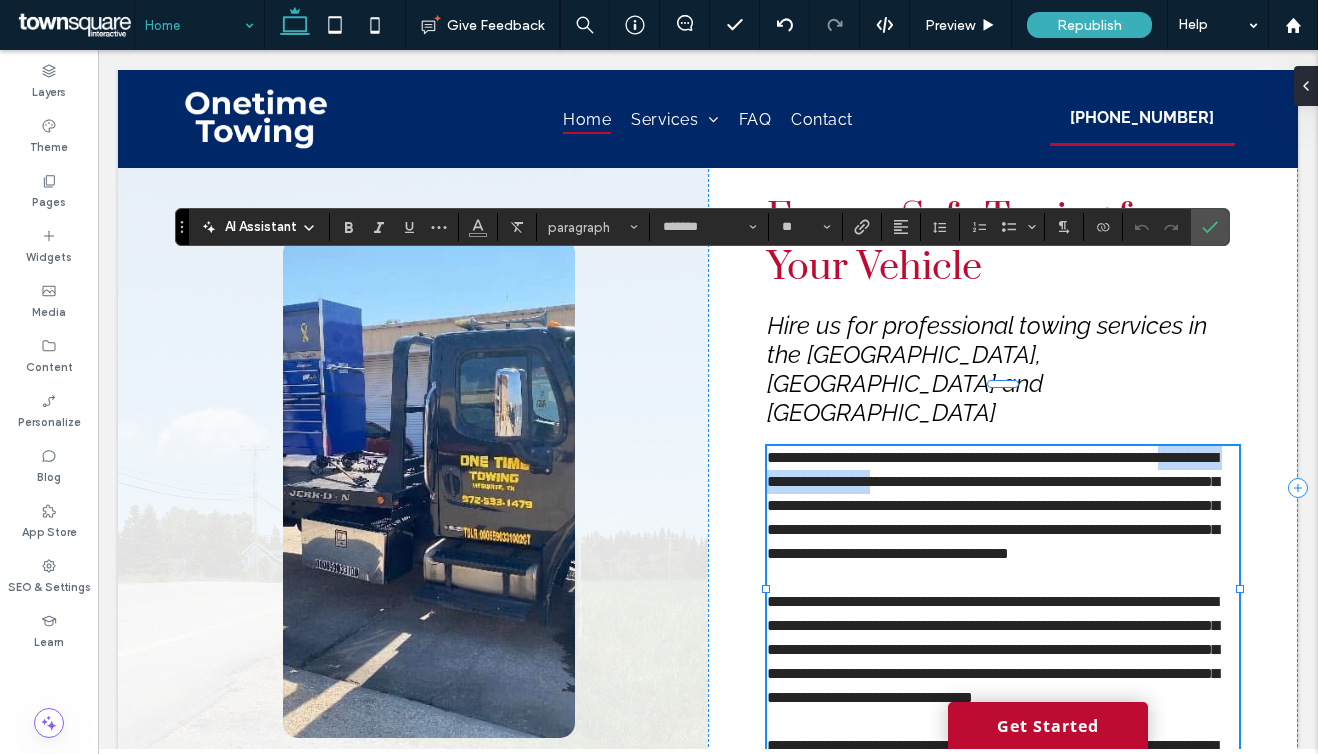 drag, startPoint x: 1022, startPoint y: 298, endPoint x: 822, endPoint y: 301, distance: 200.02249 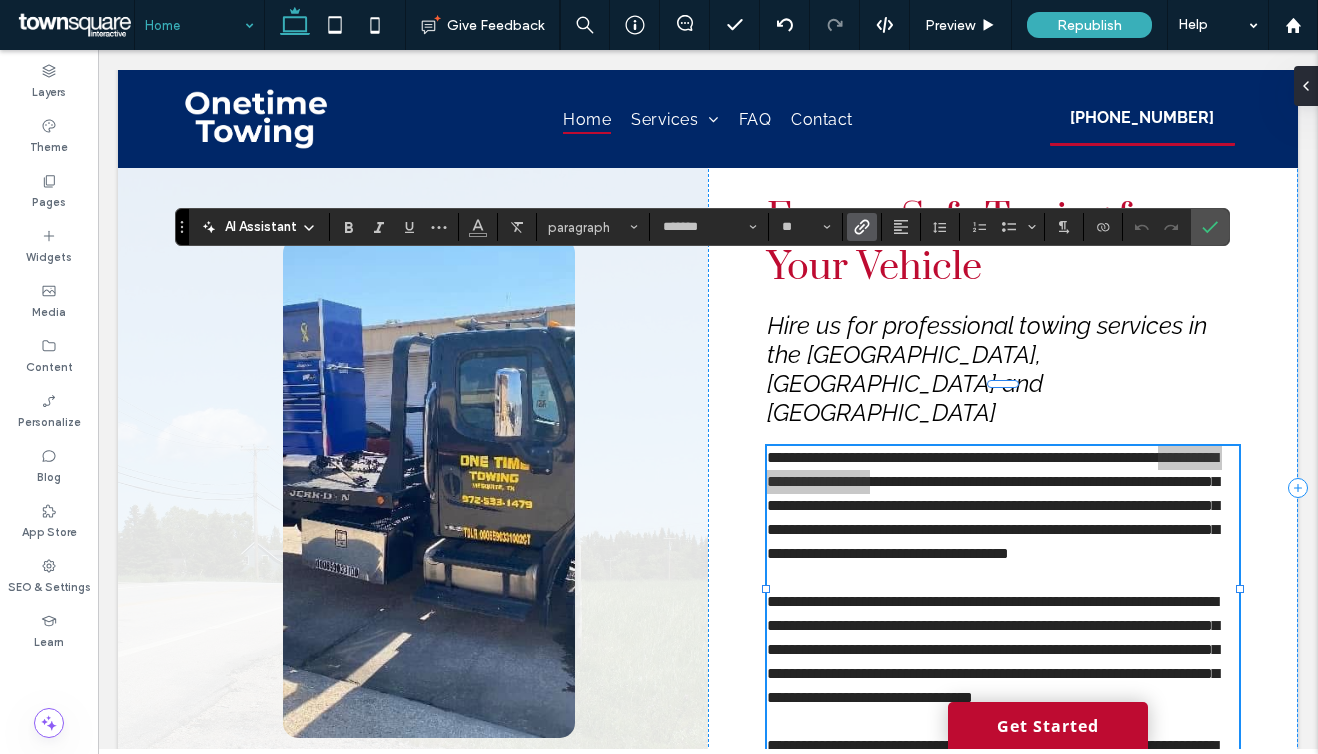 click 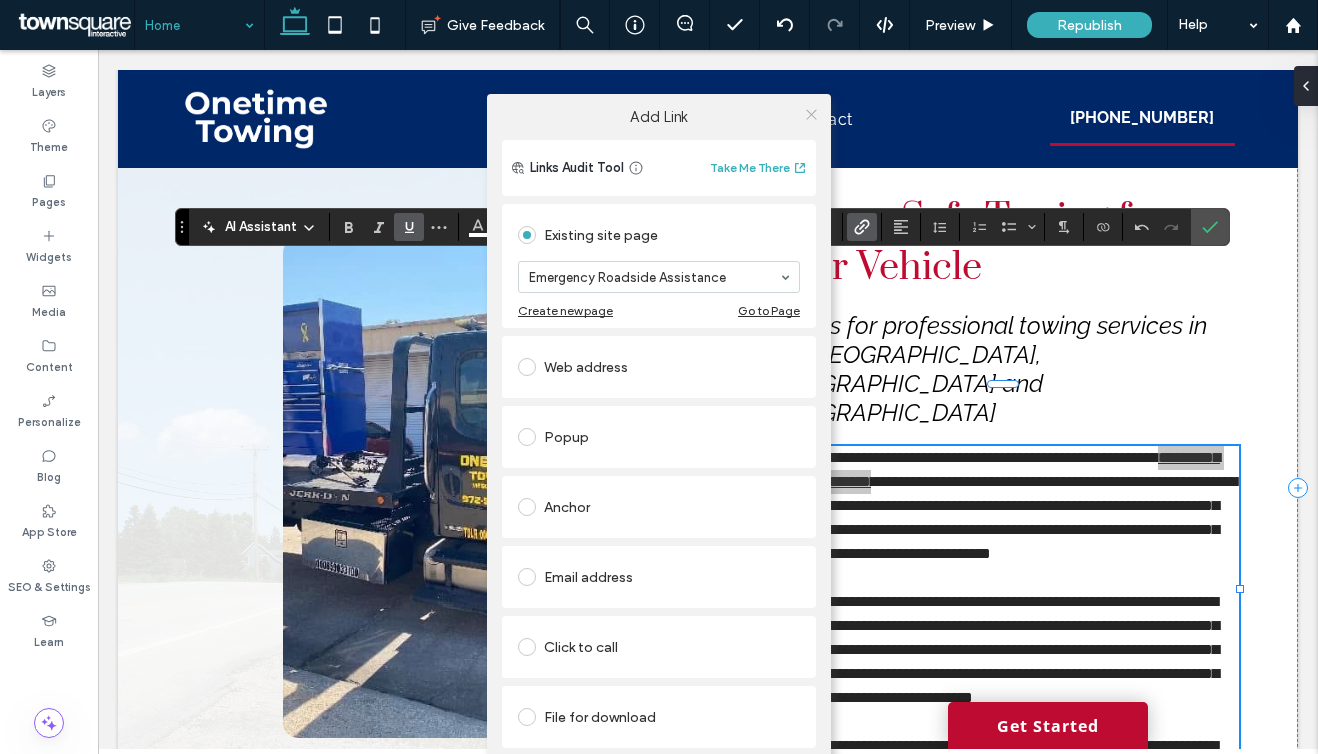 click 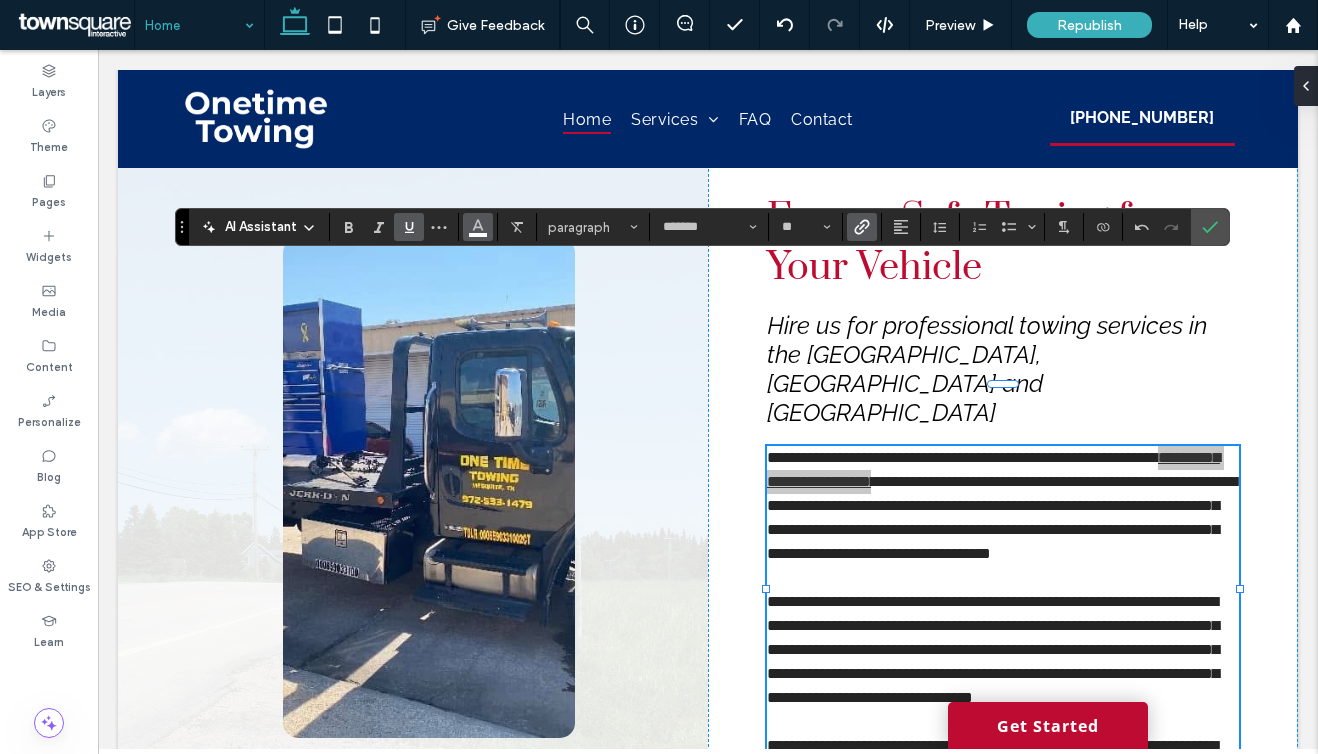 click 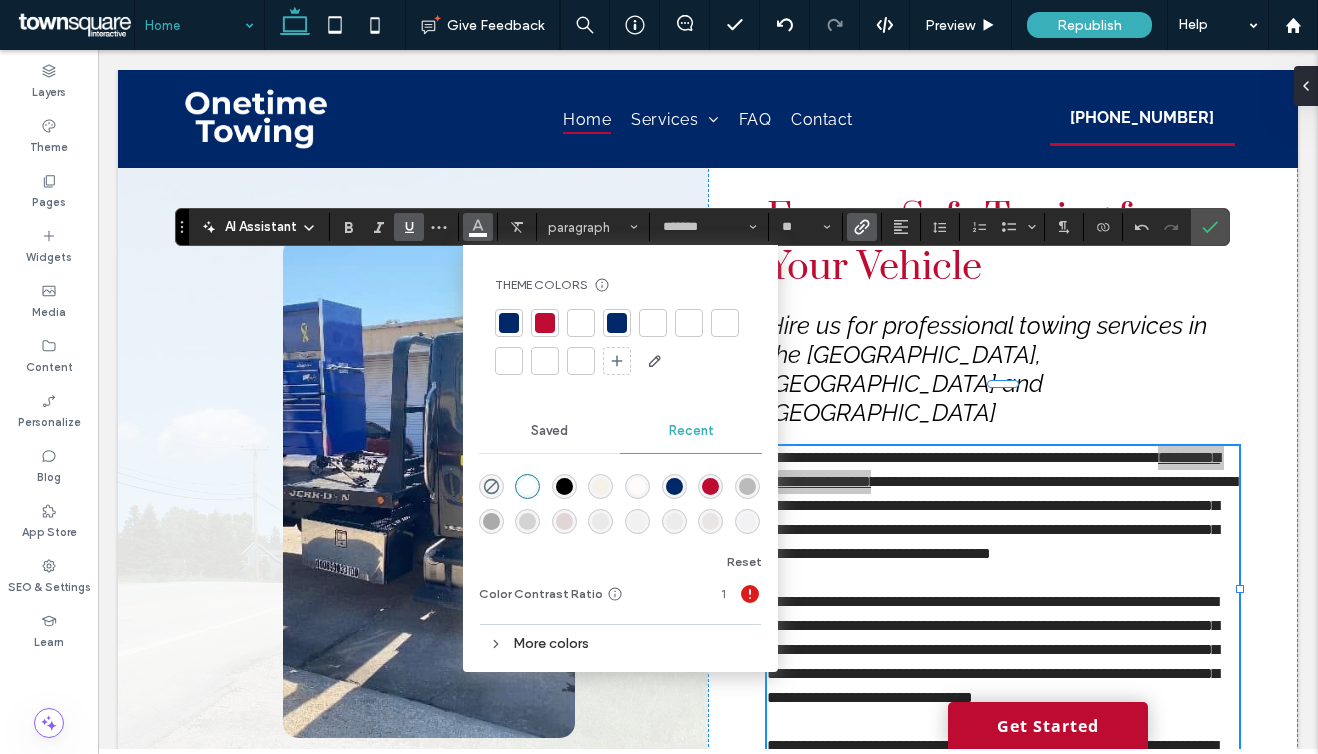 click at bounding box center [509, 323] 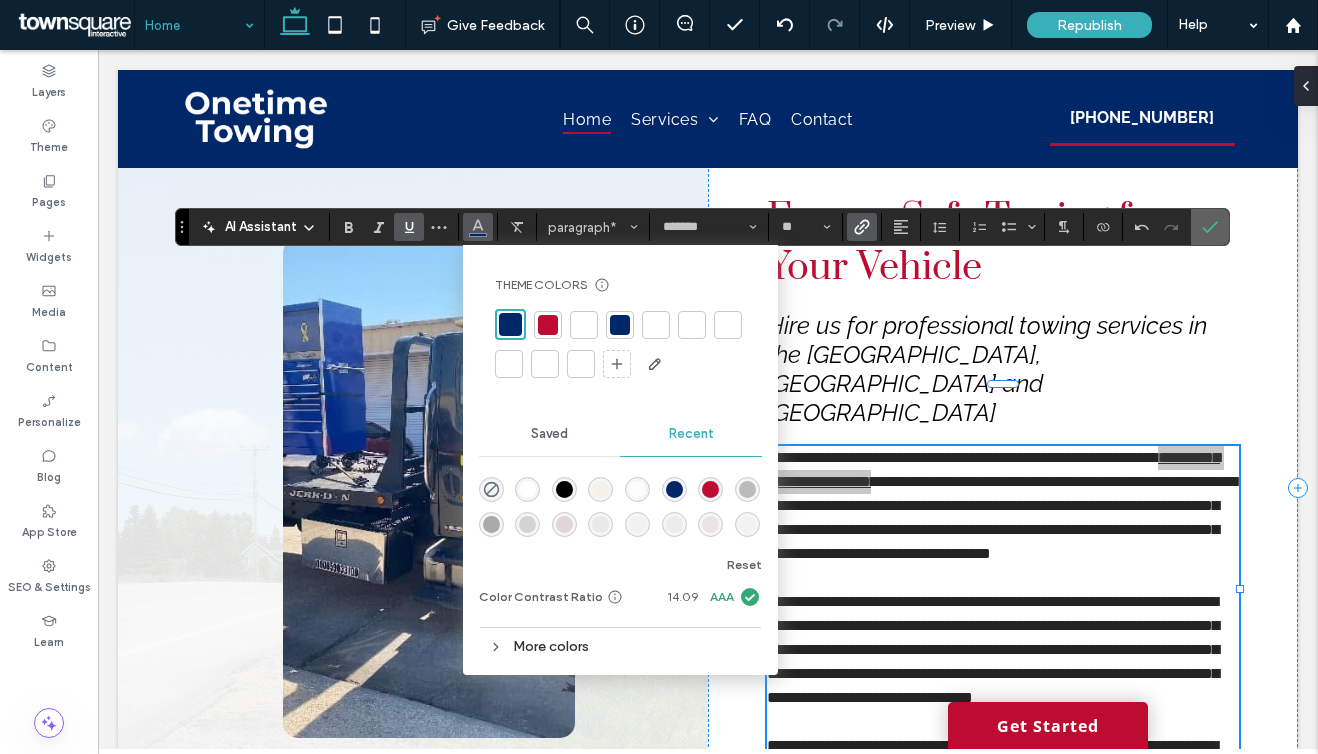 click 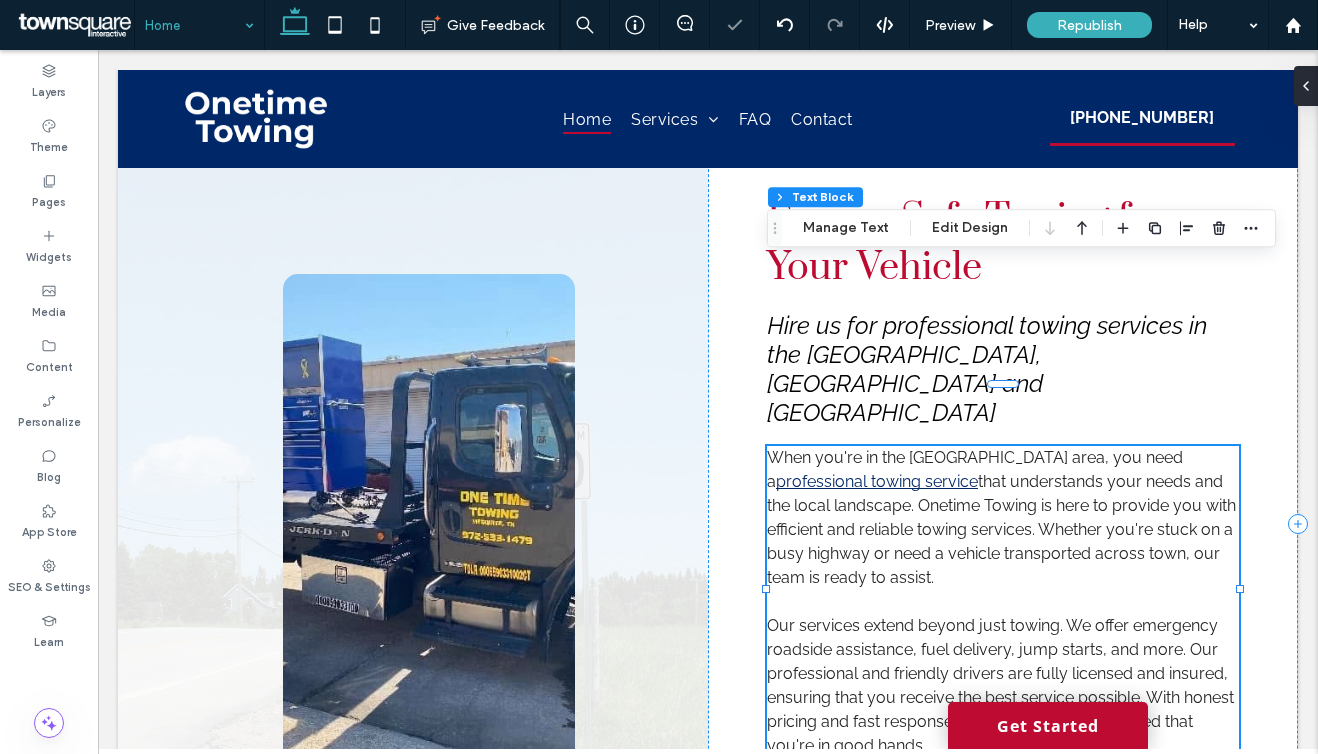 click at bounding box center [1003, 602] 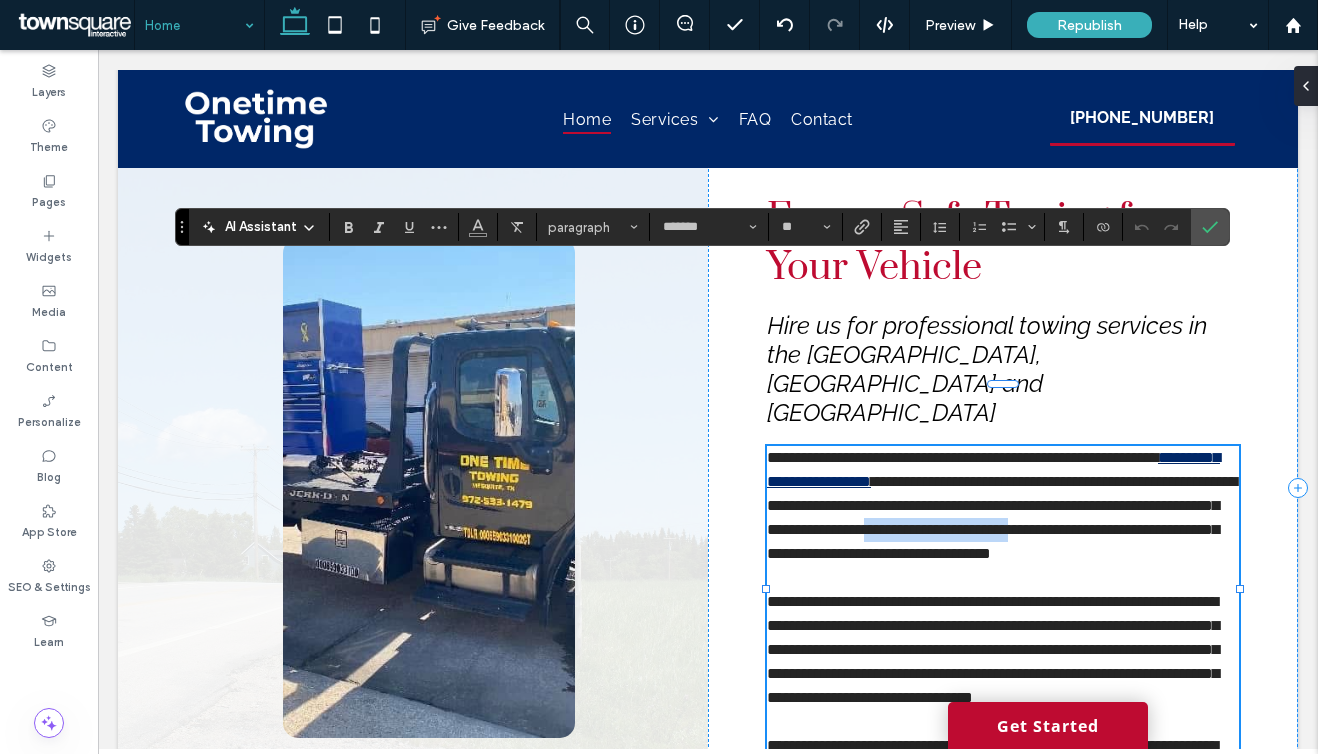 drag, startPoint x: 1194, startPoint y: 346, endPoint x: 905, endPoint y: 365, distance: 289.6239 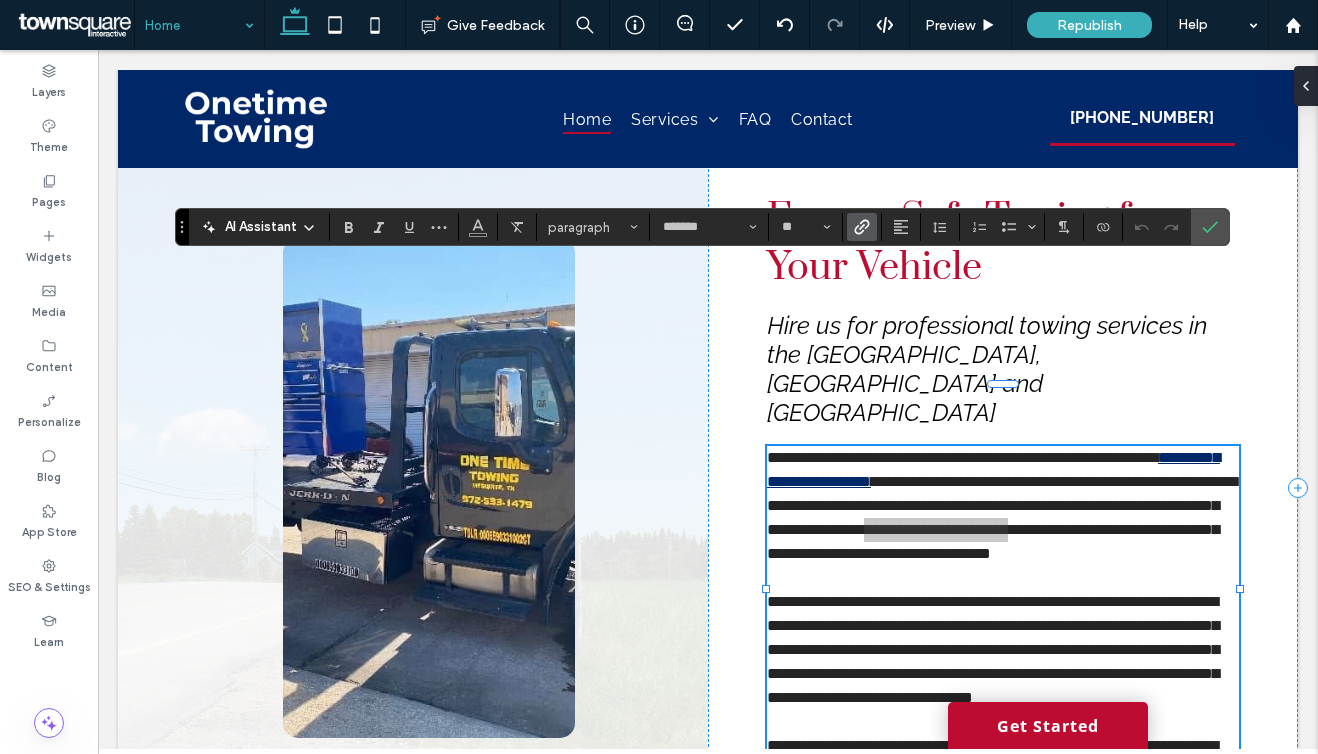 click at bounding box center [858, 227] 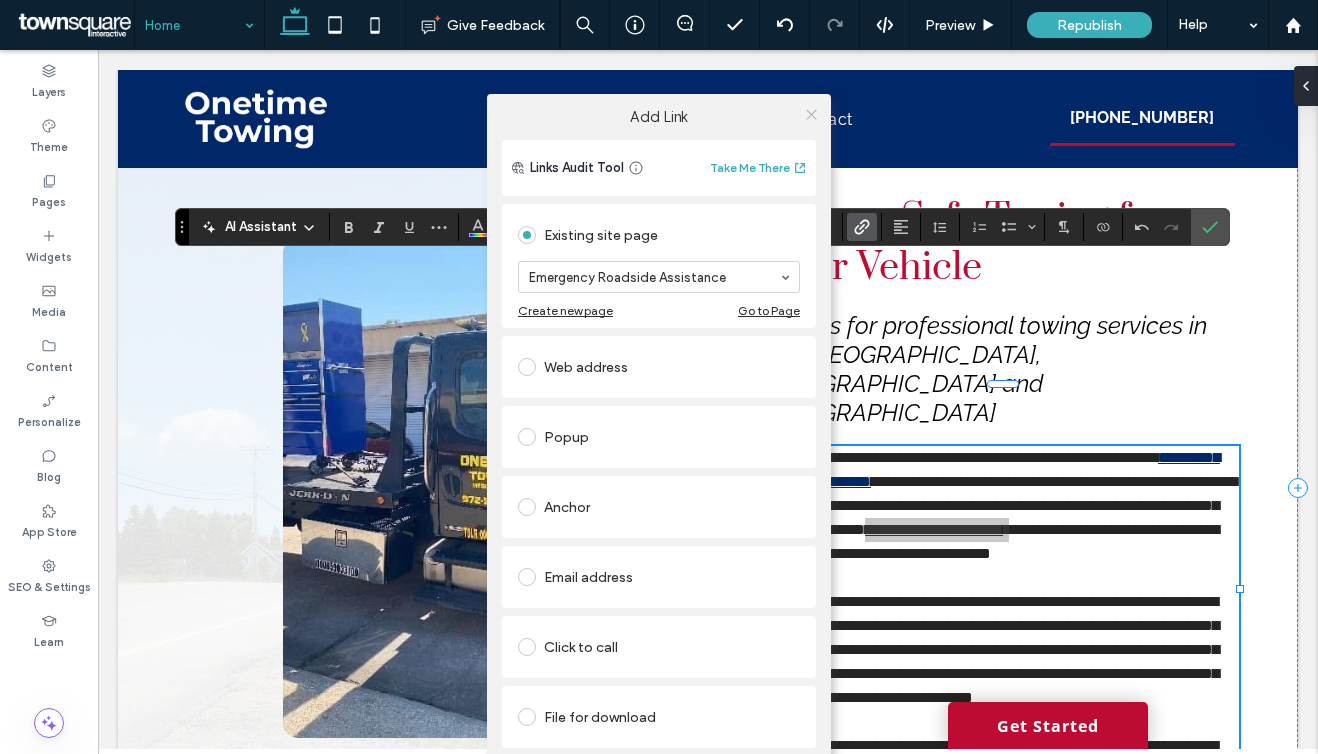 click 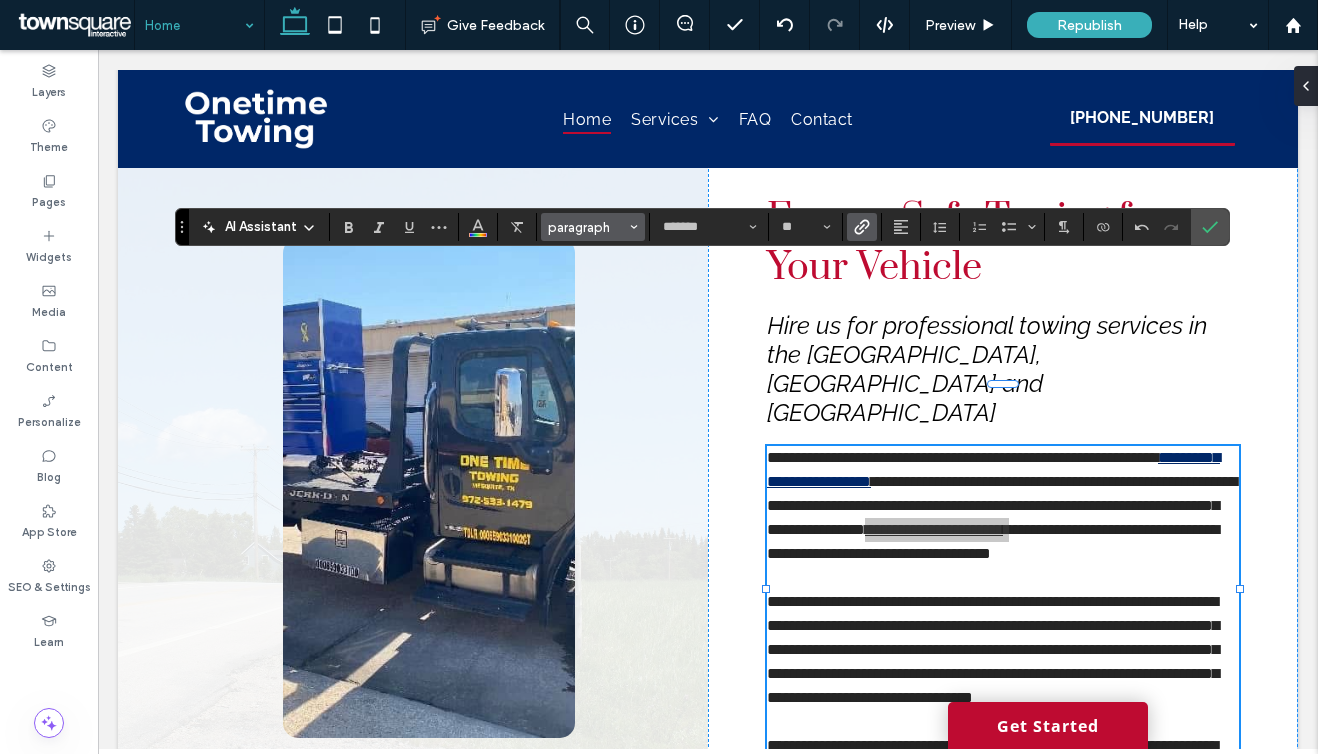 click on "paragraph" at bounding box center [587, 227] 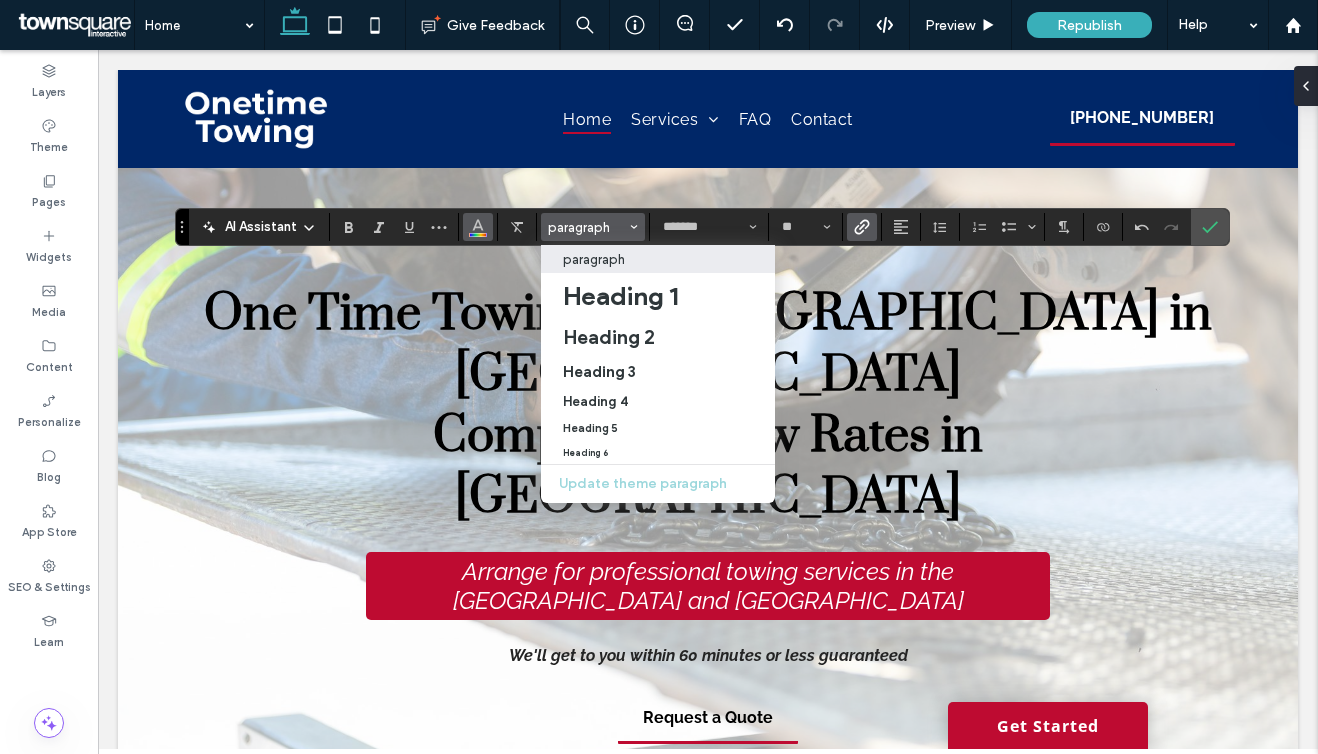 scroll, scrollTop: 943, scrollLeft: 0, axis: vertical 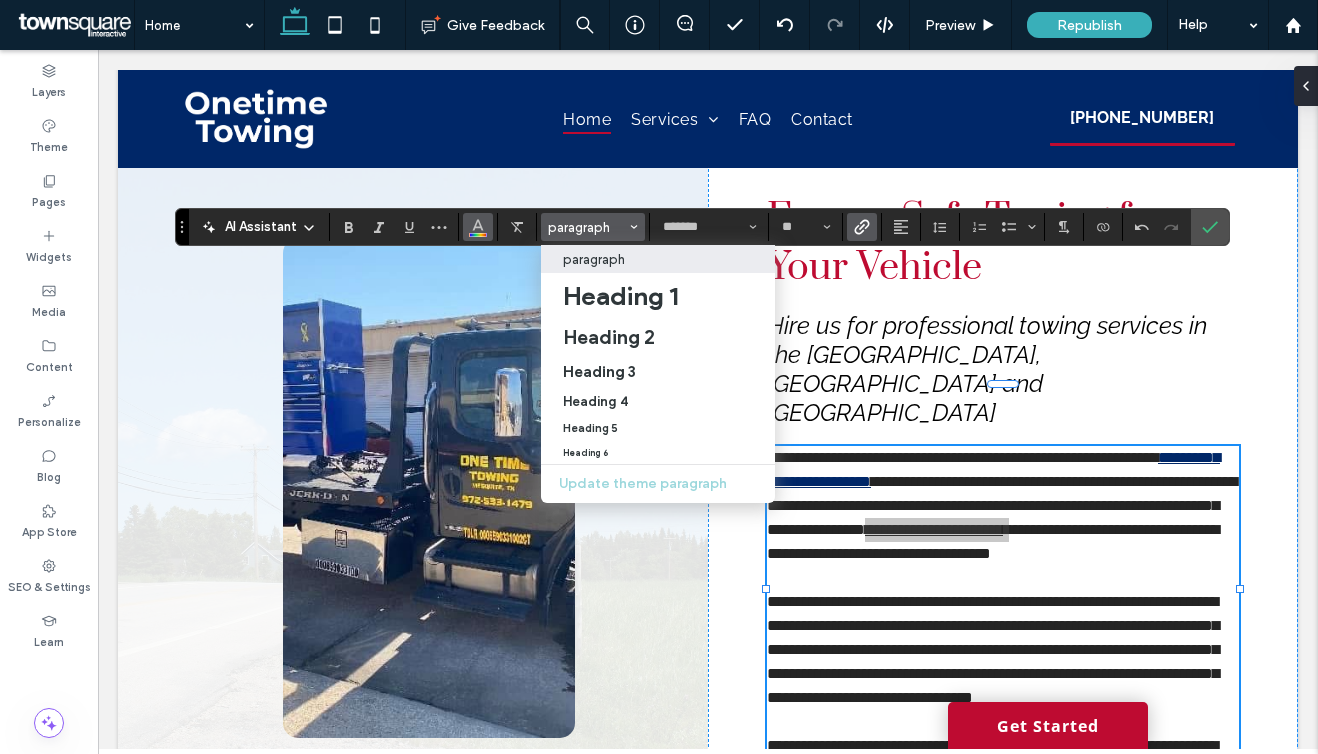 click at bounding box center [478, 227] 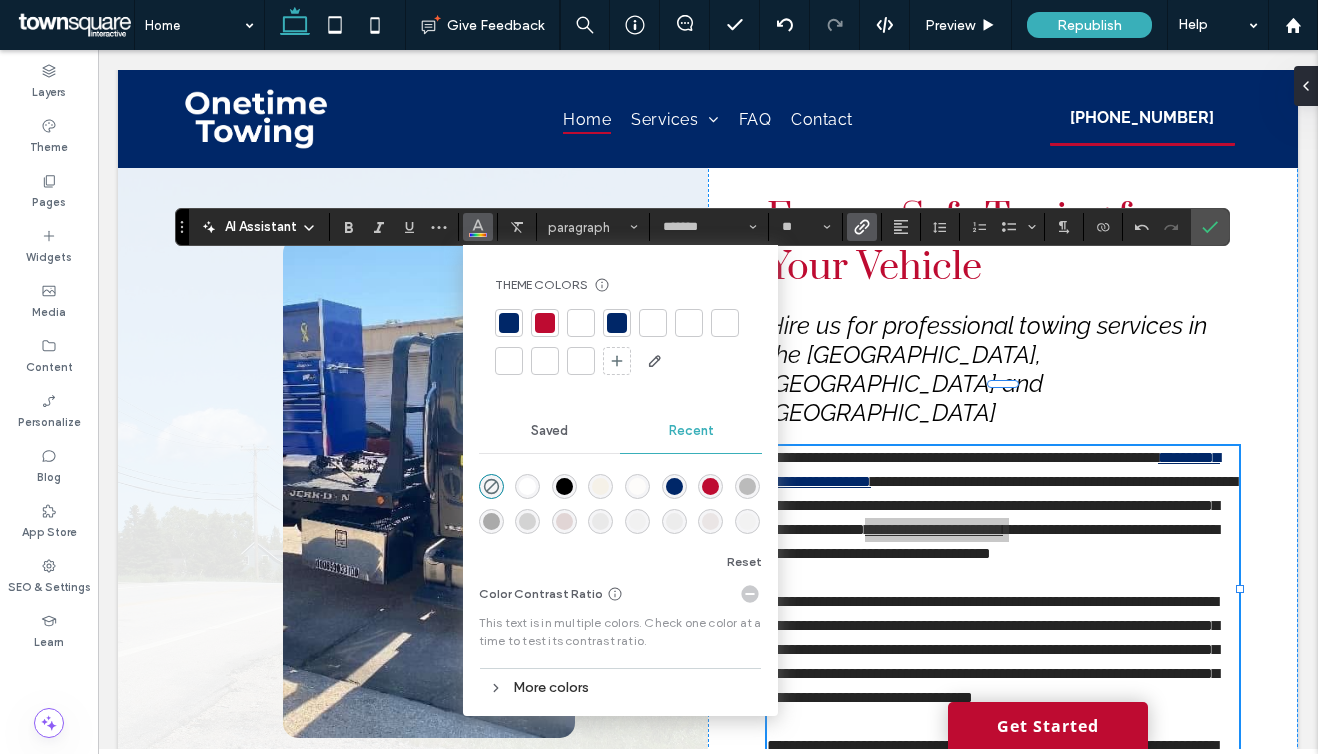 click at bounding box center [509, 323] 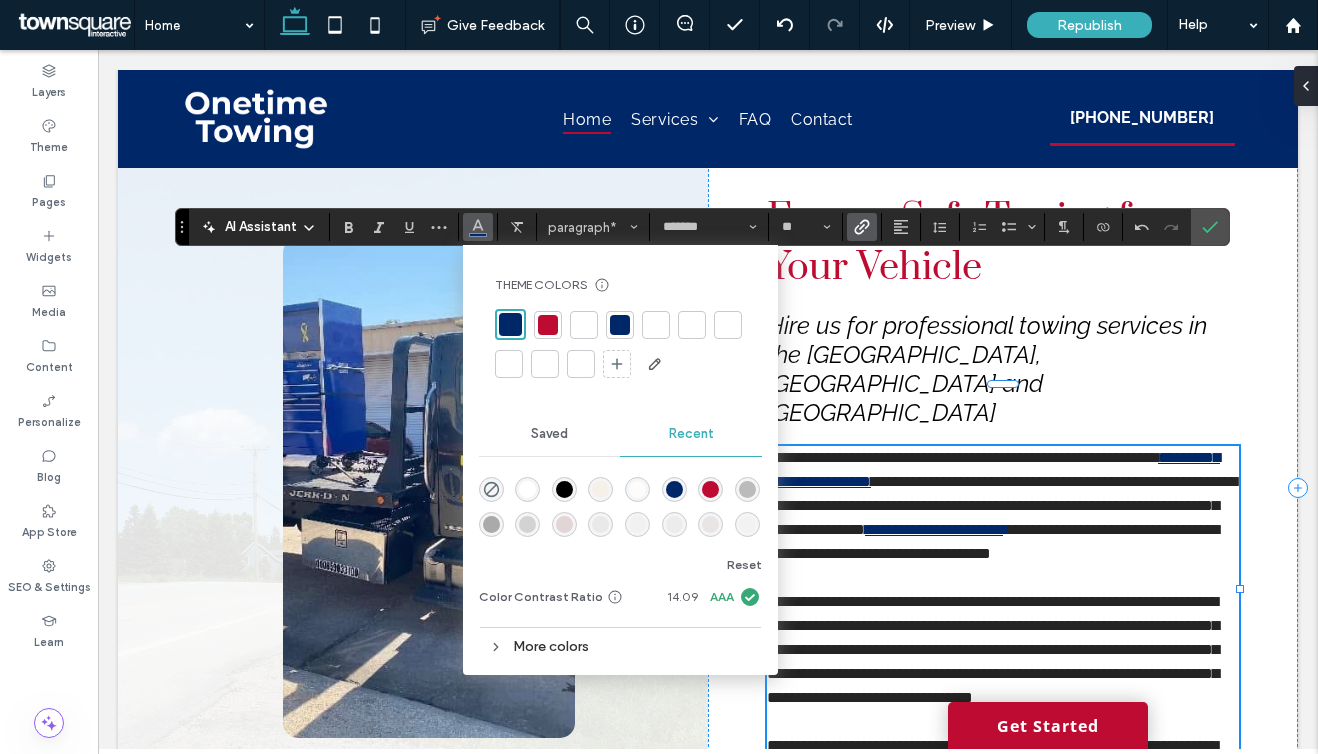 click on "**********" at bounding box center (1003, 506) 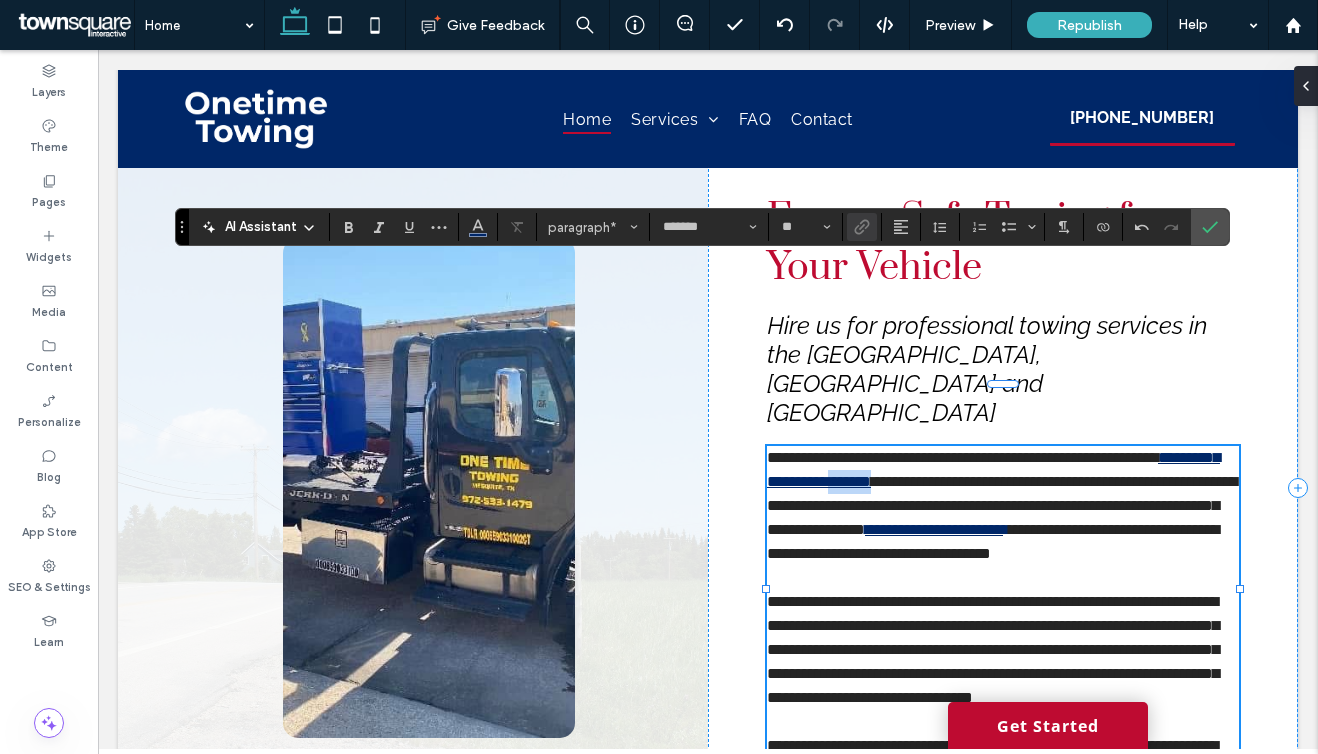 click on "**********" at bounding box center (1003, 506) 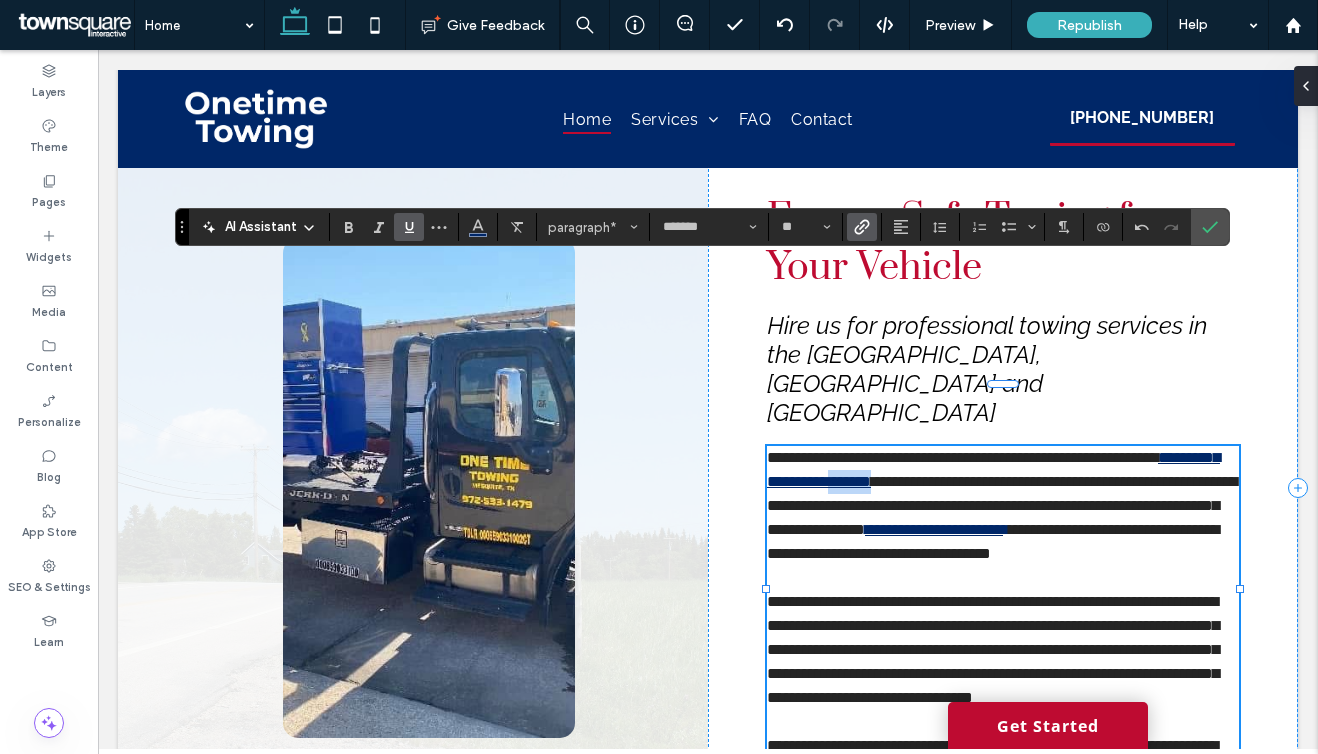 click on "**********" at bounding box center [993, 469] 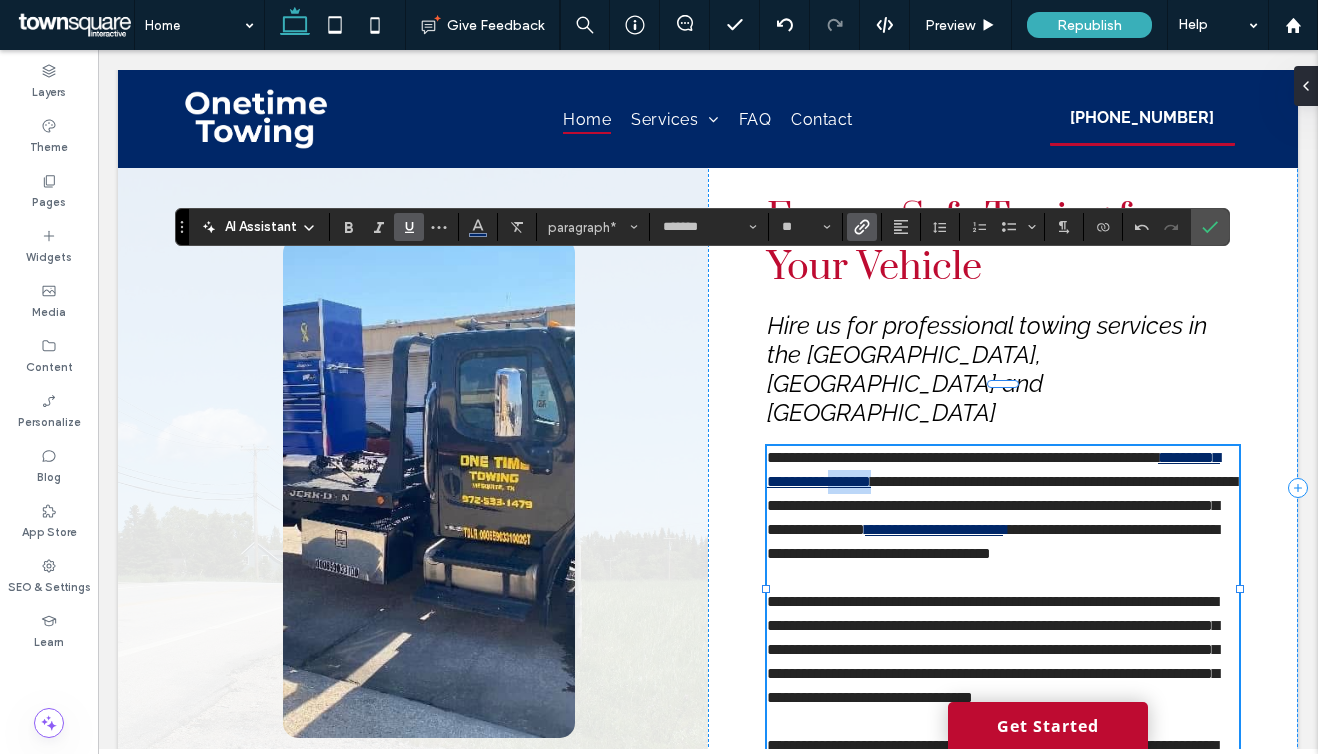 click on "**********" at bounding box center (993, 469) 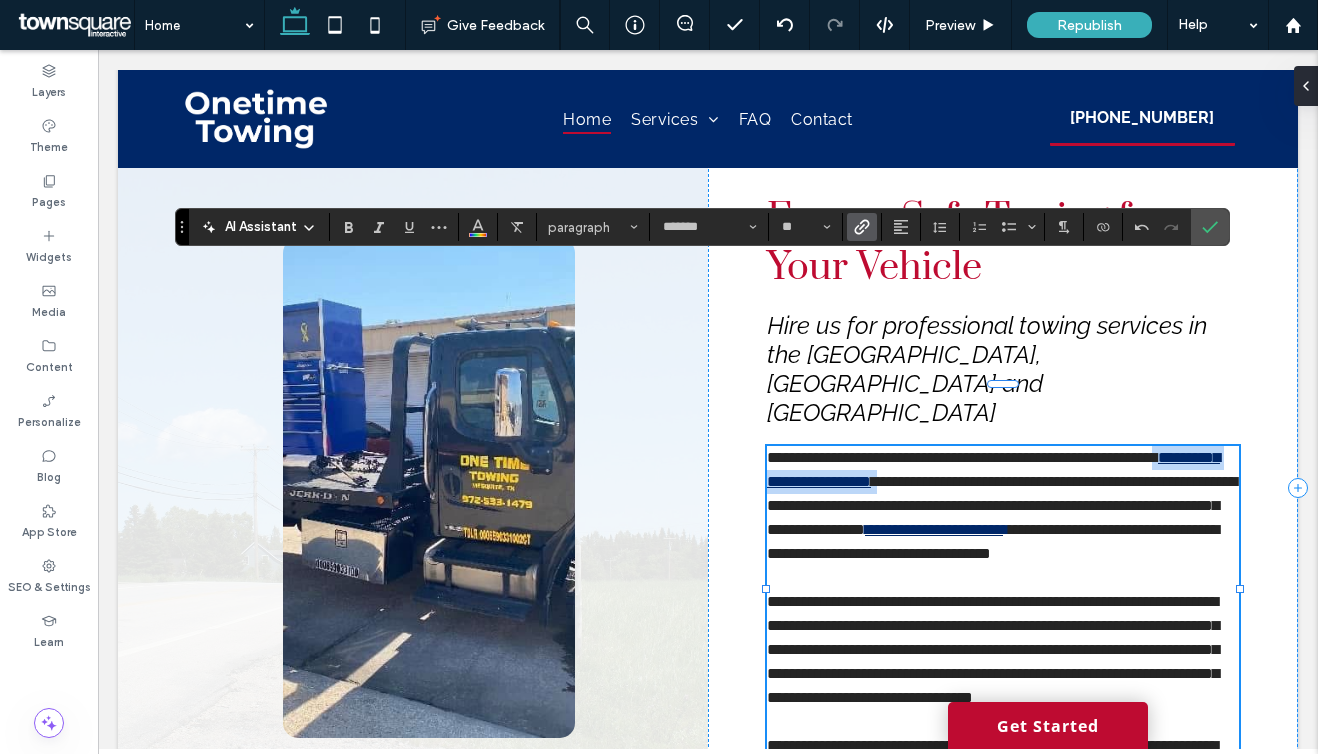 drag, startPoint x: 1025, startPoint y: 301, endPoint x: 819, endPoint y: 298, distance: 206.02185 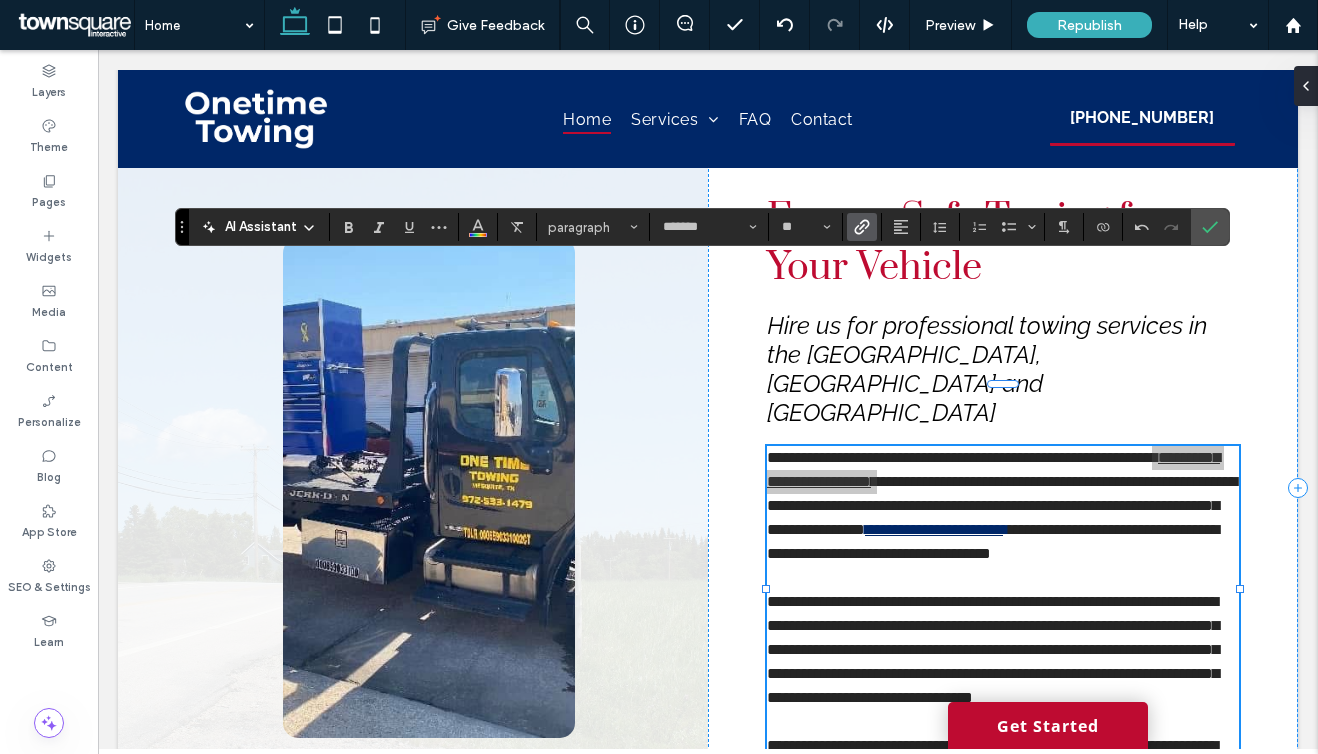 click 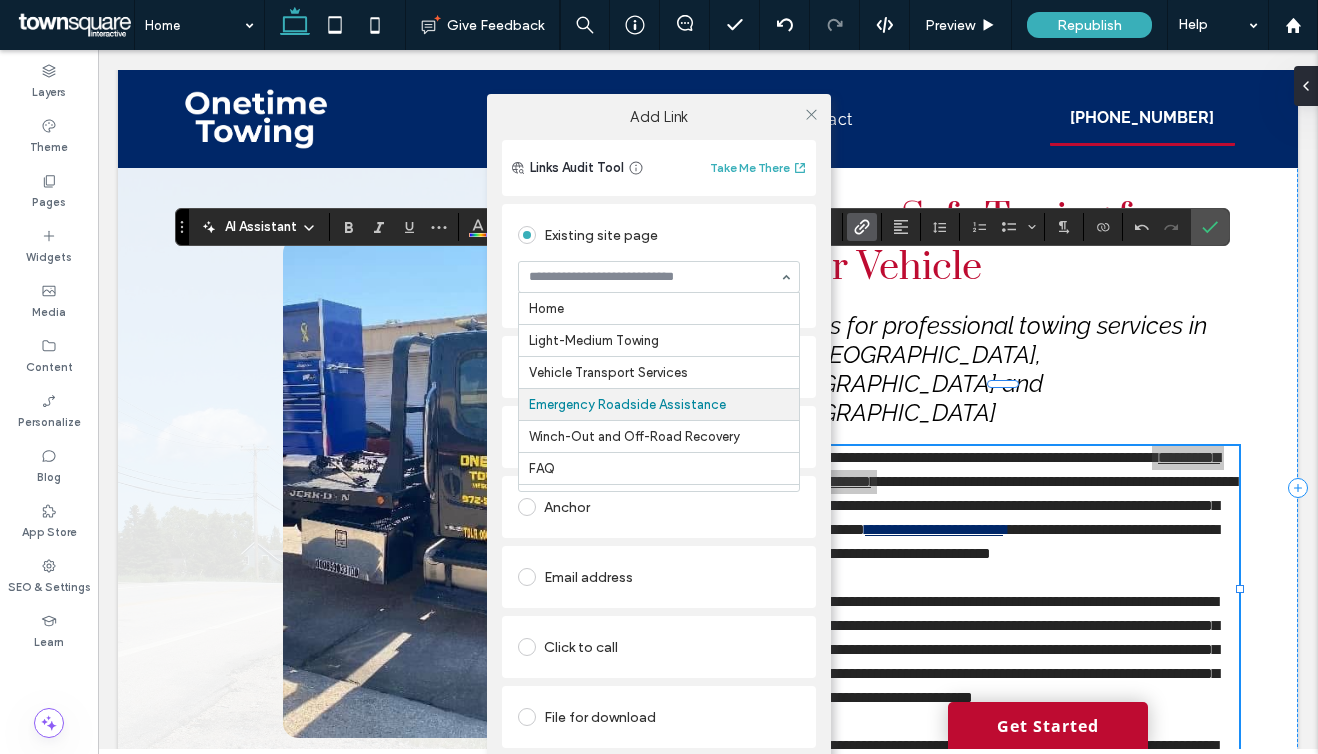 scroll, scrollTop: 32, scrollLeft: 0, axis: vertical 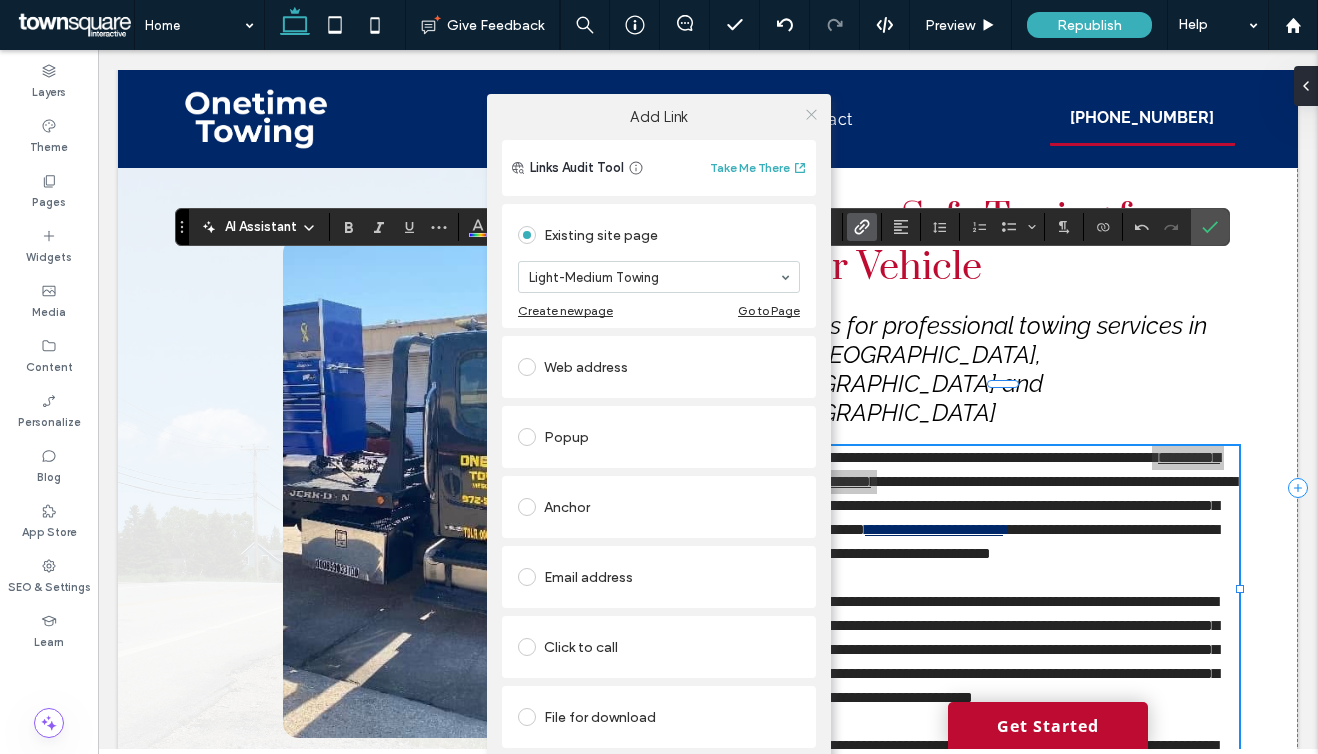 click 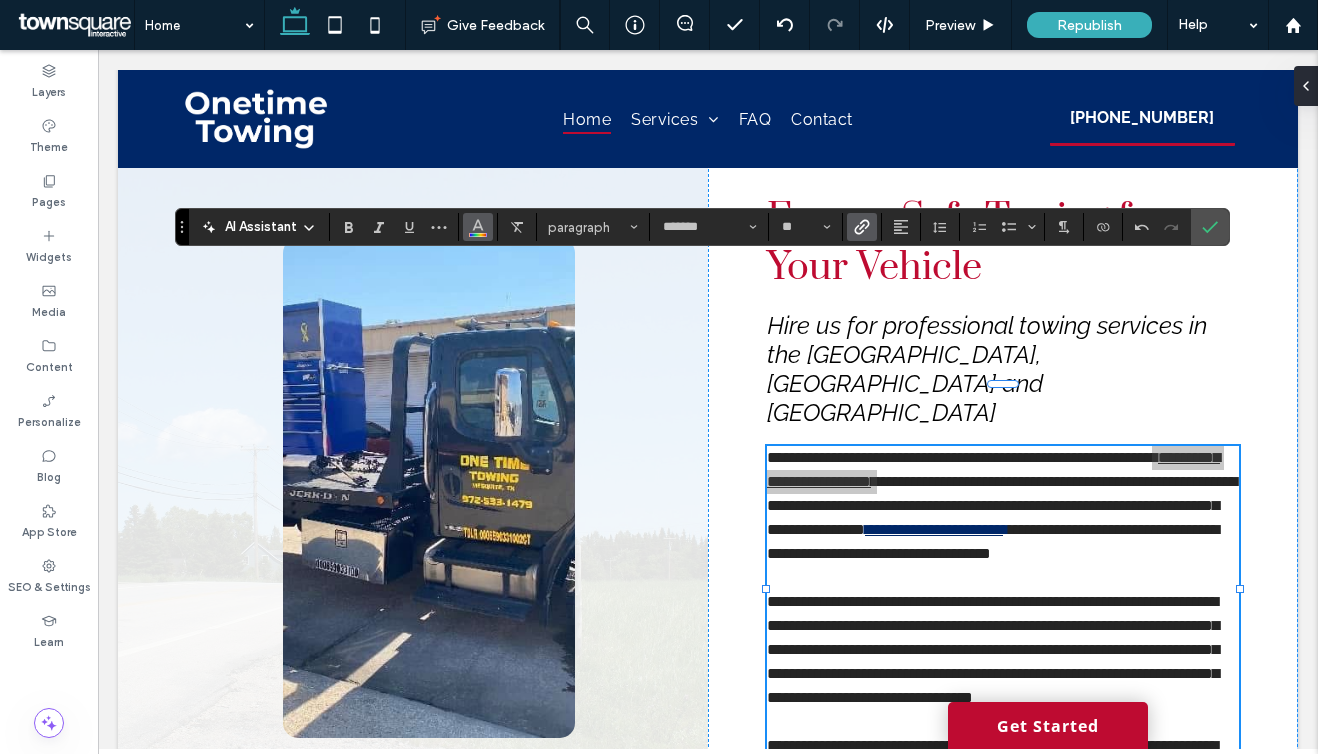 click 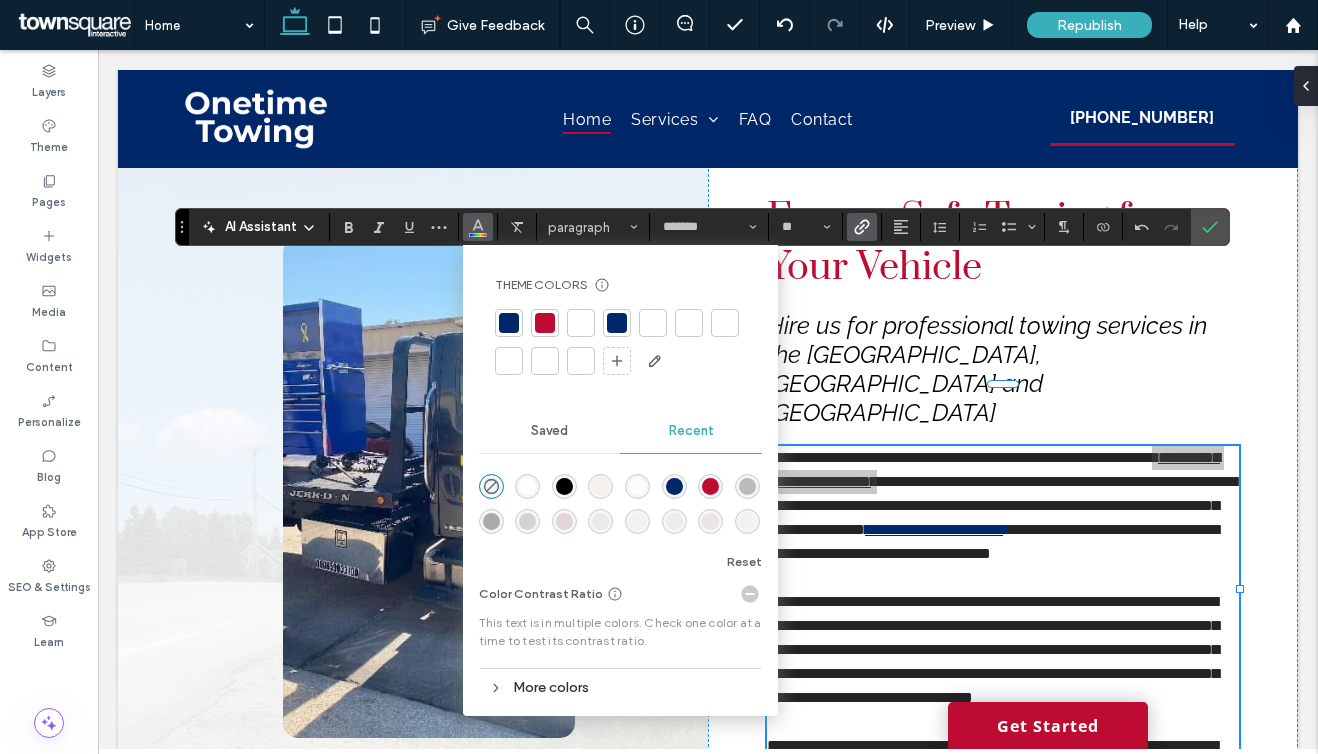 click at bounding box center [509, 323] 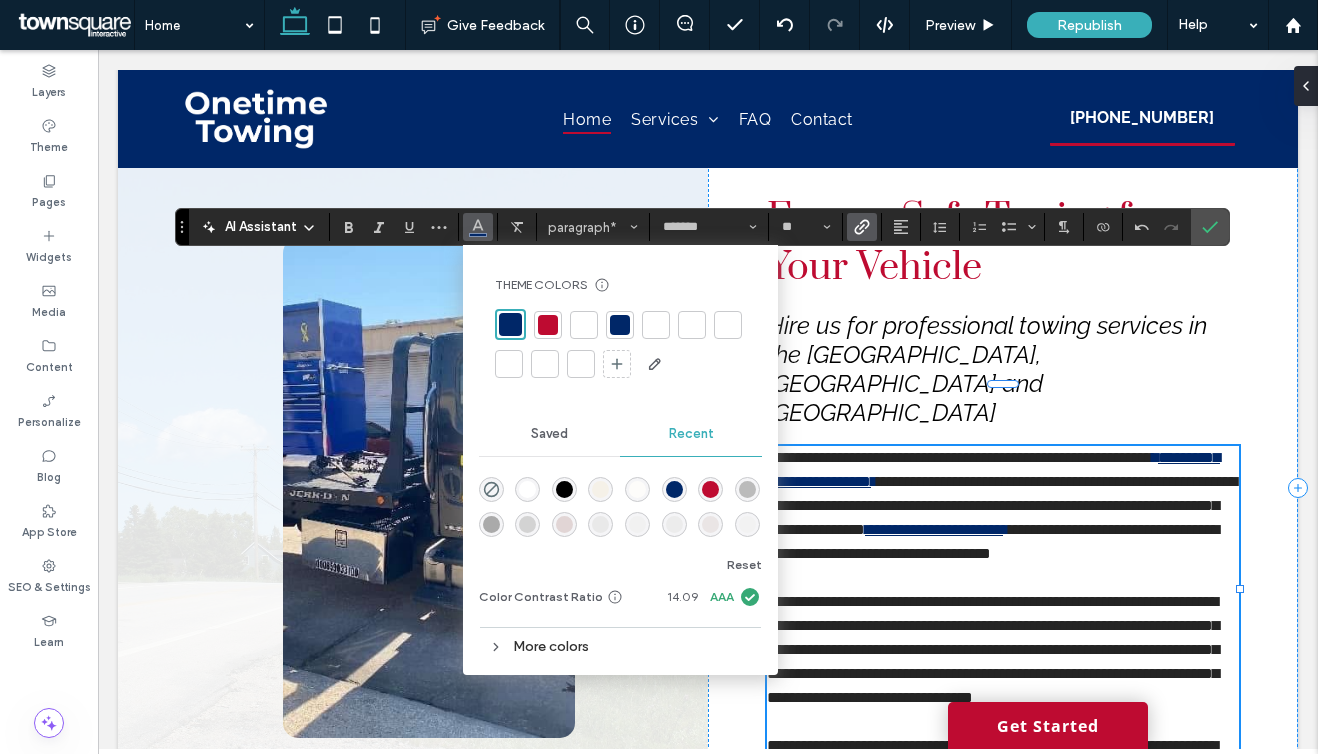click on "**********" at bounding box center (993, 541) 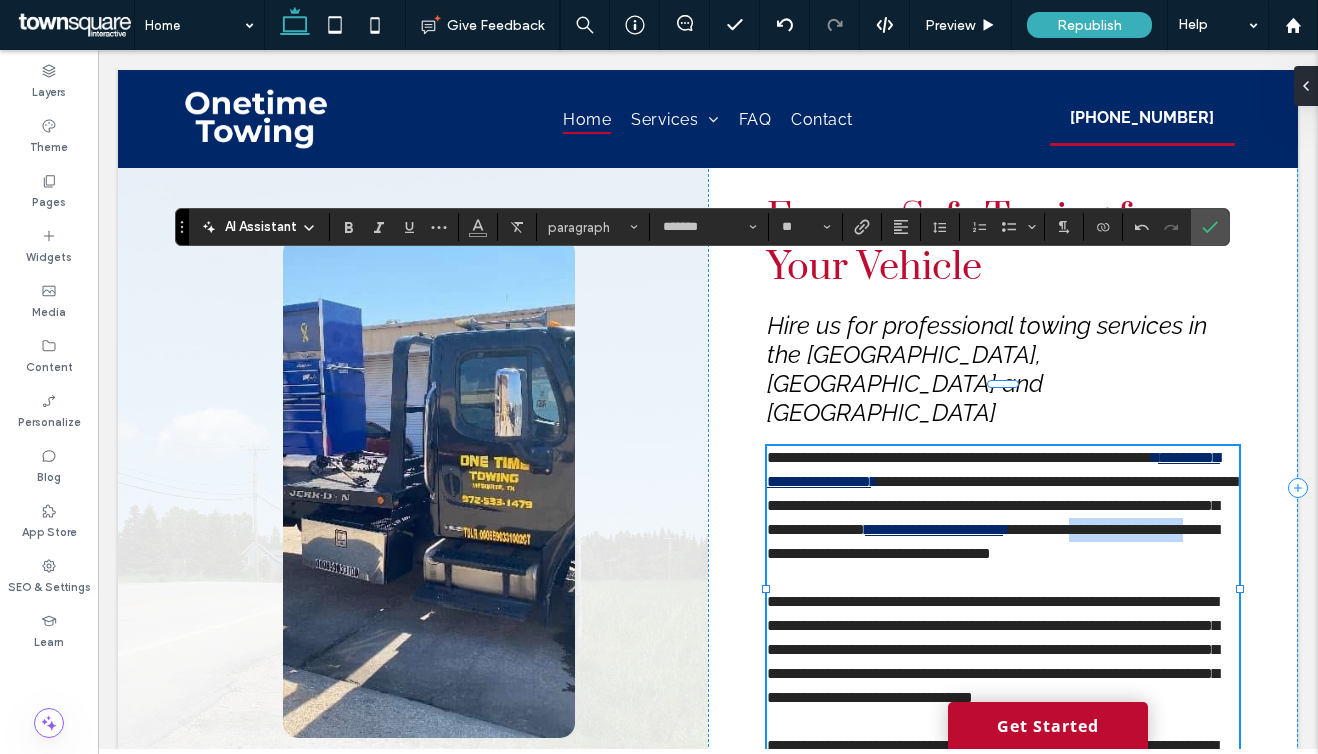 drag, startPoint x: 980, startPoint y: 367, endPoint x: 1124, endPoint y: 365, distance: 144.01389 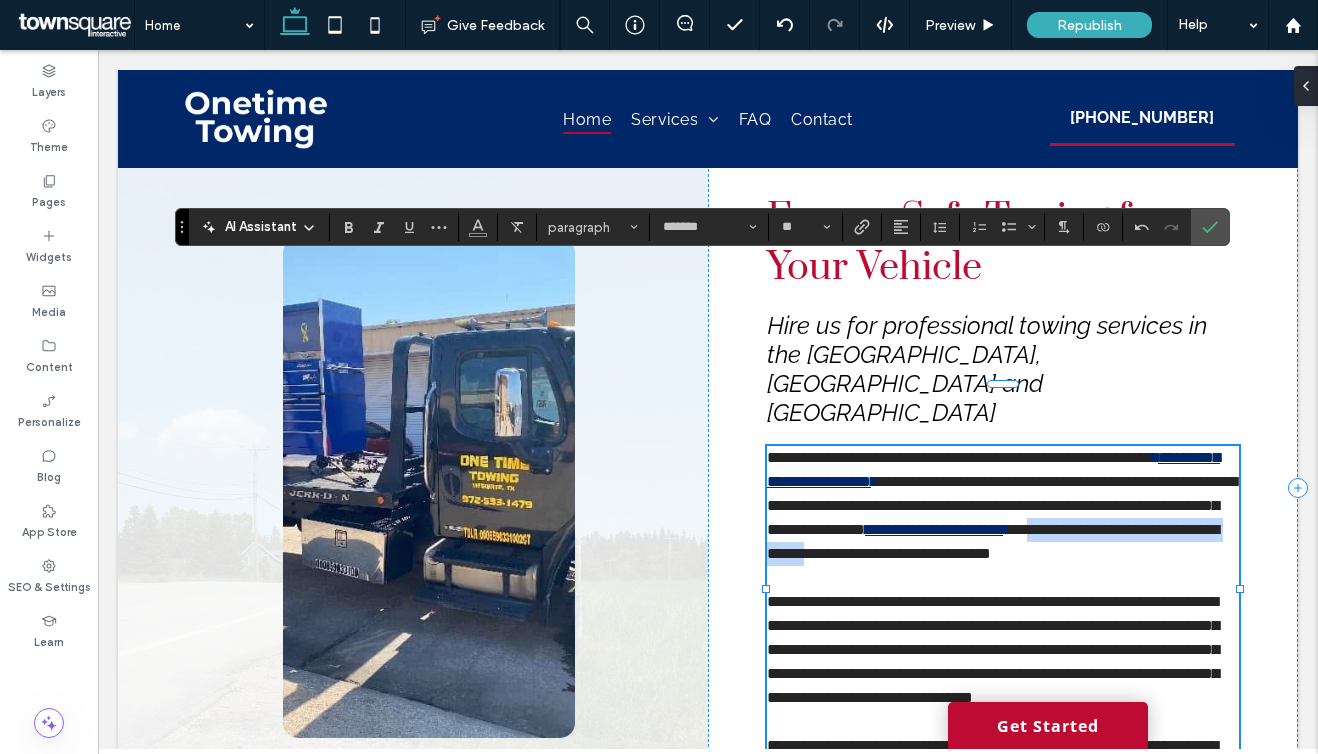 drag, startPoint x: 926, startPoint y: 370, endPoint x: 1215, endPoint y: 367, distance: 289.01556 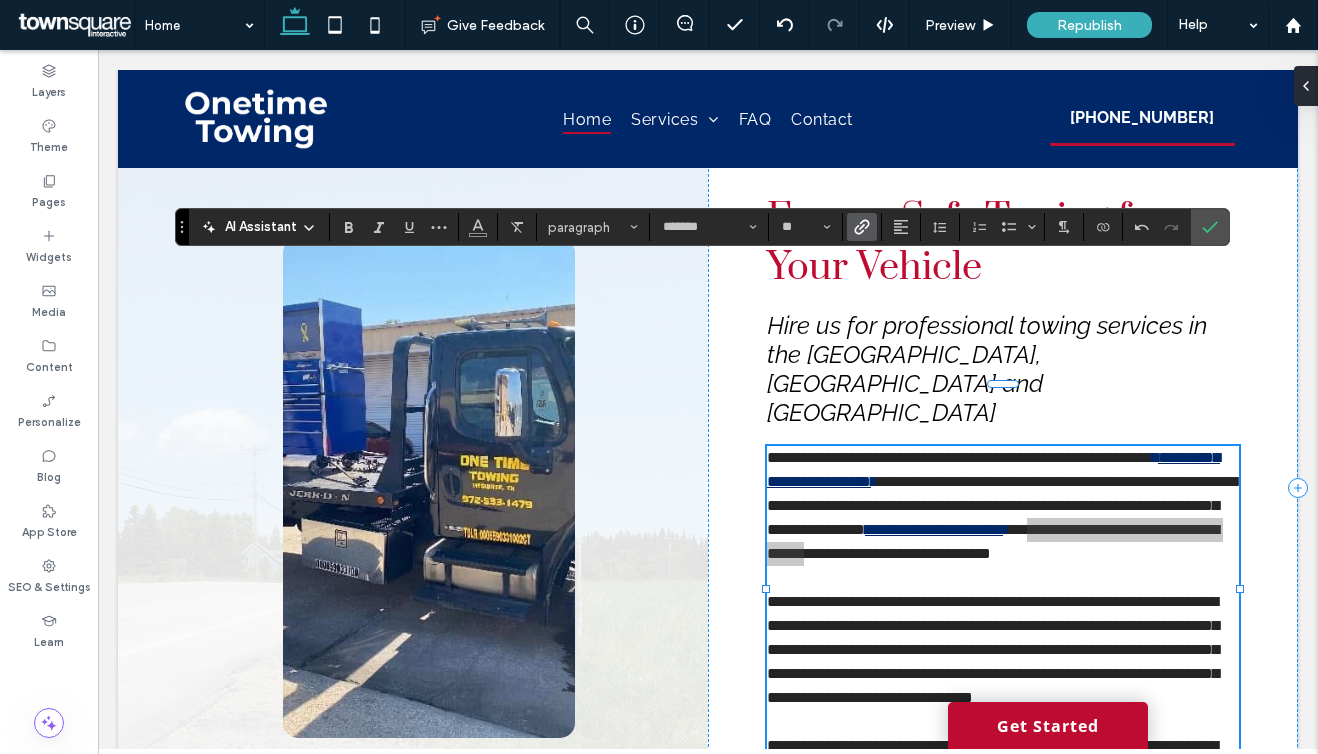 click 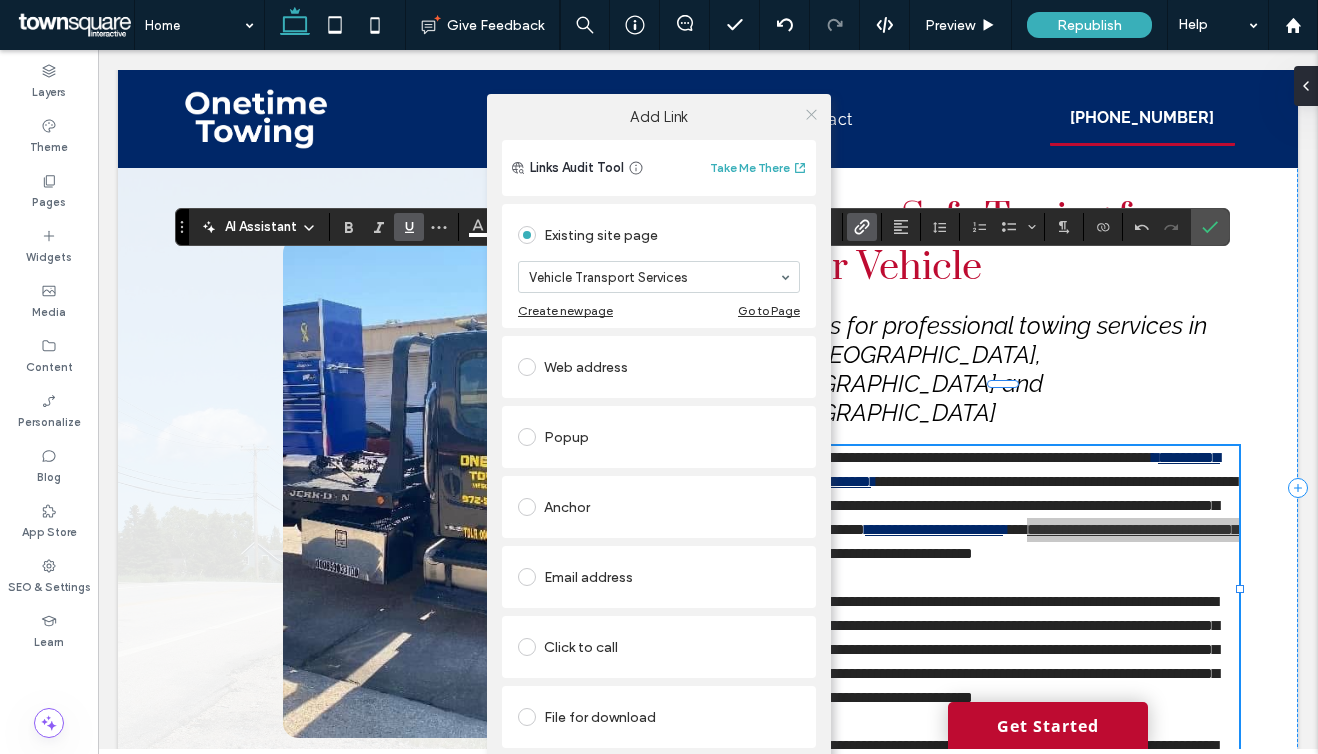 click 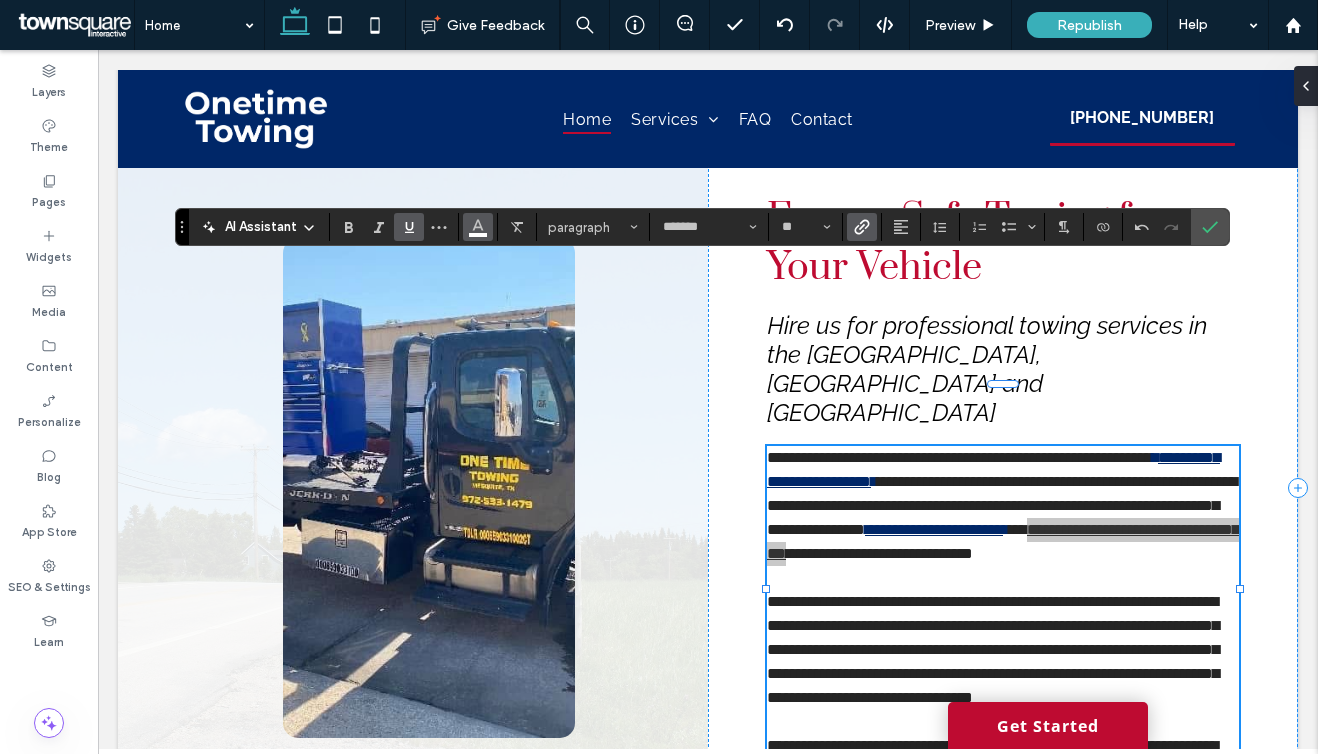 click at bounding box center (478, 225) 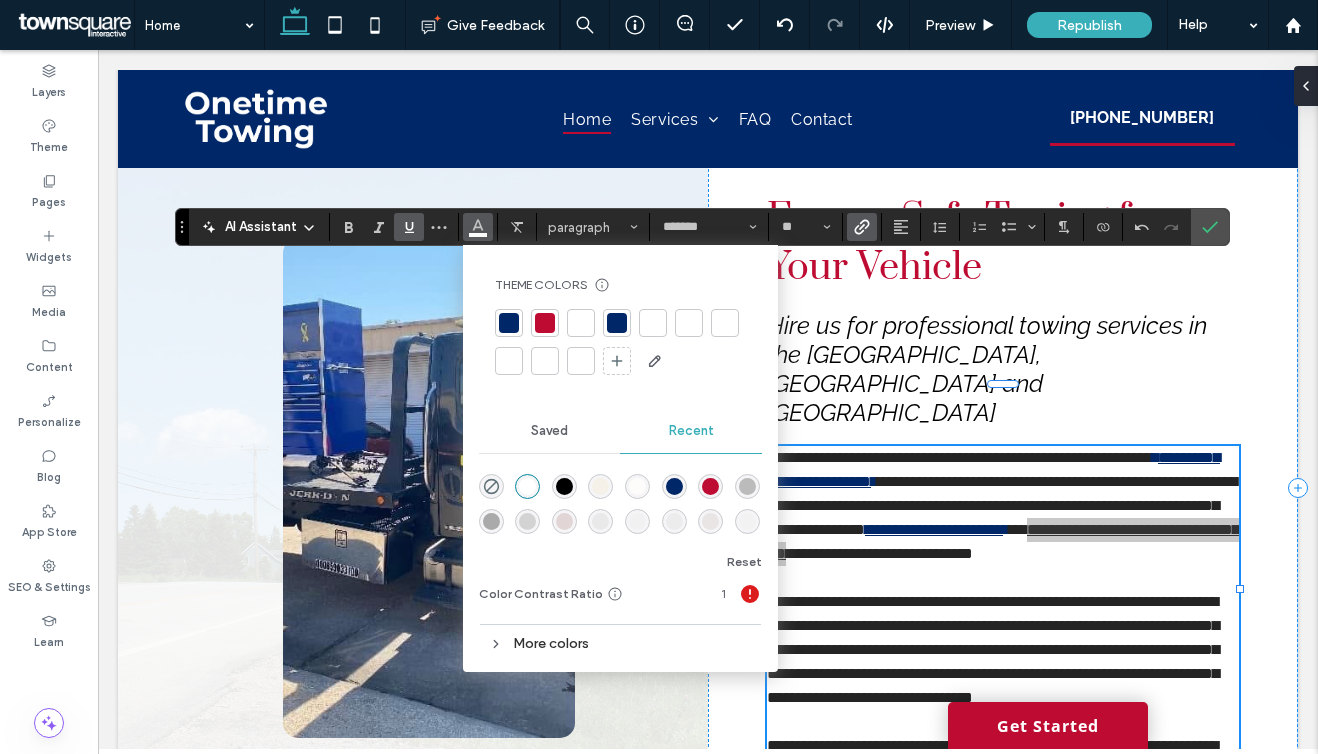 click at bounding box center (509, 323) 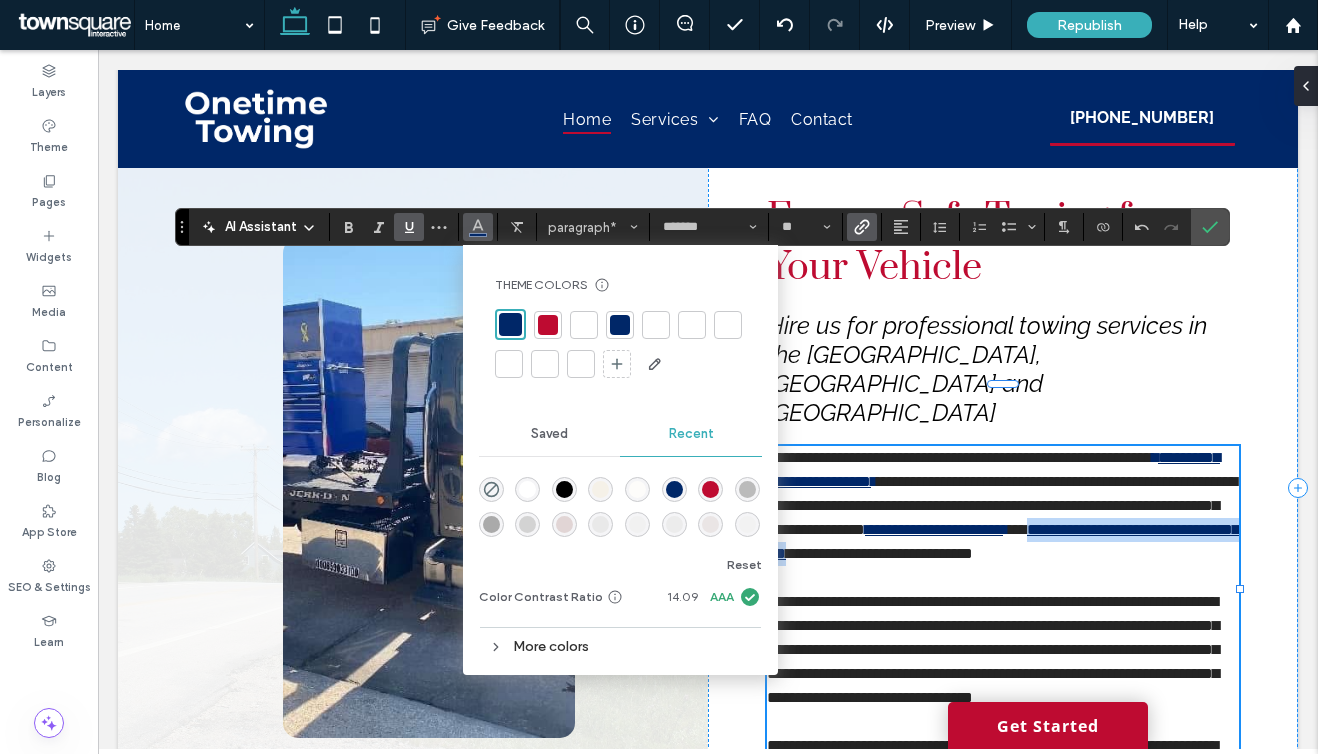 click on "**********" at bounding box center (993, 649) 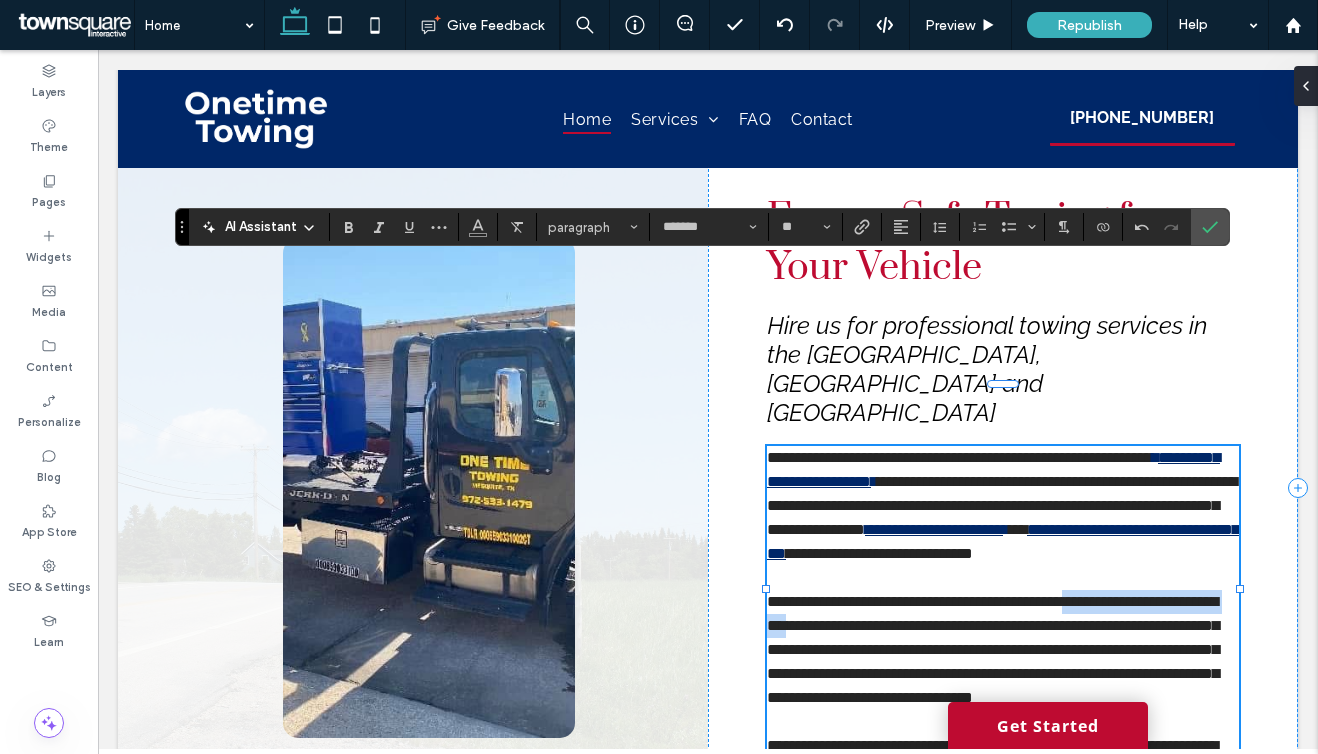 drag, startPoint x: 910, startPoint y: 467, endPoint x: 1134, endPoint y: 443, distance: 225.28204 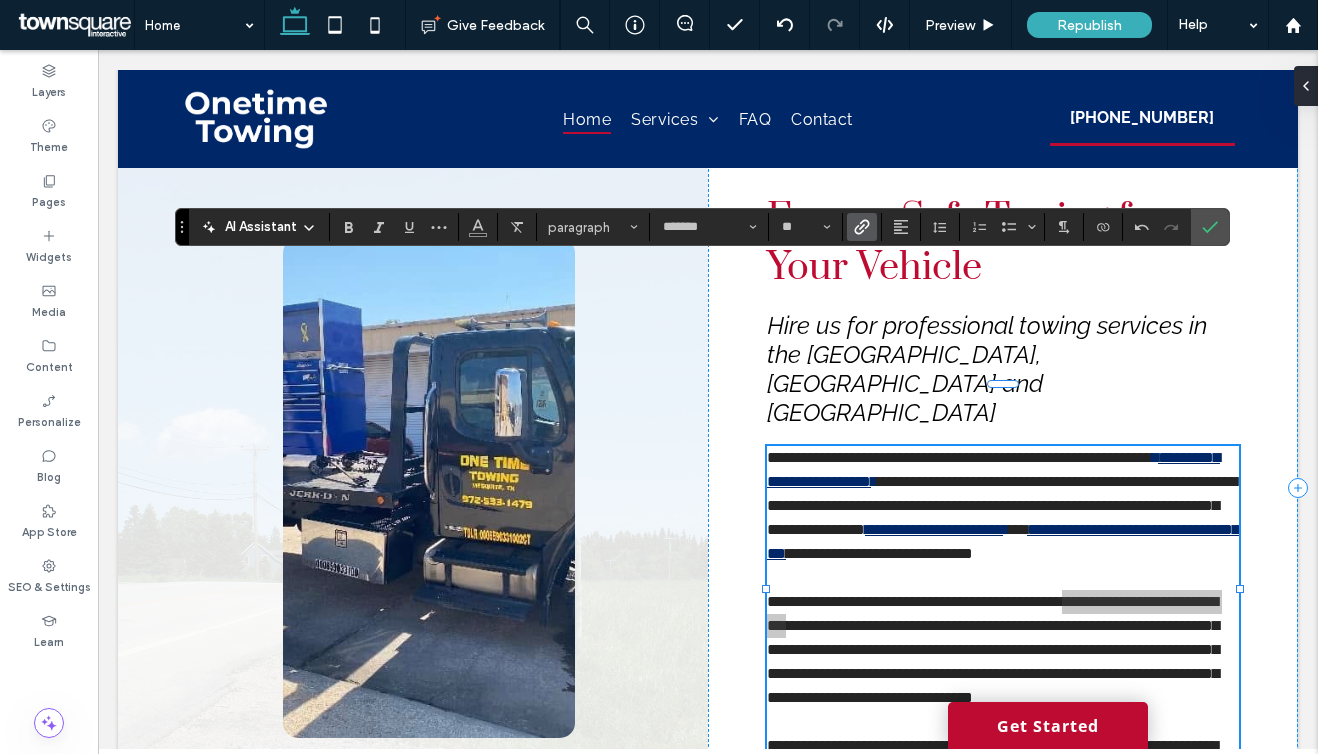 click 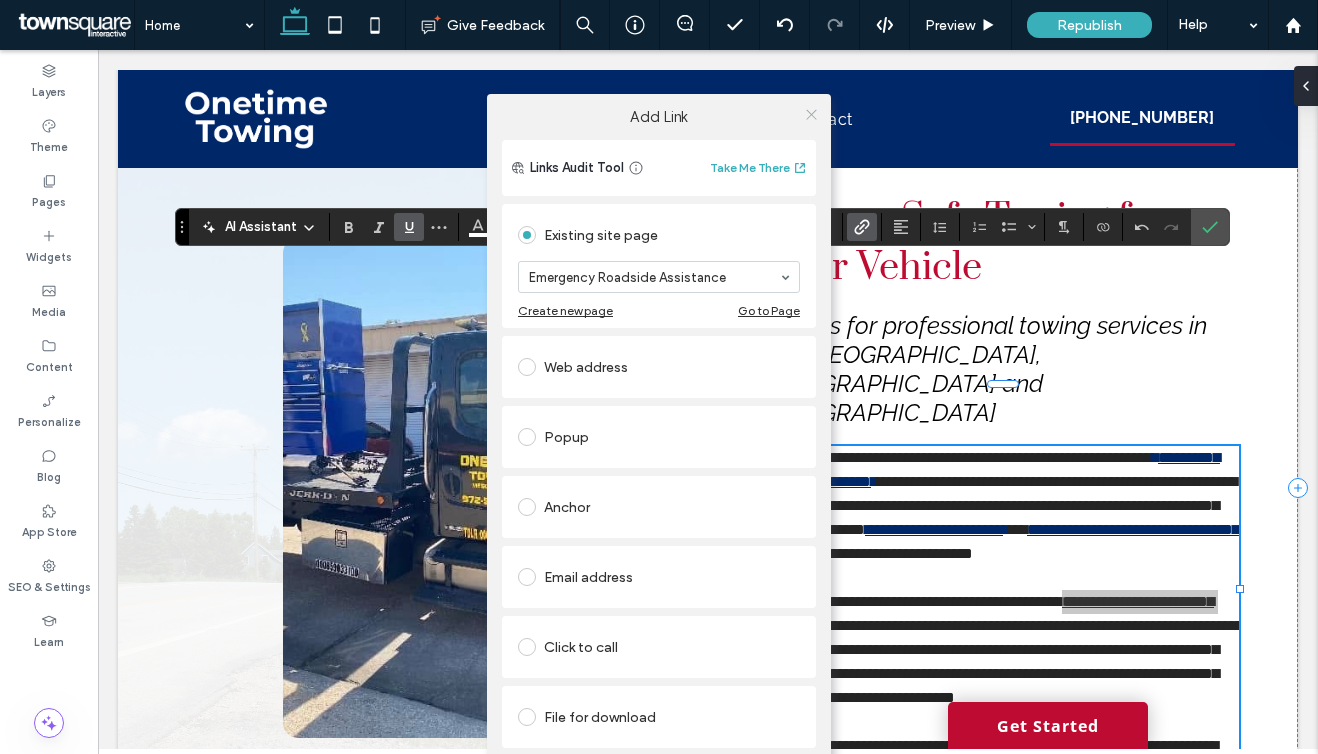 click 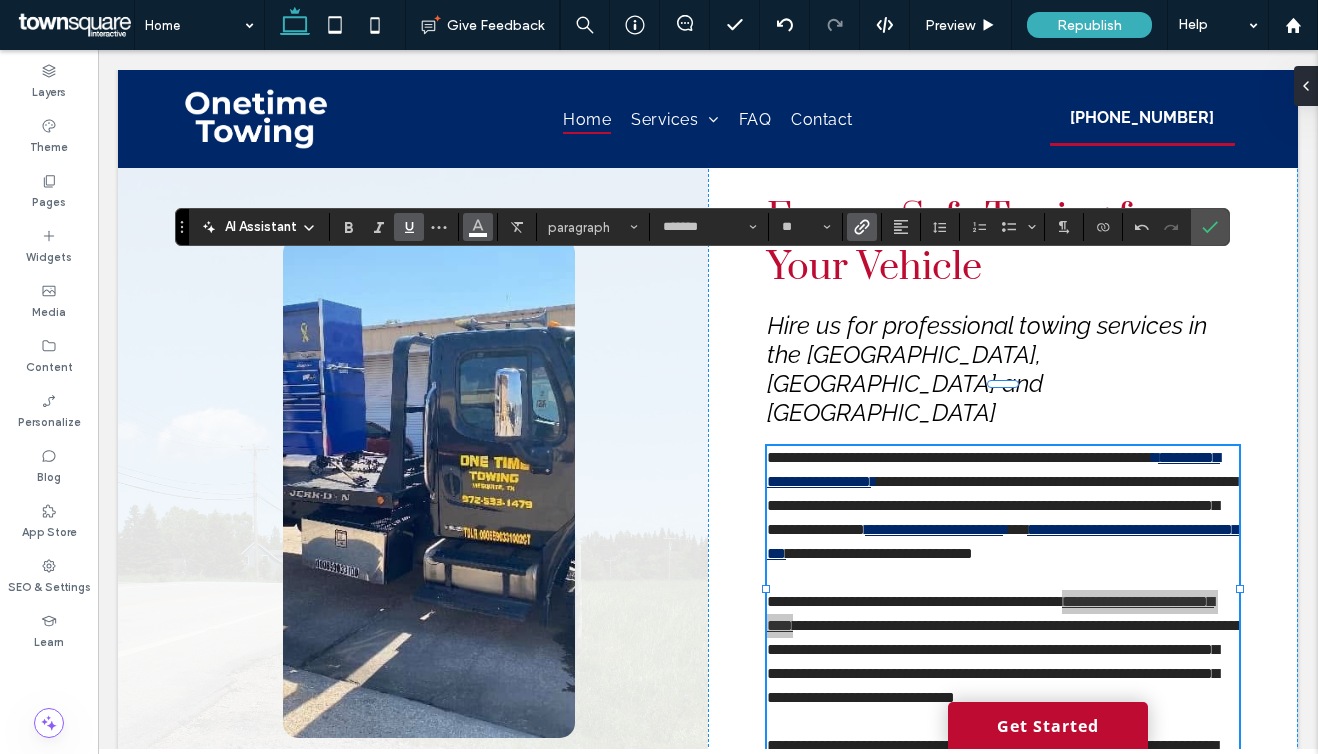 click 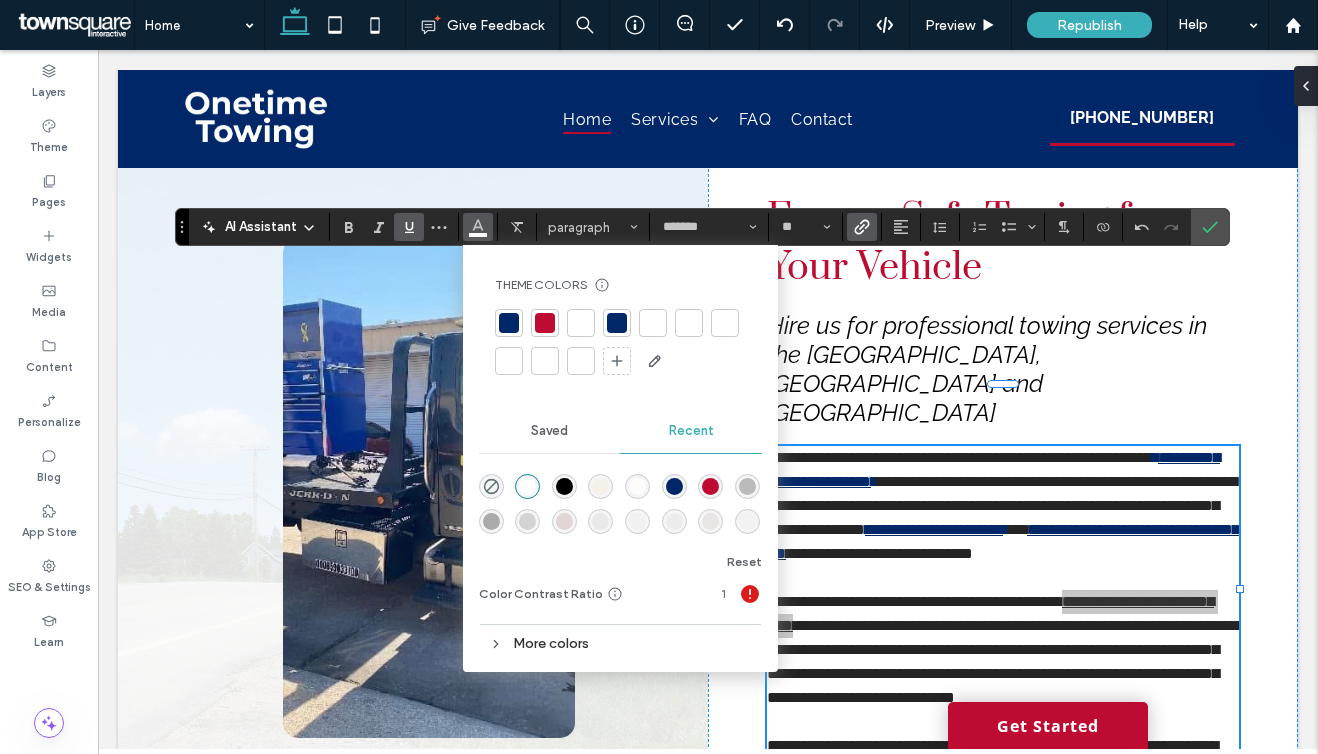 click at bounding box center (617, 323) 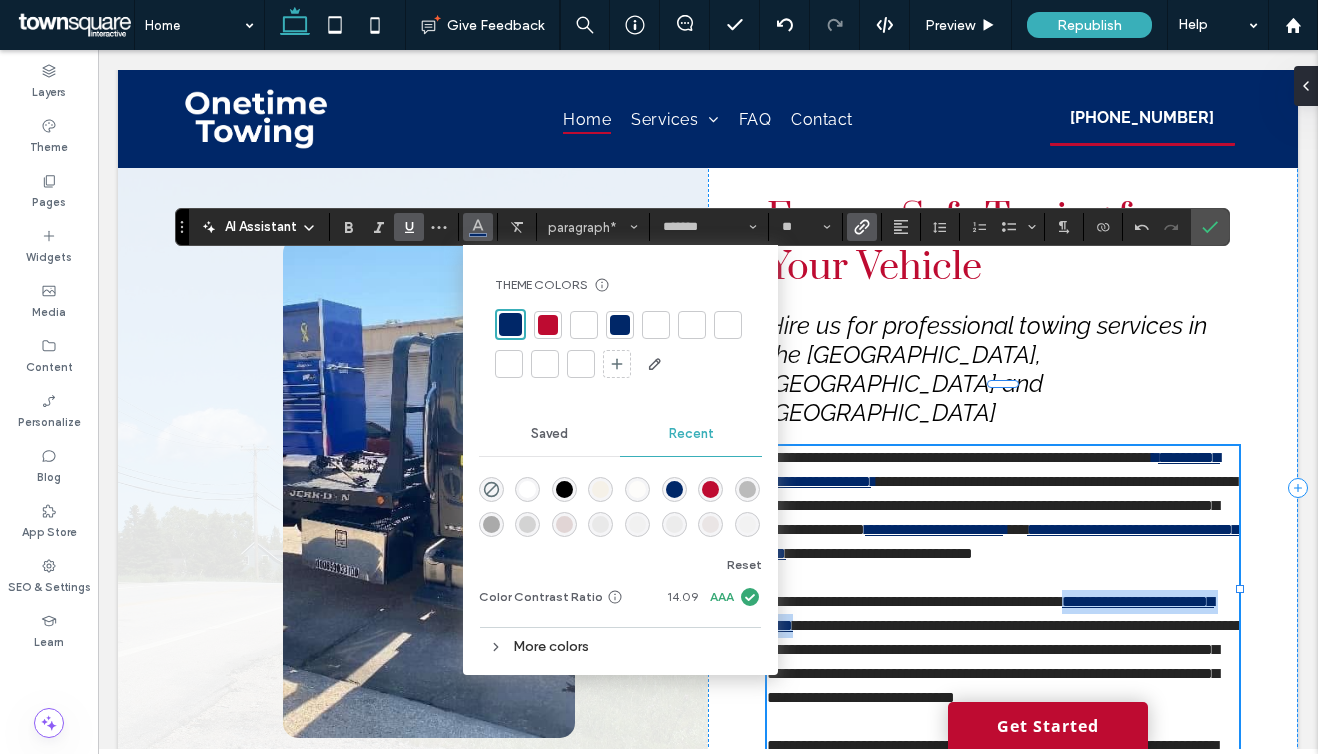 click on "**********" at bounding box center (879, 553) 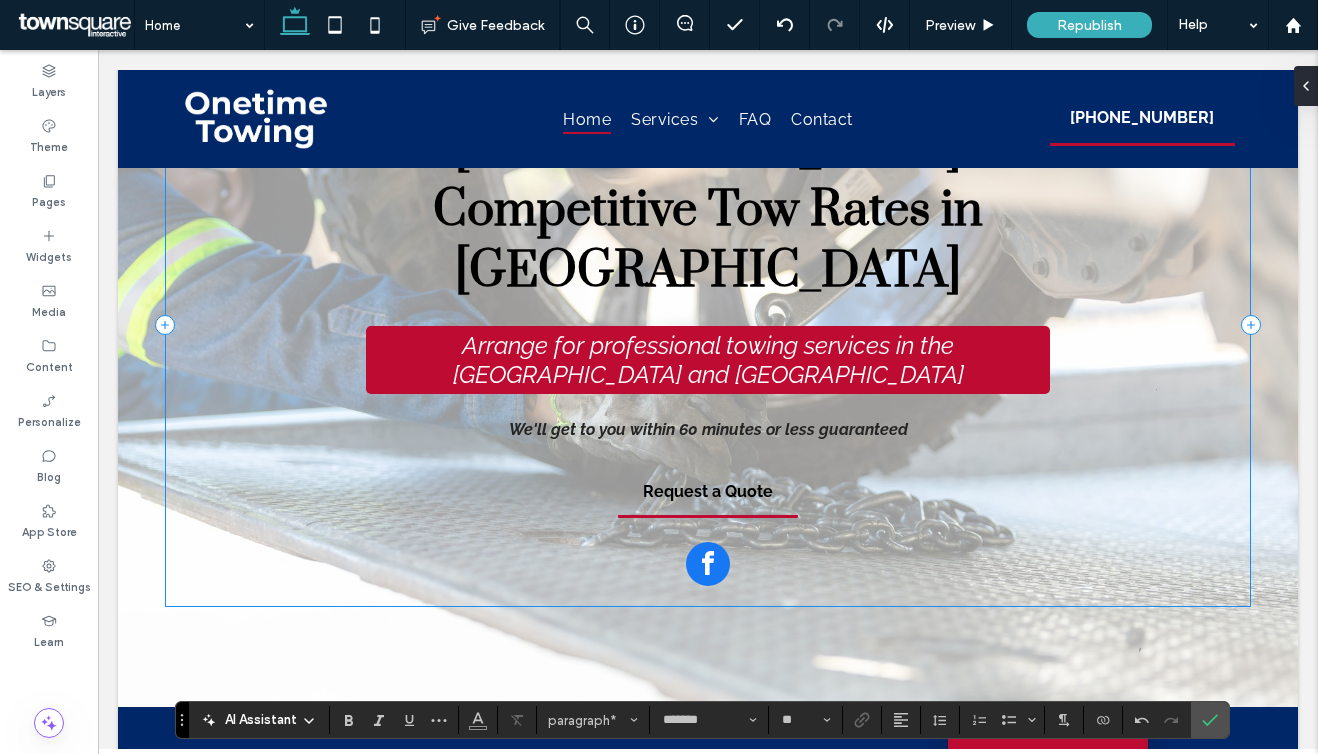 scroll, scrollTop: 0, scrollLeft: 0, axis: both 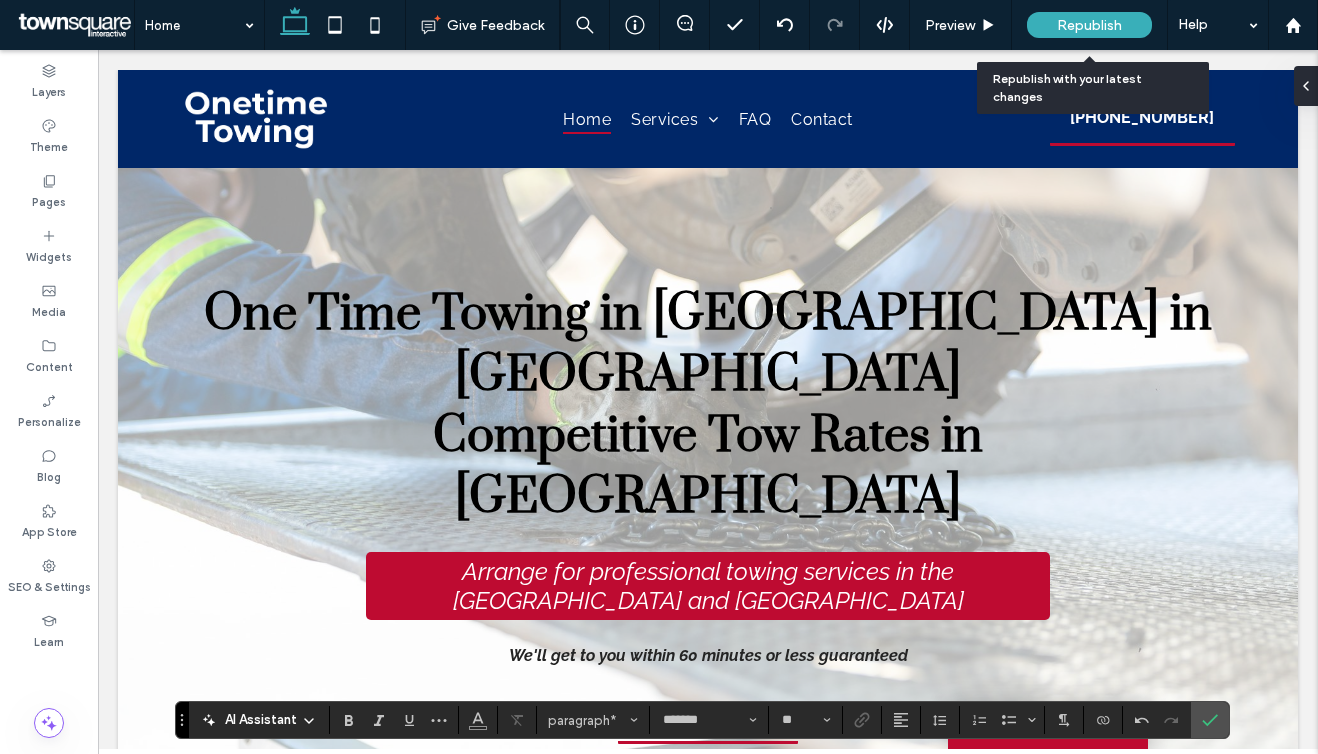 click on "Republish" at bounding box center [1089, 25] 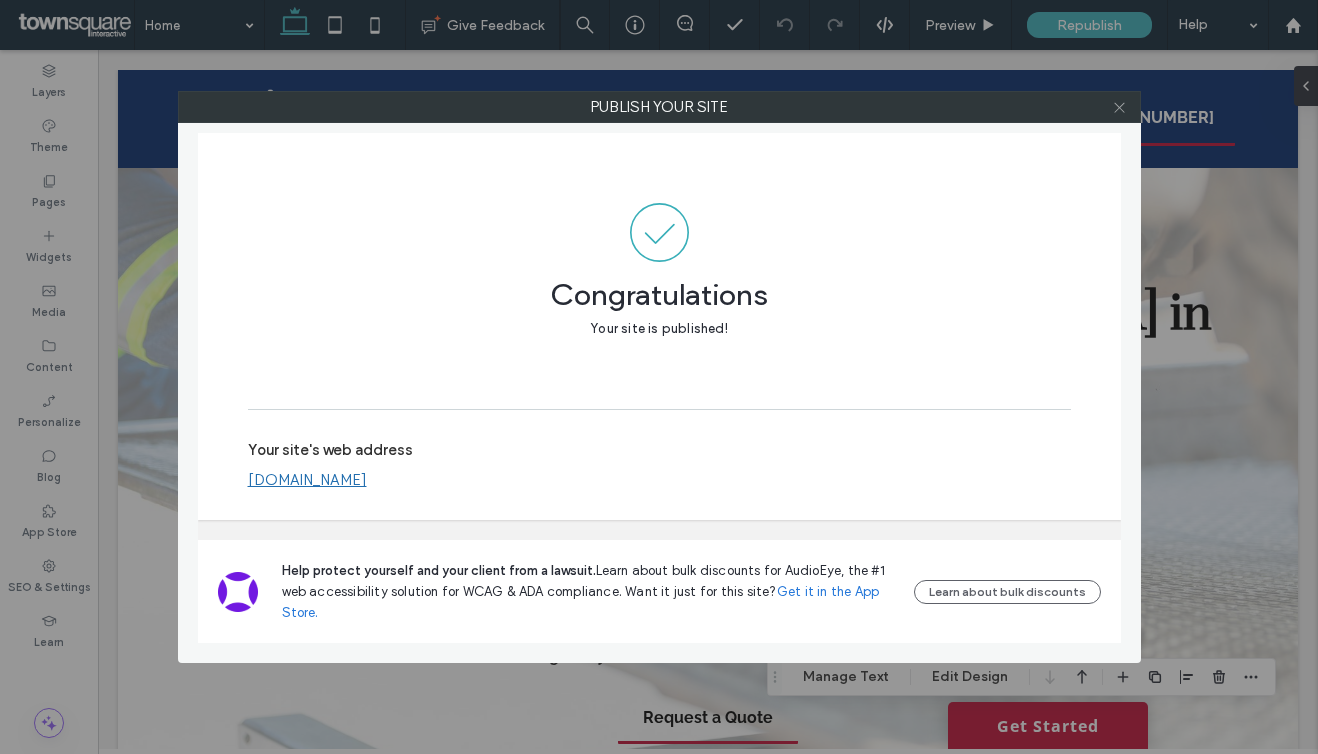 click 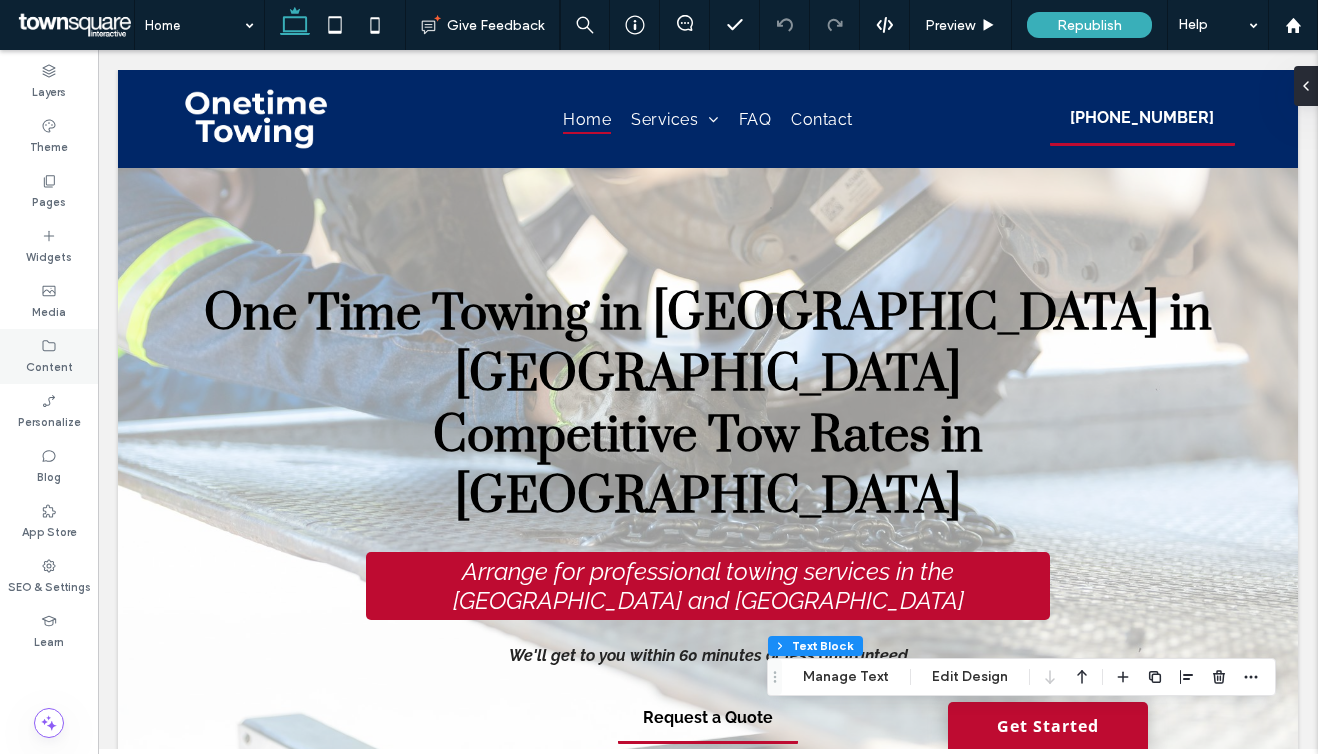 click on "Content" at bounding box center [49, 356] 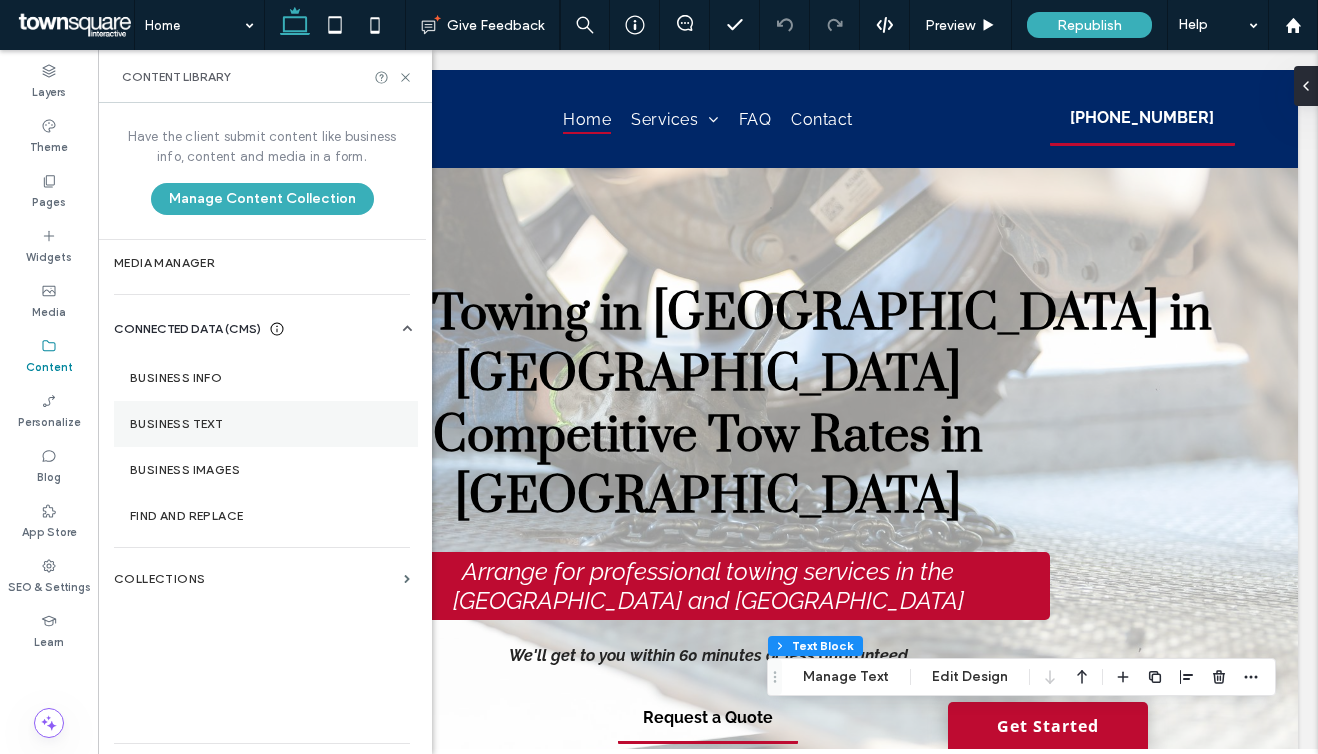 click on "Business Text" at bounding box center (266, 424) 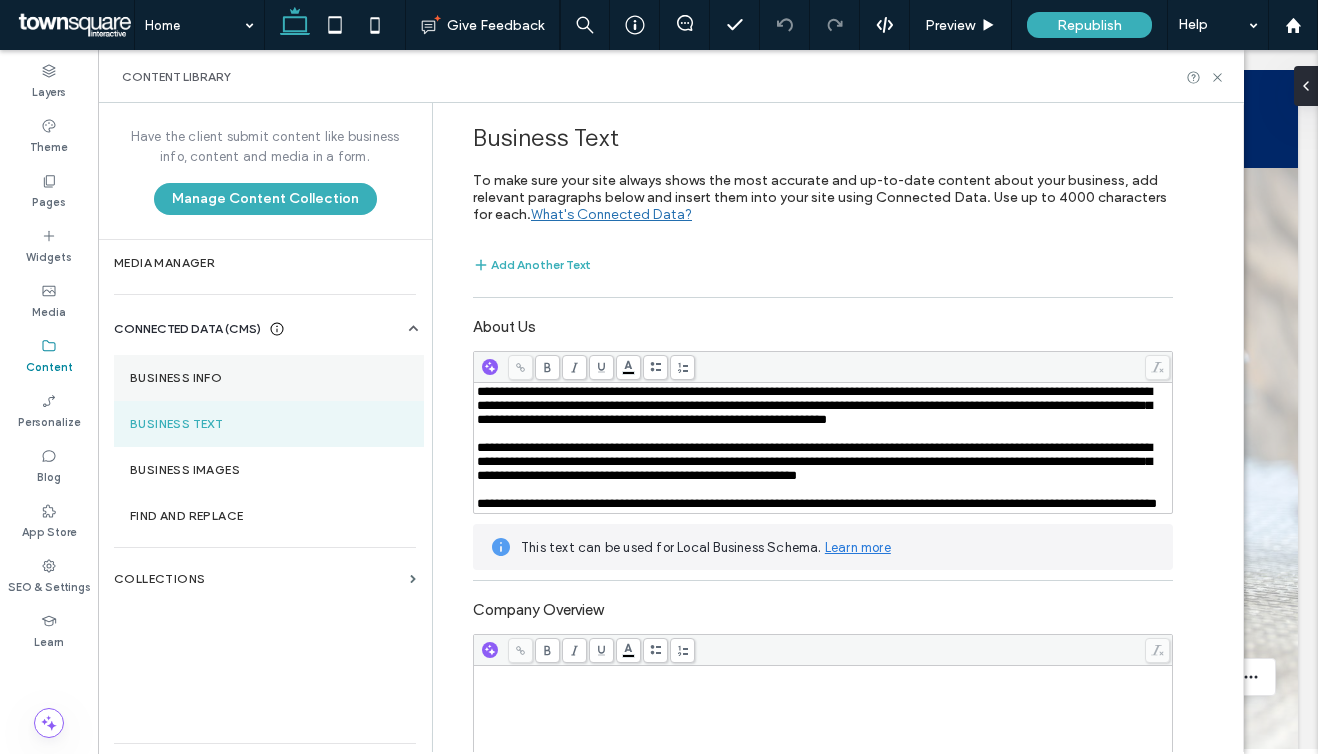 click on "Business Info" at bounding box center (269, 378) 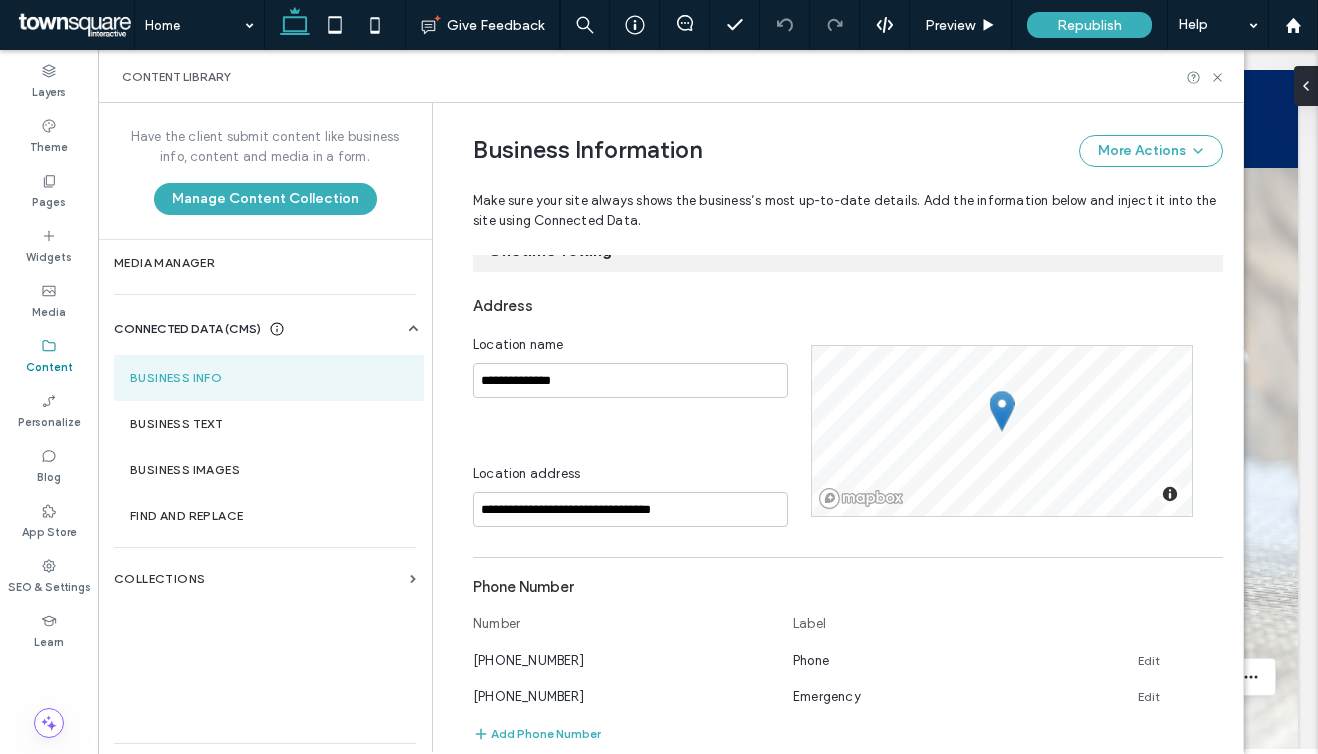 scroll, scrollTop: 283, scrollLeft: 0, axis: vertical 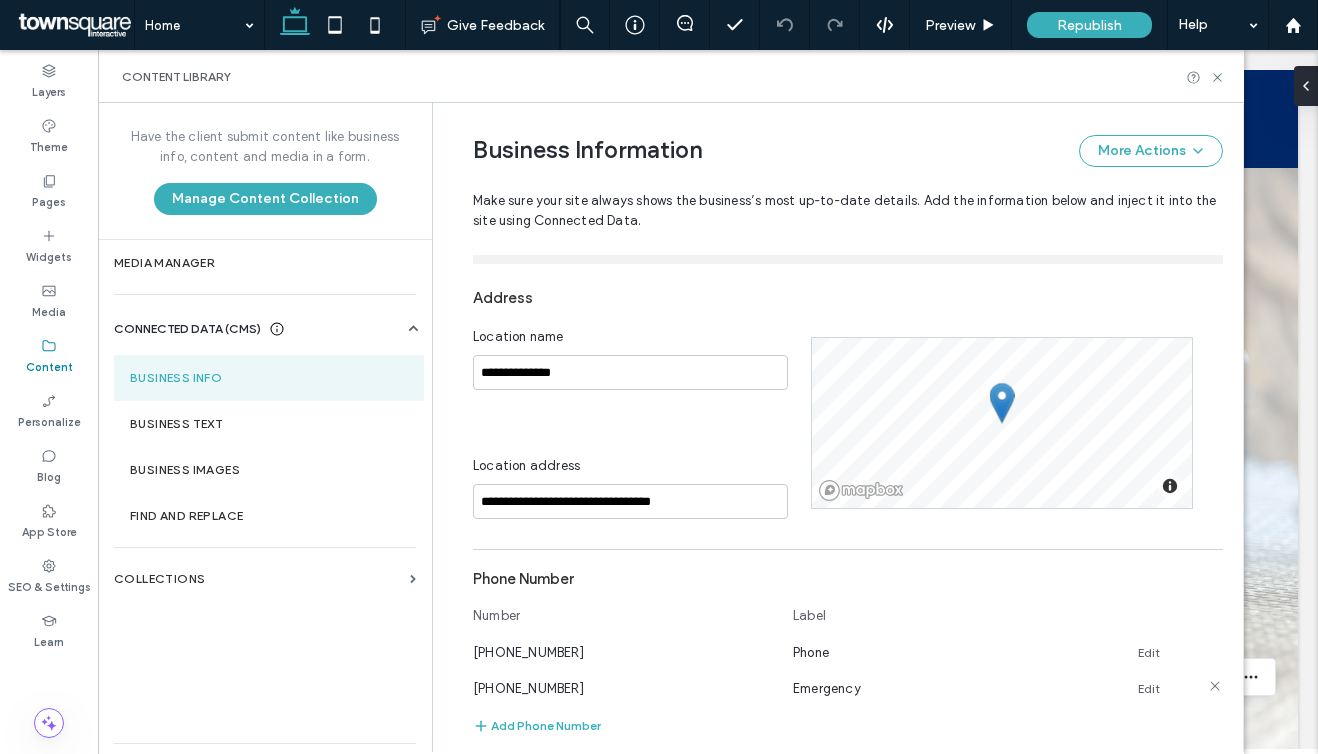click on "(214) 564-5314" at bounding box center [528, 688] 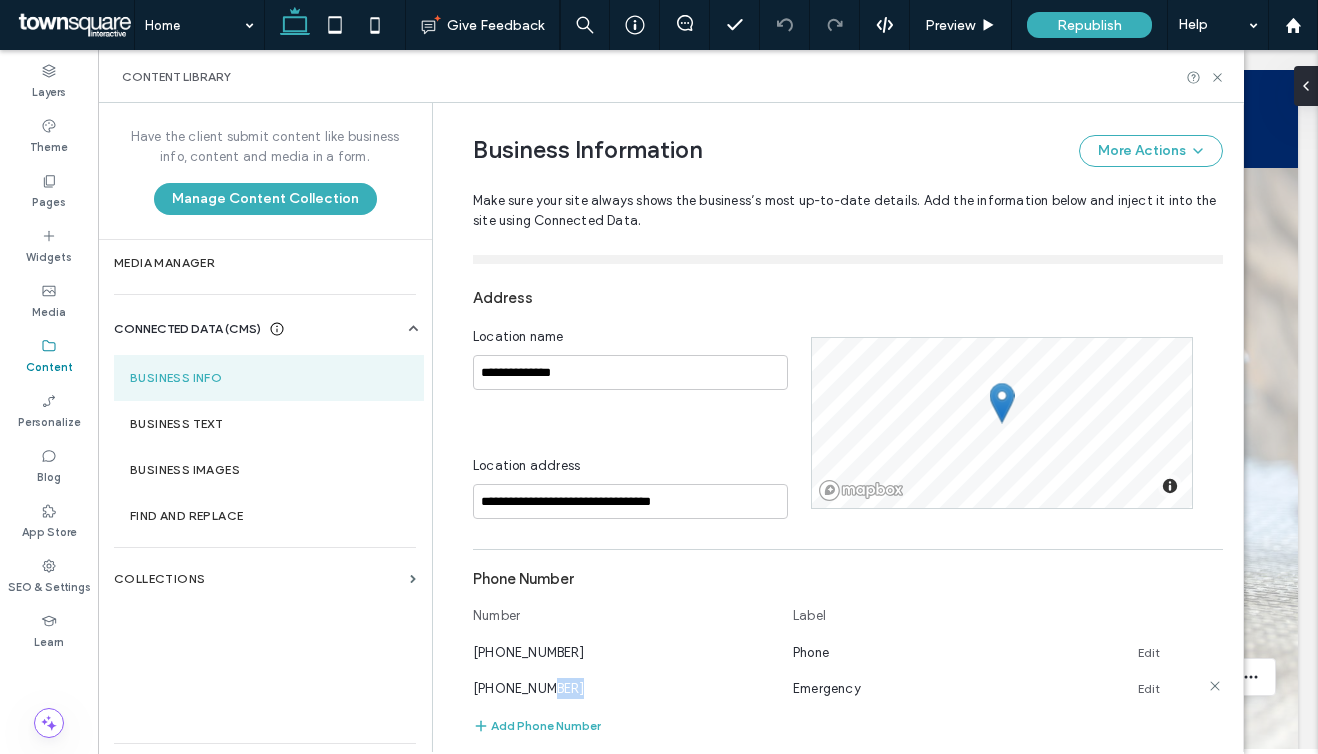 click on "(214) 564-5314" at bounding box center [528, 688] 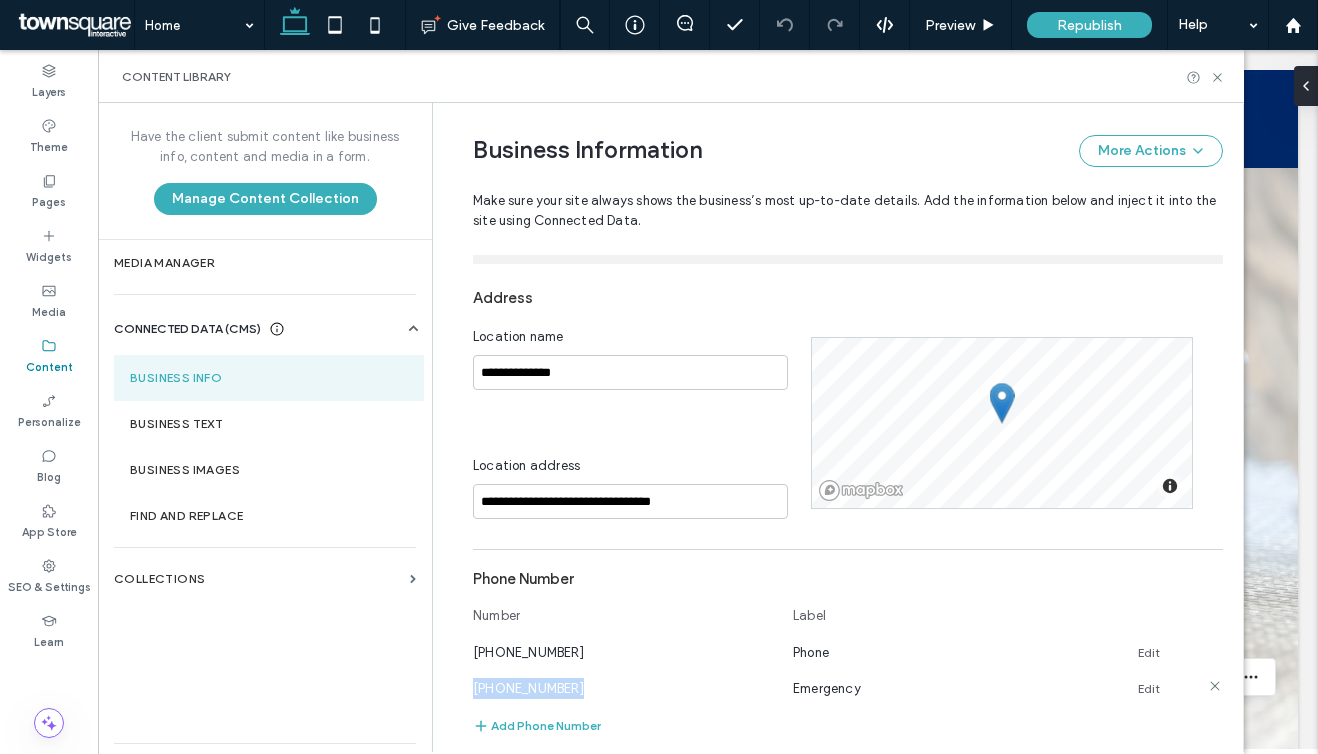 click on "(214) 564-5314" at bounding box center [528, 688] 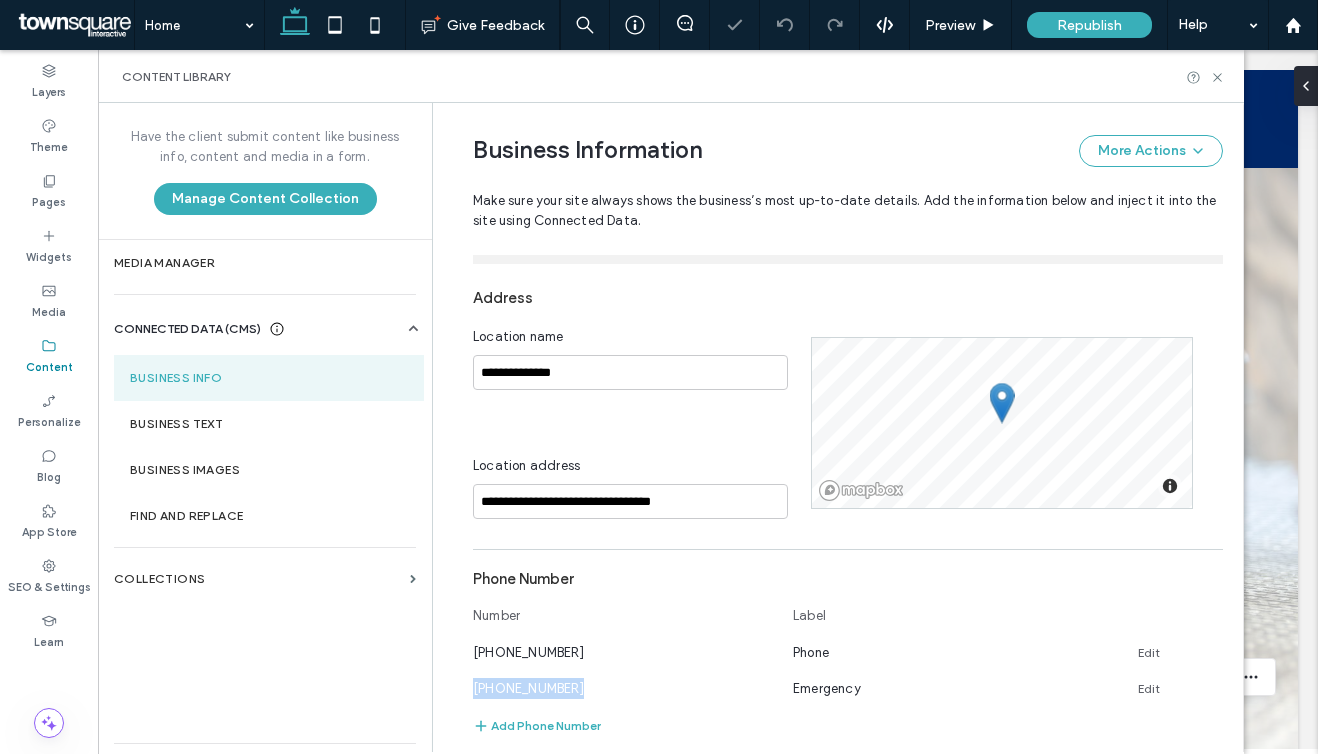 copy on "(214) 564-5314" 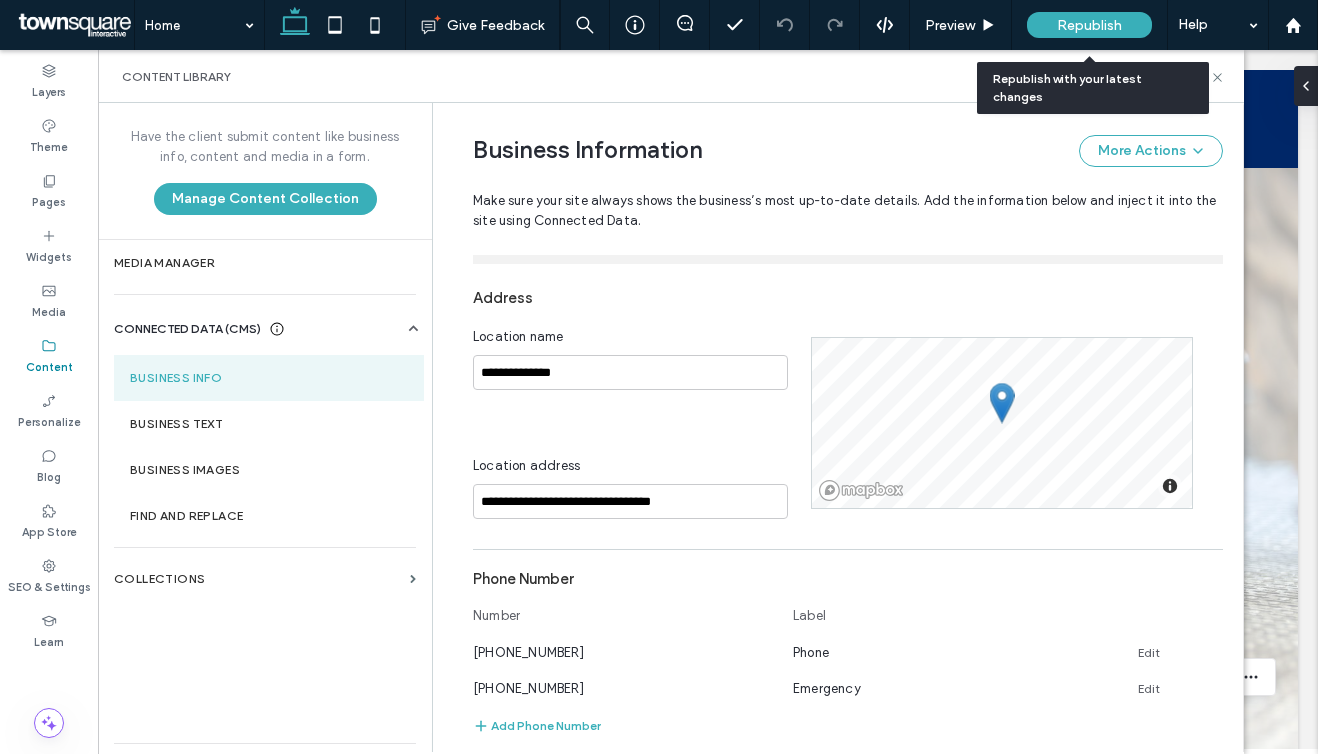 click on "Republish" at bounding box center [1089, 25] 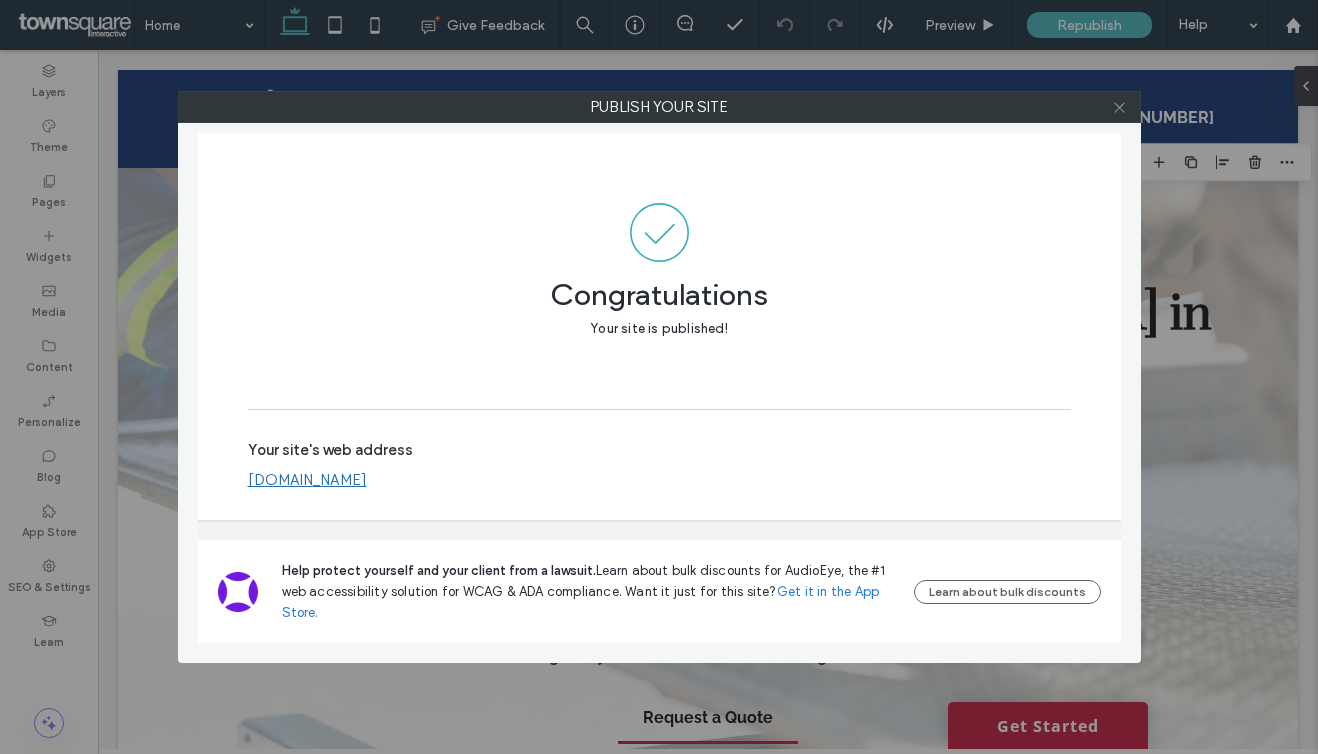 click 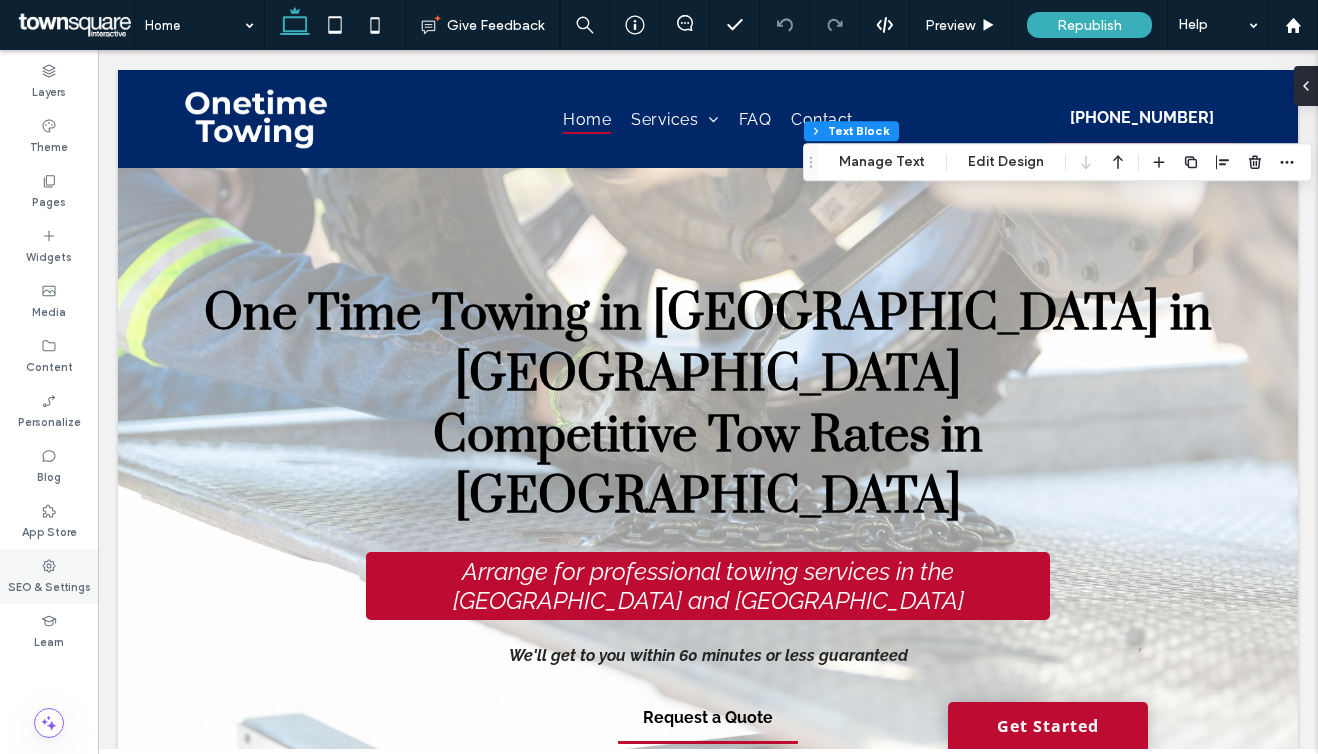click 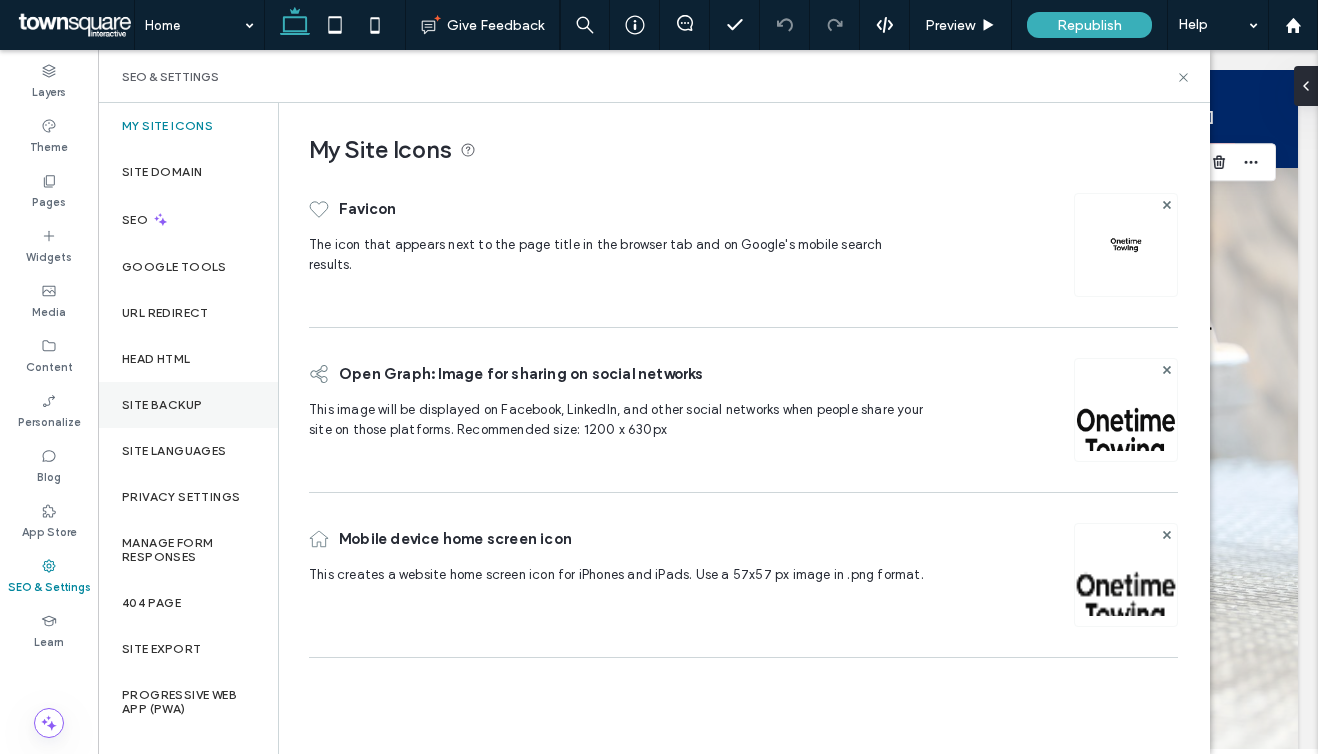 click on "Site Backup" at bounding box center [162, 405] 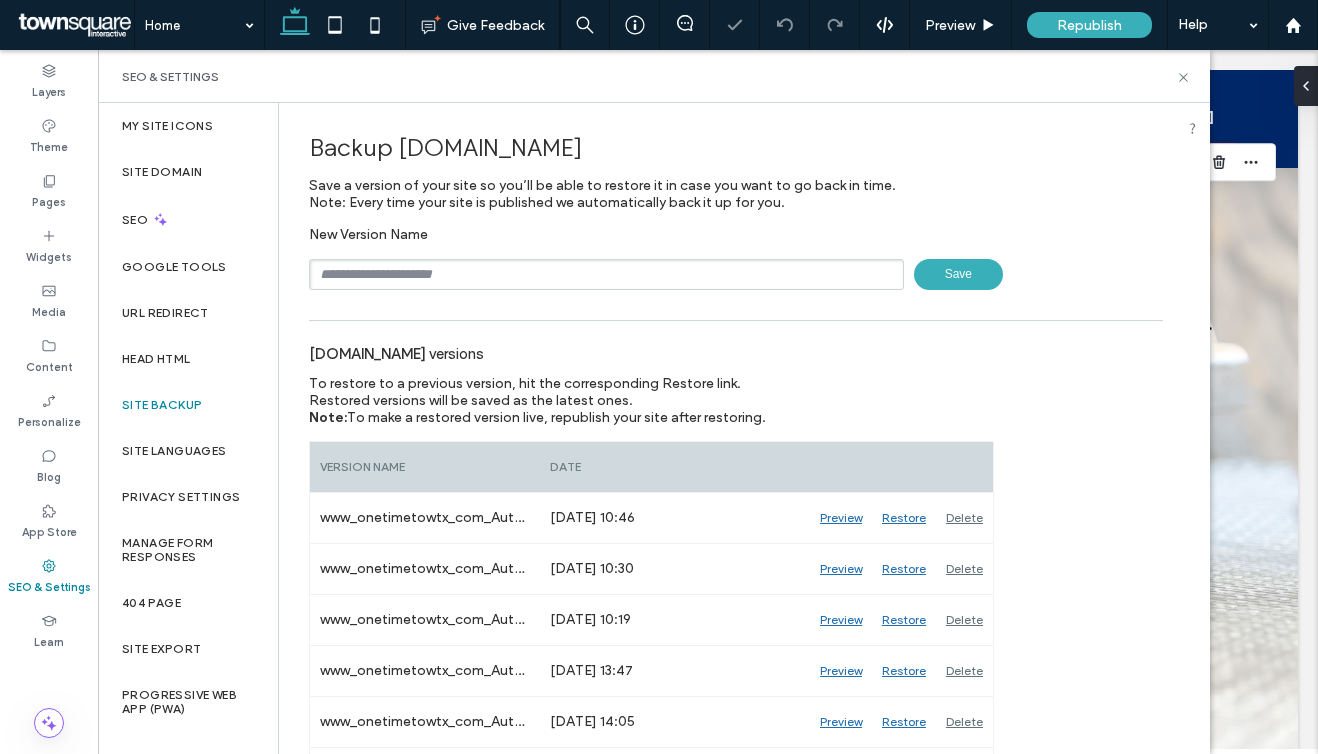 click at bounding box center [606, 274] 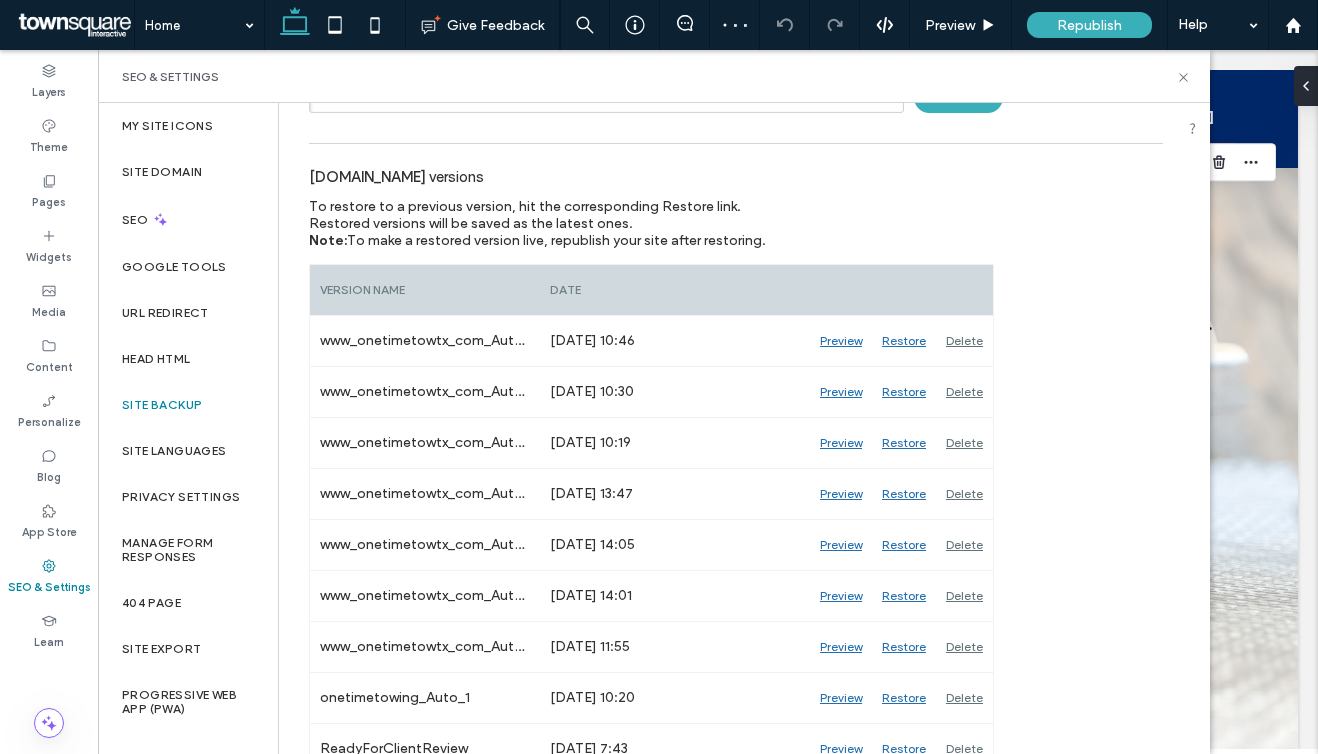 scroll, scrollTop: 0, scrollLeft: 0, axis: both 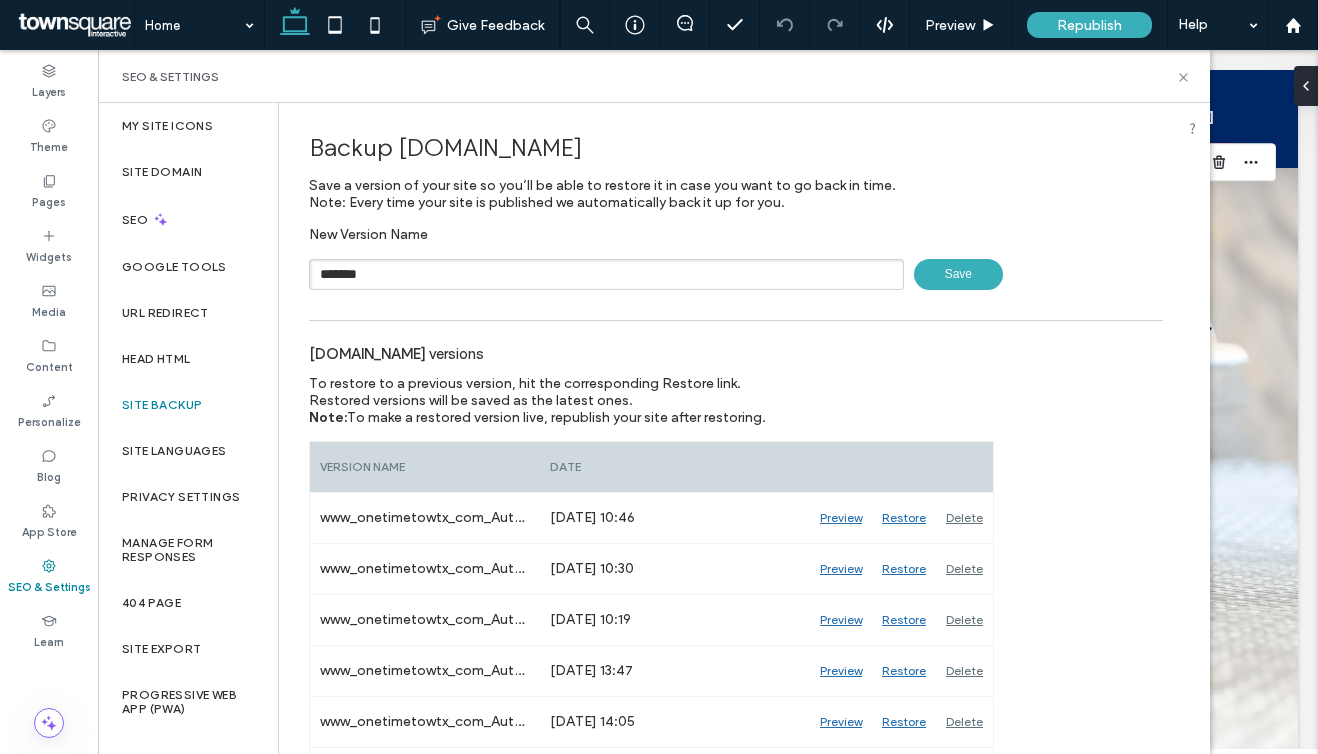 click on "Save" at bounding box center [958, 274] 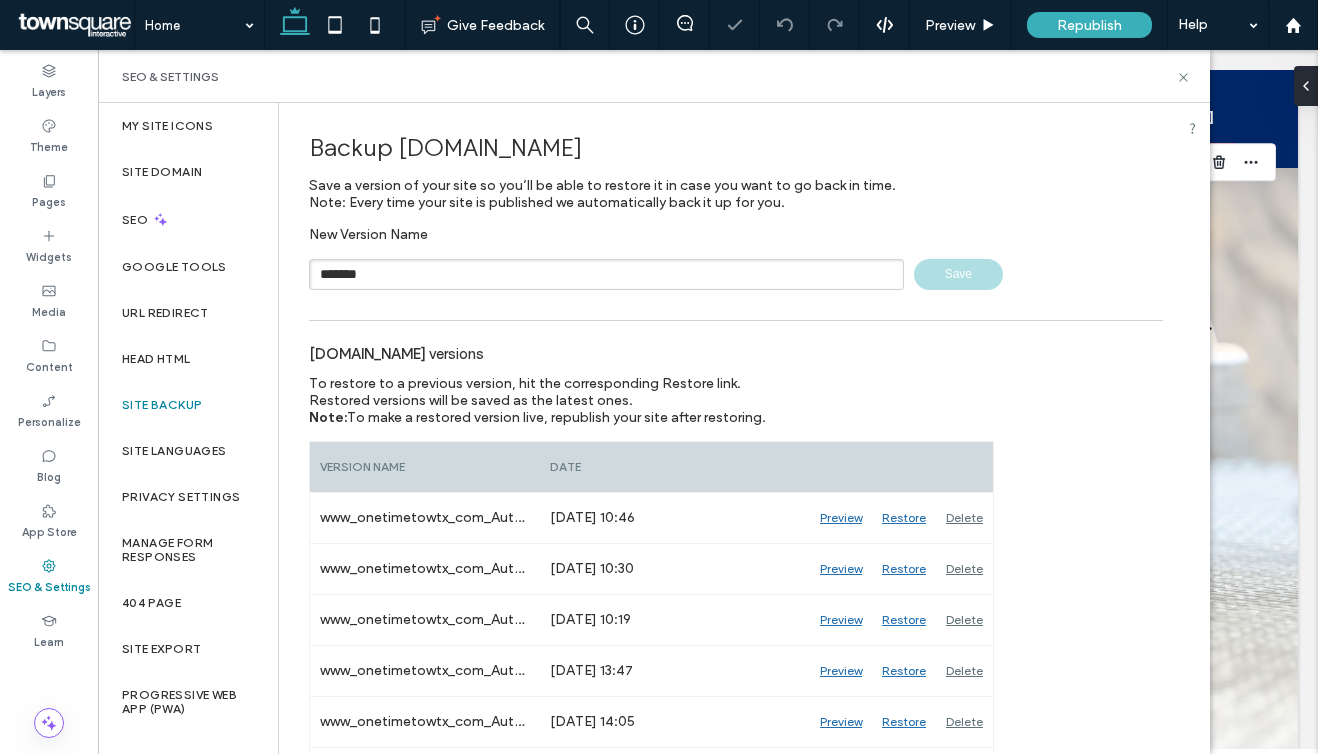 type 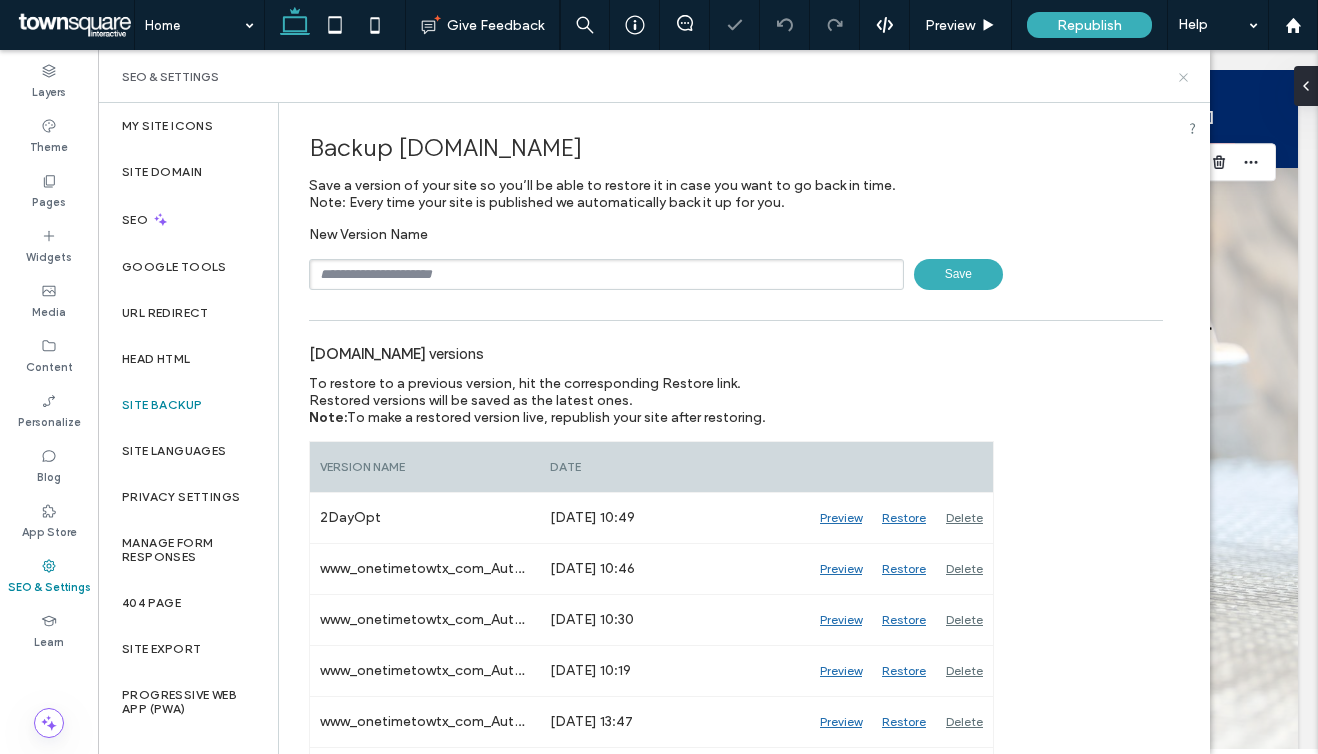 click 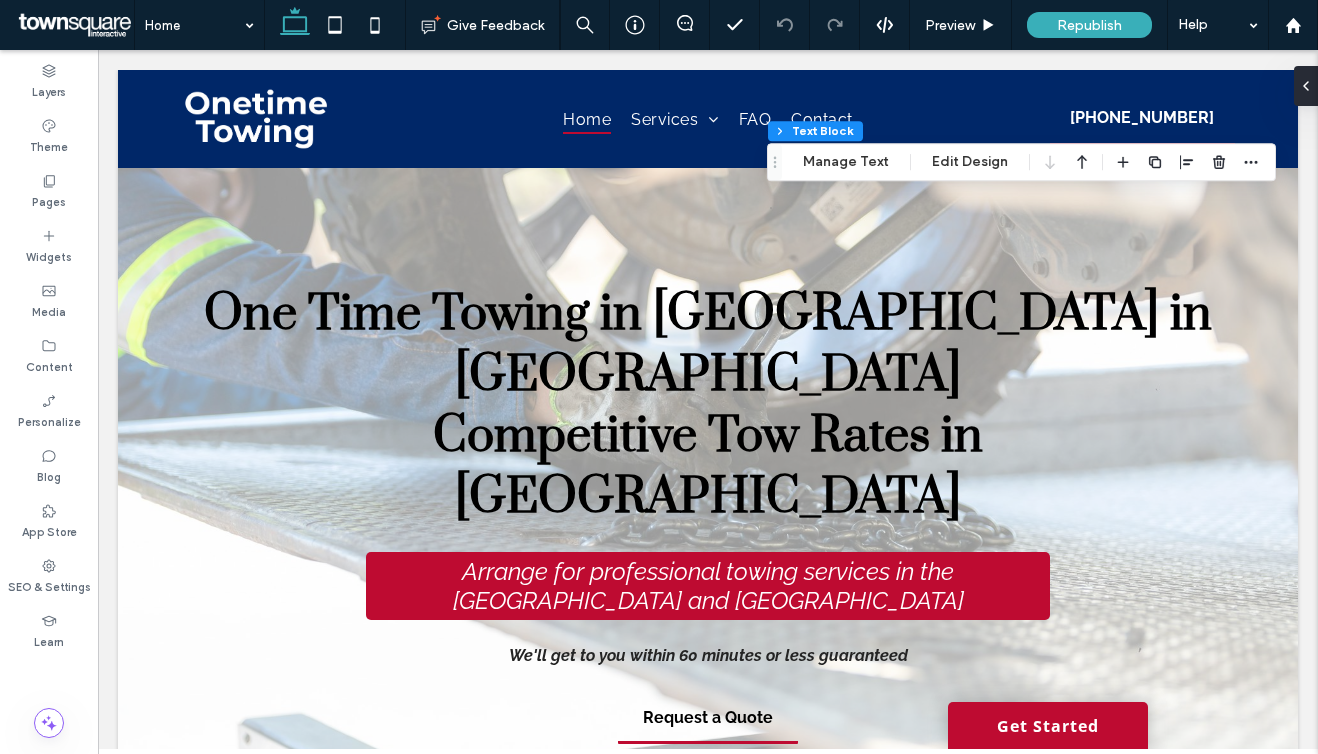 click at bounding box center (74, 25) 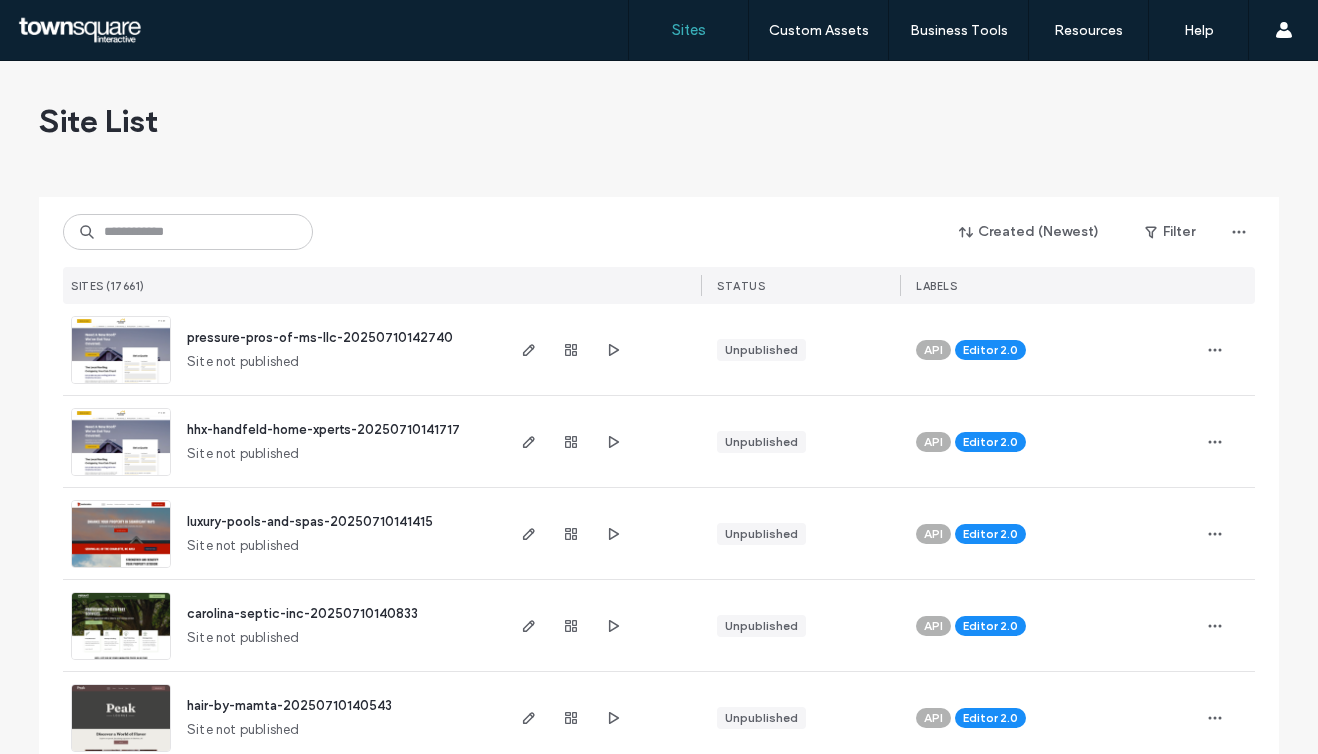 scroll, scrollTop: 0, scrollLeft: 0, axis: both 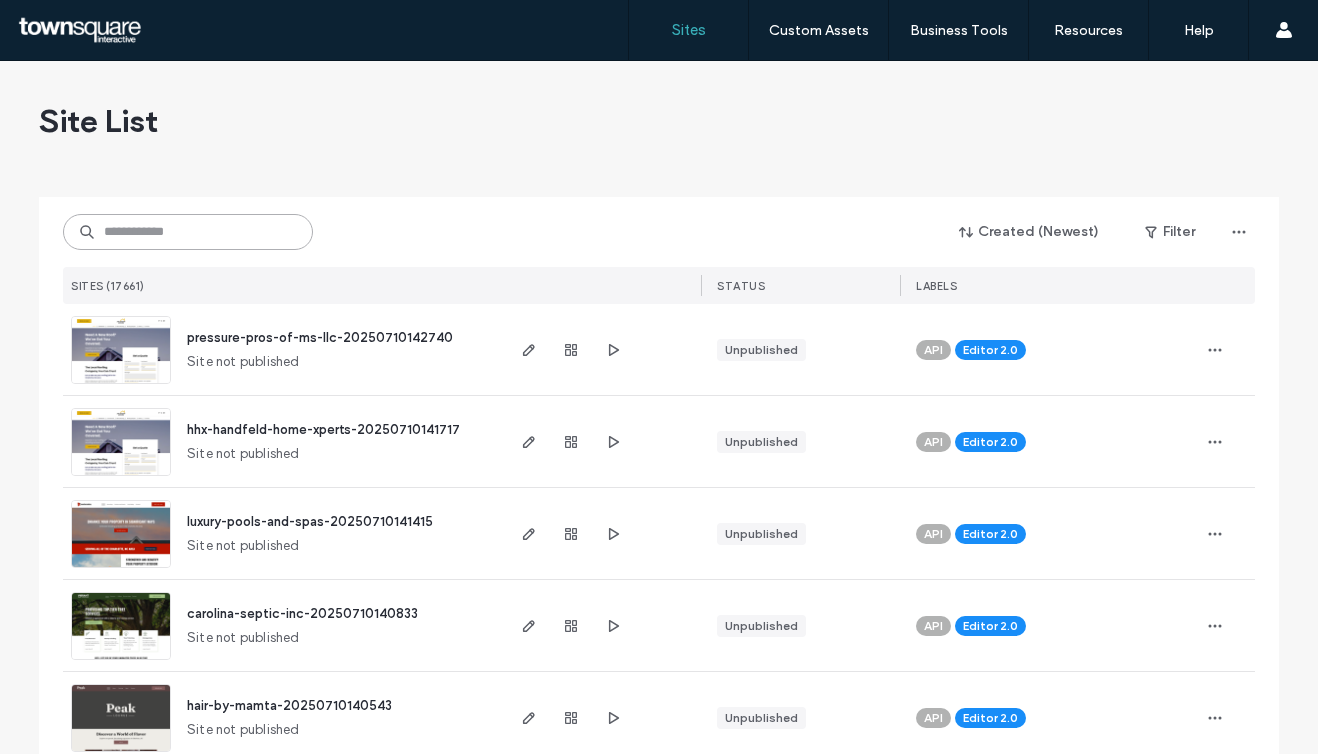 click at bounding box center [188, 232] 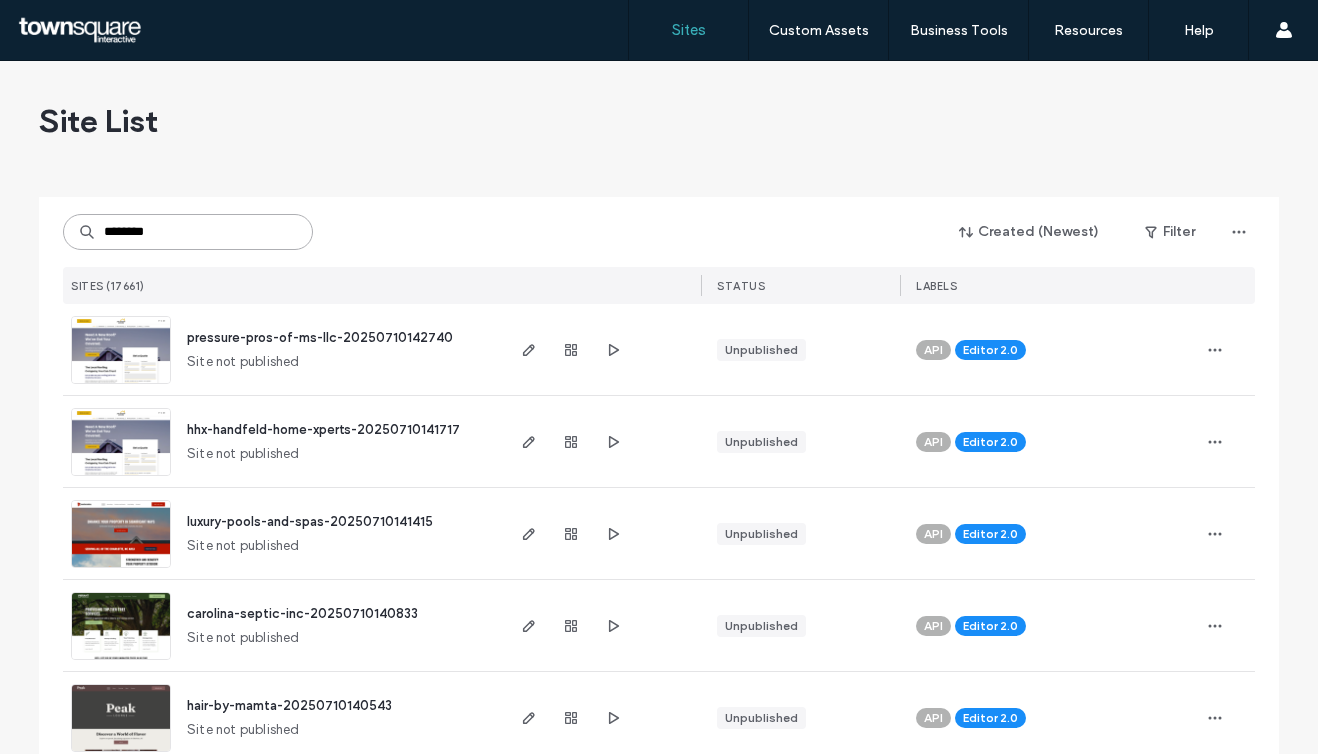 type on "********" 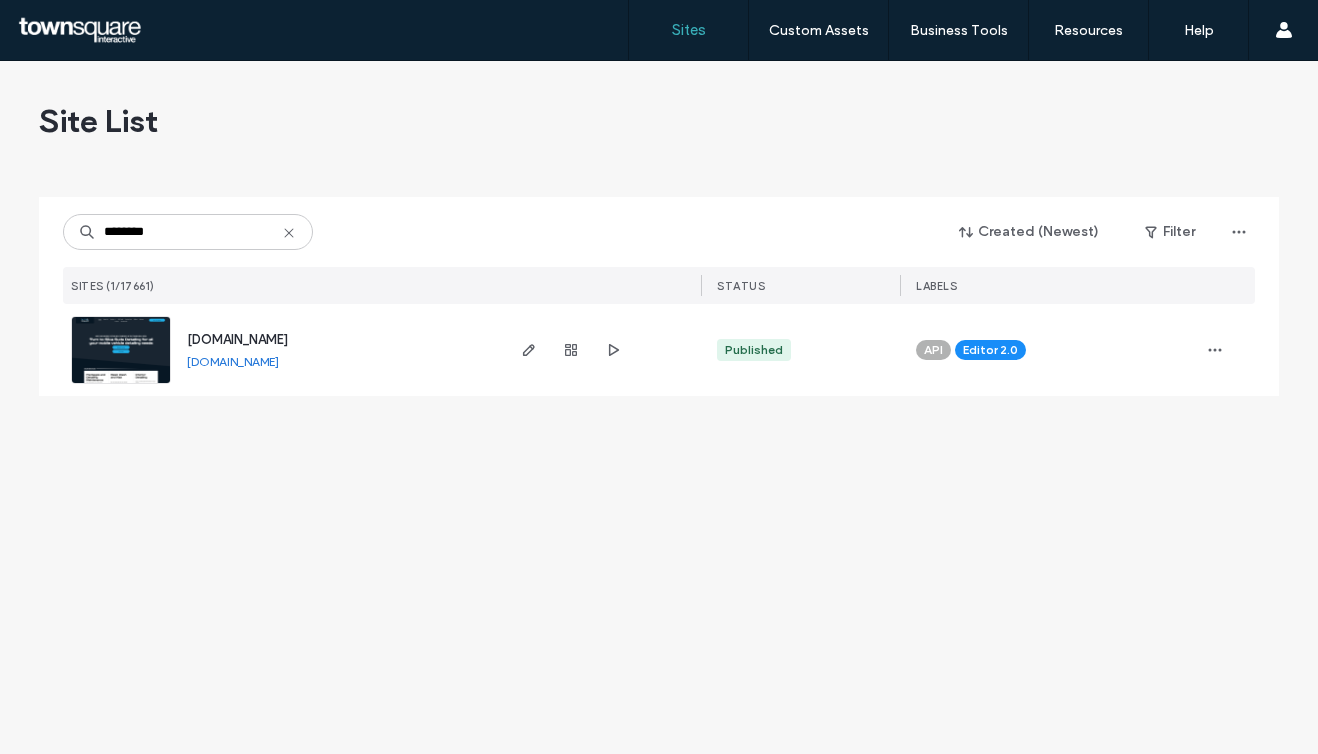 click at bounding box center [121, 385] 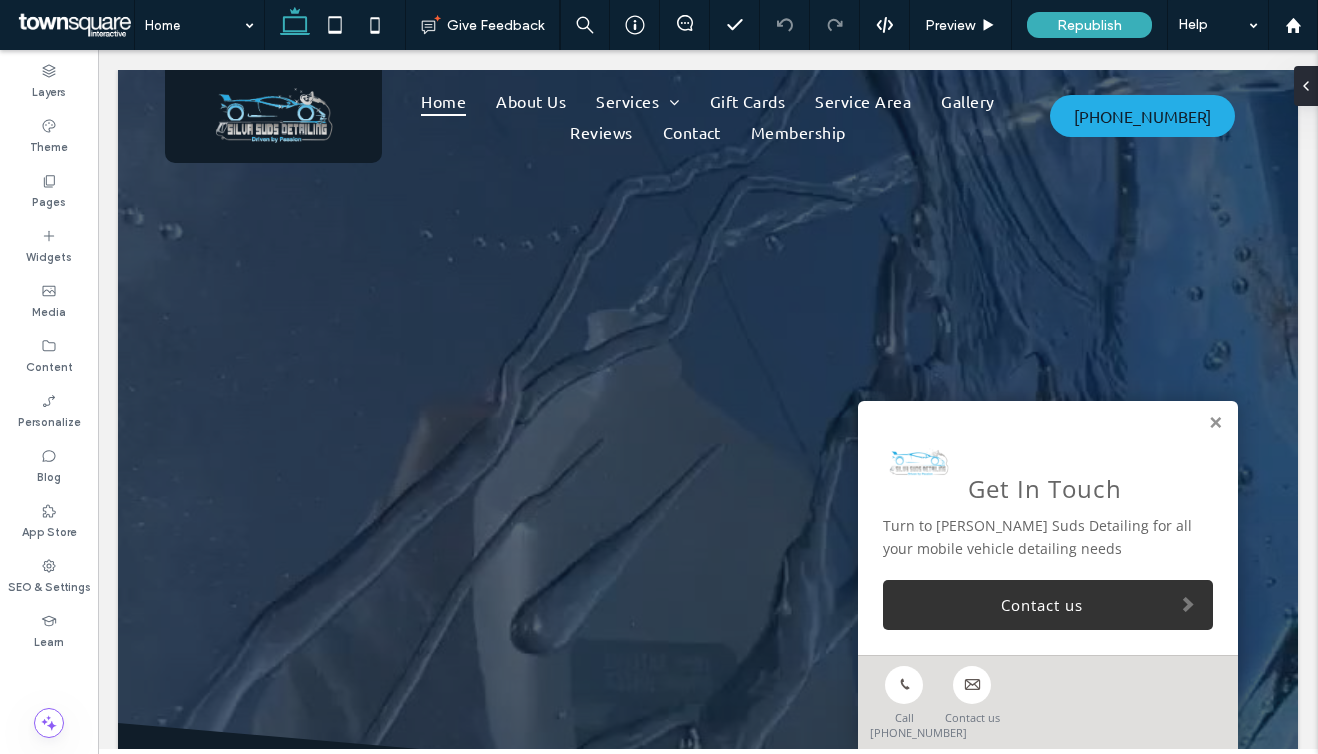 scroll, scrollTop: 0, scrollLeft: 0, axis: both 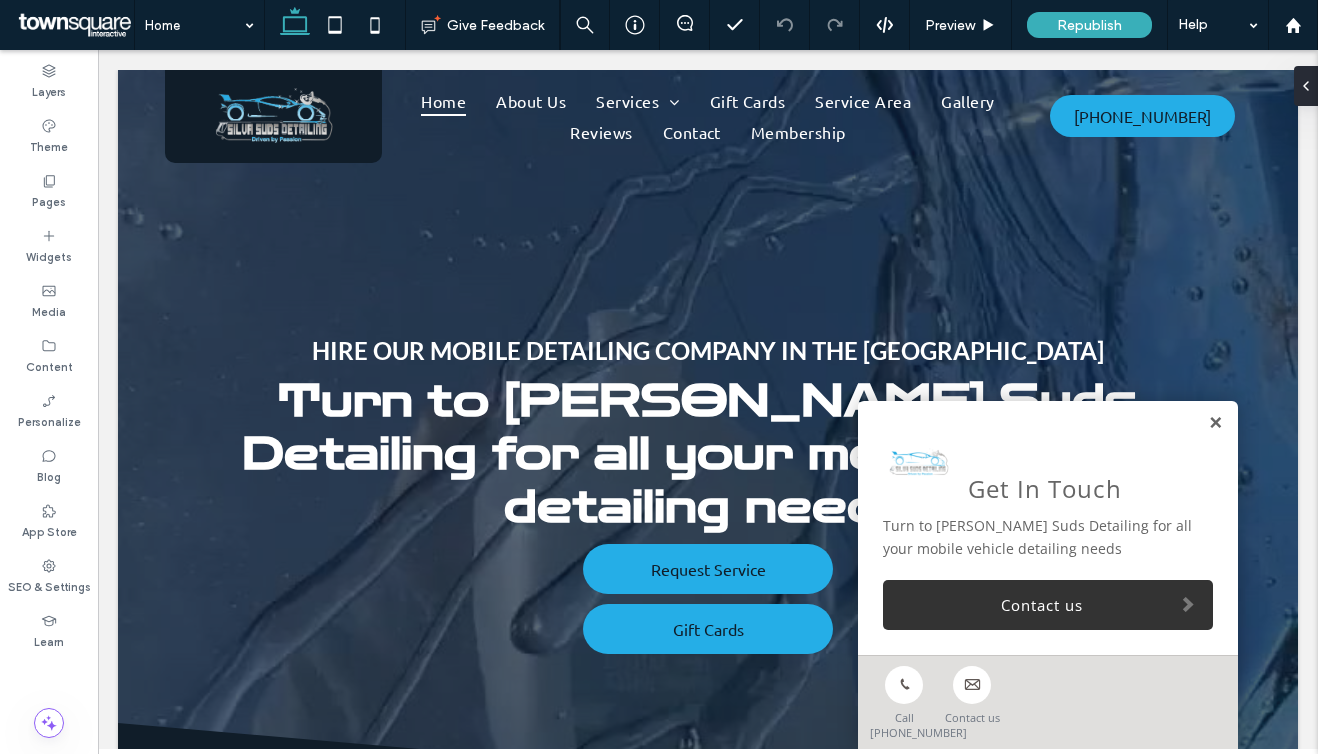 click at bounding box center (1215, 423) 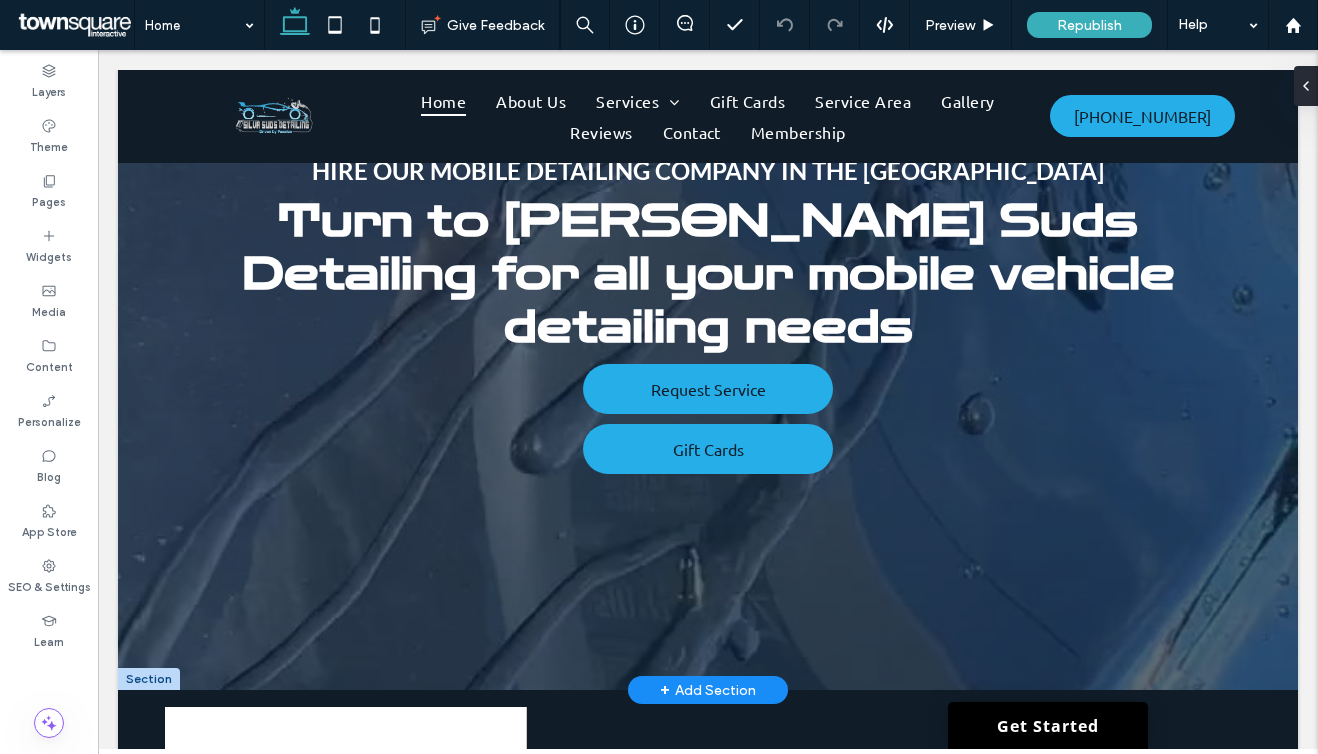 scroll, scrollTop: 184, scrollLeft: 0, axis: vertical 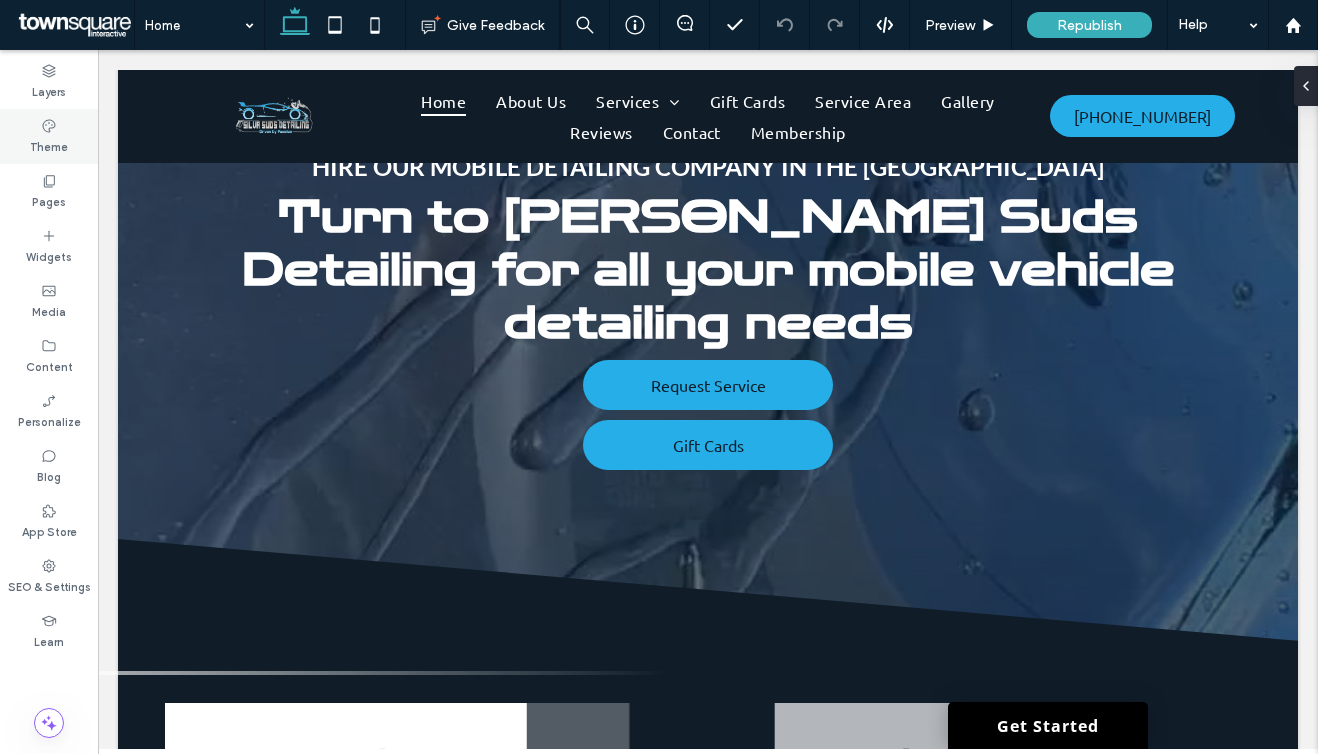 click on "Theme" at bounding box center [49, 145] 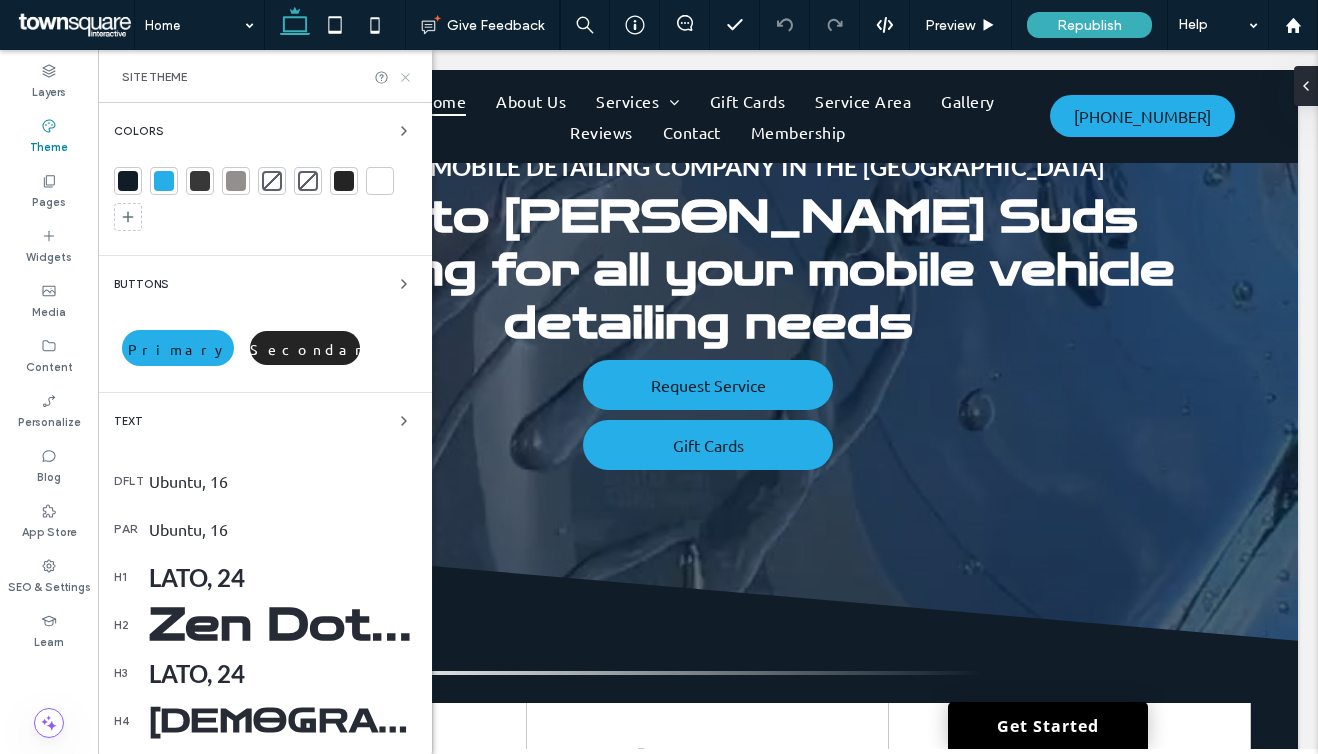 click 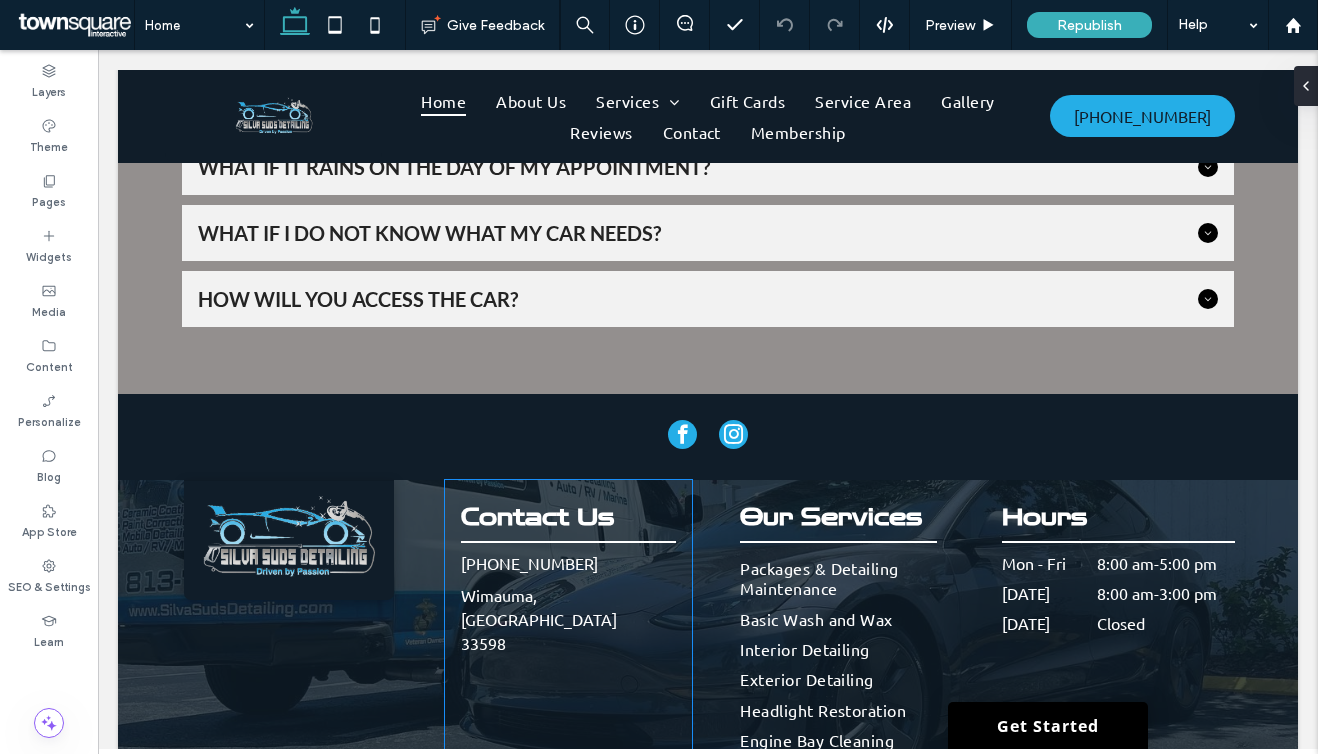 scroll, scrollTop: 4352, scrollLeft: 0, axis: vertical 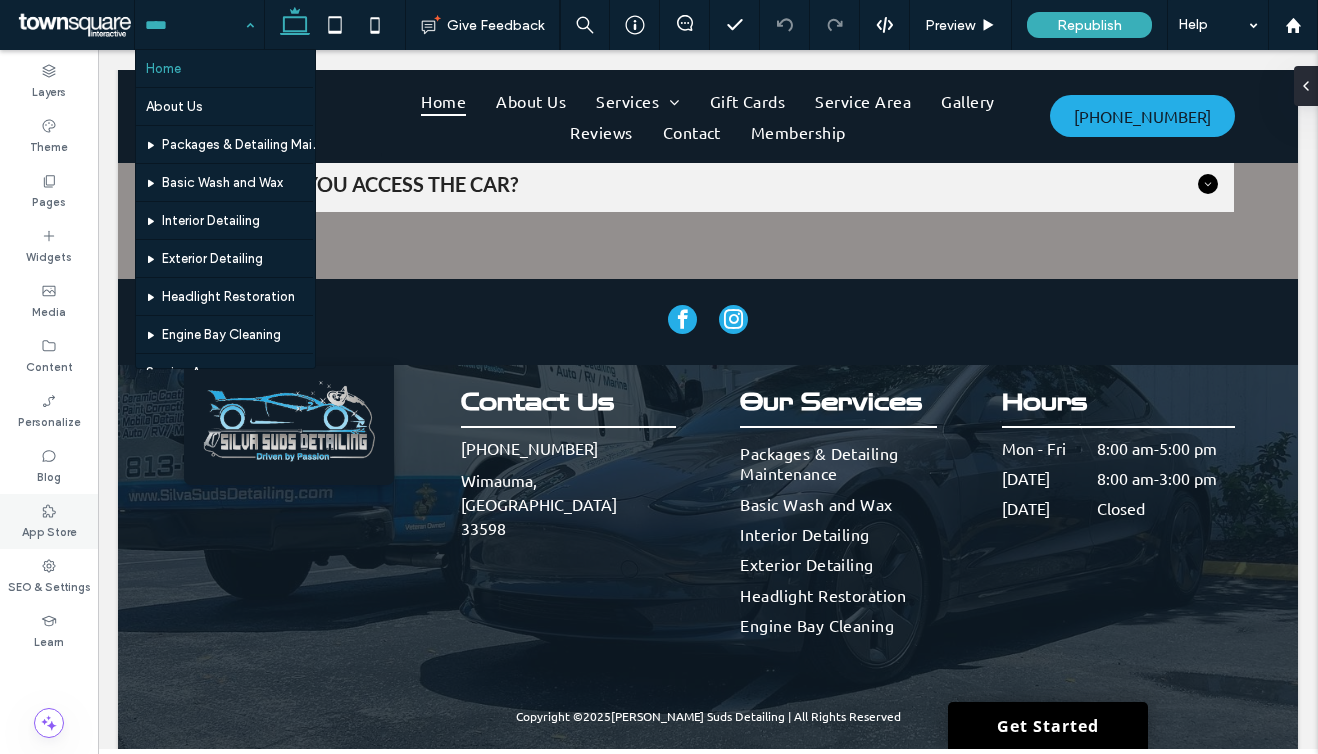 click on "App Store" at bounding box center (49, 530) 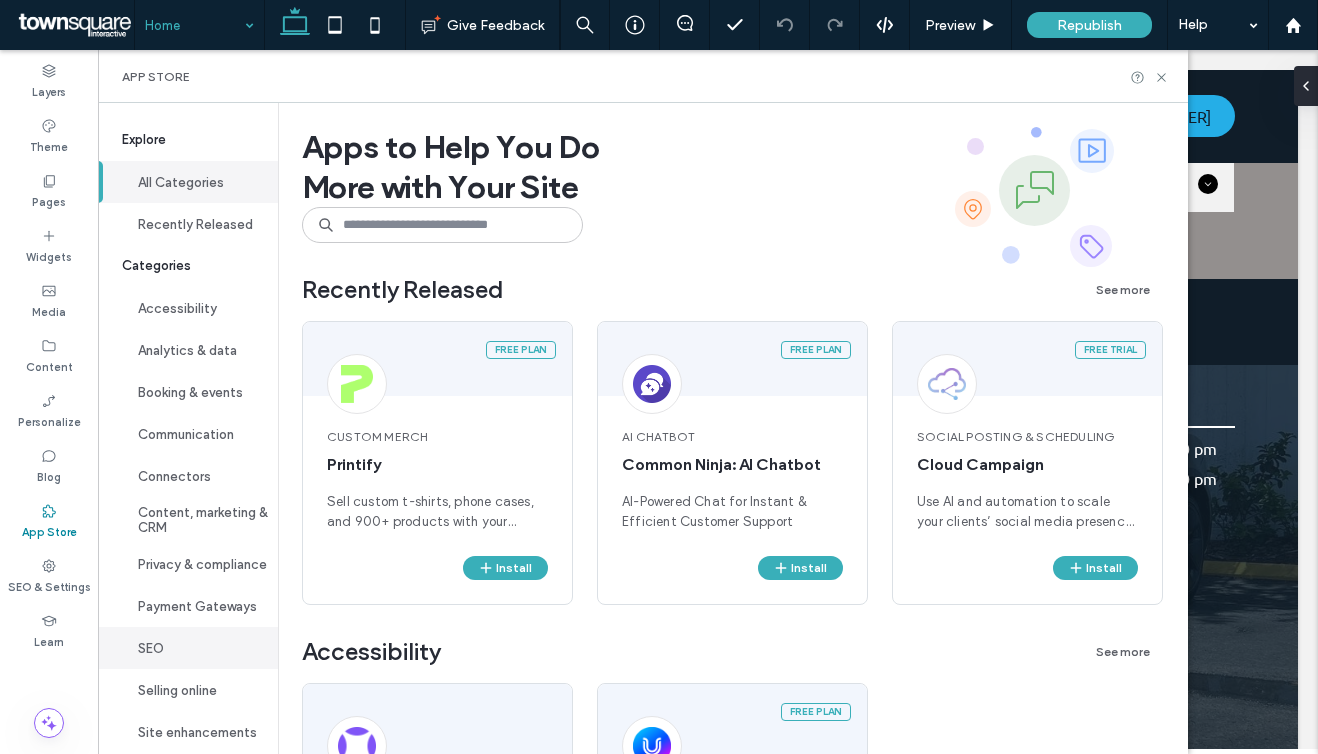 click on "SEO" at bounding box center (188, 648) 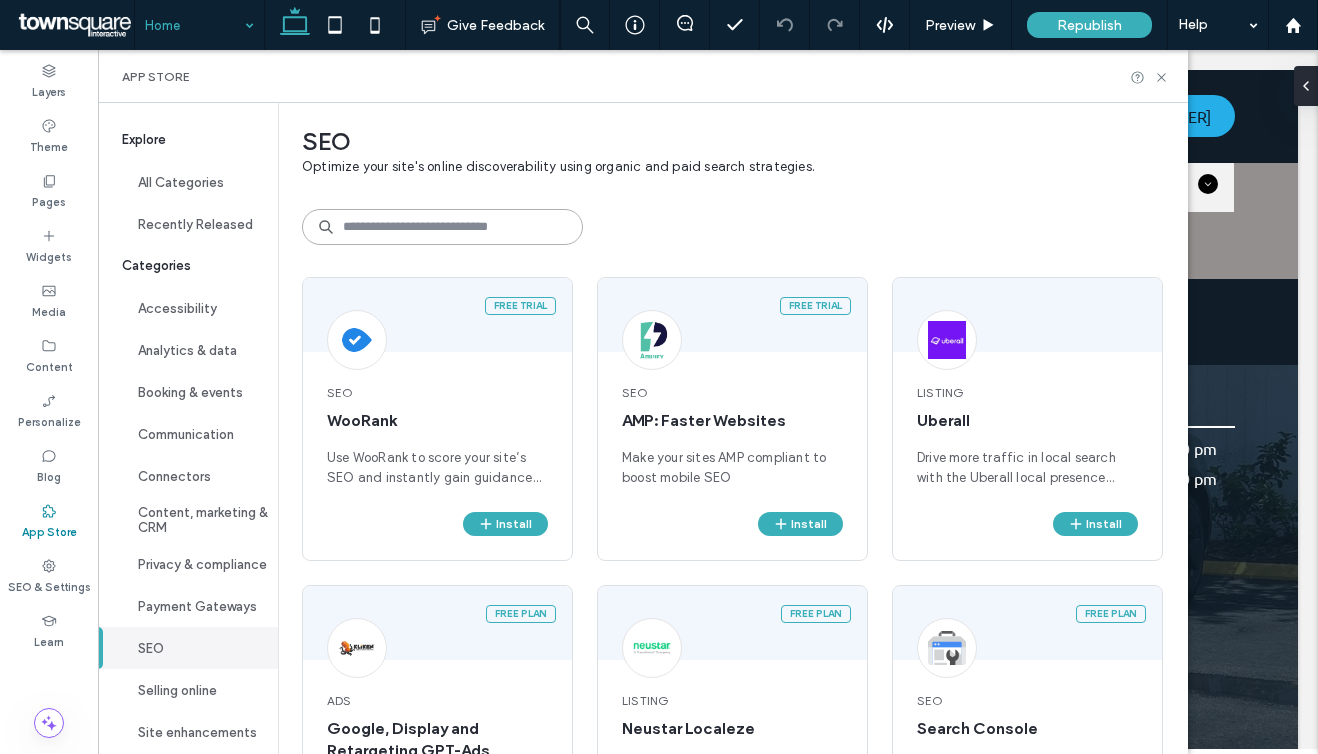 click at bounding box center [442, 227] 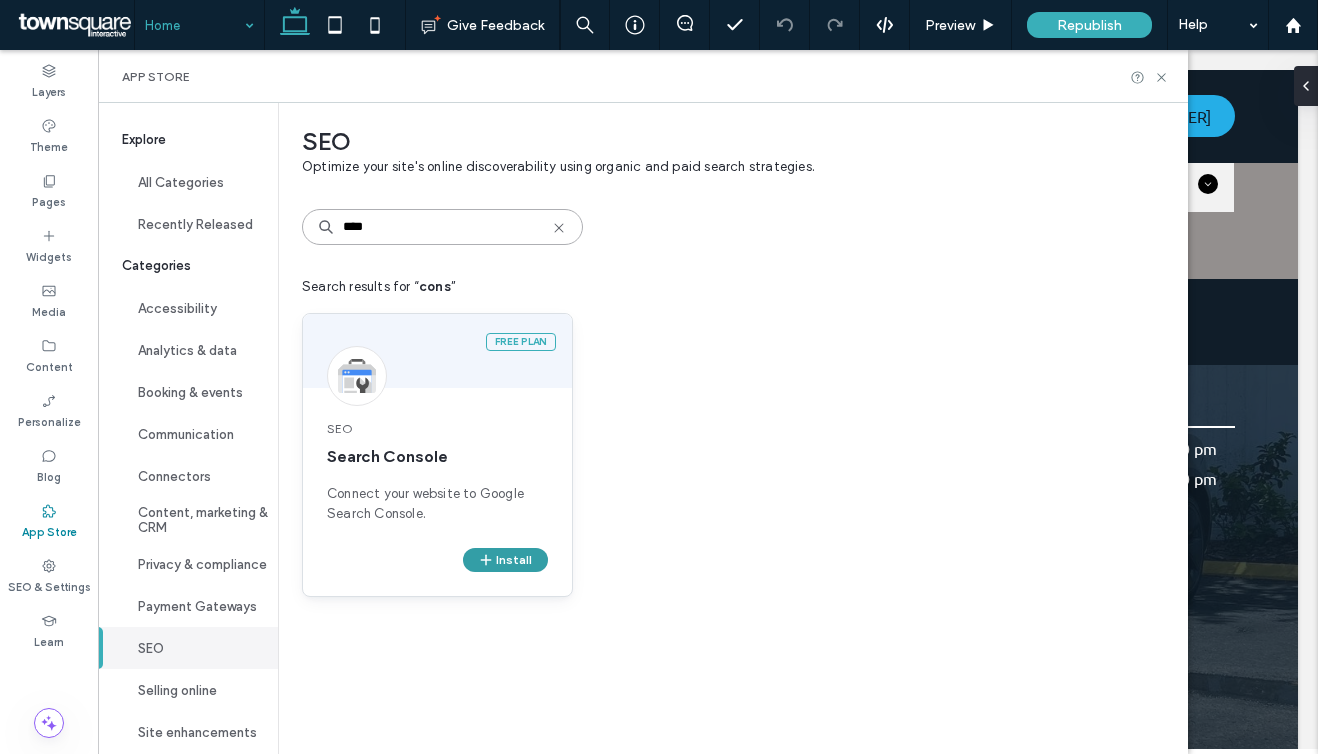 type on "****" 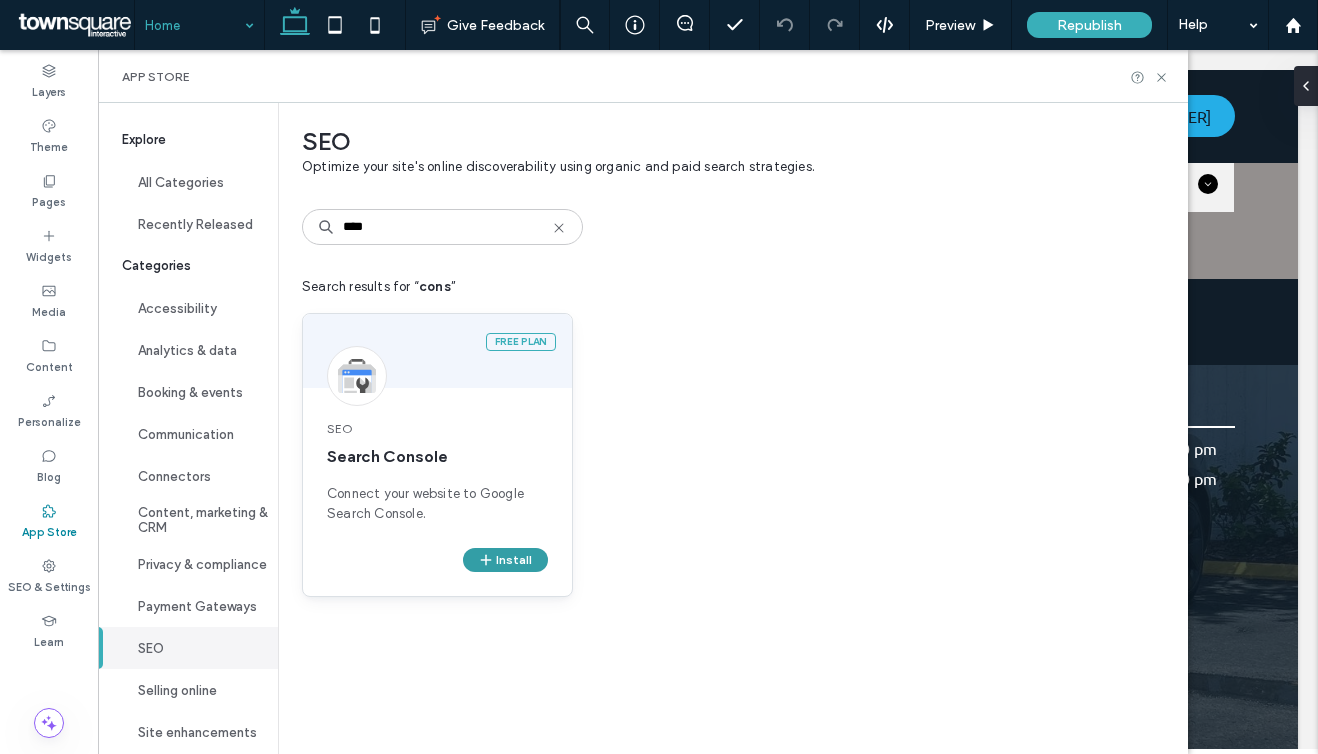 click on "Install" at bounding box center (505, 560) 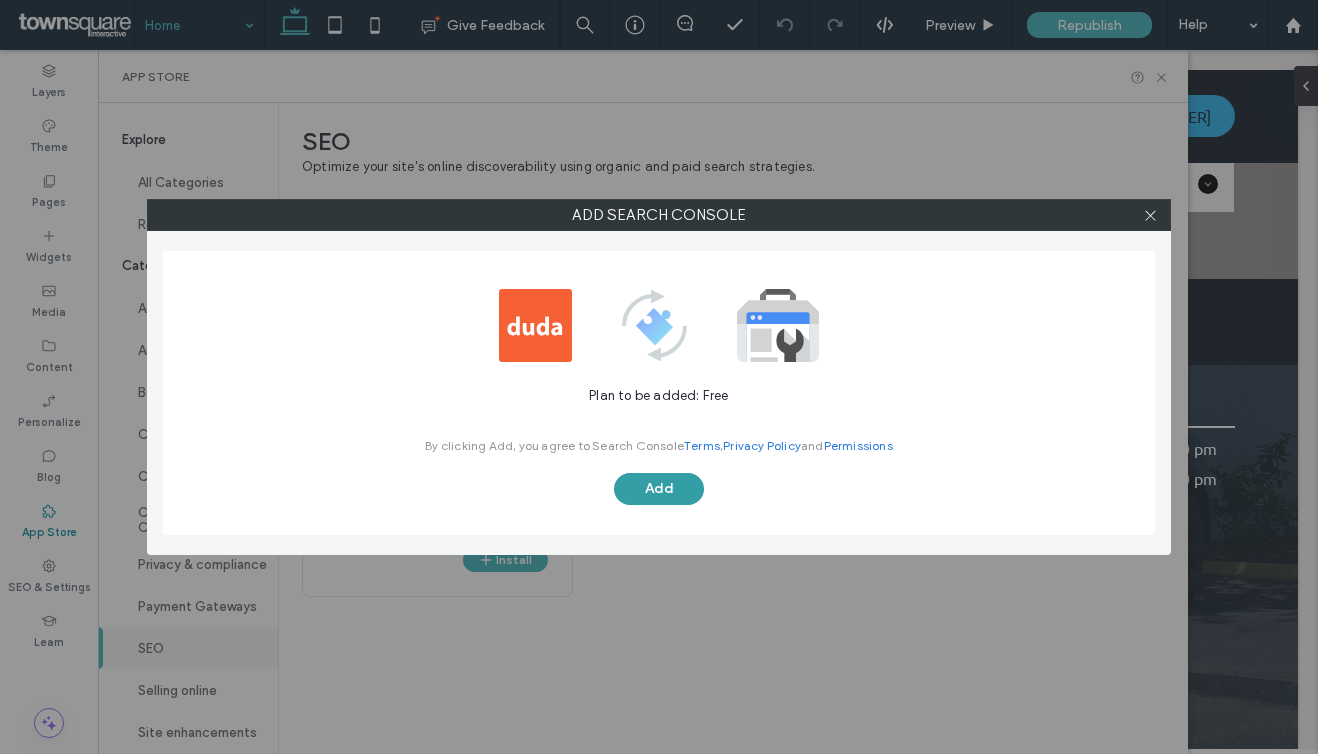 click on "Add" at bounding box center (659, 489) 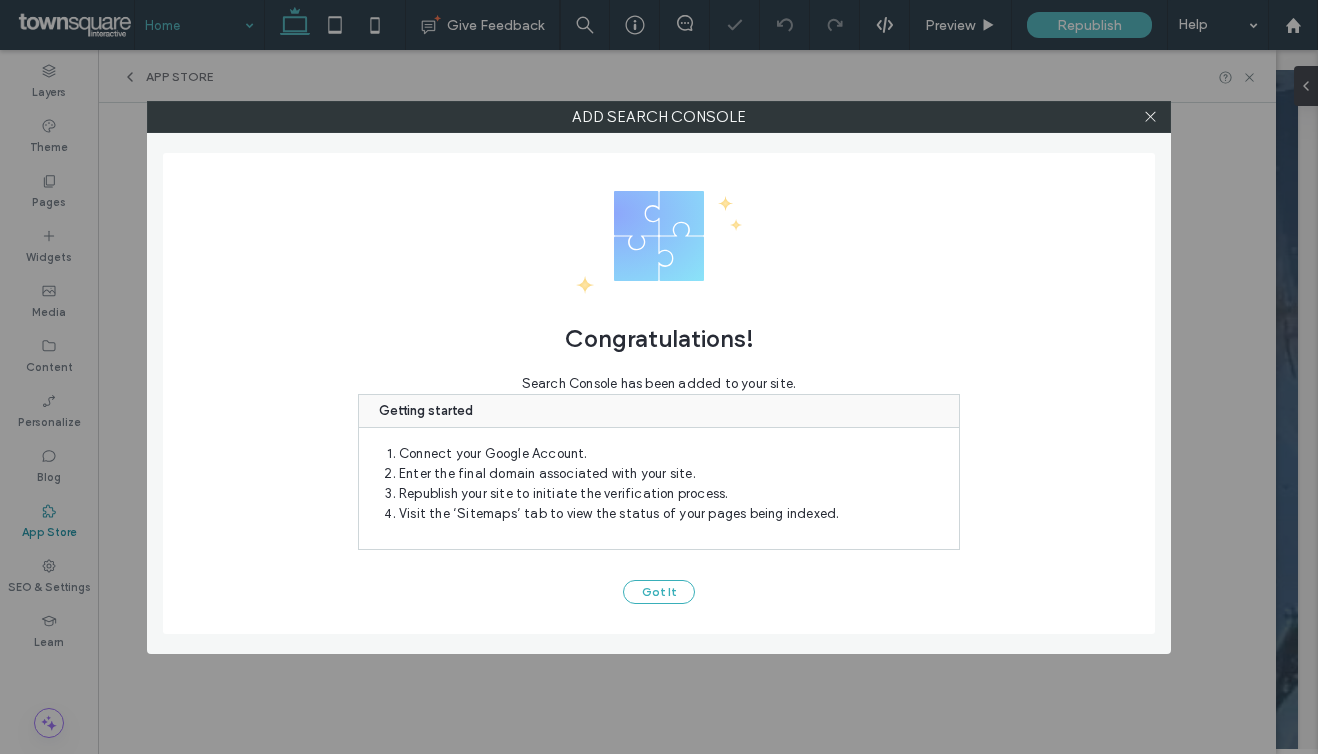 scroll, scrollTop: 0, scrollLeft: 0, axis: both 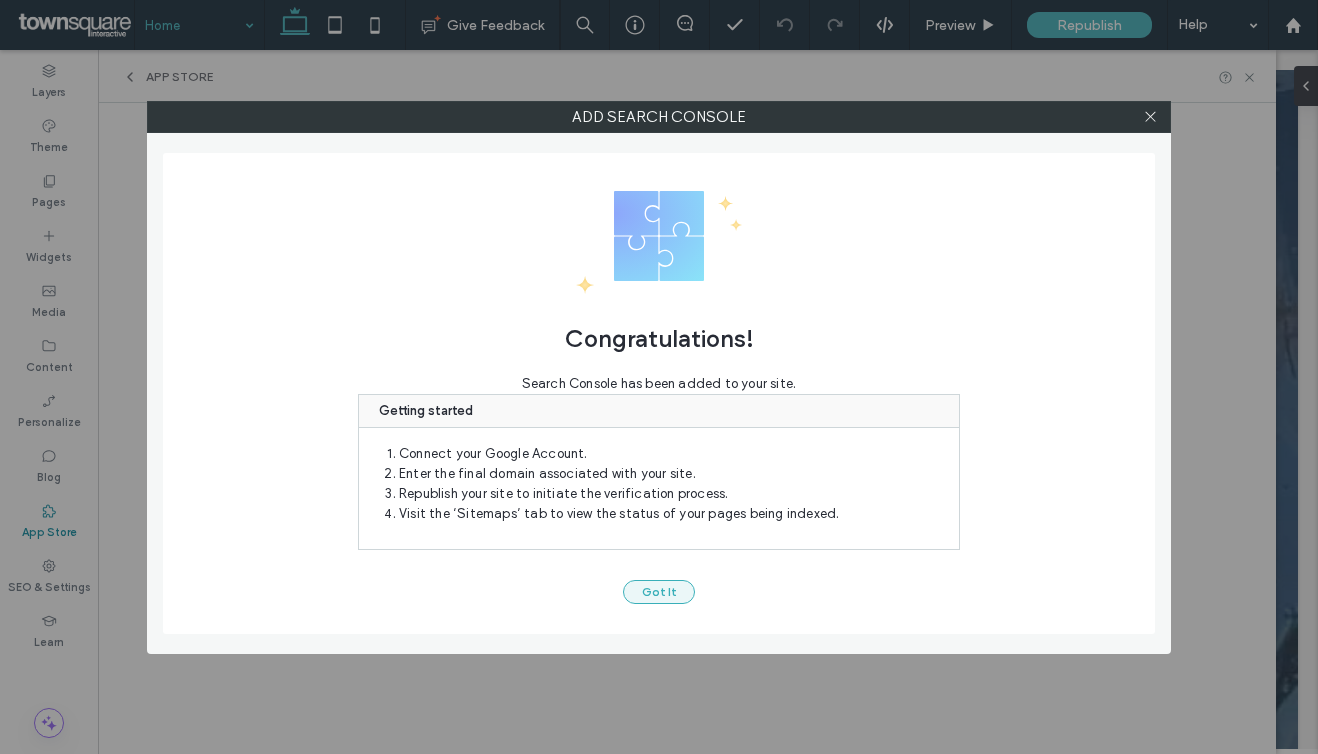 click on "Got It" at bounding box center (659, 592) 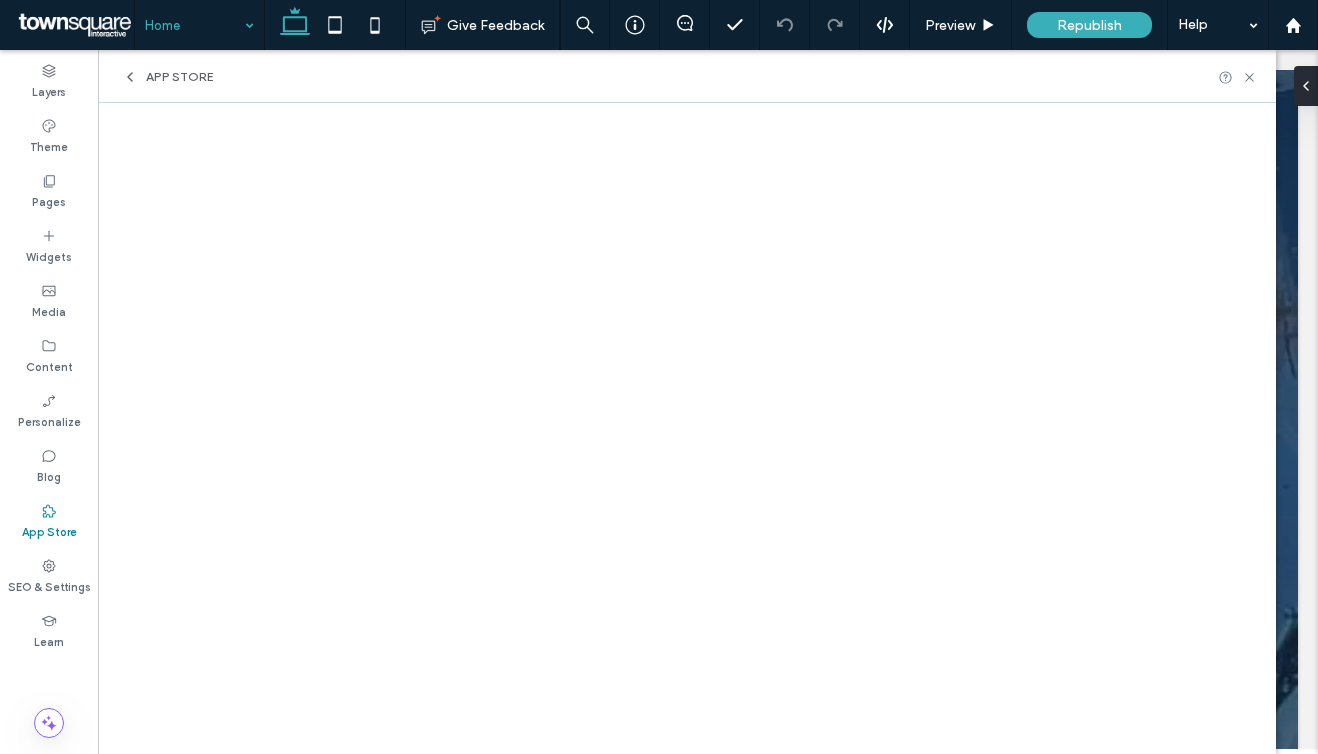 click 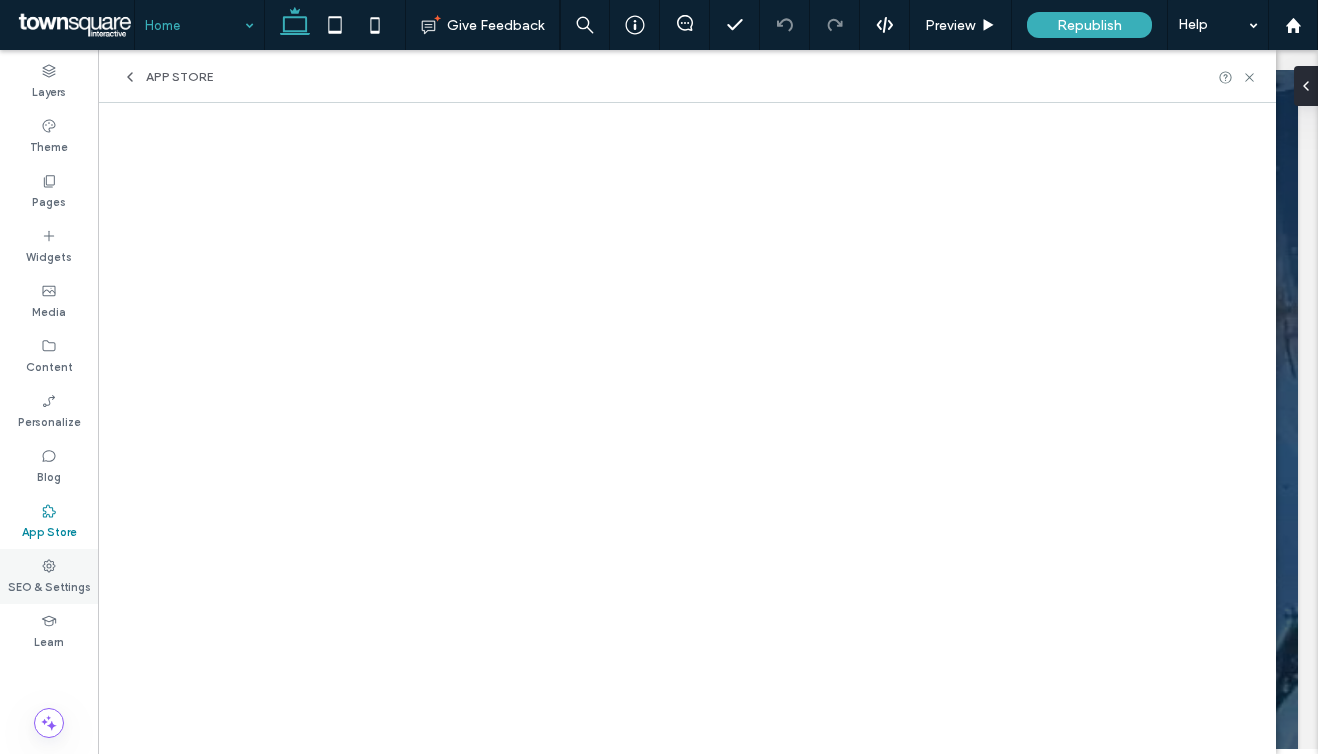 click 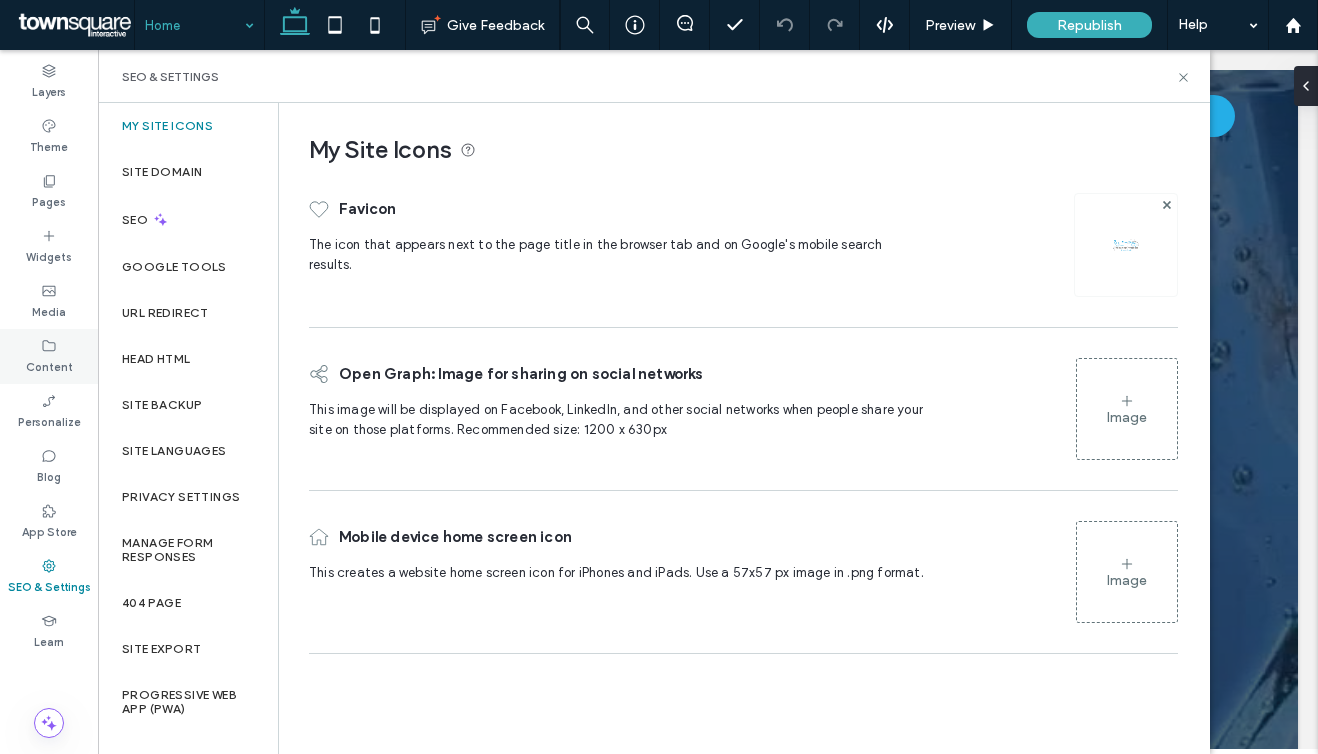 click on "Content" at bounding box center [49, 365] 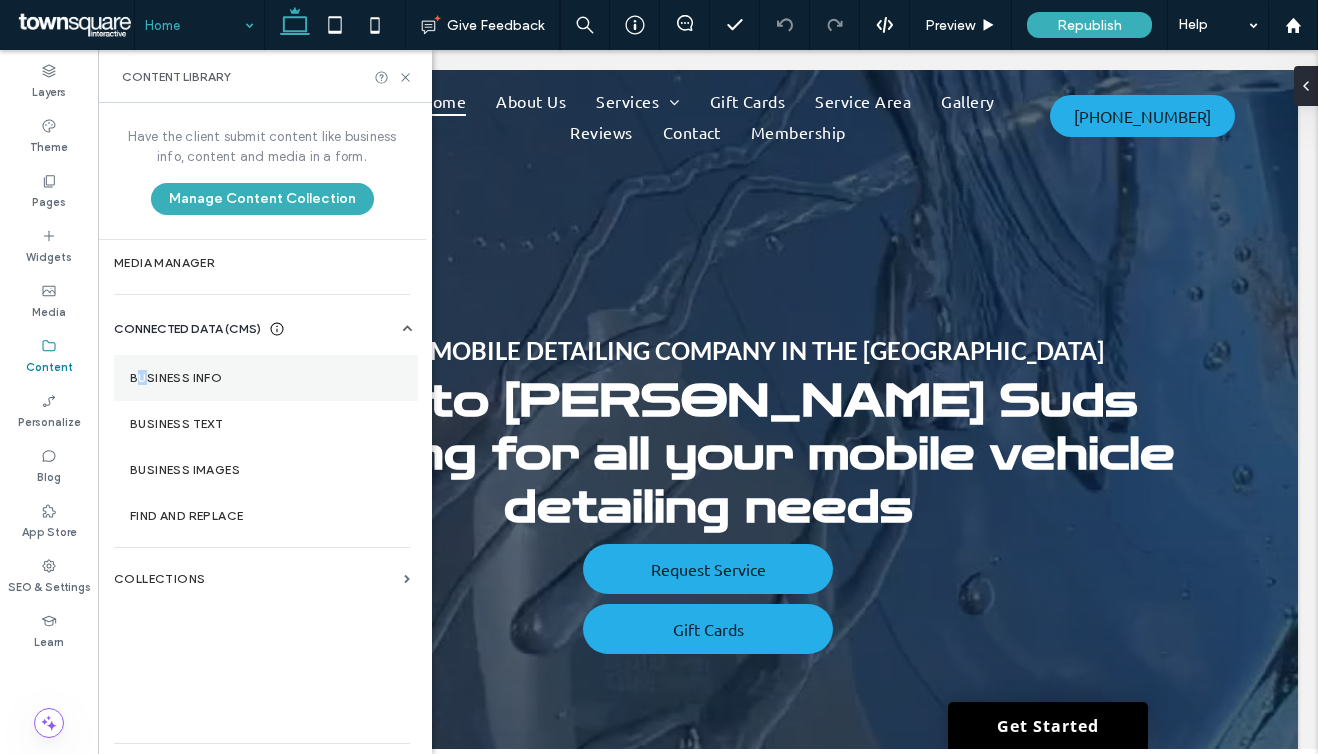 click on "Business Info" at bounding box center (266, 378) 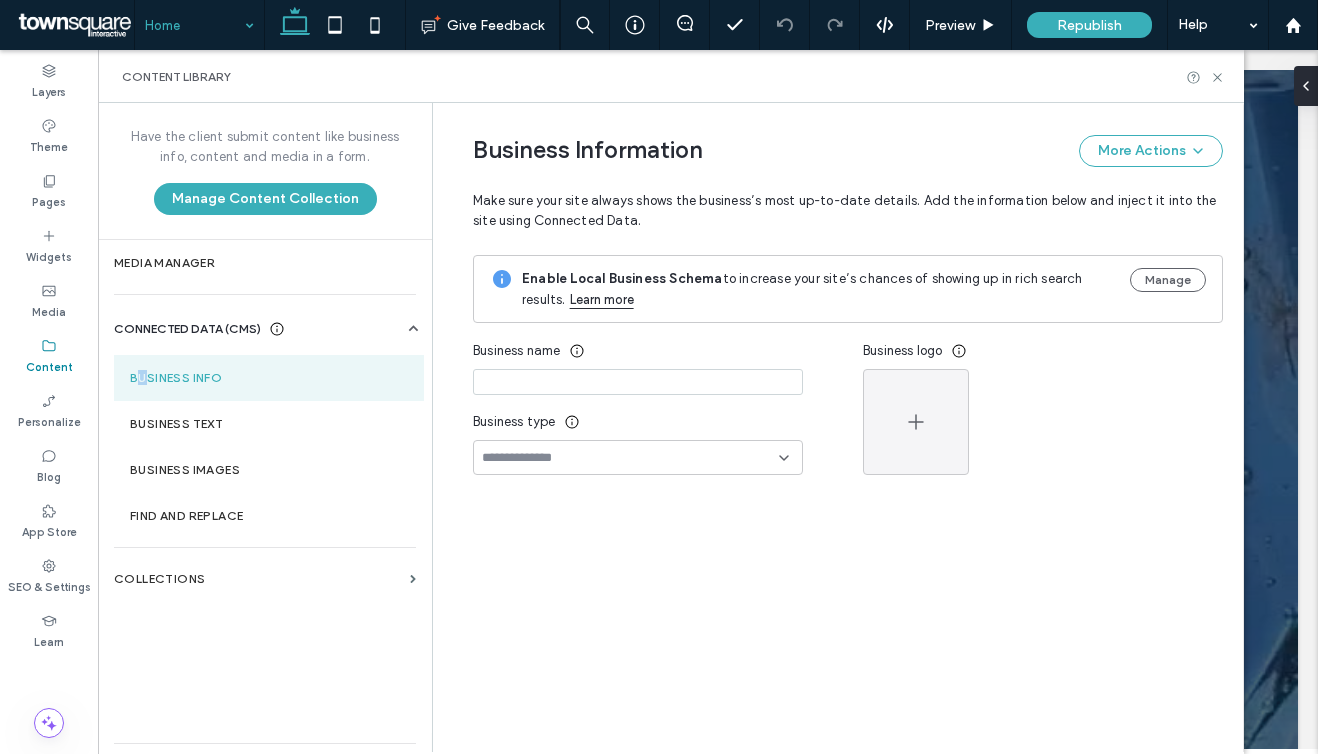 type on "**********" 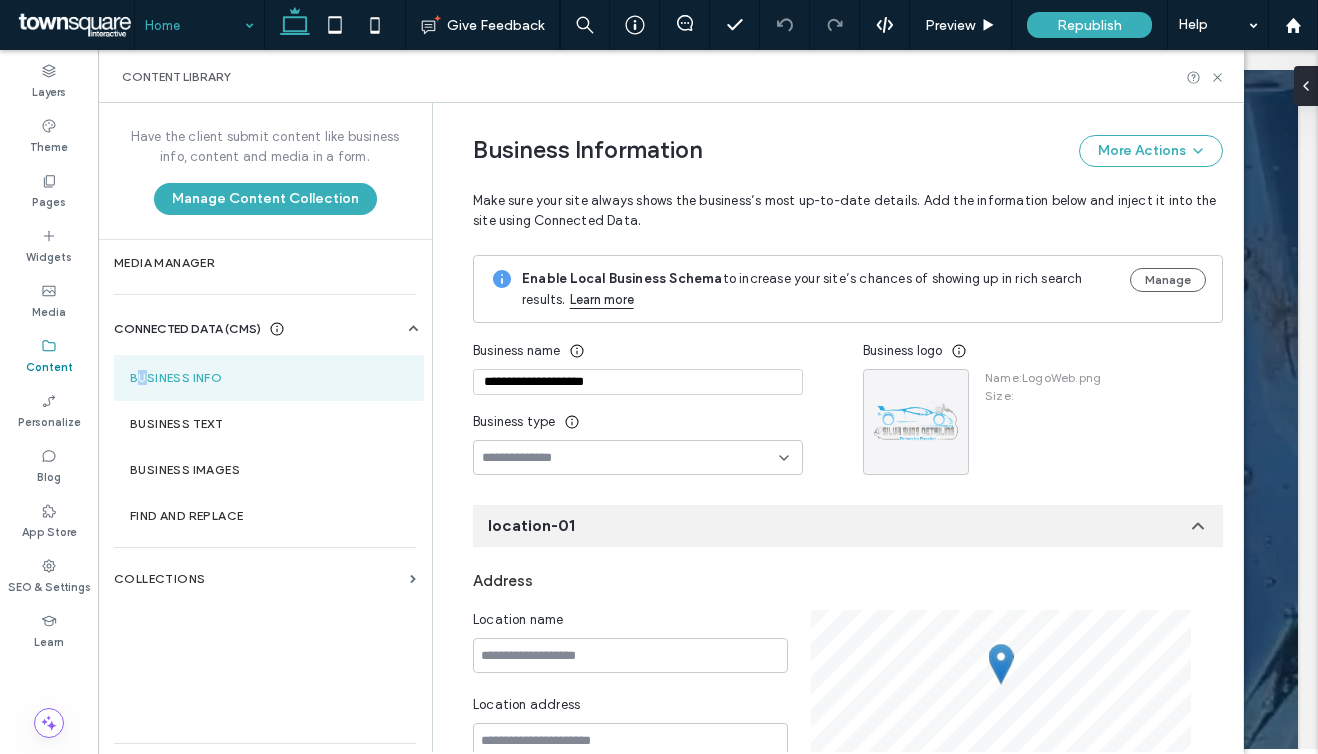 scroll, scrollTop: 225, scrollLeft: 0, axis: vertical 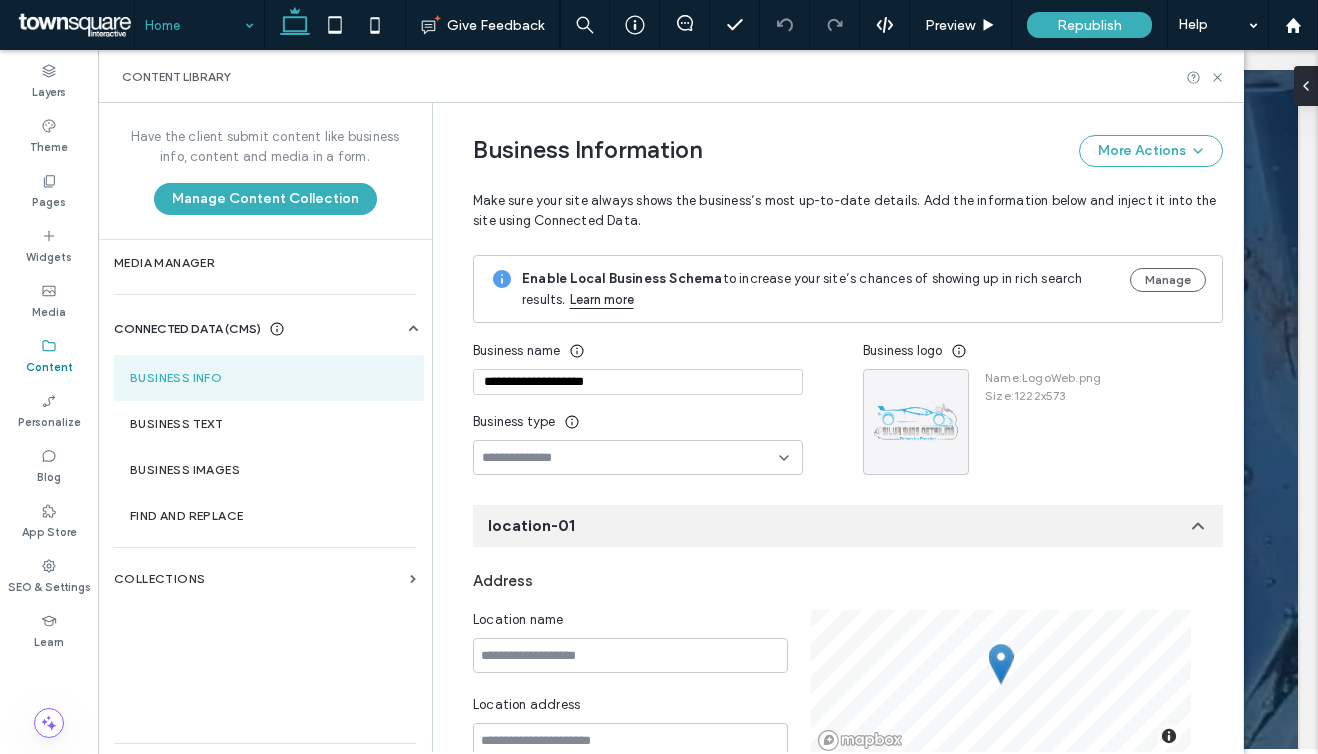 click on "**********" at bounding box center [638, 386] 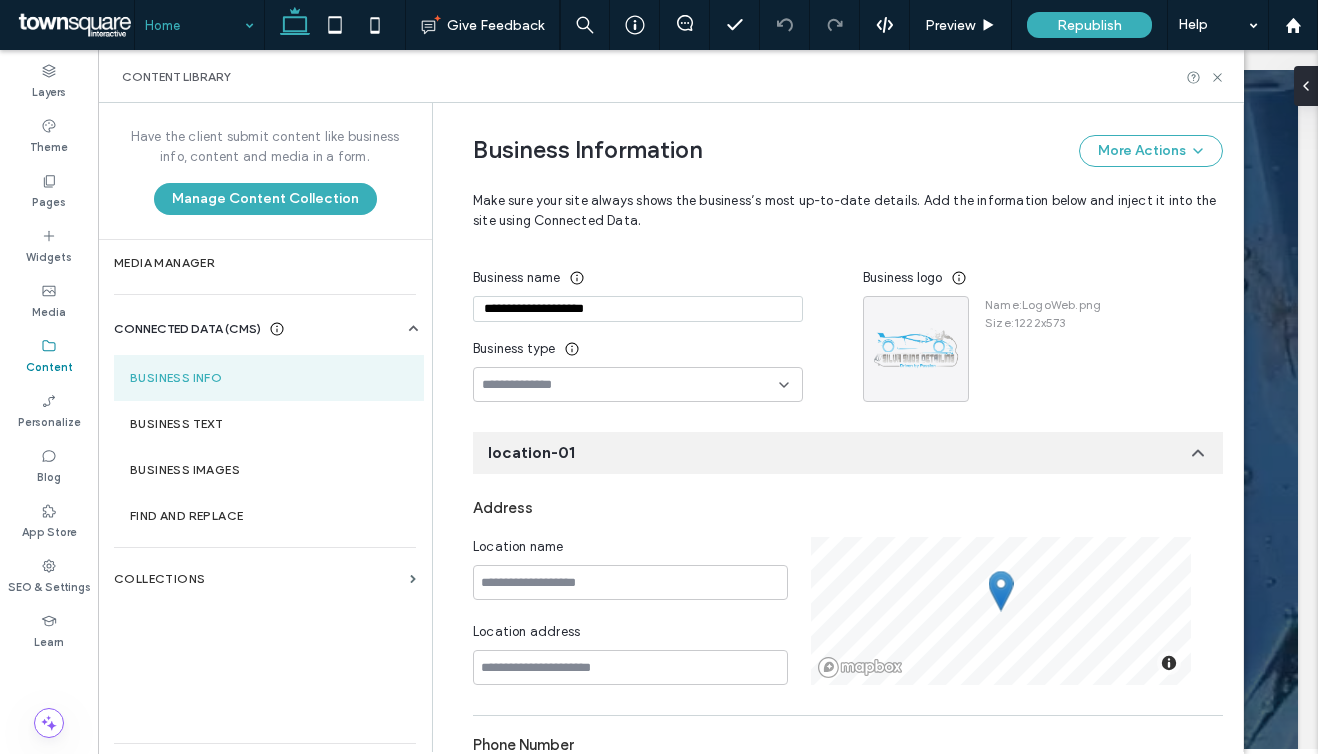 scroll, scrollTop: 88, scrollLeft: 0, axis: vertical 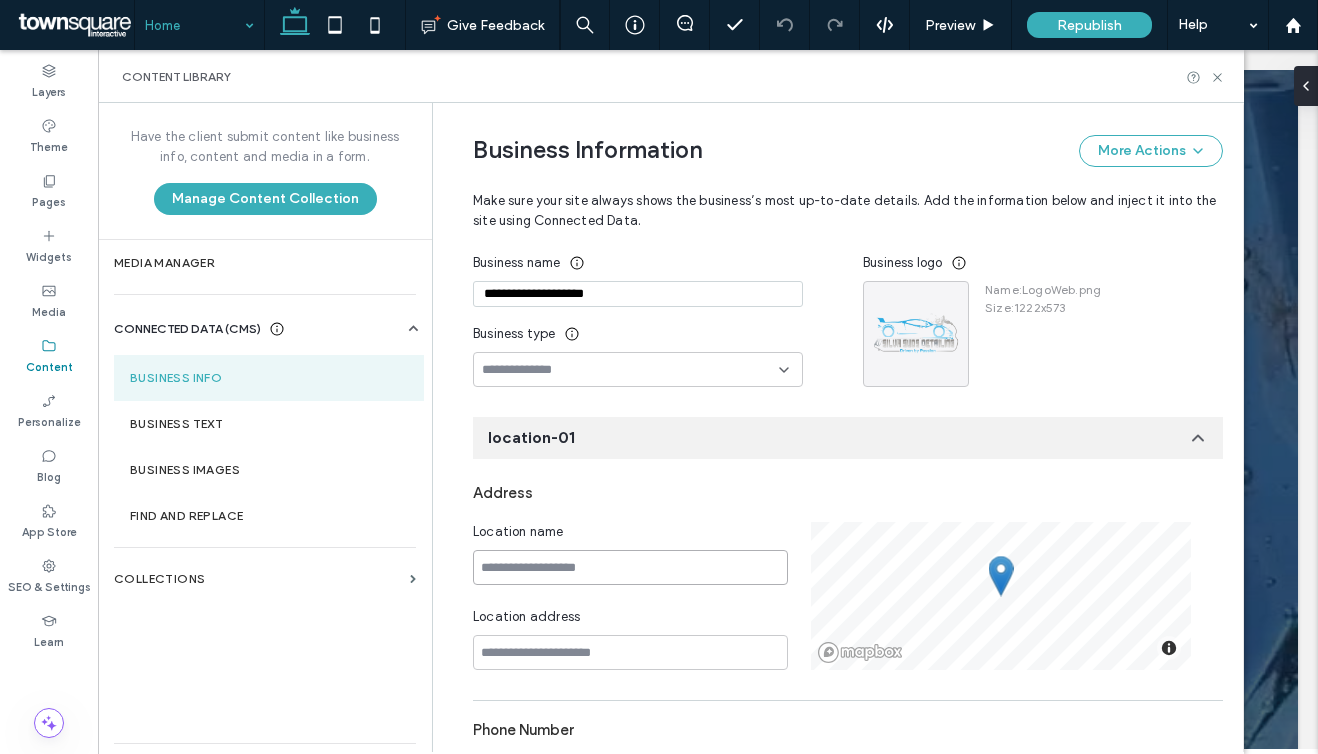 click at bounding box center [630, 567] 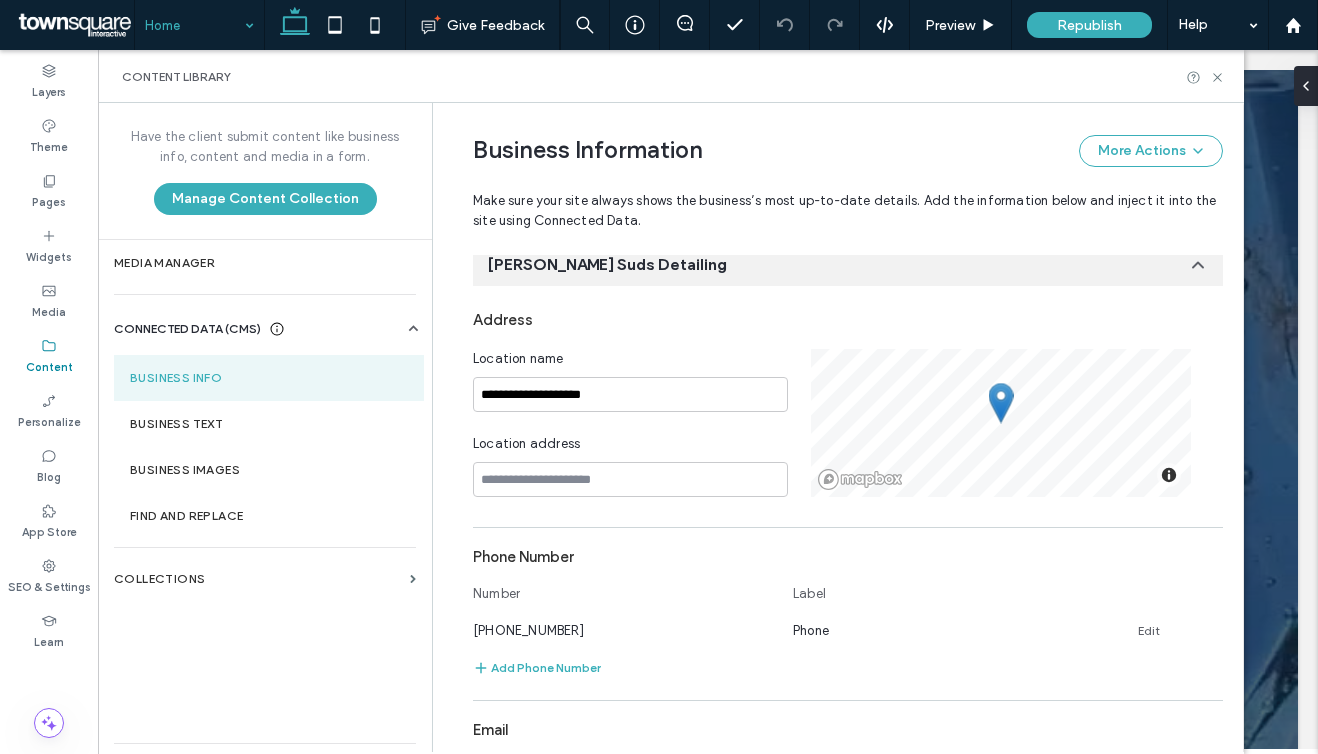 scroll, scrollTop: 0, scrollLeft: 0, axis: both 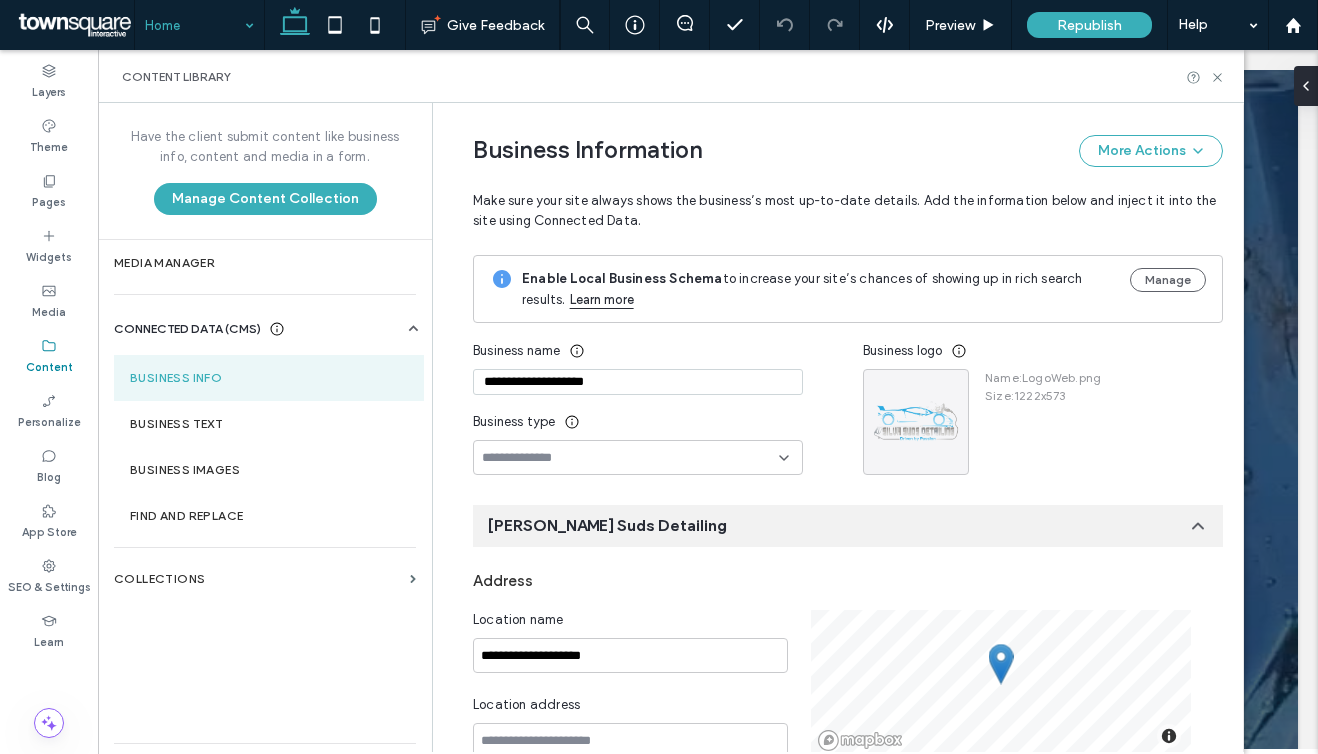 click at bounding box center (638, 457) 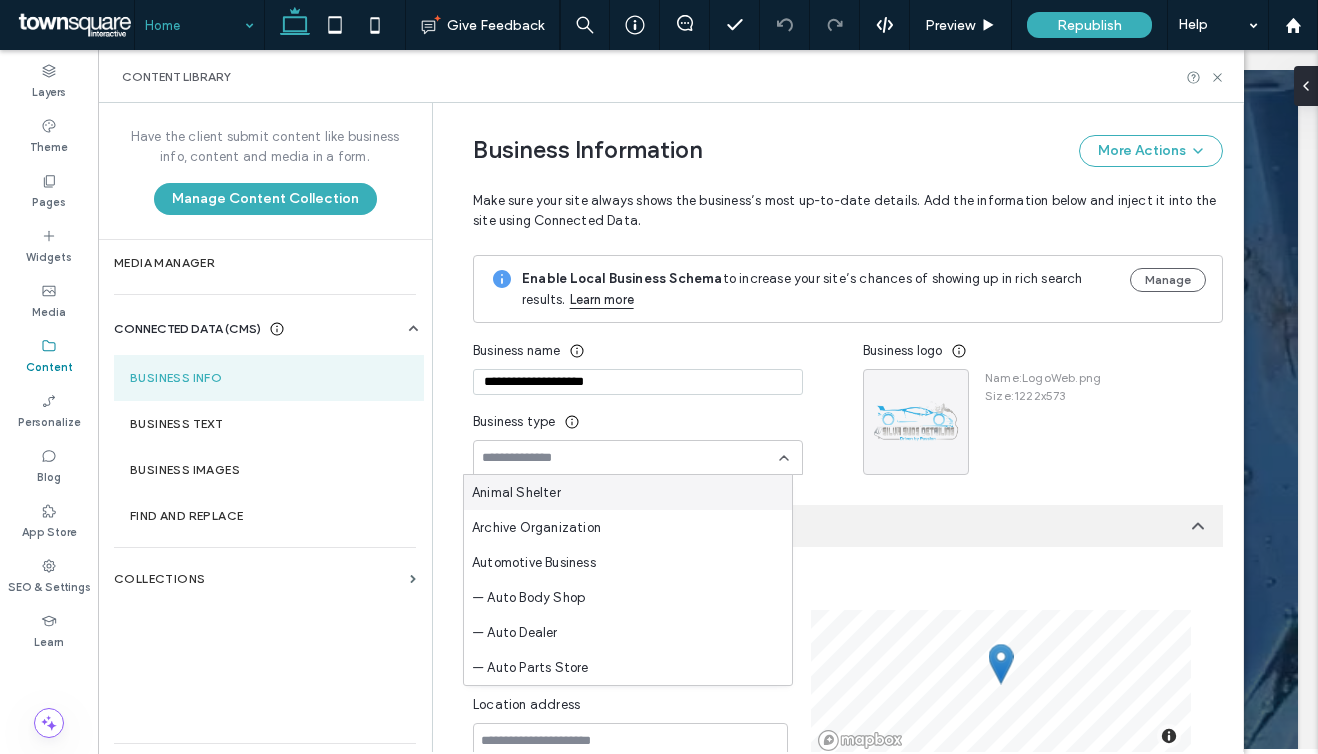 click at bounding box center (630, 458) 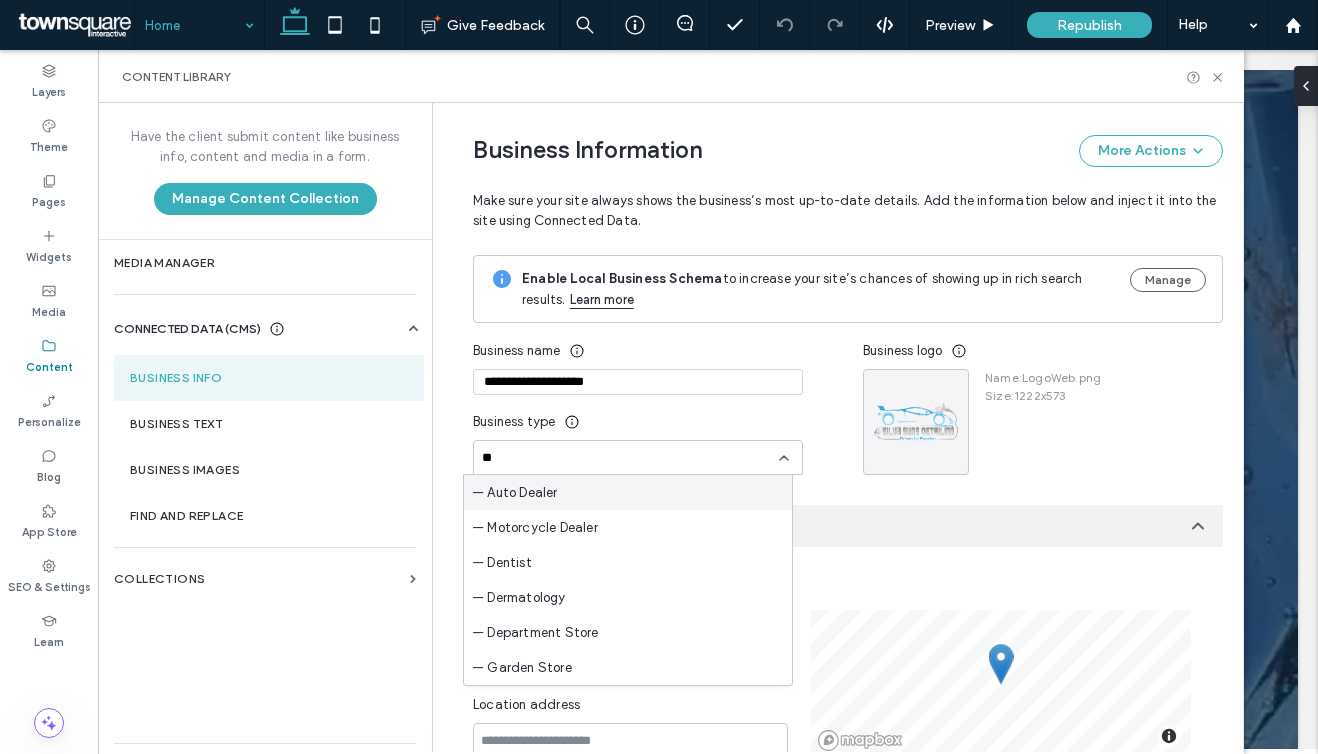 type on "*" 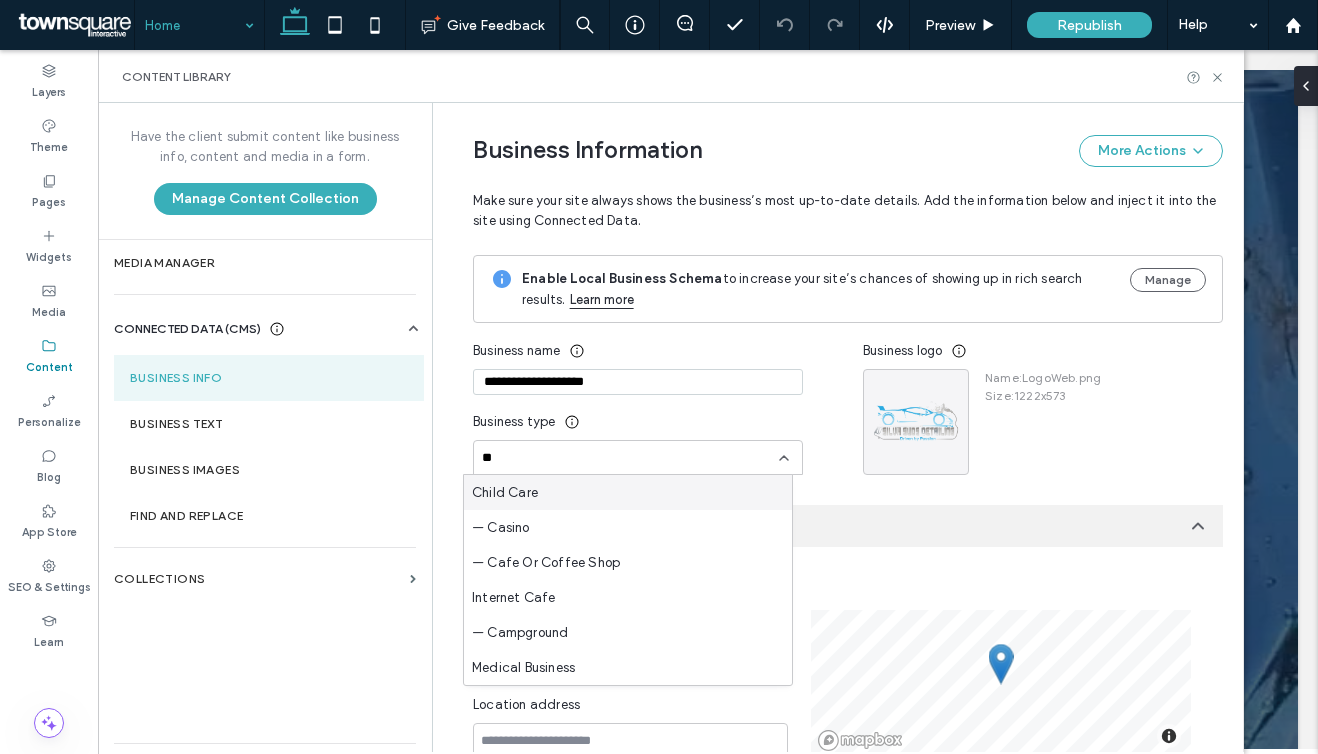 type on "*" 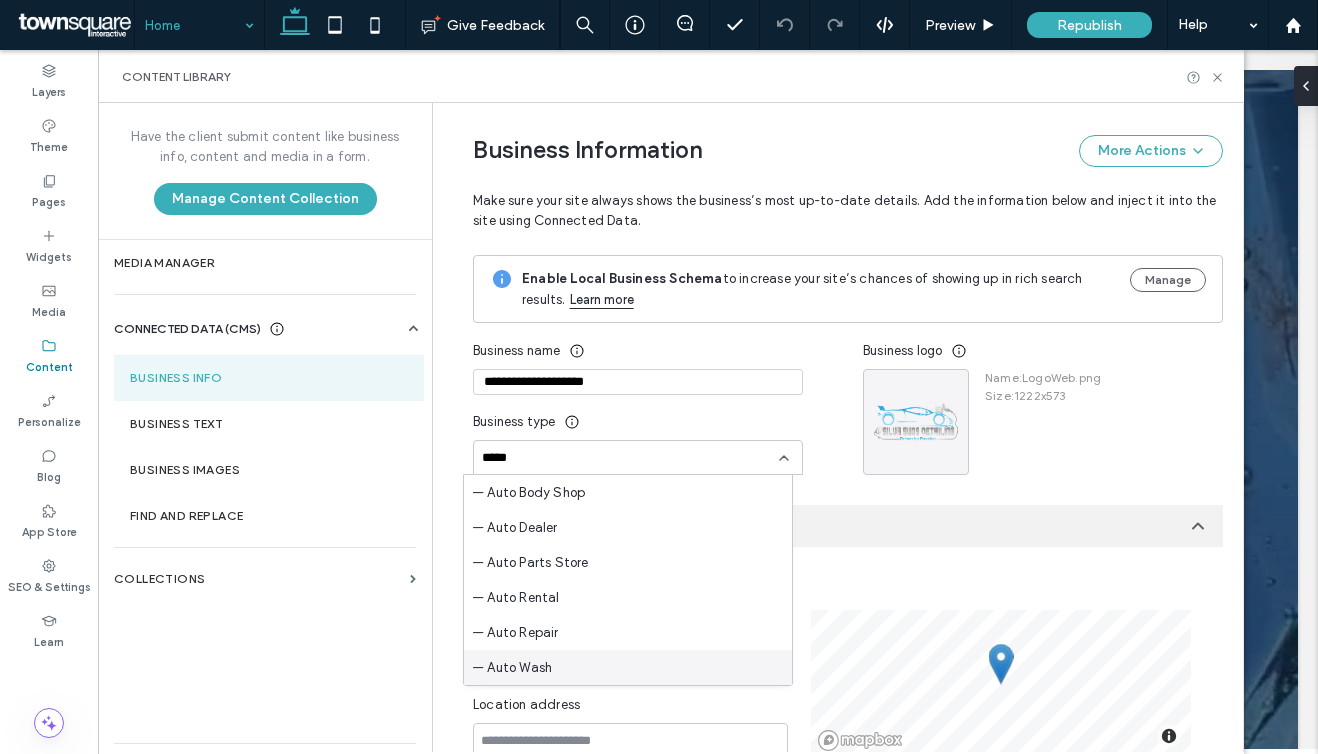 type on "****" 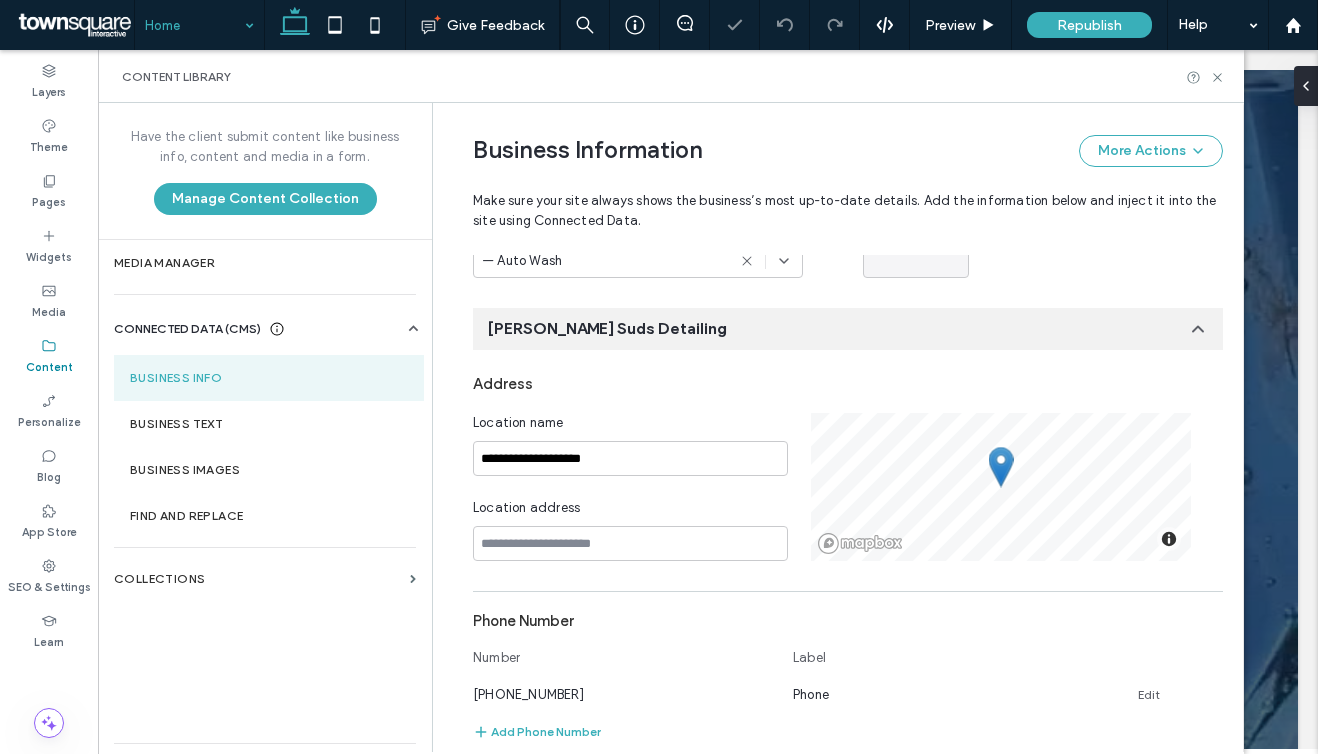scroll, scrollTop: 208, scrollLeft: 0, axis: vertical 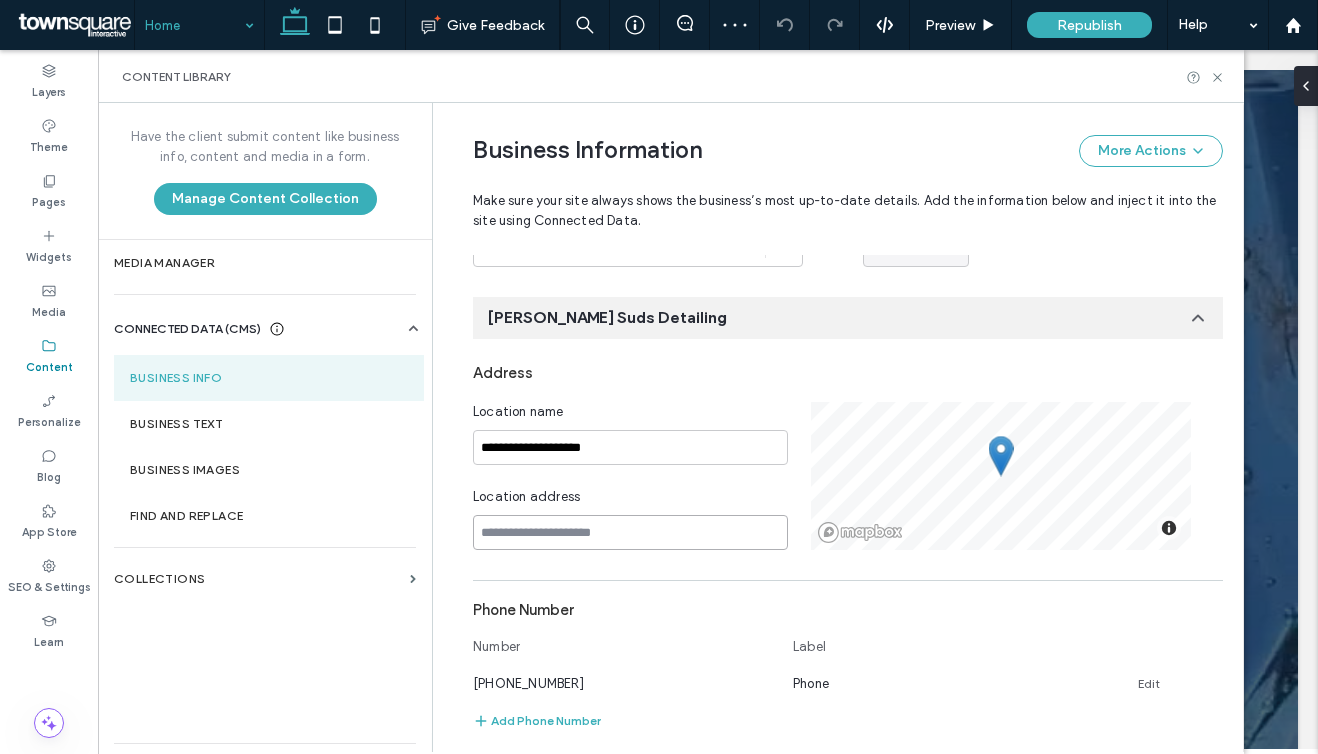 click at bounding box center [630, 532] 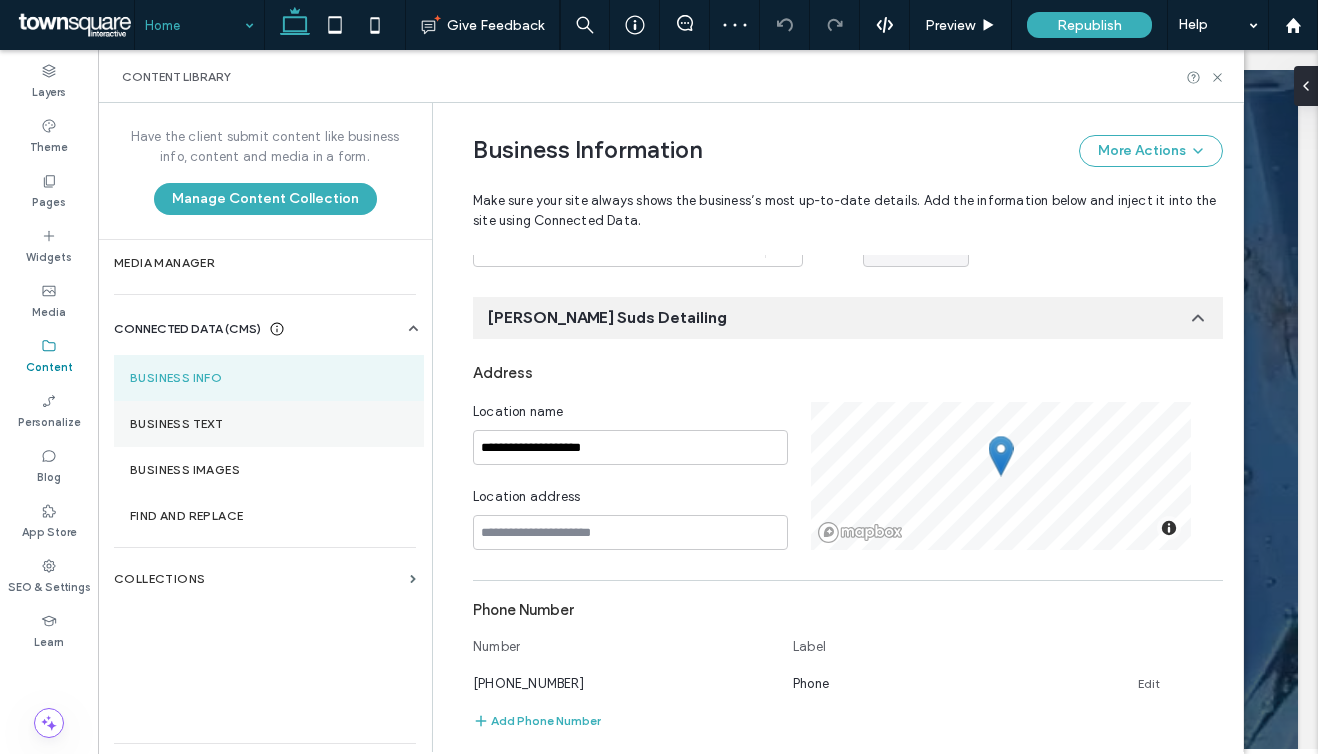 click on "Business Text" at bounding box center (269, 424) 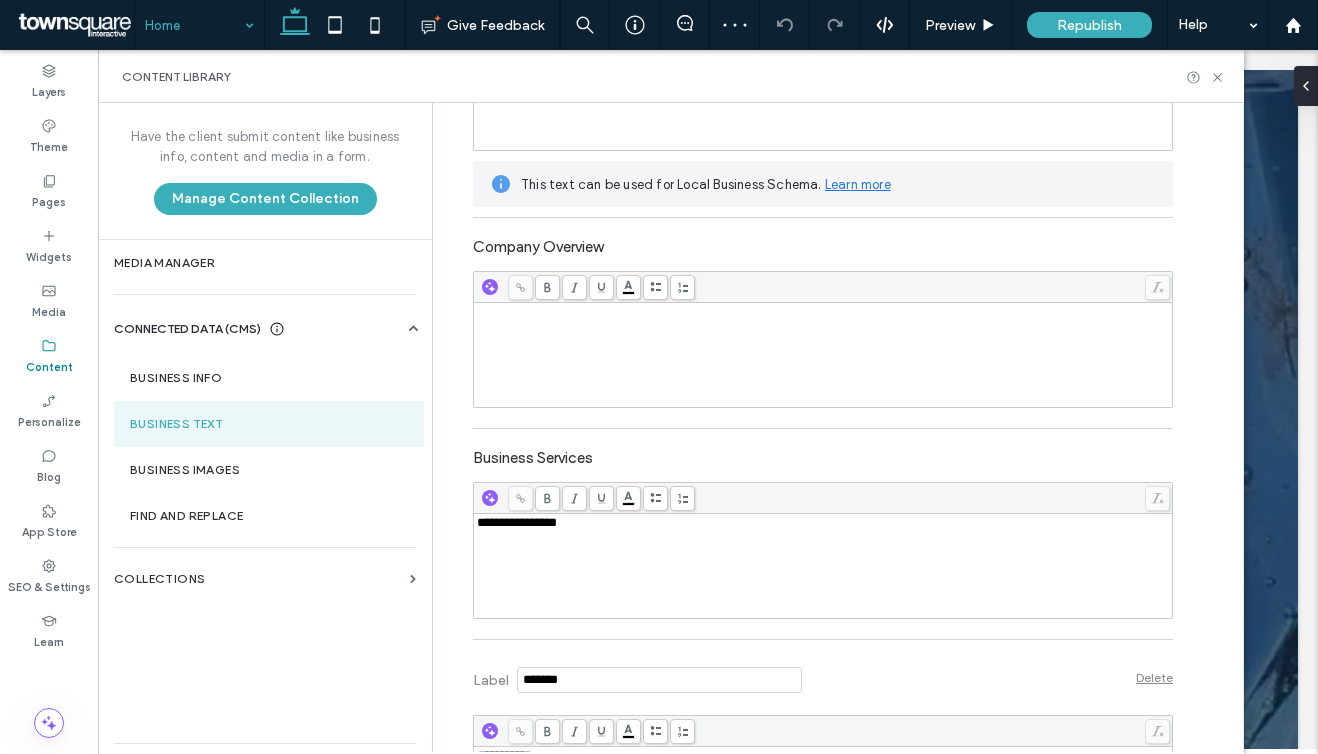 scroll, scrollTop: 458, scrollLeft: 0, axis: vertical 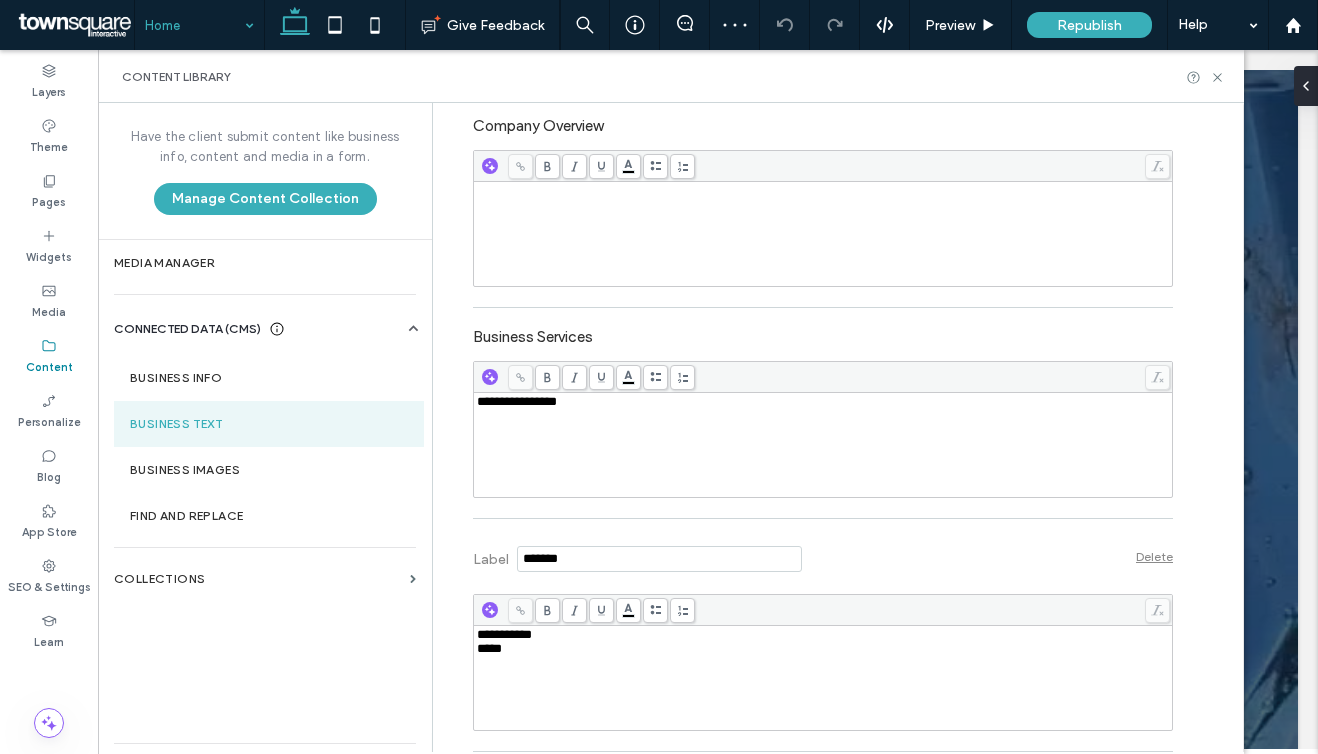 click on "**********" at bounding box center [823, 678] 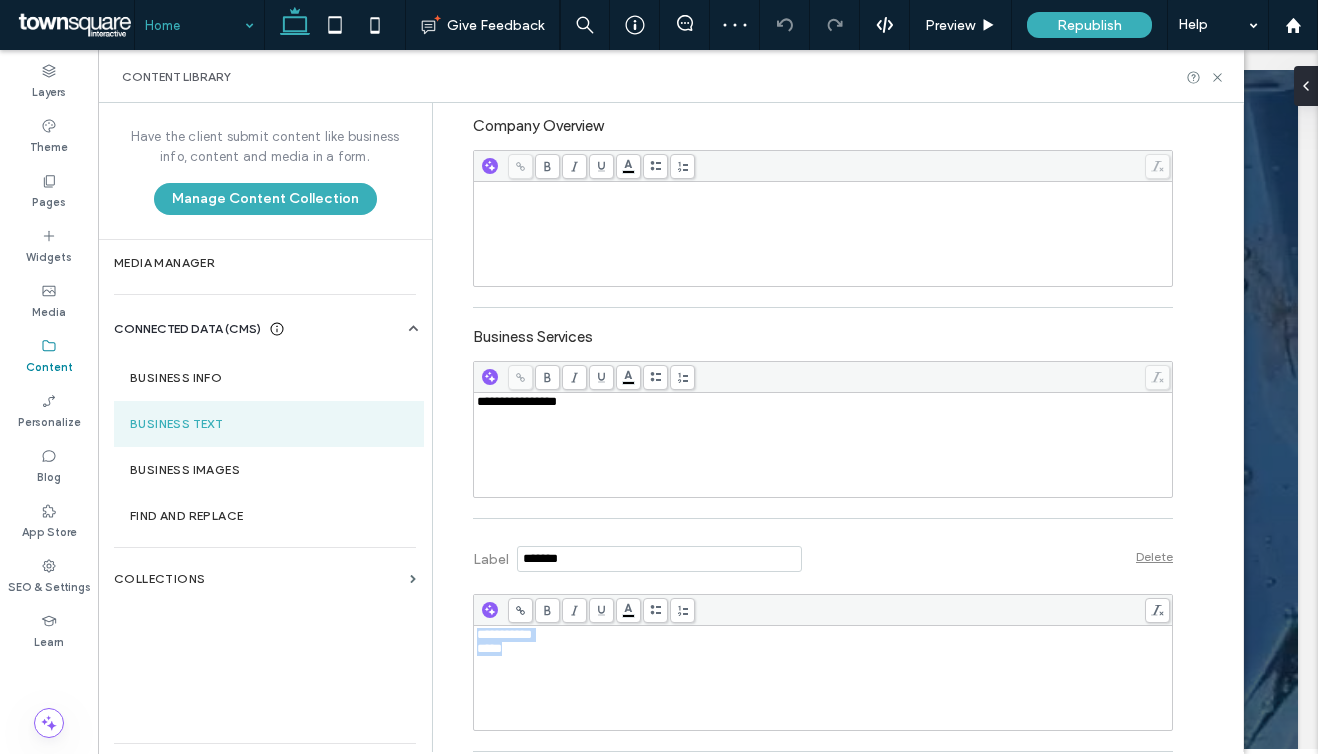 copy on "**********" 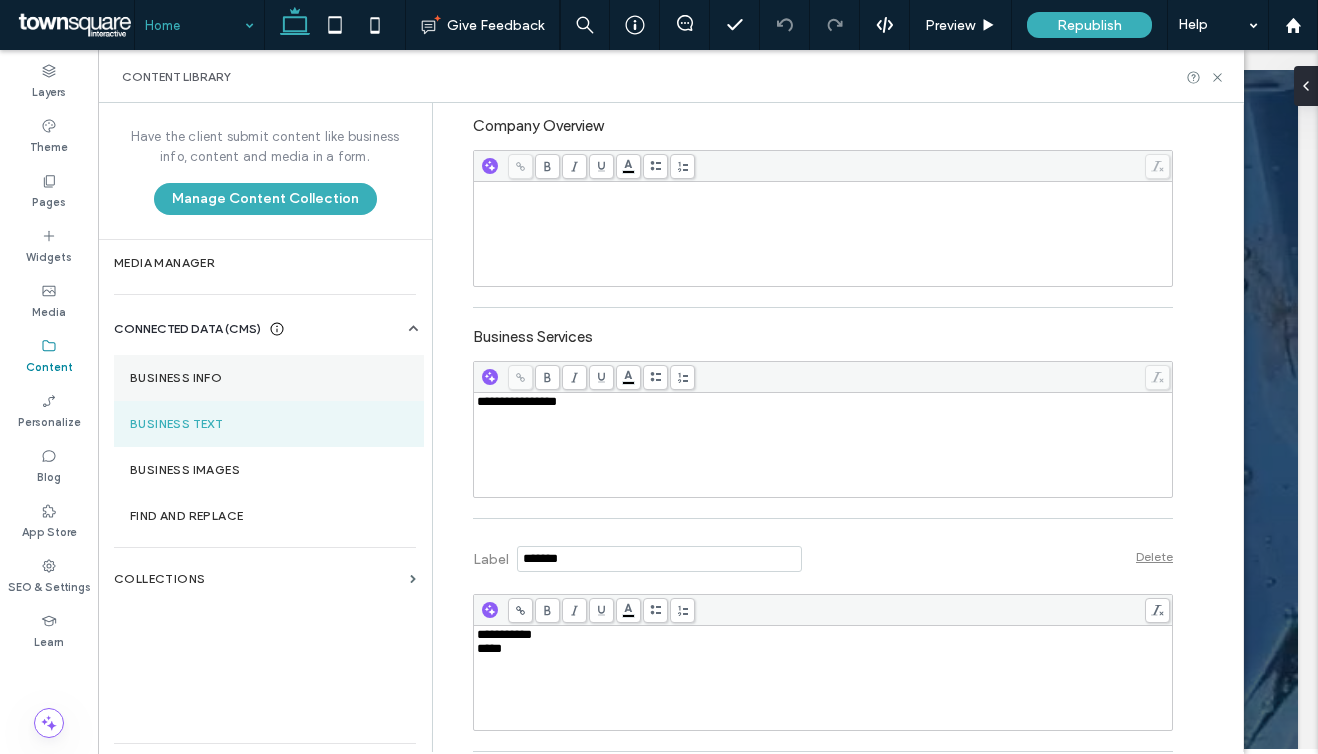 click on "Business Info" at bounding box center (269, 378) 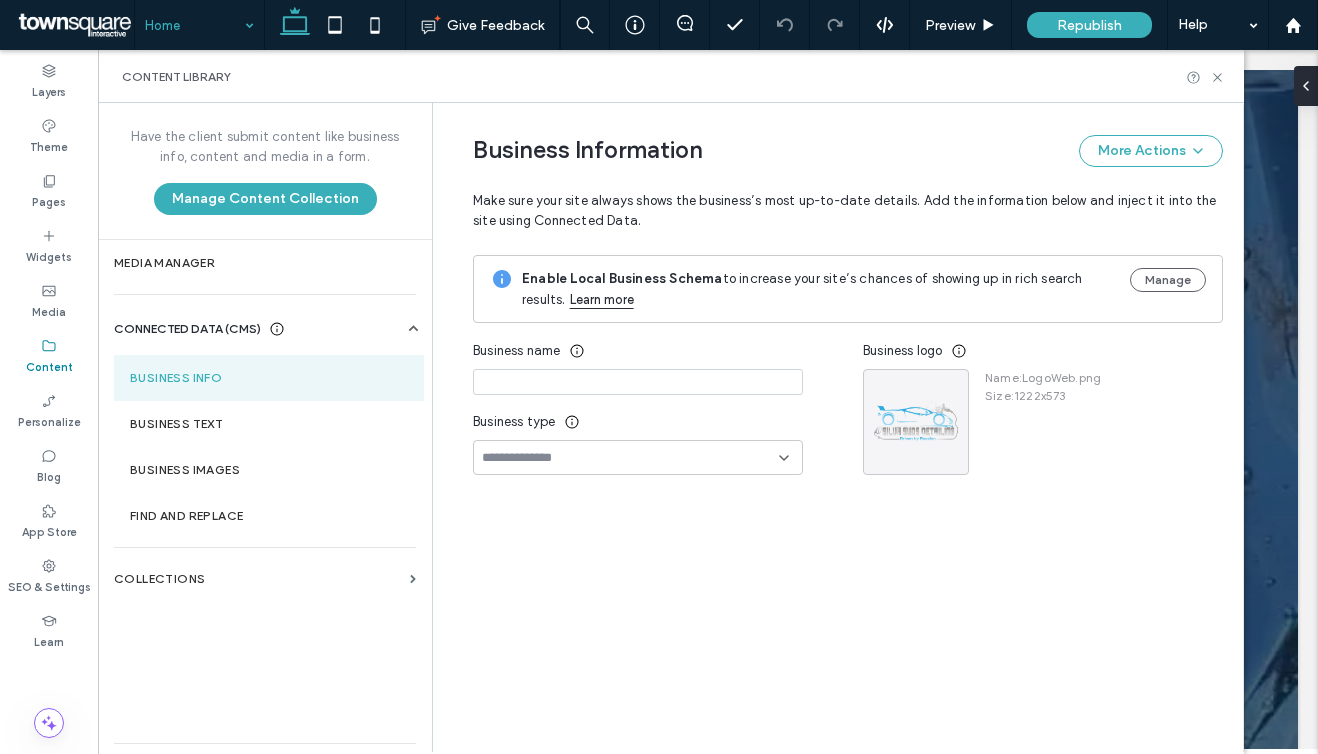 type on "**********" 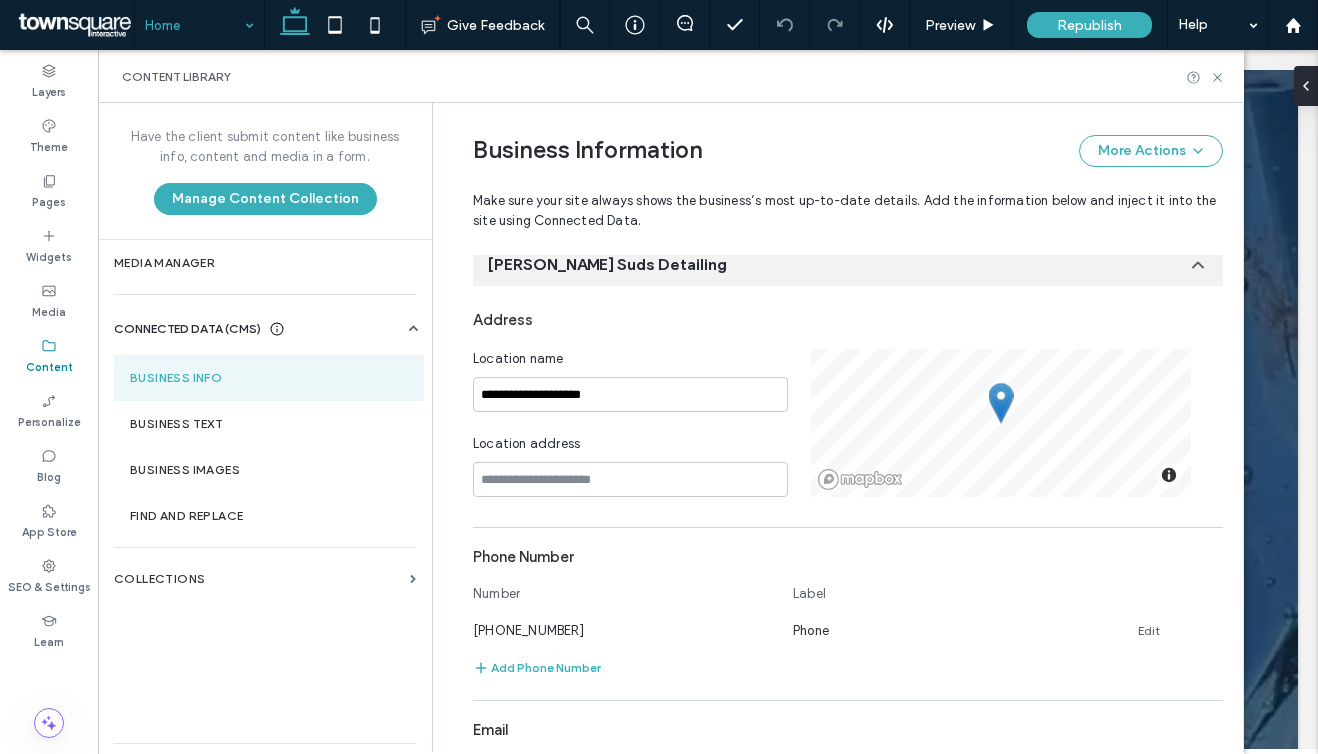 scroll, scrollTop: 258, scrollLeft: 0, axis: vertical 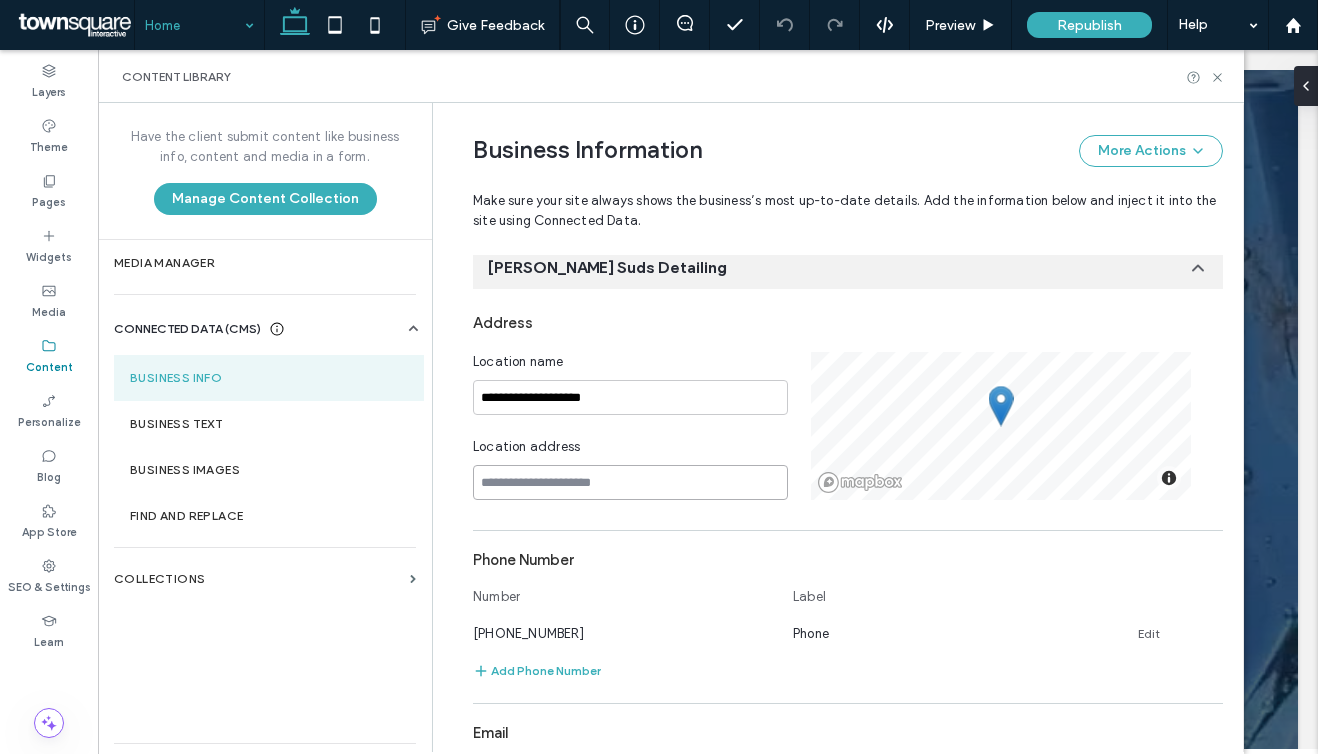 click at bounding box center (630, 482) 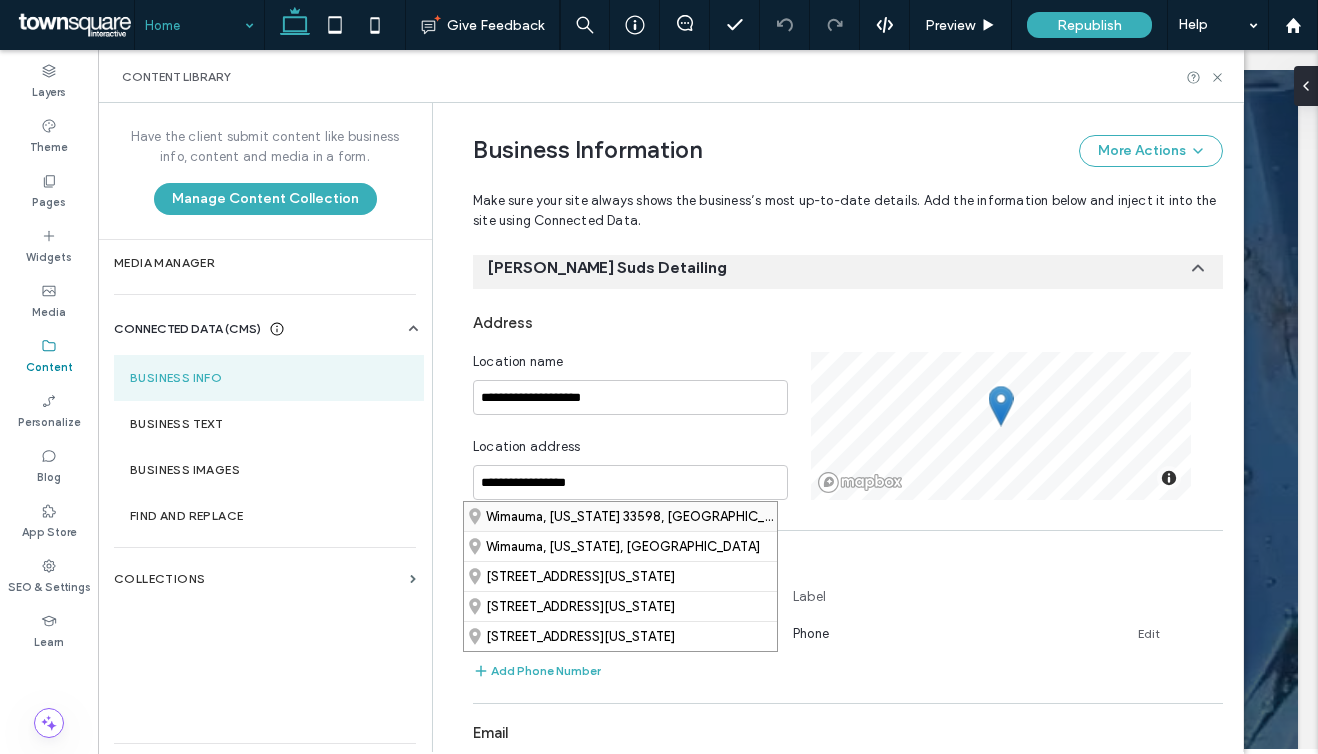 click on "Wimauma, [US_STATE] 33598, [GEOGRAPHIC_DATA]" at bounding box center [620, 516] 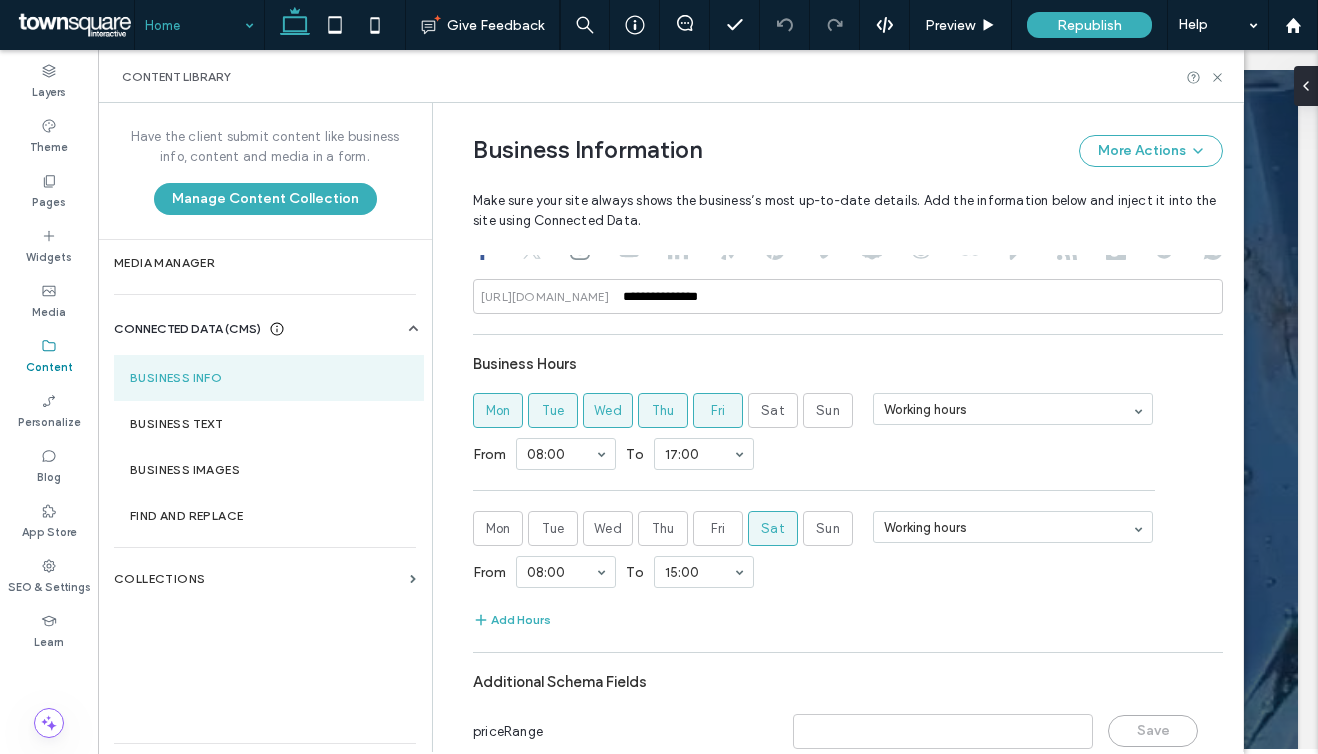 scroll, scrollTop: 1034, scrollLeft: 0, axis: vertical 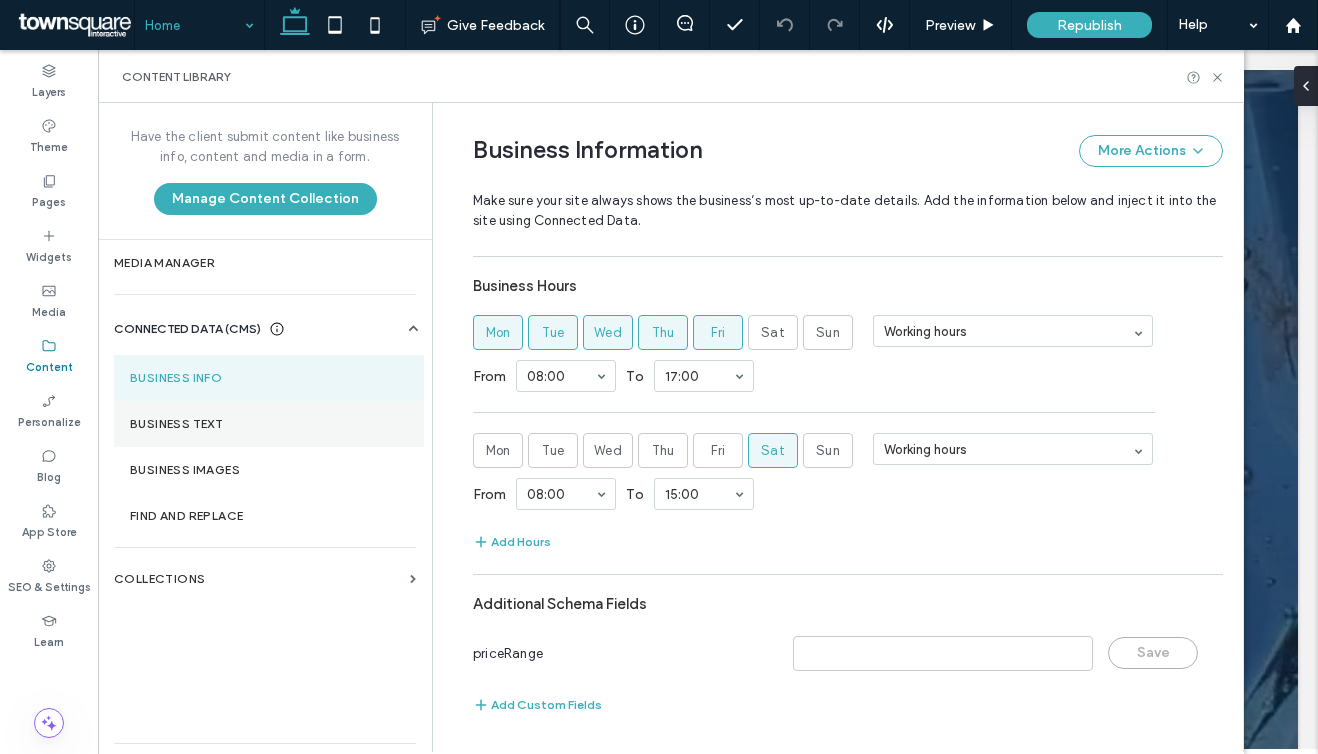 click on "Business Text" at bounding box center (269, 424) 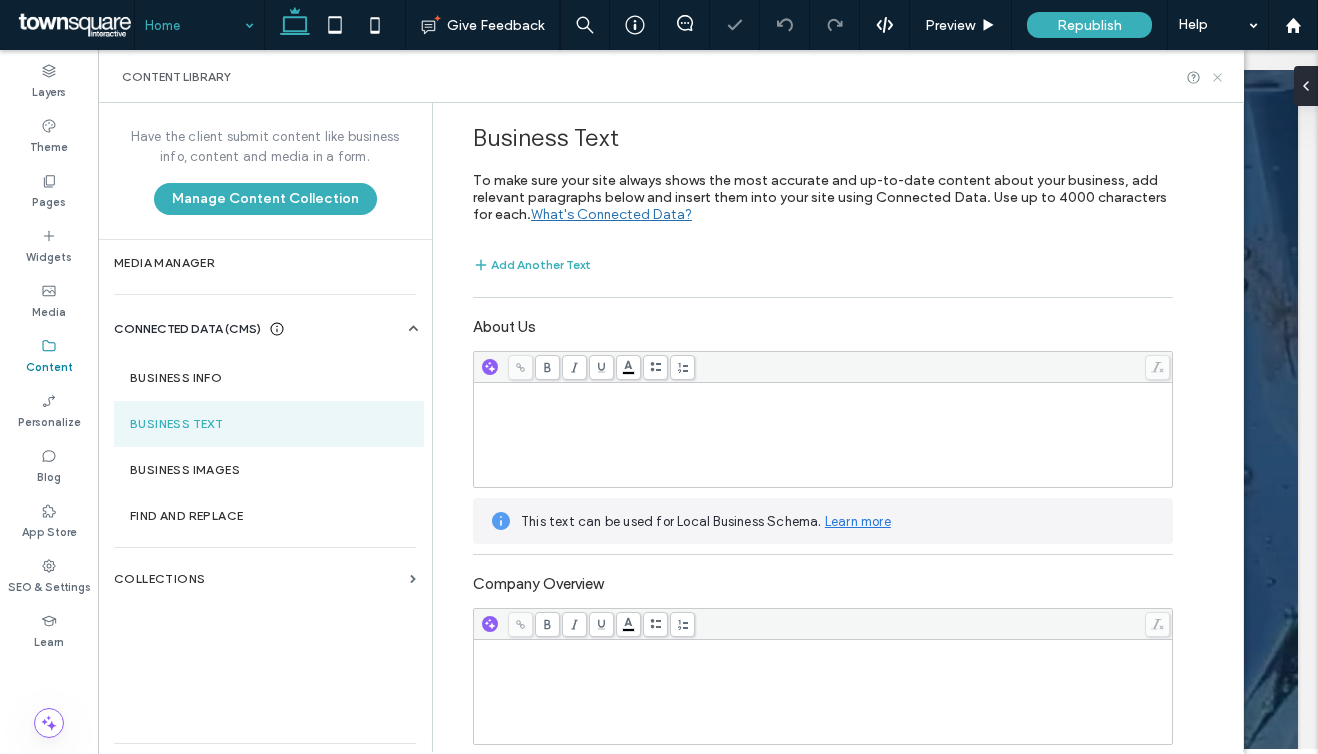 scroll, scrollTop: 0, scrollLeft: 0, axis: both 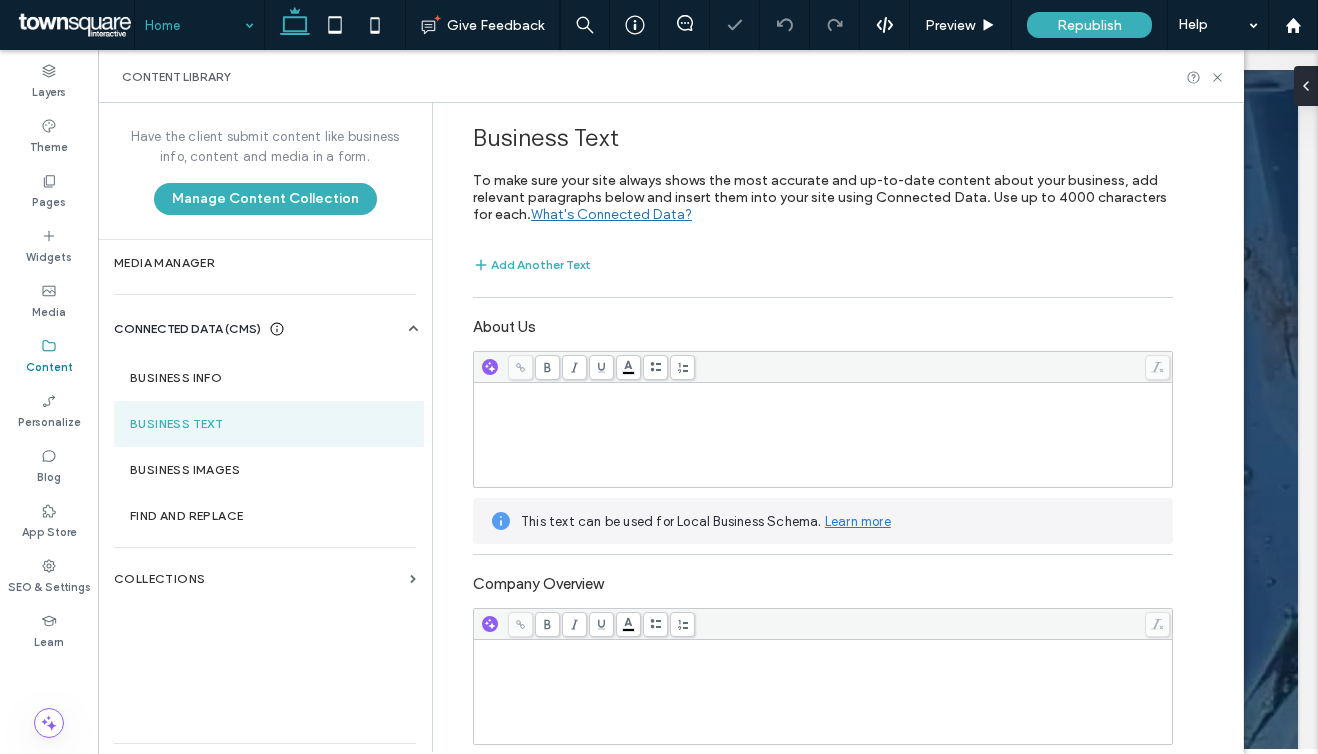 click on "Content Library" at bounding box center [671, 77] 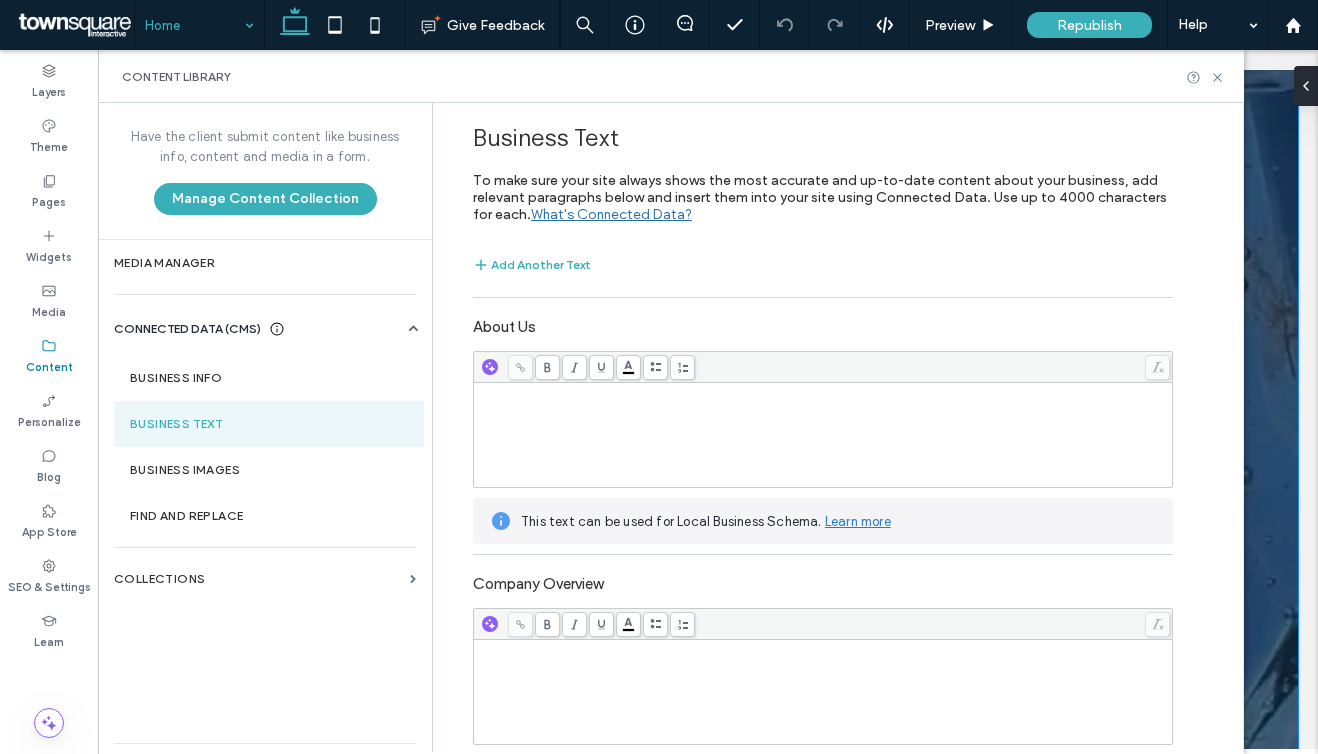 click on "Hire our mobile detailing company in the Tampa Bay Area
Turn to Silva Suds Detailing for all your mobile vehicle detailing needs
Request Service
Gift Cards" at bounding box center [708, 470] 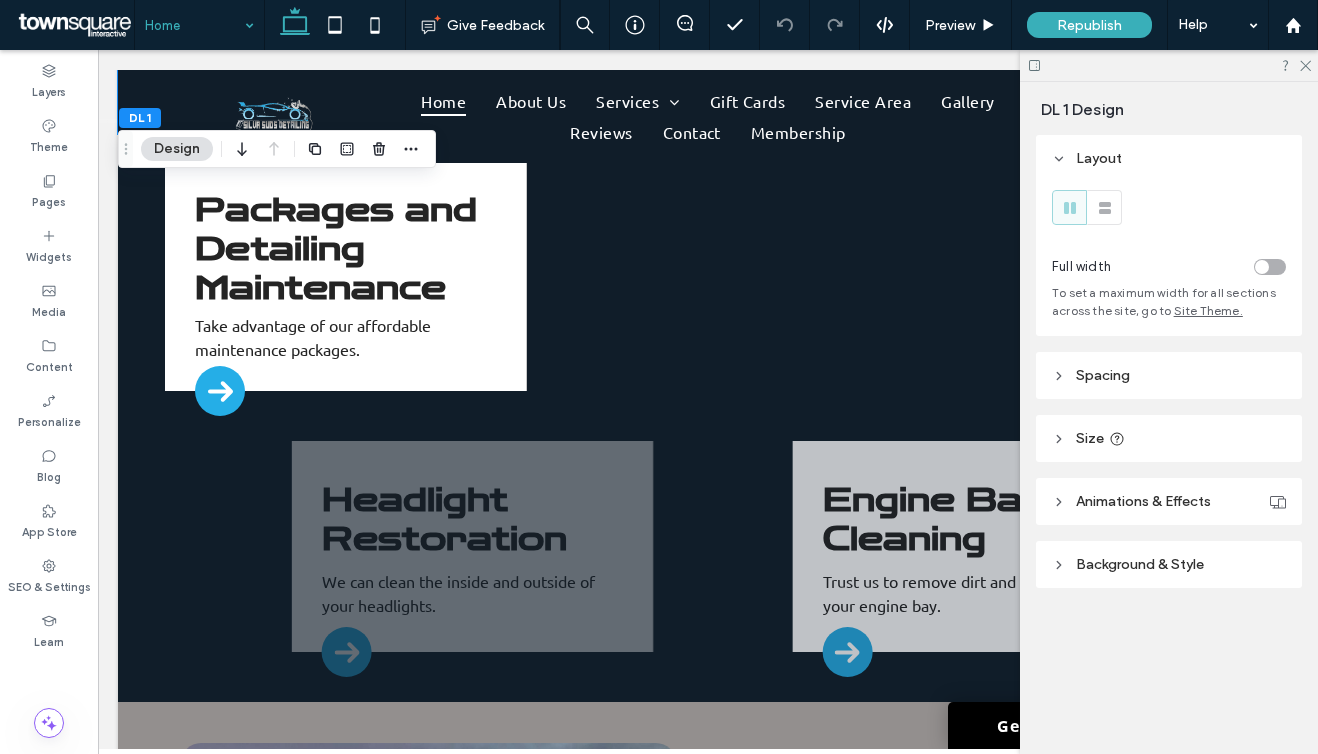scroll, scrollTop: 1169, scrollLeft: 0, axis: vertical 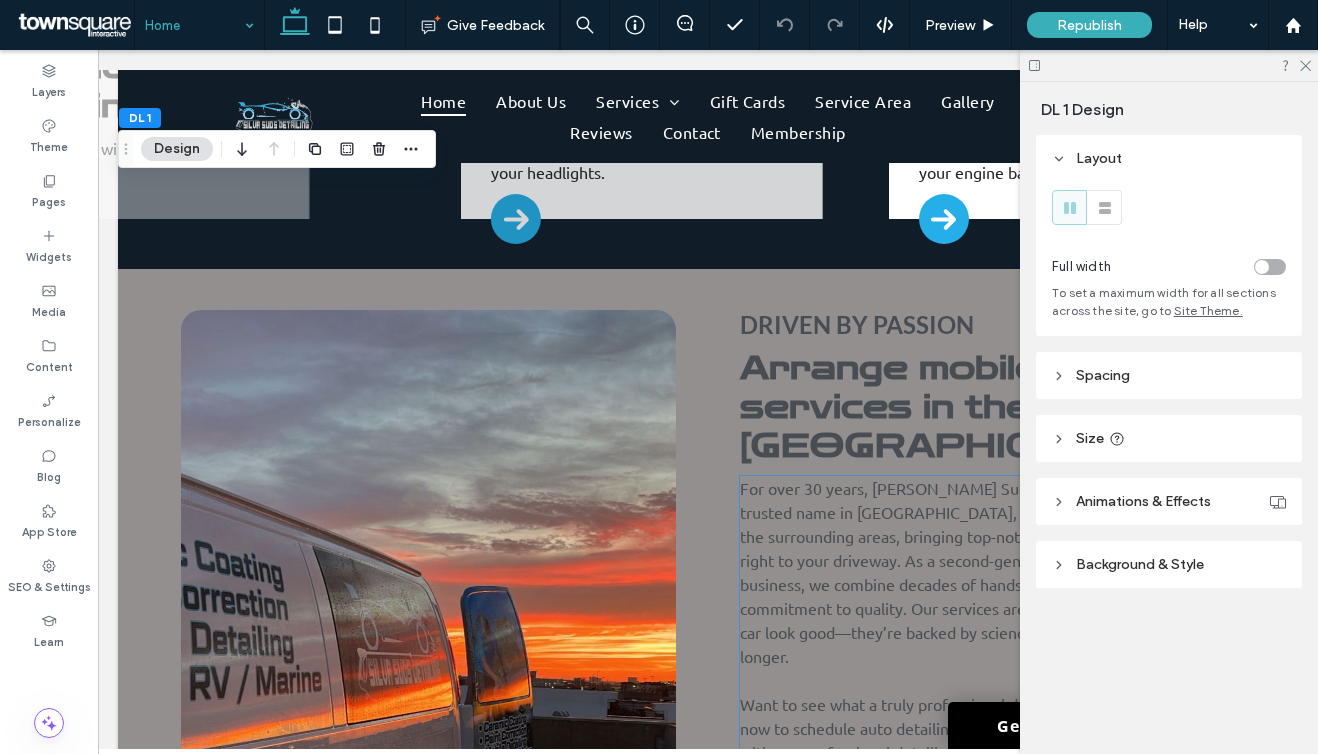 click at bounding box center (987, 680) 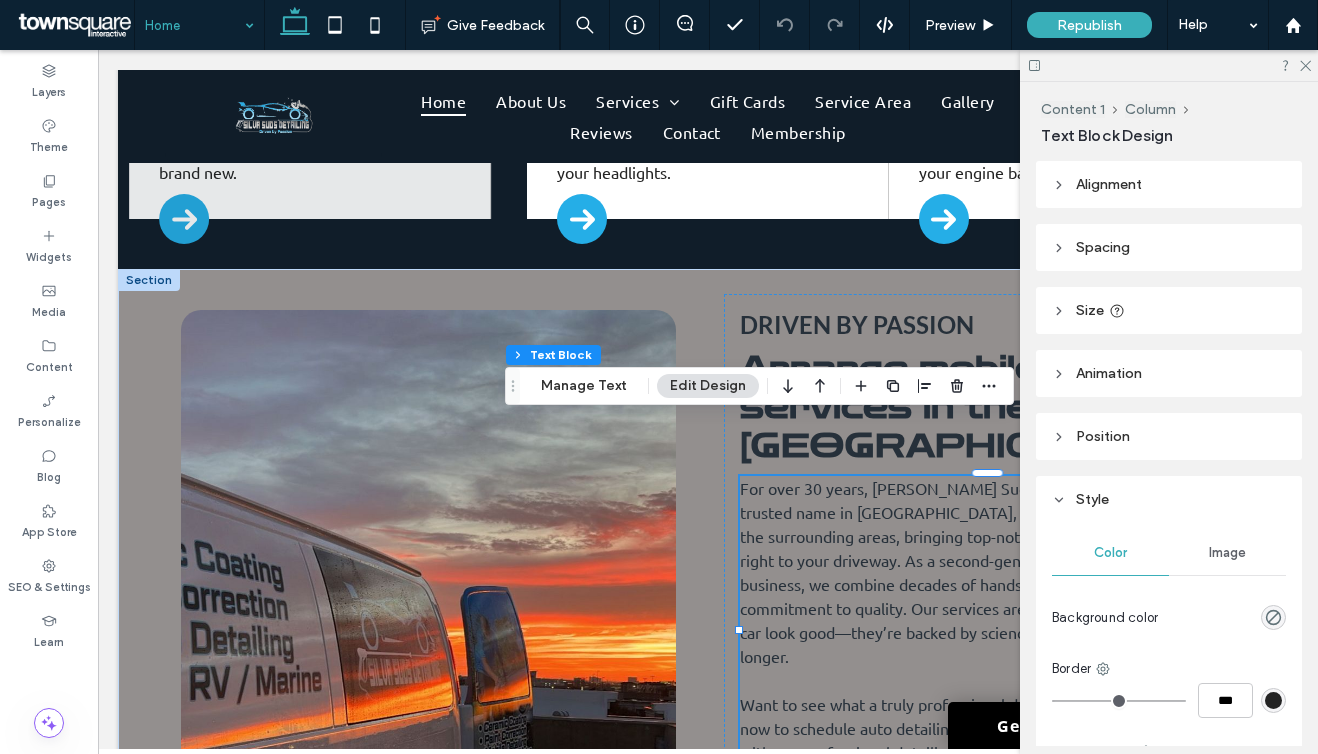 click at bounding box center [987, 680] 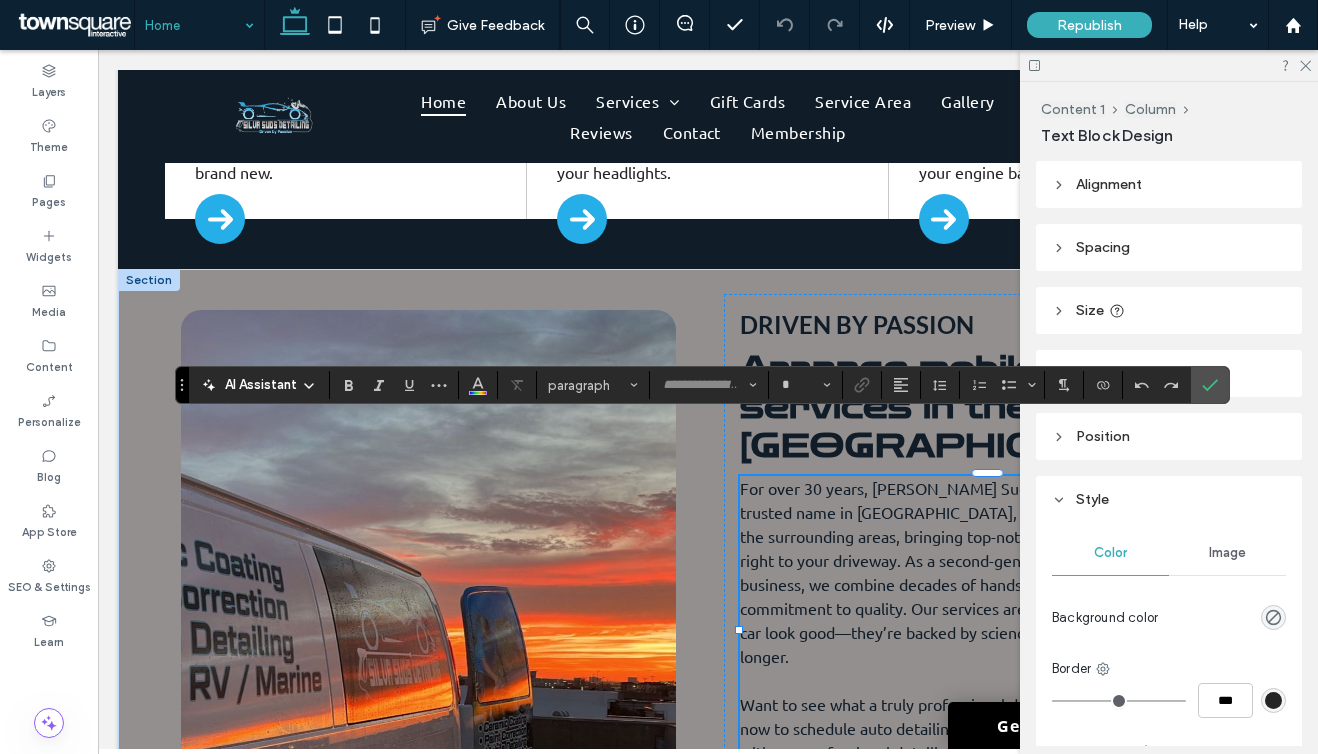 type on "******" 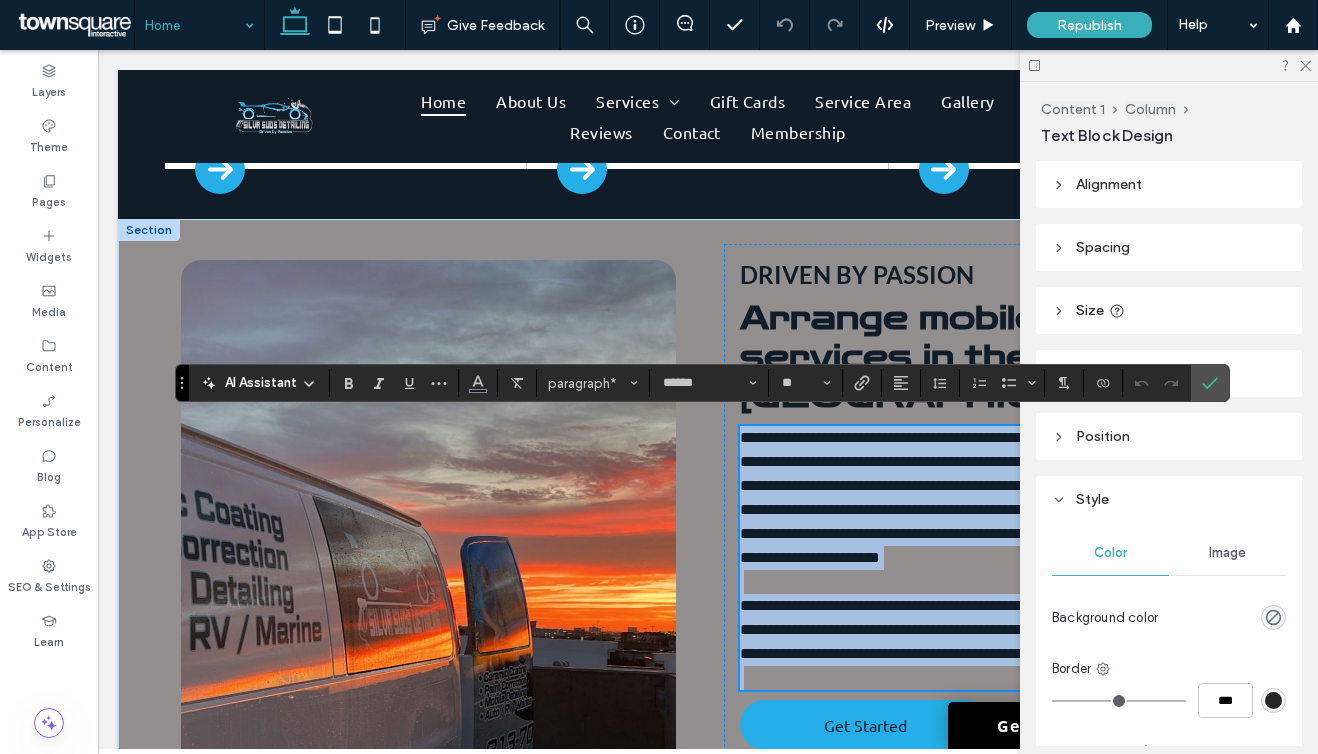scroll, scrollTop: 1235, scrollLeft: 0, axis: vertical 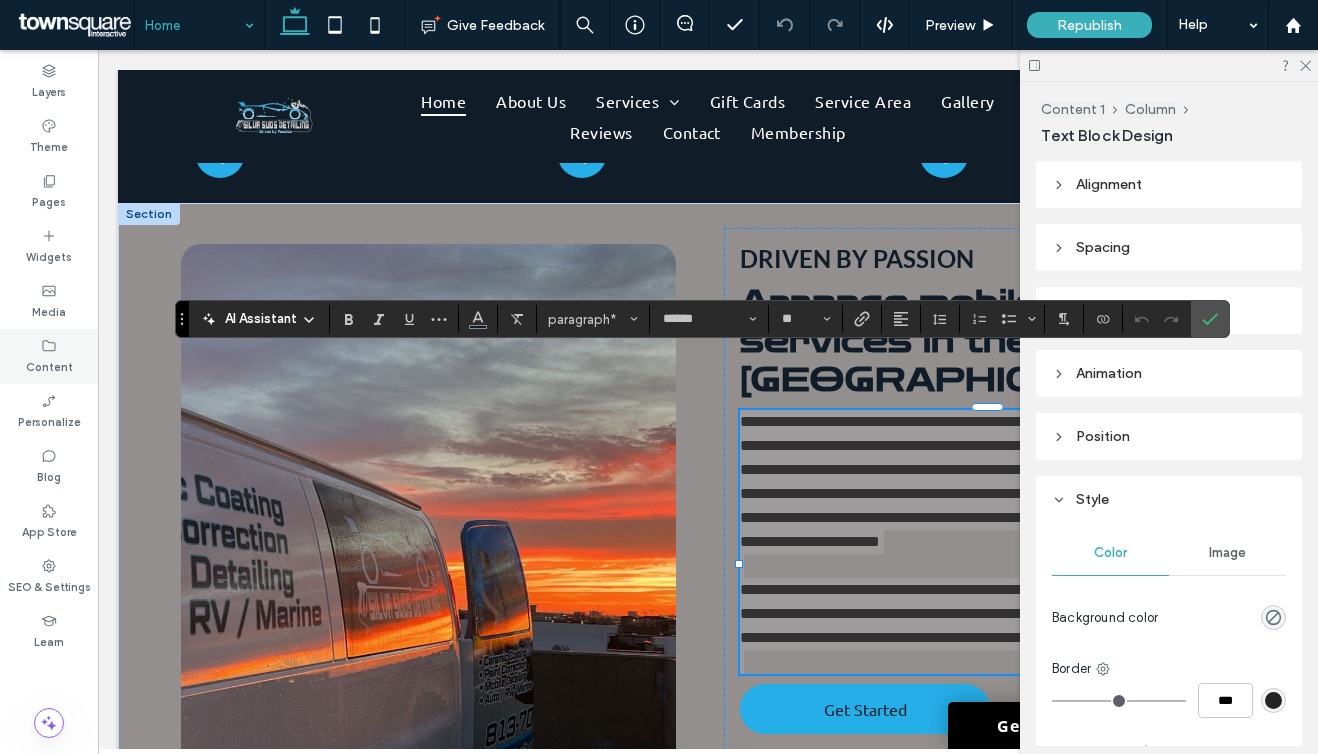 click on "Content" at bounding box center (49, 365) 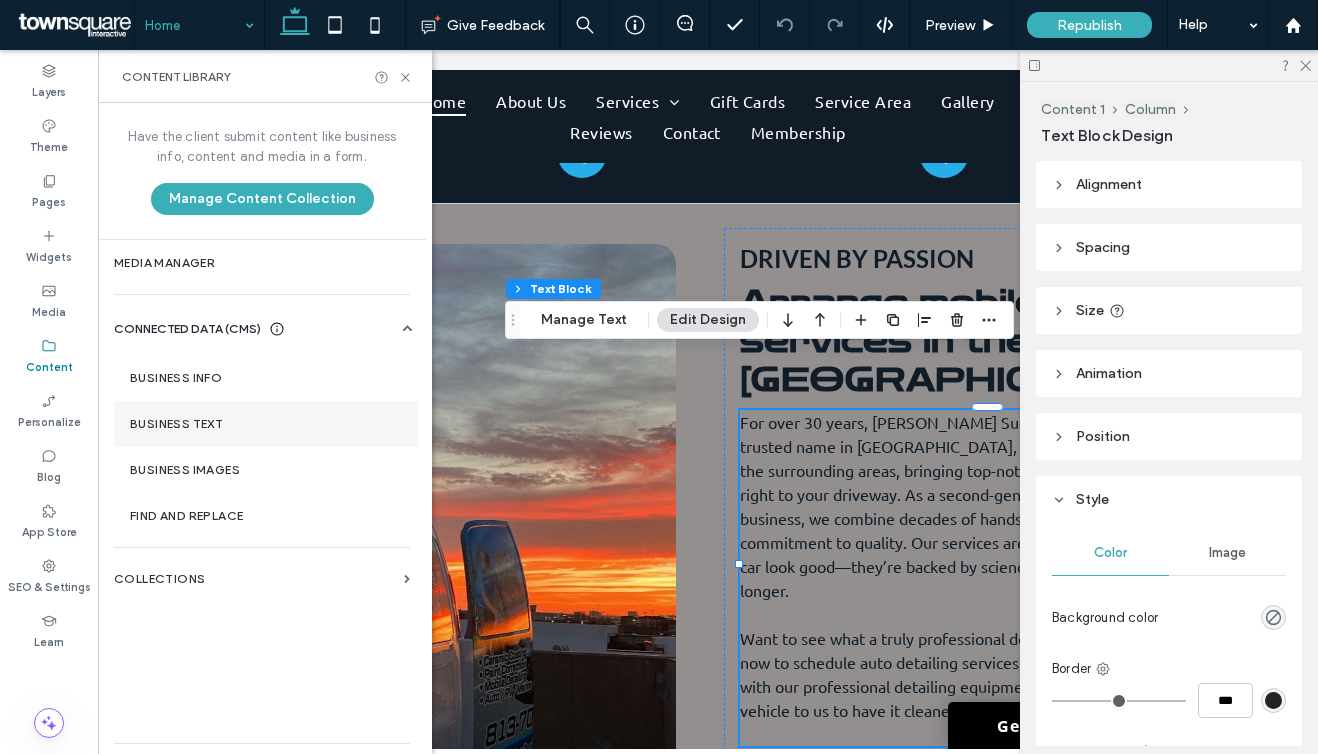 click on "Business Text" at bounding box center [266, 424] 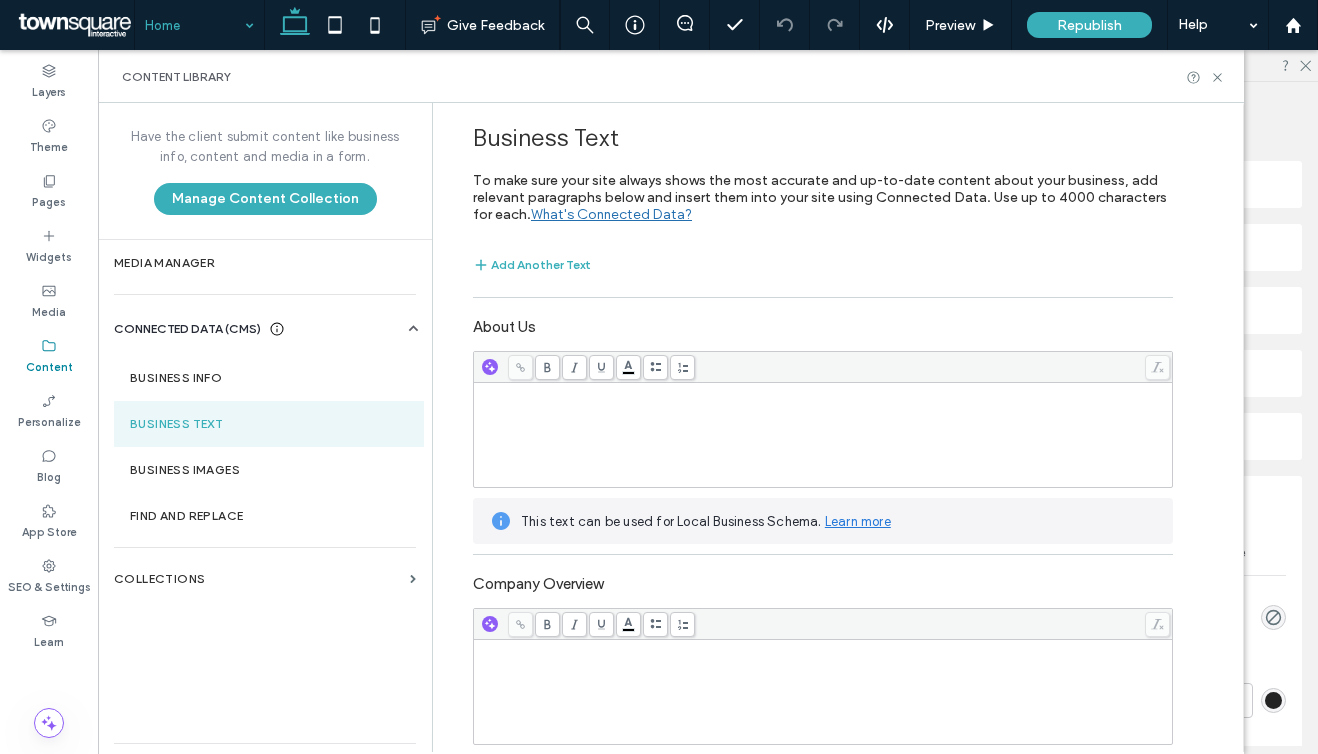 click at bounding box center [823, 435] 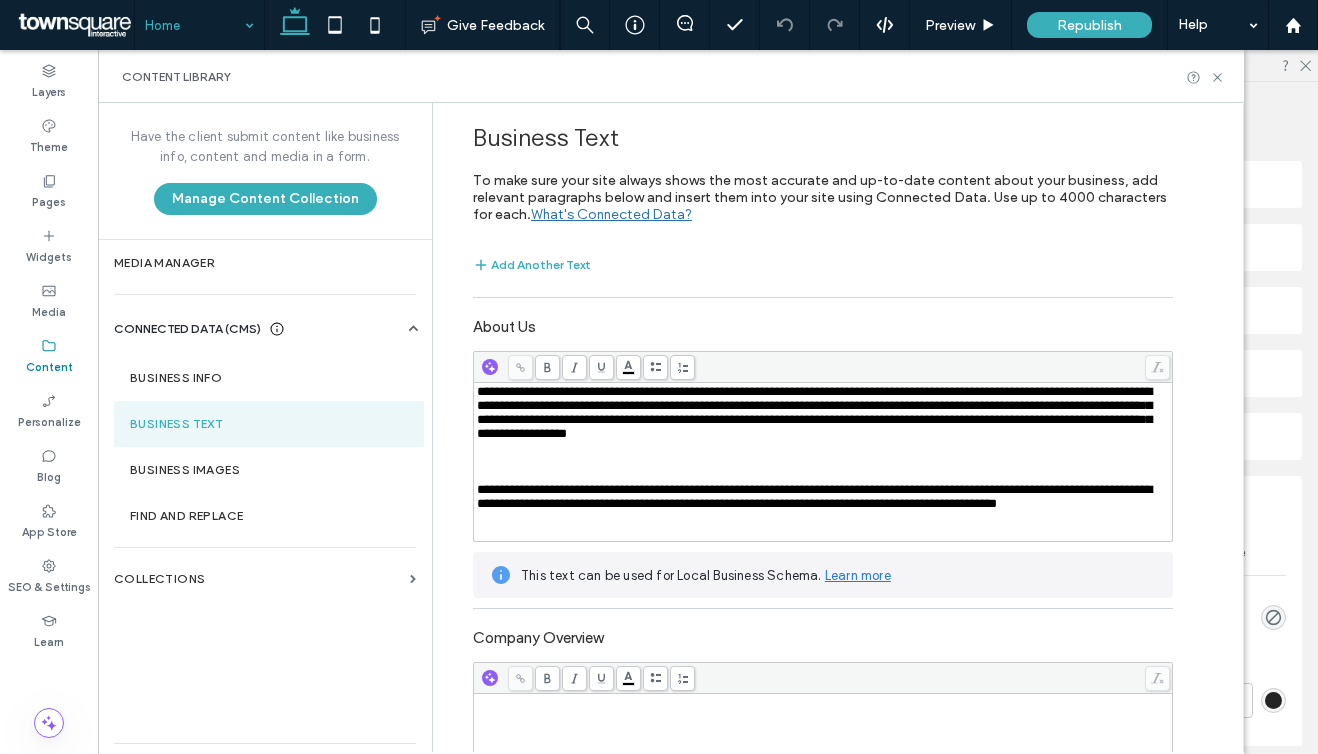 click on "**********" at bounding box center (814, 496) 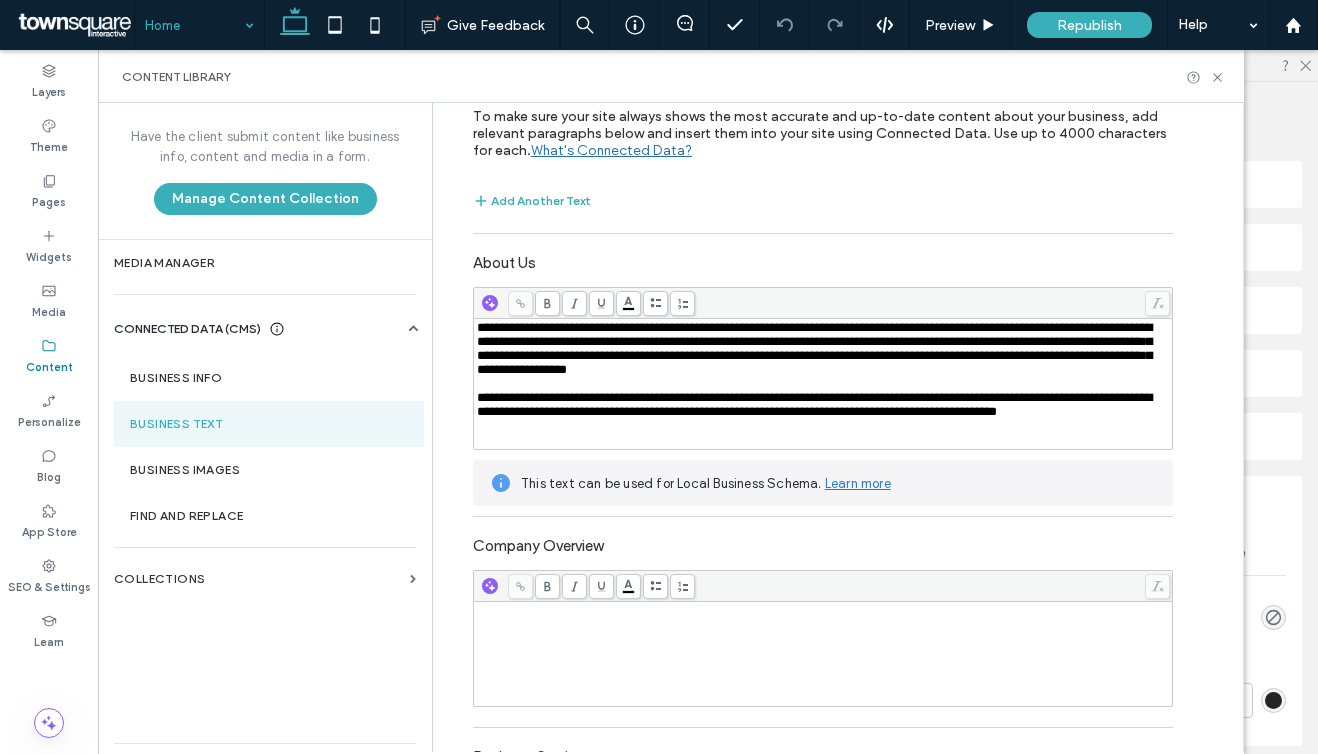 click at bounding box center [823, 426] 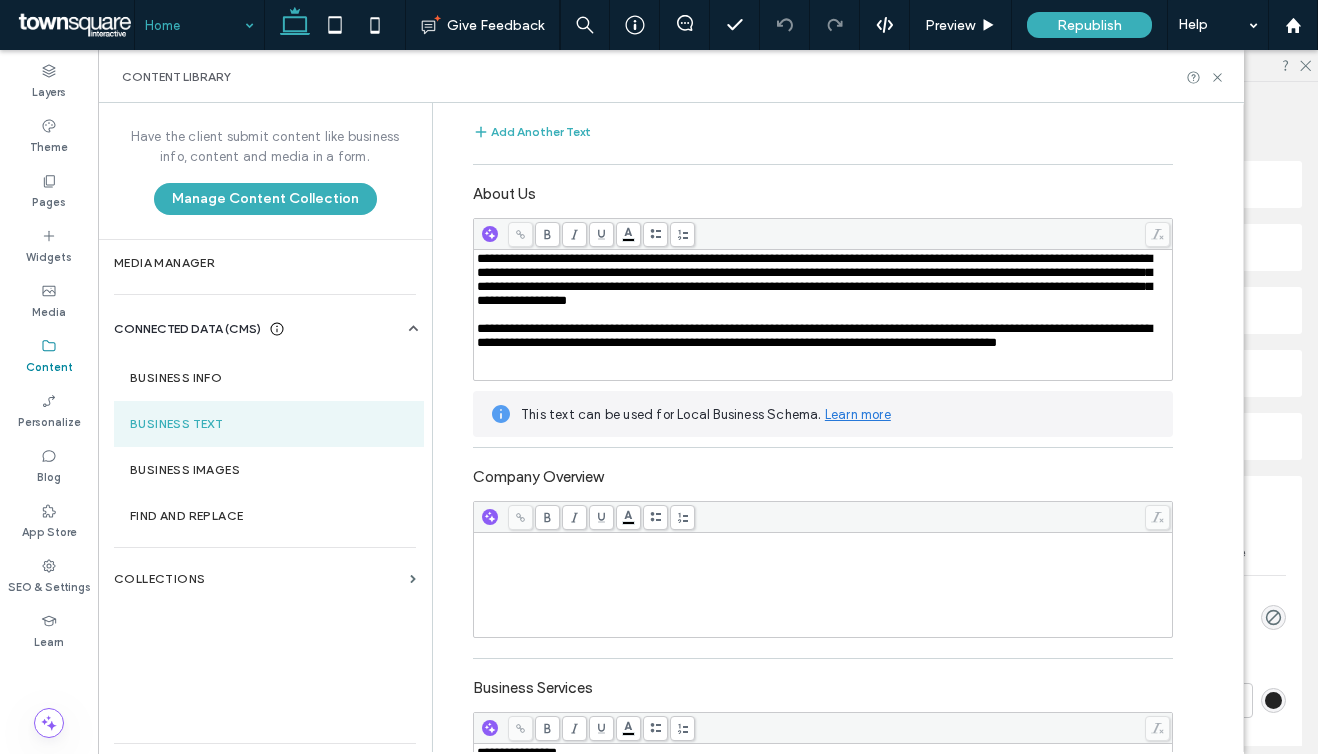 click at bounding box center (823, 371) 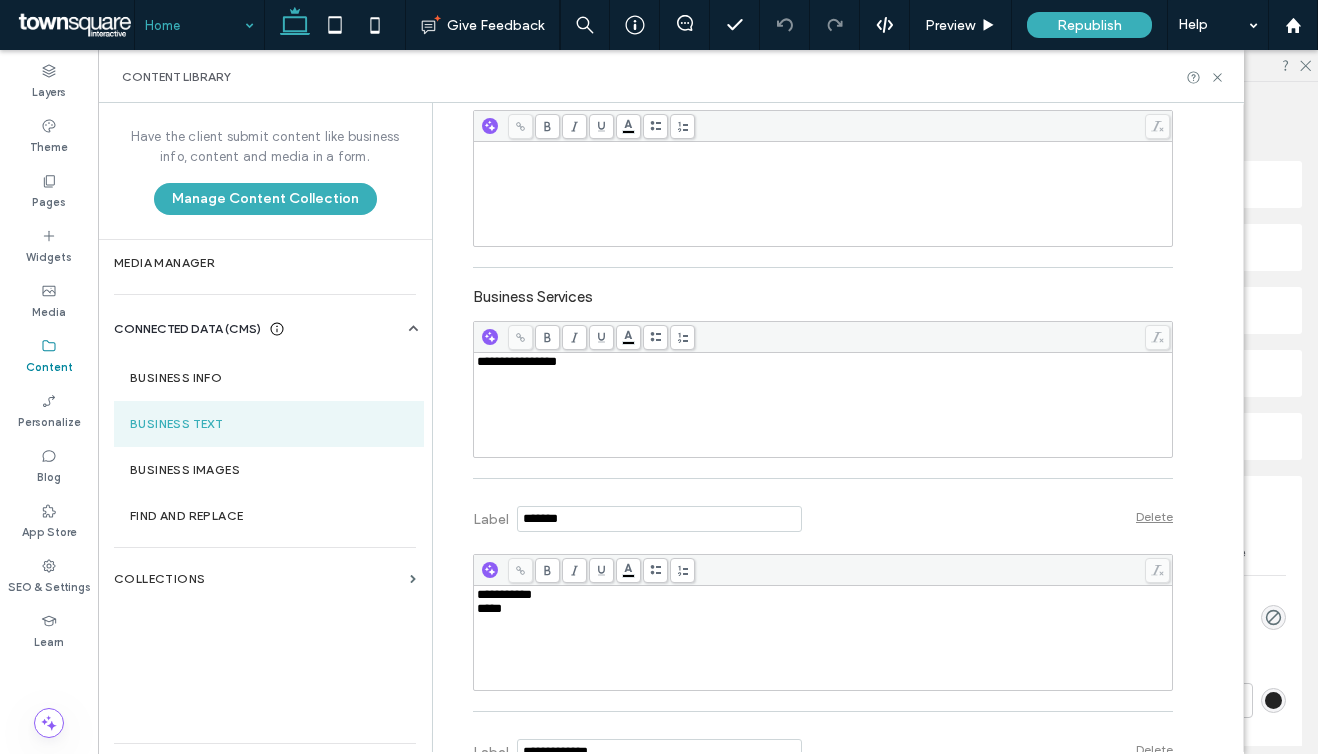 scroll, scrollTop: 0, scrollLeft: 0, axis: both 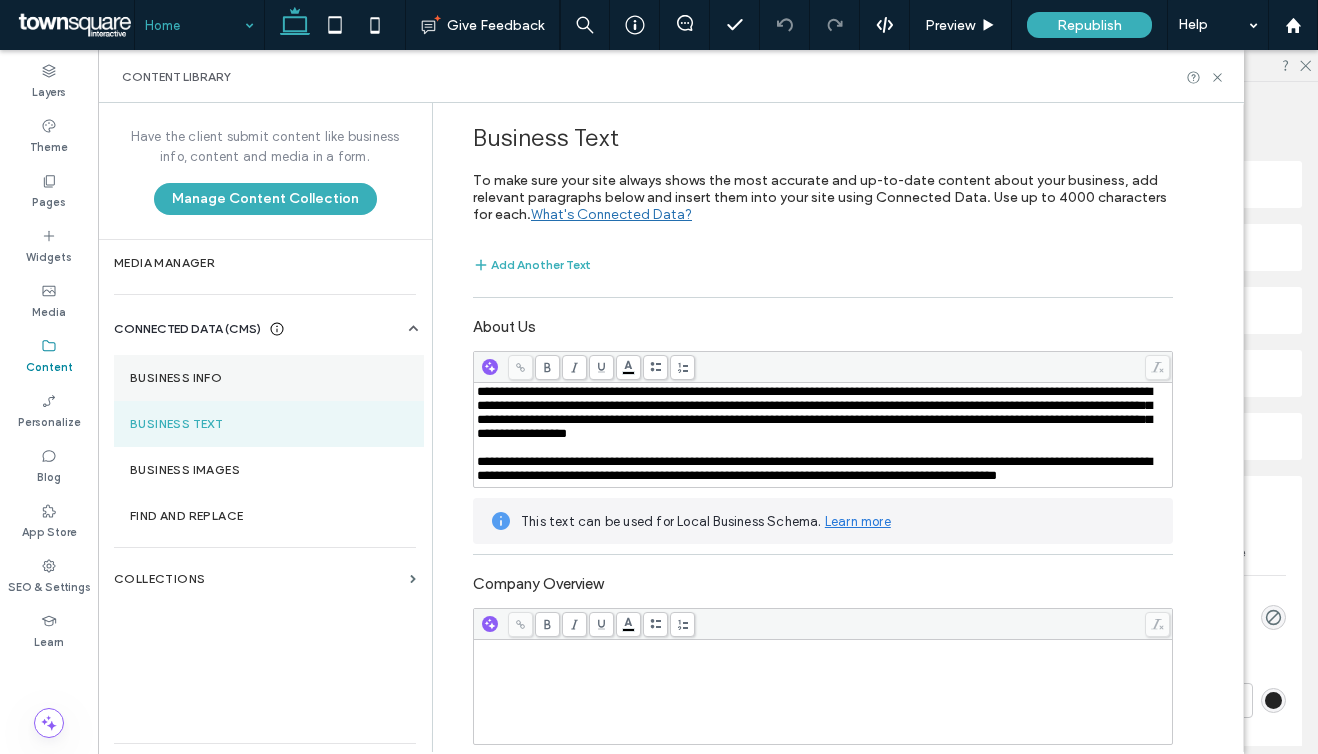 click on "Business Info" at bounding box center [269, 378] 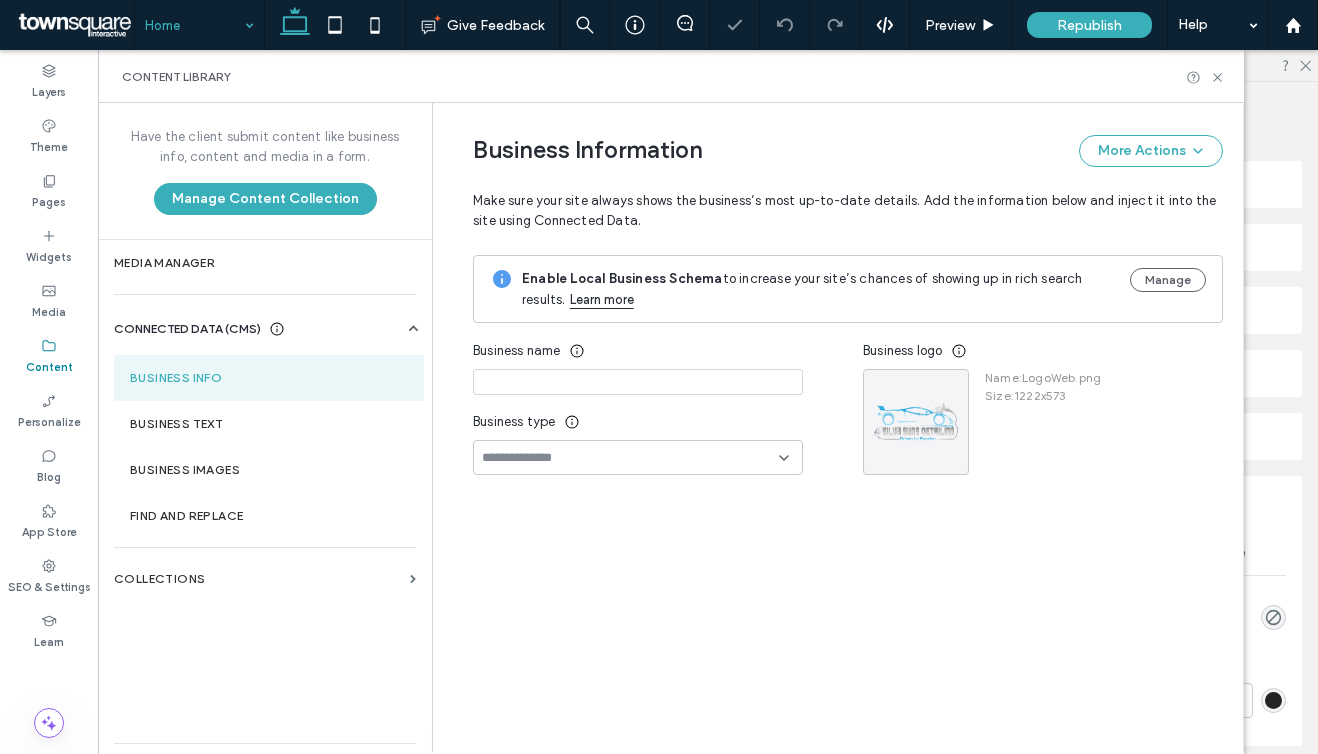 type on "**********" 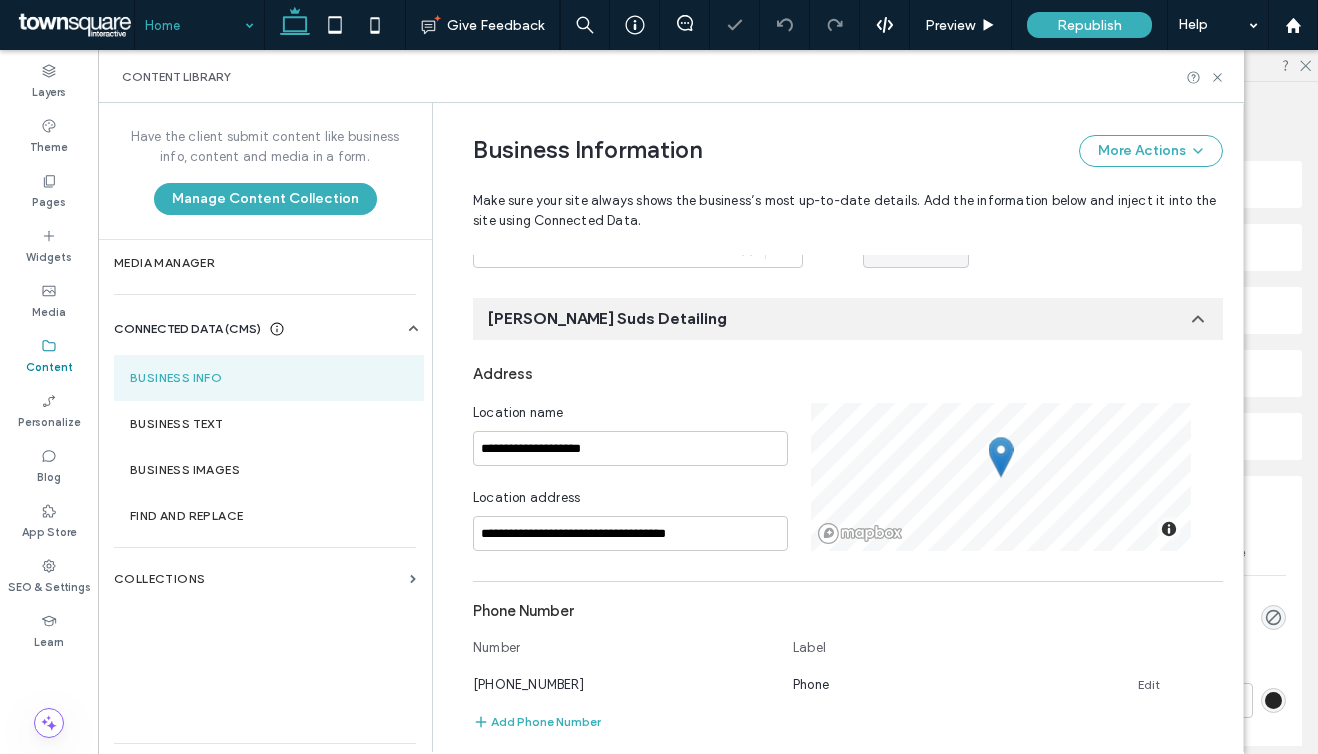 scroll, scrollTop: 0, scrollLeft: 0, axis: both 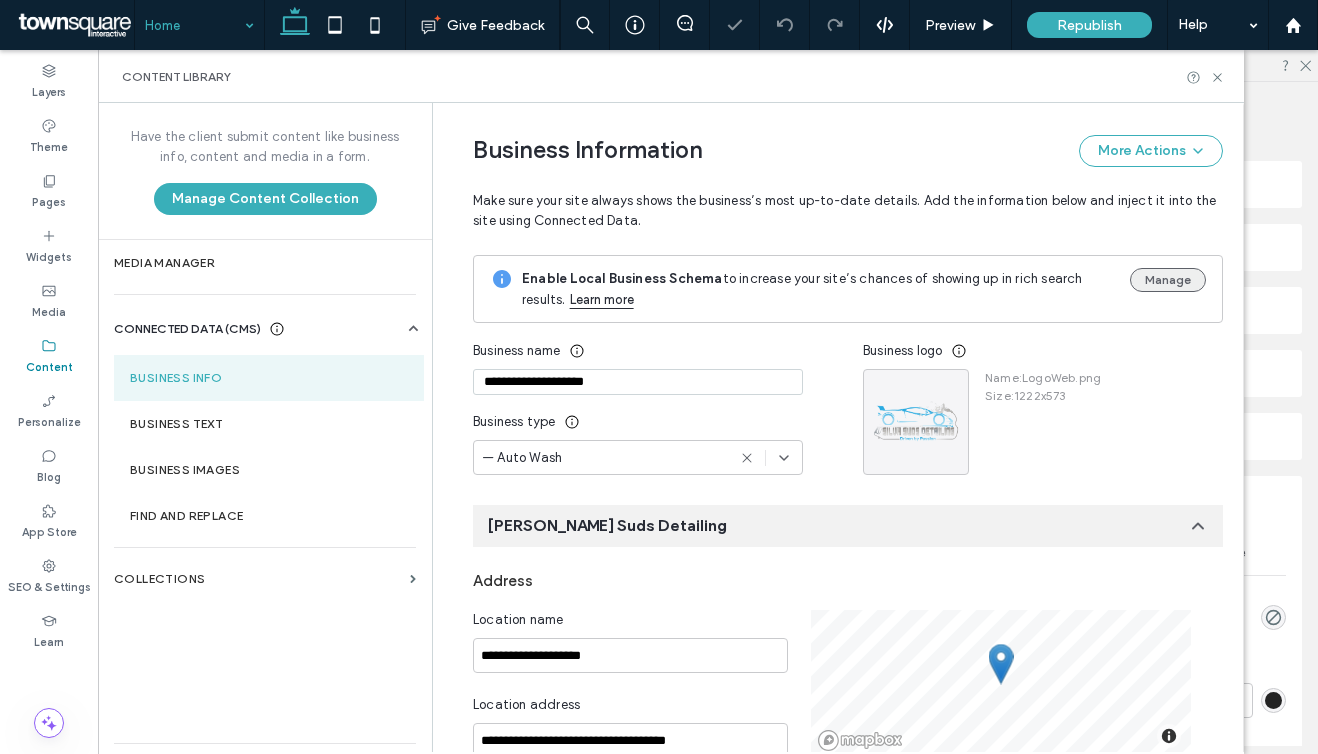 click on "Manage" at bounding box center (1168, 280) 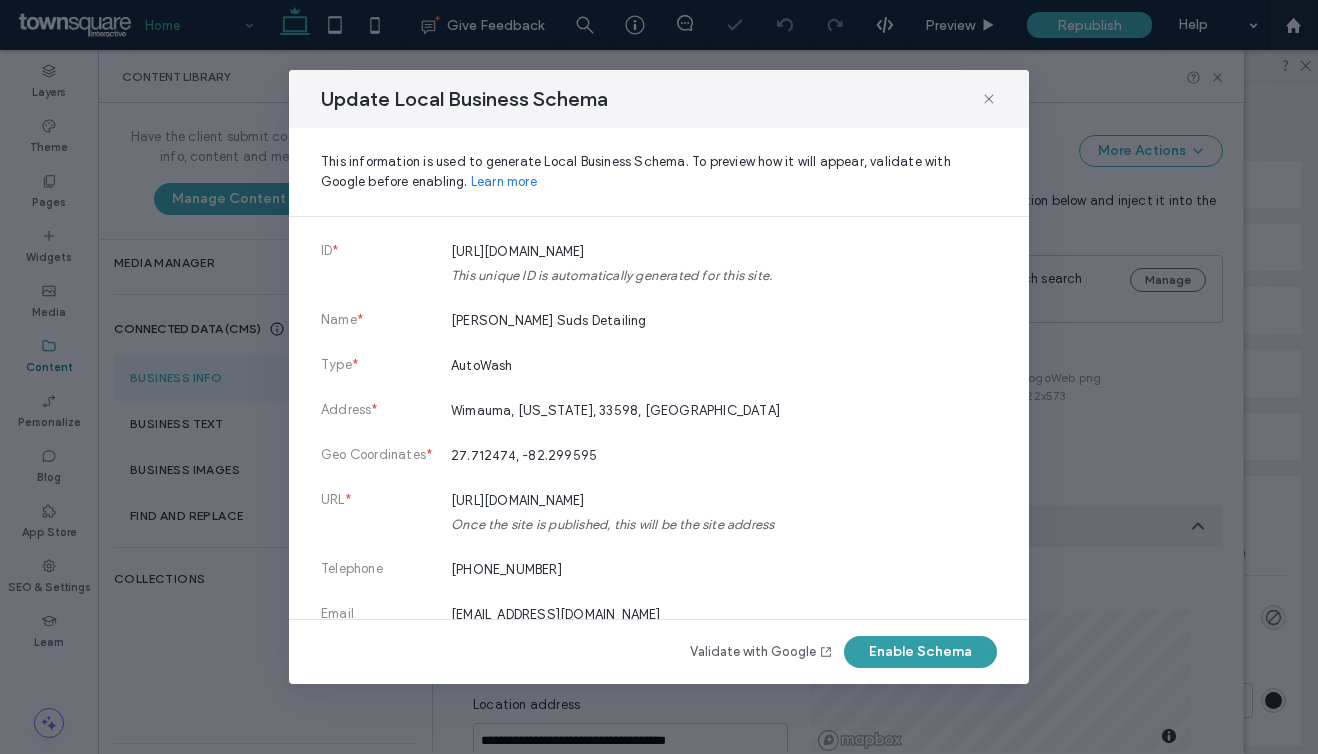 click on "Enable Schema" at bounding box center (920, 652) 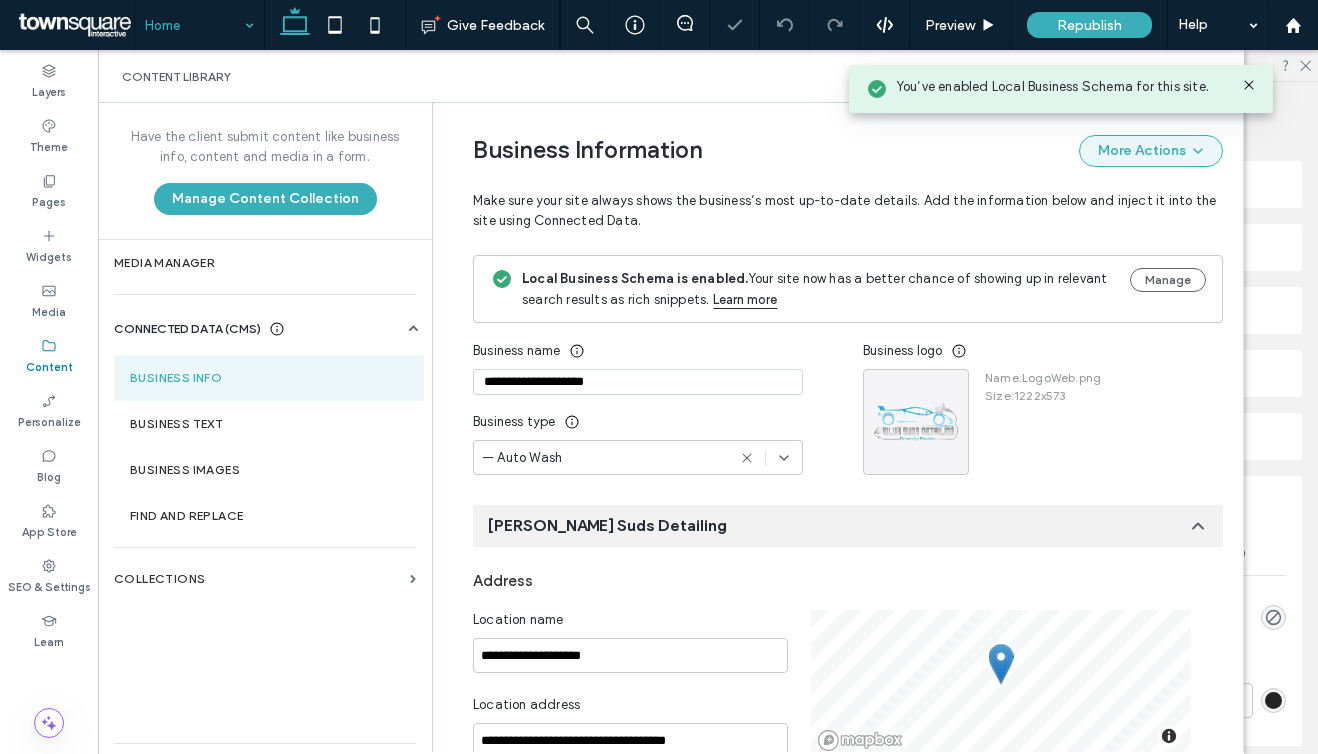 click on "More Actions" at bounding box center [1151, 151] 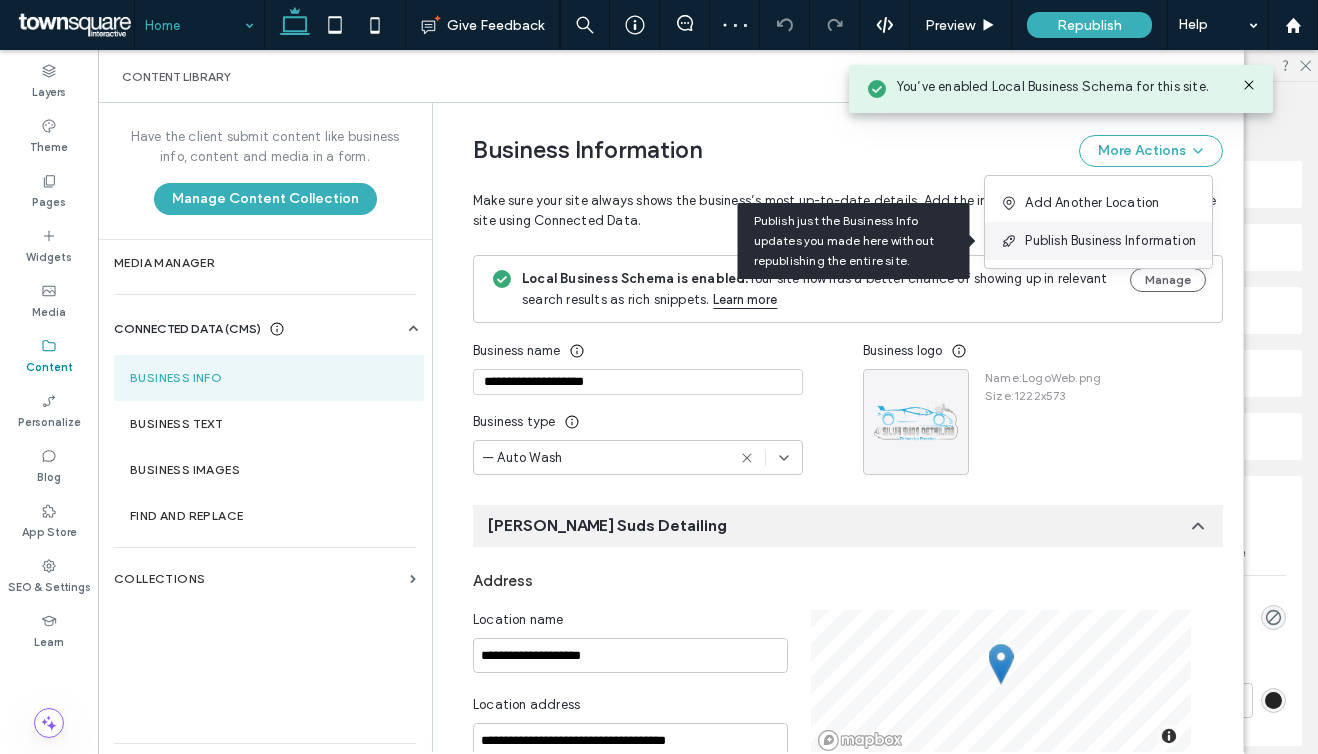 click on "Publish Business Information" at bounding box center [1110, 241] 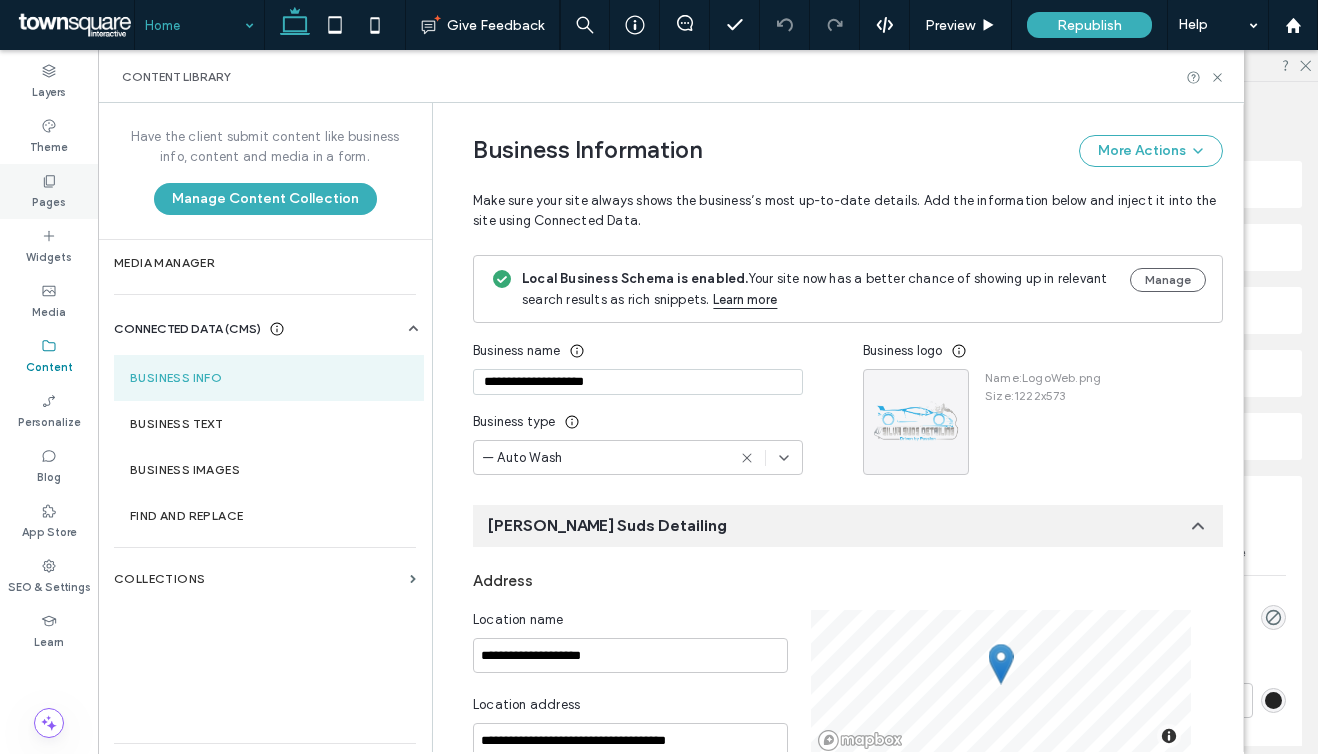 click 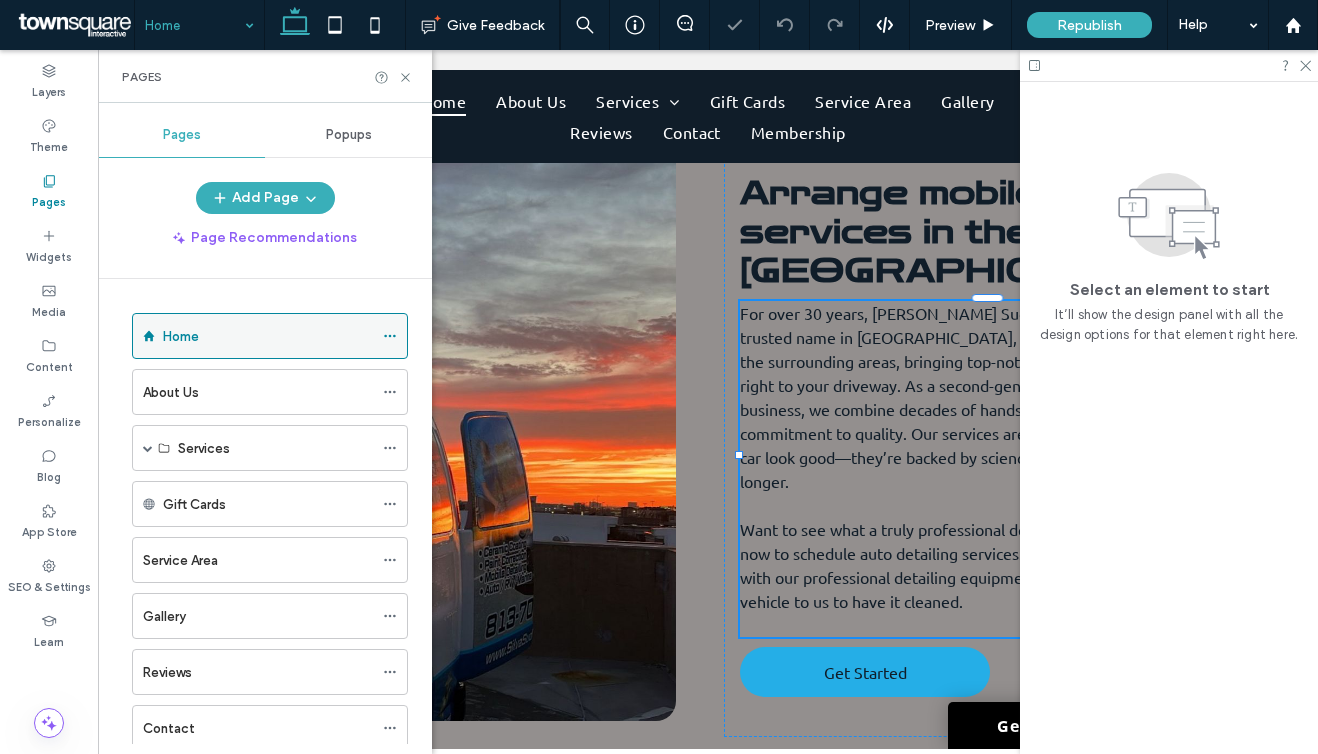 click 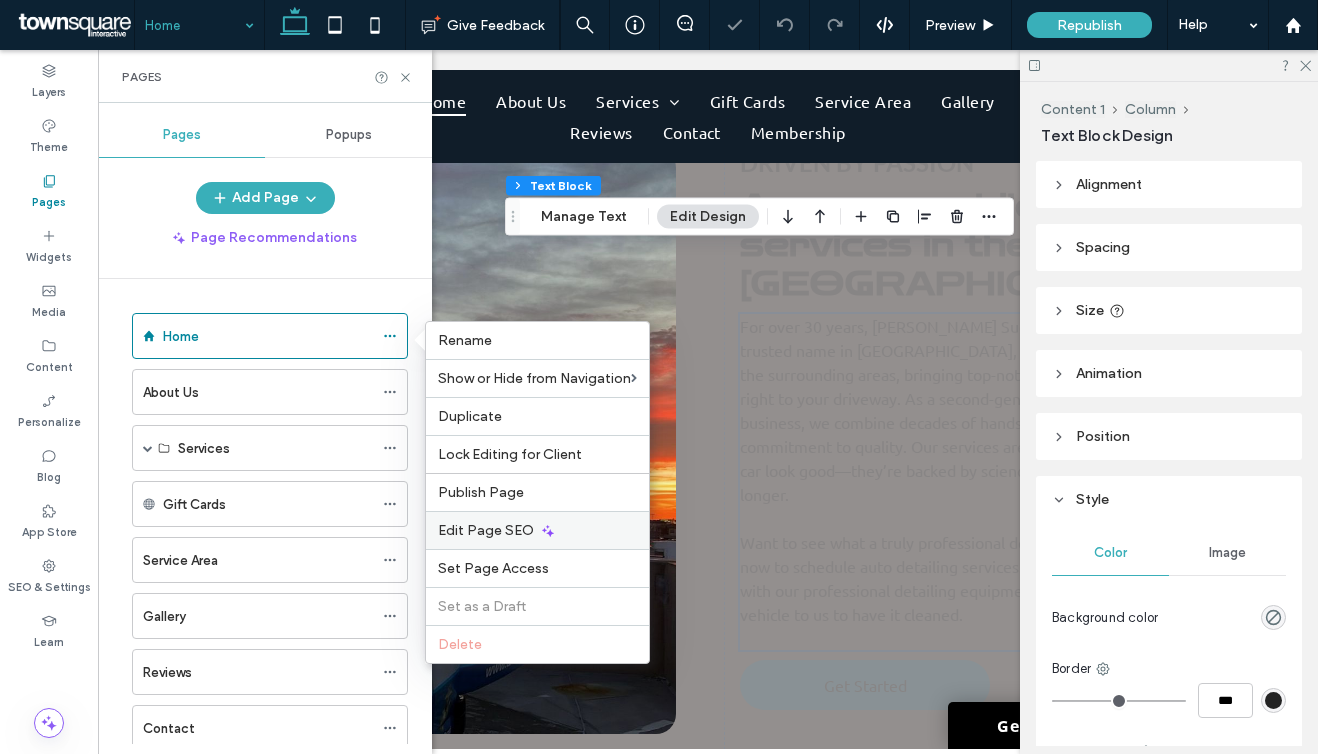 scroll, scrollTop: 1344, scrollLeft: 0, axis: vertical 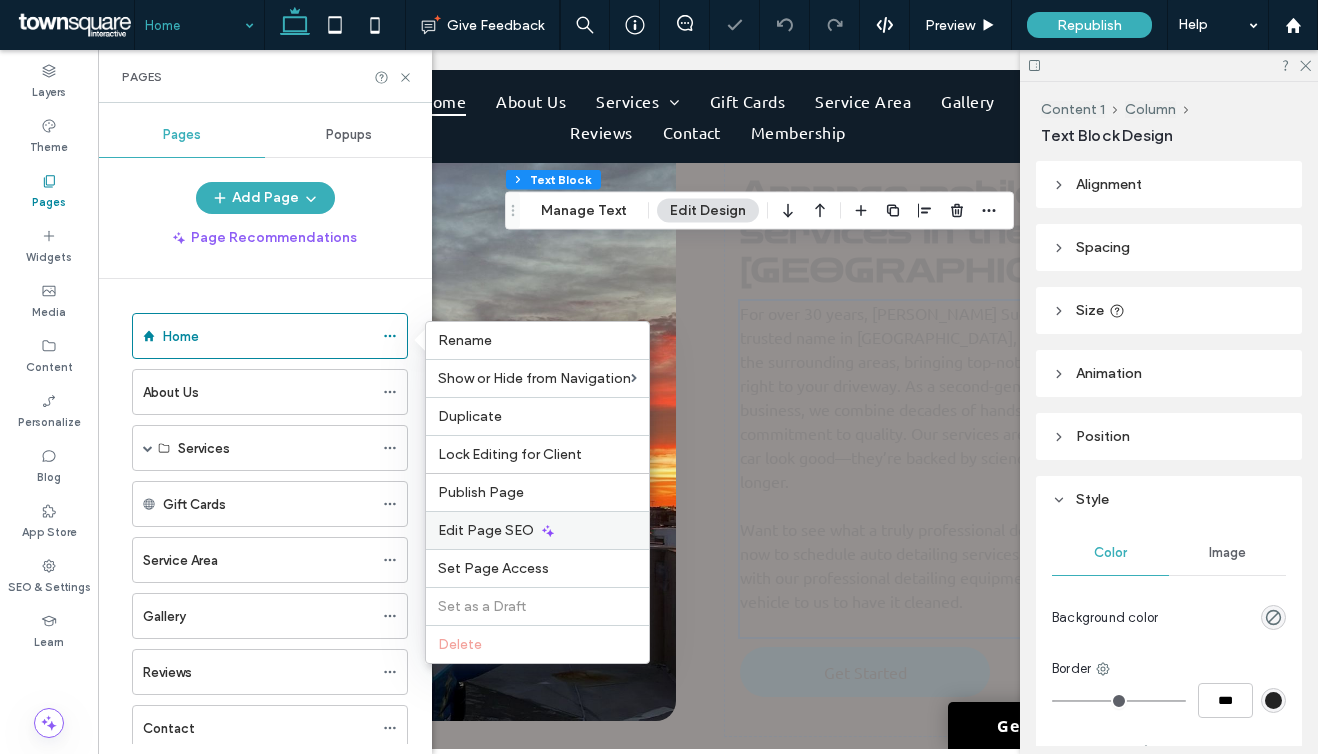 click on "Edit Page SEO" at bounding box center (486, 530) 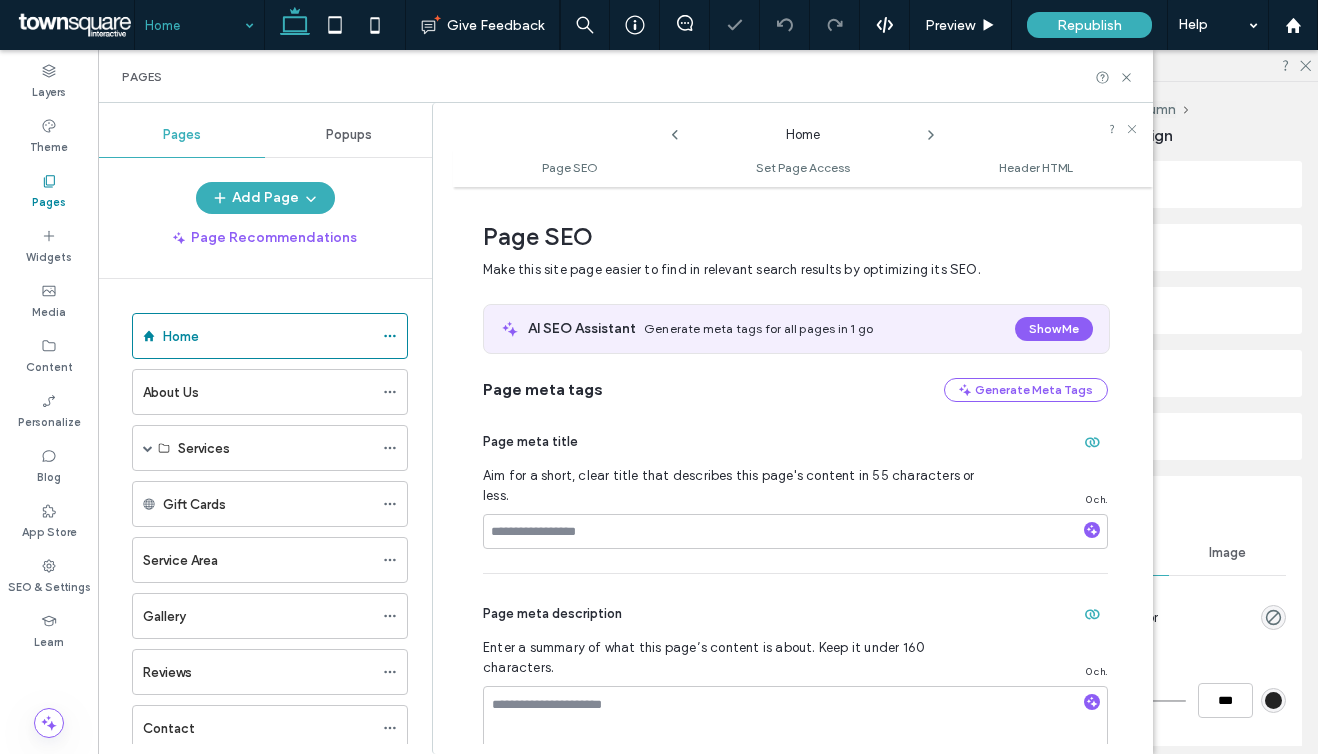 scroll, scrollTop: 10, scrollLeft: 0, axis: vertical 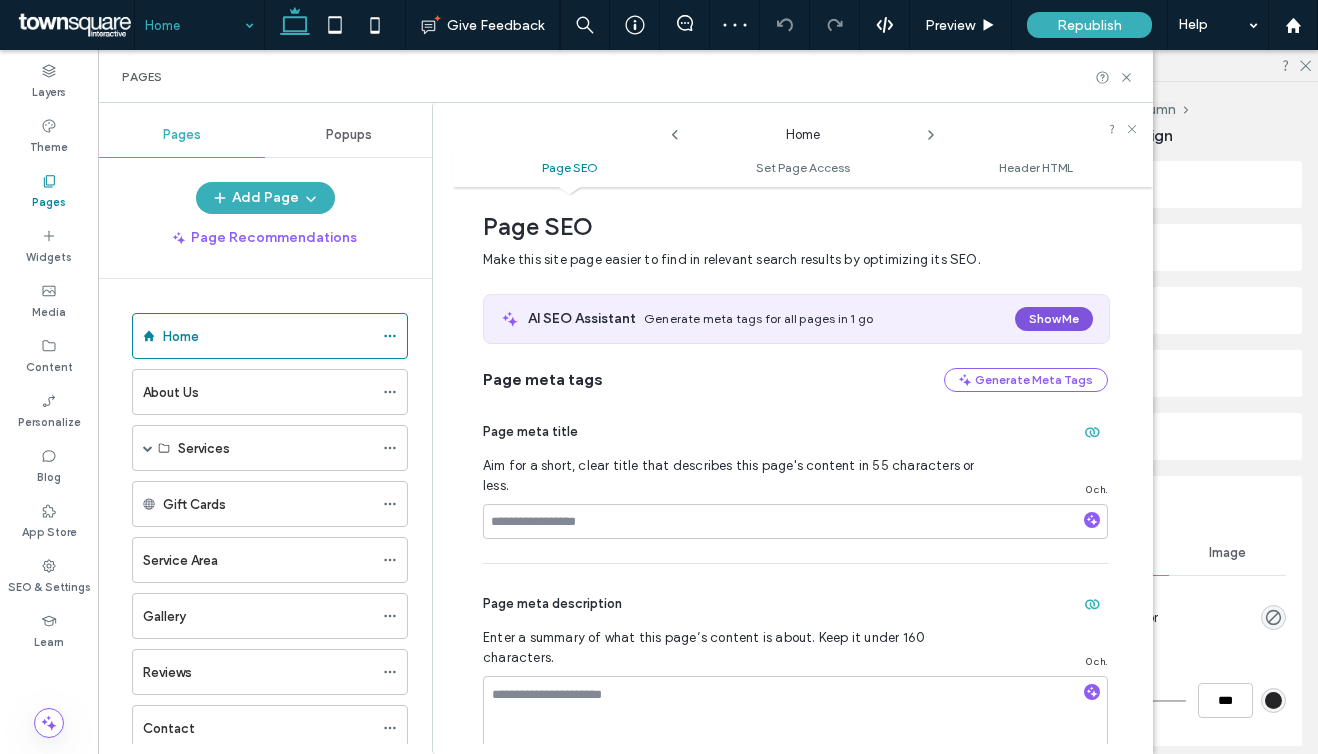 click on "Show Me" at bounding box center [1054, 319] 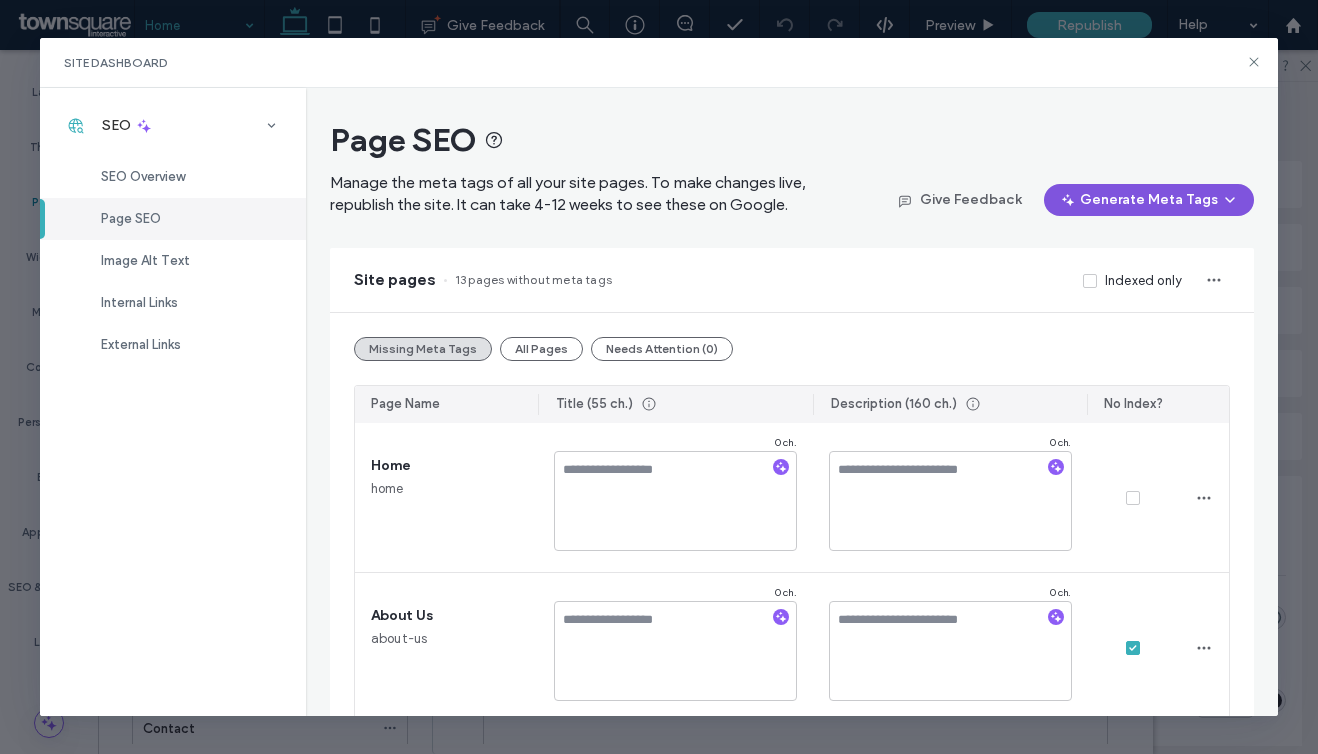 click on "Generate Meta Tags" at bounding box center [1149, 200] 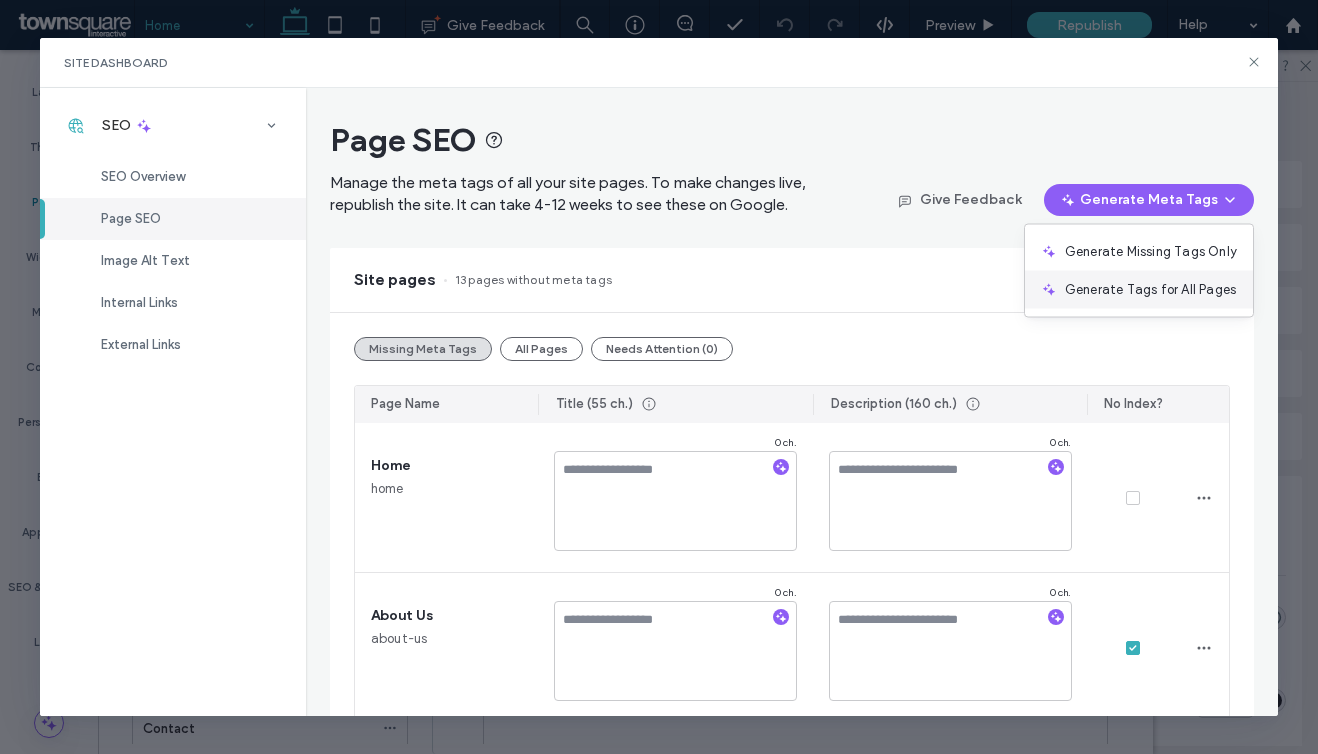 click on "Generate Tags for All Pages" at bounding box center [1139, 290] 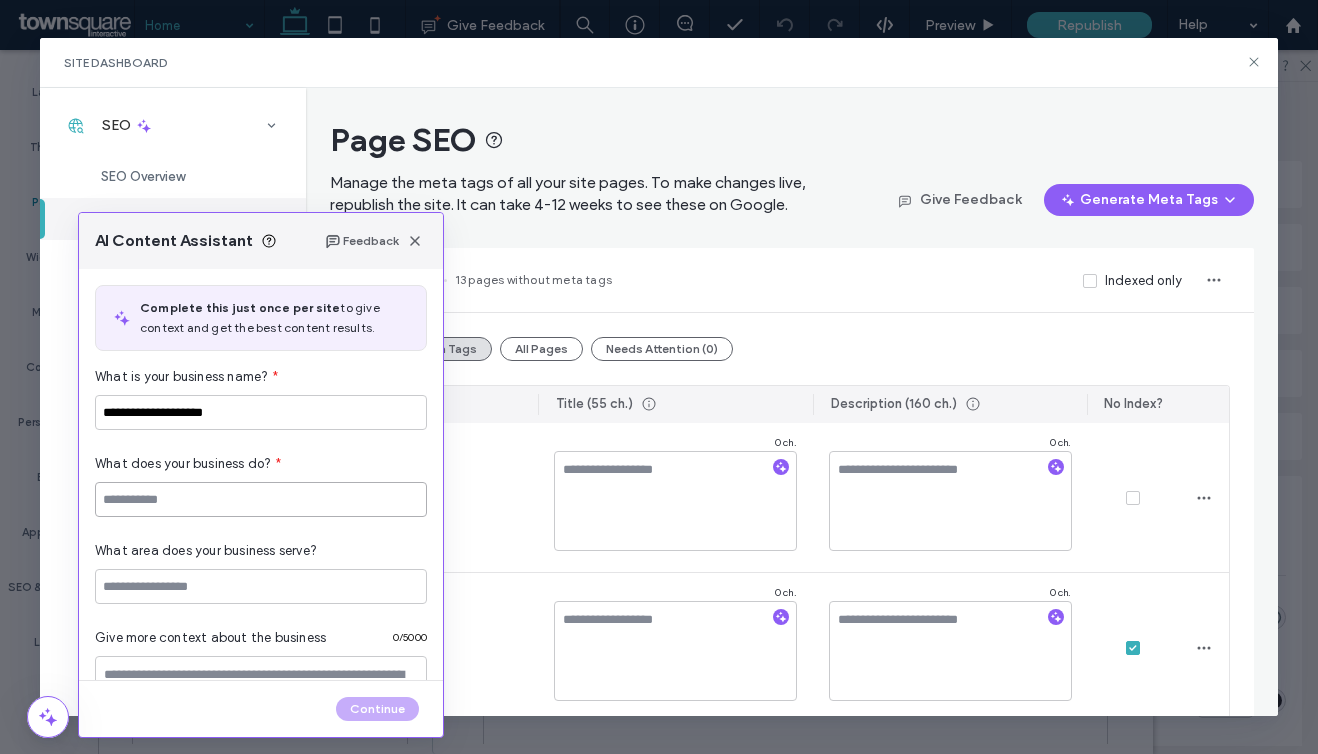 click at bounding box center (261, 499) 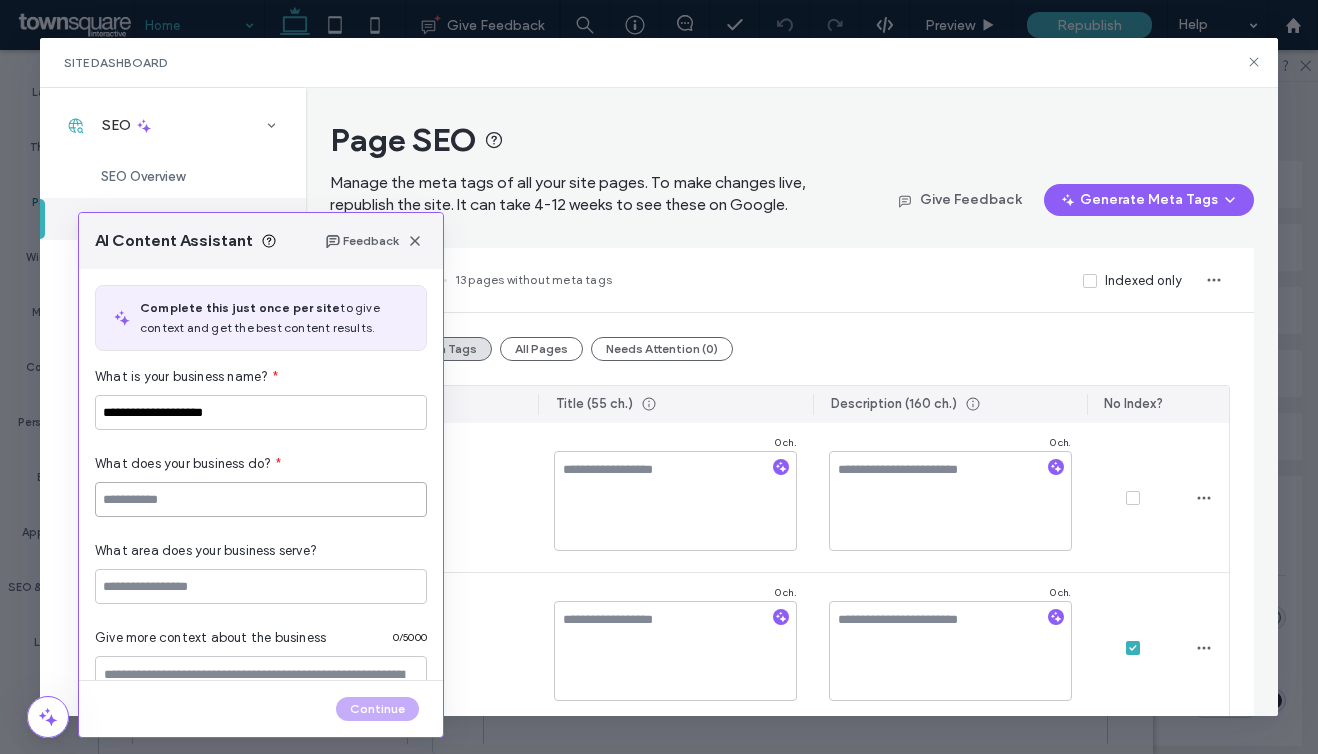 paste on "**********" 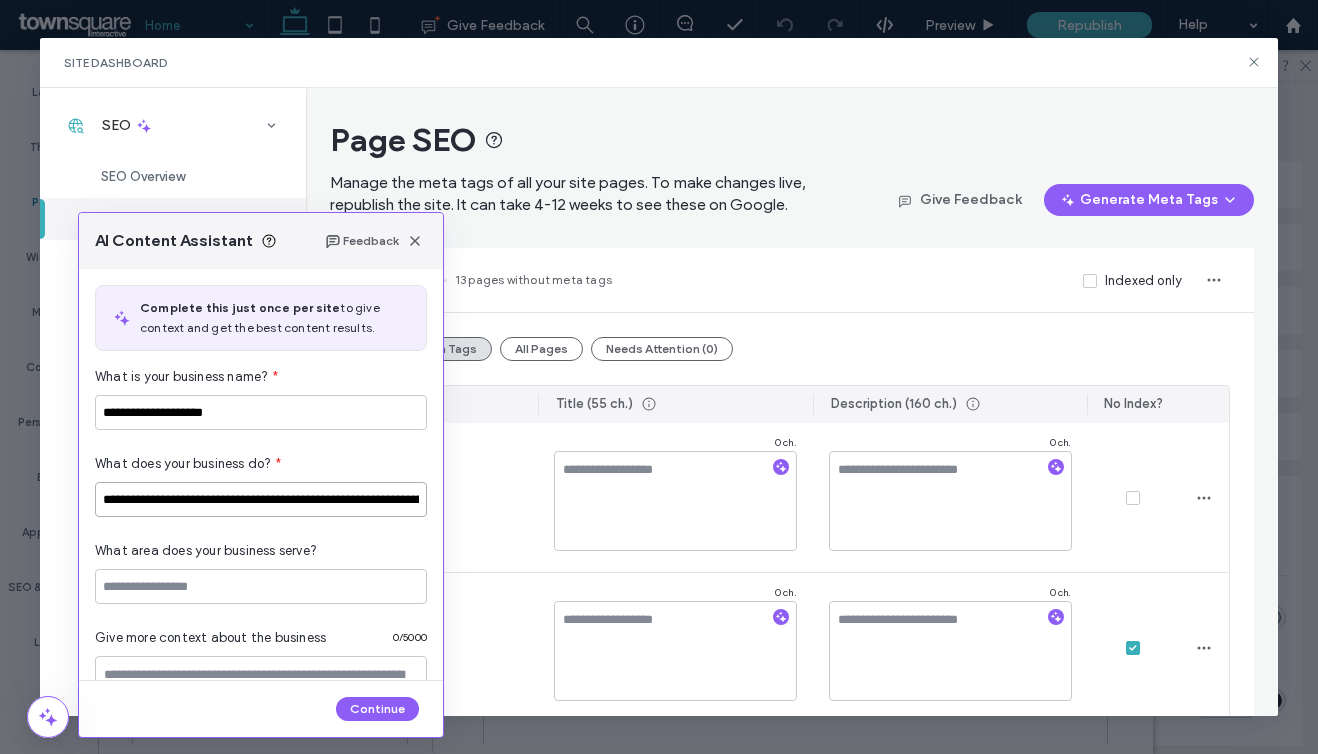 scroll, scrollTop: 0, scrollLeft: 1019, axis: horizontal 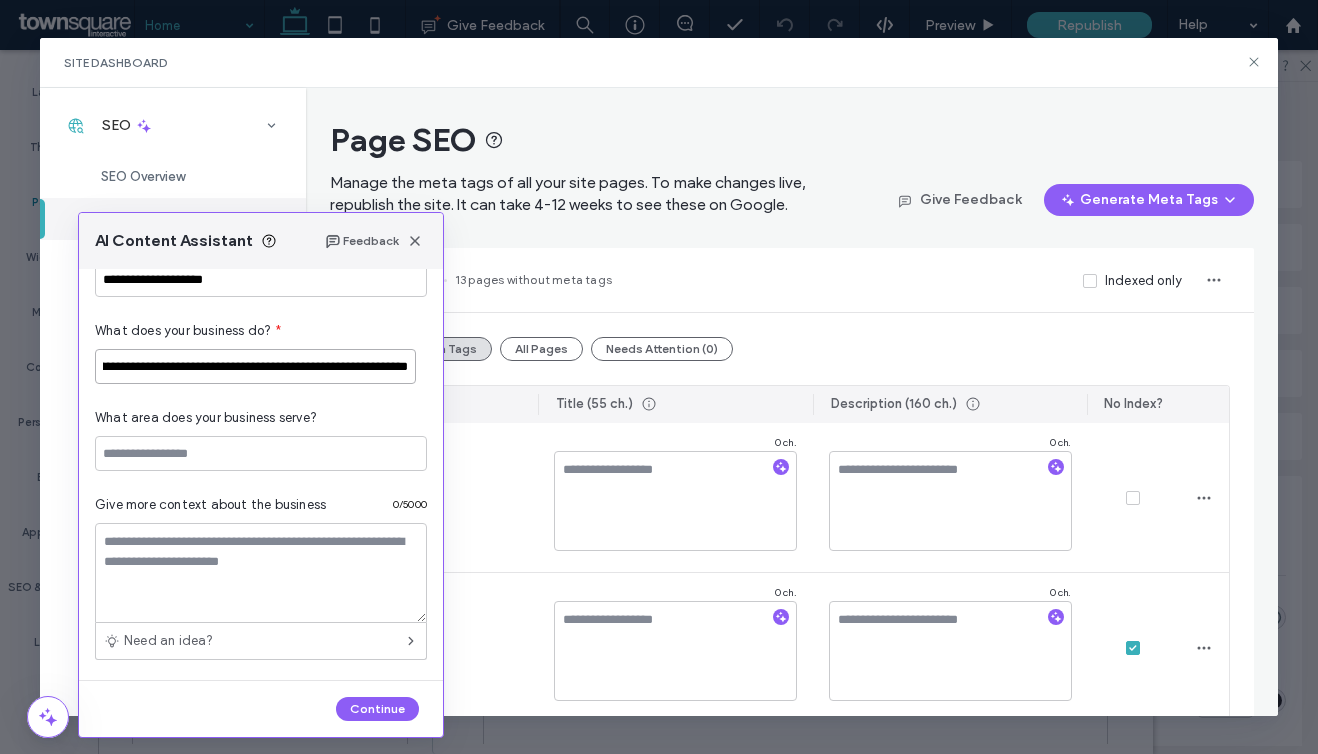type on "**********" 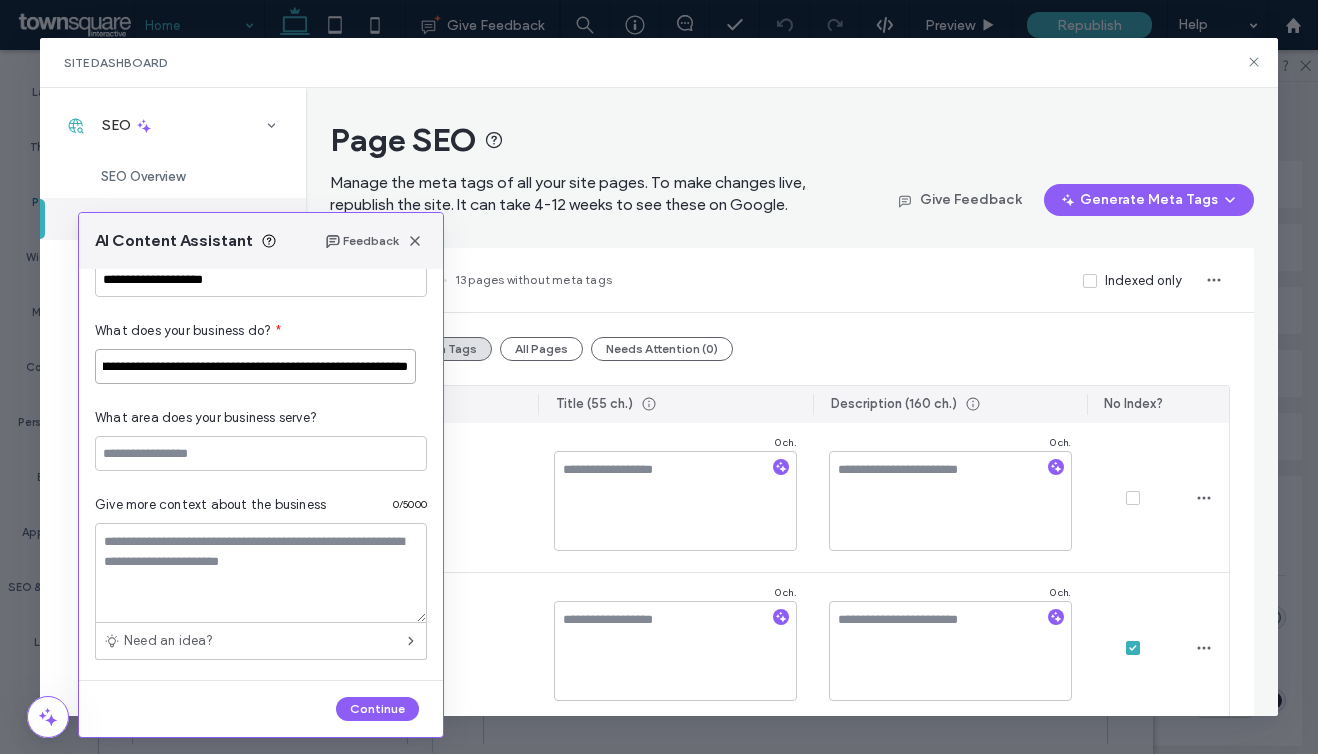 scroll, scrollTop: 0, scrollLeft: 0, axis: both 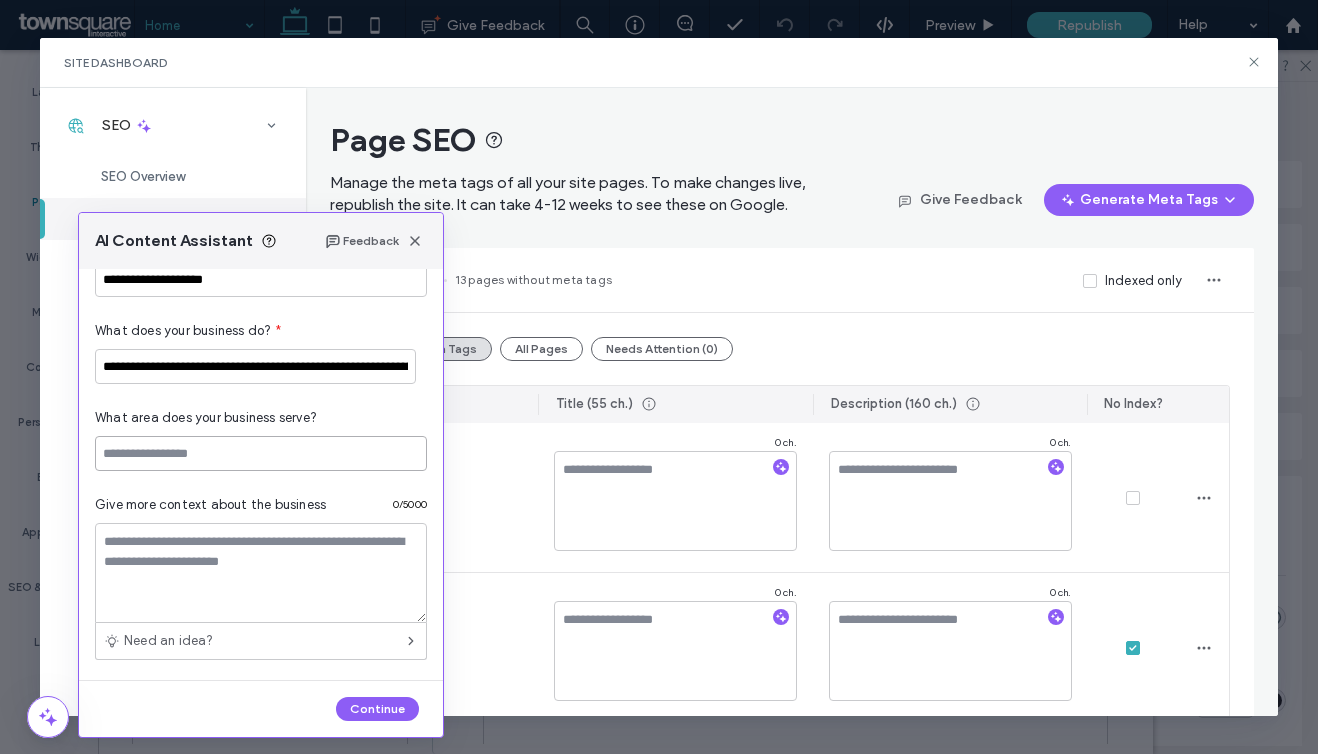 click at bounding box center [261, 453] 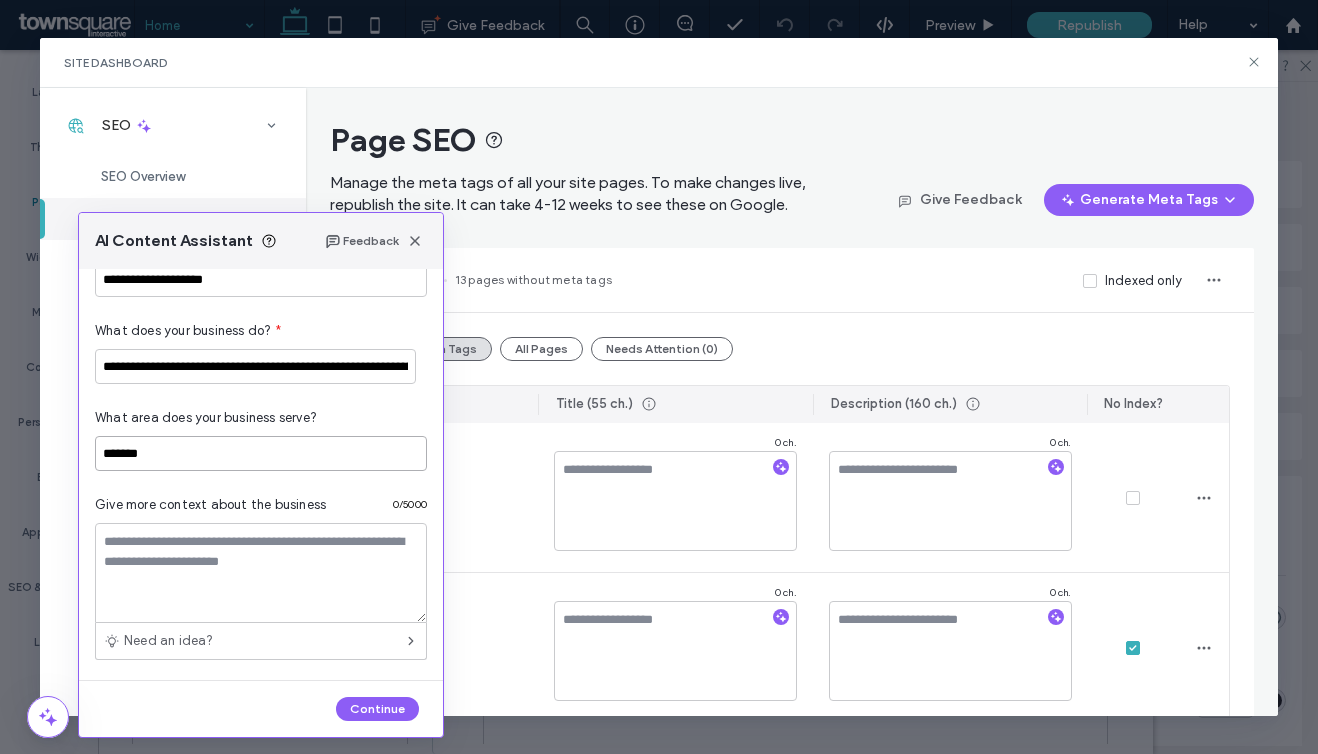 click on "*******" at bounding box center [261, 453] 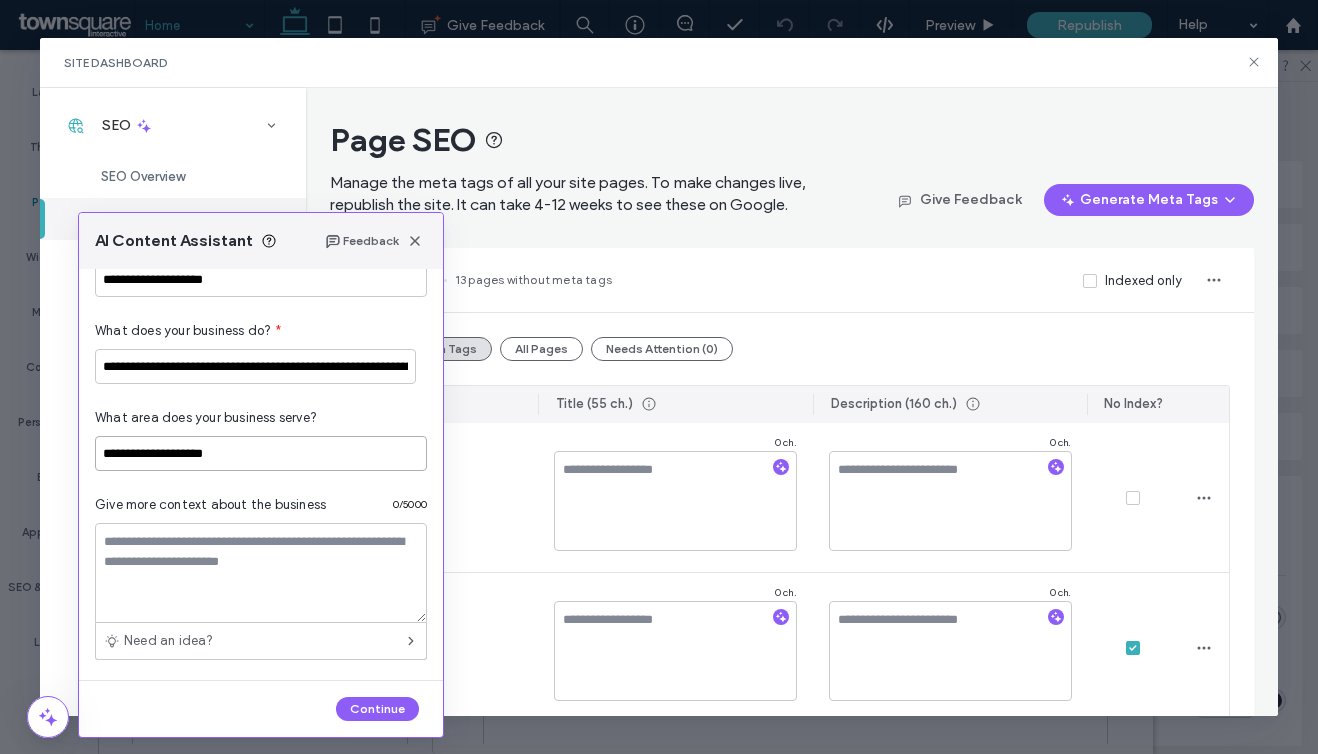 type on "**********" 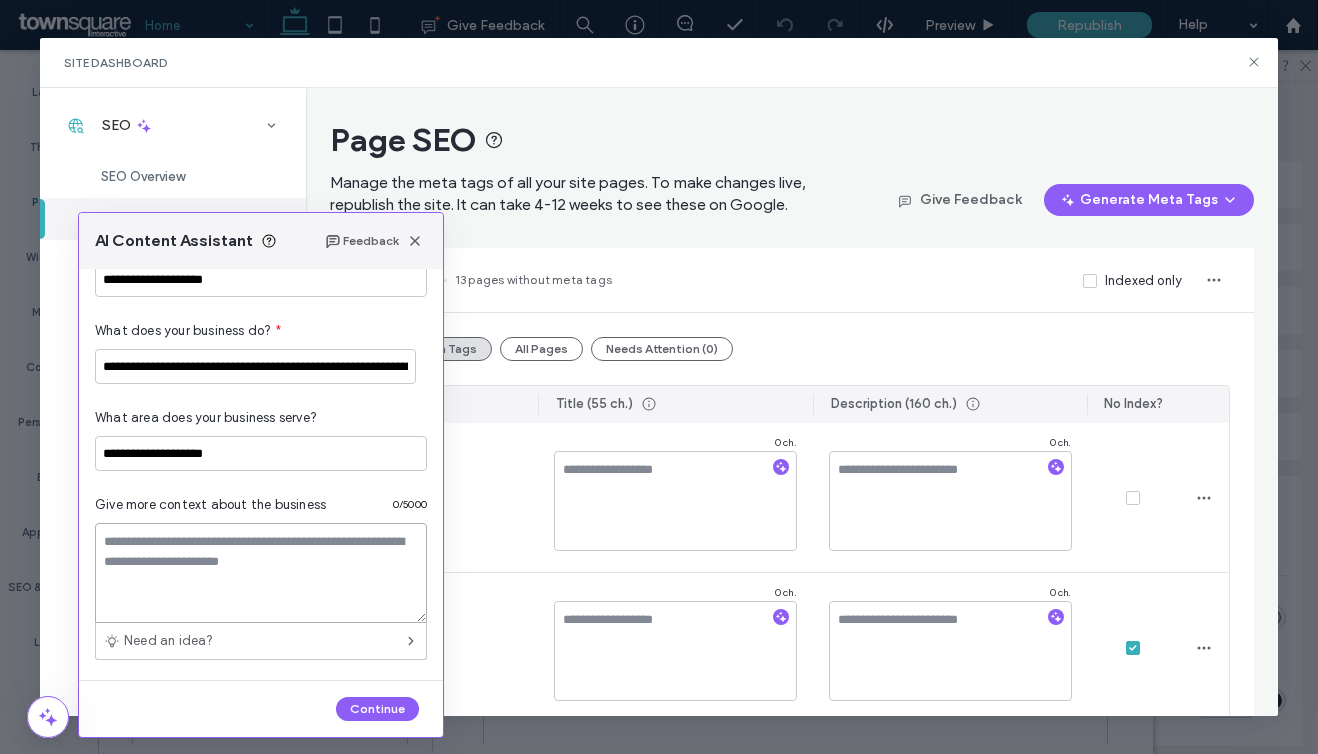 click at bounding box center [261, 573] 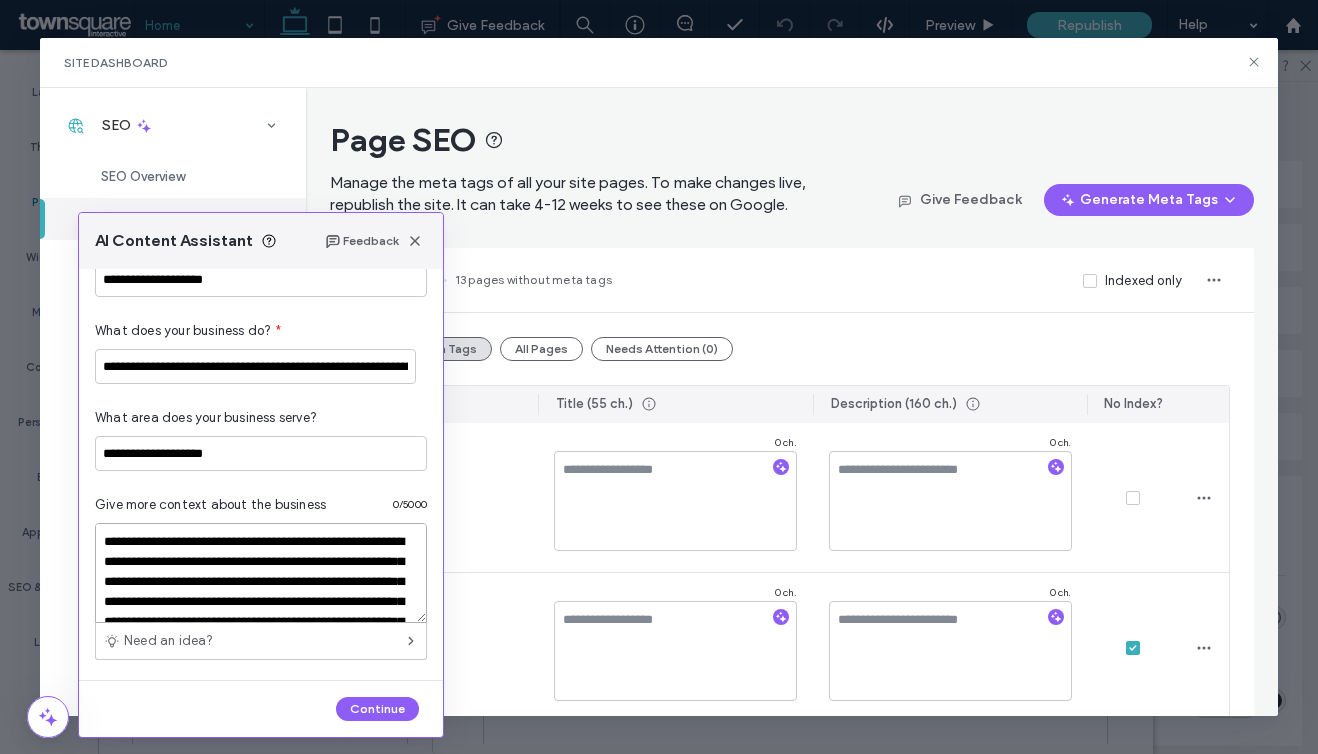 scroll, scrollTop: 308, scrollLeft: 0, axis: vertical 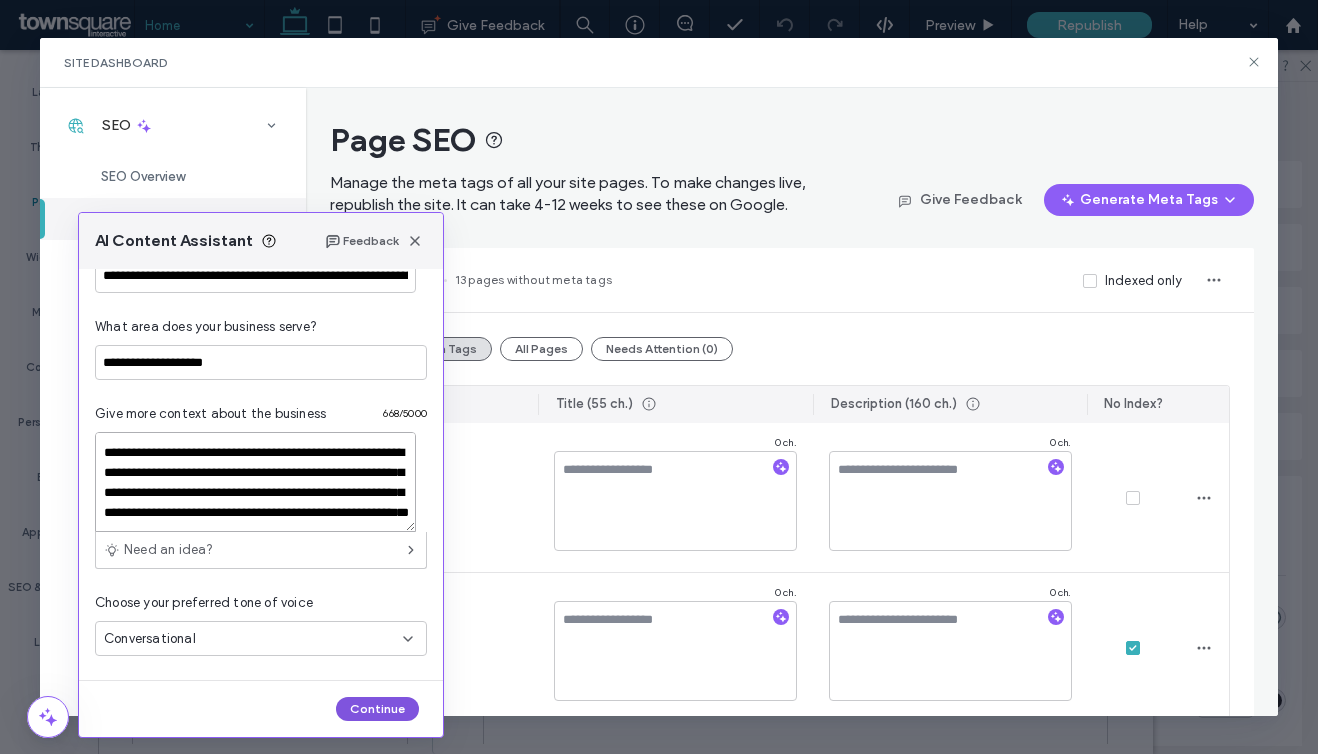 type on "**********" 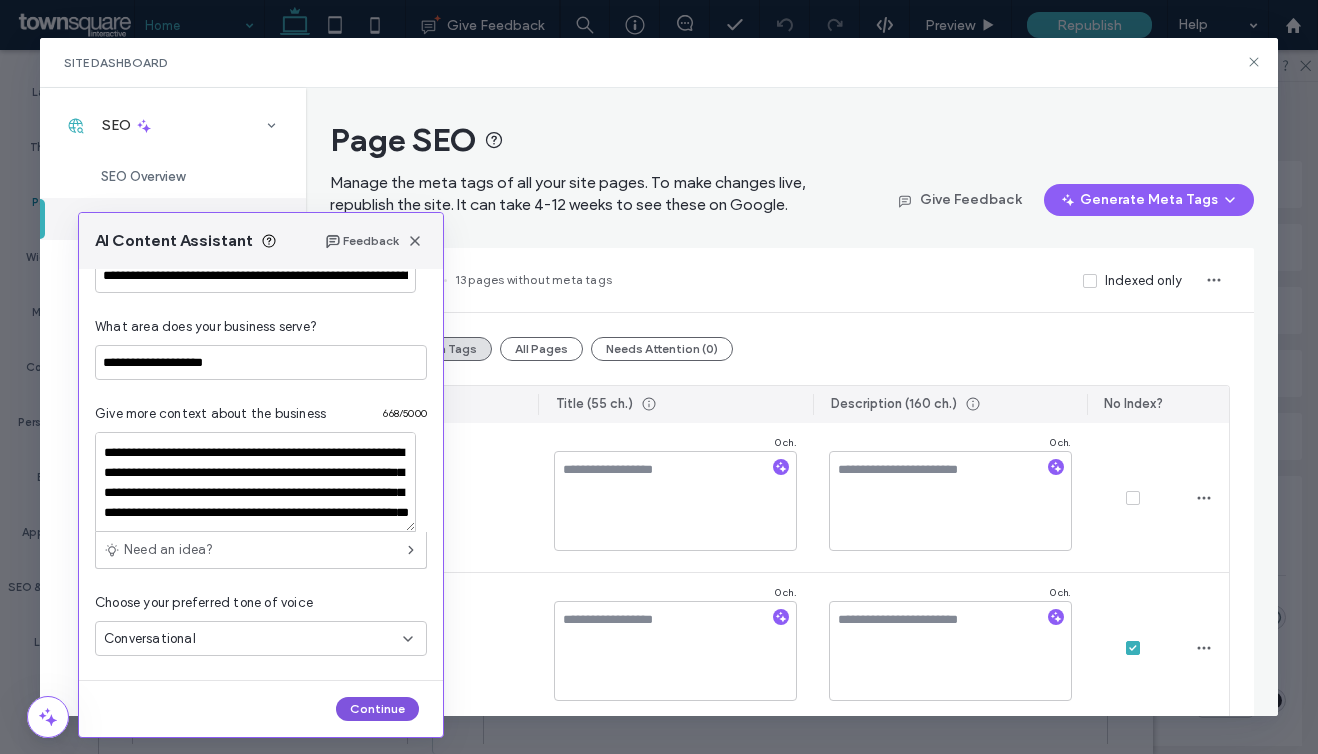 click on "Continue" at bounding box center [377, 709] 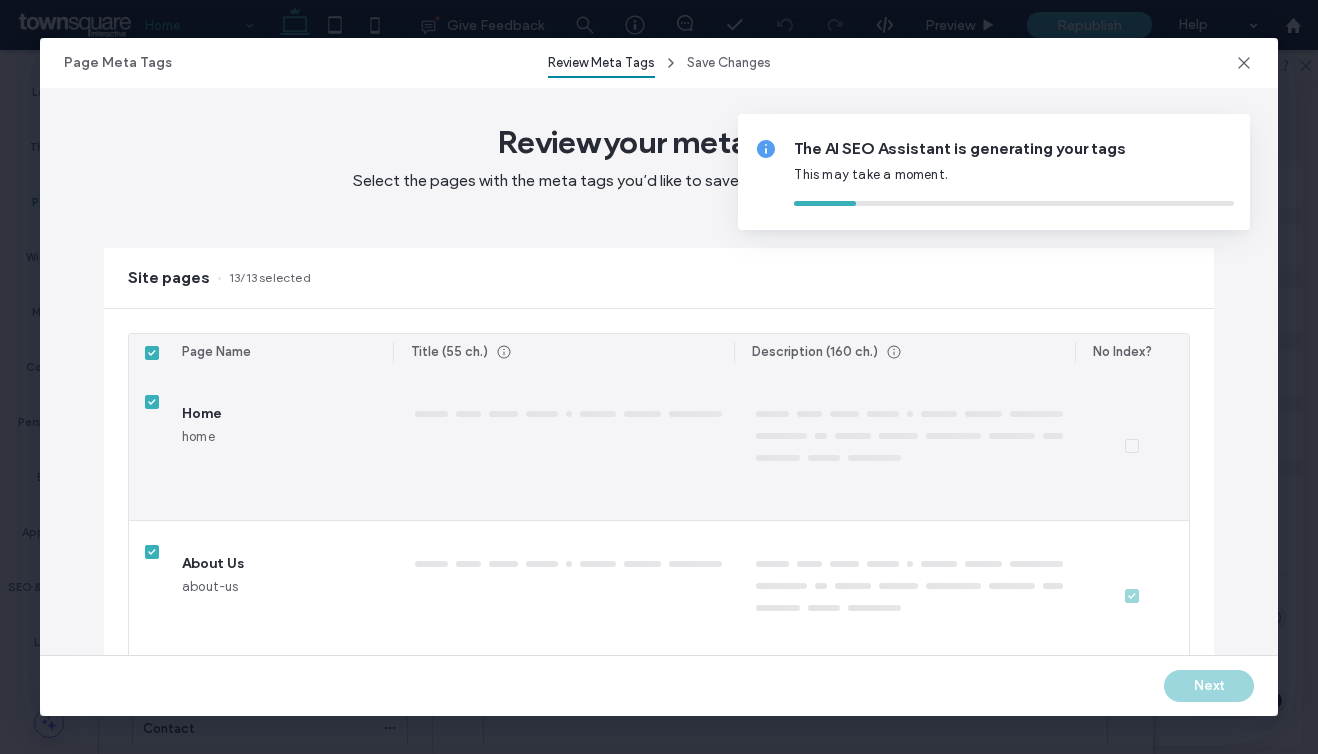 type 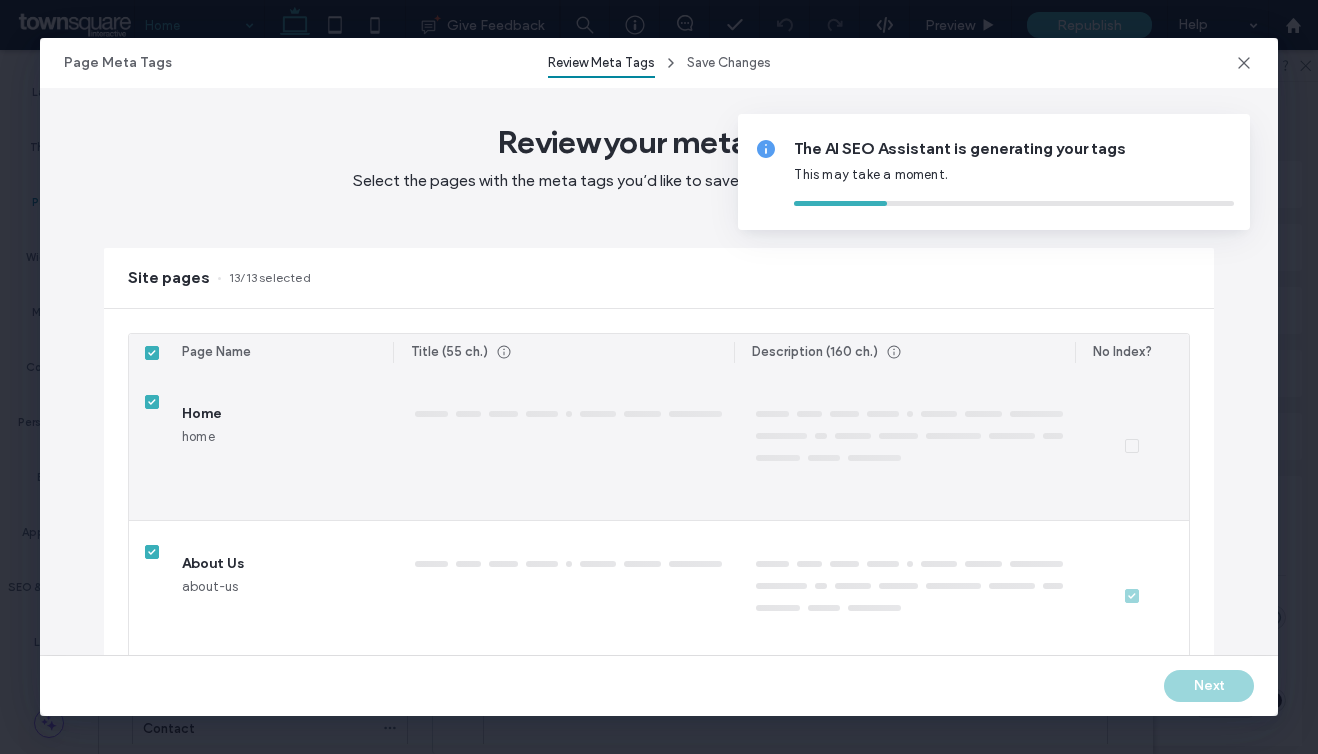 type on "*********" 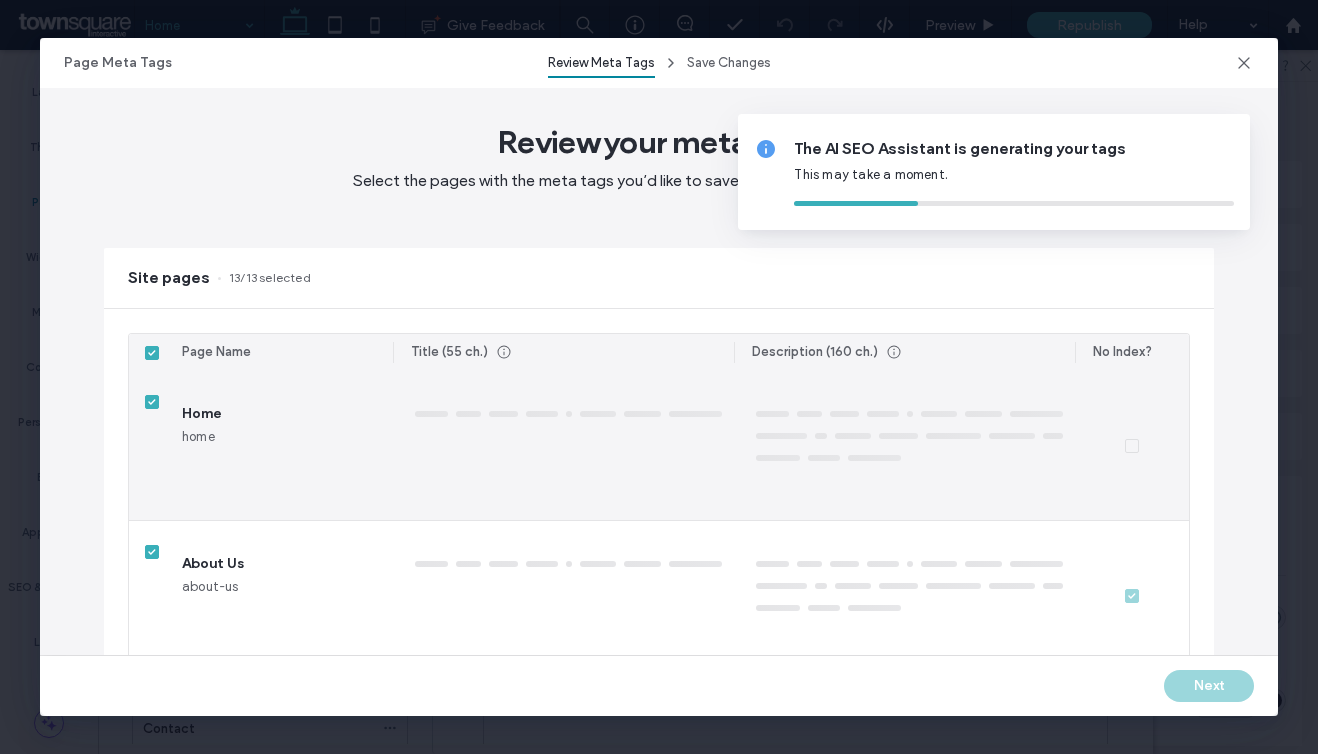 type on "**********" 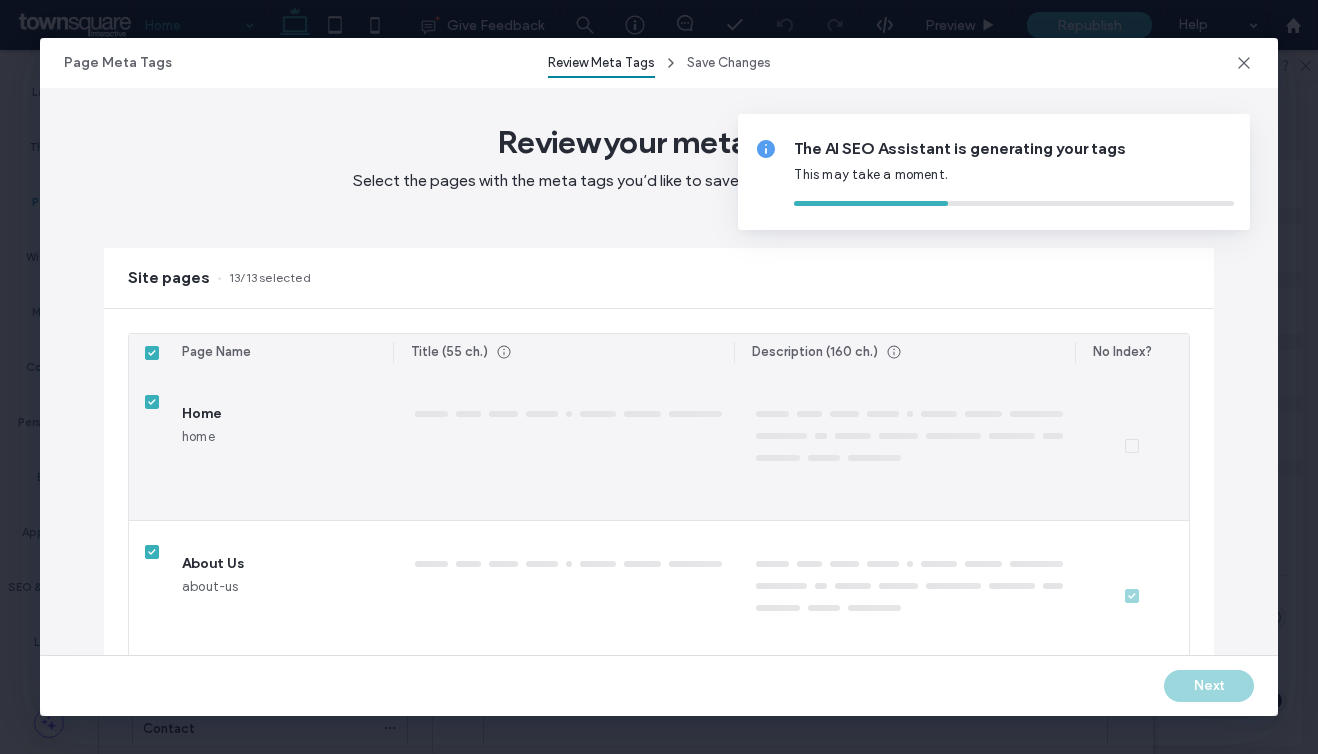 type on "**********" 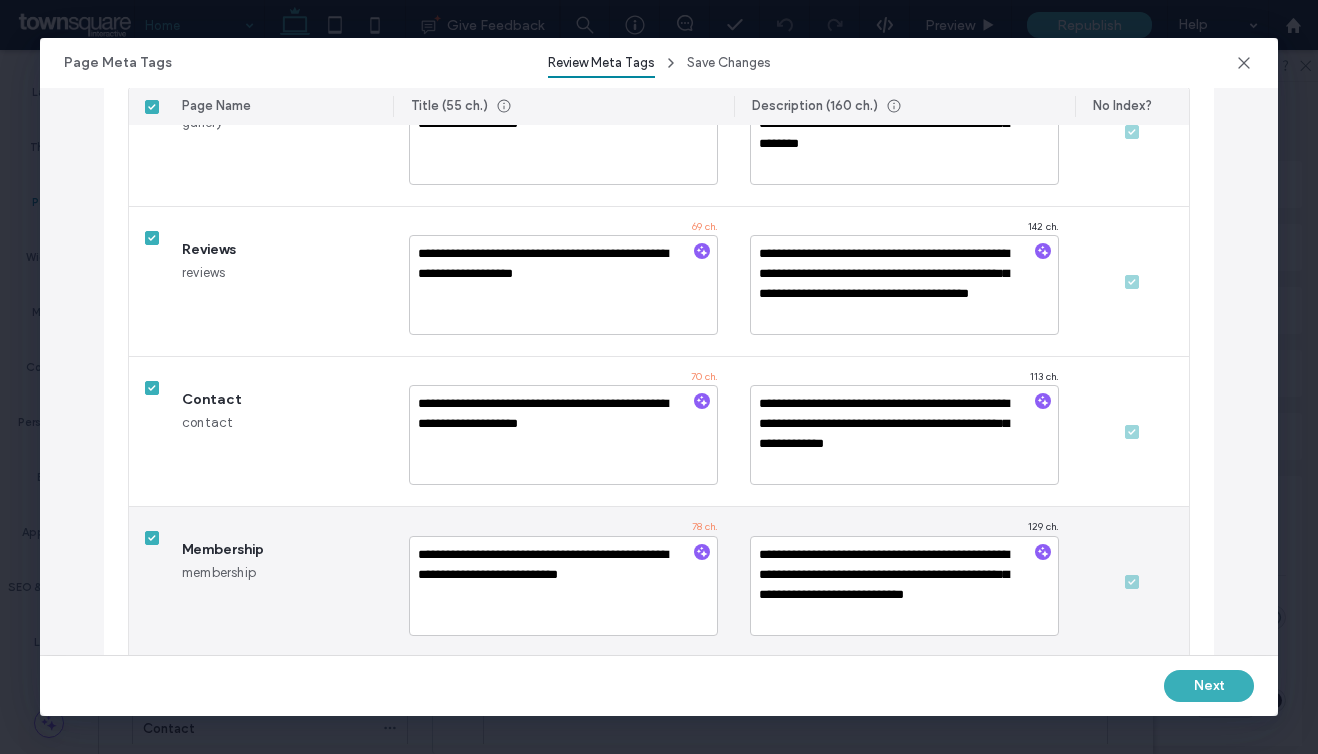 scroll, scrollTop: 1722, scrollLeft: 0, axis: vertical 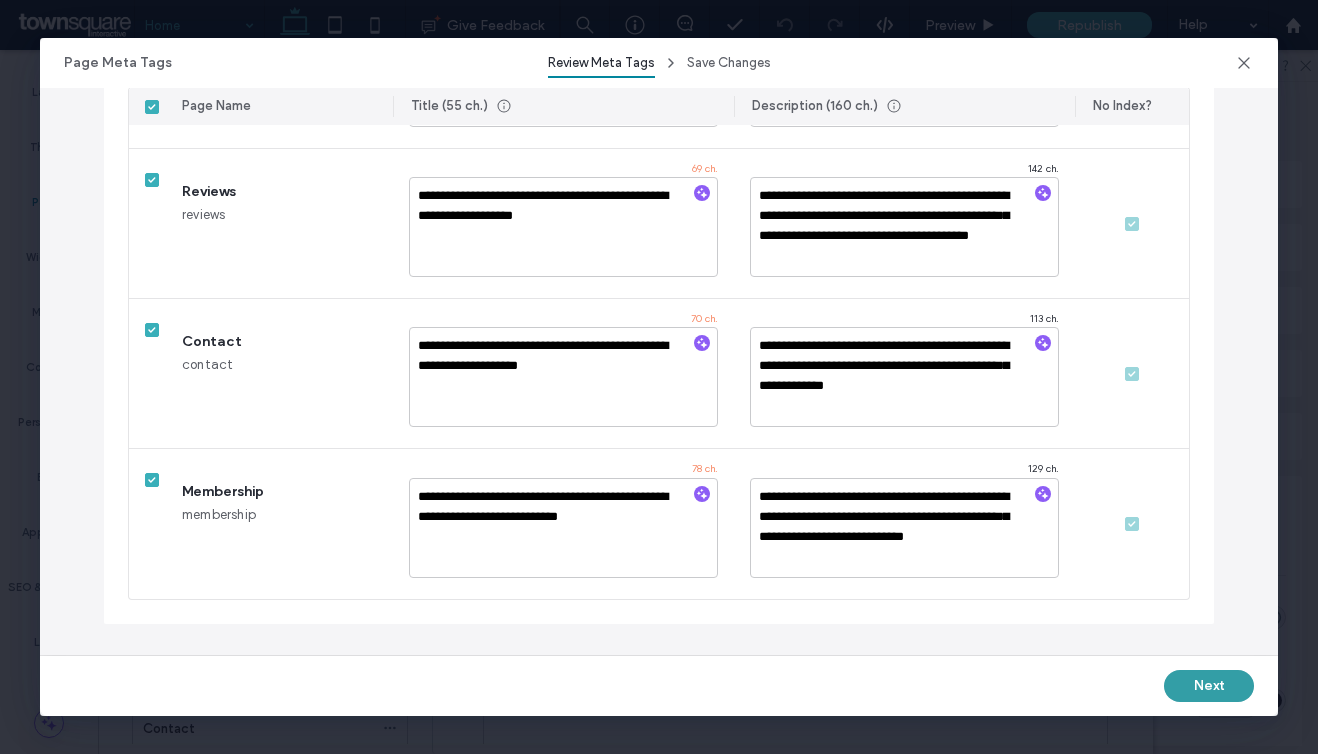 click on "Next" at bounding box center (1209, 686) 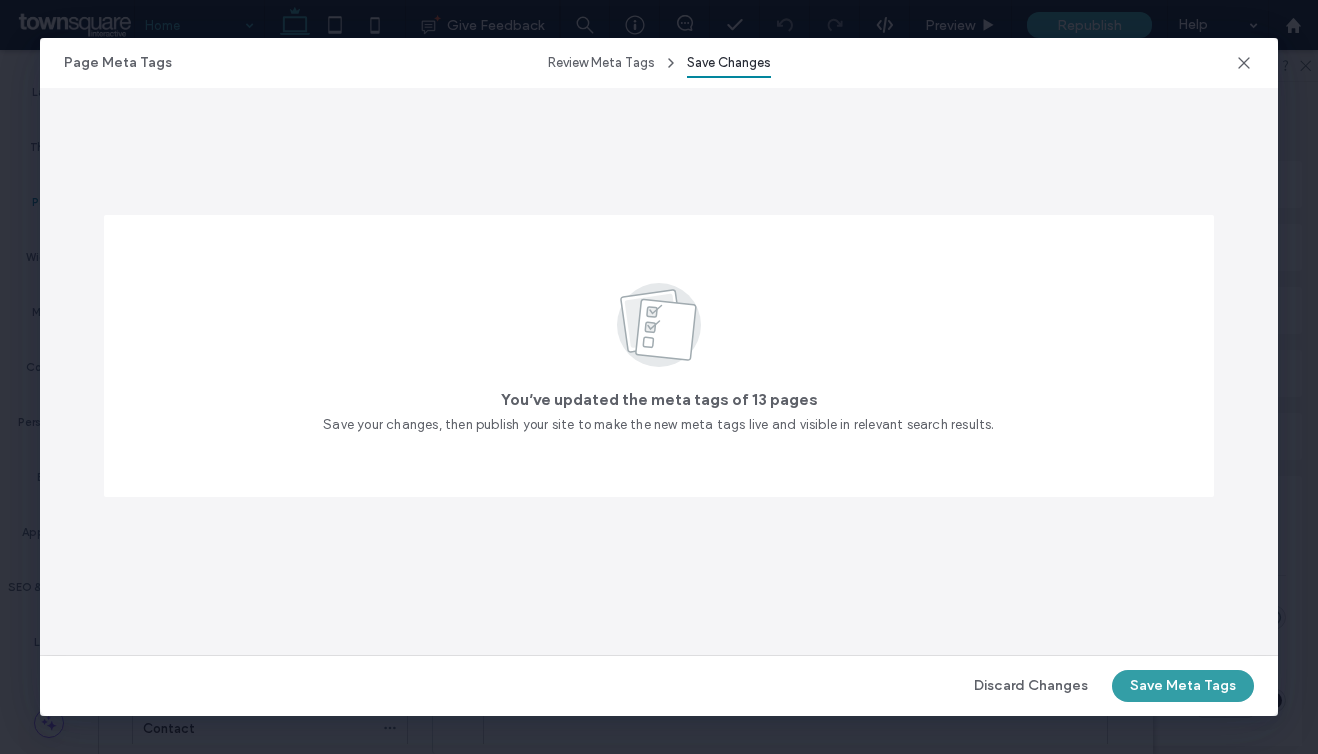 scroll, scrollTop: 0, scrollLeft: 0, axis: both 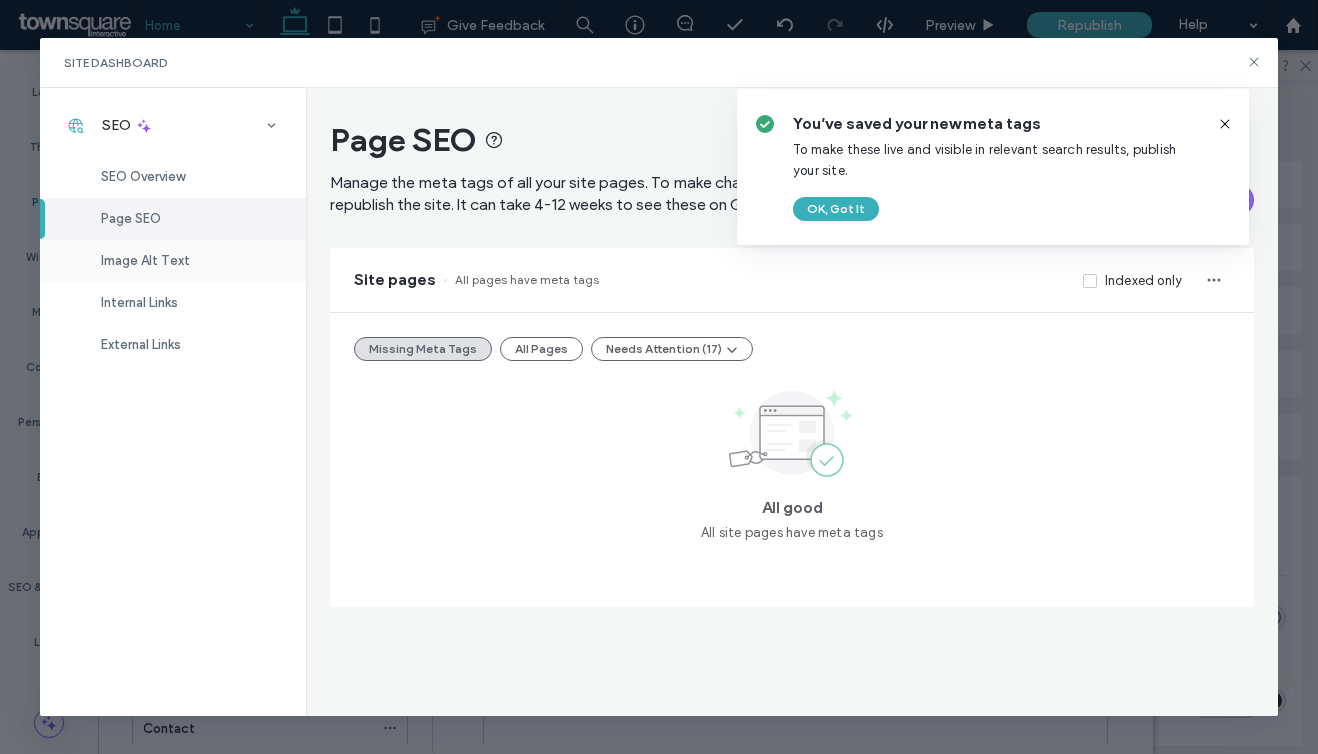 click on "Image Alt Text" at bounding box center [173, 261] 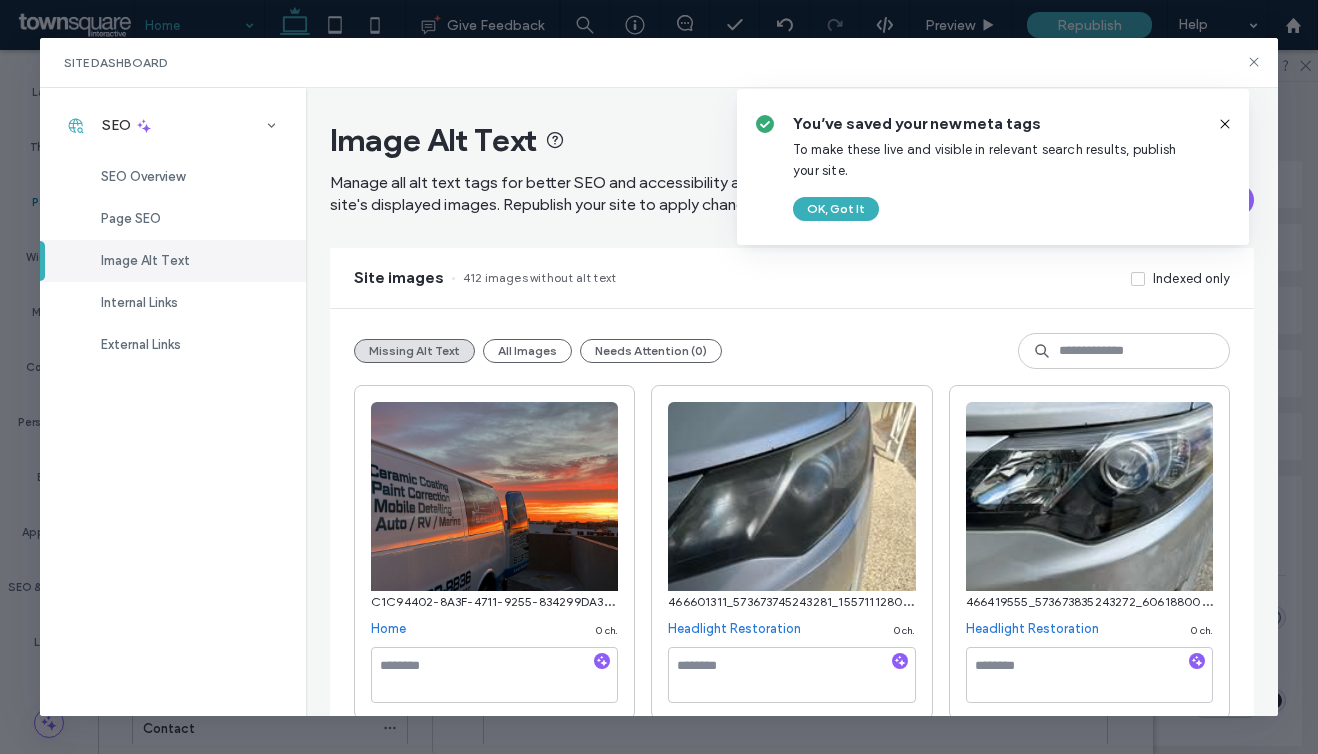 click on "OK, Got It" at bounding box center [836, 209] 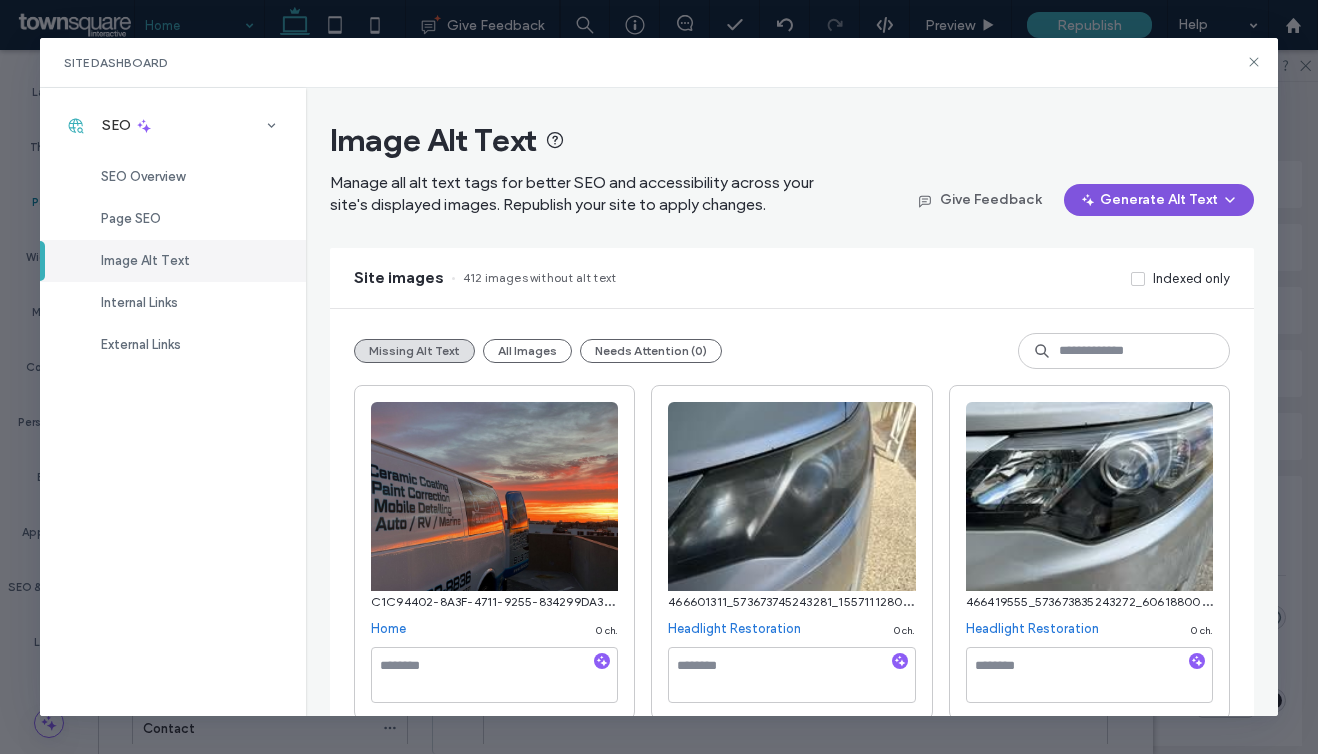 click on "Generate Alt Text" at bounding box center (1159, 200) 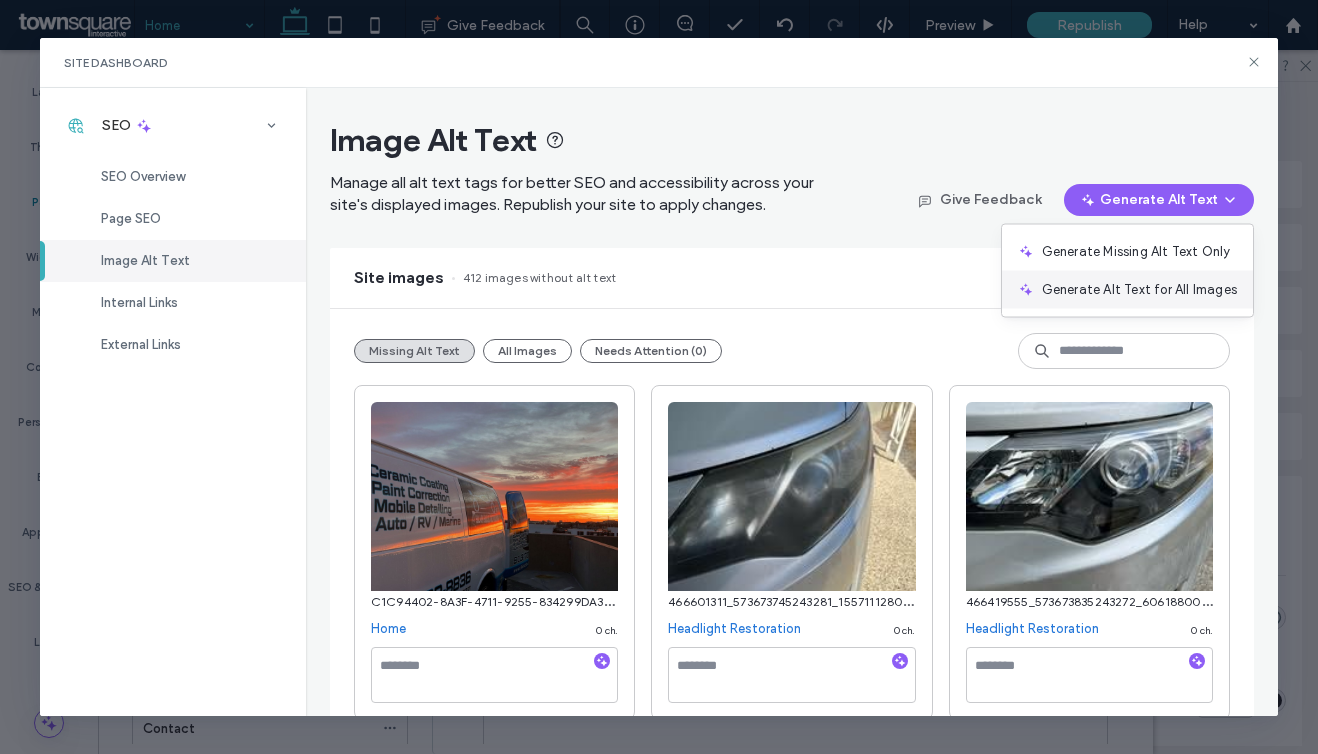 click on "Generate Alt Text for All Images" at bounding box center [1139, 290] 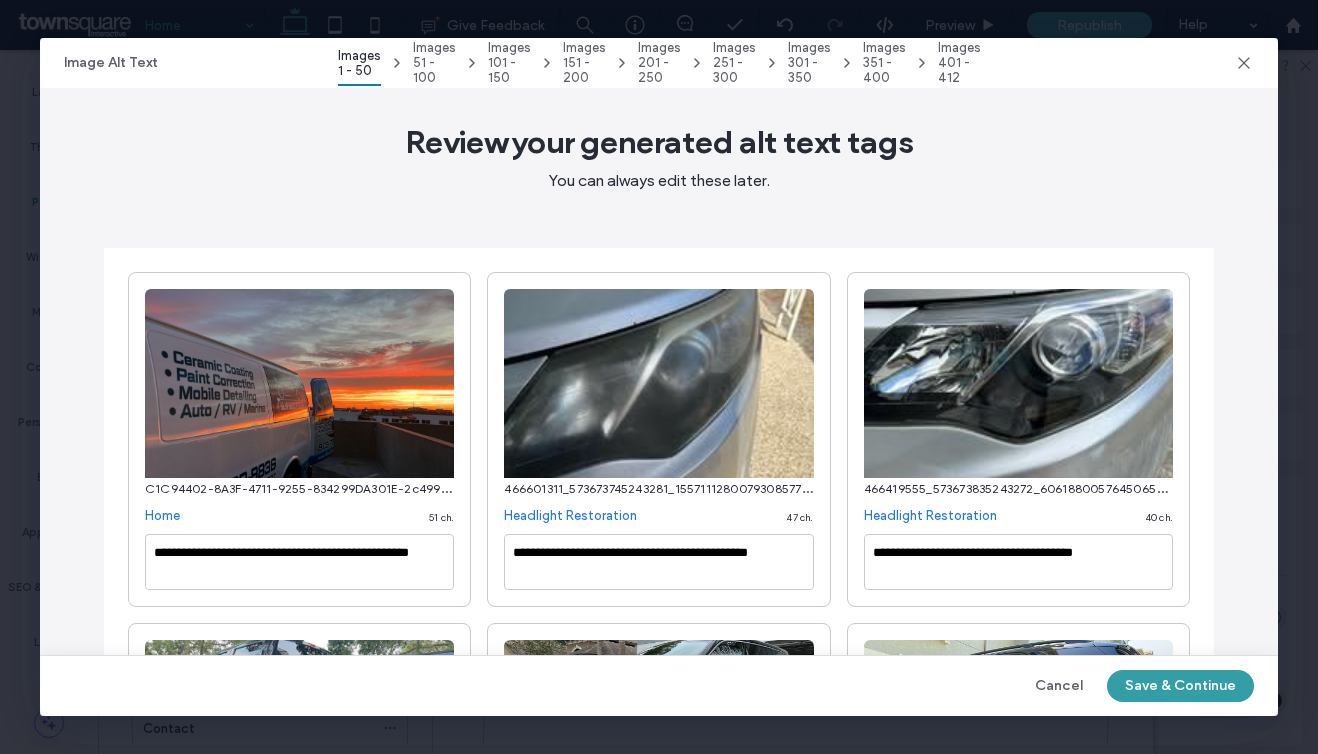 click on "Save & Continue" at bounding box center [1180, 686] 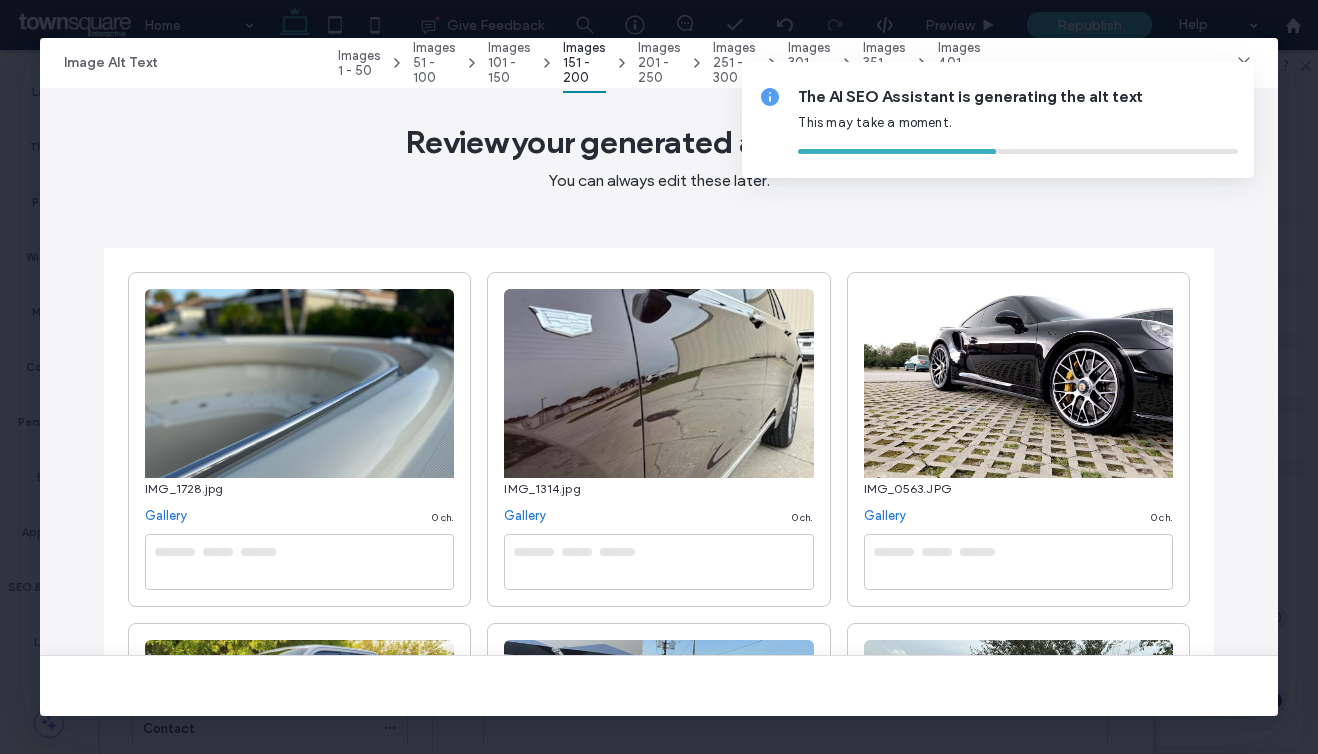 scroll, scrollTop: 0, scrollLeft: 0, axis: both 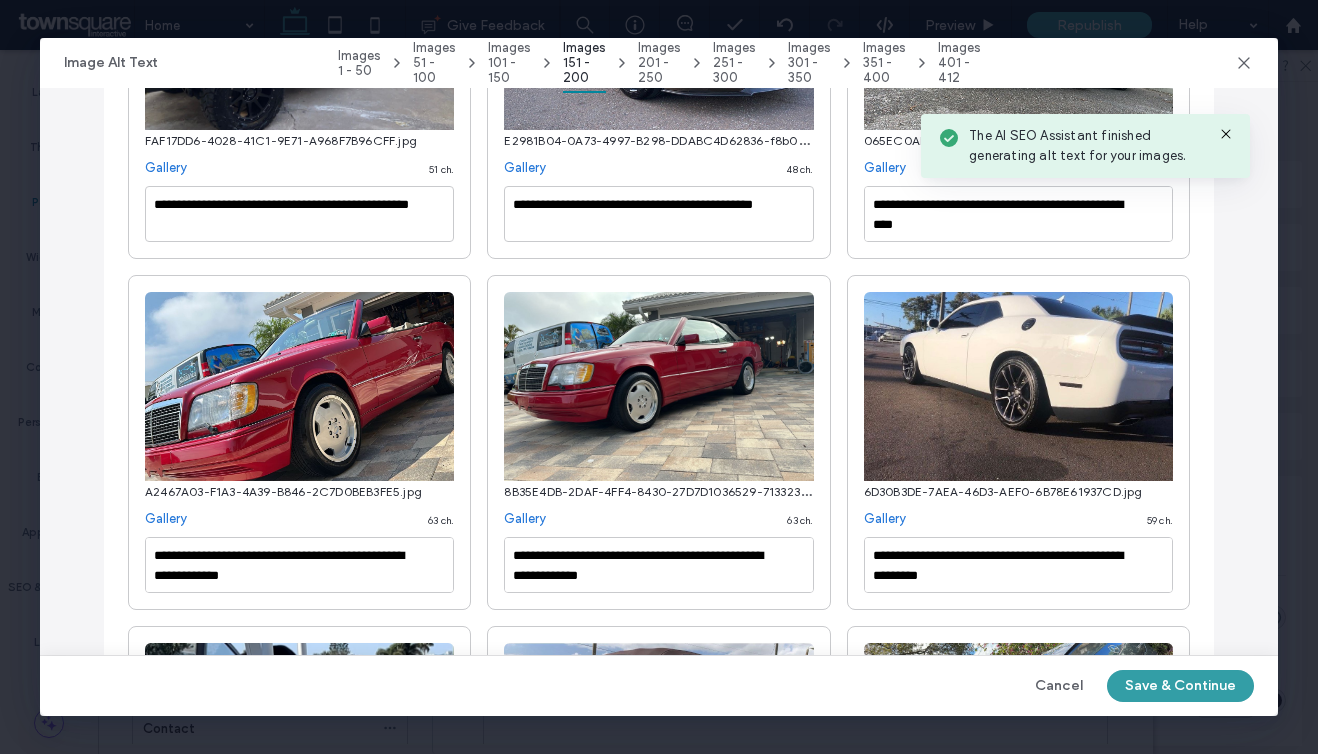 click on "Save & Continue" at bounding box center [1180, 686] 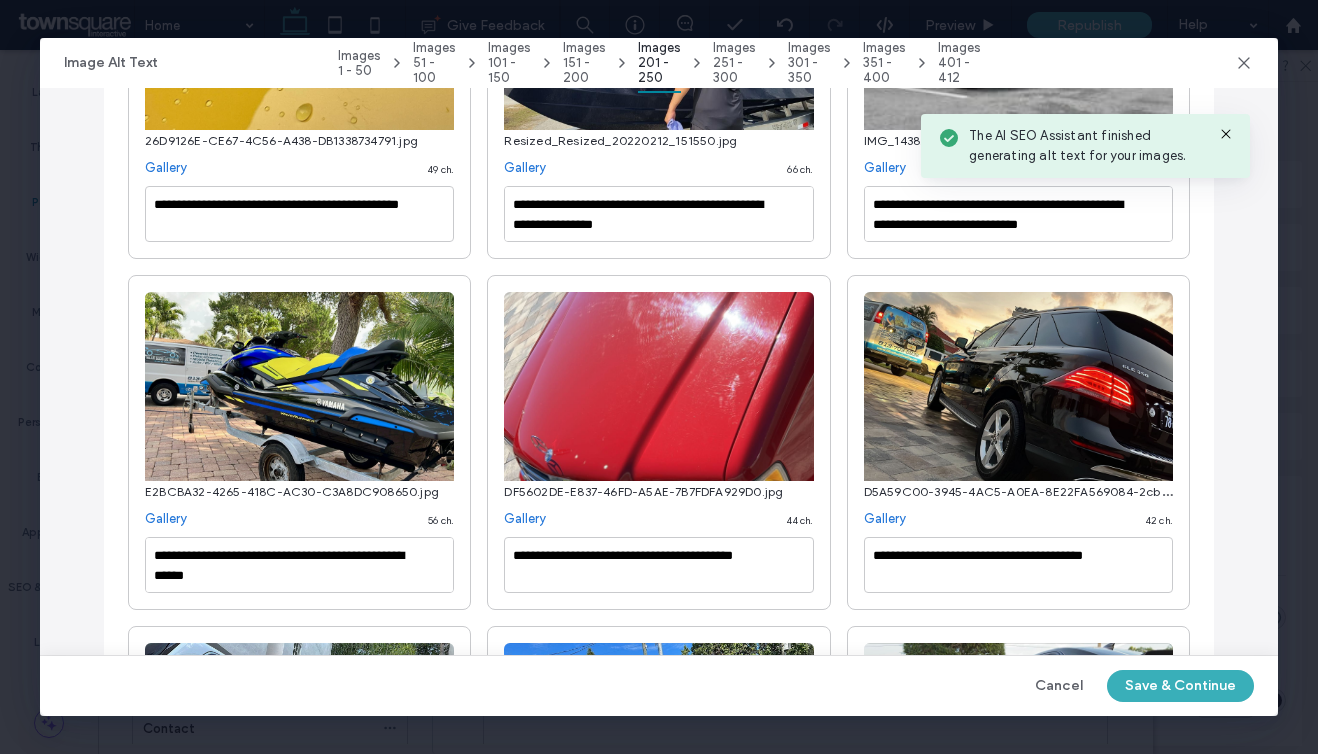 type on "**********" 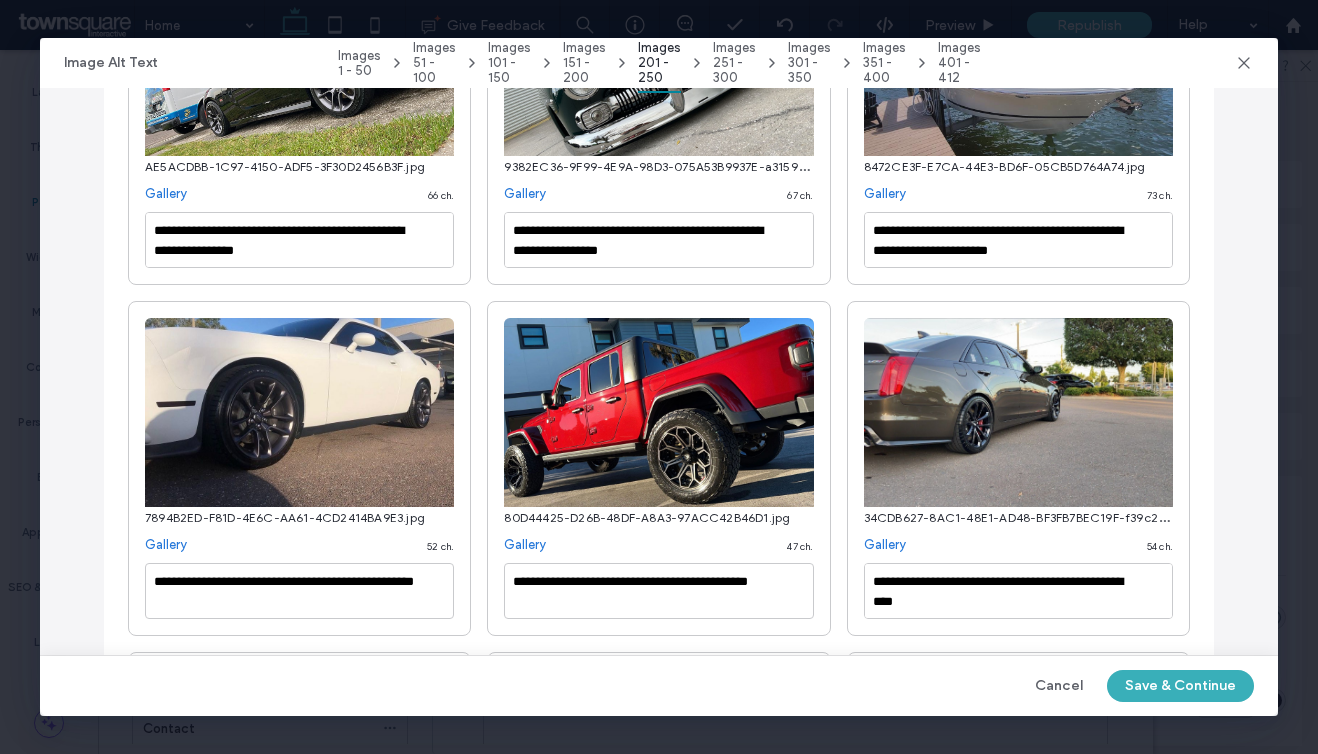 scroll, scrollTop: 2536, scrollLeft: 0, axis: vertical 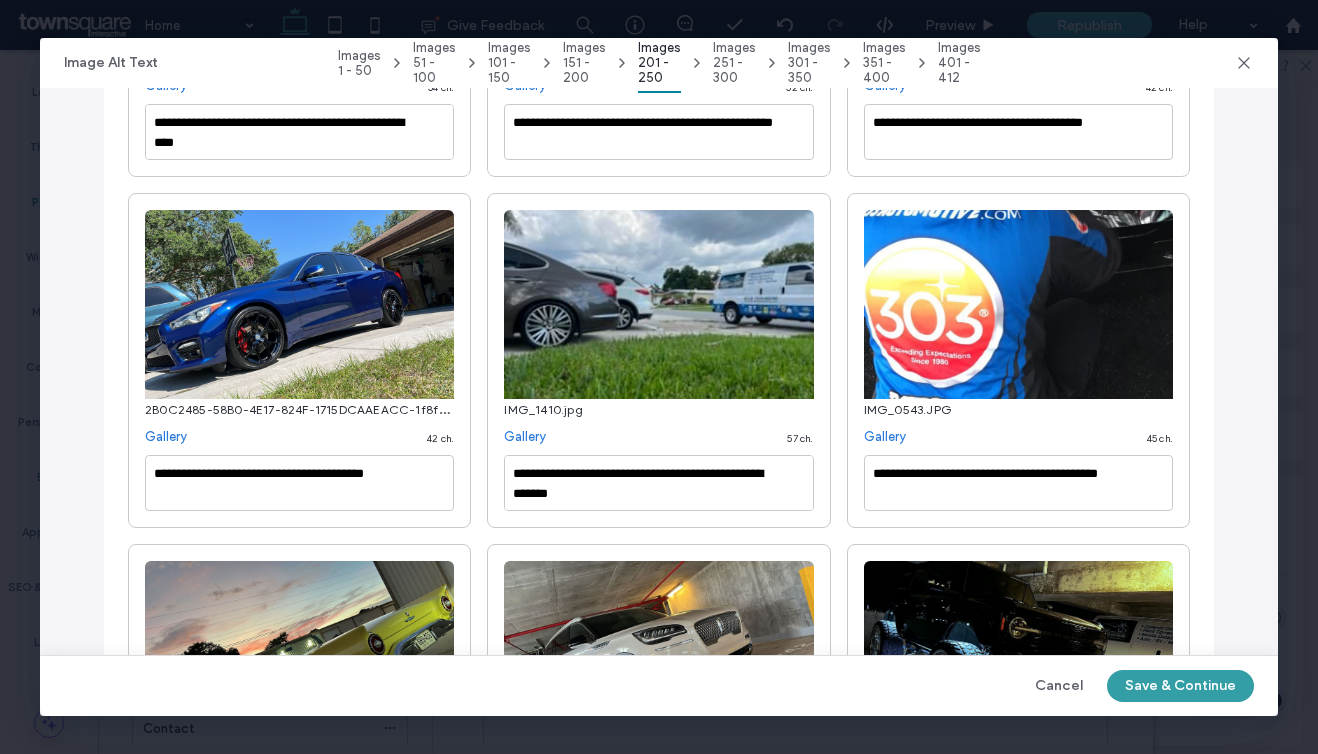 click on "Save & Continue" at bounding box center [1180, 686] 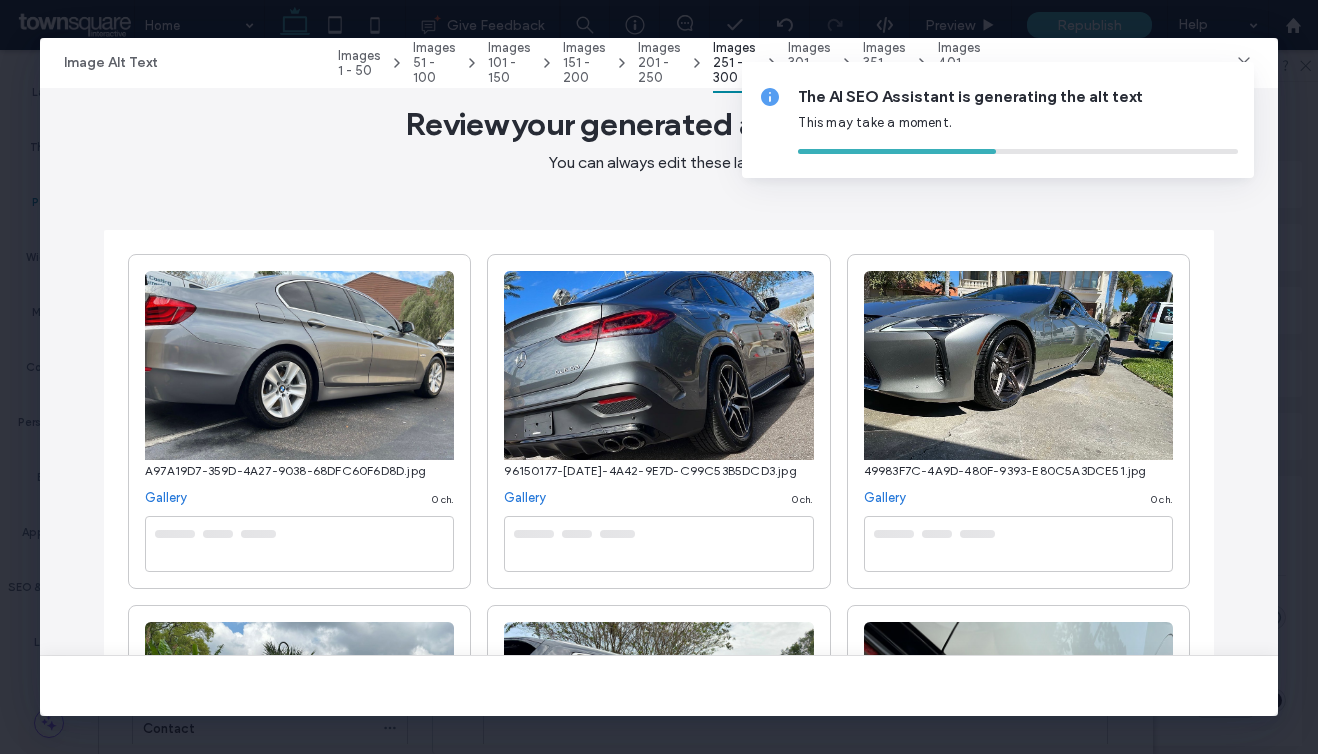 scroll, scrollTop: 0, scrollLeft: 0, axis: both 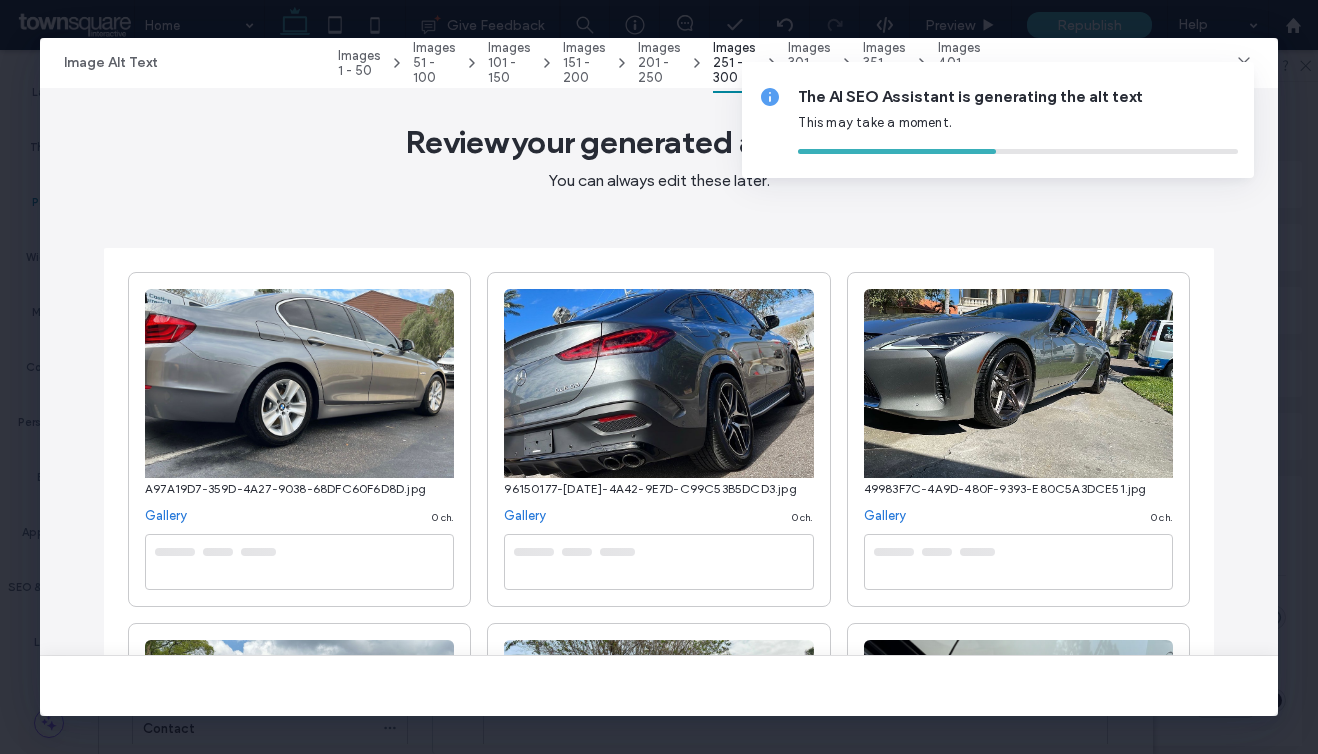 type on "**********" 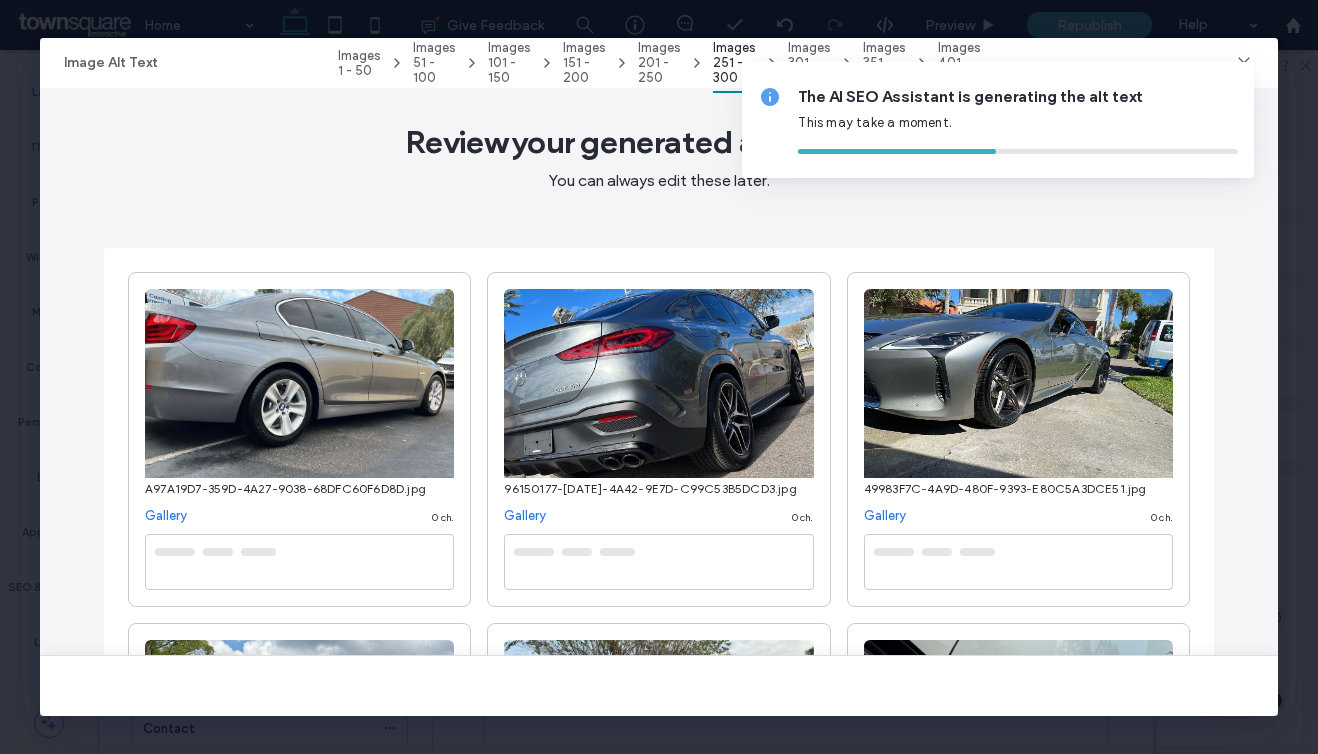 type on "**********" 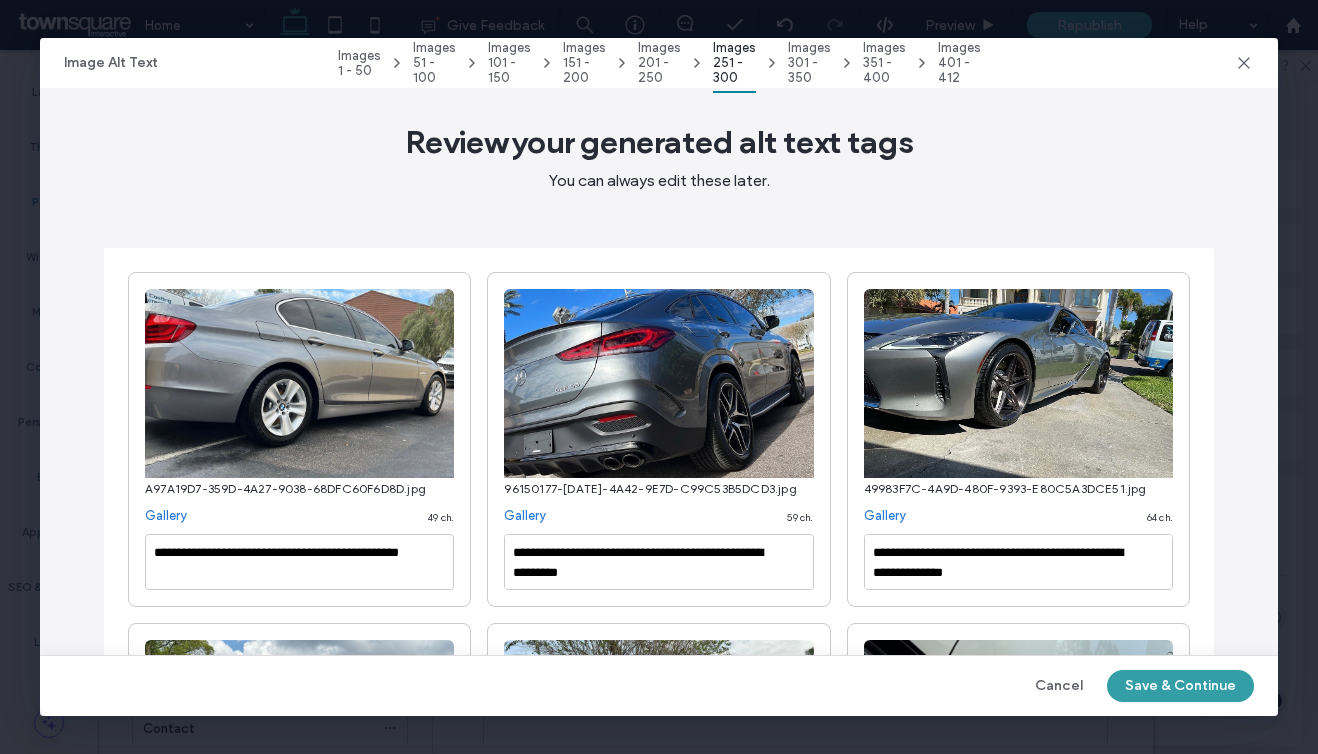 click on "Save & Continue" at bounding box center (1180, 686) 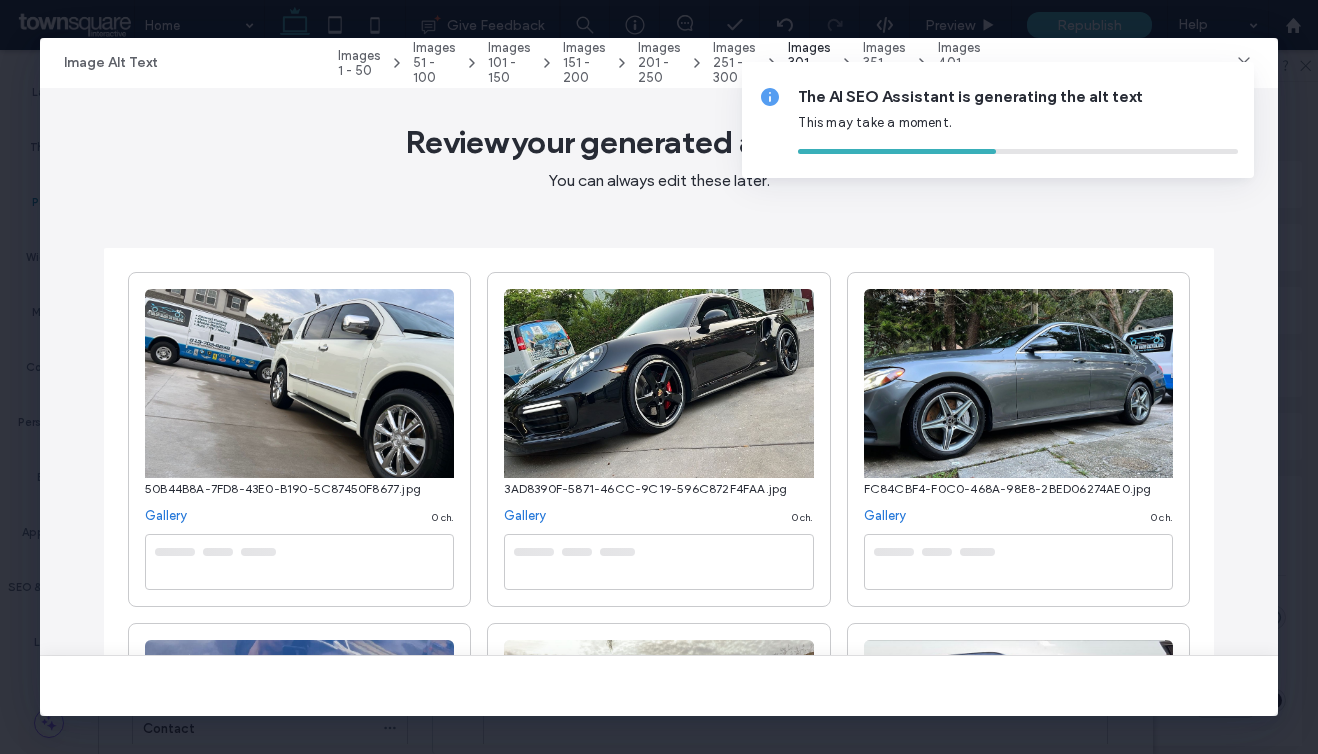 type on "**********" 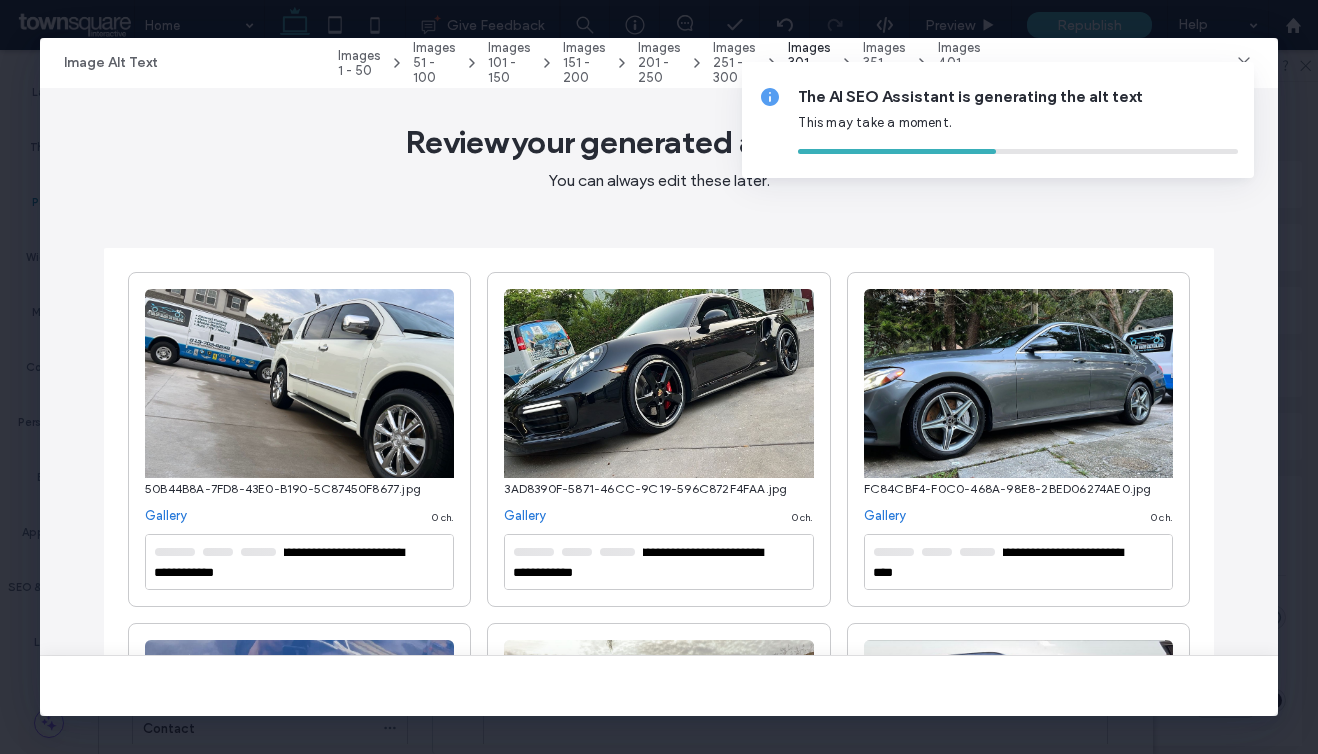 type on "**********" 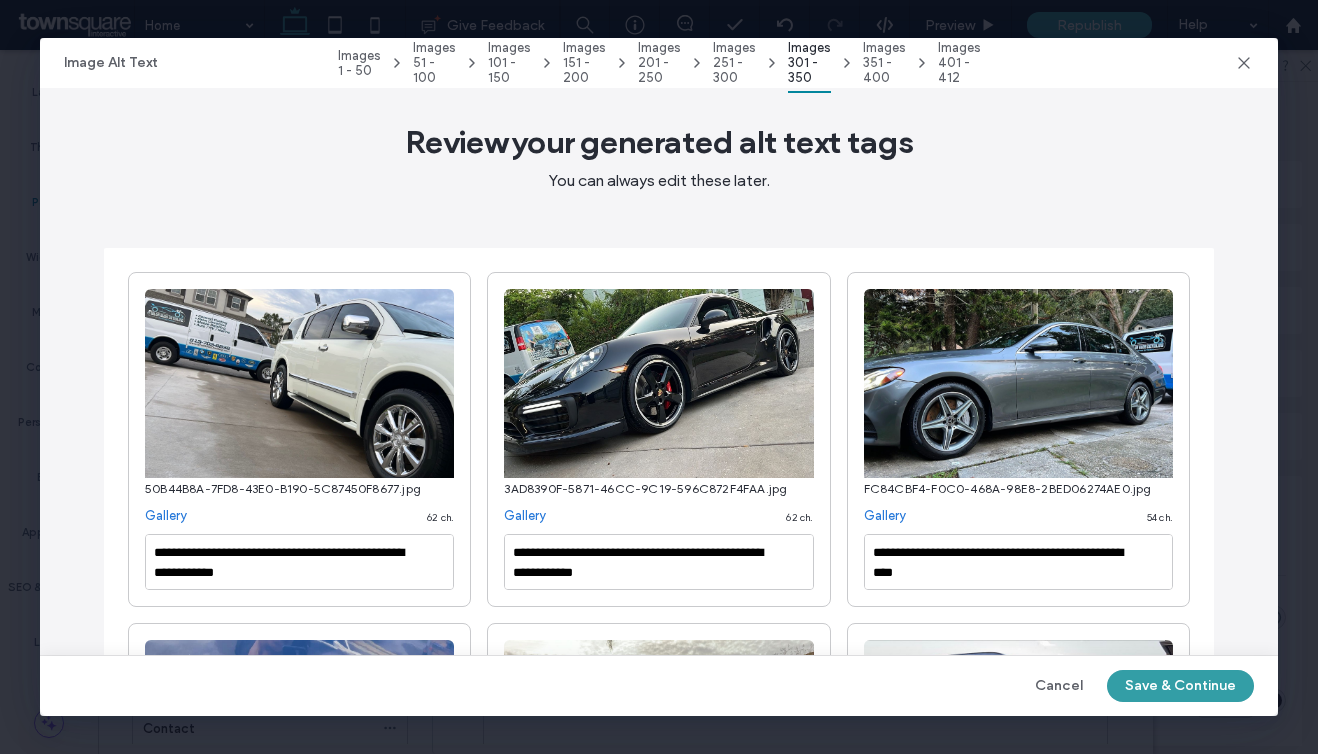 click on "Save & Continue" at bounding box center [1180, 686] 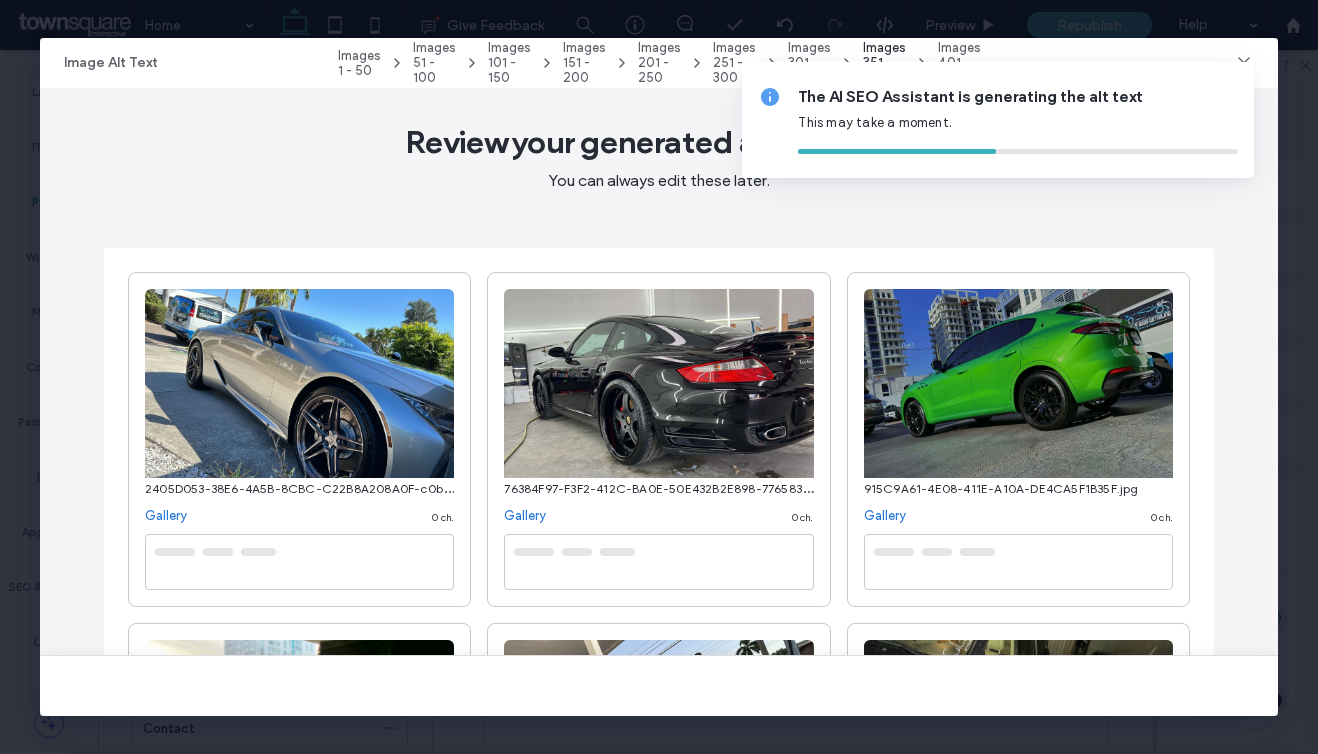 type on "**********" 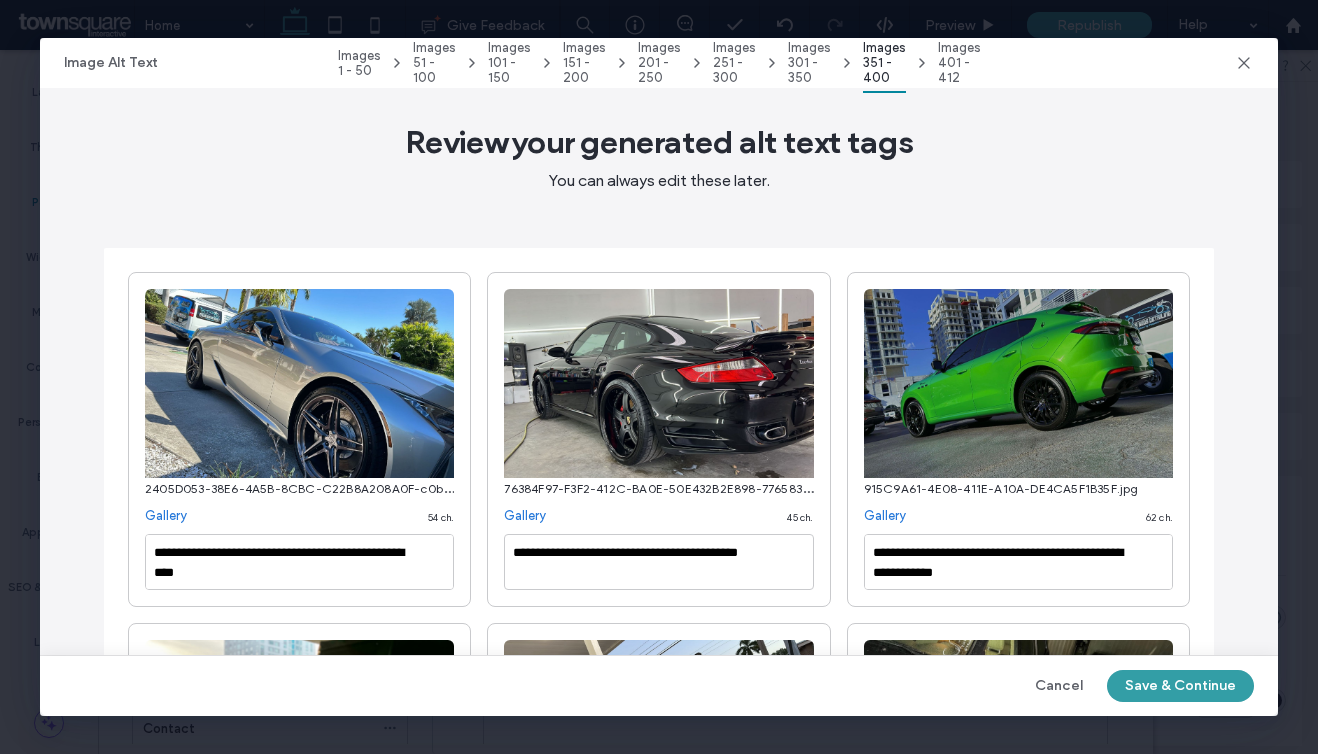 click on "Save & Continue" at bounding box center (1180, 686) 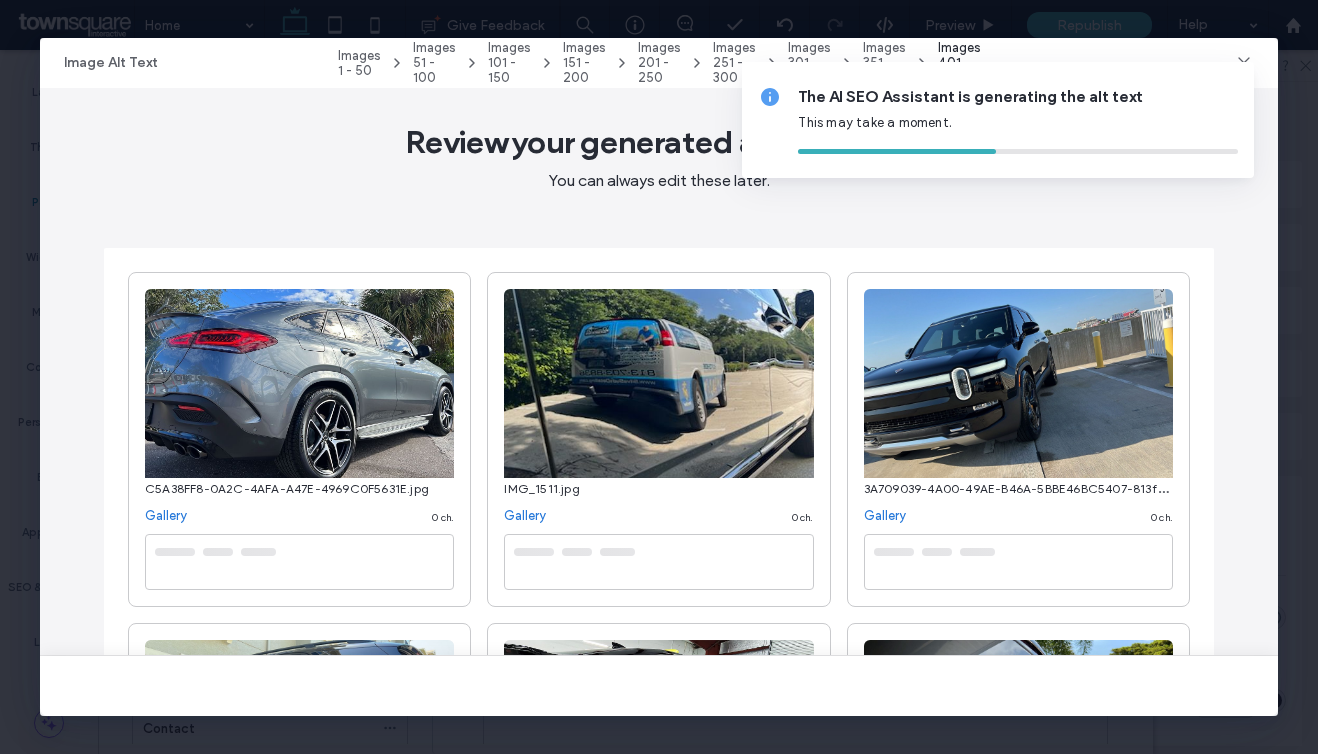 type 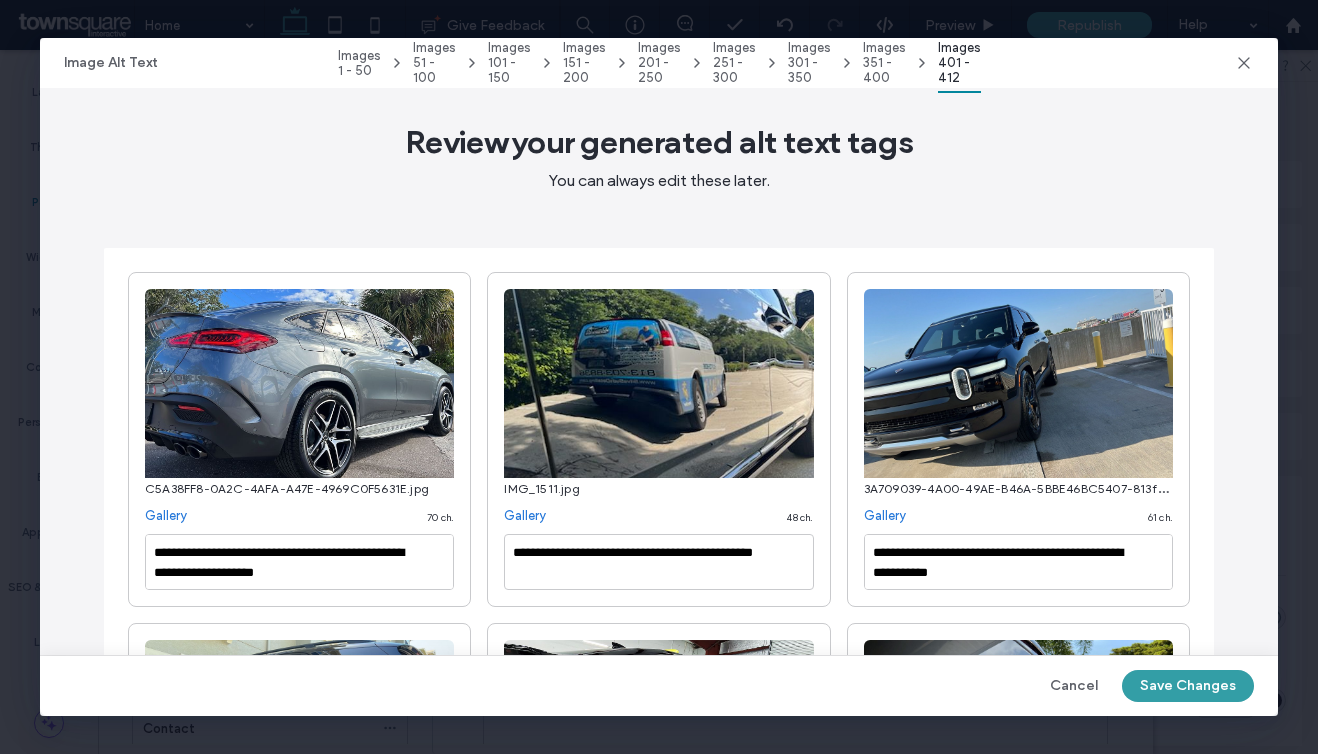 click on "Save Changes" at bounding box center [1188, 686] 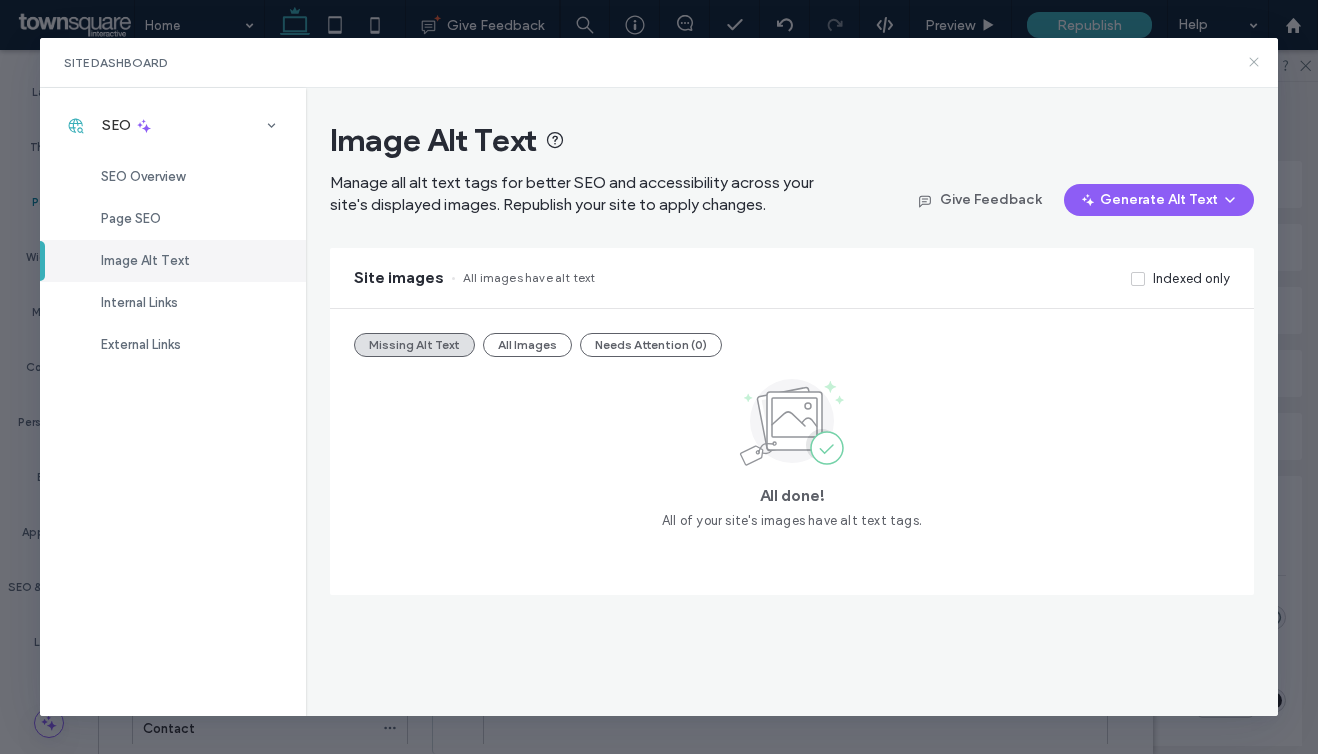 click 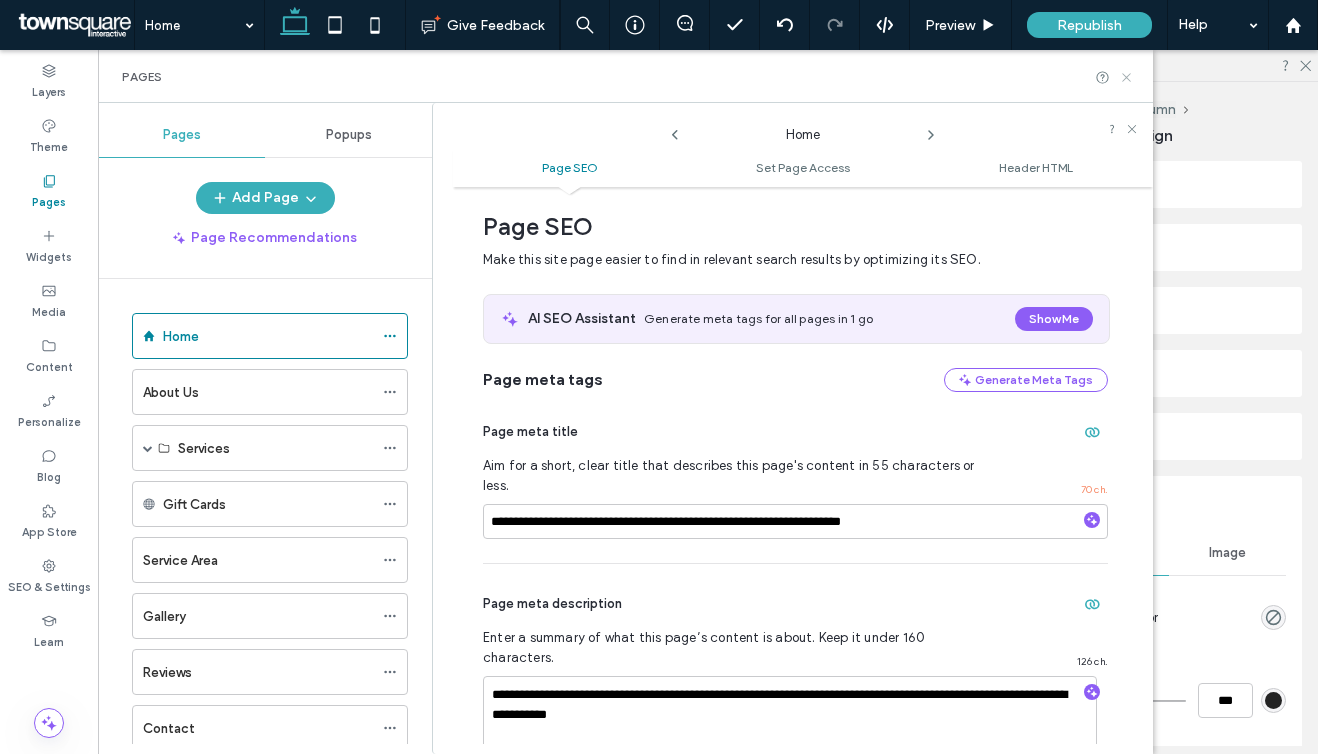 click 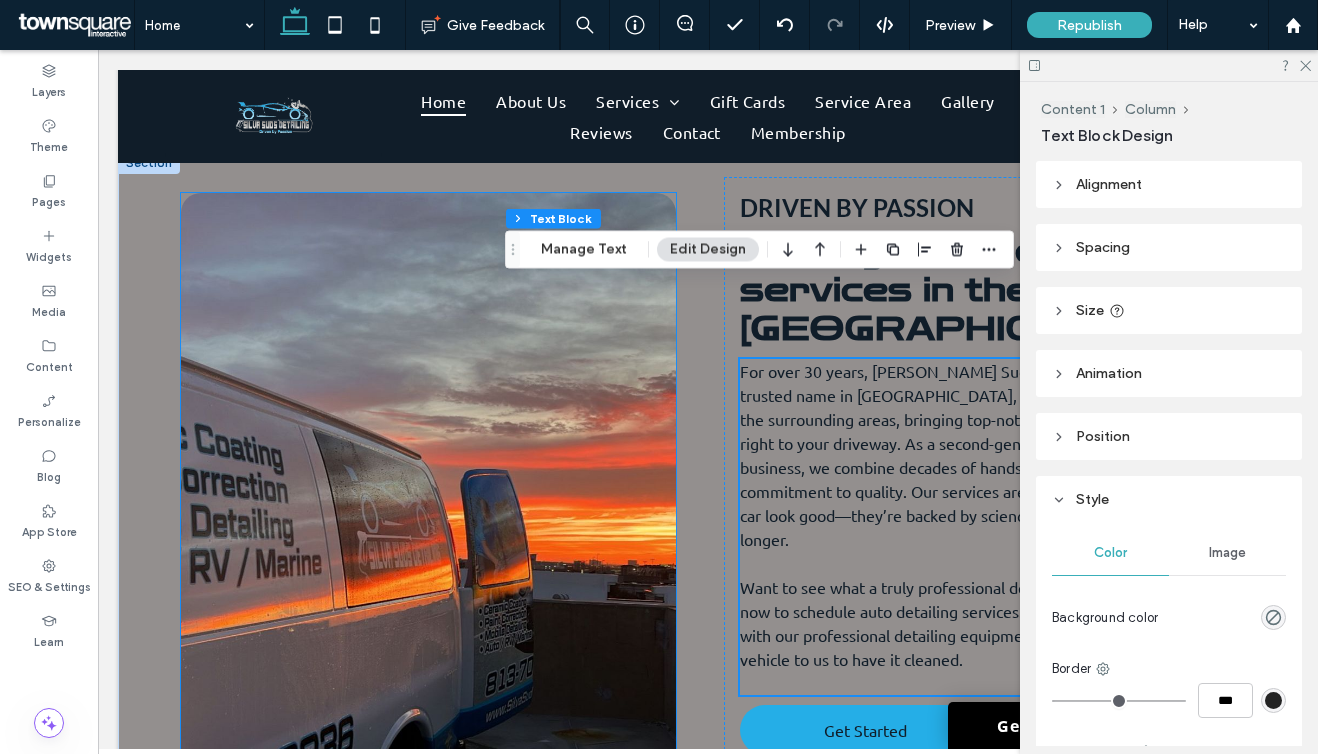 scroll, scrollTop: 1273, scrollLeft: 0, axis: vertical 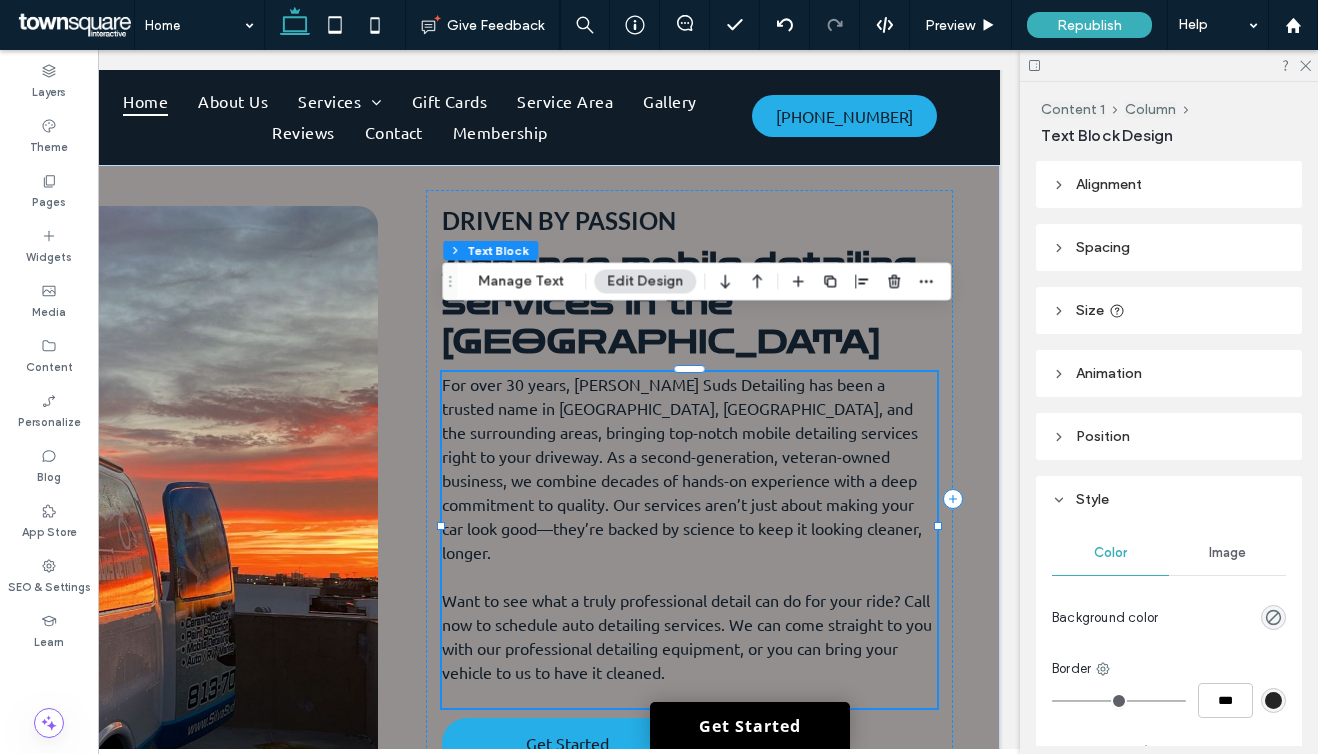 click on "For over 30 years, [PERSON_NAME] Suds Detailing has been a trusted name in [GEOGRAPHIC_DATA], [GEOGRAPHIC_DATA], and the surrounding areas, bringing top-notch mobile detailing services right to your driveway. As a second-generation, veteran-owned business, we combine decades of hands-on experience with a deep commitment to quality. Our services aren’t just about making your car look good—they’re backed by science to keep it looking cleaner, longer." at bounding box center (682, 468) 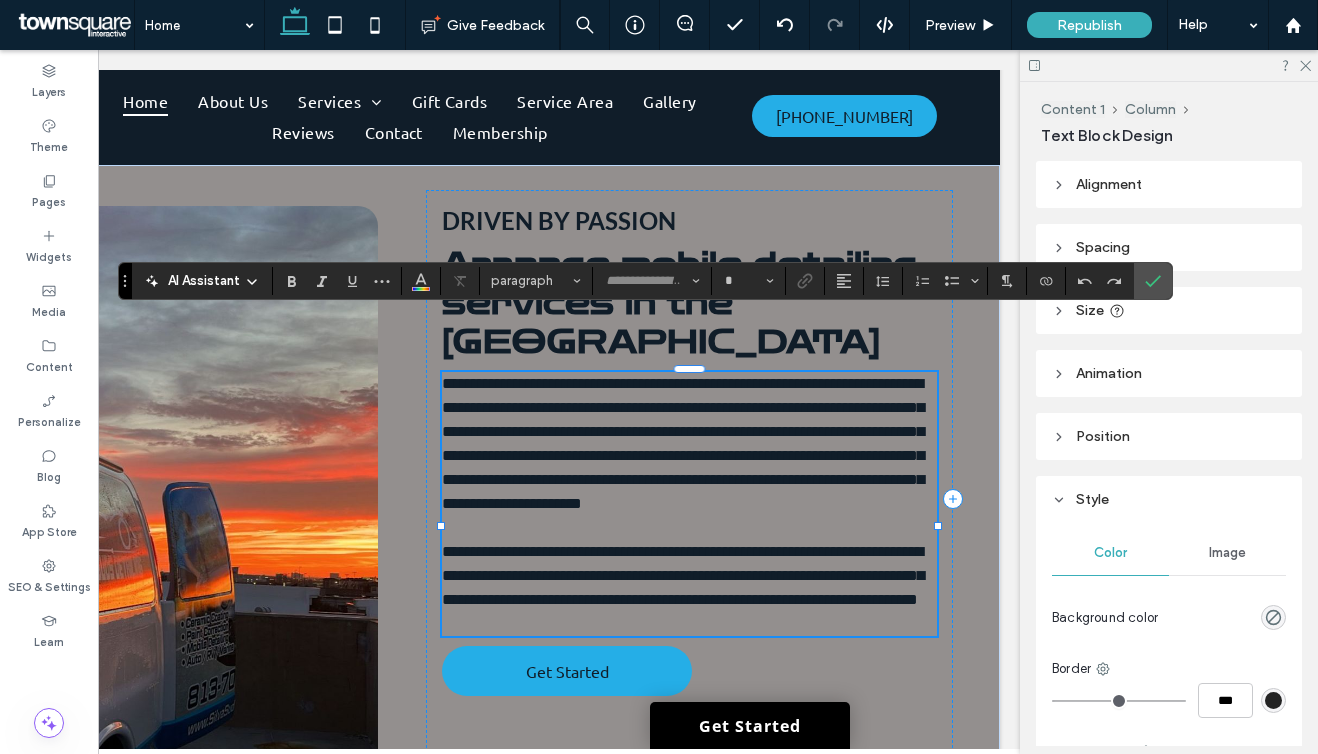 click on "**********" at bounding box center (689, 444) 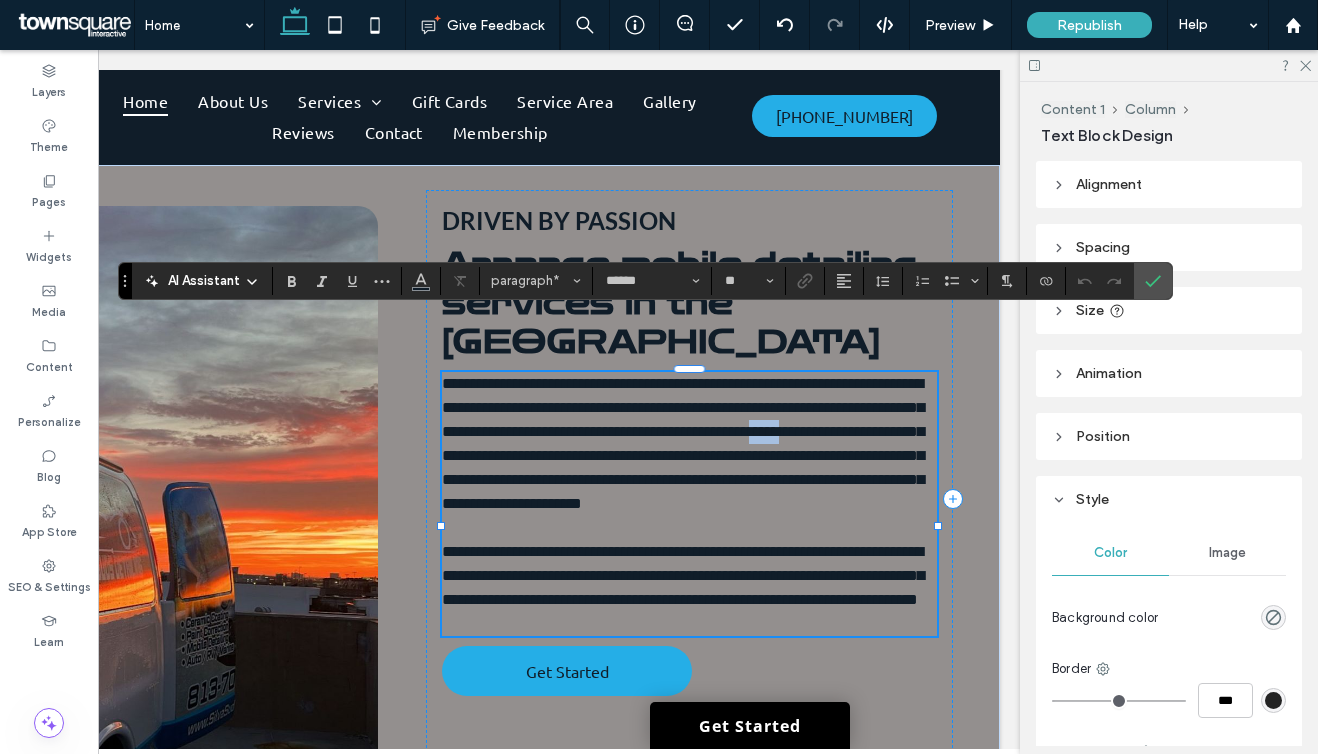click on "**********" at bounding box center [689, 444] 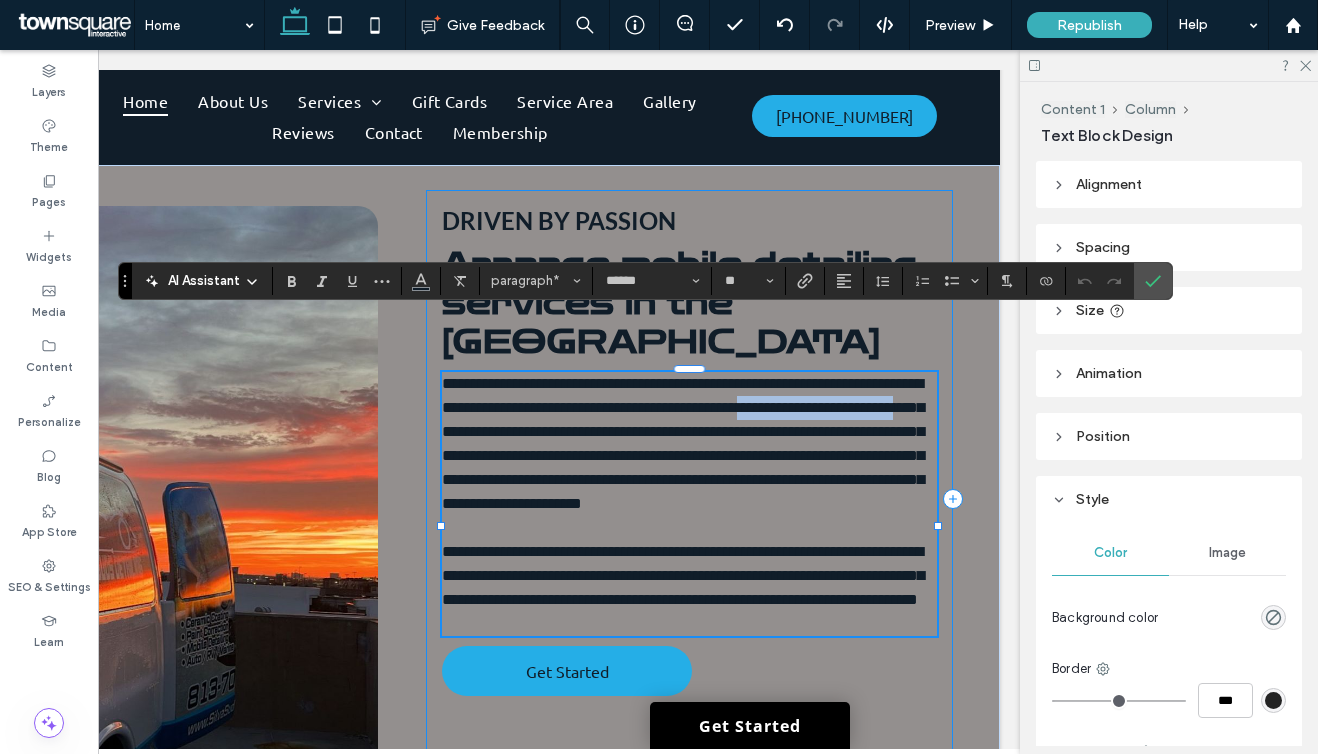 drag, startPoint x: 625, startPoint y: 375, endPoint x: 434, endPoint y: 380, distance: 191.06543 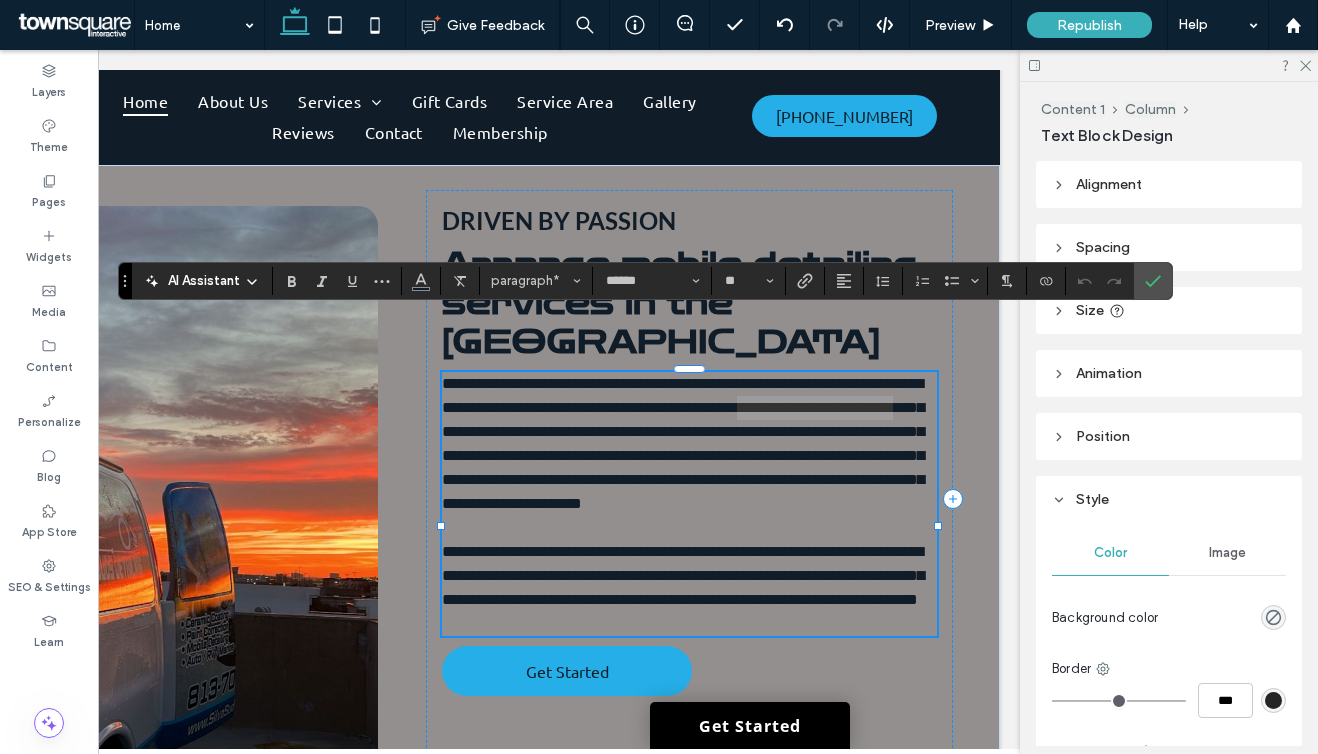 click on "AI Assistant paragraph* ****** **" at bounding box center (645, 281) 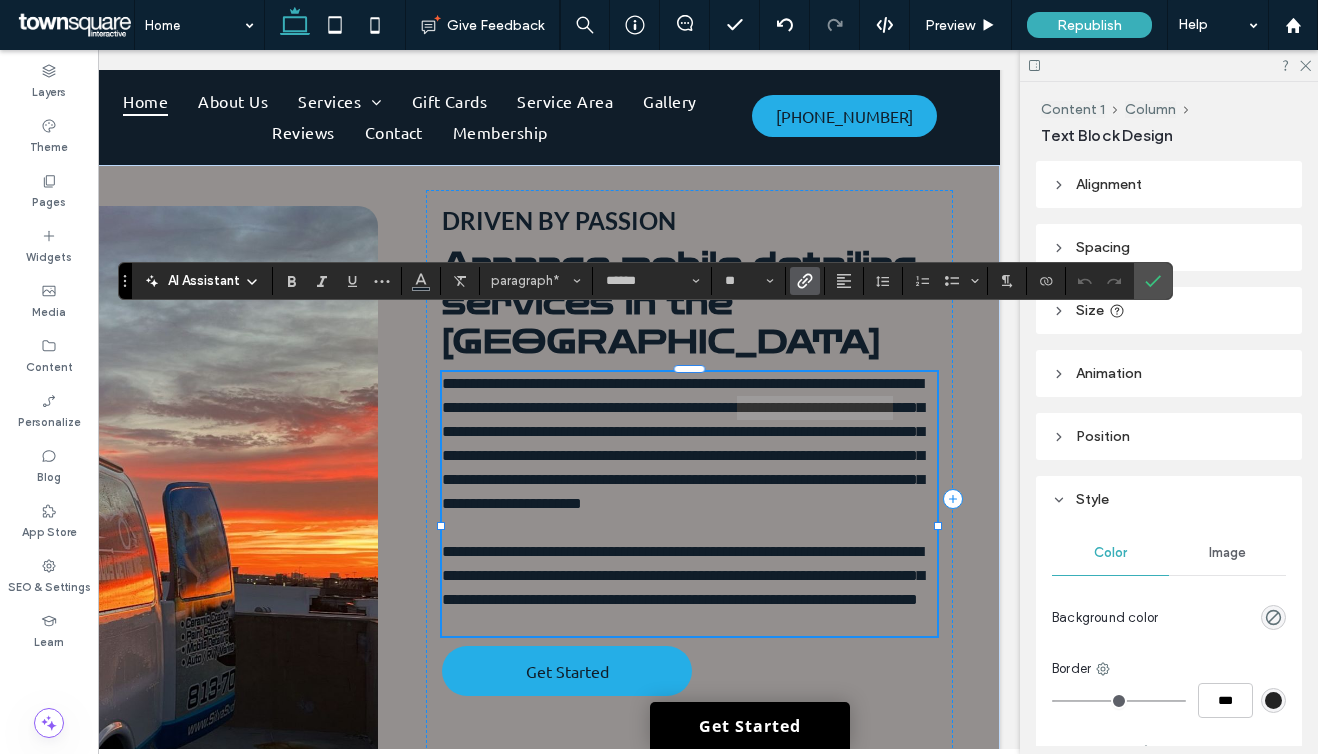 click 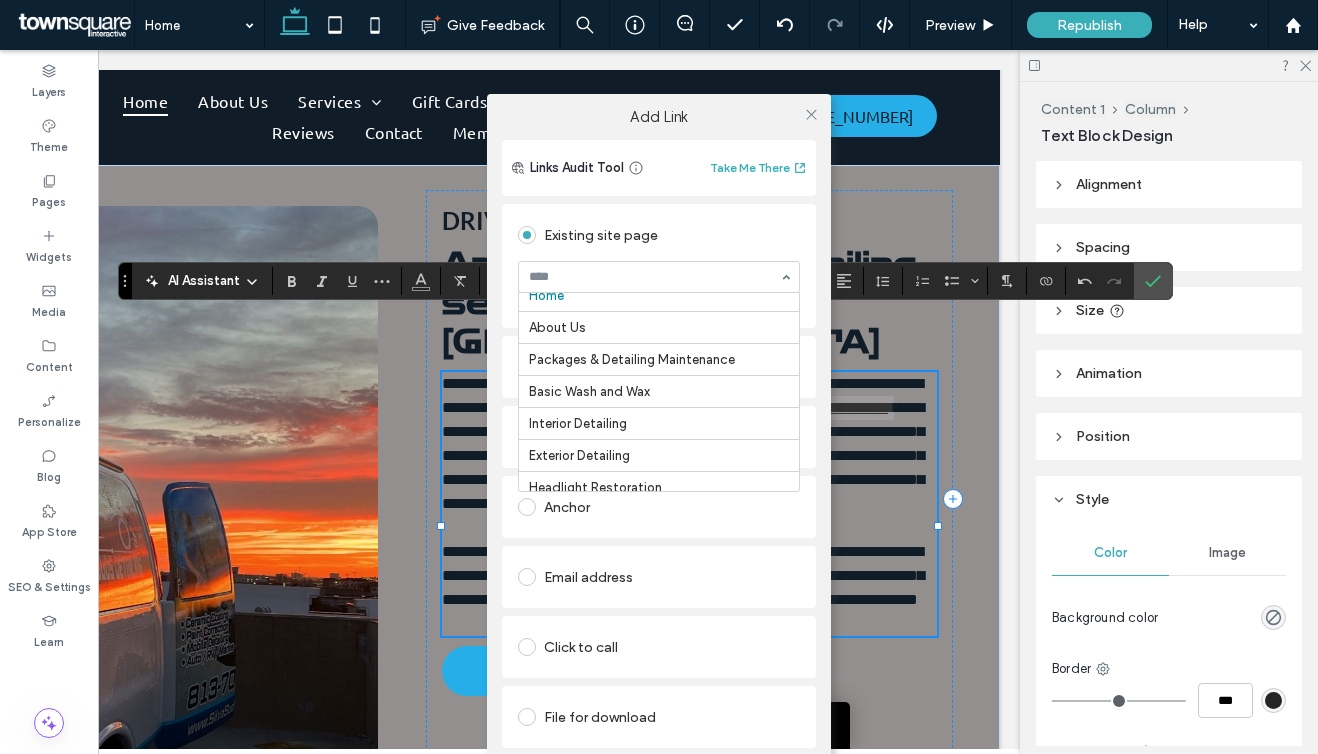 scroll, scrollTop: 11, scrollLeft: 0, axis: vertical 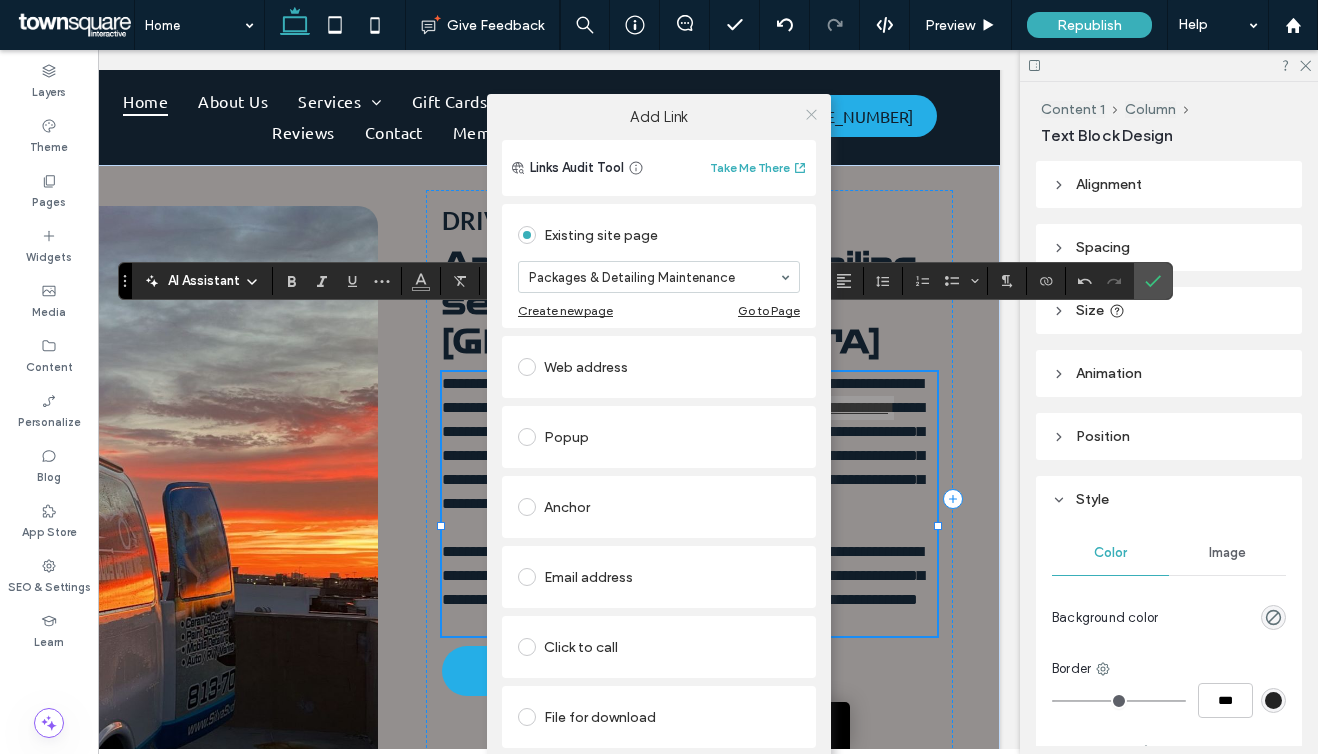 click 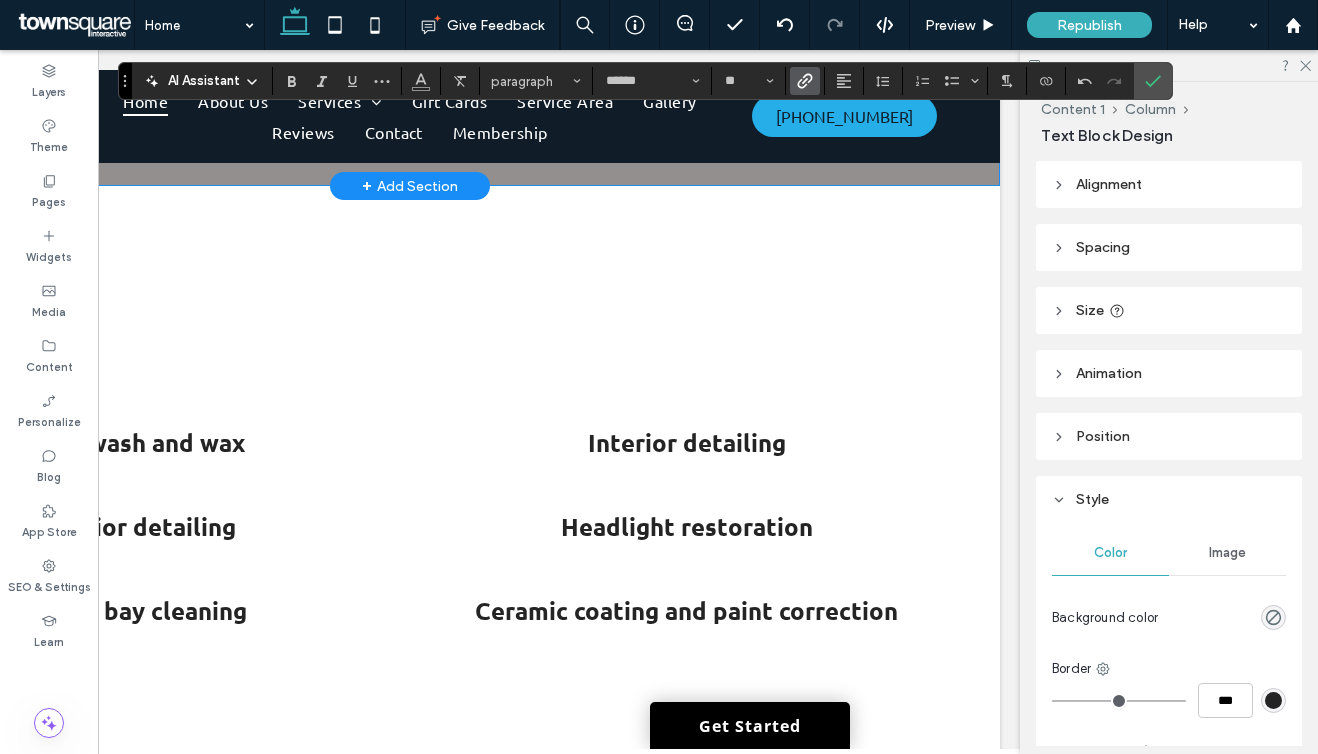 scroll, scrollTop: 2047, scrollLeft: 0, axis: vertical 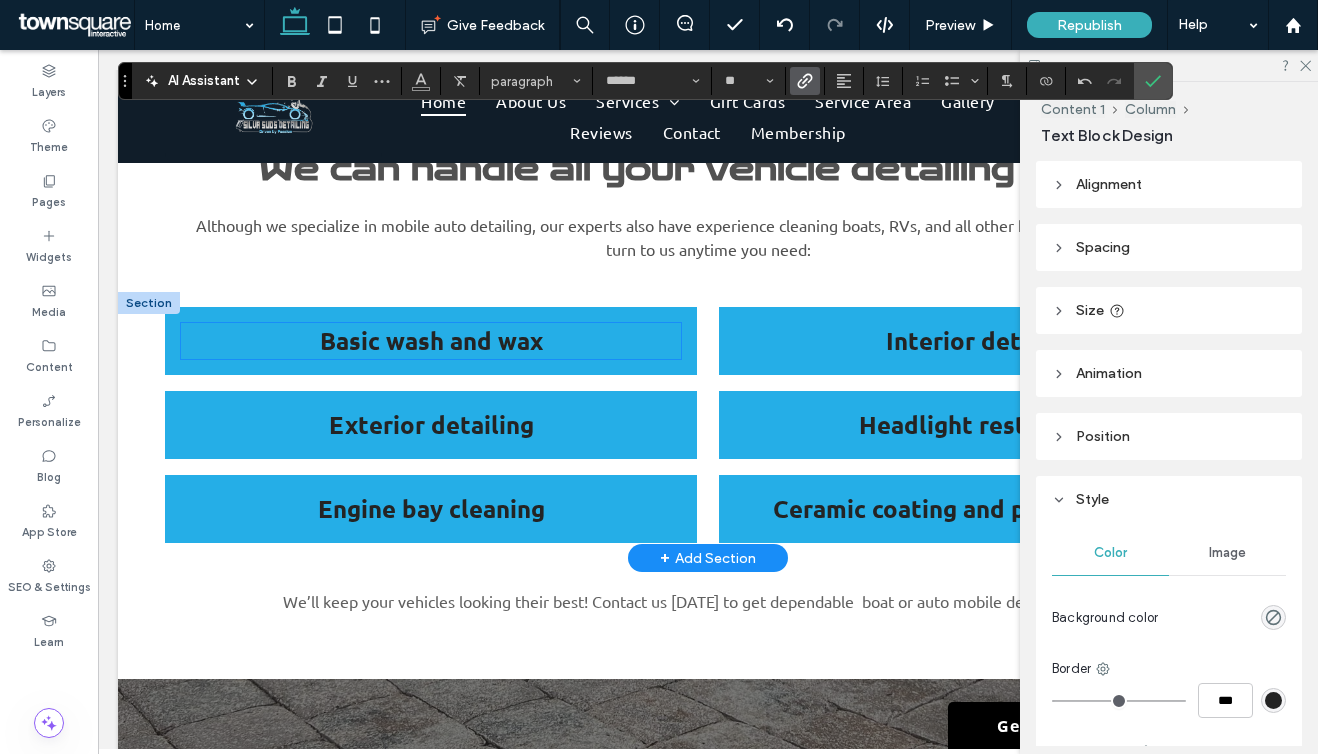 click on "Basic wash and wax" at bounding box center (431, 341) 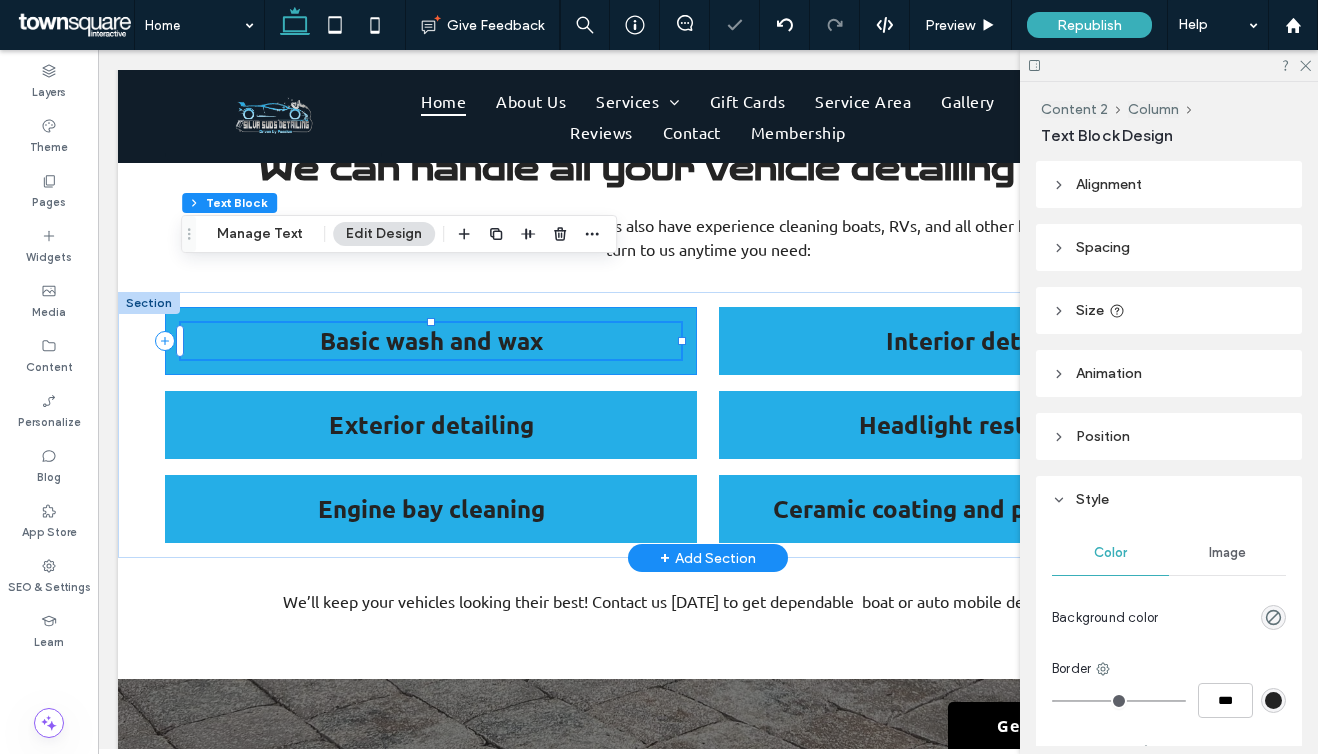 click on "Basic wash and wax" at bounding box center [431, 341] 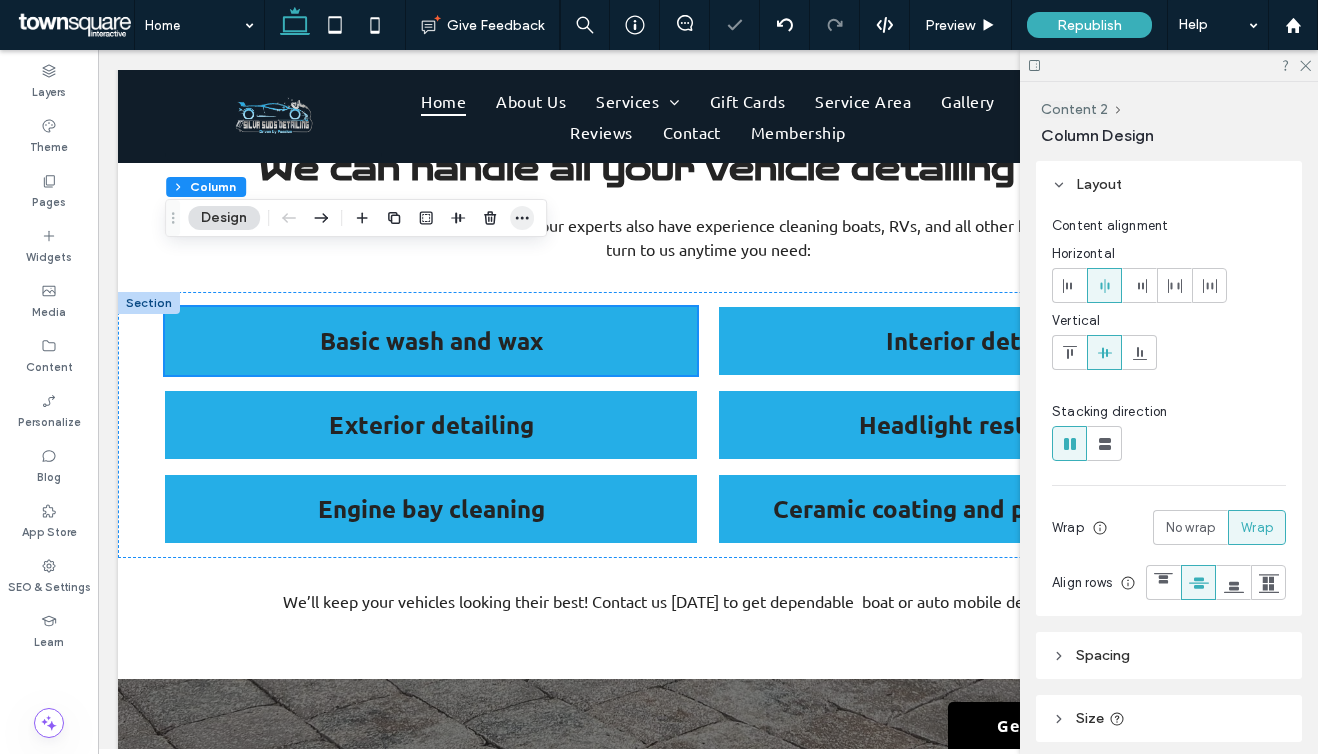 click 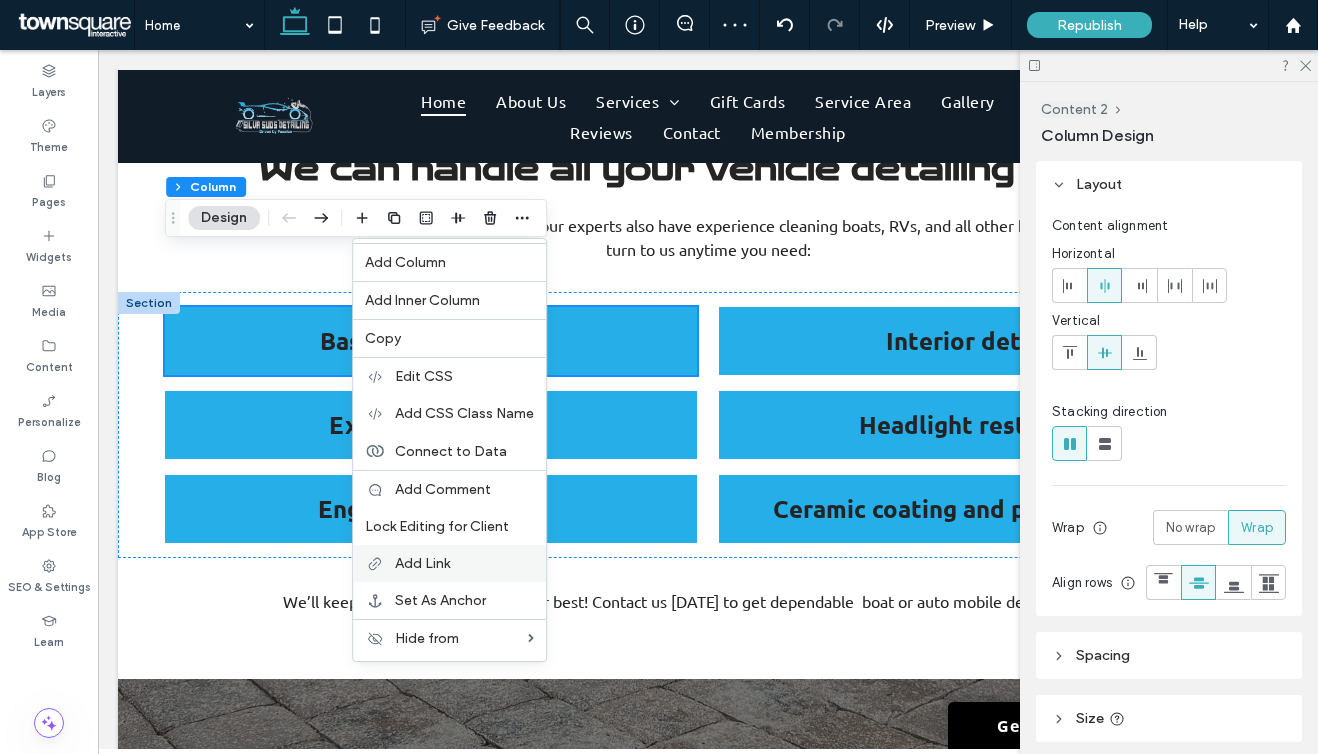 click on "Add Link" at bounding box center (449, 563) 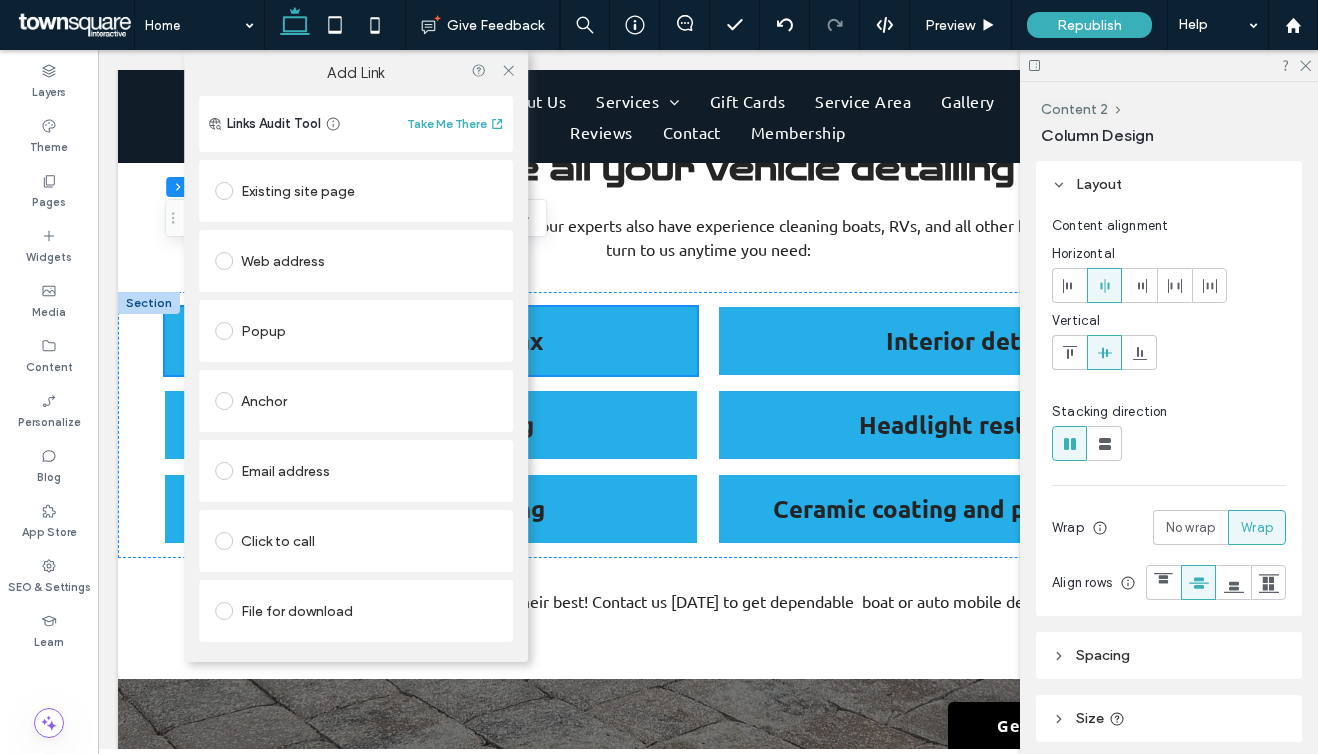 click on "Existing site page" at bounding box center [356, 191] 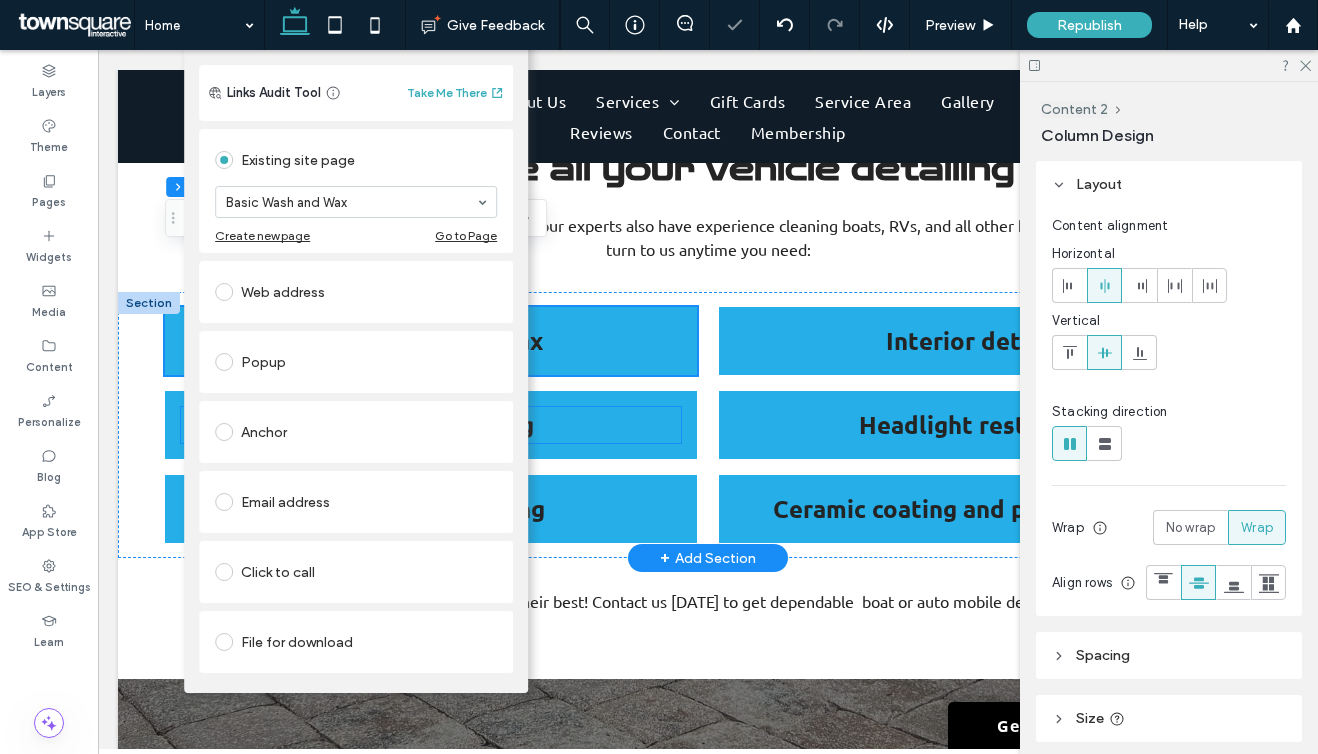 click on "Exterior detailing" at bounding box center (431, 425) 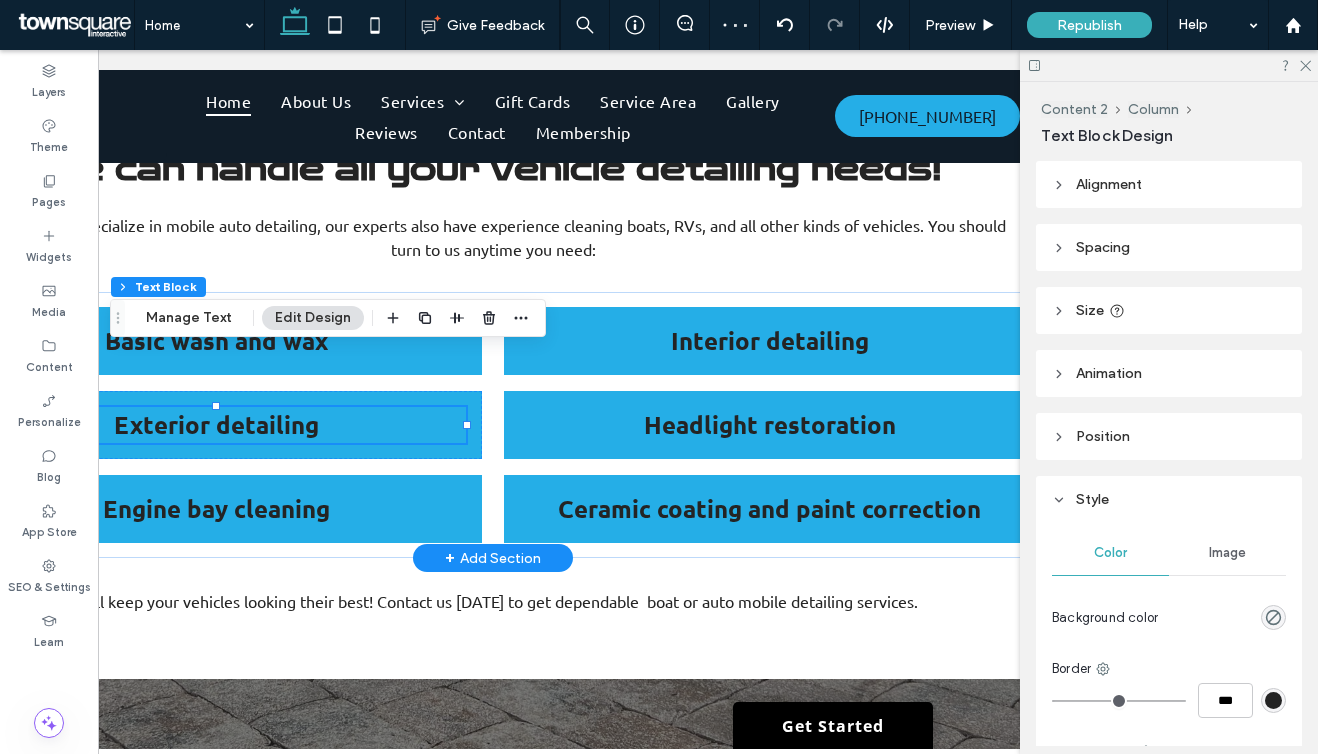 scroll, scrollTop: 0, scrollLeft: 257, axis: horizontal 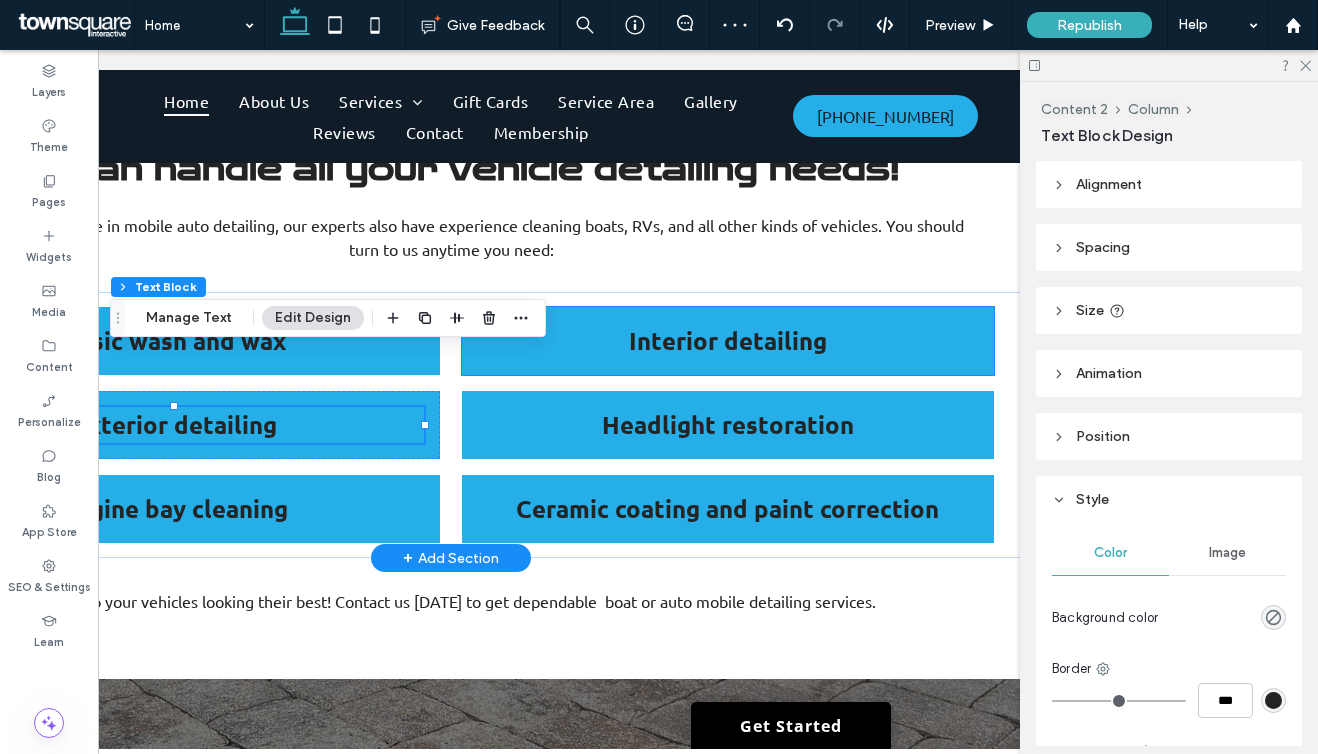 click on "Interior detailing" at bounding box center [728, 341] 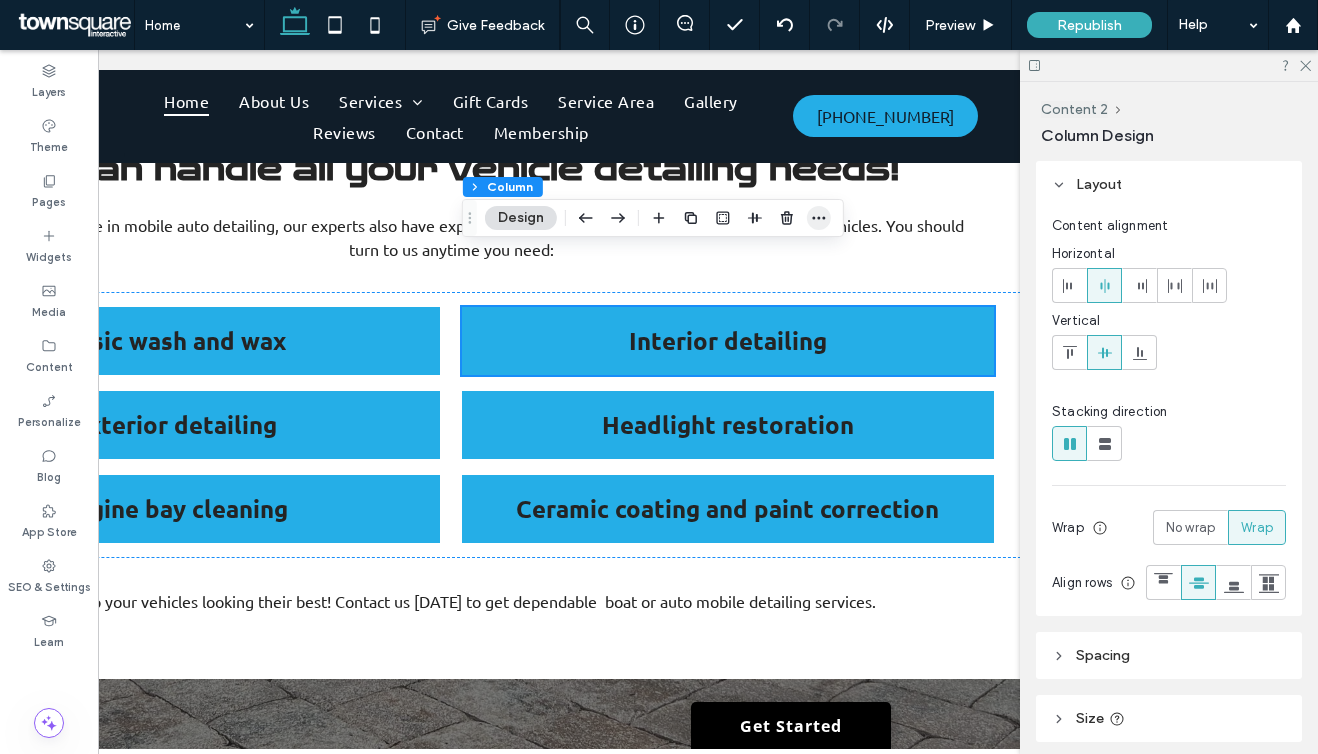 click 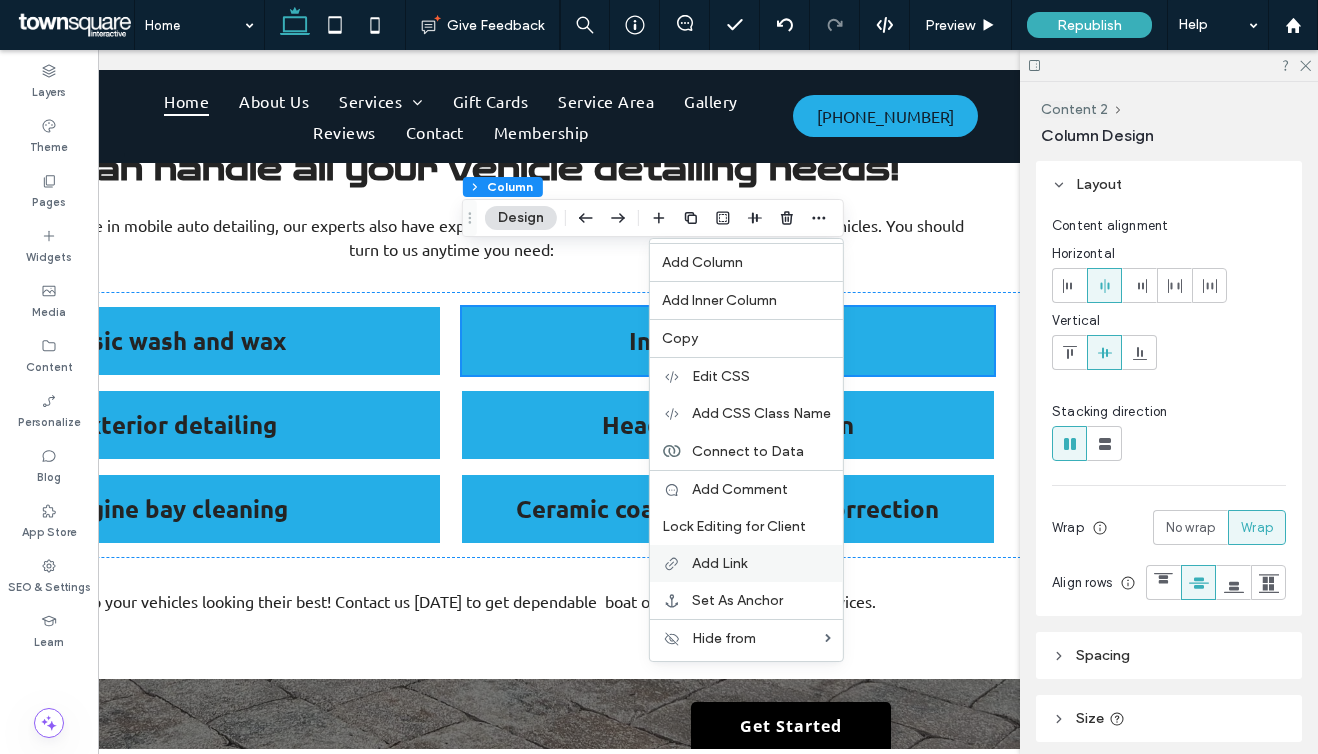 click on "Add Link" at bounding box center [719, 563] 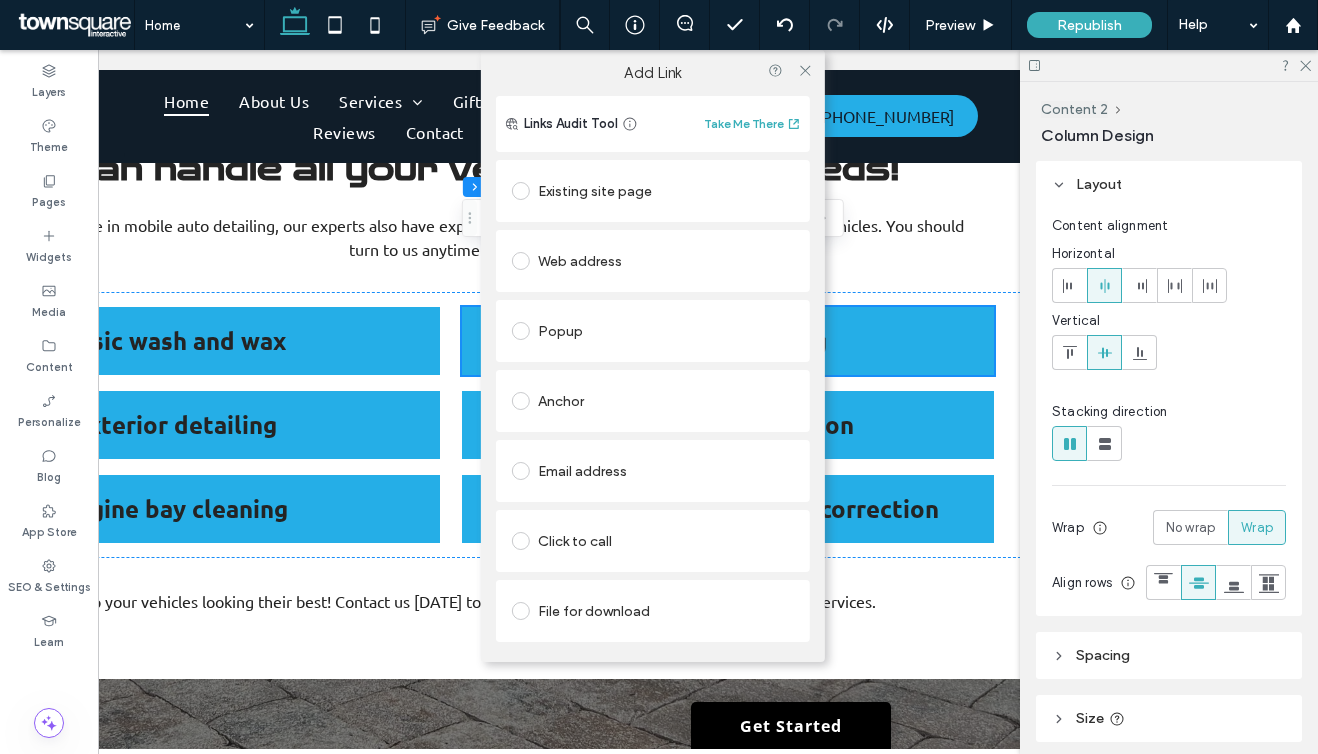 click on "Existing site page" at bounding box center (653, 191) 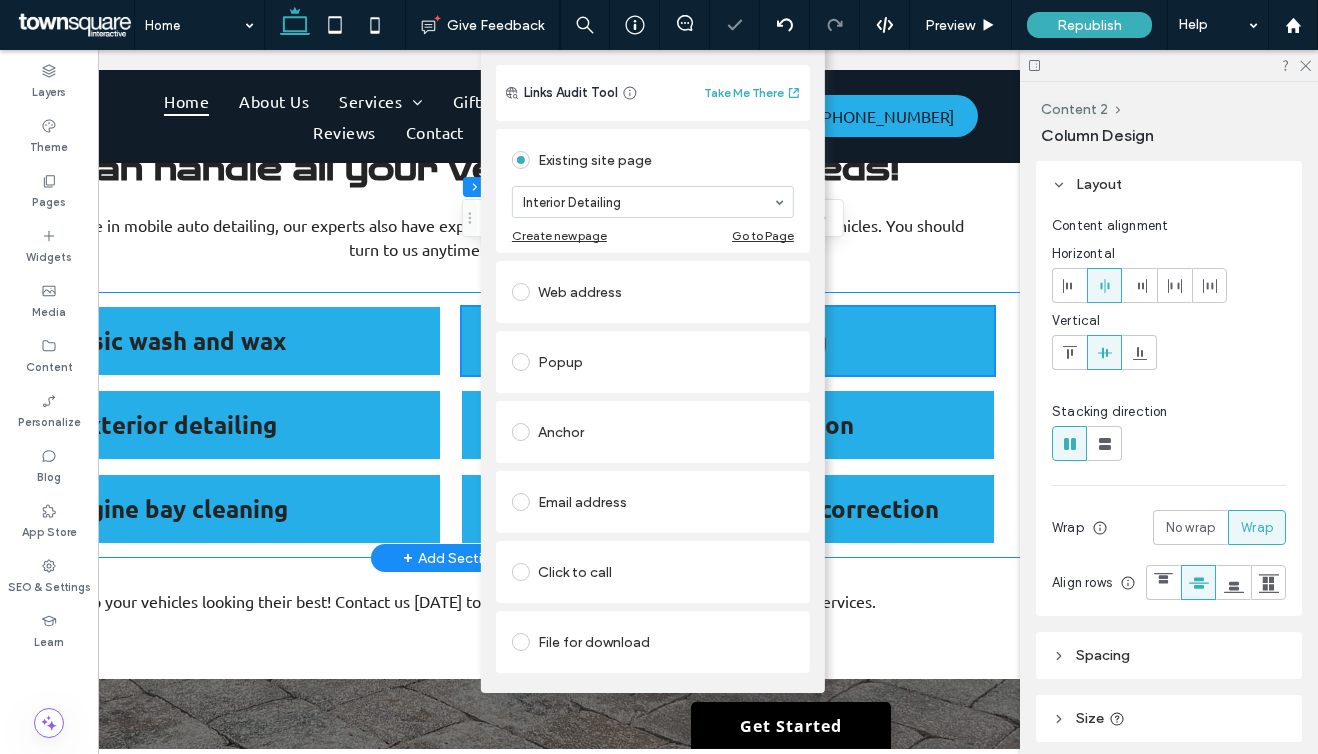 click on "Basic wash and wax
Interior detailing
Exterior detailing
Headlight restoration
Engine bay cleaning
Ceramic coating and paint correction" at bounding box center (451, 425) 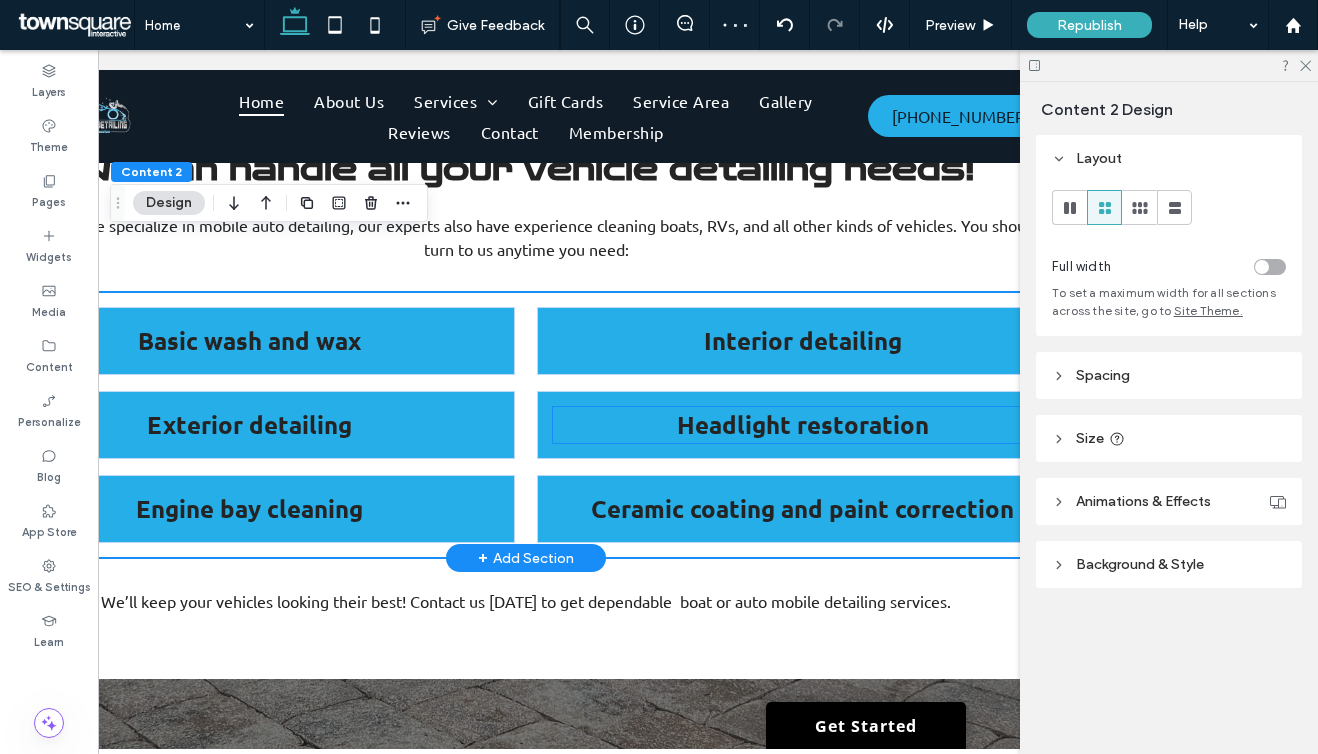 scroll, scrollTop: 0, scrollLeft: 84, axis: horizontal 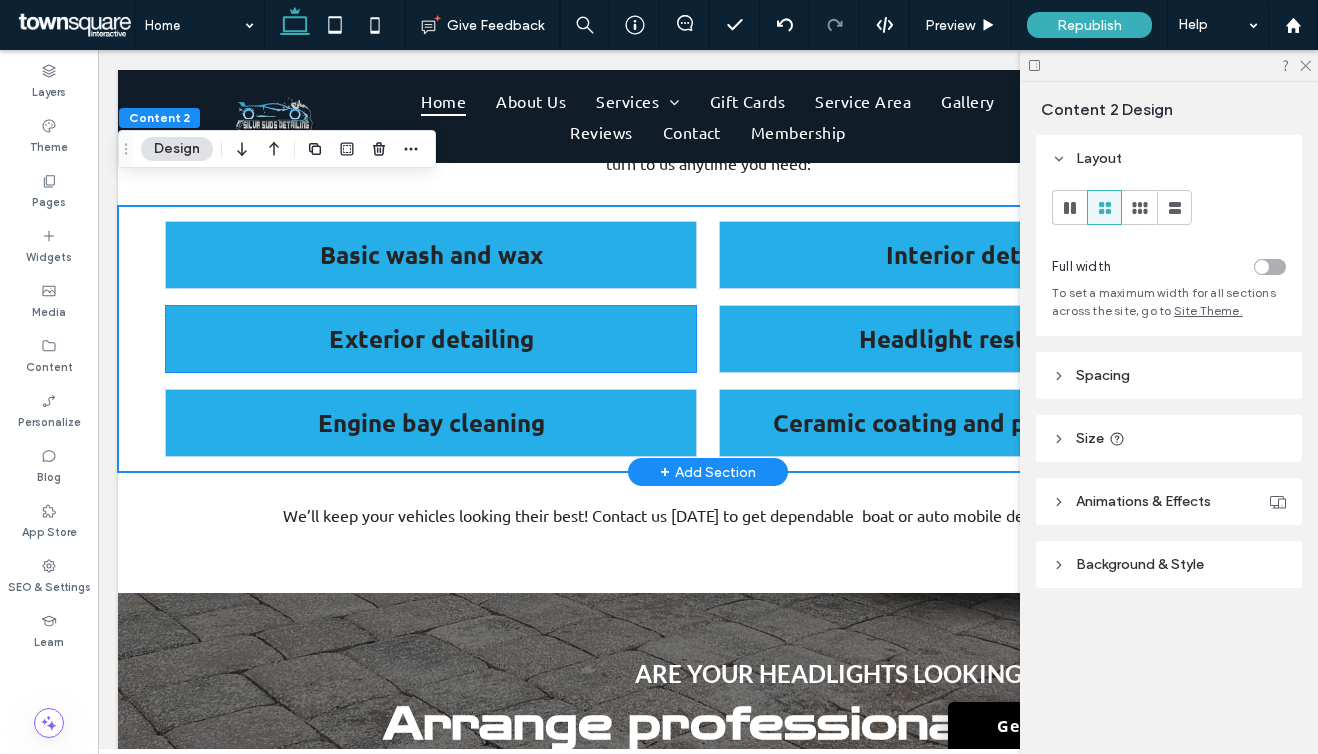 click on "Exterior detailing" at bounding box center [431, 339] 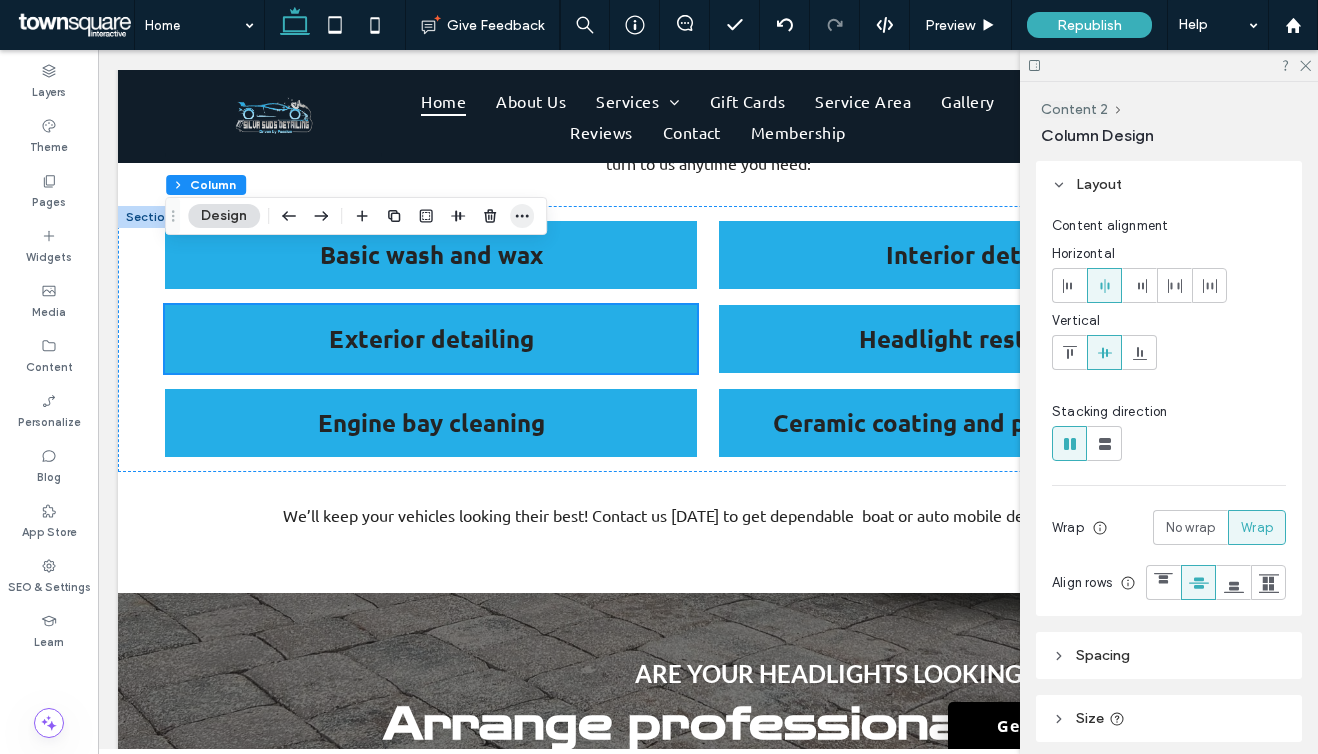 click at bounding box center [522, 216] 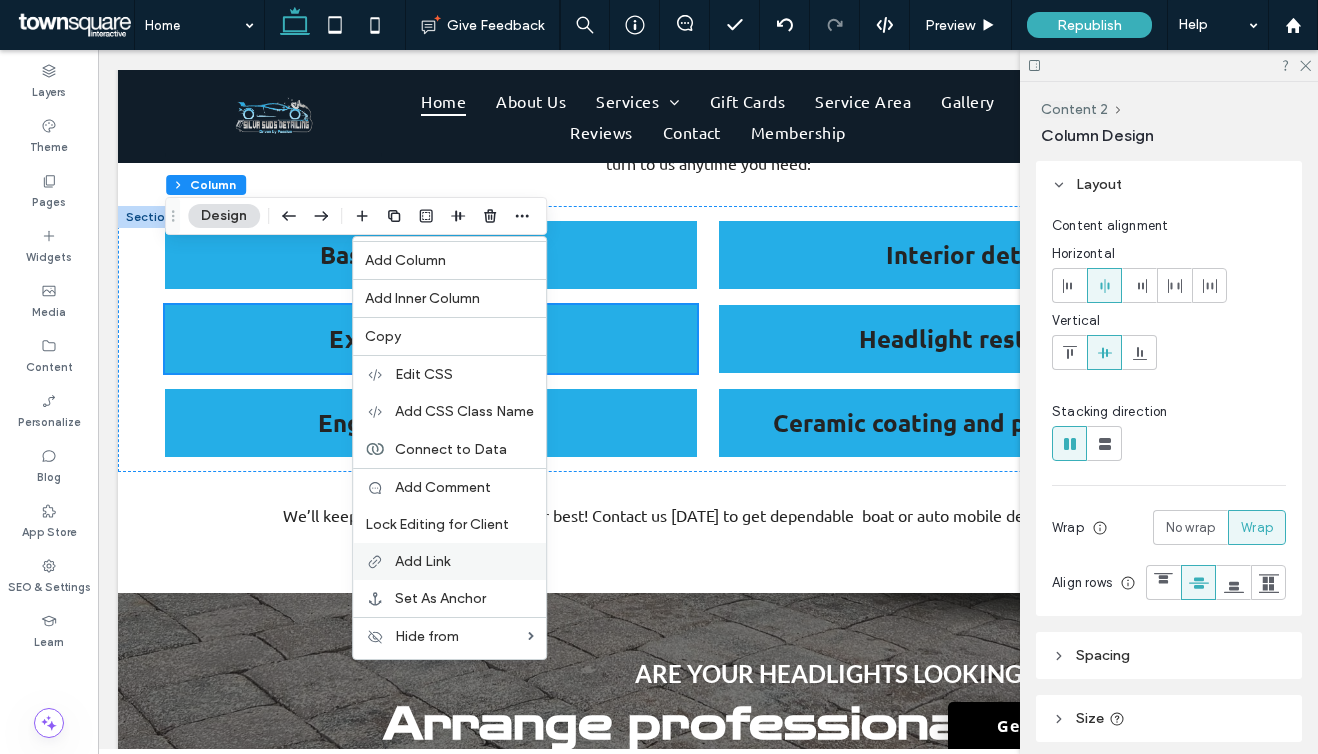 click on "Add Link" at bounding box center [422, 561] 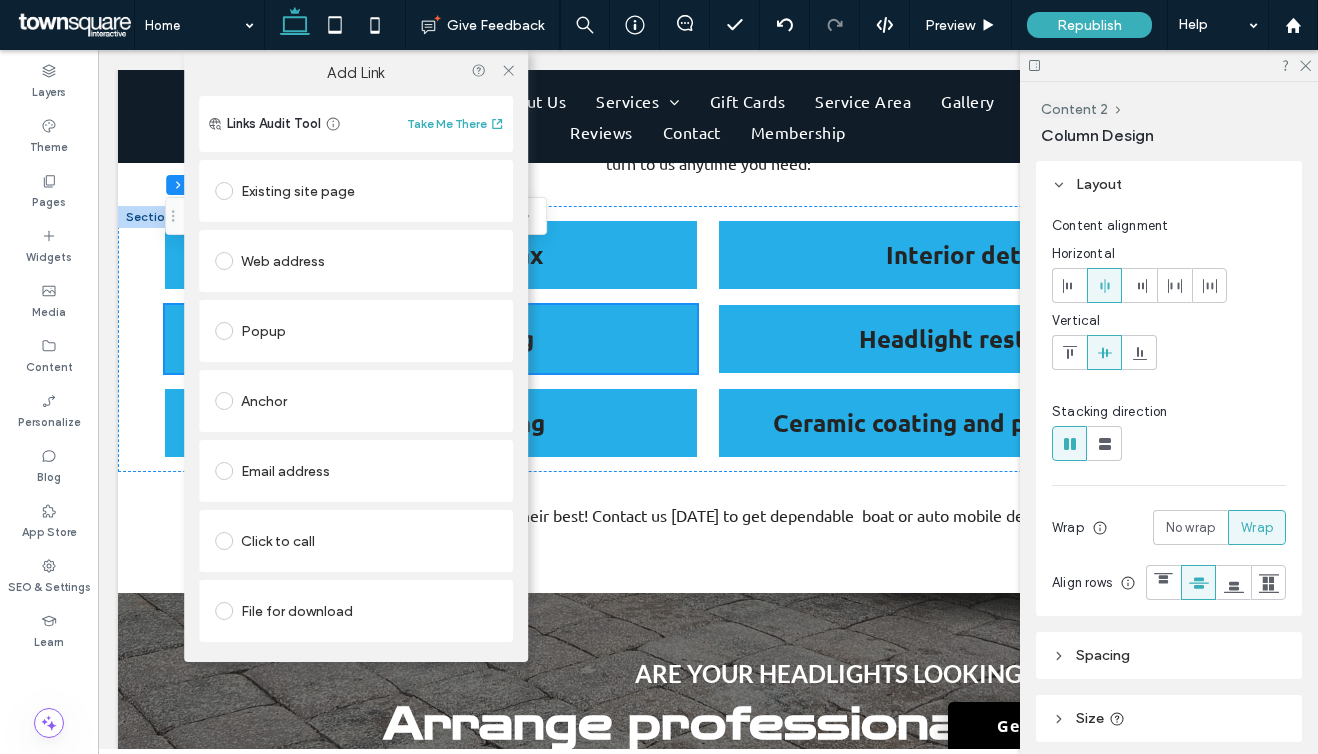 click on "Existing site page" at bounding box center [356, 191] 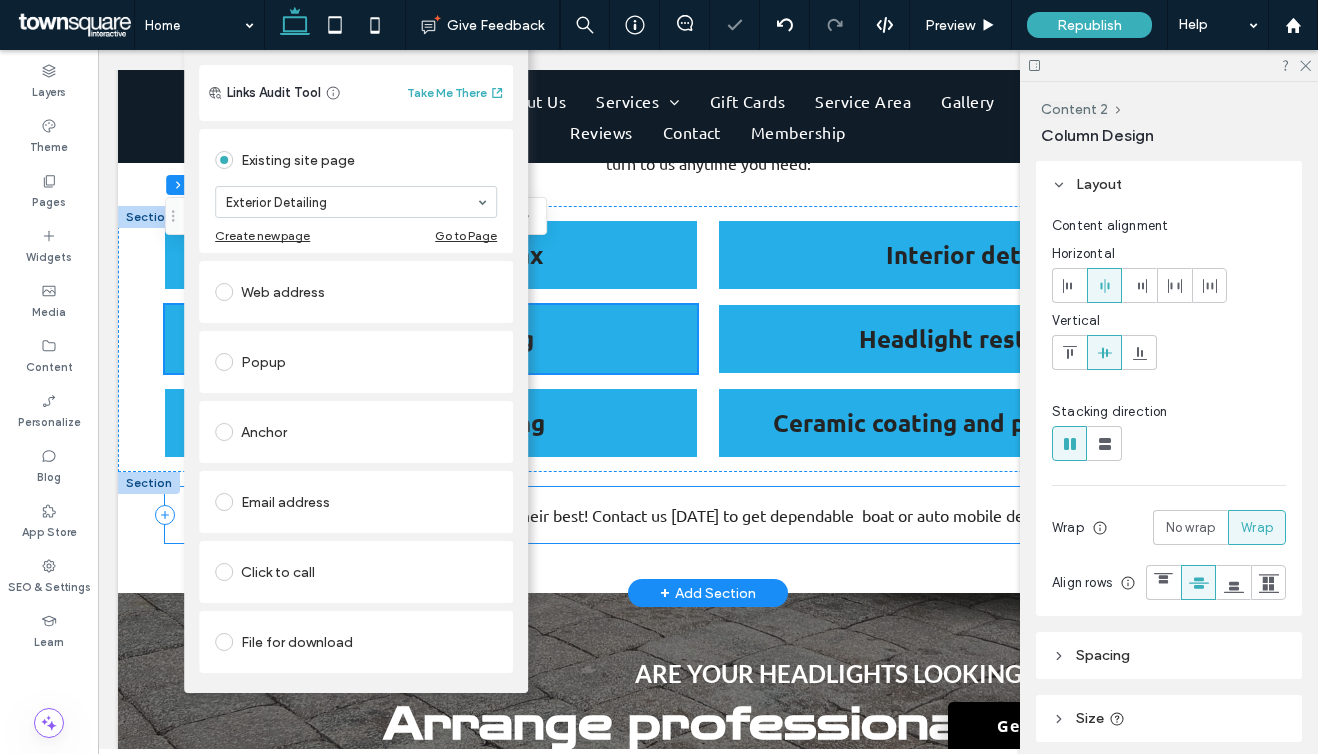 click on "We’ll keep your vehicles looking their best! Contact us [DATE] to get dependable  boat or auto mobile detailing services." at bounding box center (708, 515) 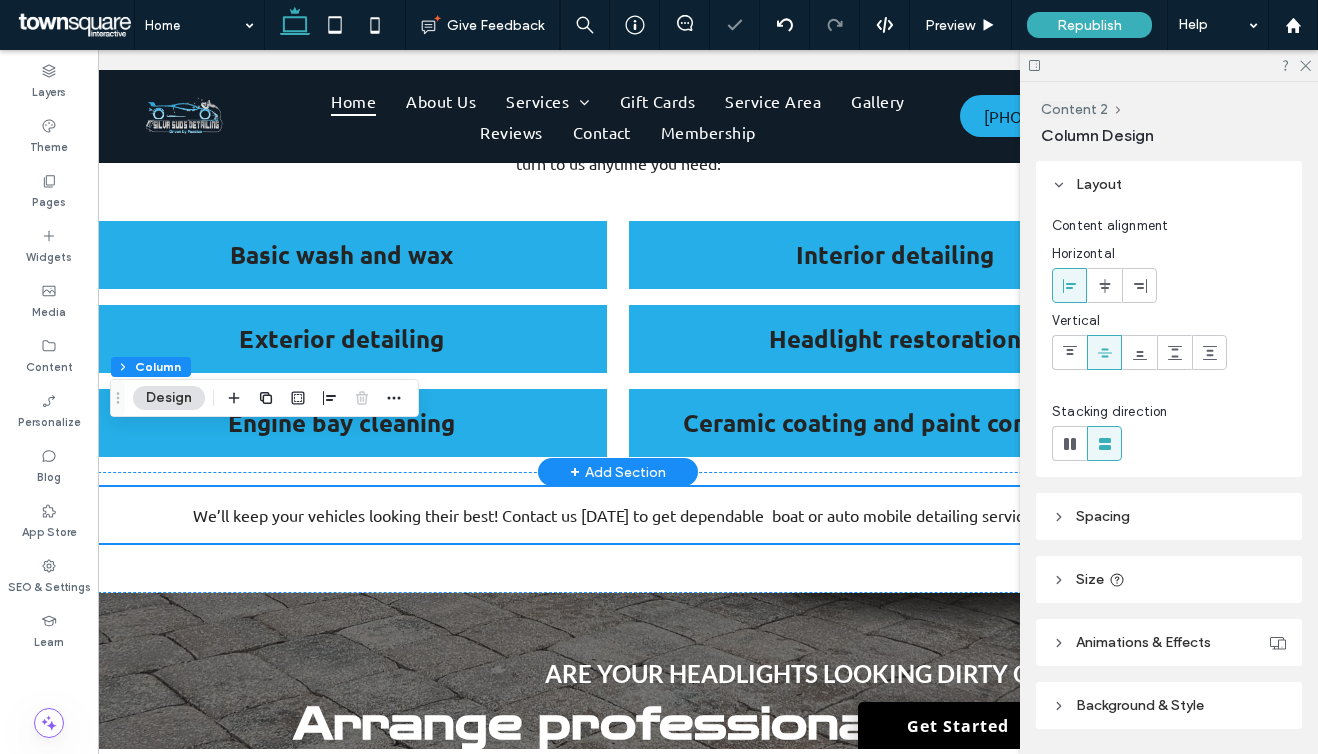 scroll, scrollTop: 0, scrollLeft: 102, axis: horizontal 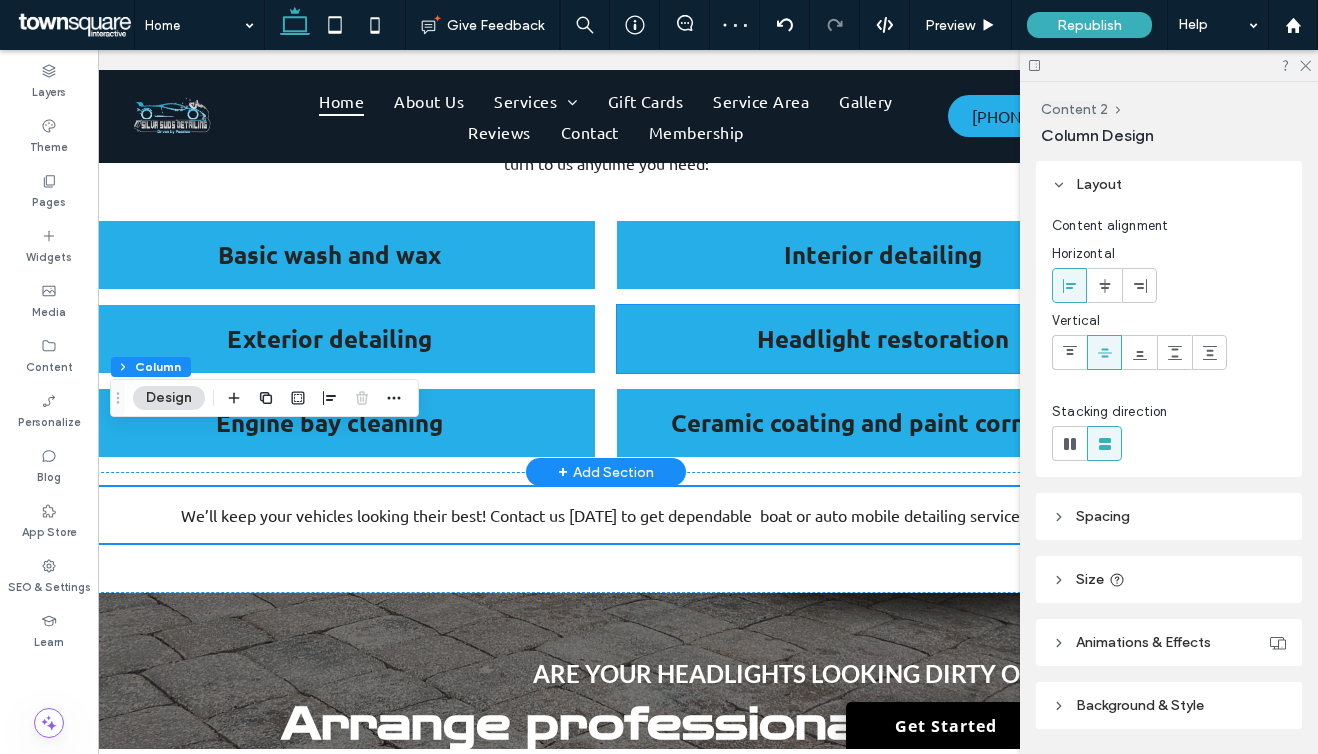 click on "Headlight restoration" at bounding box center [883, 339] 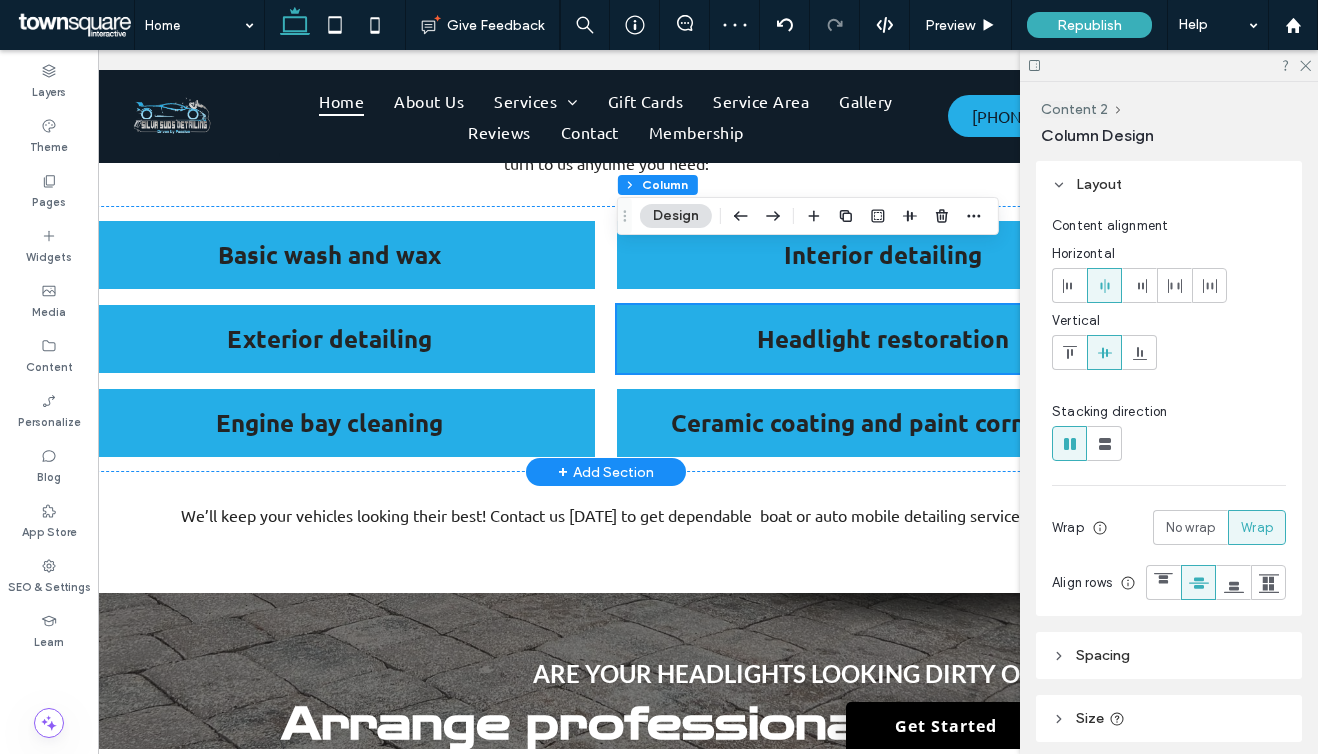 scroll, scrollTop: 0, scrollLeft: 298, axis: horizontal 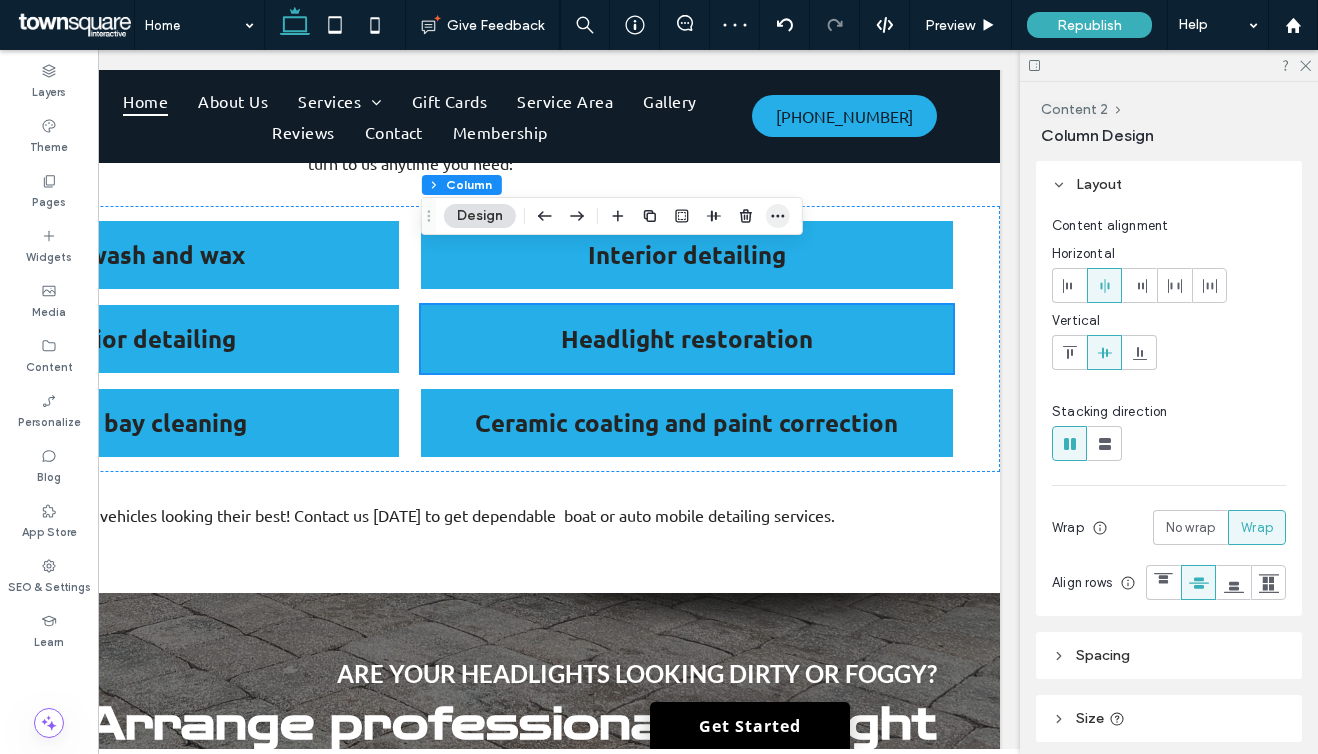 click 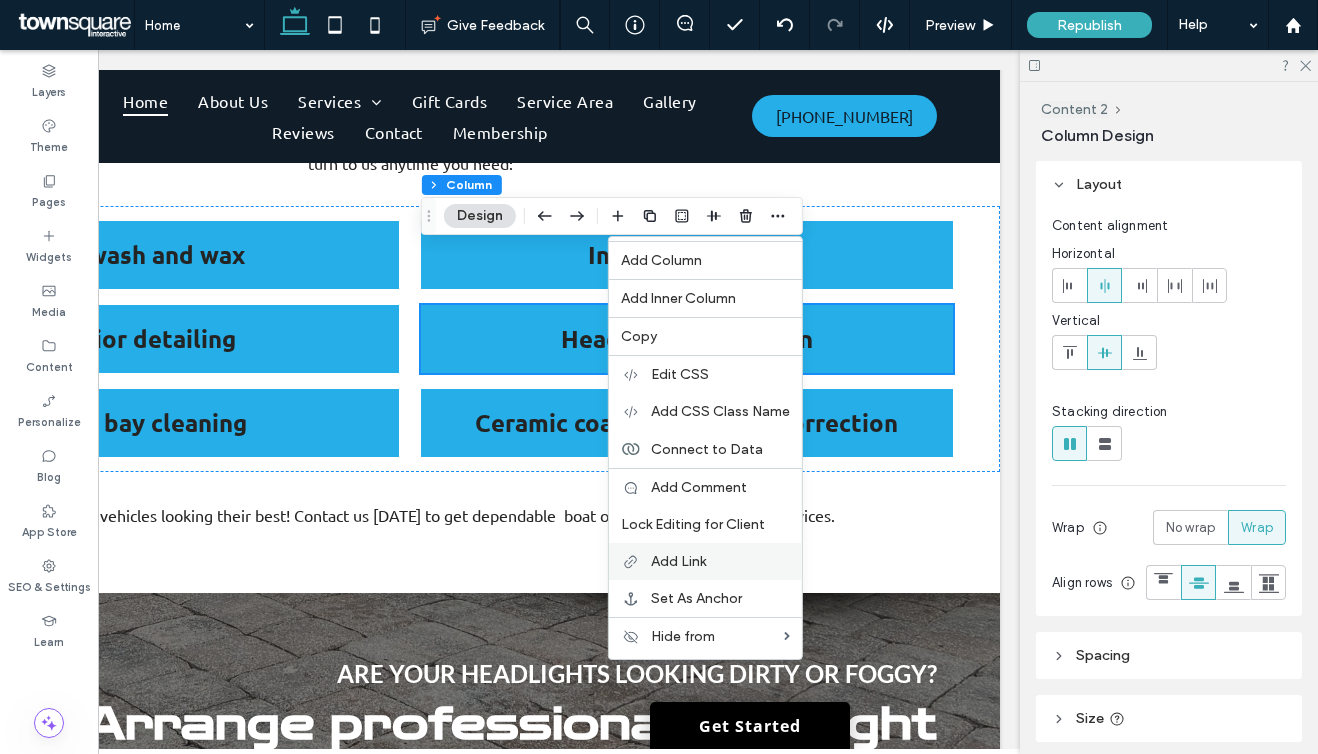 click on "Add Link" at bounding box center [705, 561] 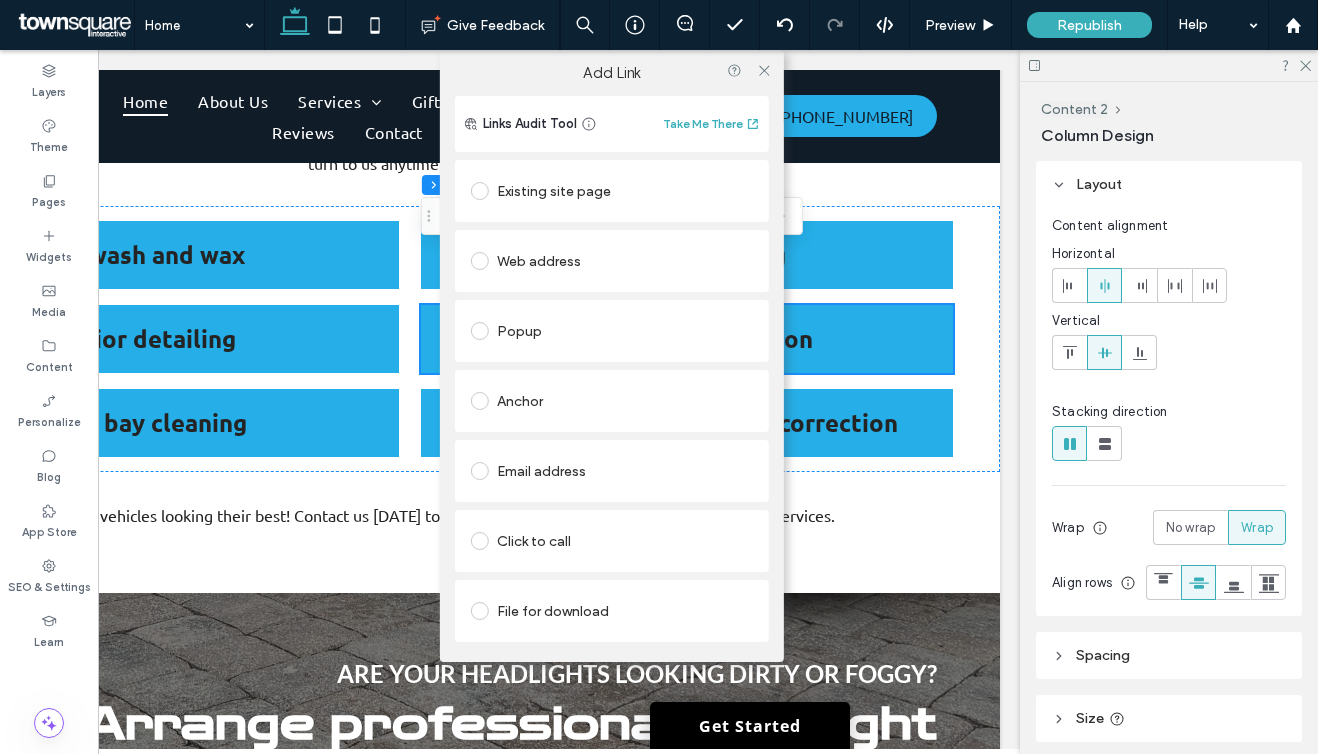 click on "Existing site page" at bounding box center (612, 191) 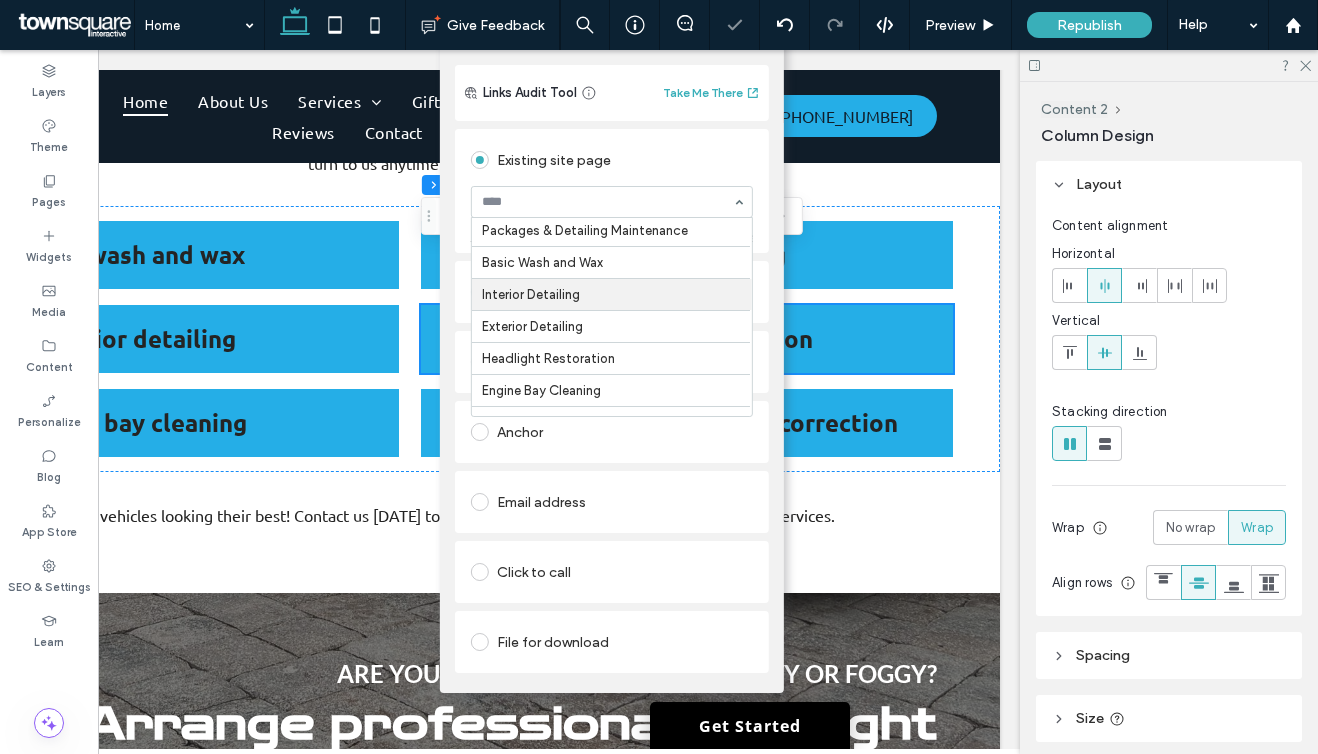 scroll, scrollTop: 71, scrollLeft: 0, axis: vertical 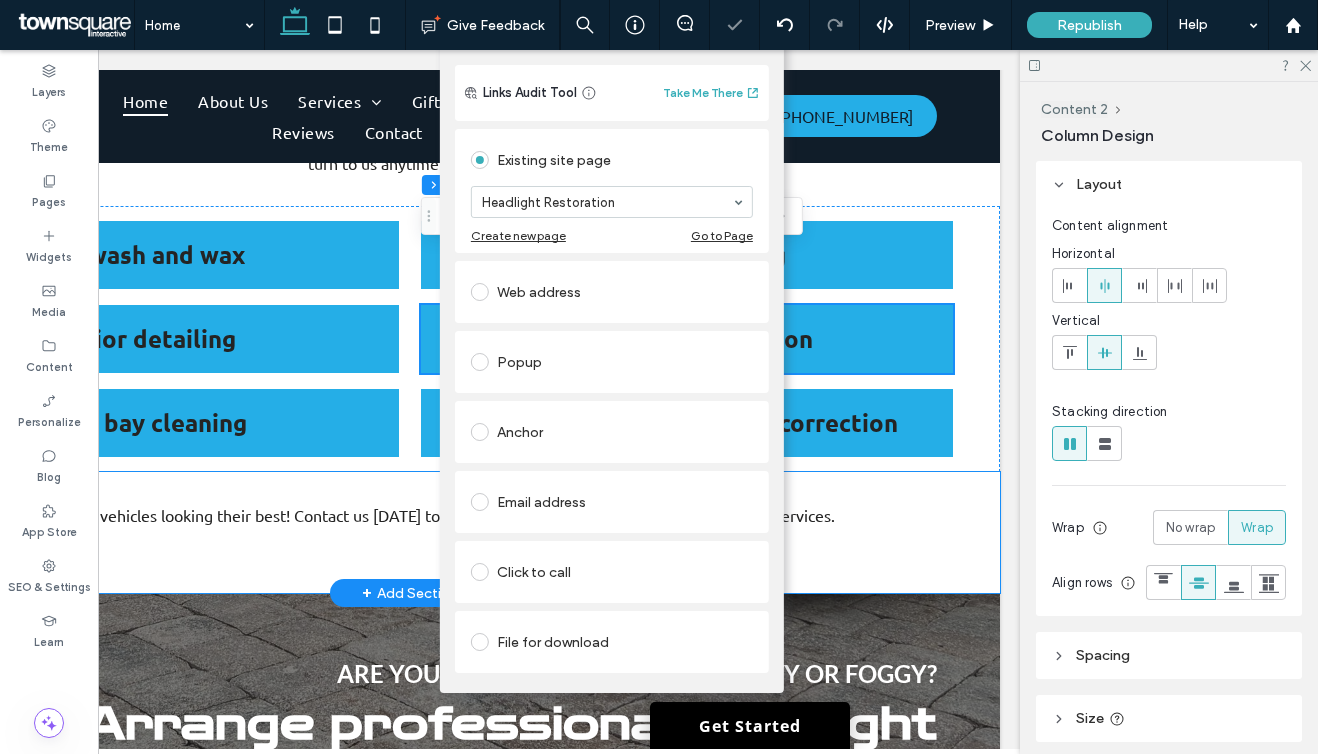 click on "We’ll keep your vehicles looking their best! Contact us [DATE] to get dependable  boat or auto mobile detailing services." at bounding box center [410, 532] 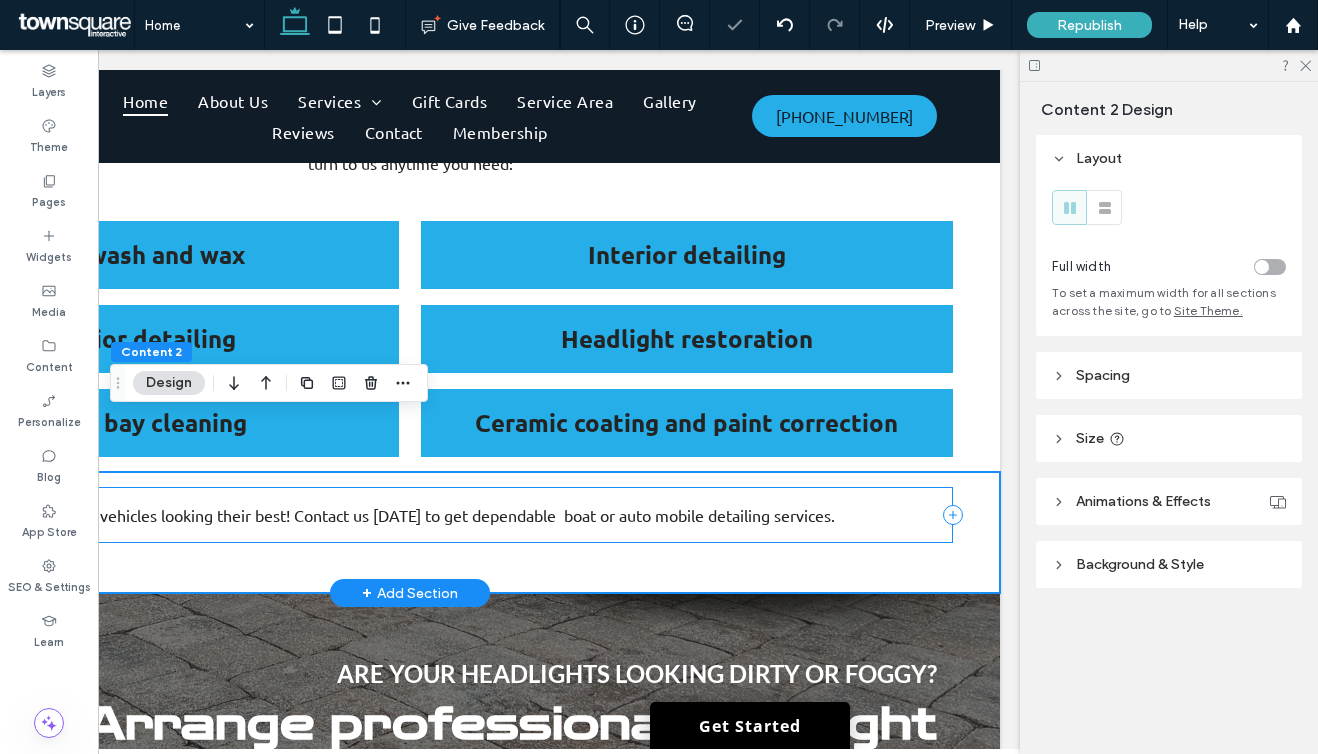 scroll, scrollTop: 0, scrollLeft: 190, axis: horizontal 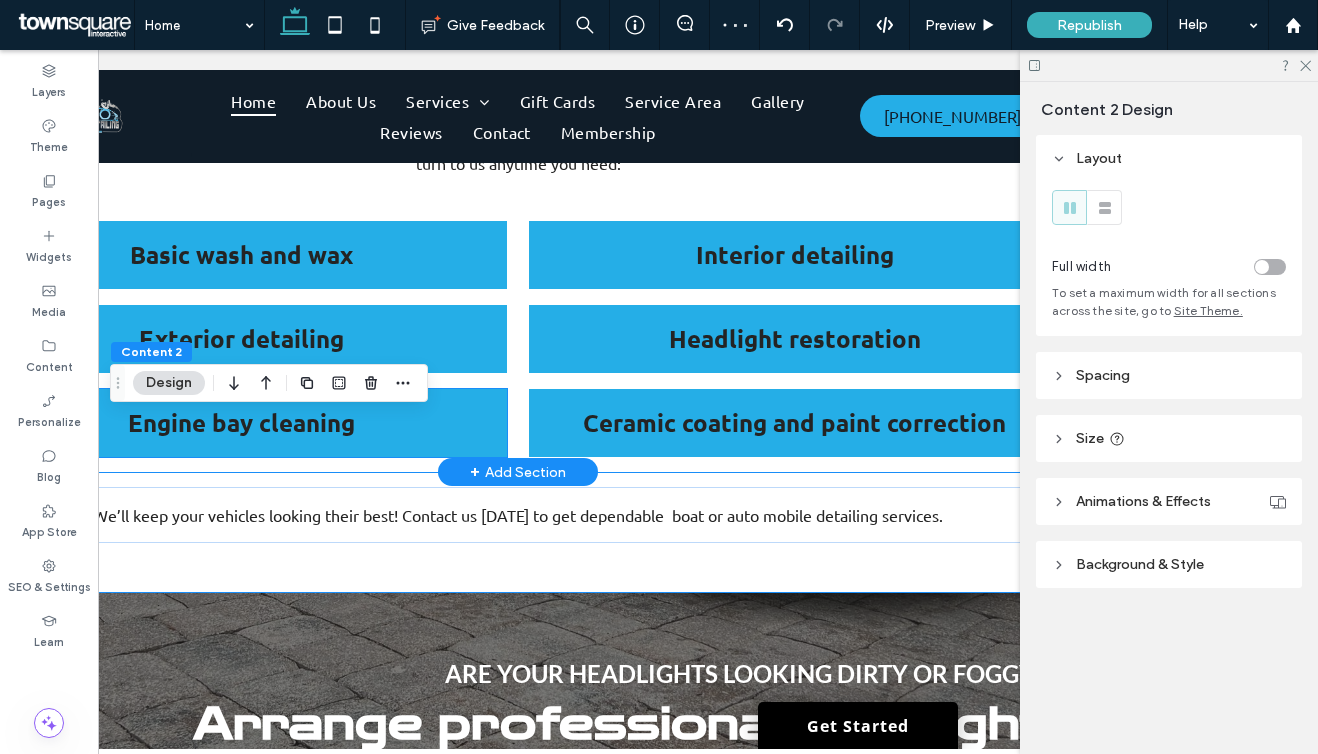 click on "Engine bay cleaning" at bounding box center (241, 423) 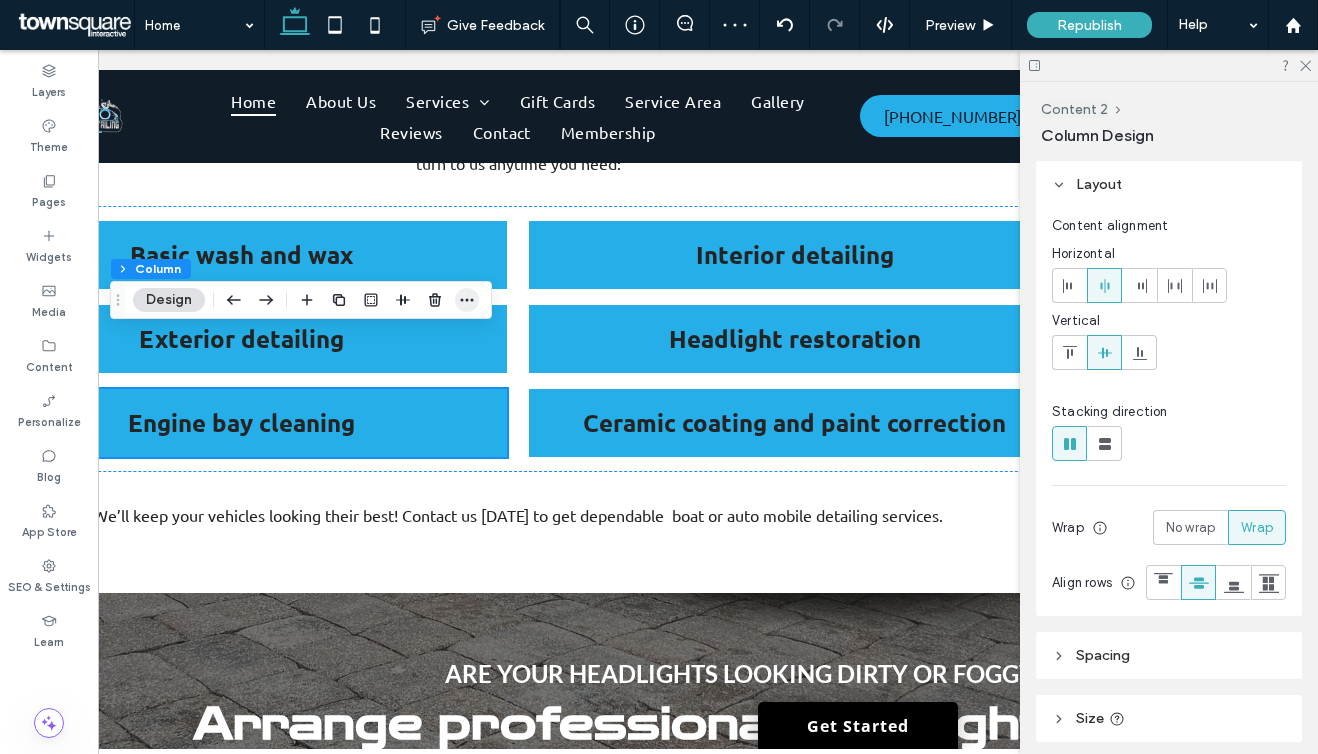 click at bounding box center (467, 300) 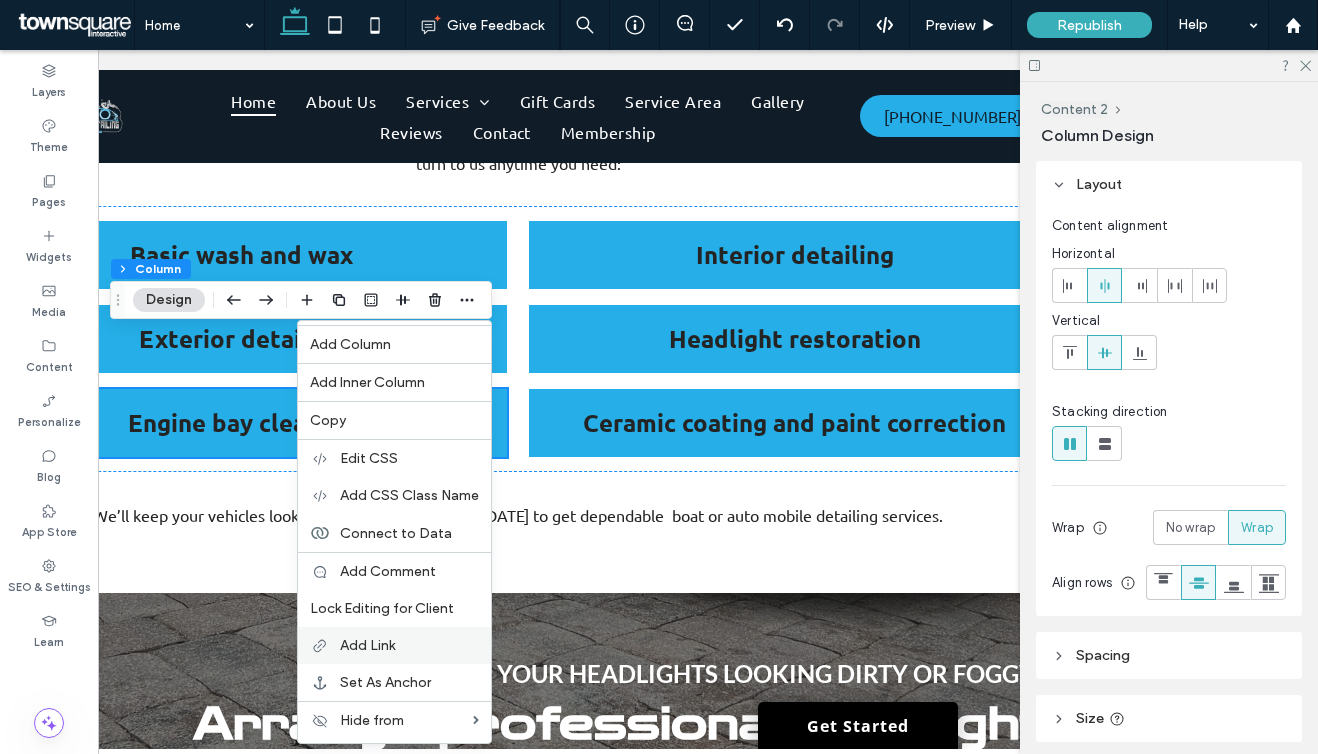 click on "Add Link" at bounding box center (394, 645) 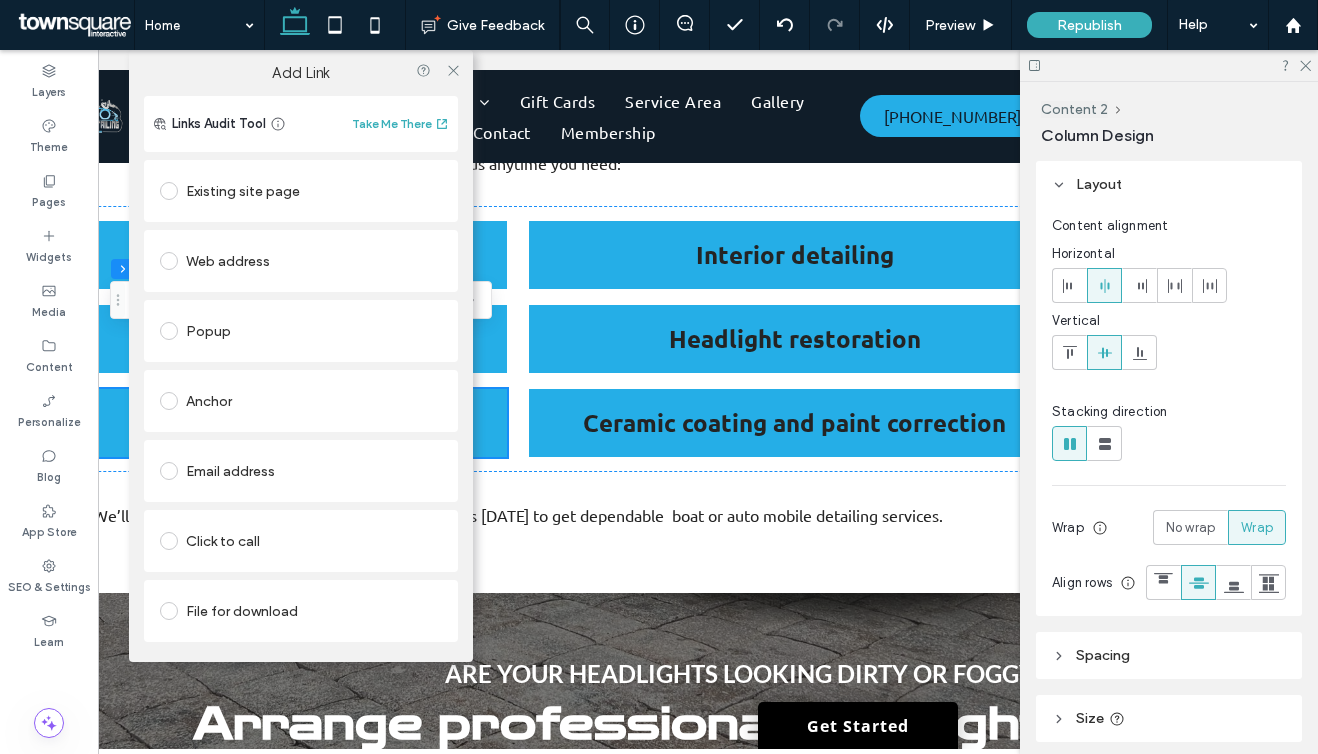 click on "Existing site page" at bounding box center [301, 191] 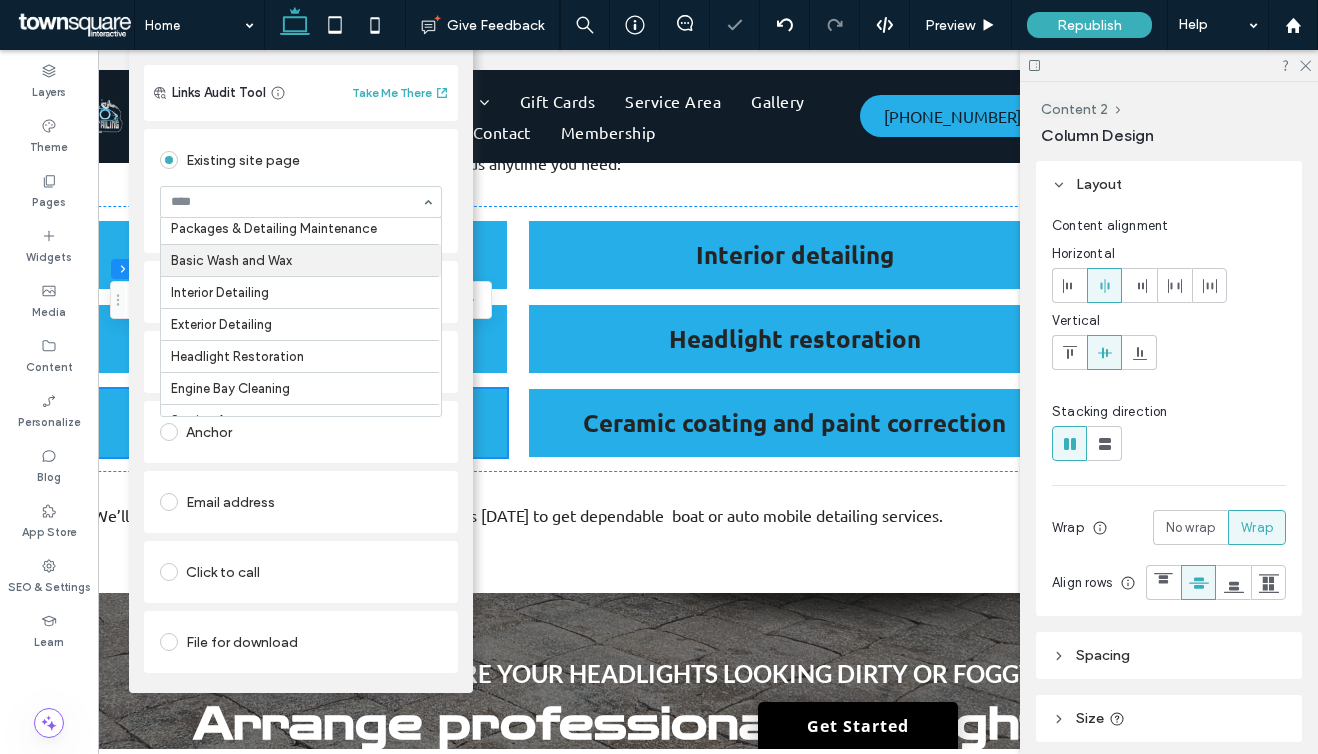 scroll, scrollTop: 70, scrollLeft: 0, axis: vertical 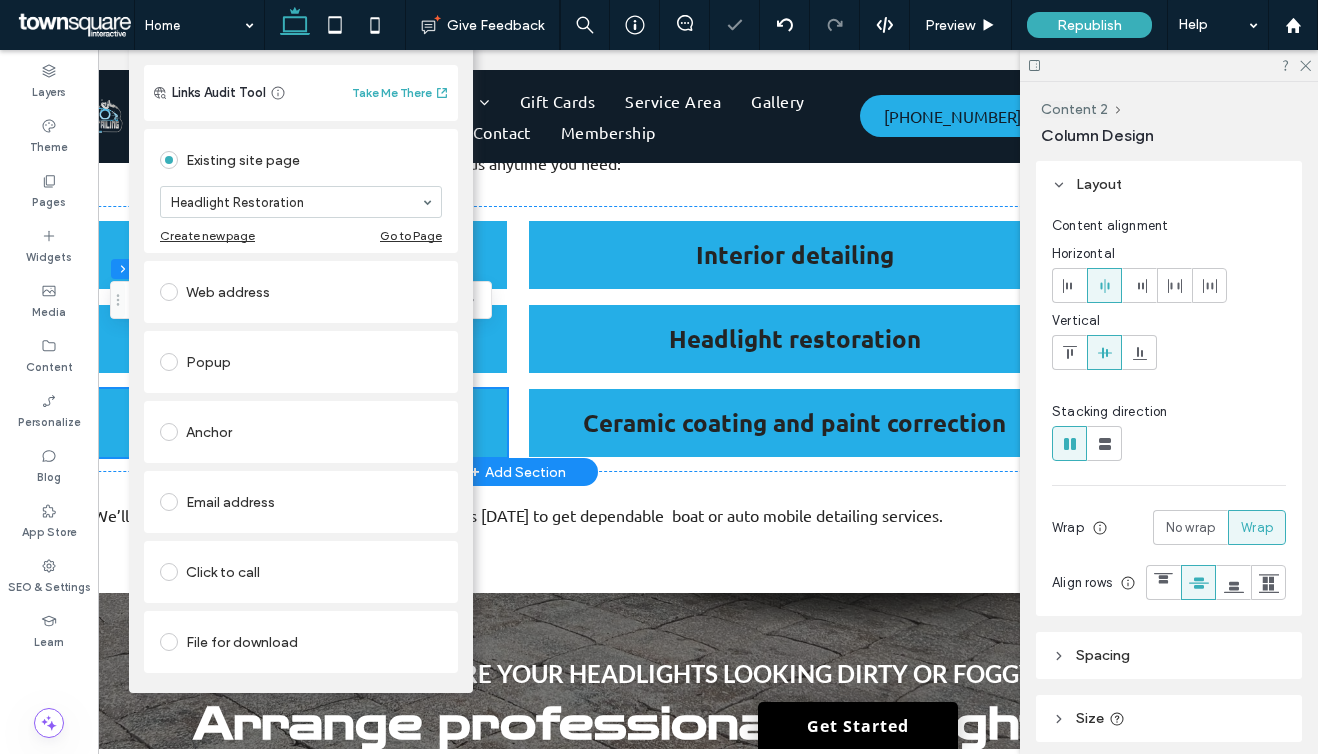 click on "+ Add Section" at bounding box center (518, 472) 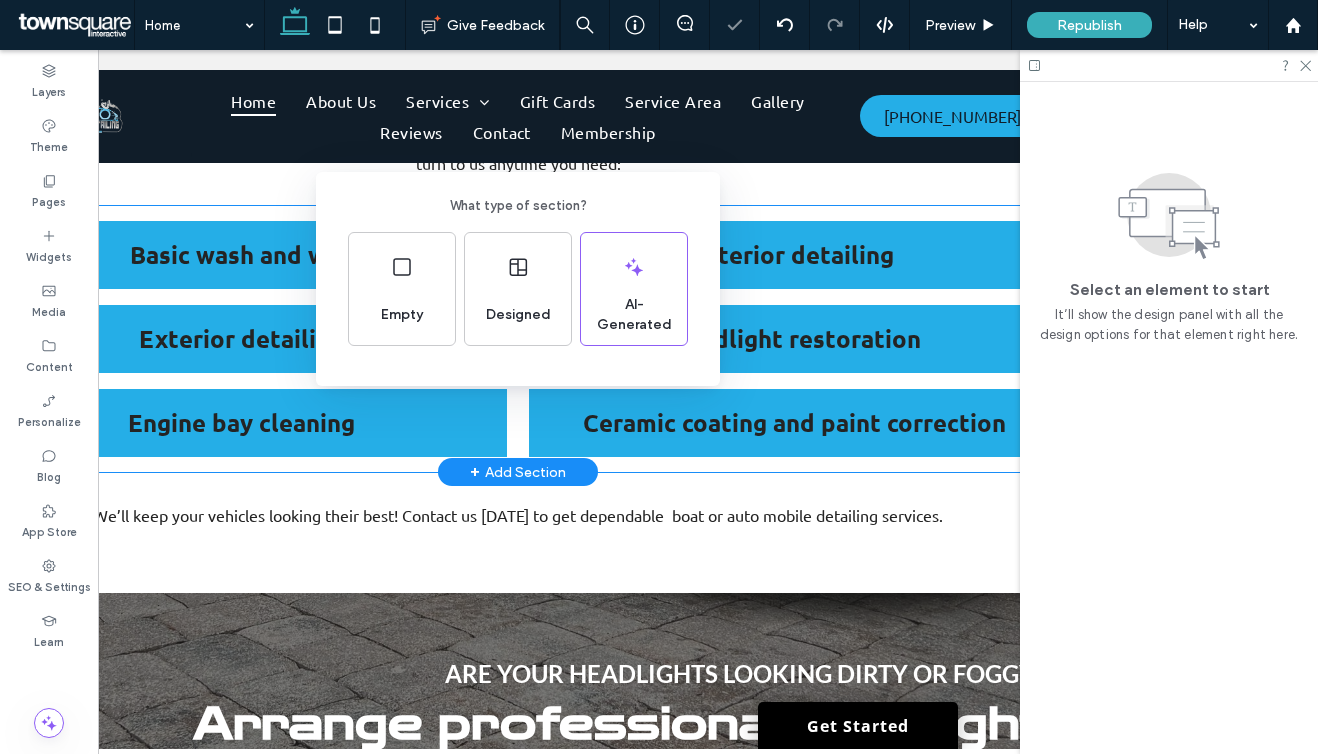 click on "What type of section? Empty Designed AI-Generated" at bounding box center (659, 426) 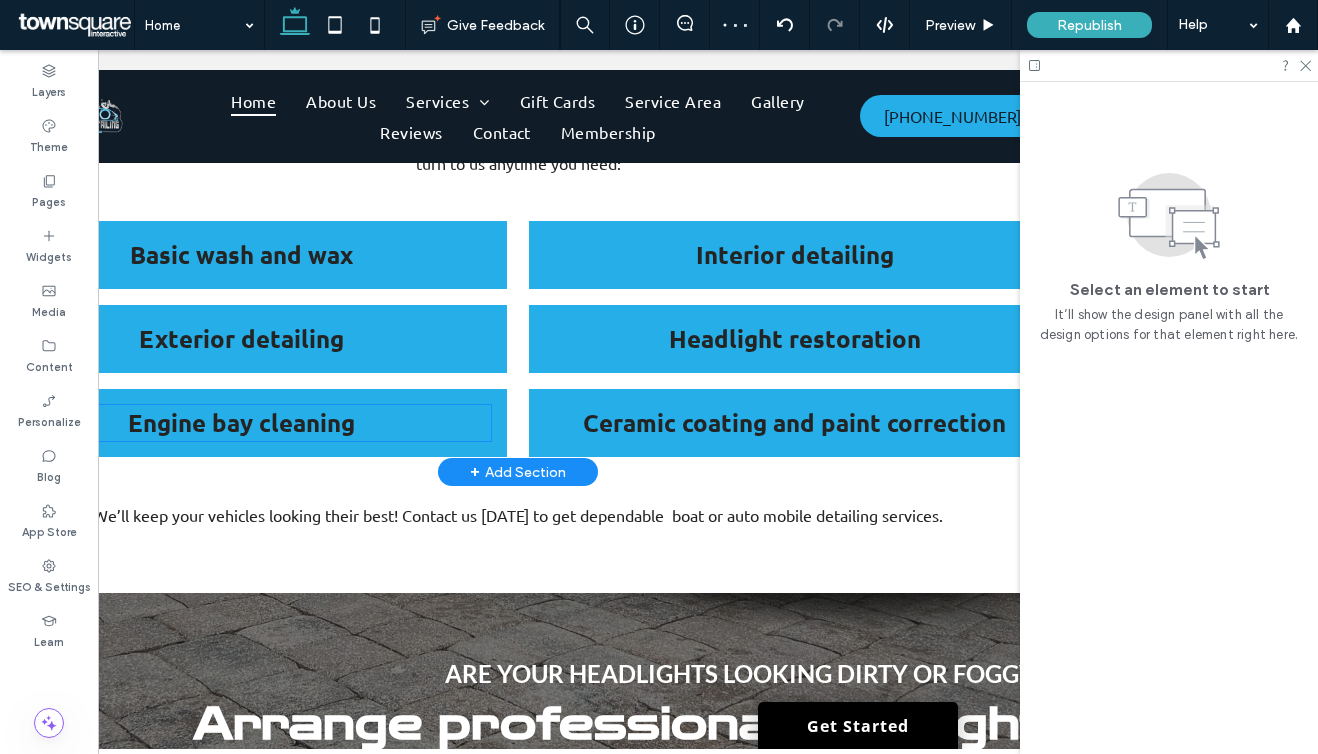 click on "Engine bay cleaning" at bounding box center (241, 423) 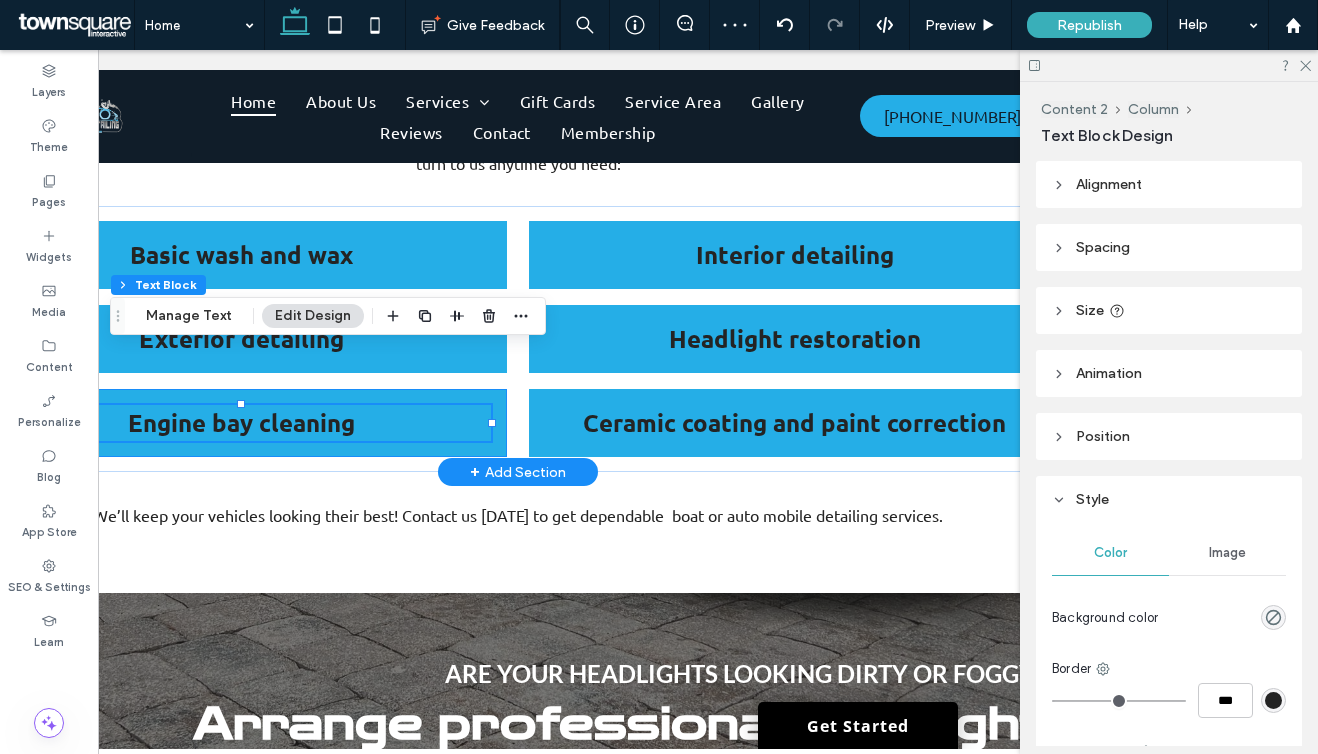 click on "Engine bay cleaning" at bounding box center (241, 423) 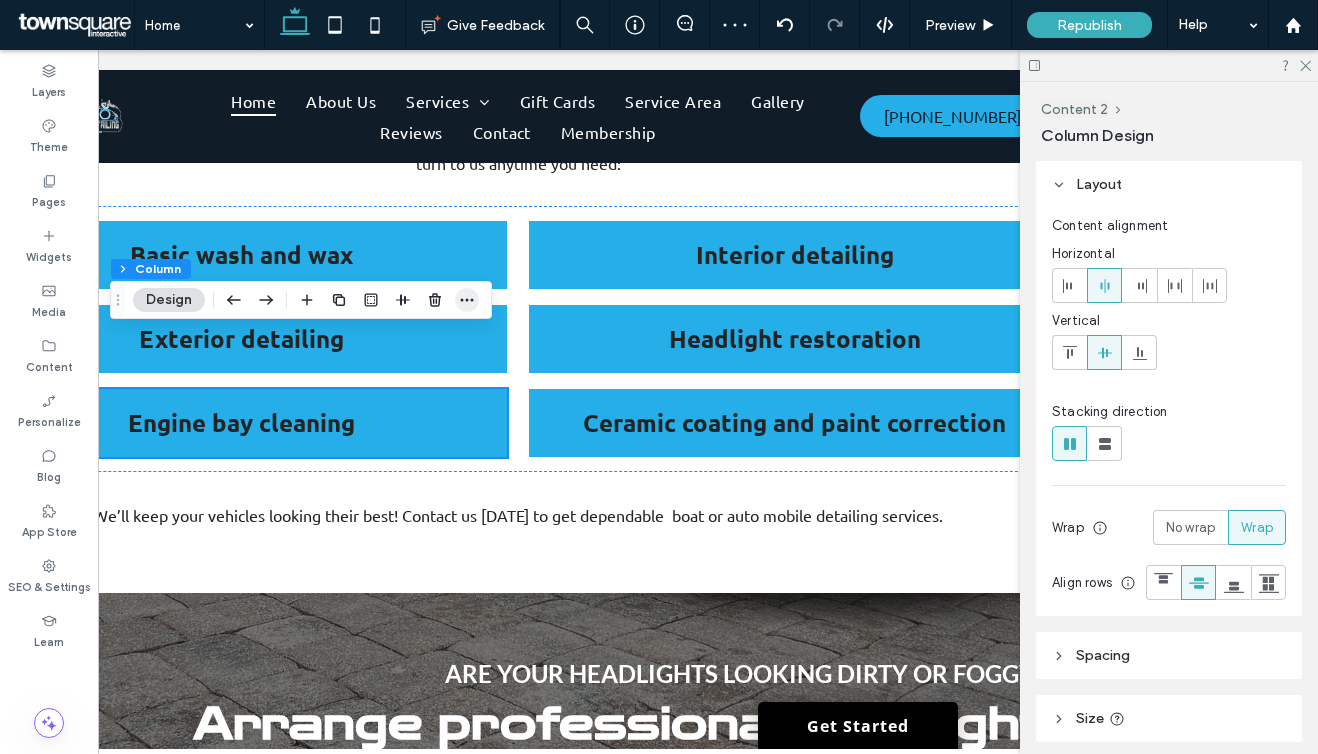 click 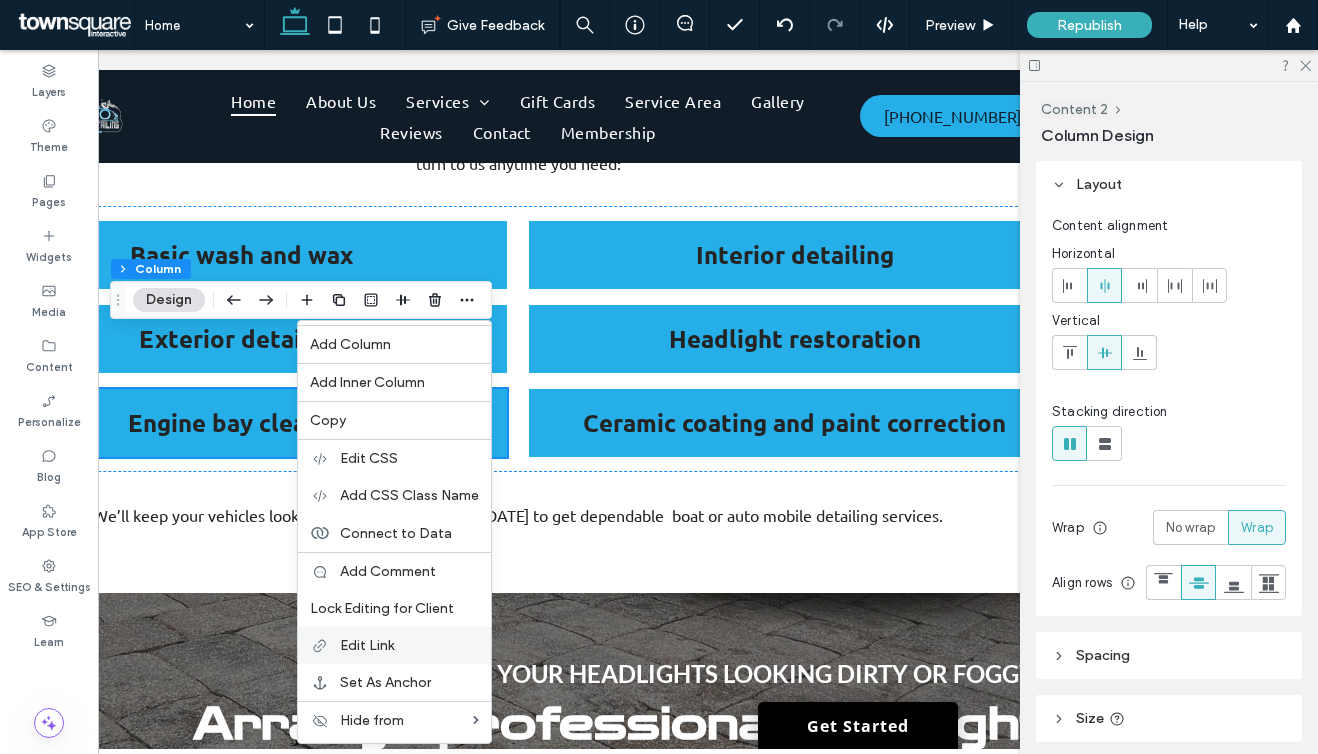 click on "Edit Link" at bounding box center (394, 645) 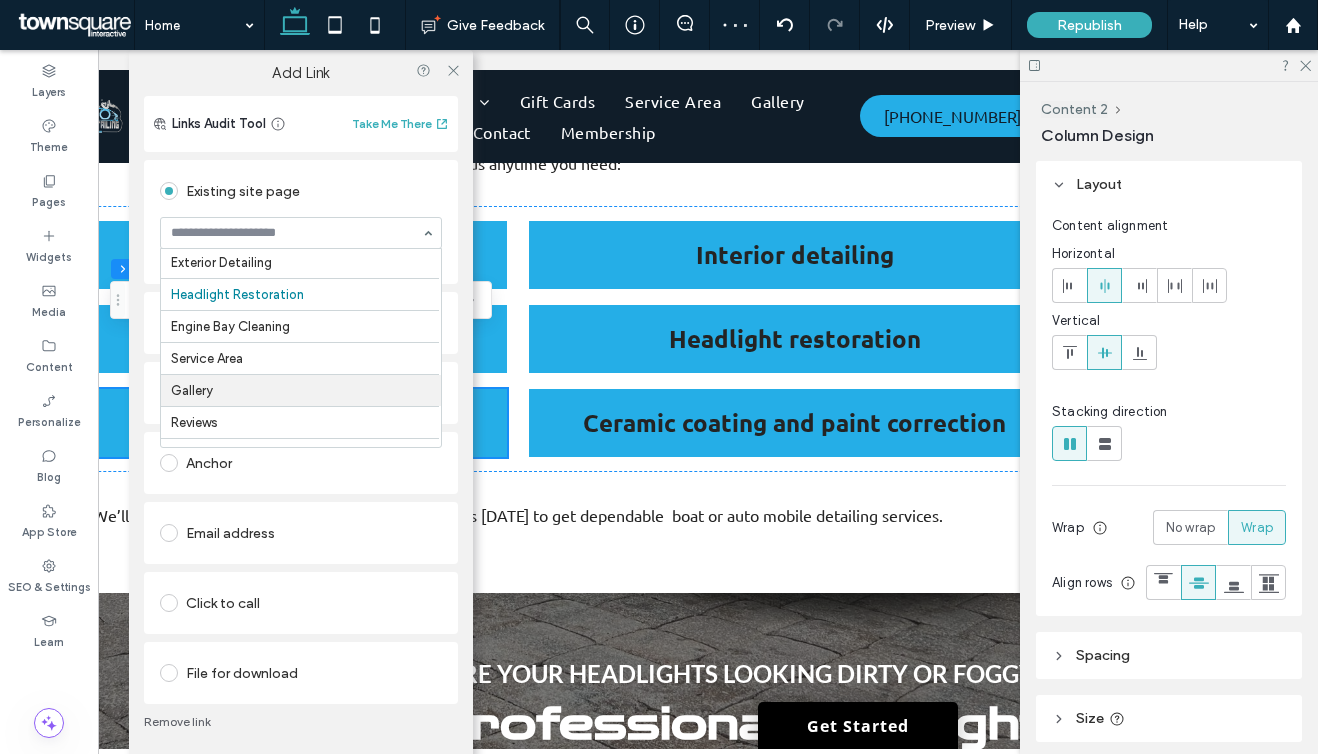 scroll, scrollTop: 161, scrollLeft: 0, axis: vertical 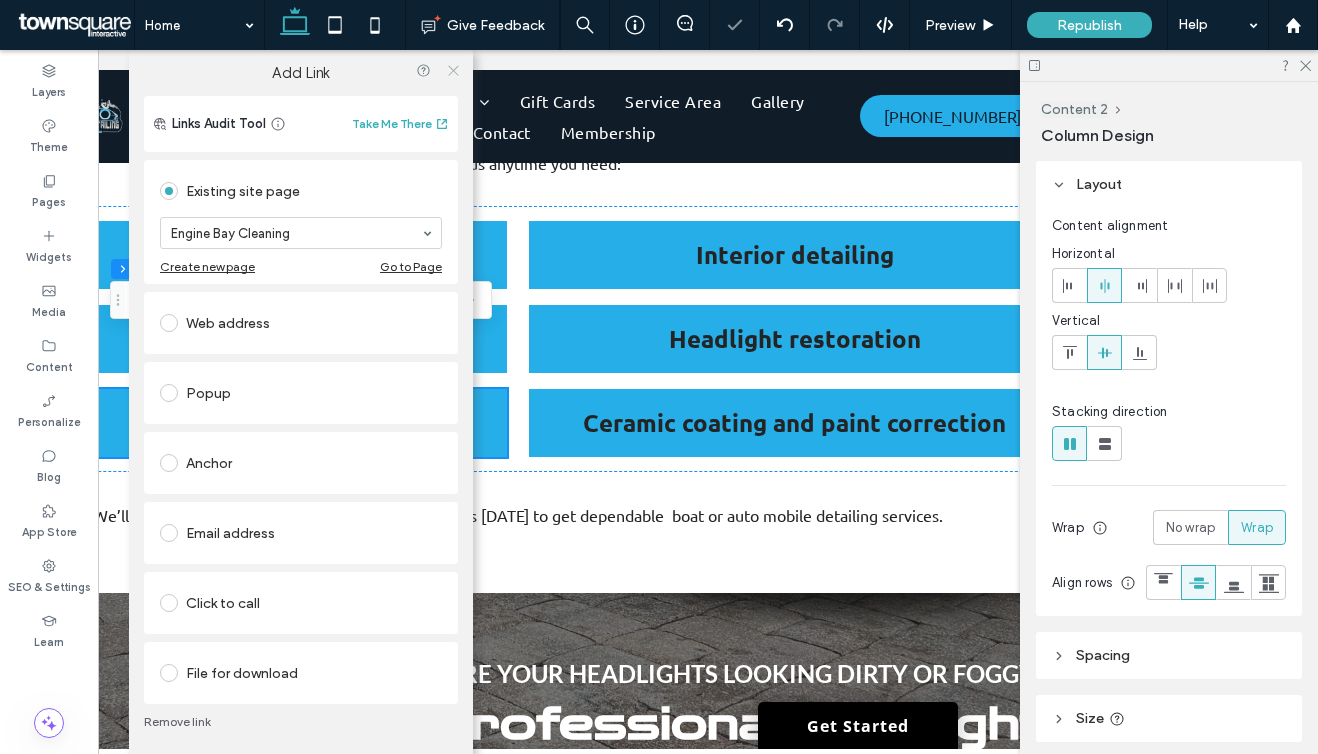 click 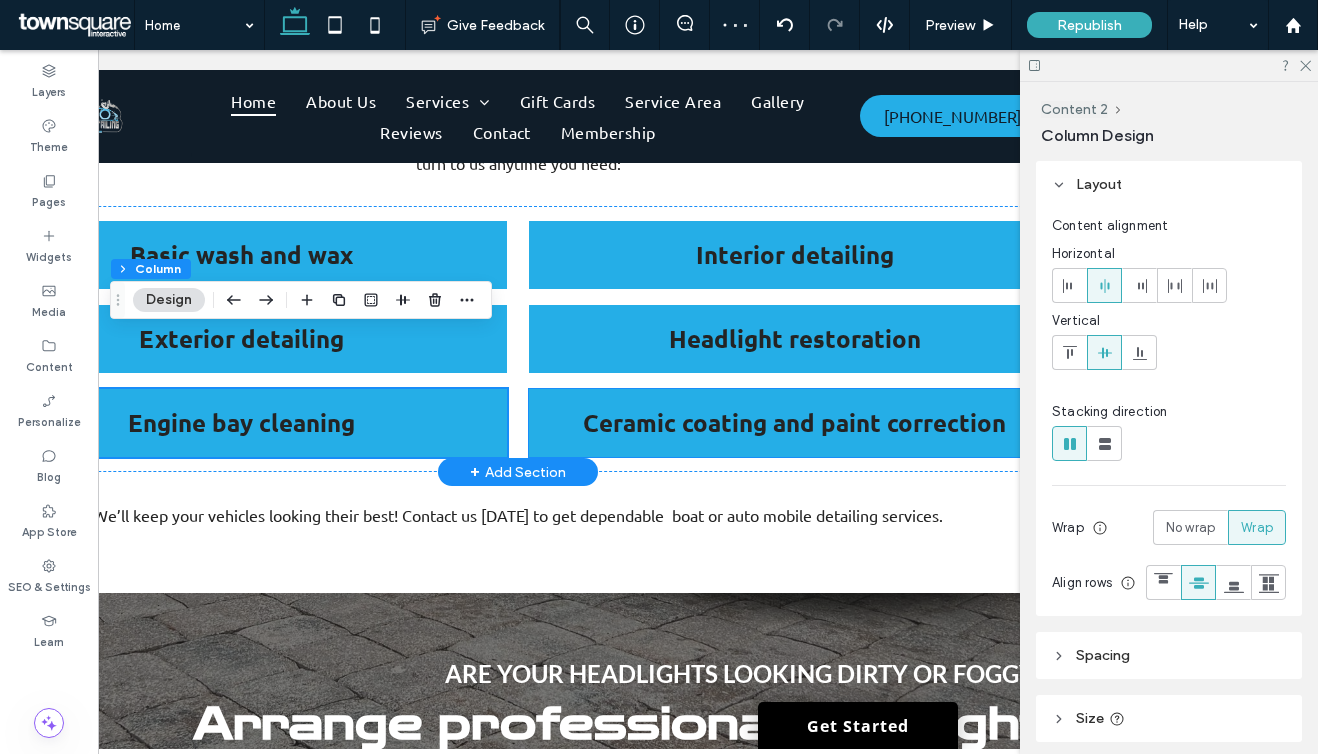 click on "Ceramic coating and paint correction" at bounding box center [795, 423] 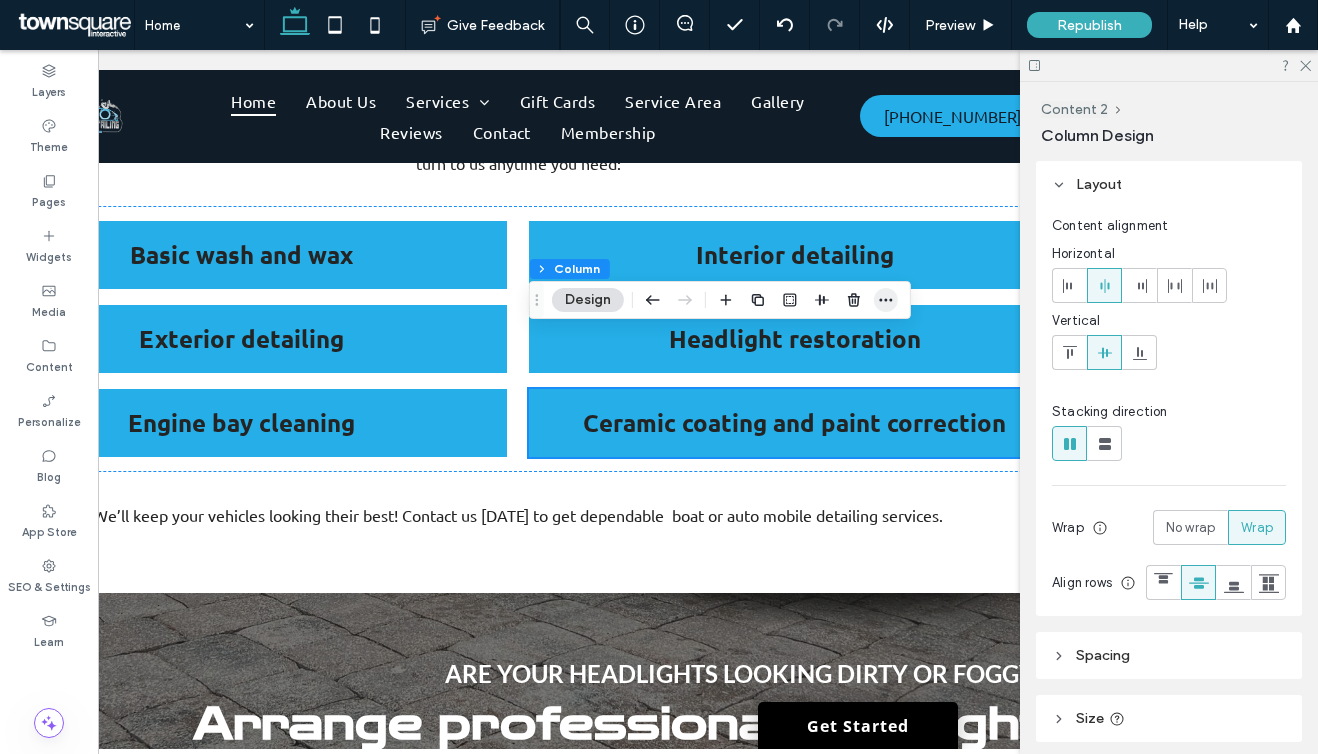 click 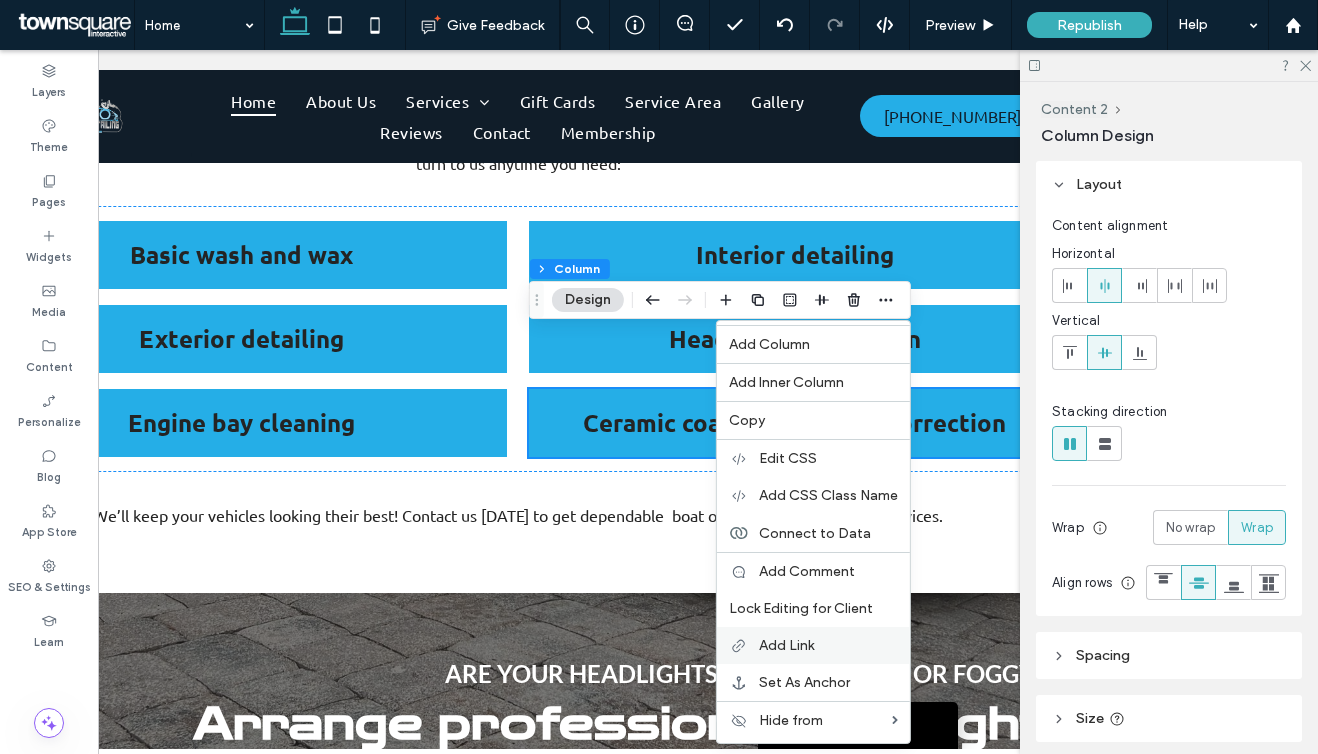 click on "Add Link" at bounding box center [786, 645] 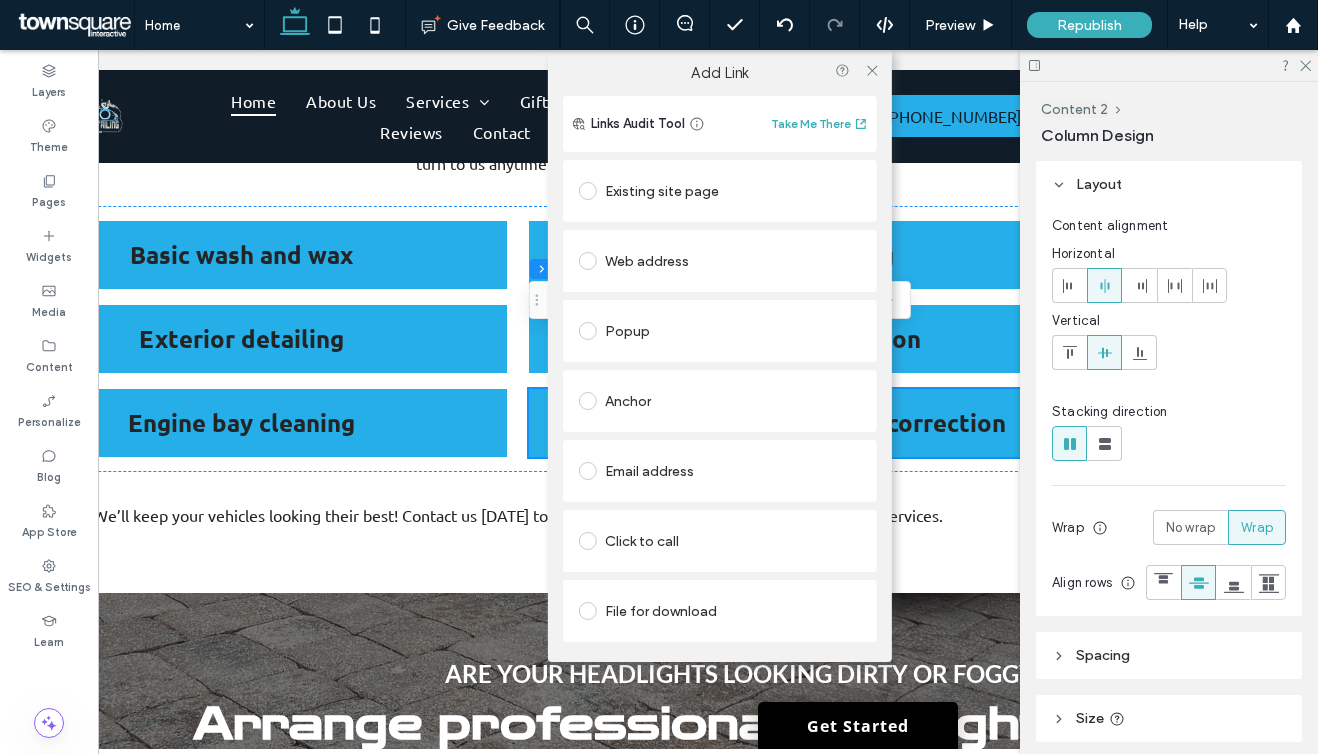 click on "Existing site page" at bounding box center (720, 191) 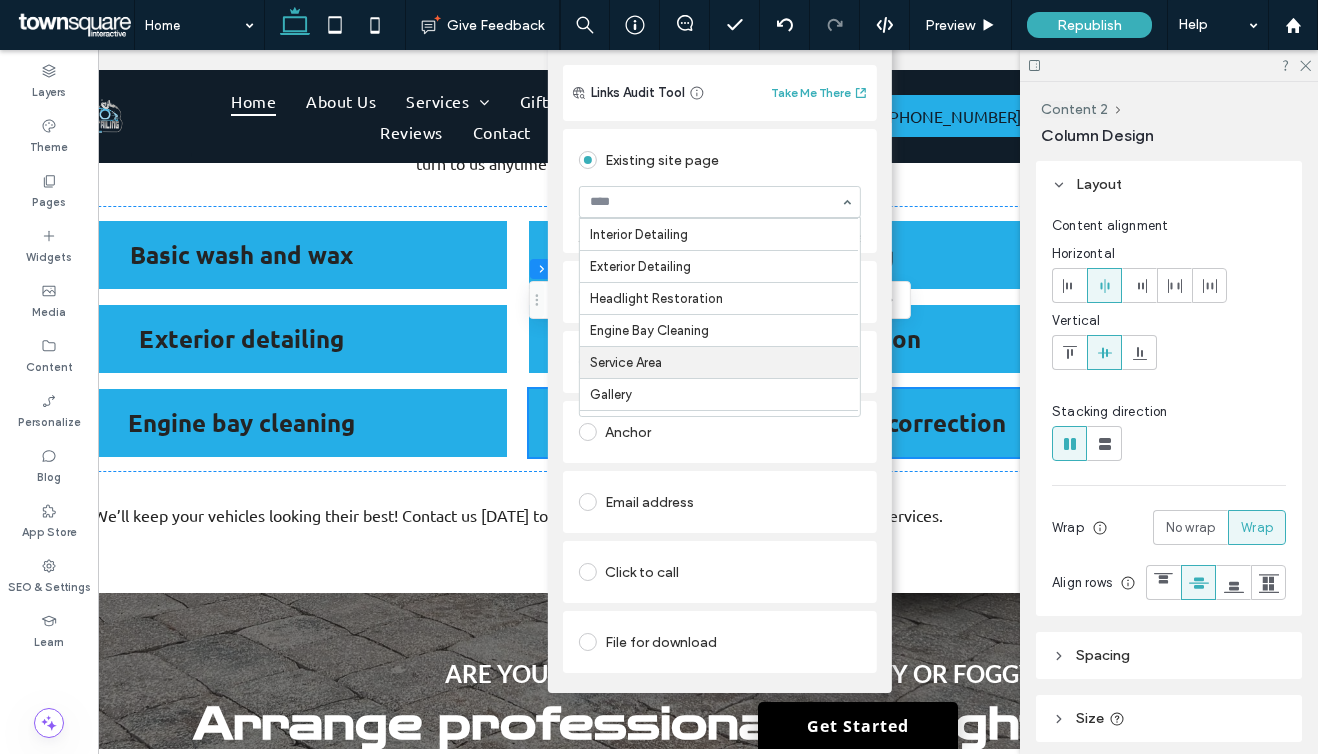 scroll, scrollTop: 0, scrollLeft: 0, axis: both 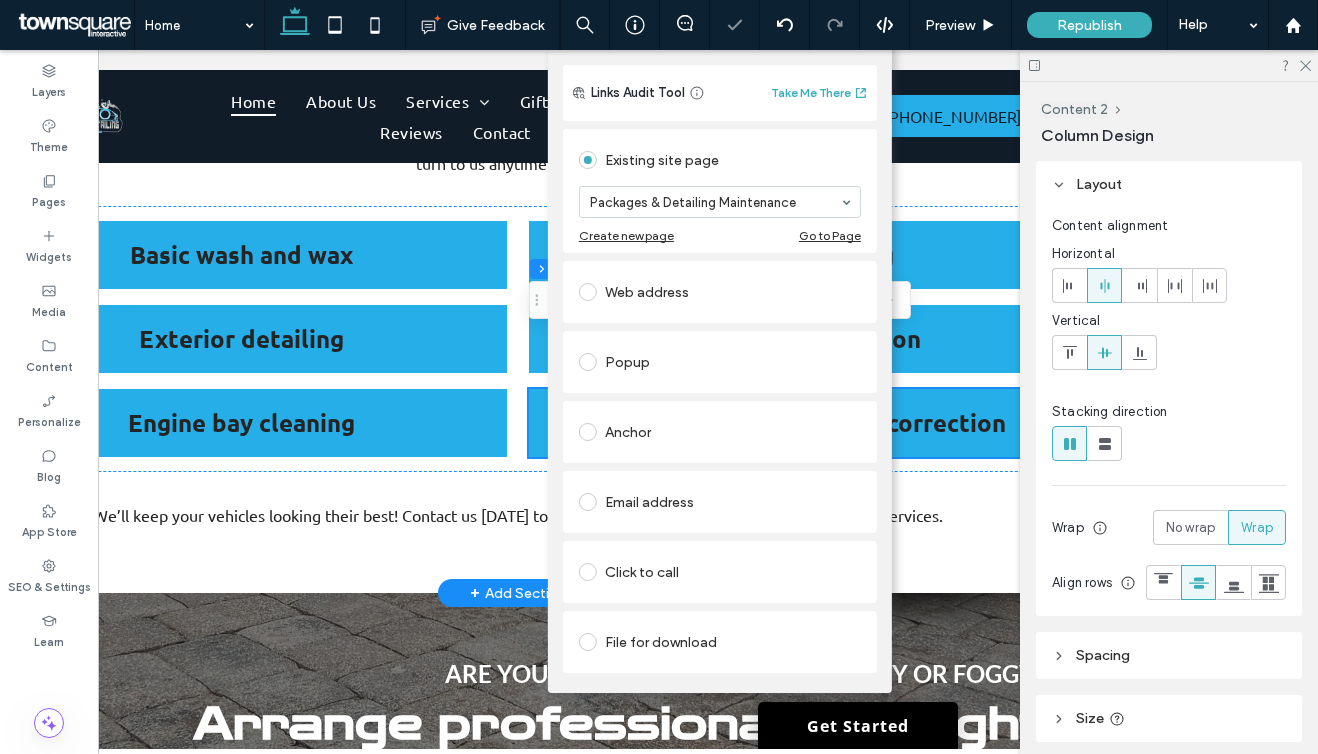 click on "+ Add Section" at bounding box center [518, 593] 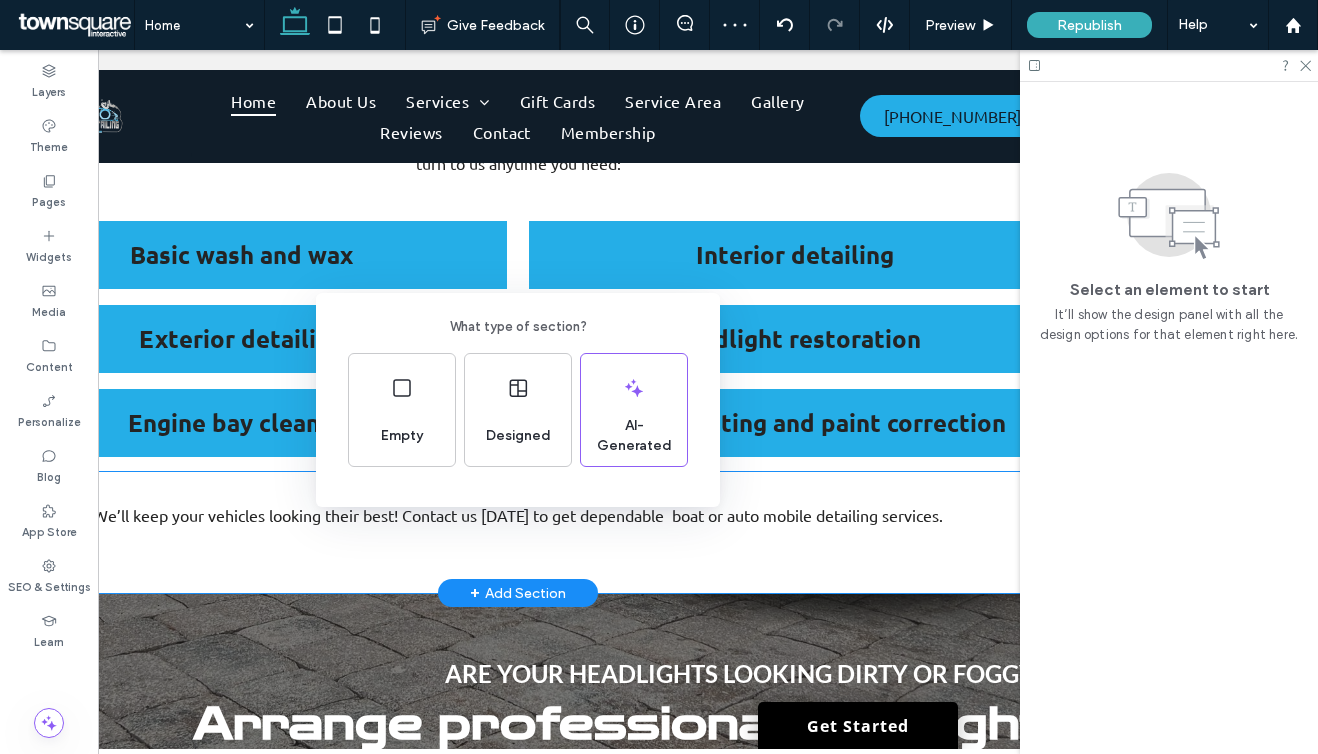 click on "What type of section? Empty Designed AI-Generated" at bounding box center [659, 426] 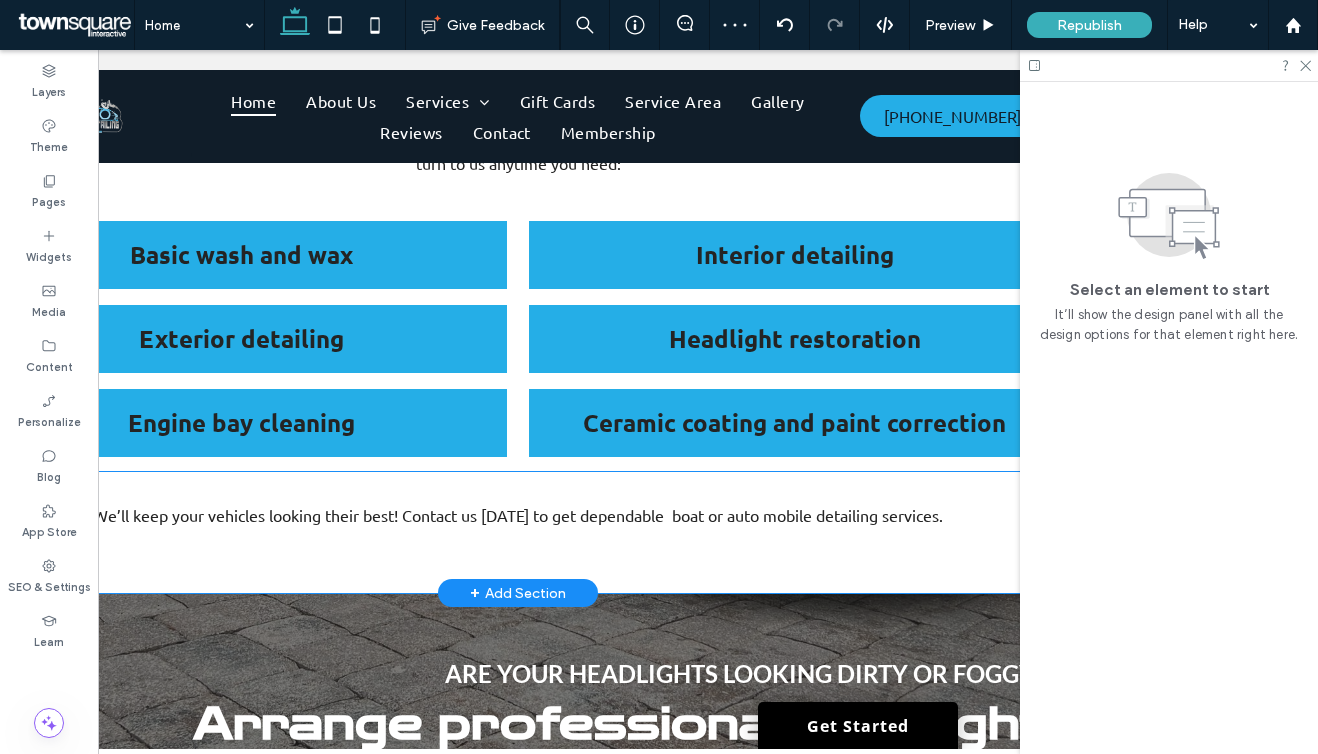 scroll, scrollTop: 0, scrollLeft: 111, axis: horizontal 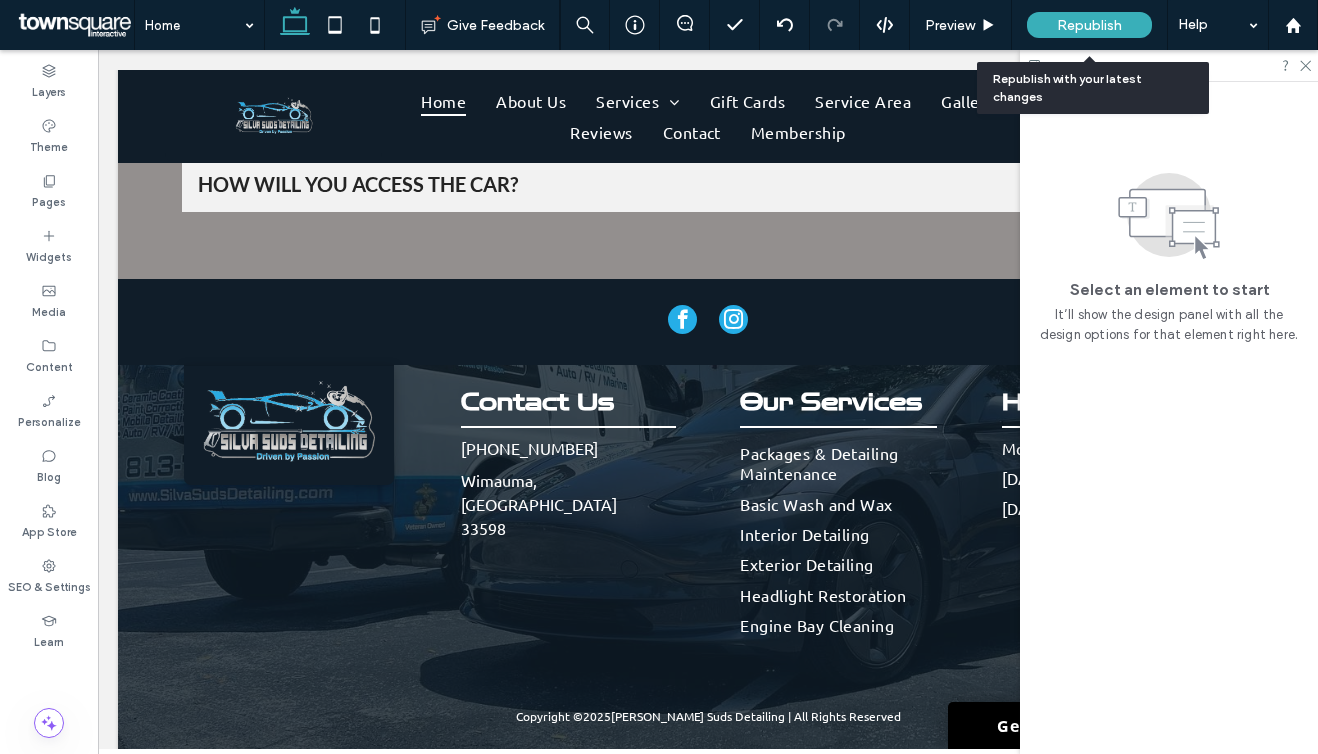click on "Republish" at bounding box center [1089, 25] 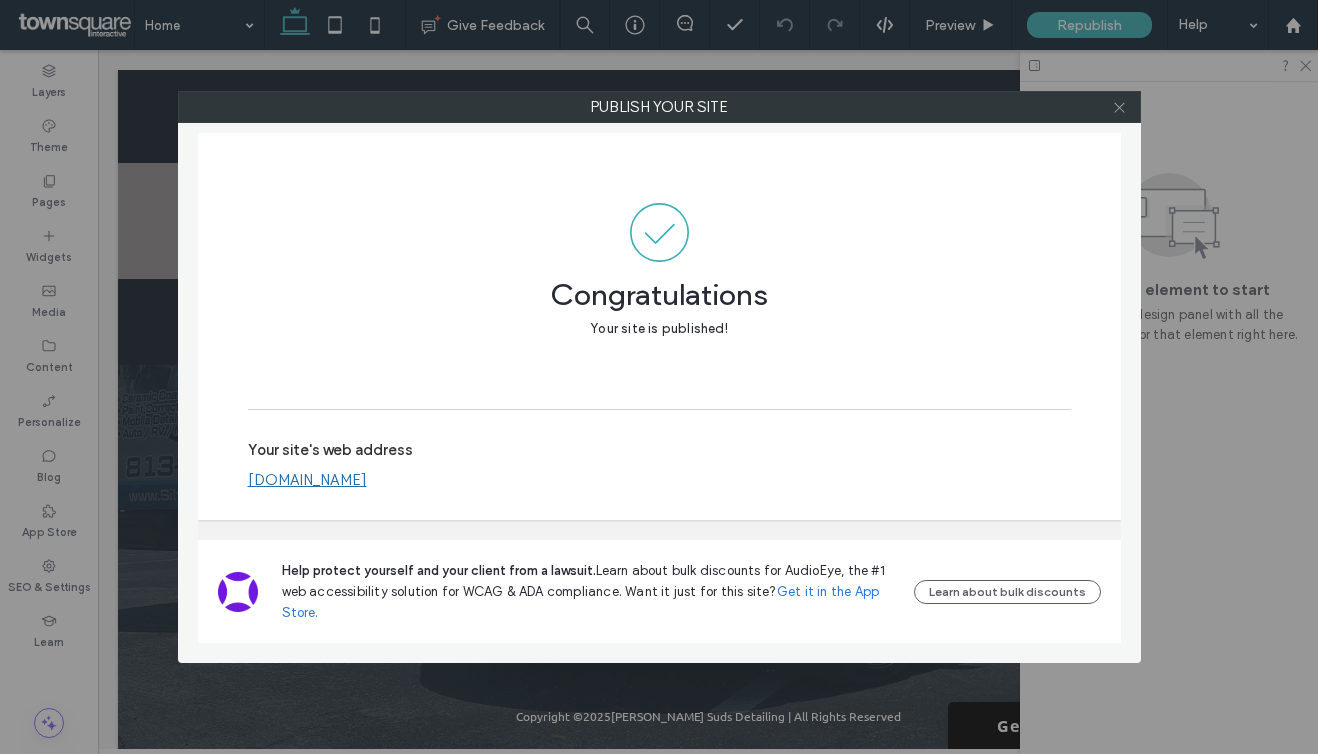 click 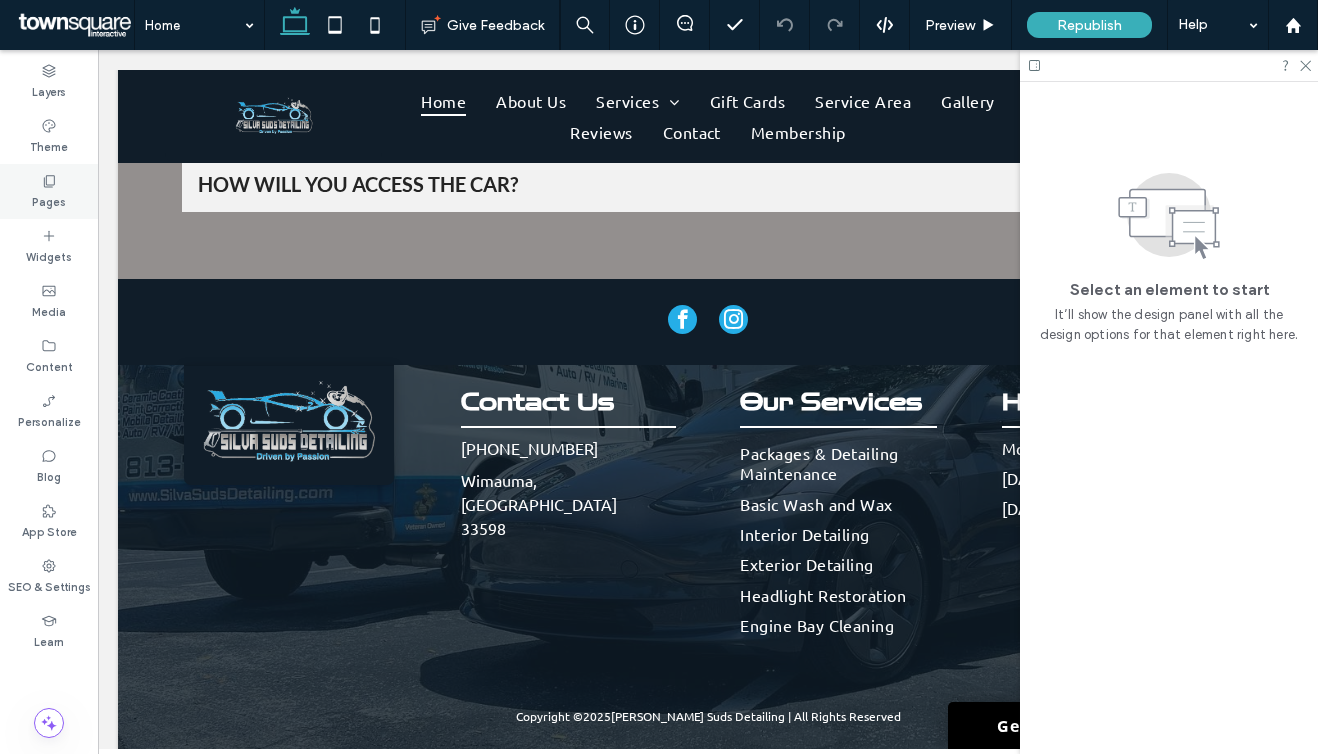 click on "Pages" at bounding box center (49, 200) 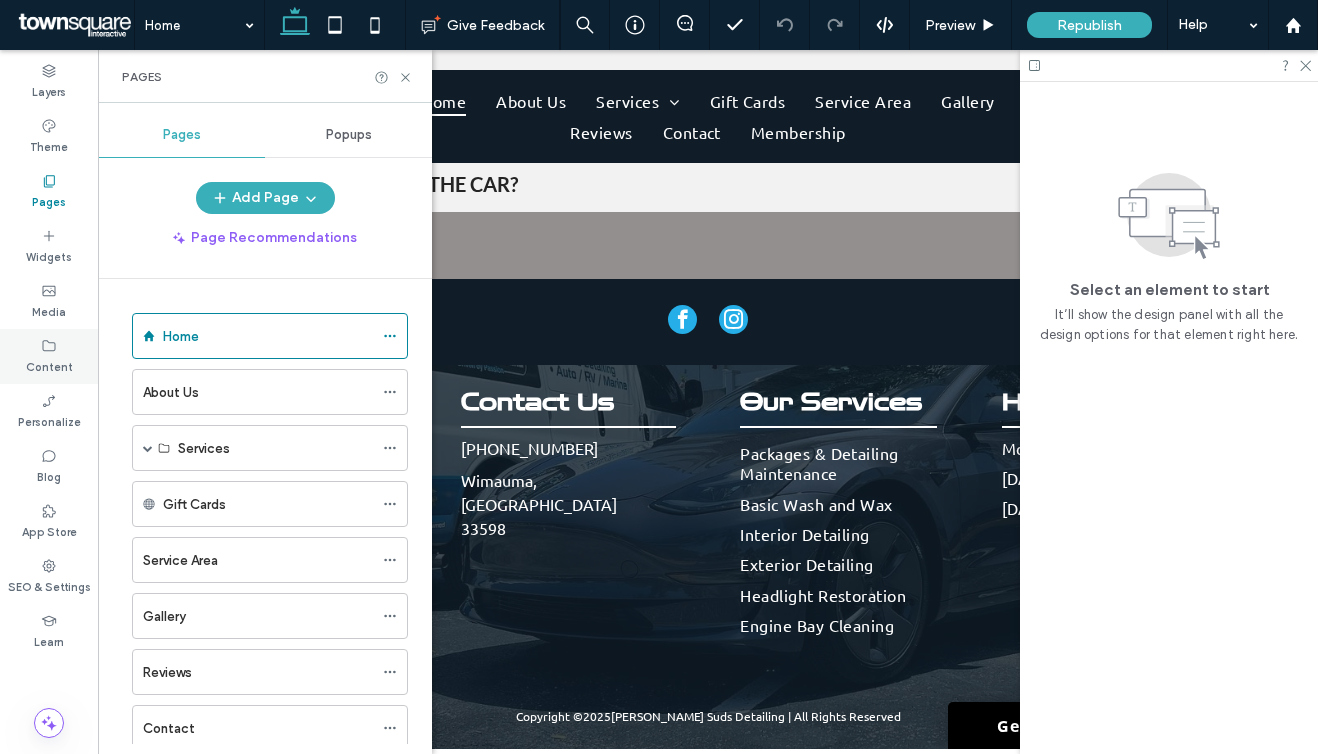 click 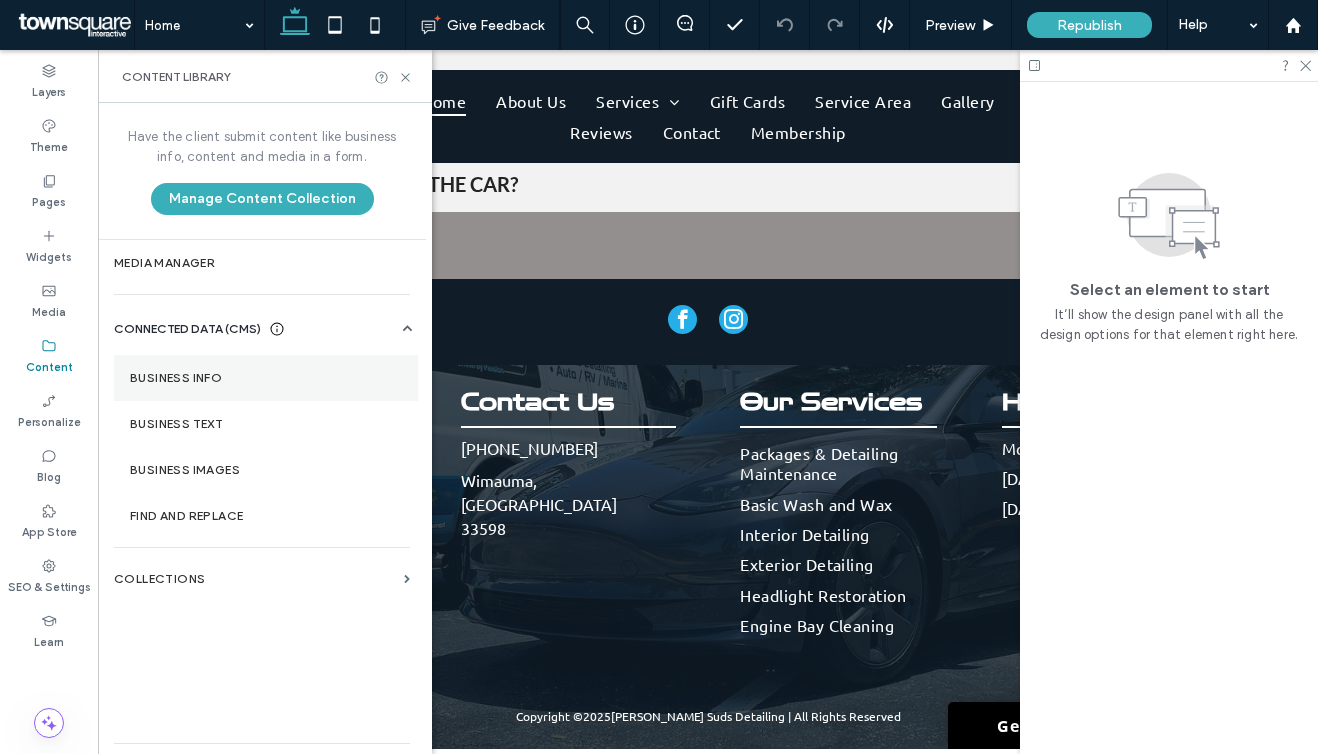 click on "Business Info" at bounding box center [266, 378] 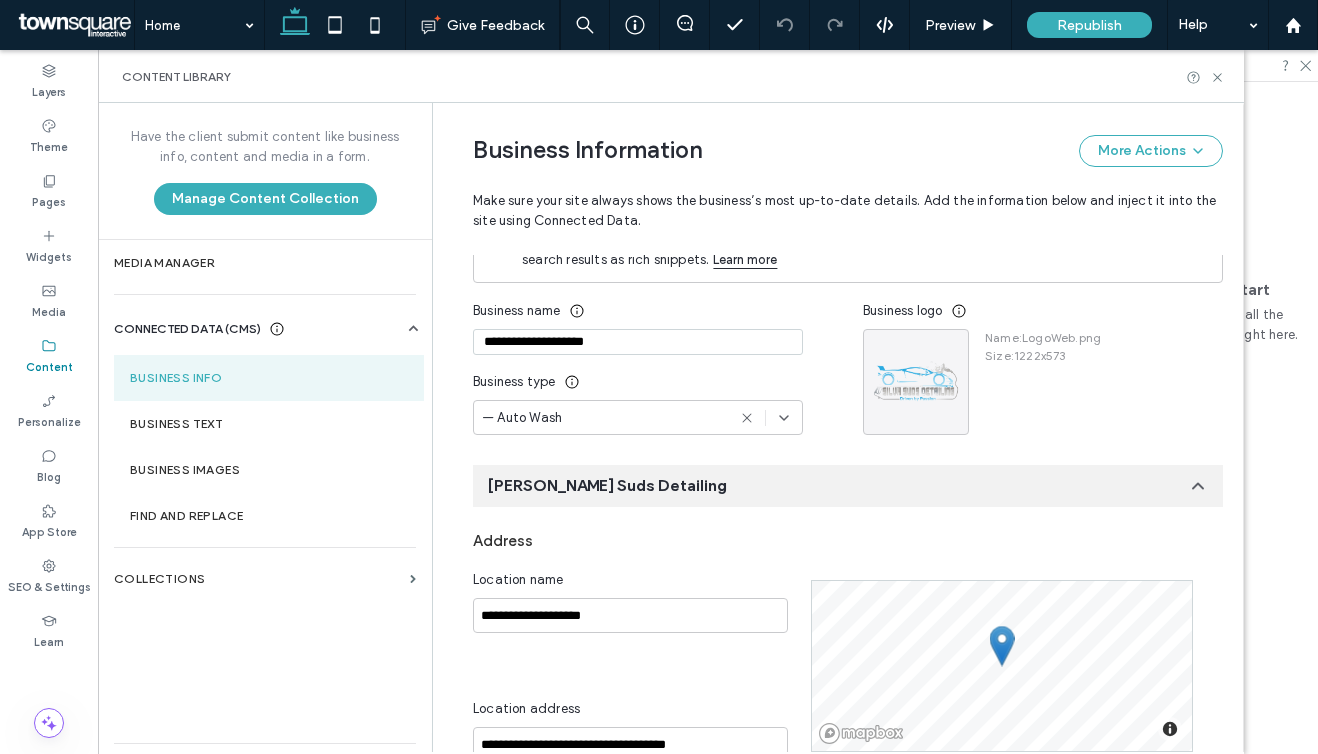 scroll, scrollTop: 0, scrollLeft: 0, axis: both 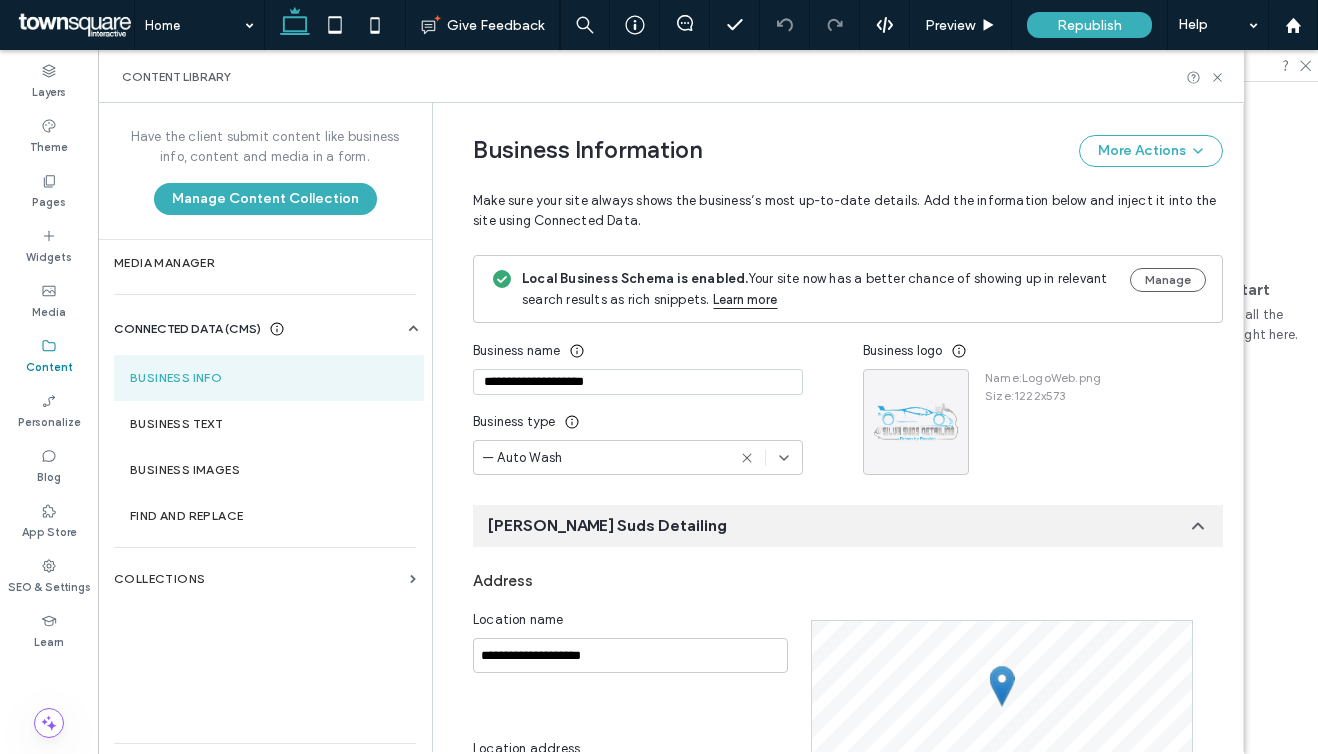 click on "**********" at bounding box center [638, 382] 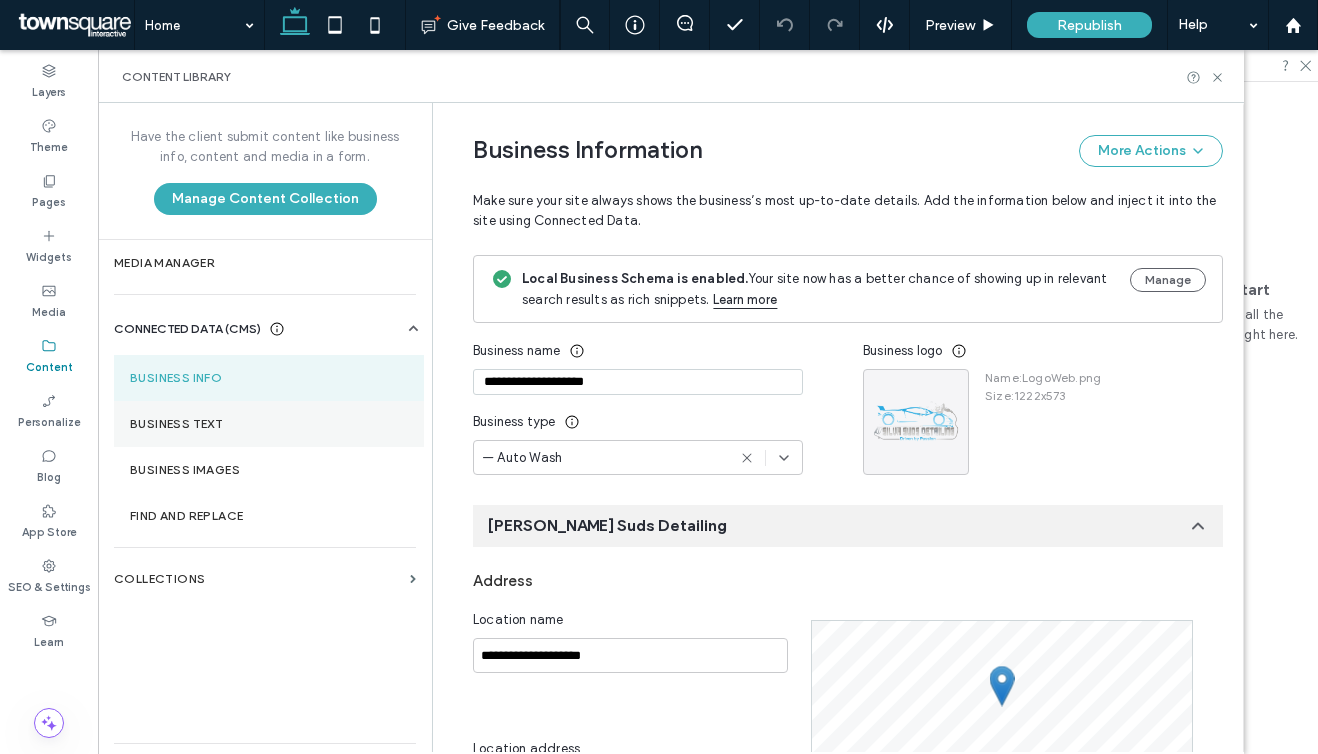 click on "Business Text" at bounding box center [269, 424] 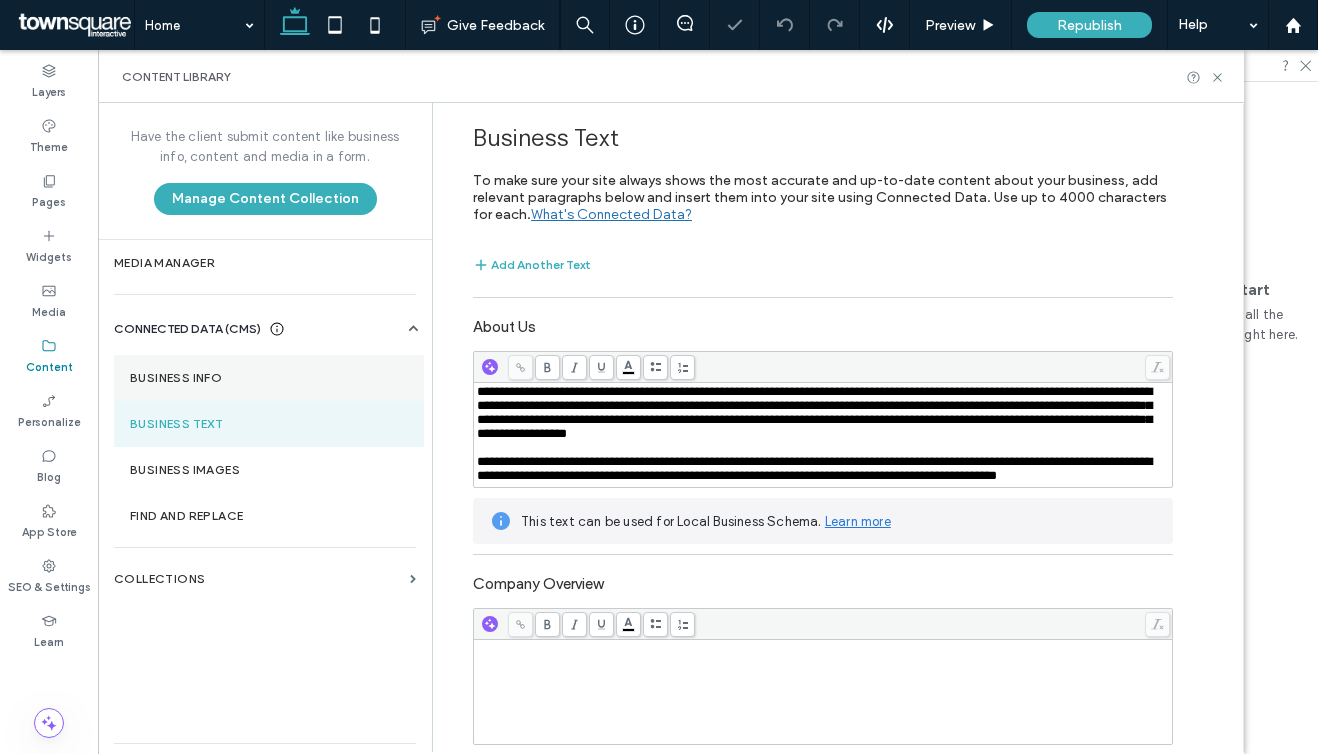 click on "Business Info" at bounding box center [269, 378] 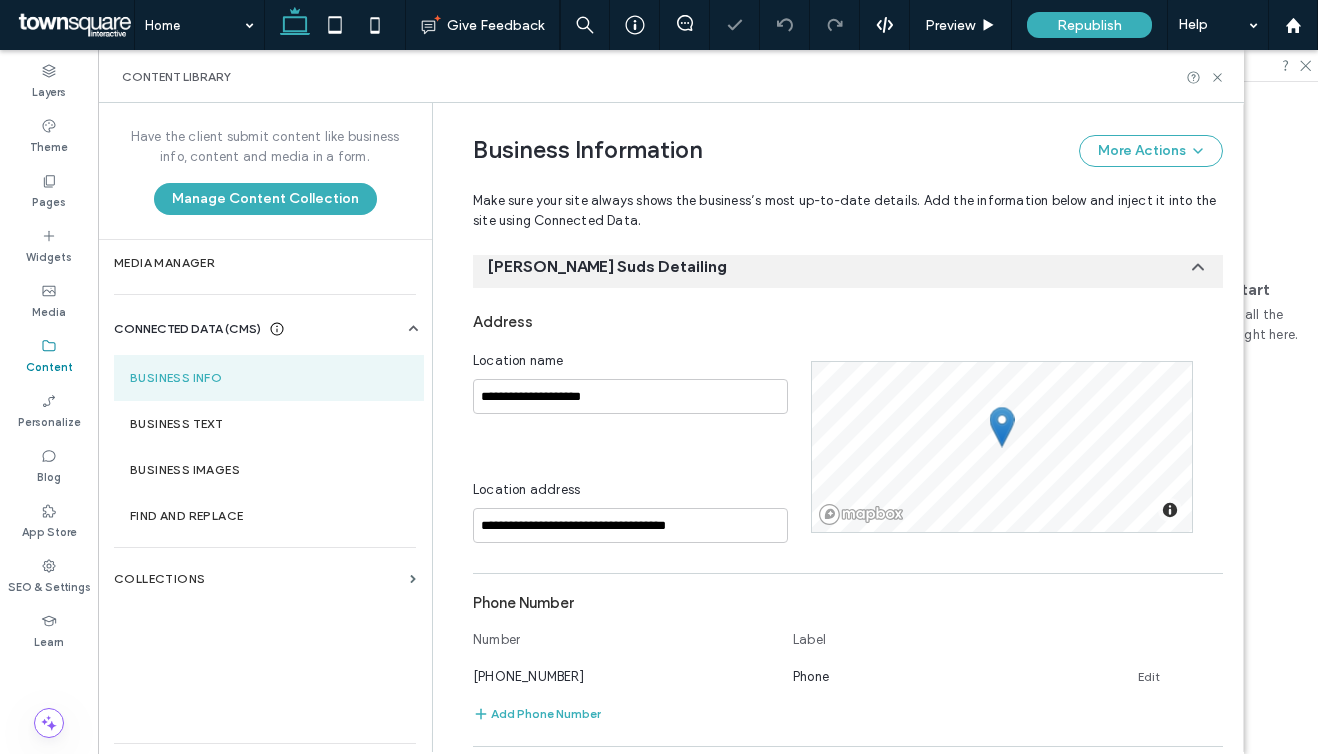 scroll, scrollTop: 684, scrollLeft: 0, axis: vertical 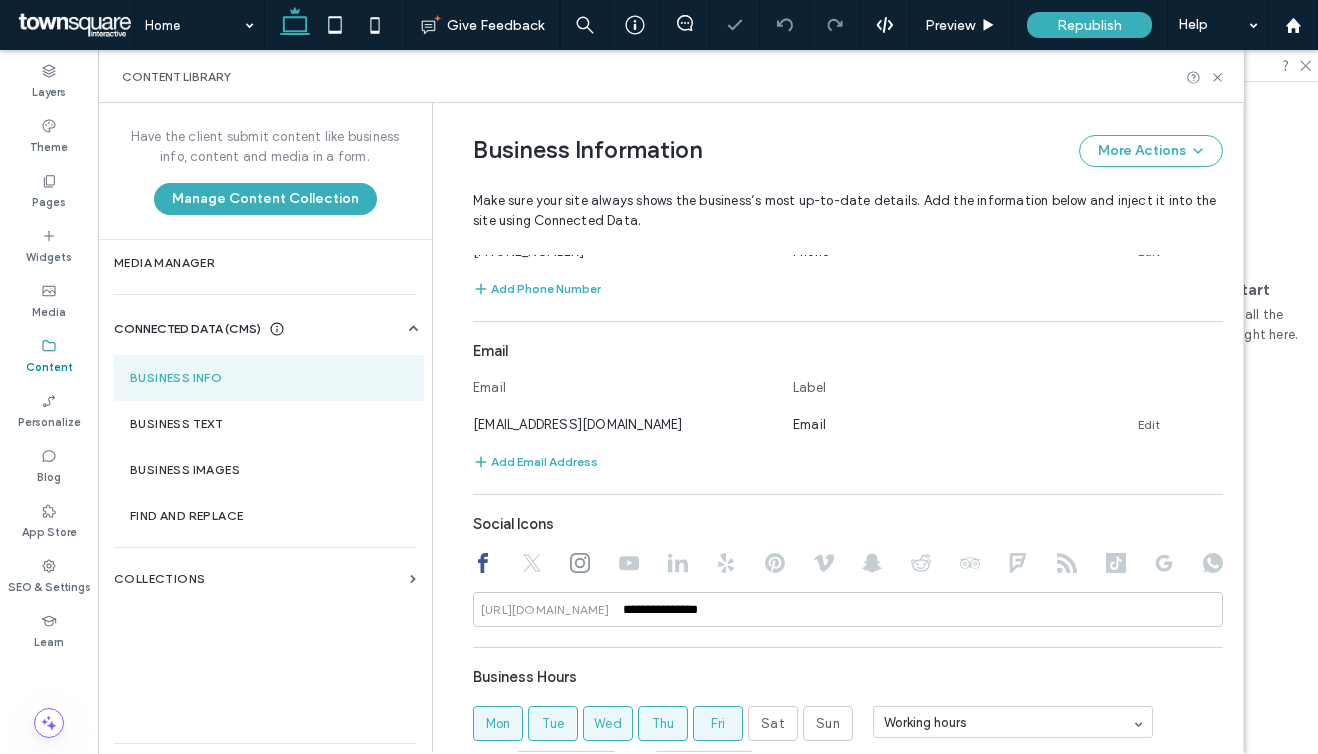 click 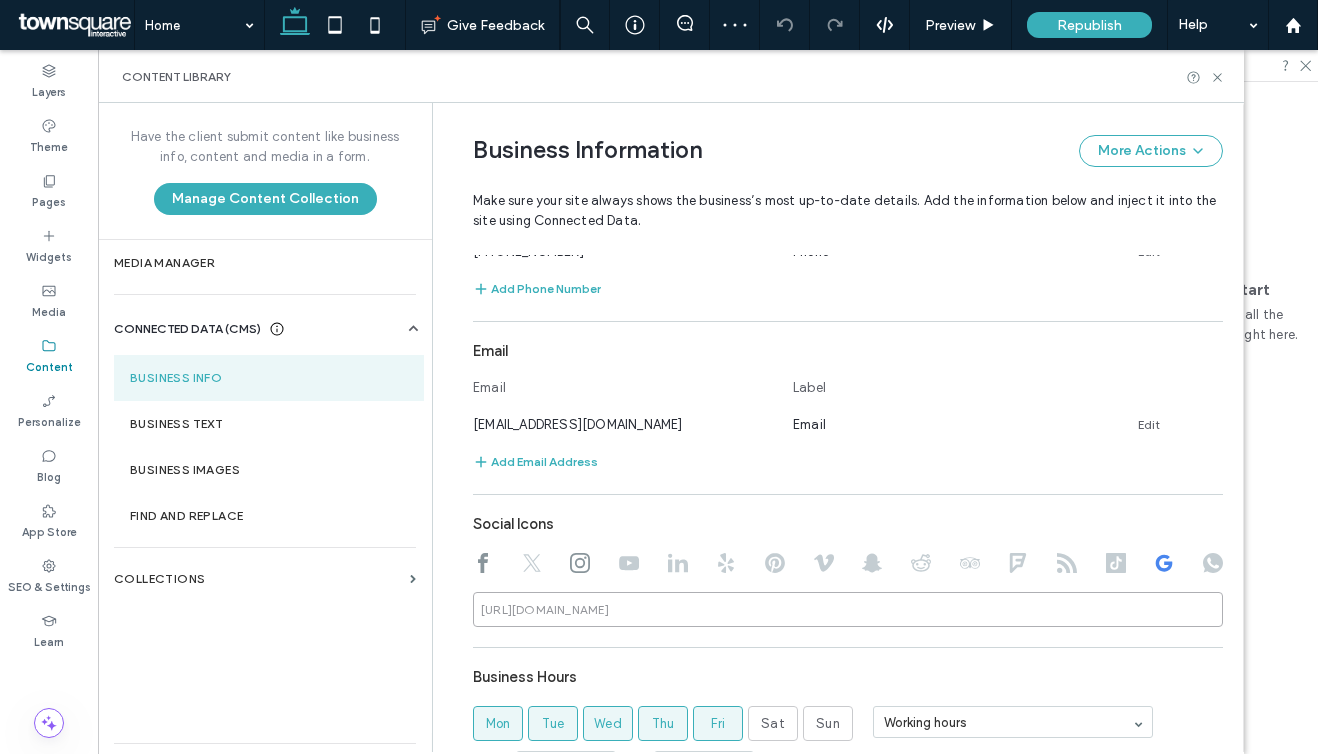 click at bounding box center (848, 609) 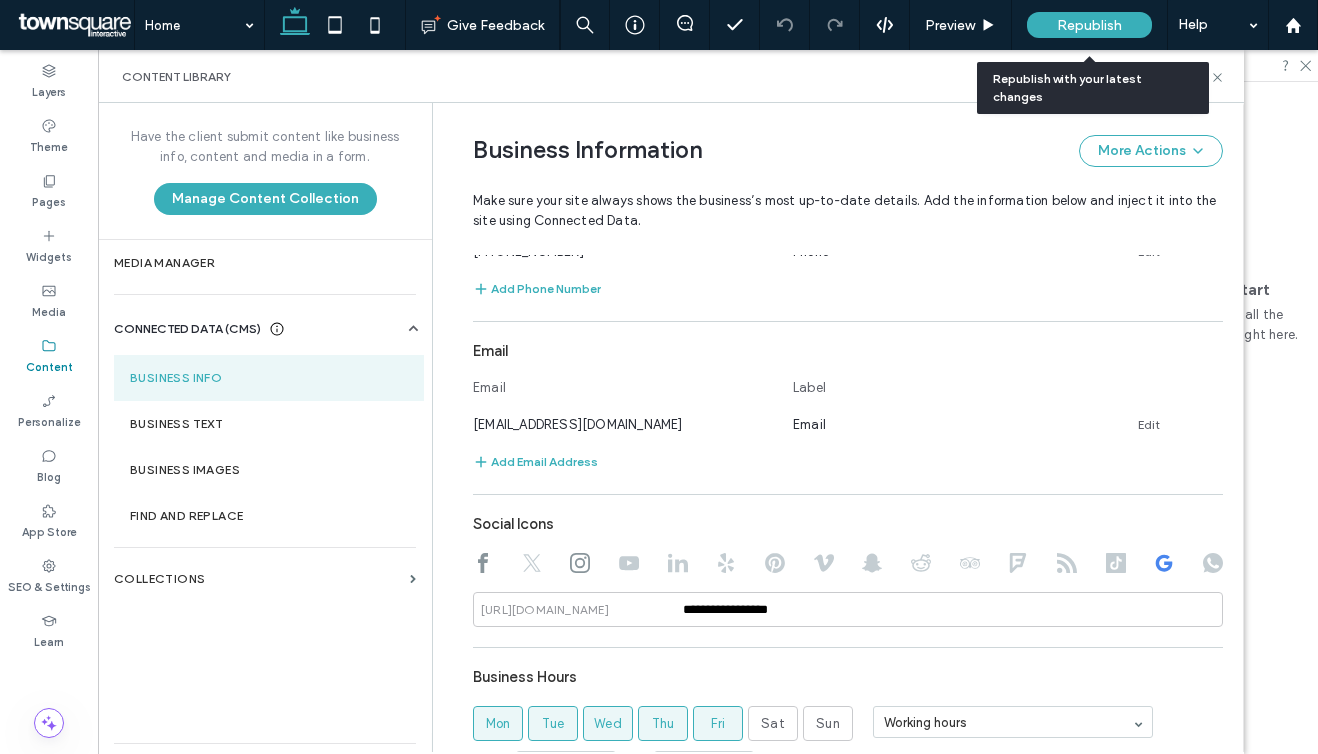 click on "Republish" at bounding box center [1089, 25] 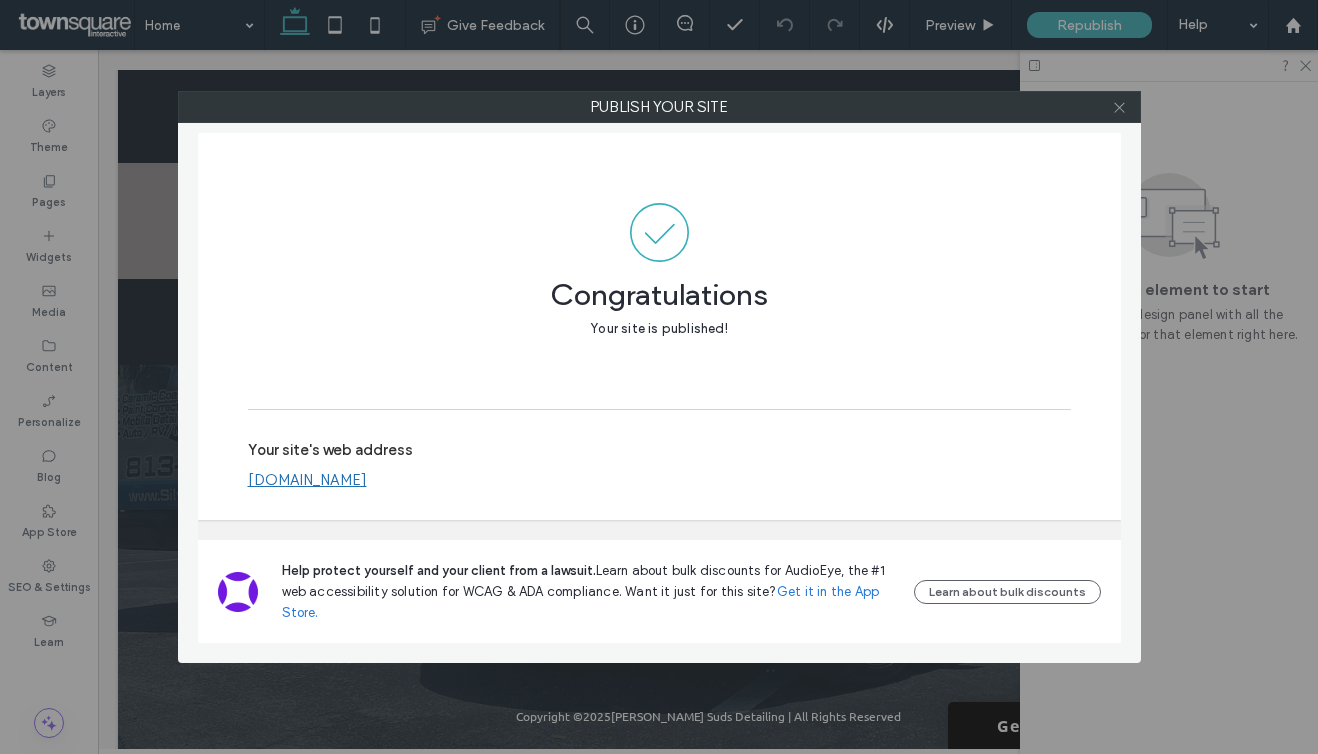 click 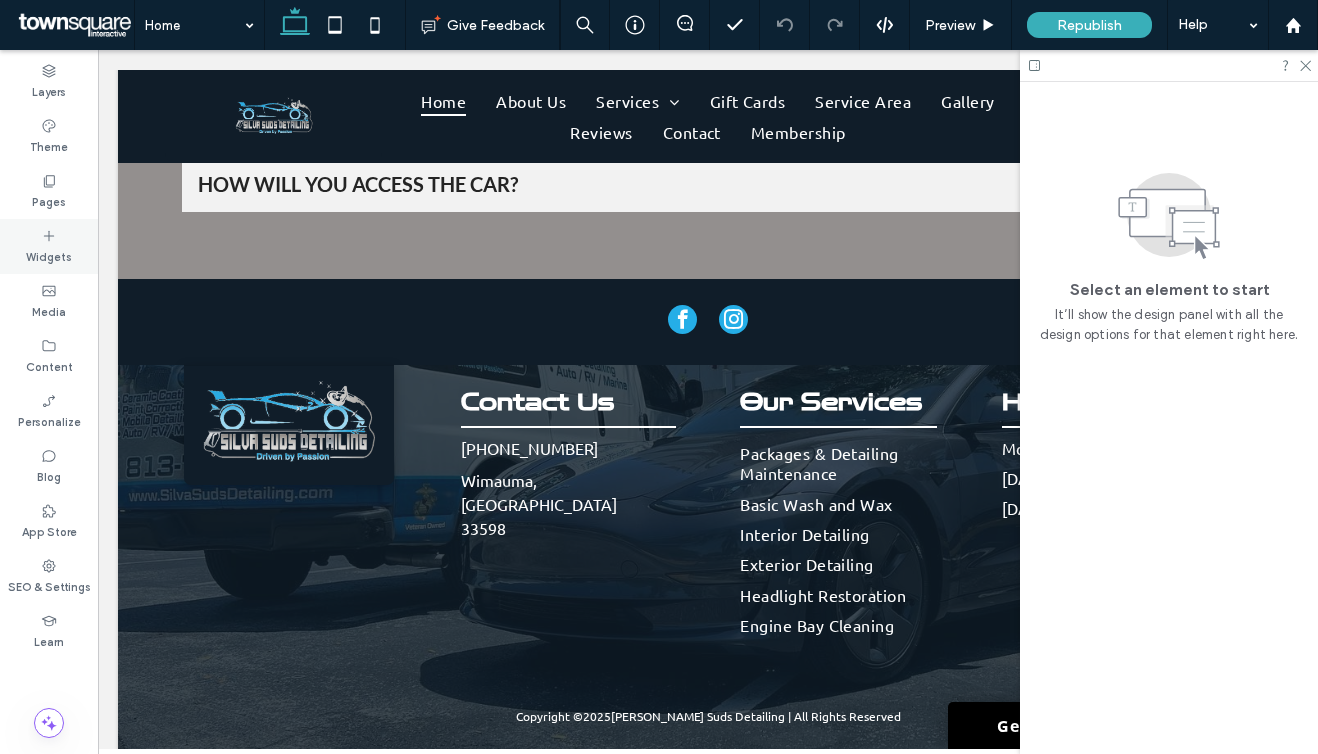 click on "Widgets" at bounding box center (49, 255) 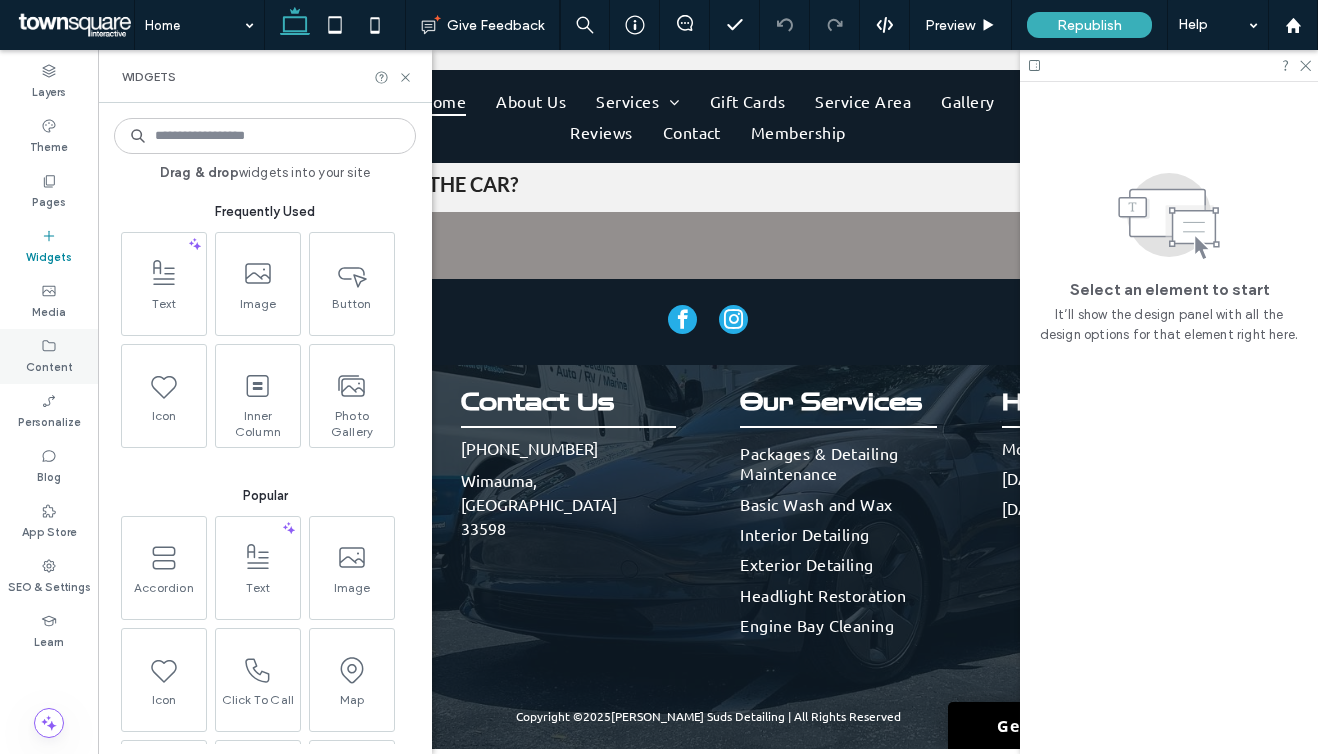 click on "Content" at bounding box center [49, 365] 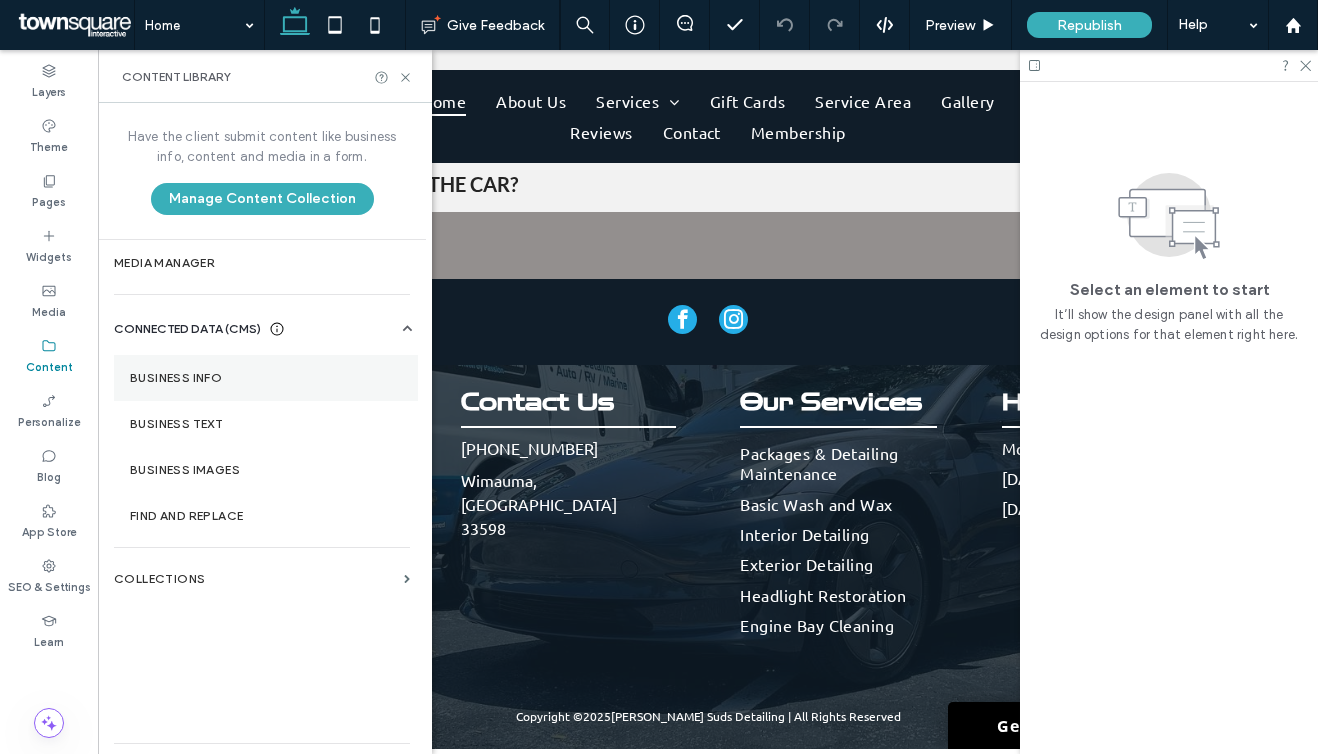 click on "Business Info" at bounding box center (266, 378) 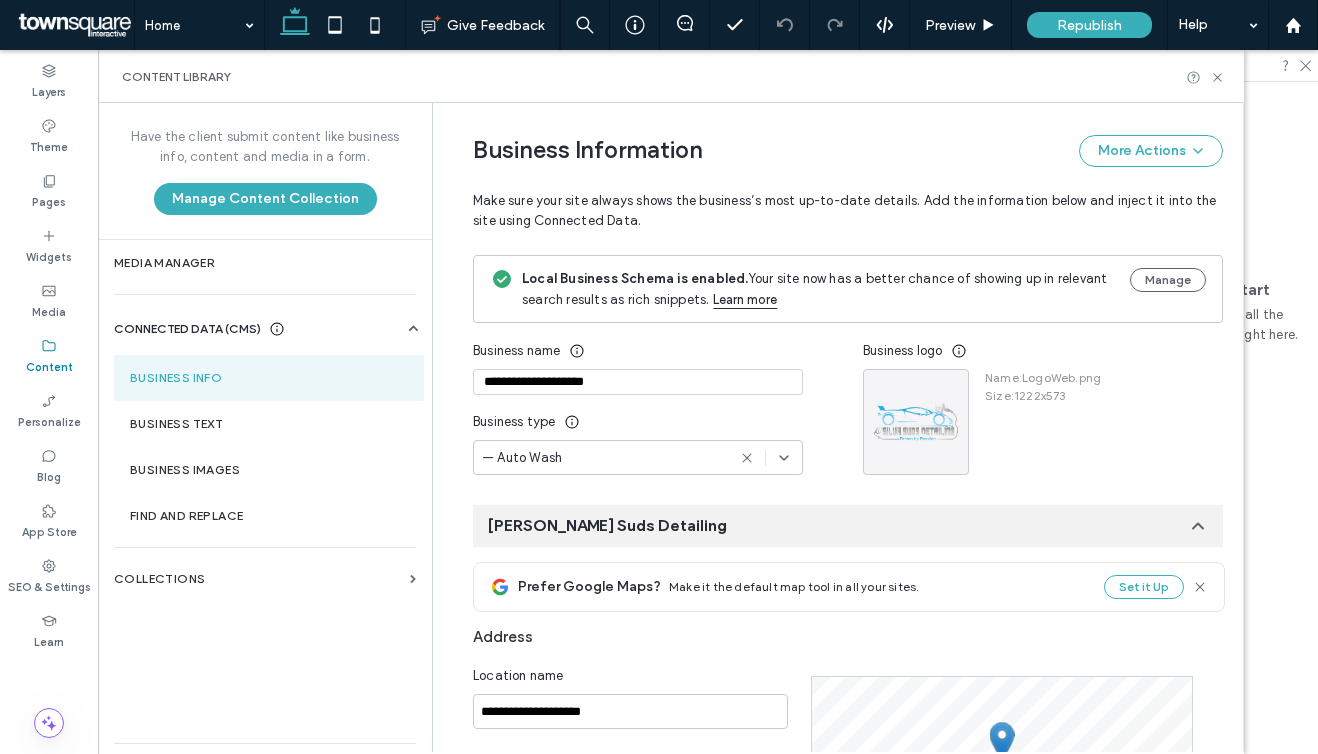 scroll, scrollTop: 51, scrollLeft: 0, axis: vertical 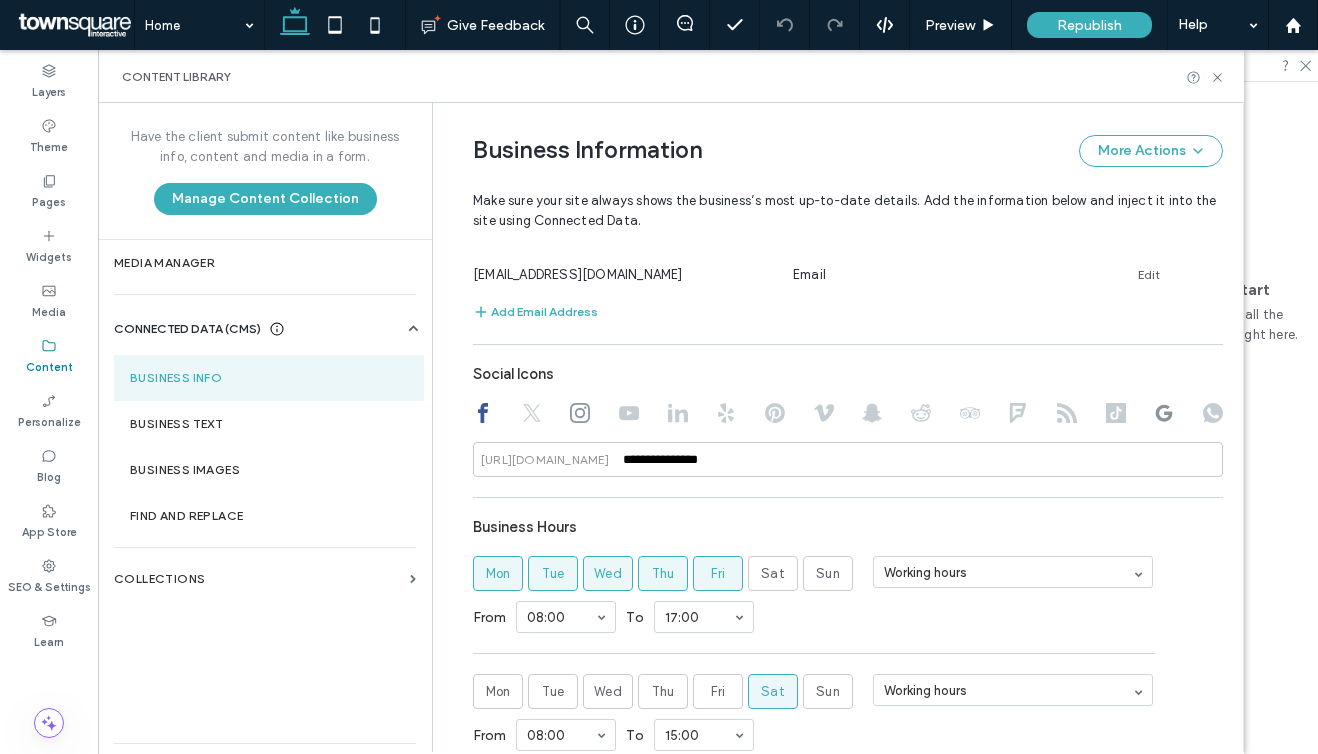 click 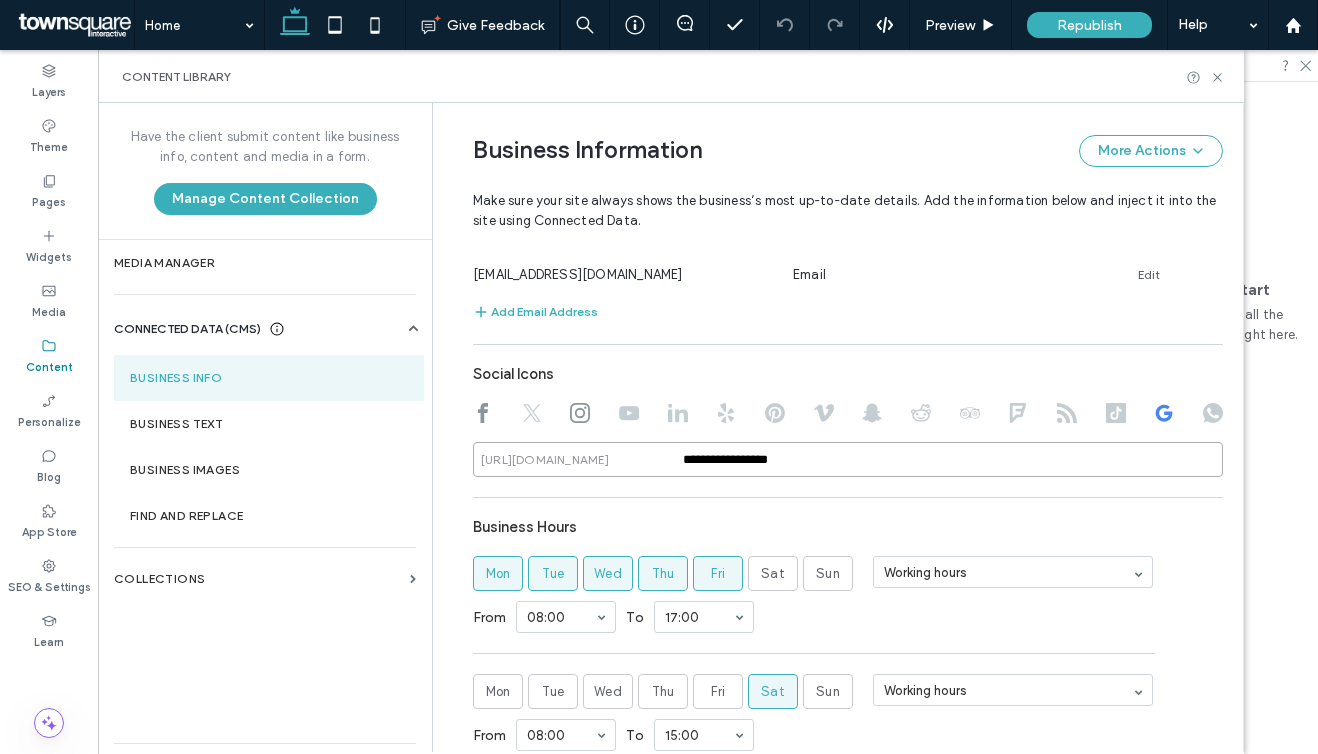 click on "**********" at bounding box center (848, 459) 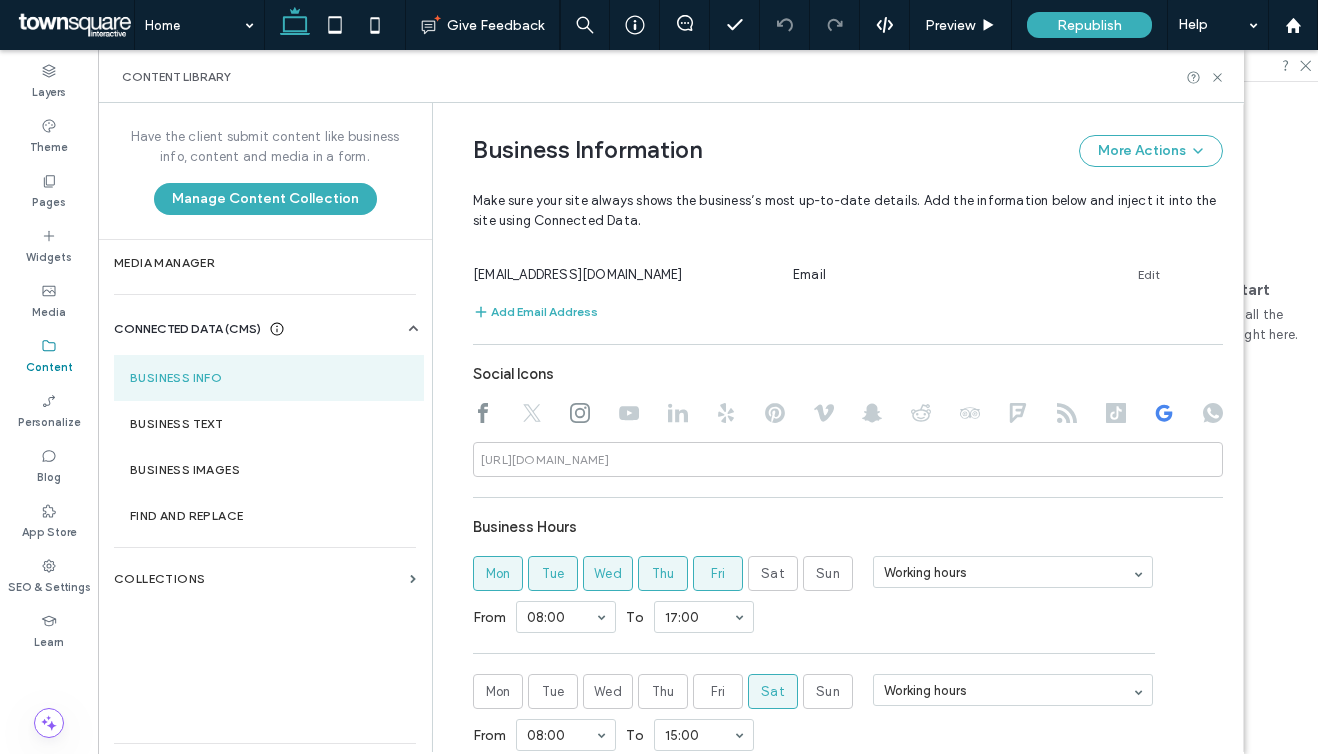click on "Content Library" at bounding box center (671, 77) 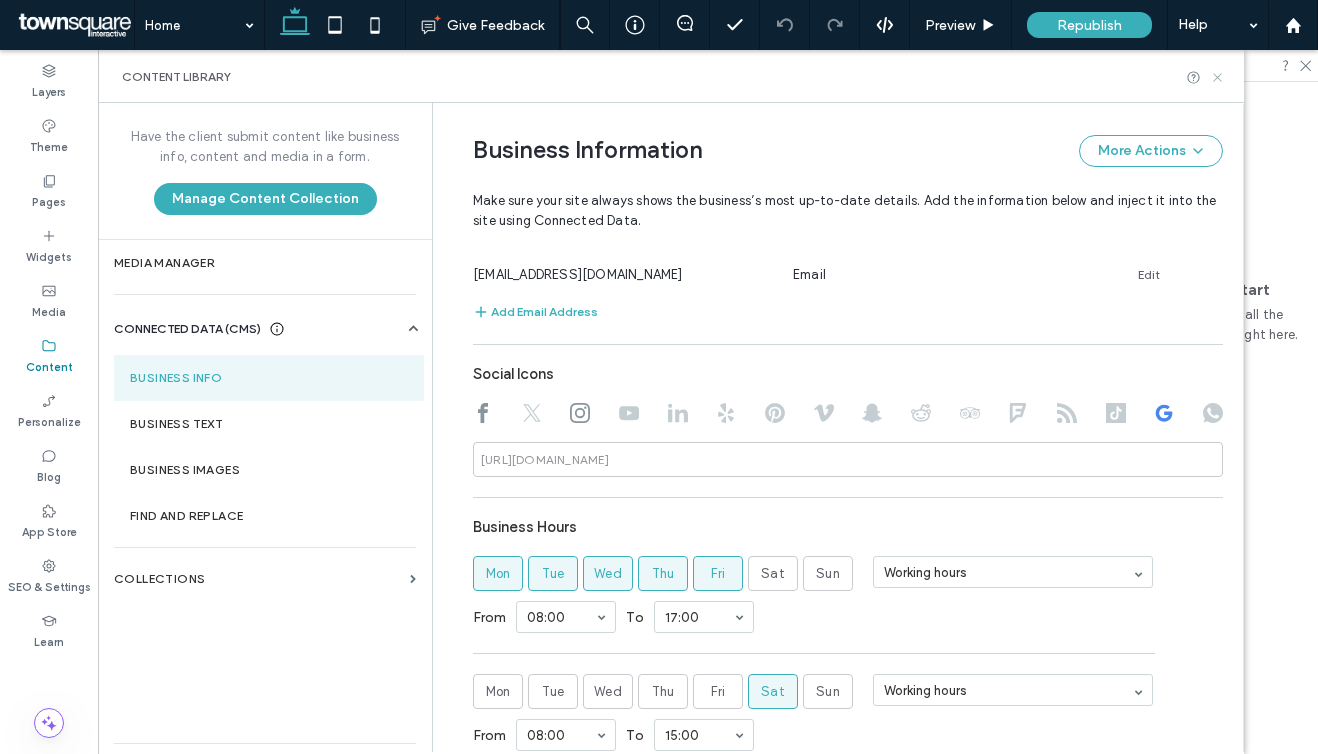 click 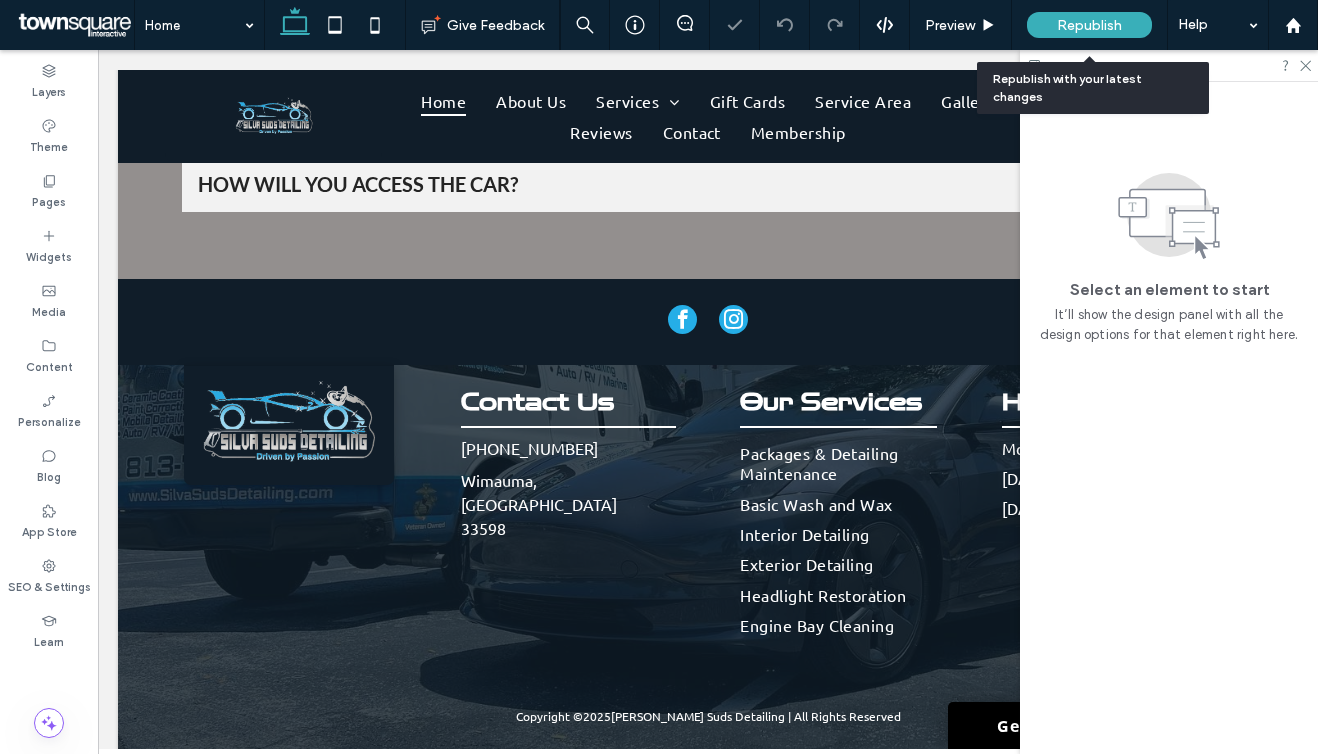 click on "Republish" at bounding box center (1089, 25) 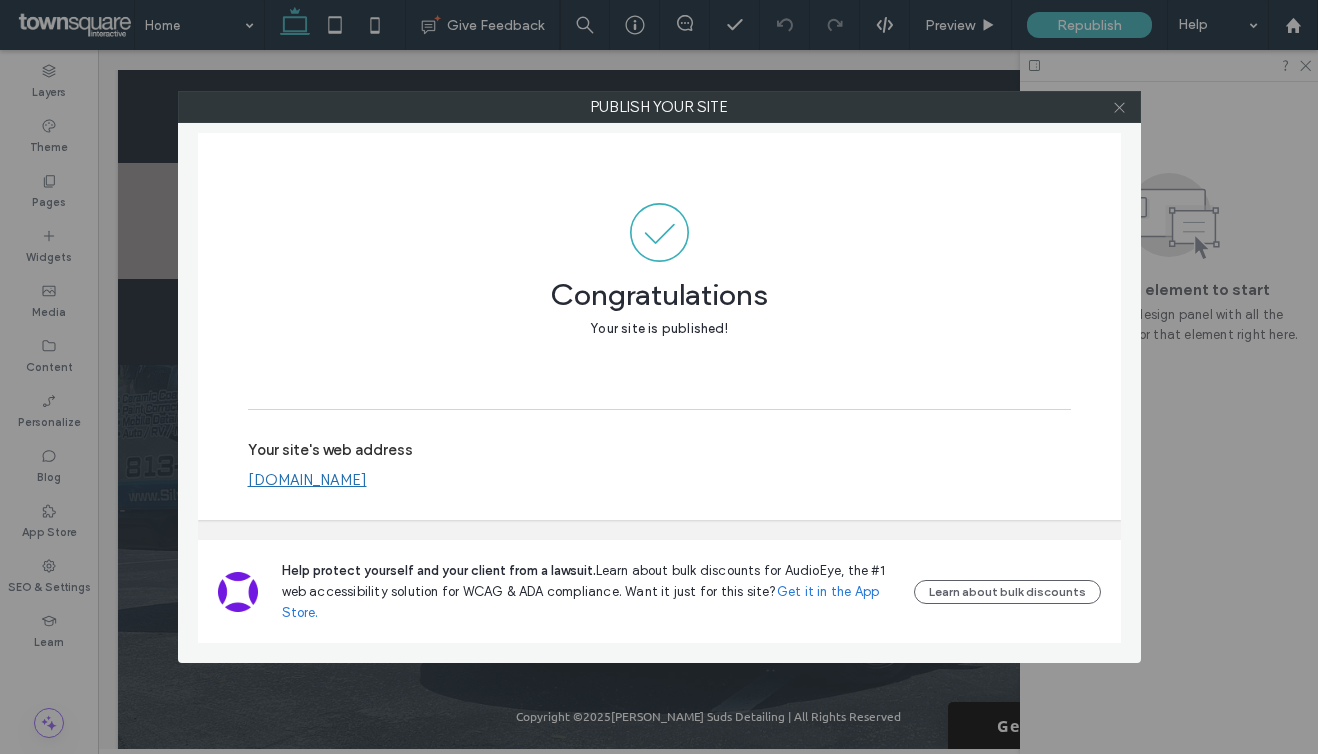 click 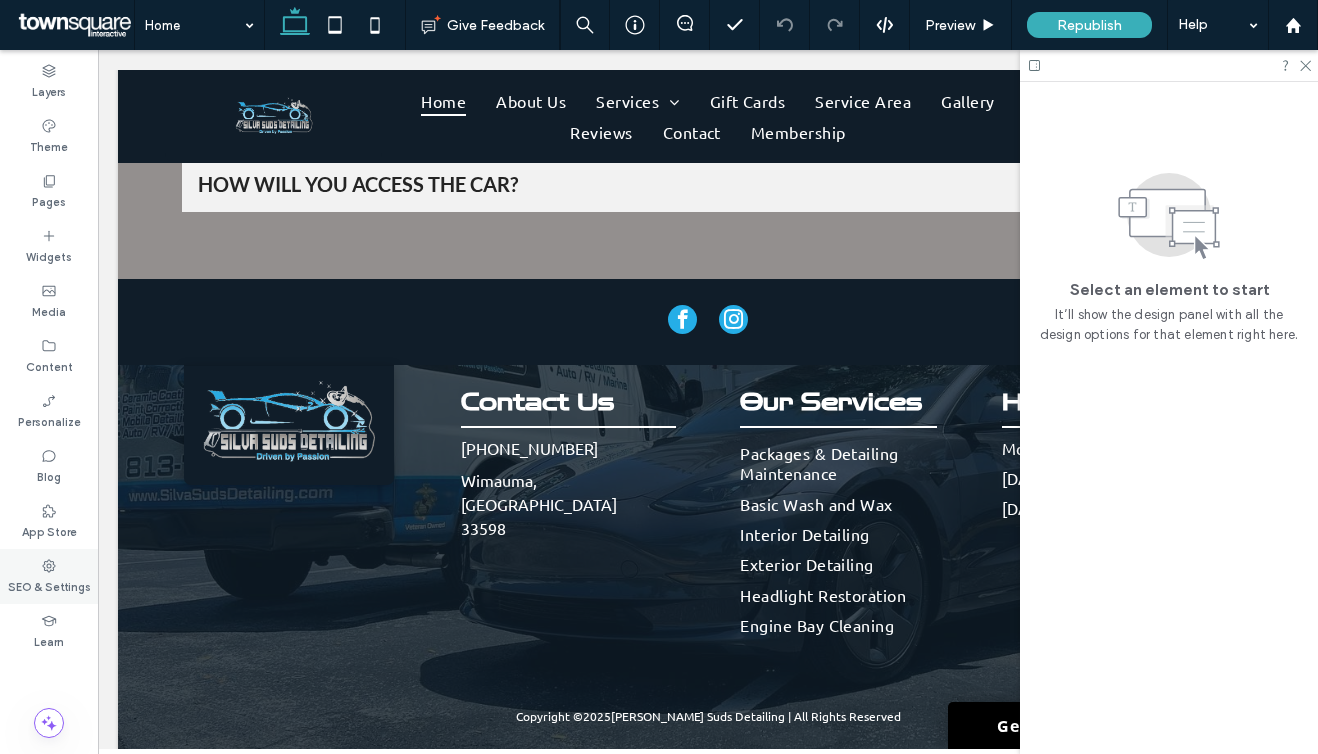 click on "SEO & Settings" at bounding box center (49, 585) 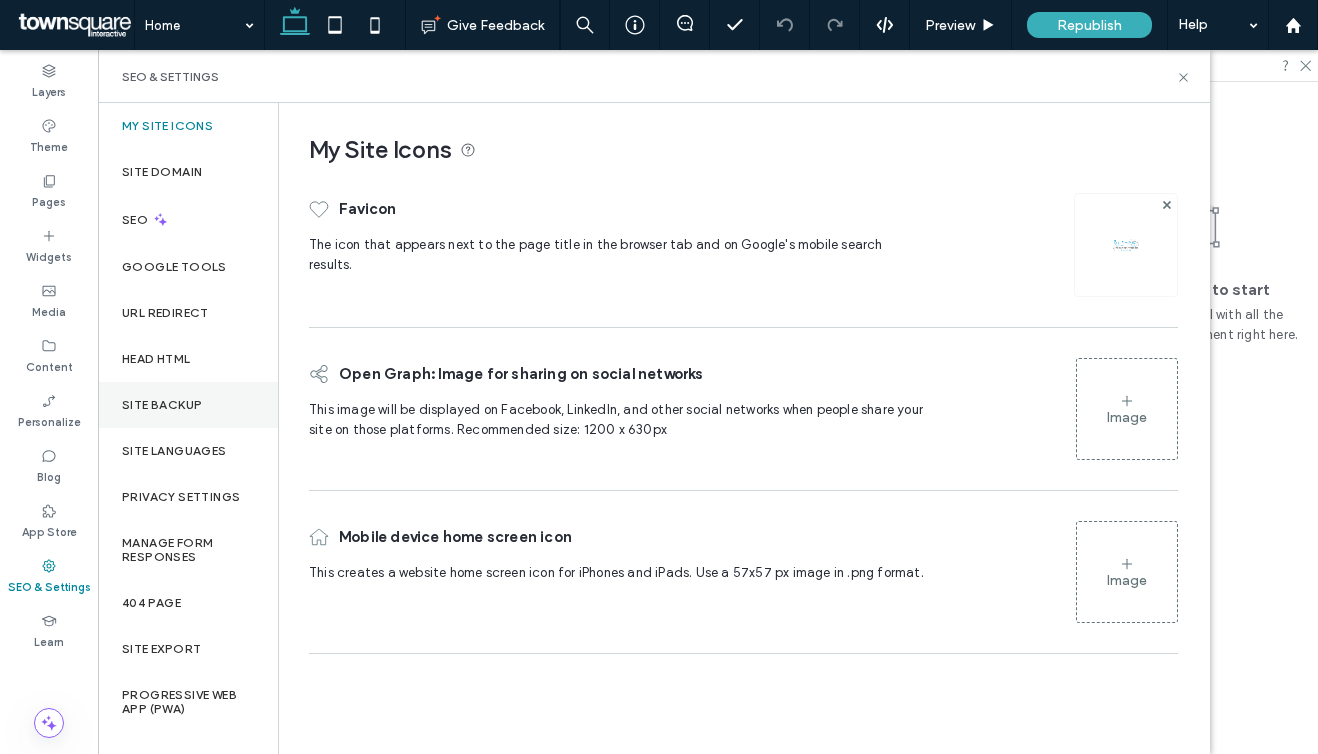 click on "Site Backup" at bounding box center [162, 405] 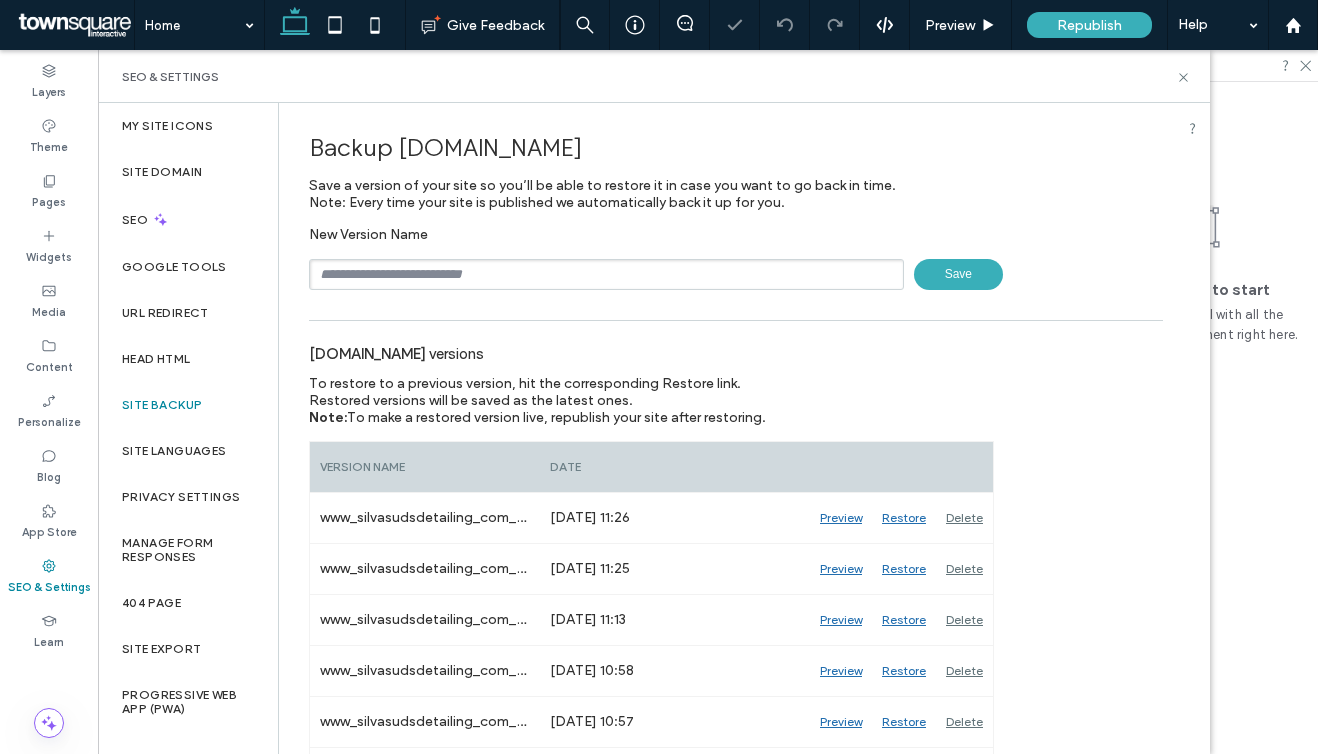 click at bounding box center [606, 274] 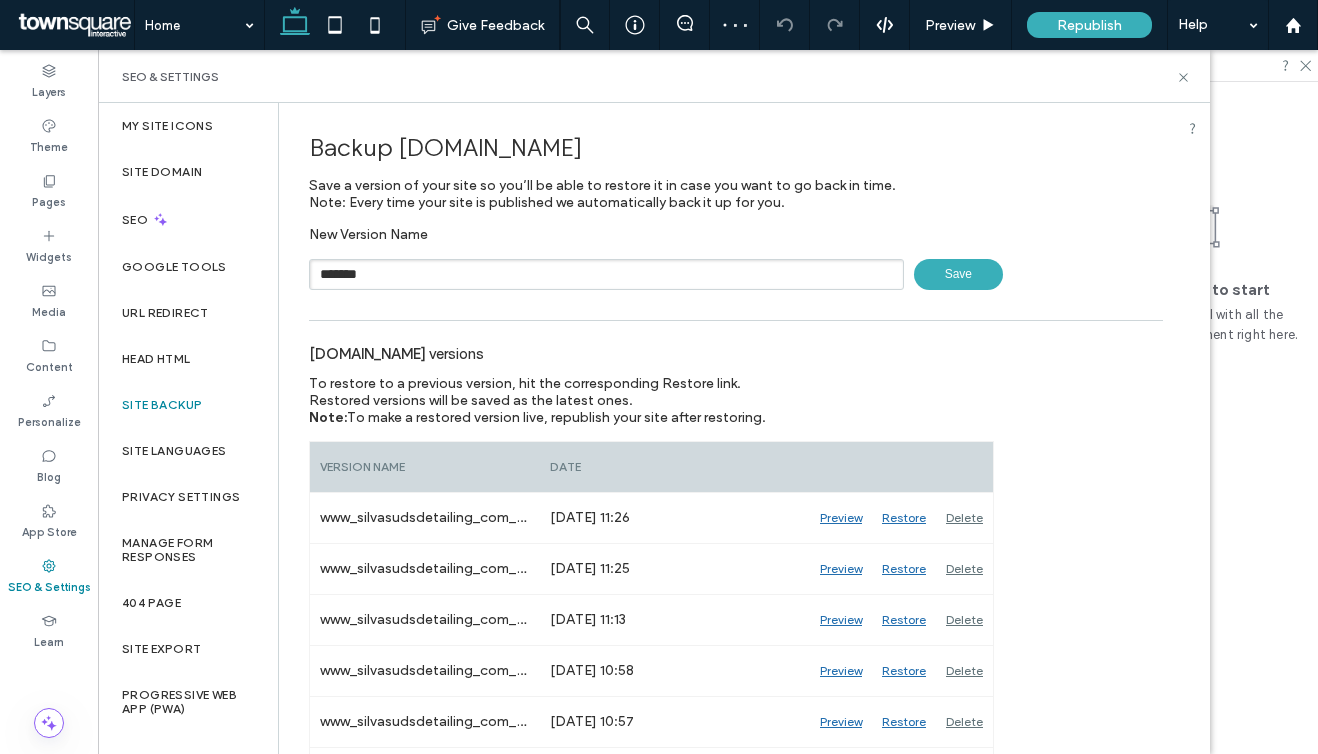 scroll, scrollTop: 147, scrollLeft: 0, axis: vertical 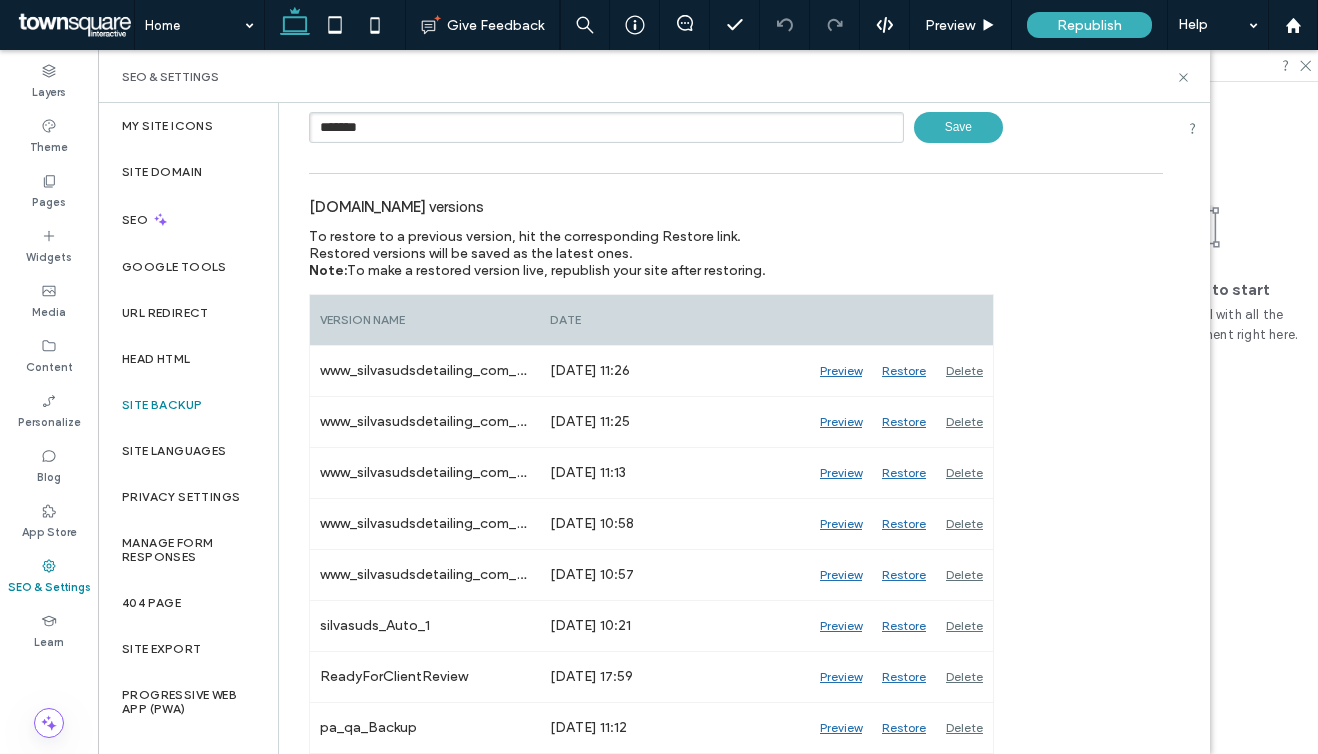 click on "Save" at bounding box center [958, 127] 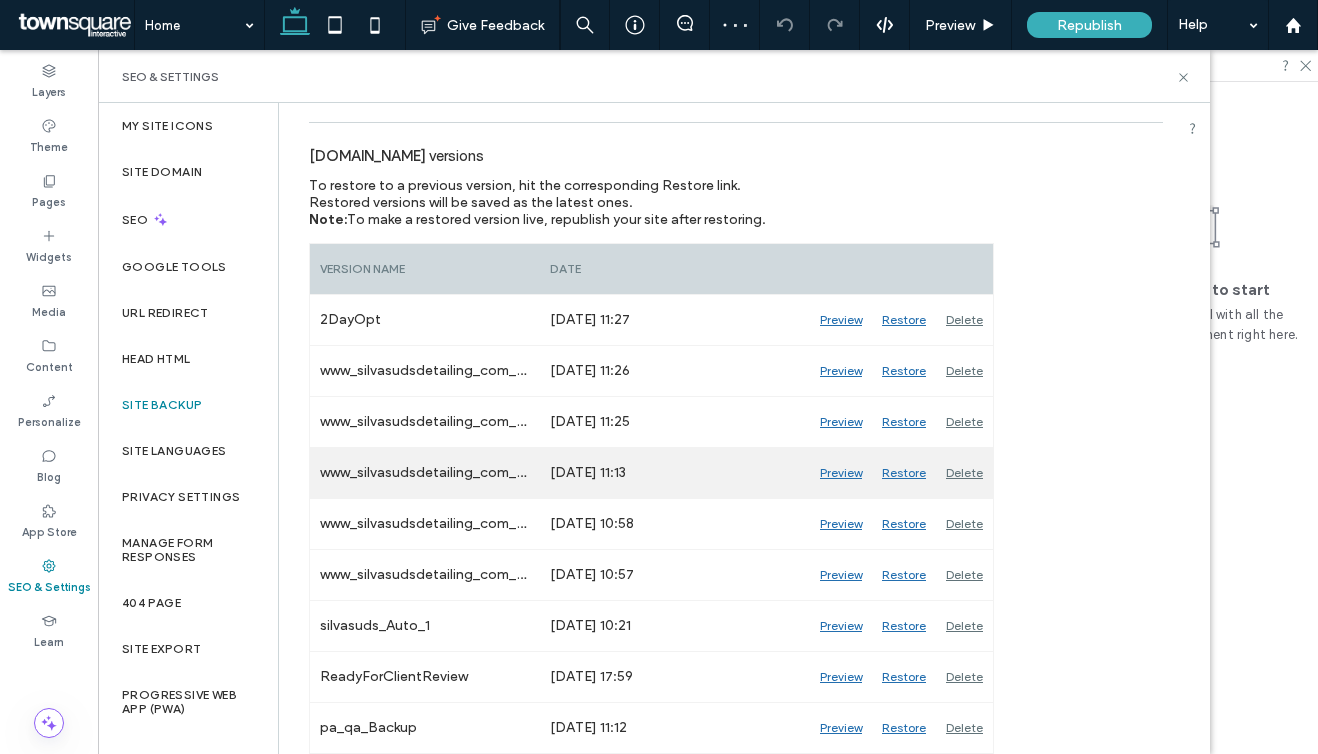 scroll, scrollTop: 0, scrollLeft: 0, axis: both 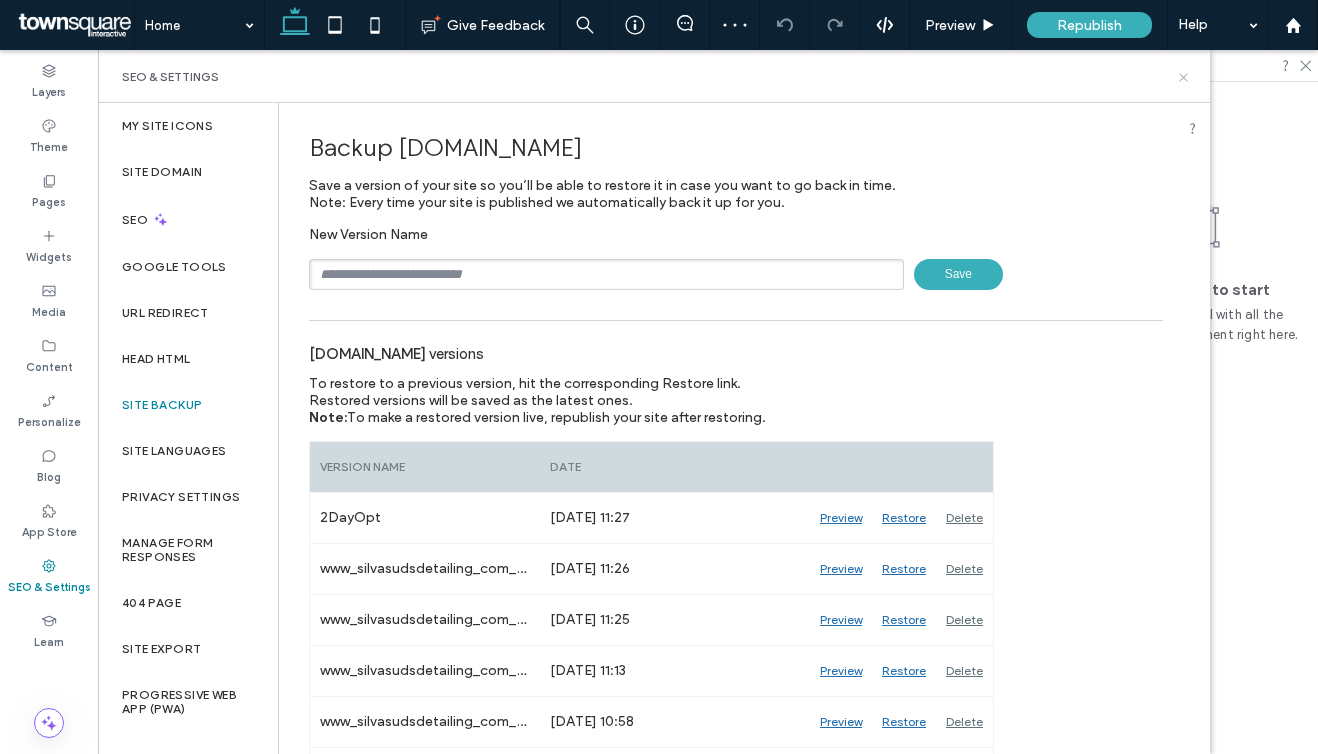 click 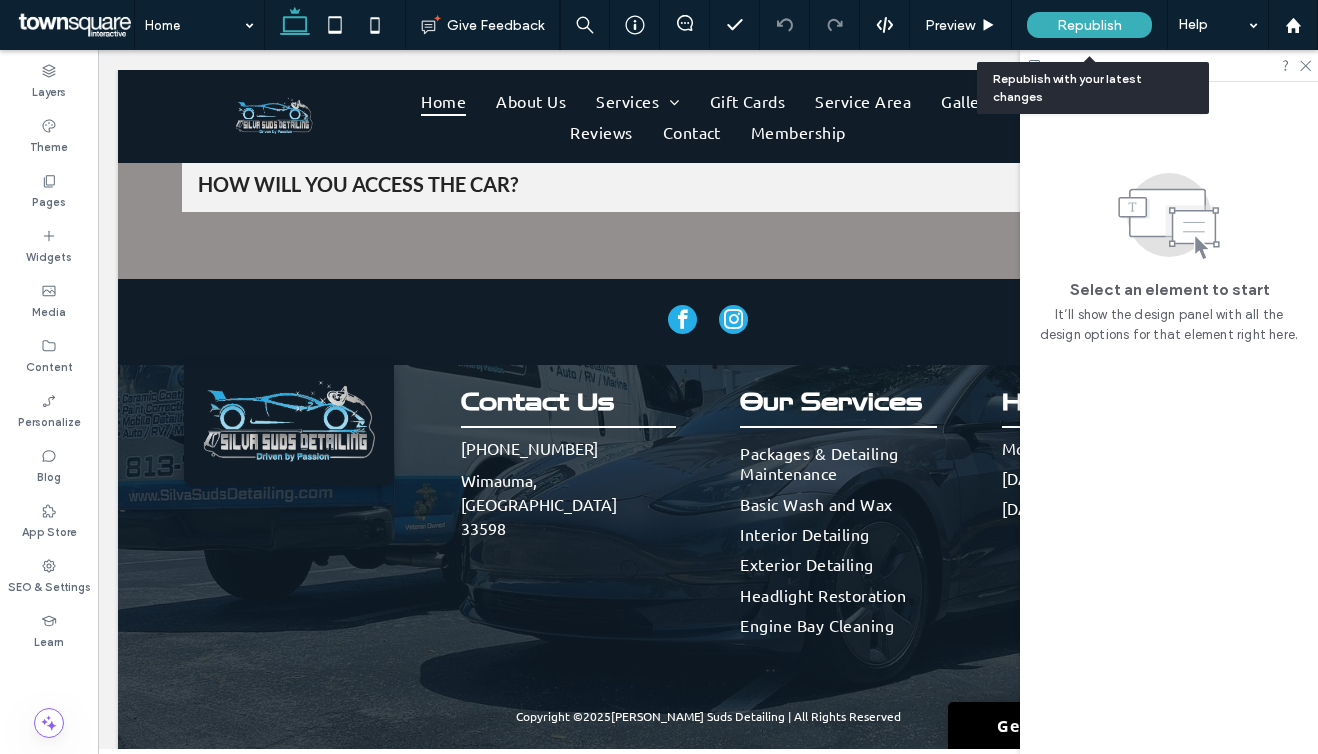 click on "Republish" at bounding box center (1089, 25) 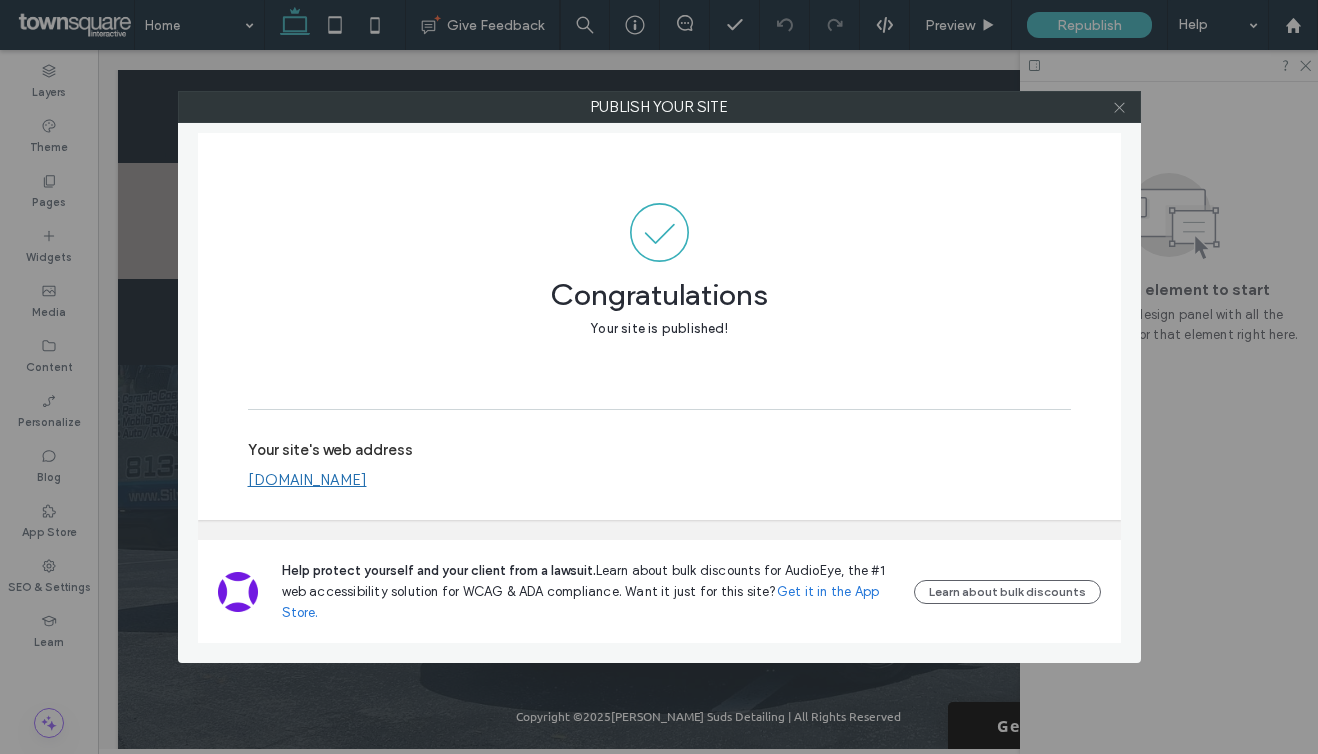 click 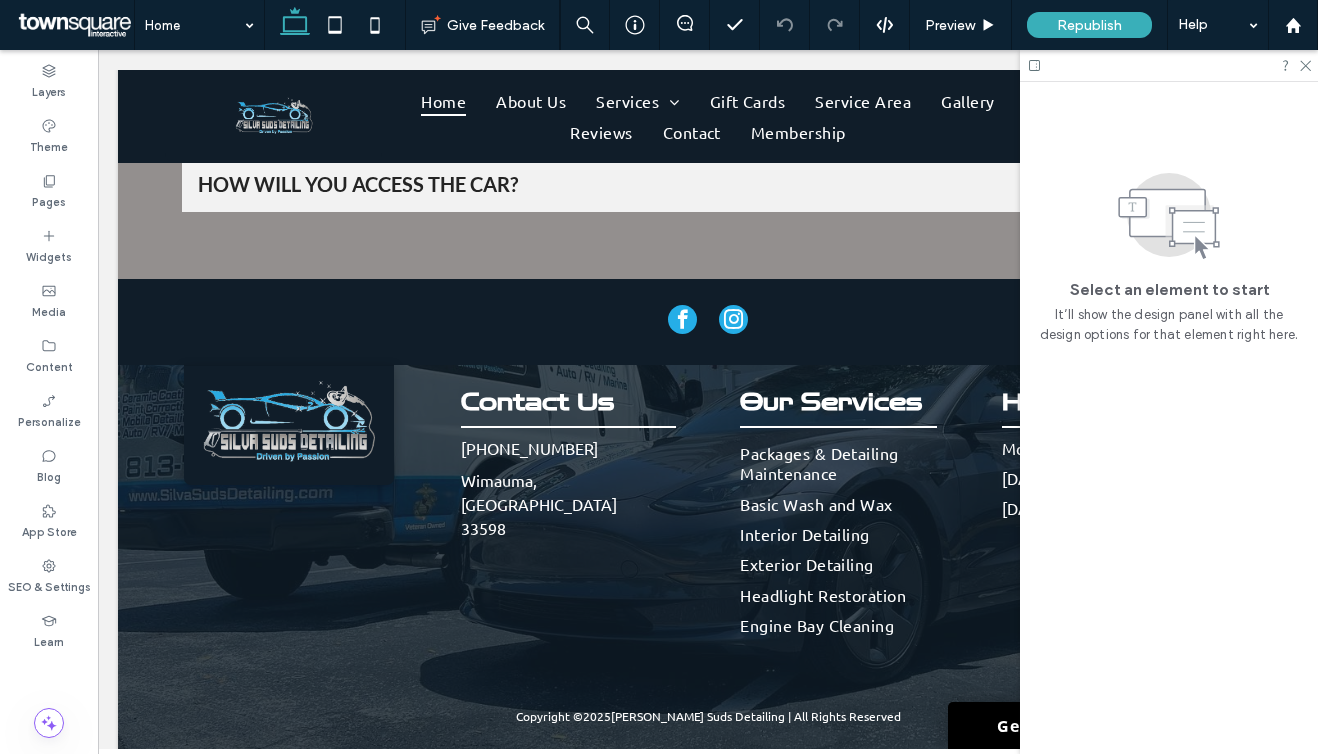 click at bounding box center [74, 25] 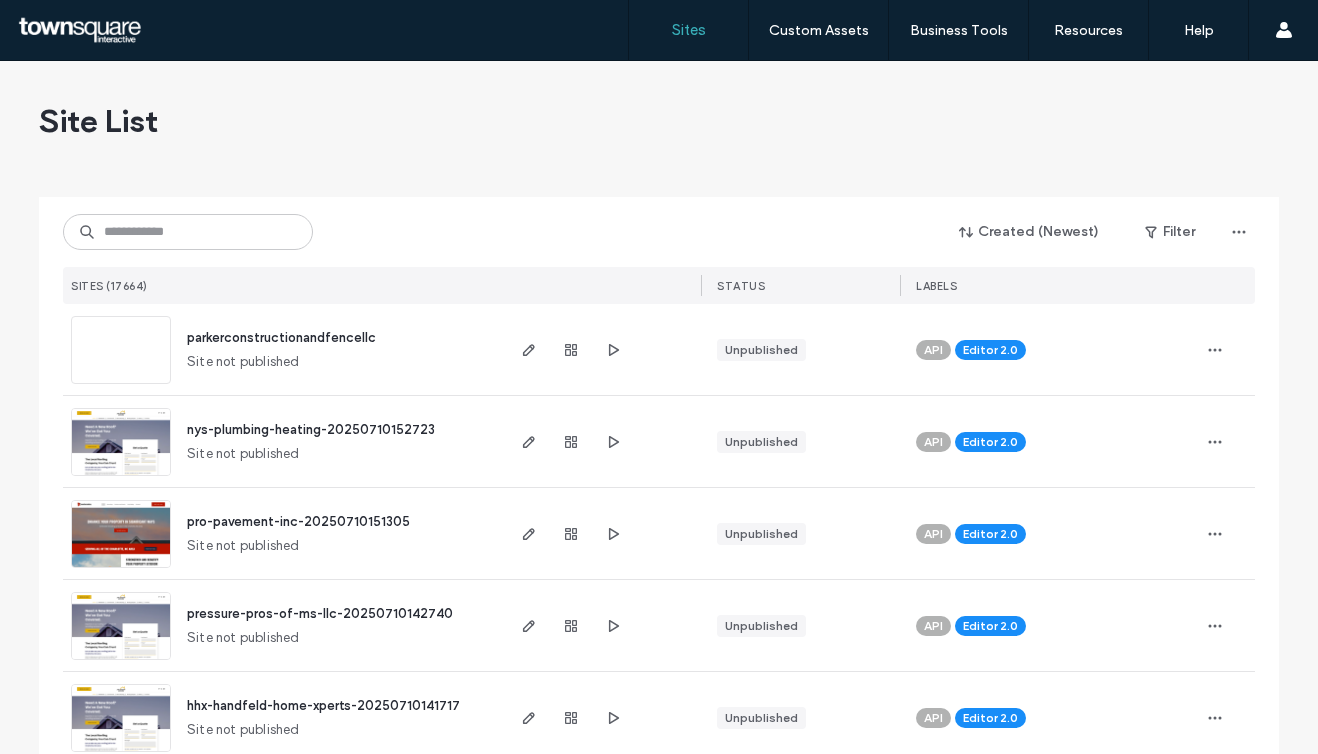 scroll, scrollTop: 0, scrollLeft: 0, axis: both 